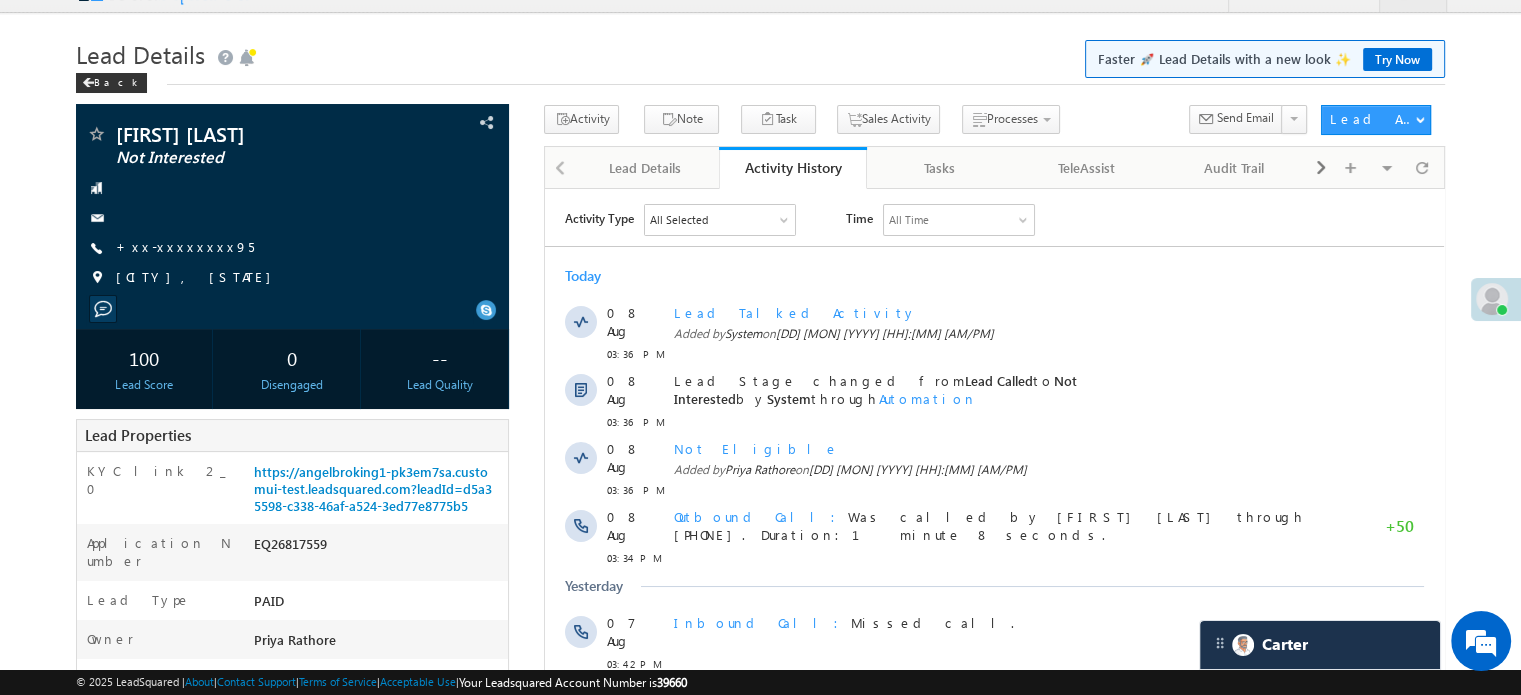 scroll, scrollTop: 0, scrollLeft: 0, axis: both 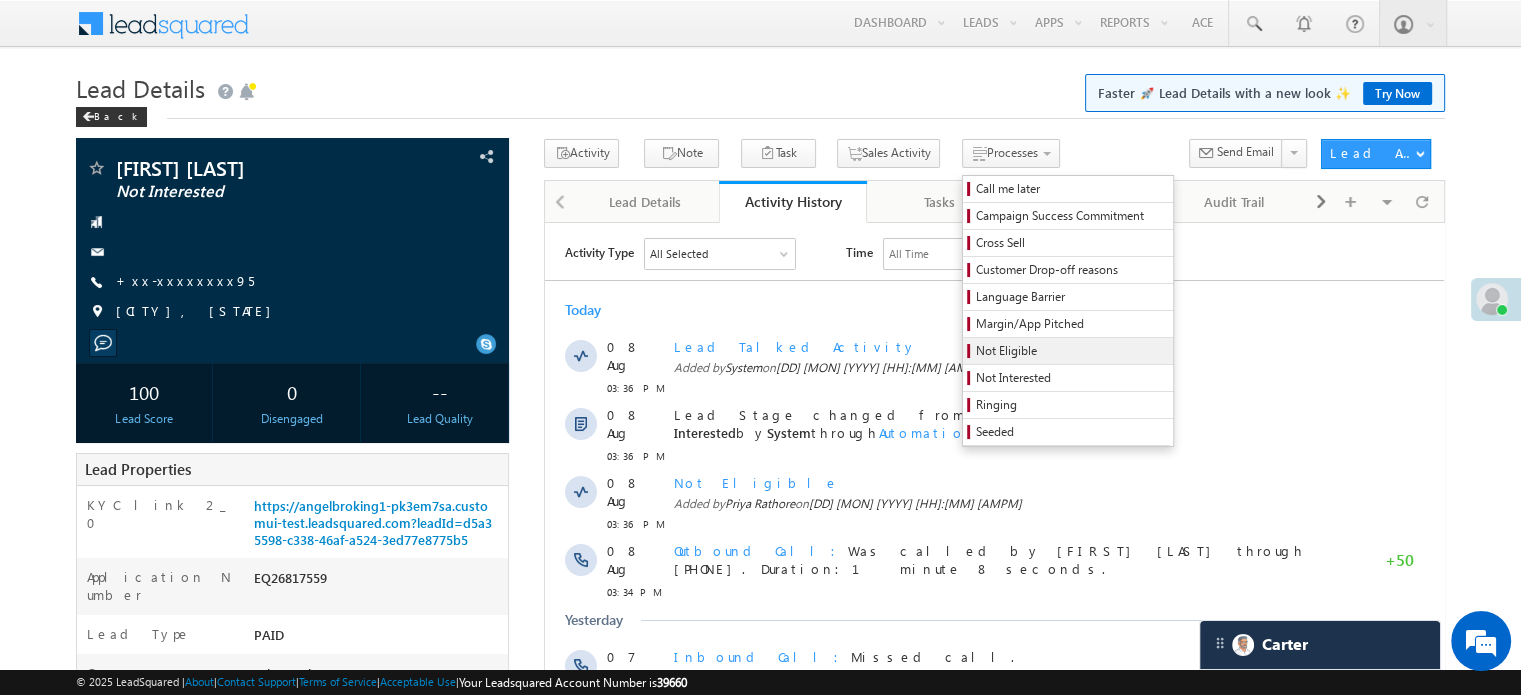 click on "Not Eligible" at bounding box center (1071, 351) 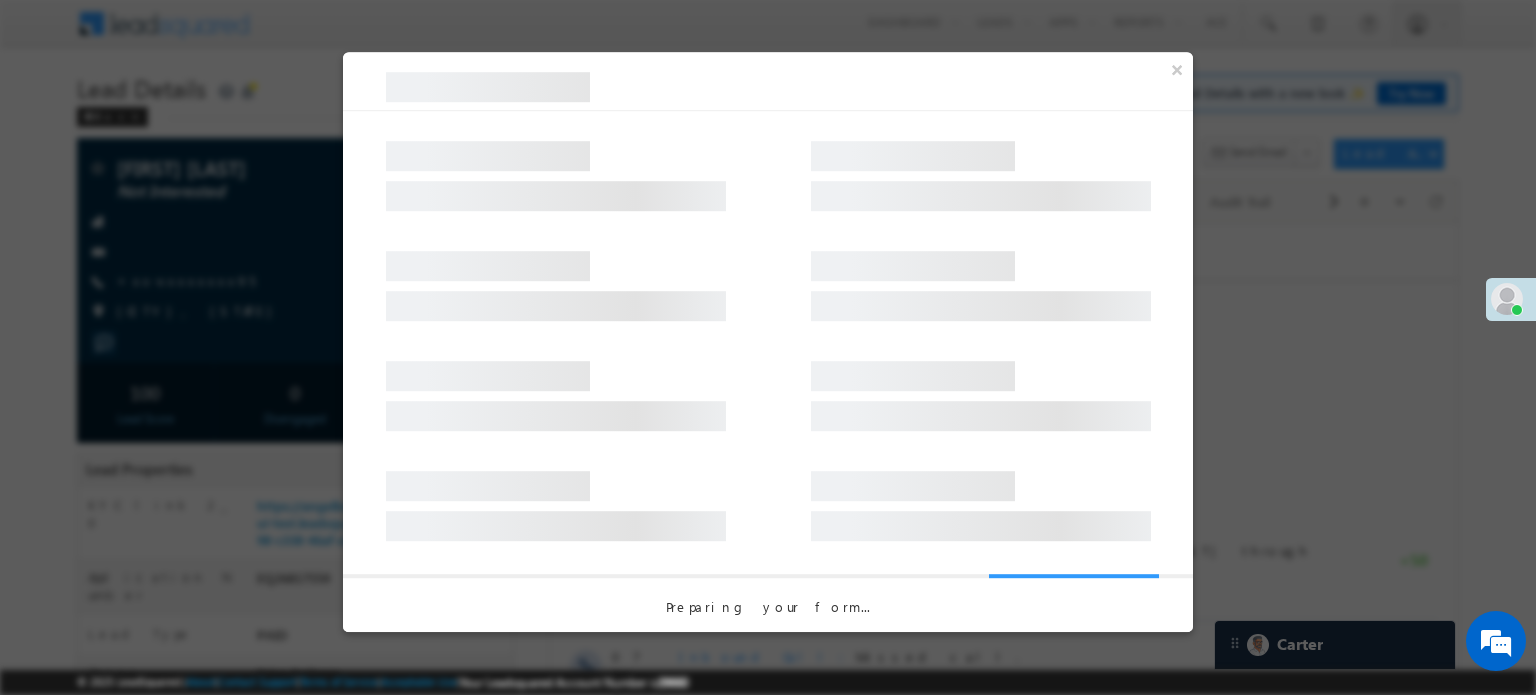 click at bounding box center [768, 276] 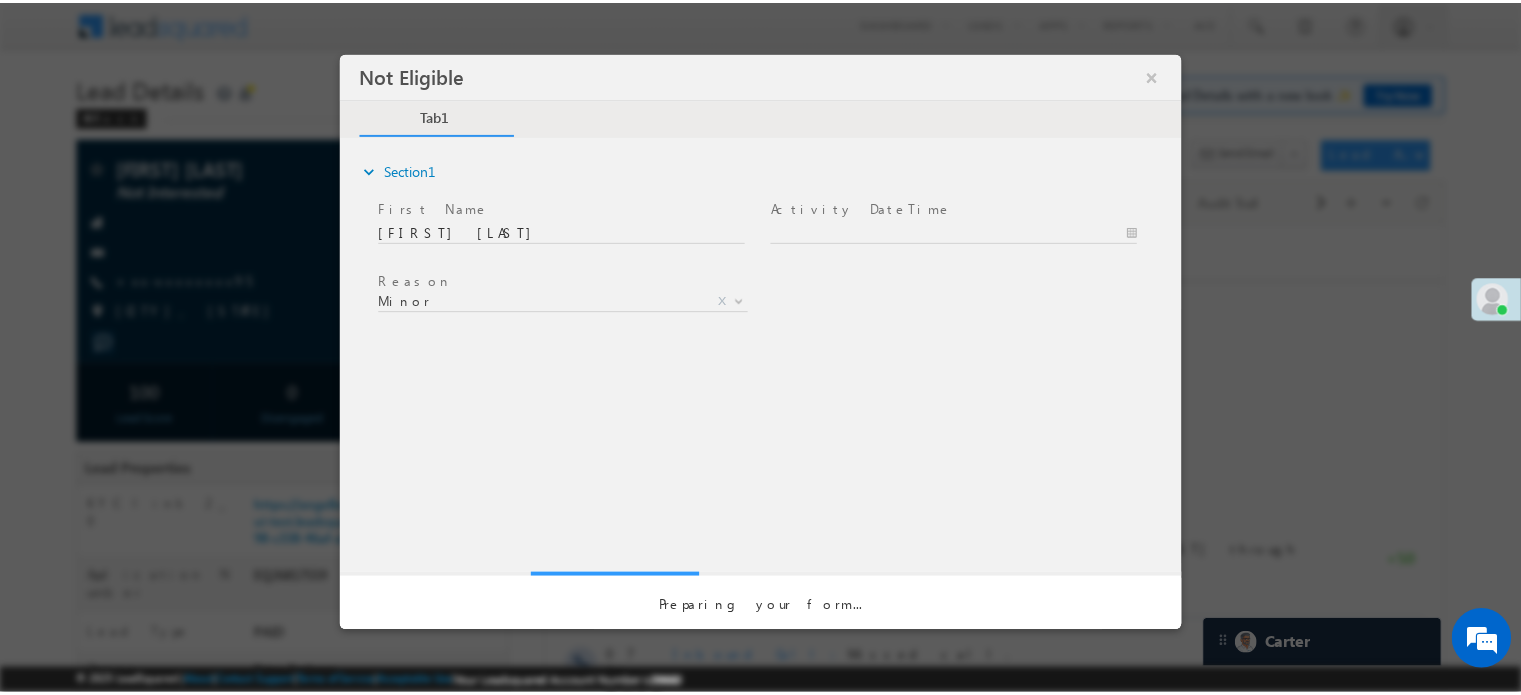 scroll, scrollTop: 0, scrollLeft: 0, axis: both 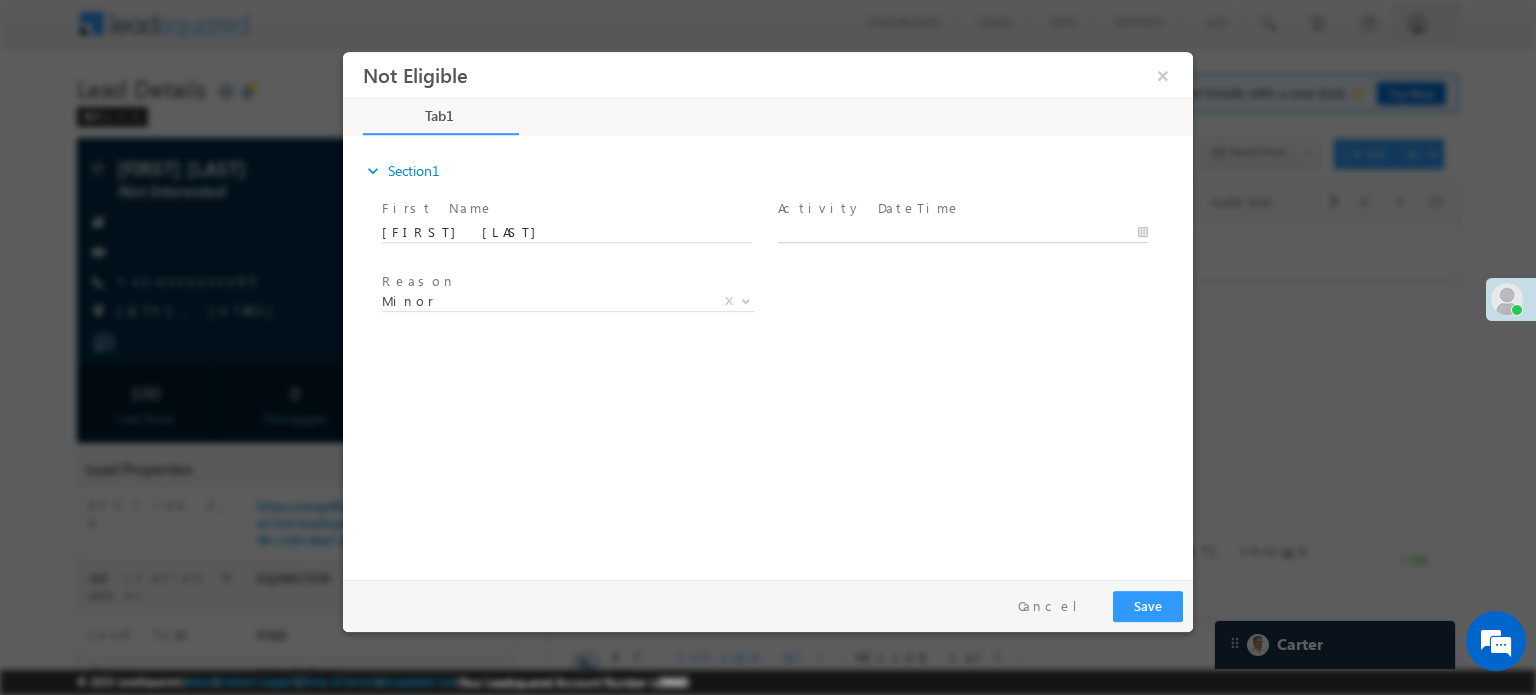 type on "08/08/25 3:38 PM" 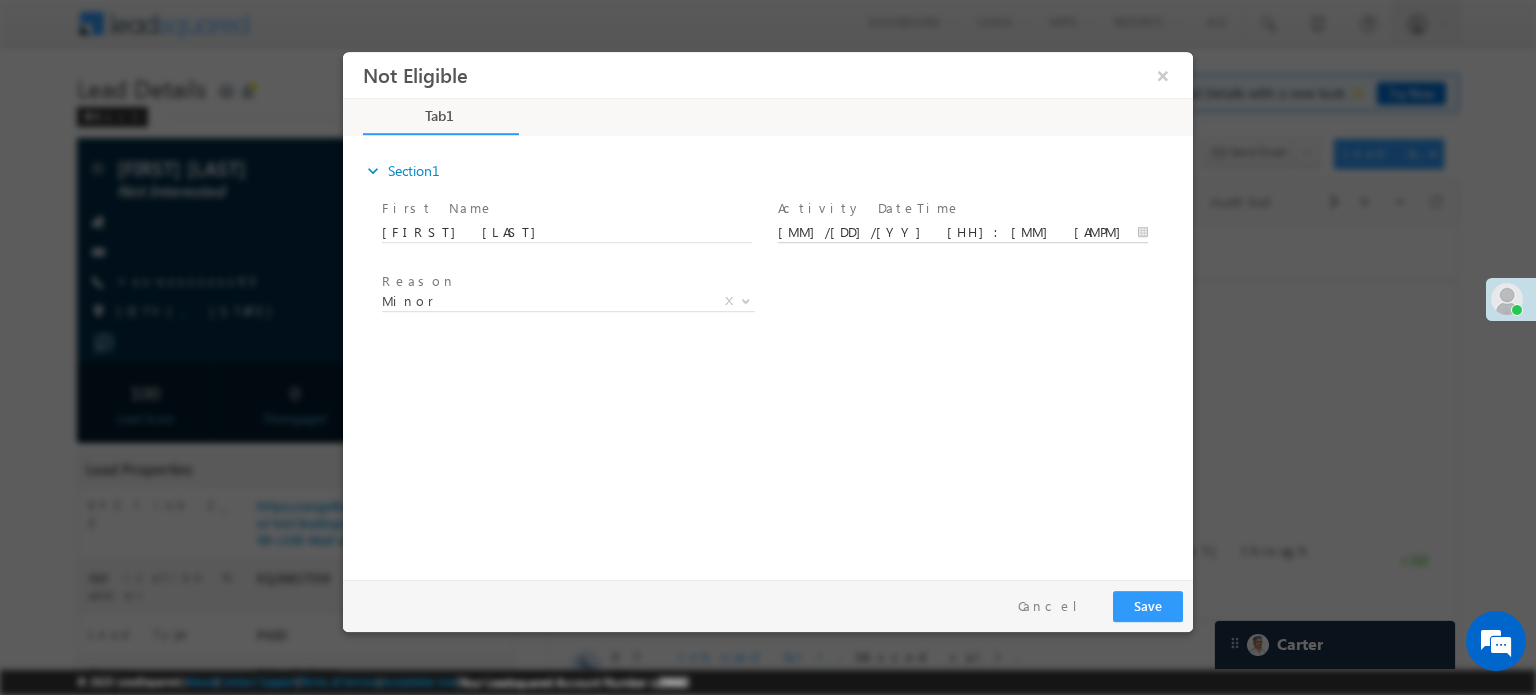 click on "08/08/25 3:38 PM" at bounding box center (963, 232) 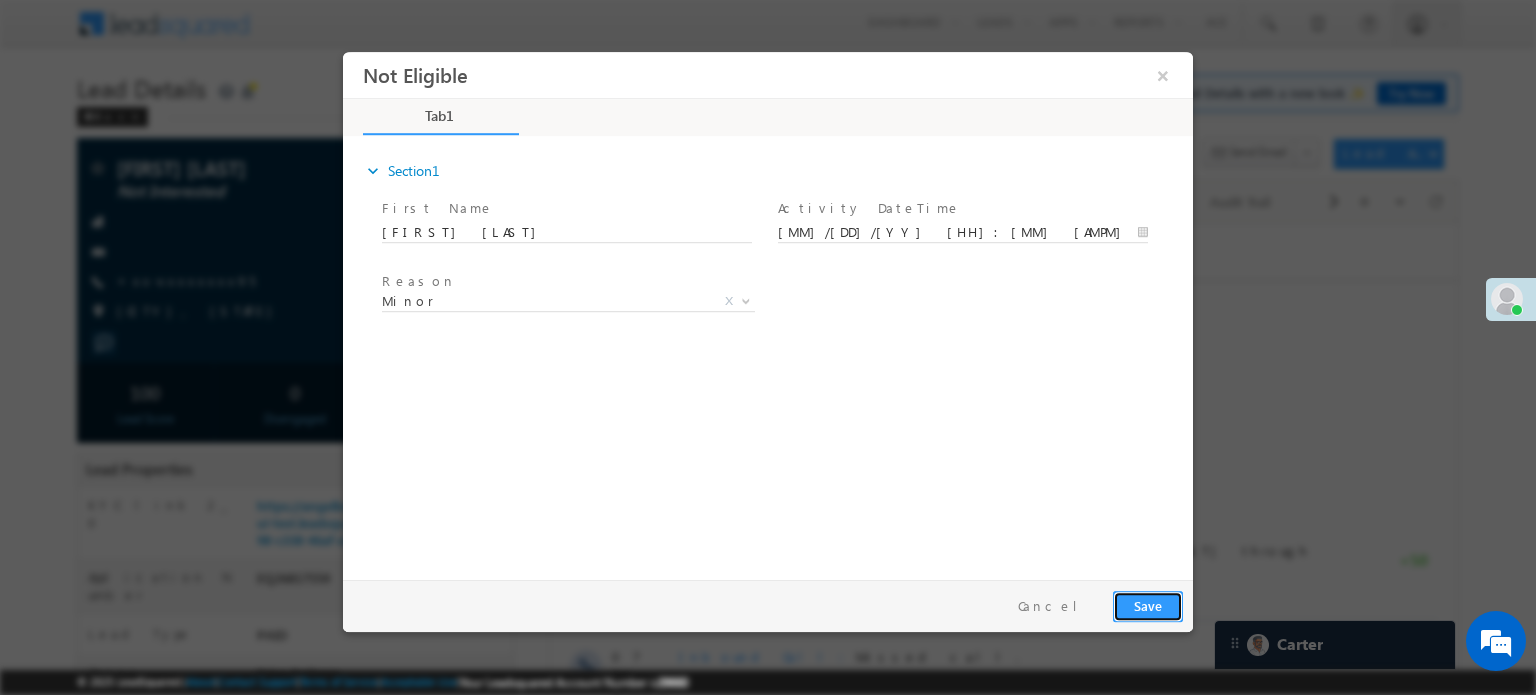 drag, startPoint x: 1155, startPoint y: 604, endPoint x: 1567, endPoint y: 53, distance: 688.00073 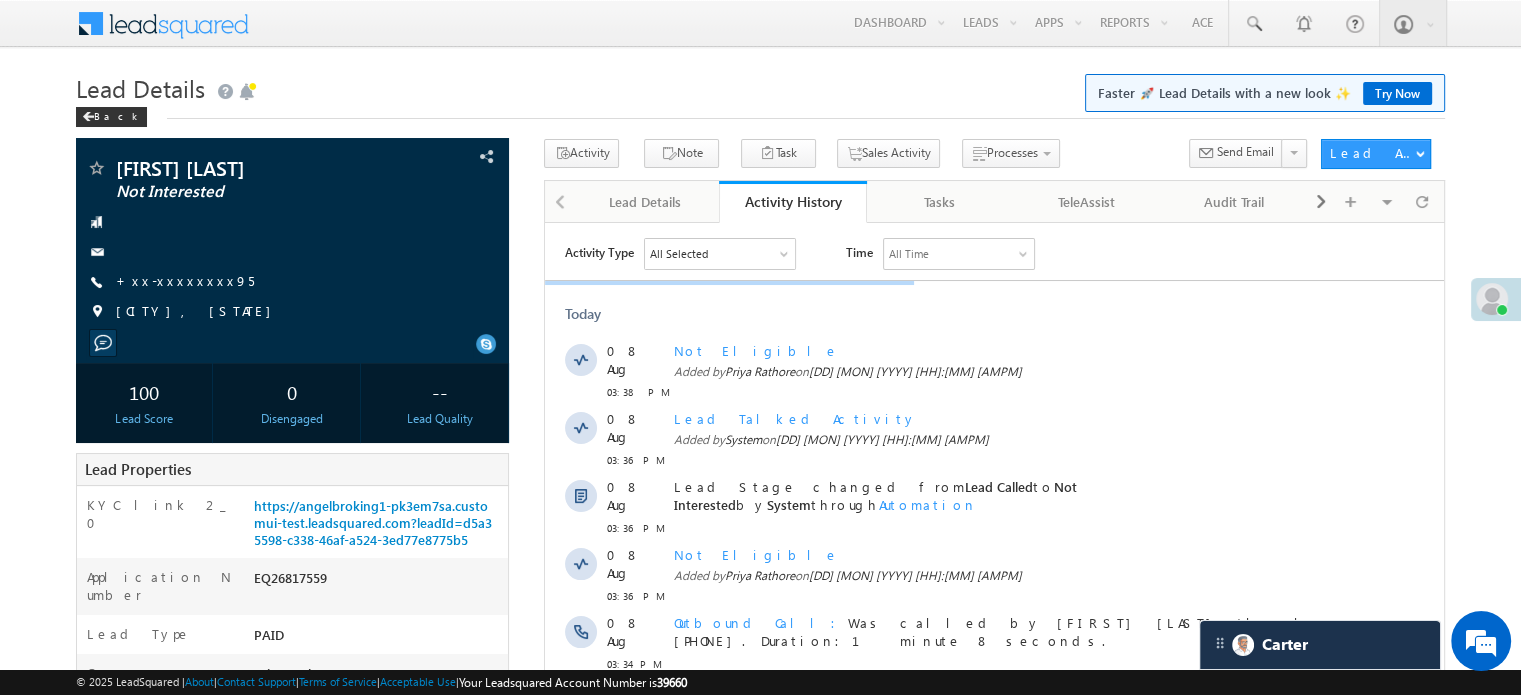 scroll, scrollTop: 0, scrollLeft: 0, axis: both 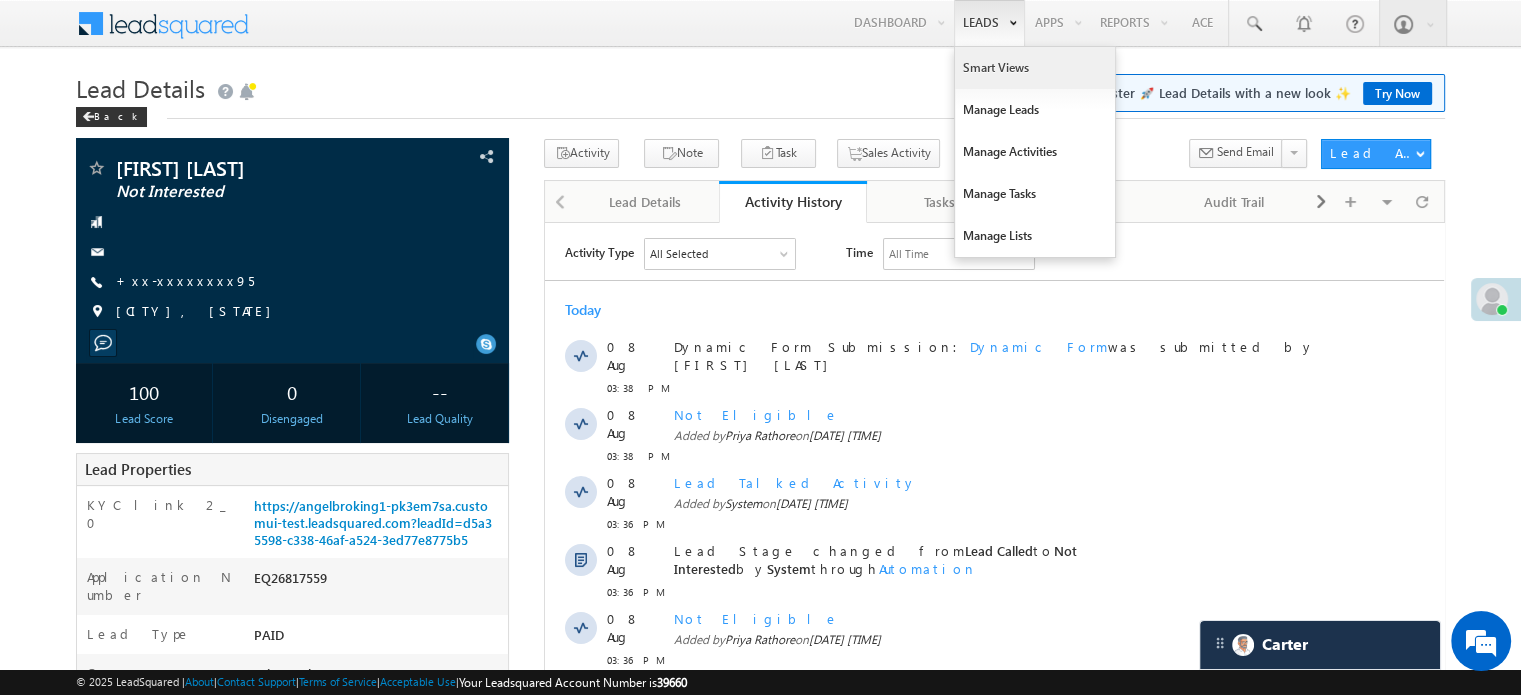 click on "Smart Views" at bounding box center (1035, 68) 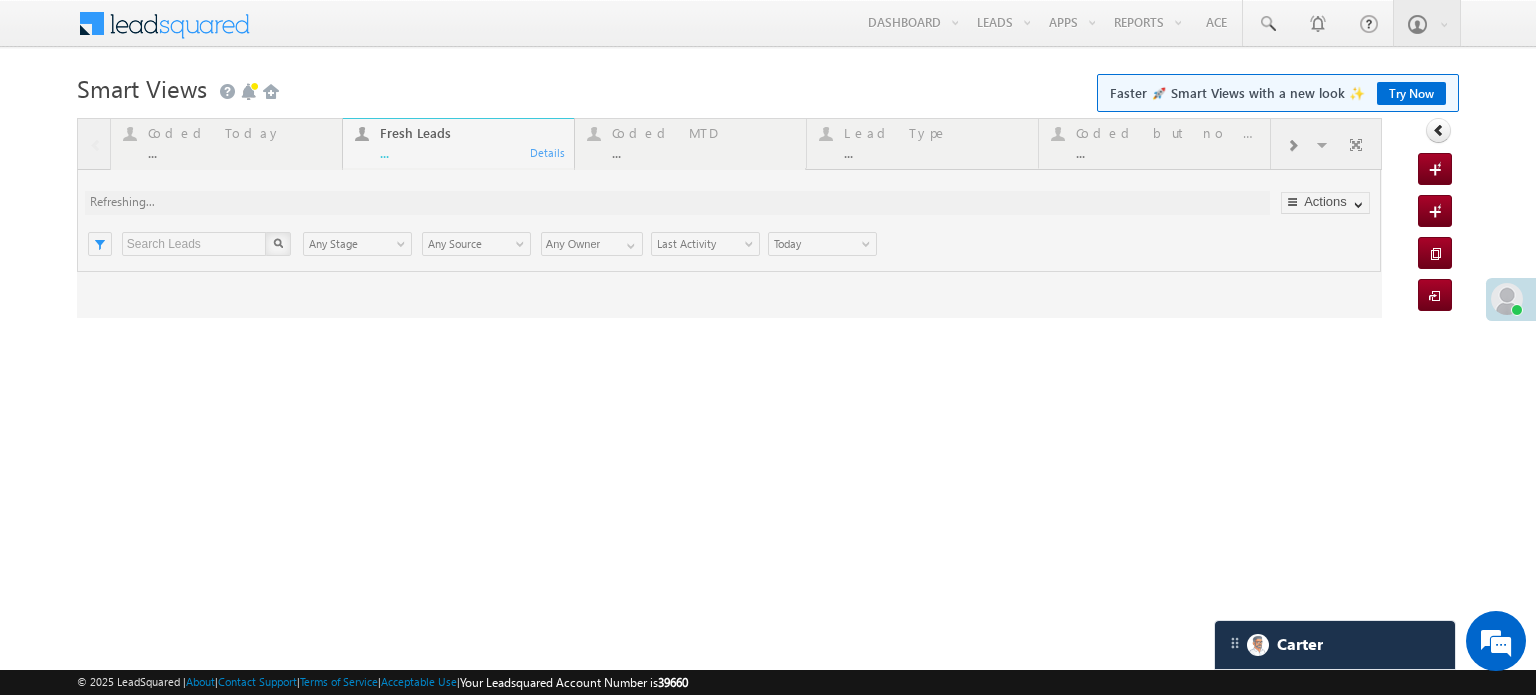 scroll, scrollTop: 0, scrollLeft: 0, axis: both 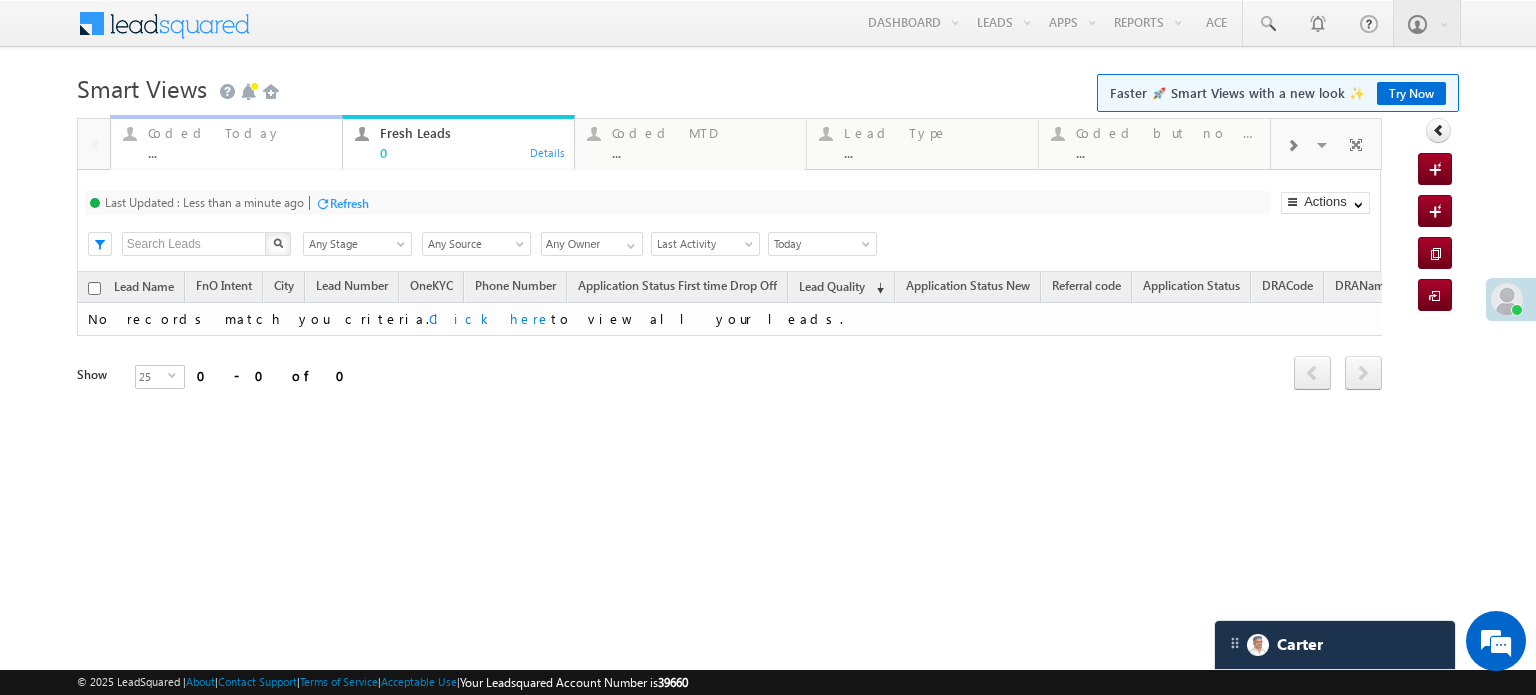 click on "Coded Today" at bounding box center (239, 133) 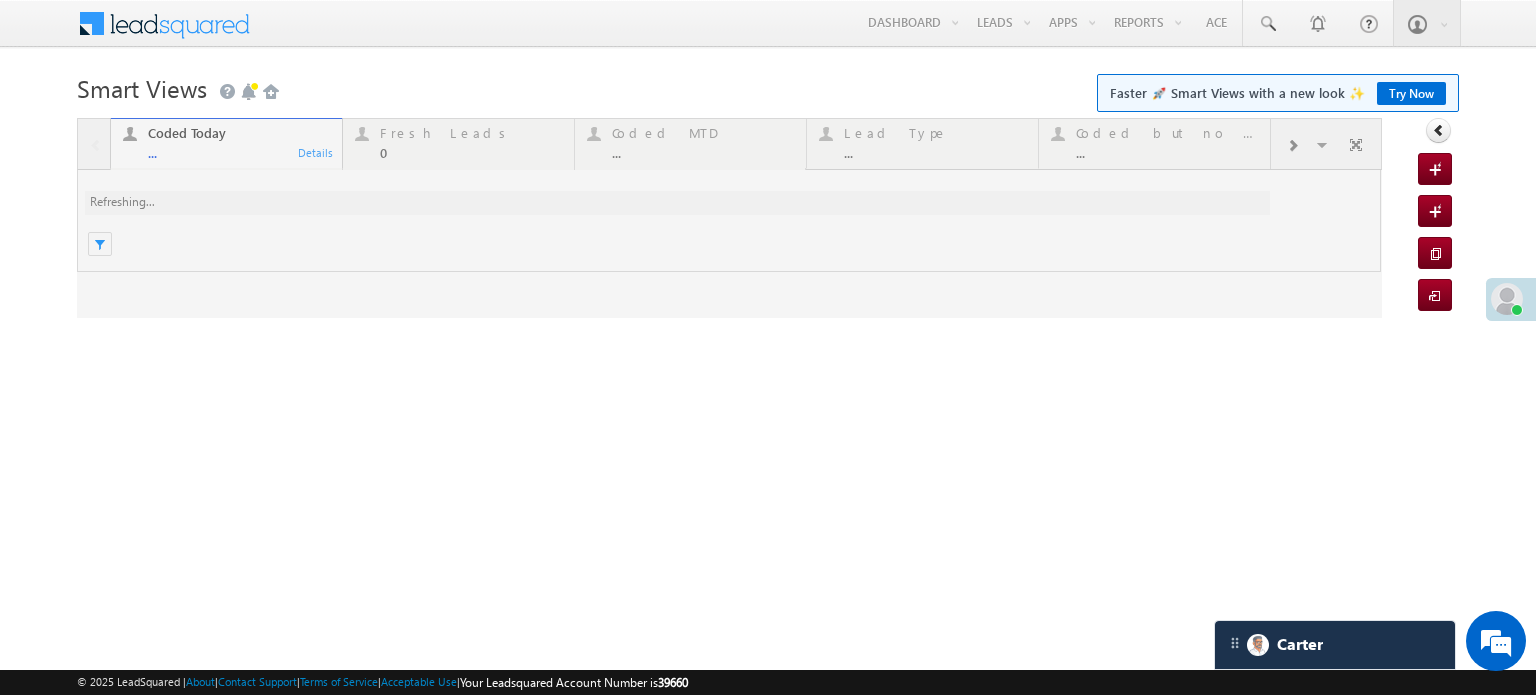 scroll, scrollTop: 0, scrollLeft: 0, axis: both 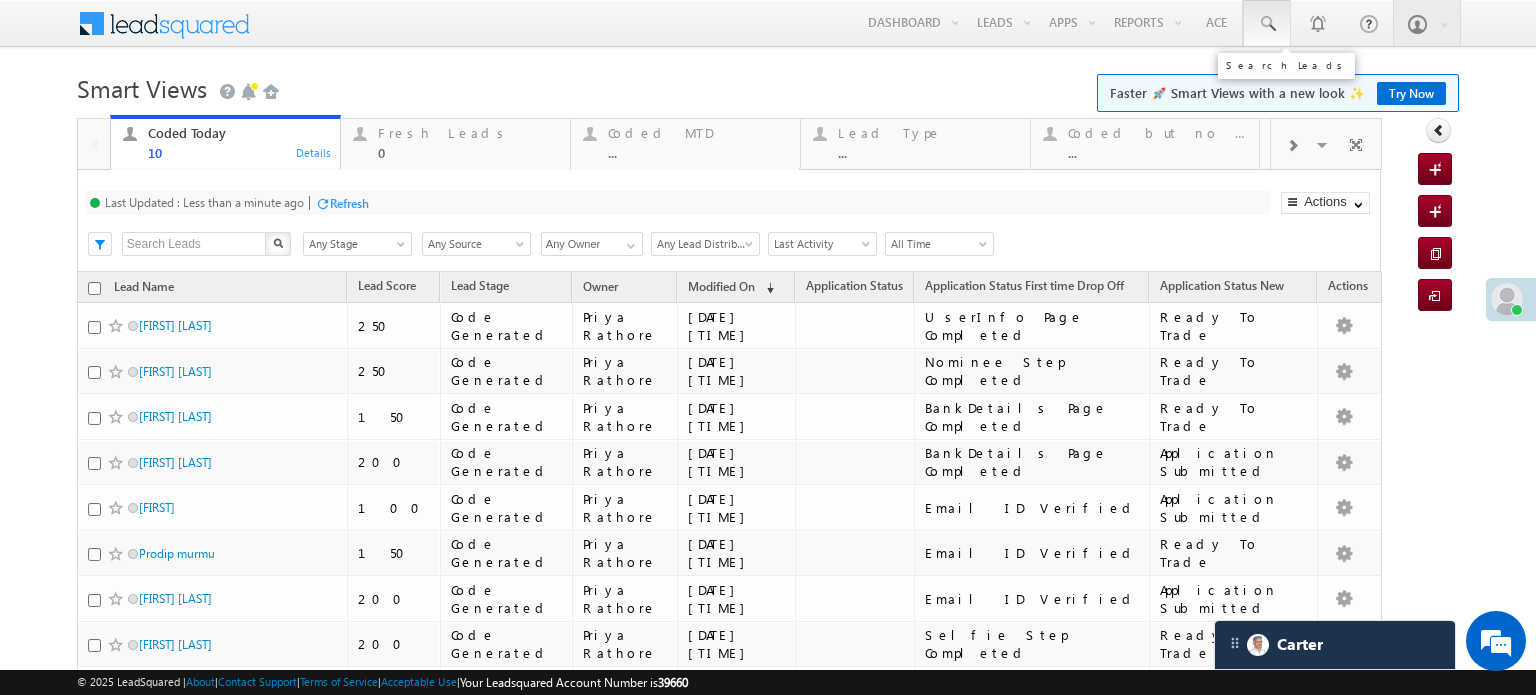 click at bounding box center [1267, 24] 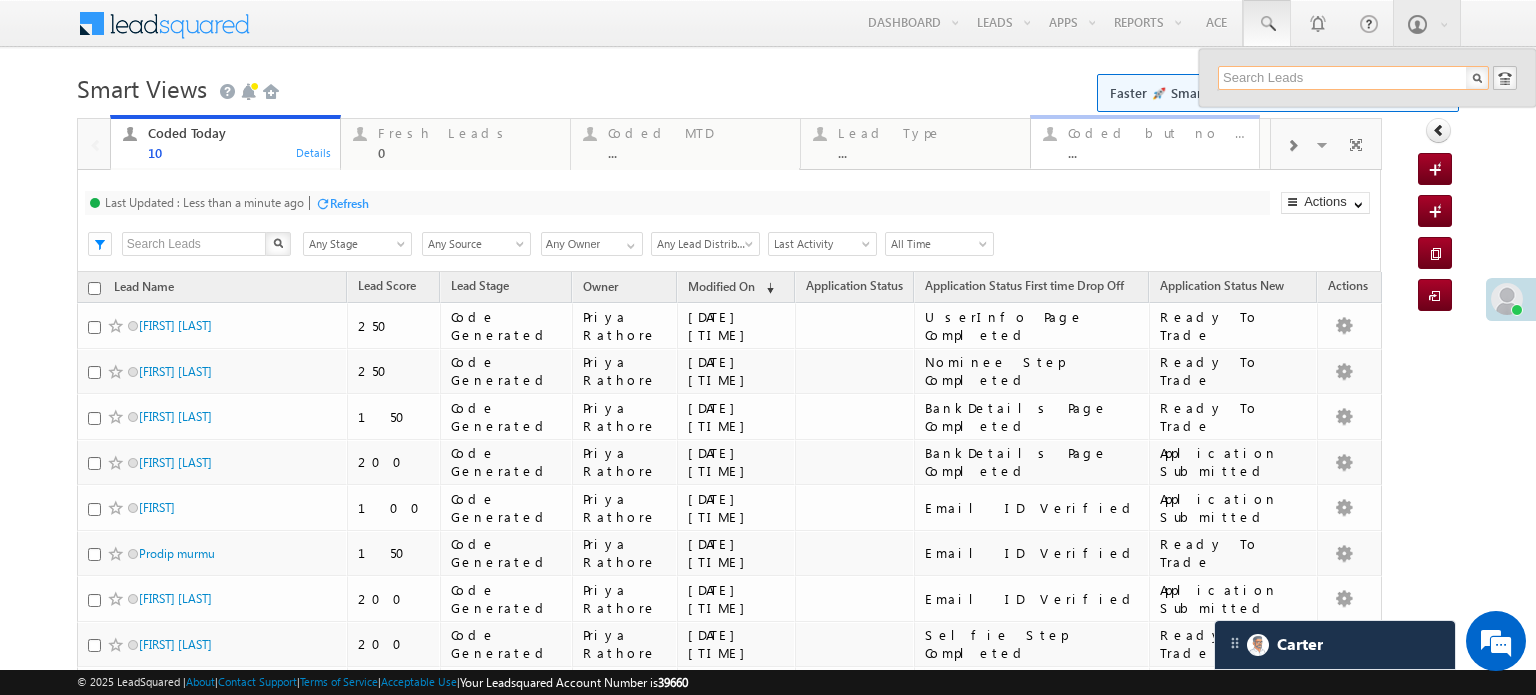 paste on "EQ26799831" 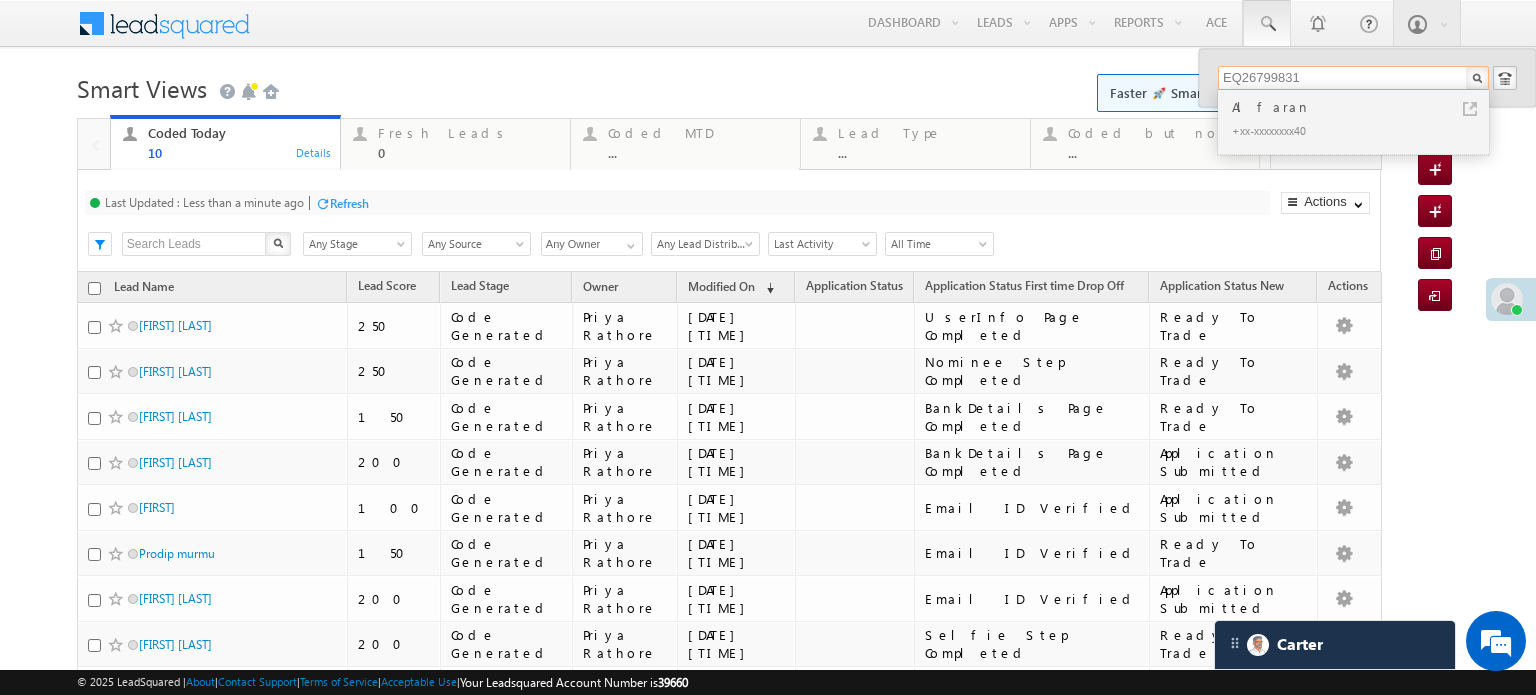 type on "EQ26799831" 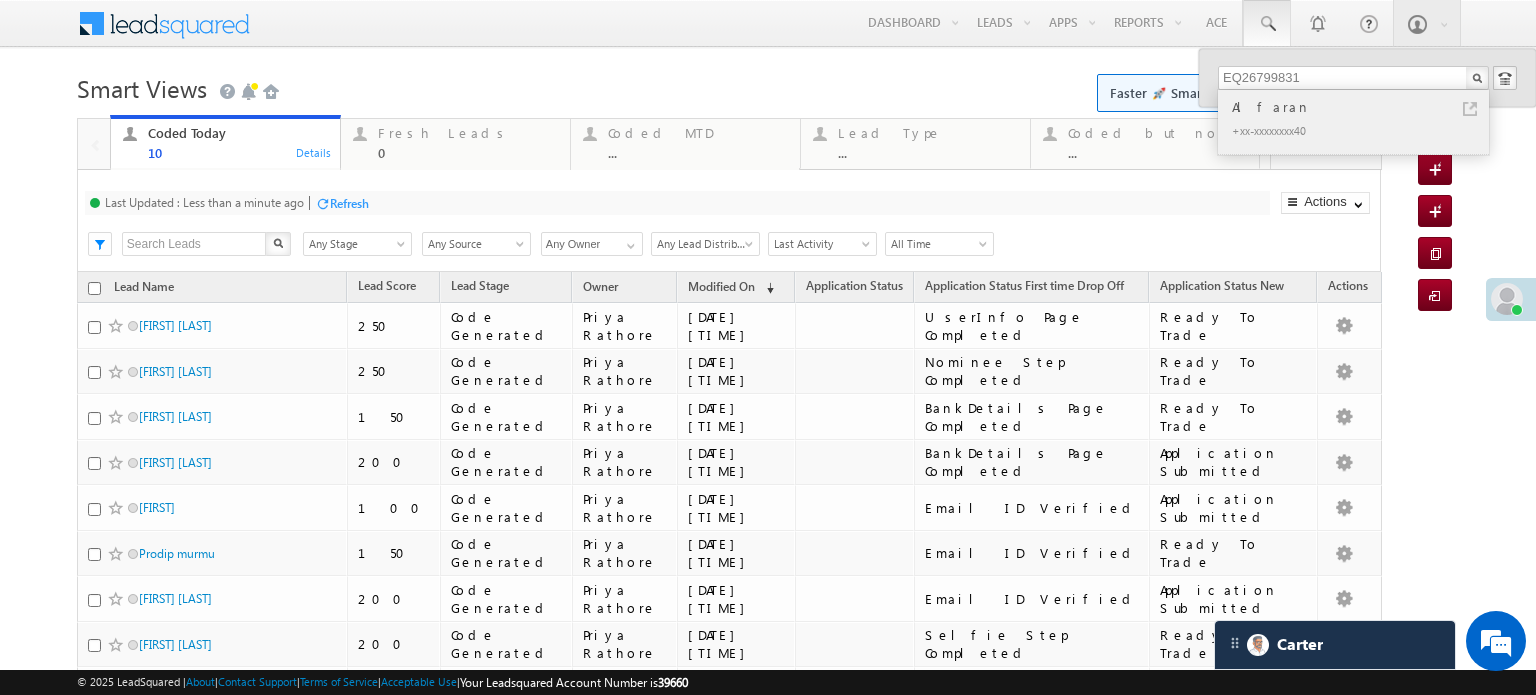 click on "+xx-xxxxxxxx40" at bounding box center (1362, 130) 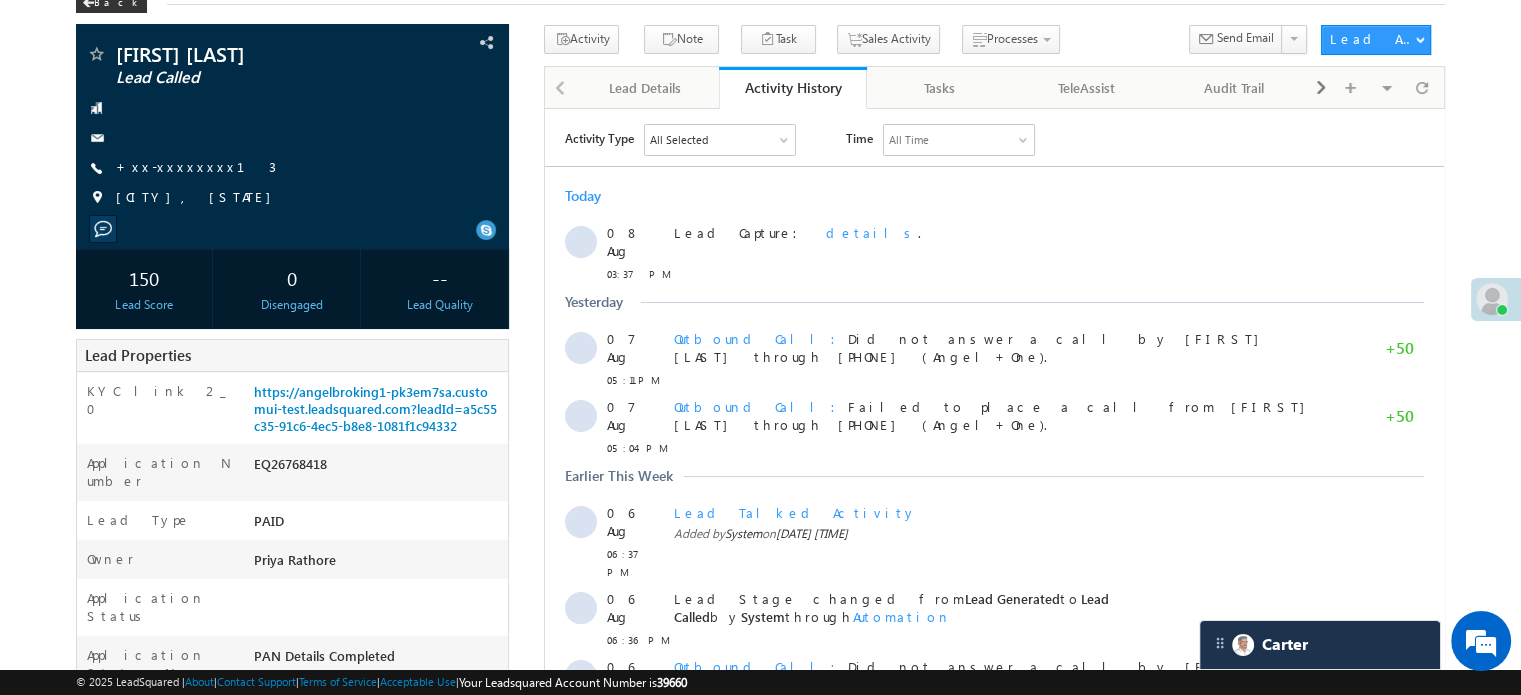 scroll, scrollTop: 200, scrollLeft: 0, axis: vertical 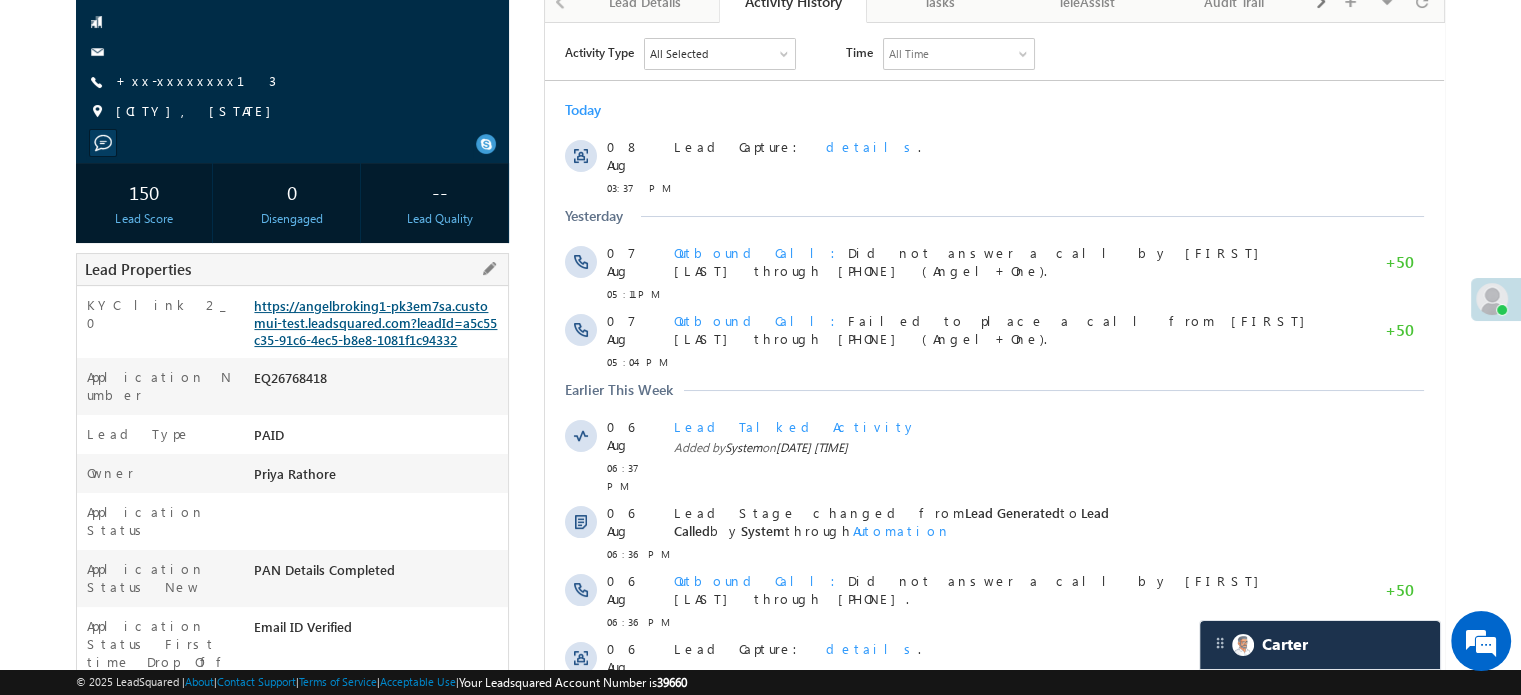 click on "https://angelbroking1-pk3em7sa.customui-test.leadsquared.com?leadId=a5c55c35-91c6-4ec5-b8e8-1081f1c94332" at bounding box center (375, 322) 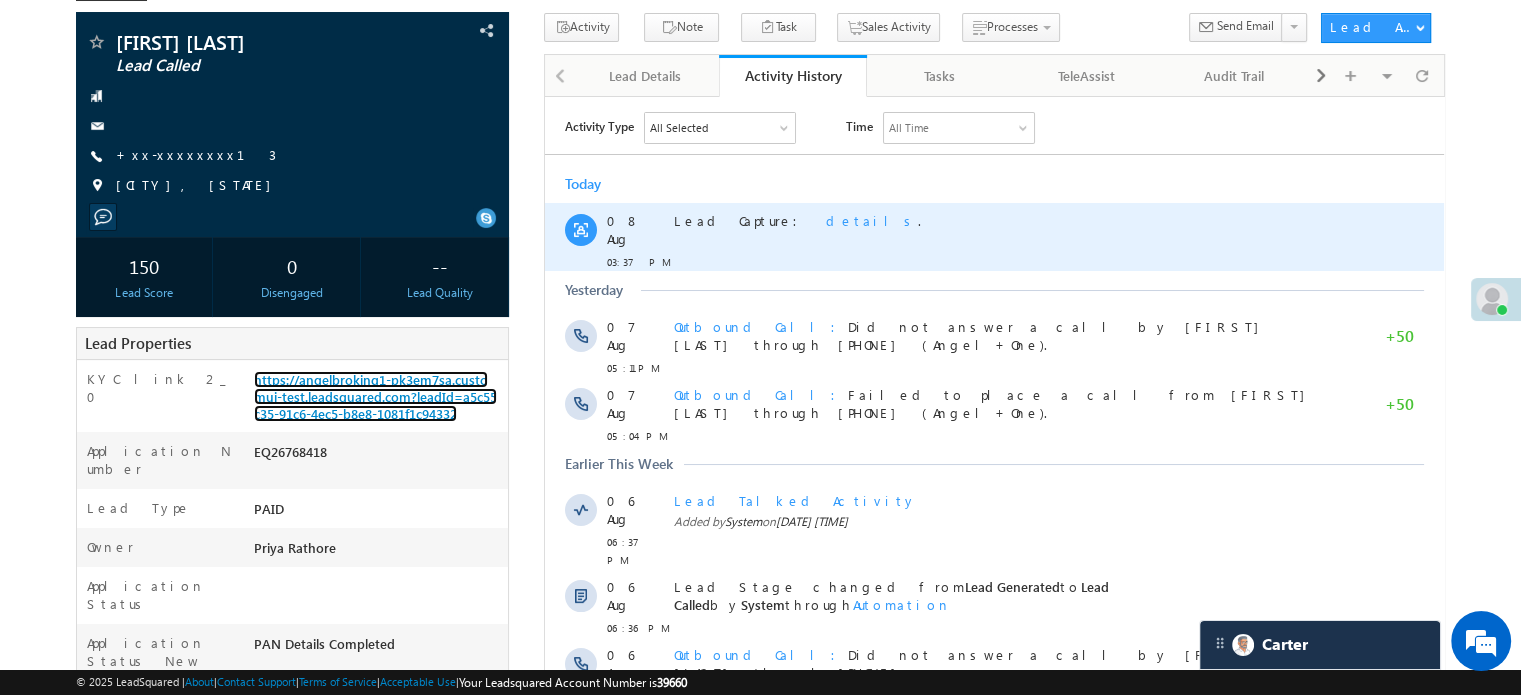 scroll, scrollTop: 0, scrollLeft: 0, axis: both 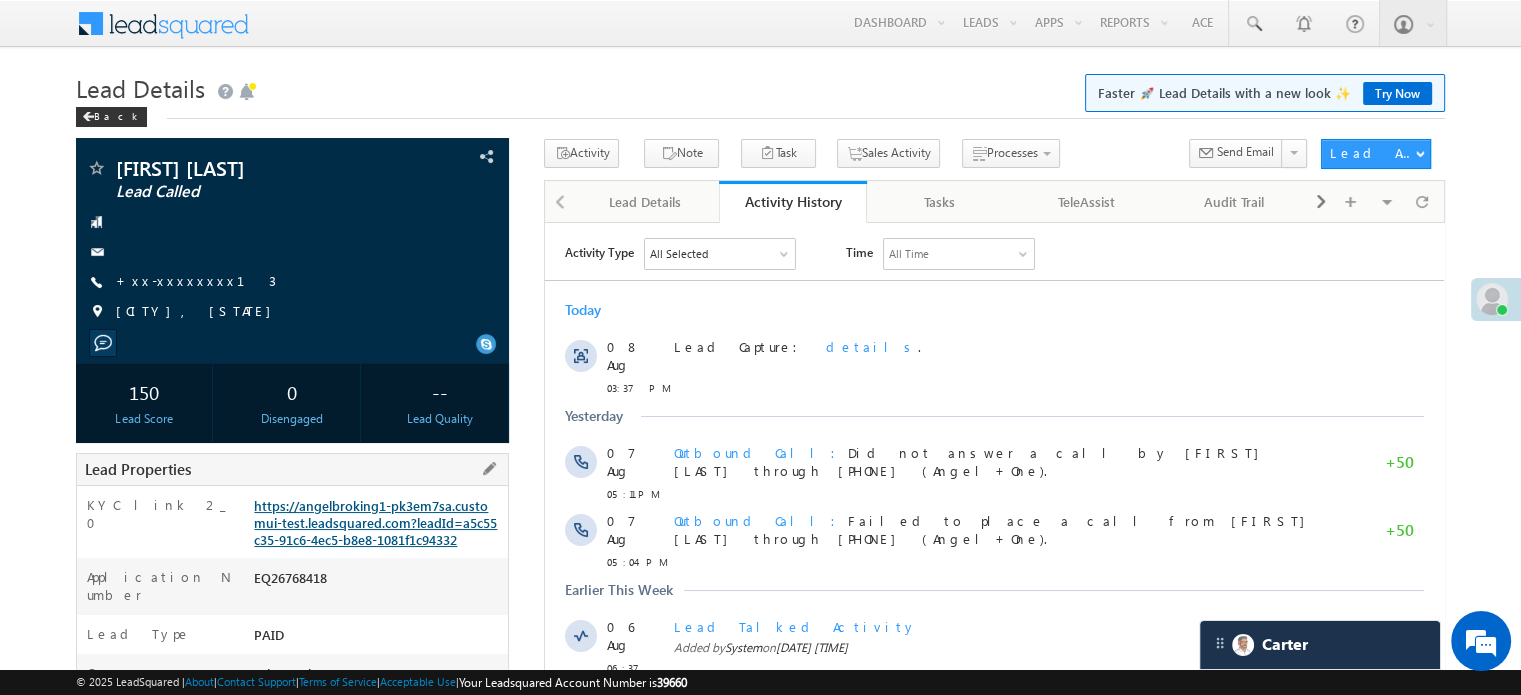 click on "https://angelbroking1-pk3em7sa.customui-test.leadsquared.com?leadId=a5c55c35-91c6-4ec5-b8e8-1081f1c94332" at bounding box center [375, 522] 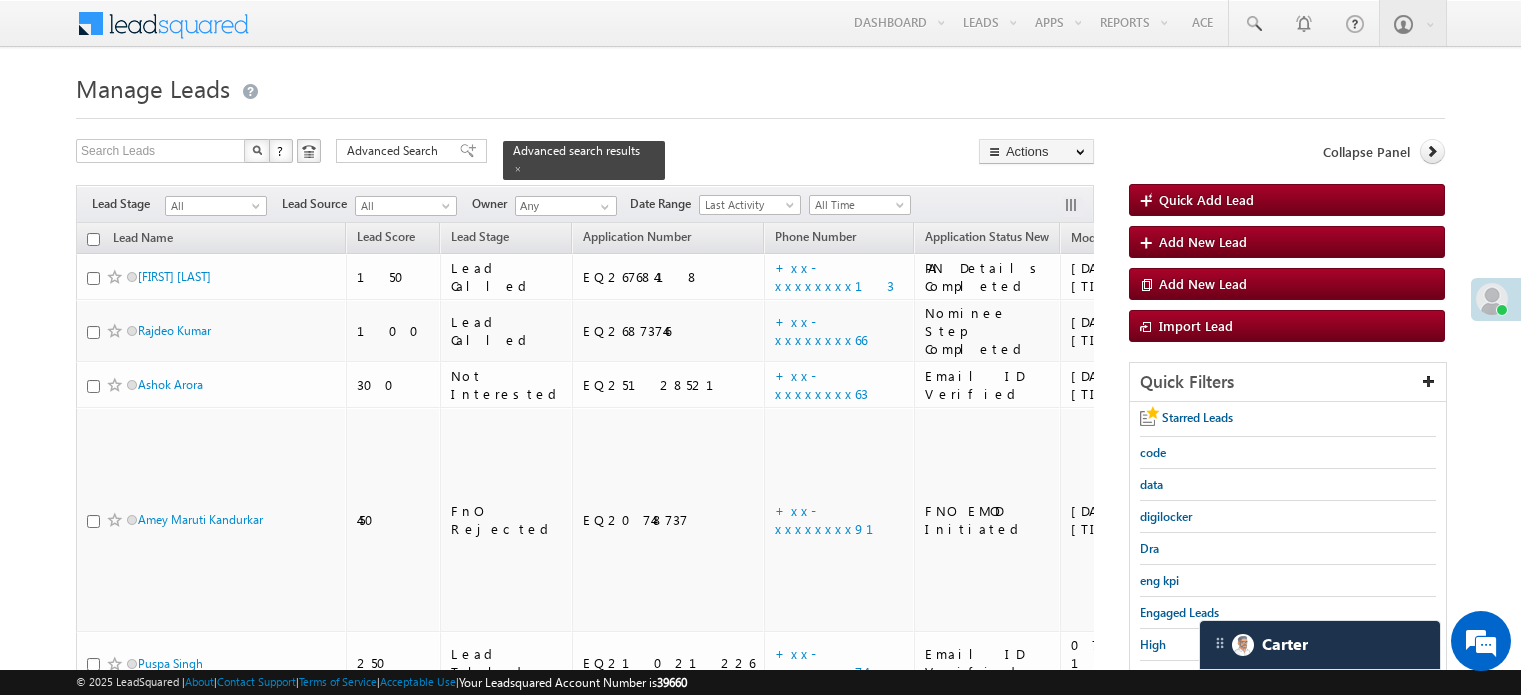scroll, scrollTop: 200, scrollLeft: 0, axis: vertical 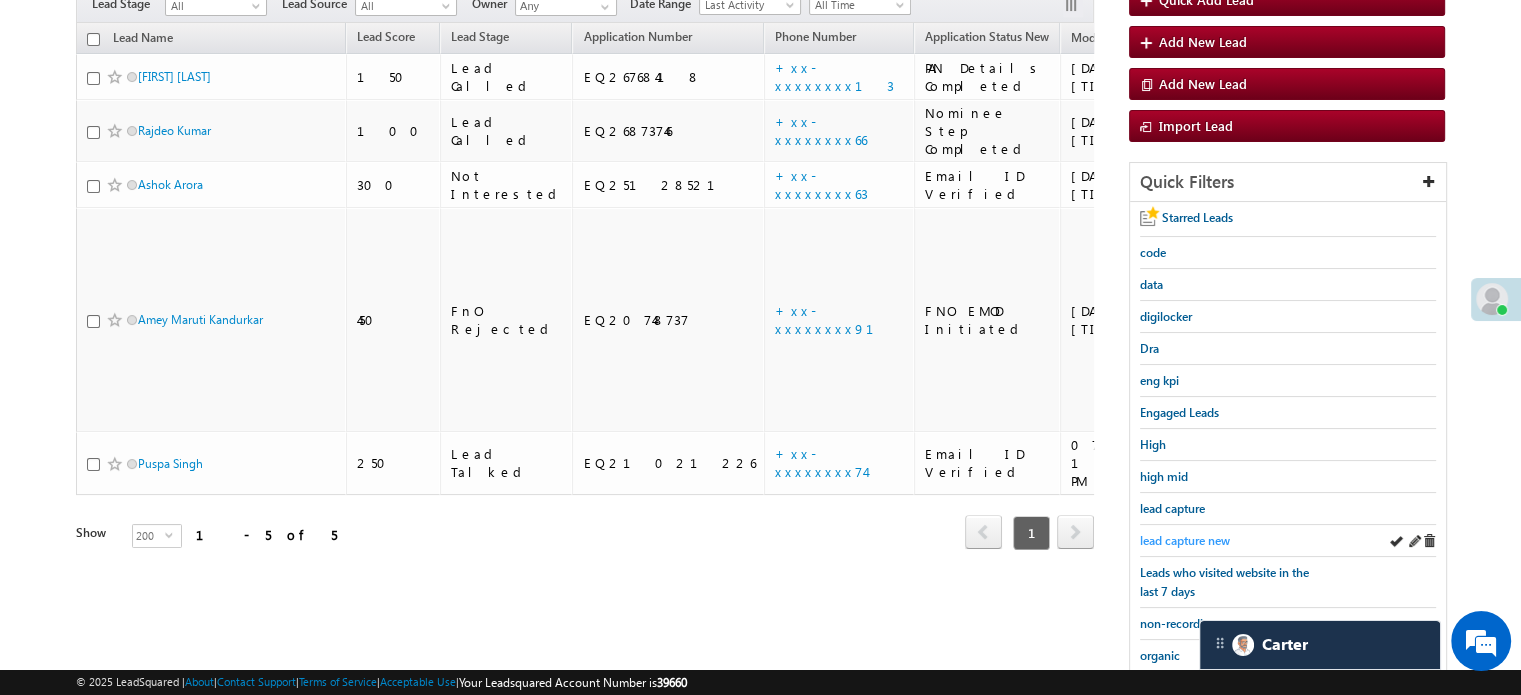 click on "lead capture new" at bounding box center [1185, 540] 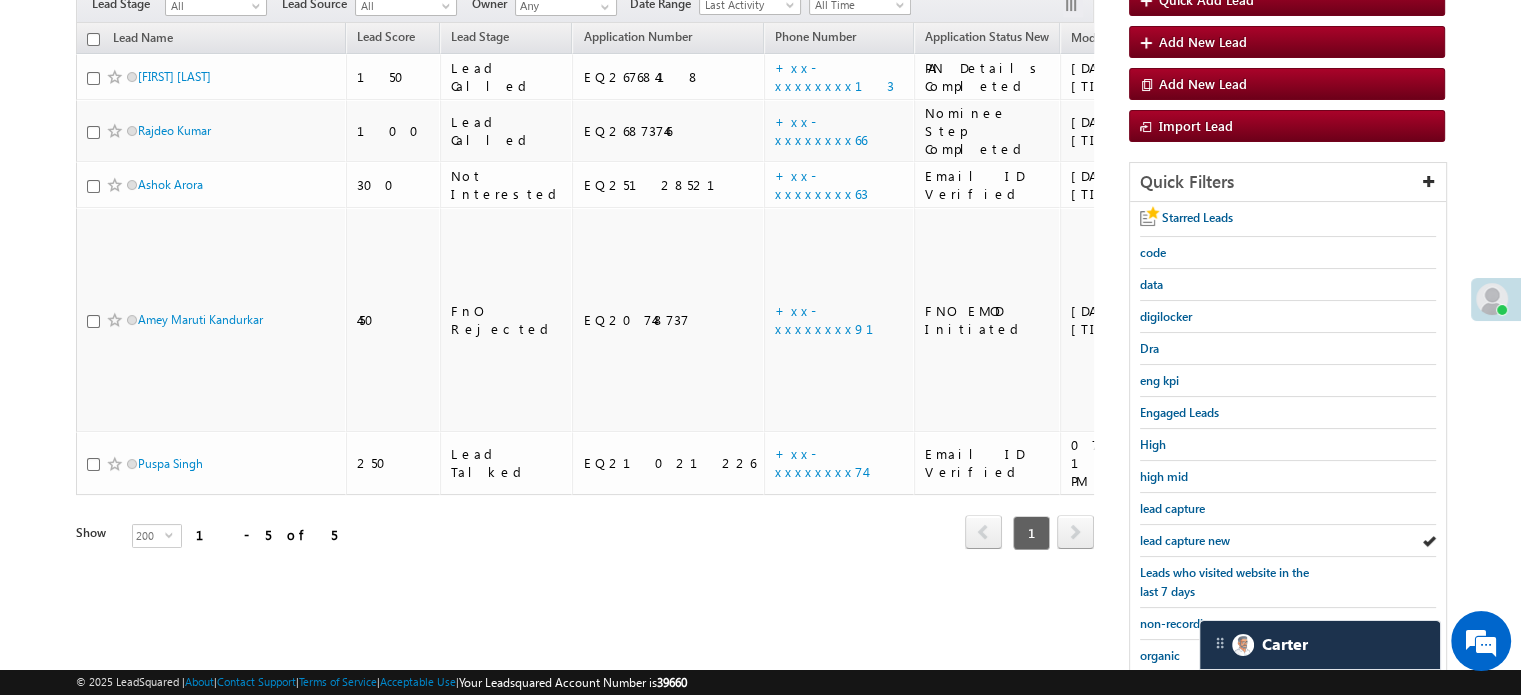 click on "lead capture new" at bounding box center (1185, 540) 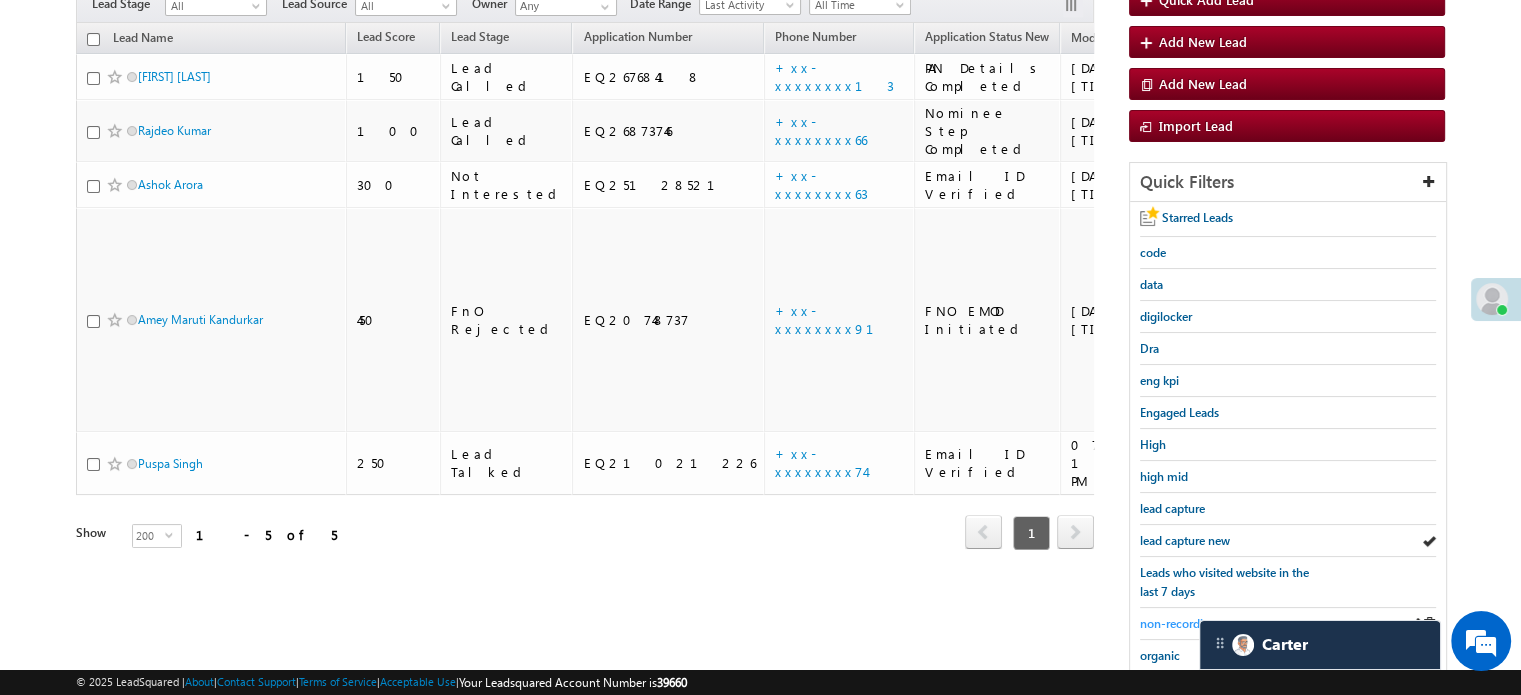 scroll, scrollTop: 429, scrollLeft: 0, axis: vertical 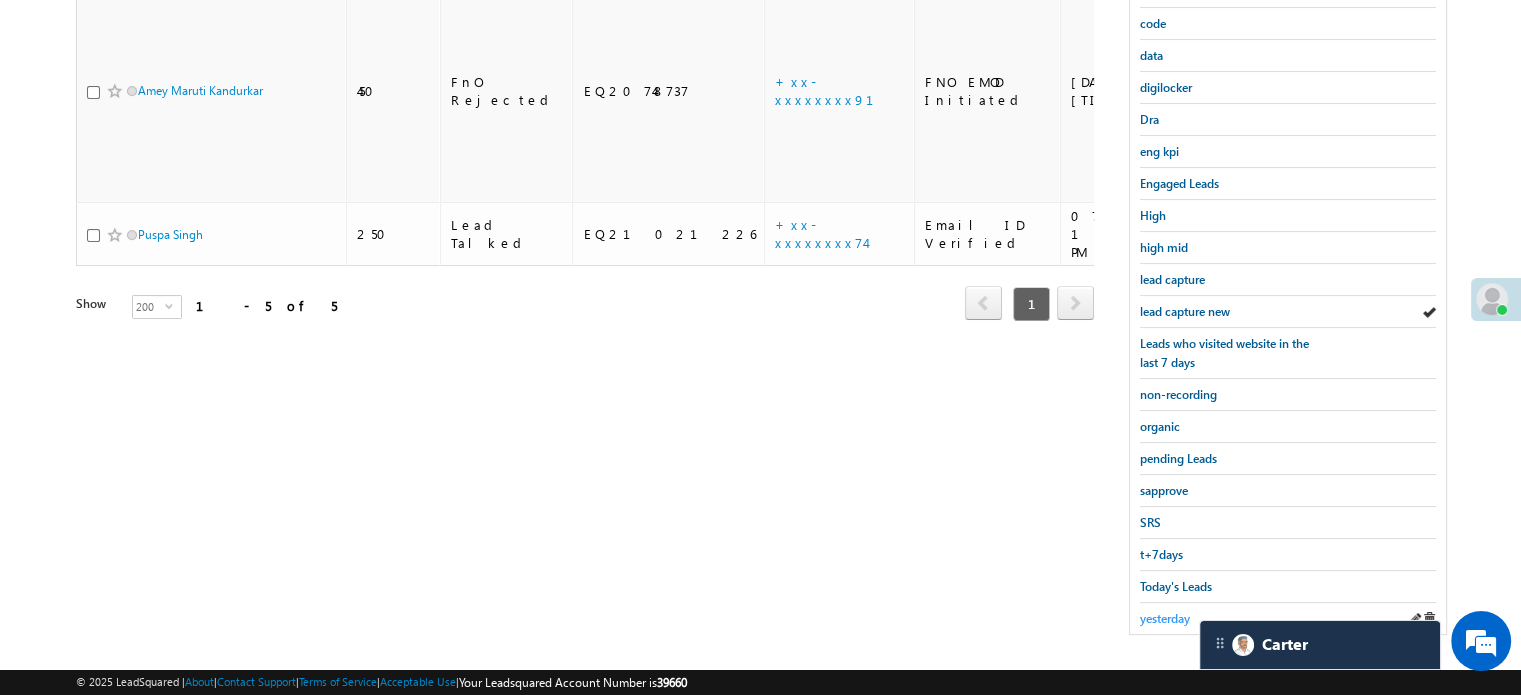 click on "yesterday" at bounding box center (1165, 618) 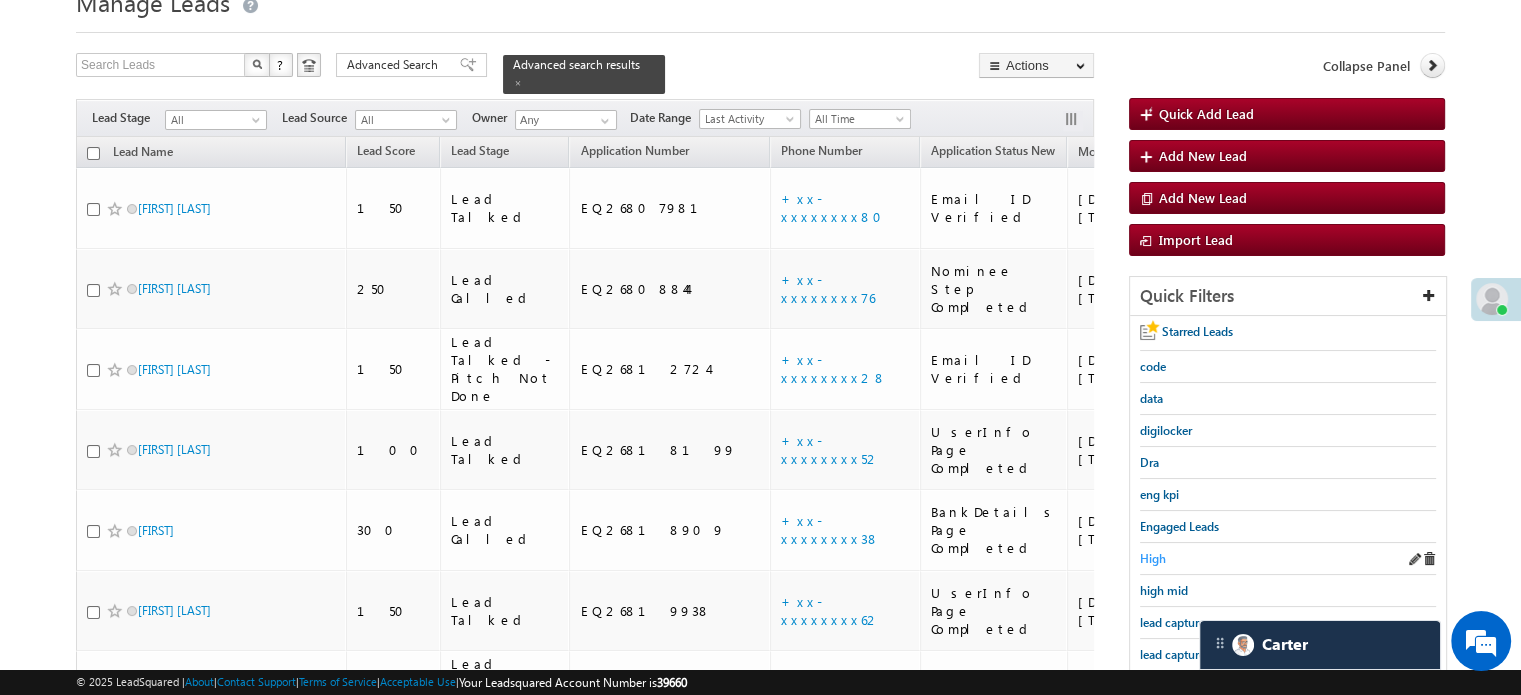 scroll, scrollTop: 129, scrollLeft: 0, axis: vertical 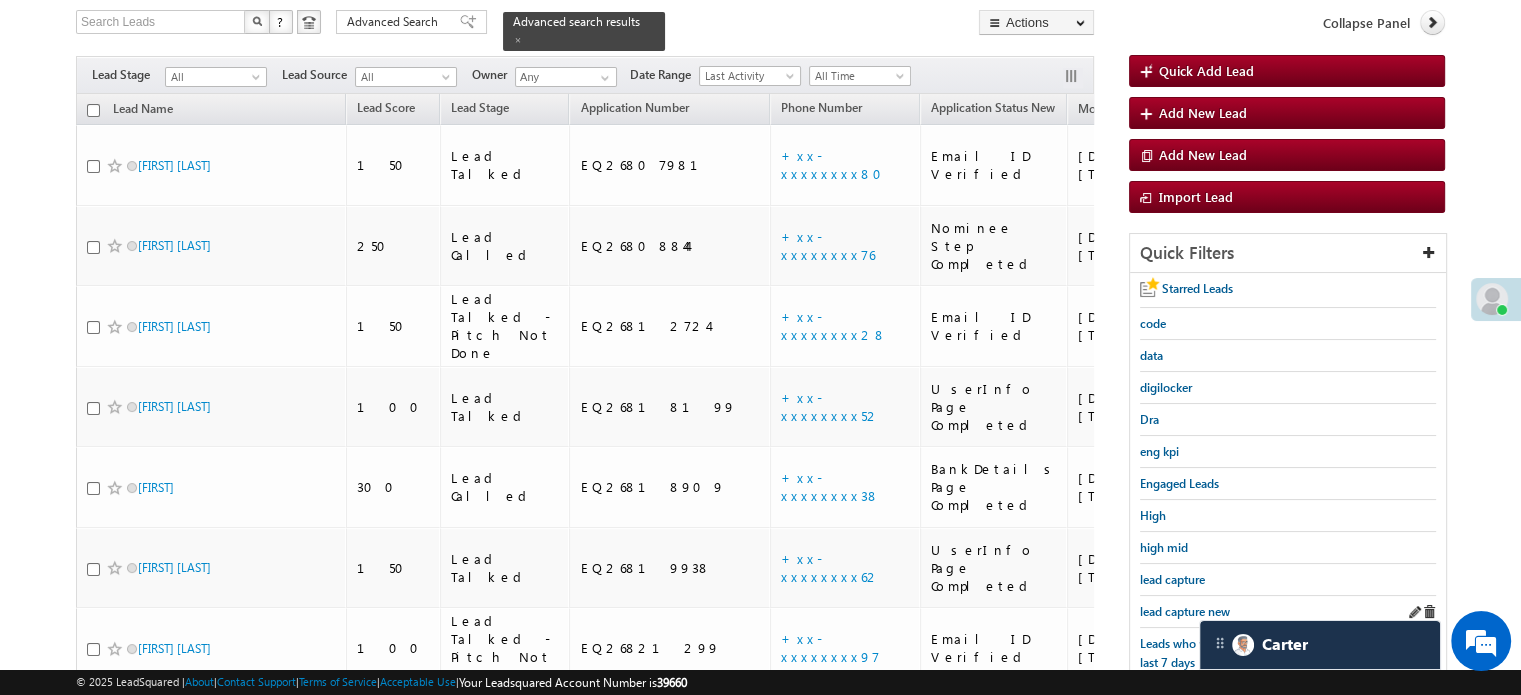 click on "lead capture new" at bounding box center (1288, 612) 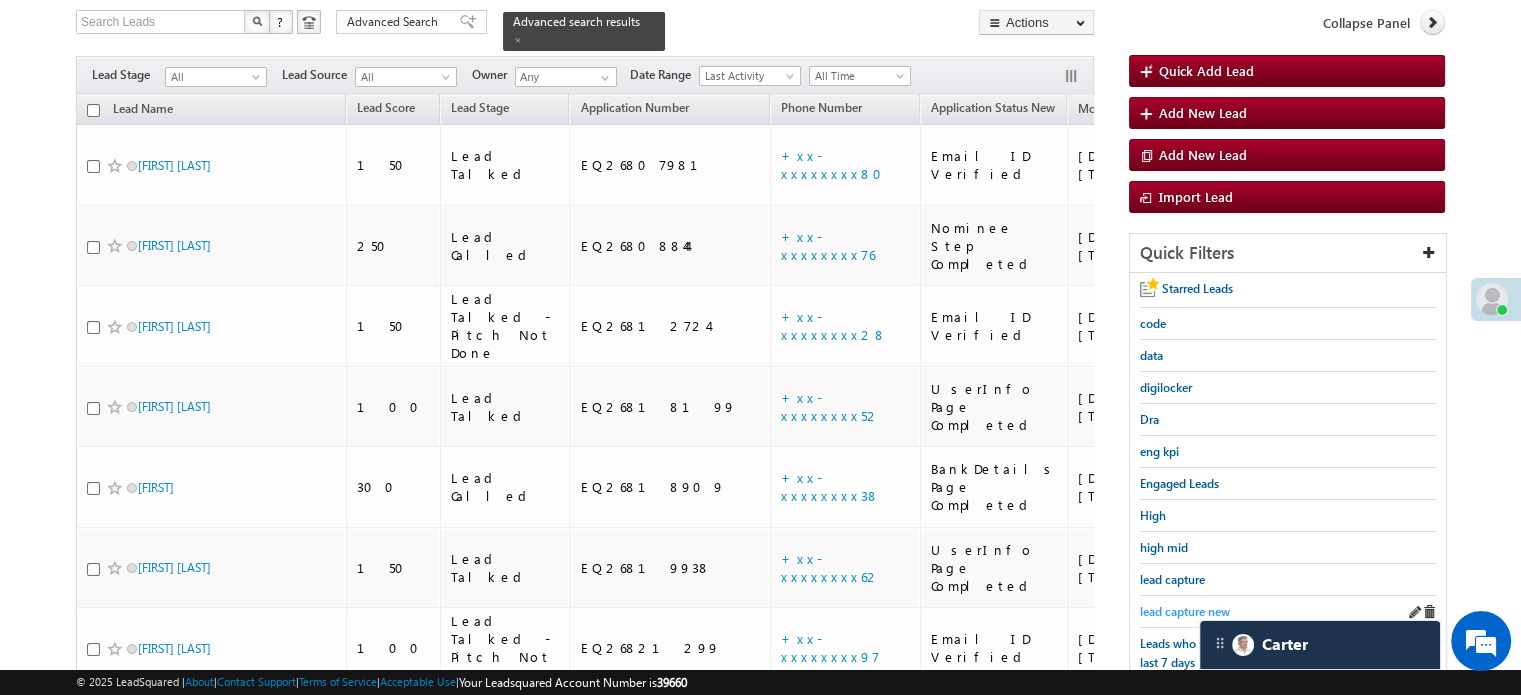 click on "lead capture new" at bounding box center [1185, 611] 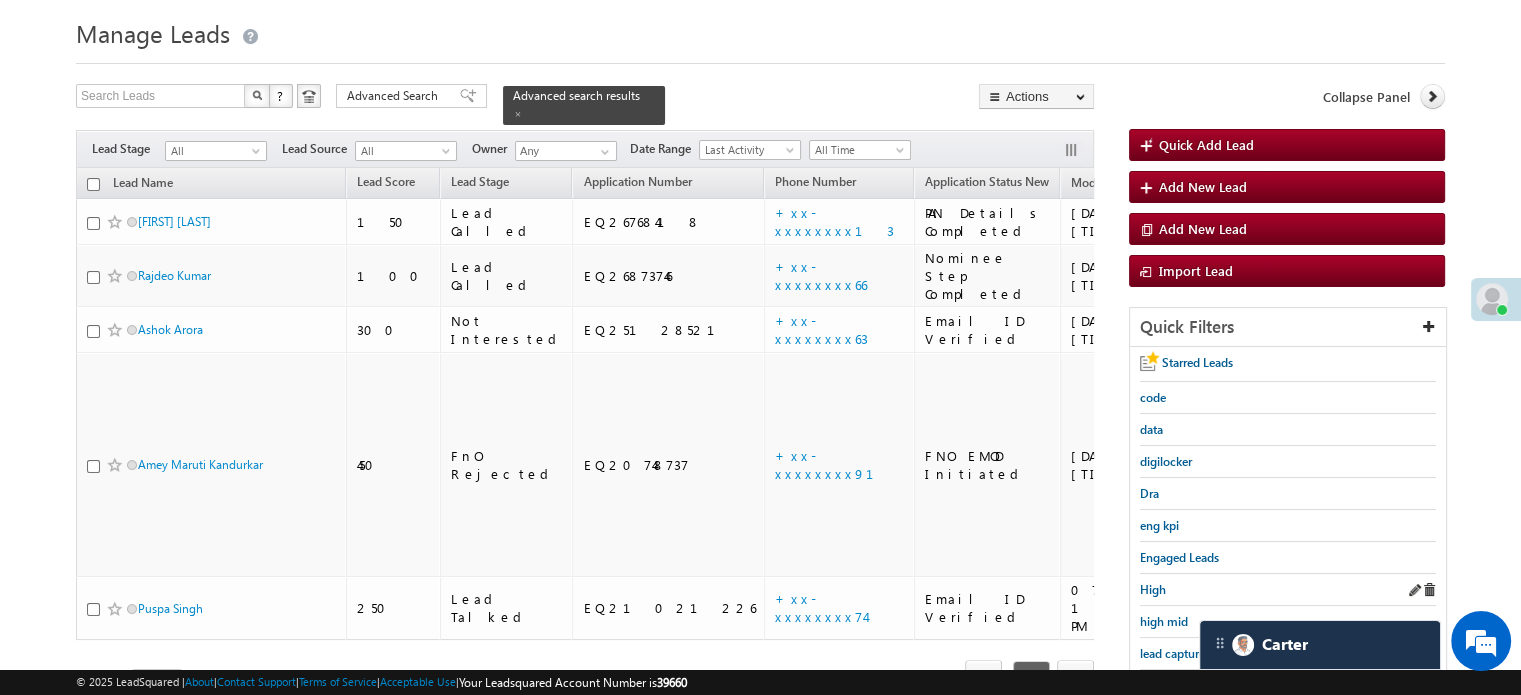 scroll, scrollTop: 100, scrollLeft: 0, axis: vertical 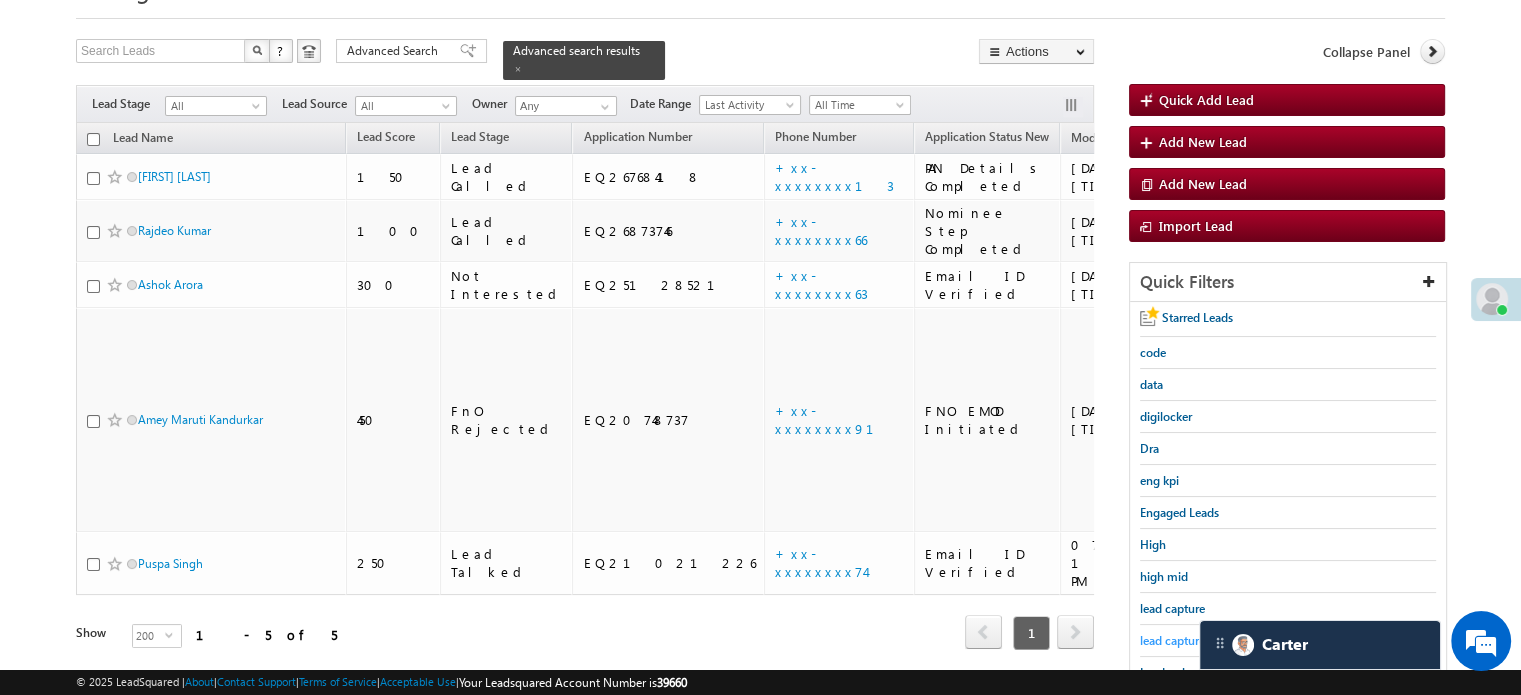 click on "lead capture new" at bounding box center (1185, 640) 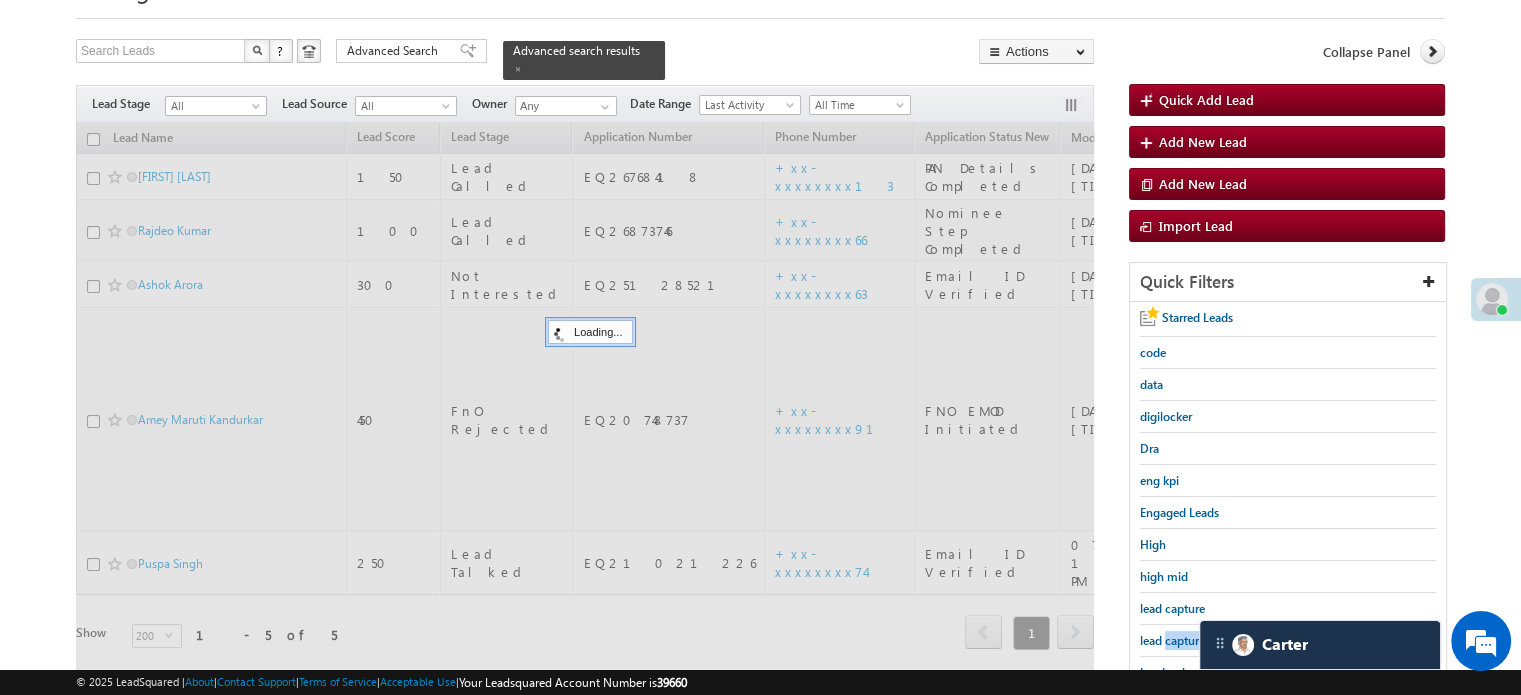 click on "lead capture new" at bounding box center (1185, 640) 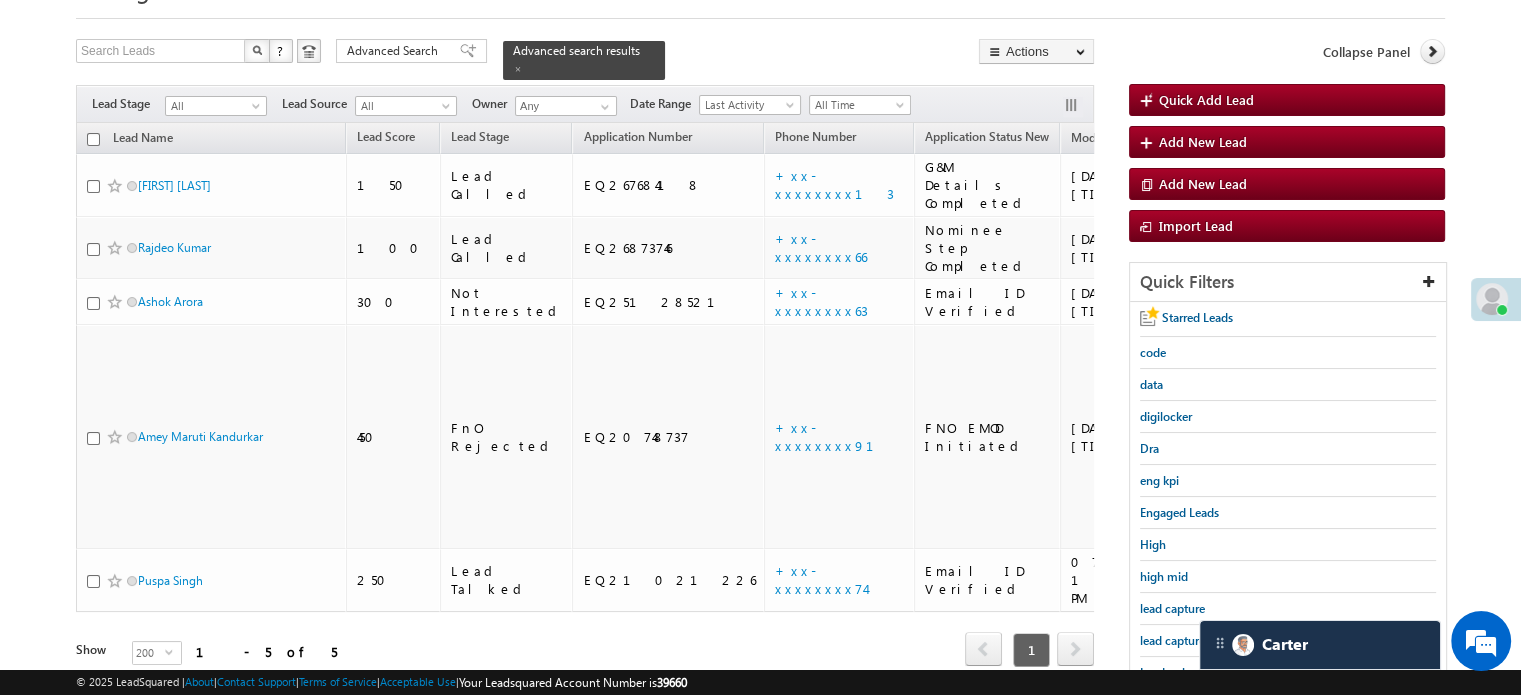 click on "lead capture new" at bounding box center (1185, 640) 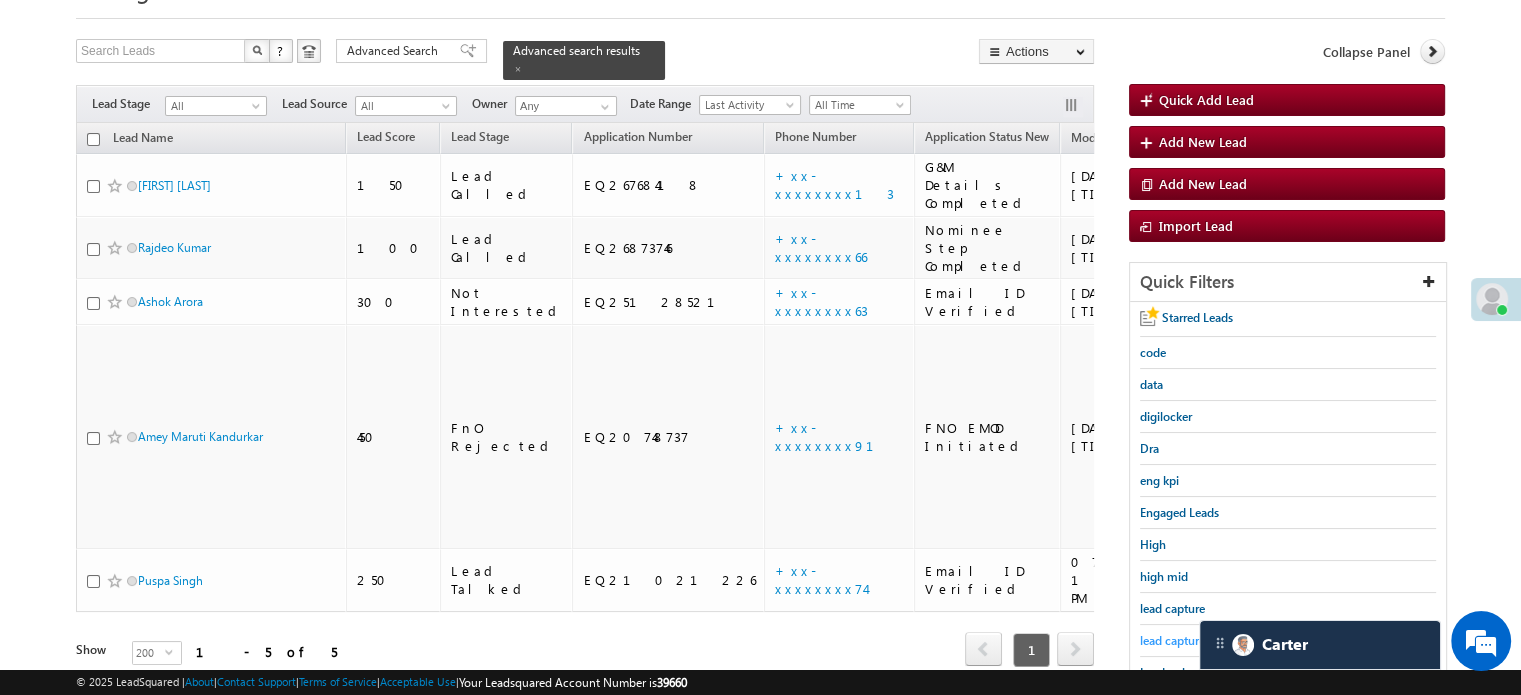 click on "lead capture new" at bounding box center [1185, 640] 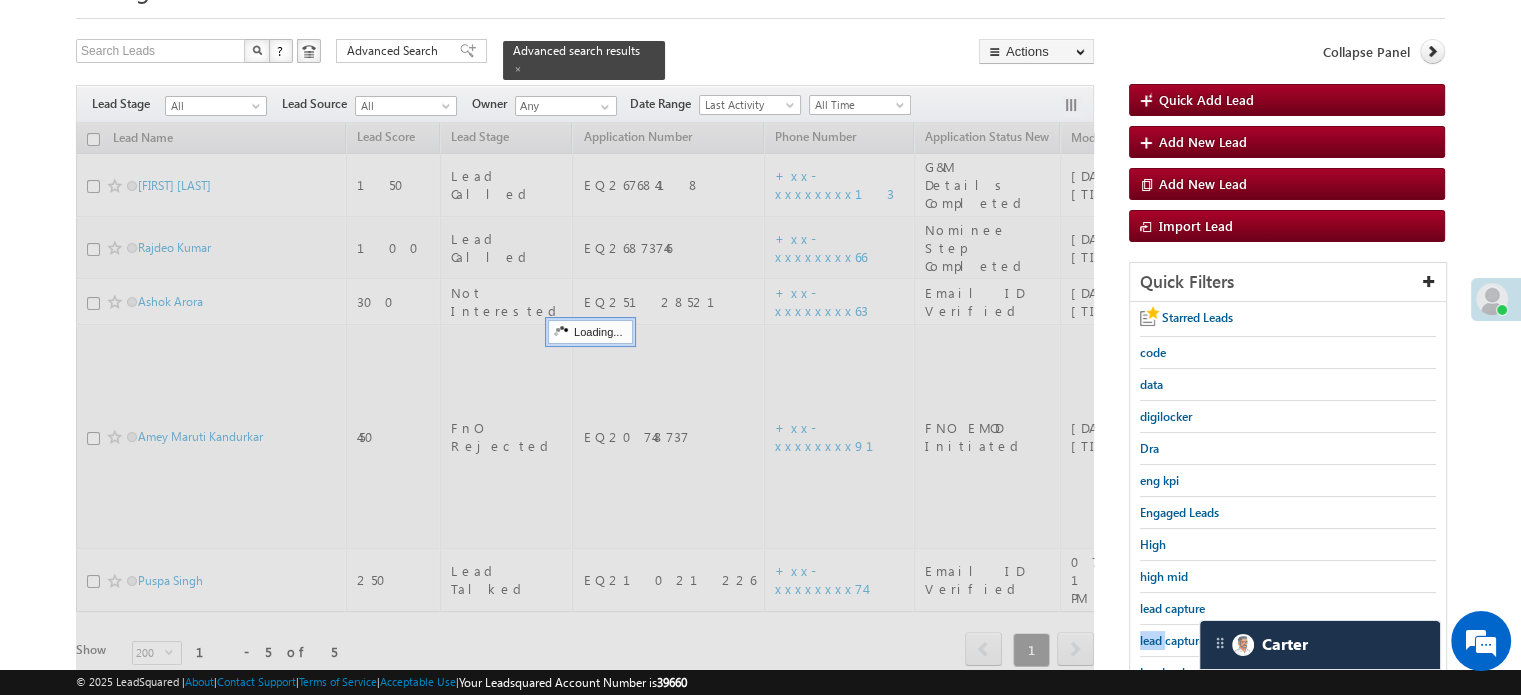 click on "lead capture new" at bounding box center (1185, 640) 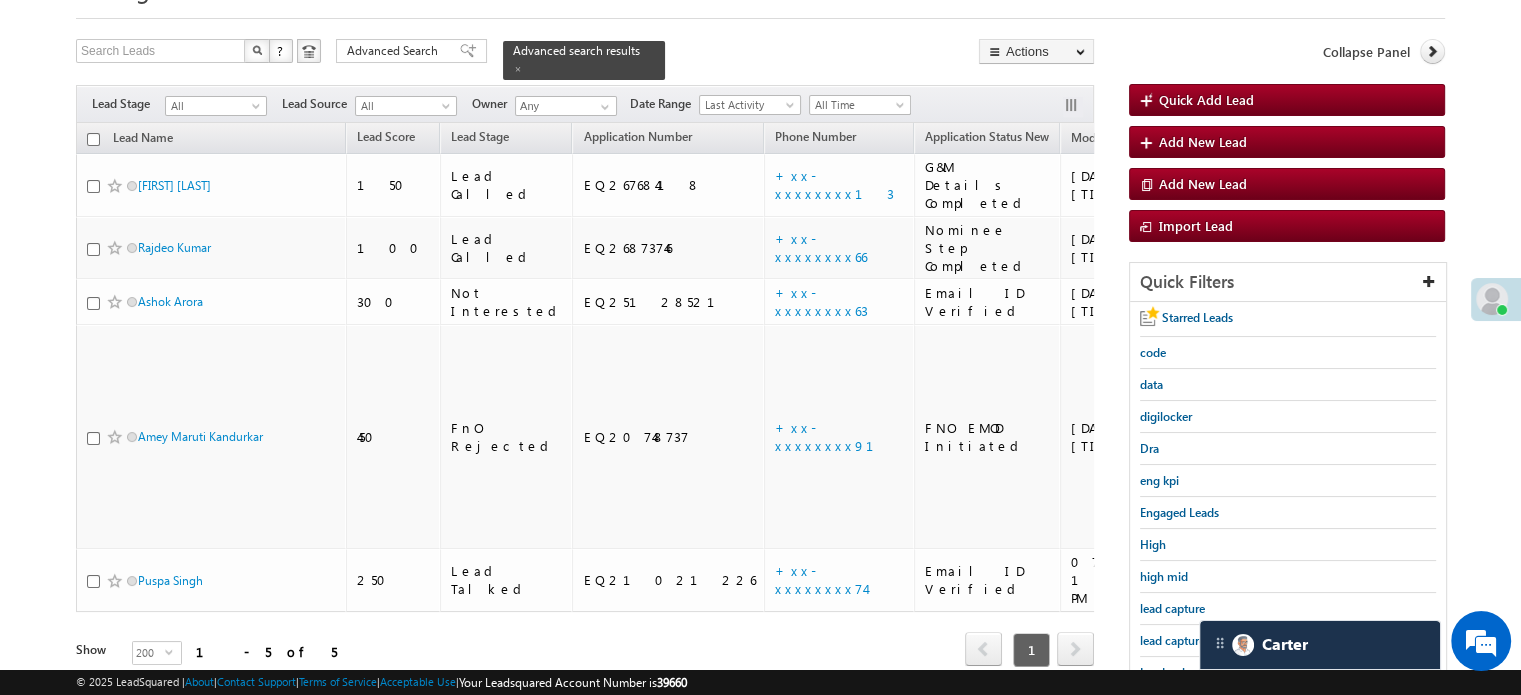 click on "lead capture new" at bounding box center (1185, 640) 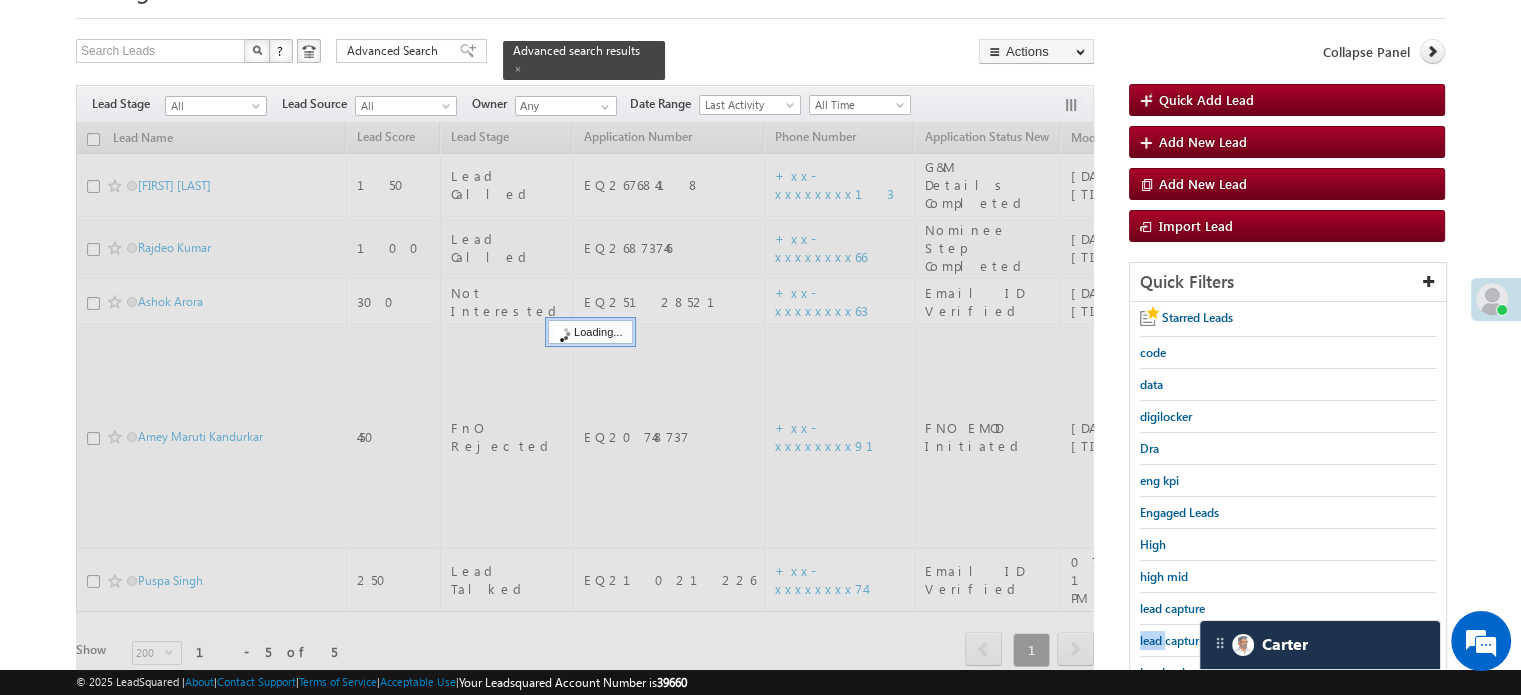 click on "lead capture new" at bounding box center [1185, 640] 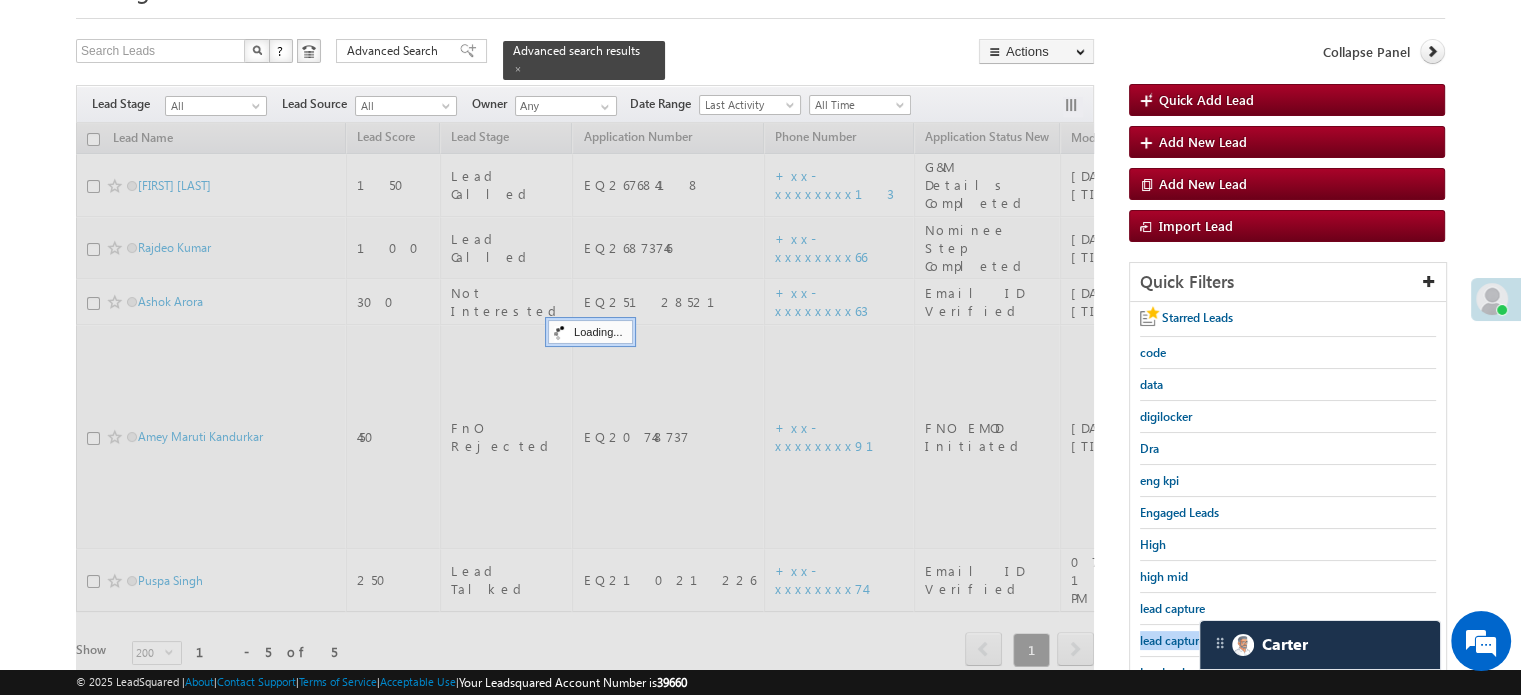 click on "lead capture new" at bounding box center [1185, 640] 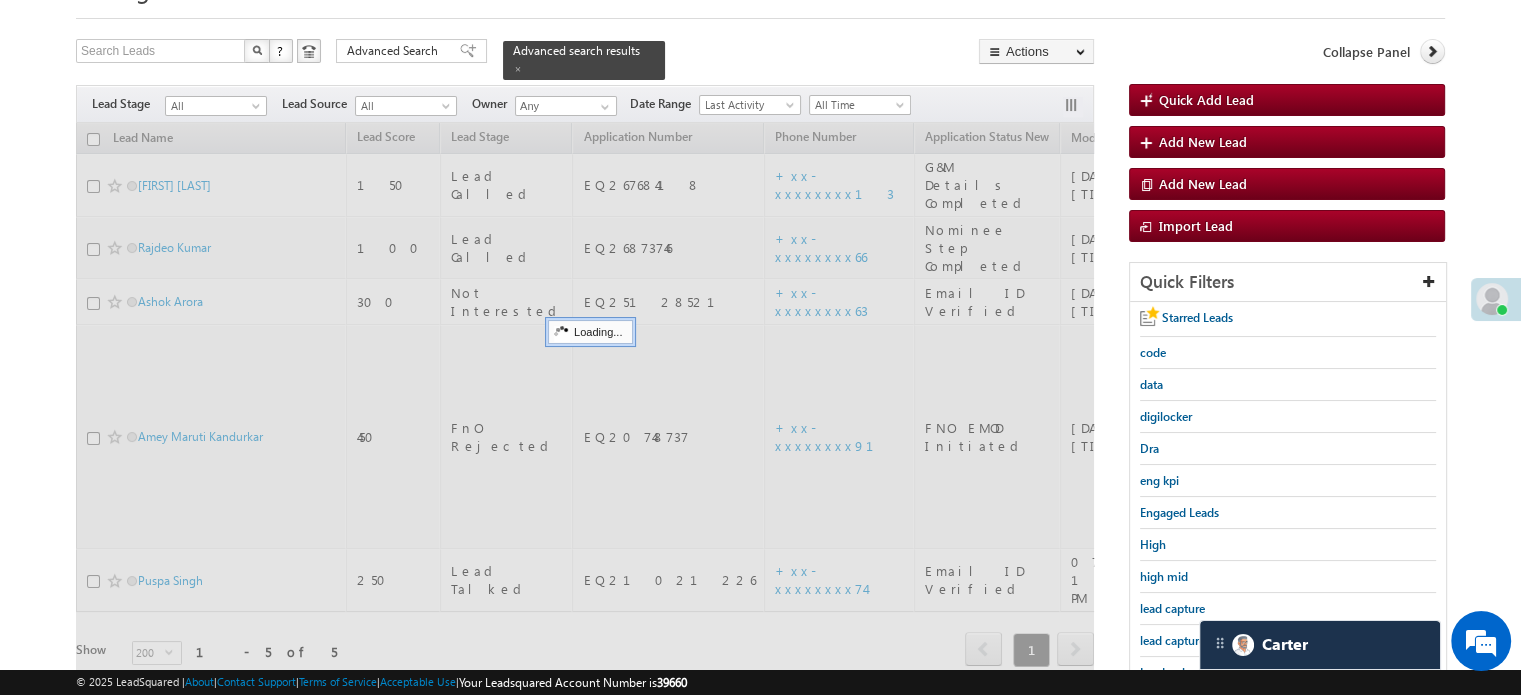 click on "lead capture new" at bounding box center [1185, 640] 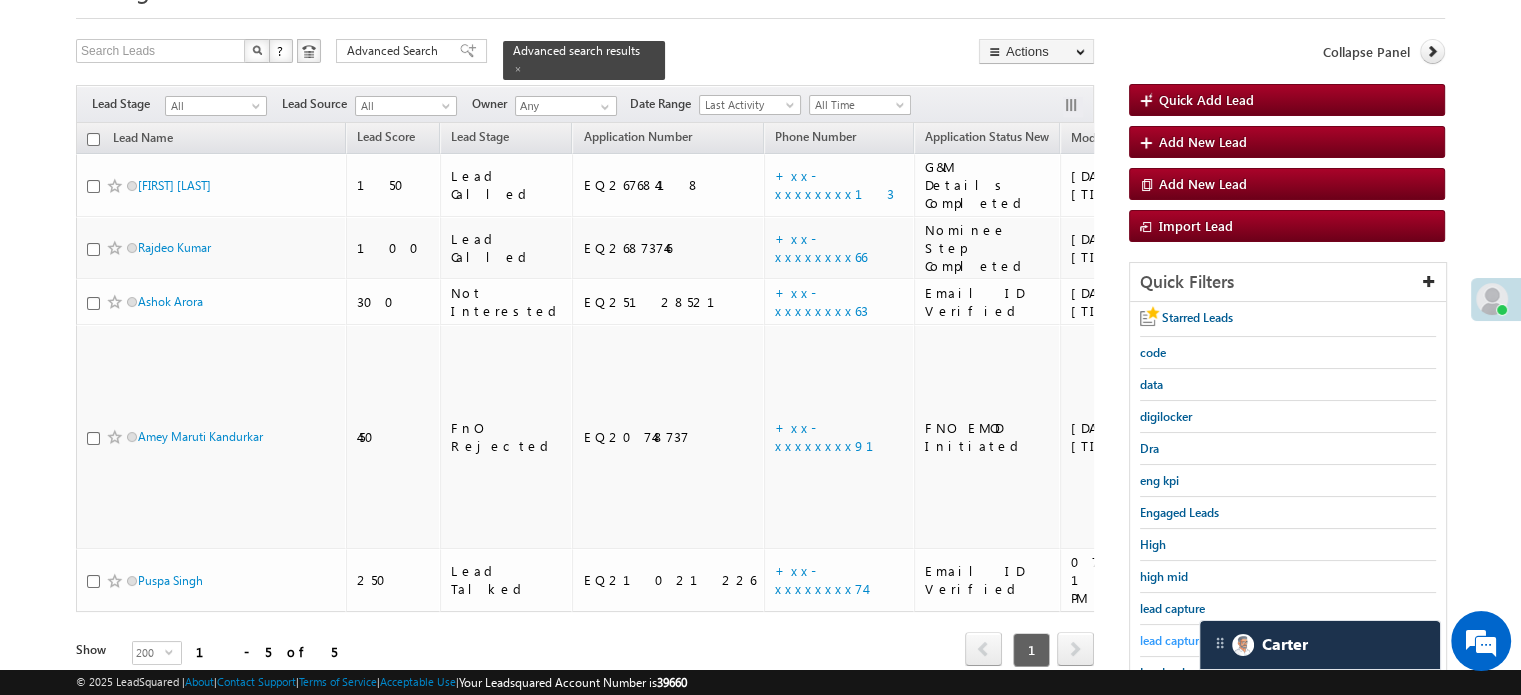 click on "lead capture new" at bounding box center [1185, 640] 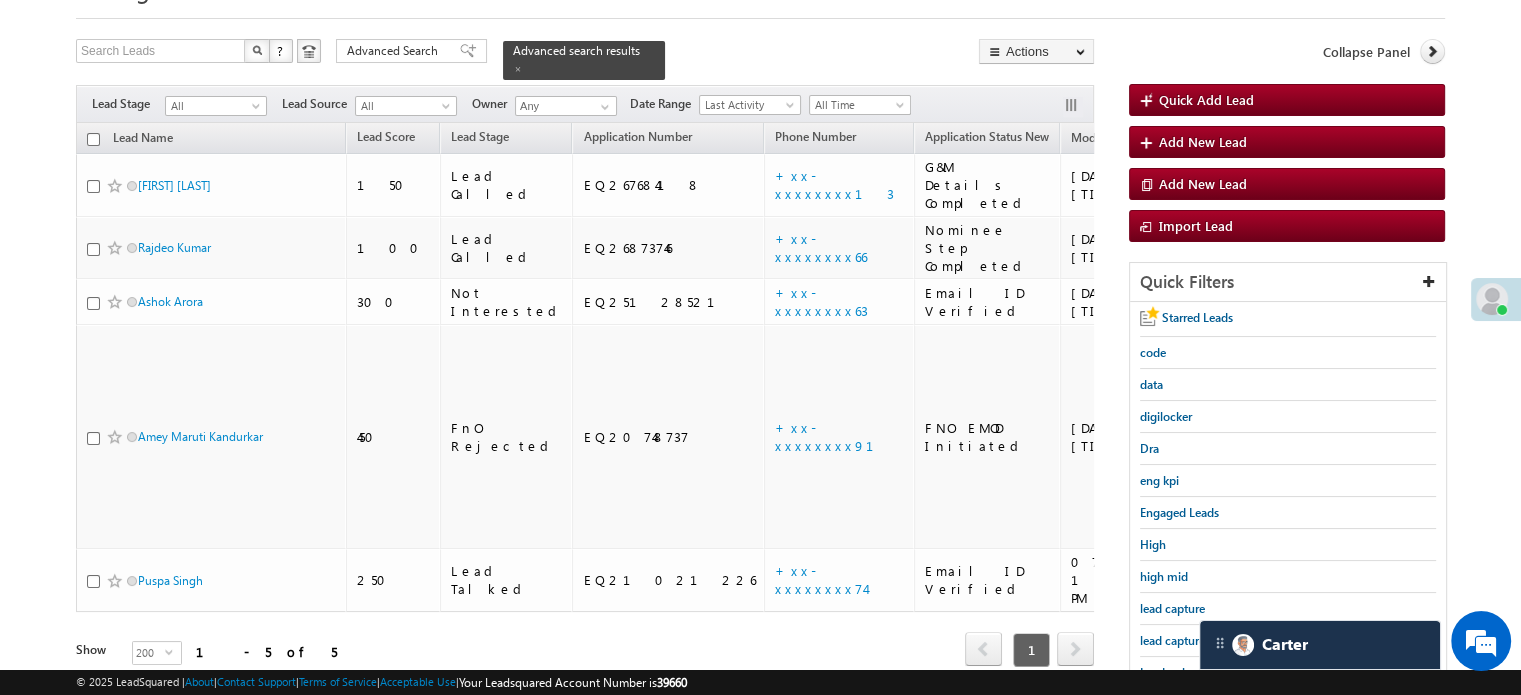 click on "lead capture new" at bounding box center (1185, 640) 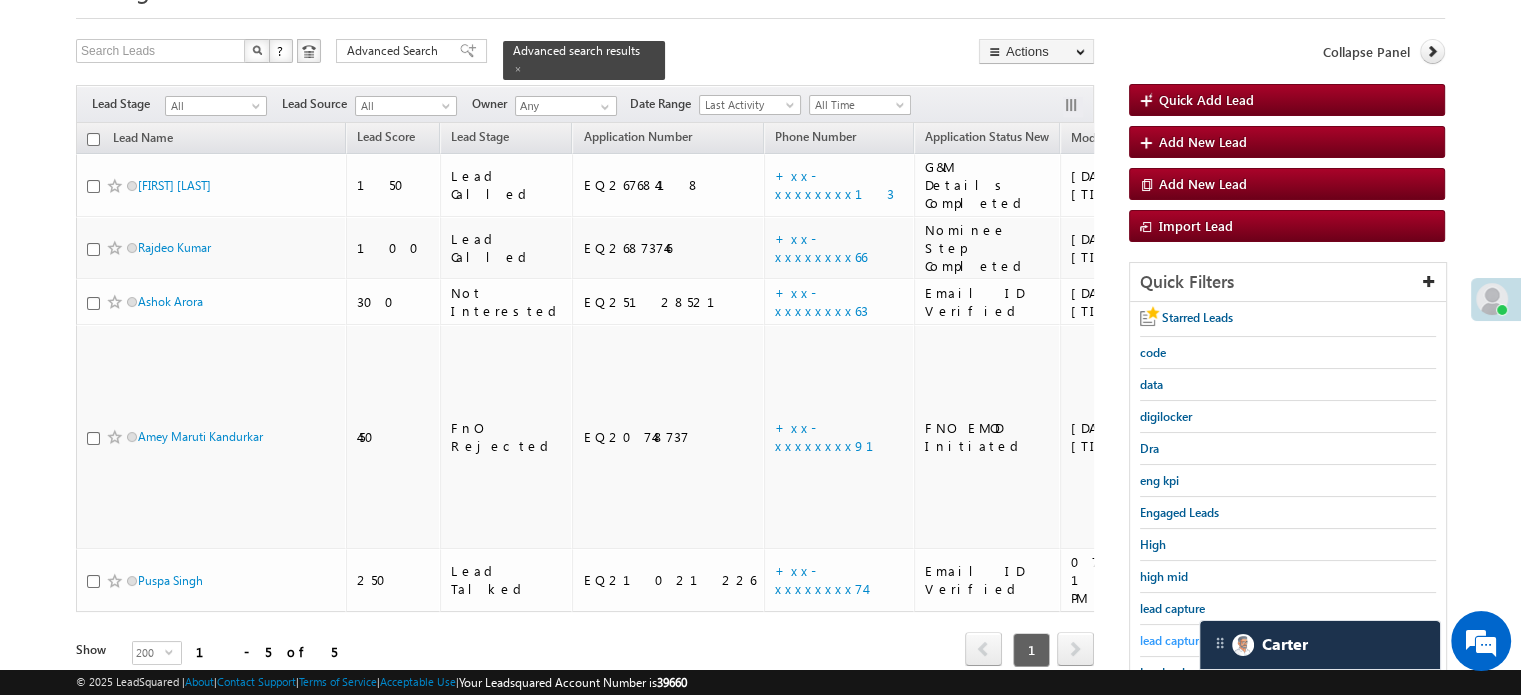 click on "lead capture new" at bounding box center (1185, 640) 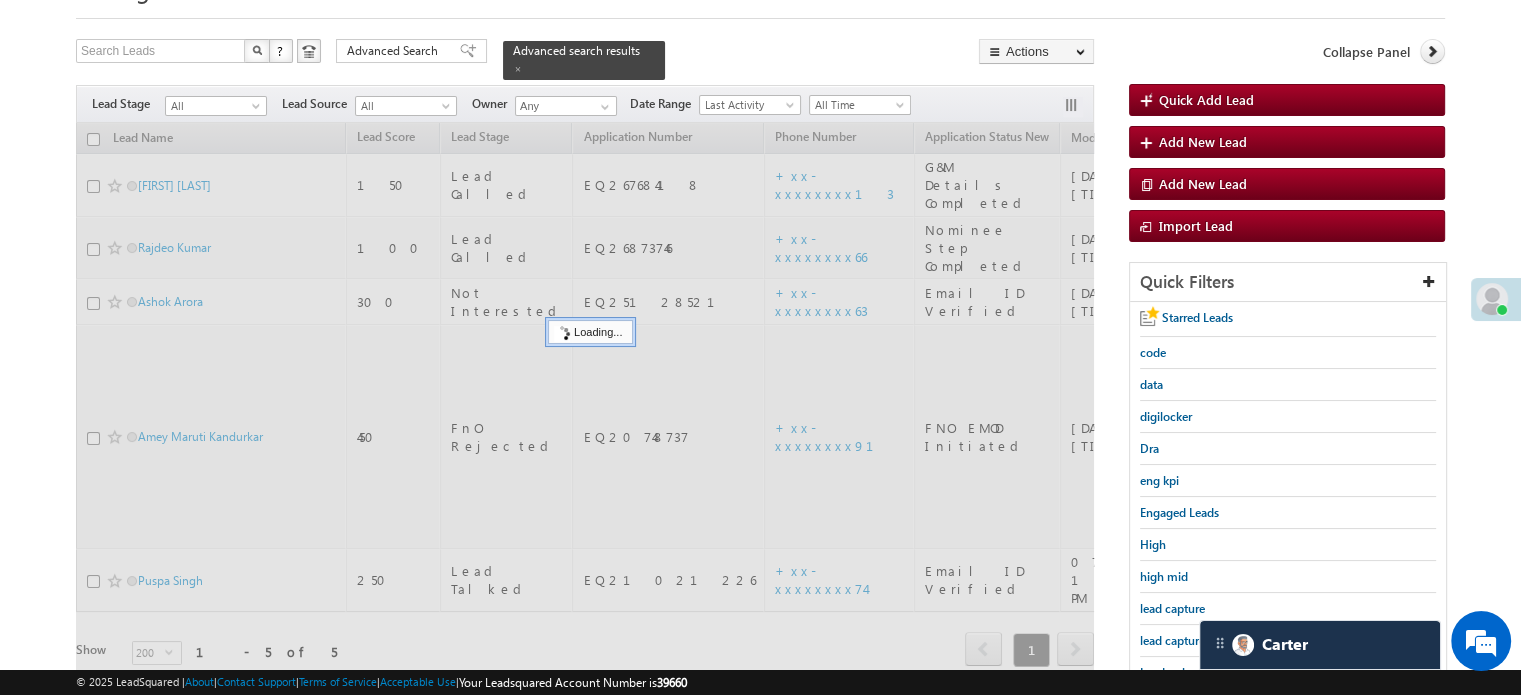 click on "lead capture new" at bounding box center (1185, 640) 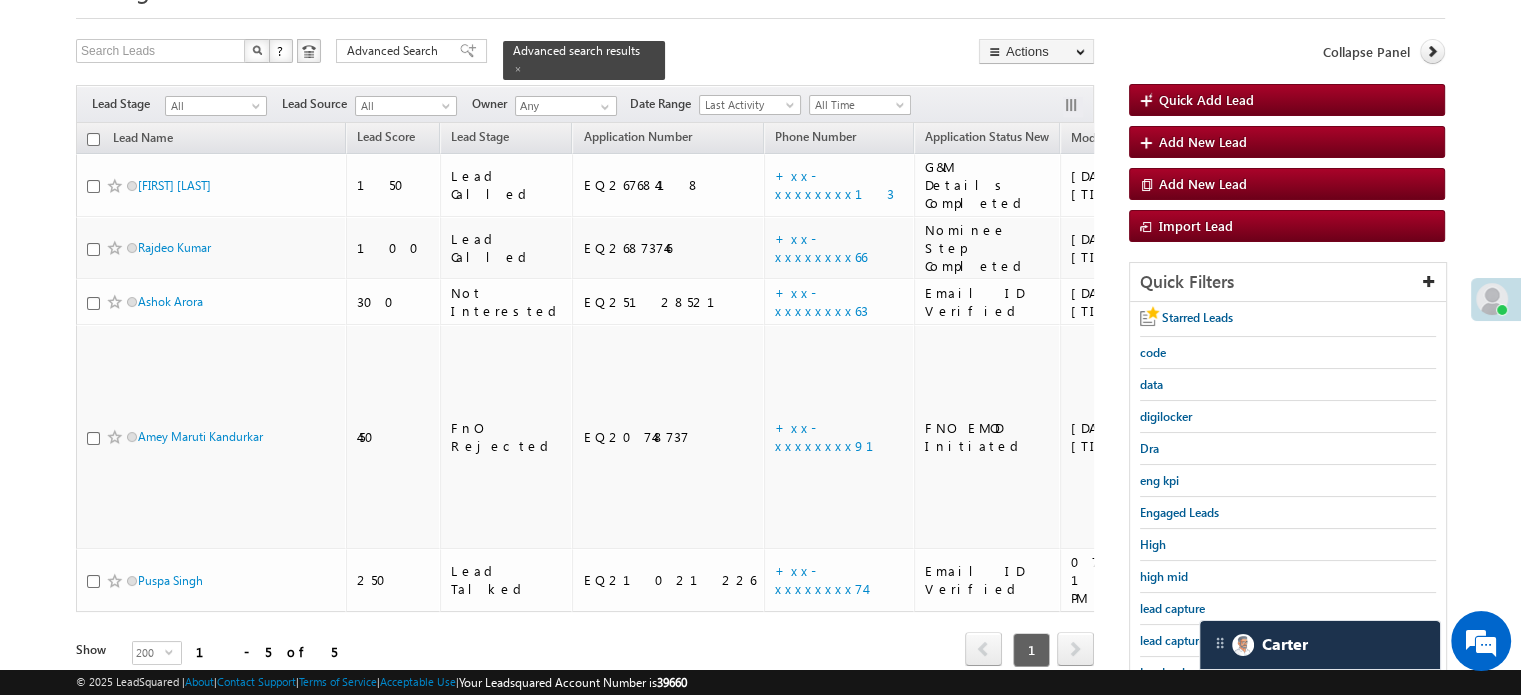 click on "lead capture new" at bounding box center [1185, 640] 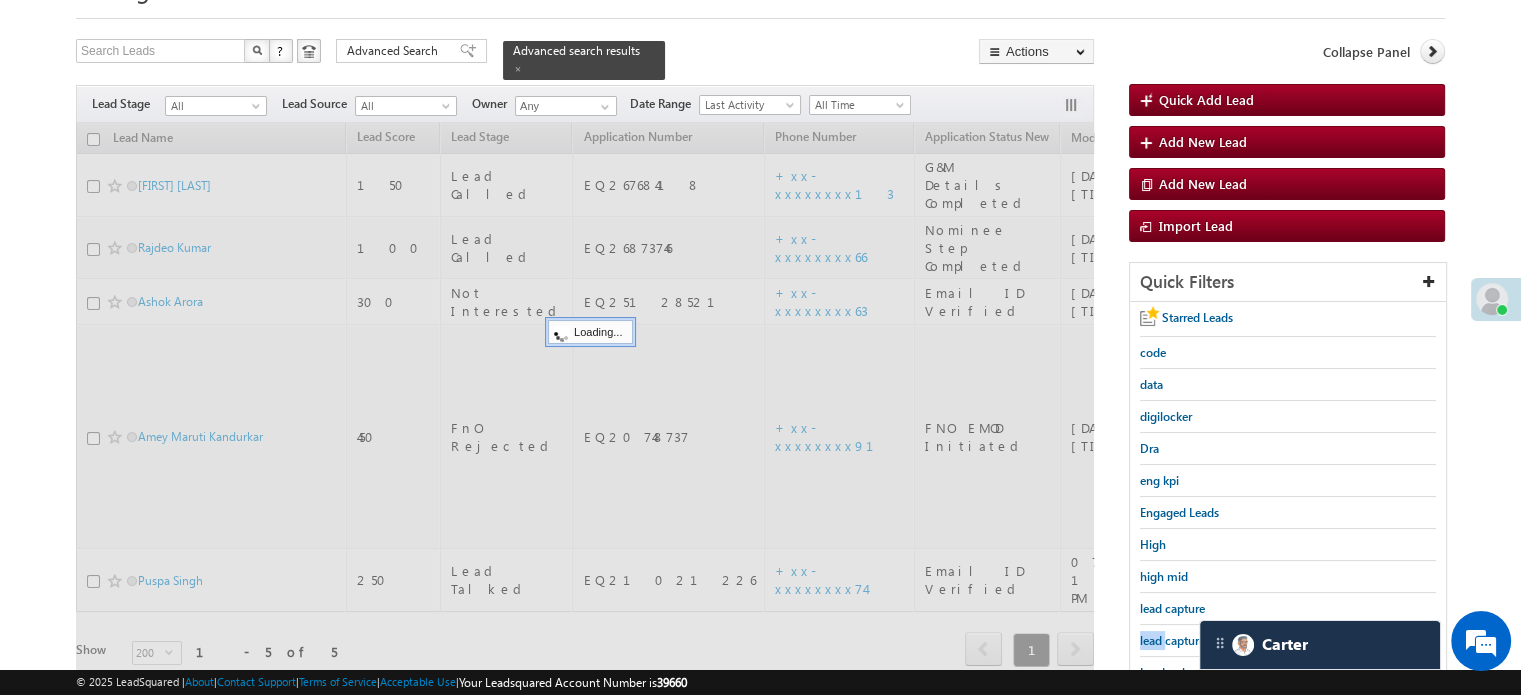 click on "lead capture new" at bounding box center [1185, 640] 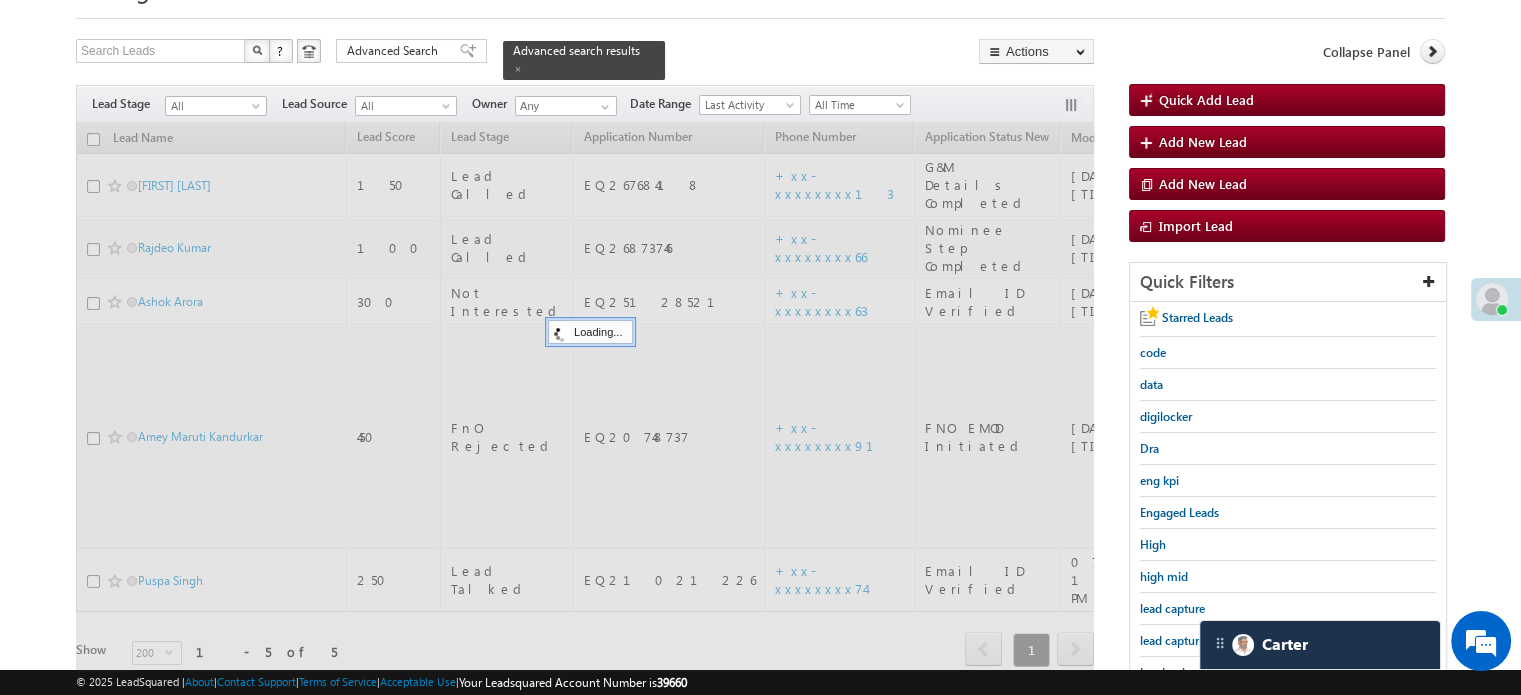 click on "lead capture new" at bounding box center (1185, 640) 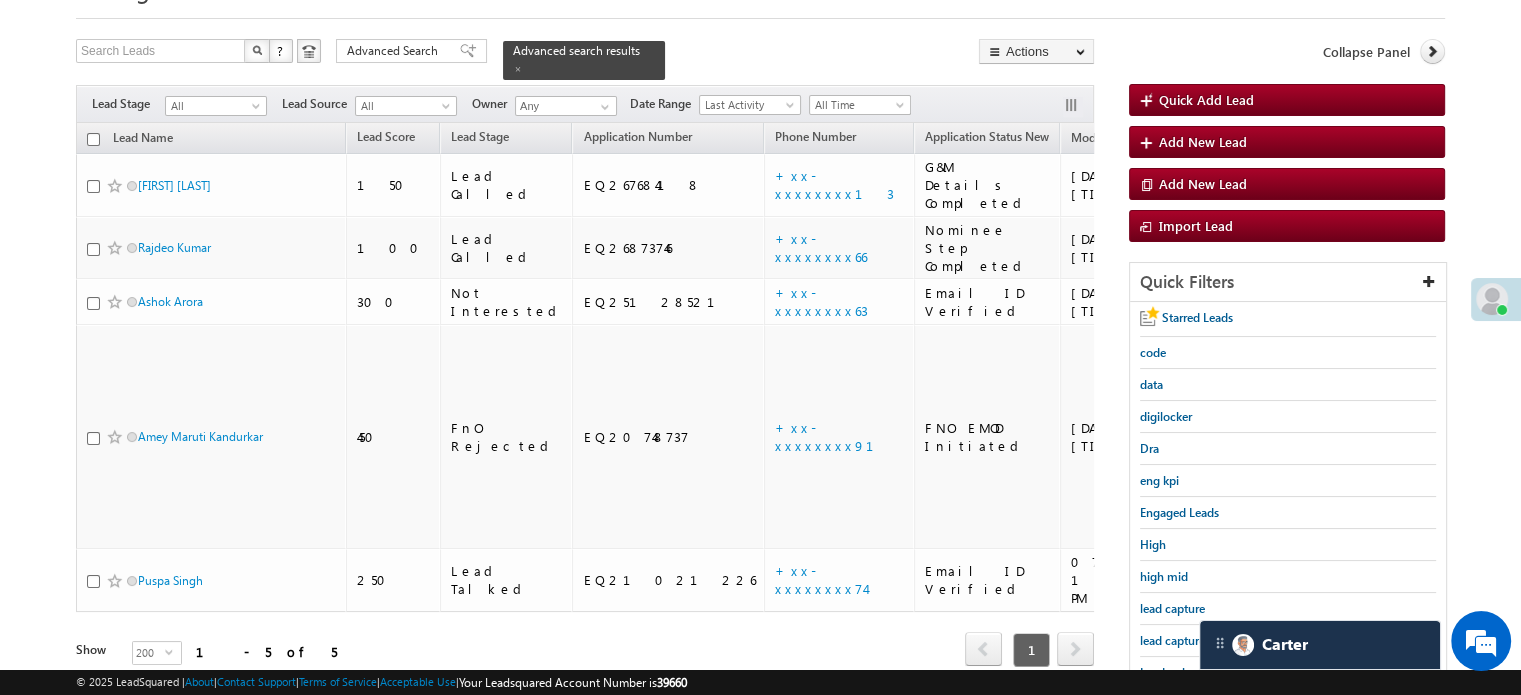 click on "lead capture new" at bounding box center [1185, 640] 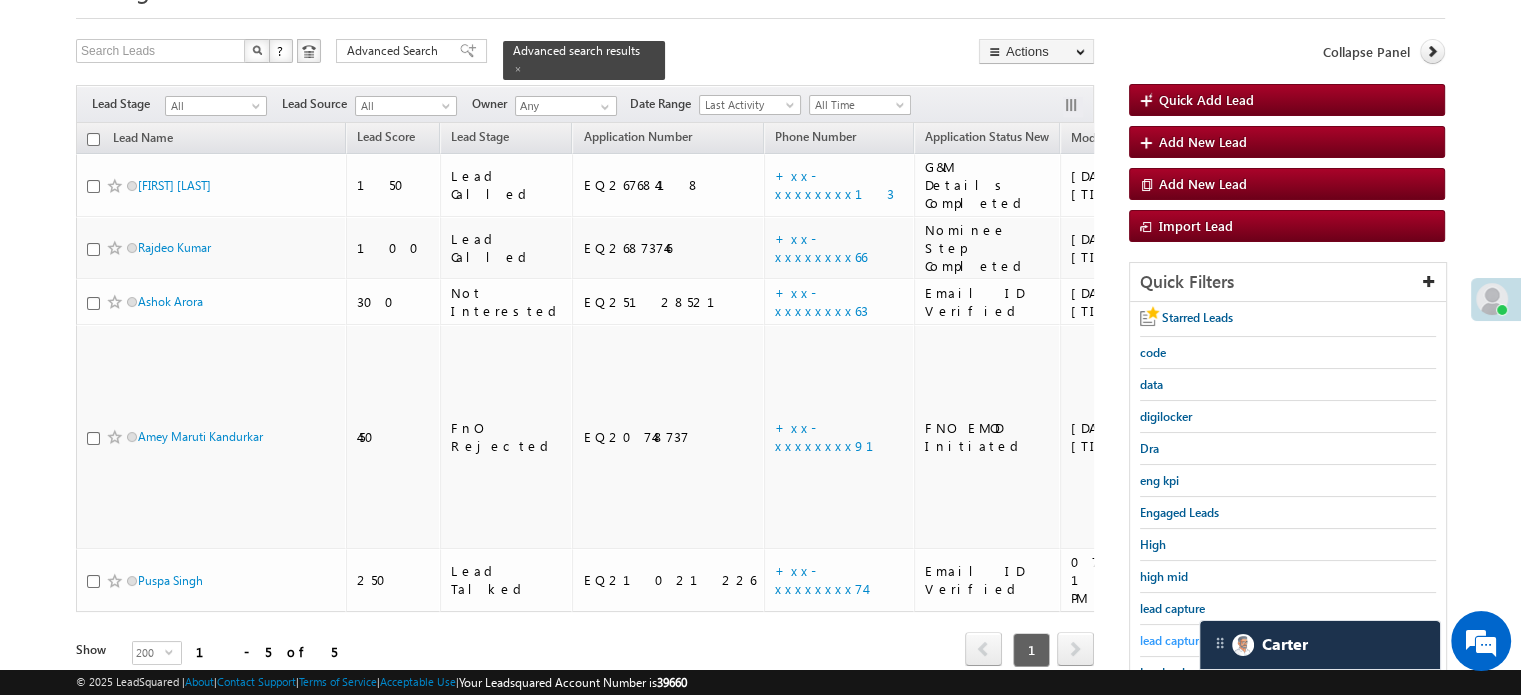 click on "lead capture new" at bounding box center (1185, 640) 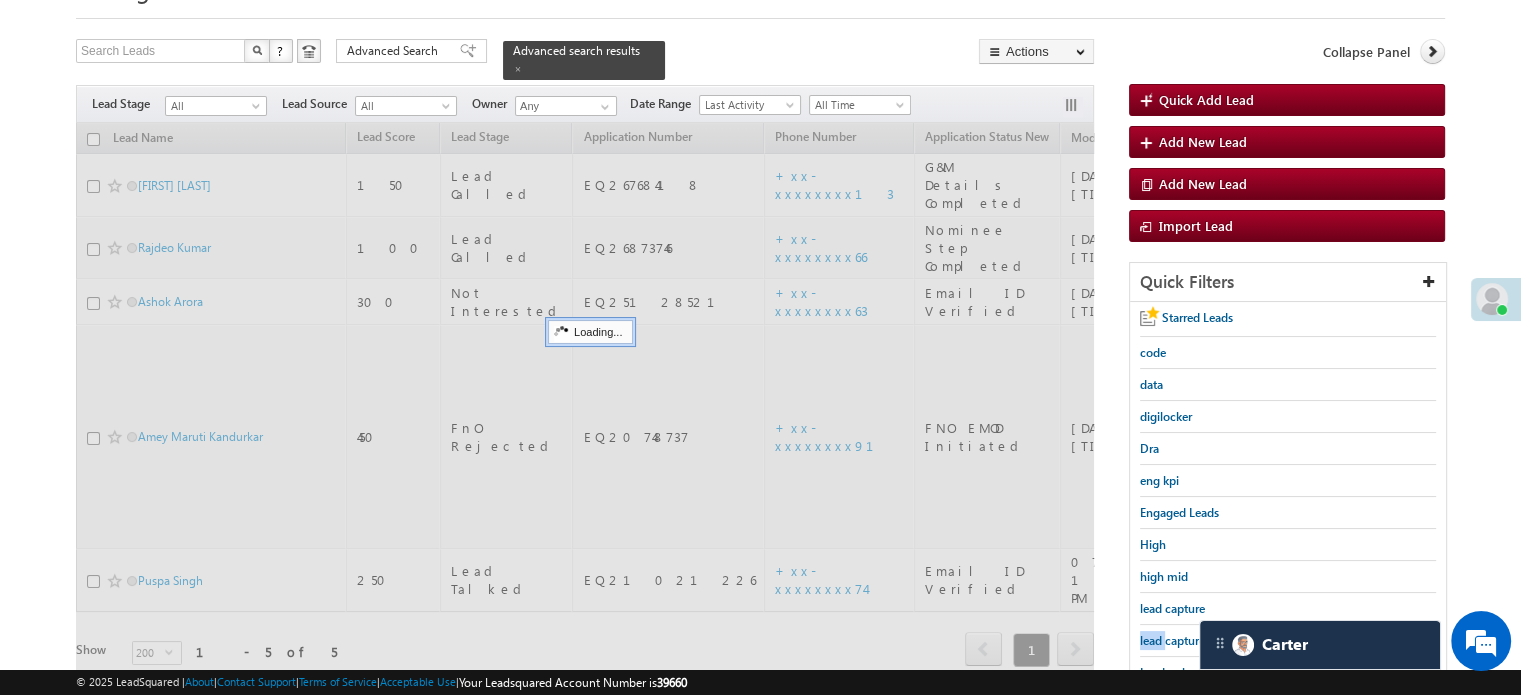 click on "lead capture new" at bounding box center (1185, 640) 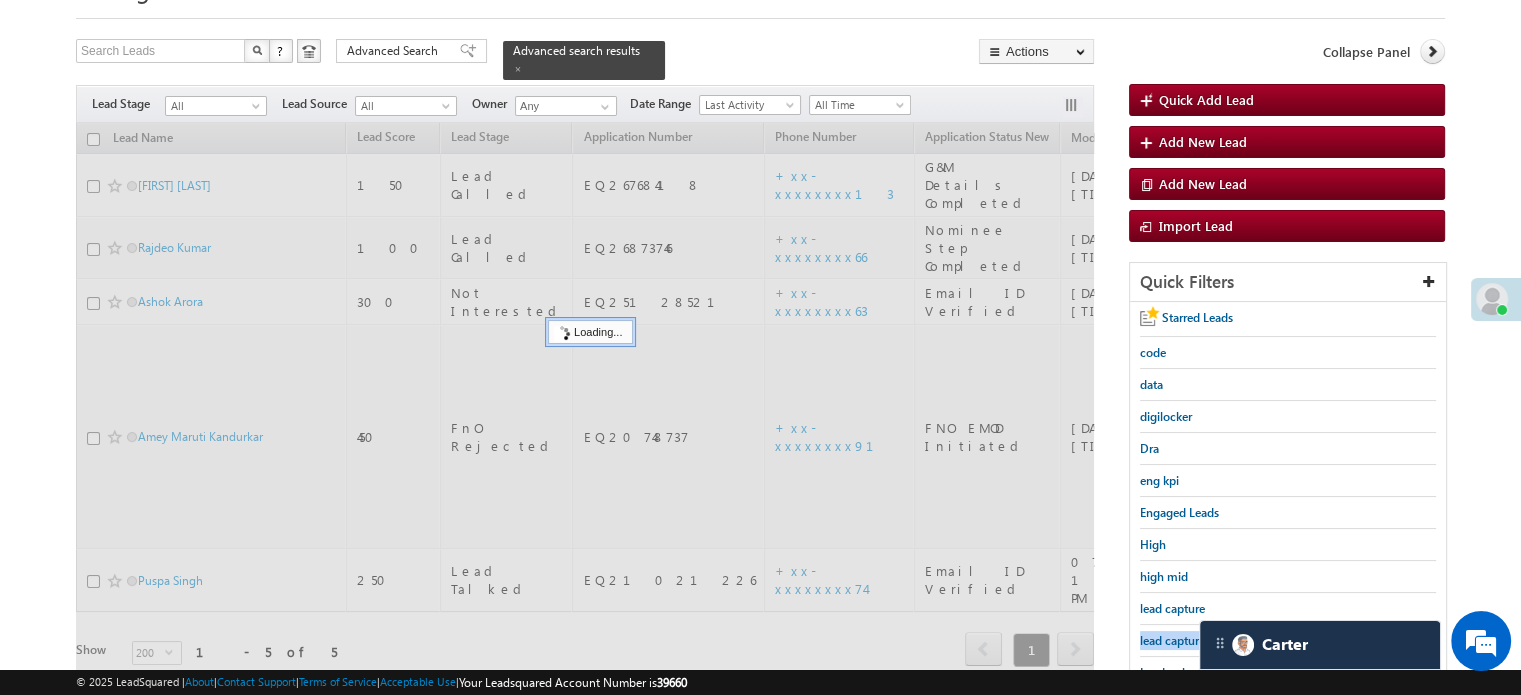 click on "lead capture new" at bounding box center (1185, 640) 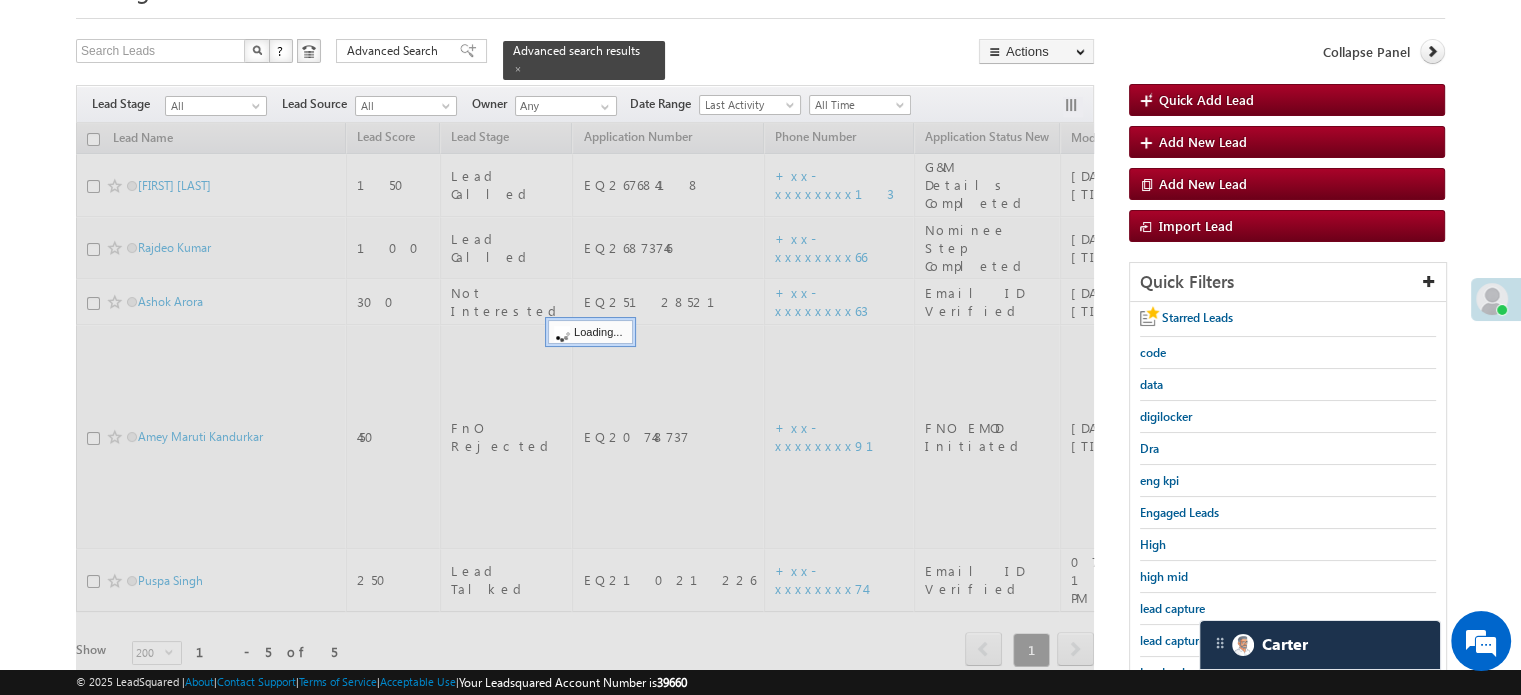 click on "lead capture new" at bounding box center (1185, 640) 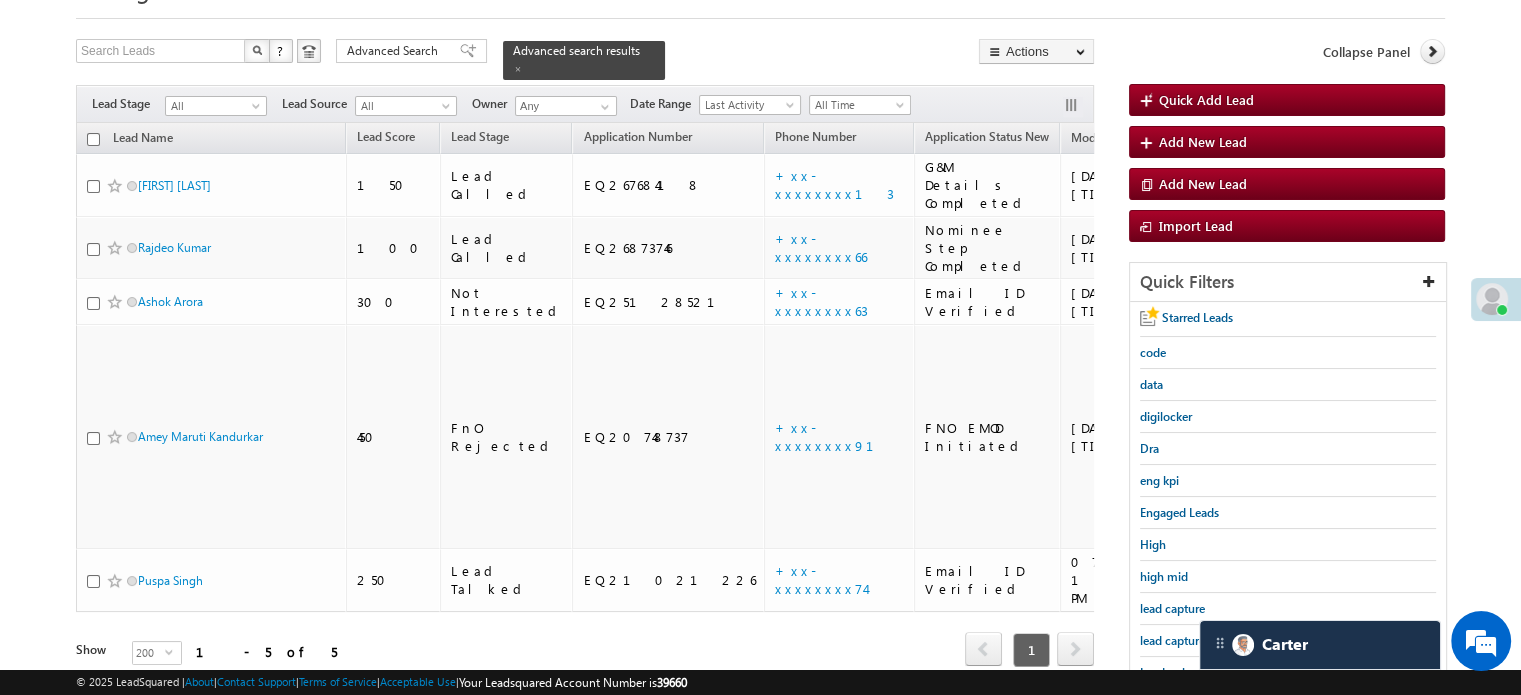 click on "lead capture new" at bounding box center (1185, 640) 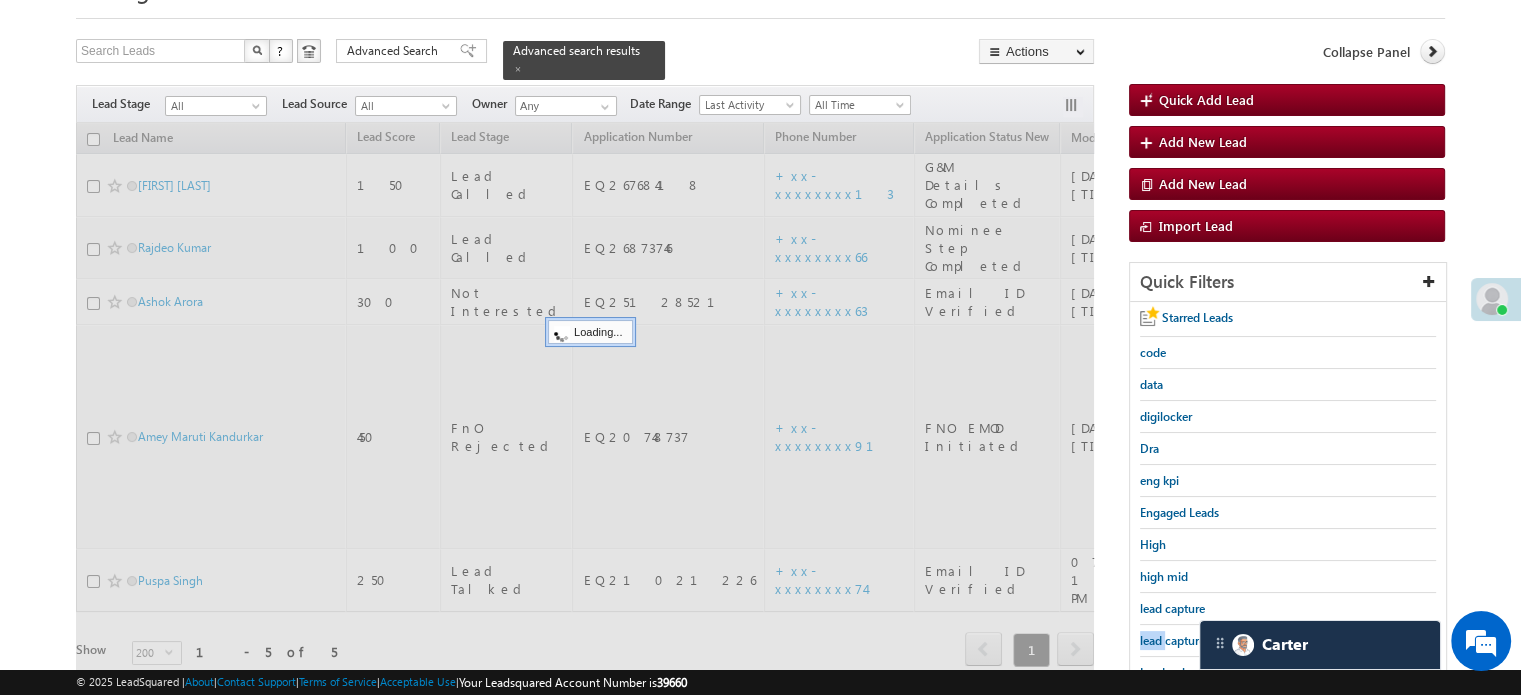 click on "lead capture new" at bounding box center [1185, 640] 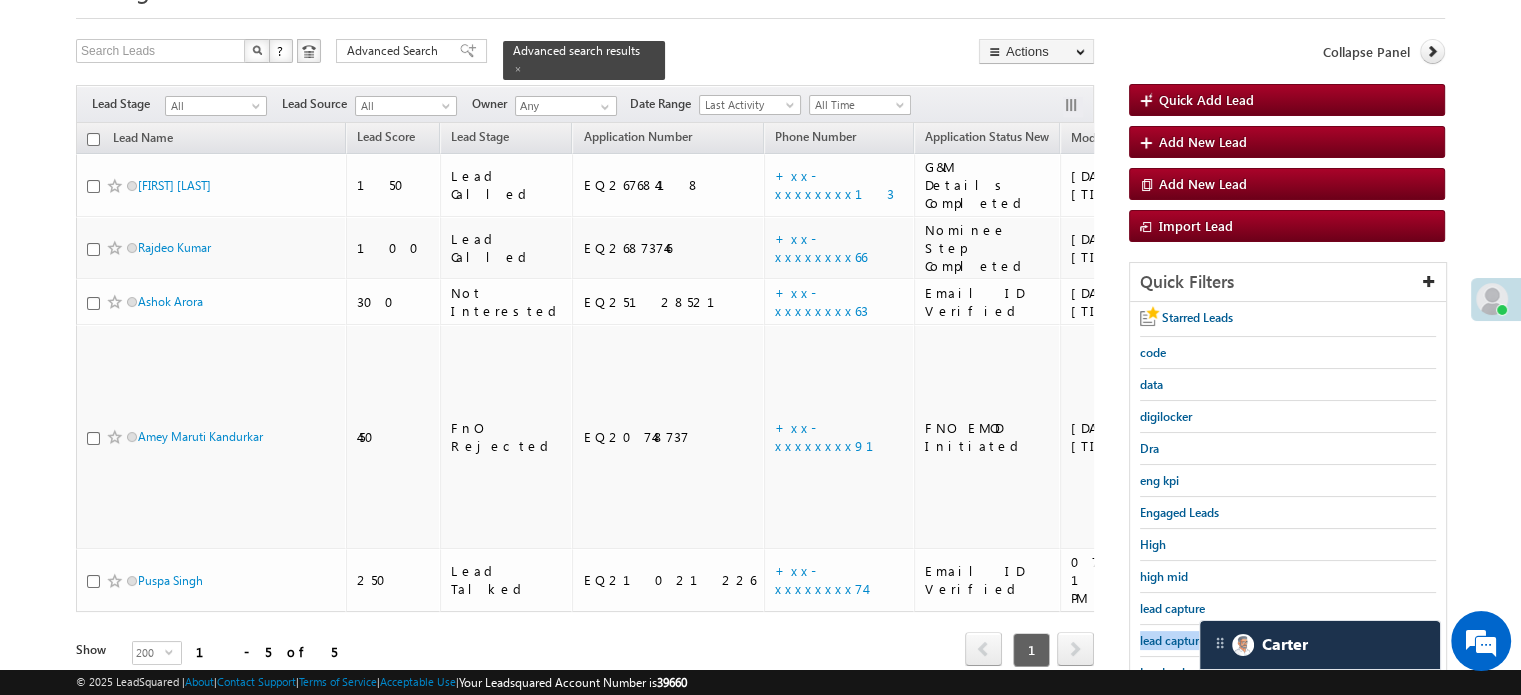click on "lead capture new" at bounding box center [1185, 640] 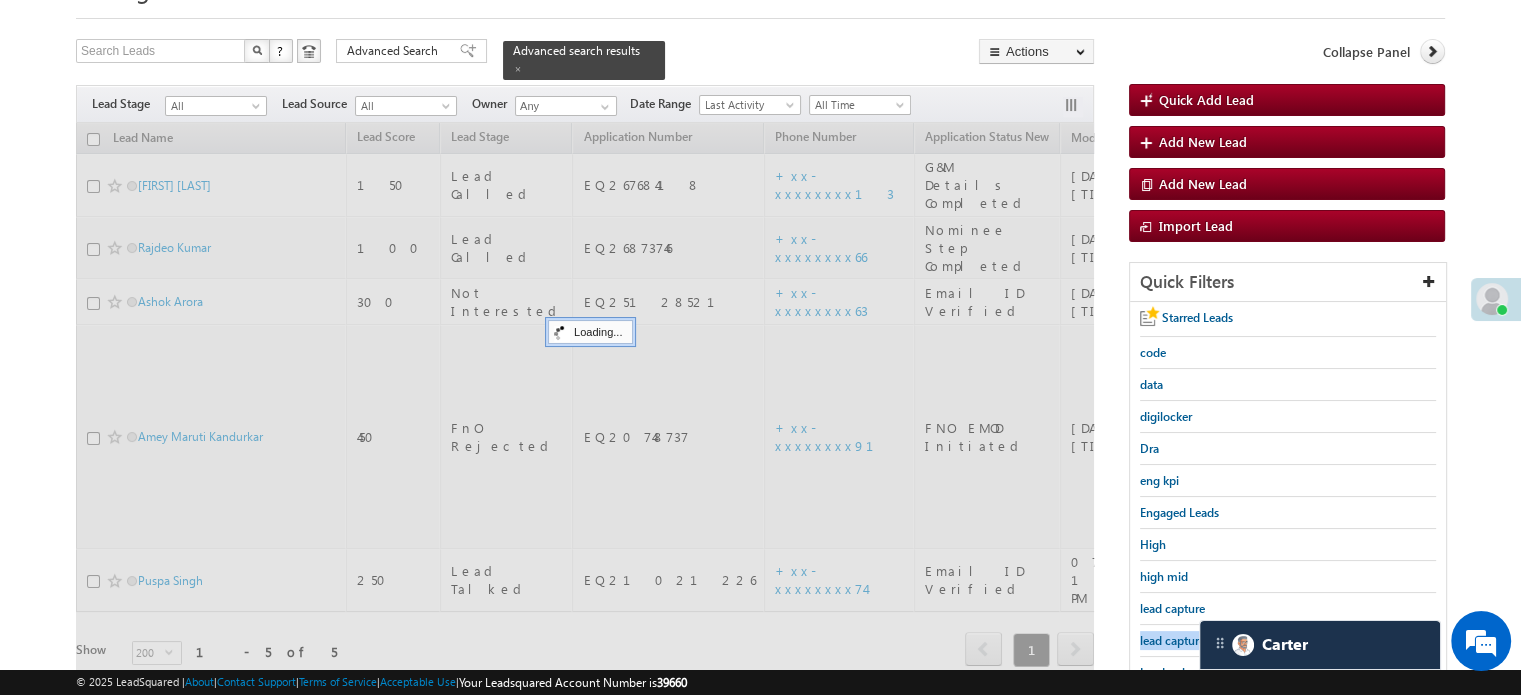 click on "lead capture new" at bounding box center (1185, 640) 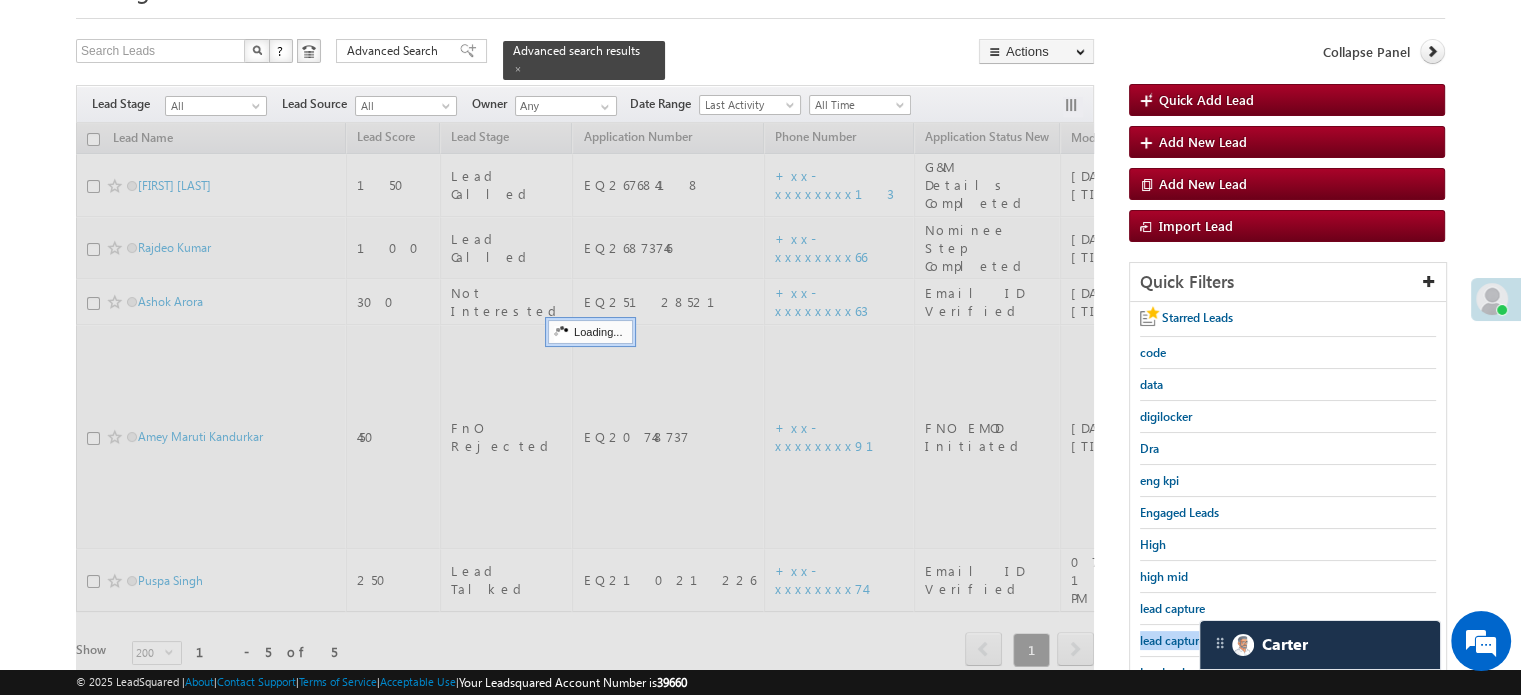 click on "lead capture new" at bounding box center (1185, 640) 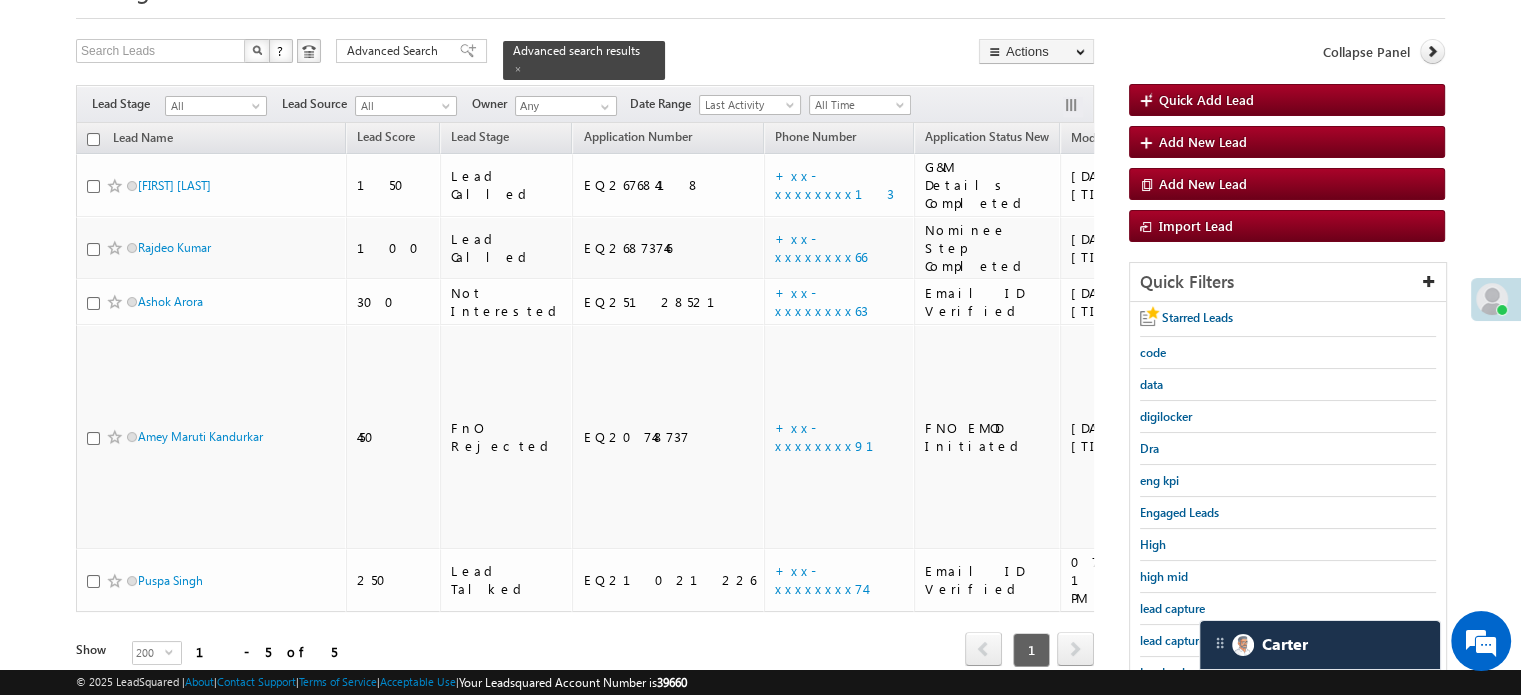 click on "lead capture new" at bounding box center (1185, 640) 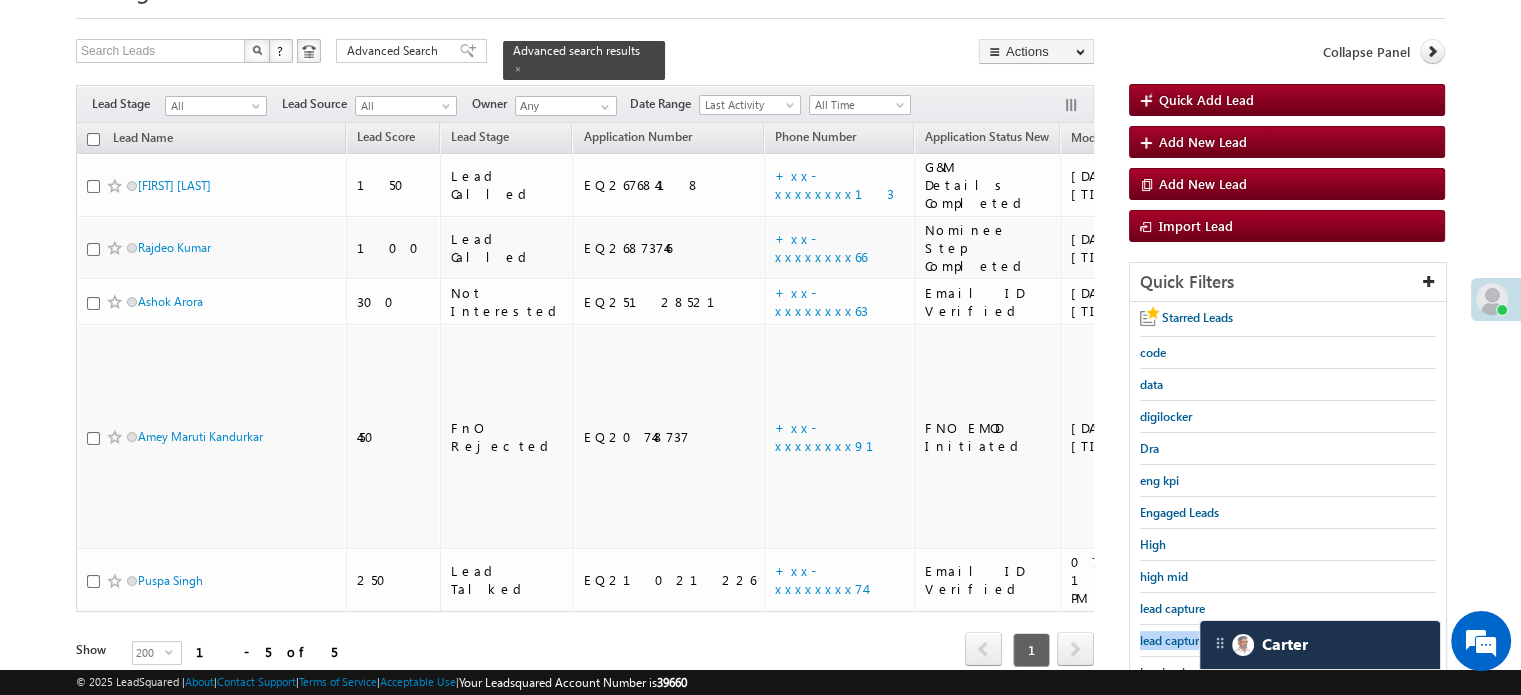 click on "lead capture new" at bounding box center [1185, 640] 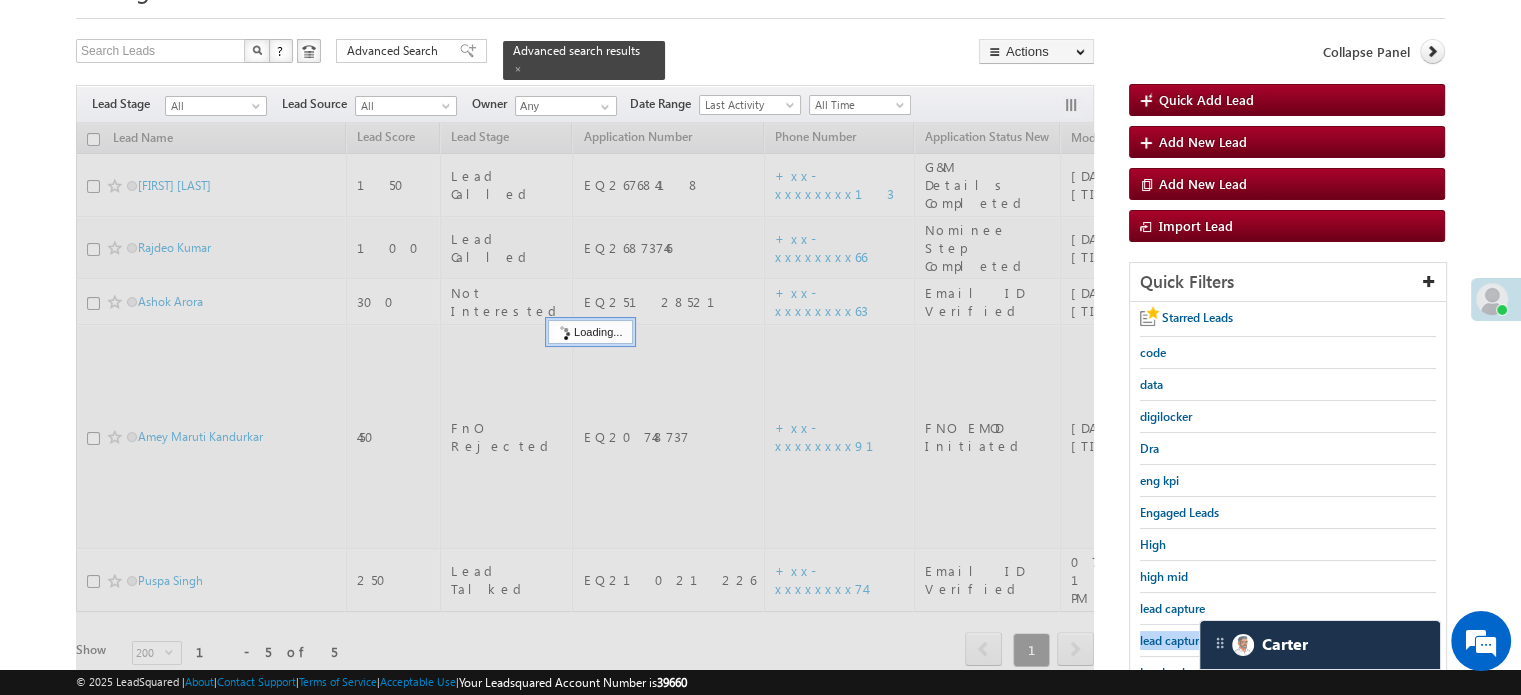 click on "lead capture new" at bounding box center (1185, 640) 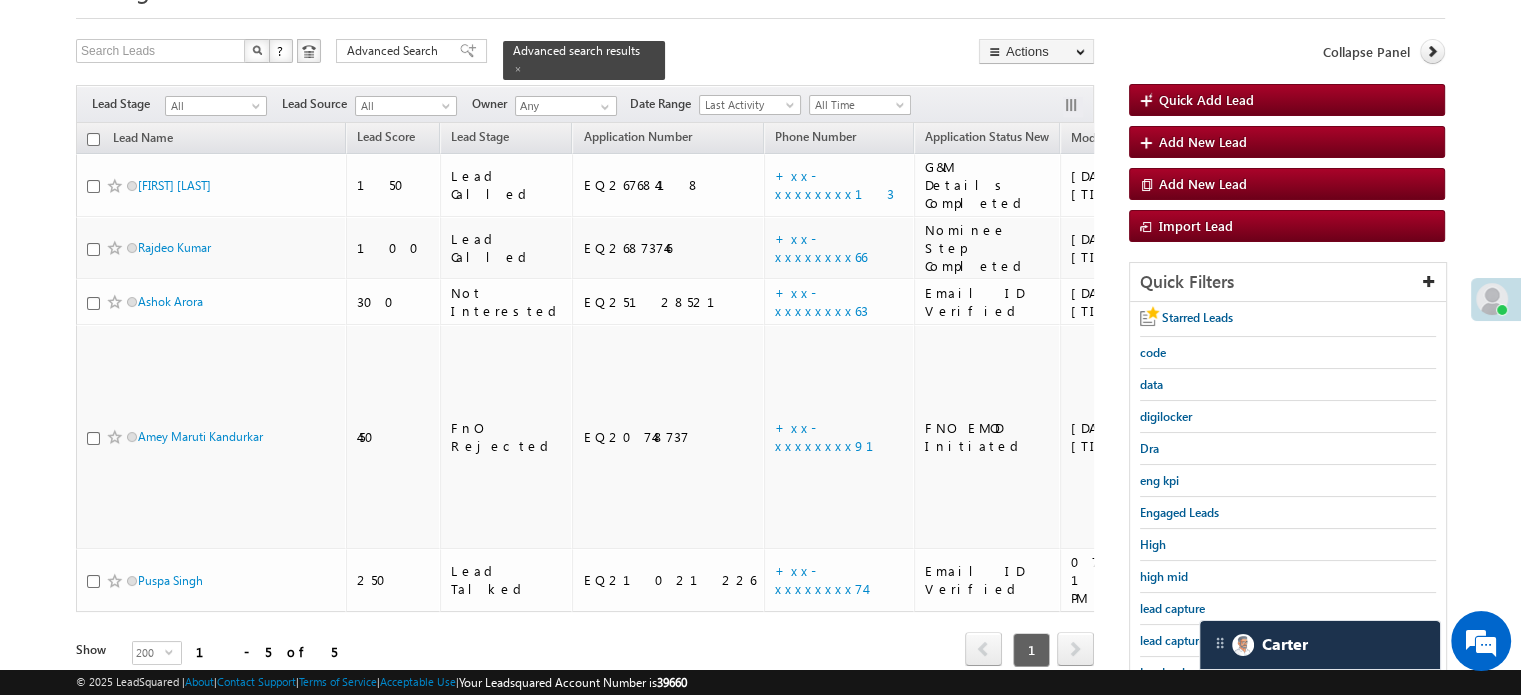 click on "lead capture new" at bounding box center [1185, 640] 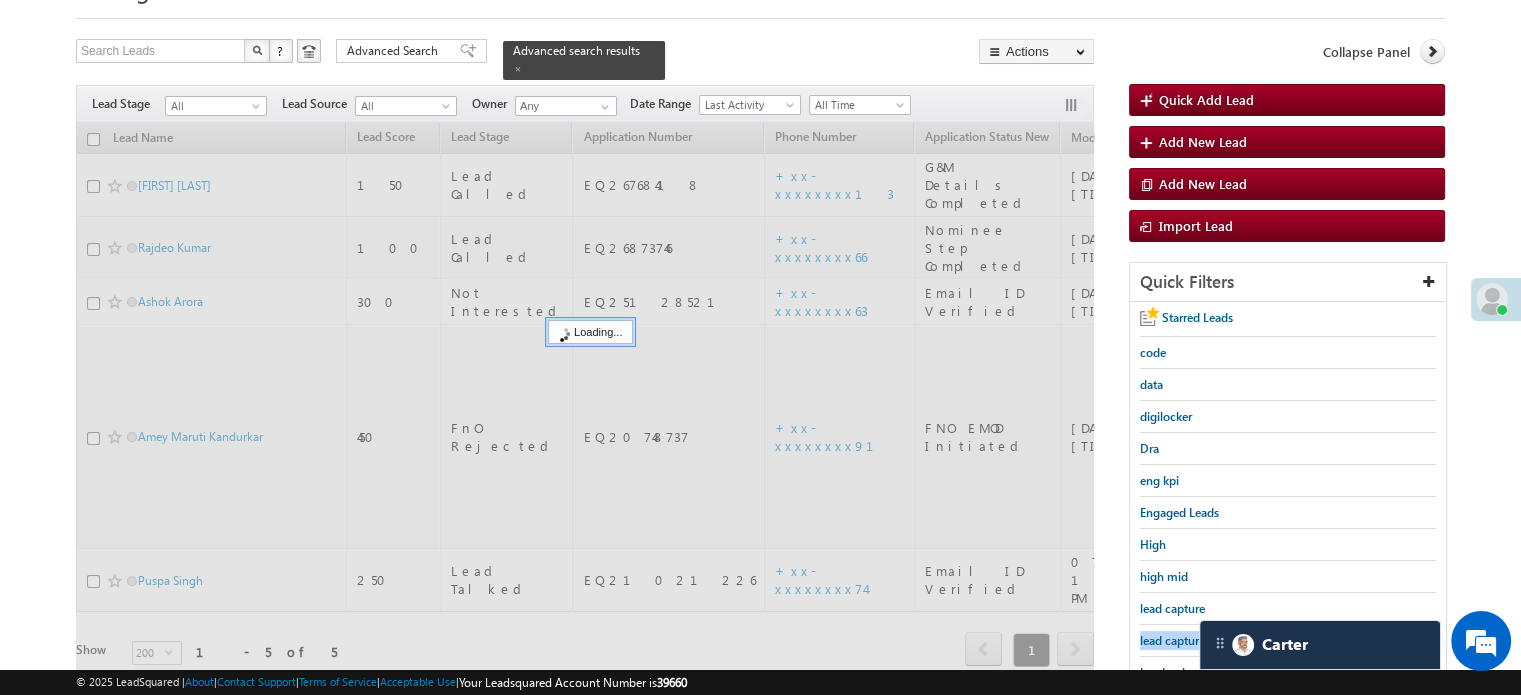 click on "lead capture new" at bounding box center [1185, 640] 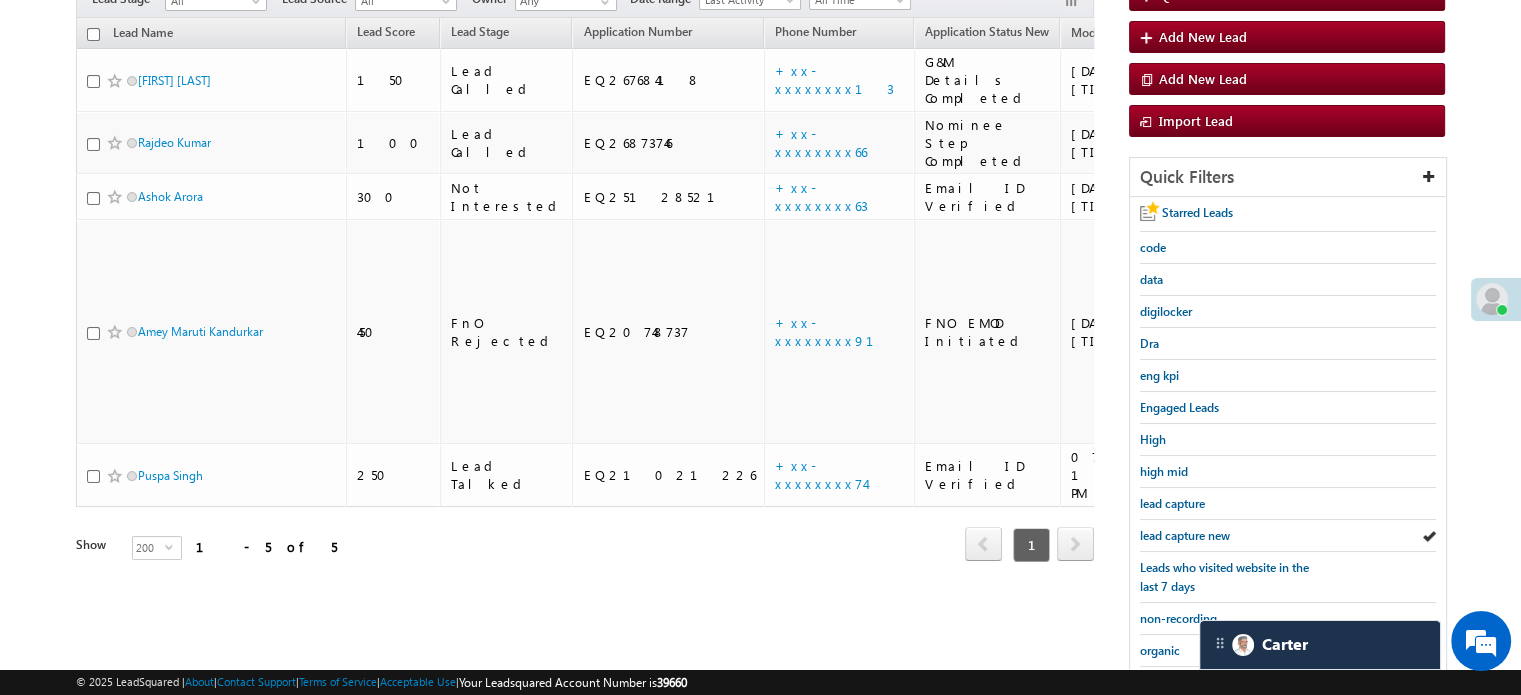scroll, scrollTop: 300, scrollLeft: 0, axis: vertical 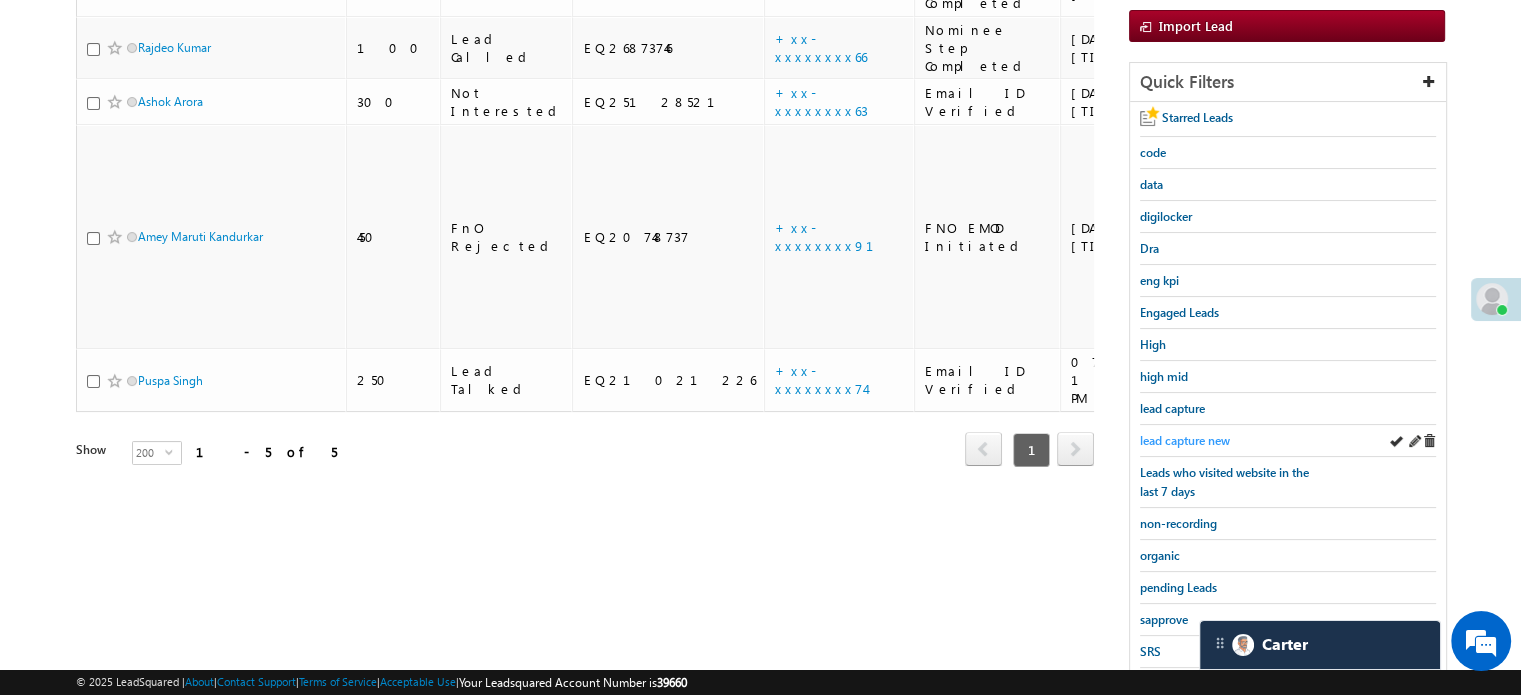 click on "lead capture new" at bounding box center (1185, 440) 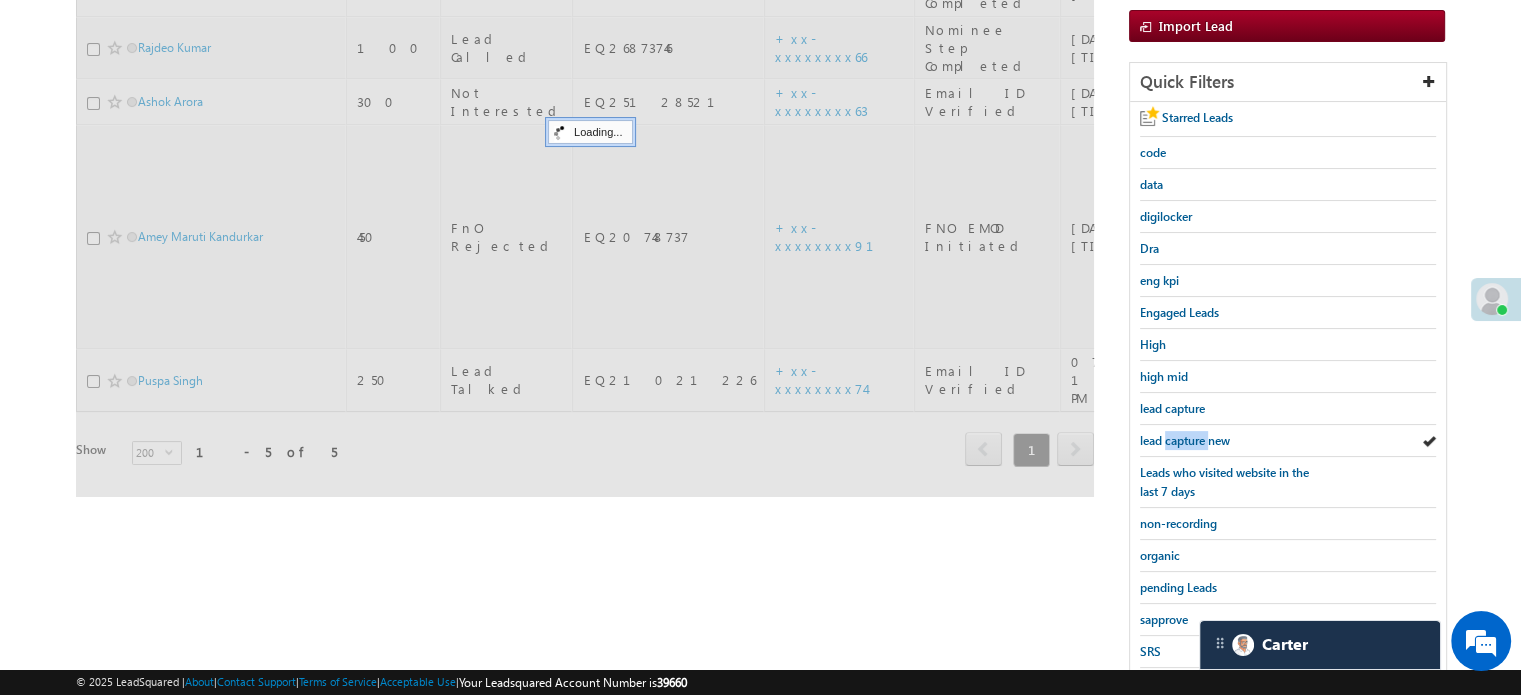 click on "lead capture new" at bounding box center (1185, 440) 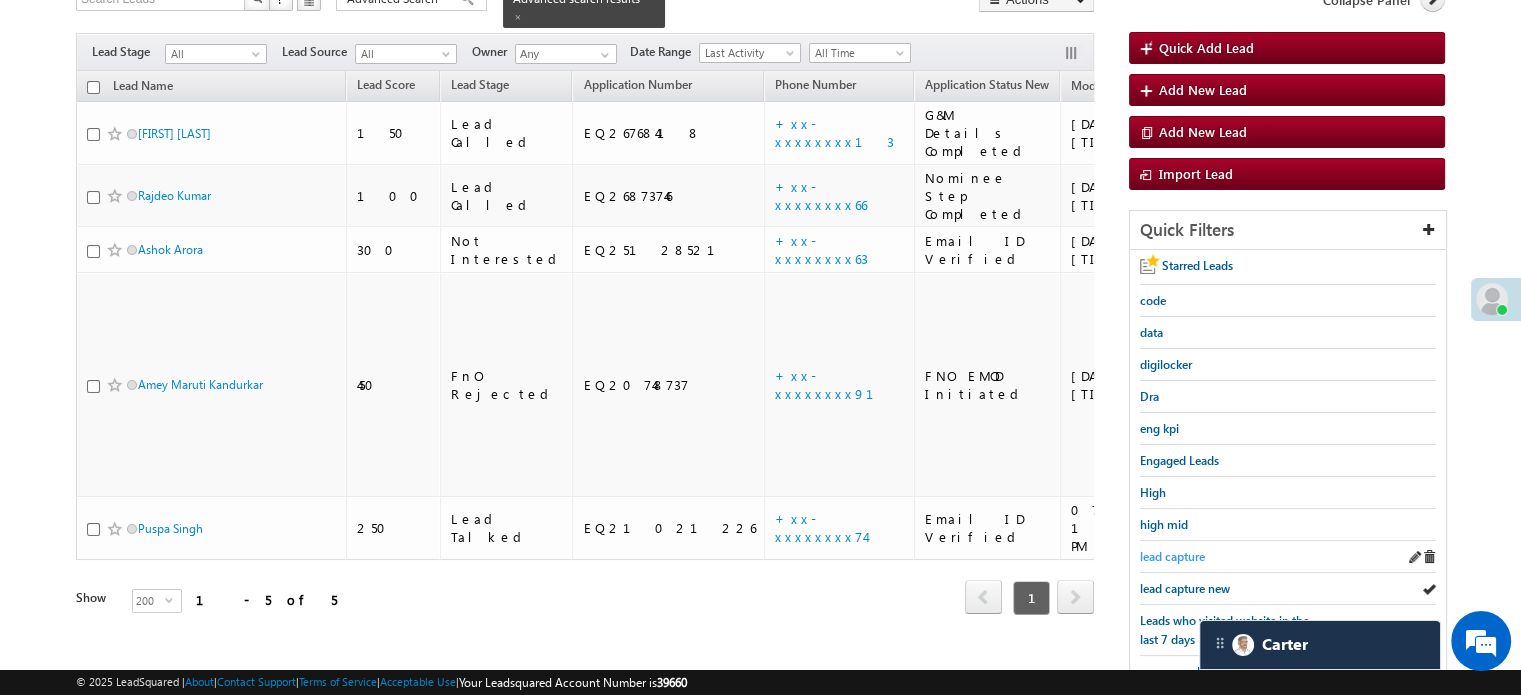scroll, scrollTop: 200, scrollLeft: 0, axis: vertical 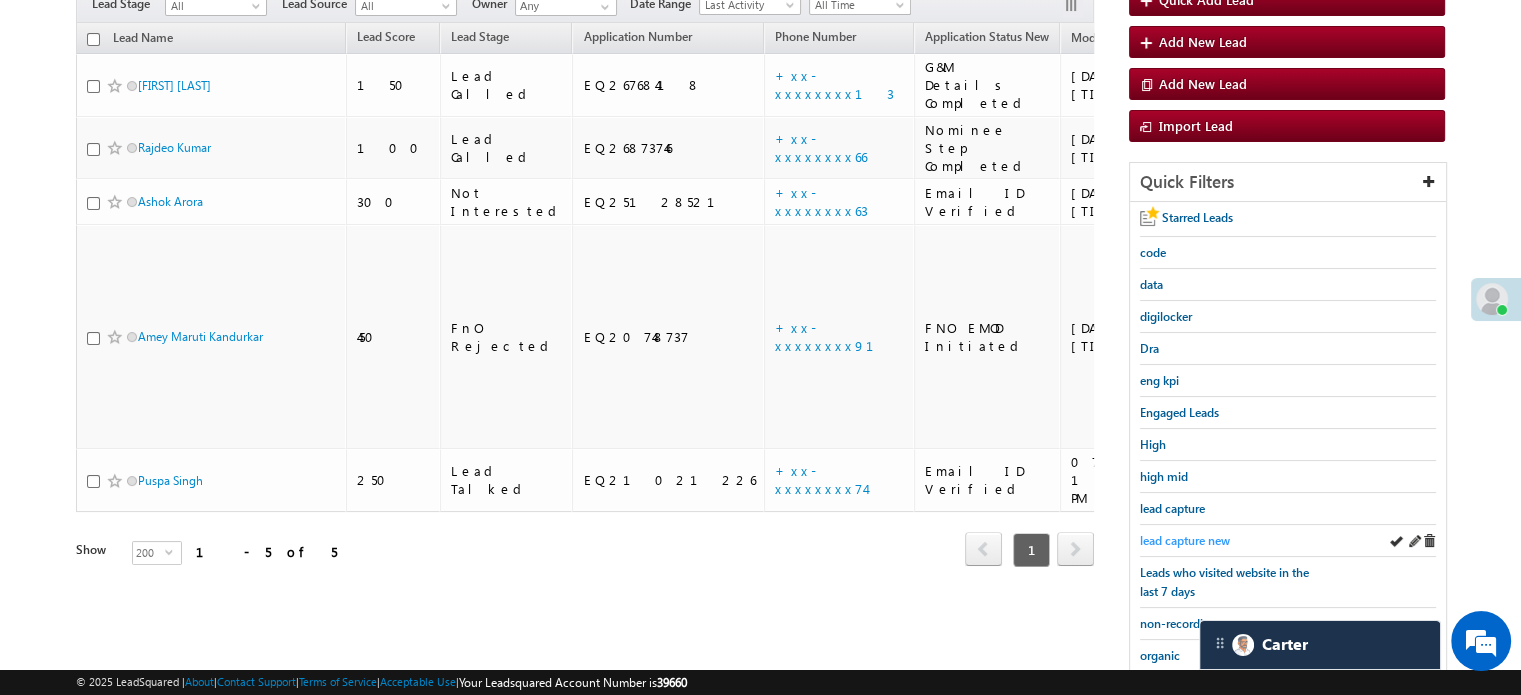 click on "lead capture new" at bounding box center (1185, 540) 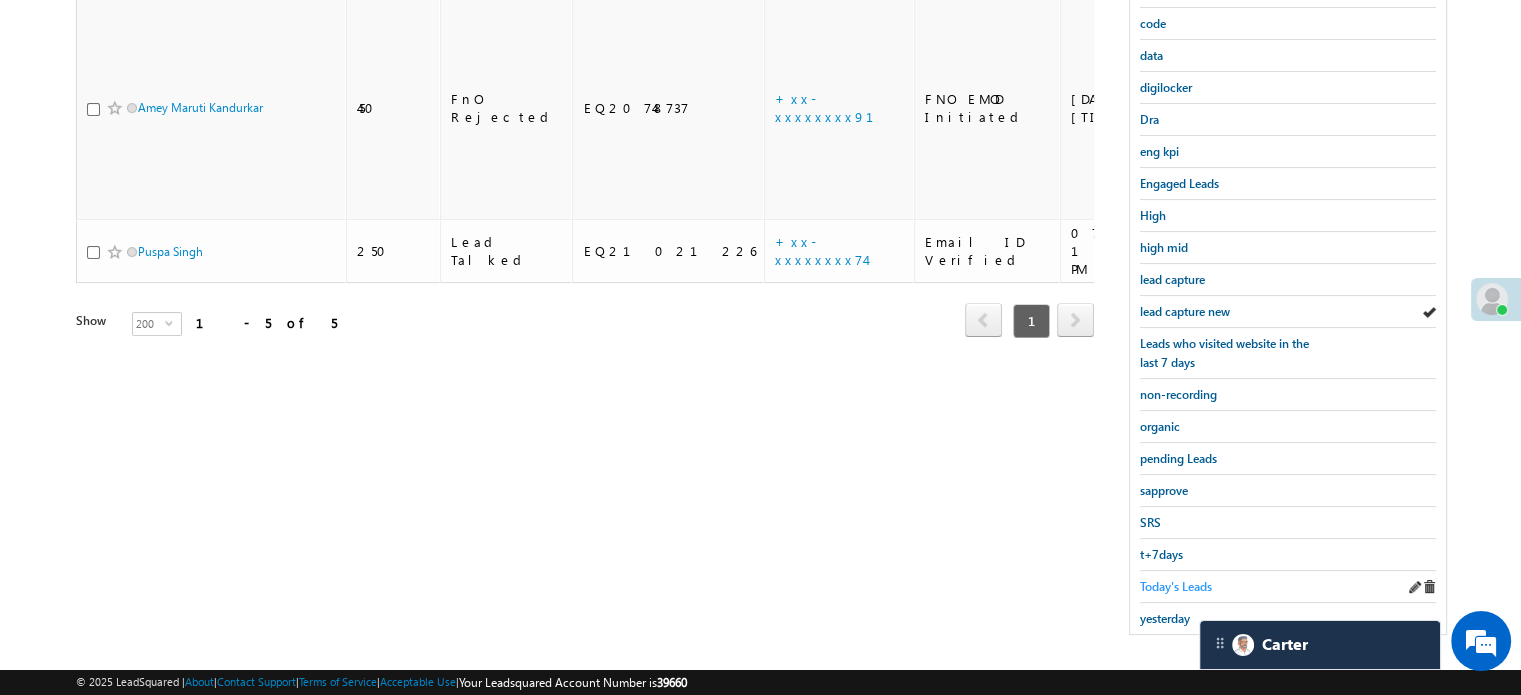 click on "Today's Leads" at bounding box center [1176, 586] 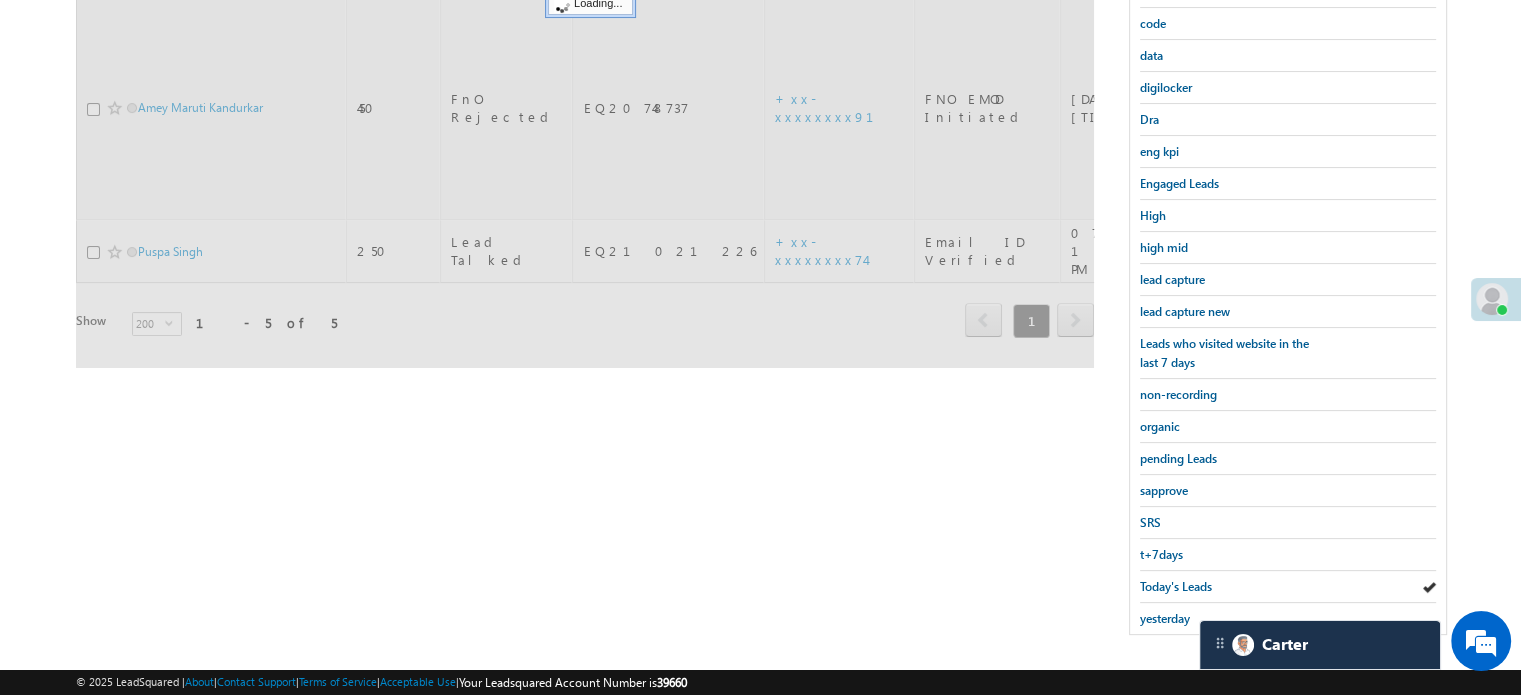 scroll, scrollTop: 229, scrollLeft: 0, axis: vertical 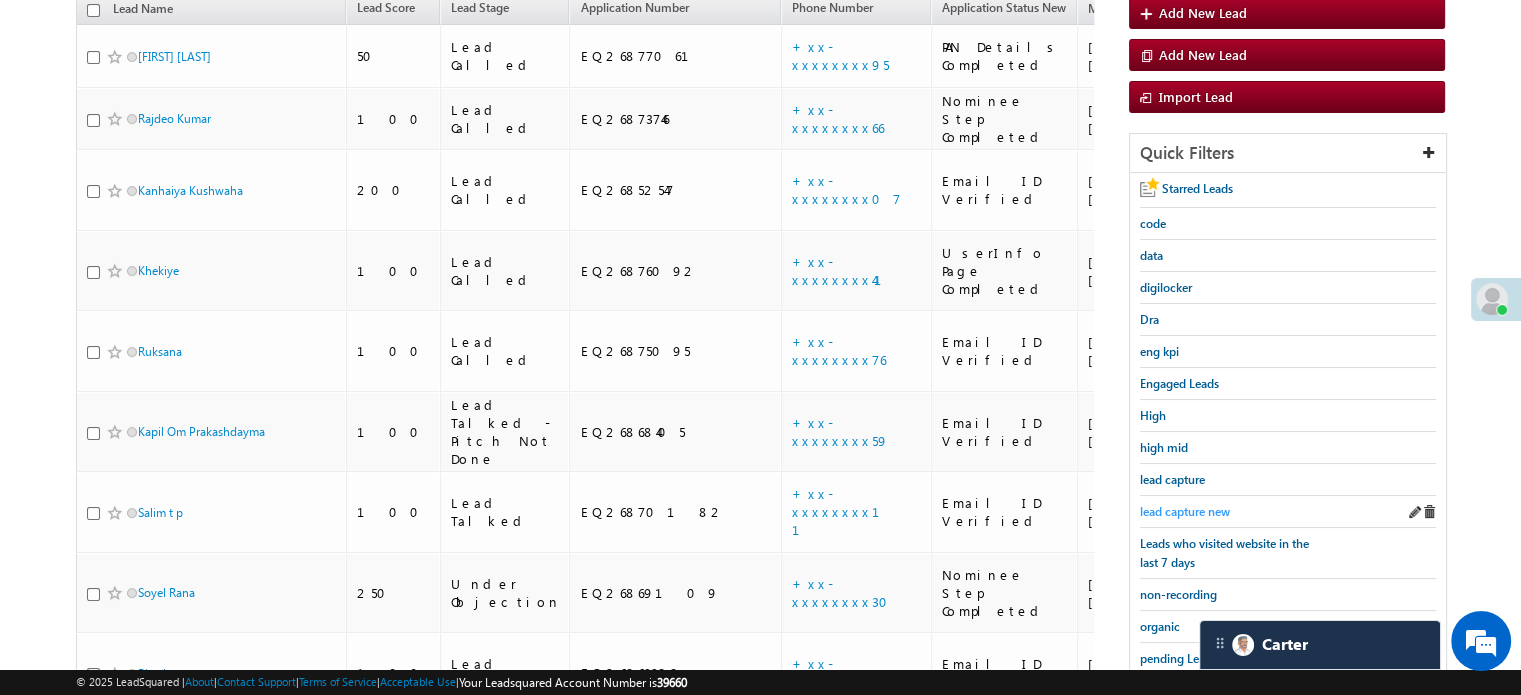 click on "lead capture new" at bounding box center (1185, 511) 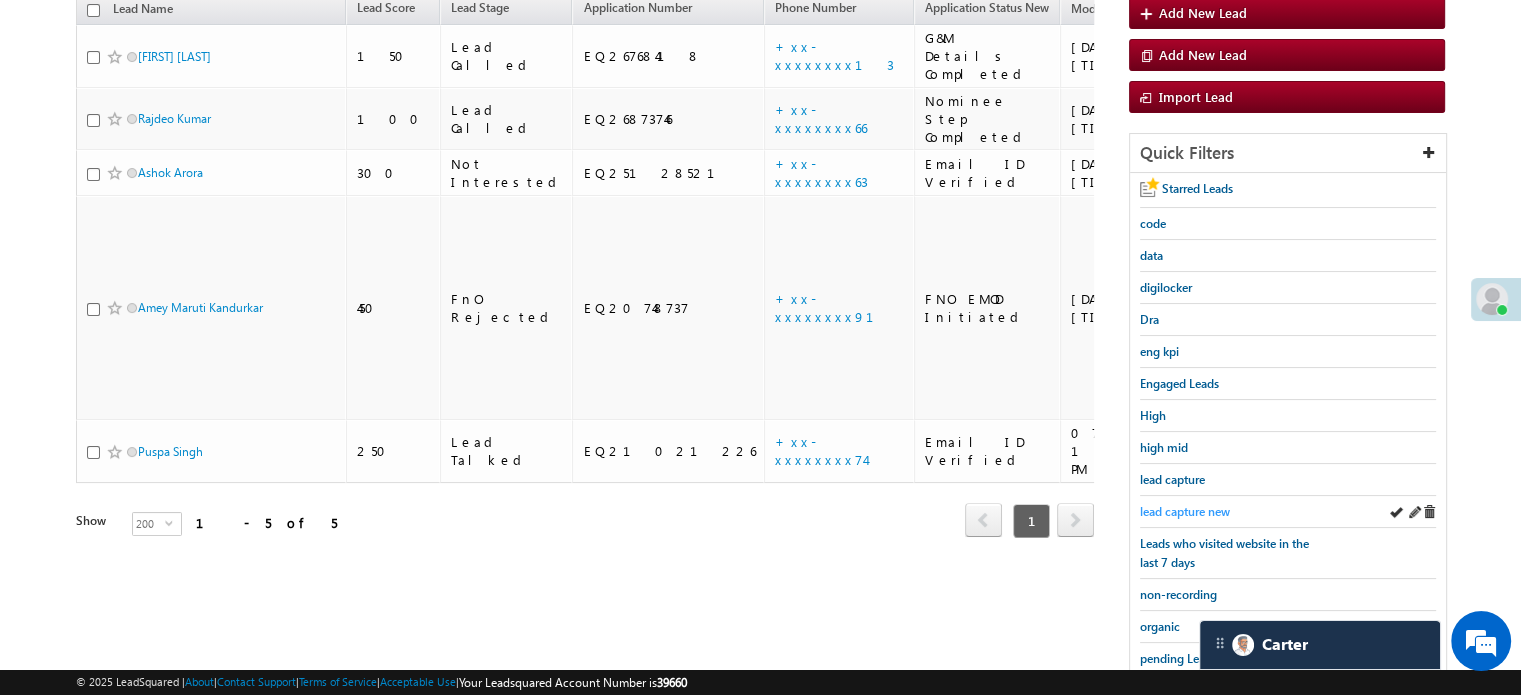 click on "lead capture new" at bounding box center [1185, 511] 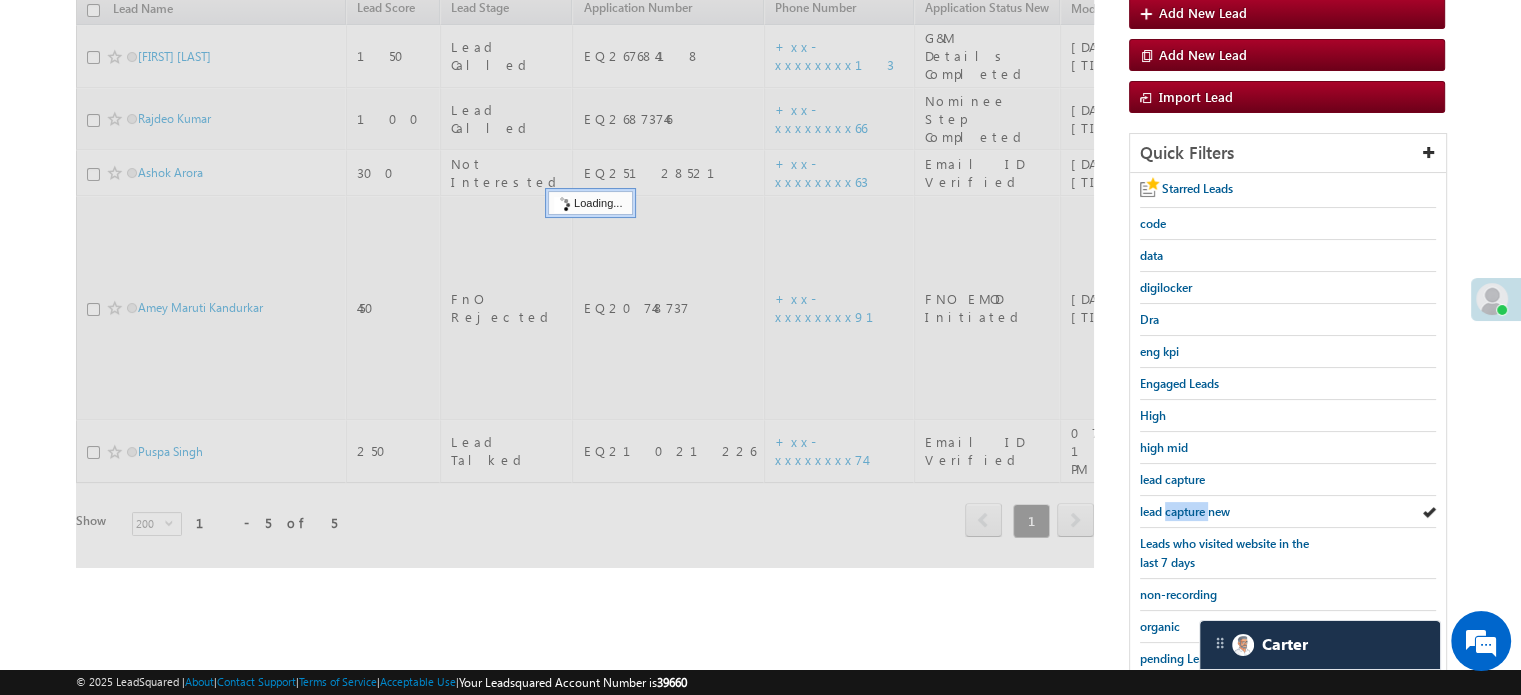 click on "lead capture new" at bounding box center [1185, 511] 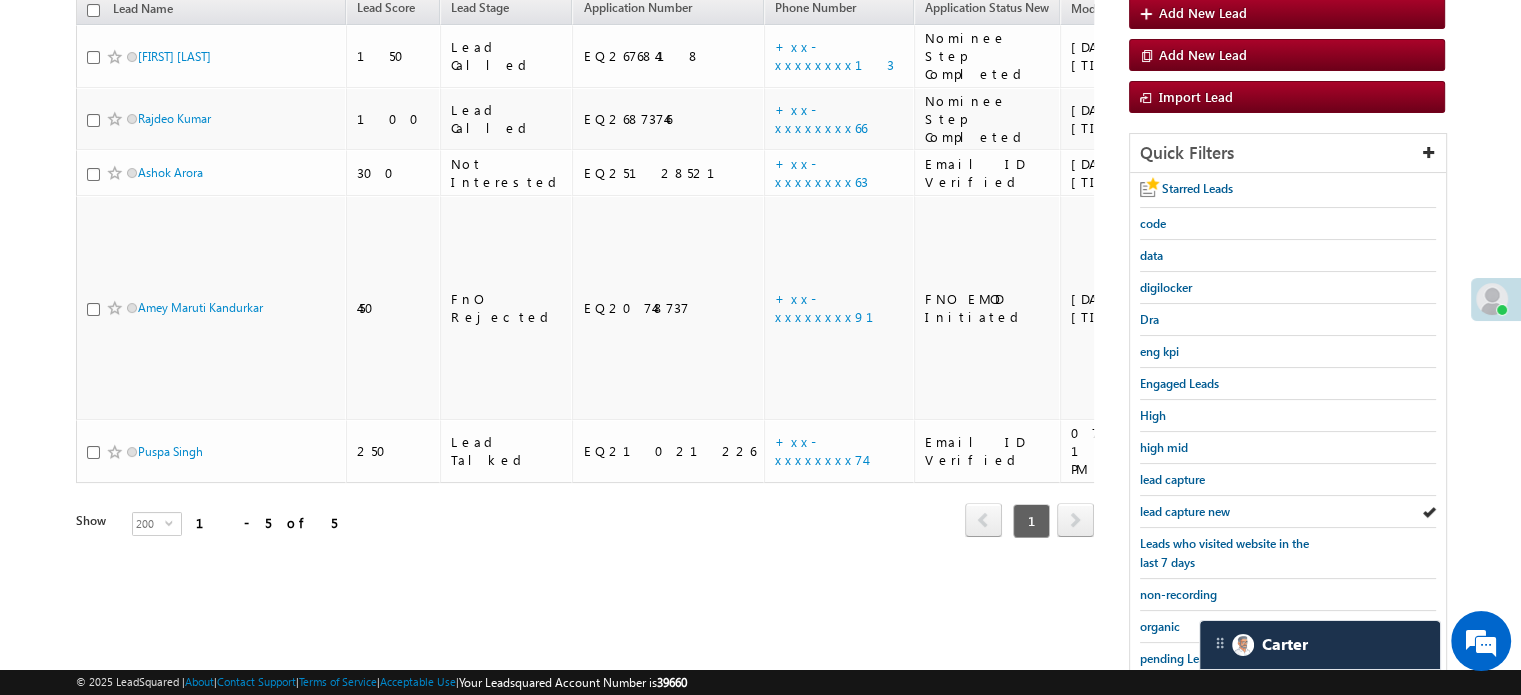 click on "lead capture new" at bounding box center (1185, 511) 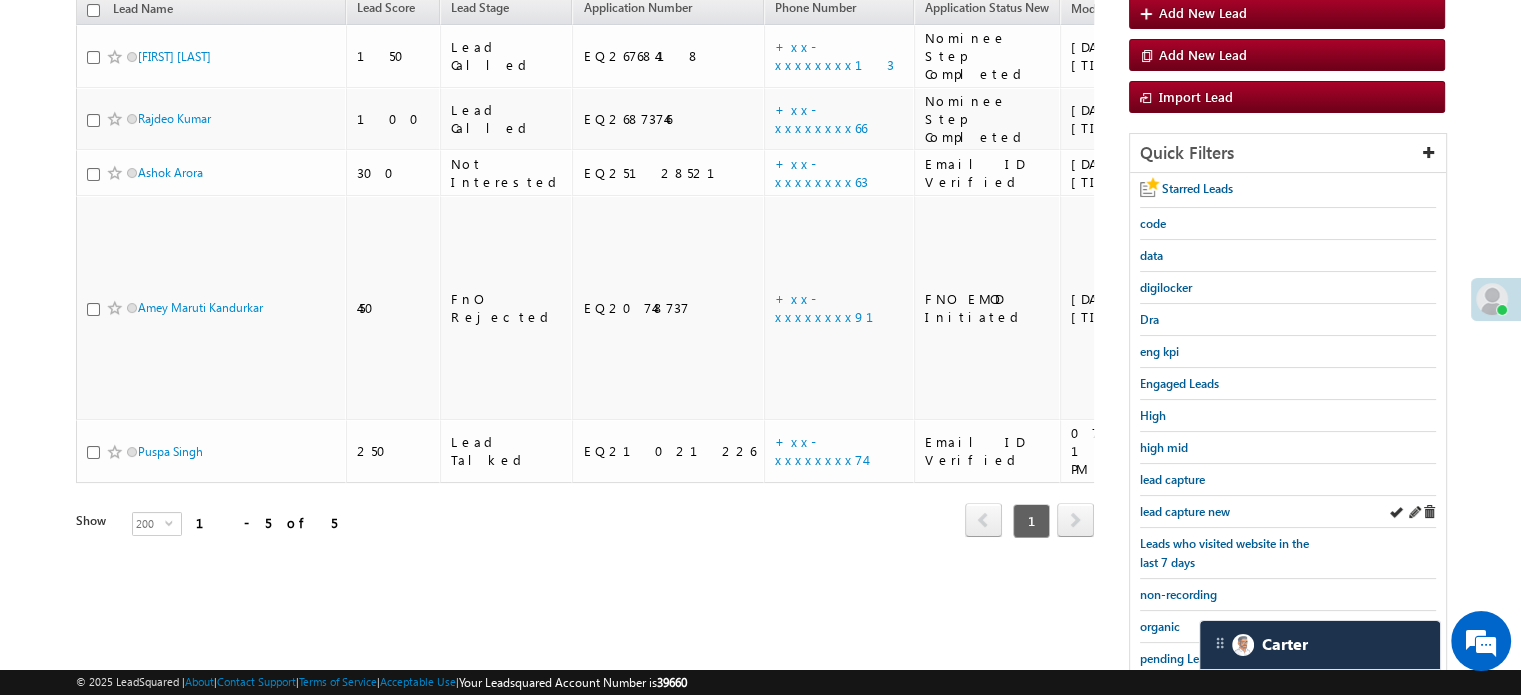 click on "lead capture new" at bounding box center (1288, 512) 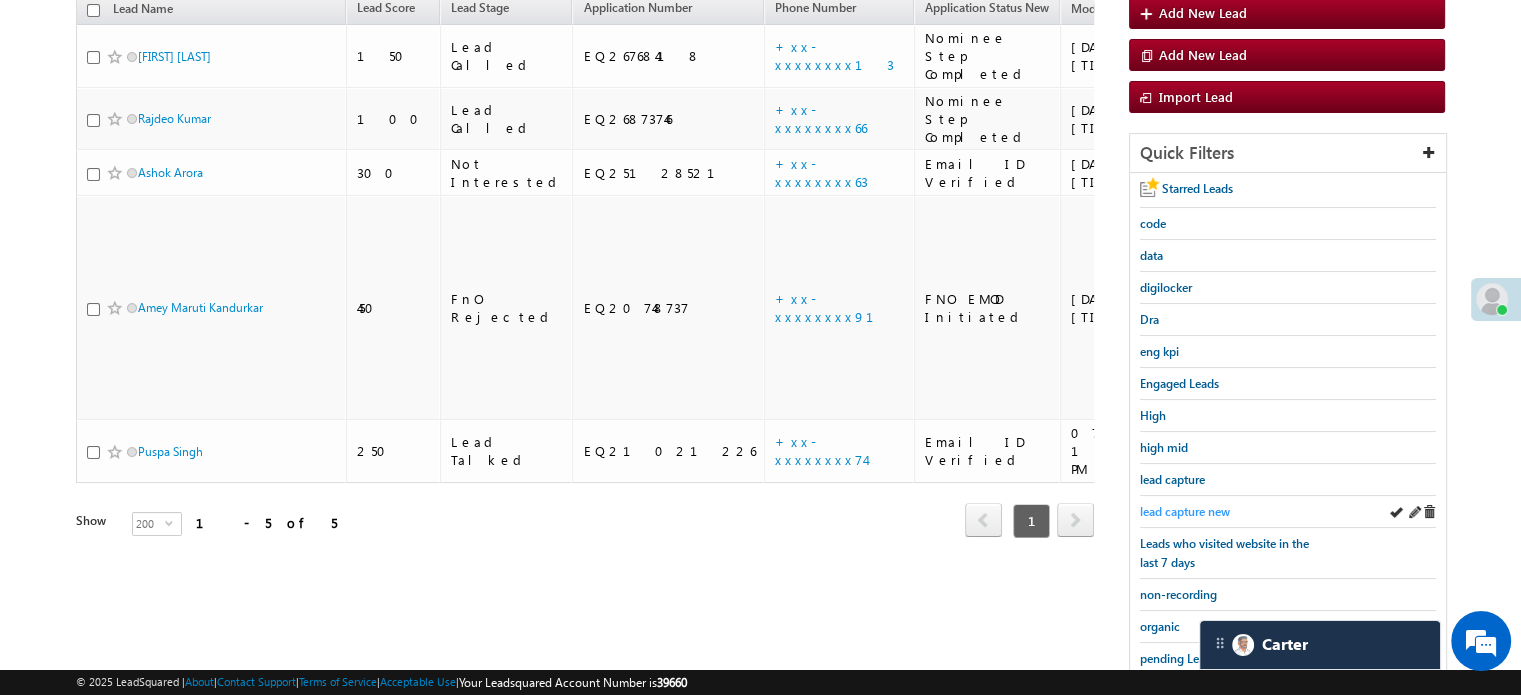 click on "lead capture new" at bounding box center (1185, 511) 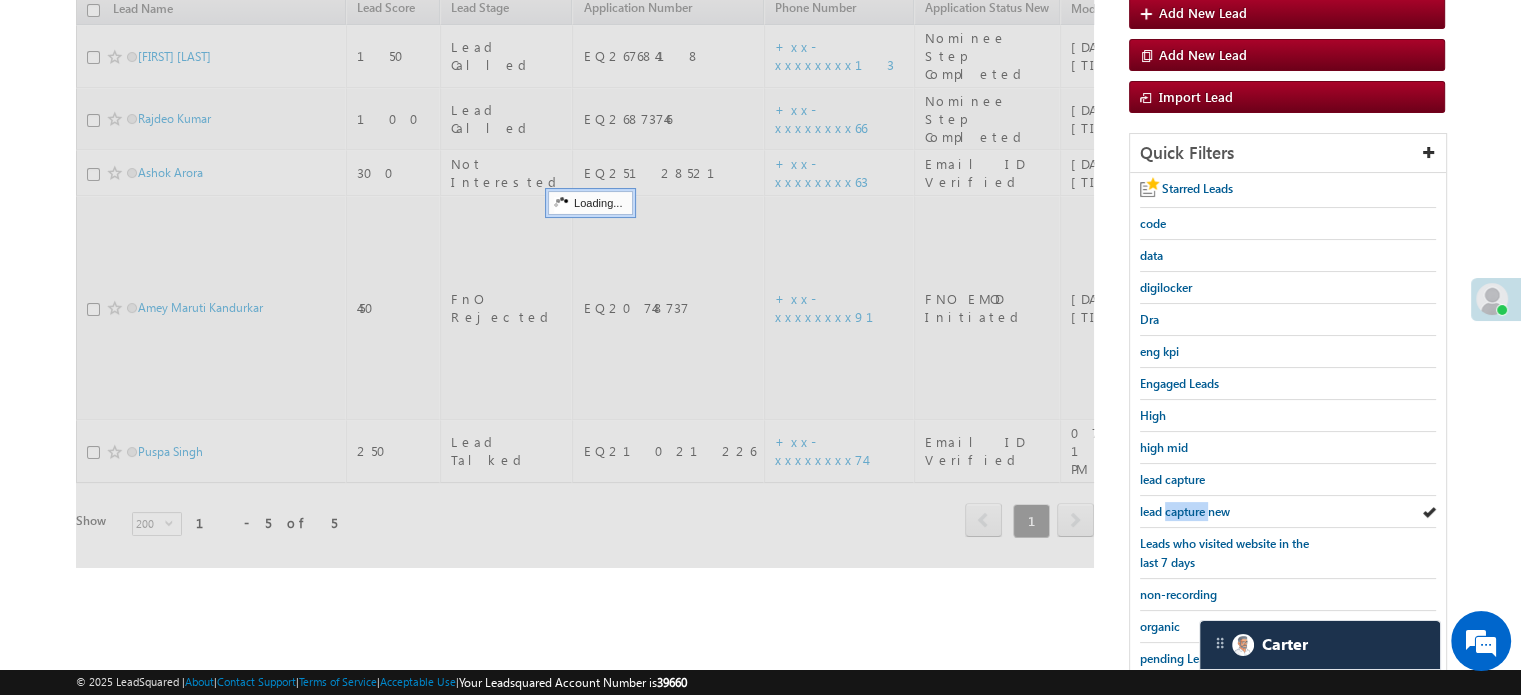 click on "lead capture new" at bounding box center [1185, 511] 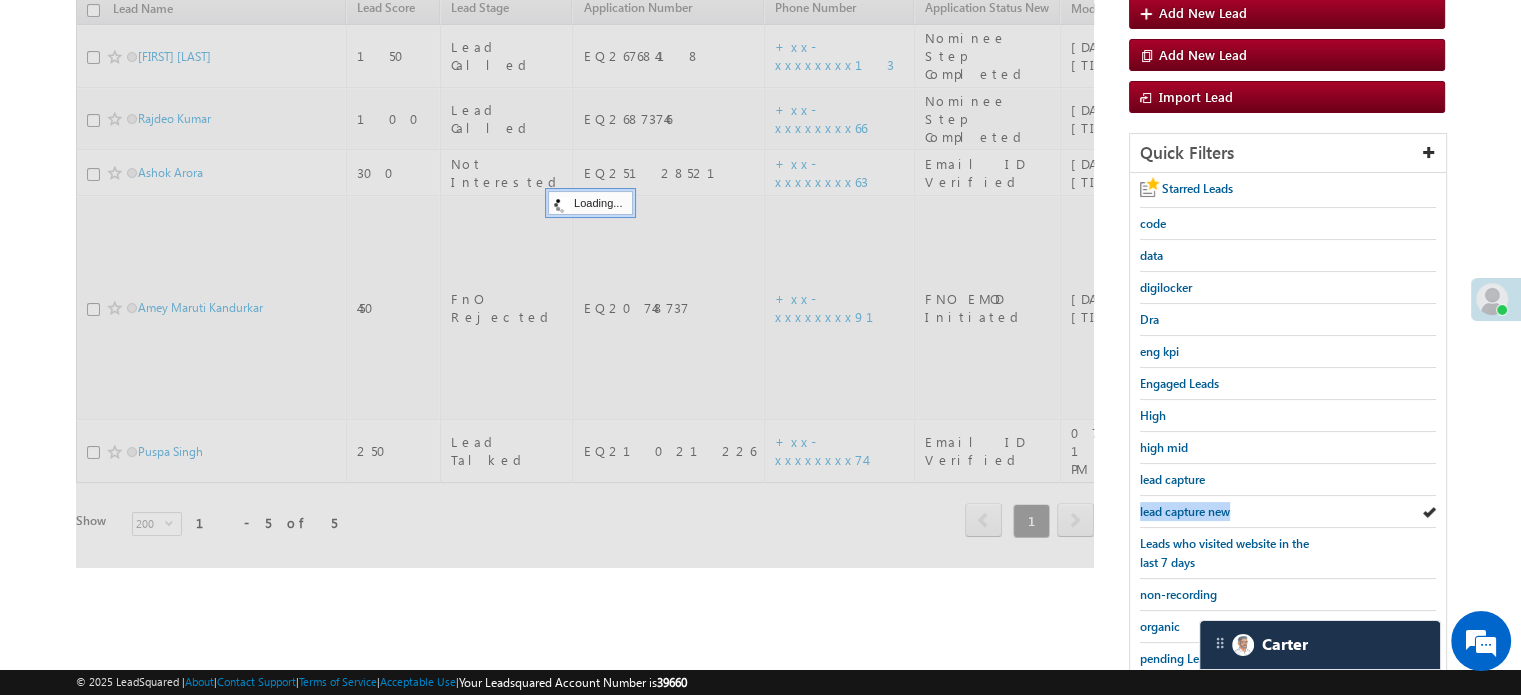 click on "lead capture new" at bounding box center (1185, 511) 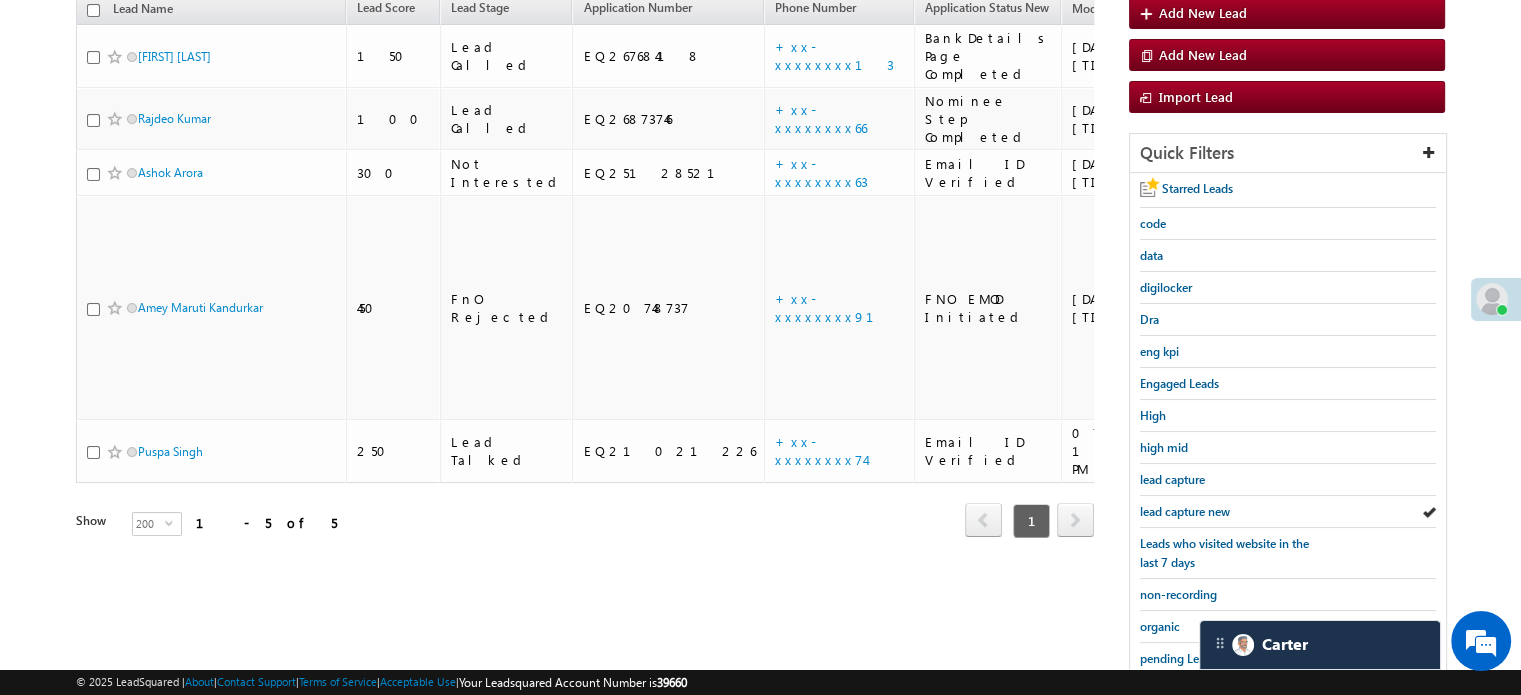 click on "lead capture new" at bounding box center (1185, 511) 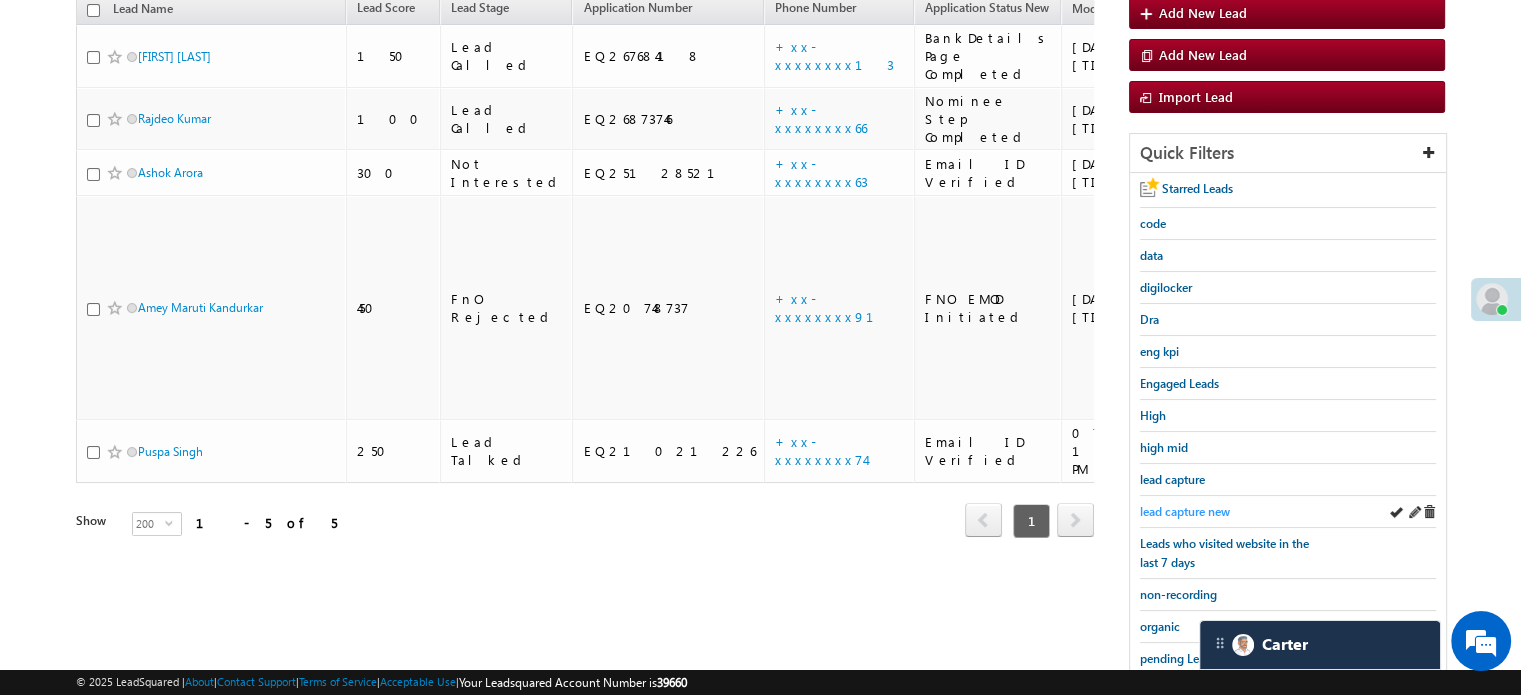 click on "lead capture new" at bounding box center [1185, 511] 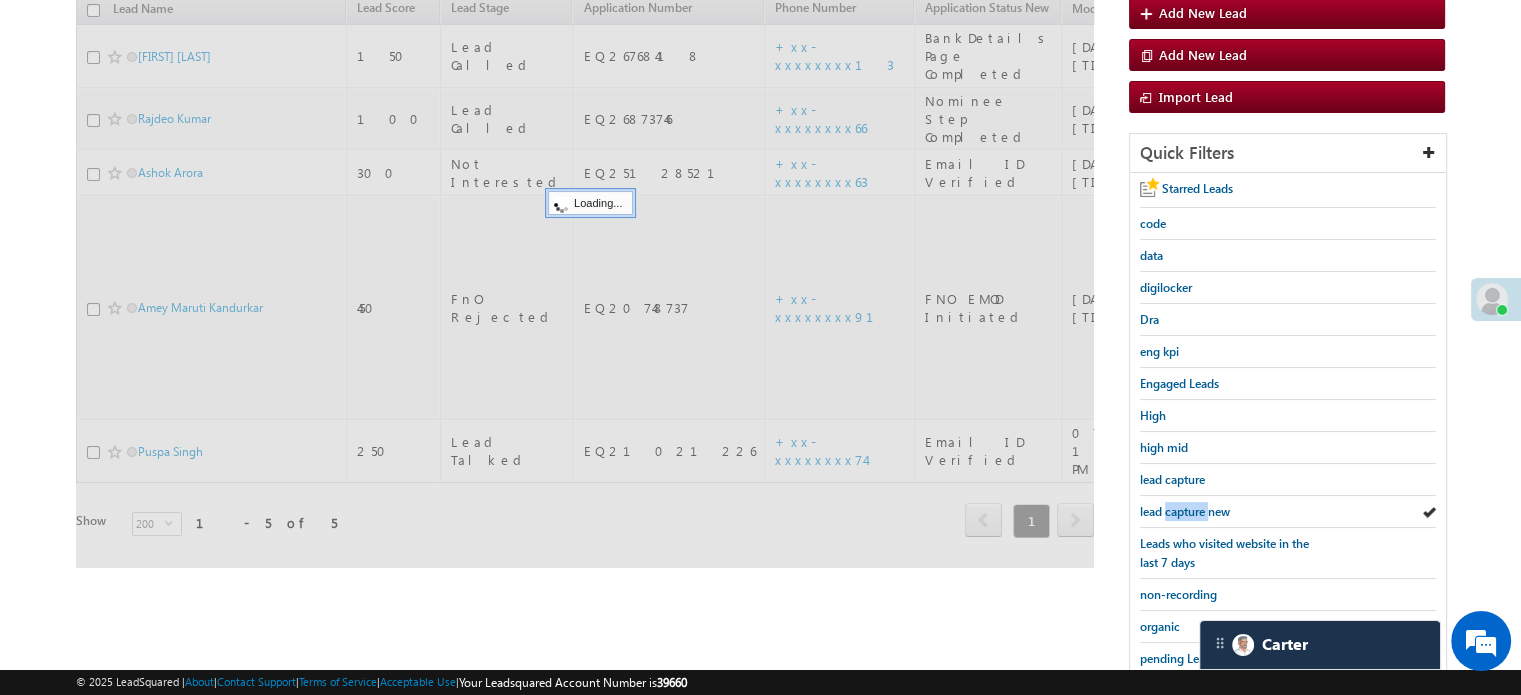 click on "lead capture new" at bounding box center (1185, 511) 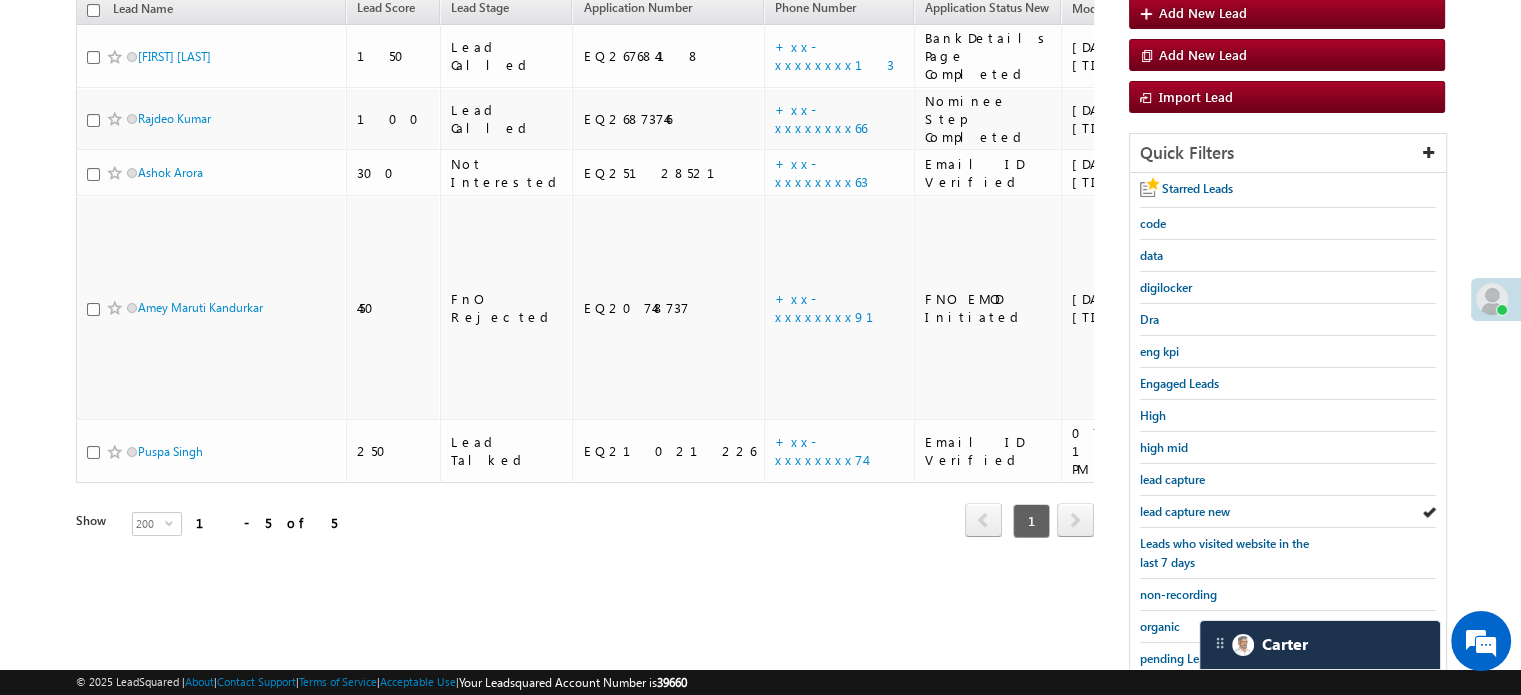 click on "lead capture new" at bounding box center [1185, 511] 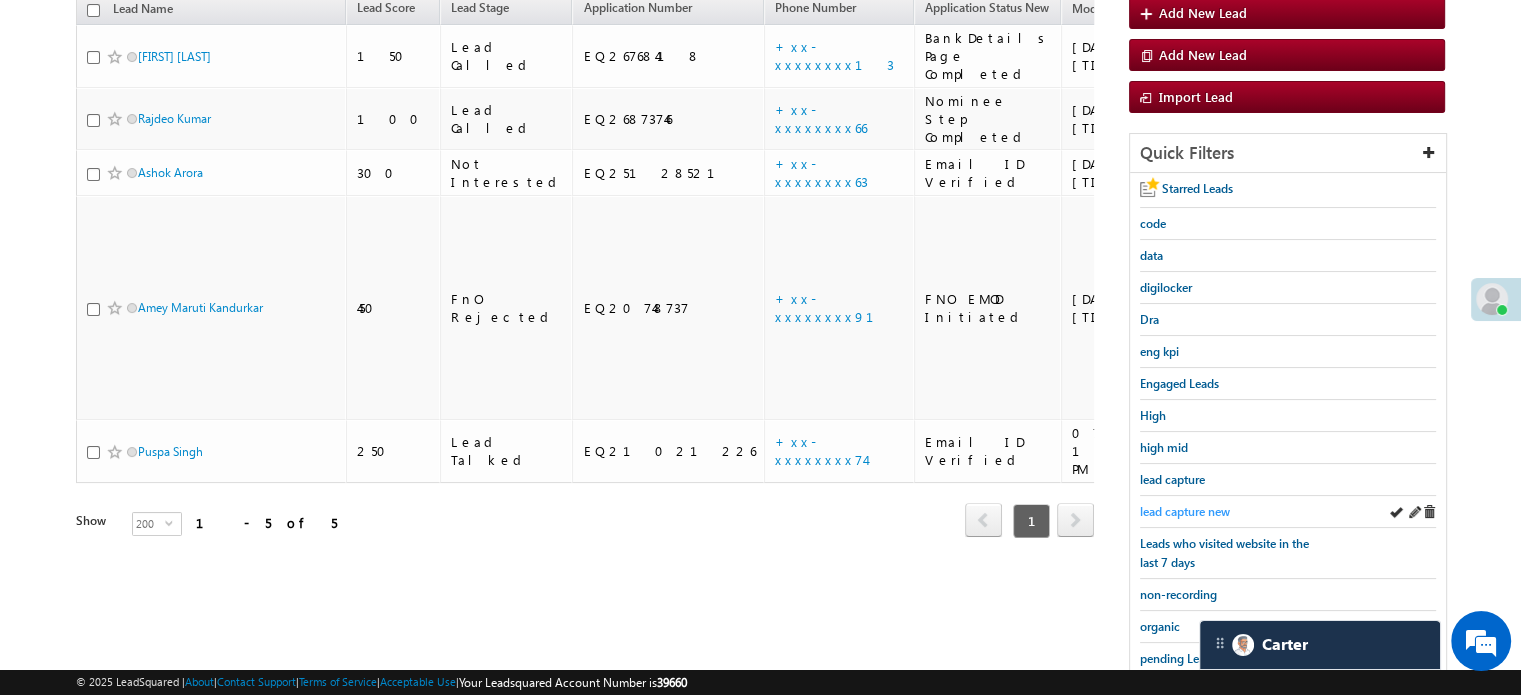 click on "lead capture new" at bounding box center [1185, 511] 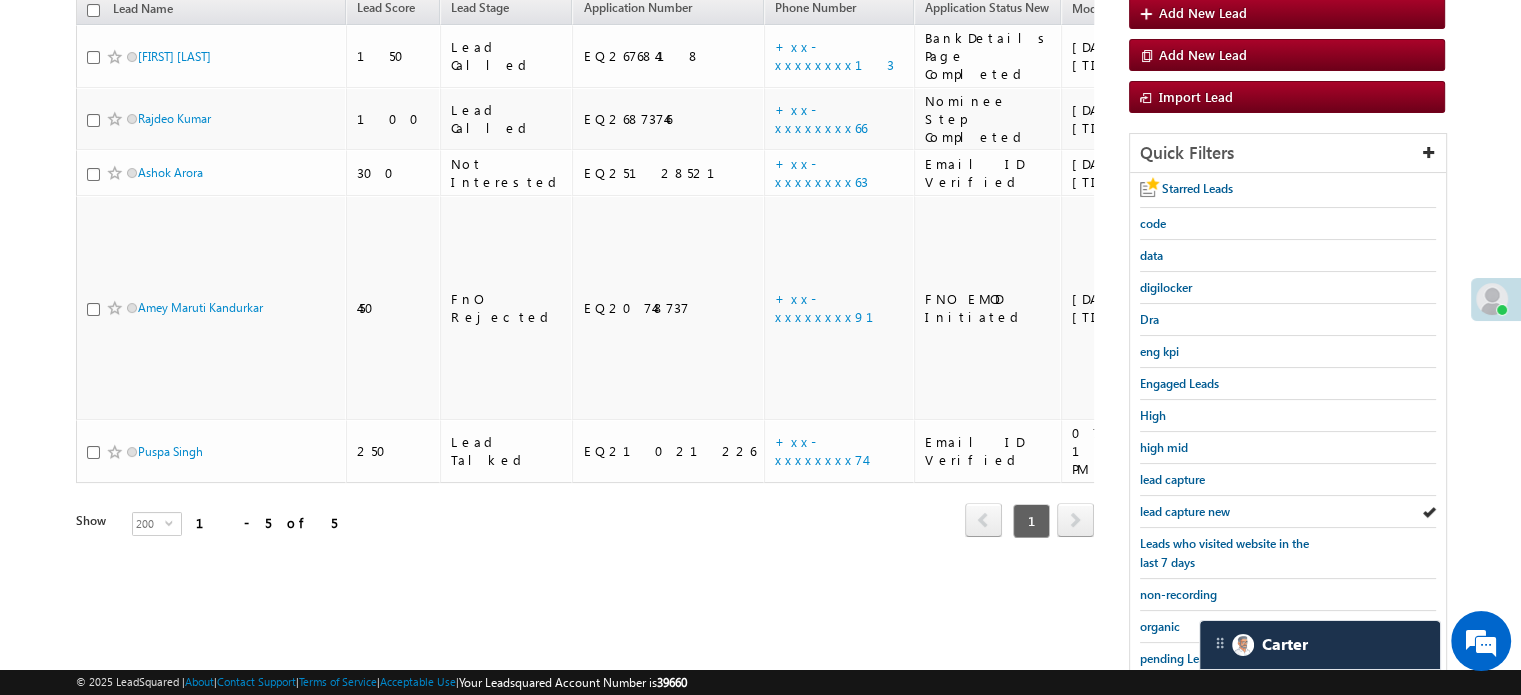 click on "lead capture new" at bounding box center (1185, 511) 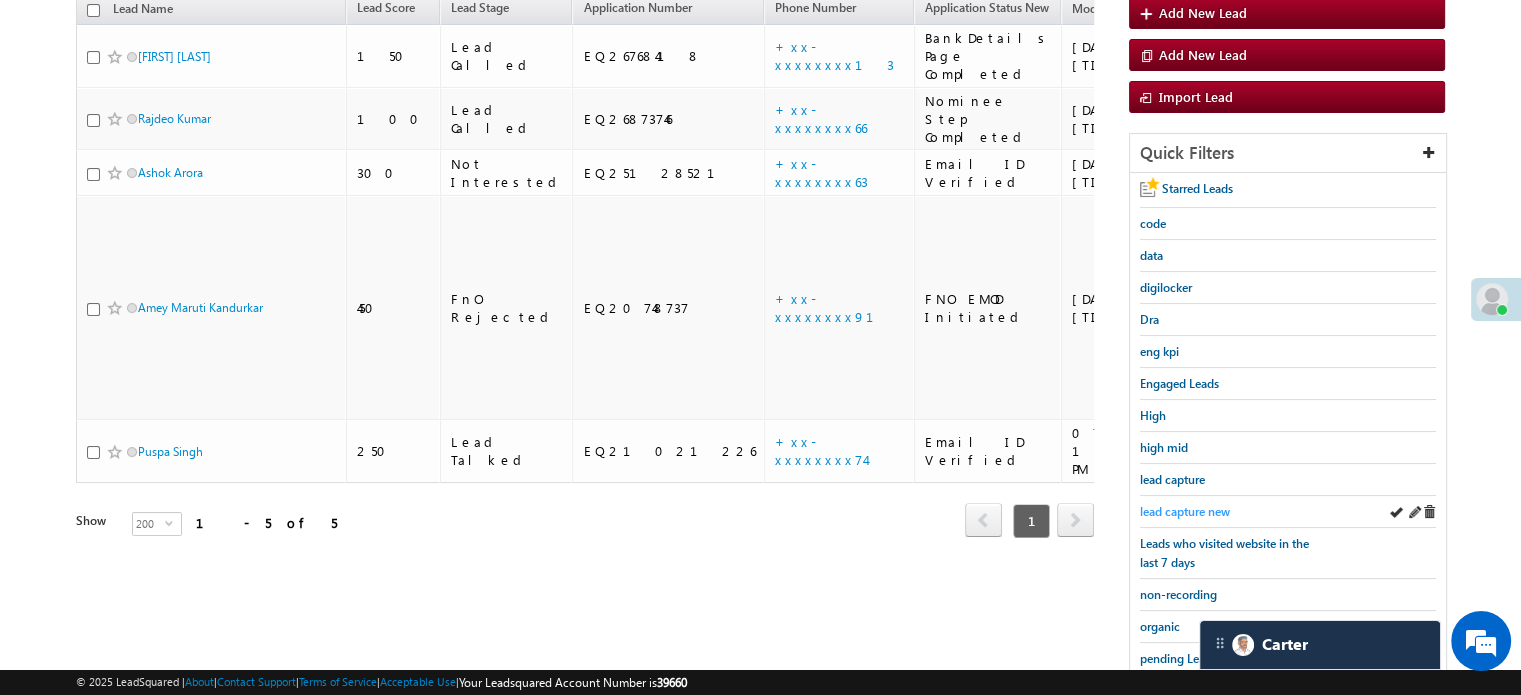 click on "lead capture new" at bounding box center (1185, 511) 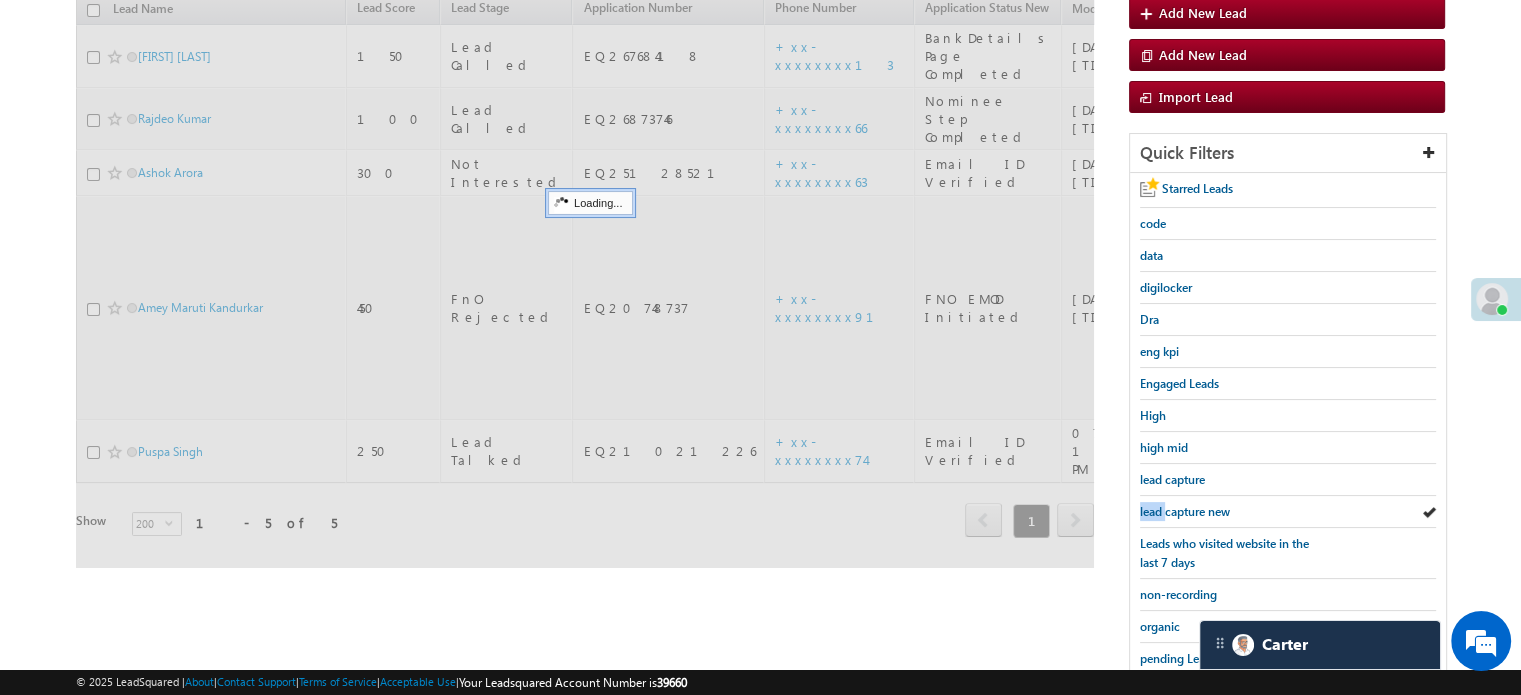 click on "lead capture new" at bounding box center (1185, 511) 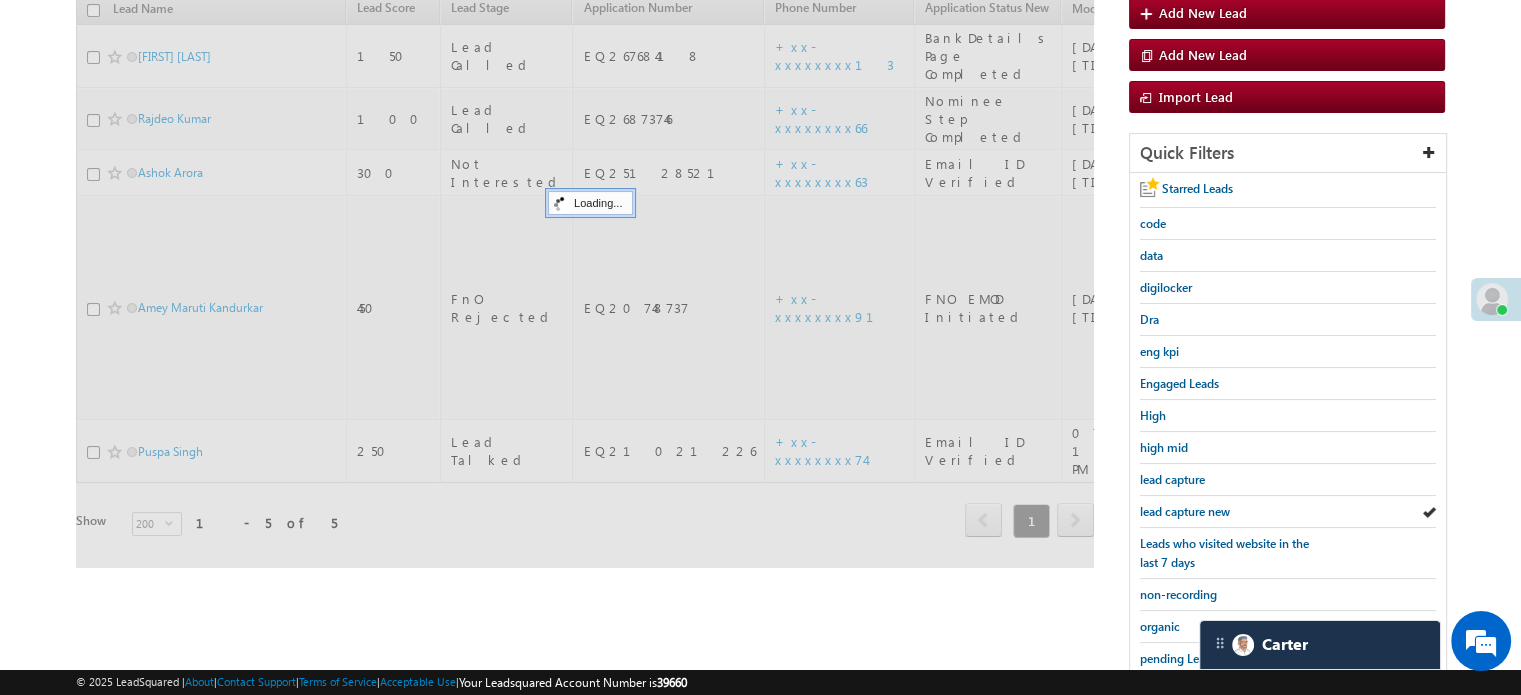 click on "lead capture new" at bounding box center (1185, 511) 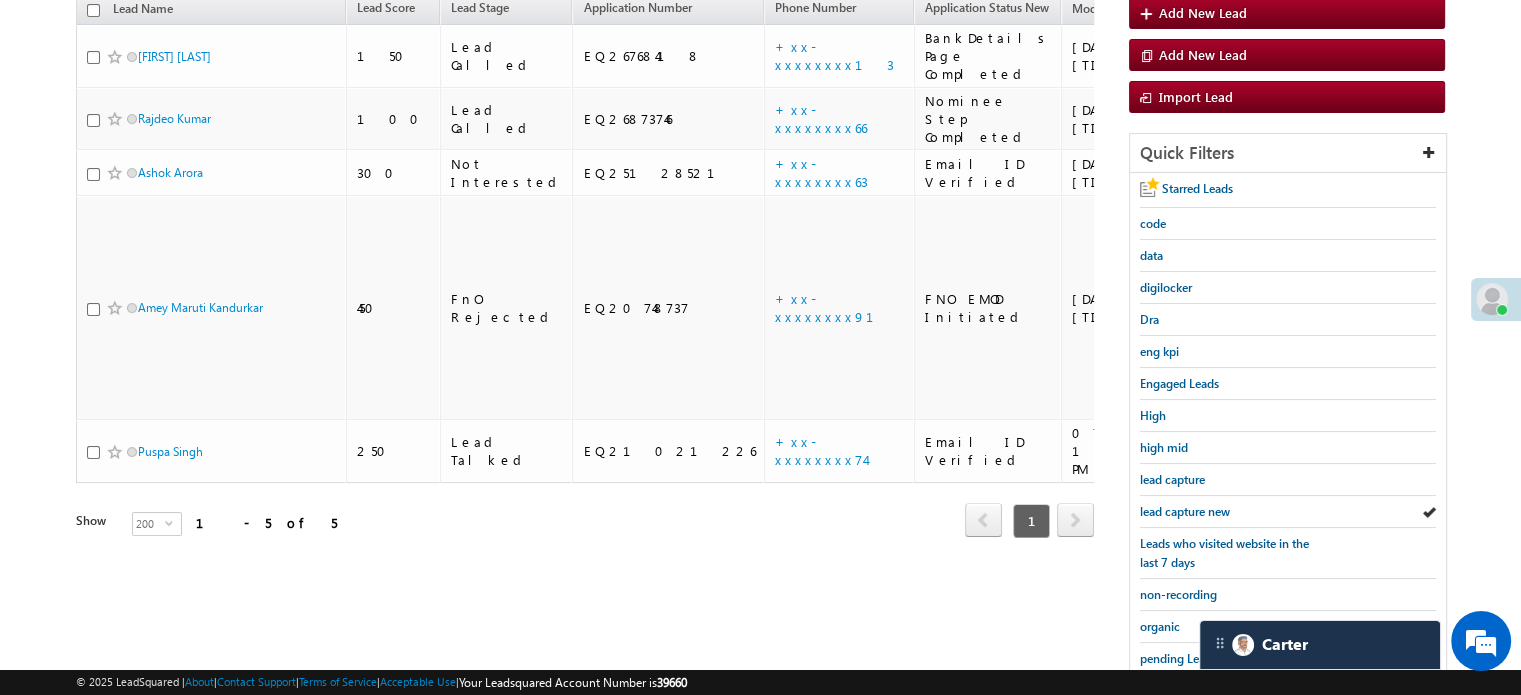 scroll, scrollTop: 429, scrollLeft: 0, axis: vertical 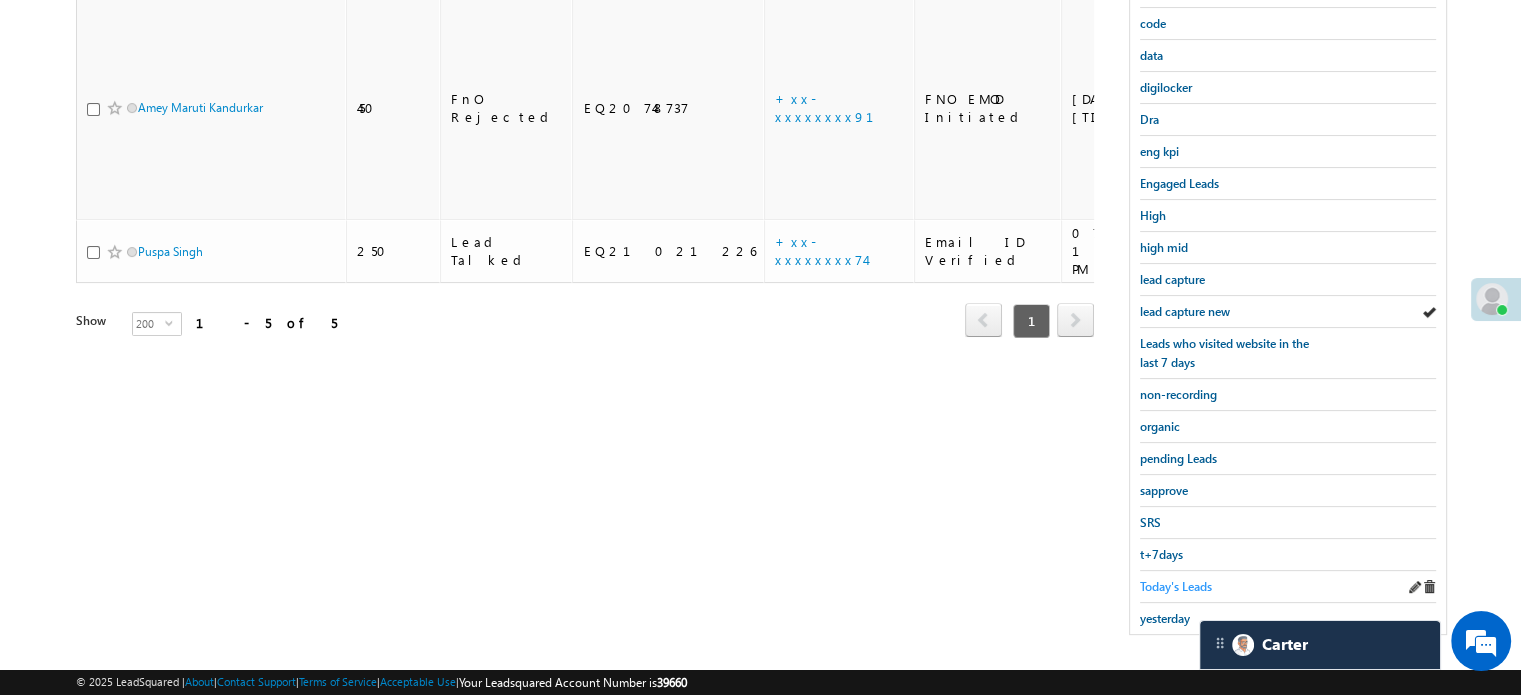 click on "Today's Leads" at bounding box center (1176, 586) 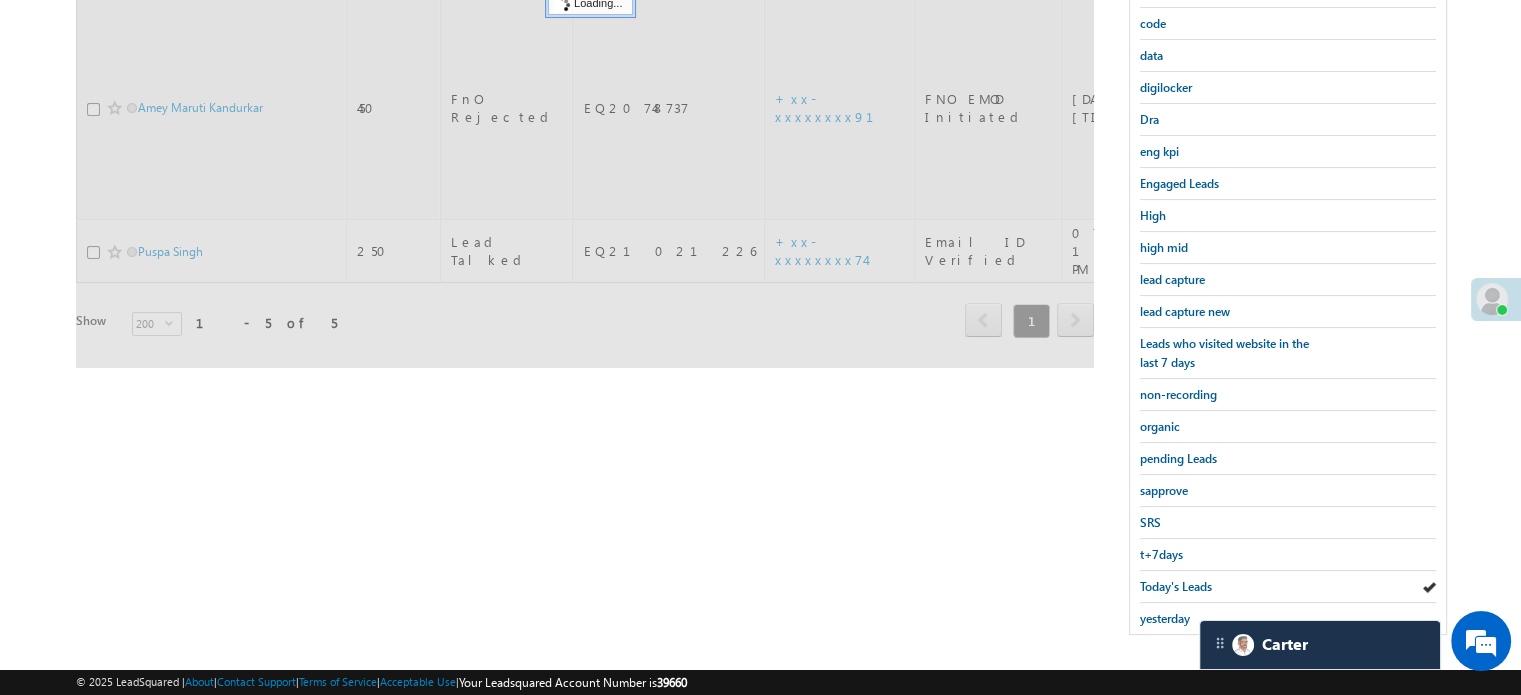 scroll, scrollTop: 129, scrollLeft: 0, axis: vertical 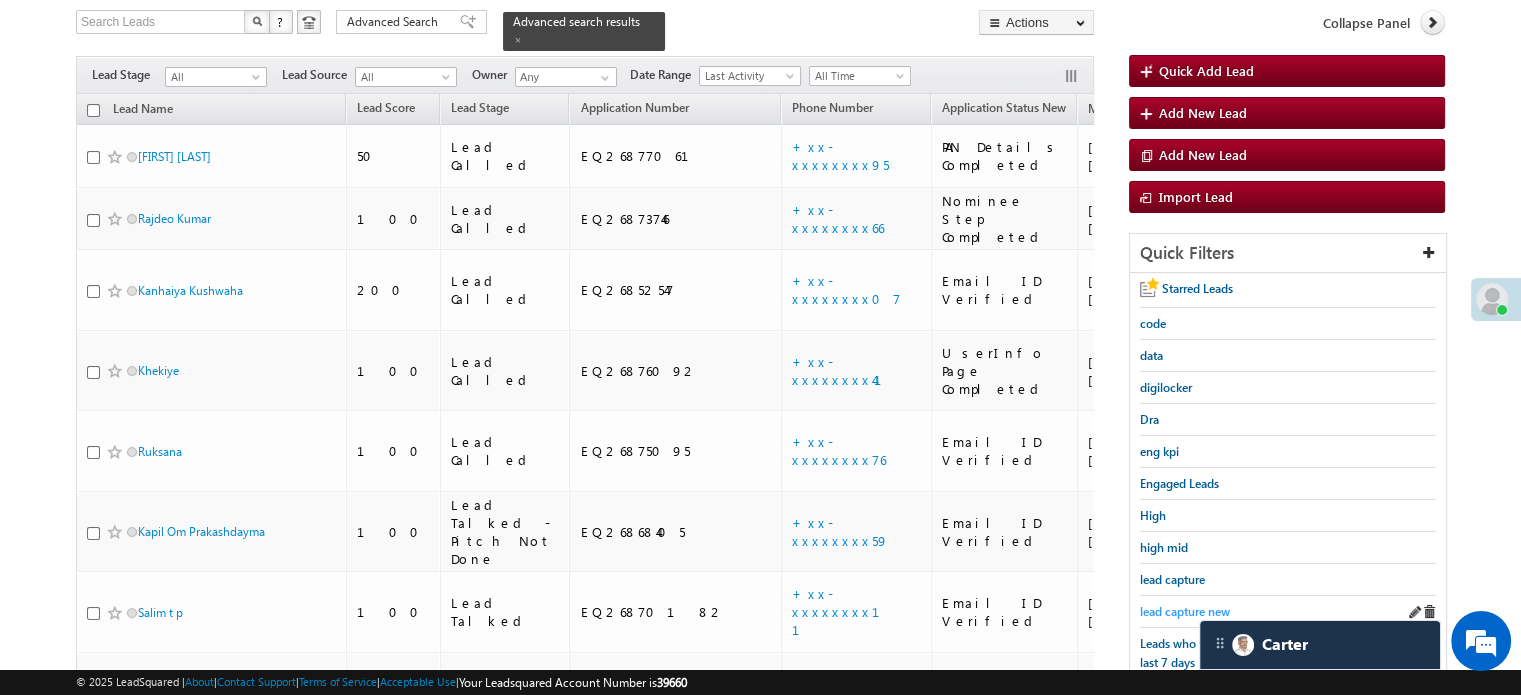 click on "lead capture new" at bounding box center (1185, 611) 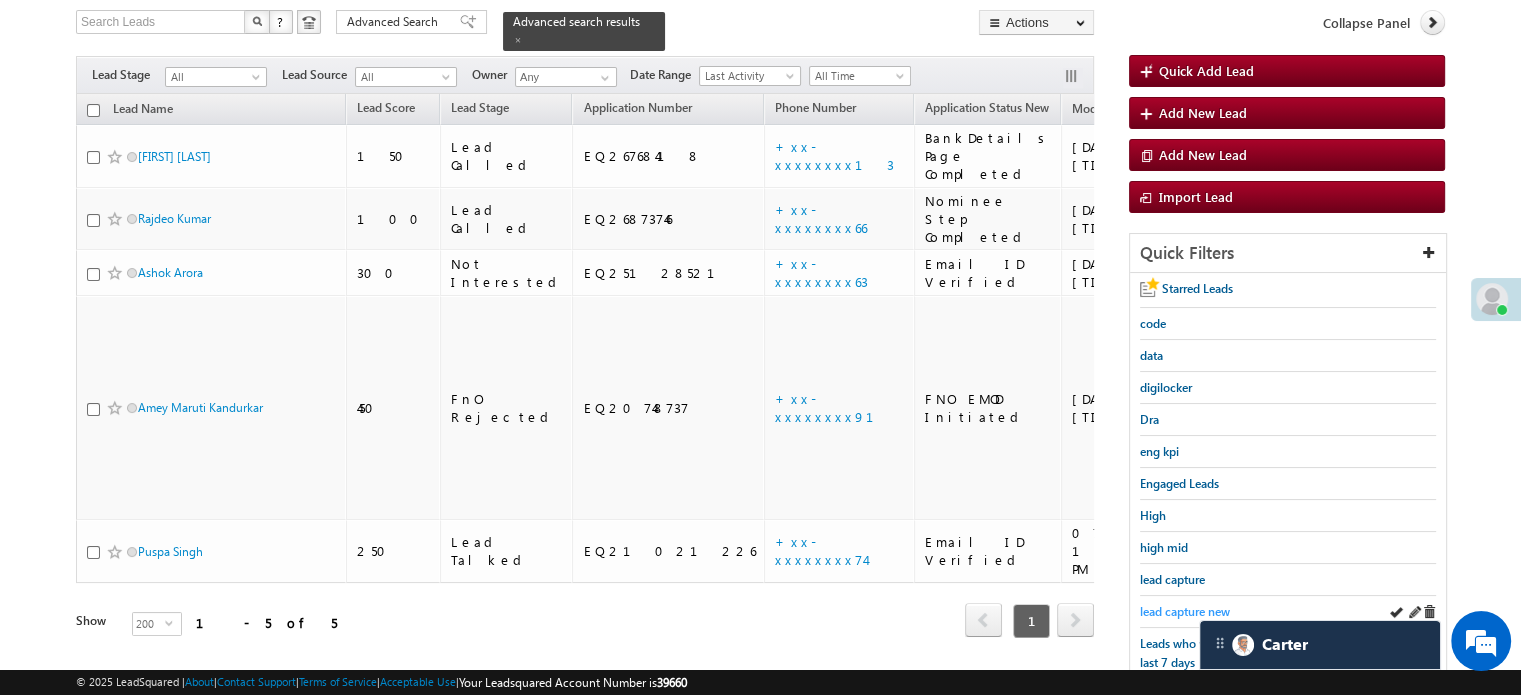 click on "lead capture new" at bounding box center (1185, 611) 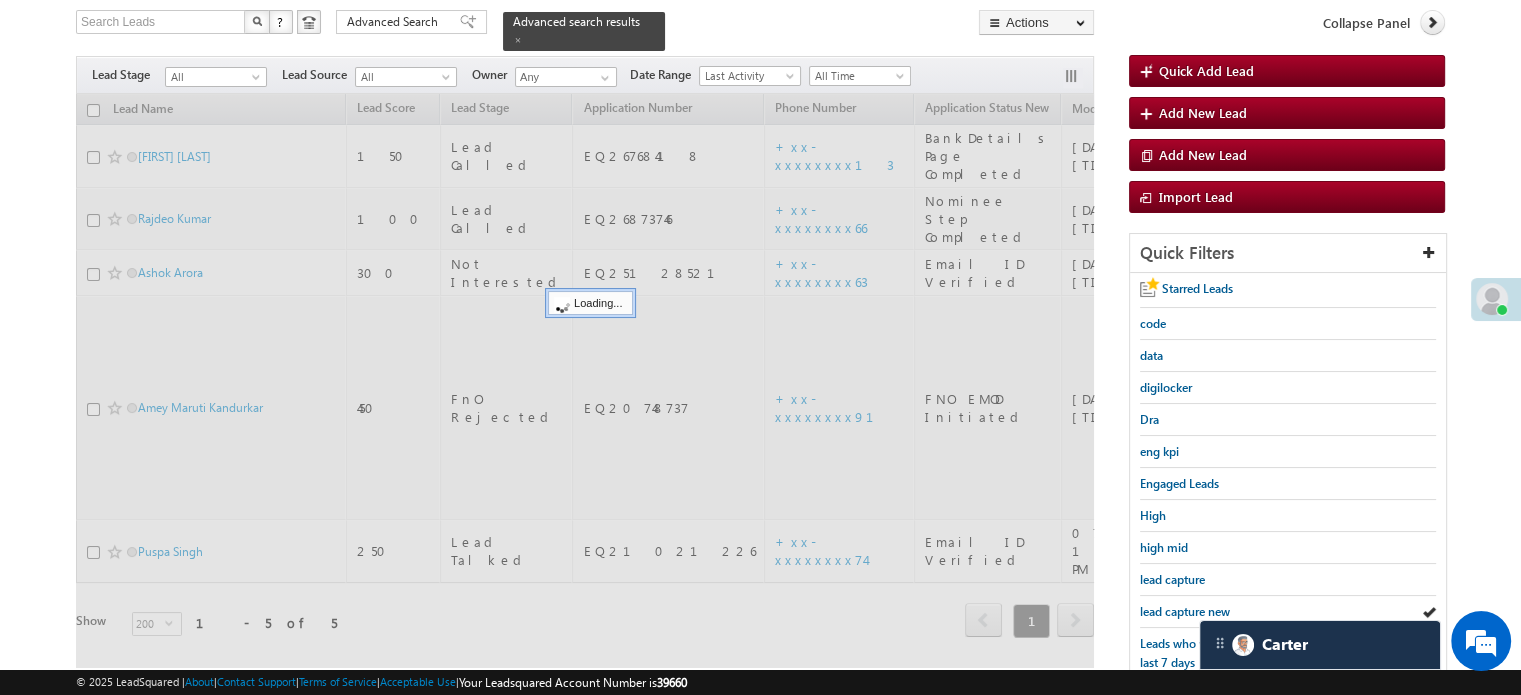 click on "lead capture new" at bounding box center [1185, 611] 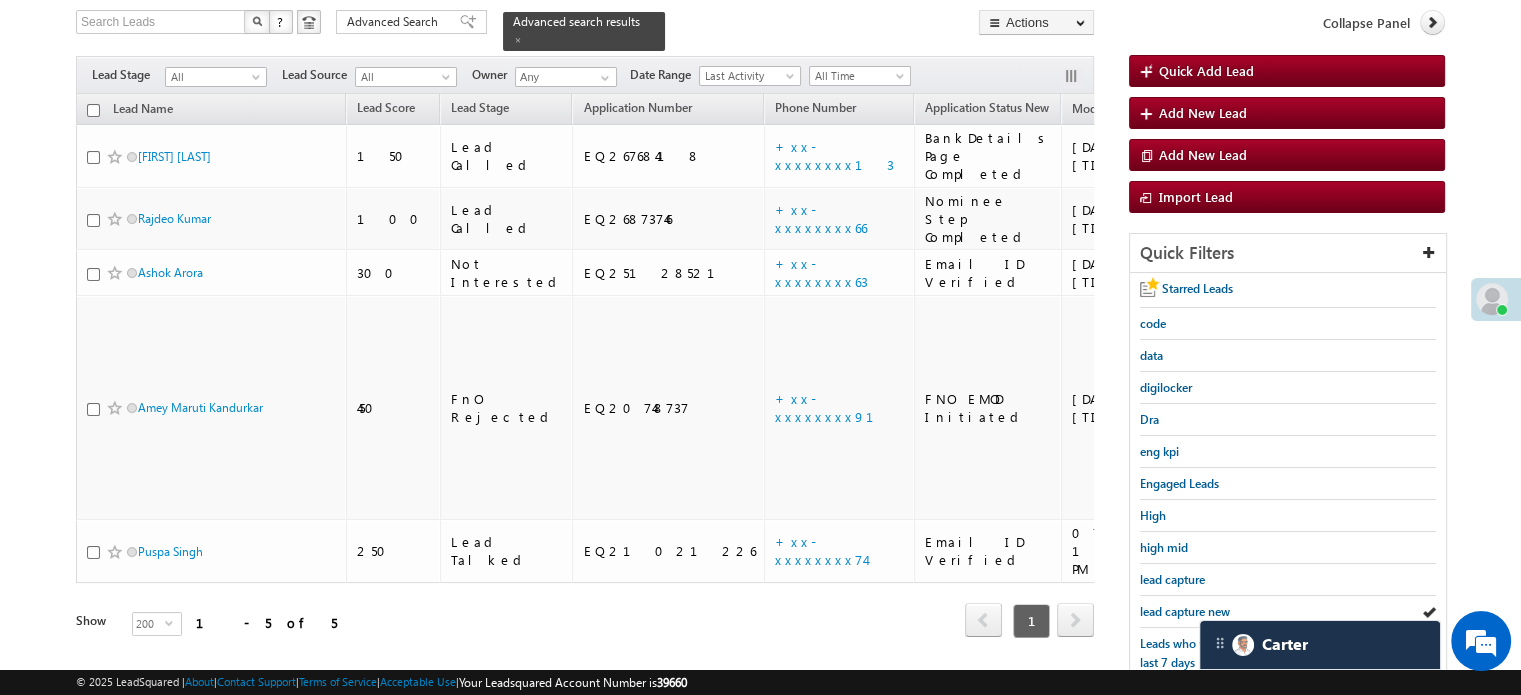 click on "lead capture new" at bounding box center [1185, 611] 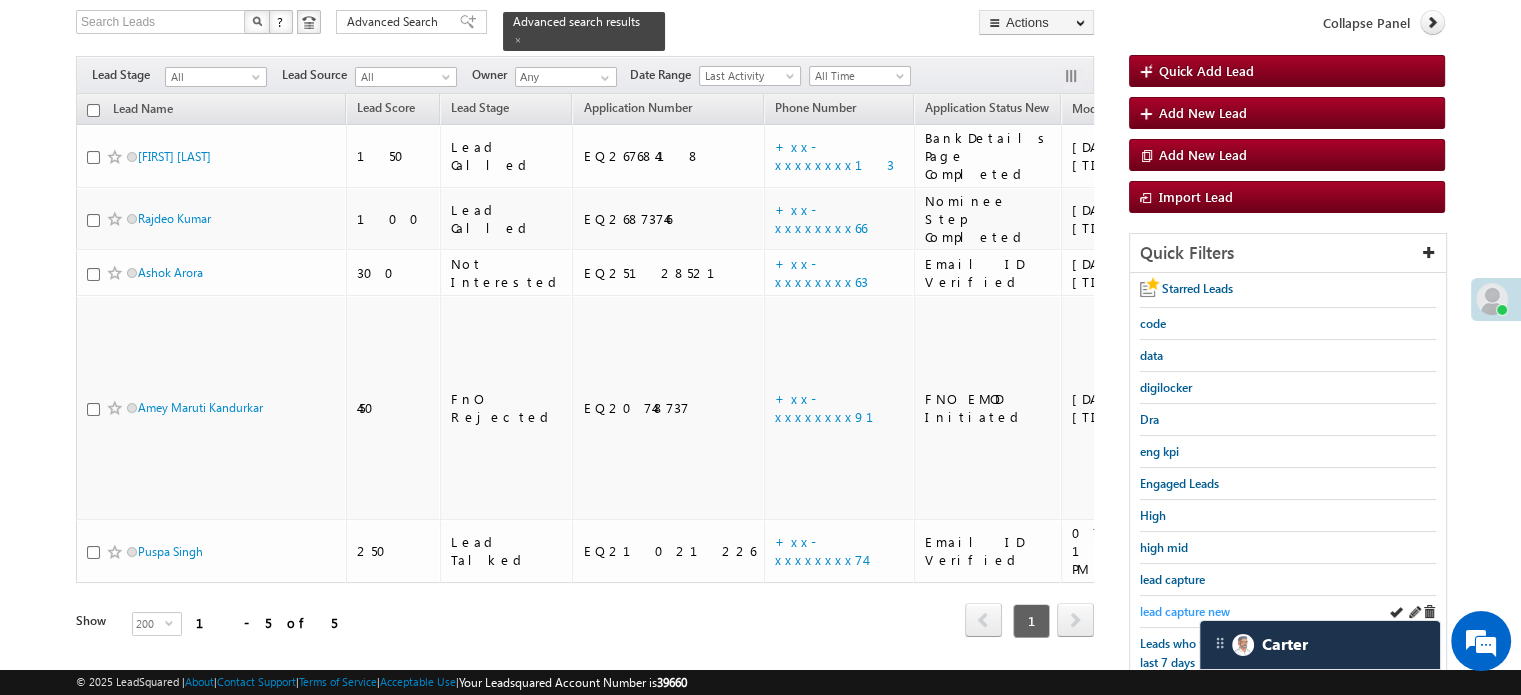 click on "lead capture new" at bounding box center (1185, 611) 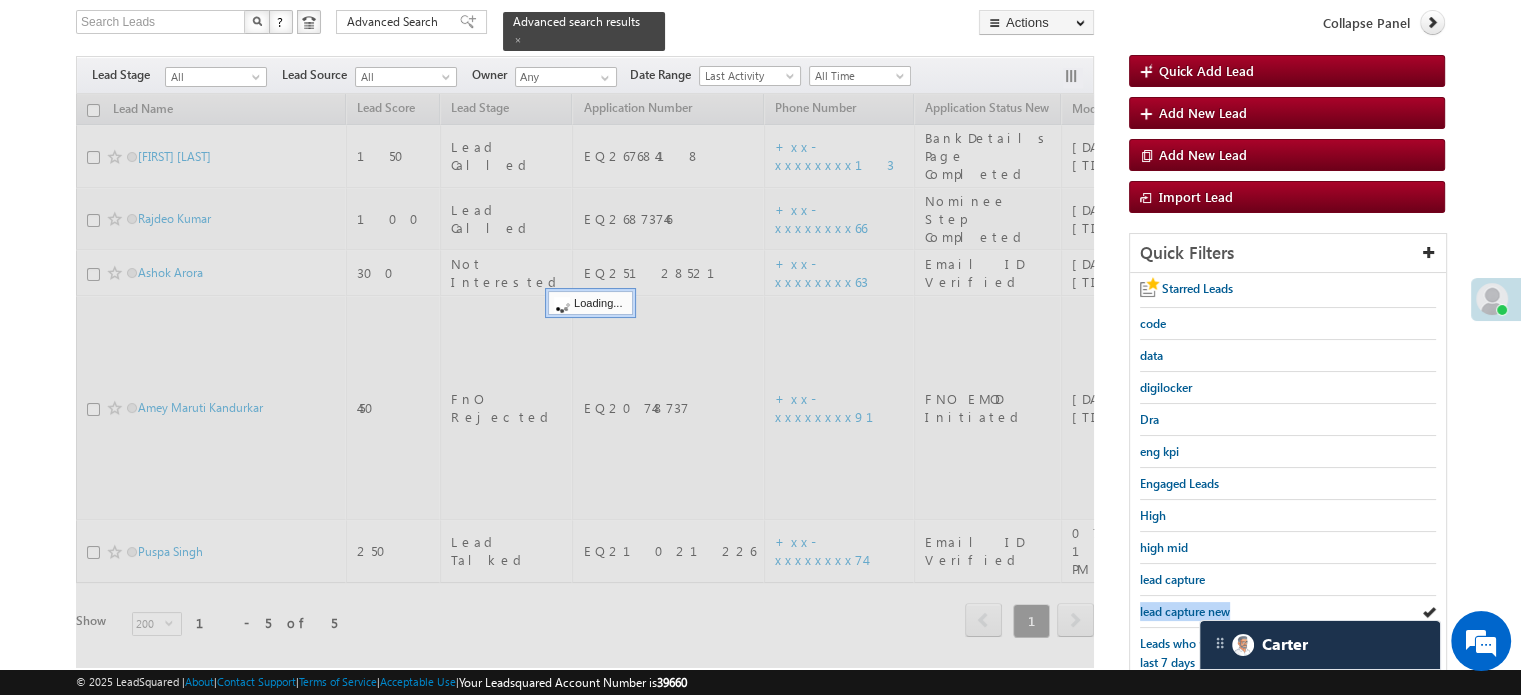 click on "lead capture new" at bounding box center (1185, 611) 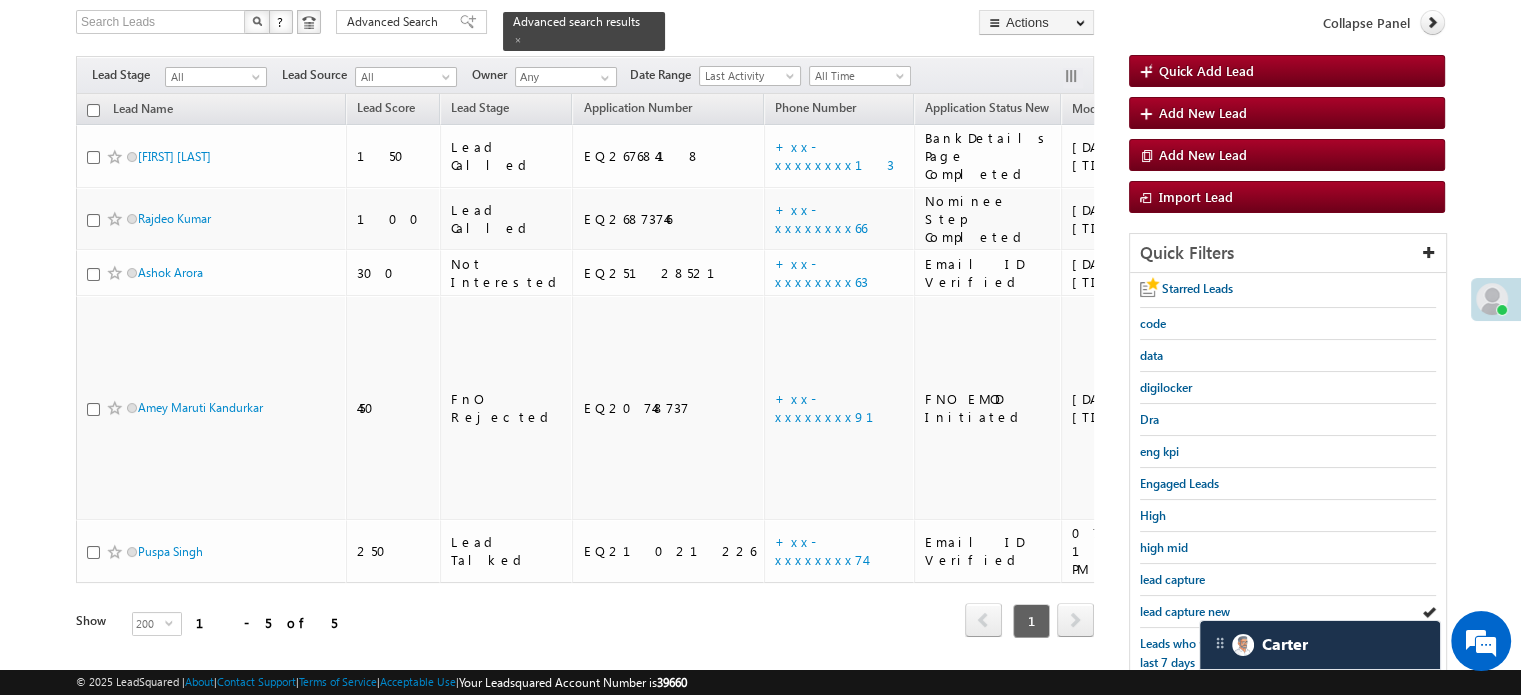 click on "lead capture new" at bounding box center [1185, 611] 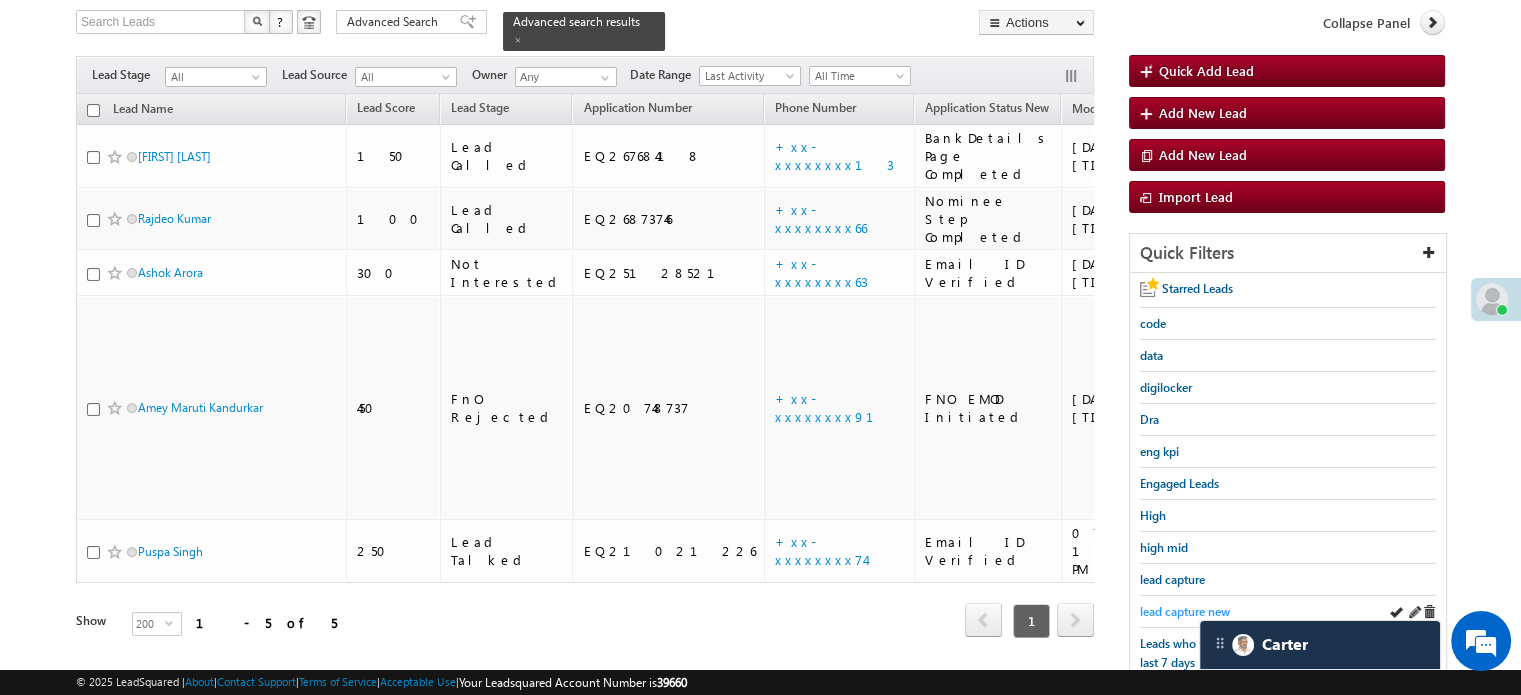 click on "lead capture new" at bounding box center [1185, 611] 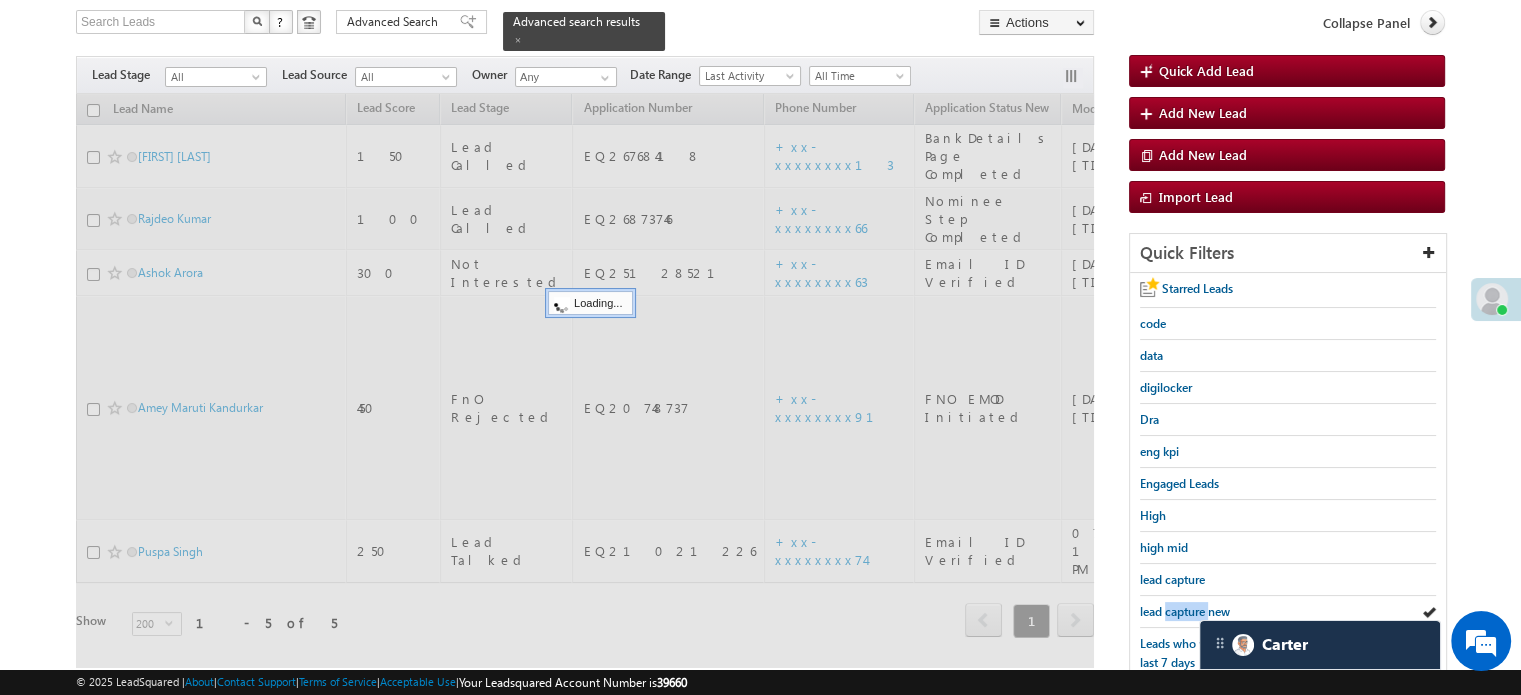 click on "lead capture new" at bounding box center (1185, 611) 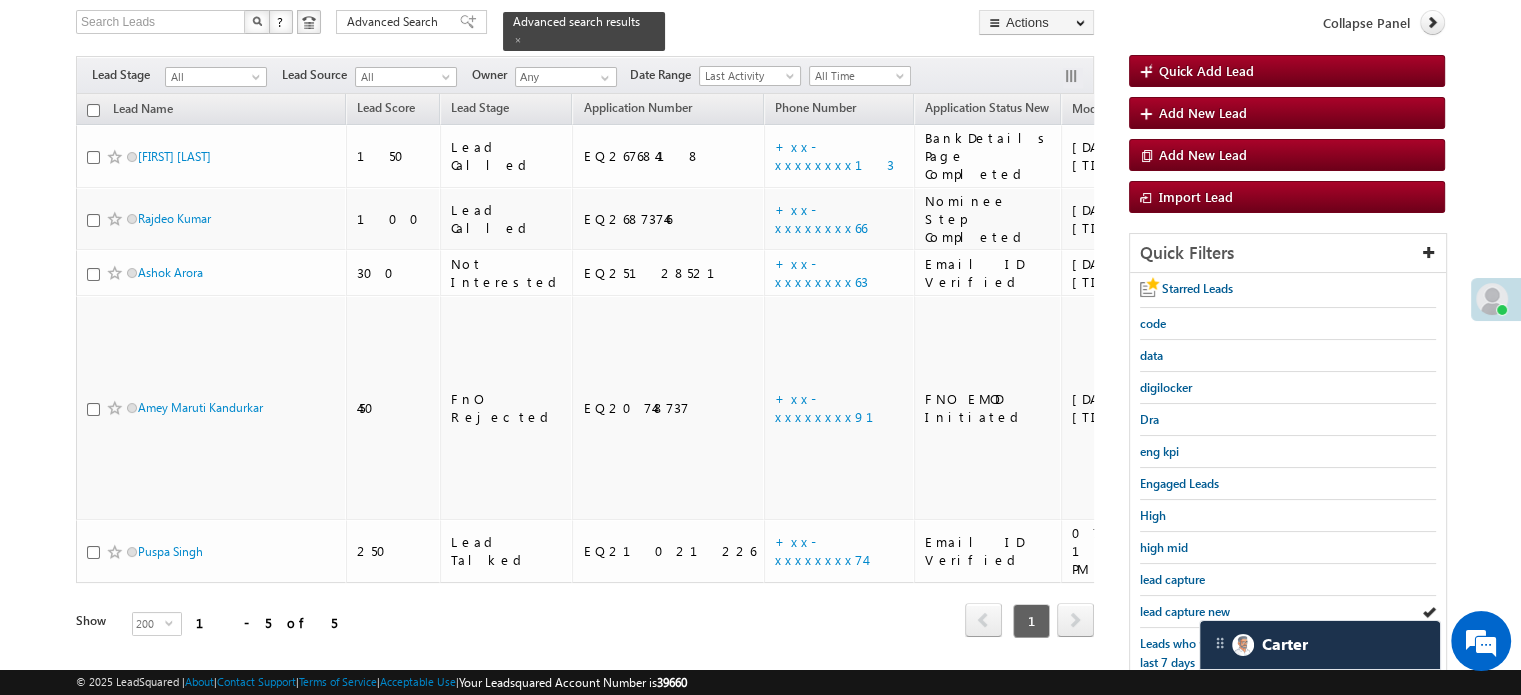 click on "lead capture new" at bounding box center [1185, 611] 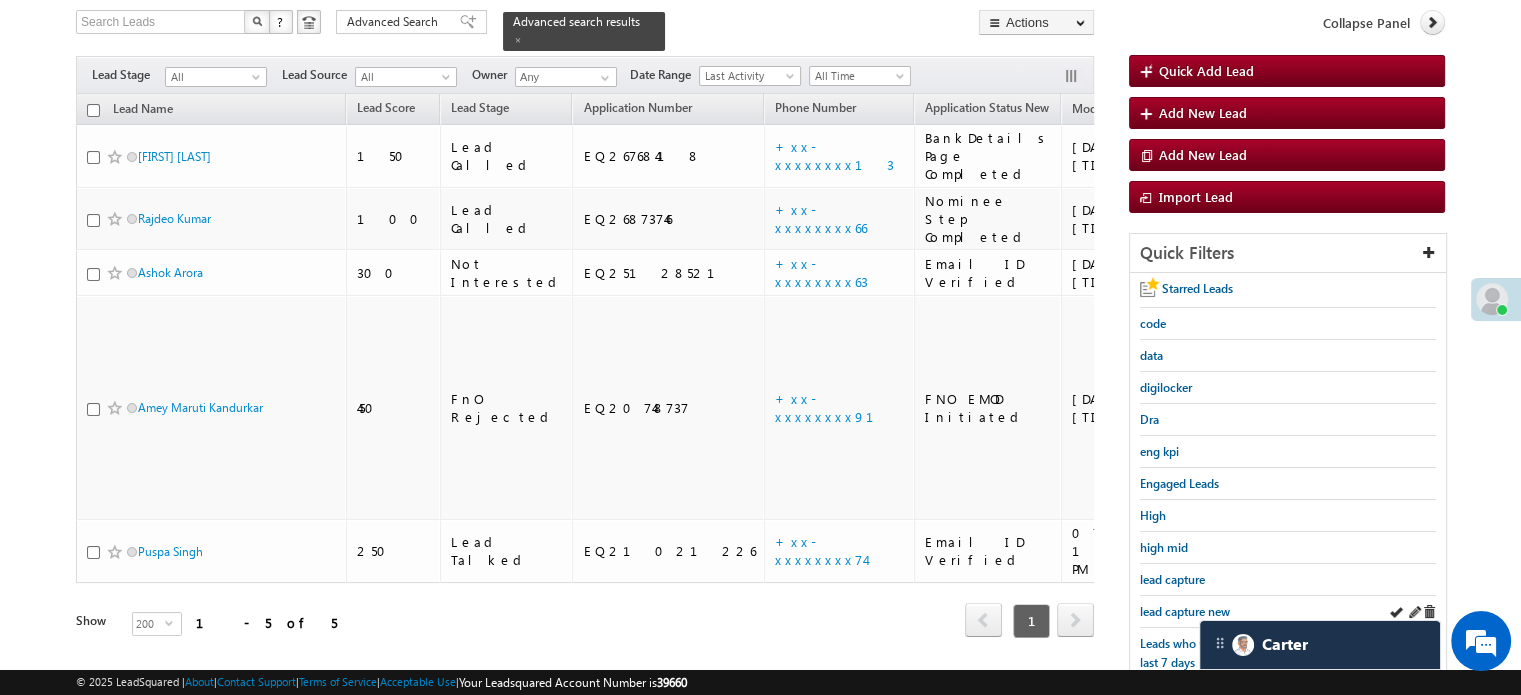 drag, startPoint x: 1139, startPoint y: 595, endPoint x: 1152, endPoint y: 594, distance: 13.038404 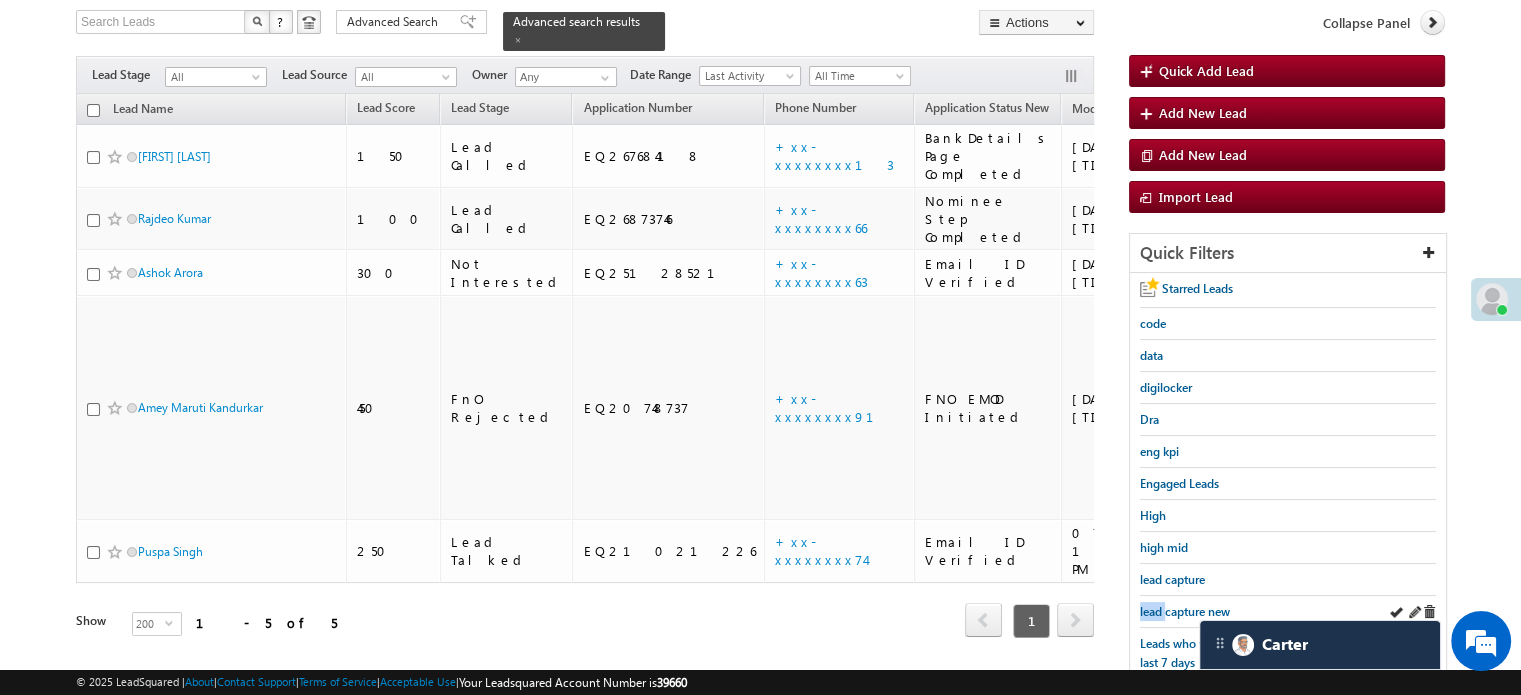 click on "lead capture new" at bounding box center [1288, 612] 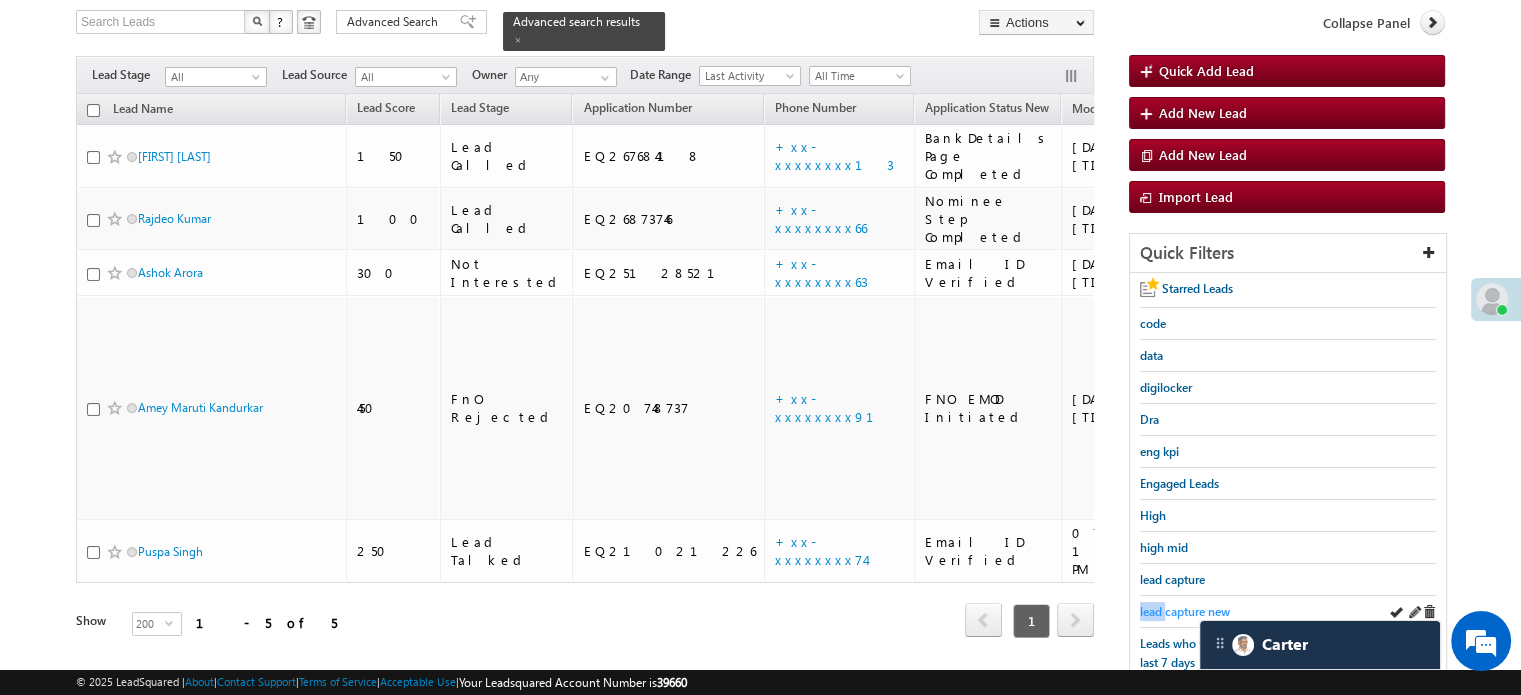 click on "lead capture new" at bounding box center [1185, 611] 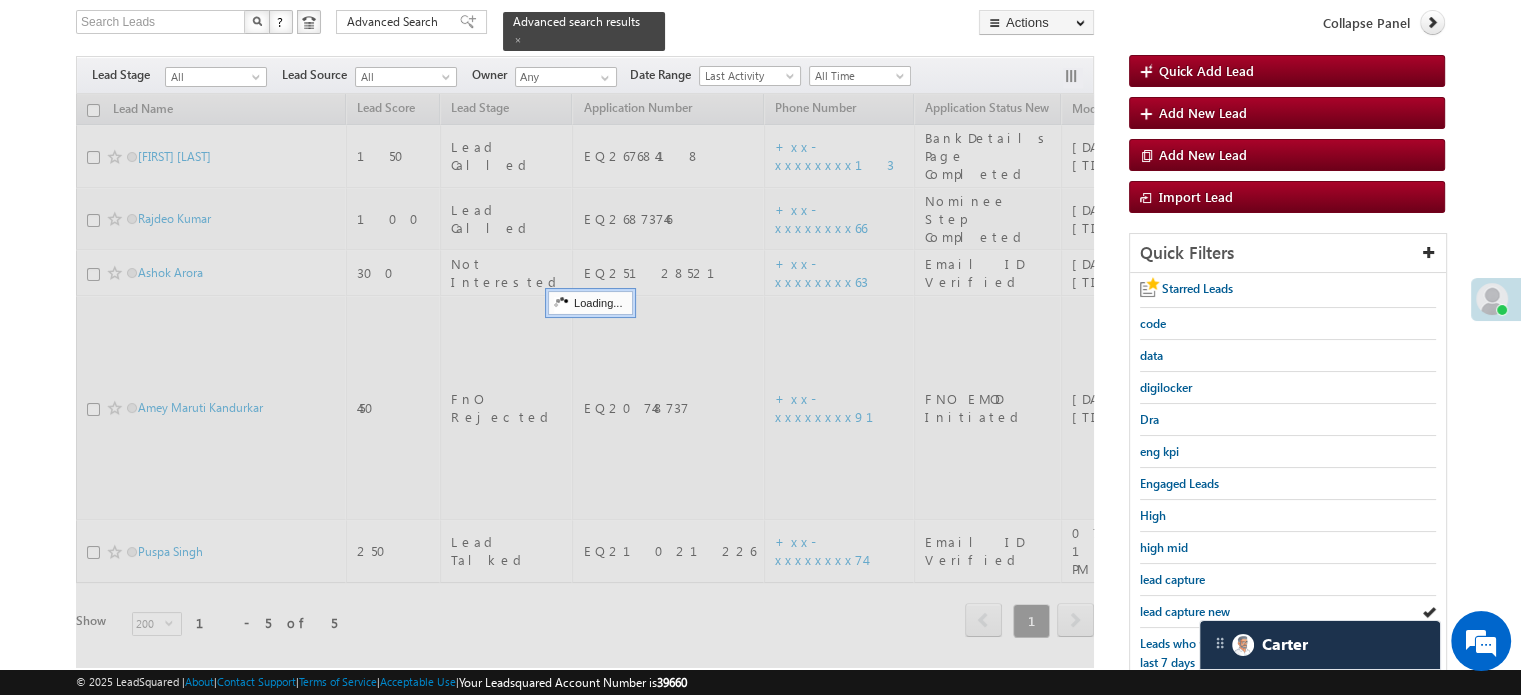 click on "lead capture new" at bounding box center (1185, 611) 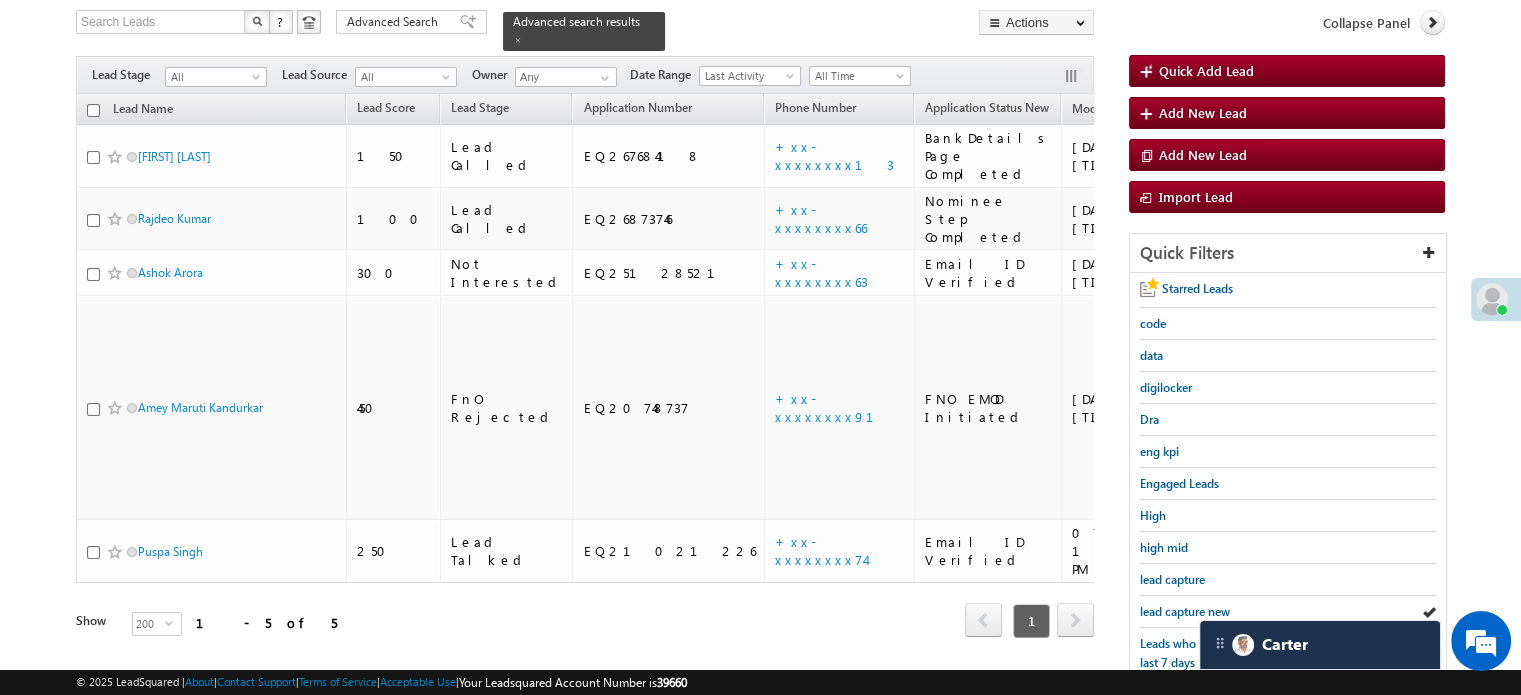 click on "lead capture new" at bounding box center [1185, 611] 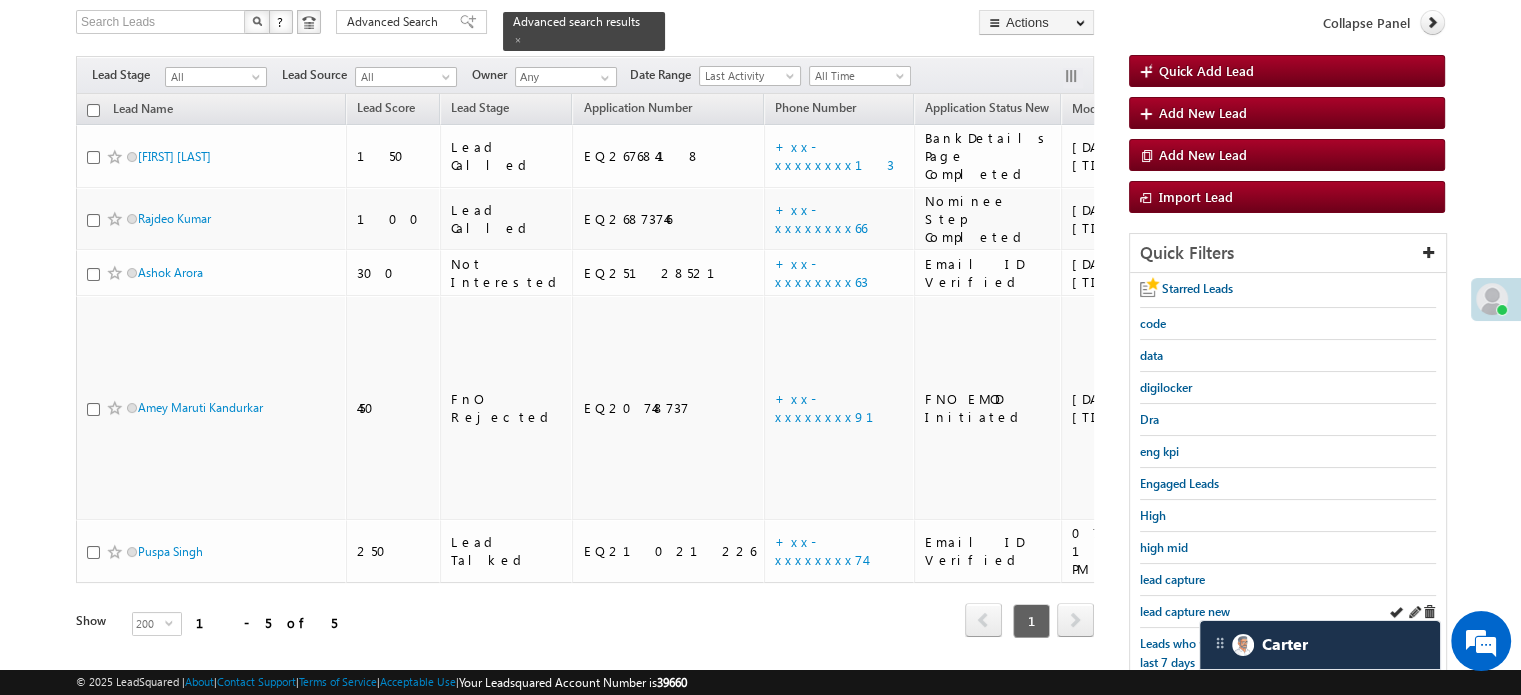 click on "lead capture new" at bounding box center (1288, 612) 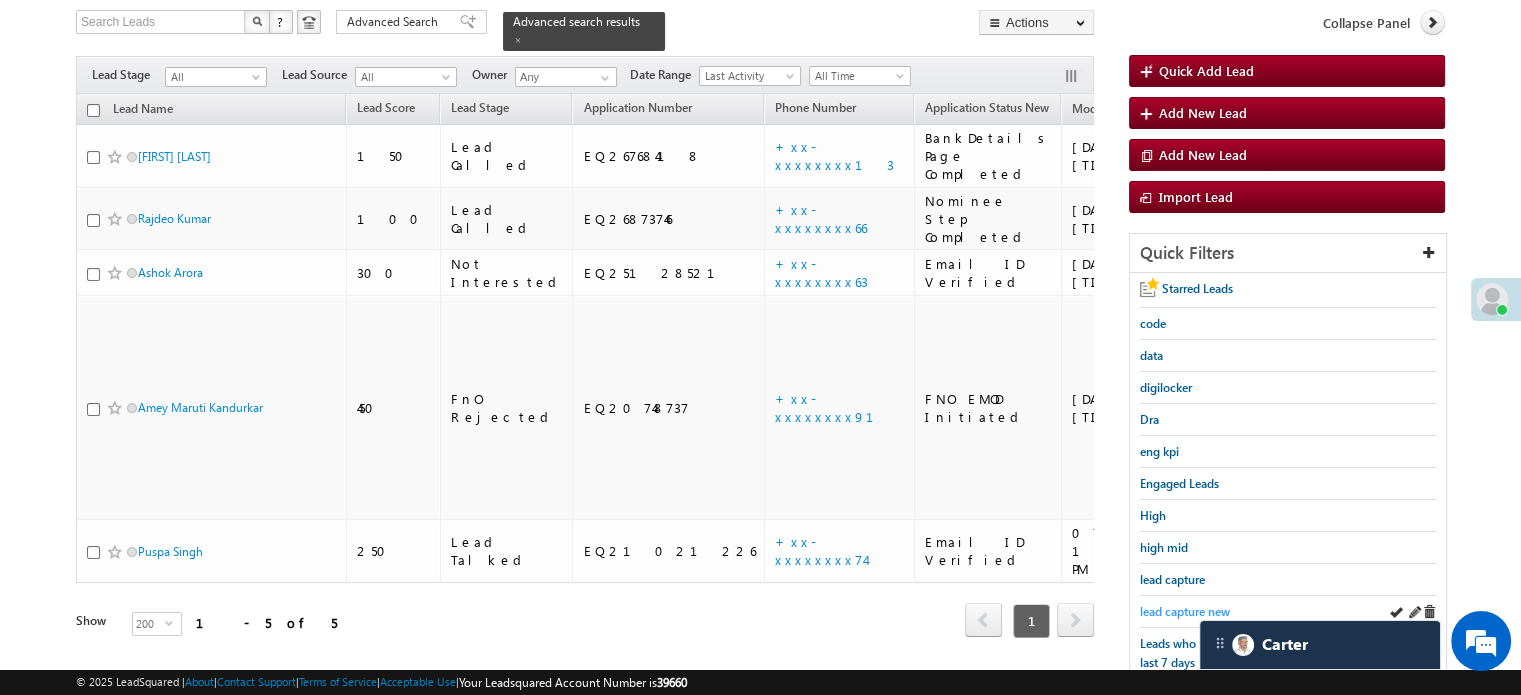 click on "lead capture new" at bounding box center (1185, 611) 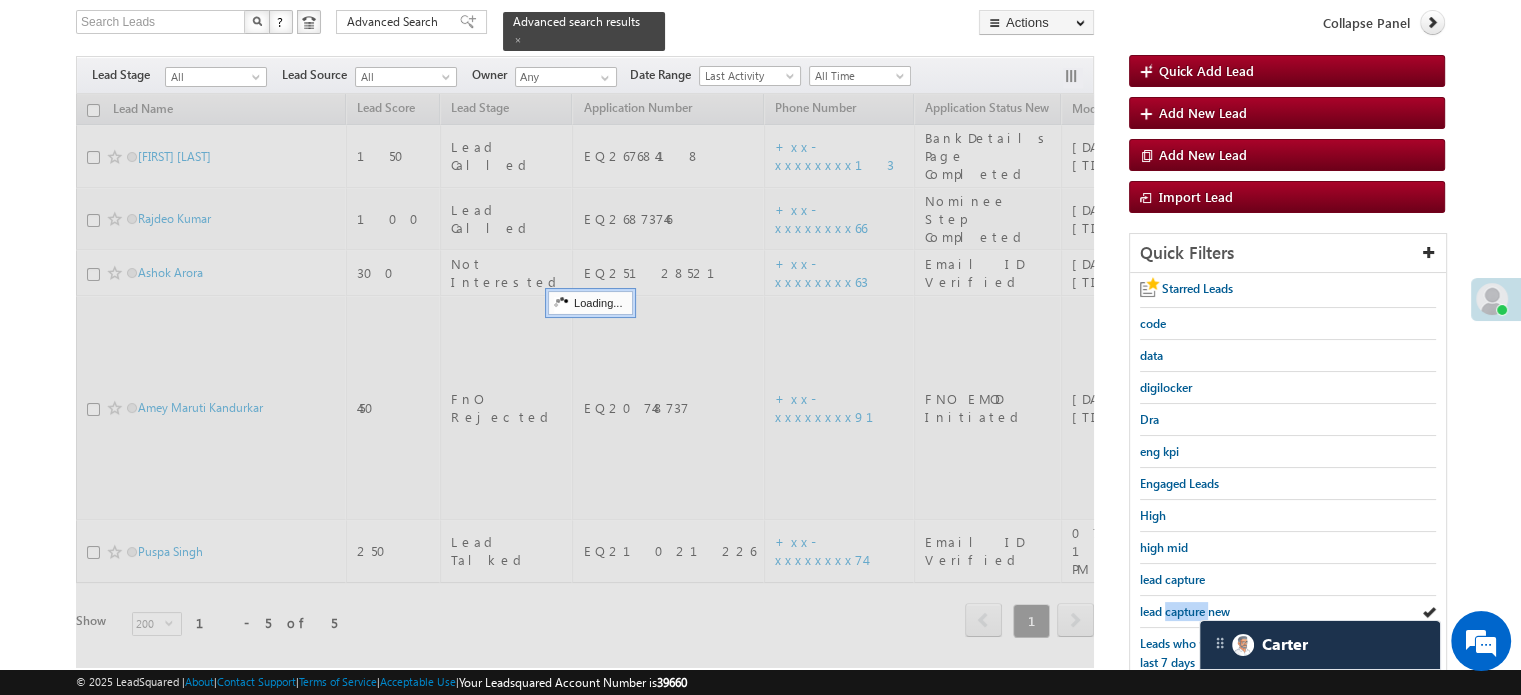 click on "lead capture new" at bounding box center (1185, 611) 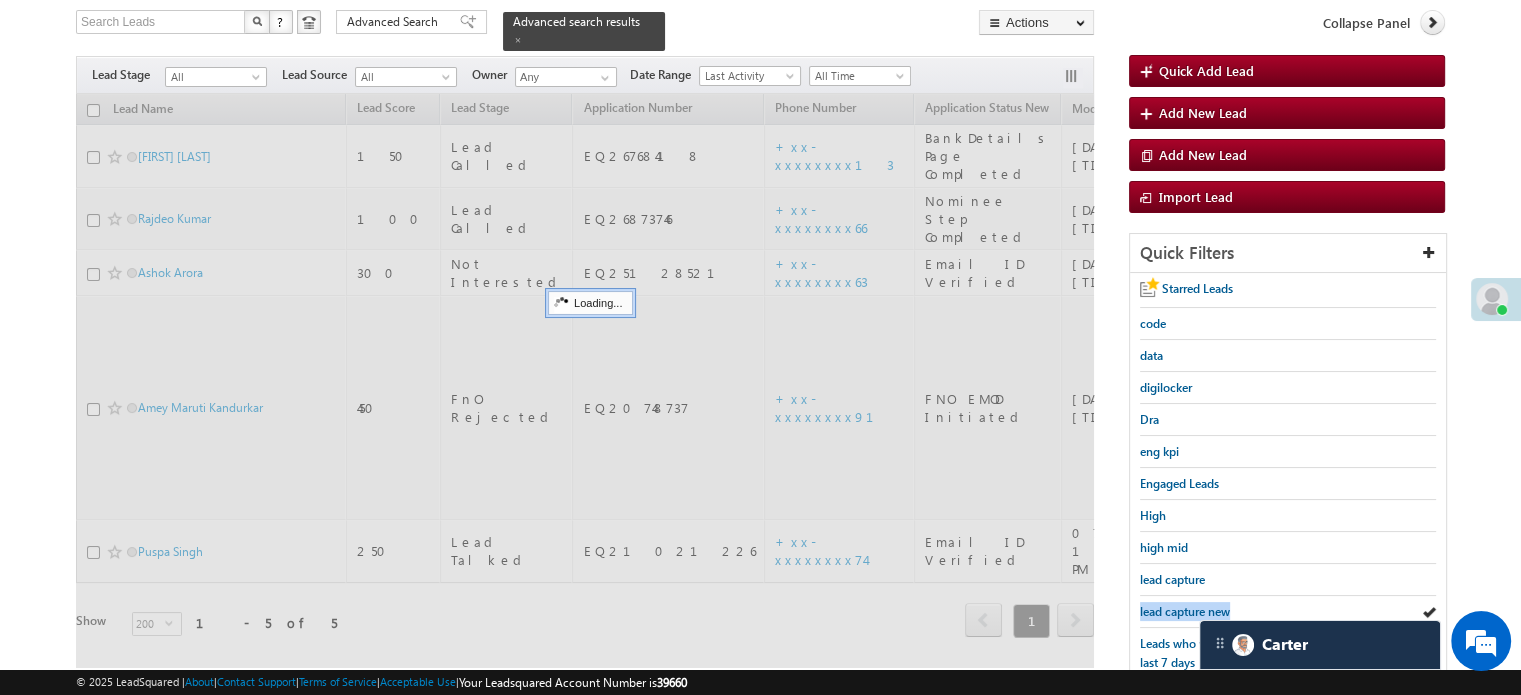 click on "lead capture new" at bounding box center [1185, 611] 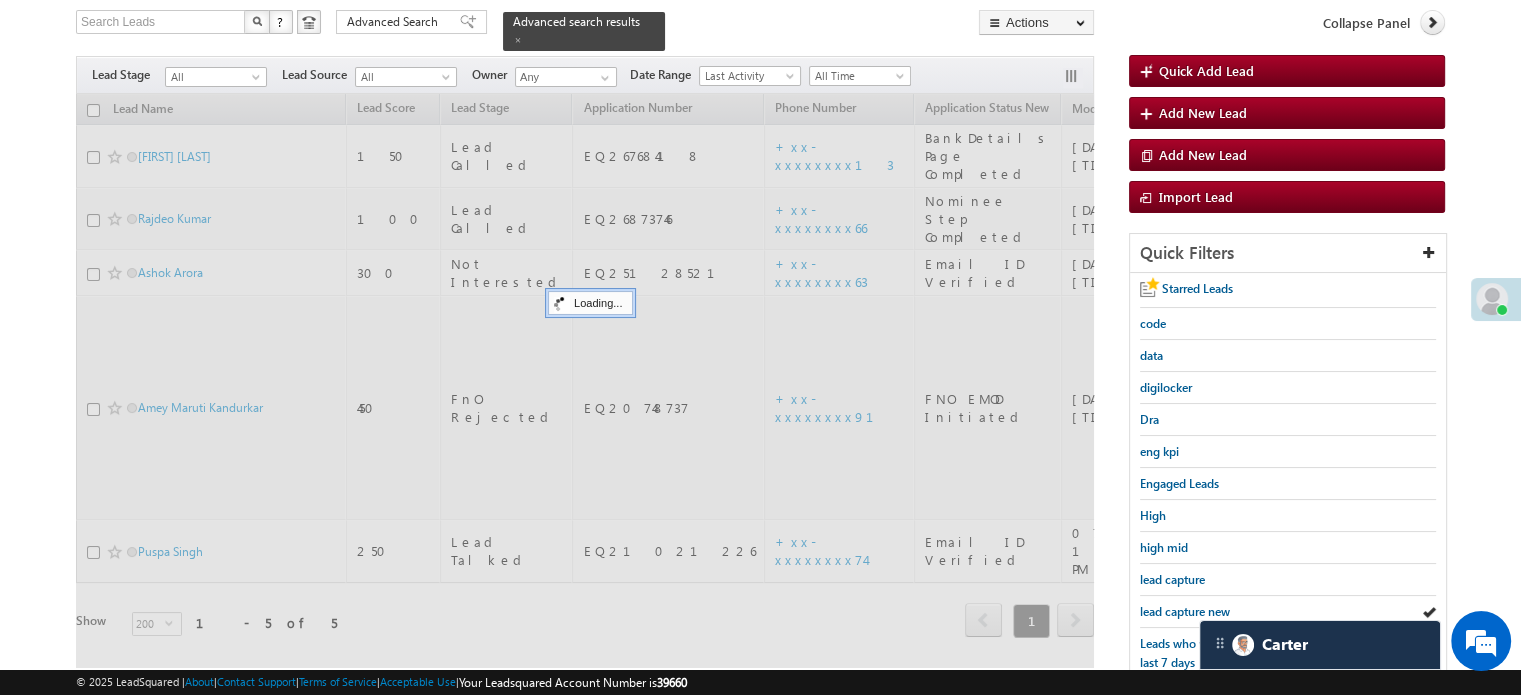 click on "lead capture new" at bounding box center (1185, 611) 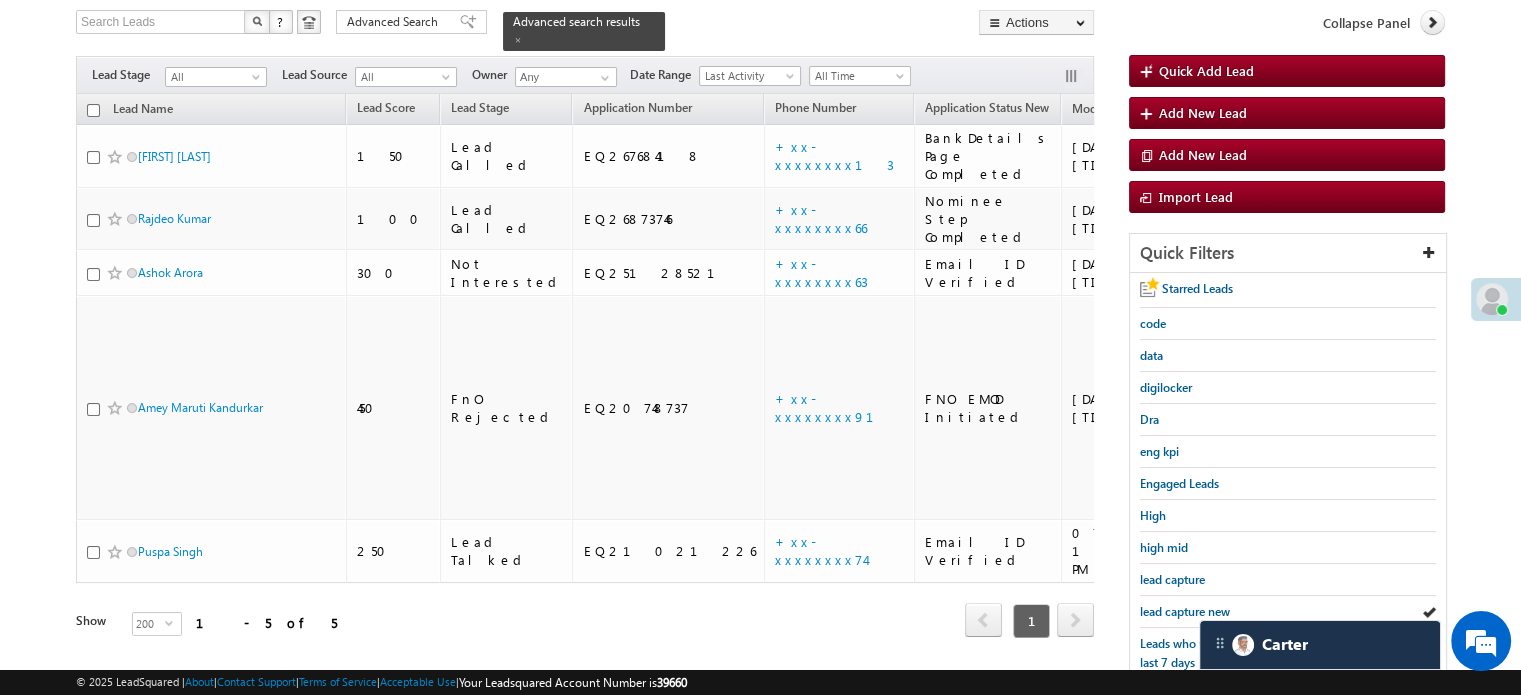 click on "lead capture new" at bounding box center [1185, 611] 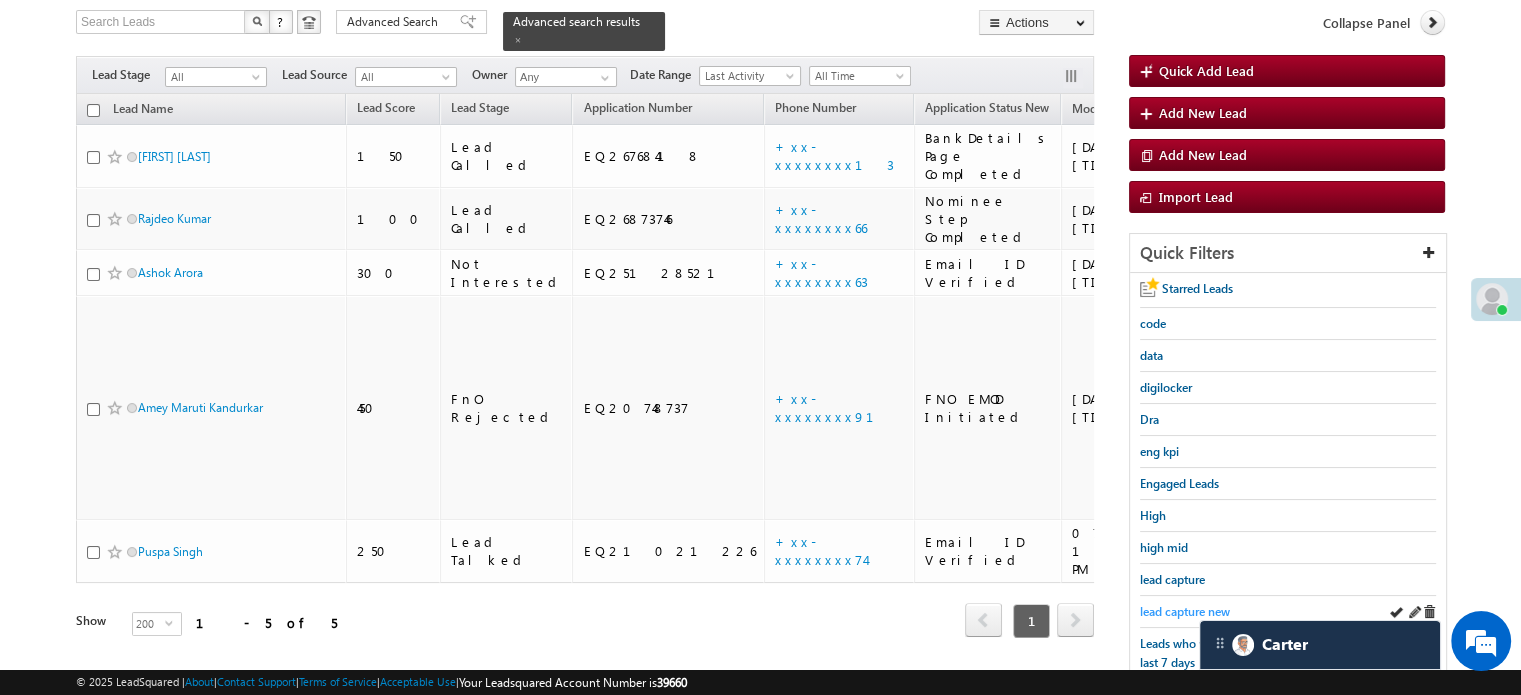 click on "lead capture new" at bounding box center (1185, 611) 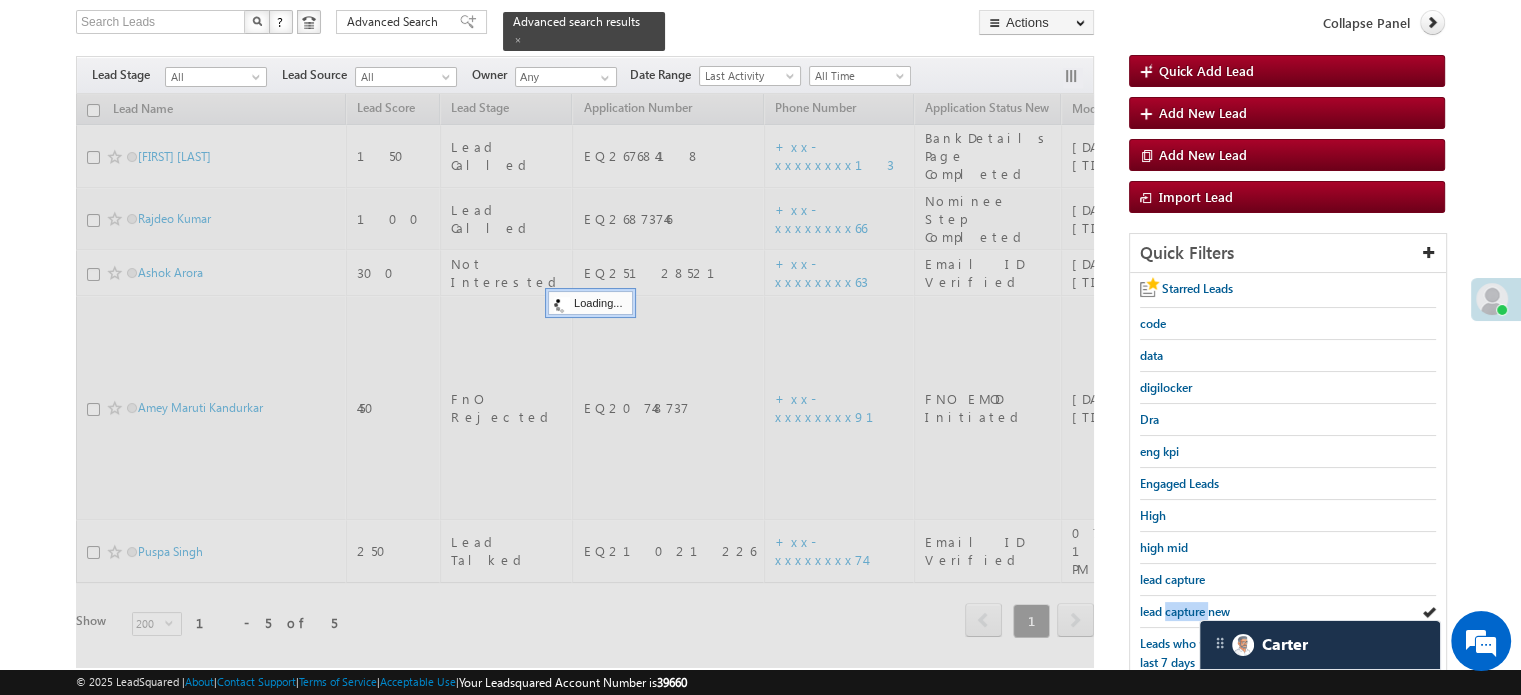 click on "lead capture new" at bounding box center (1185, 611) 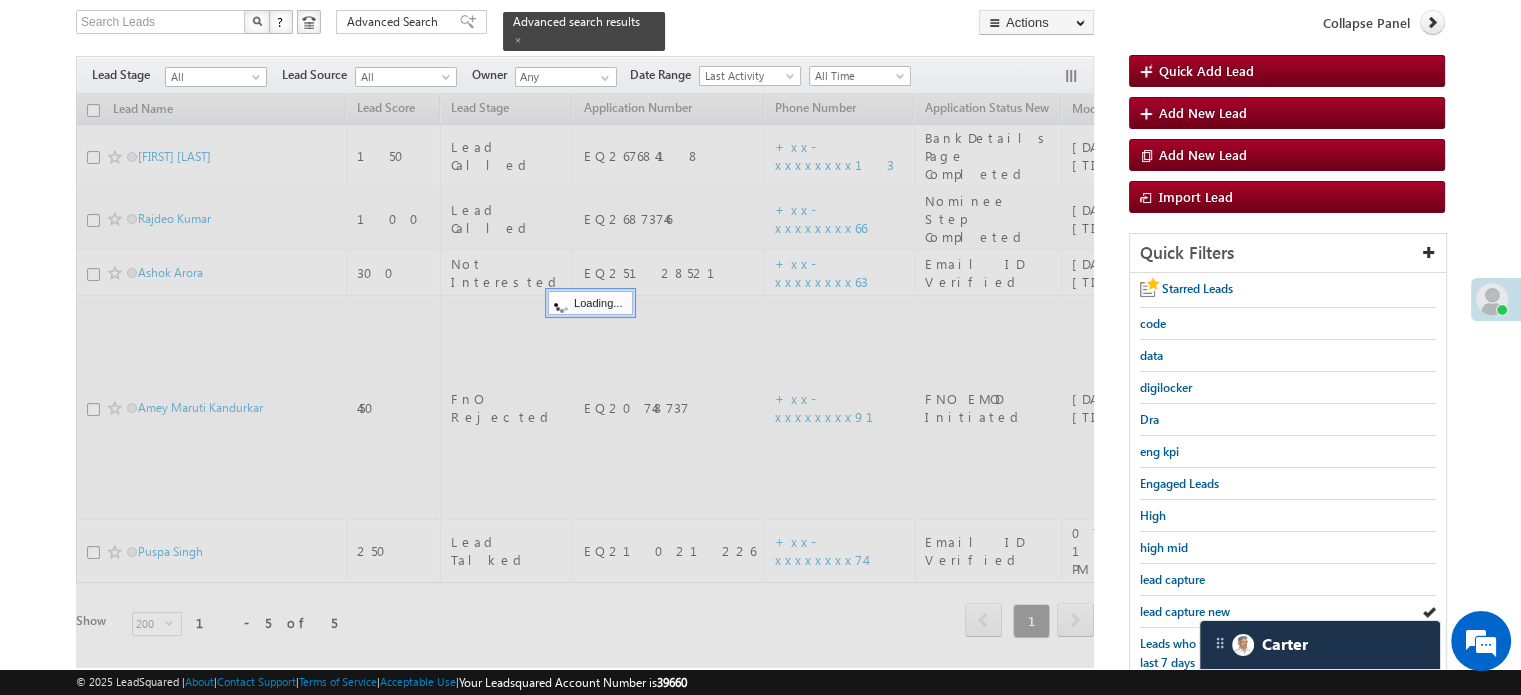 click on "lead capture new" at bounding box center [1185, 611] 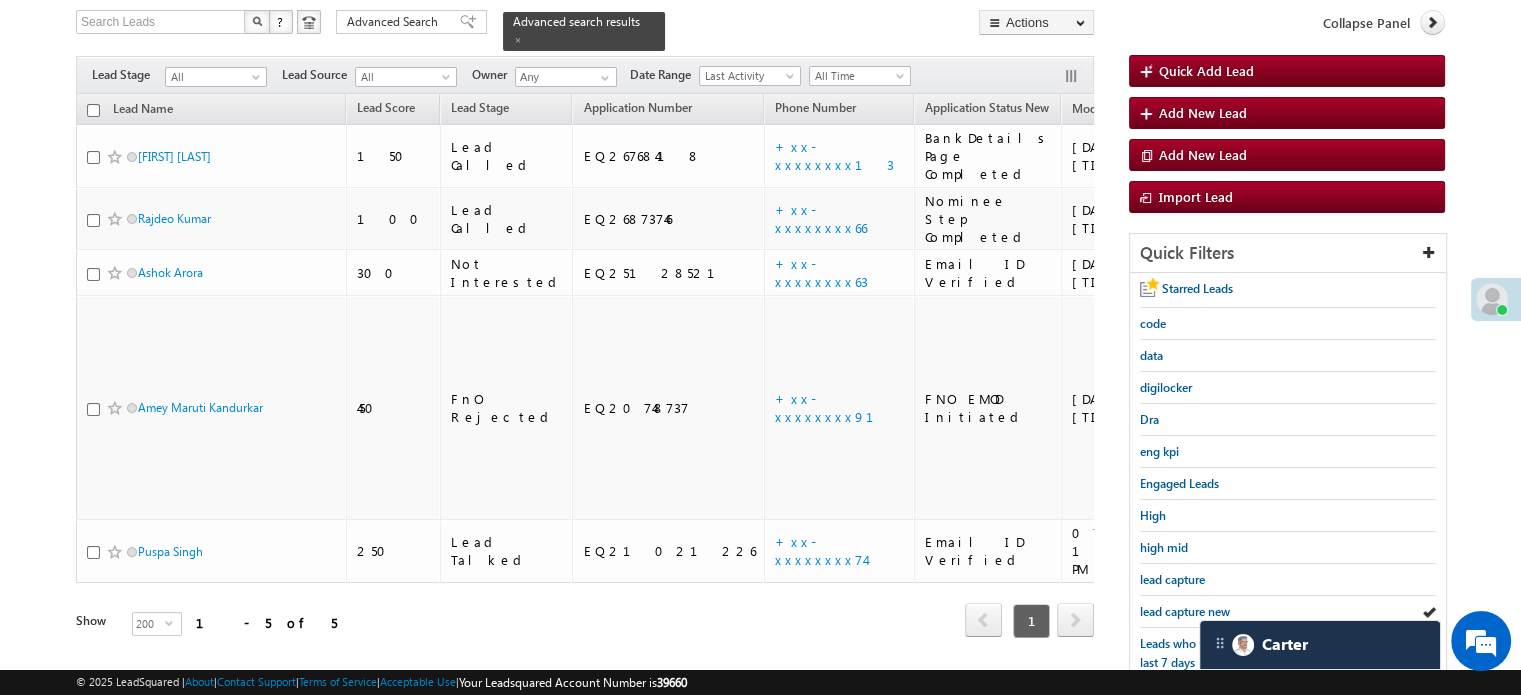 click on "lead capture new" at bounding box center [1185, 611] 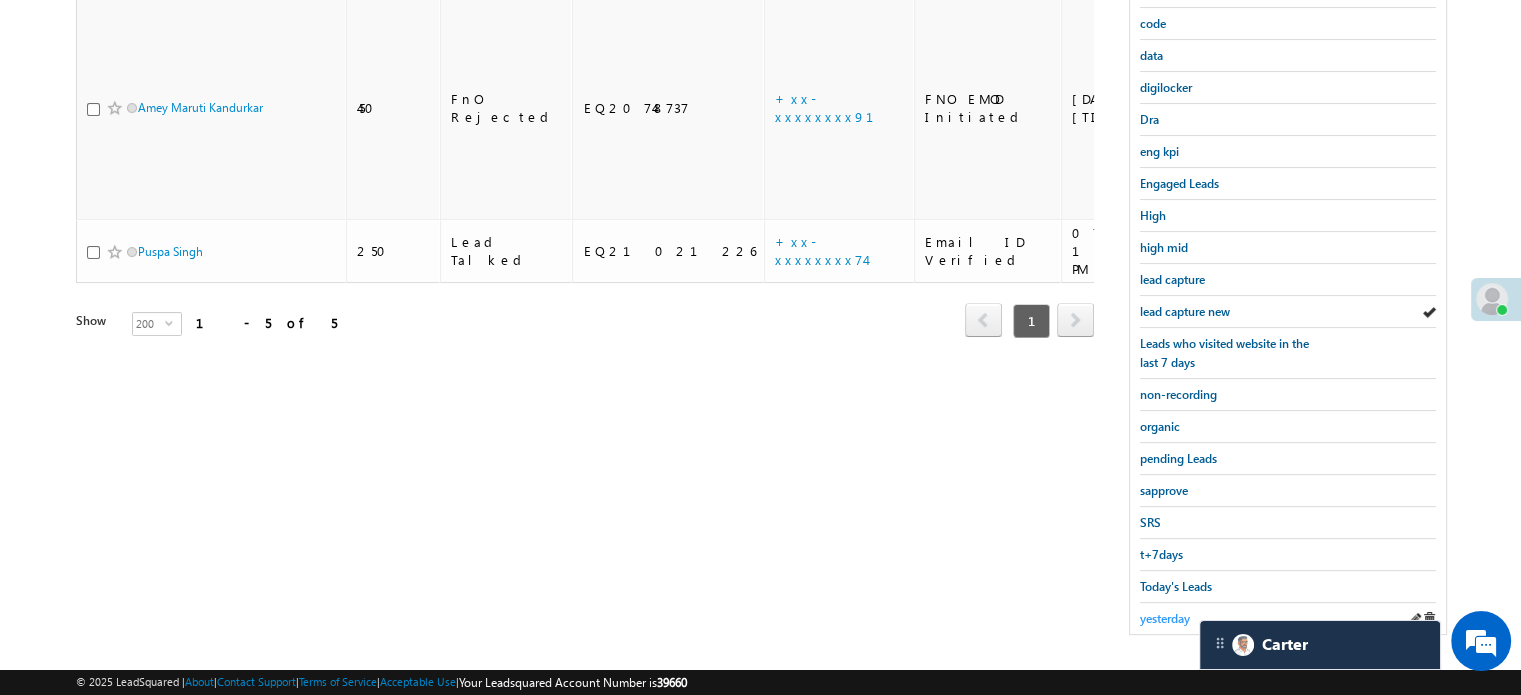 click on "yesterday" at bounding box center (1165, 618) 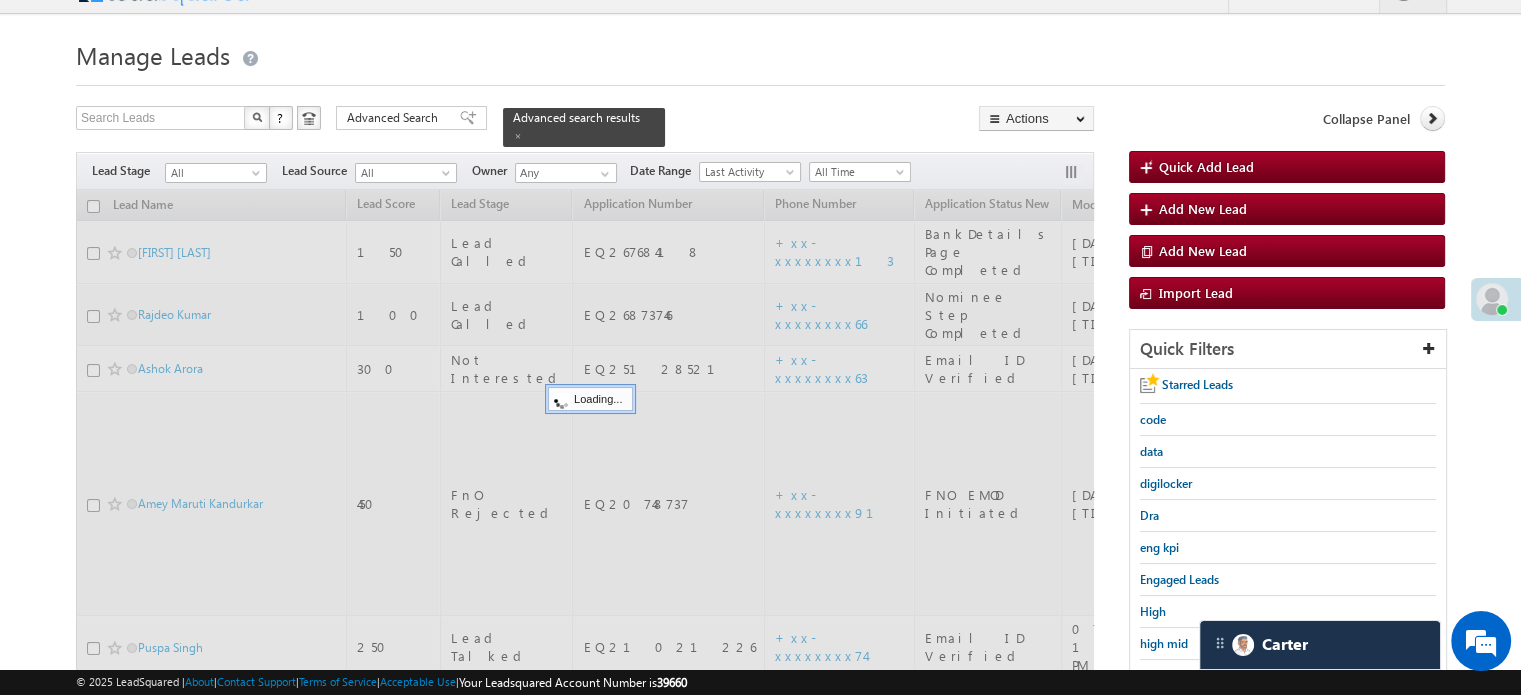 scroll, scrollTop: 29, scrollLeft: 0, axis: vertical 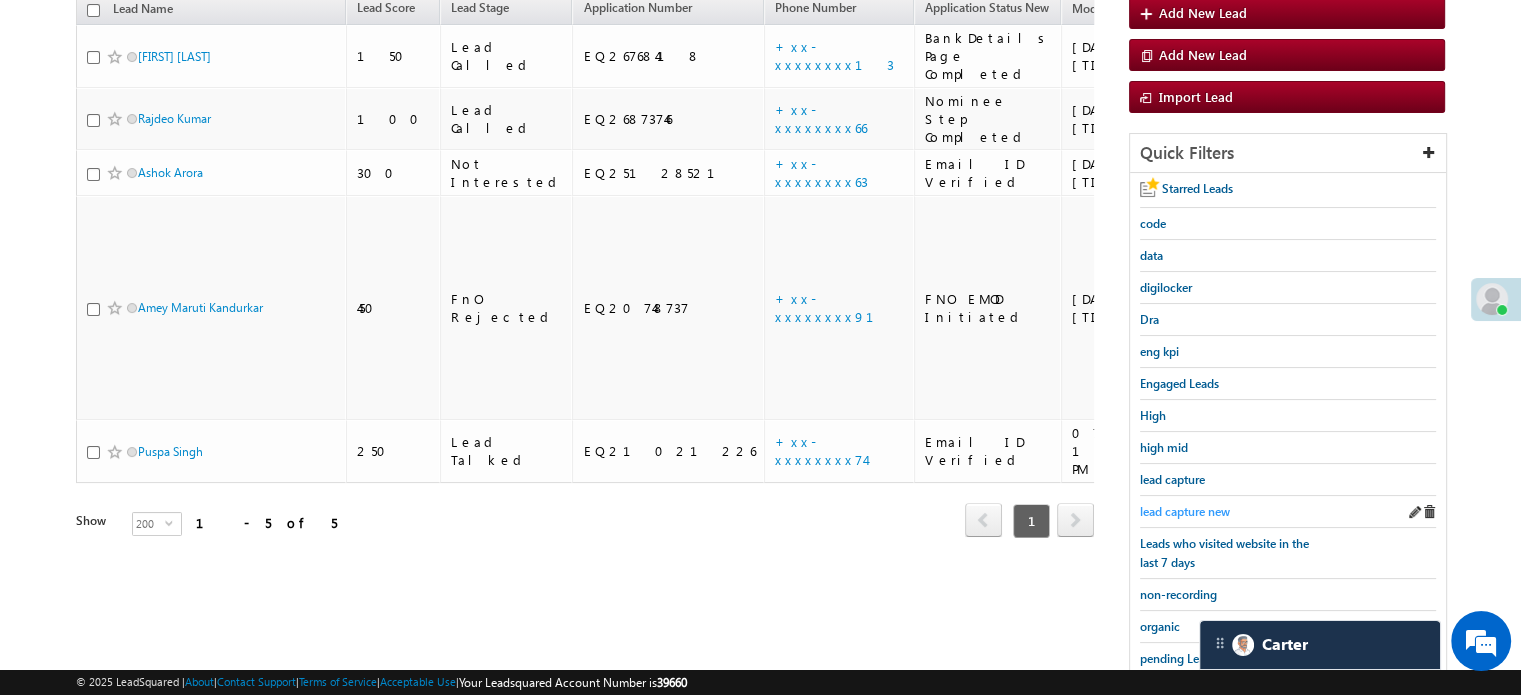 click on "lead capture new" at bounding box center [1185, 511] 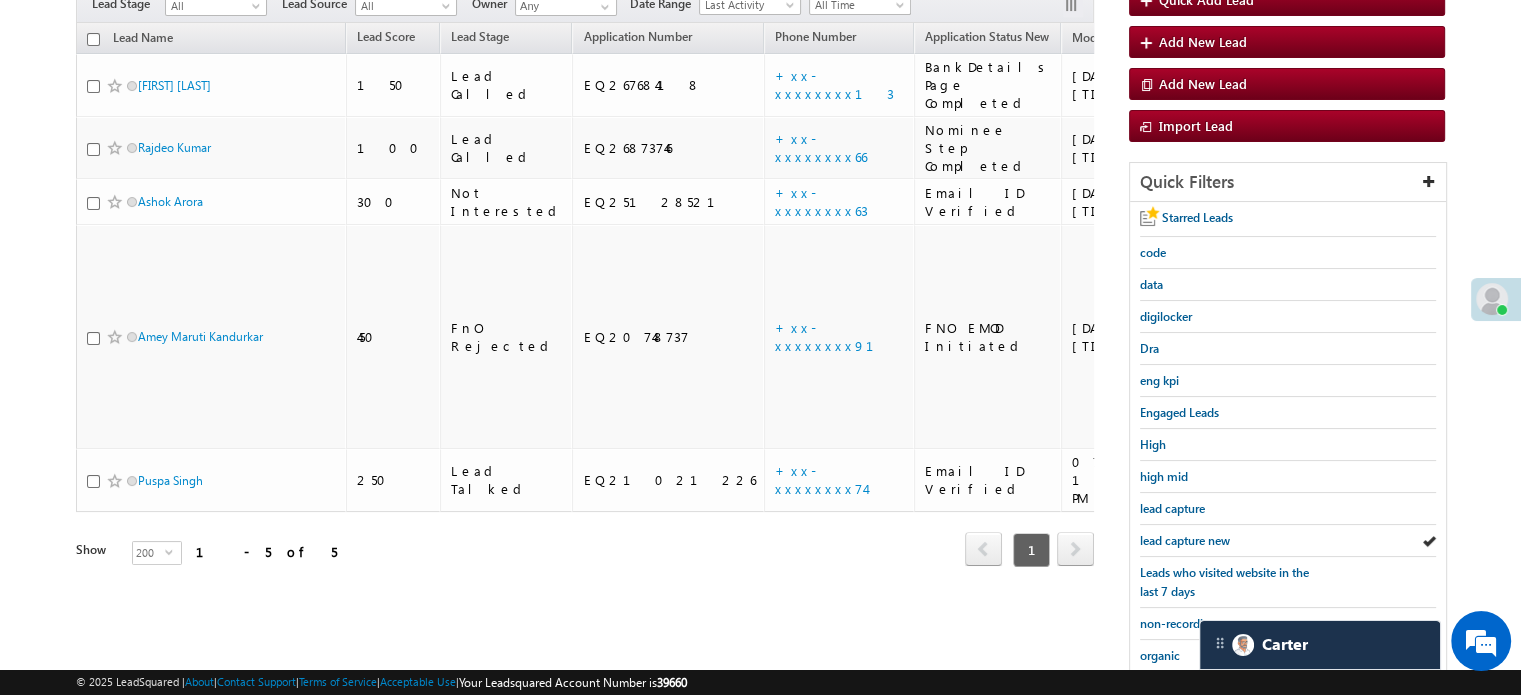 scroll, scrollTop: 400, scrollLeft: 0, axis: vertical 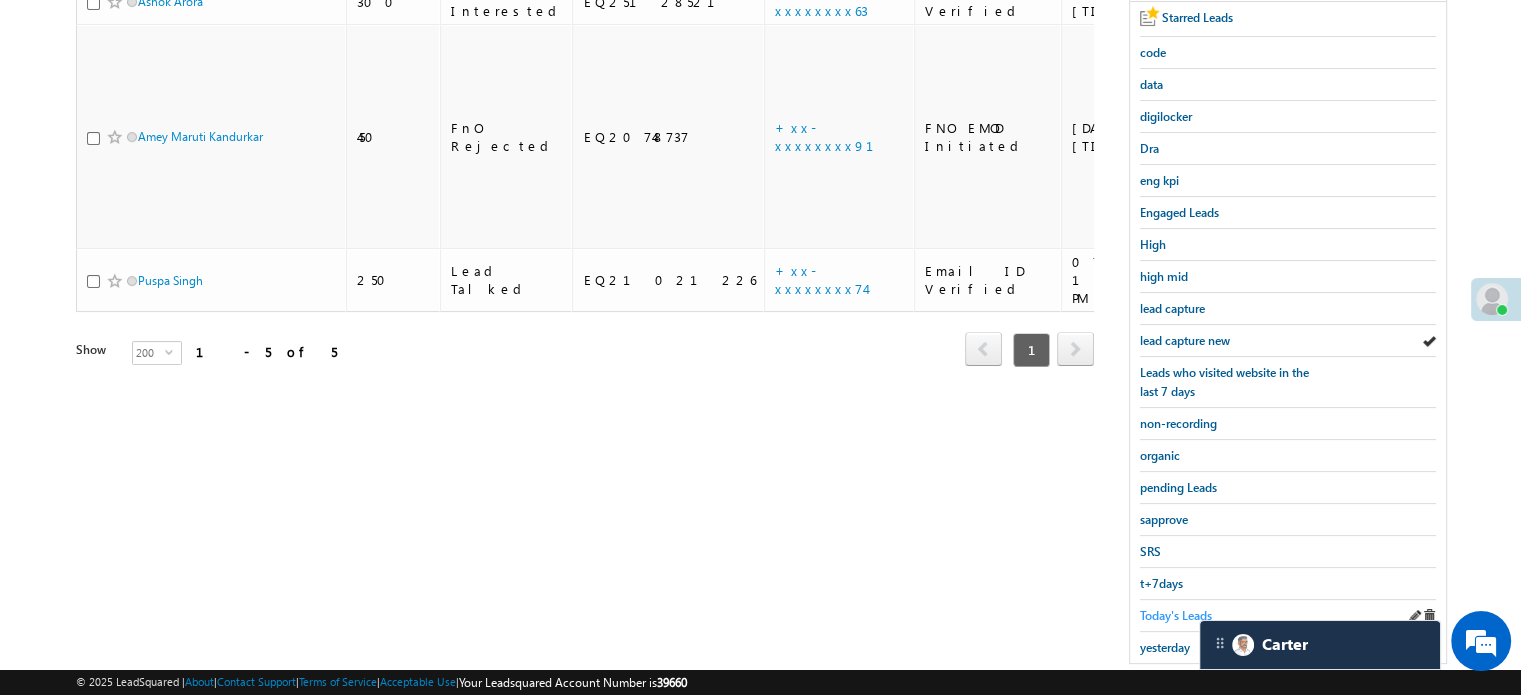 click on "Today's Leads" at bounding box center [1176, 615] 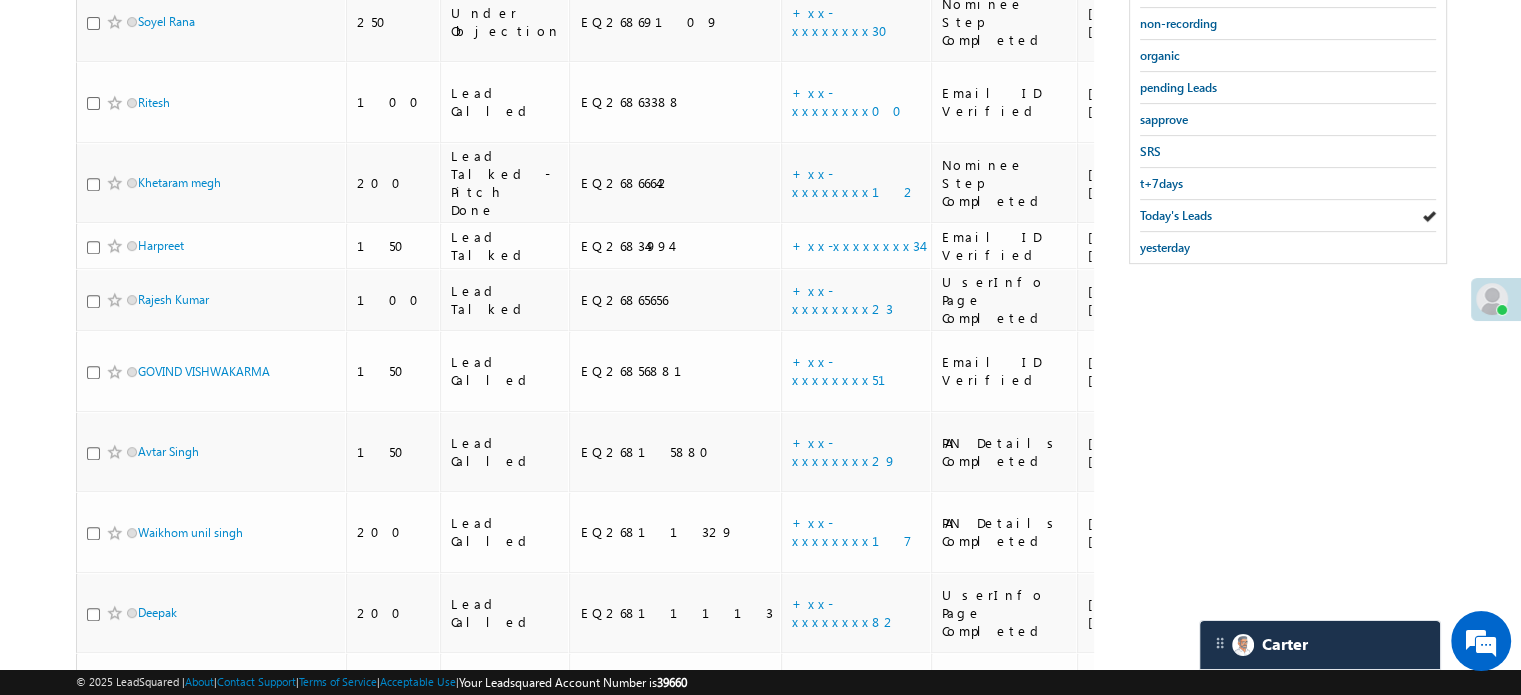 scroll, scrollTop: 656, scrollLeft: 0, axis: vertical 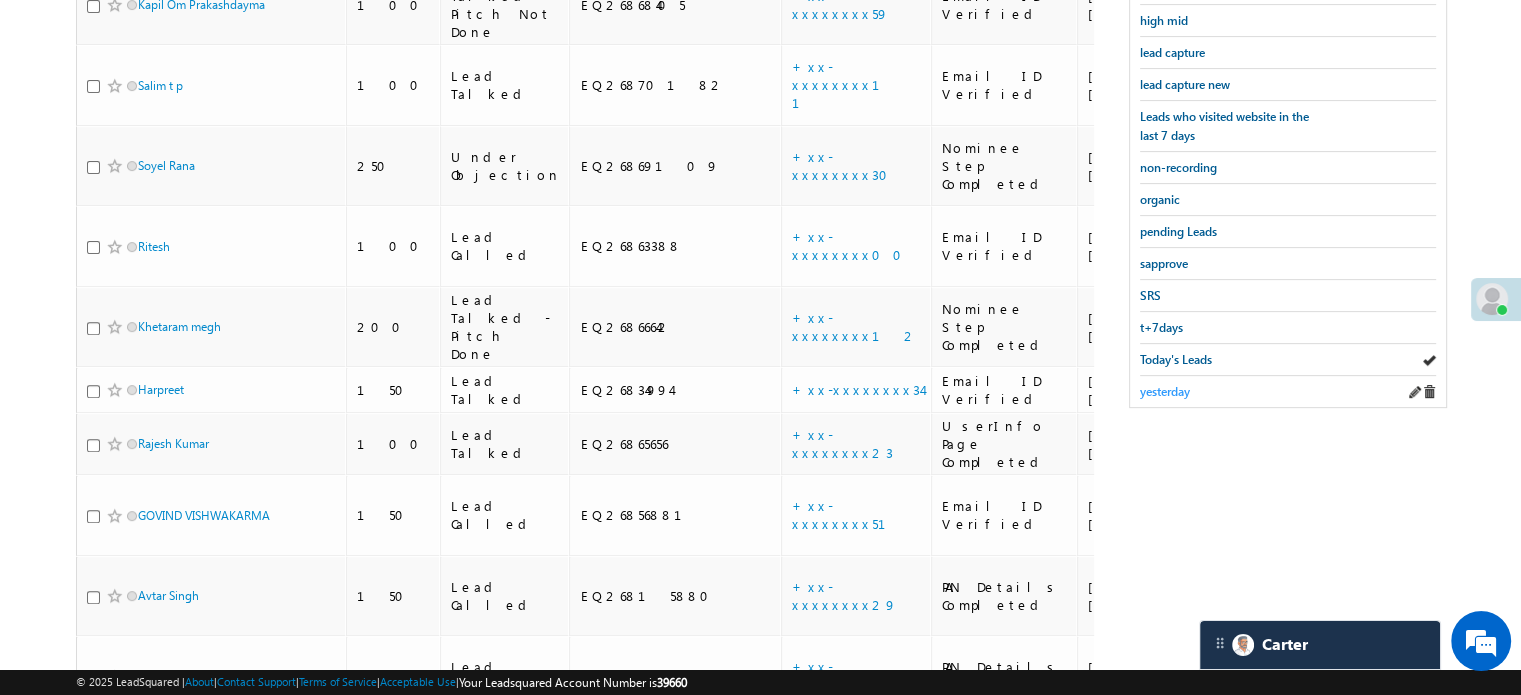 click on "yesterday" at bounding box center [1165, 391] 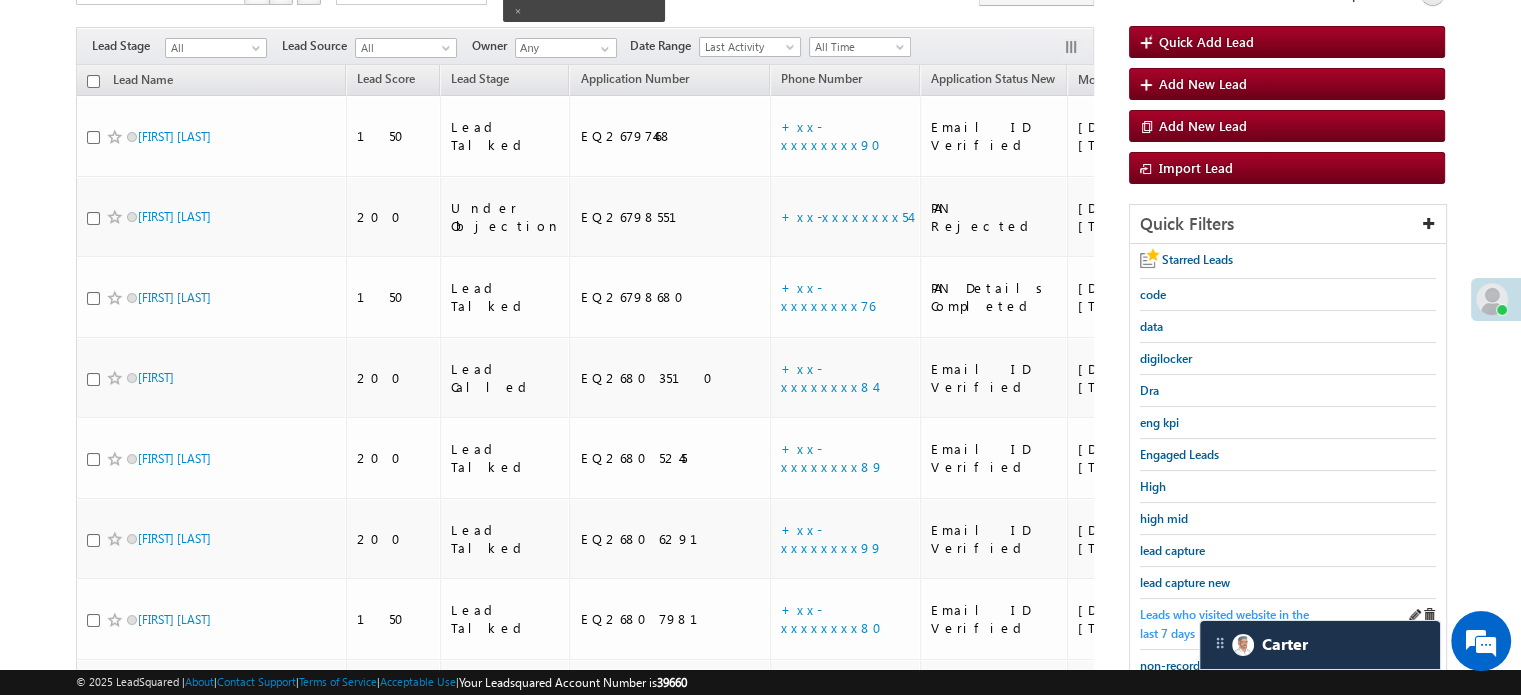 scroll, scrollTop: 156, scrollLeft: 0, axis: vertical 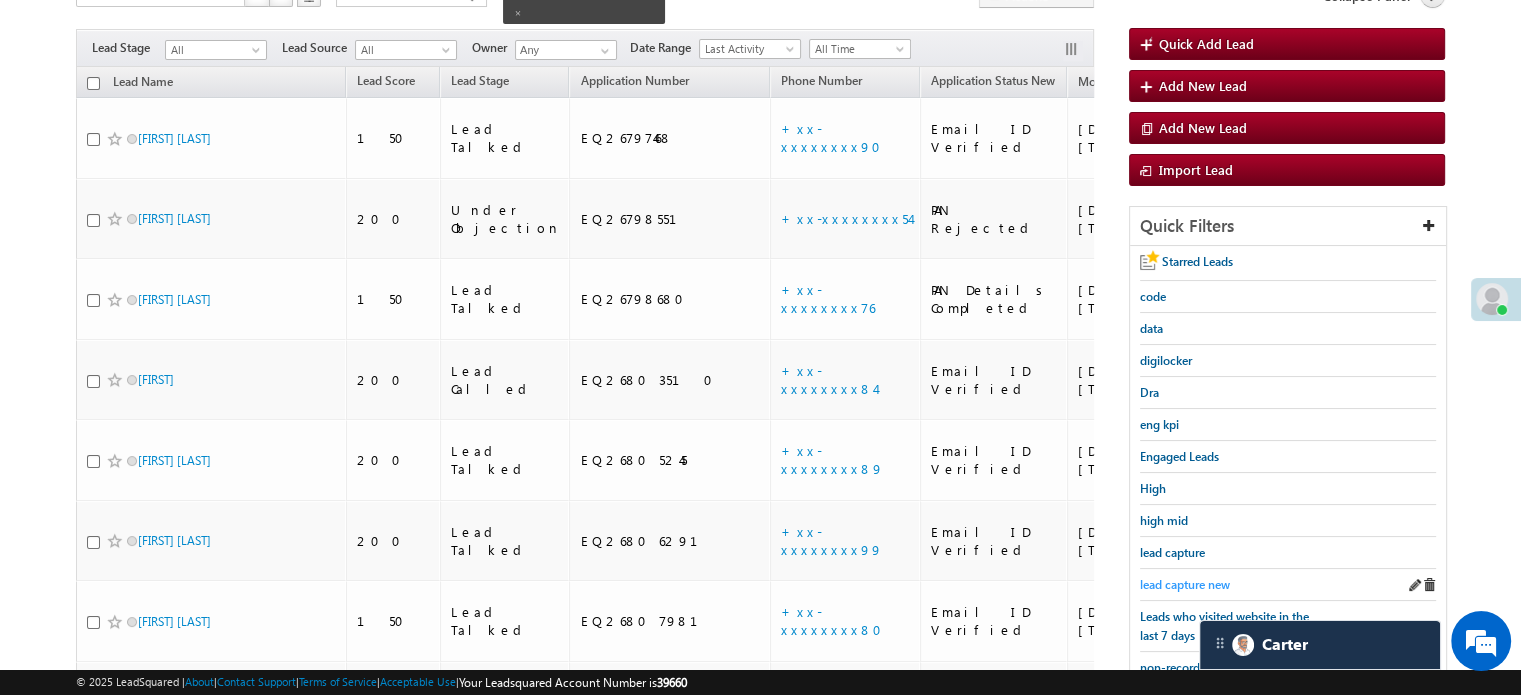 click on "lead capture new" at bounding box center (1185, 584) 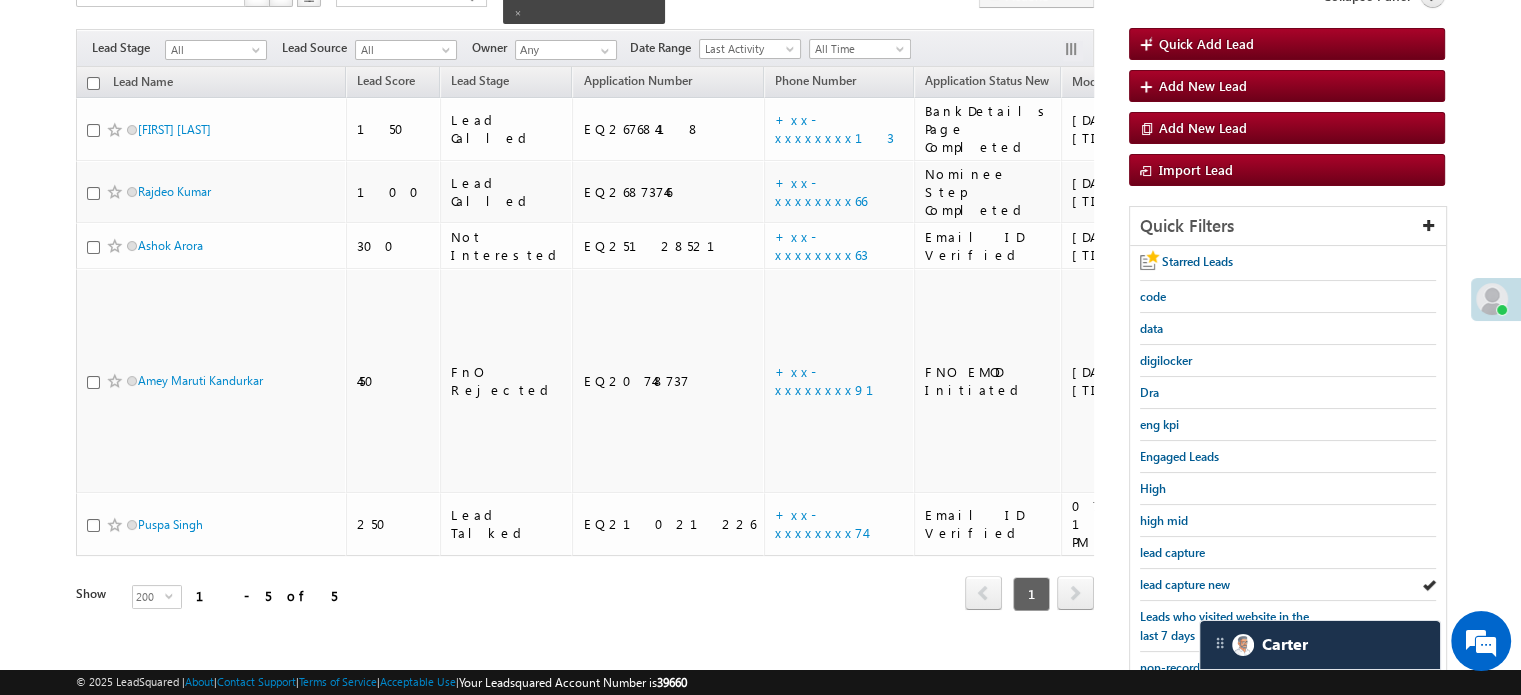 click on "lead capture new" at bounding box center (1185, 584) 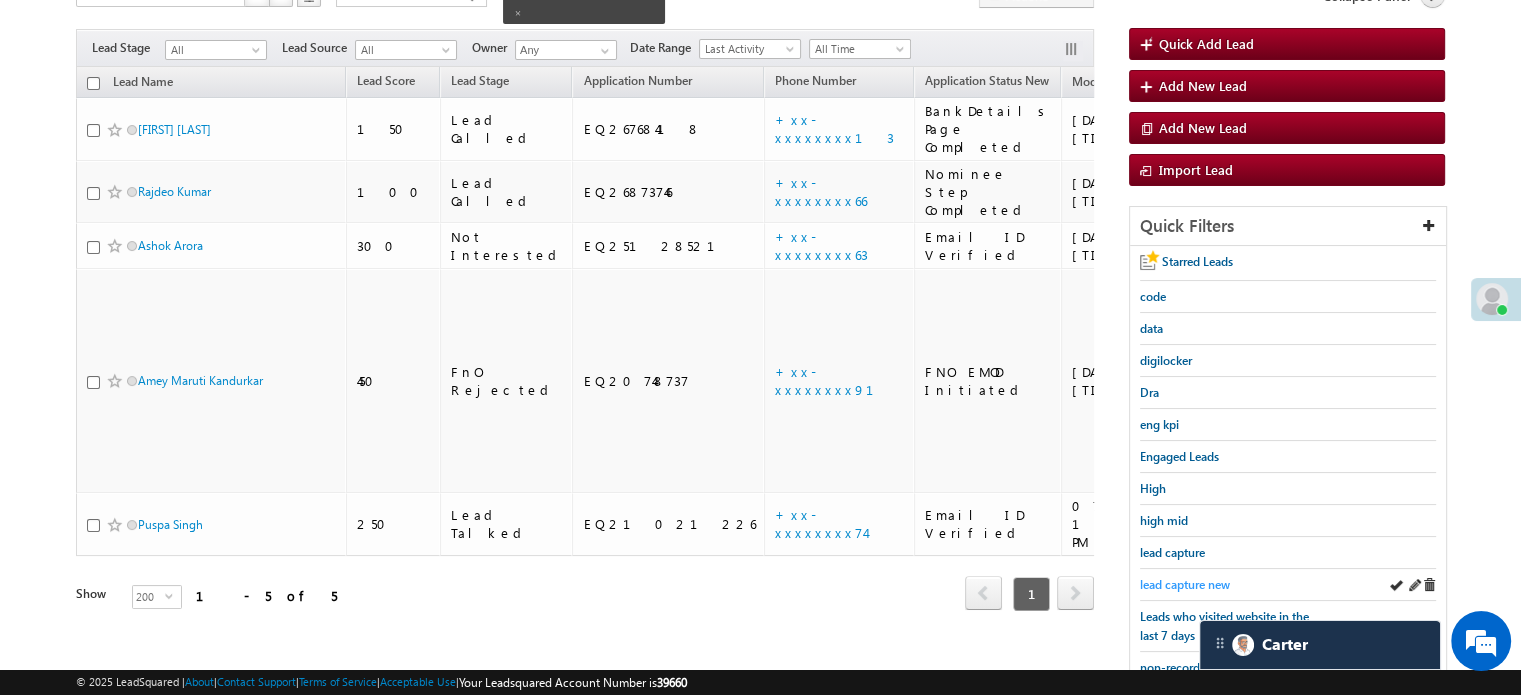 click on "lead capture new" at bounding box center [1185, 584] 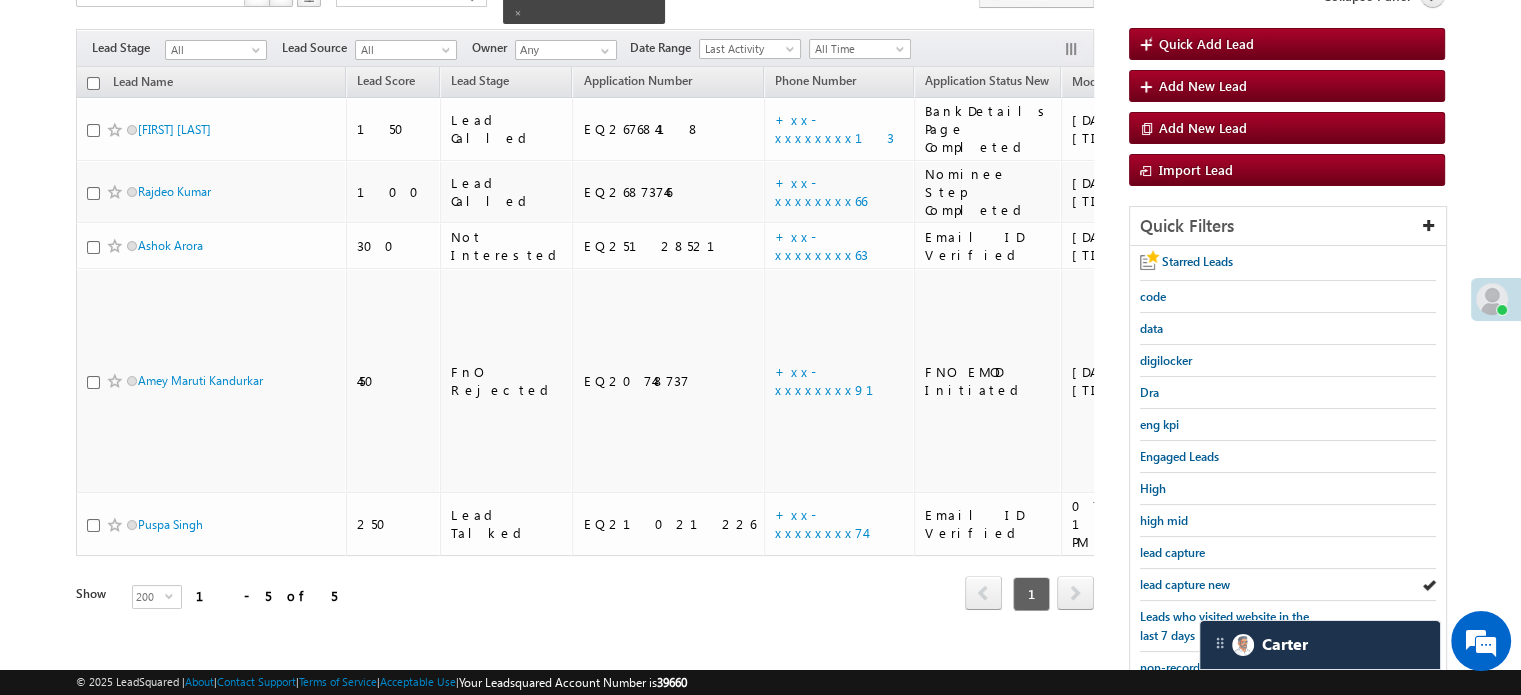 click on "lead capture new" at bounding box center [1185, 584] 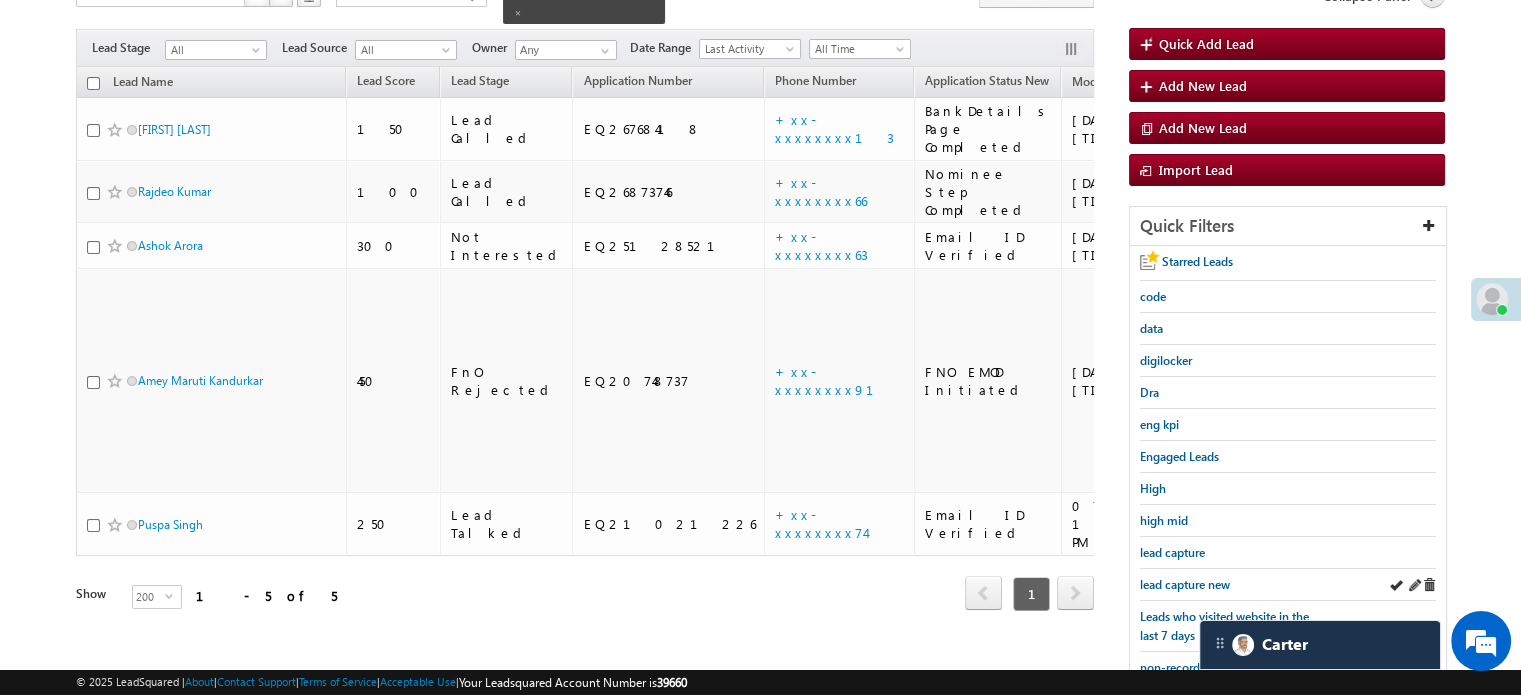 click on "lead capture new" at bounding box center [1288, 585] 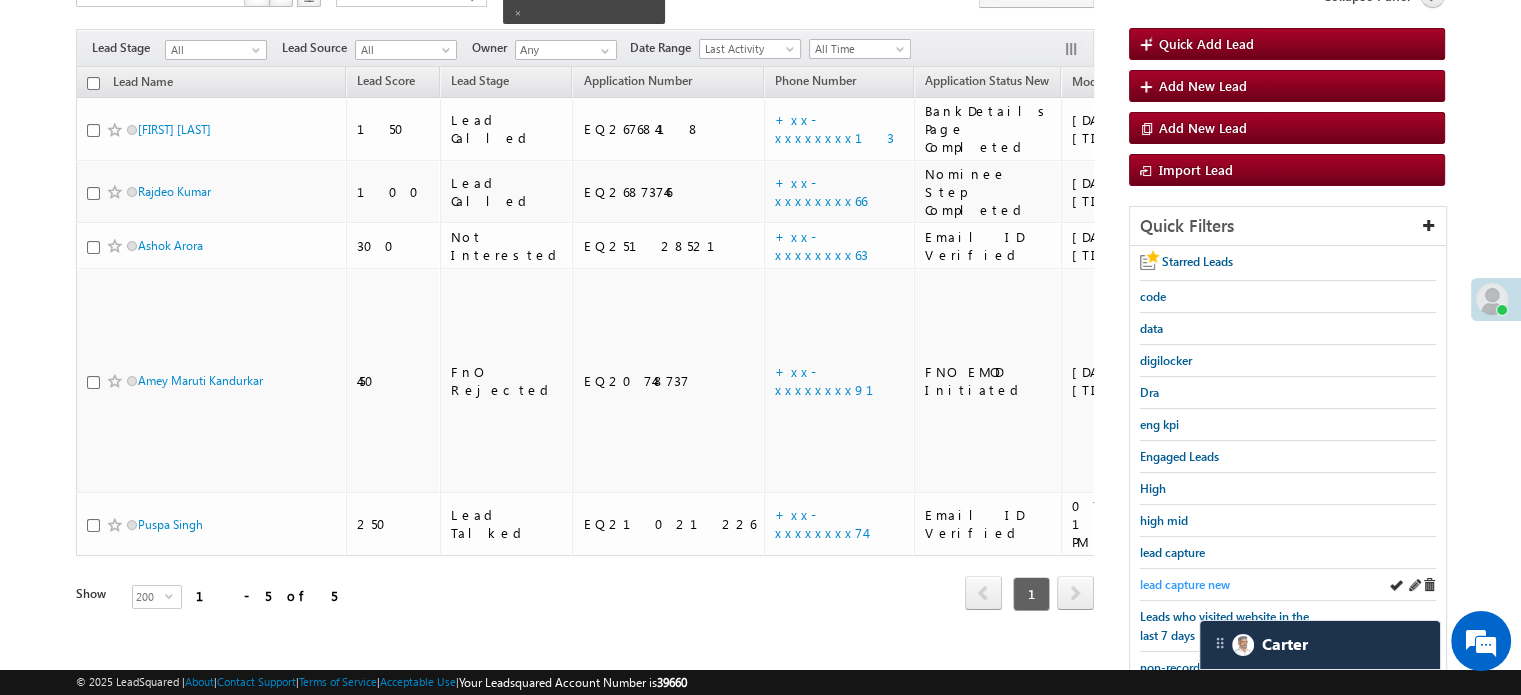 click on "lead capture new" at bounding box center [1185, 584] 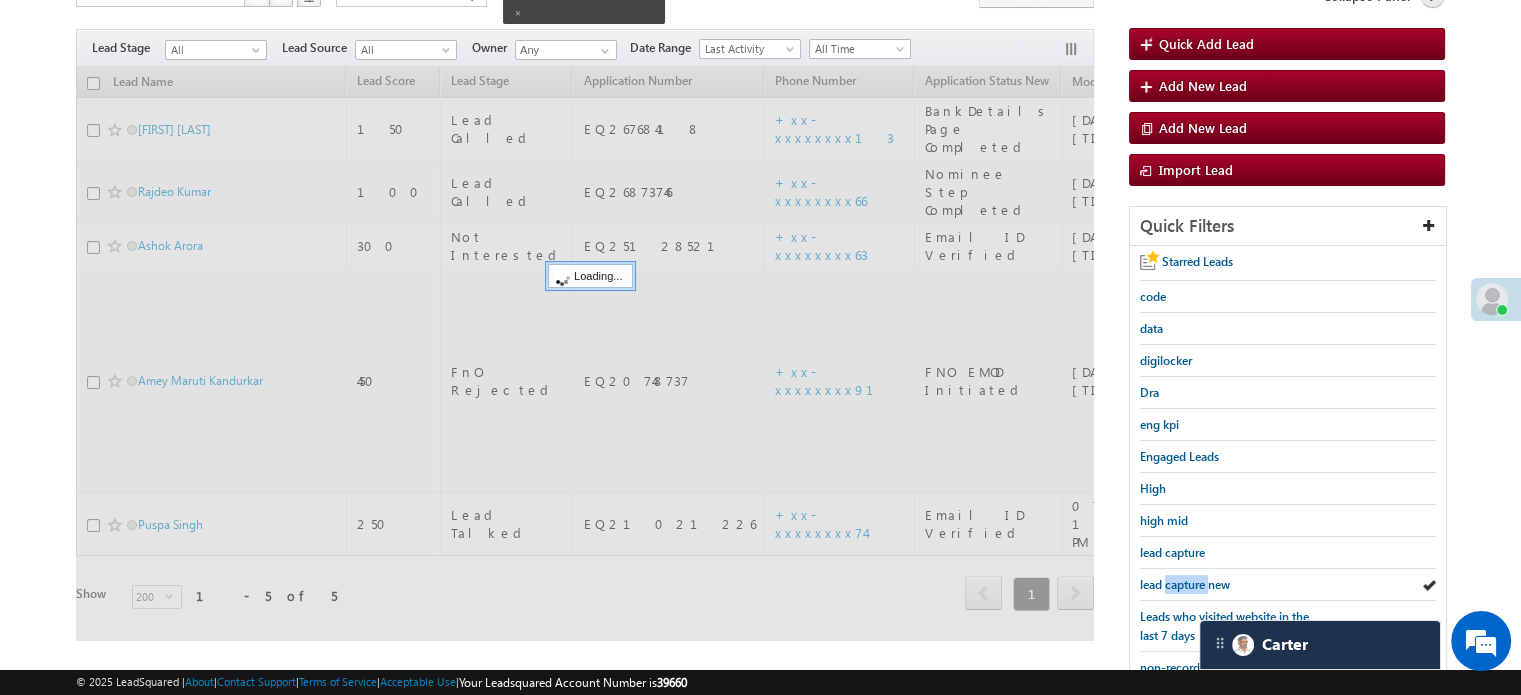 click on "lead capture new" at bounding box center (1185, 584) 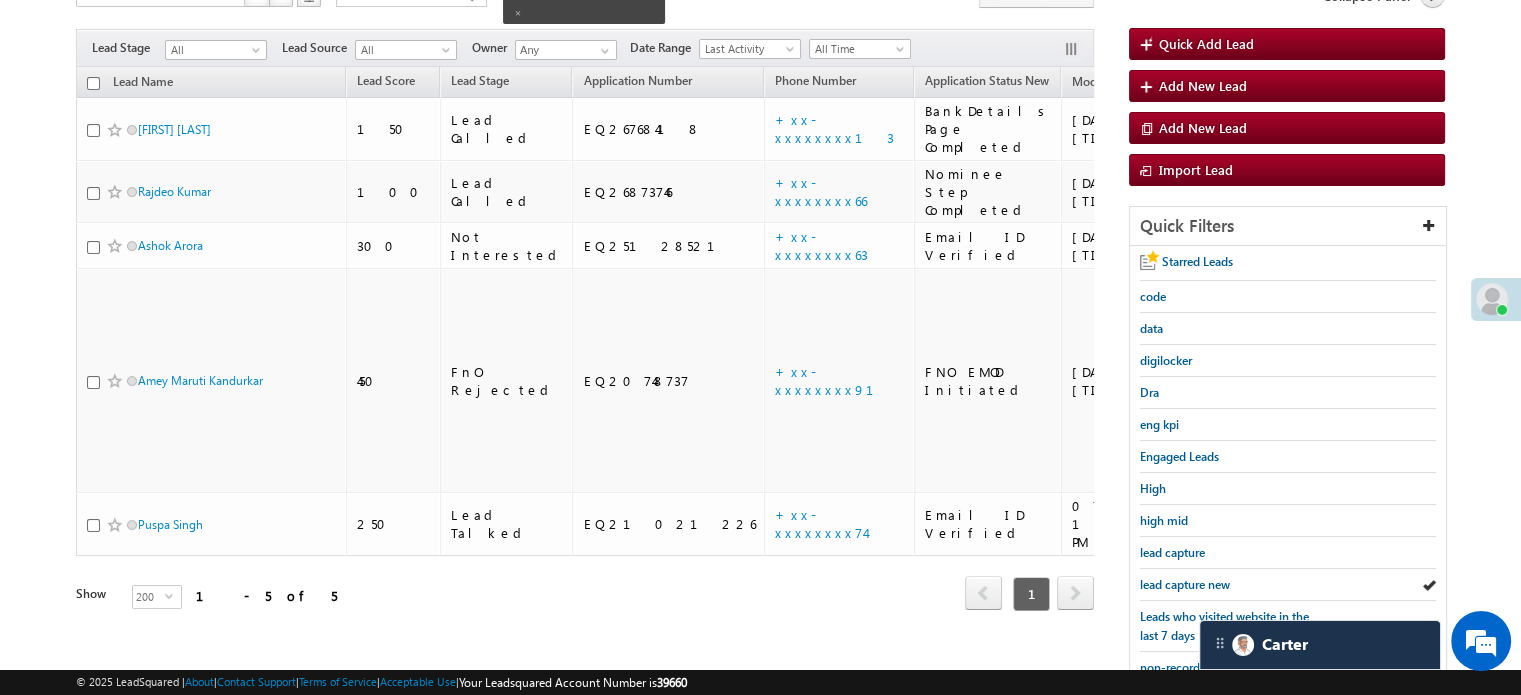click on "lead capture new" at bounding box center (1185, 584) 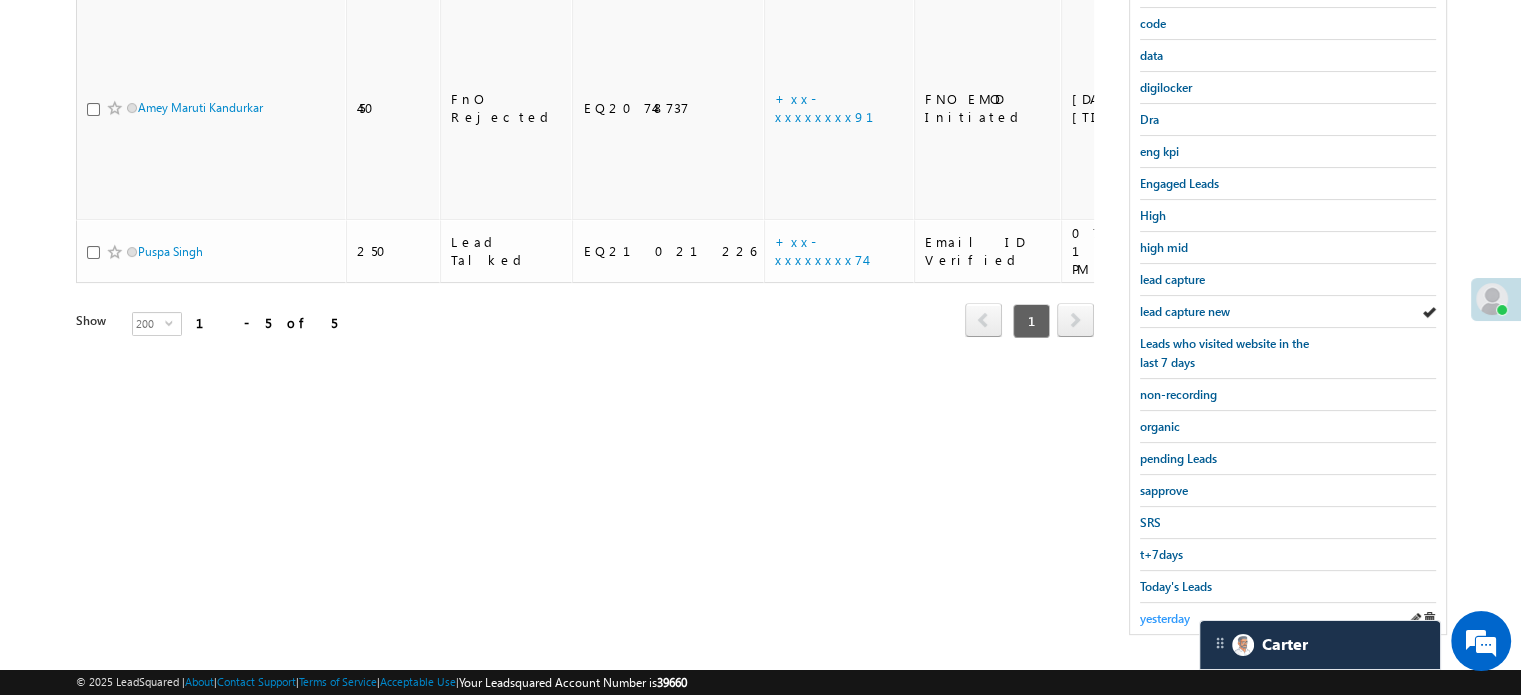 click on "yesterday" at bounding box center [1165, 618] 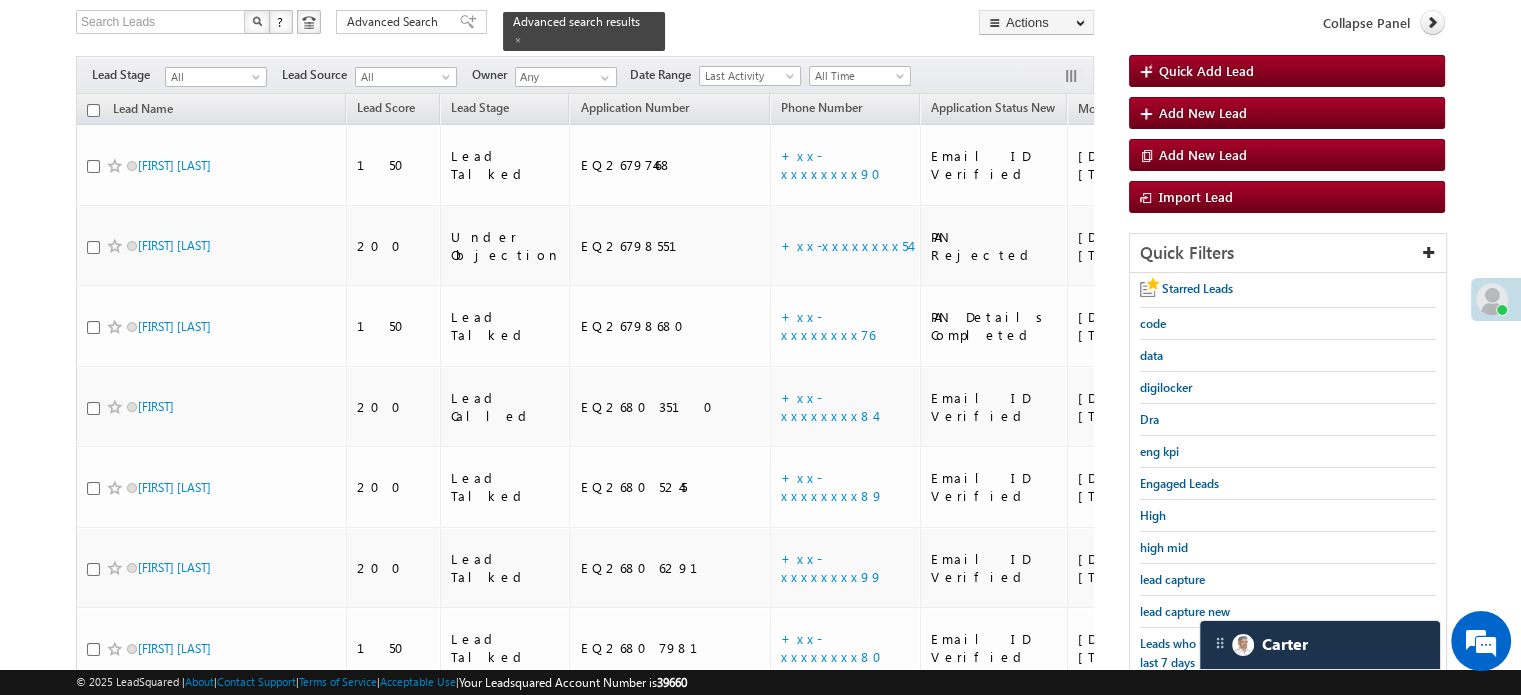 scroll, scrollTop: 429, scrollLeft: 0, axis: vertical 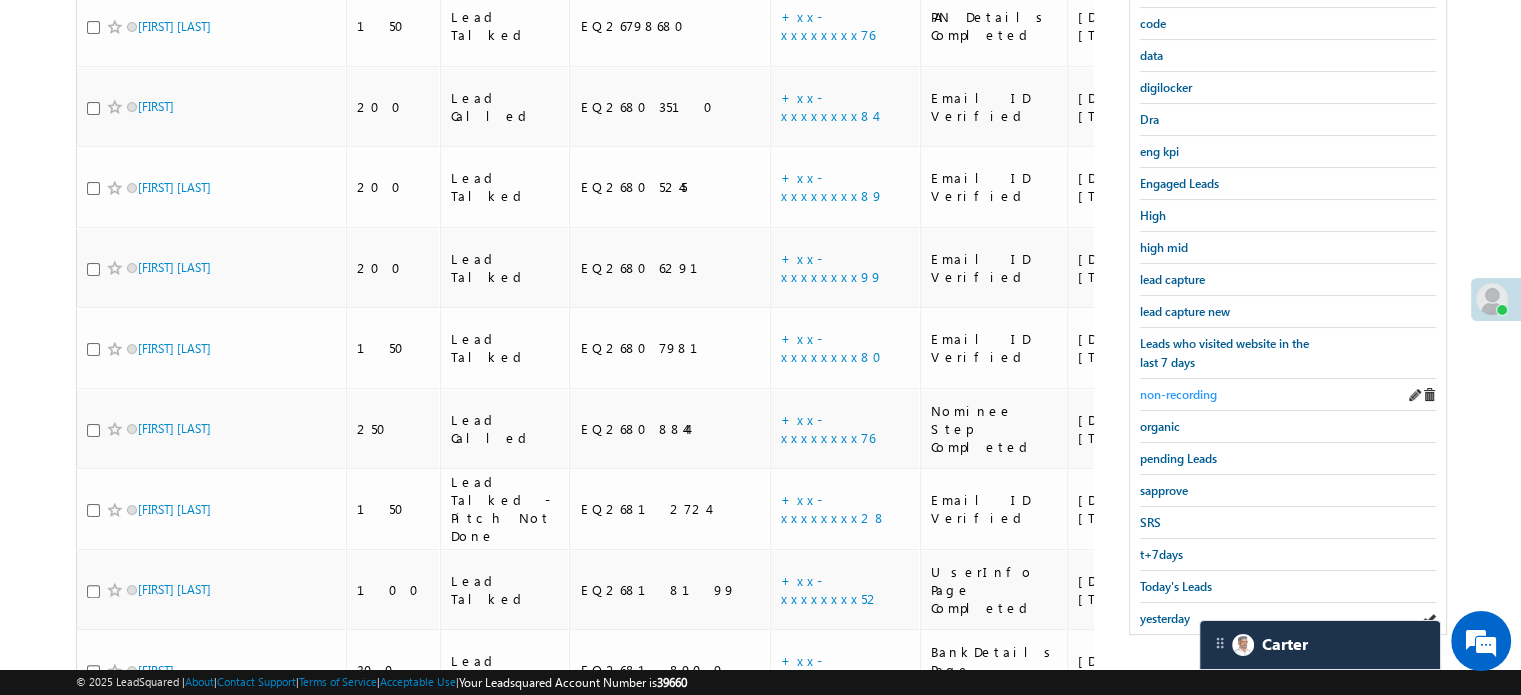 click on "non-recording" at bounding box center (1178, 394) 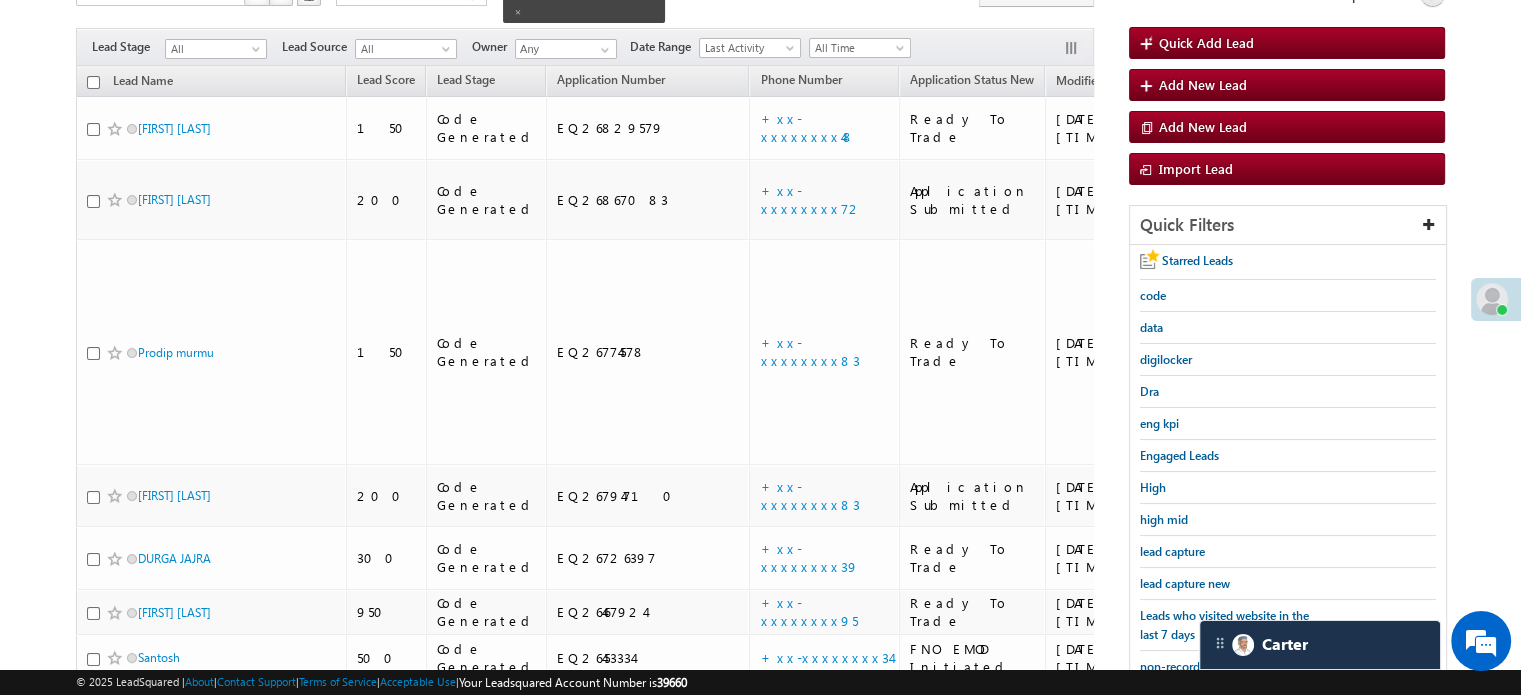 scroll, scrollTop: 0, scrollLeft: 0, axis: both 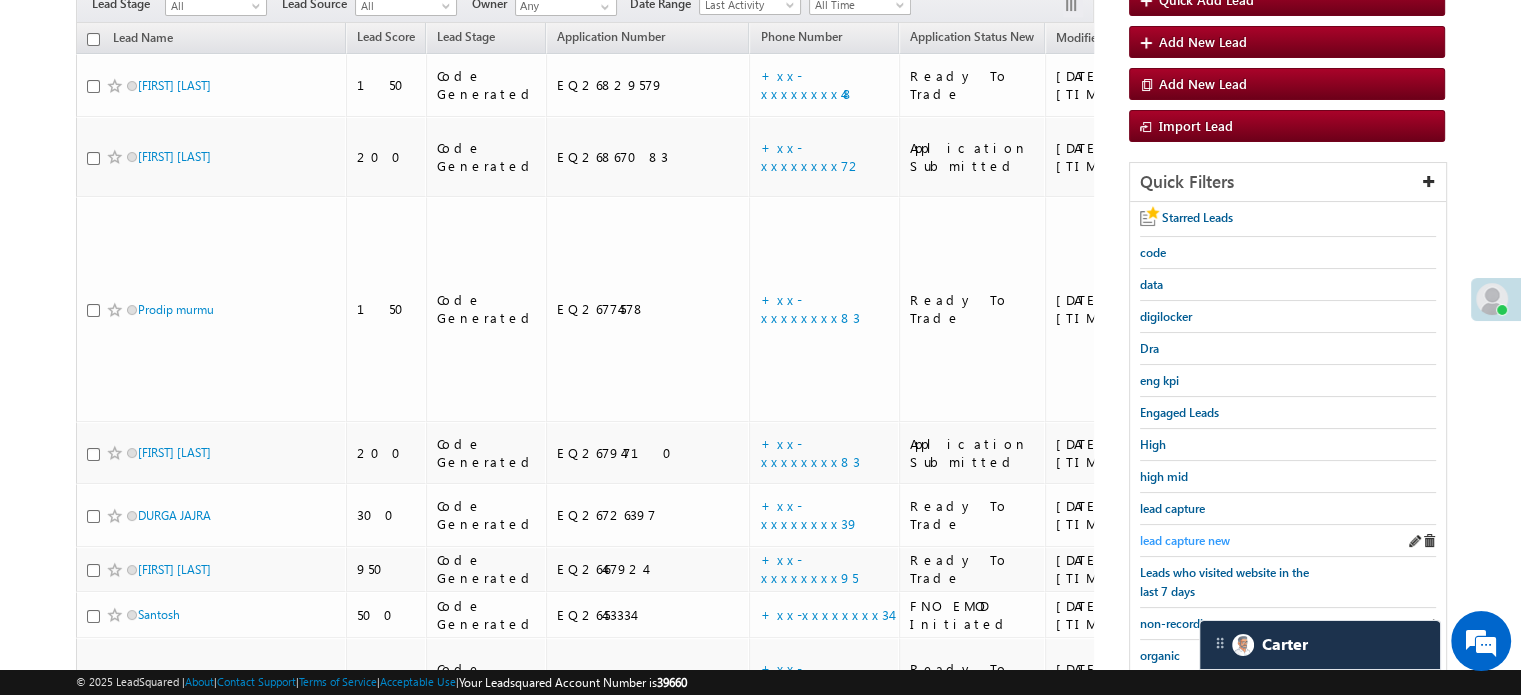 click on "lead capture new" at bounding box center [1185, 540] 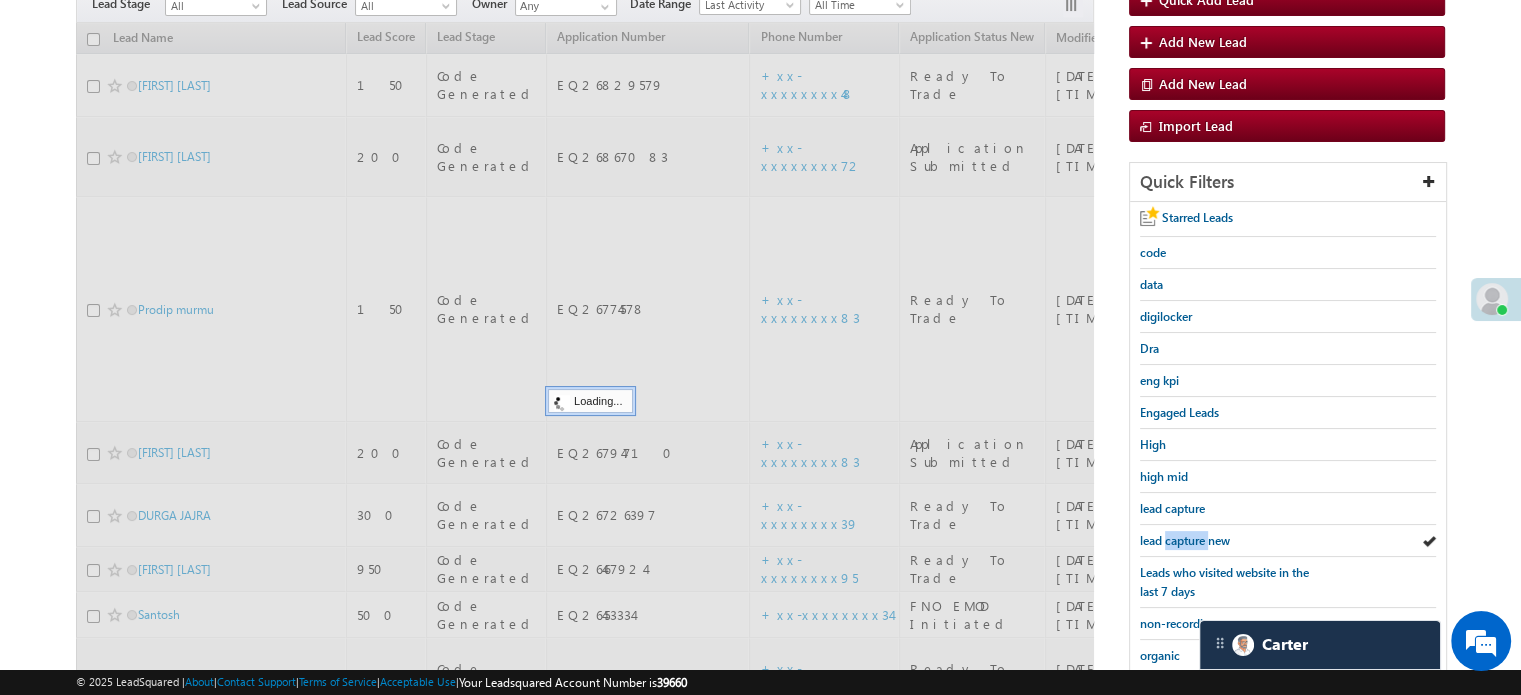 click on "lead capture new" at bounding box center (1185, 540) 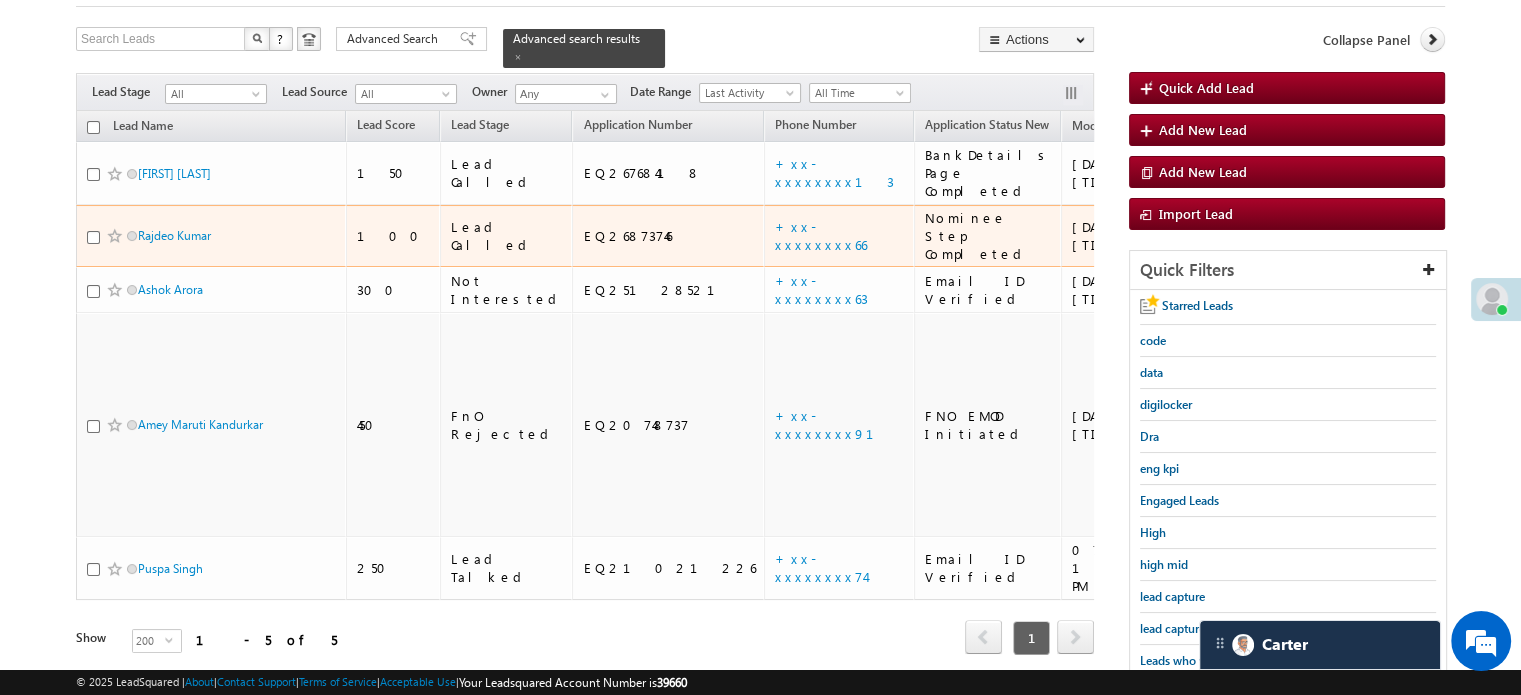 scroll, scrollTop: 300, scrollLeft: 0, axis: vertical 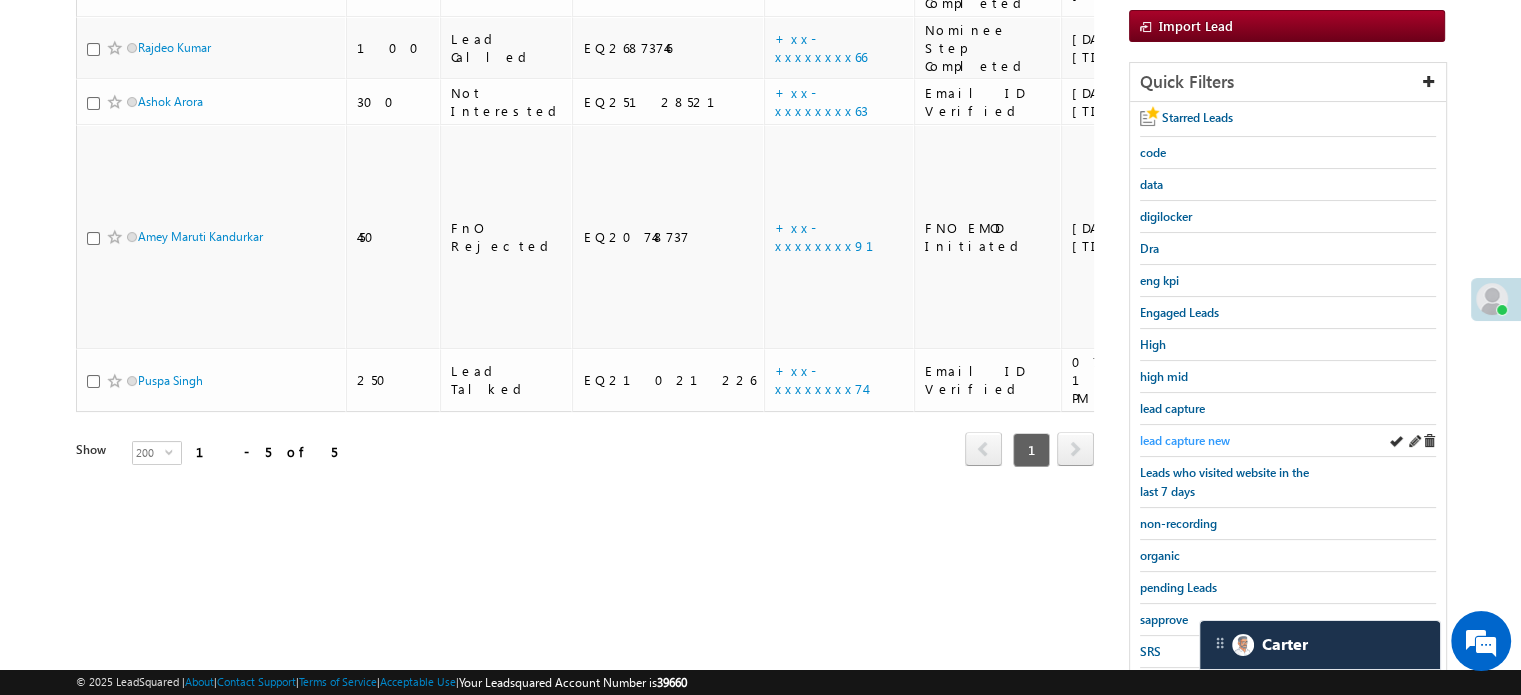 click on "lead capture new" at bounding box center [1185, 440] 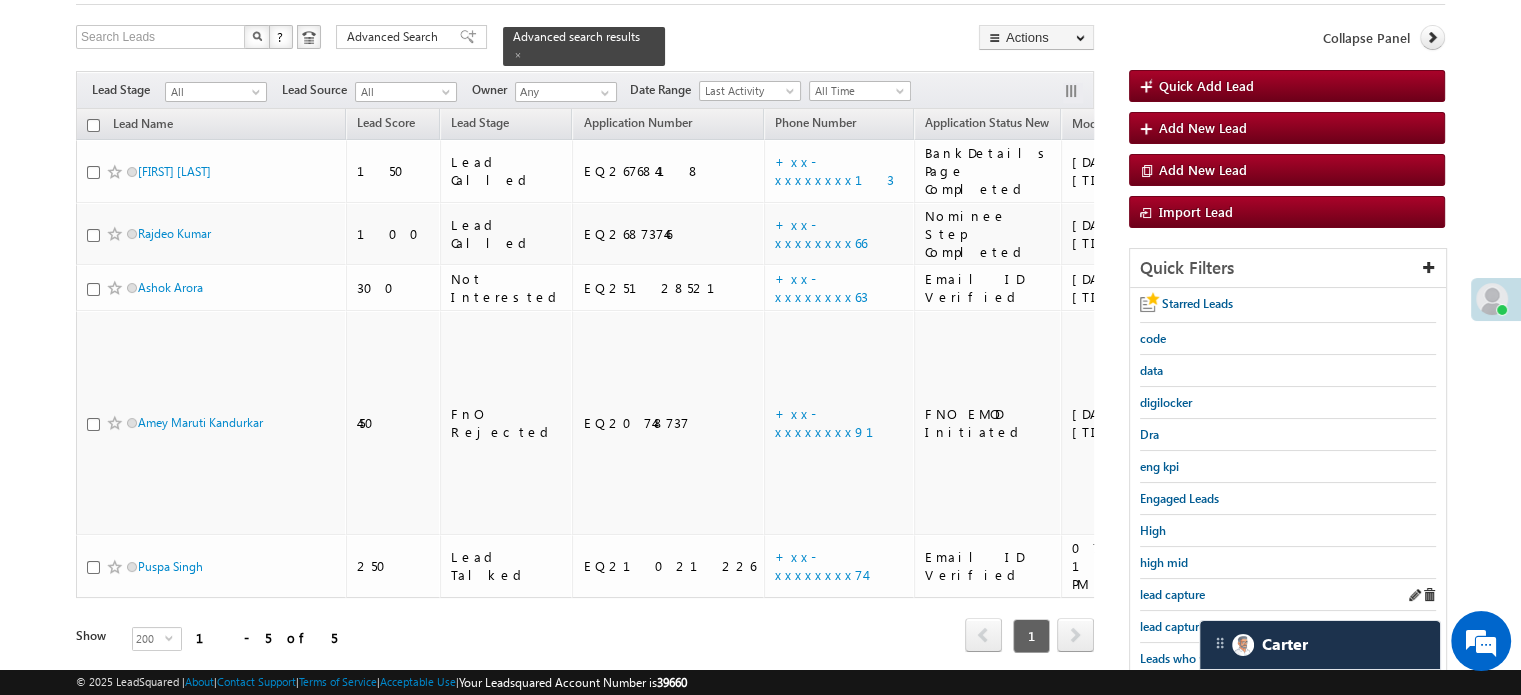 scroll, scrollTop: 200, scrollLeft: 0, axis: vertical 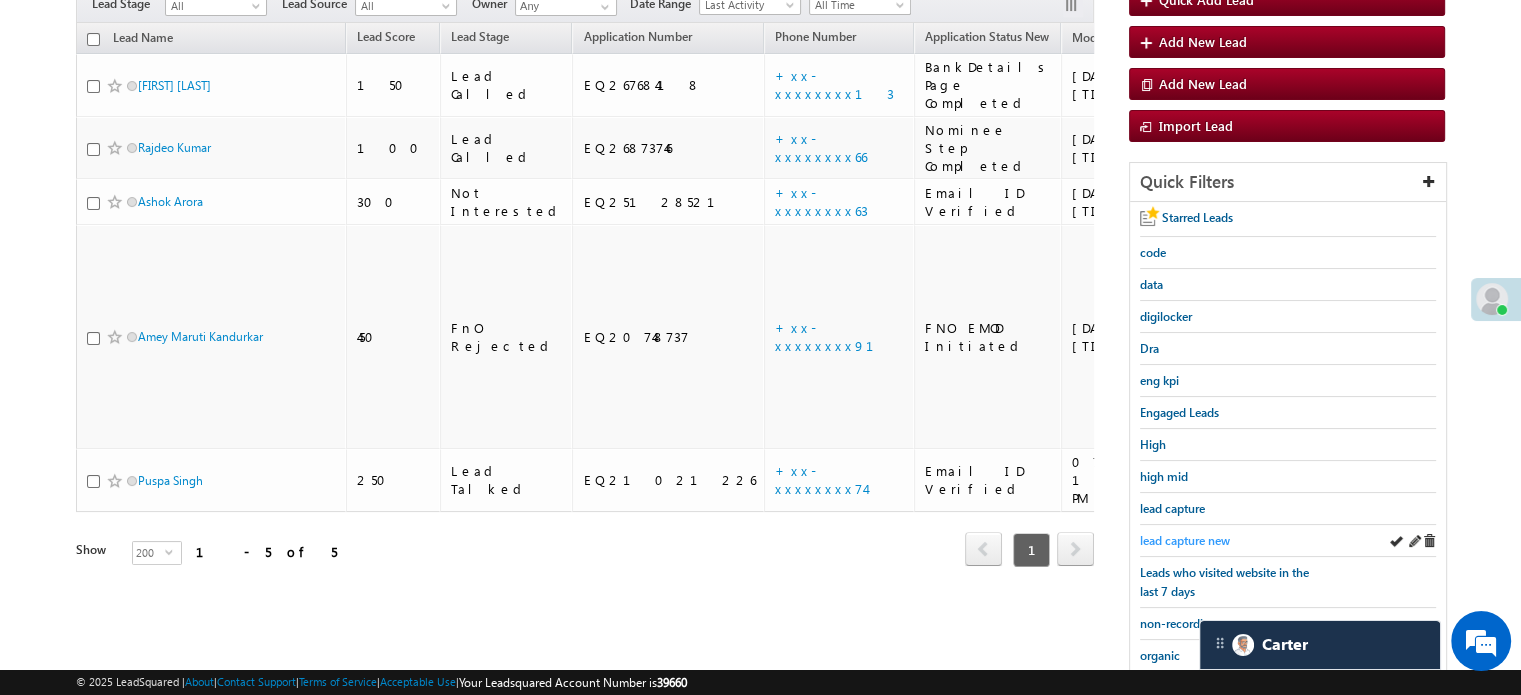 click on "lead capture new" at bounding box center (1185, 540) 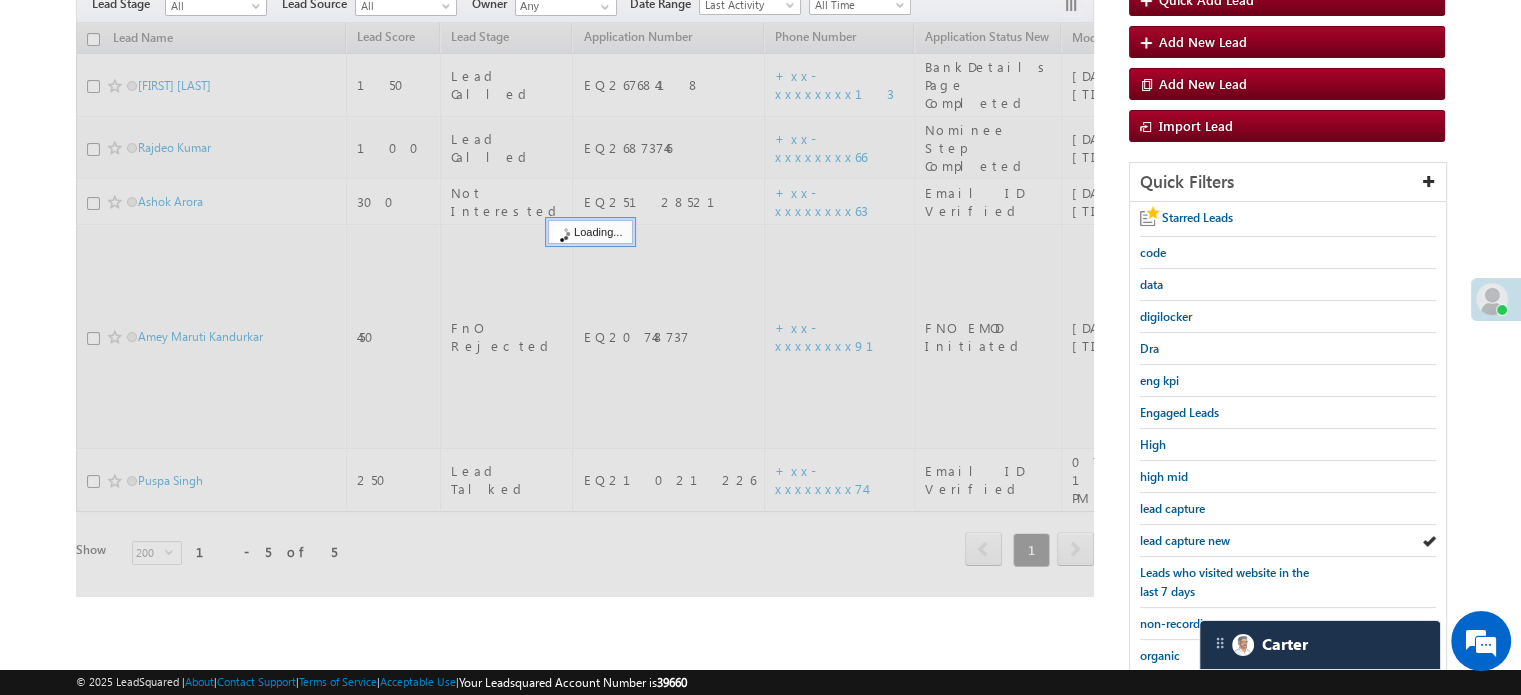 click on "lead capture new" at bounding box center [1185, 540] 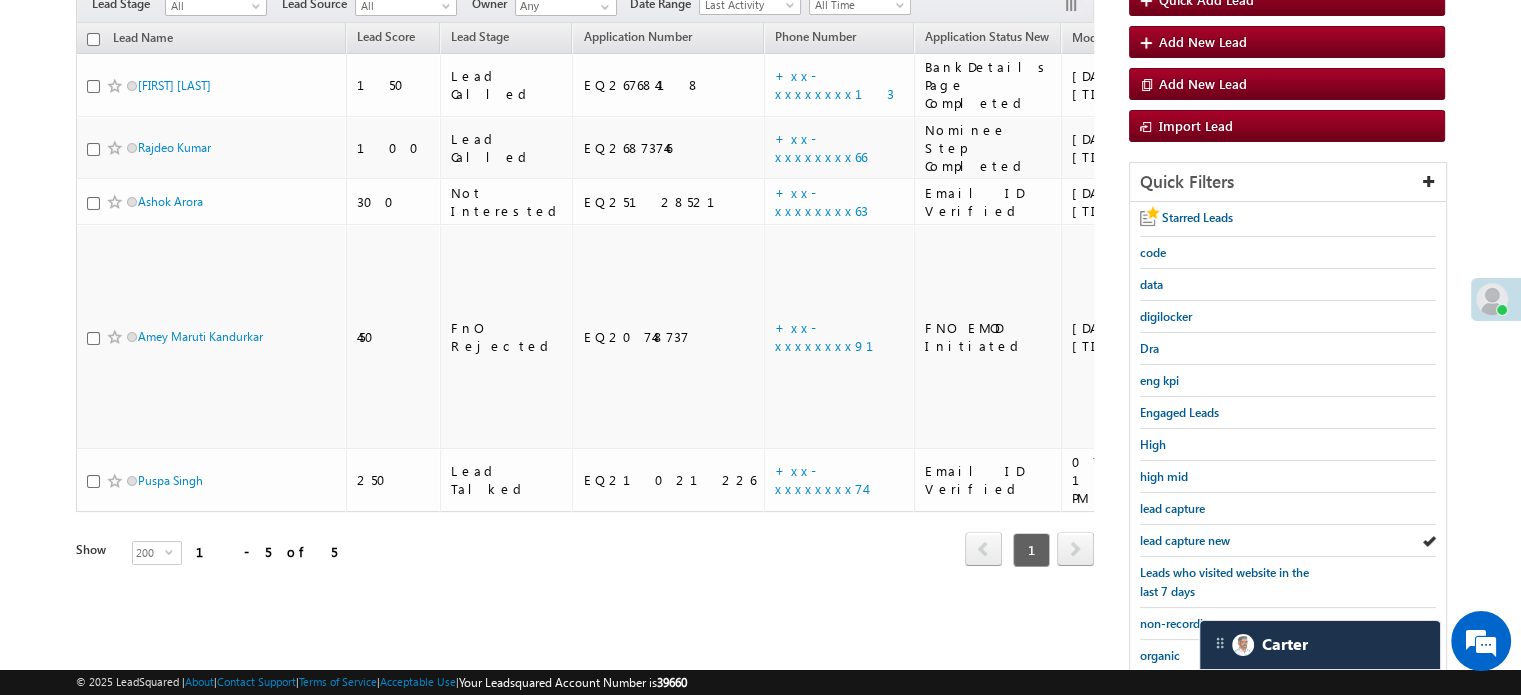 click on "lead capture new" at bounding box center [1185, 540] 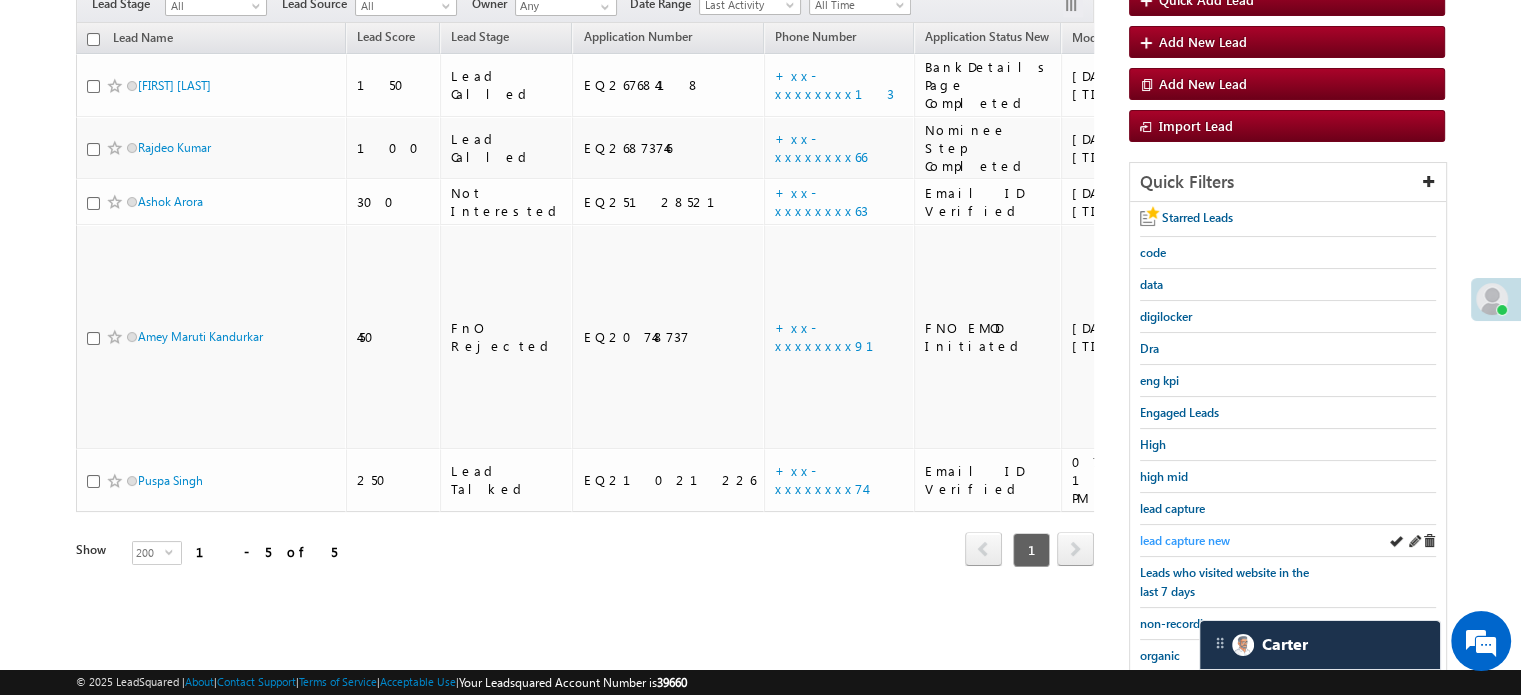 click on "lead capture new" at bounding box center (1185, 540) 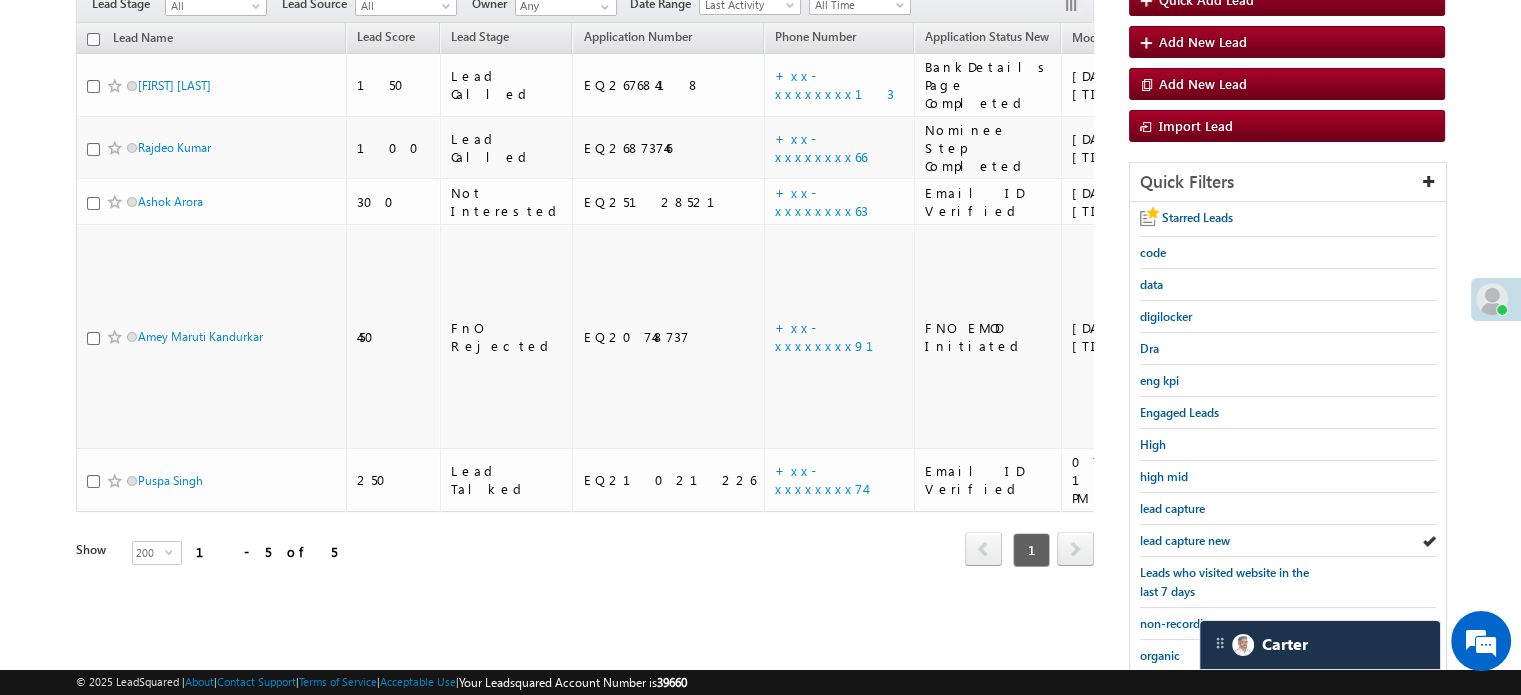 click on "lead capture new" at bounding box center (1185, 540) 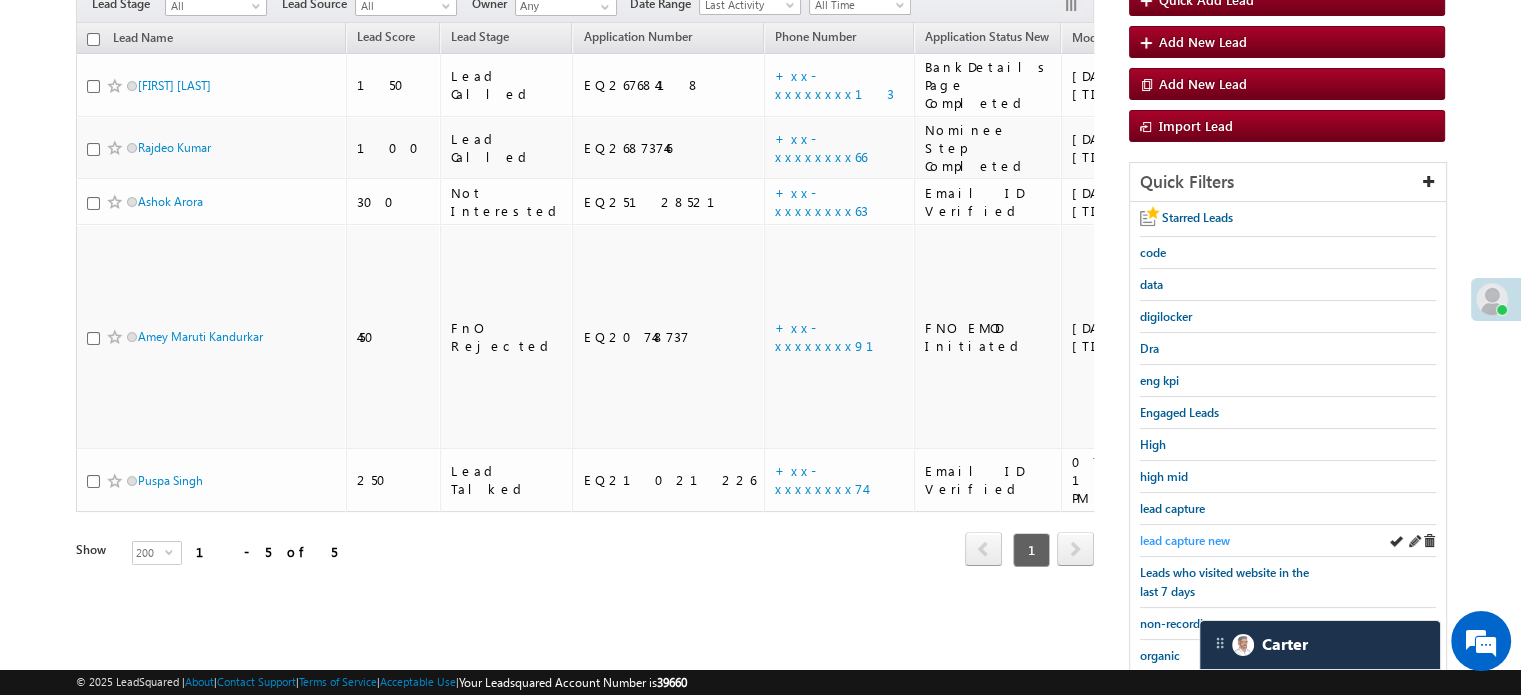 click on "lead capture new" at bounding box center [1185, 540] 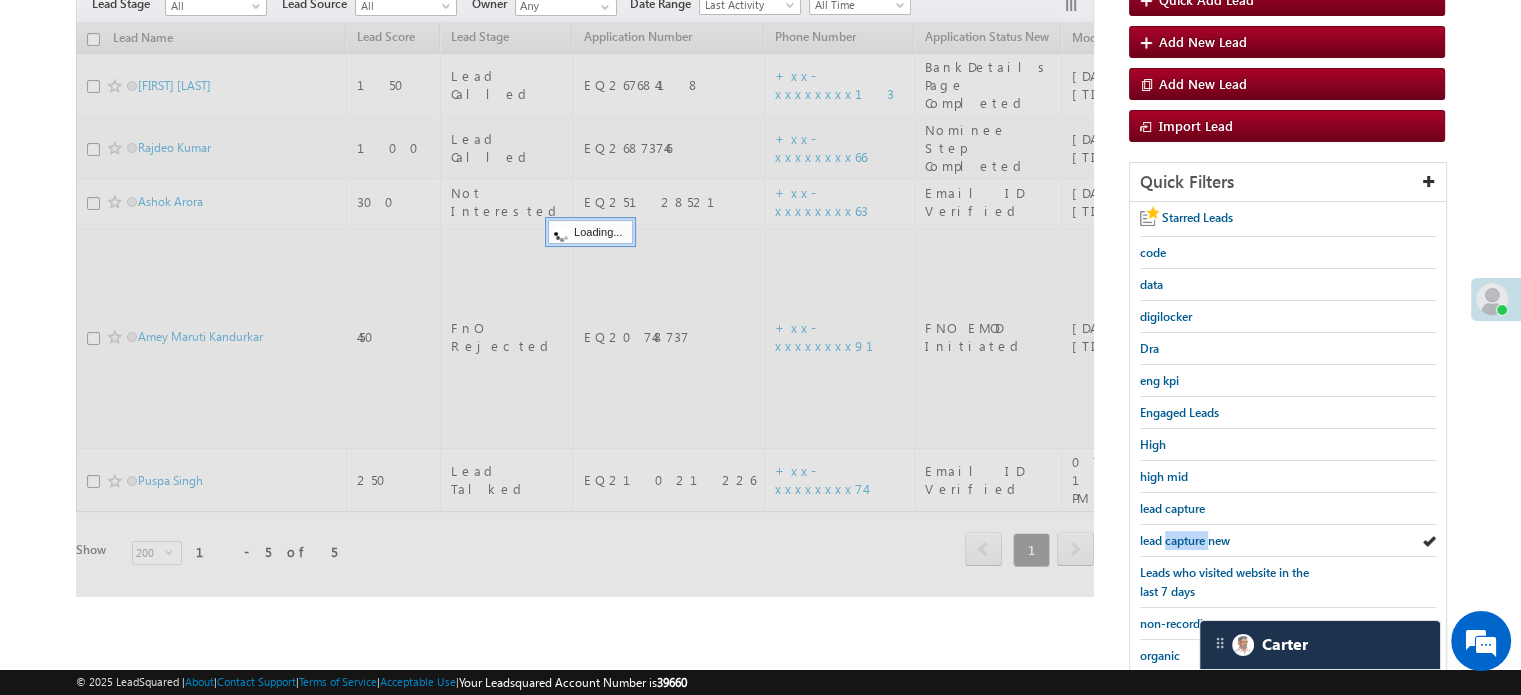 click on "lead capture new" at bounding box center [1185, 540] 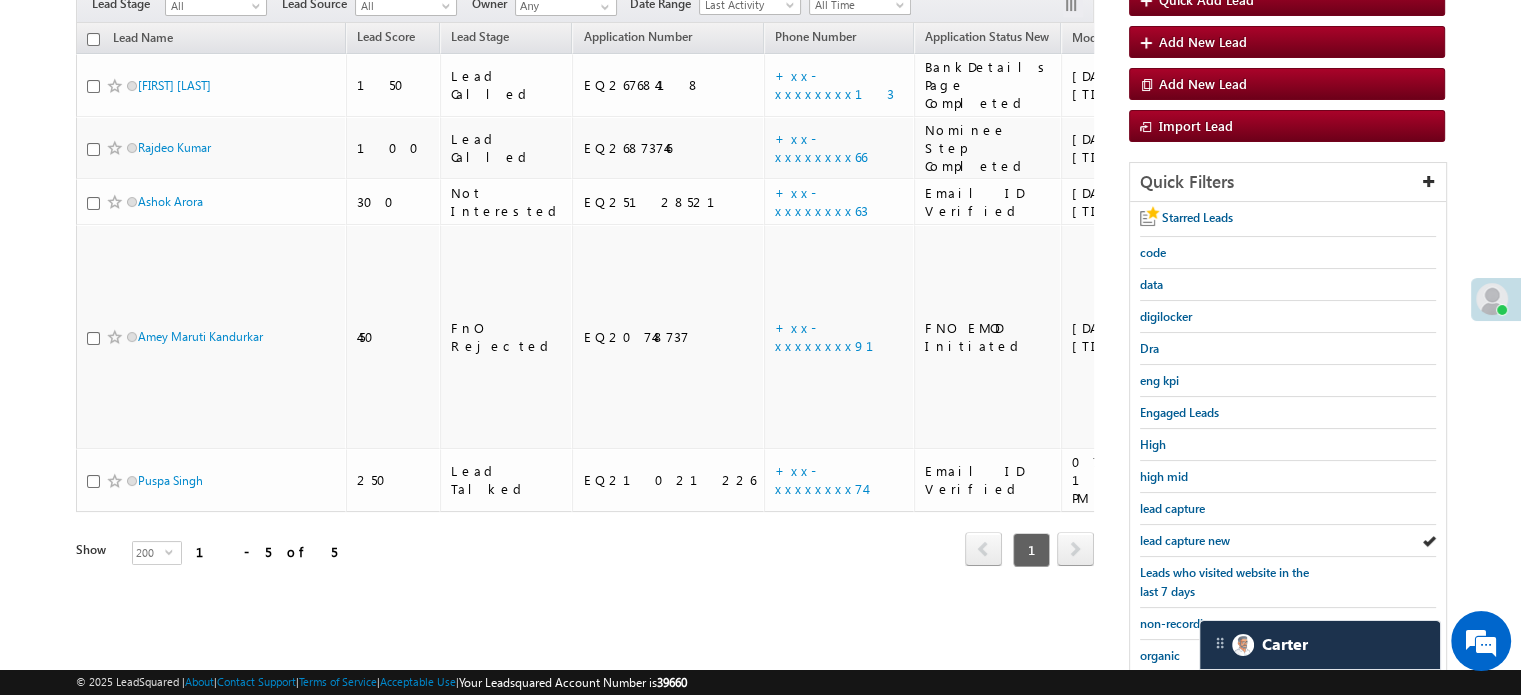 click on "lead capture new" at bounding box center [1185, 540] 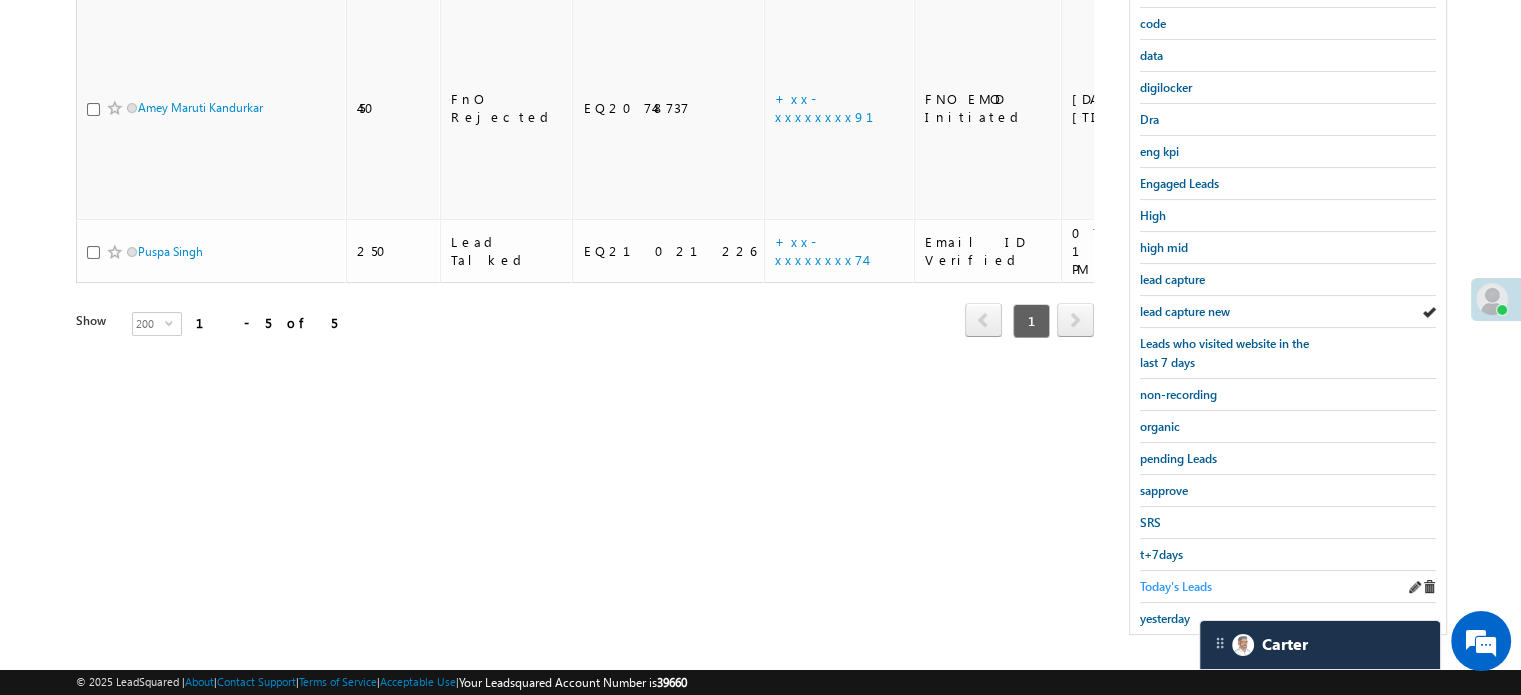 click on "Today's Leads" at bounding box center (1176, 586) 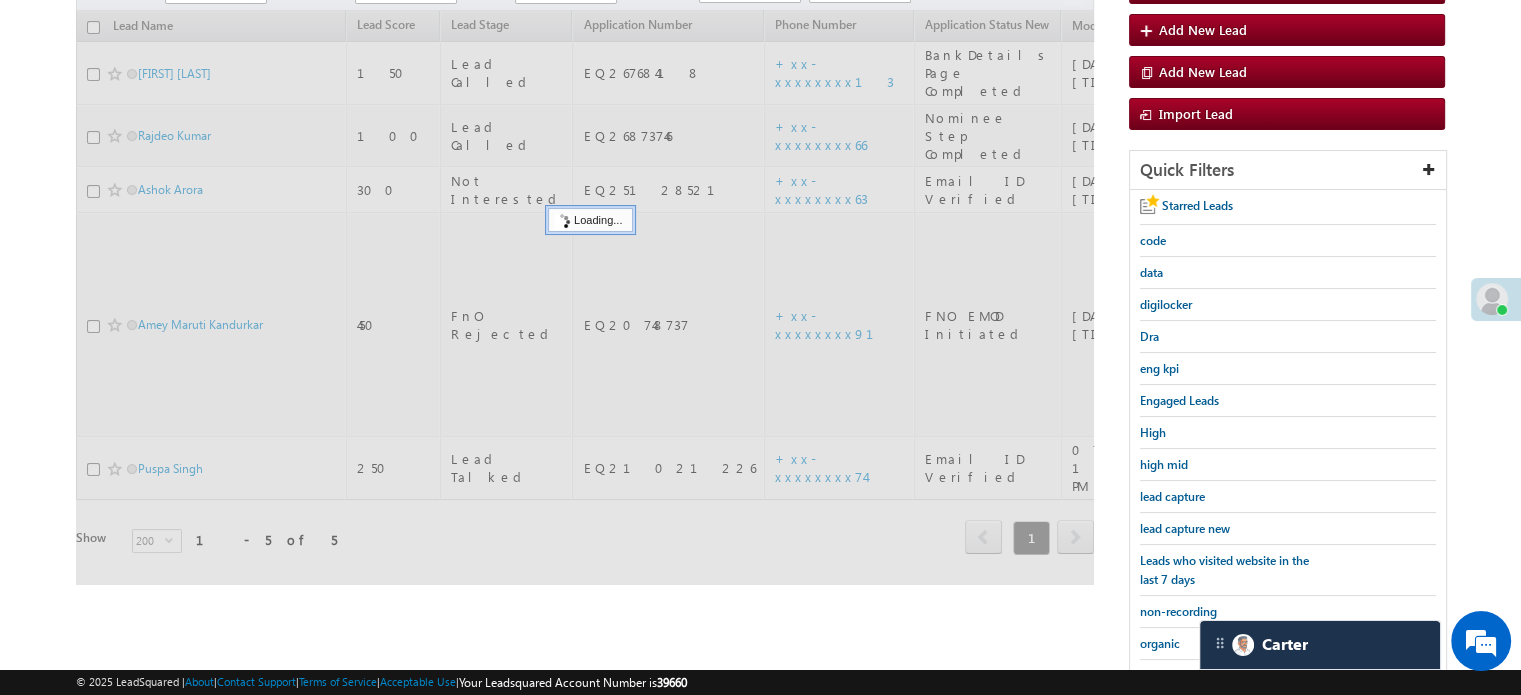 scroll, scrollTop: 129, scrollLeft: 0, axis: vertical 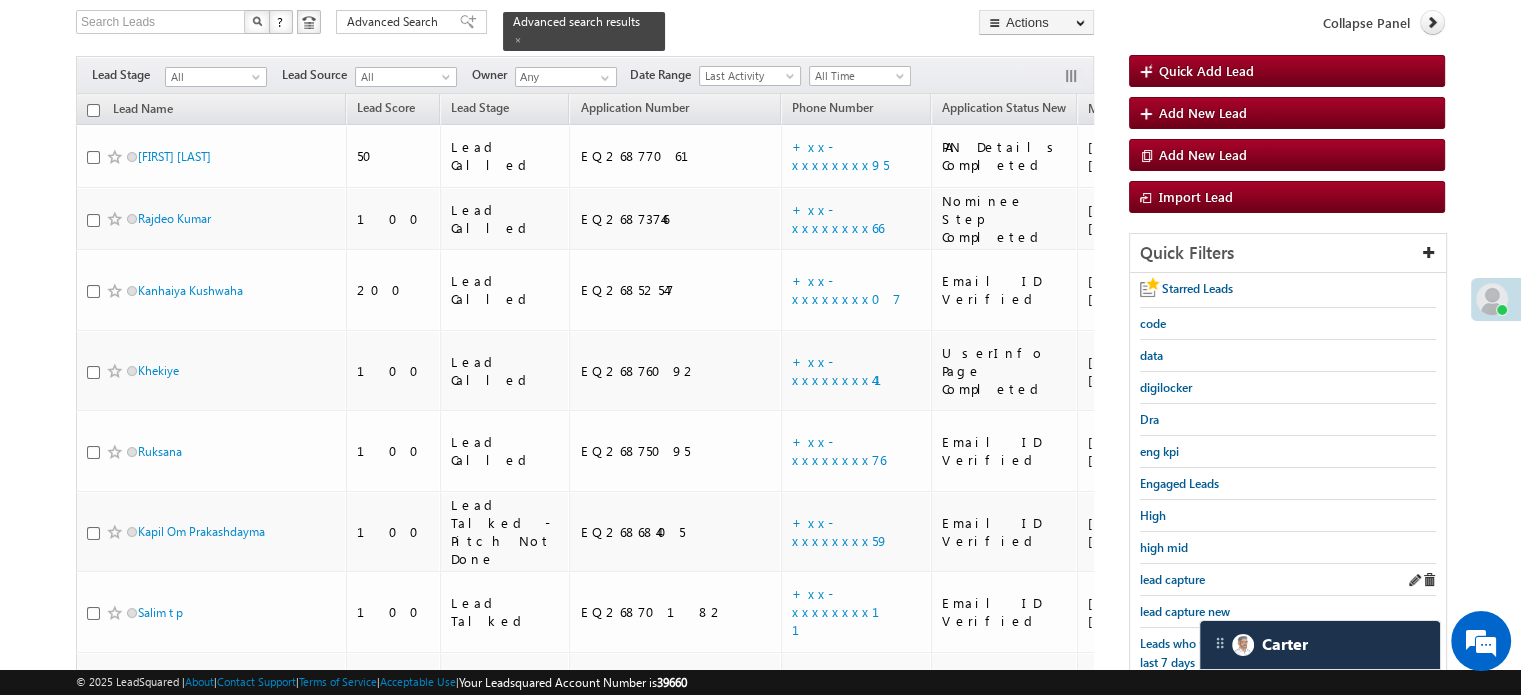 click on "lead capture" at bounding box center (1288, 580) 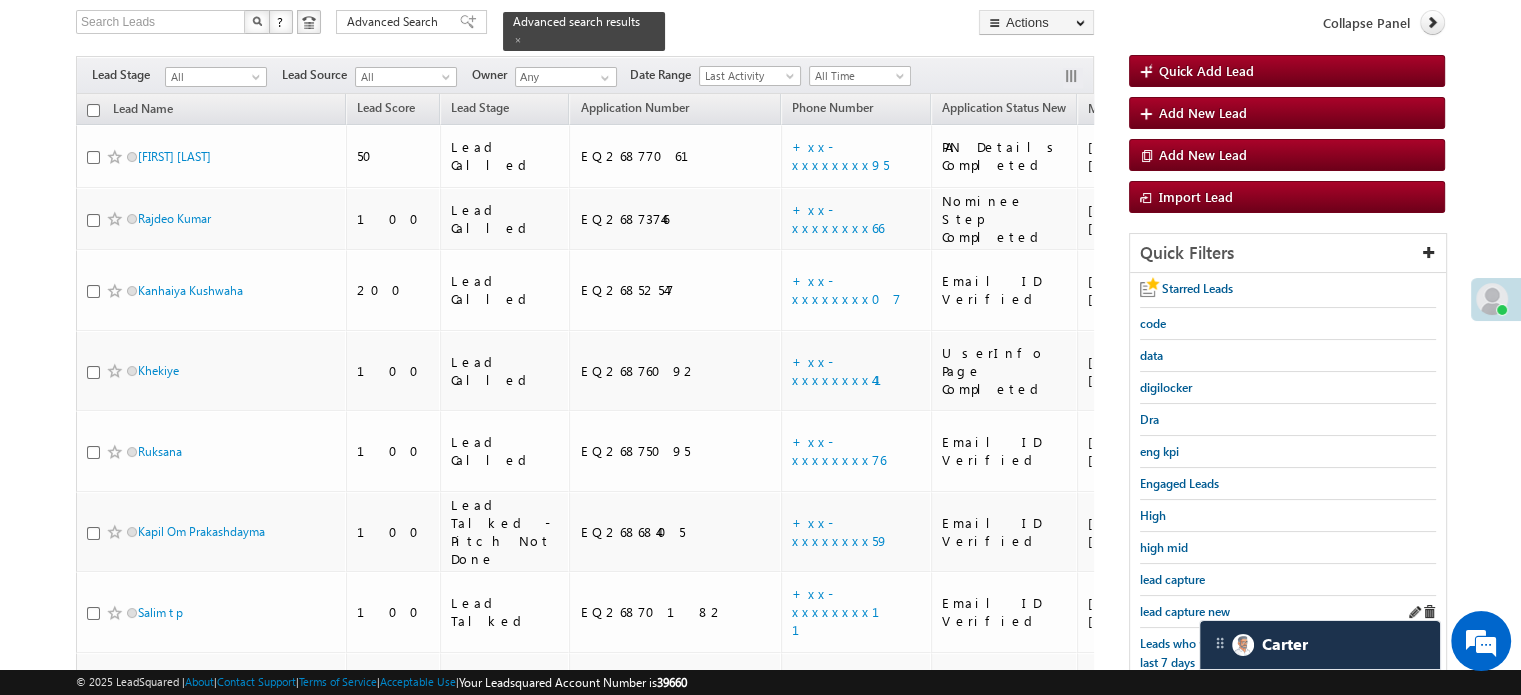 click on "lead capture new" at bounding box center (1288, 612) 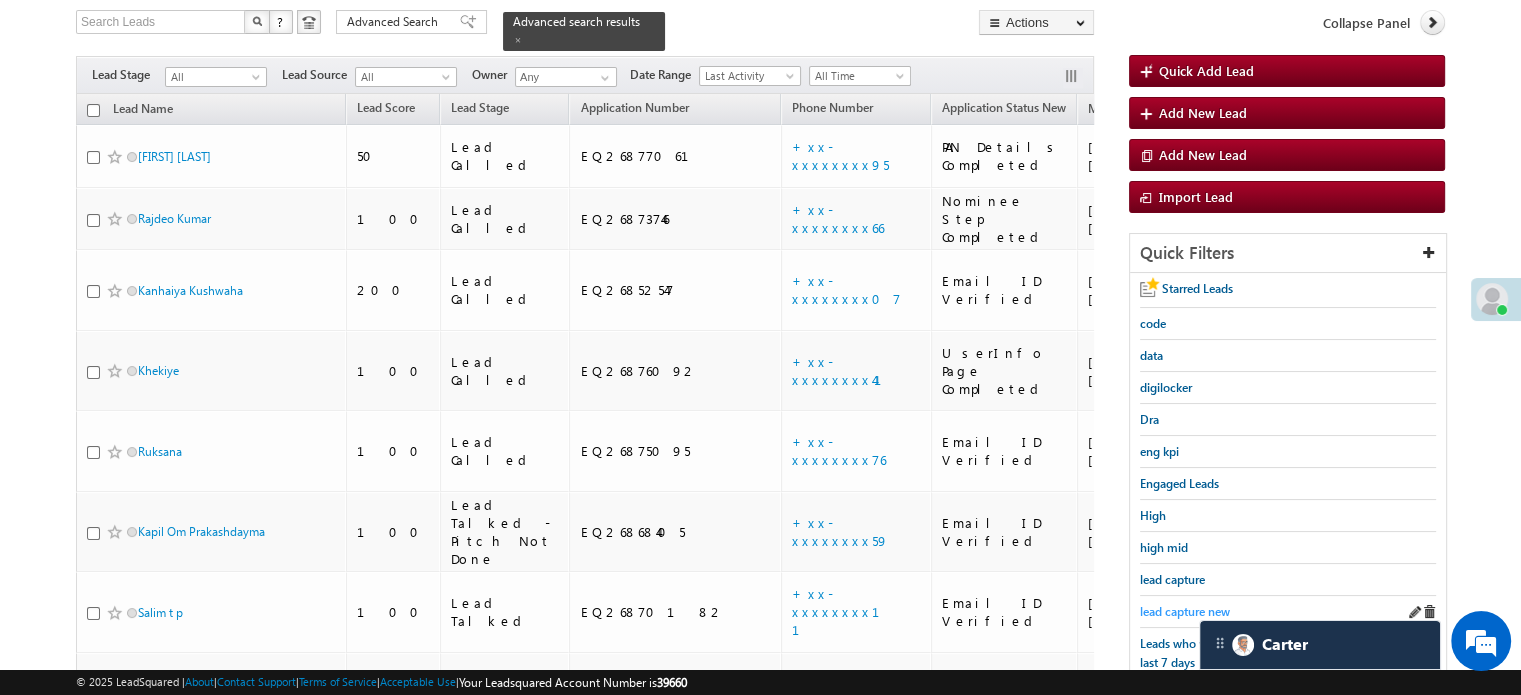click on "lead capture new" at bounding box center (1185, 611) 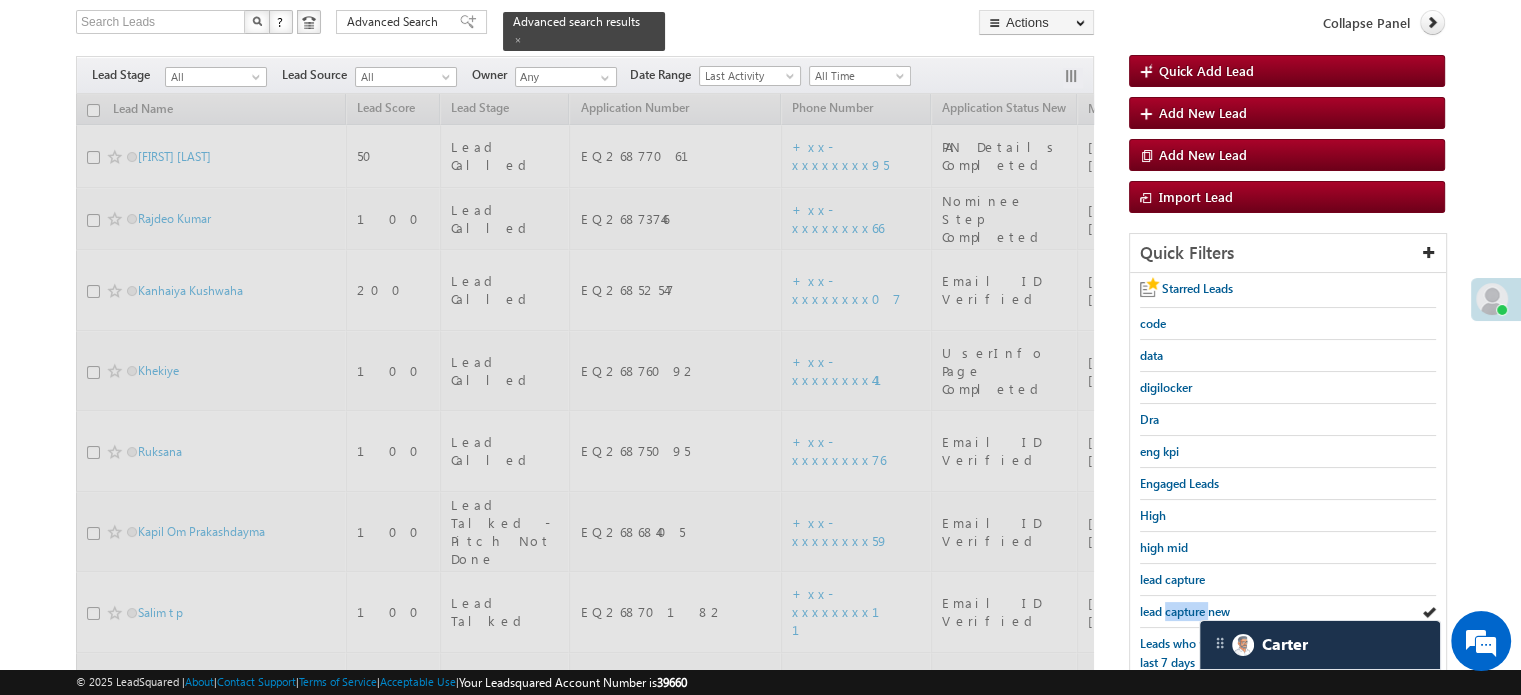 click on "lead capture new" at bounding box center (1185, 611) 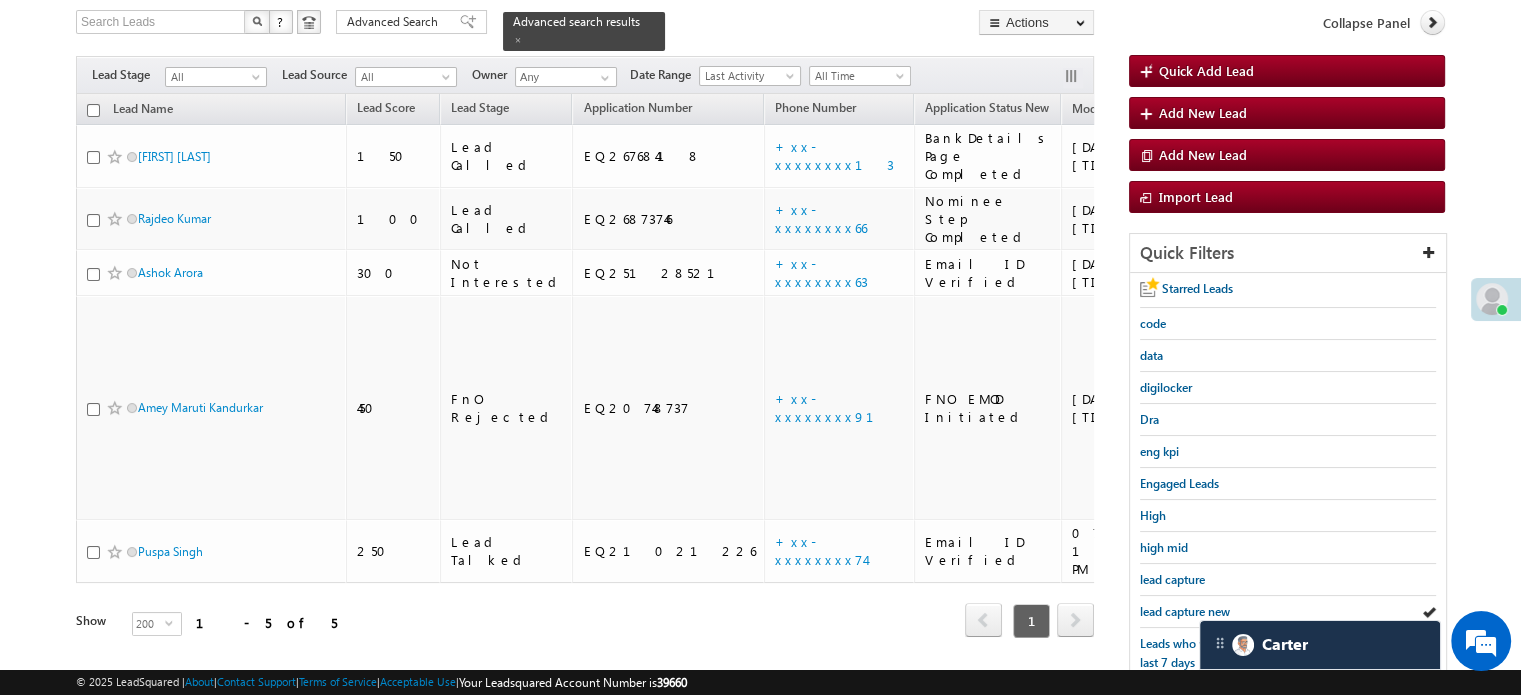 click on "lead capture new" at bounding box center [1185, 611] 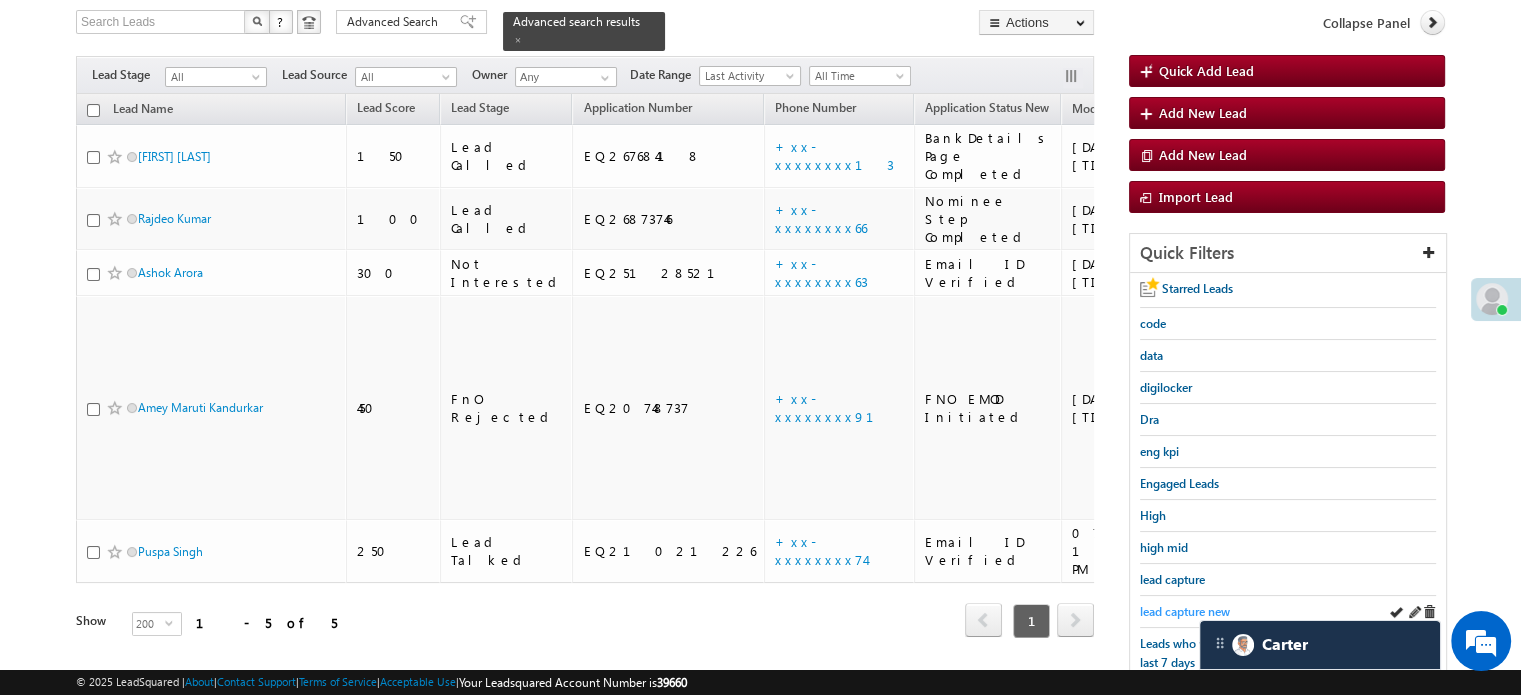 click on "lead capture new" at bounding box center [1185, 611] 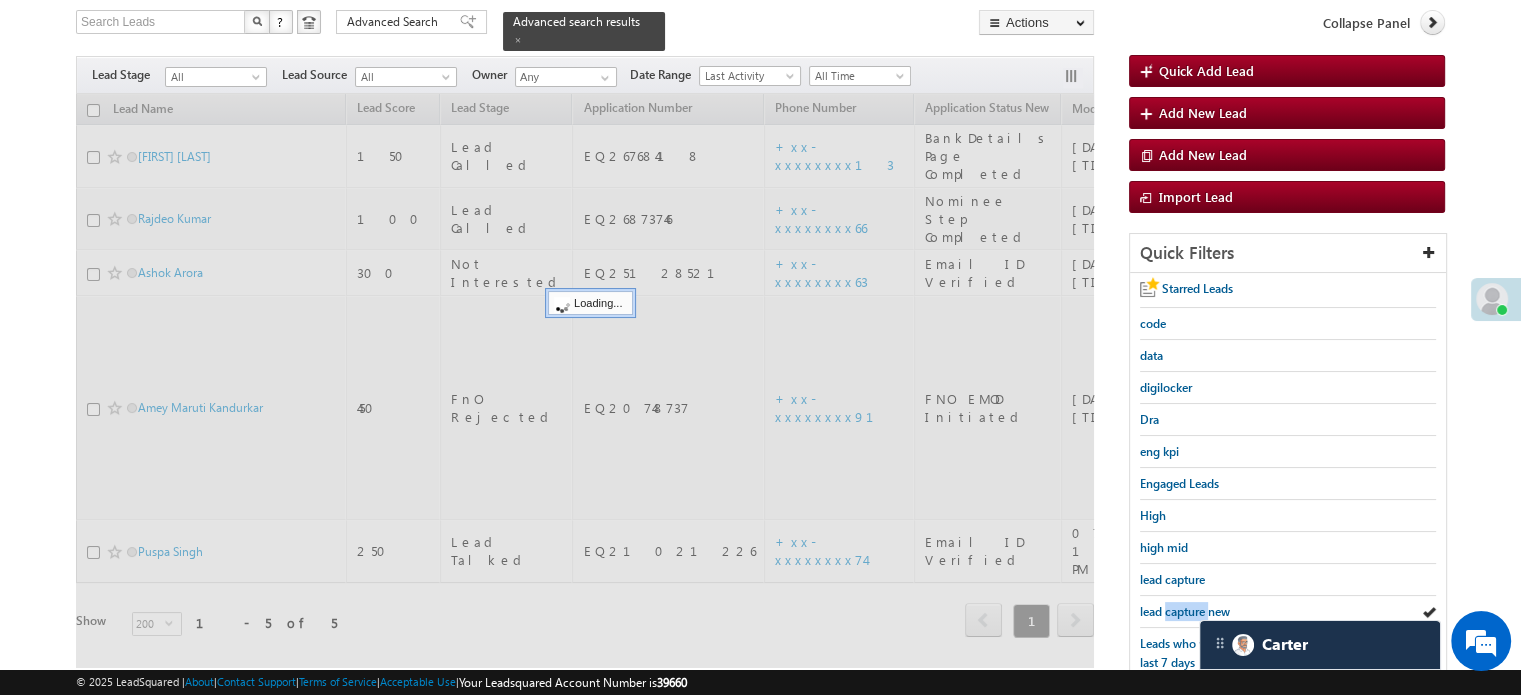 click on "lead capture new" at bounding box center [1185, 611] 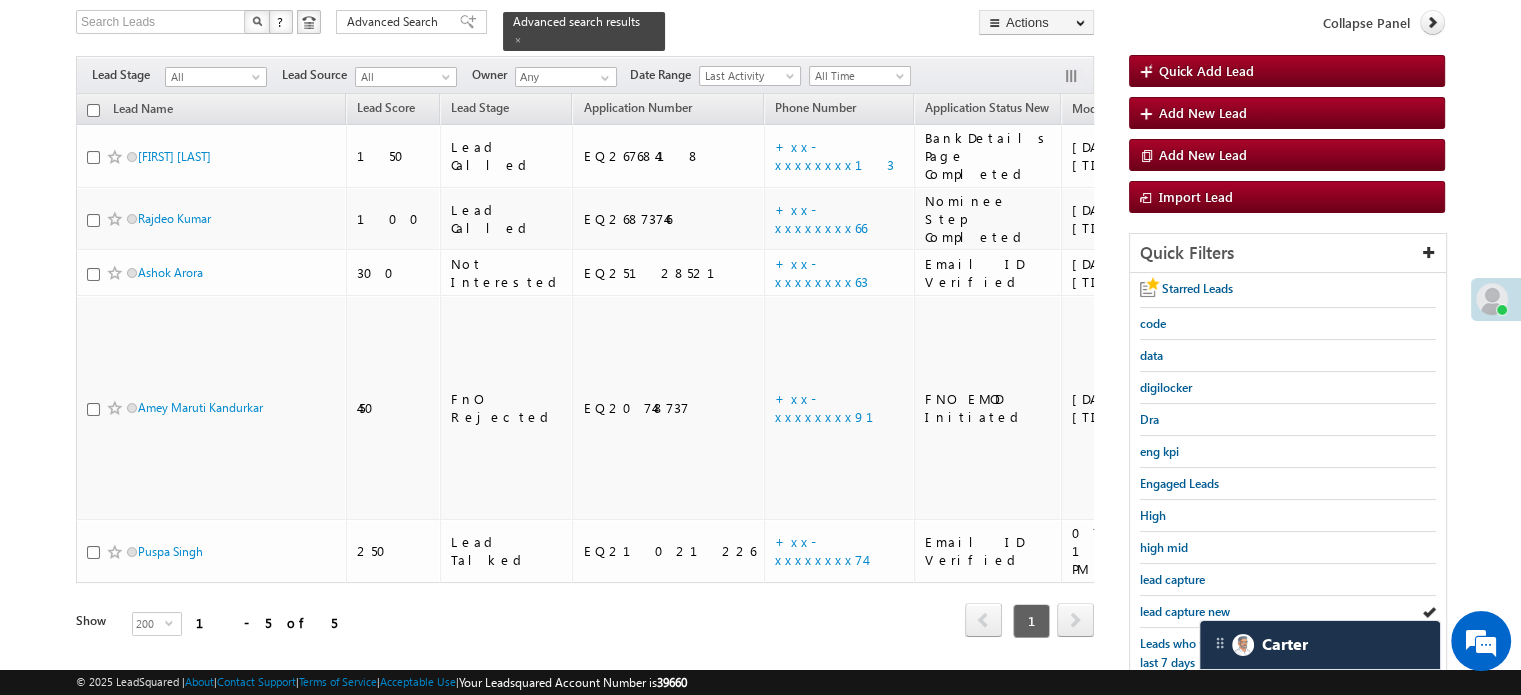 scroll, scrollTop: 429, scrollLeft: 0, axis: vertical 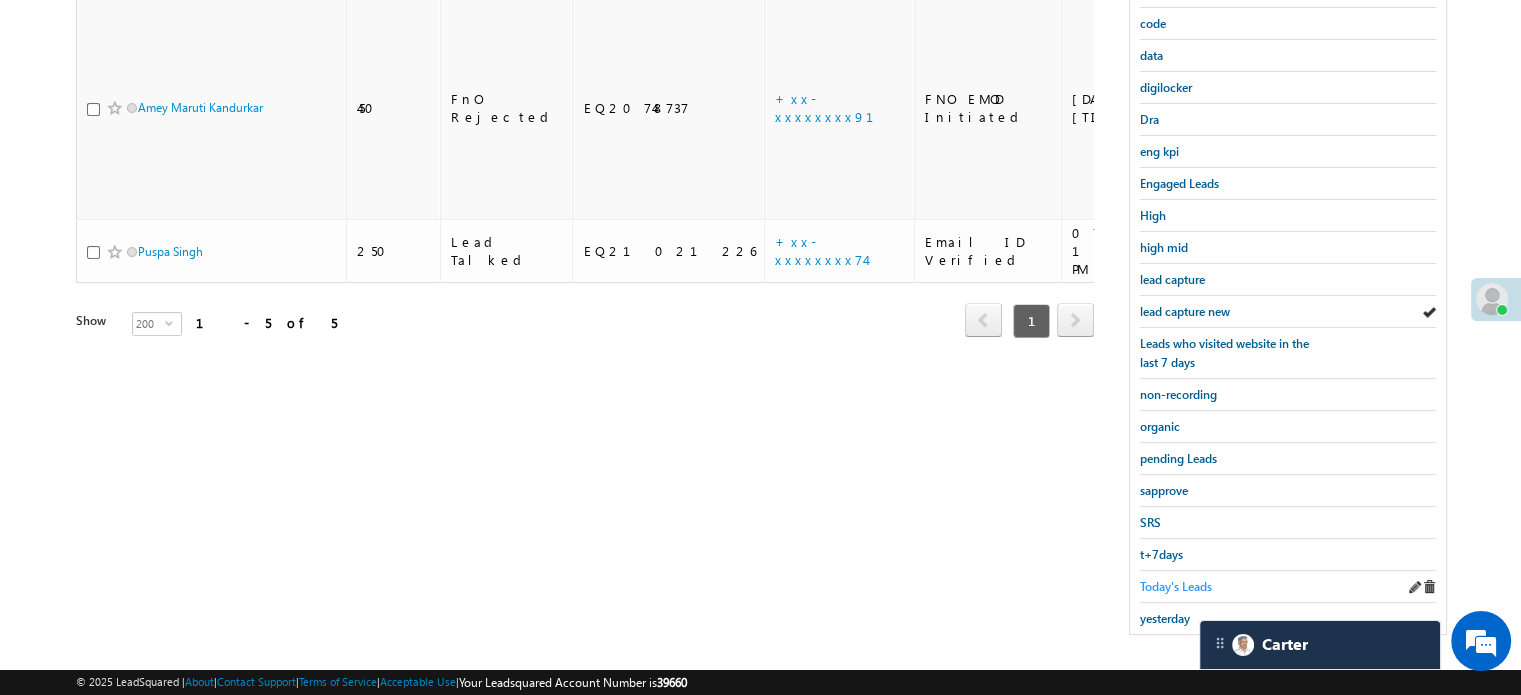 click on "Today's Leads" at bounding box center (1176, 586) 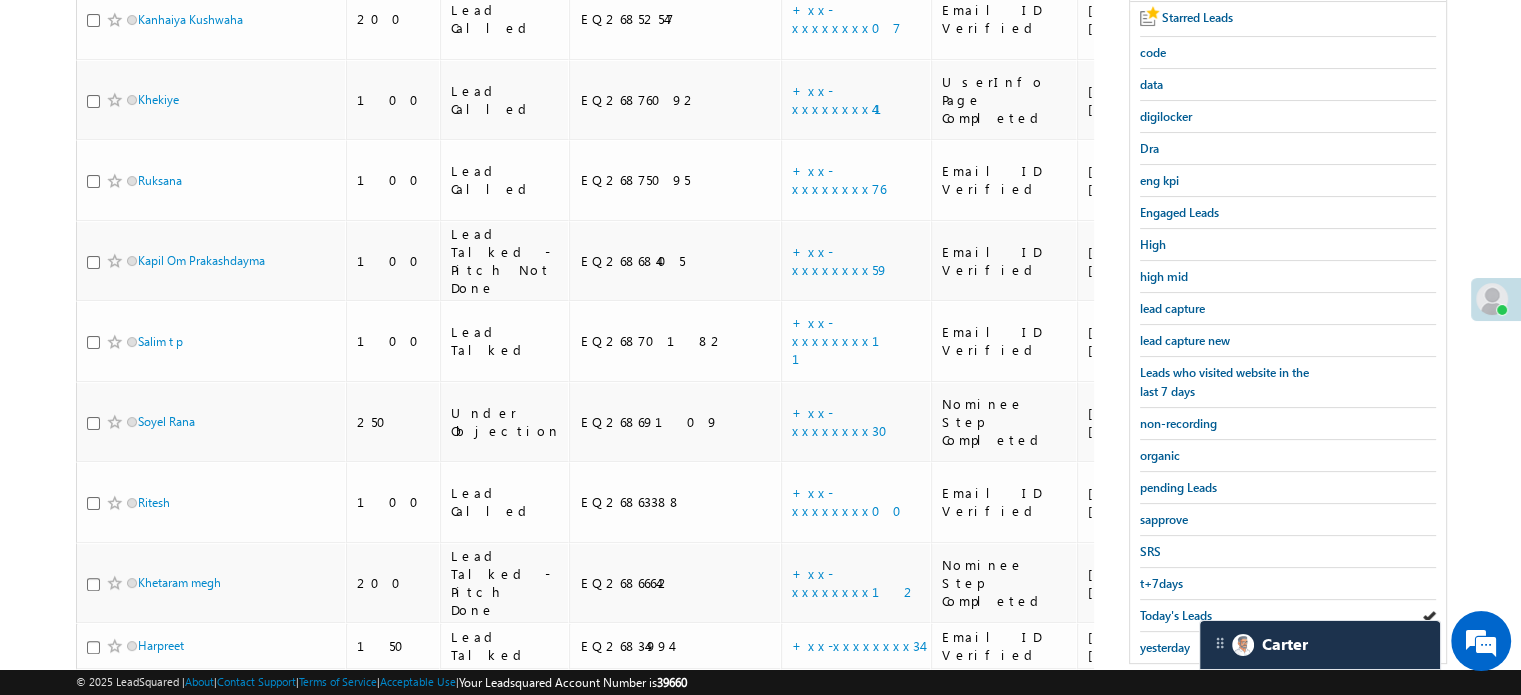 scroll, scrollTop: 500, scrollLeft: 0, axis: vertical 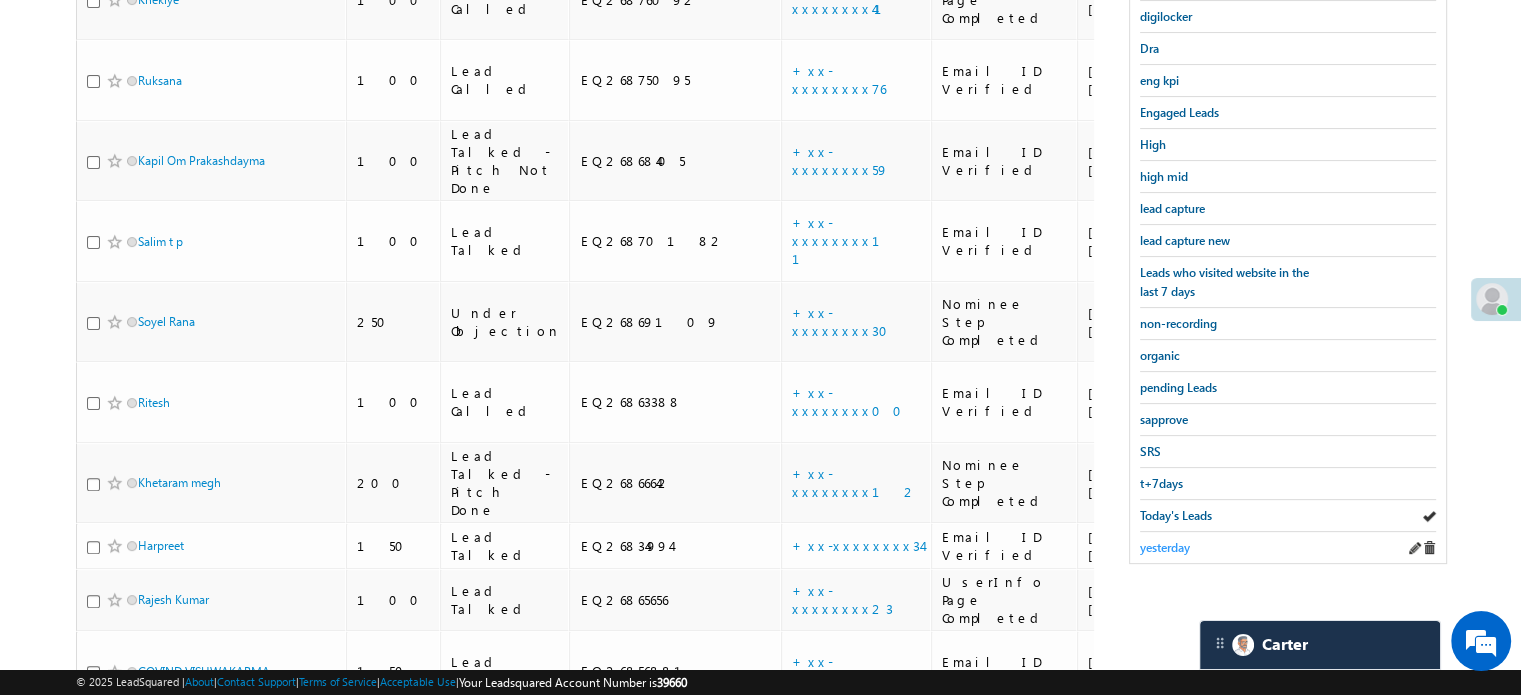 click on "yesterday" at bounding box center (1165, 547) 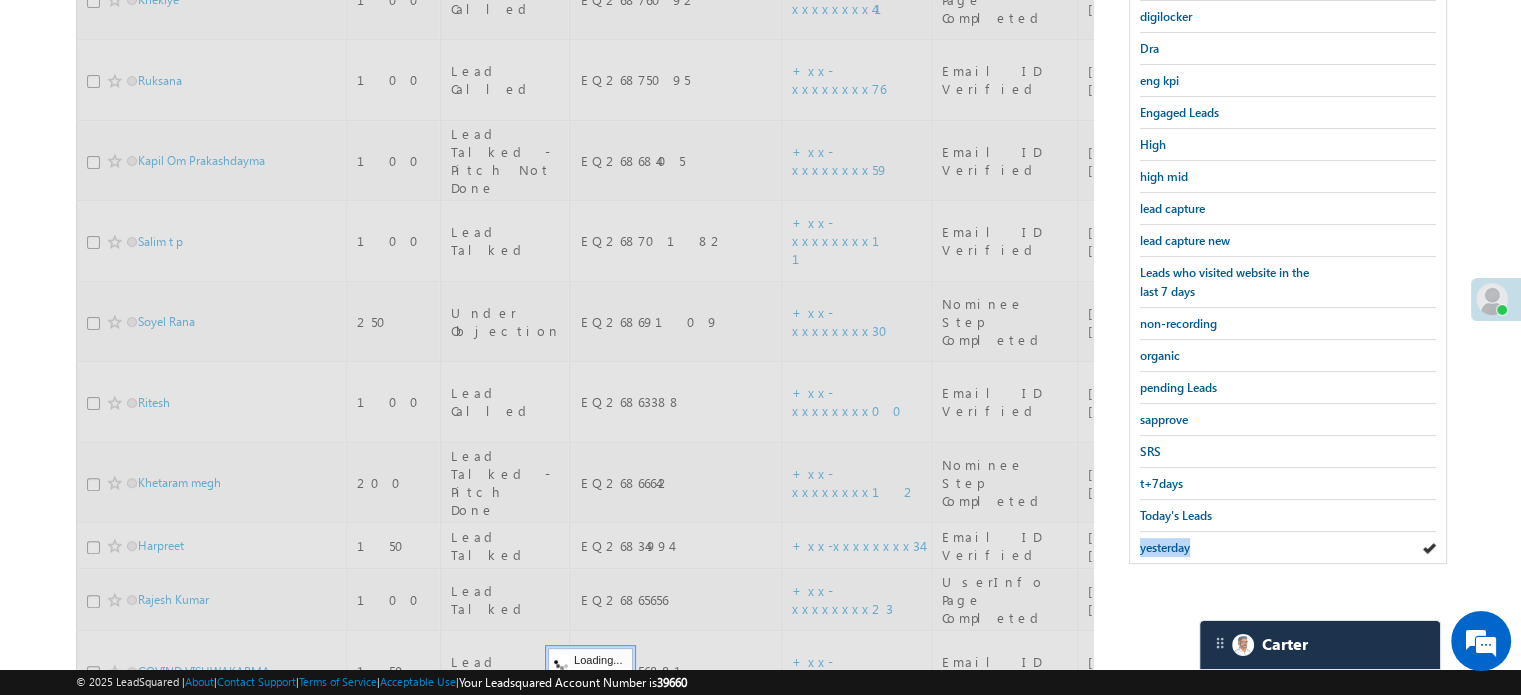 click on "yesterday" at bounding box center [1165, 547] 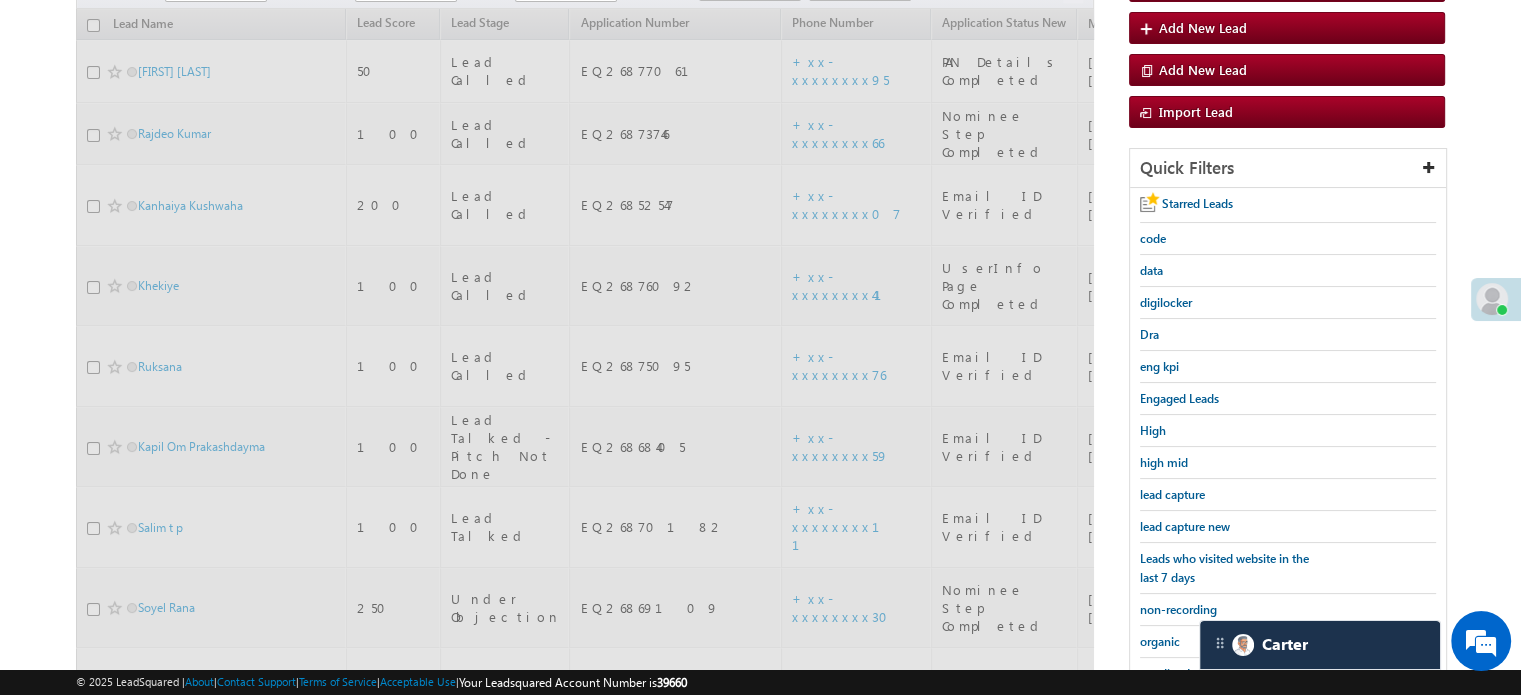 scroll, scrollTop: 100, scrollLeft: 0, axis: vertical 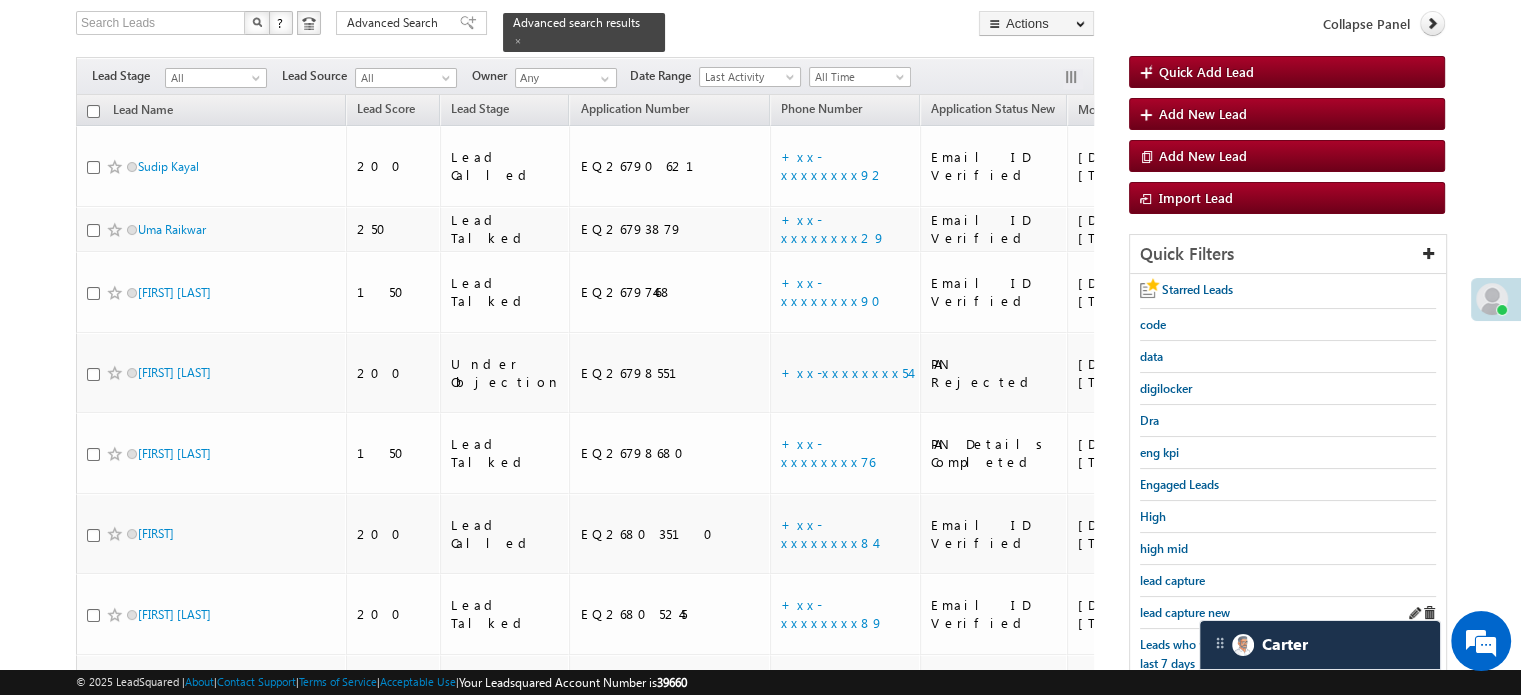 click on "lead capture new" at bounding box center (1288, 613) 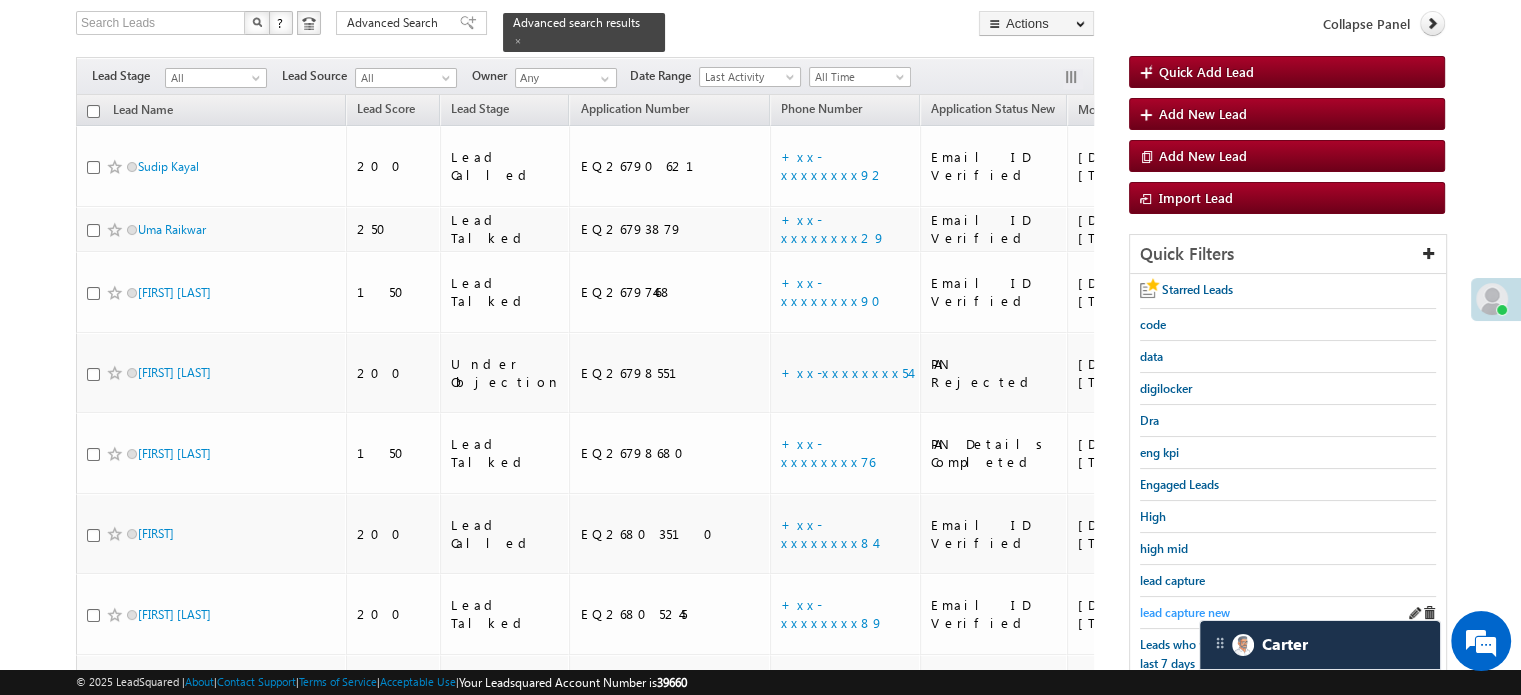 click on "lead capture new" at bounding box center (1185, 612) 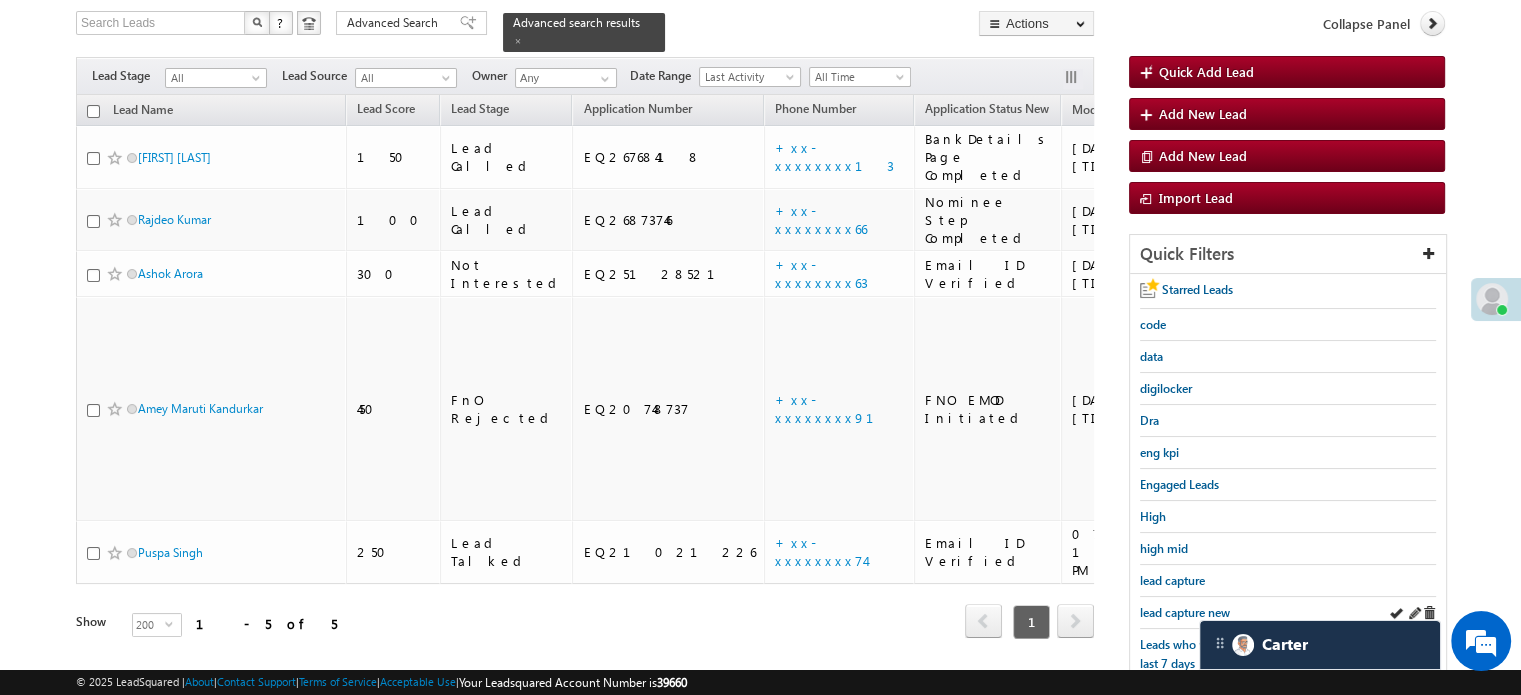 click on "lead capture new" at bounding box center [1288, 613] 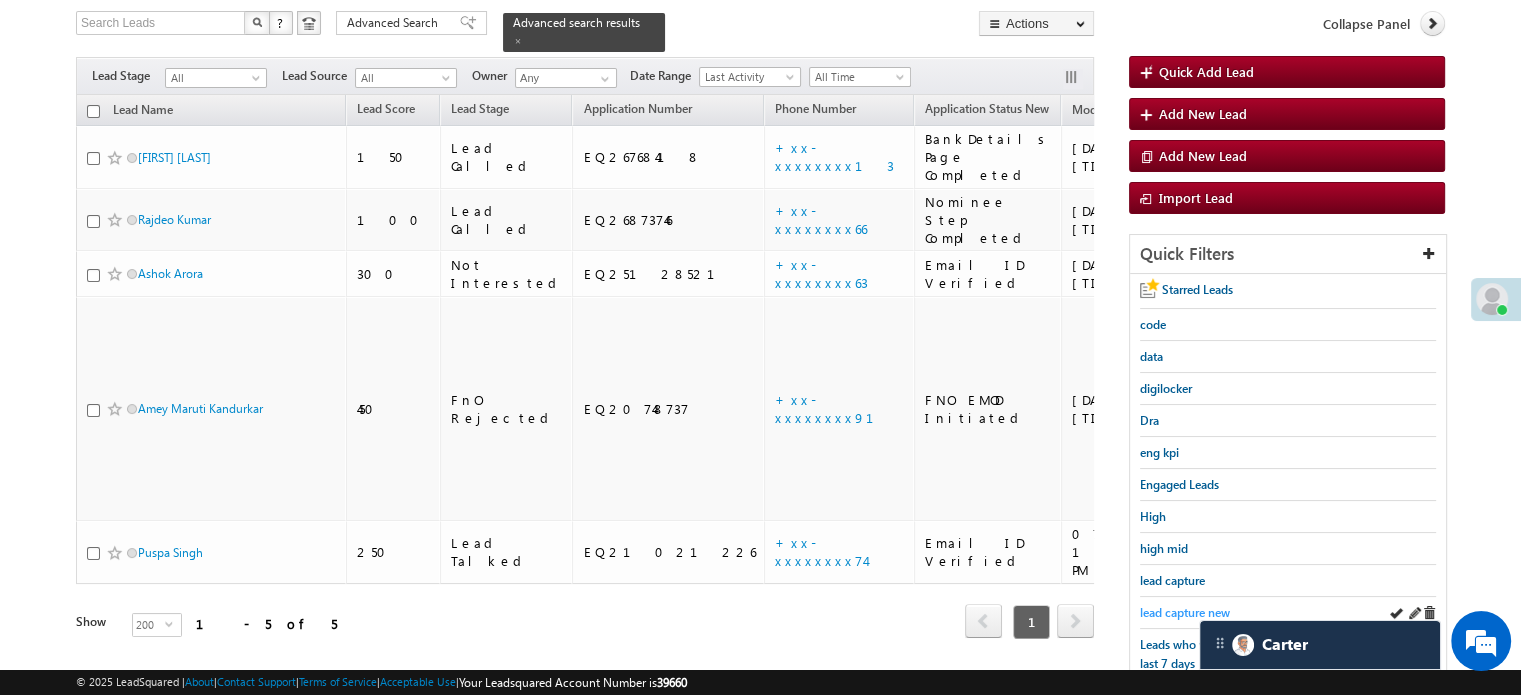 click on "lead capture new" at bounding box center (1185, 612) 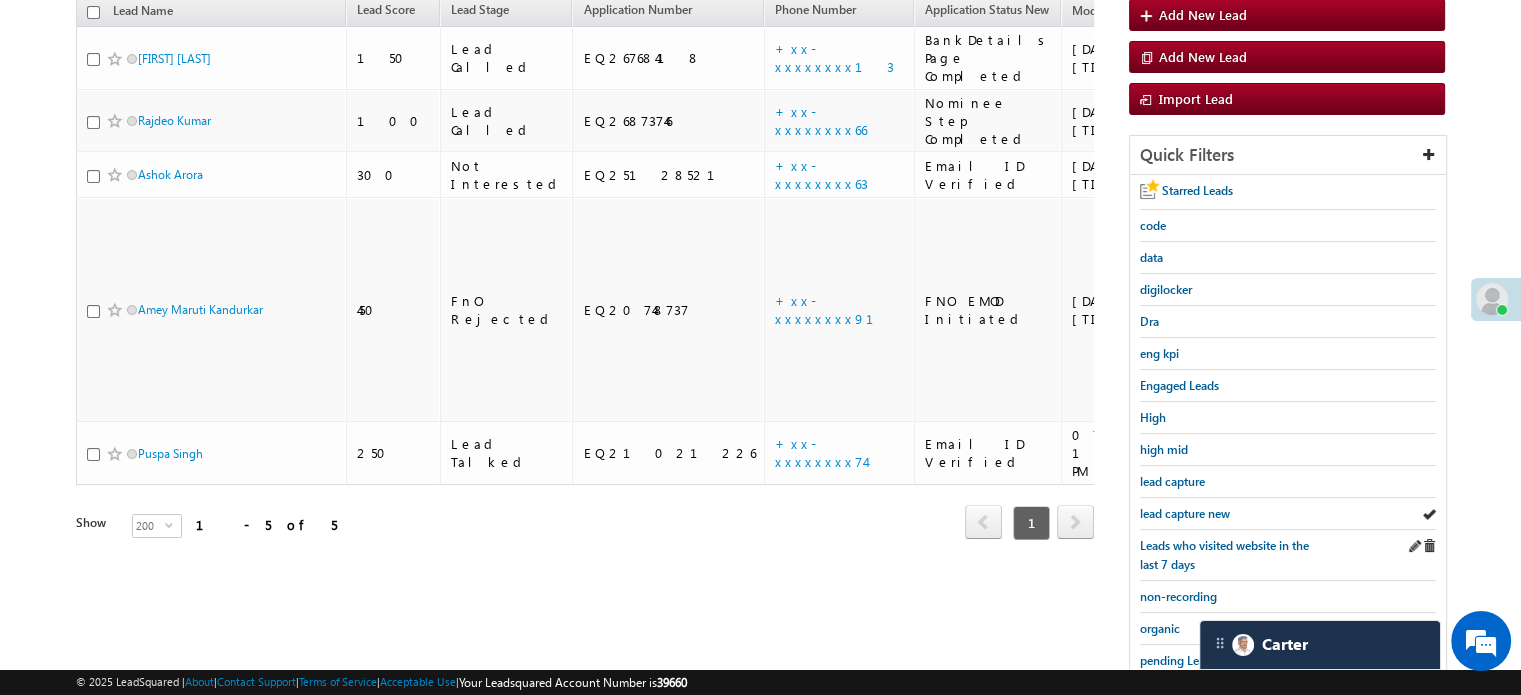 scroll, scrollTop: 228, scrollLeft: 0, axis: vertical 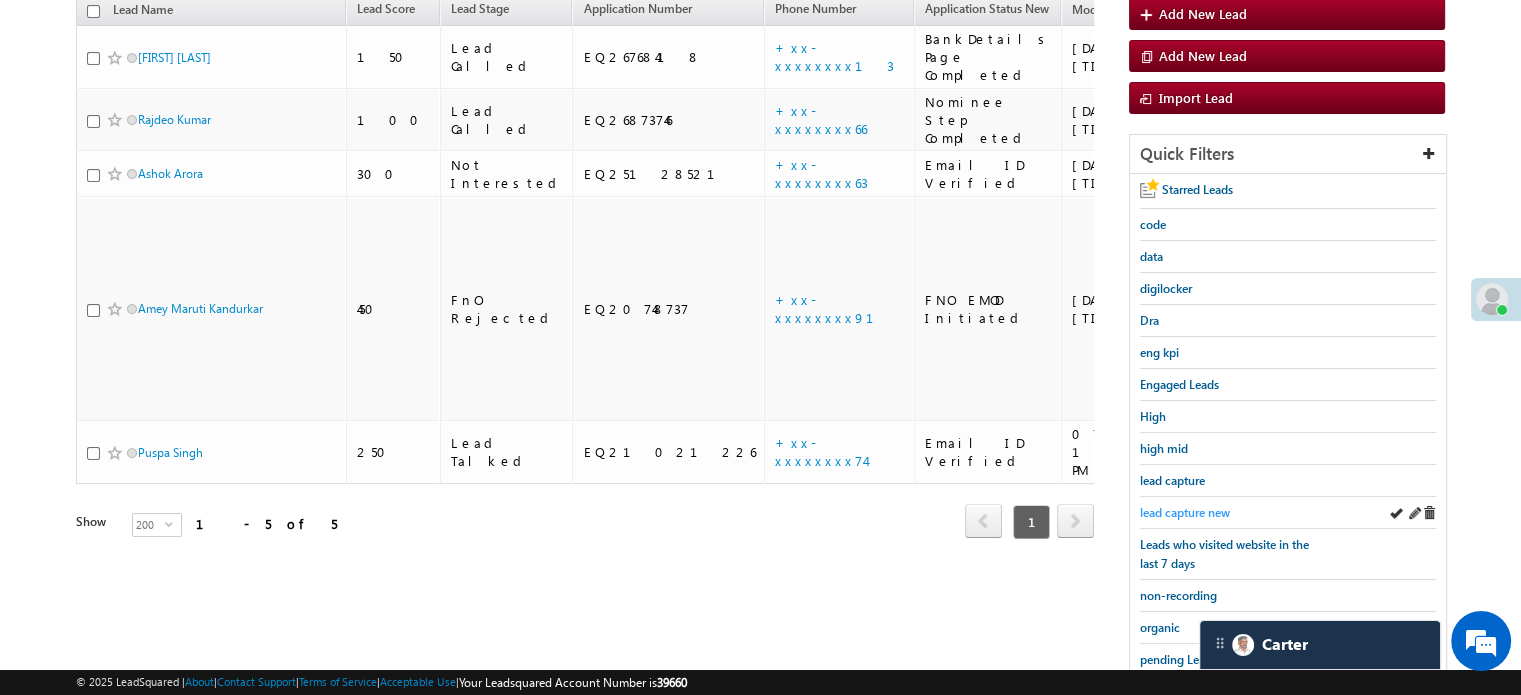 click on "lead capture new" at bounding box center [1185, 512] 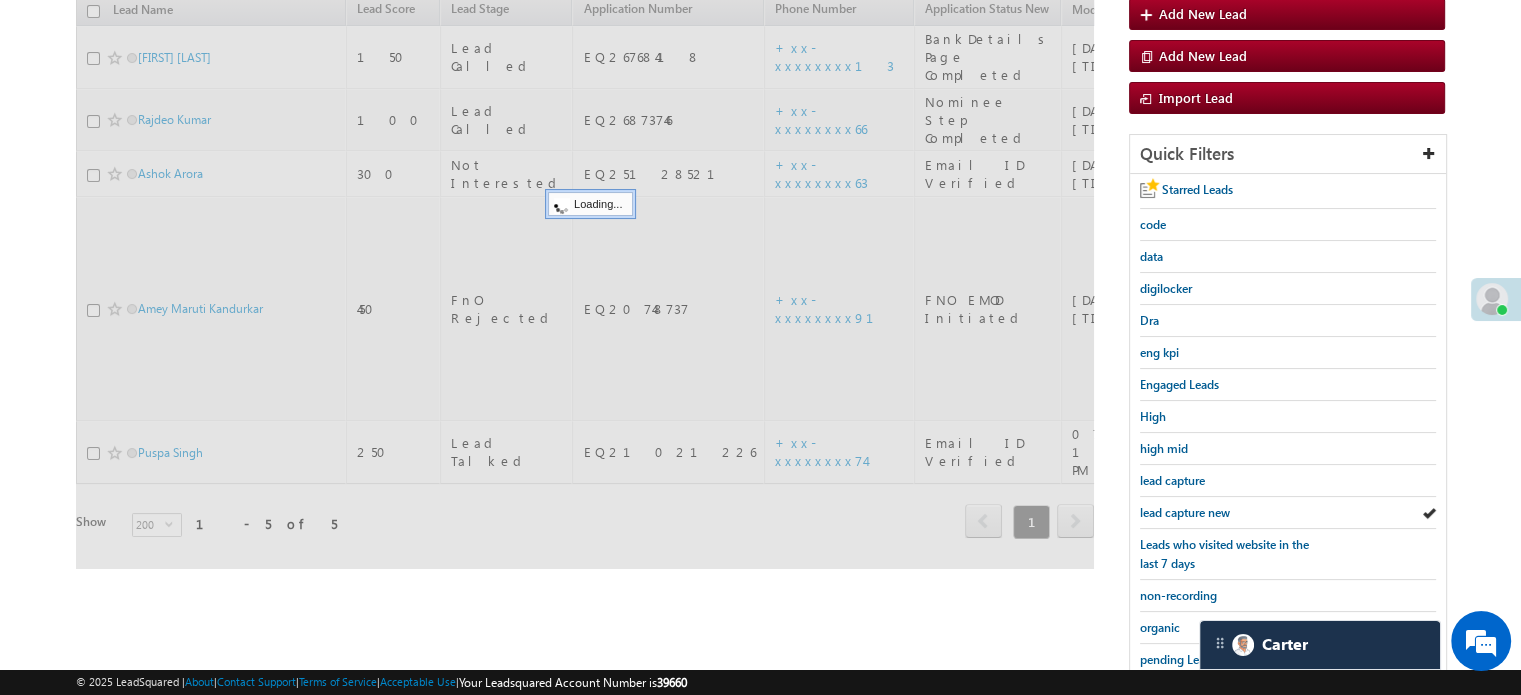 scroll, scrollTop: 28, scrollLeft: 0, axis: vertical 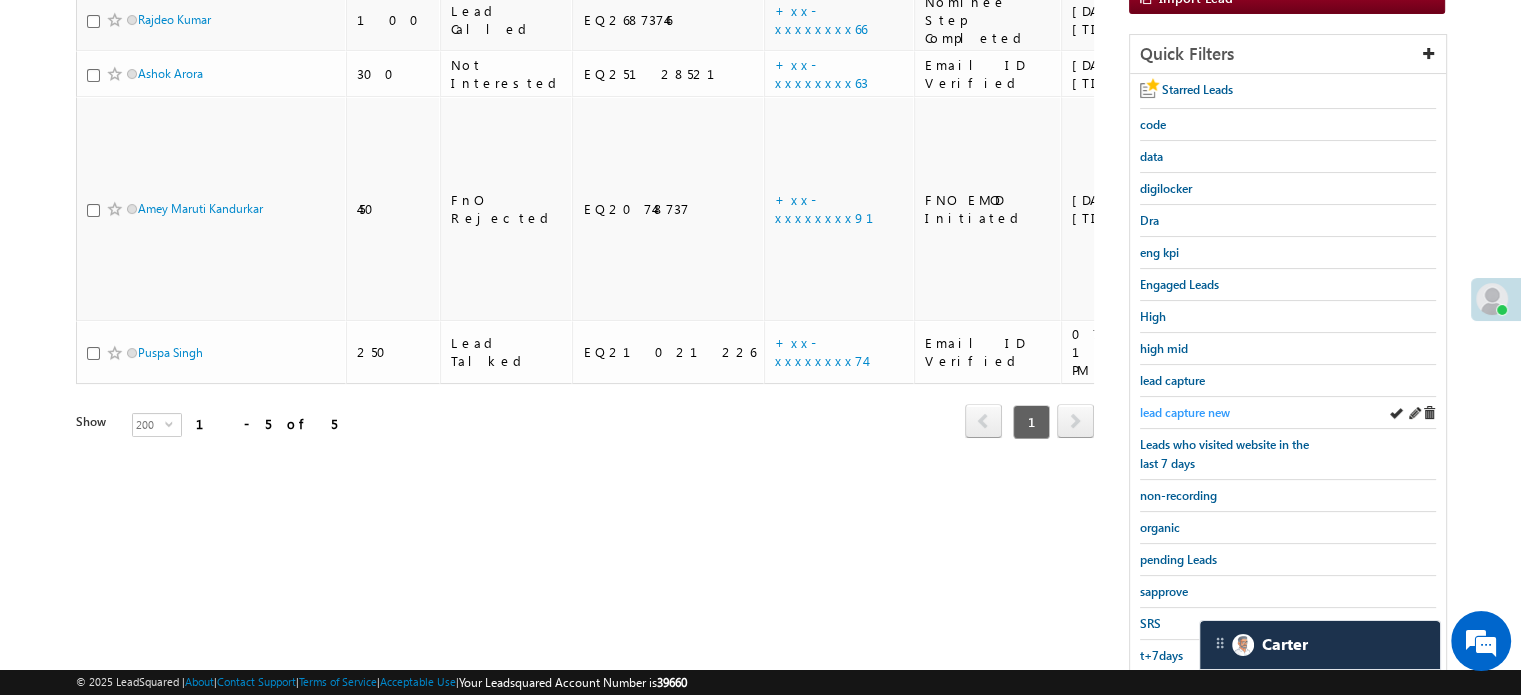 click on "lead capture new" at bounding box center [1185, 412] 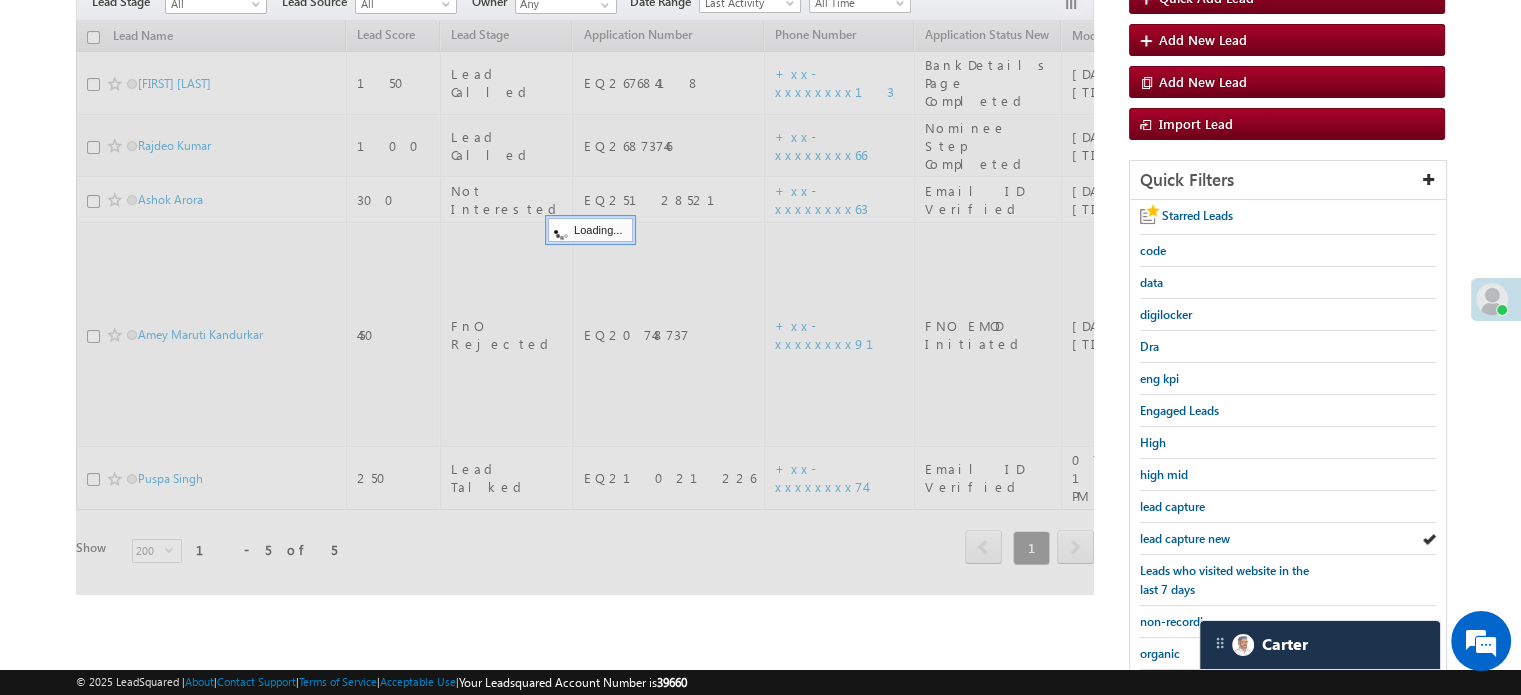 scroll, scrollTop: 28, scrollLeft: 0, axis: vertical 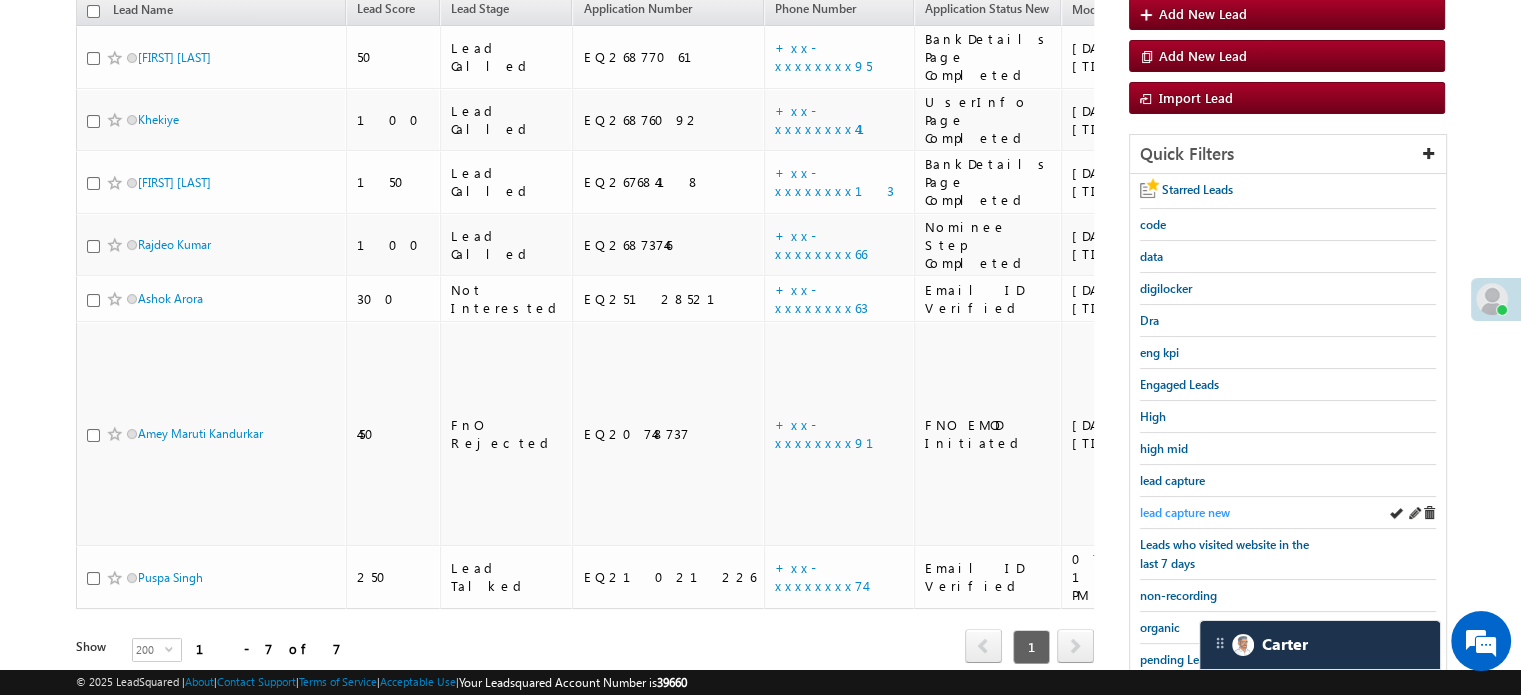 click on "lead capture new" at bounding box center [1185, 512] 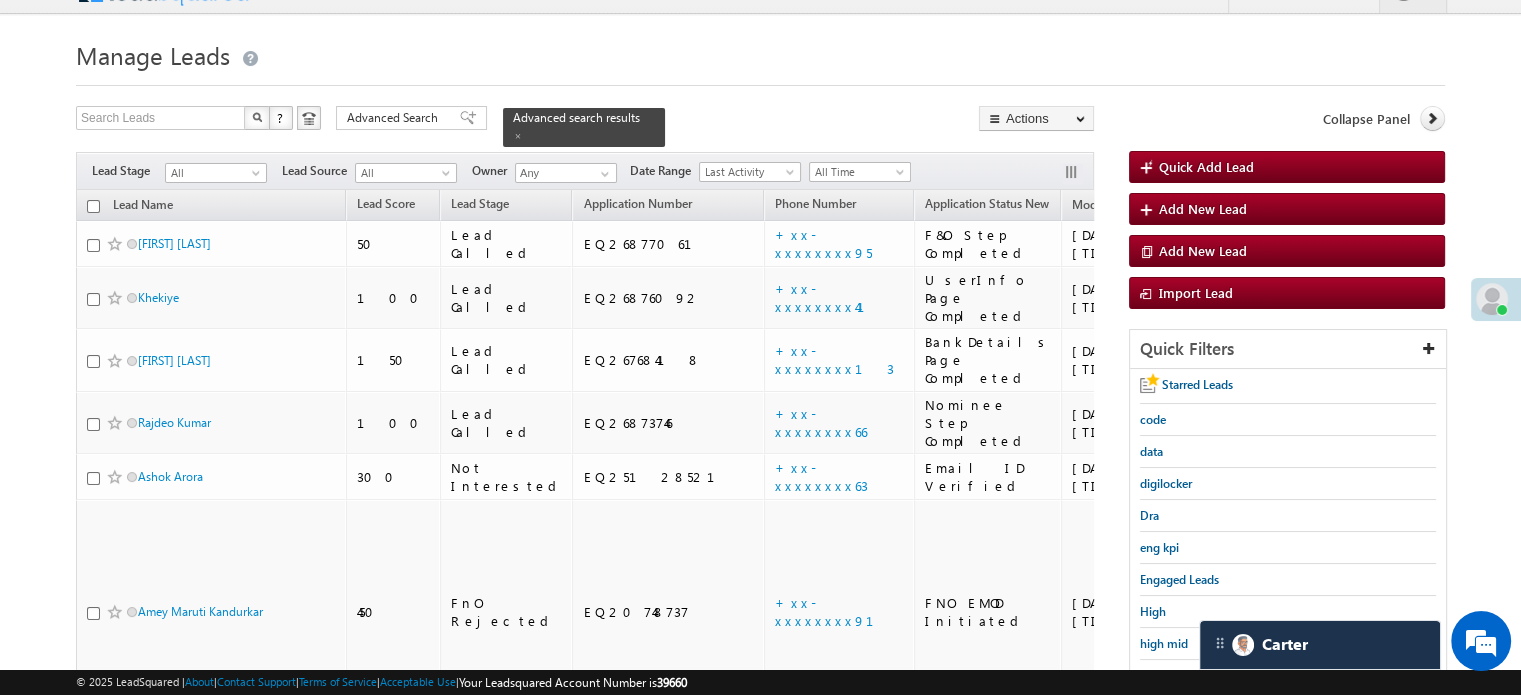 scroll, scrollTop: 128, scrollLeft: 0, axis: vertical 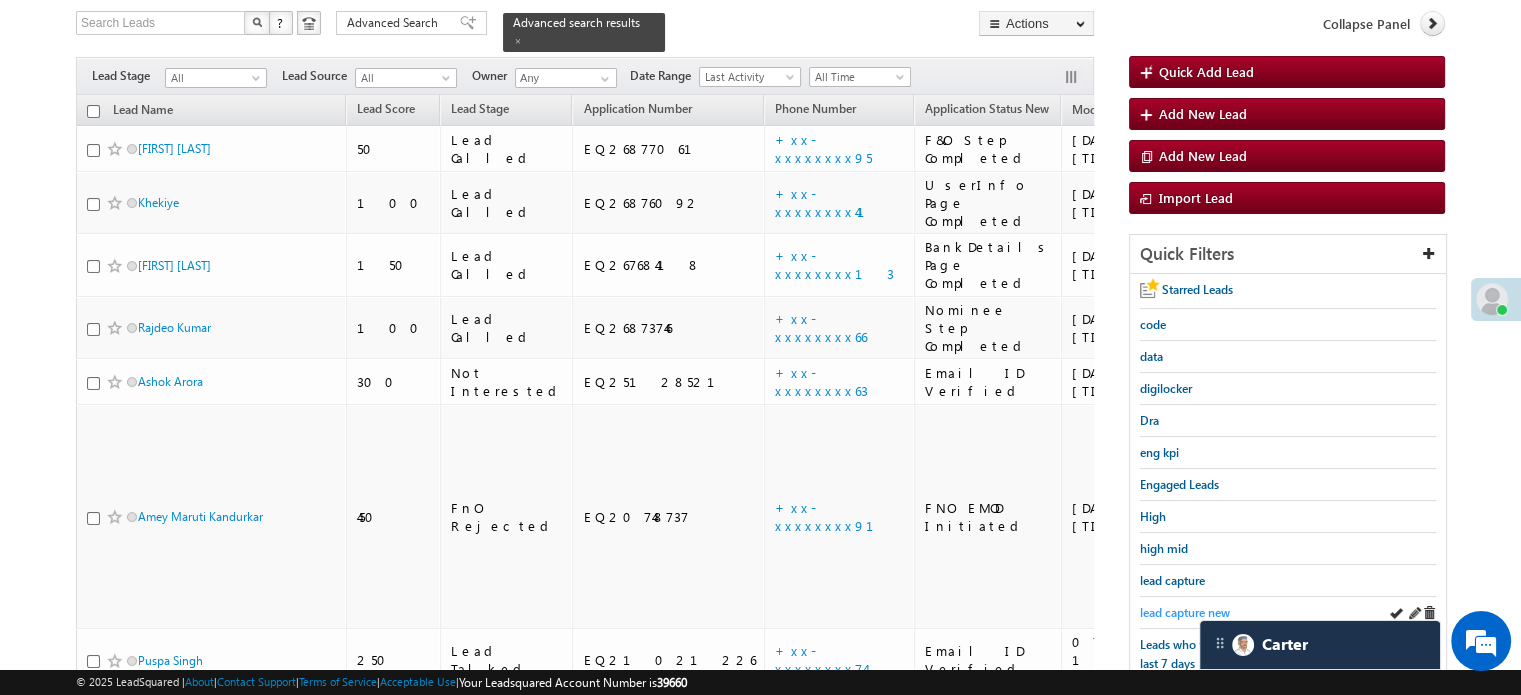 click on "lead capture new" at bounding box center [1185, 612] 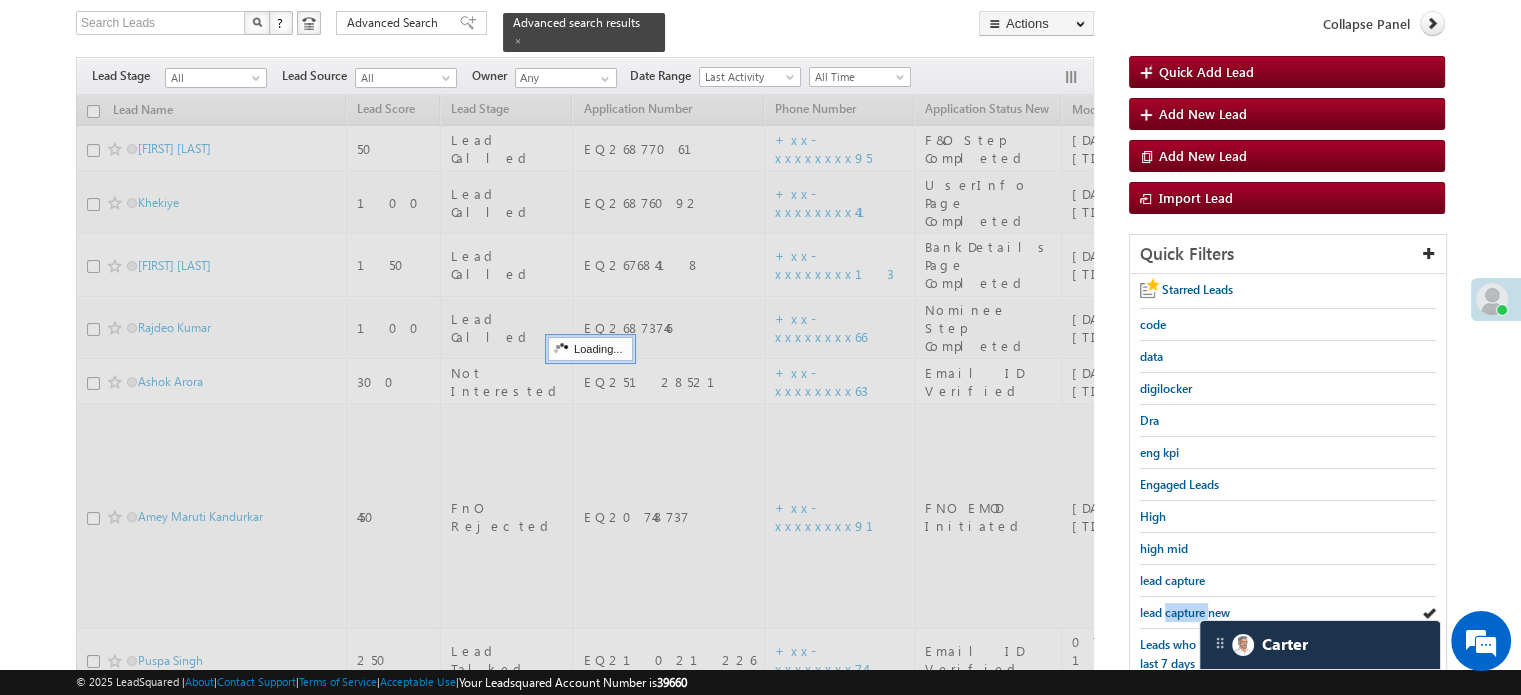 click on "lead capture new" at bounding box center [1185, 612] 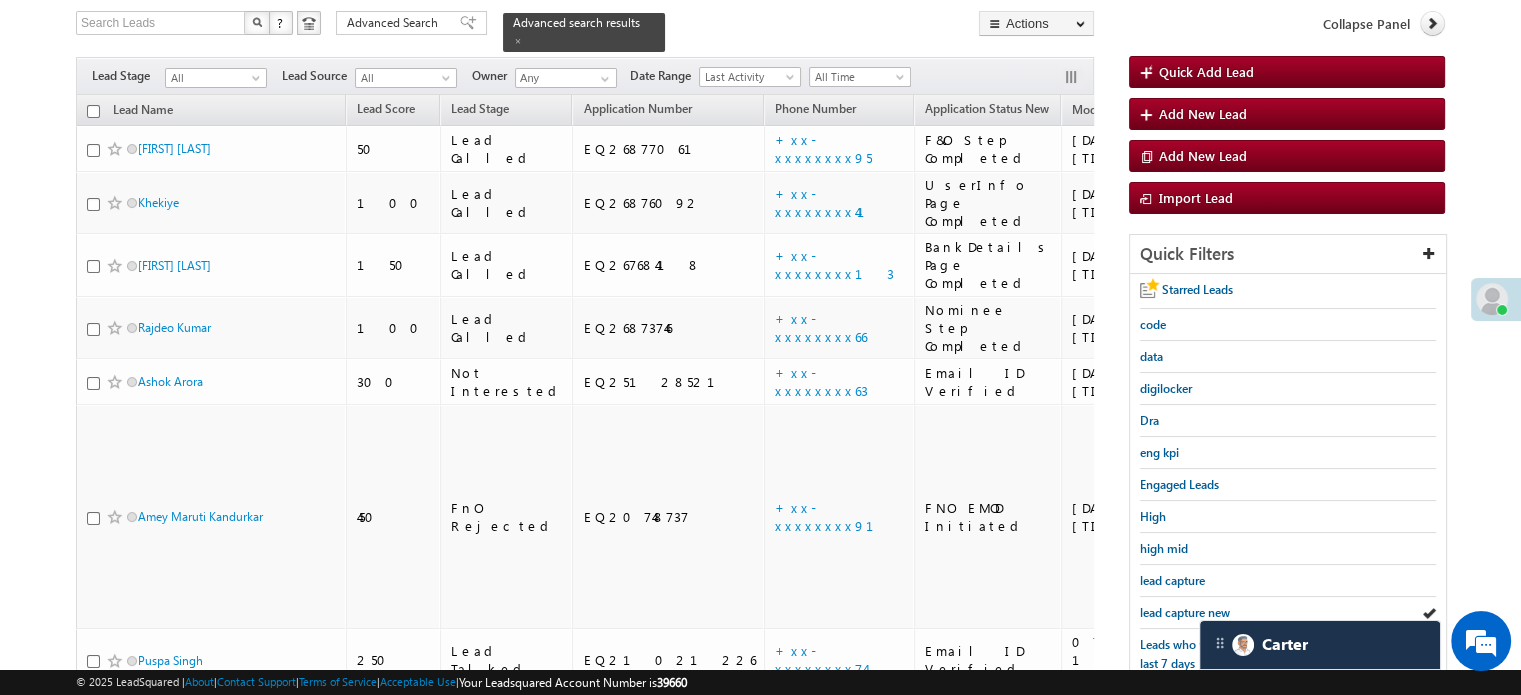 click on "lead capture new" at bounding box center (1185, 612) 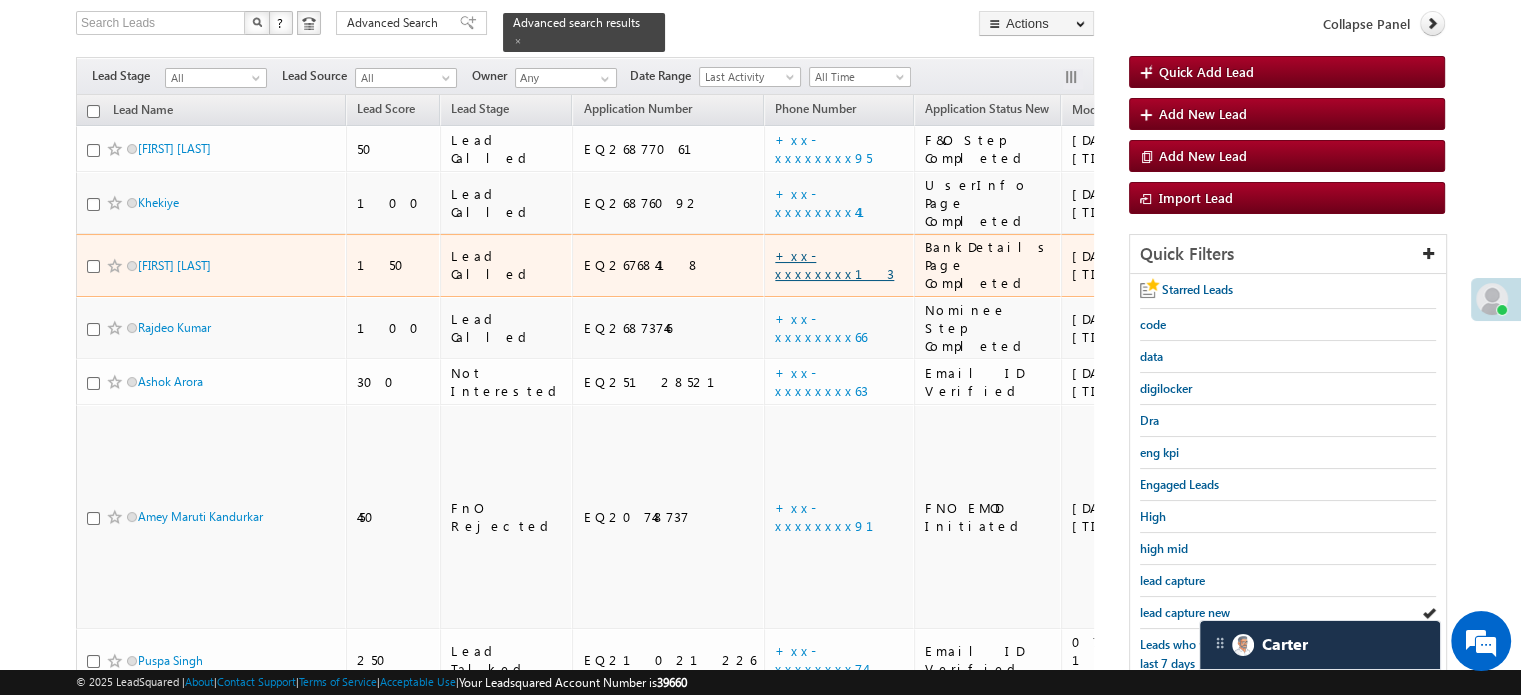 click on "+xx-xxxxxxxx13" at bounding box center (834, 264) 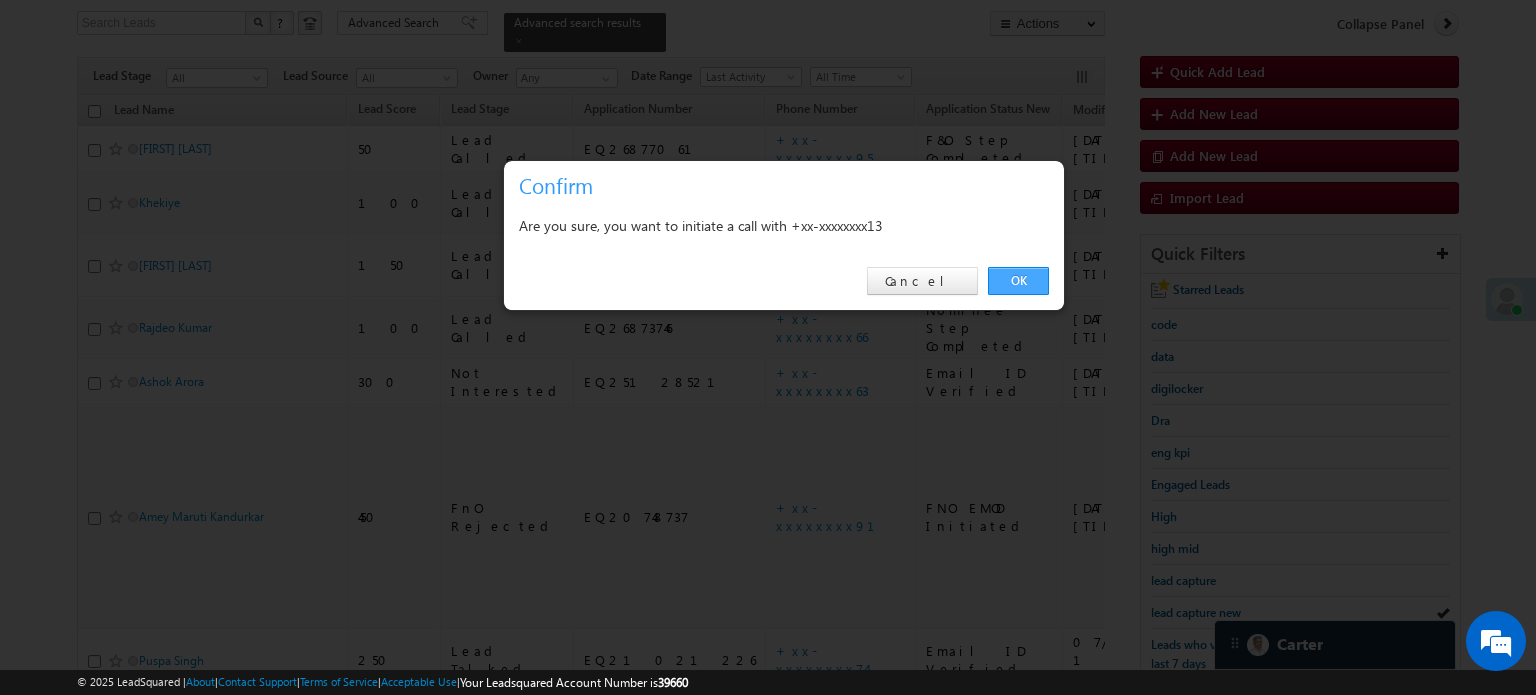 click on "OK" at bounding box center (1018, 281) 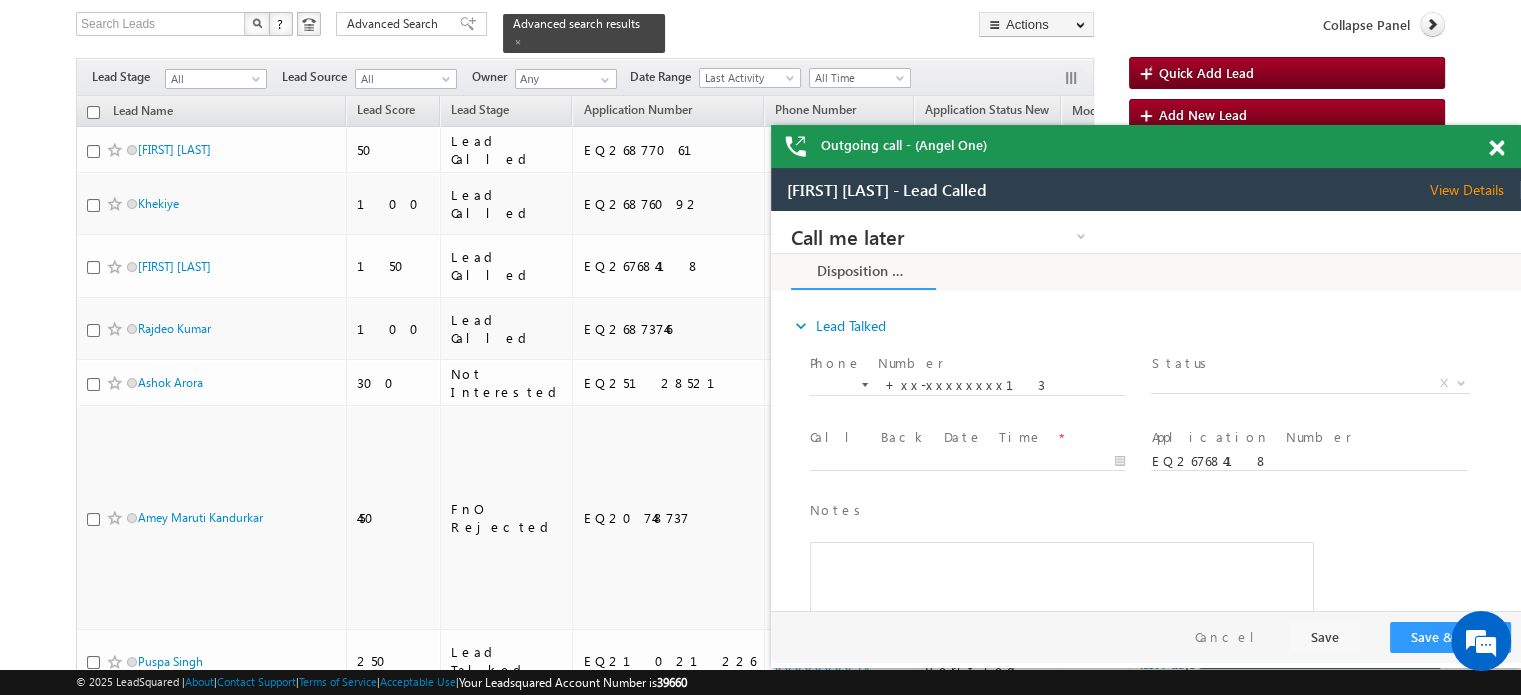 scroll, scrollTop: 0, scrollLeft: 0, axis: both 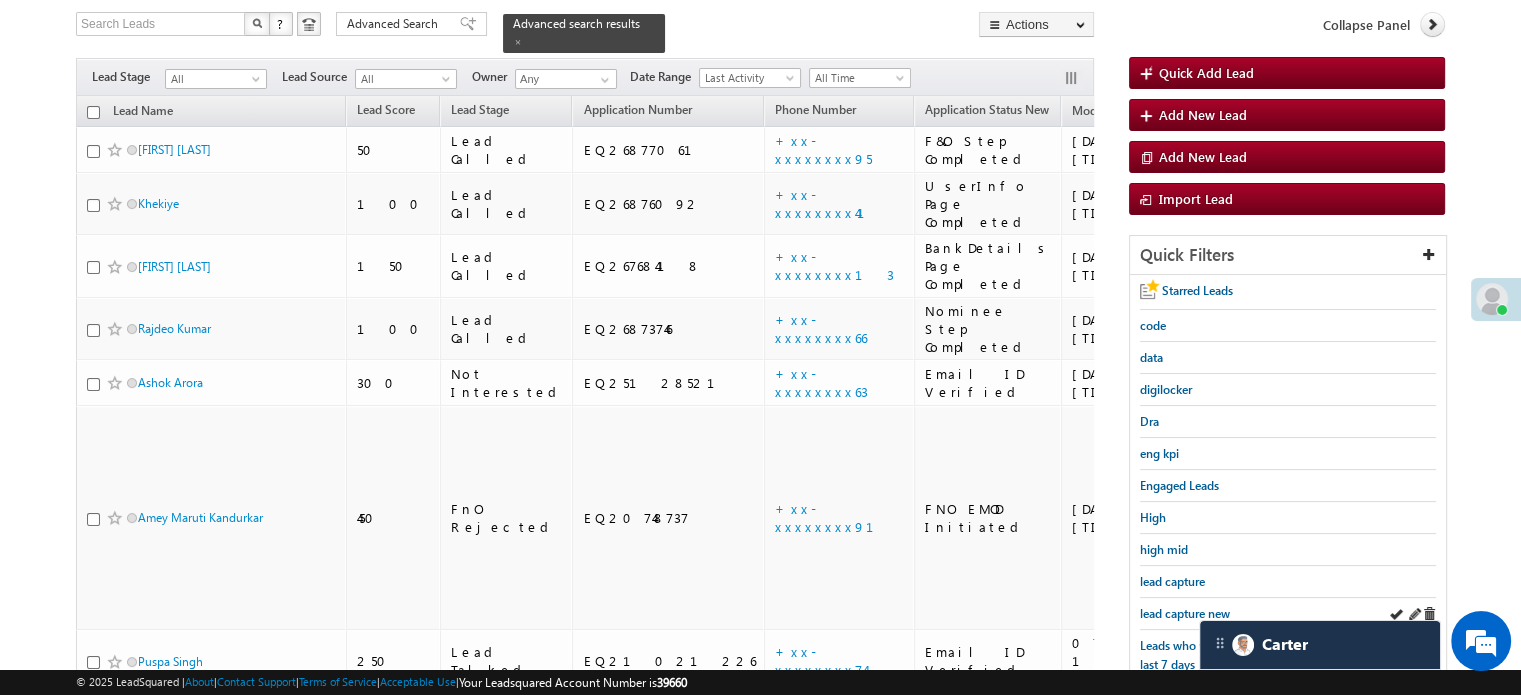 click on "lead capture new" at bounding box center (1288, 614) 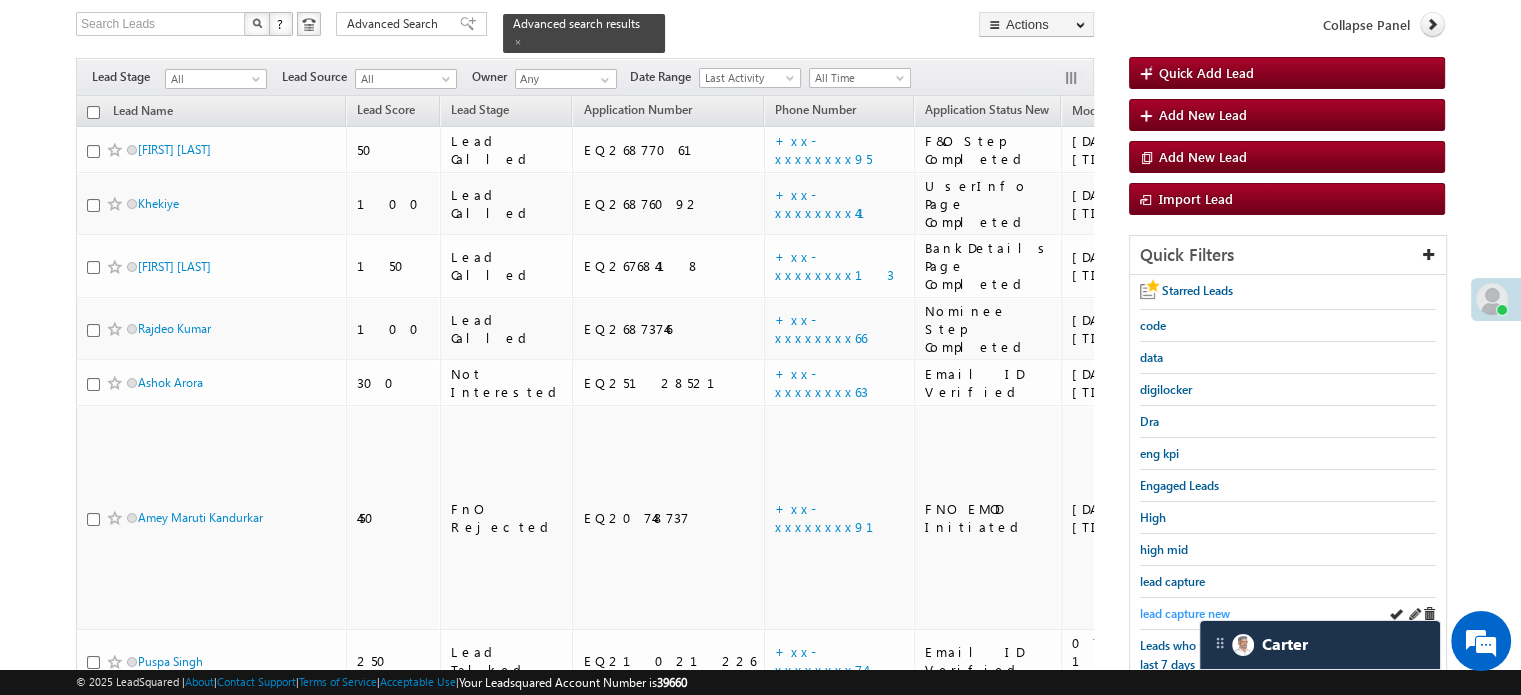 click on "lead capture new" at bounding box center (1185, 613) 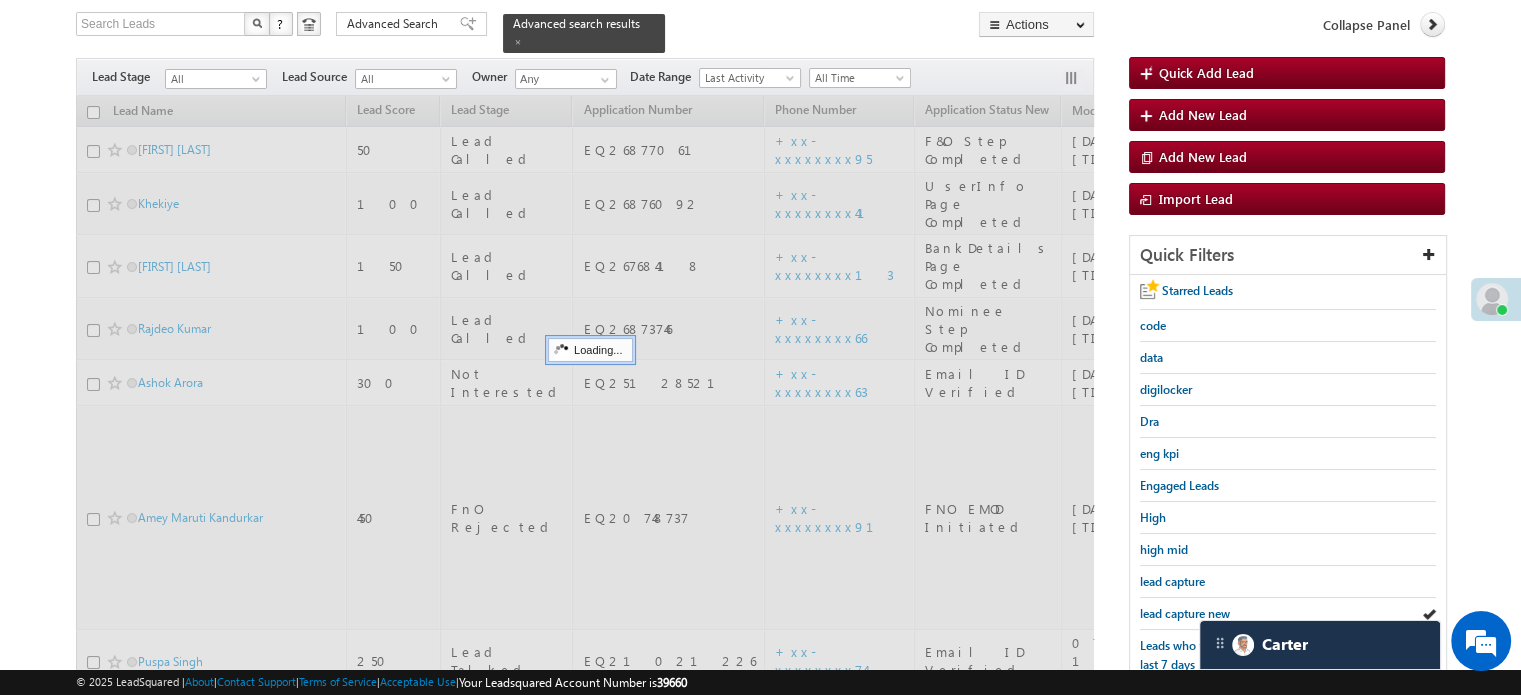 click on "lead capture new" at bounding box center [1185, 613] 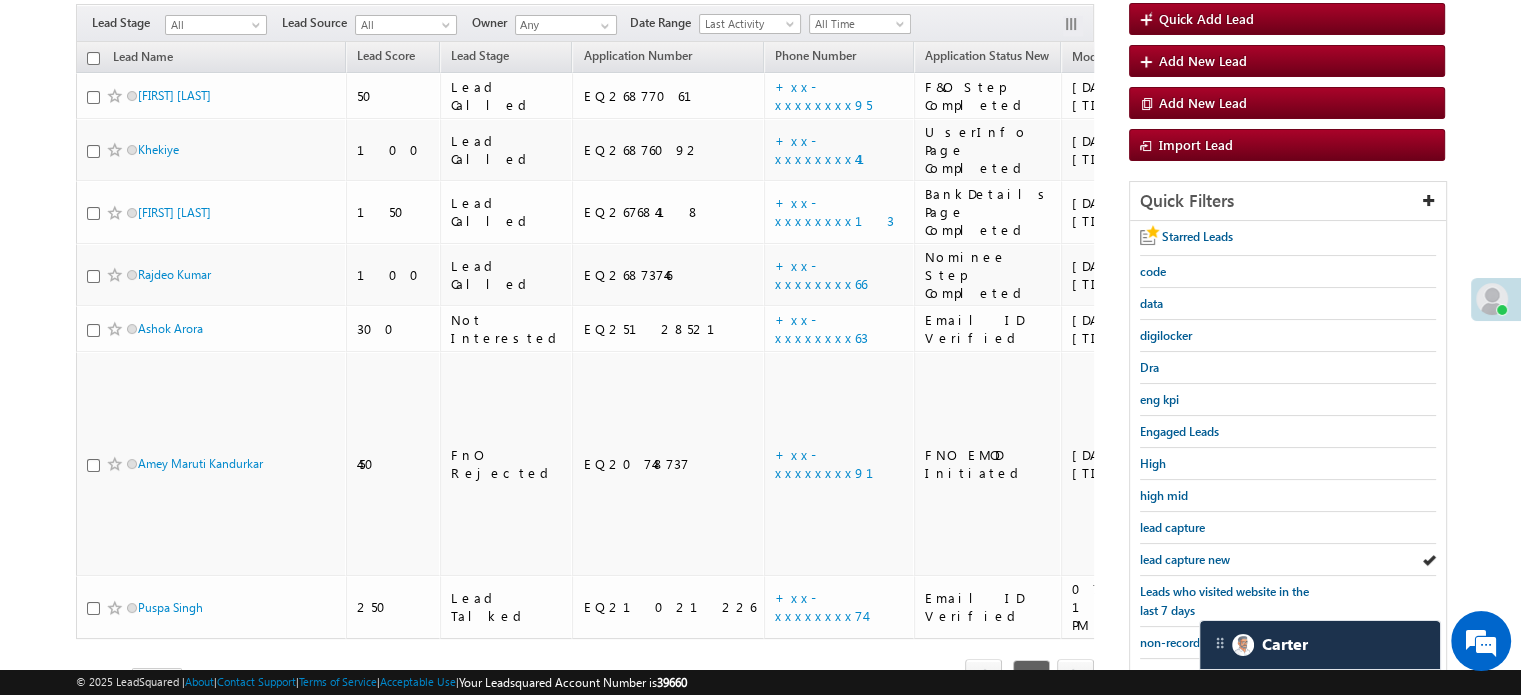scroll, scrollTop: 128, scrollLeft: 0, axis: vertical 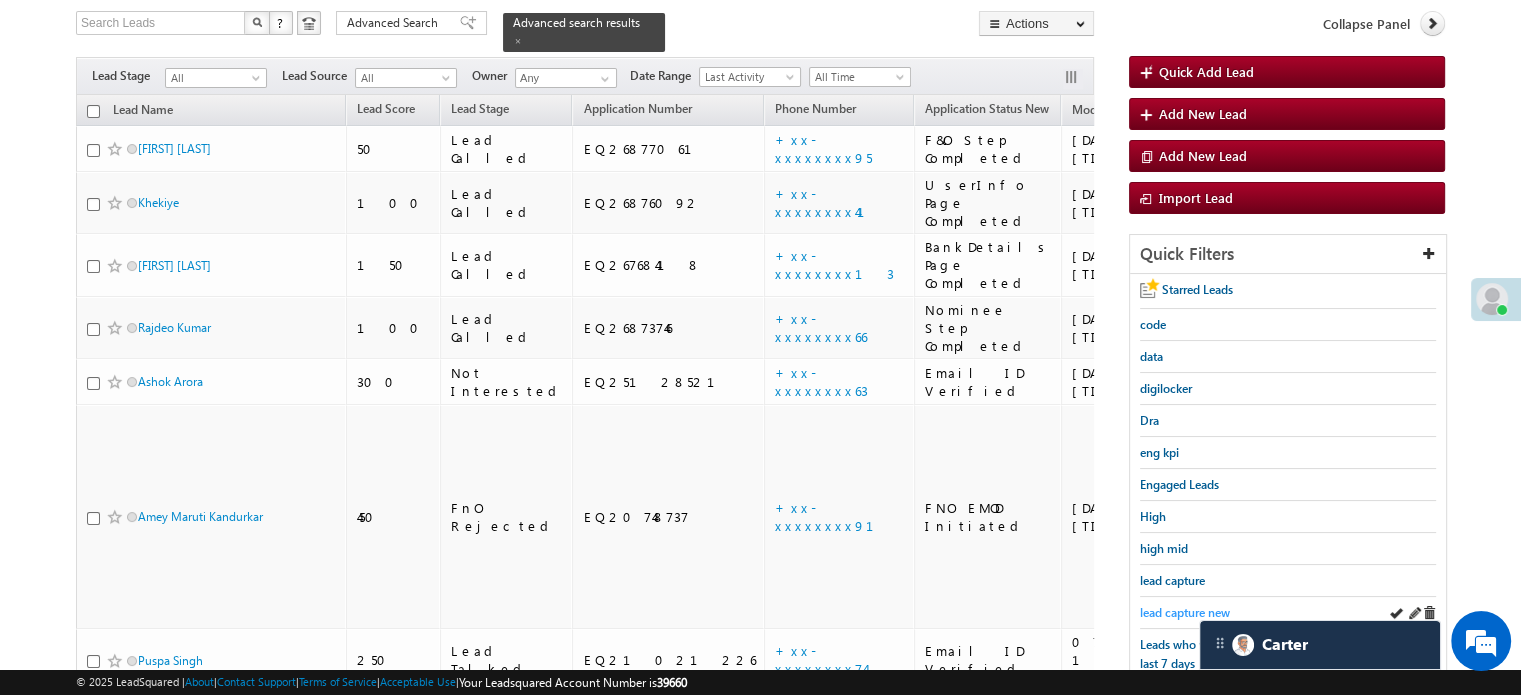 click on "lead capture new" at bounding box center [1185, 612] 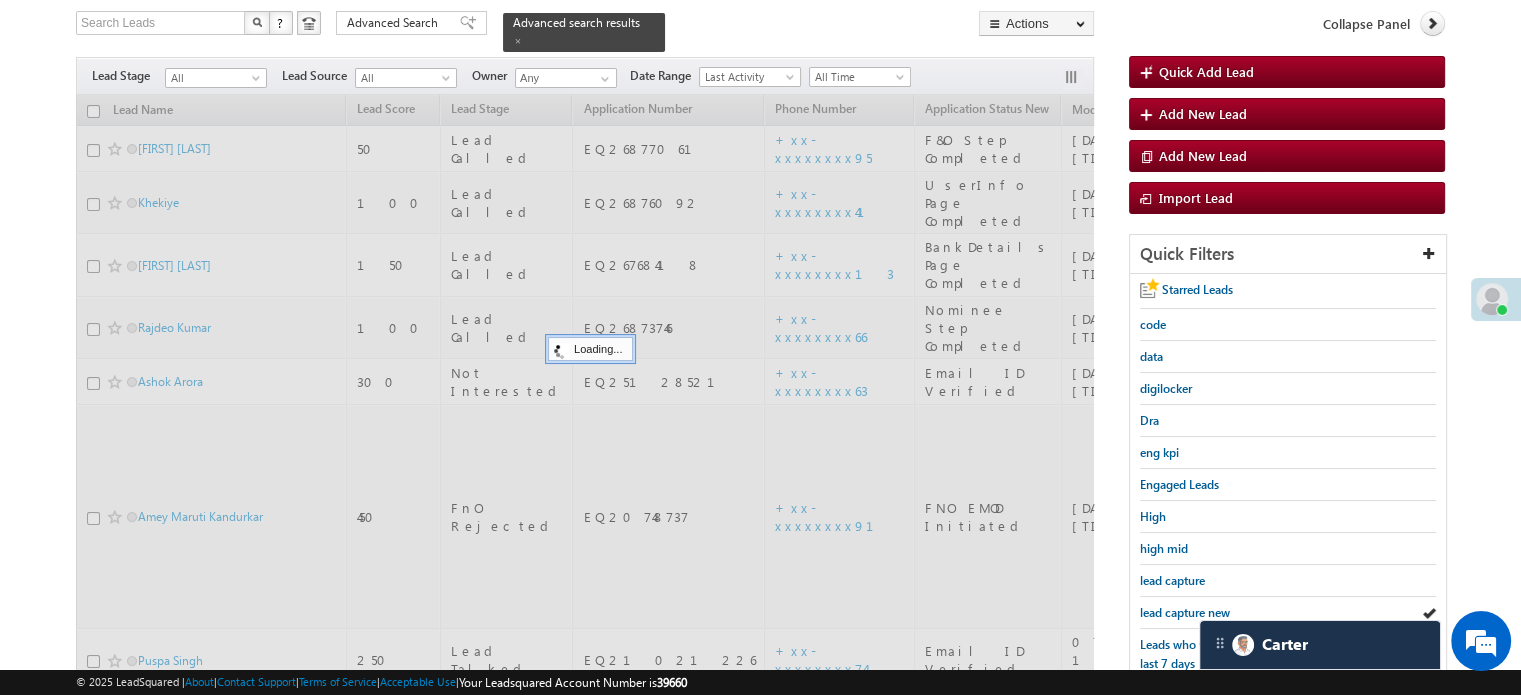 click on "lead capture new" at bounding box center (1185, 612) 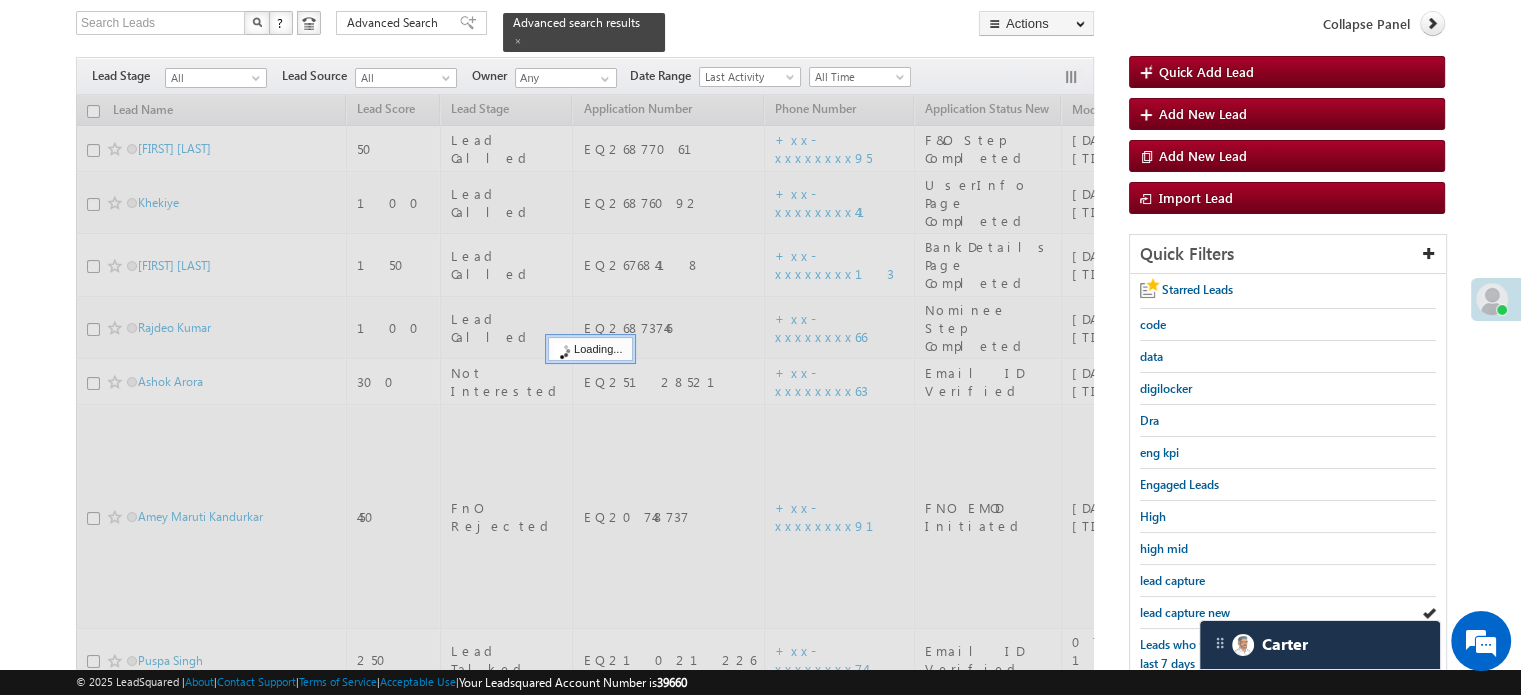 click on "lead capture new" at bounding box center (1185, 612) 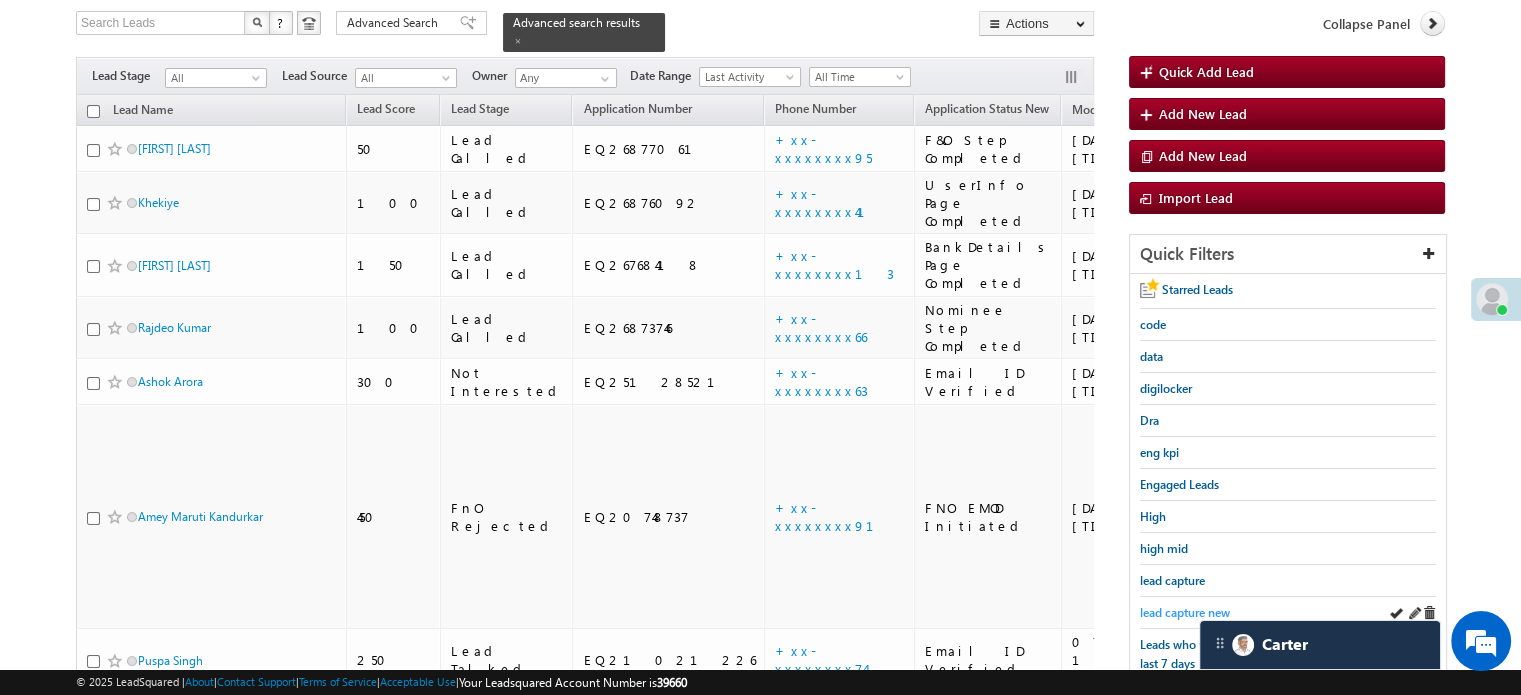 click on "lead capture new" at bounding box center [1185, 612] 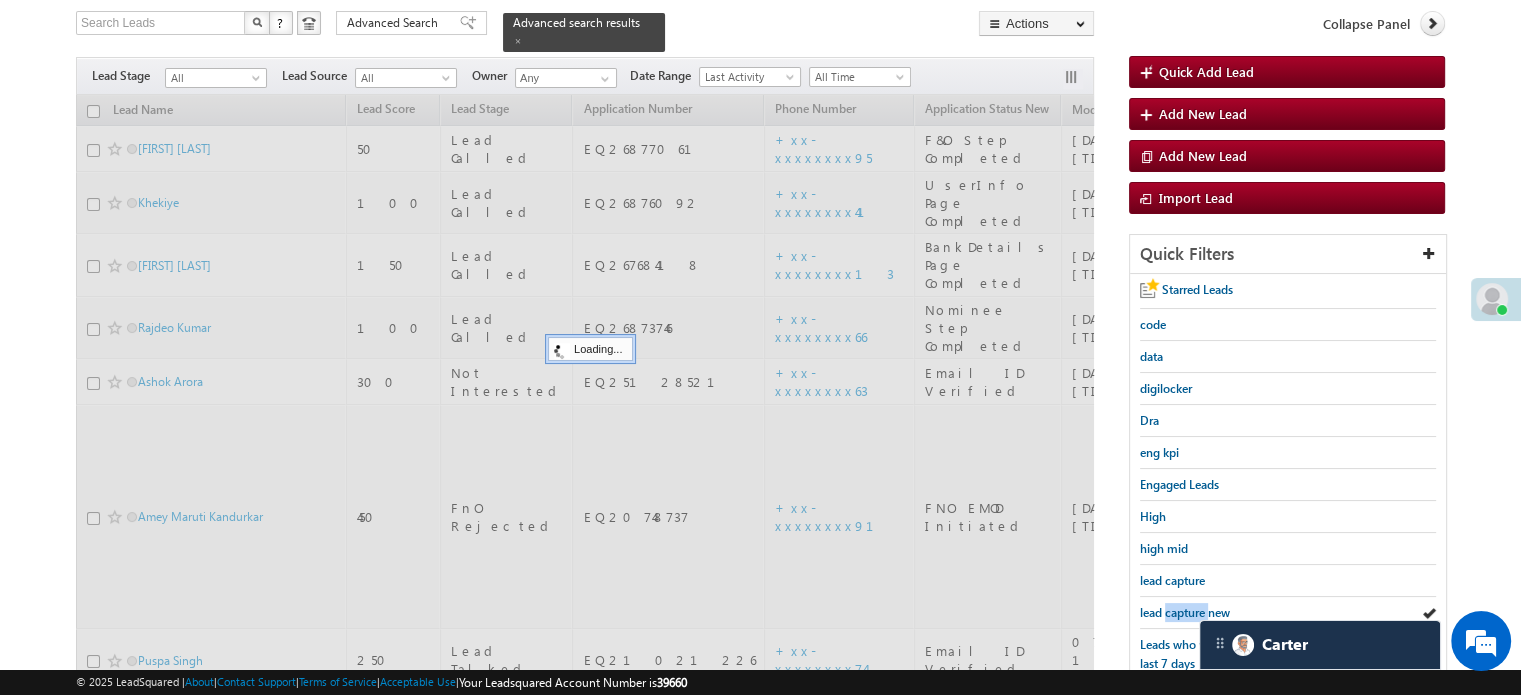 click on "lead capture new" at bounding box center (1185, 612) 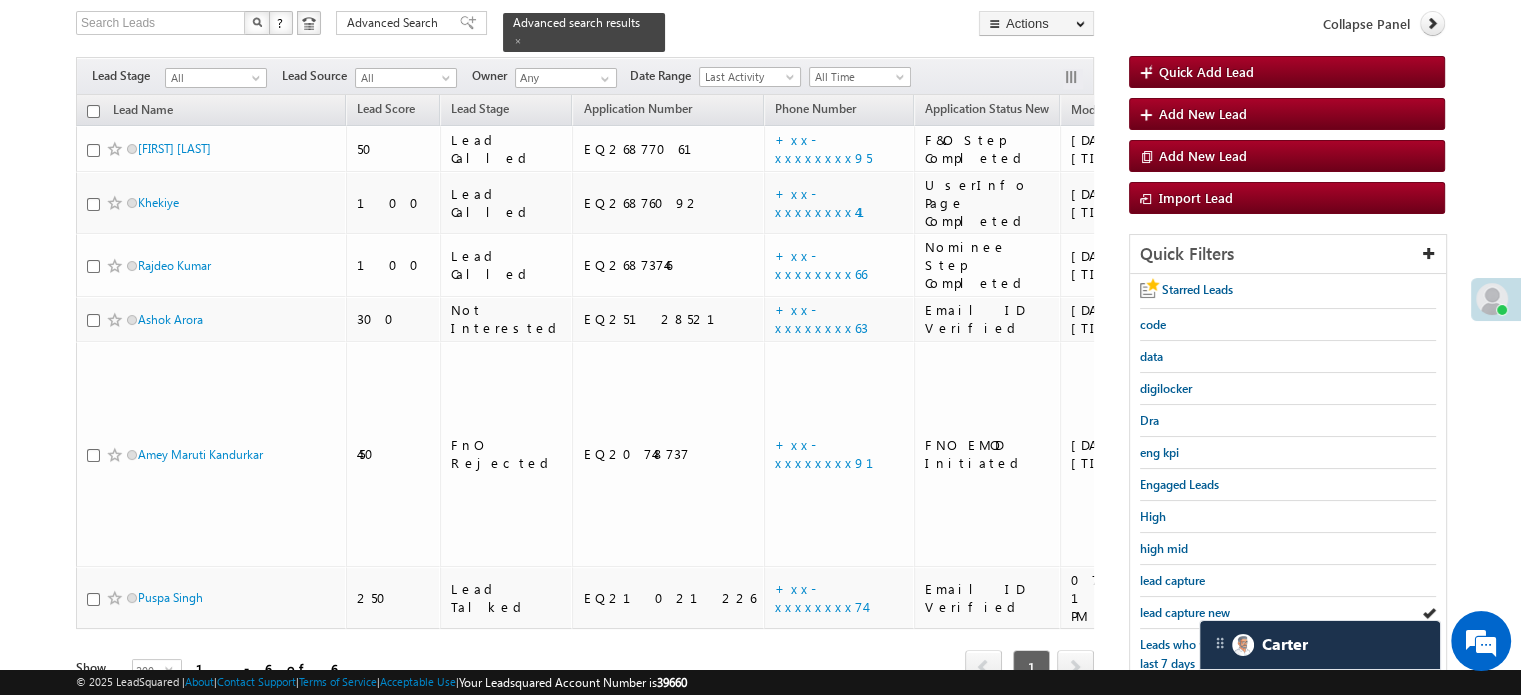 click on "lead capture new" at bounding box center (1185, 612) 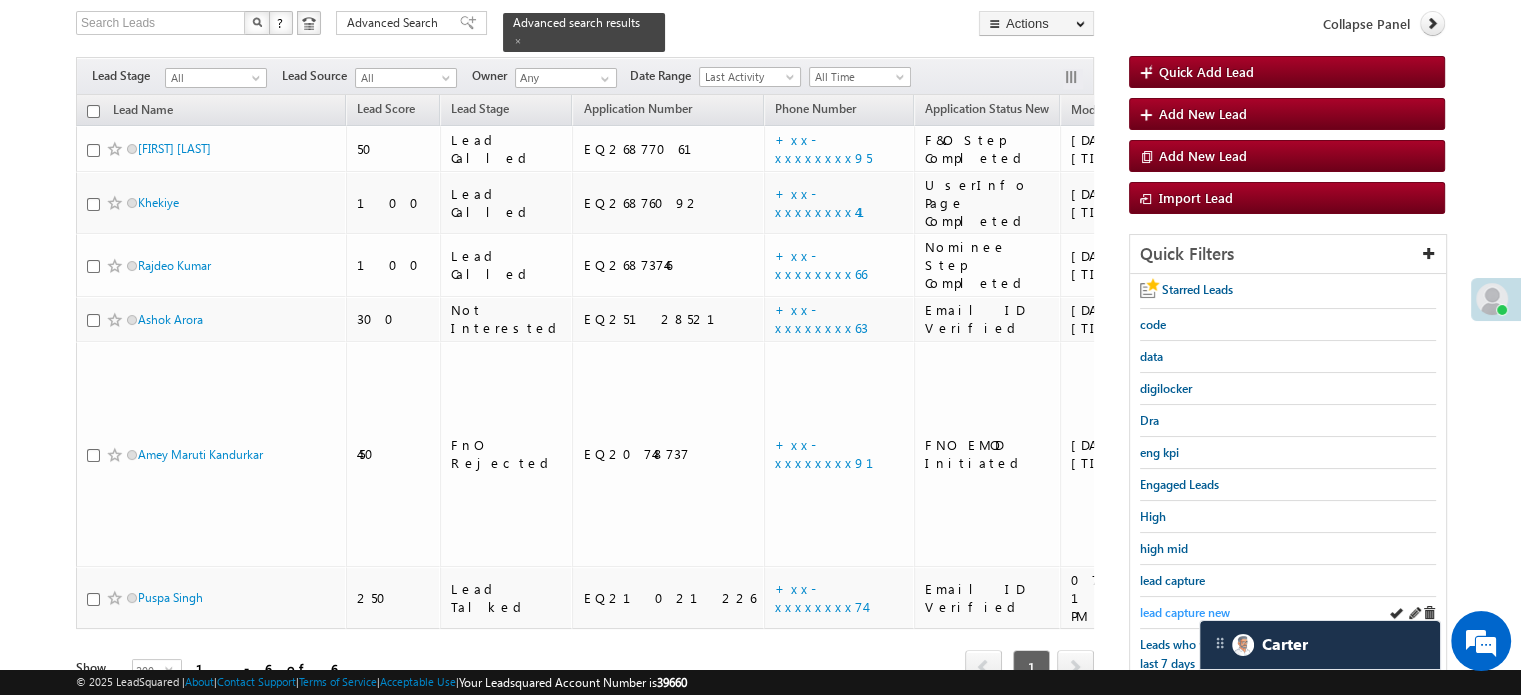 click on "lead capture new" at bounding box center (1185, 612) 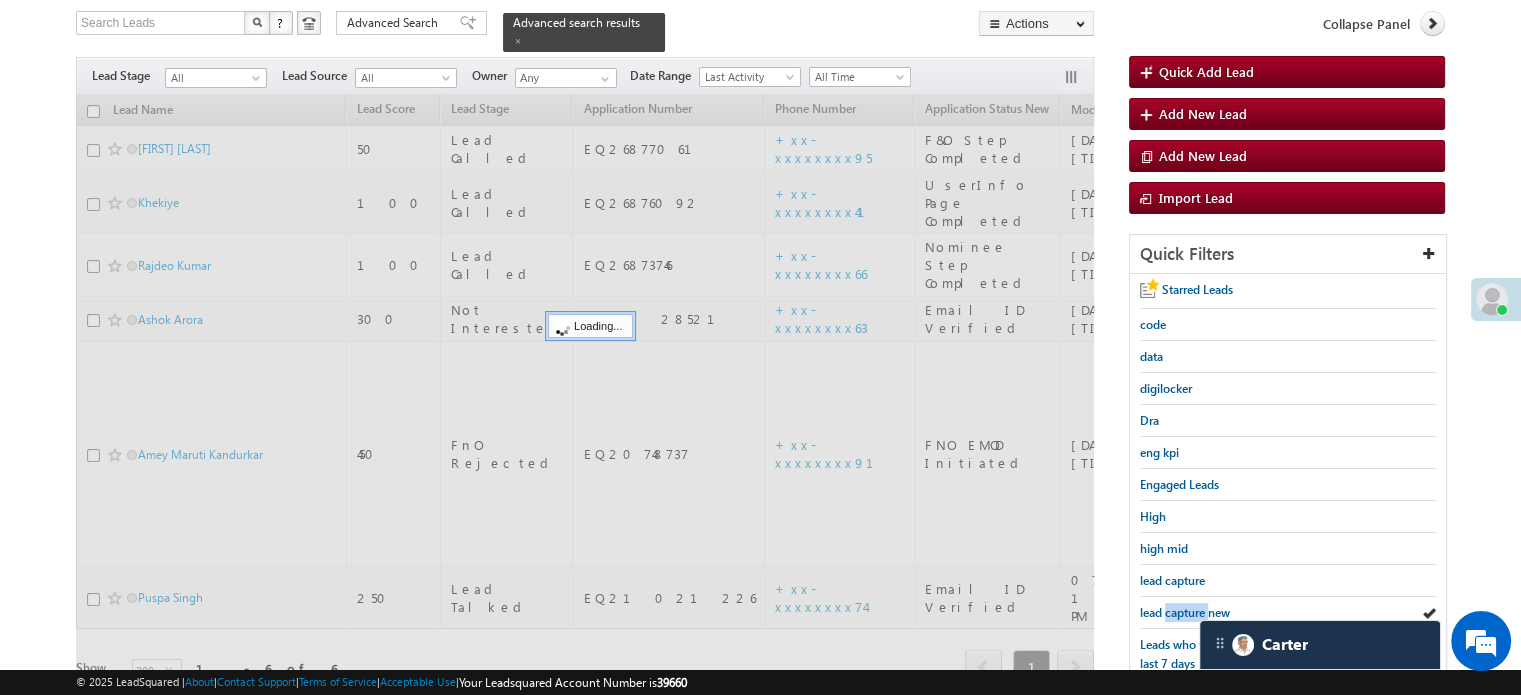 click on "lead capture new" at bounding box center (1185, 612) 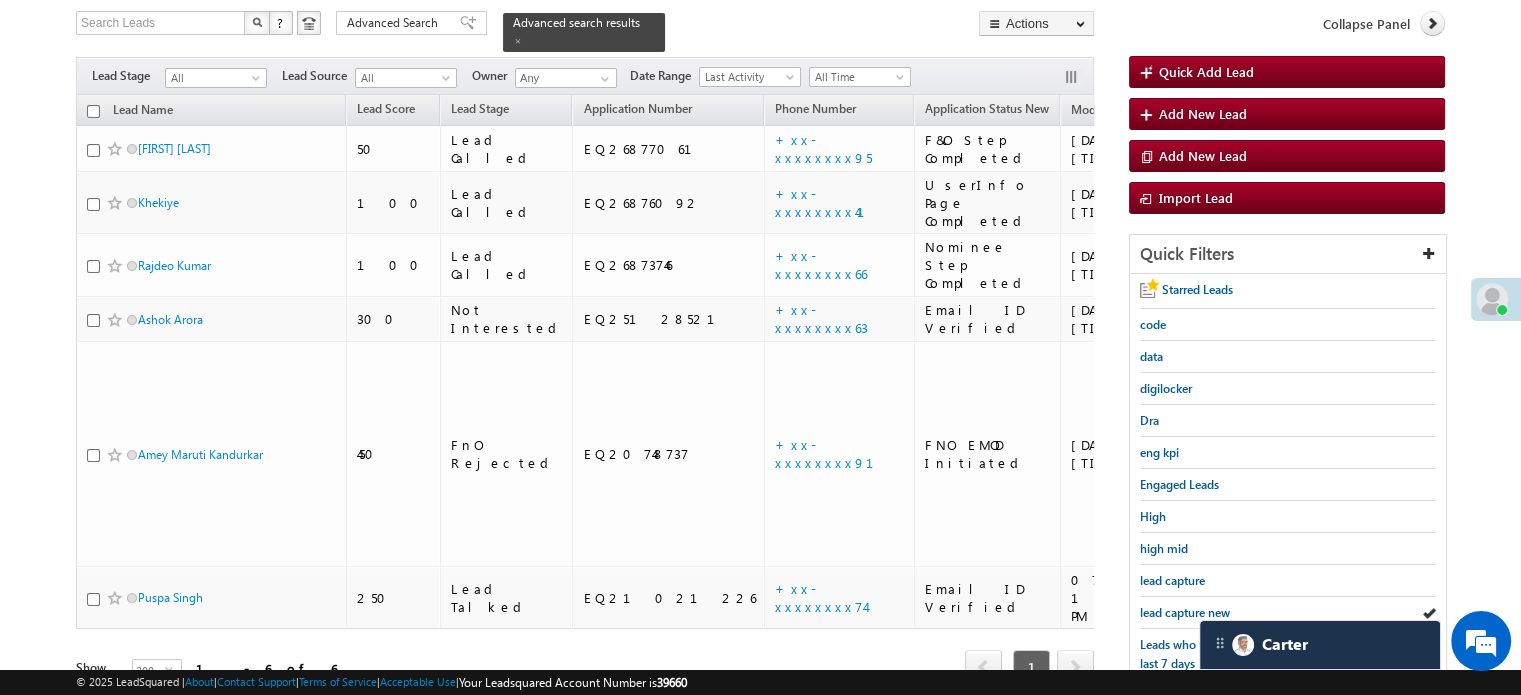 click on "lead capture new" at bounding box center (1185, 612) 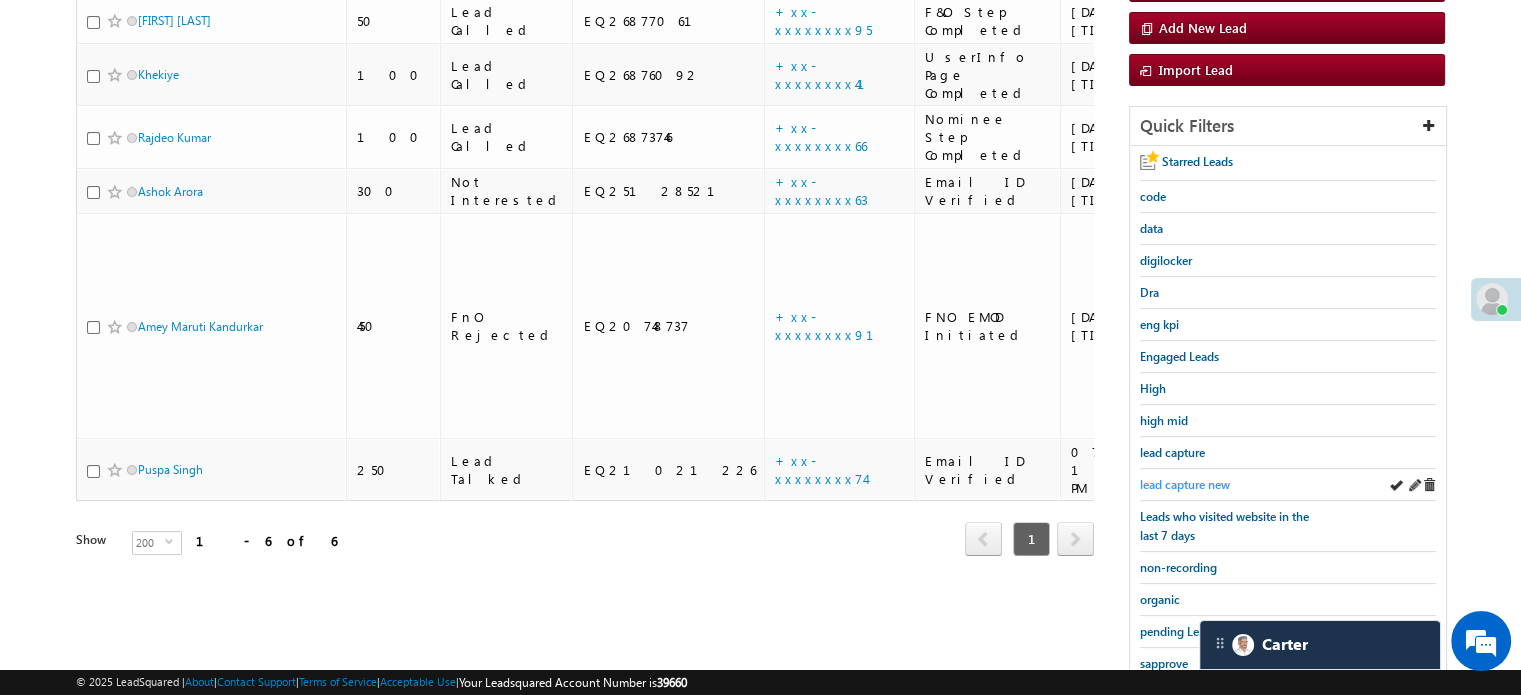 scroll, scrollTop: 228, scrollLeft: 0, axis: vertical 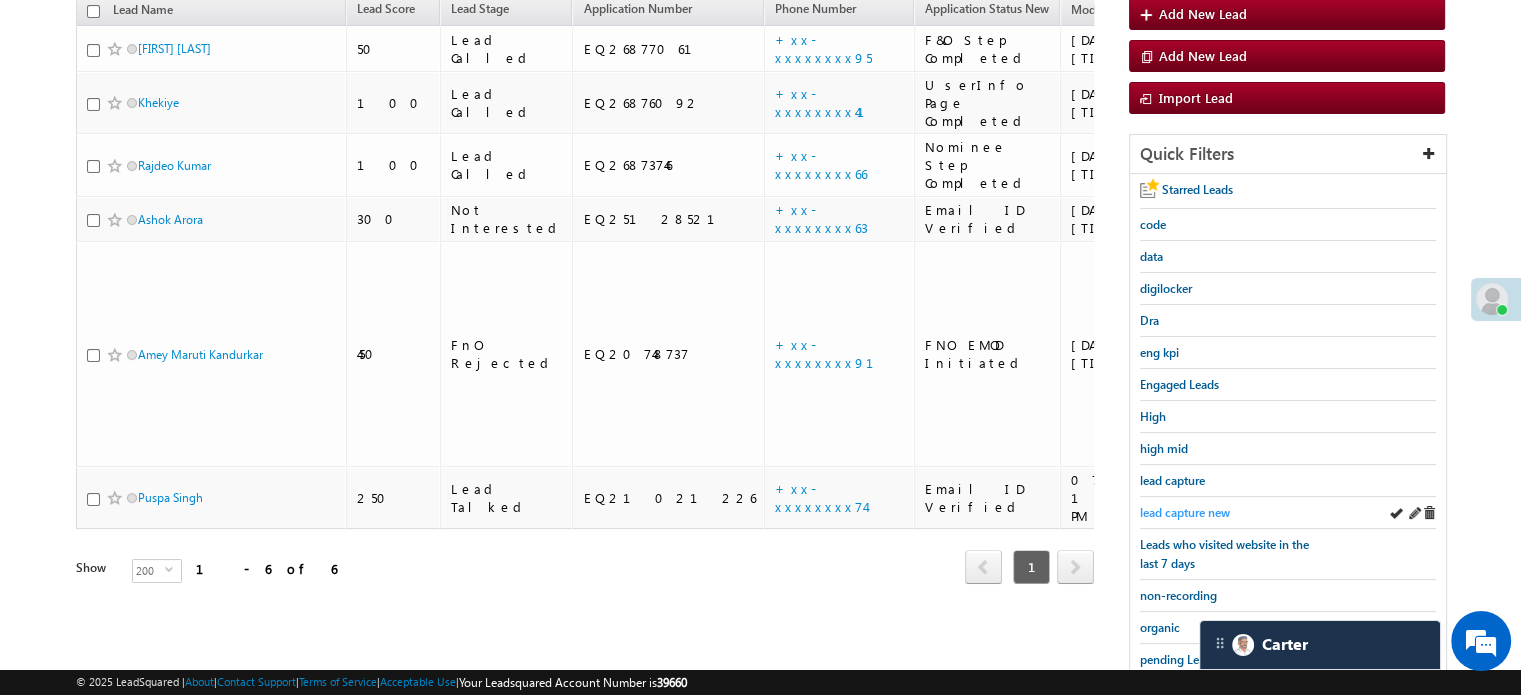 click on "lead capture new" at bounding box center (1185, 512) 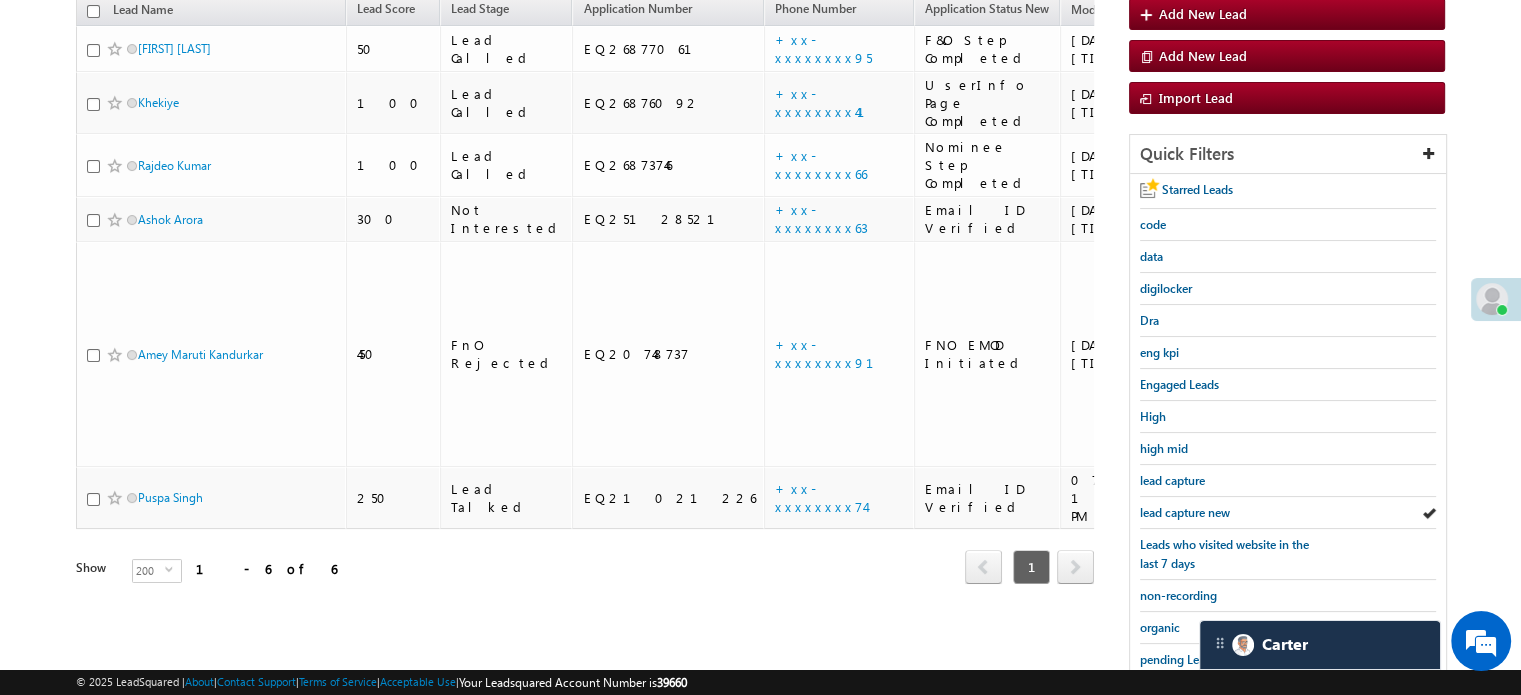 click on "lead capture new" at bounding box center (1185, 512) 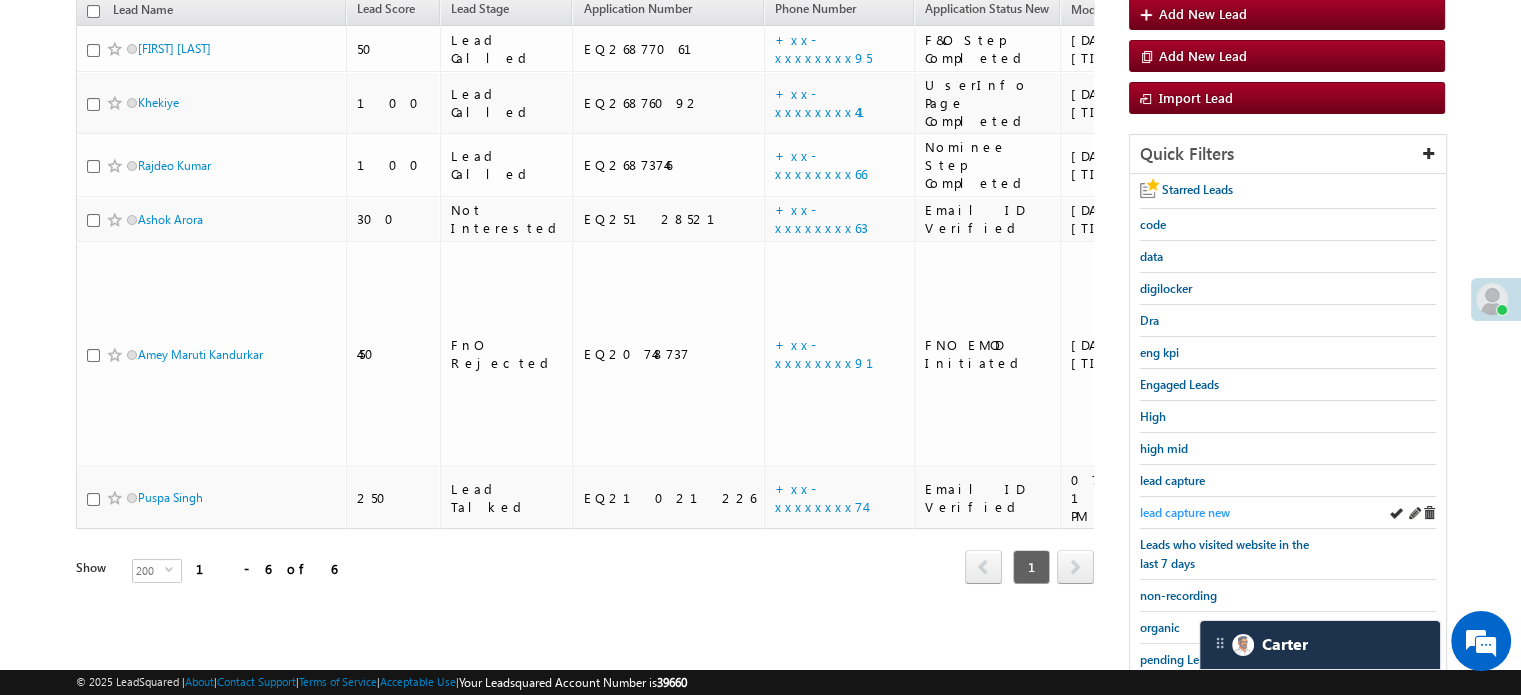 click on "lead capture new" at bounding box center [1185, 512] 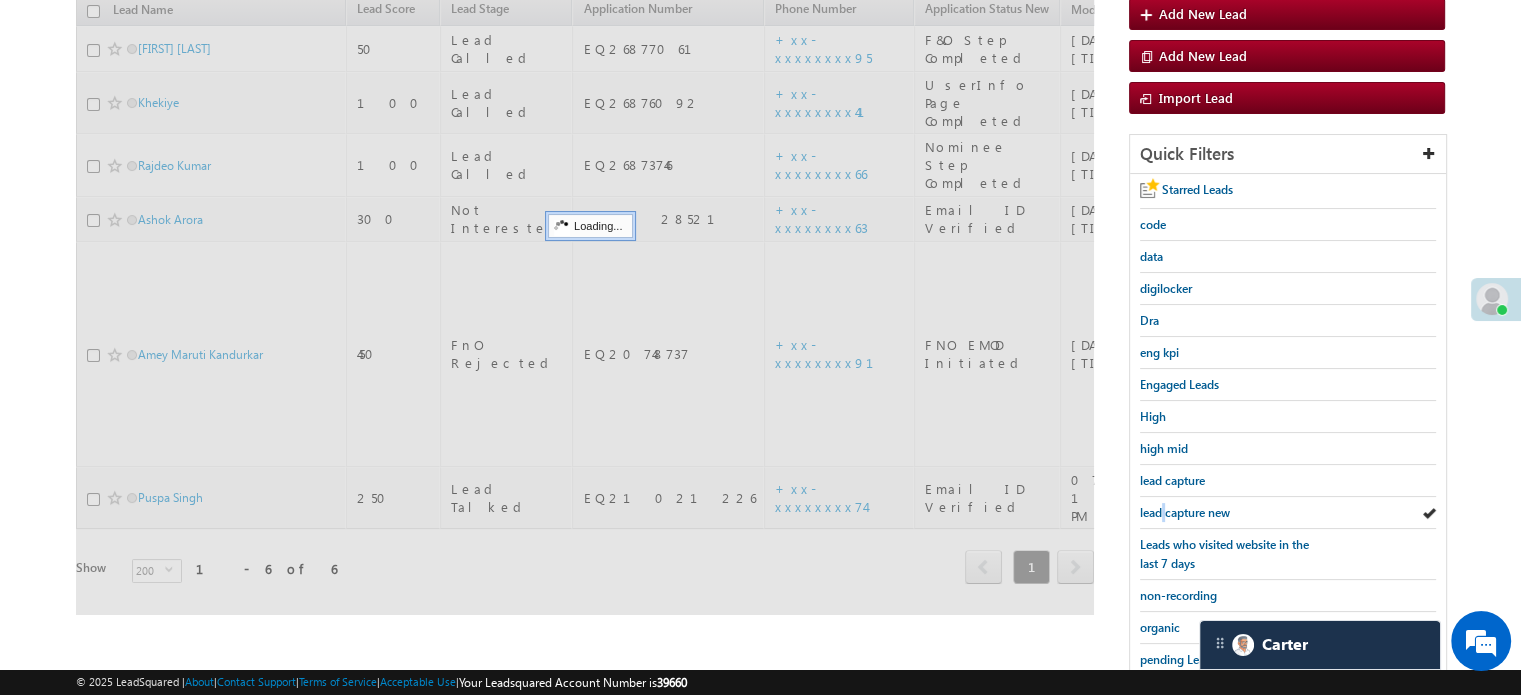 click on "lead capture new" at bounding box center (1185, 512) 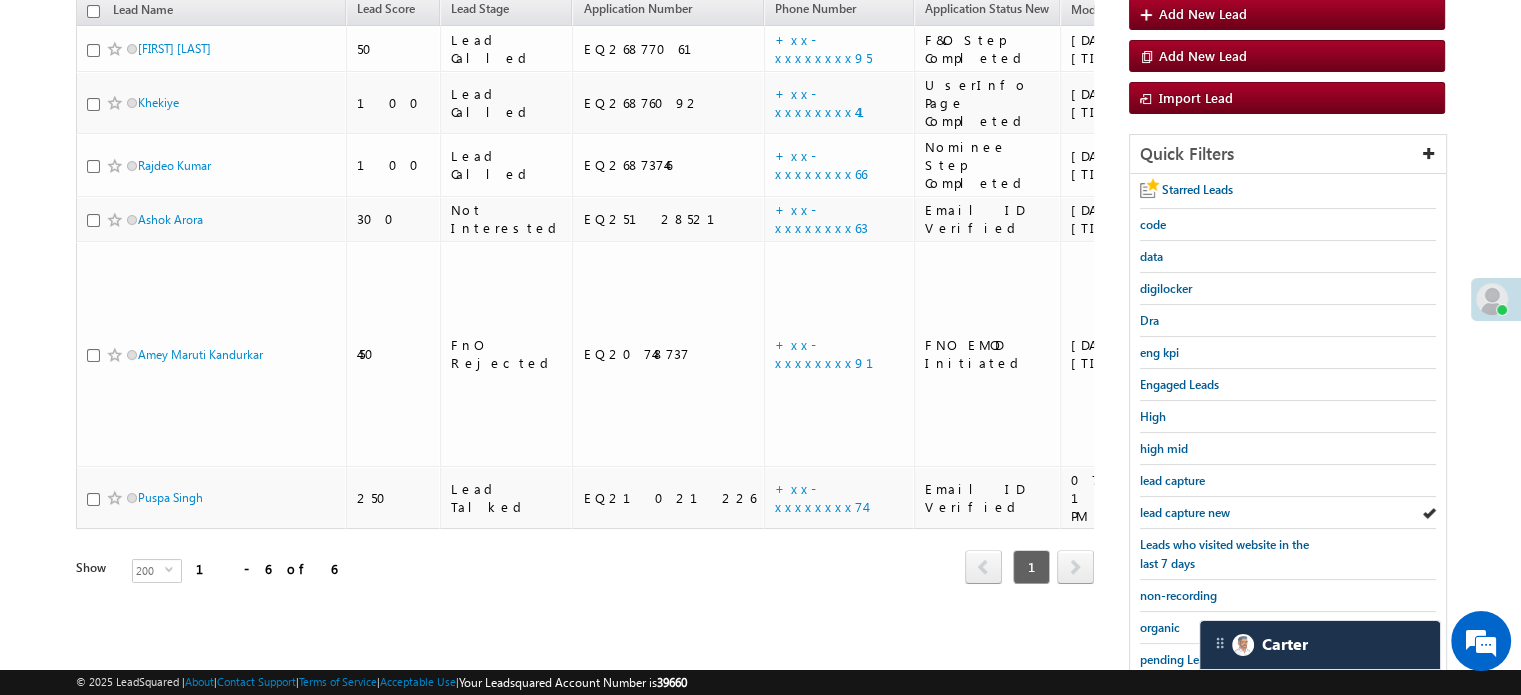 click on "lead capture new" at bounding box center [1185, 512] 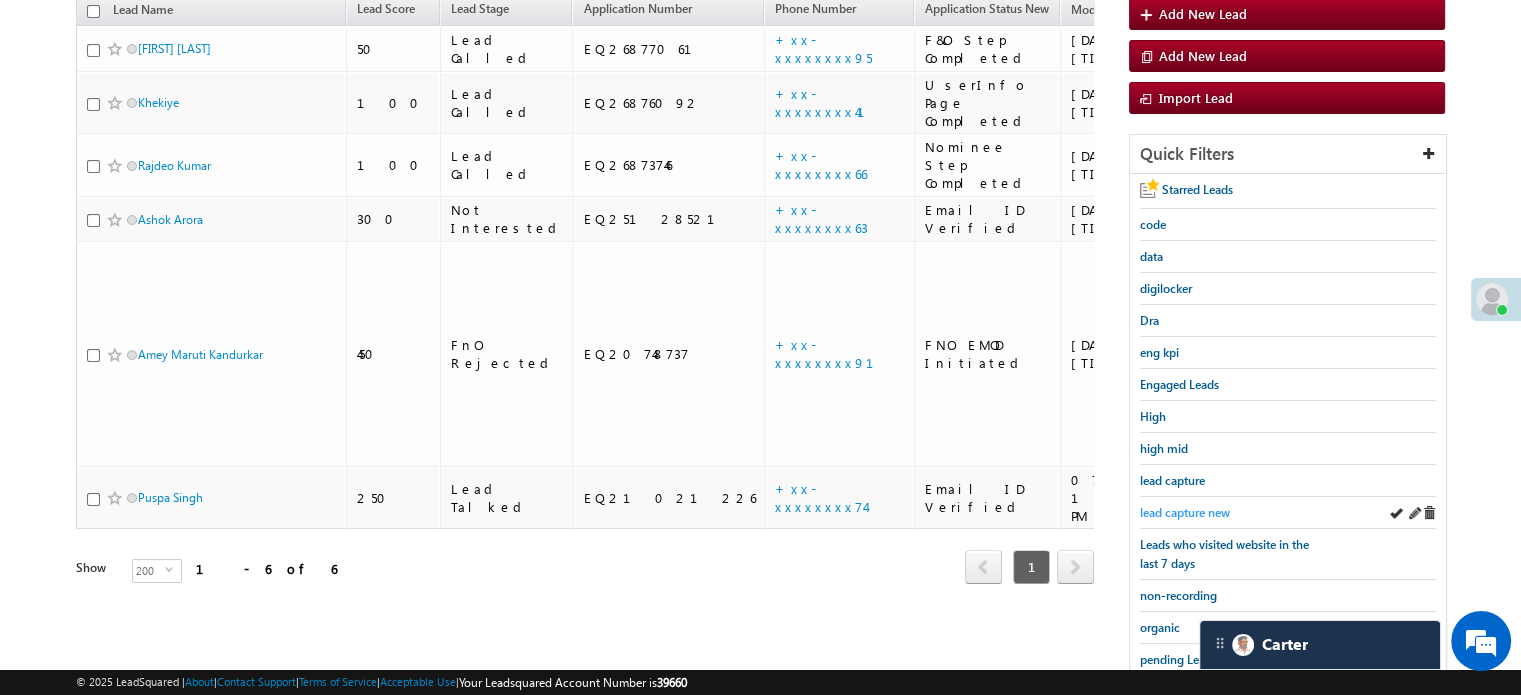 click on "lead capture new" at bounding box center [1185, 512] 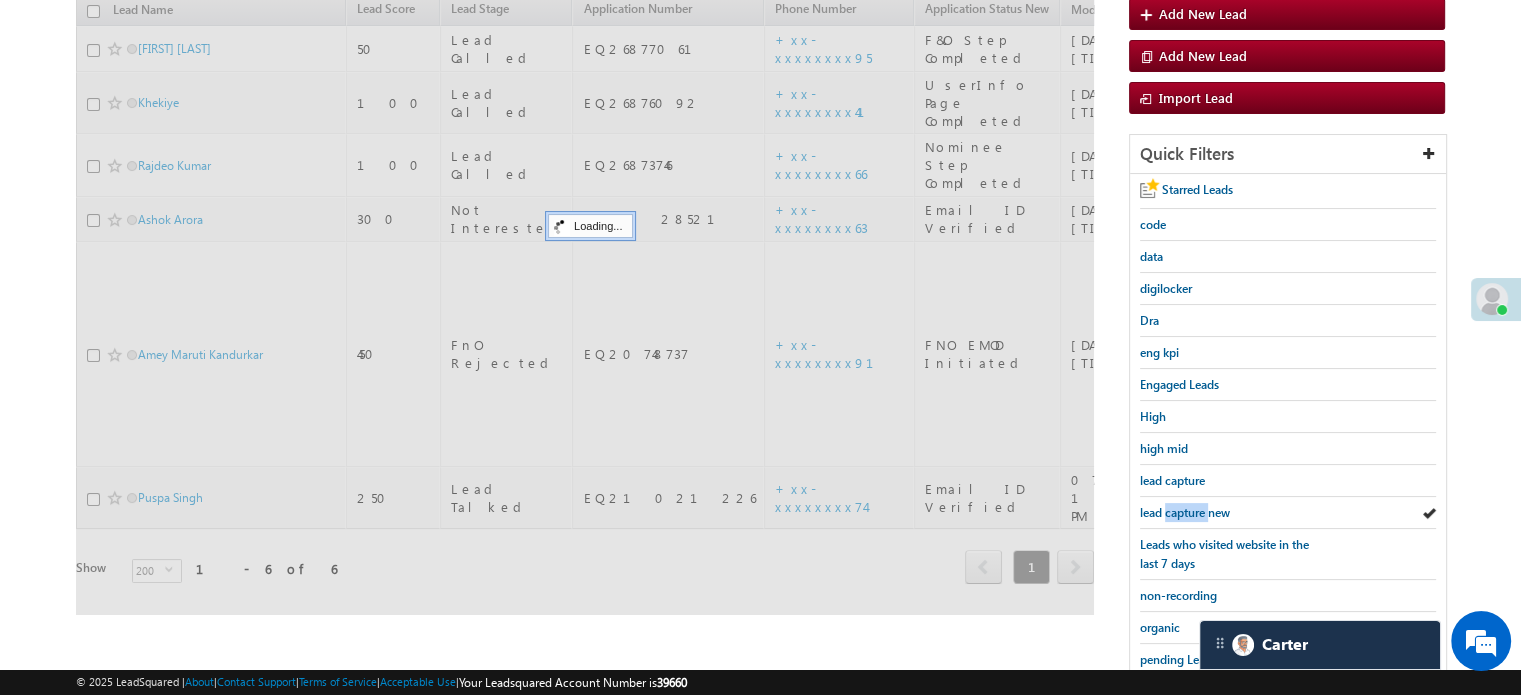 click on "lead capture new" at bounding box center [1185, 512] 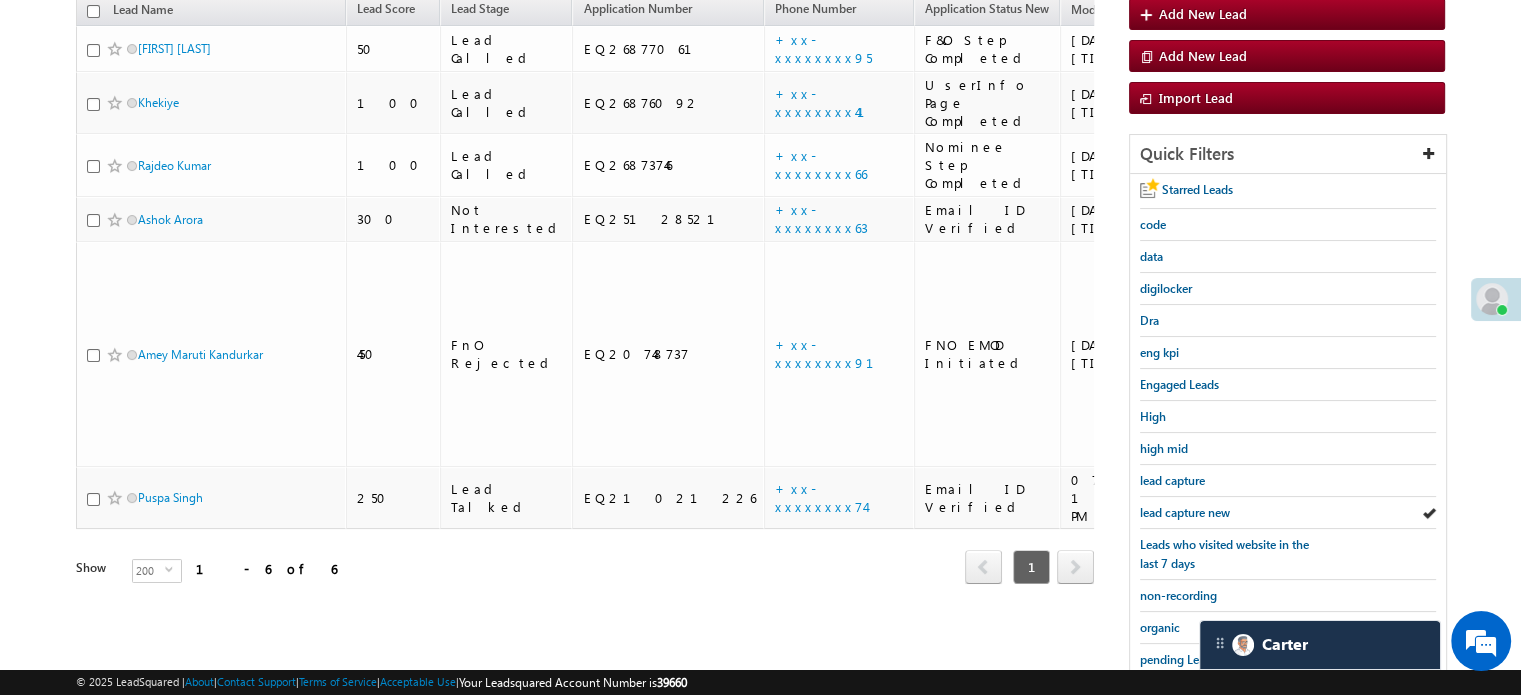 click on "lead capture new" at bounding box center [1185, 512] 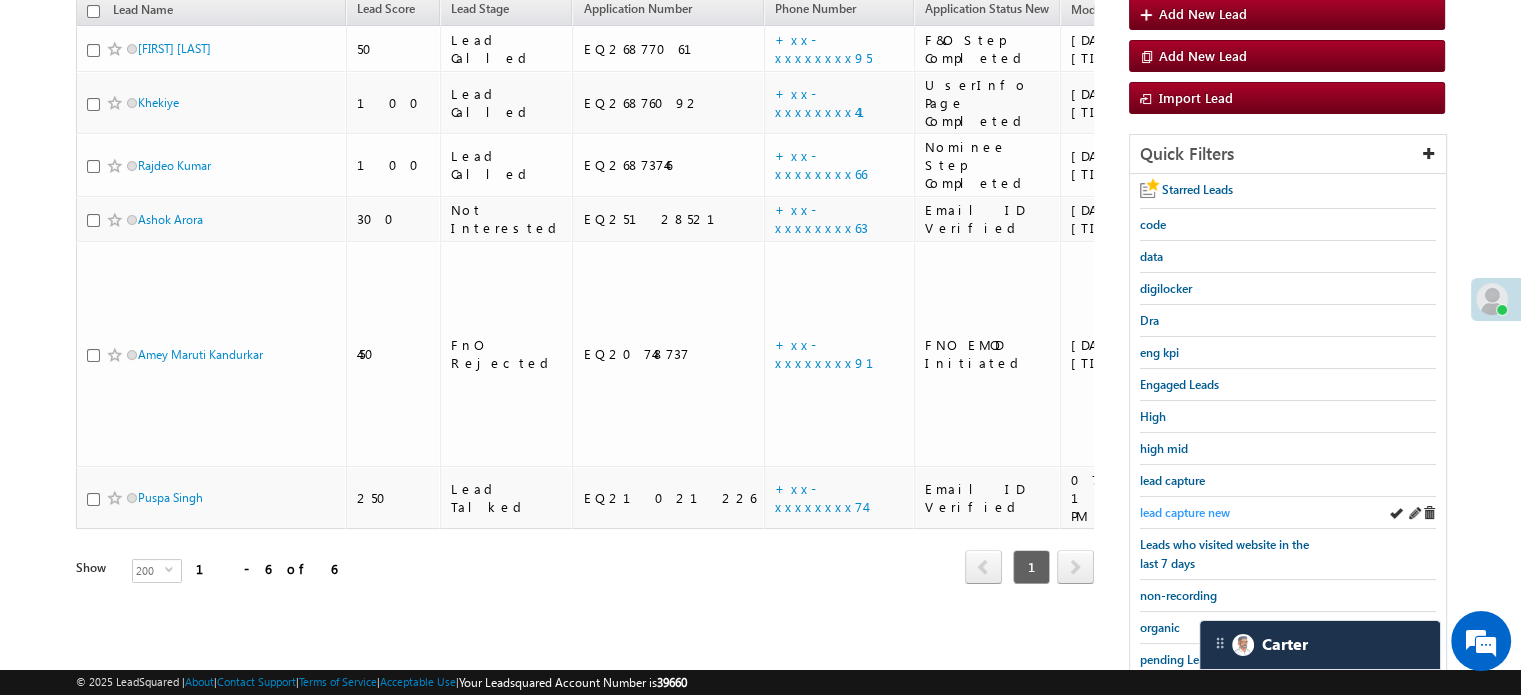 click on "lead capture new" at bounding box center (1185, 512) 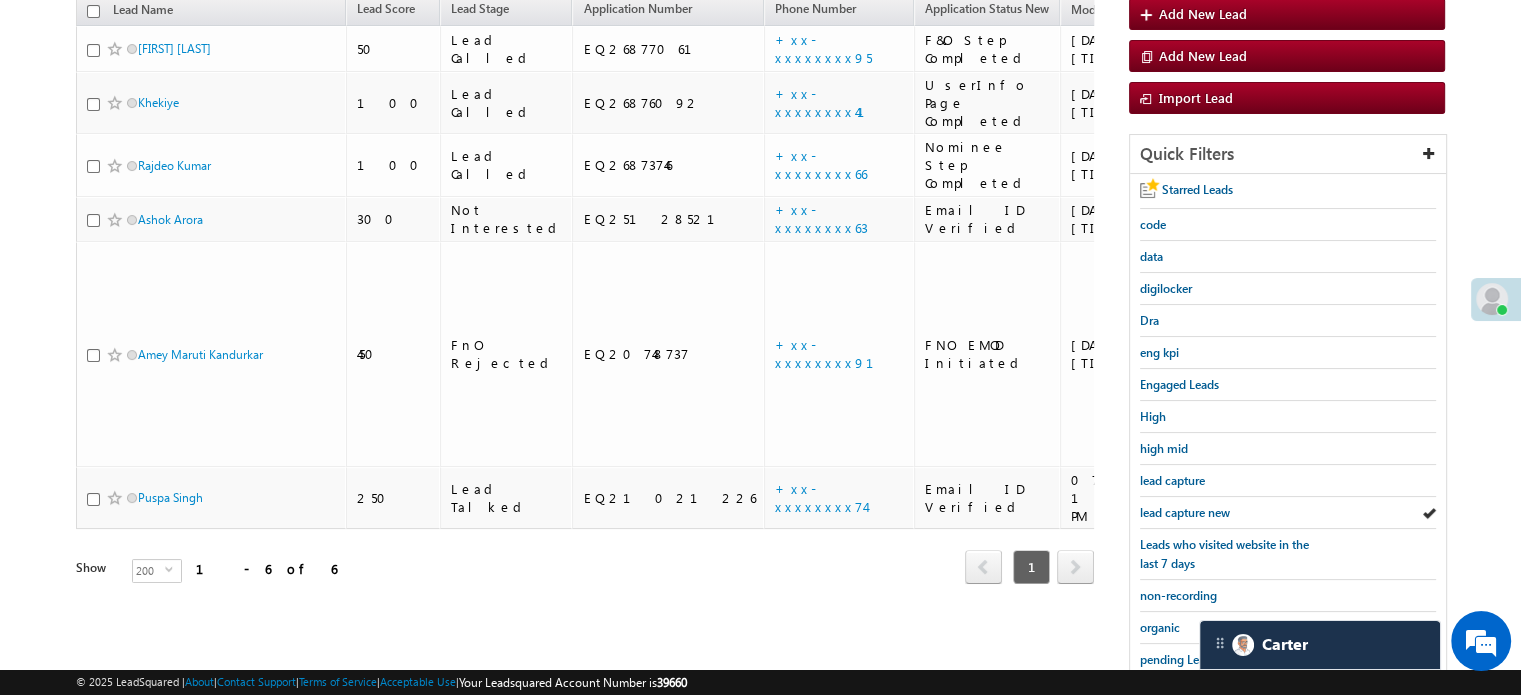 click on "lead capture new" at bounding box center (1185, 512) 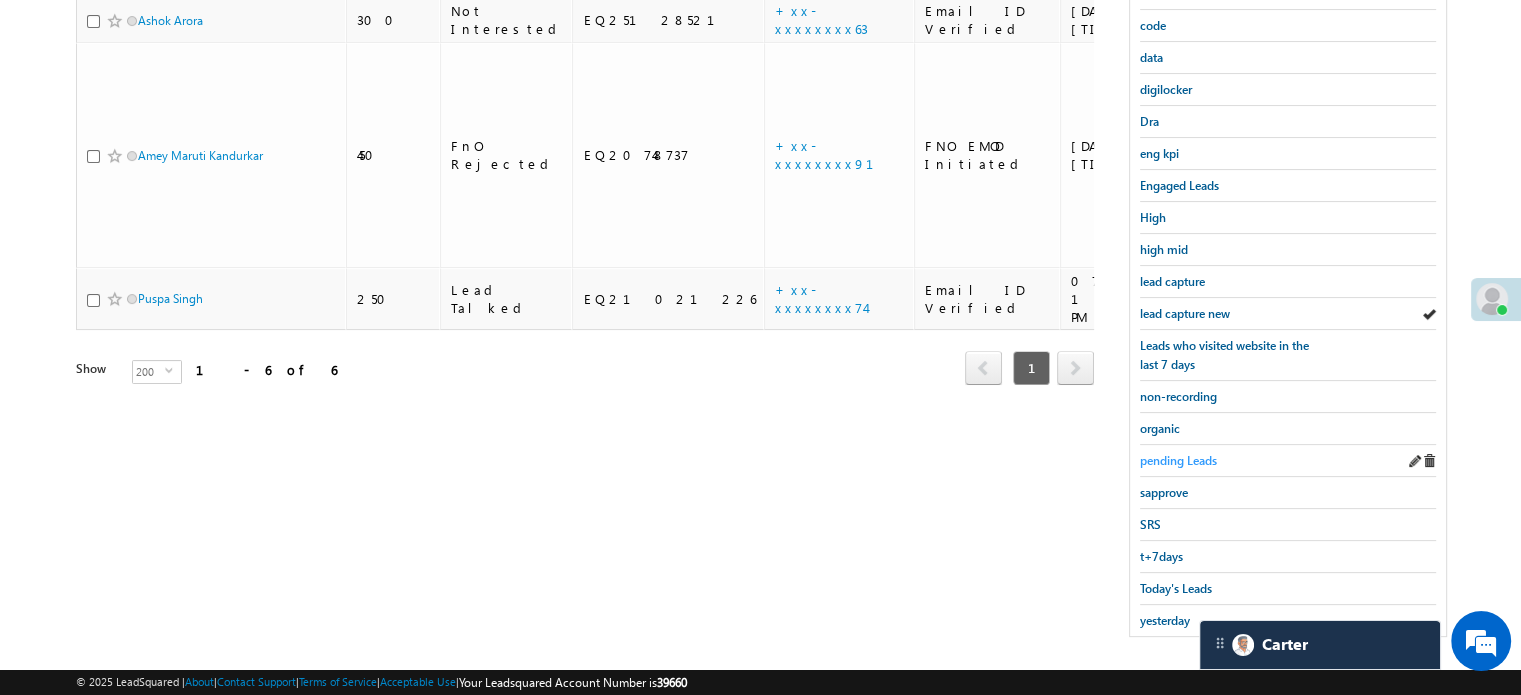 scroll, scrollTop: 429, scrollLeft: 0, axis: vertical 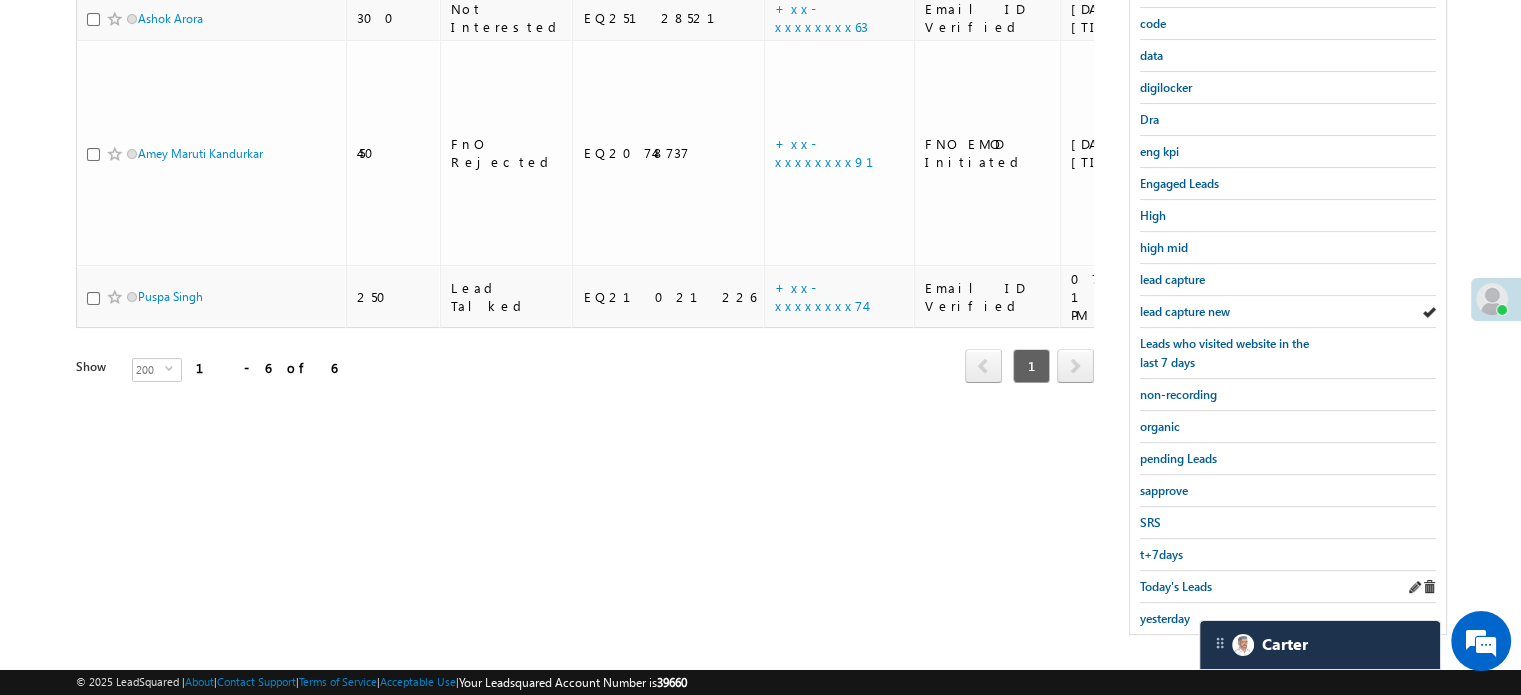click on "Today's Leads" at bounding box center [1288, 587] 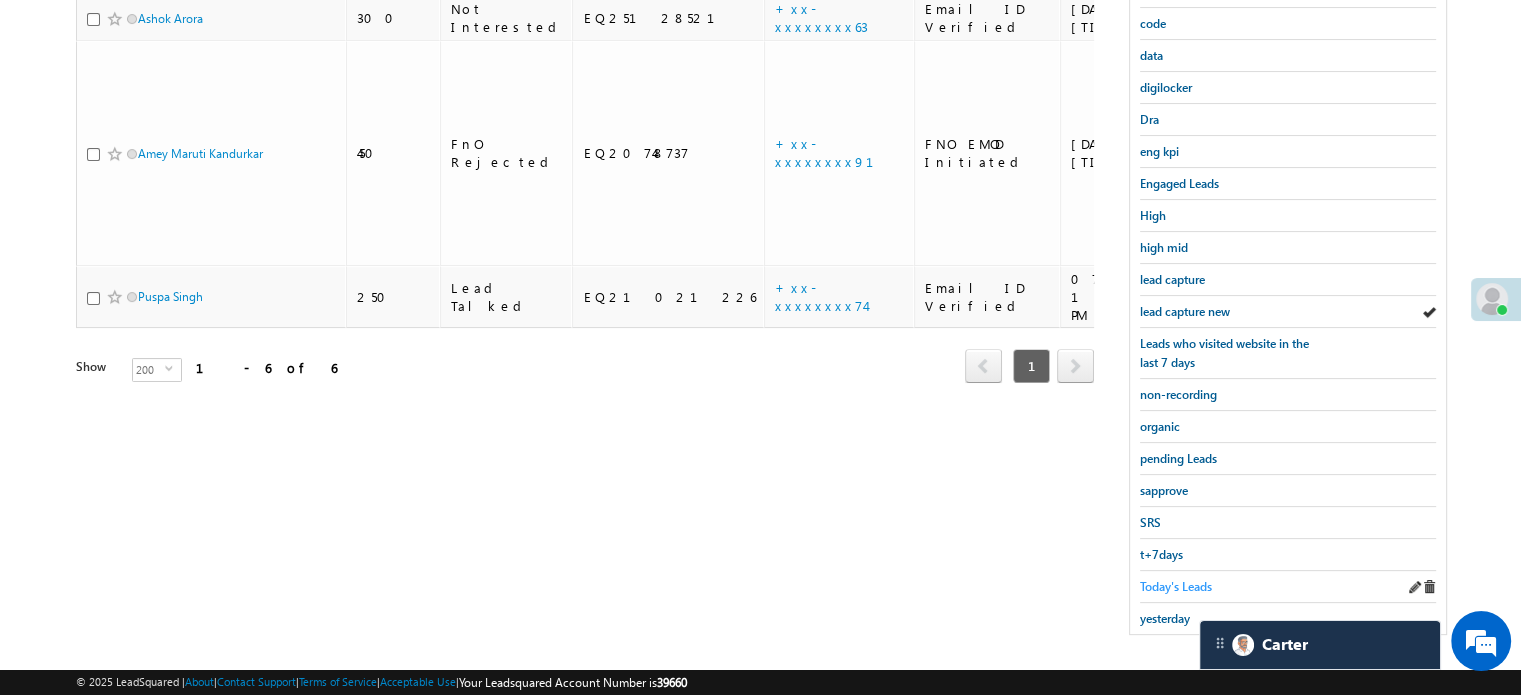 click on "Today's Leads" at bounding box center (1176, 586) 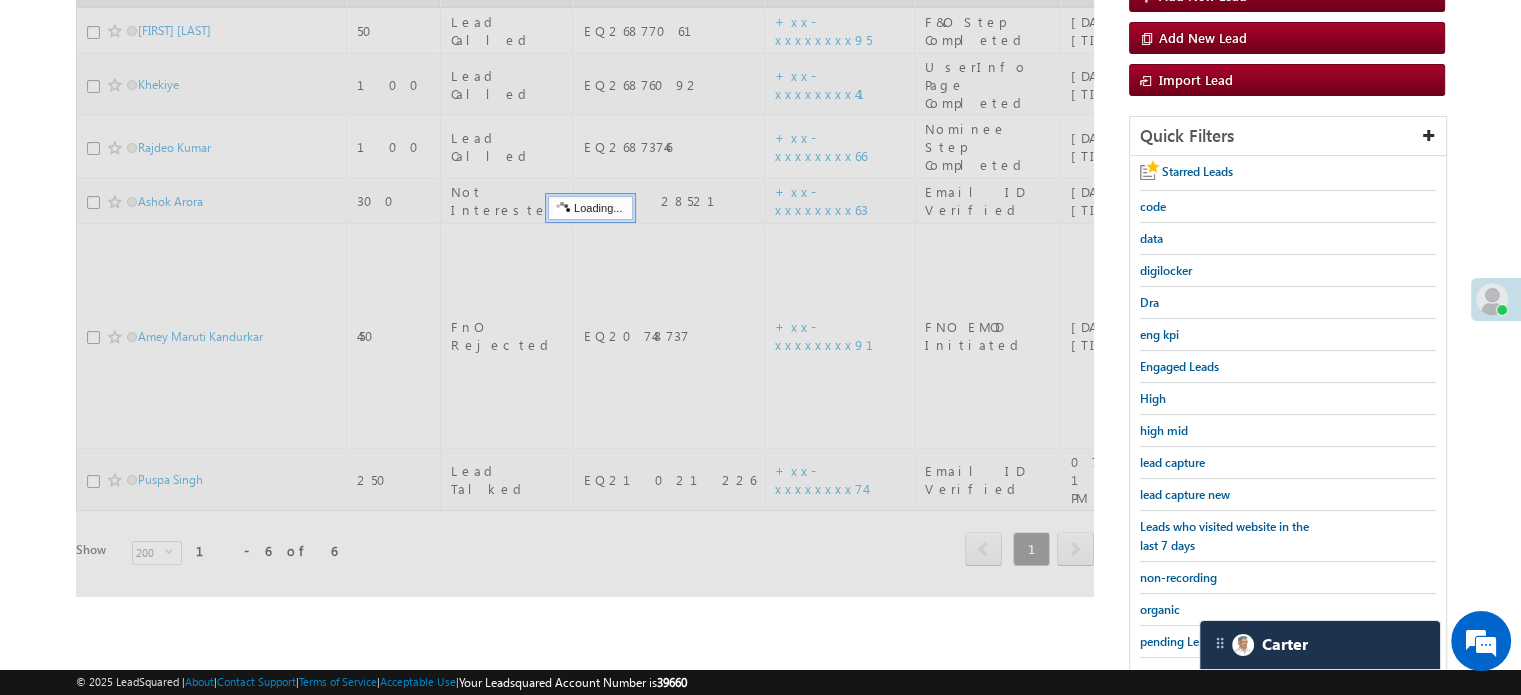 scroll, scrollTop: 229, scrollLeft: 0, axis: vertical 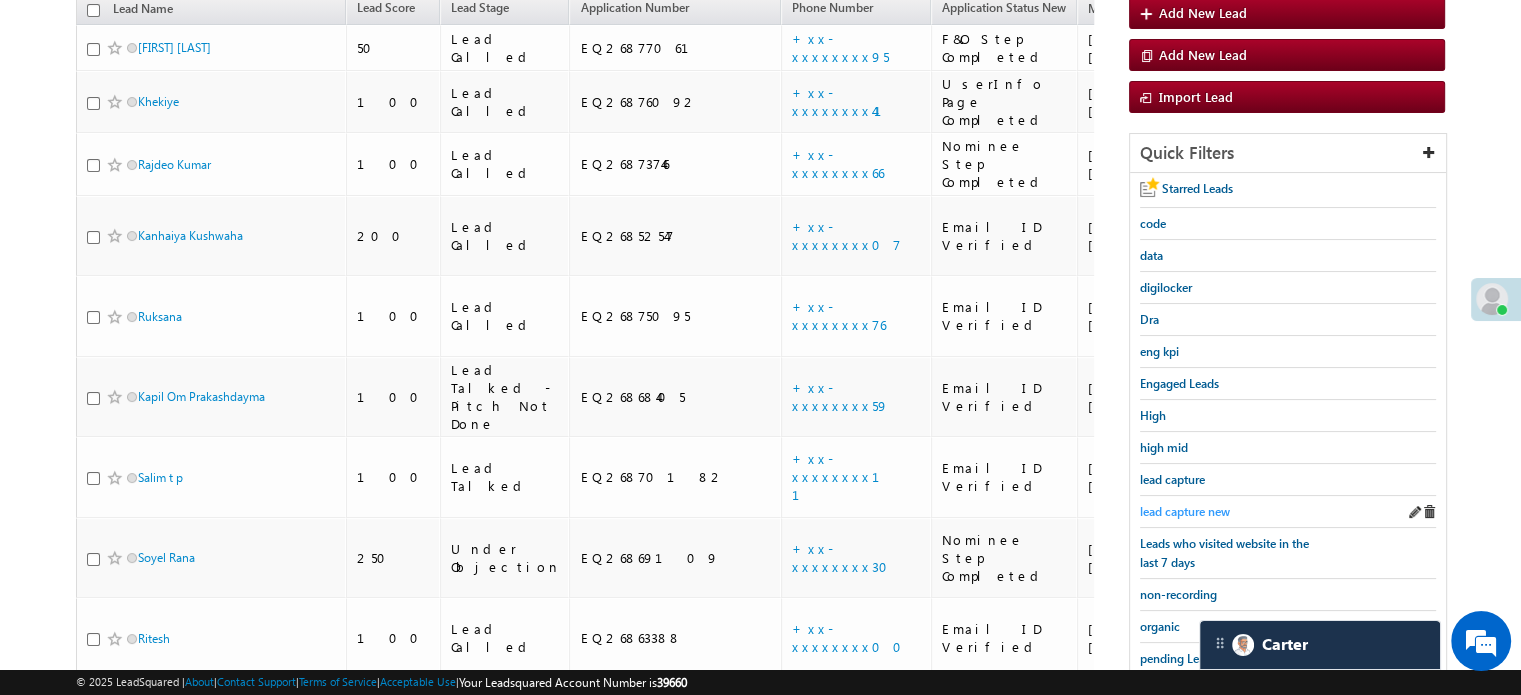 click on "lead capture new" at bounding box center (1185, 511) 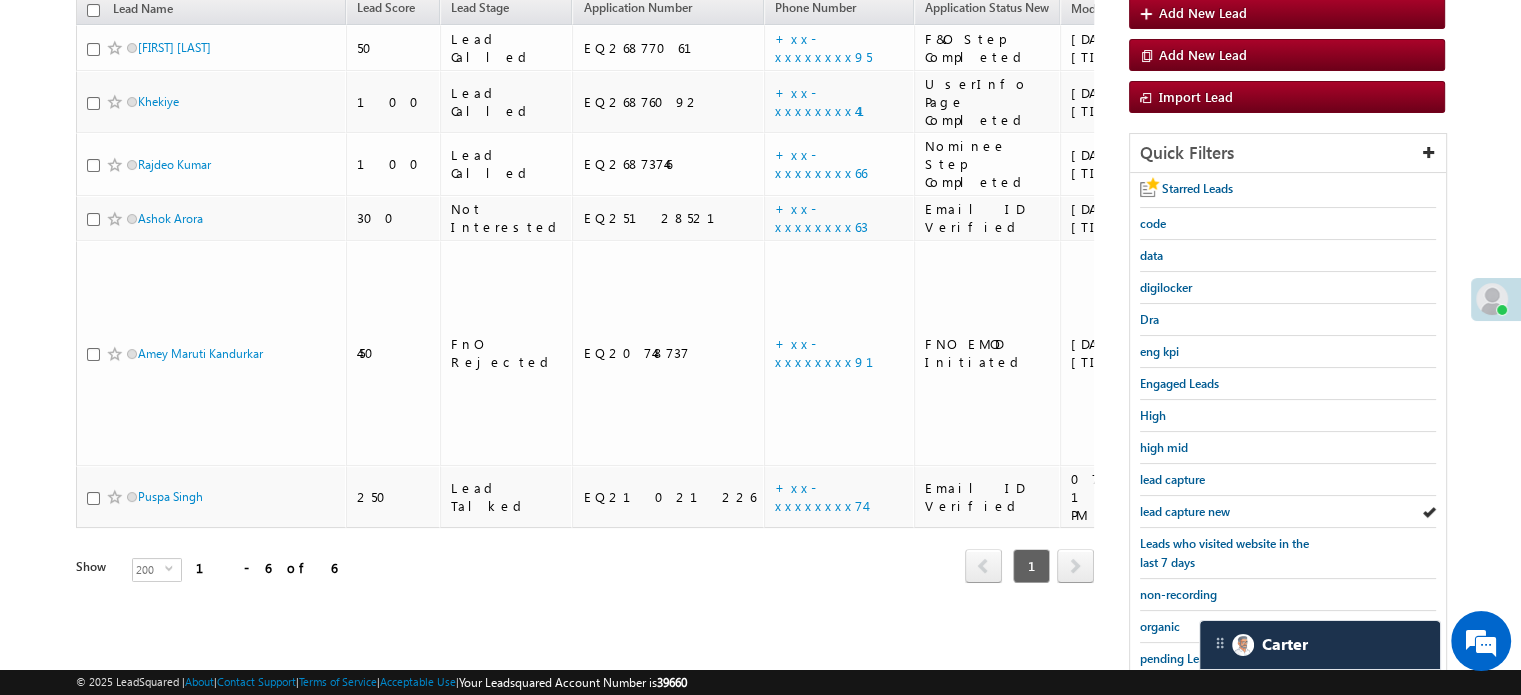 click on "lead capture new" at bounding box center [1185, 511] 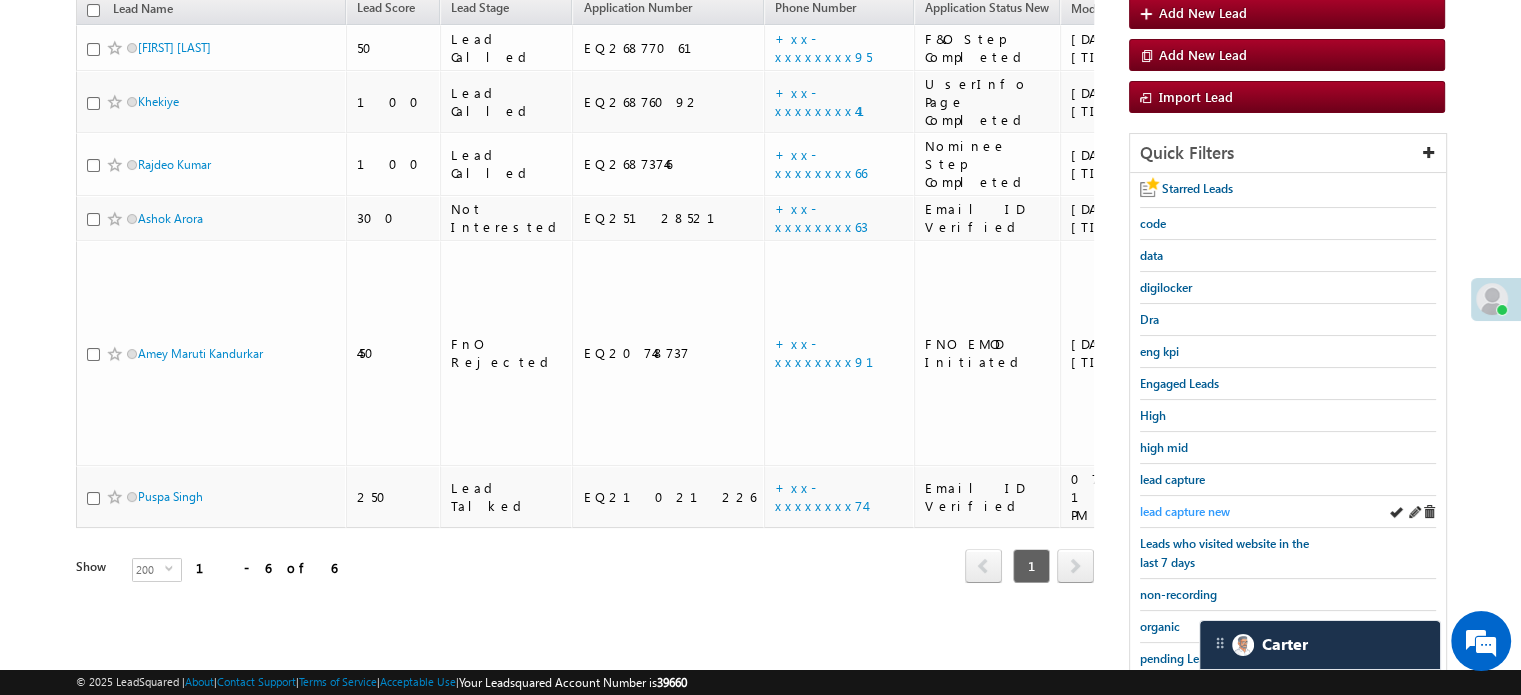click on "lead capture new" at bounding box center (1185, 511) 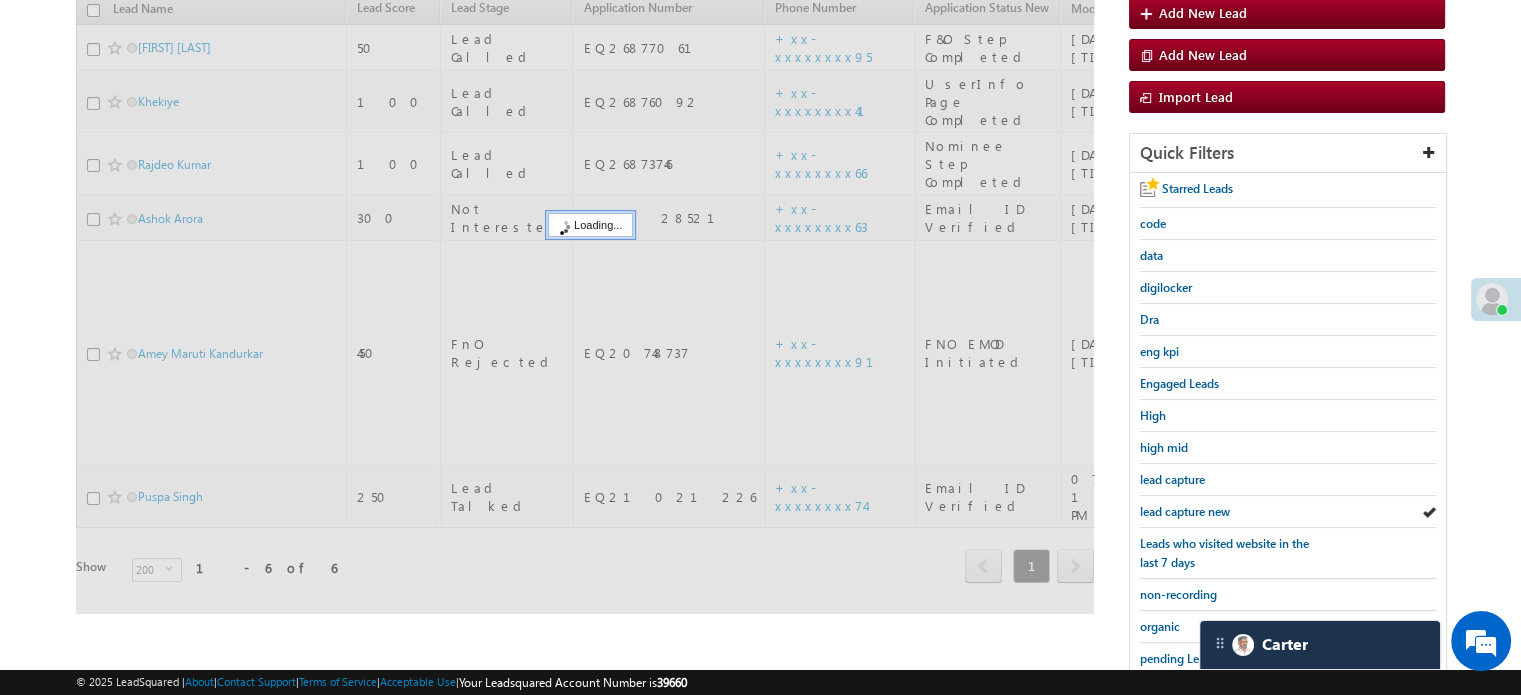 click on "lead capture new" at bounding box center [1185, 511] 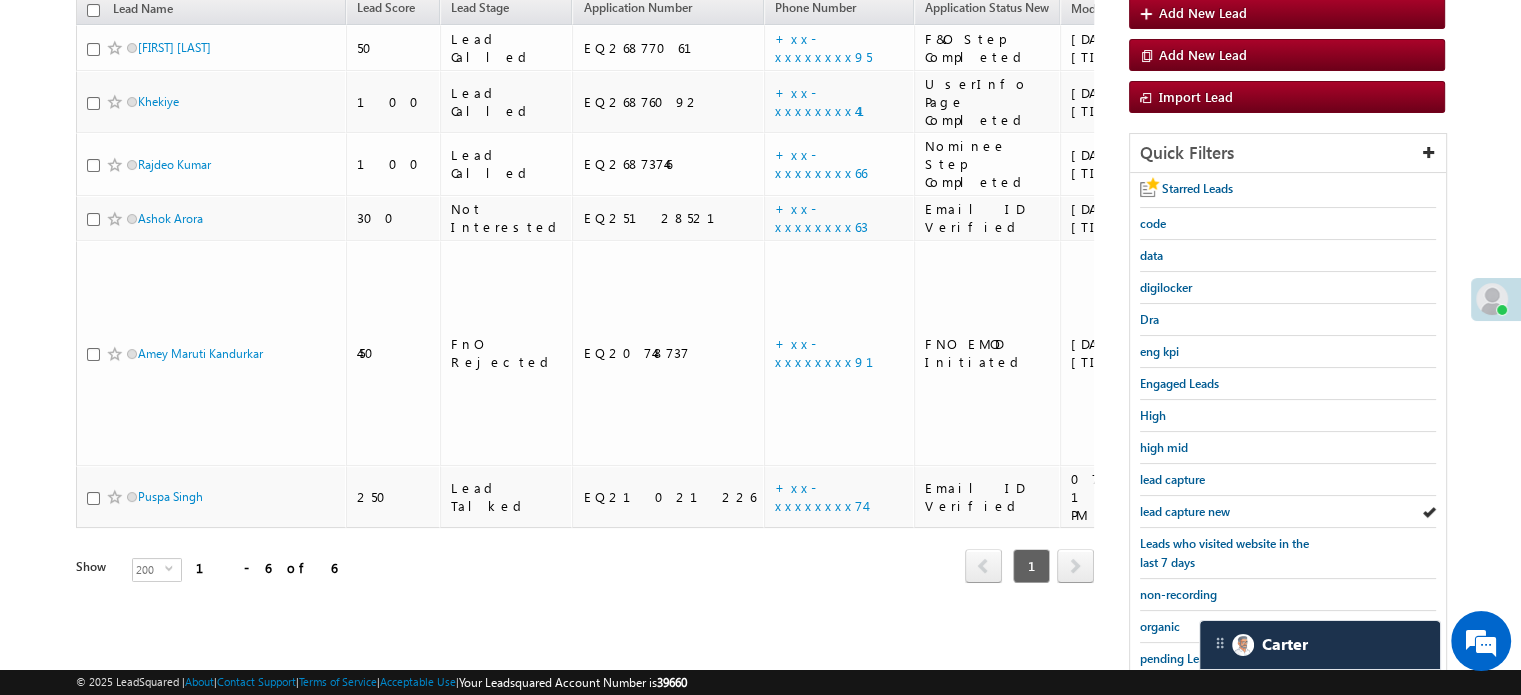 click on "lead capture new" at bounding box center (1185, 511) 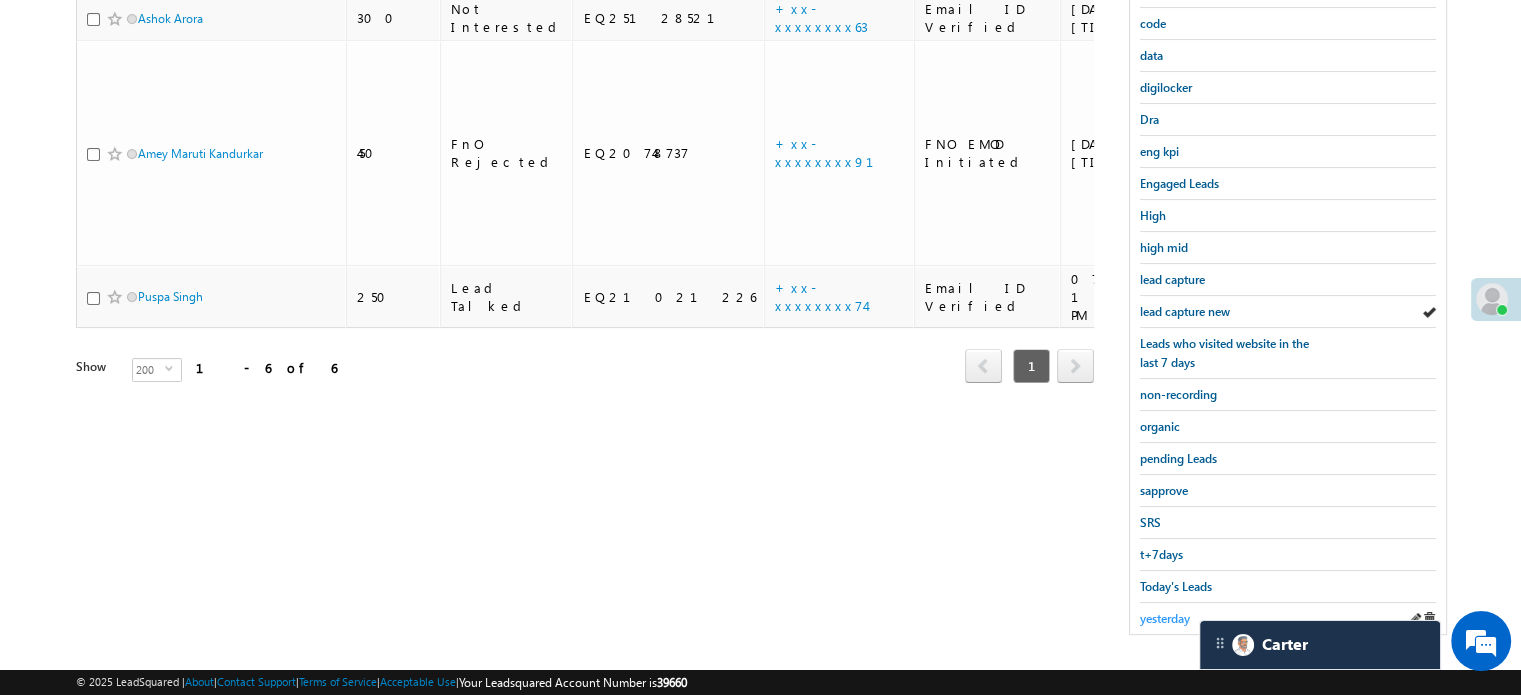 click on "yesterday" at bounding box center [1165, 618] 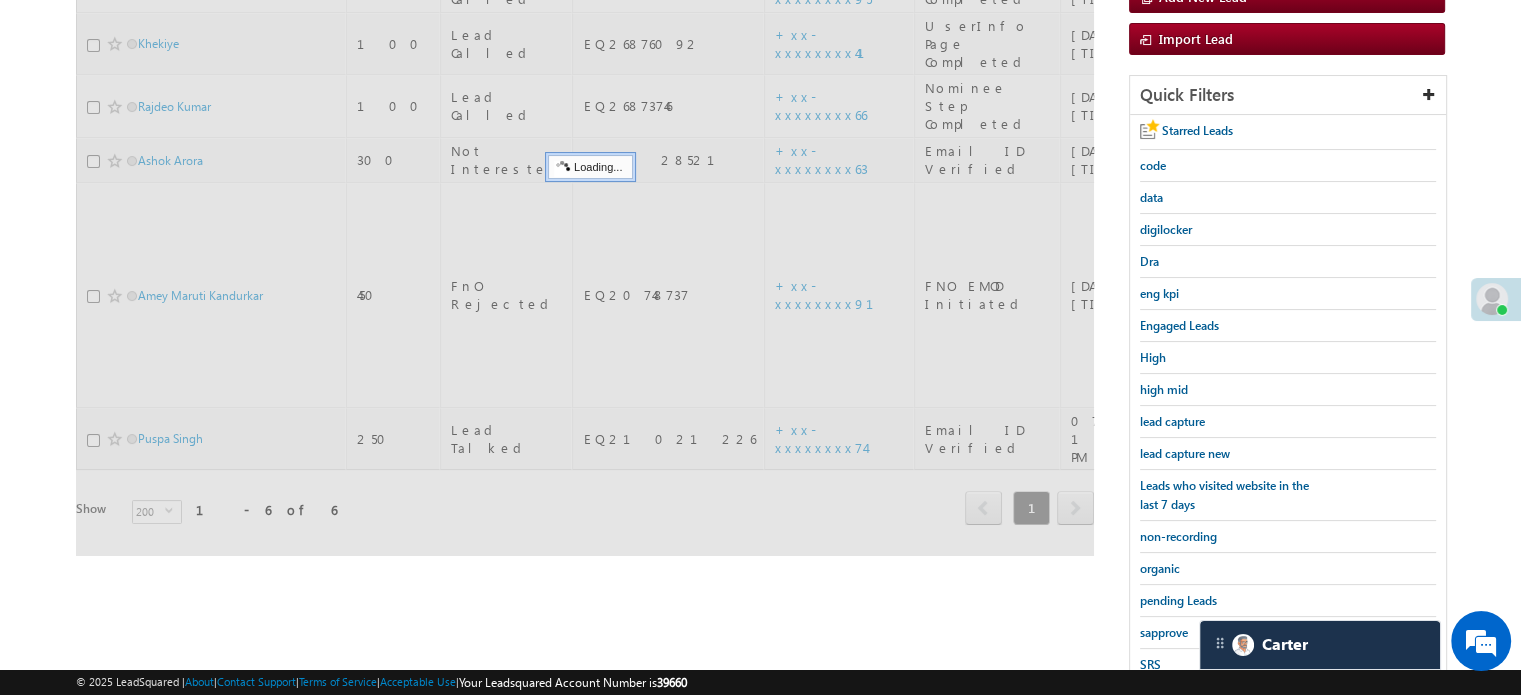 scroll, scrollTop: 129, scrollLeft: 0, axis: vertical 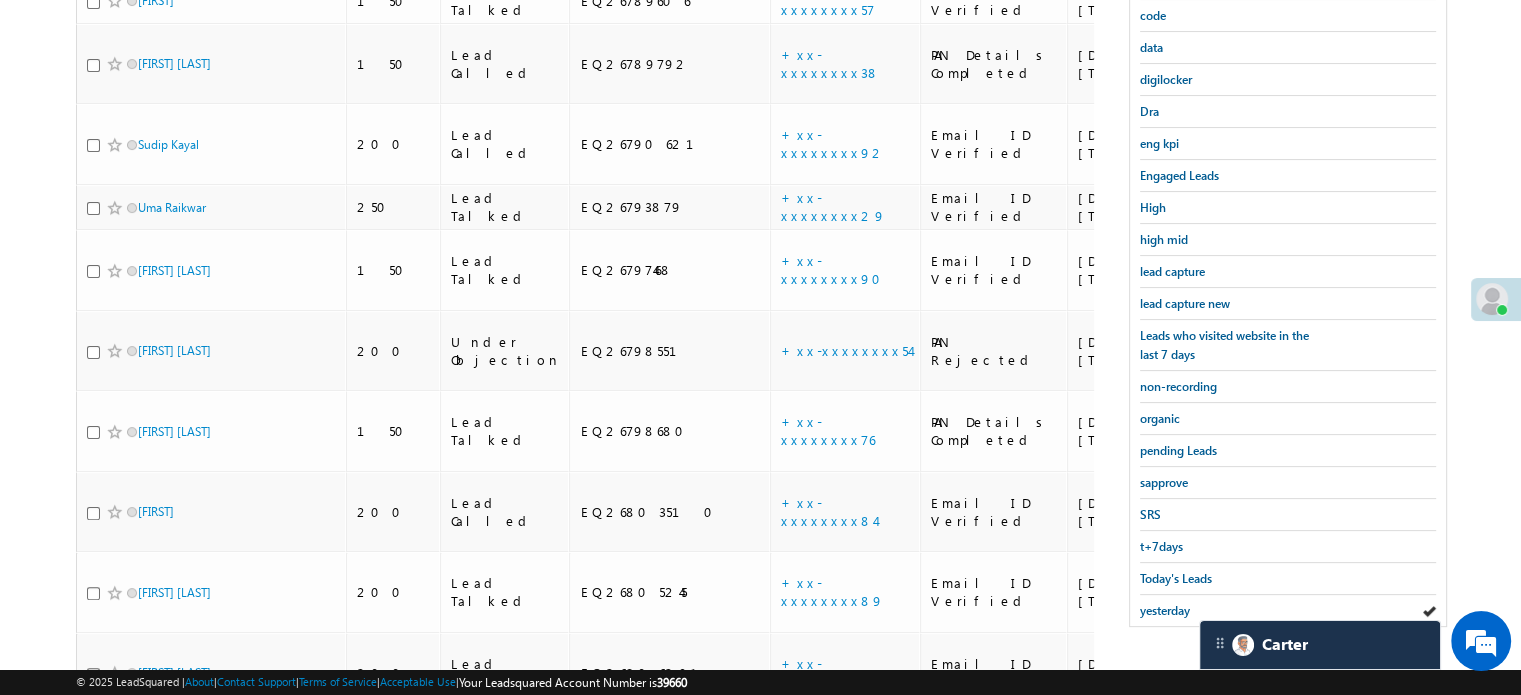 click on "Menu
Priya Rathore
priya .rath ore@a ngelb rokin g.com" at bounding box center (760, 1835) 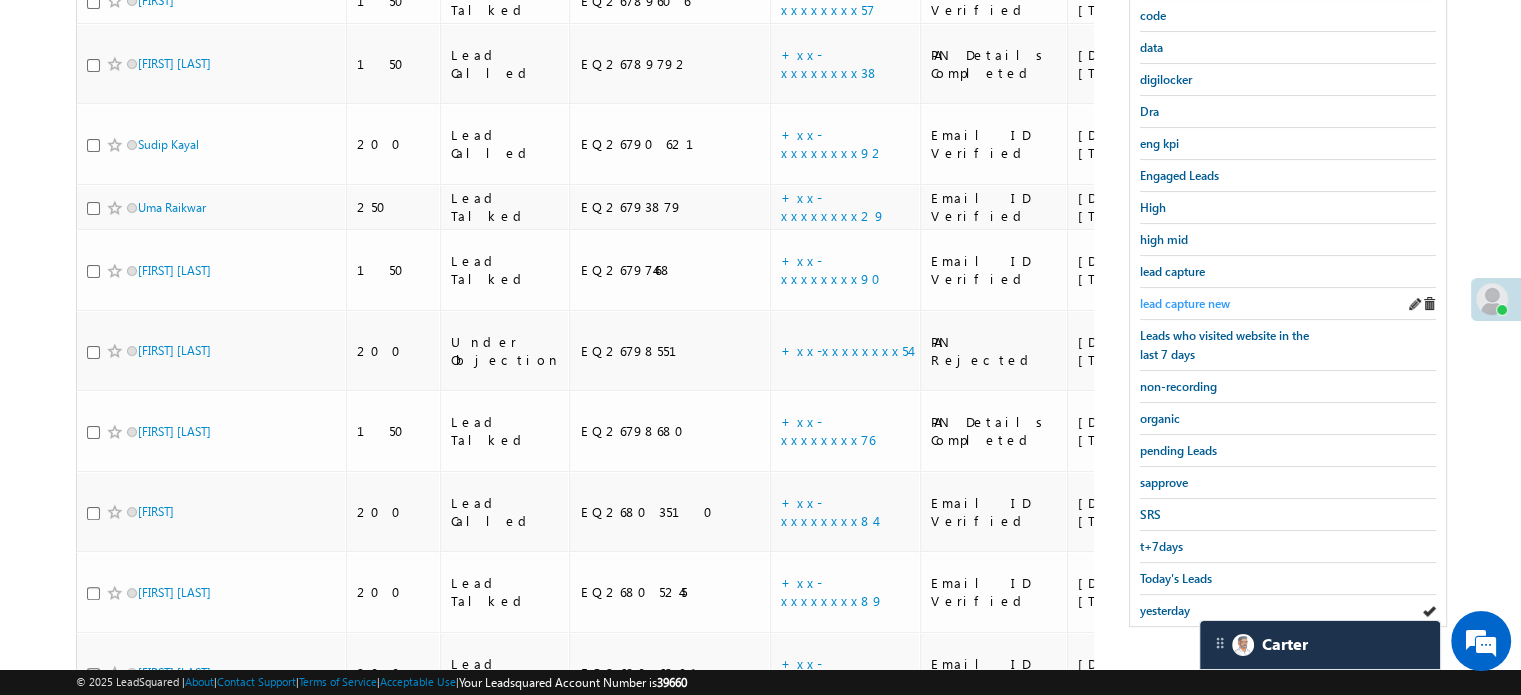click on "lead capture new" at bounding box center (1185, 303) 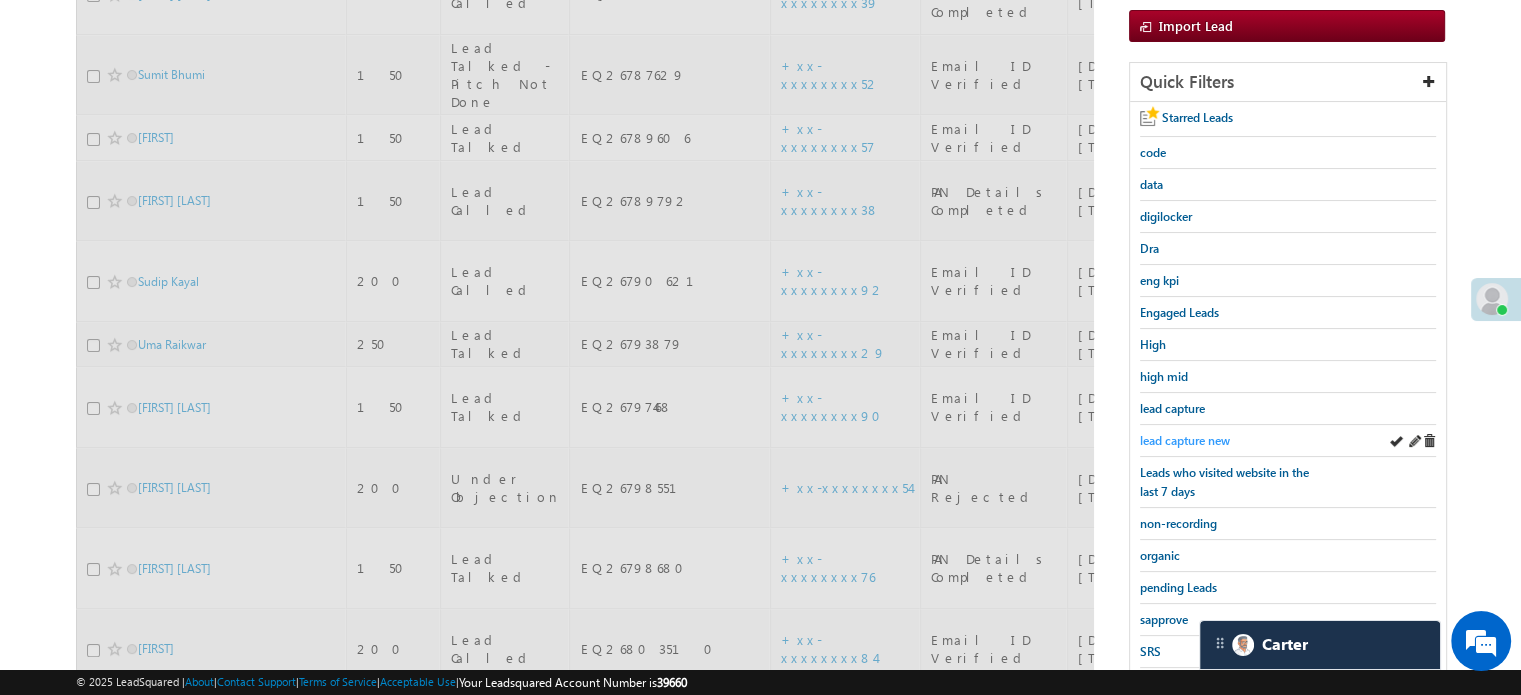 scroll, scrollTop: 137, scrollLeft: 0, axis: vertical 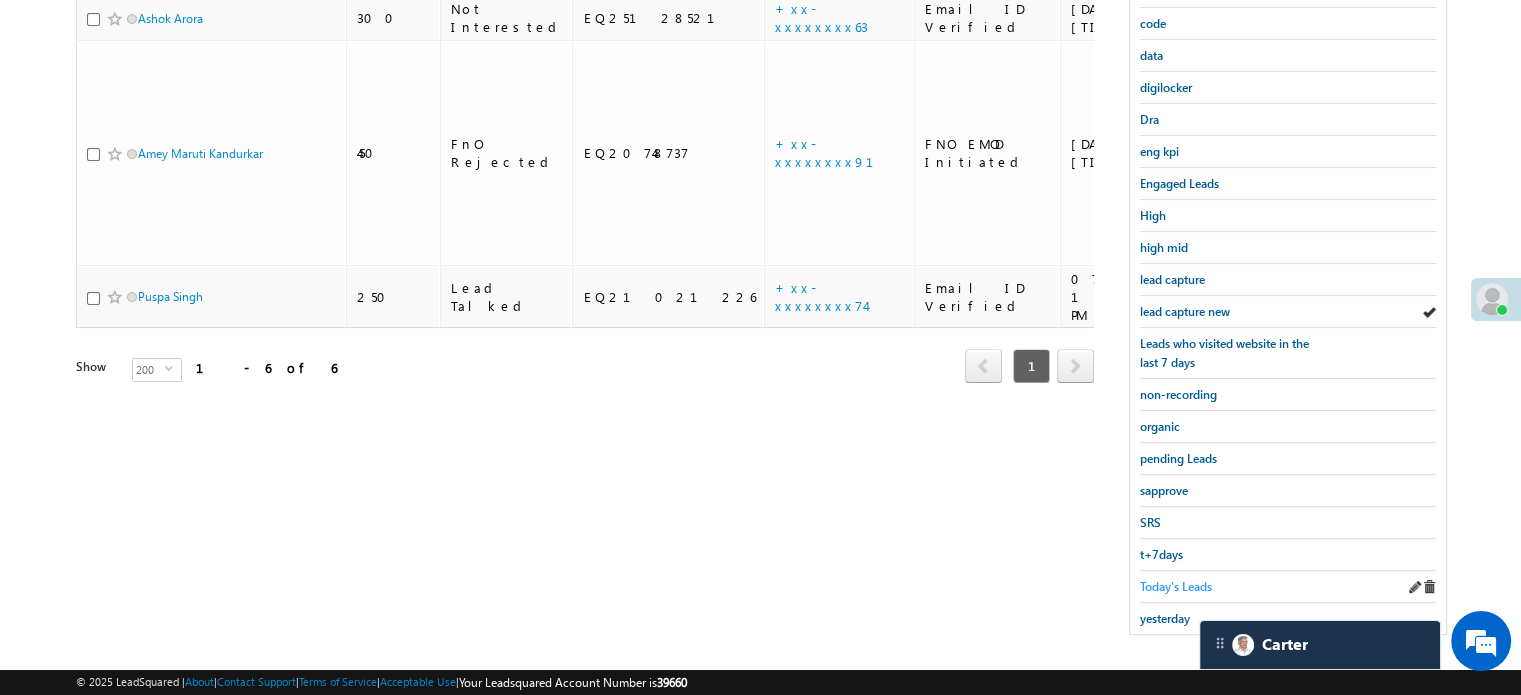 click on "Today's Leads" at bounding box center [1176, 586] 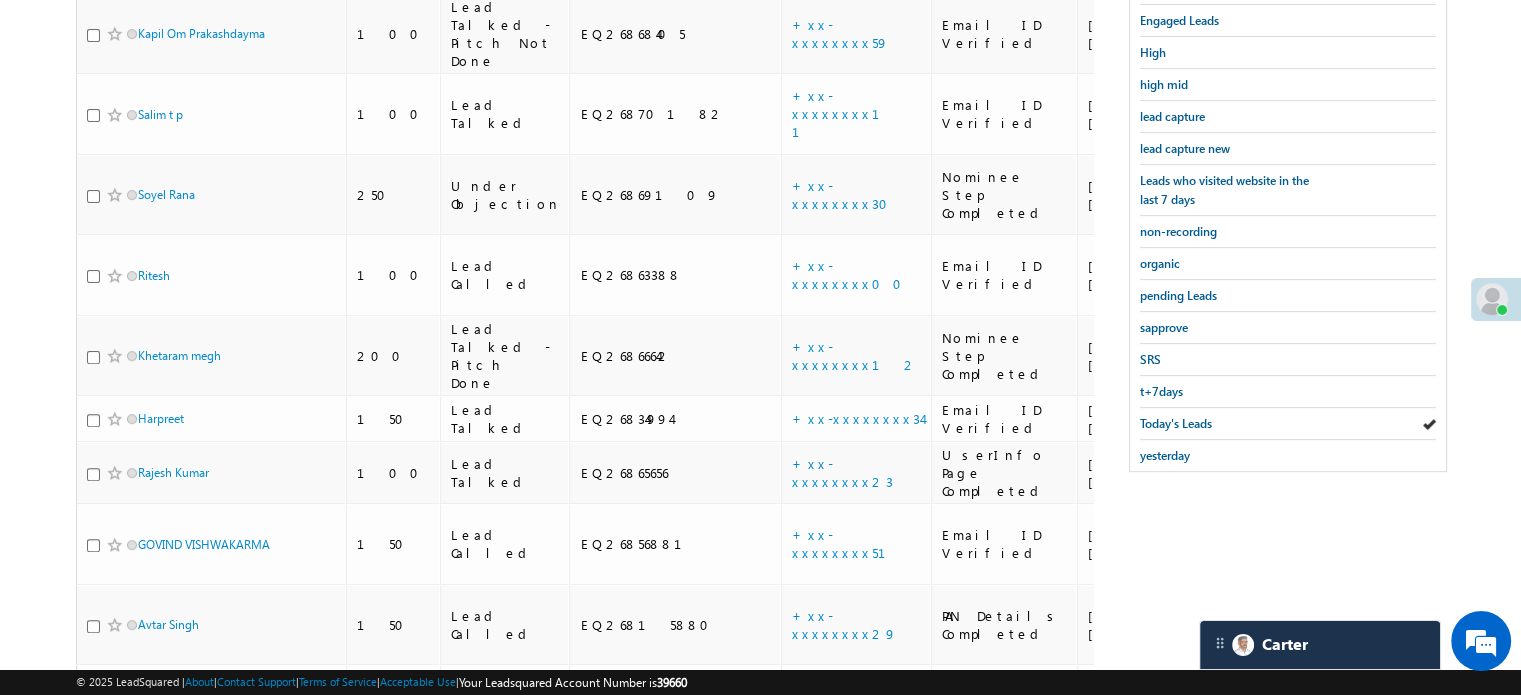 scroll, scrollTop: 339, scrollLeft: 0, axis: vertical 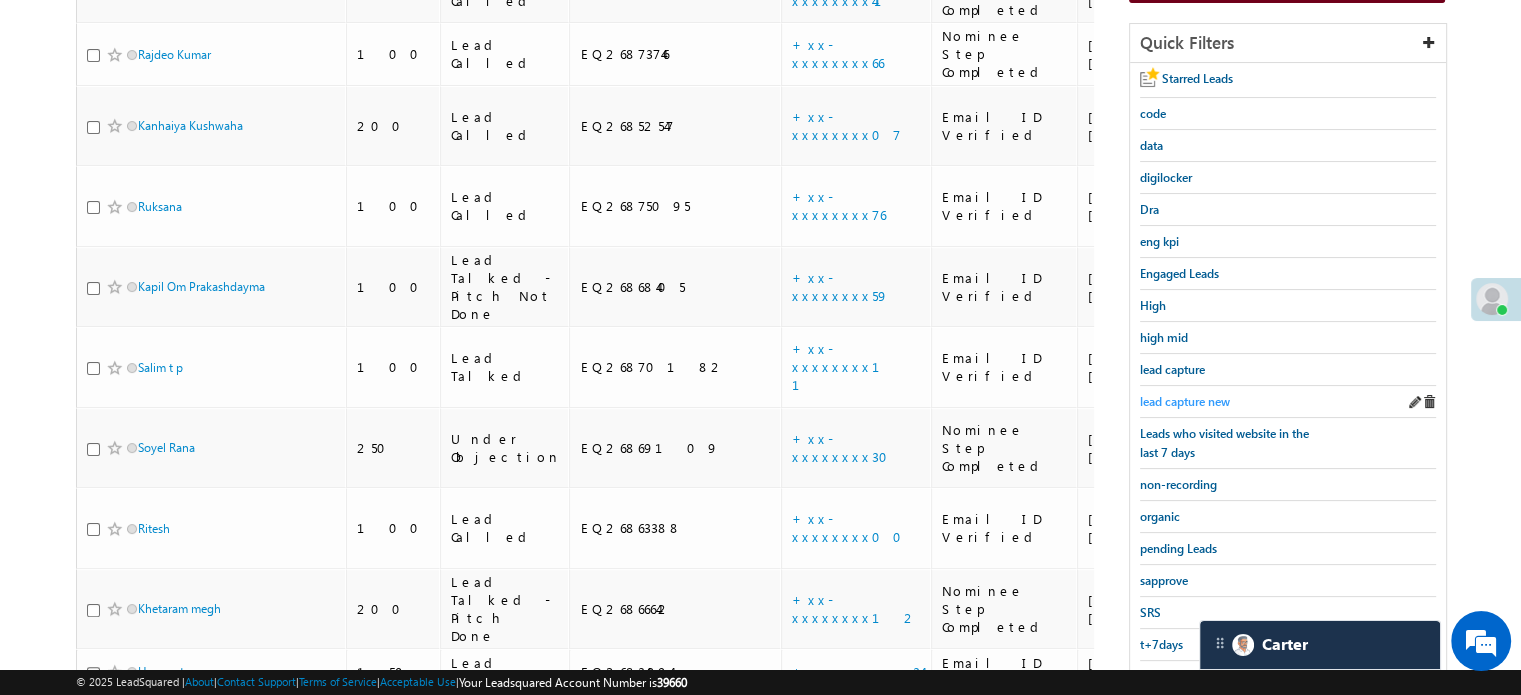 click on "lead capture new" at bounding box center (1185, 401) 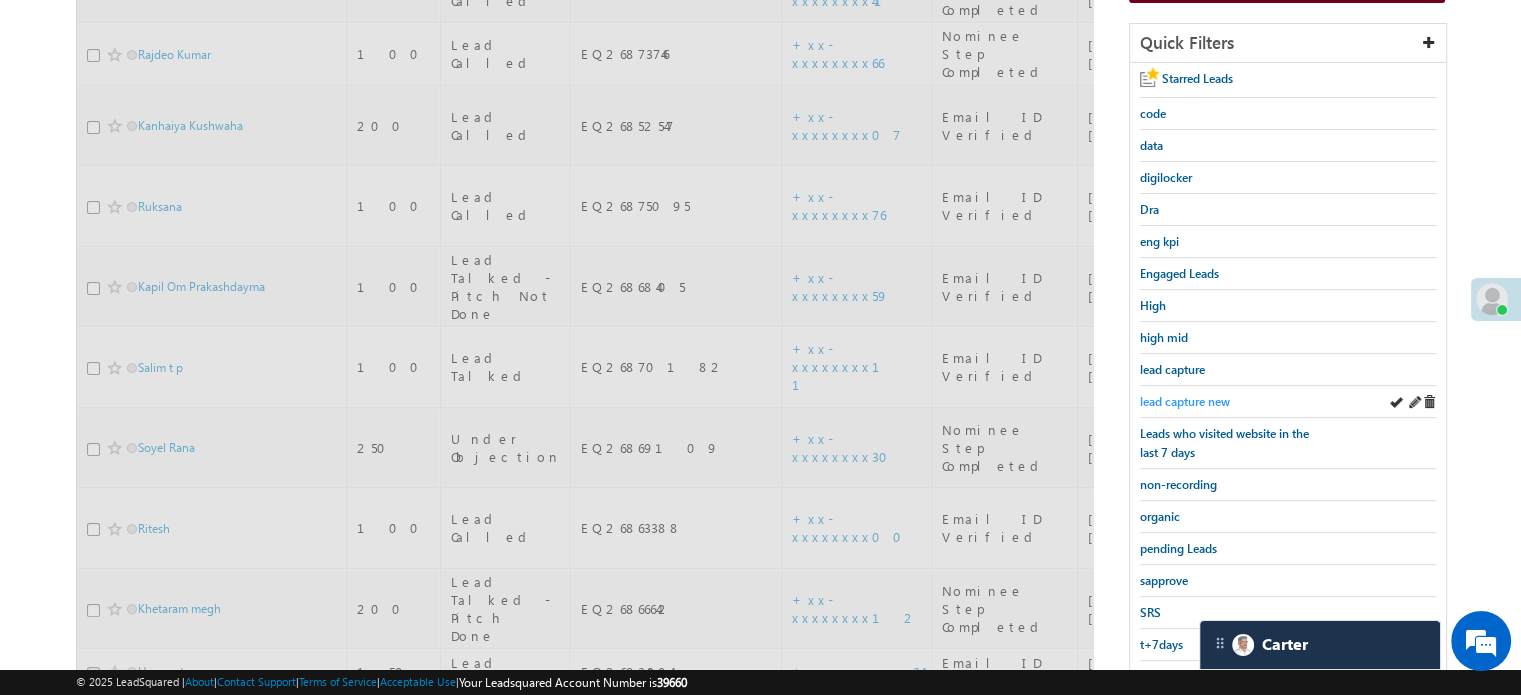 scroll, scrollTop: 139, scrollLeft: 0, axis: vertical 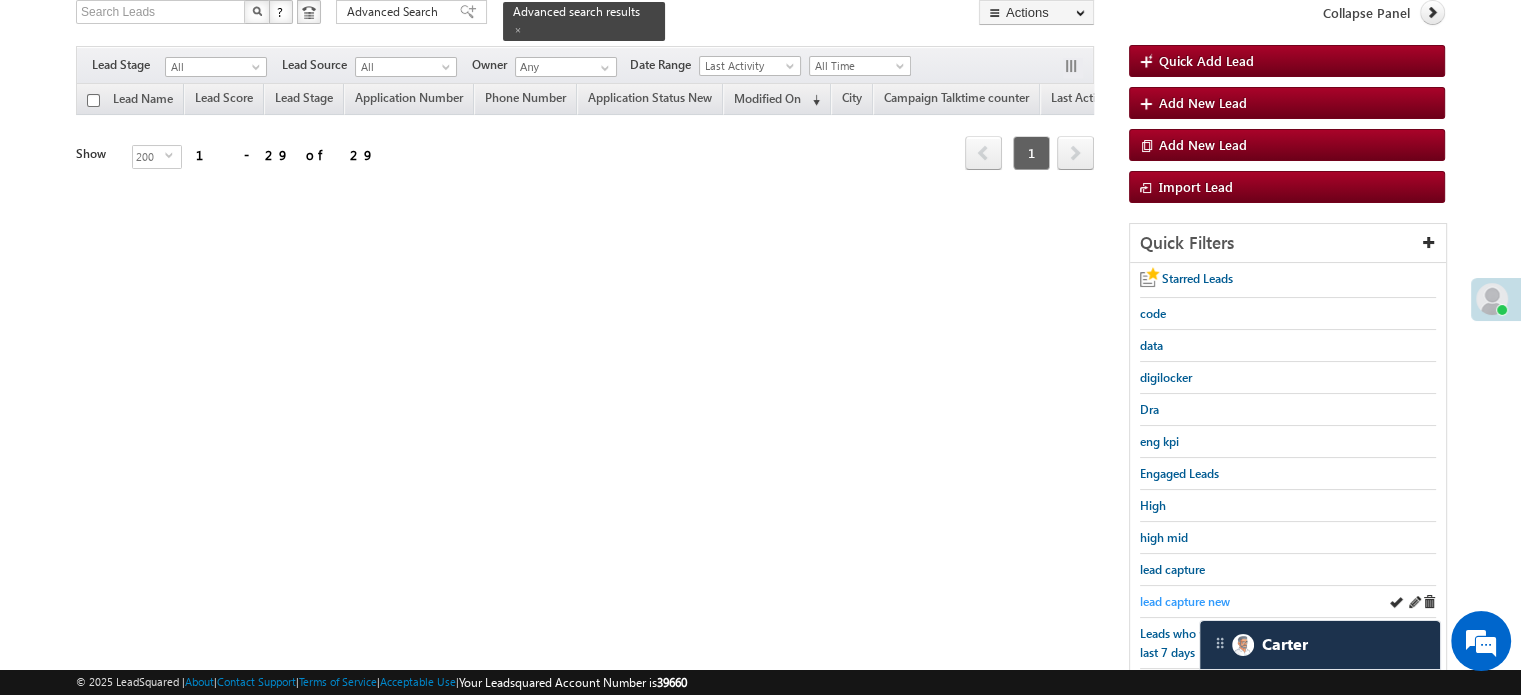 click on "lead capture new" at bounding box center [1185, 601] 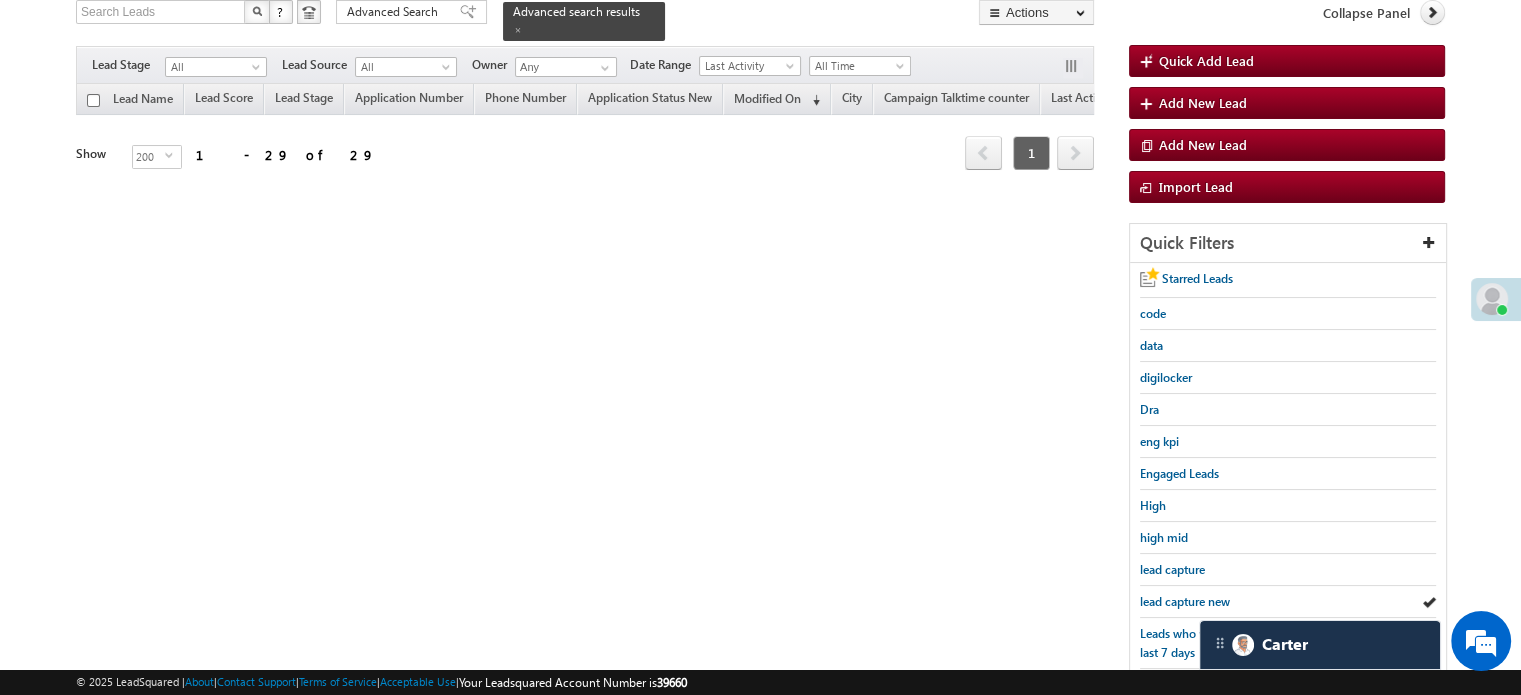 click on "lead capture new" at bounding box center (1185, 601) 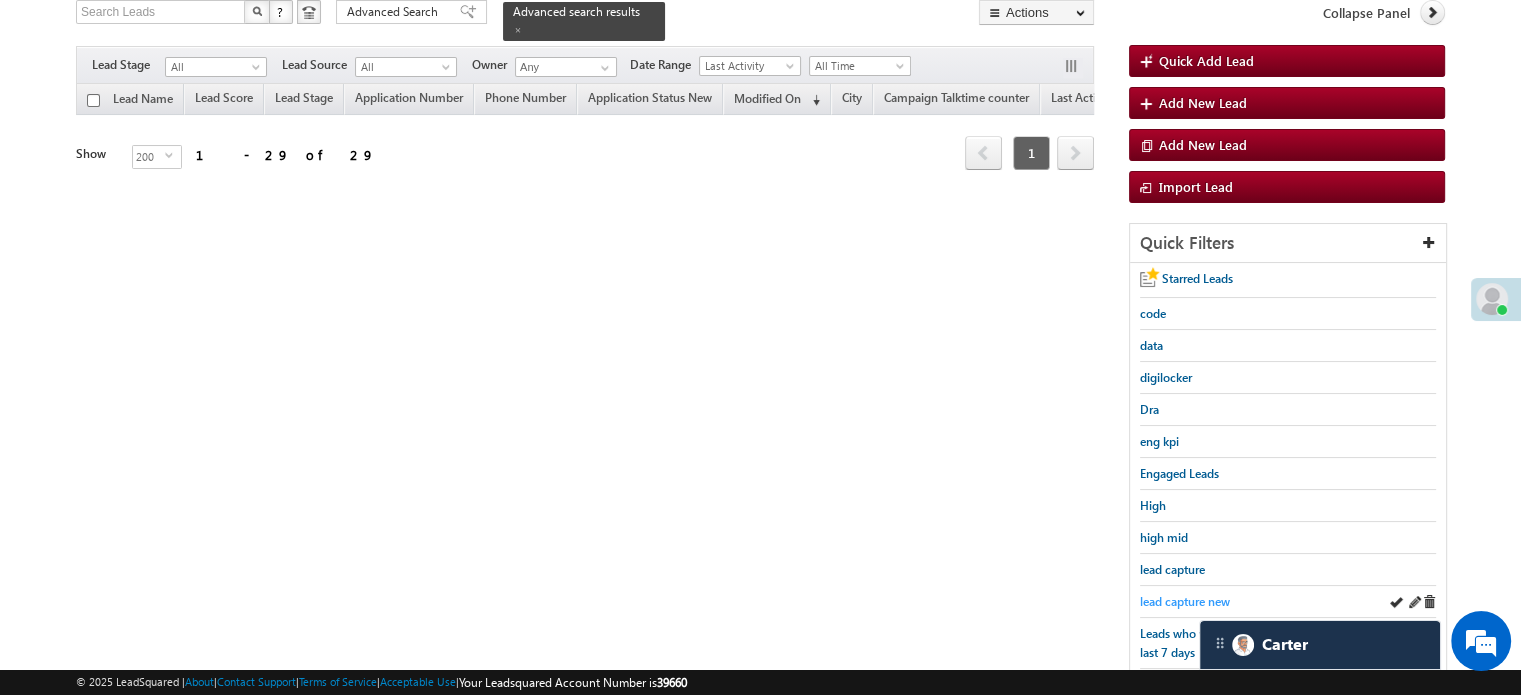 click on "lead capture new" at bounding box center [1185, 601] 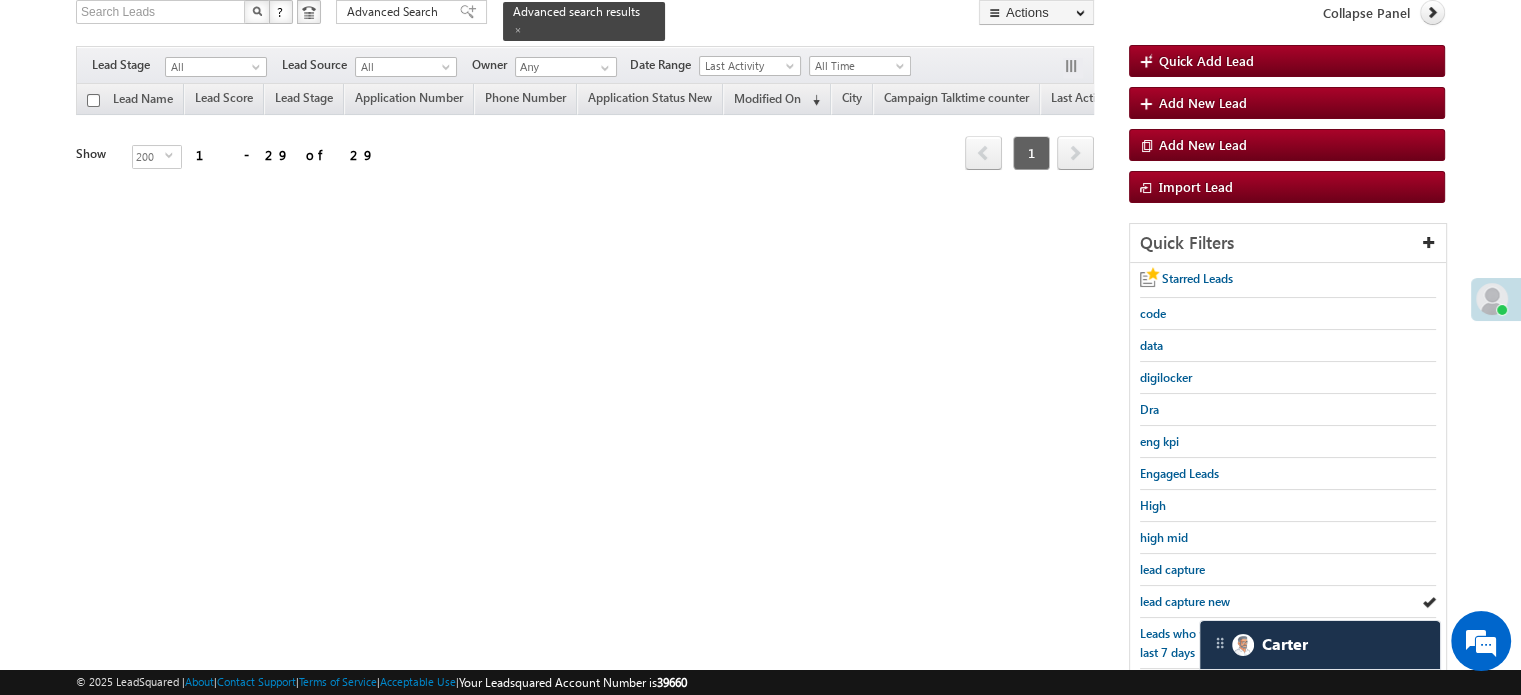 click on "Search Leads X ?   29 results found
Advanced Search
Advanced Search
Advanced search results
Actions" at bounding box center (760, 472) 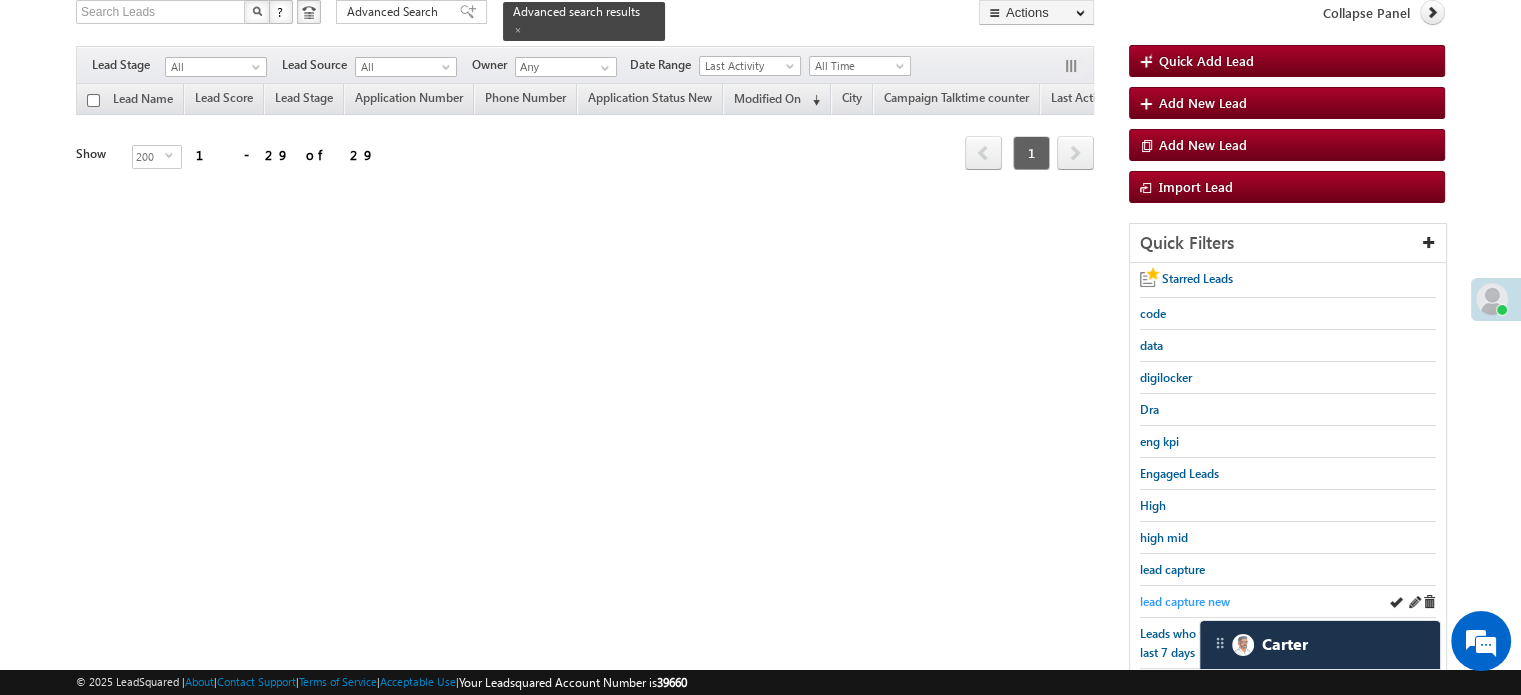 click on "lead capture new" at bounding box center [1185, 601] 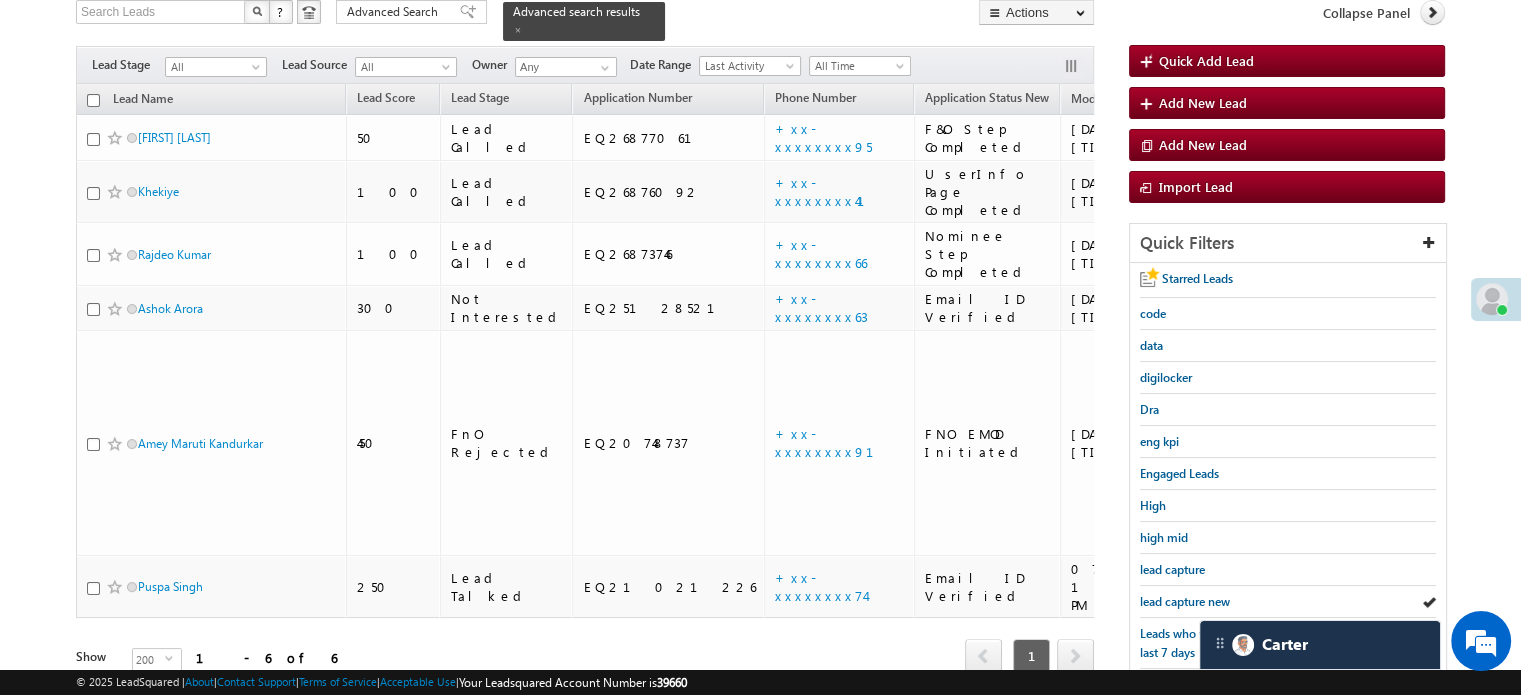 click on "lead capture new" at bounding box center [1185, 601] 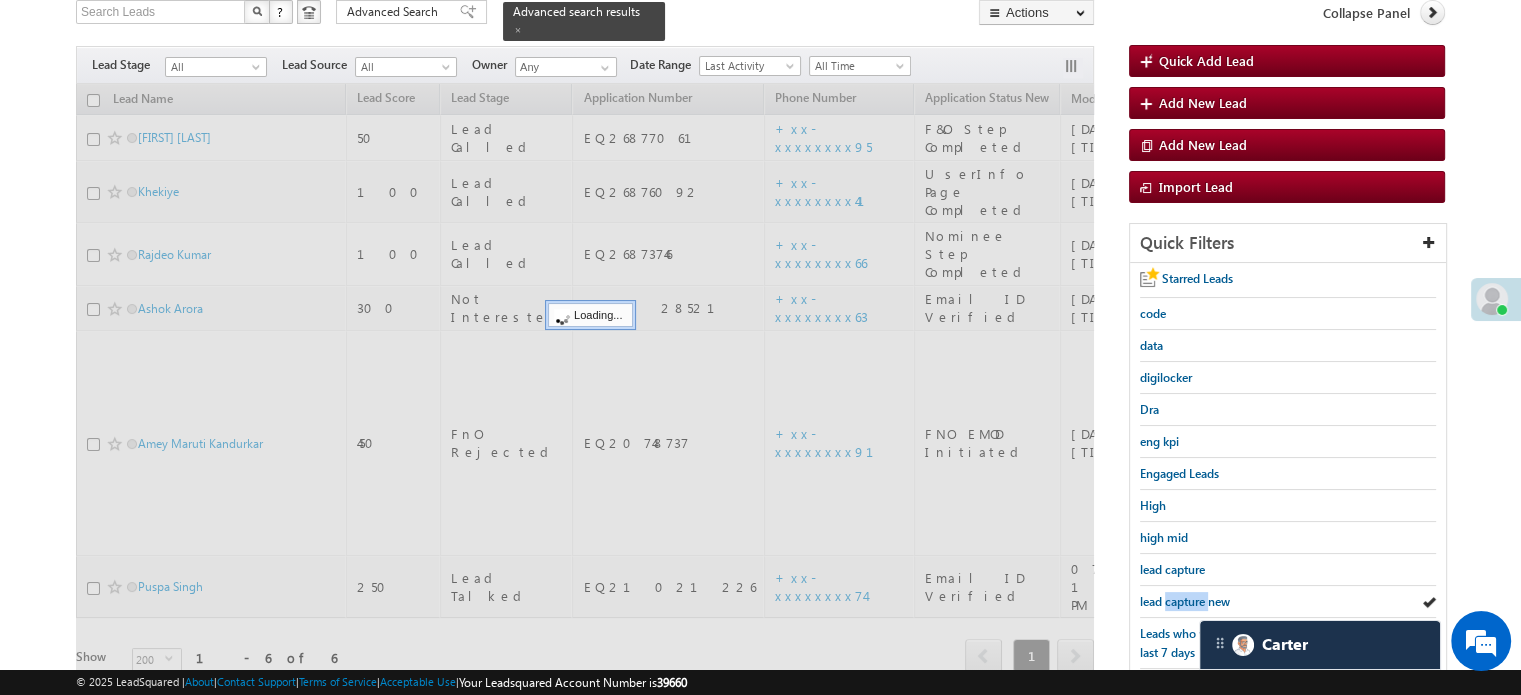 click on "lead capture new" at bounding box center [1185, 601] 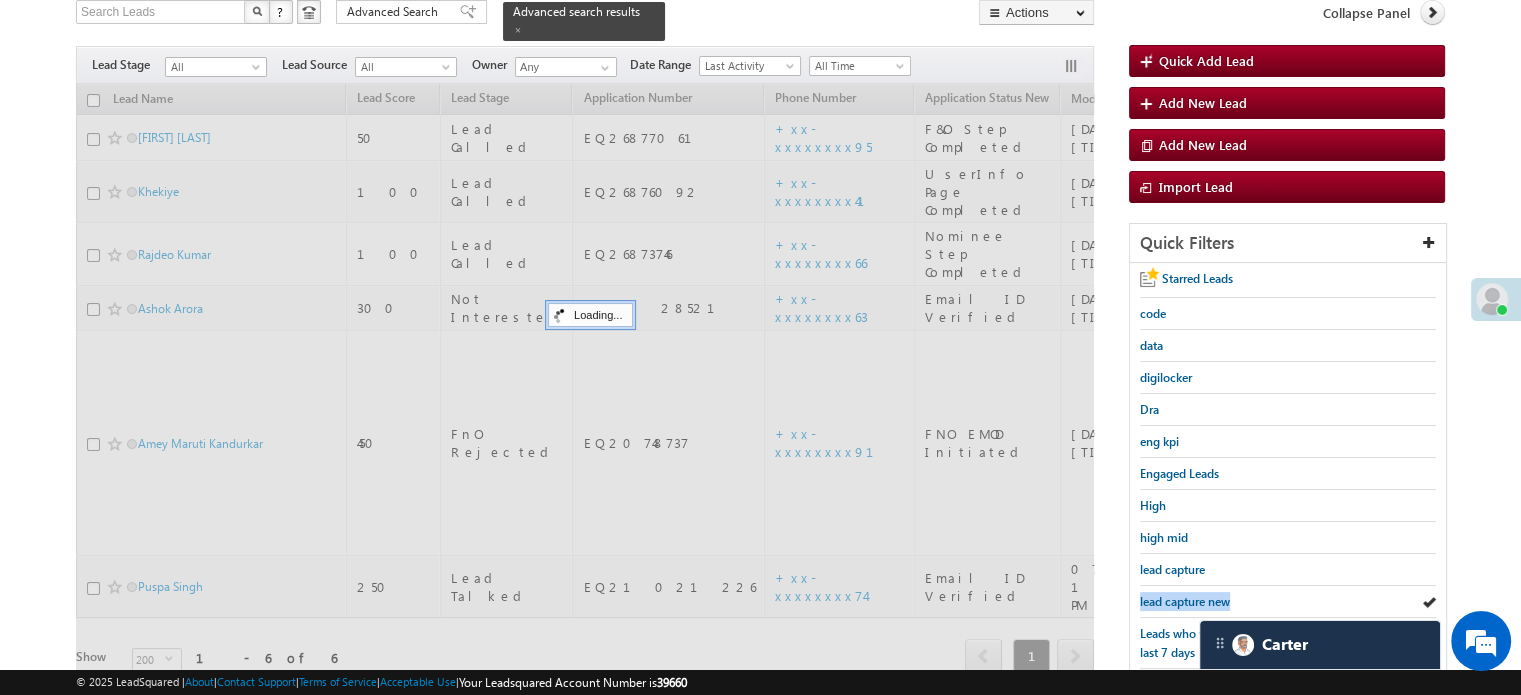 click on "lead capture new" at bounding box center [1185, 601] 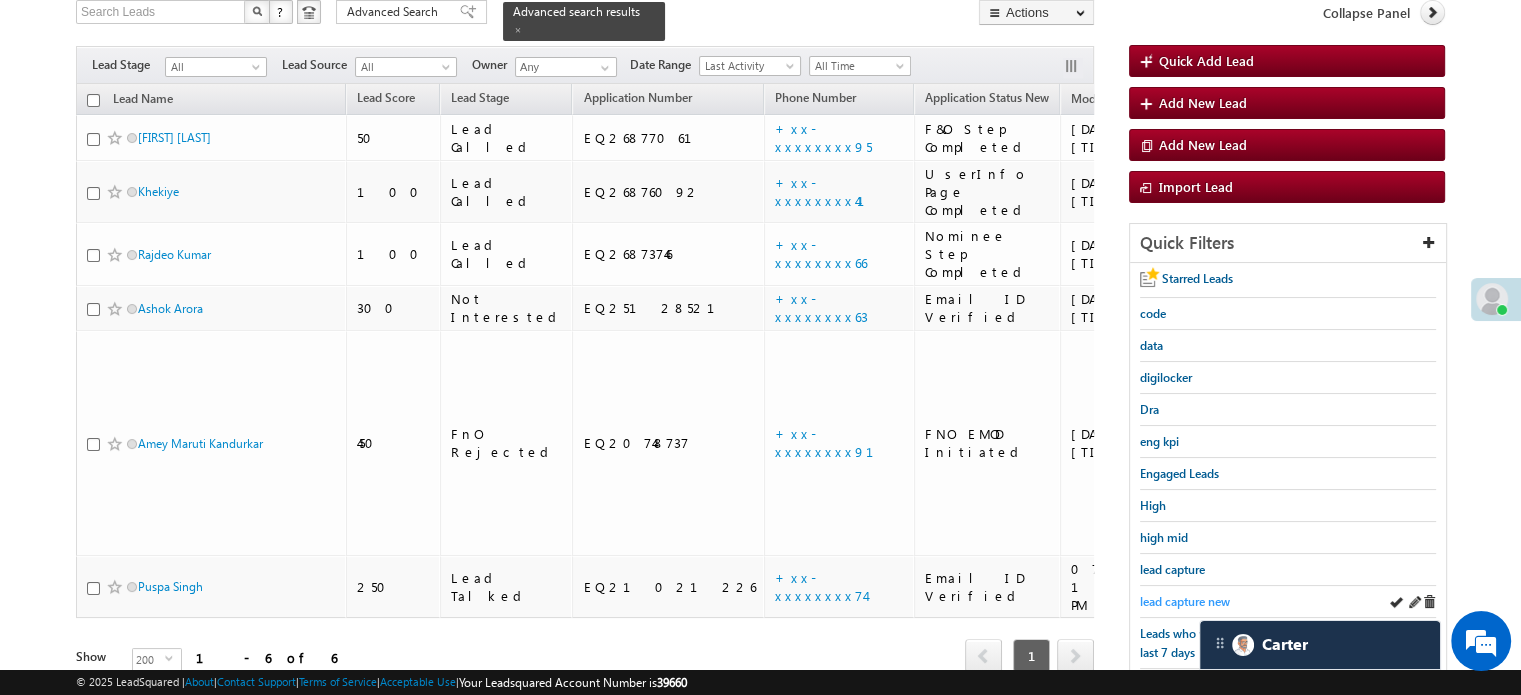 click on "lead capture new" at bounding box center (1185, 601) 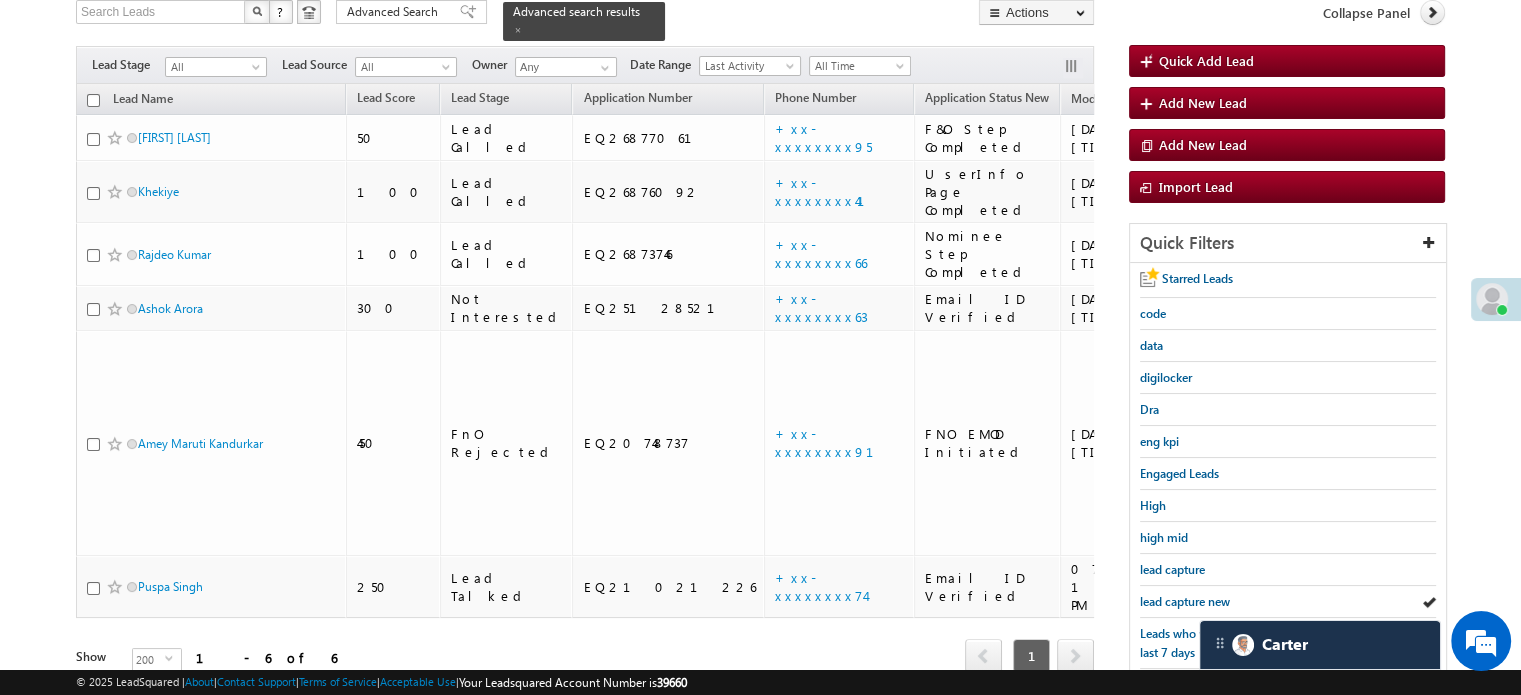 click on "lead capture new" at bounding box center (1185, 601) 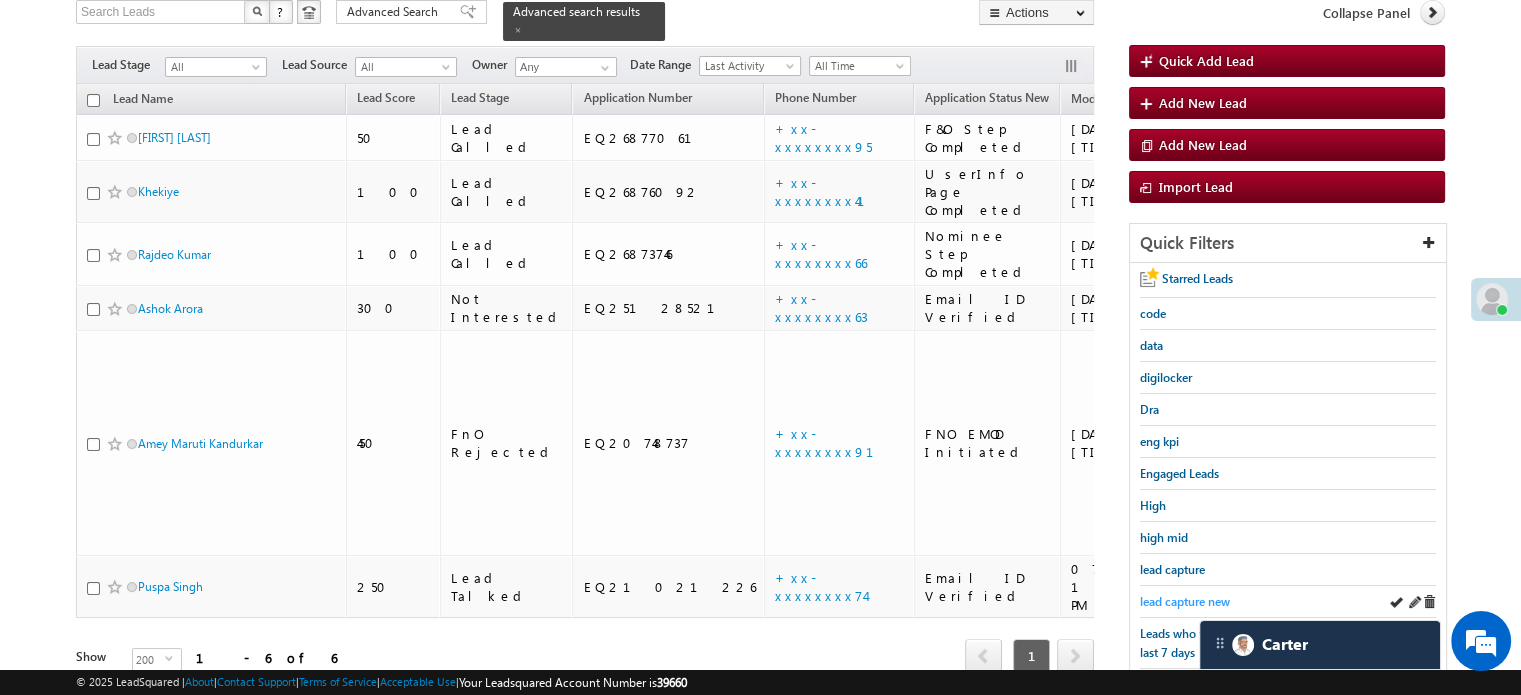 click on "lead capture new" at bounding box center [1185, 601] 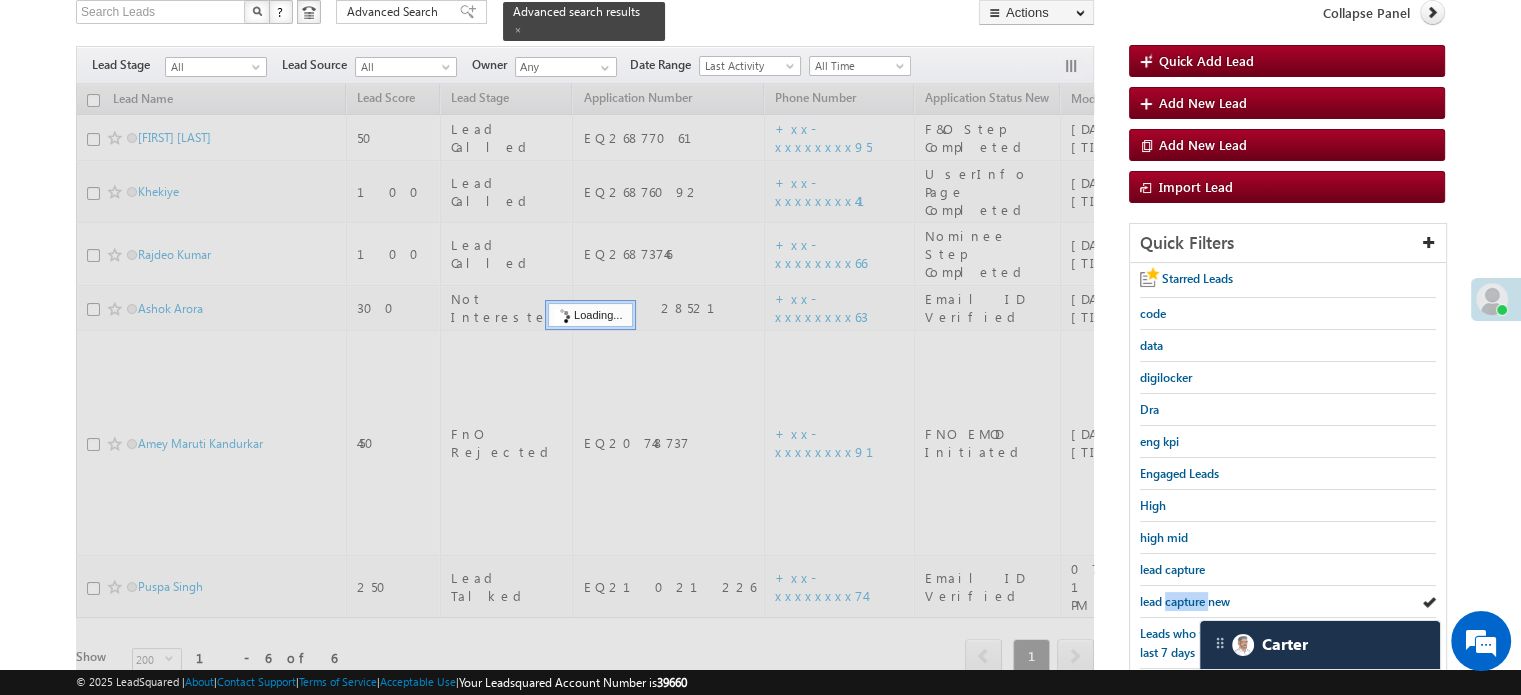 click on "lead capture new" at bounding box center (1185, 601) 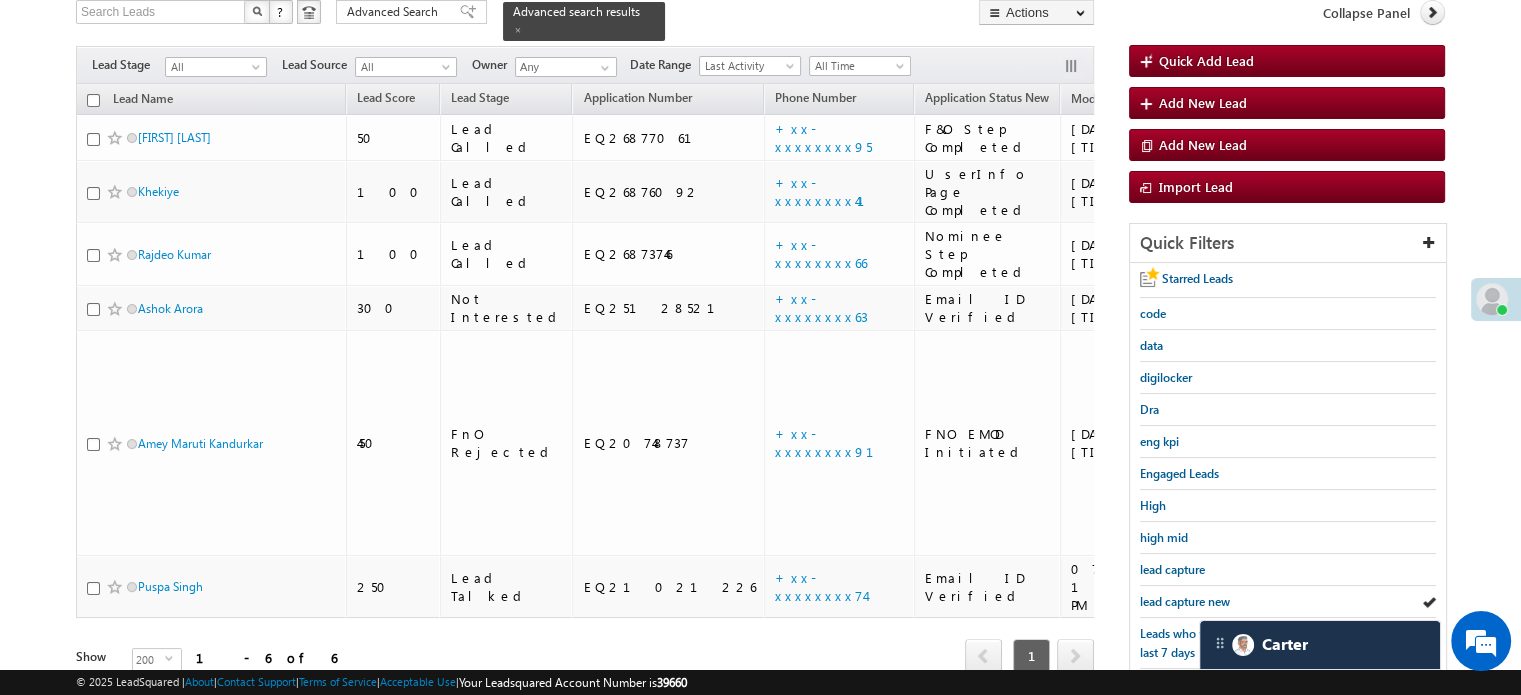 click on "lead capture new" at bounding box center [1185, 601] 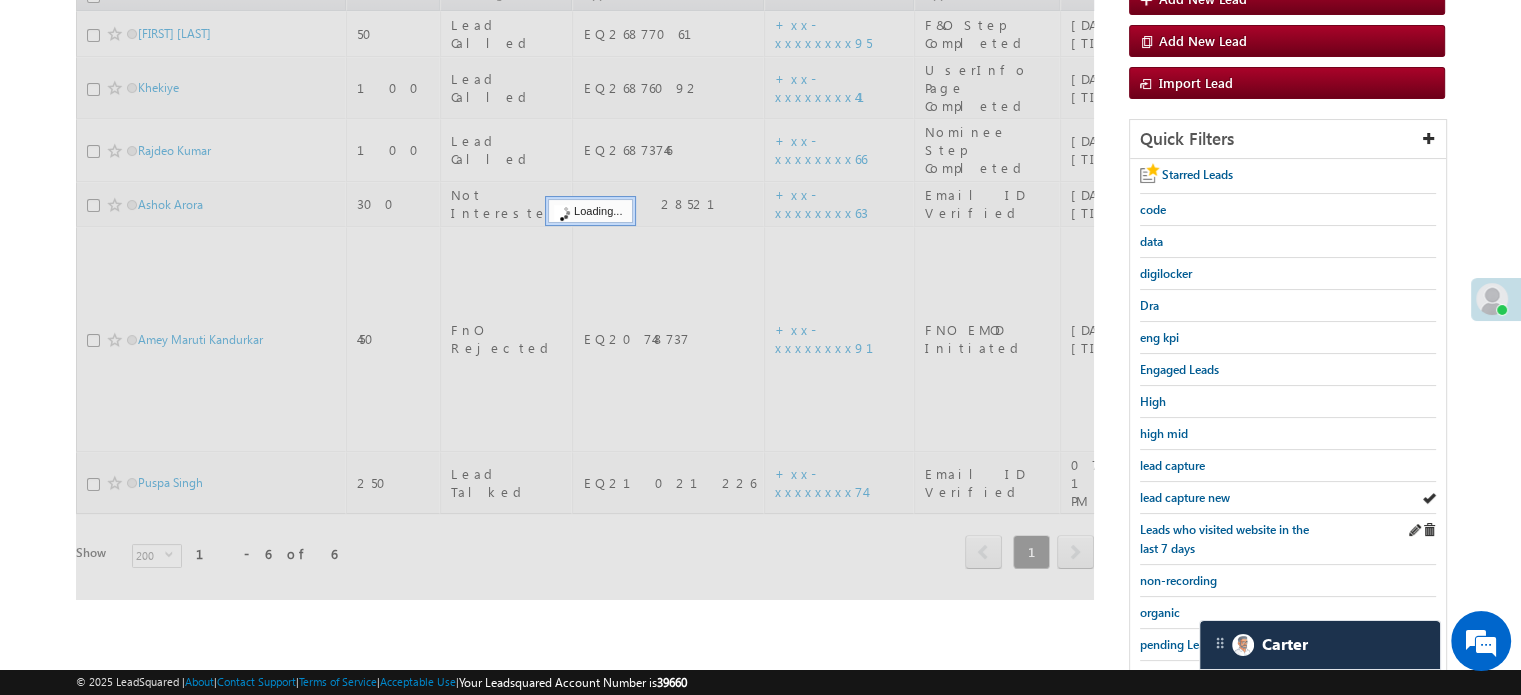 scroll, scrollTop: 429, scrollLeft: 0, axis: vertical 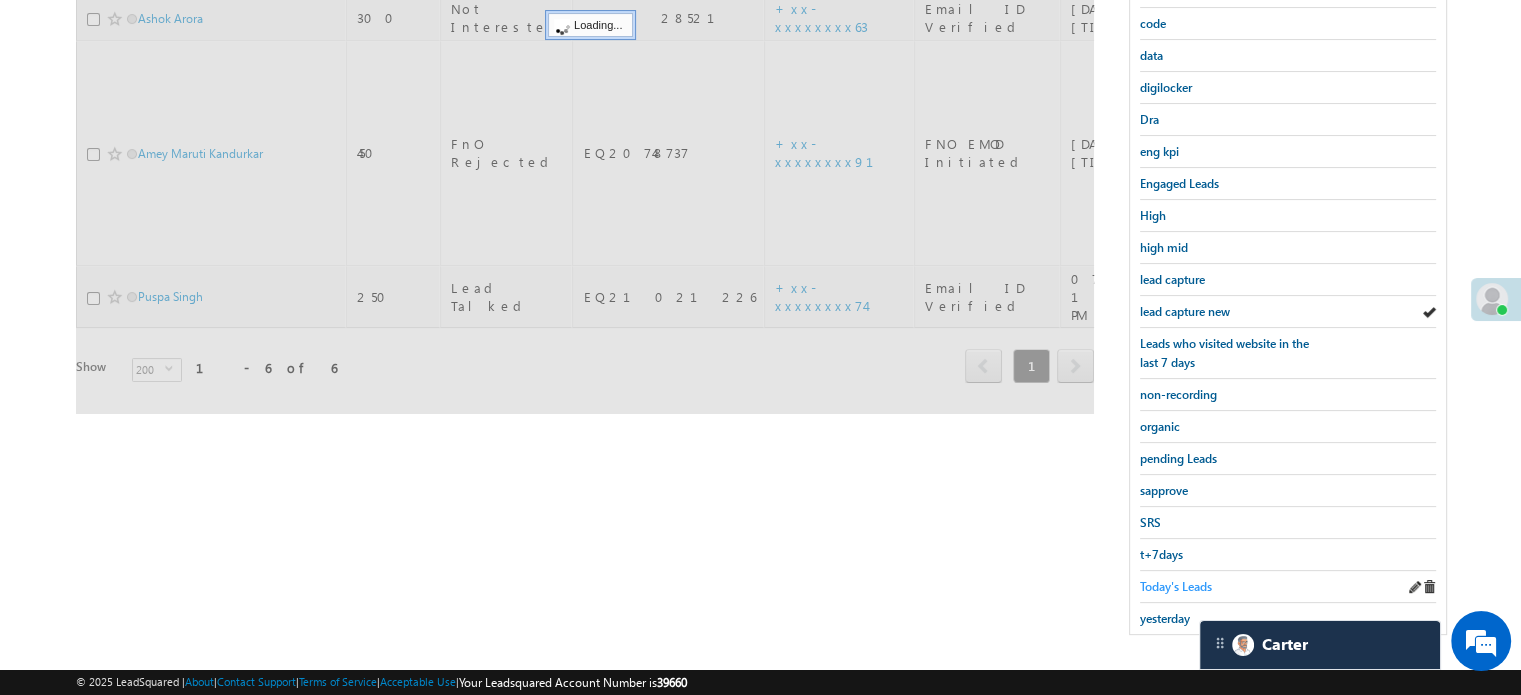 click on "Today's Leads" at bounding box center (1176, 586) 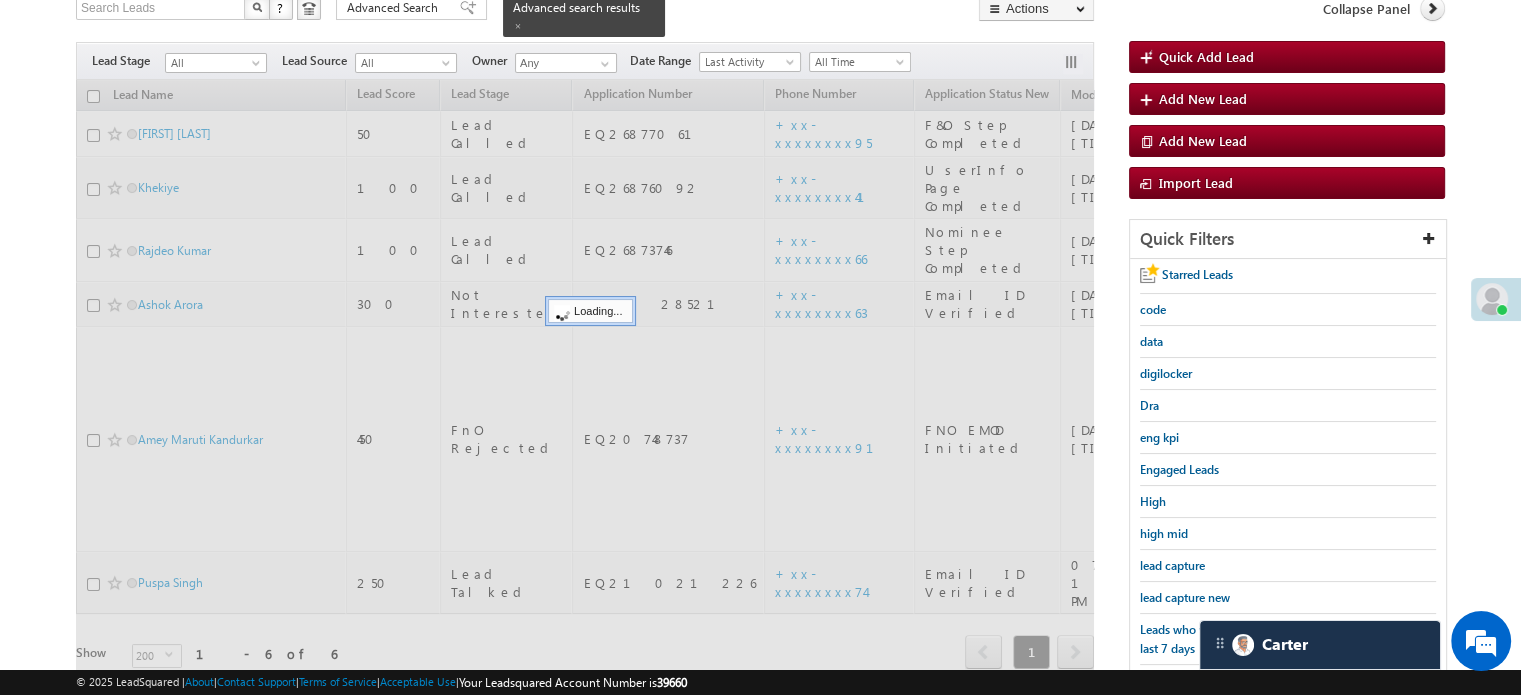 scroll, scrollTop: 129, scrollLeft: 0, axis: vertical 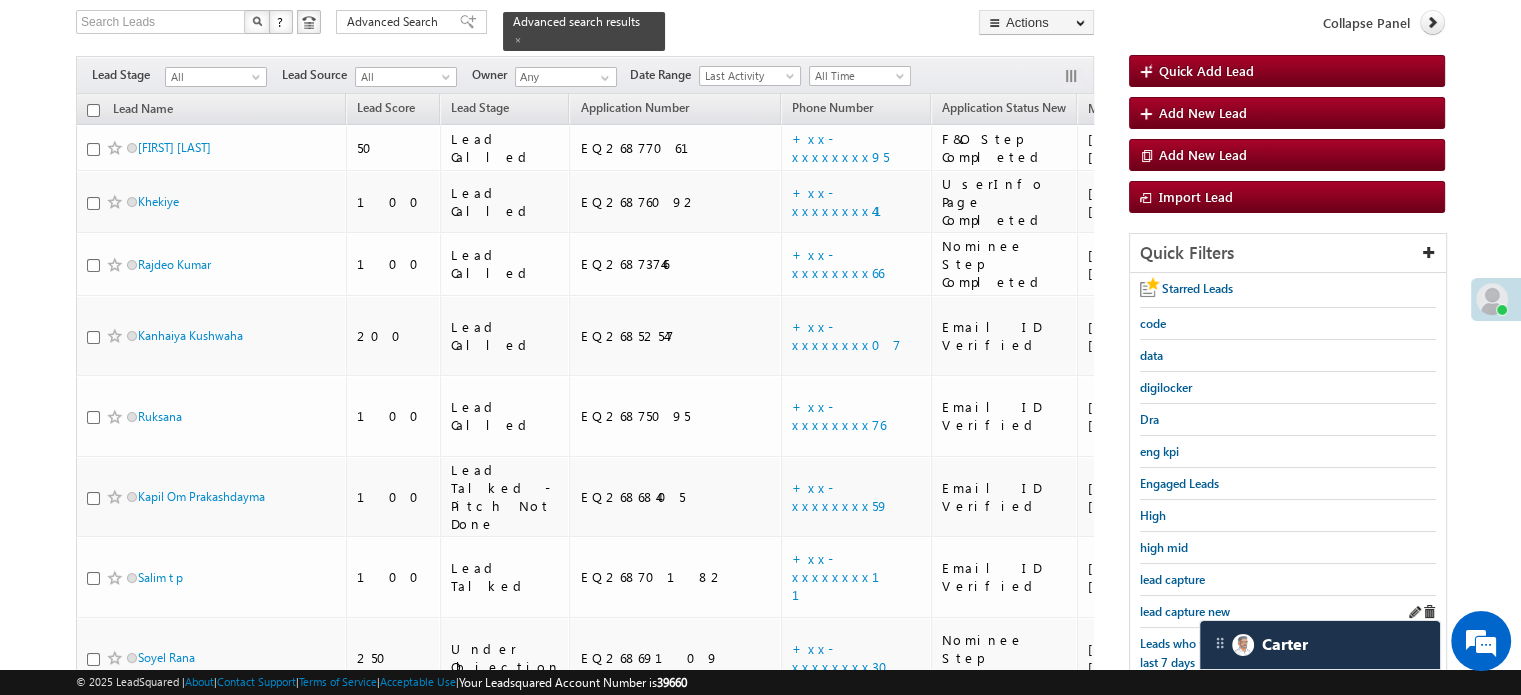 click on "lead capture new" at bounding box center [1288, 612] 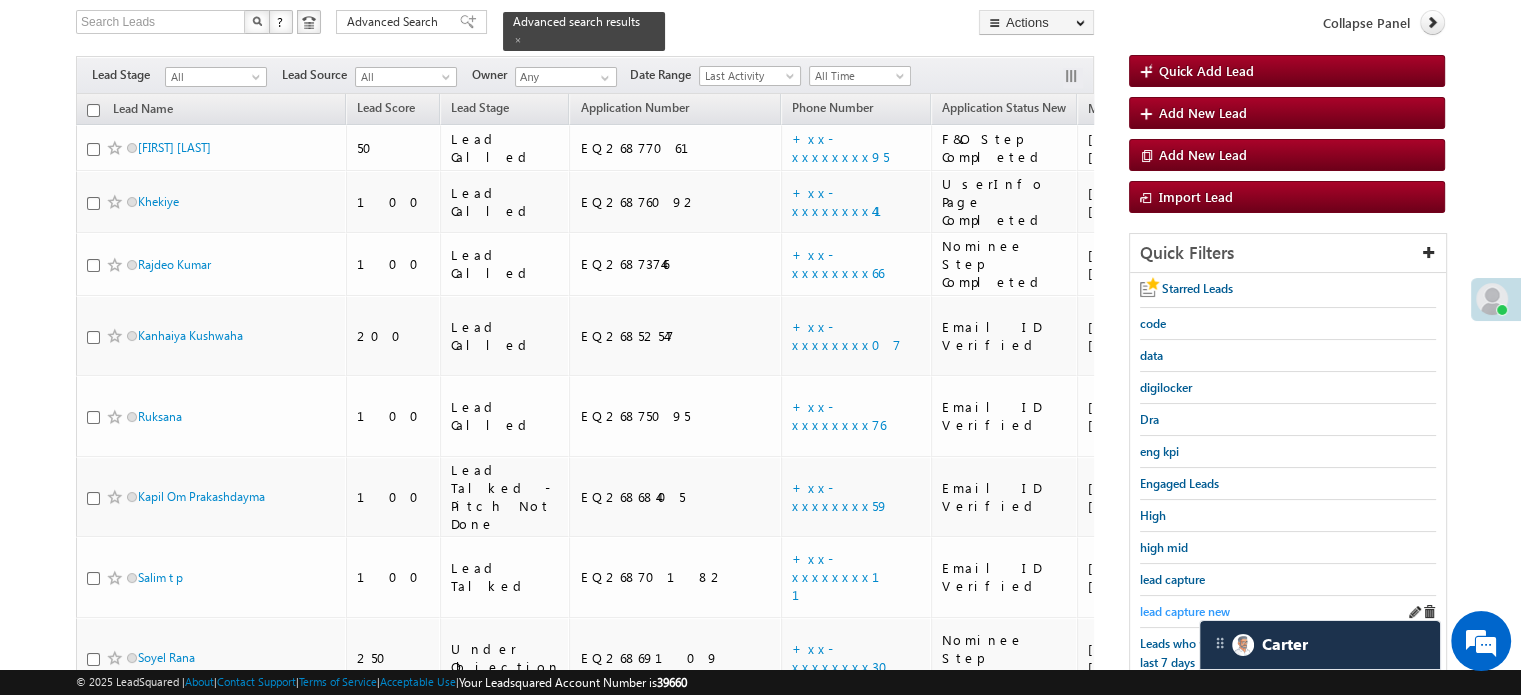 click on "lead capture new" at bounding box center (1185, 611) 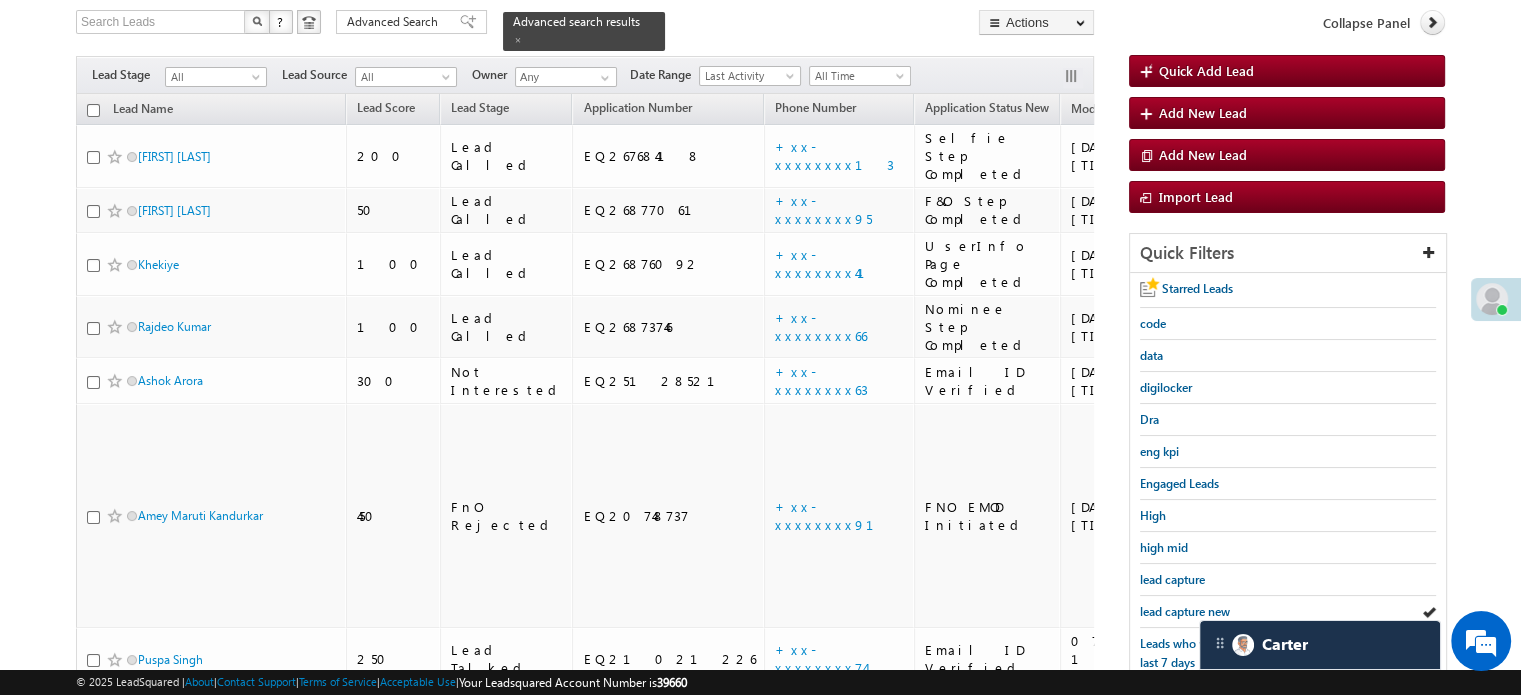 click on "lead capture new" at bounding box center [1185, 611] 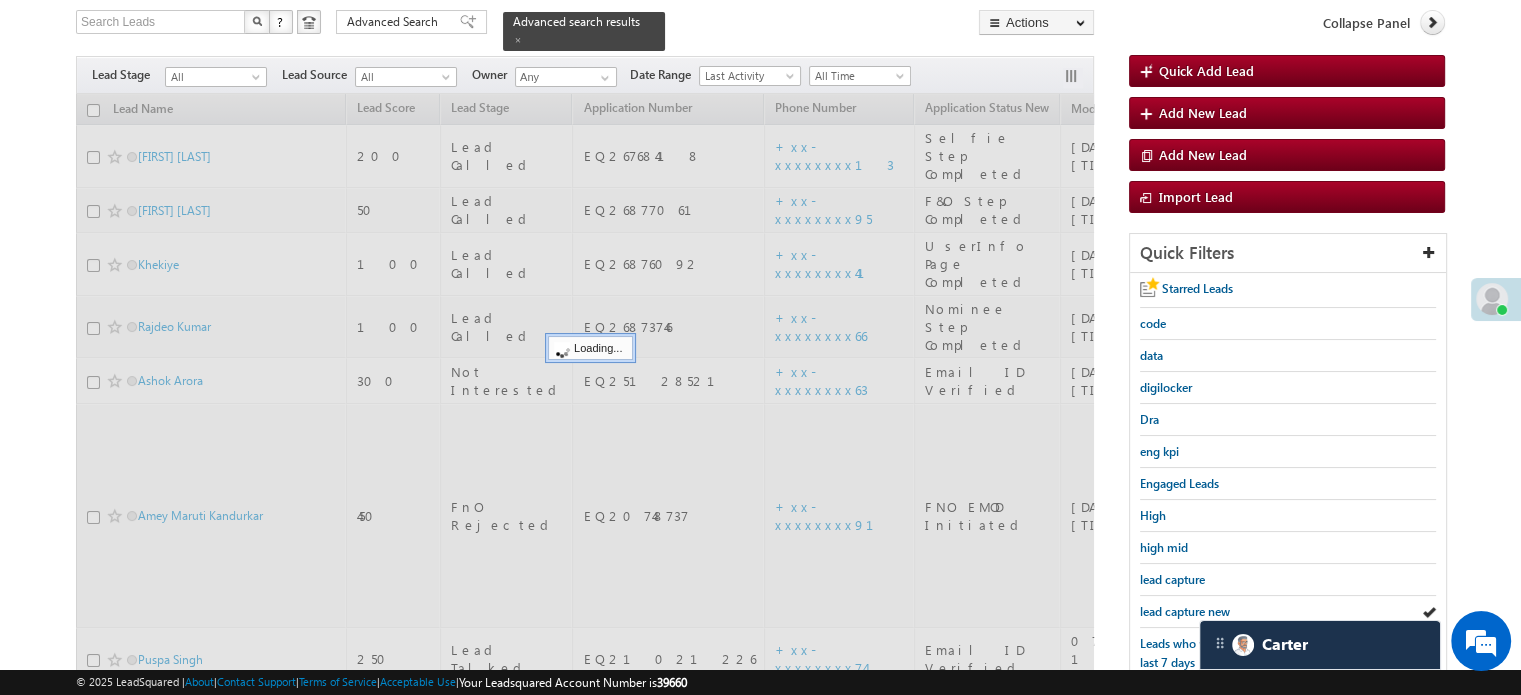 click on "lead capture new" at bounding box center (1185, 611) 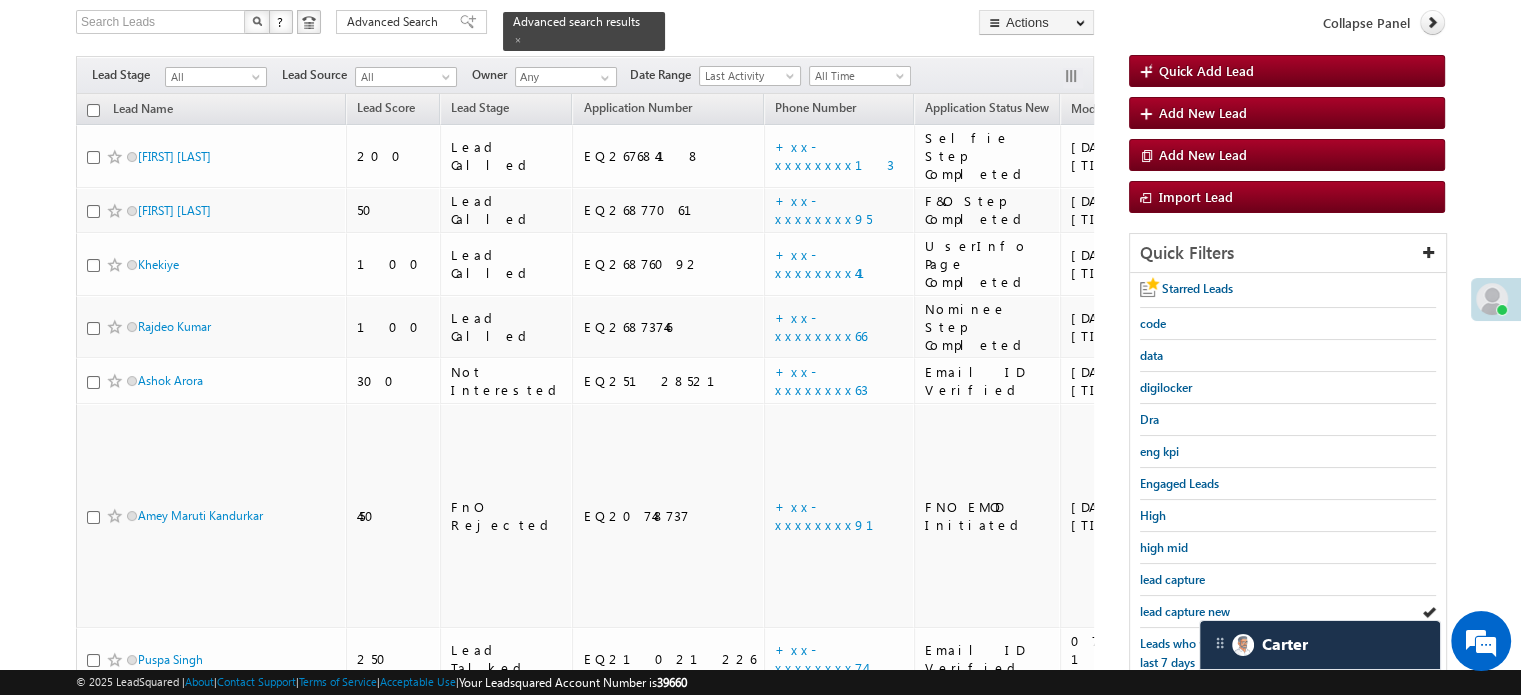 click on "lead capture new" at bounding box center [1185, 611] 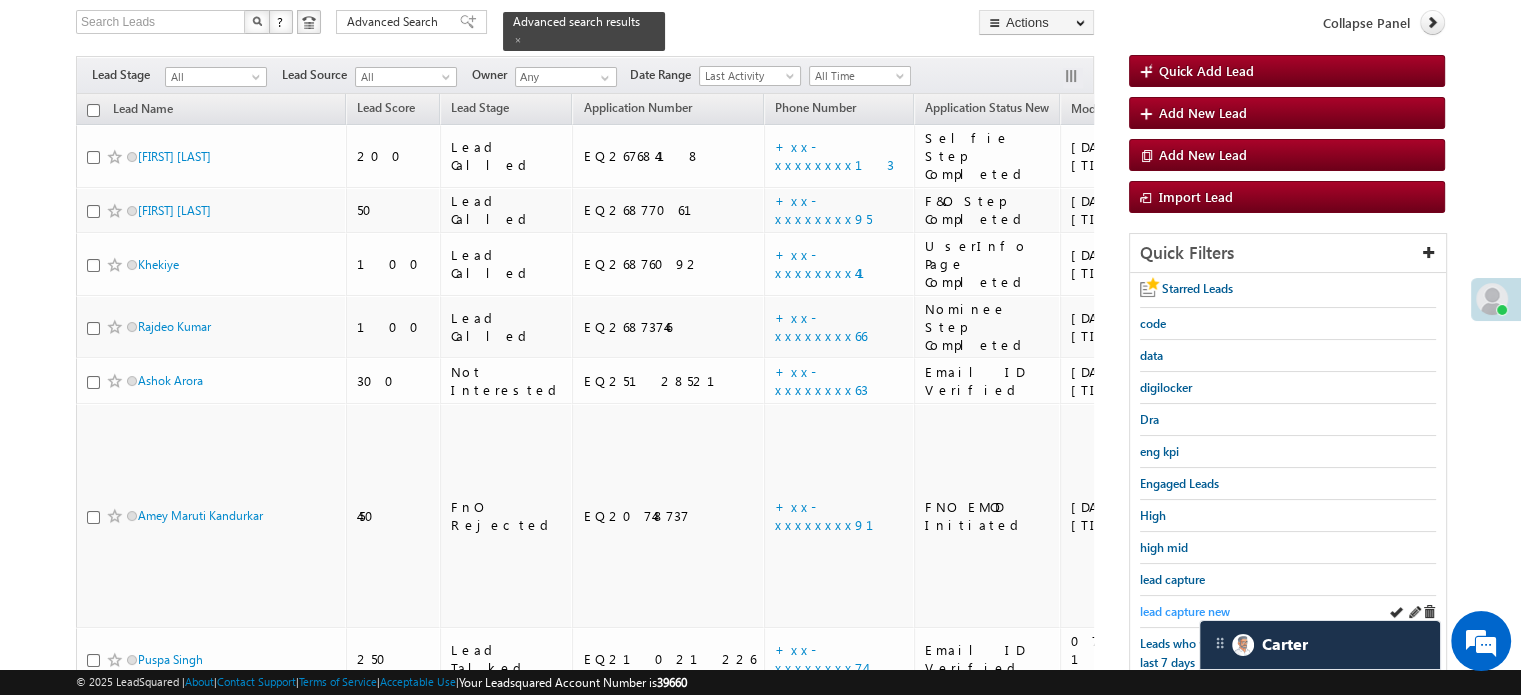 click on "lead capture new" at bounding box center [1185, 611] 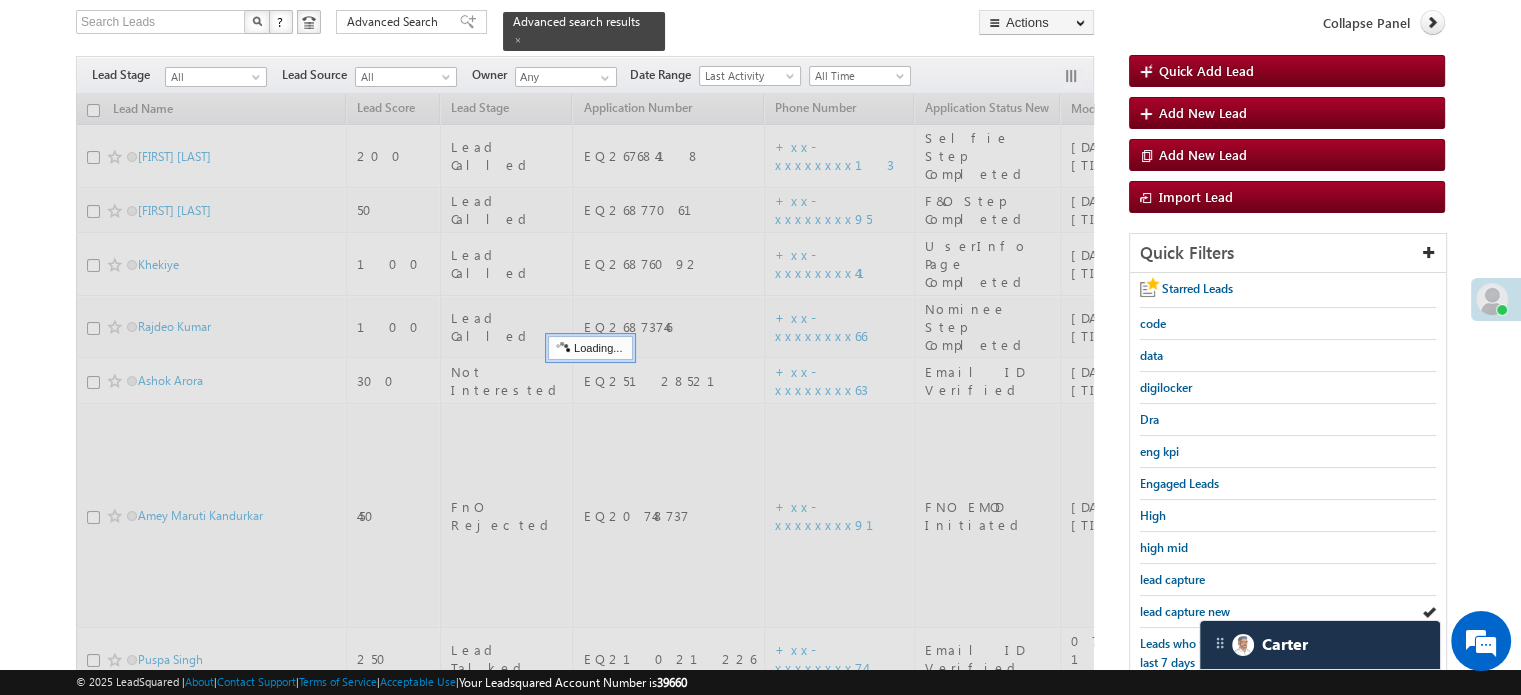 click on "lead capture new" at bounding box center (1185, 611) 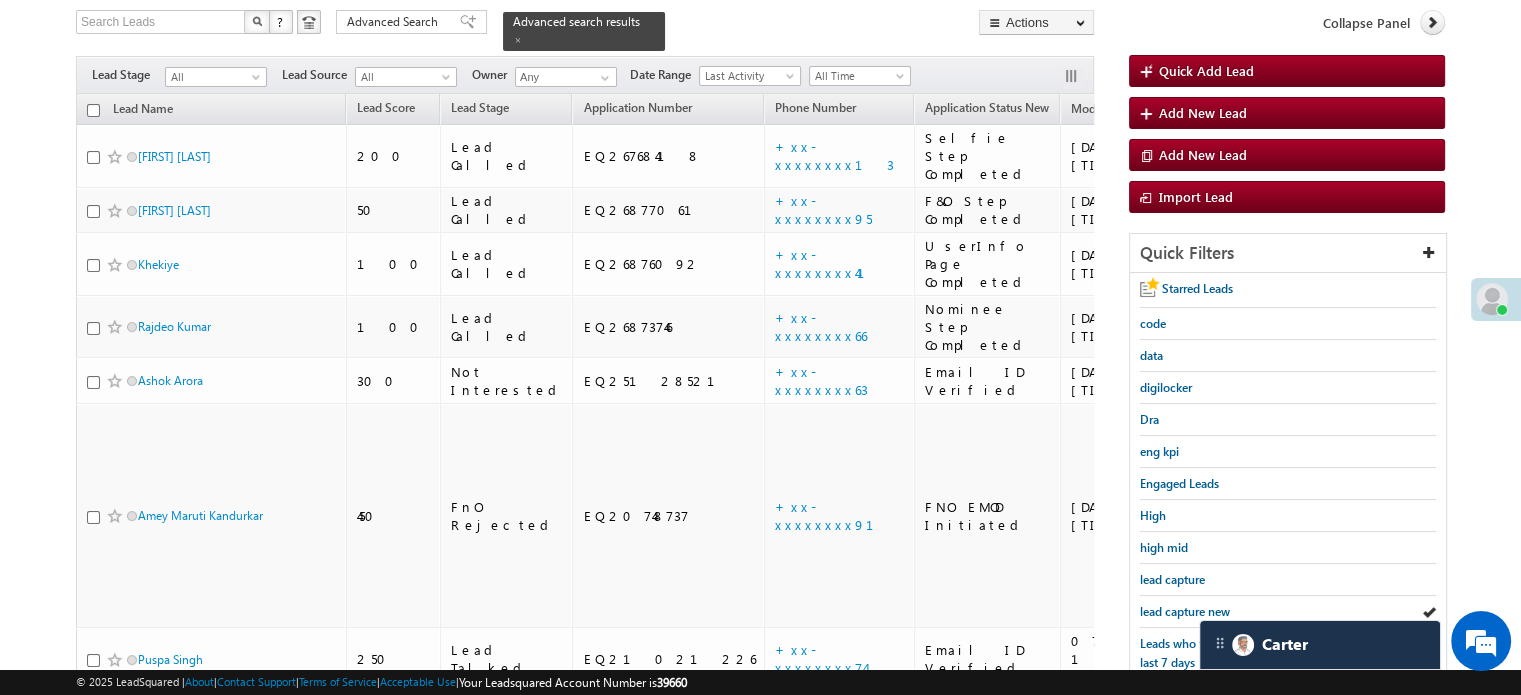 click on "lead capture new" at bounding box center (1185, 611) 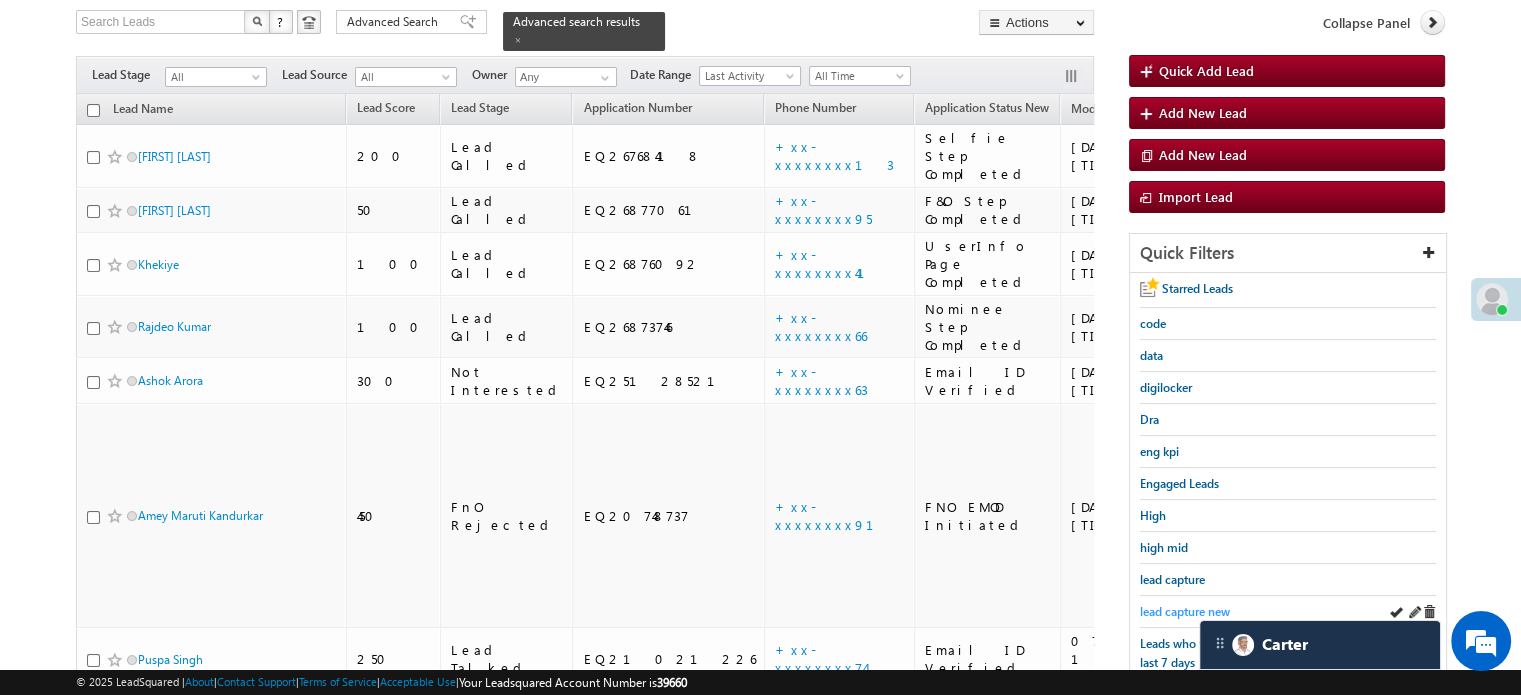 click on "lead capture new" at bounding box center (1185, 611) 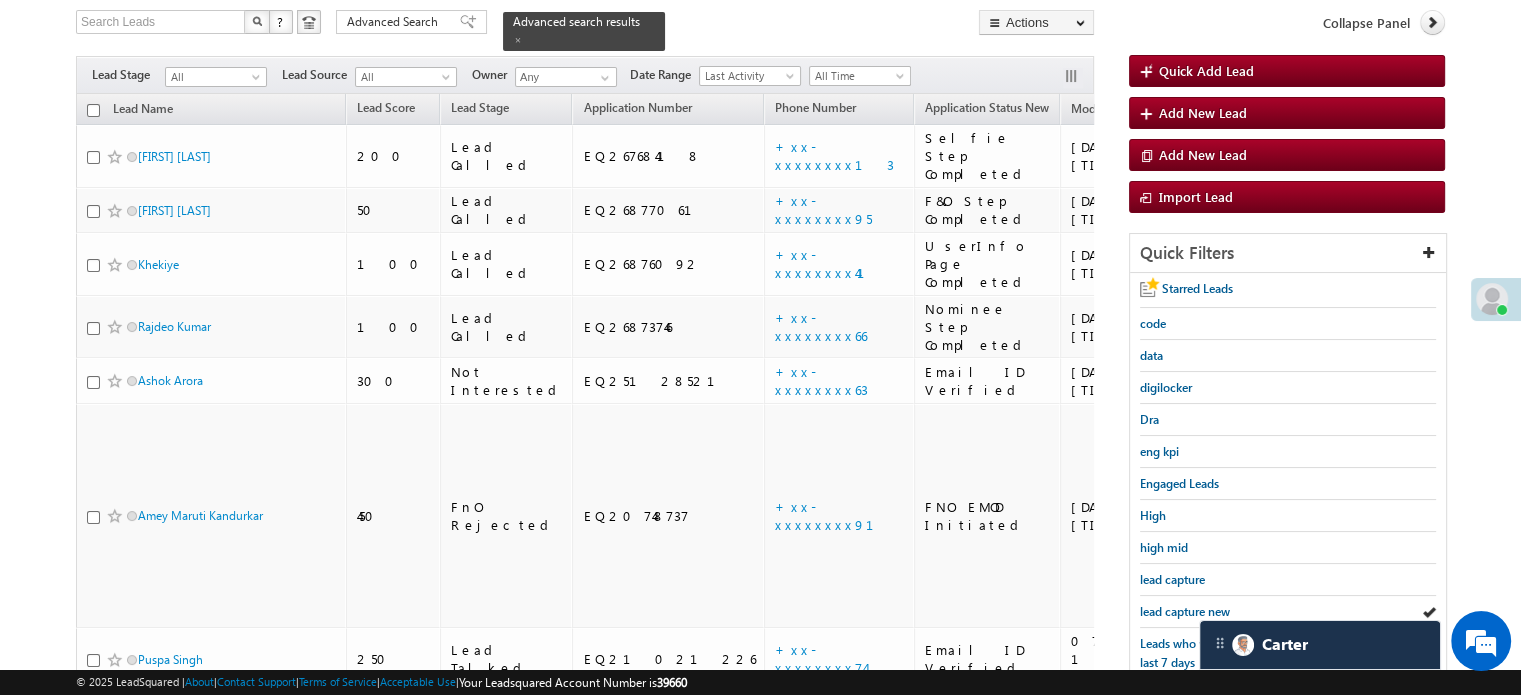click on "lead capture new" at bounding box center (1185, 611) 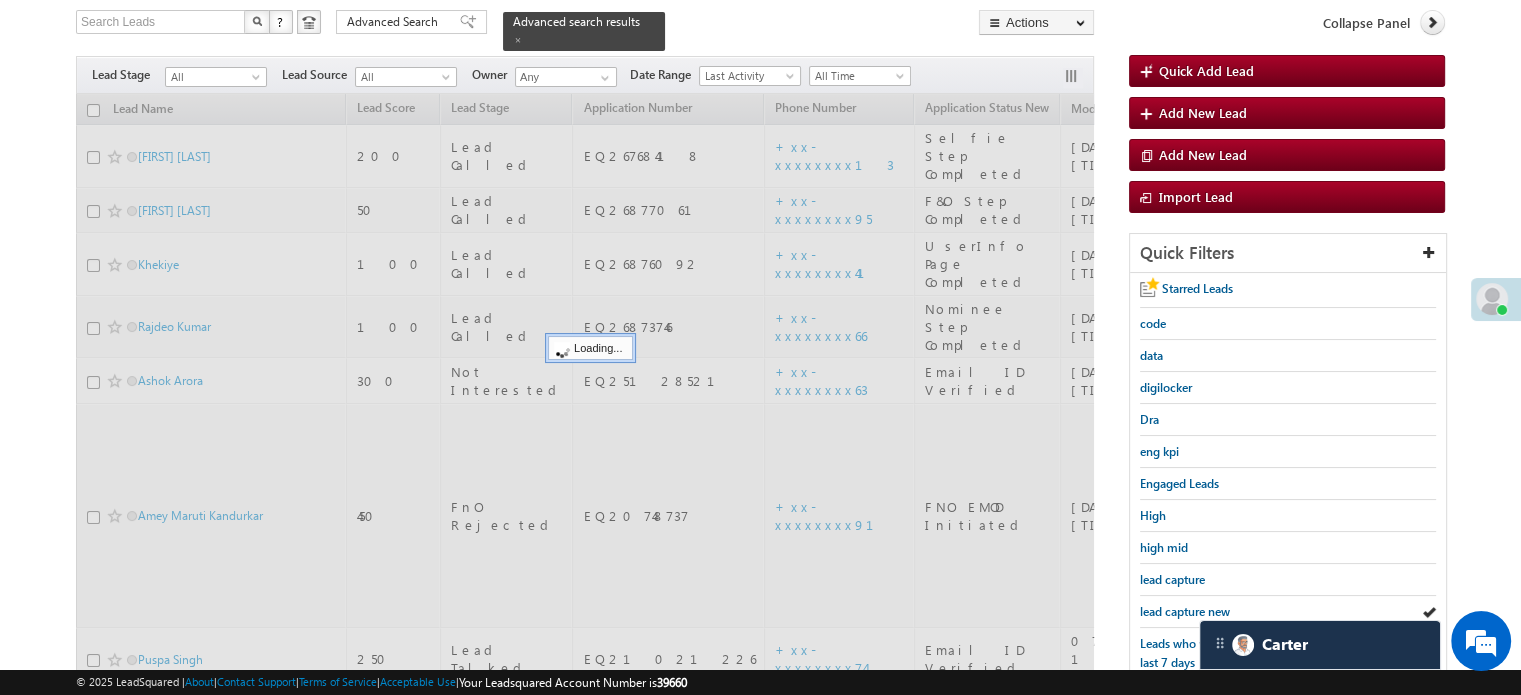 click on "lead capture new" at bounding box center [1185, 611] 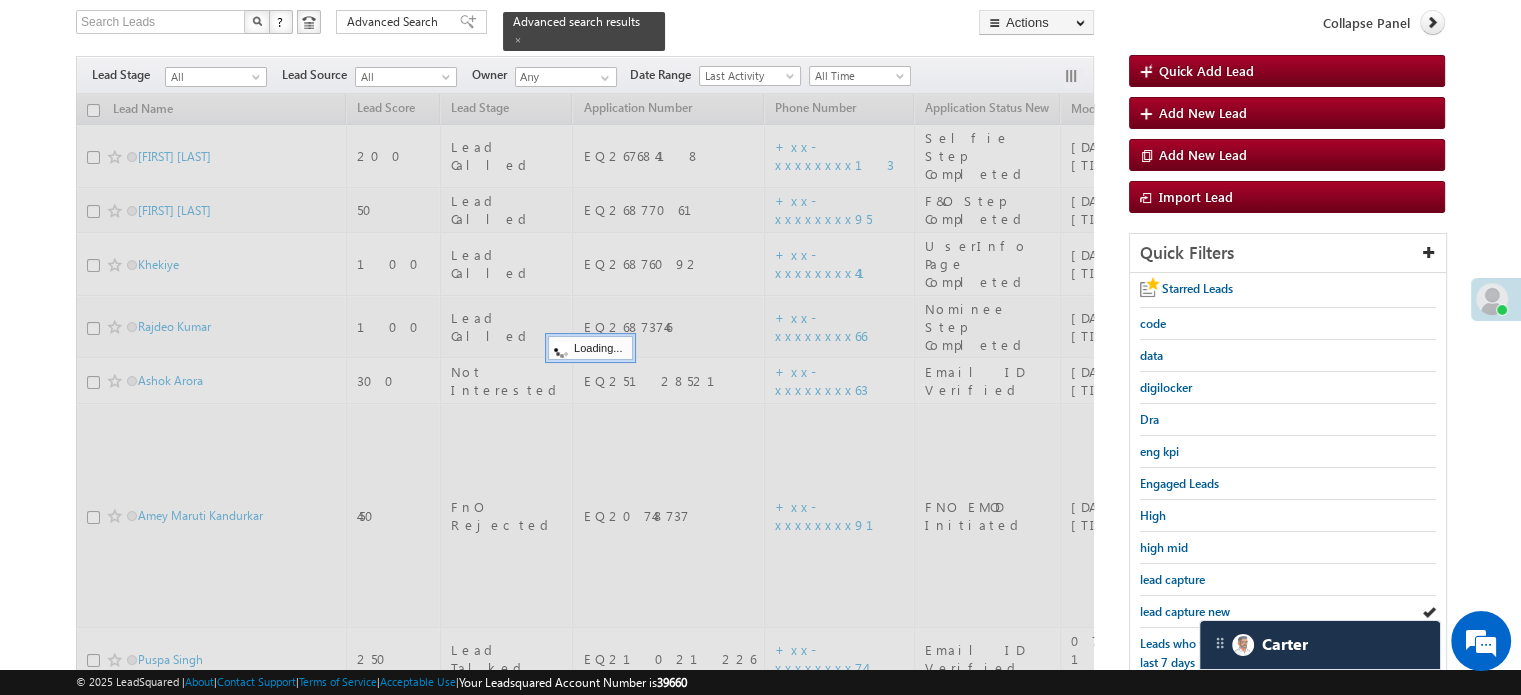 click on "lead capture new" at bounding box center (1185, 611) 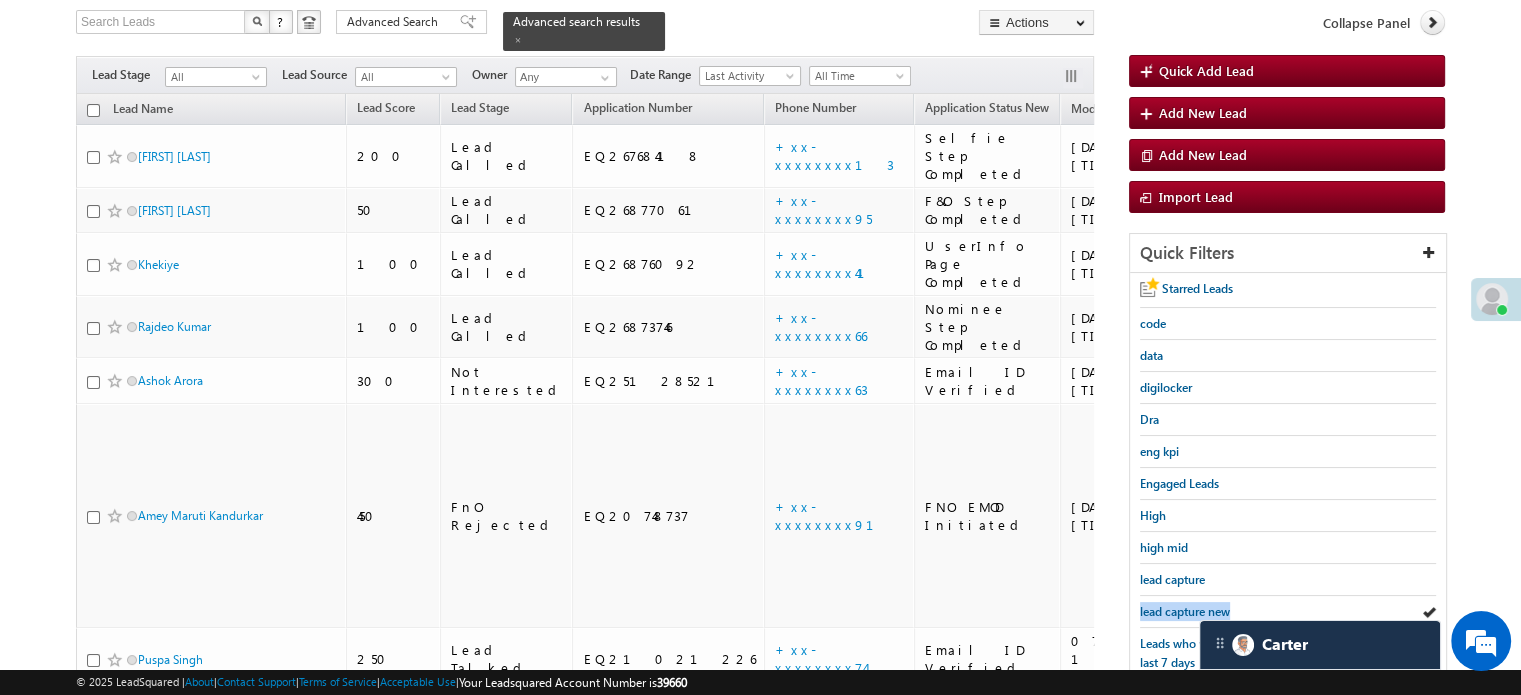 click on "lead capture new" at bounding box center [1185, 611] 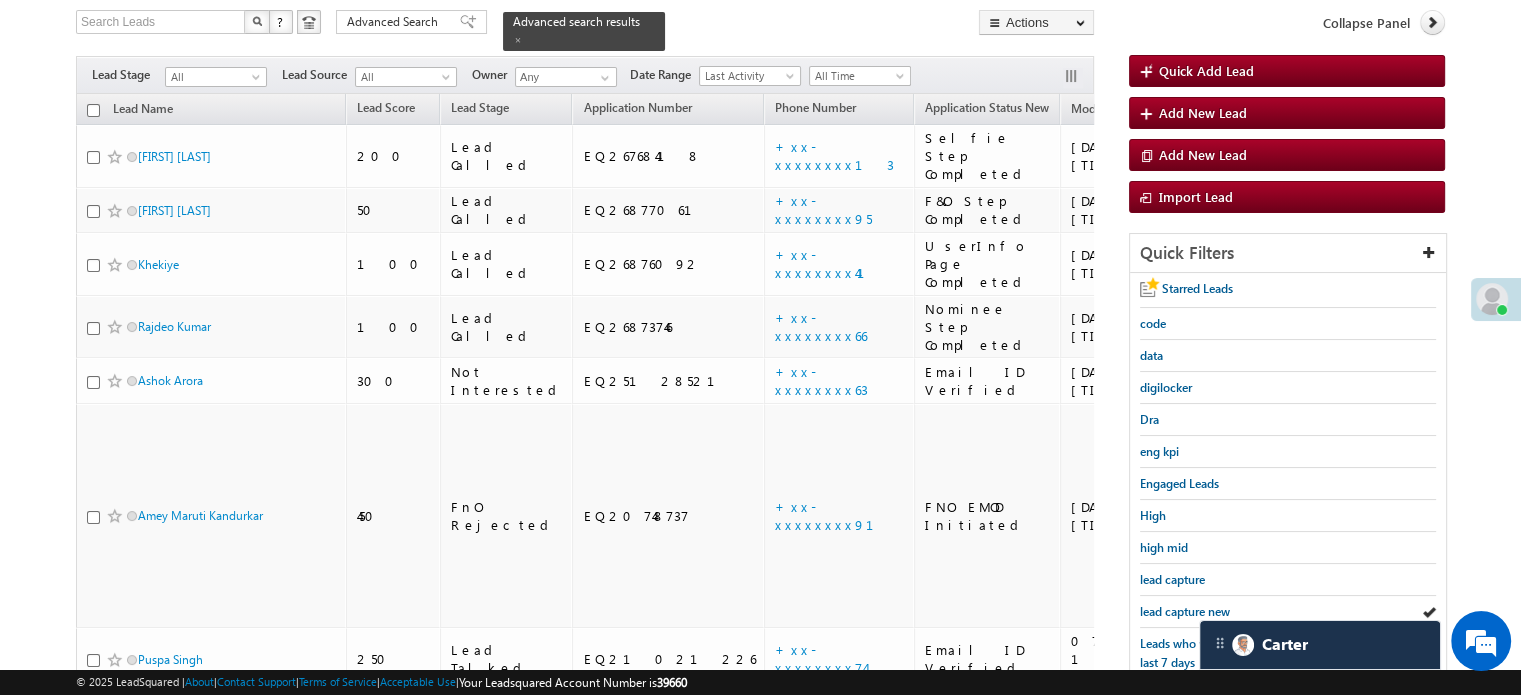 scroll, scrollTop: 429, scrollLeft: 0, axis: vertical 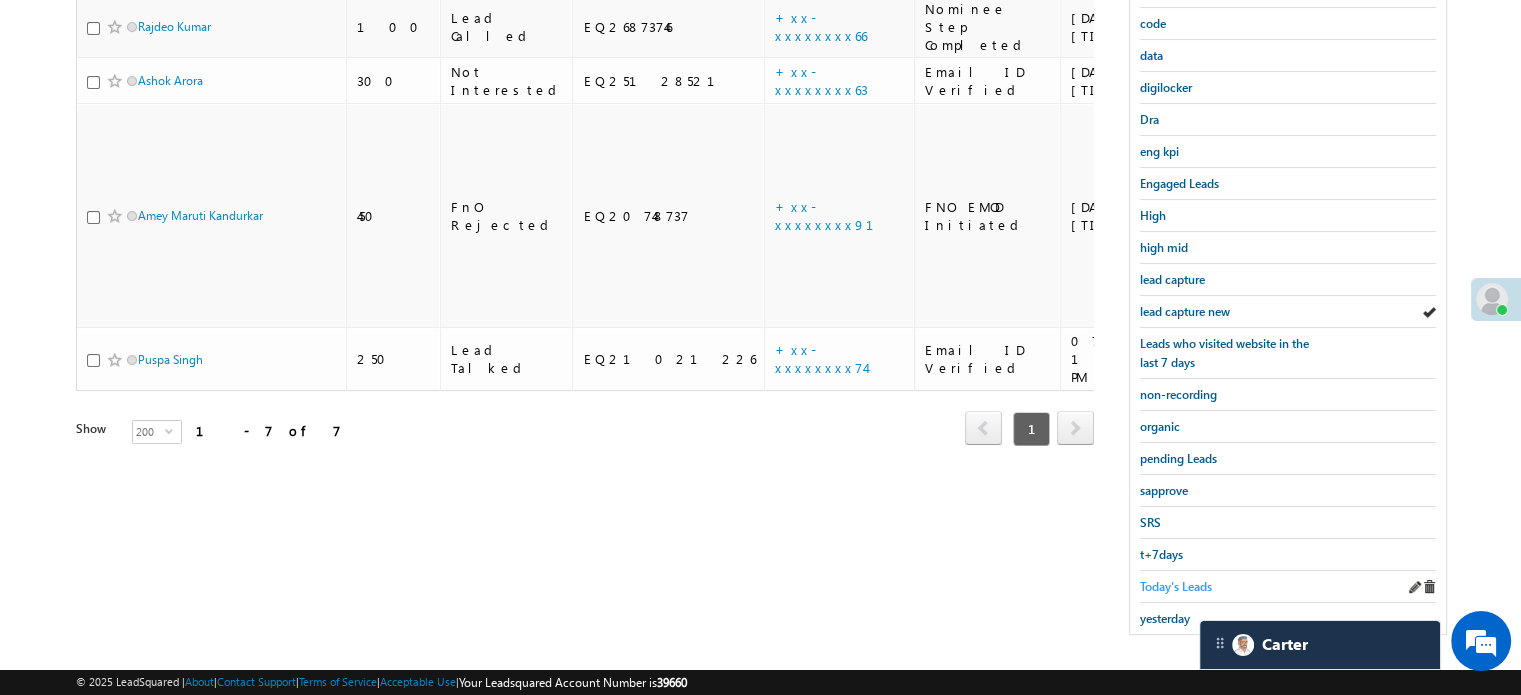 click on "Today's Leads" at bounding box center (1176, 586) 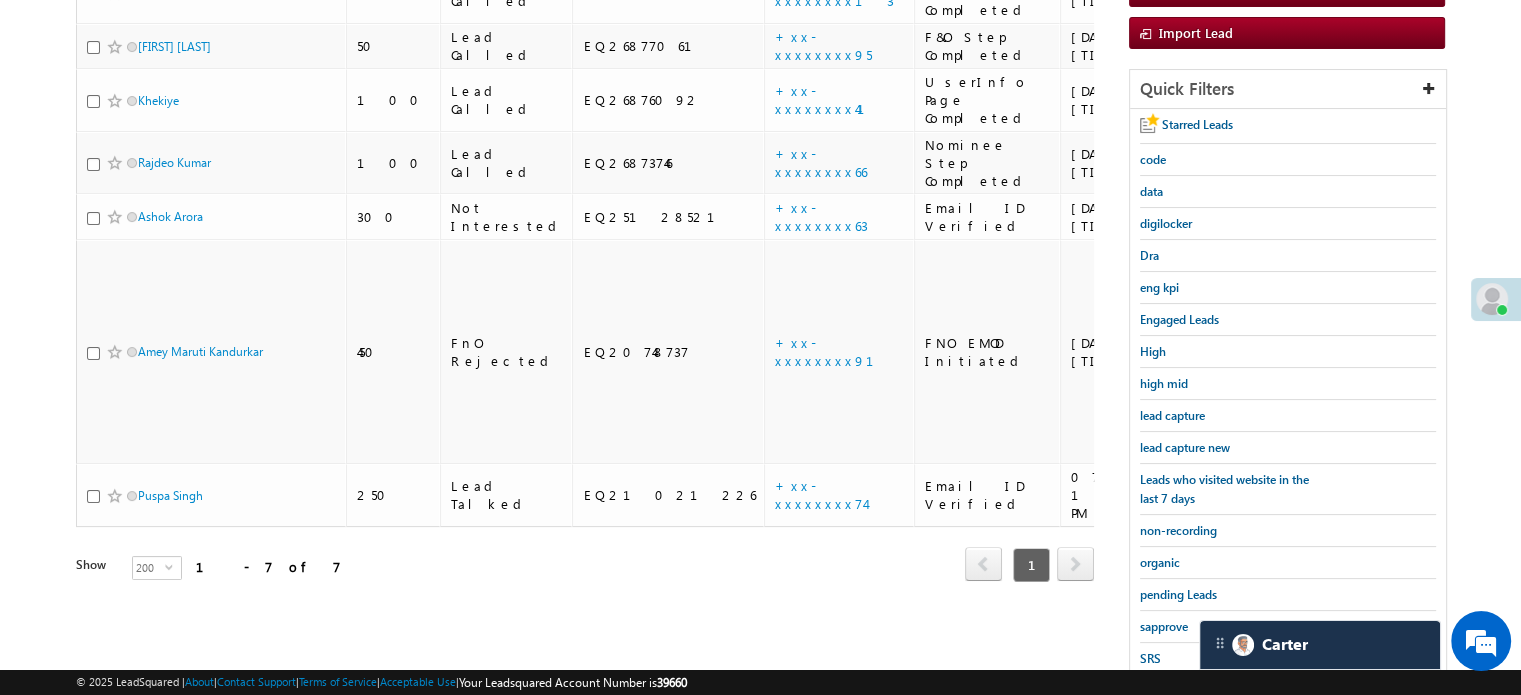 scroll, scrollTop: 229, scrollLeft: 0, axis: vertical 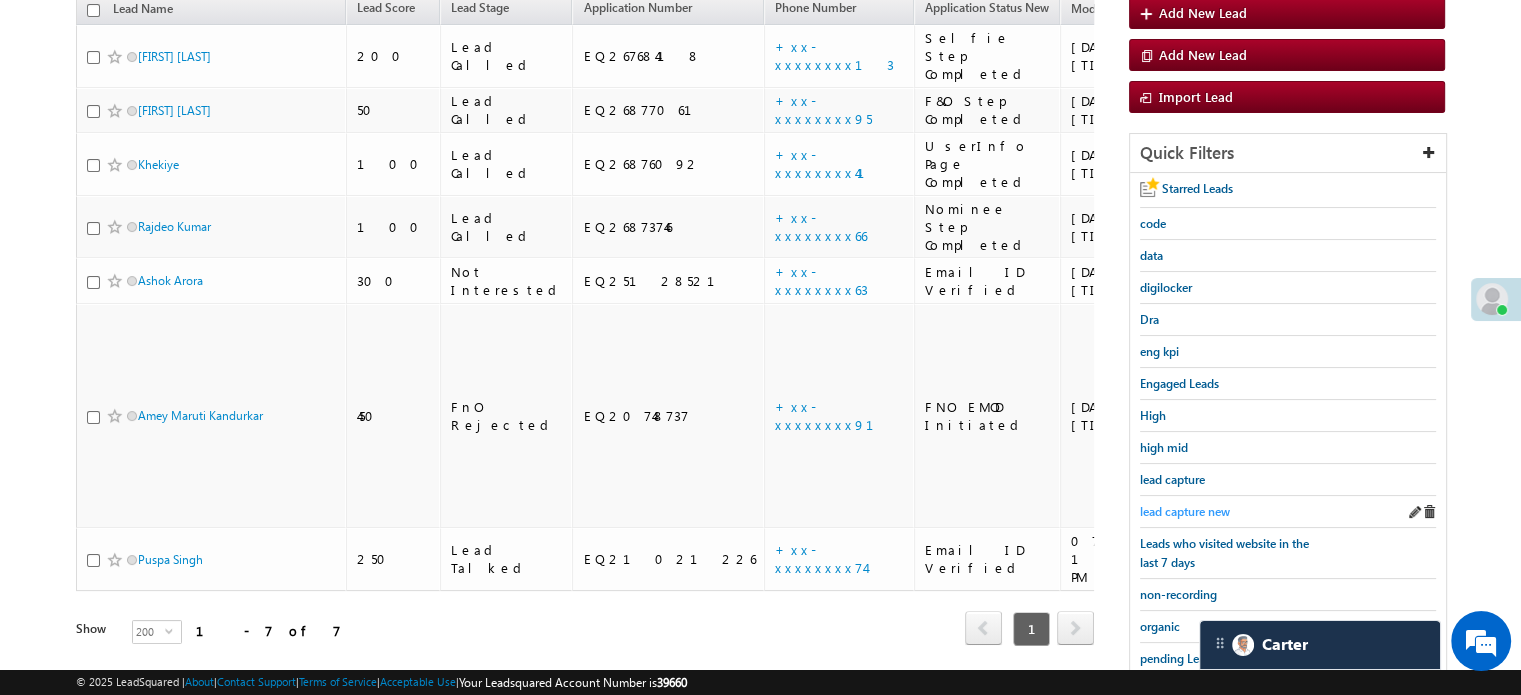 click on "lead capture new" at bounding box center [1185, 511] 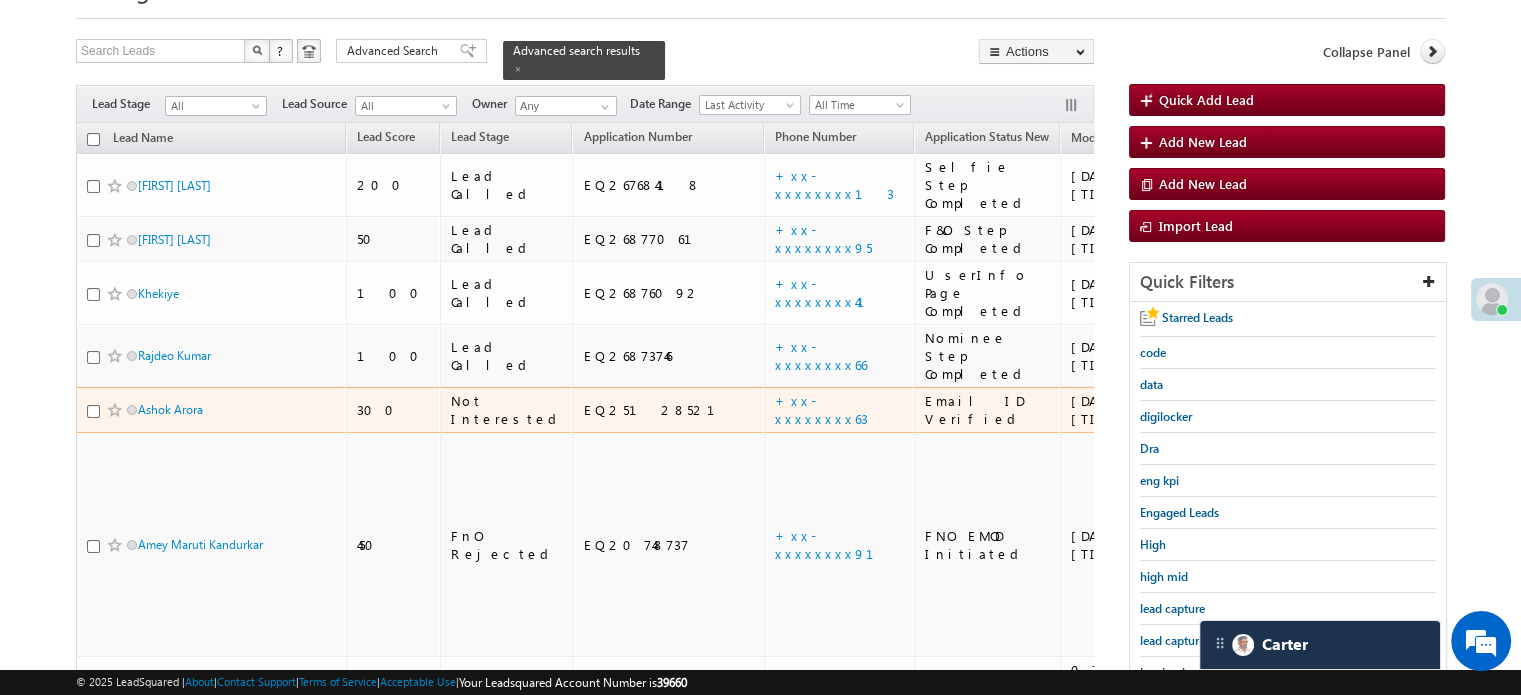 scroll, scrollTop: 129, scrollLeft: 0, axis: vertical 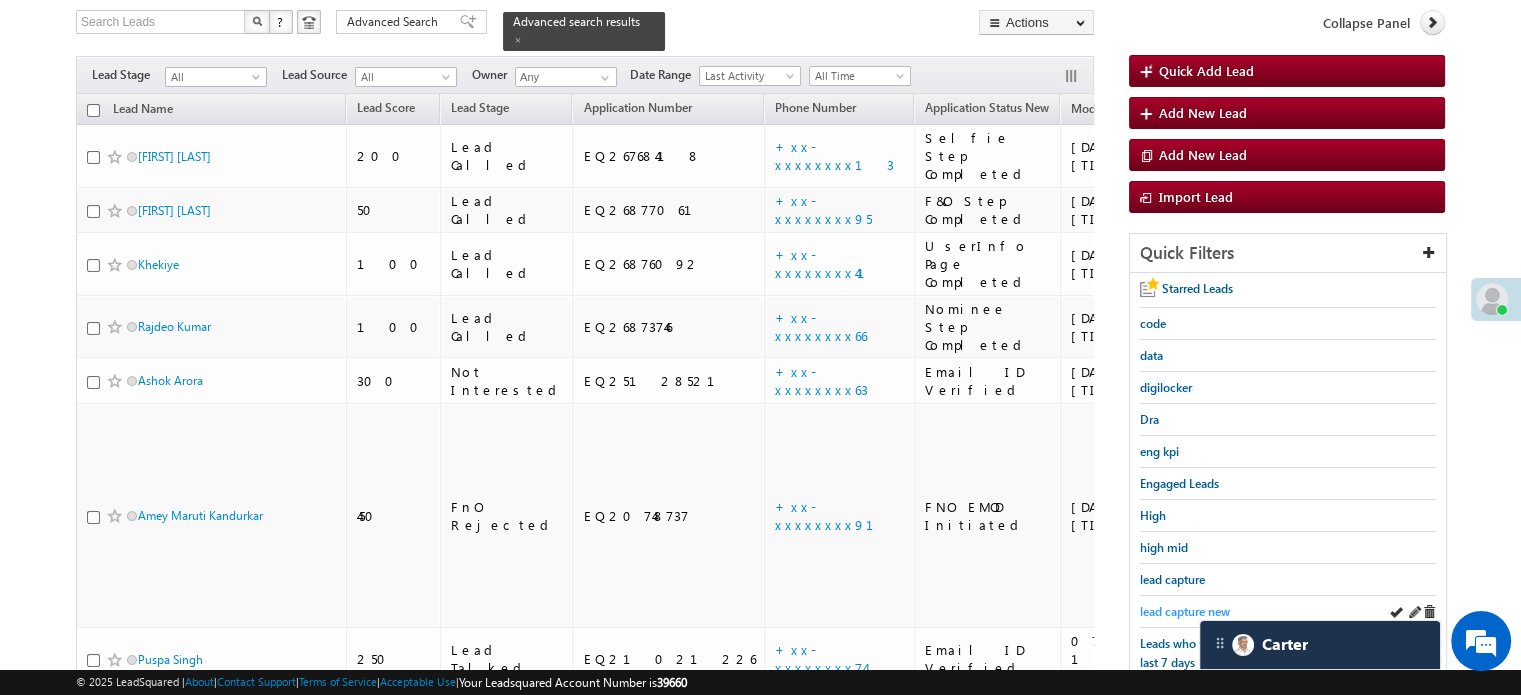 click on "lead capture new" at bounding box center (1185, 611) 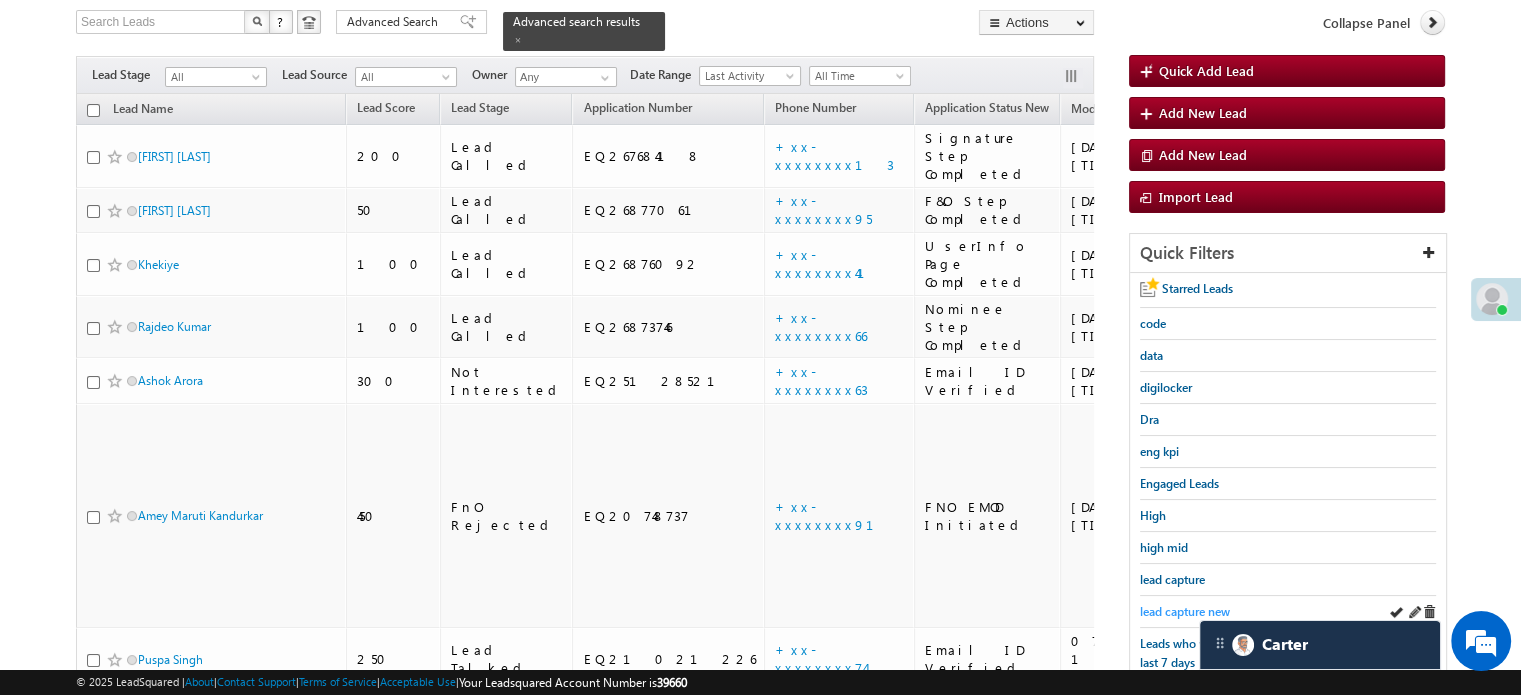 click on "lead capture new" at bounding box center (1185, 611) 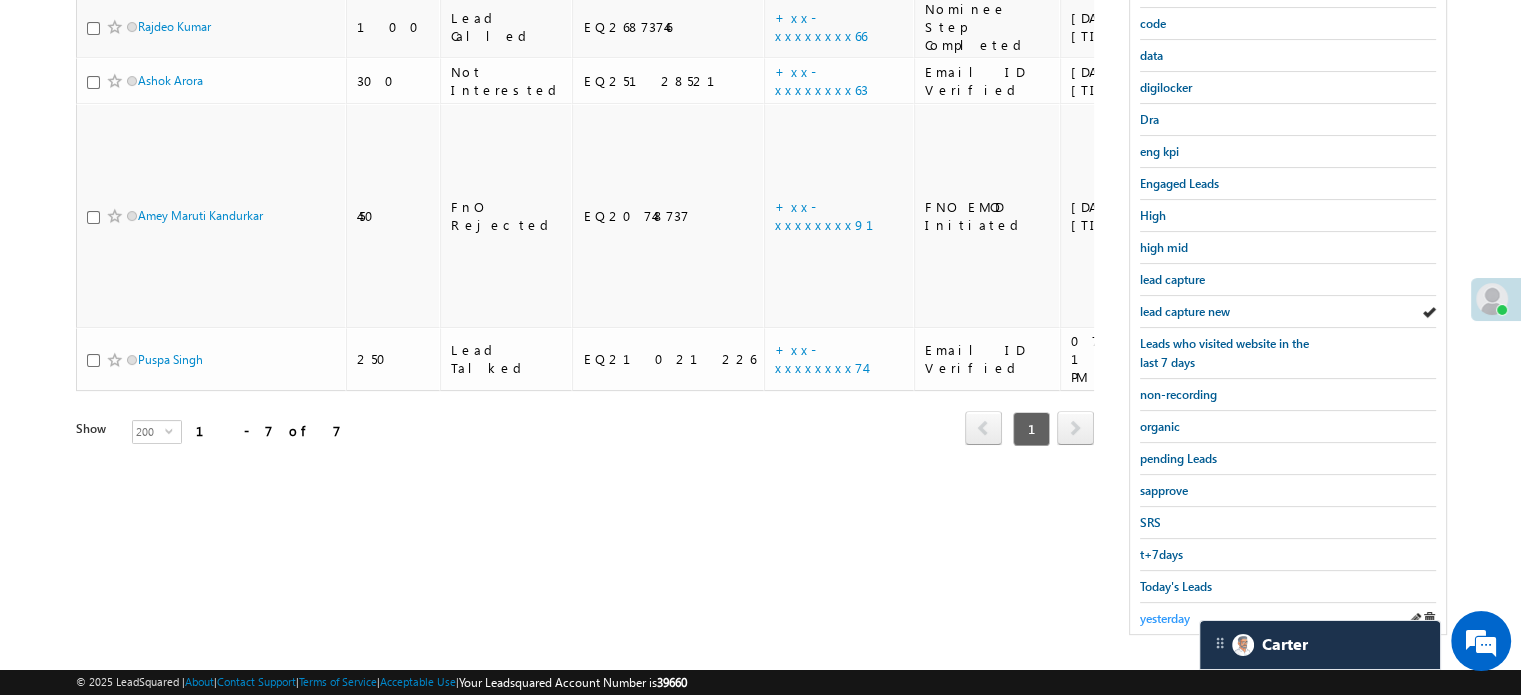 click on "yesterday" at bounding box center [1165, 618] 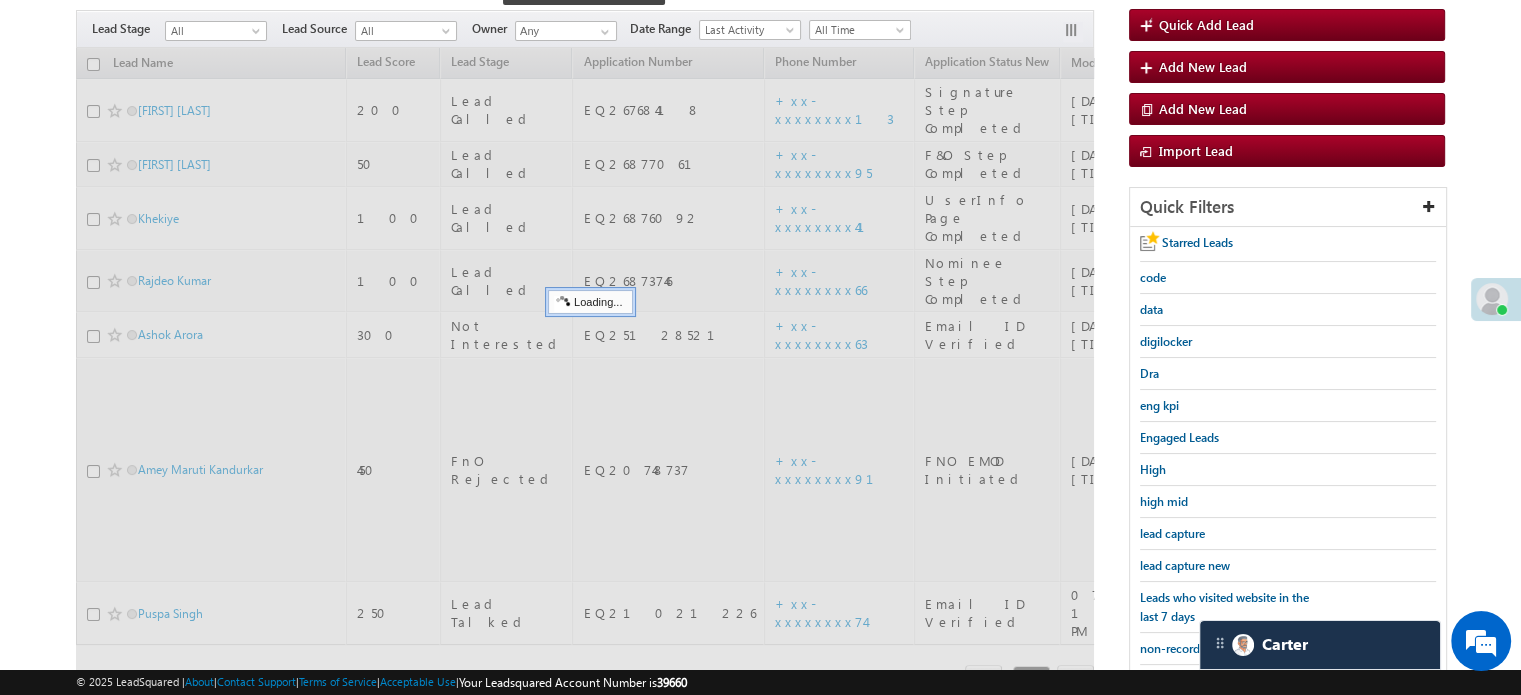 scroll, scrollTop: 129, scrollLeft: 0, axis: vertical 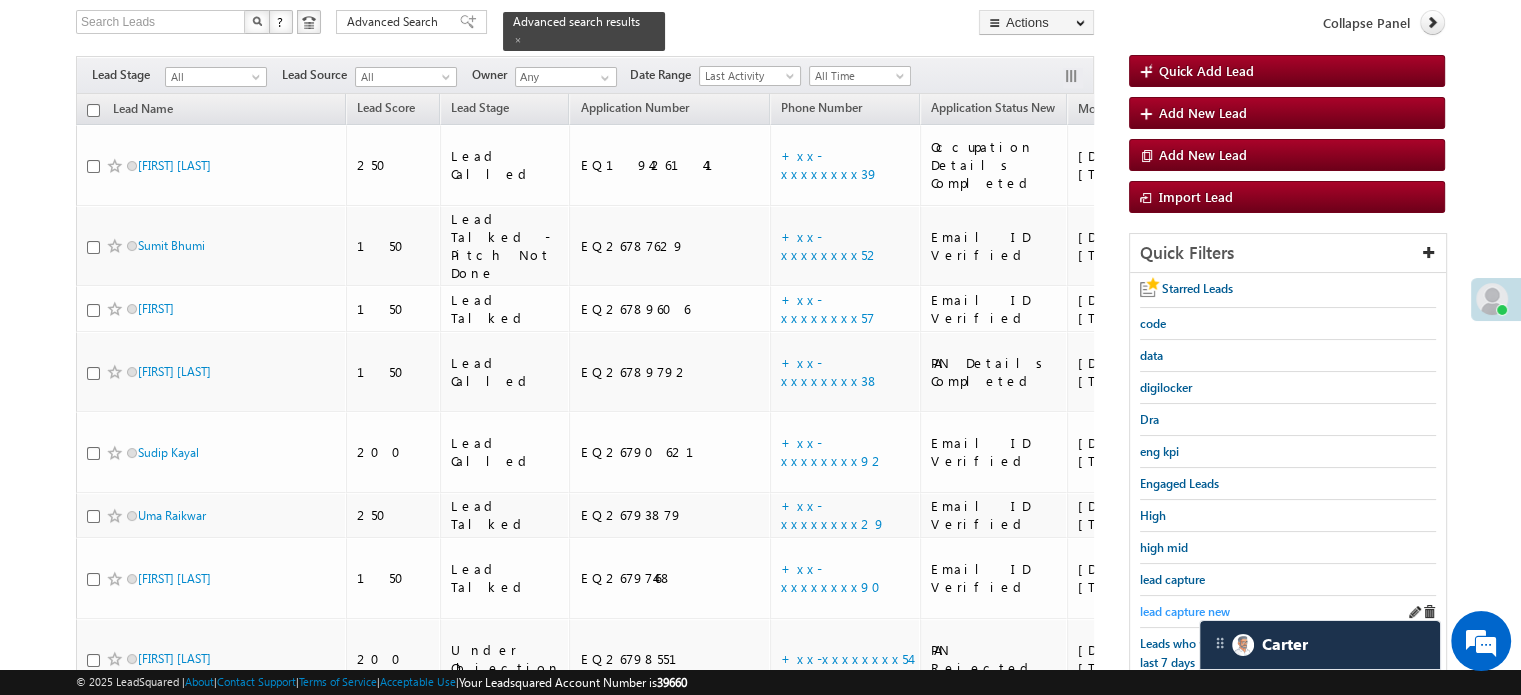 click on "lead capture new" at bounding box center [1185, 611] 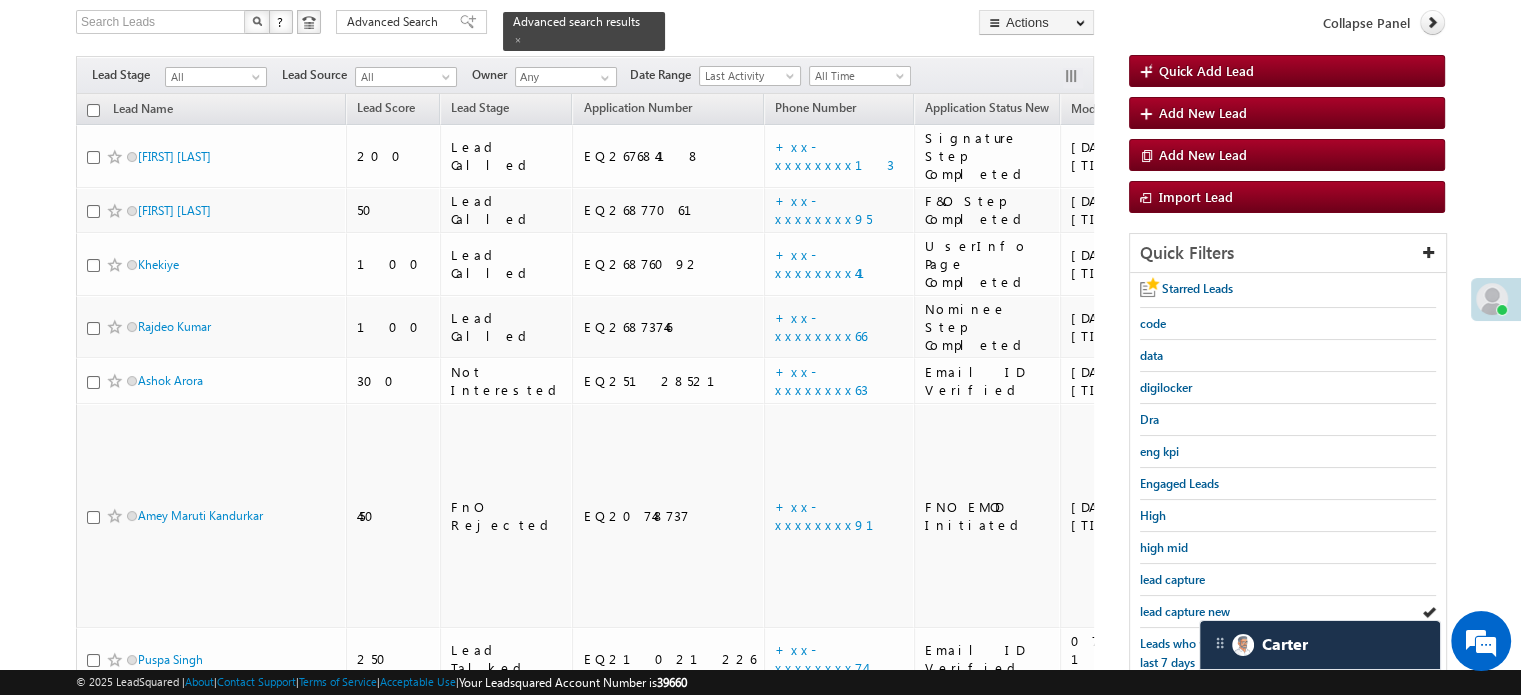 click on "lead capture new" at bounding box center (1185, 611) 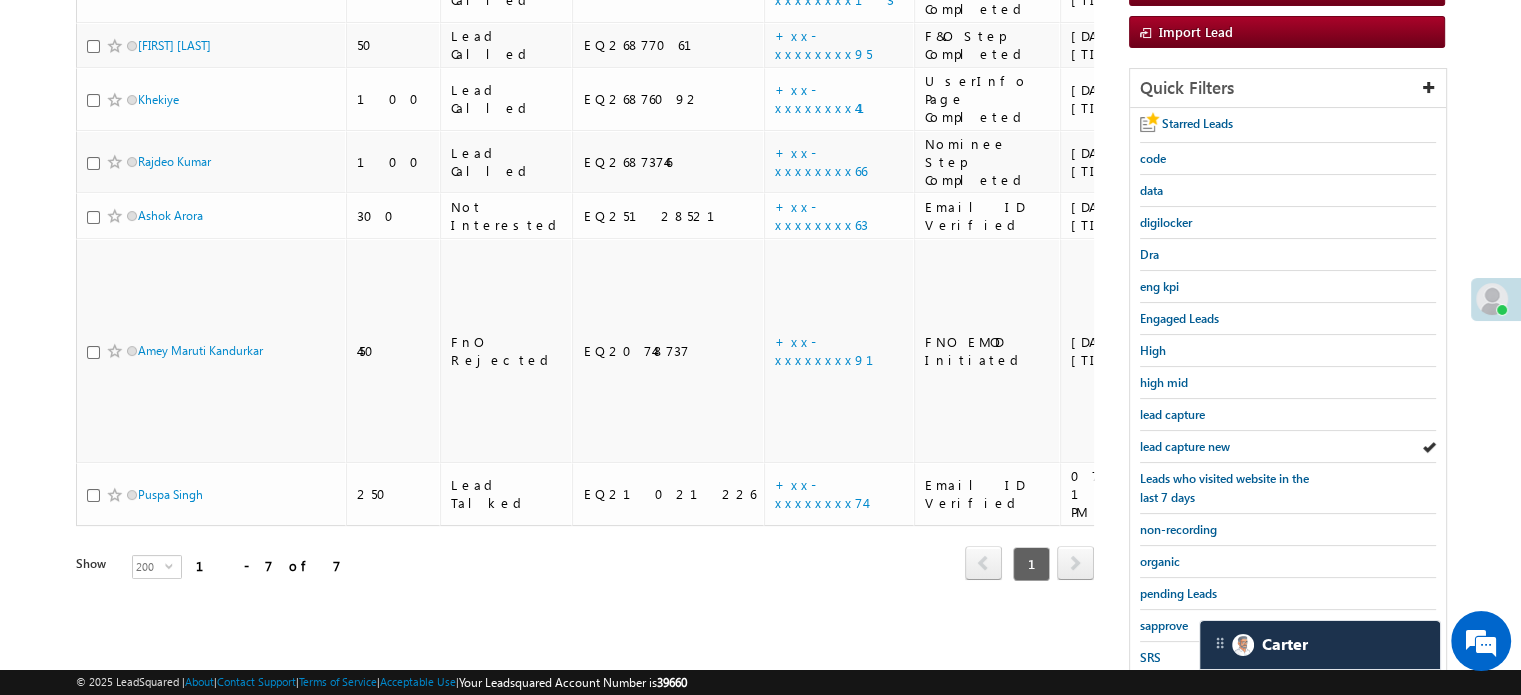 scroll, scrollTop: 429, scrollLeft: 0, axis: vertical 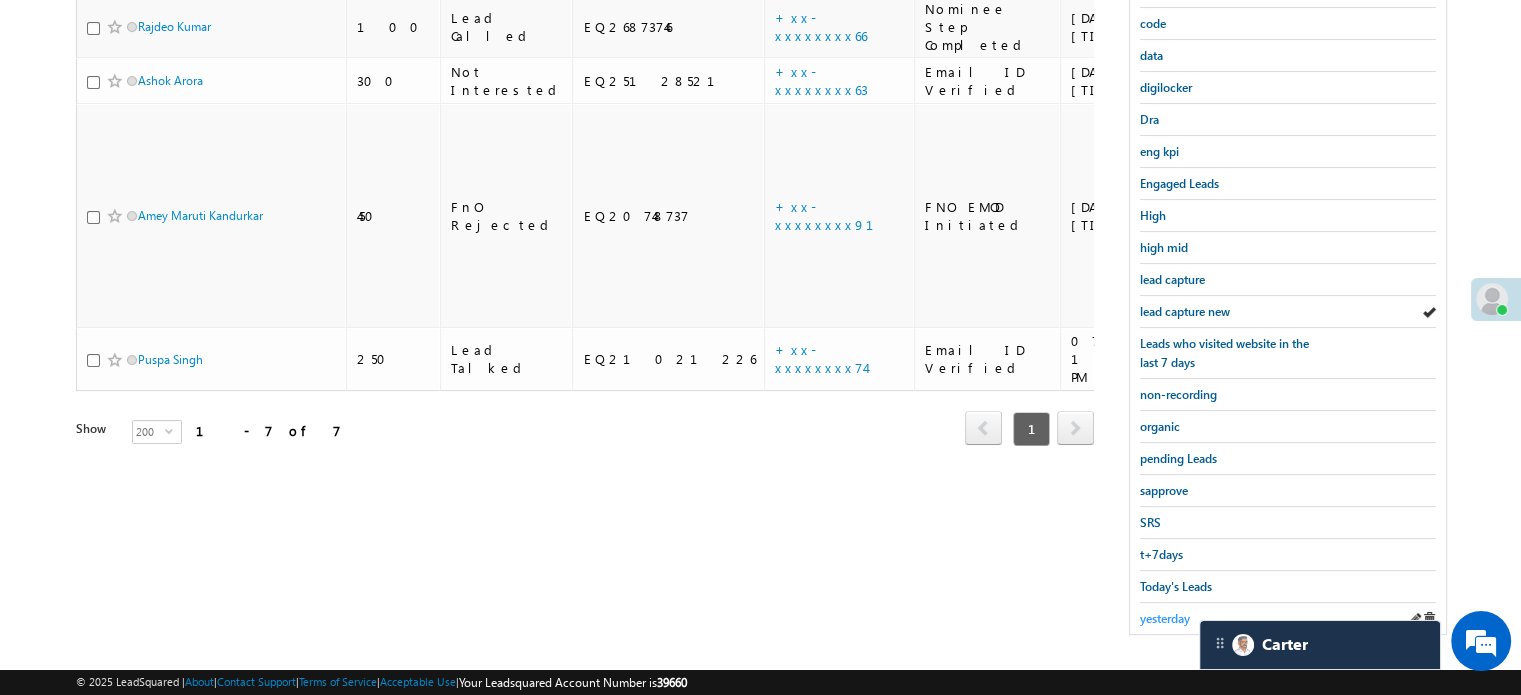 click on "yesterday" at bounding box center [1165, 618] 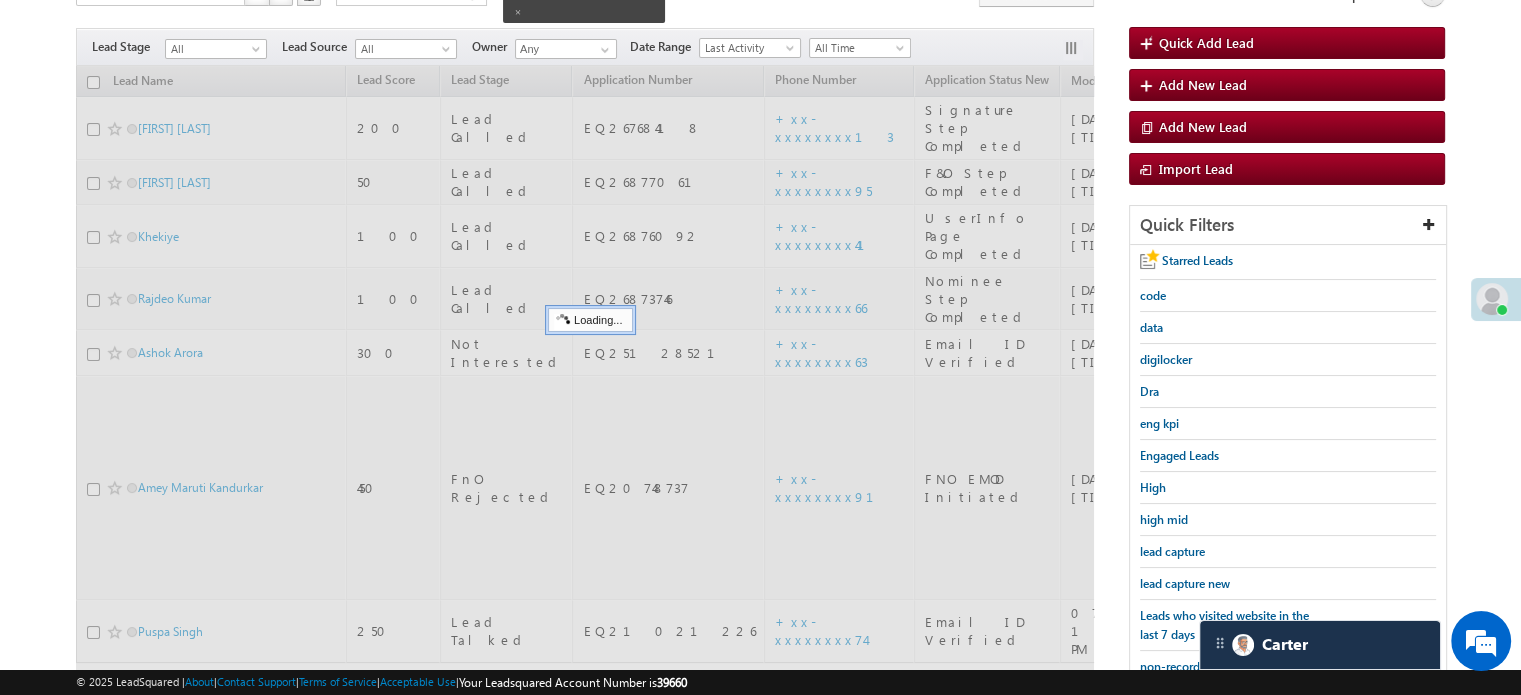 scroll, scrollTop: 129, scrollLeft: 0, axis: vertical 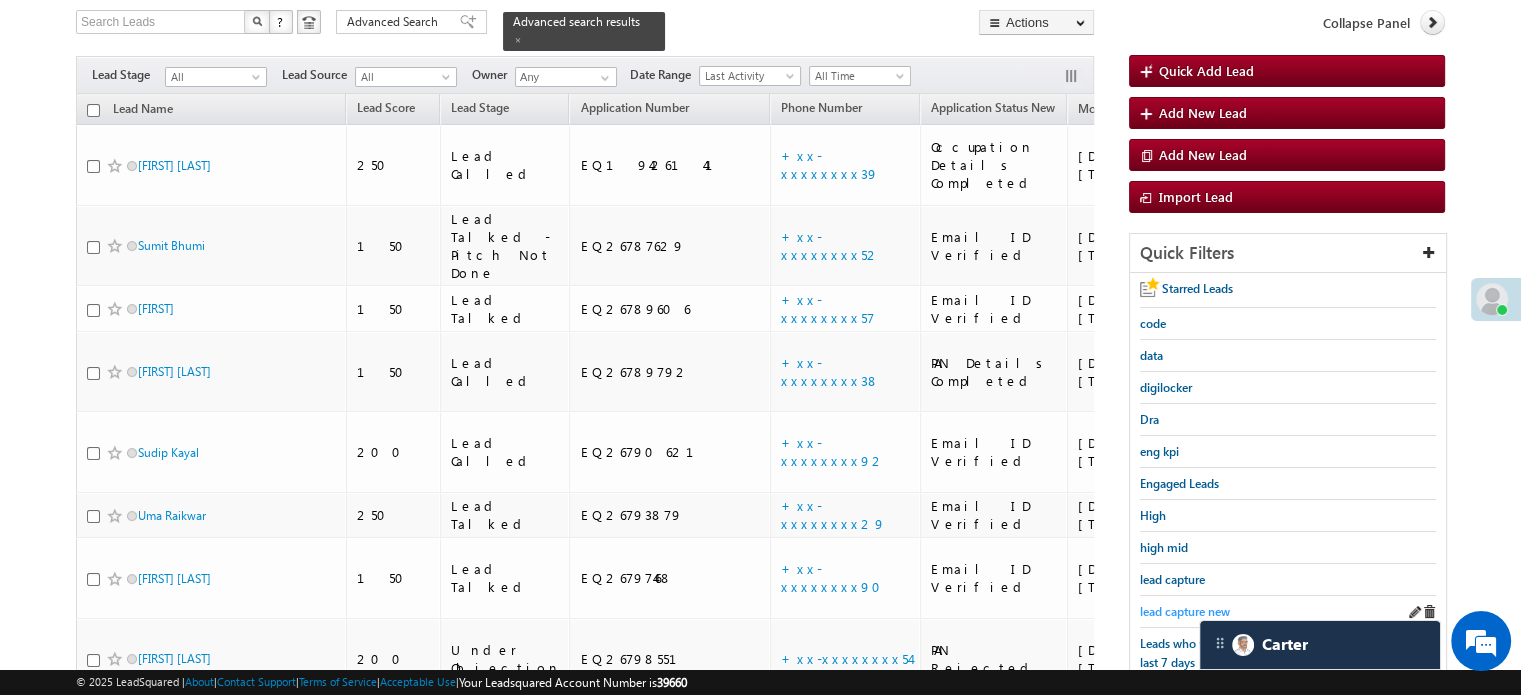 click on "lead capture new" at bounding box center (1185, 611) 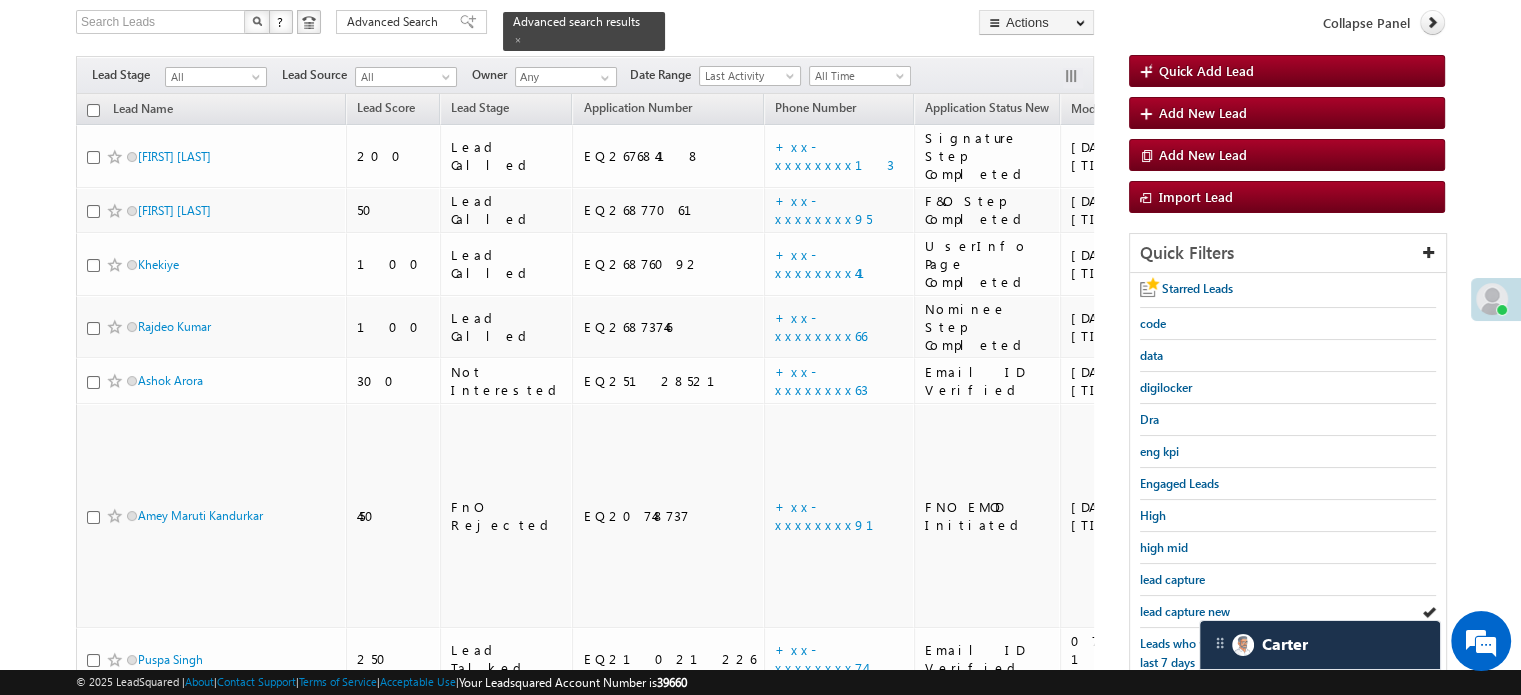 click on "lead capture new" at bounding box center (1185, 611) 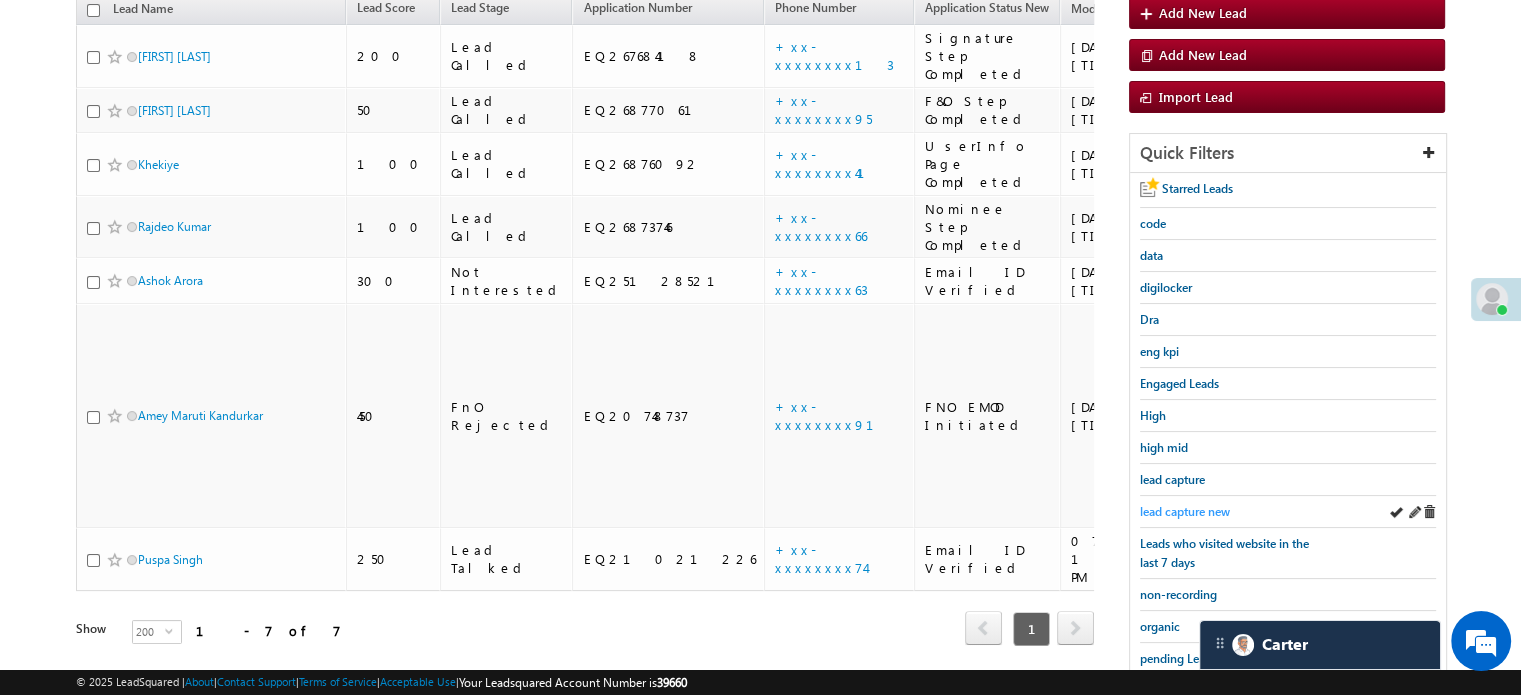 click on "lead capture new" at bounding box center [1185, 511] 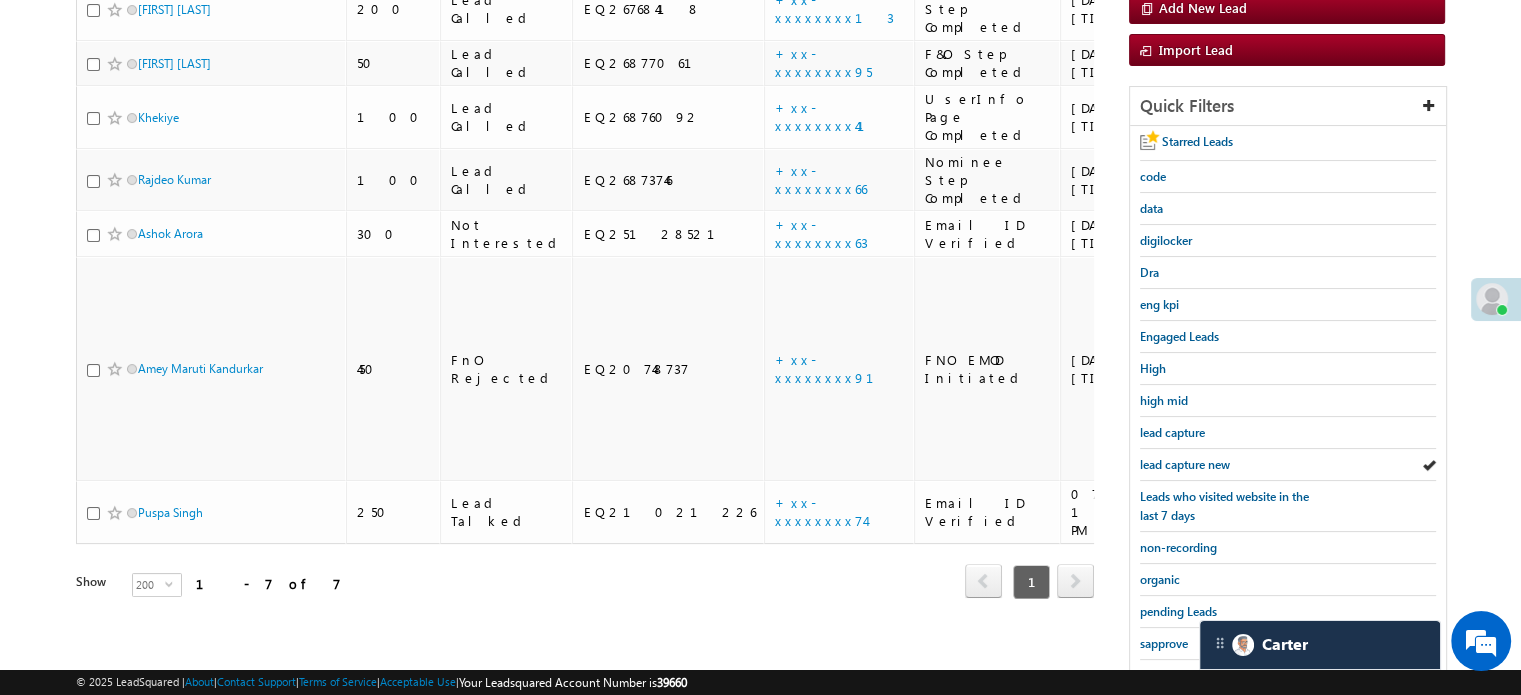 scroll, scrollTop: 429, scrollLeft: 0, axis: vertical 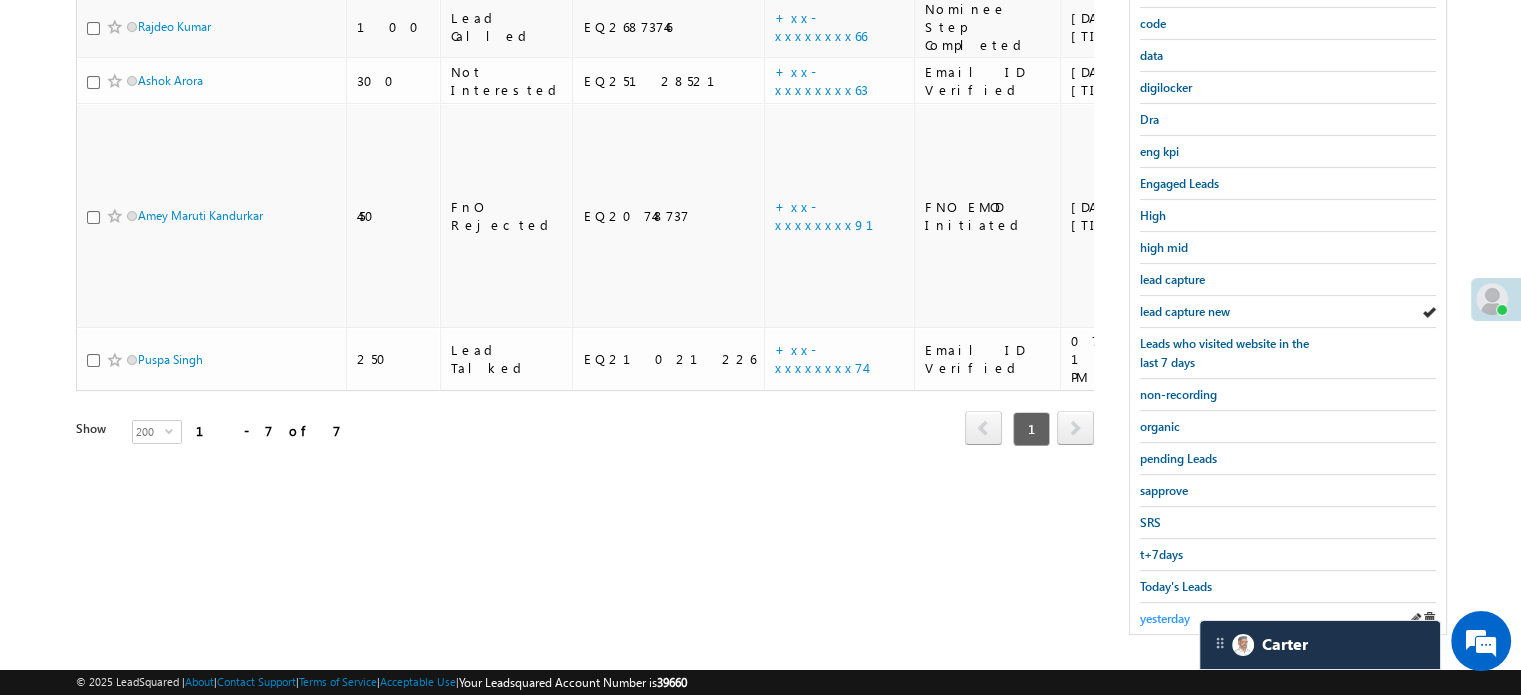click on "yesterday" at bounding box center (1165, 618) 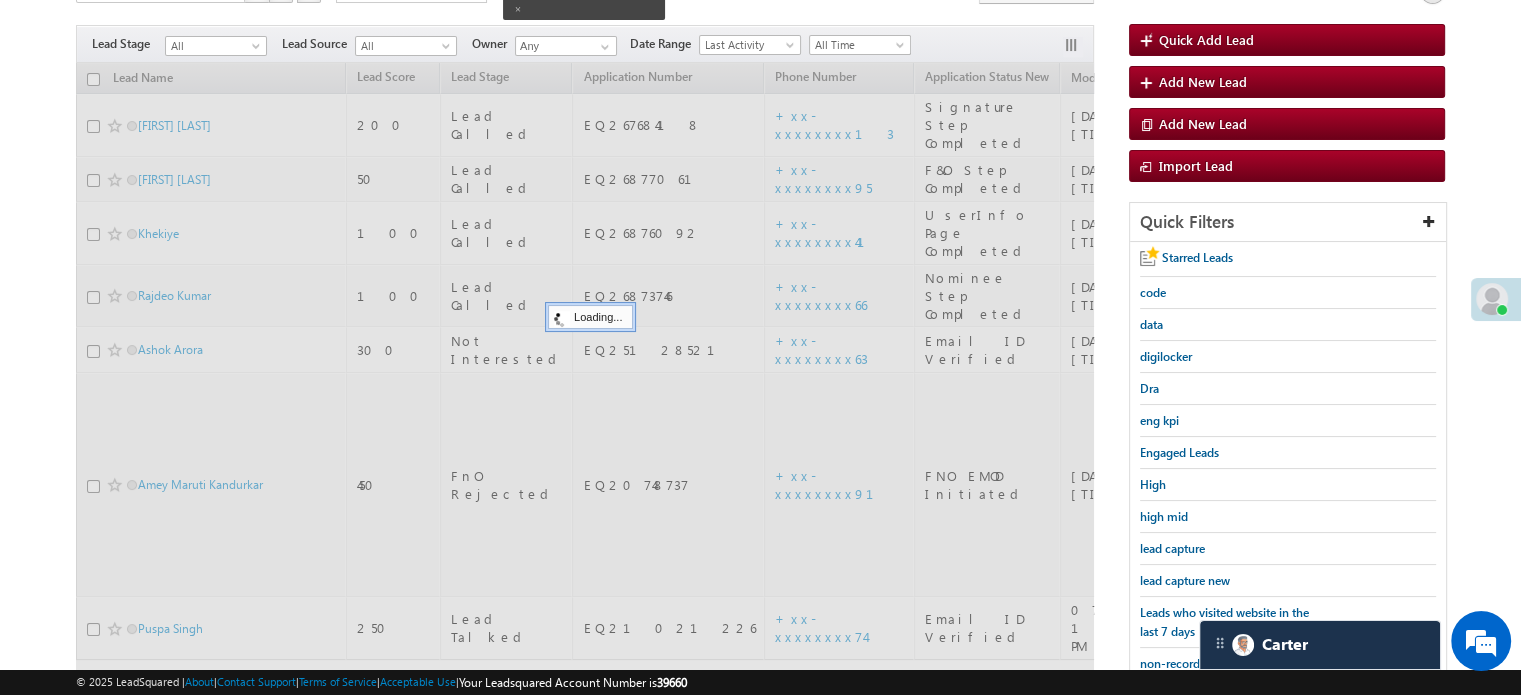 scroll, scrollTop: 129, scrollLeft: 0, axis: vertical 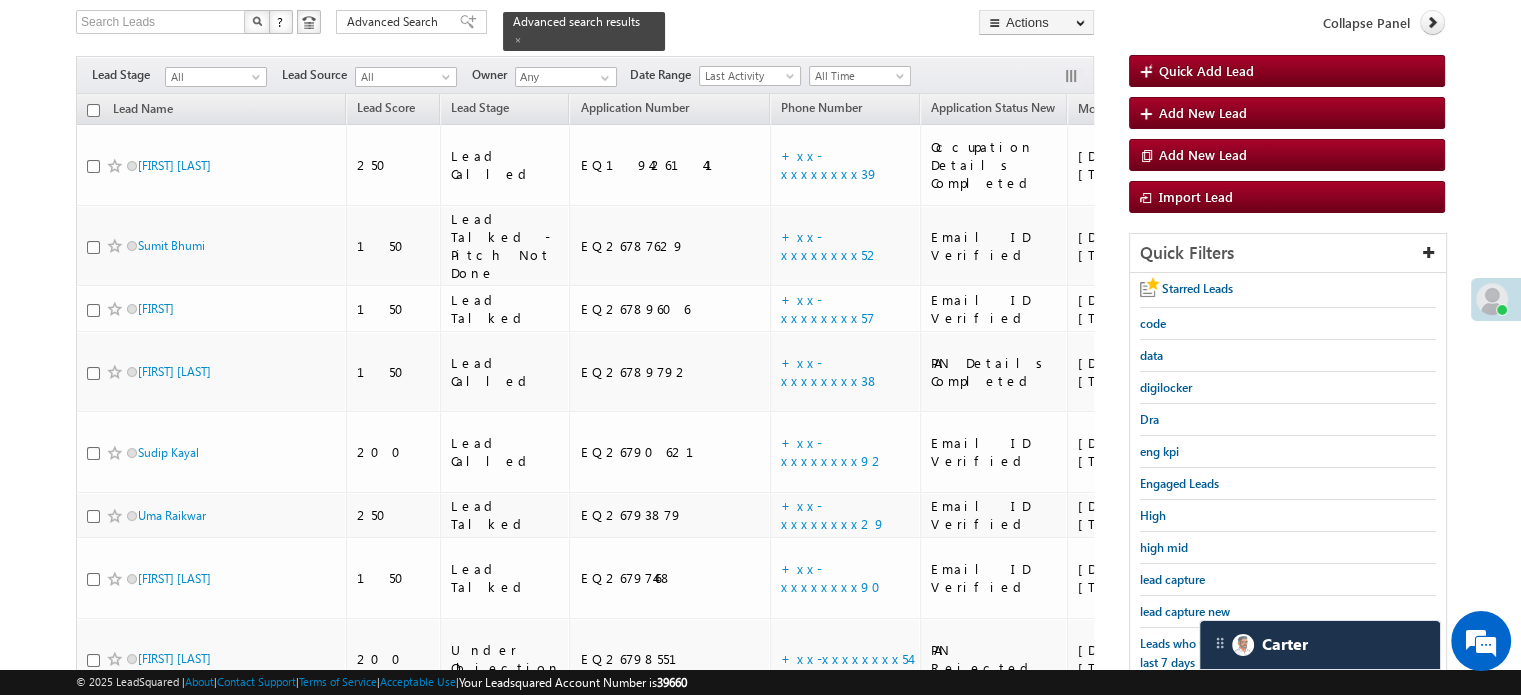 click on "lead capture new" at bounding box center [1185, 611] 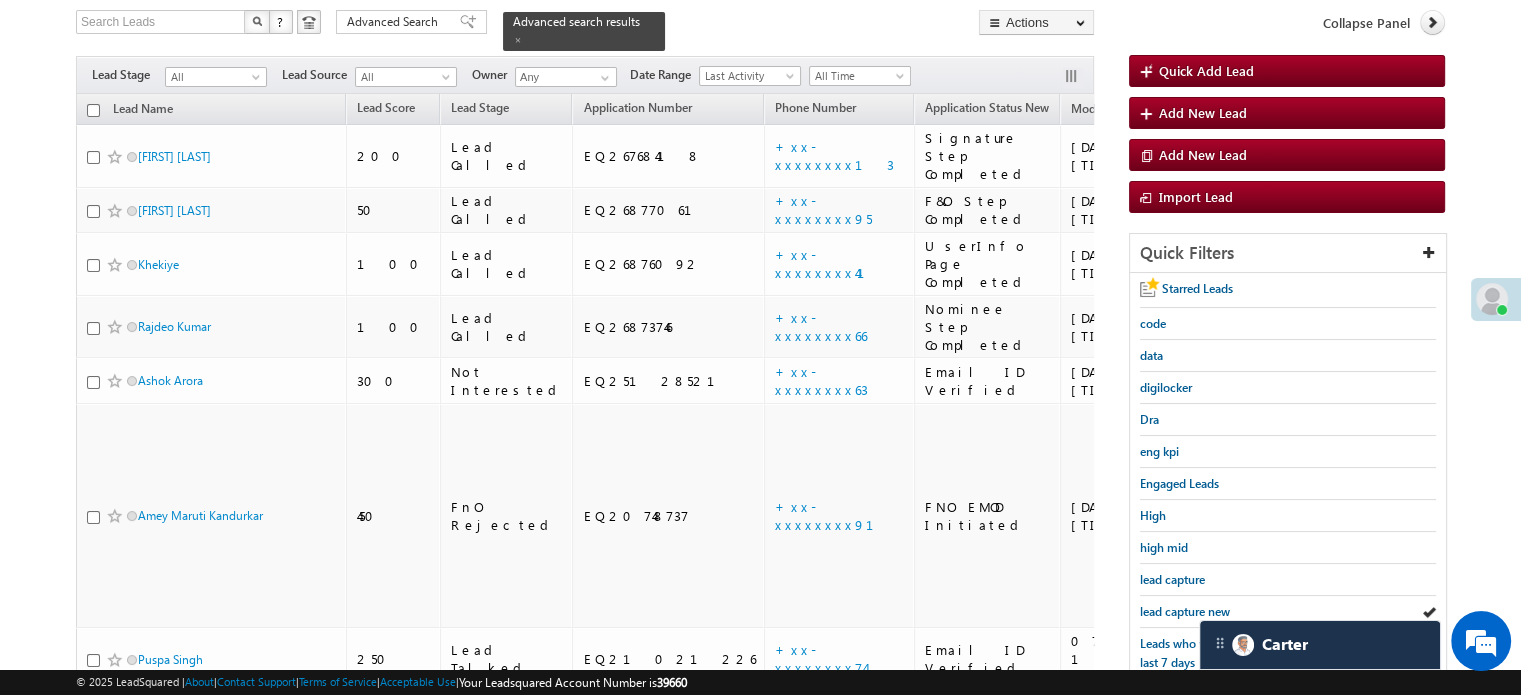 click on "lead capture new" at bounding box center [1185, 611] 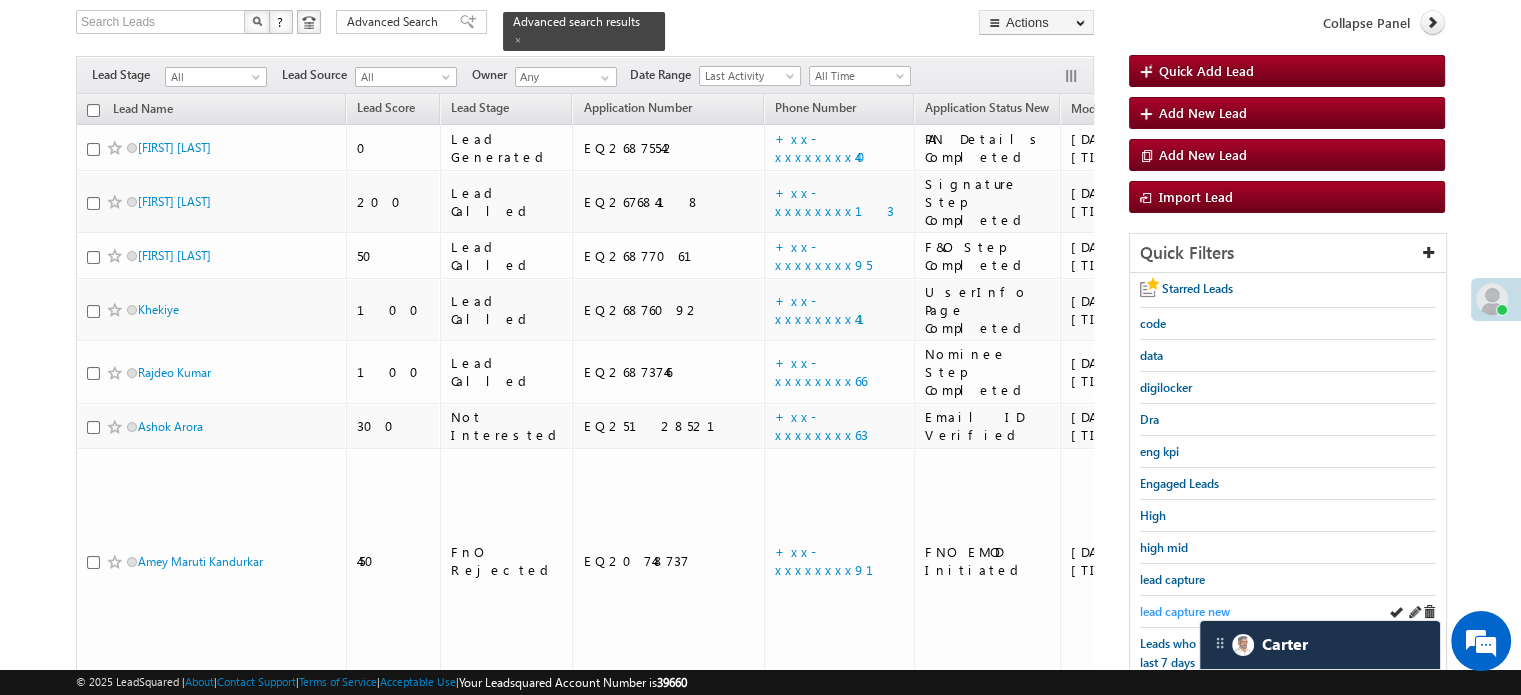 click on "lead capture new" at bounding box center (1185, 611) 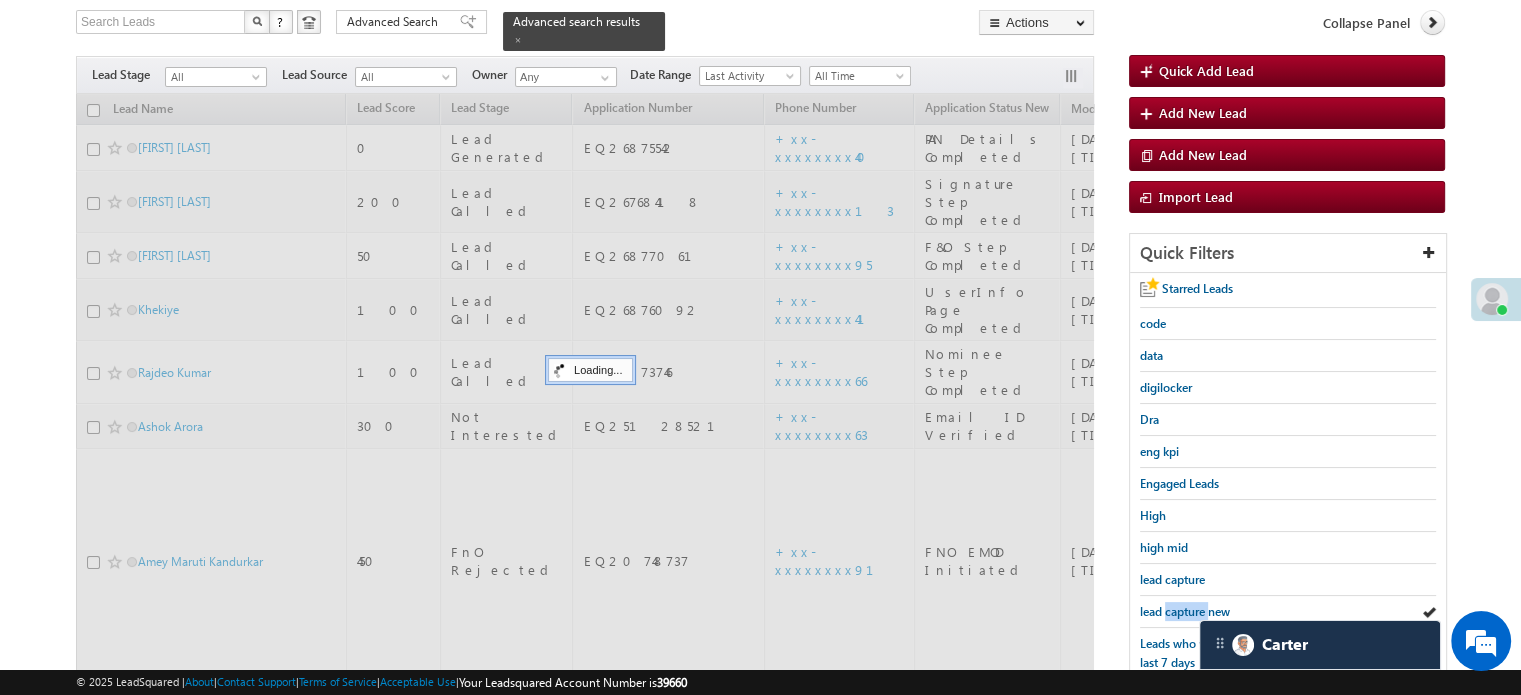 click on "lead capture new" at bounding box center (1185, 611) 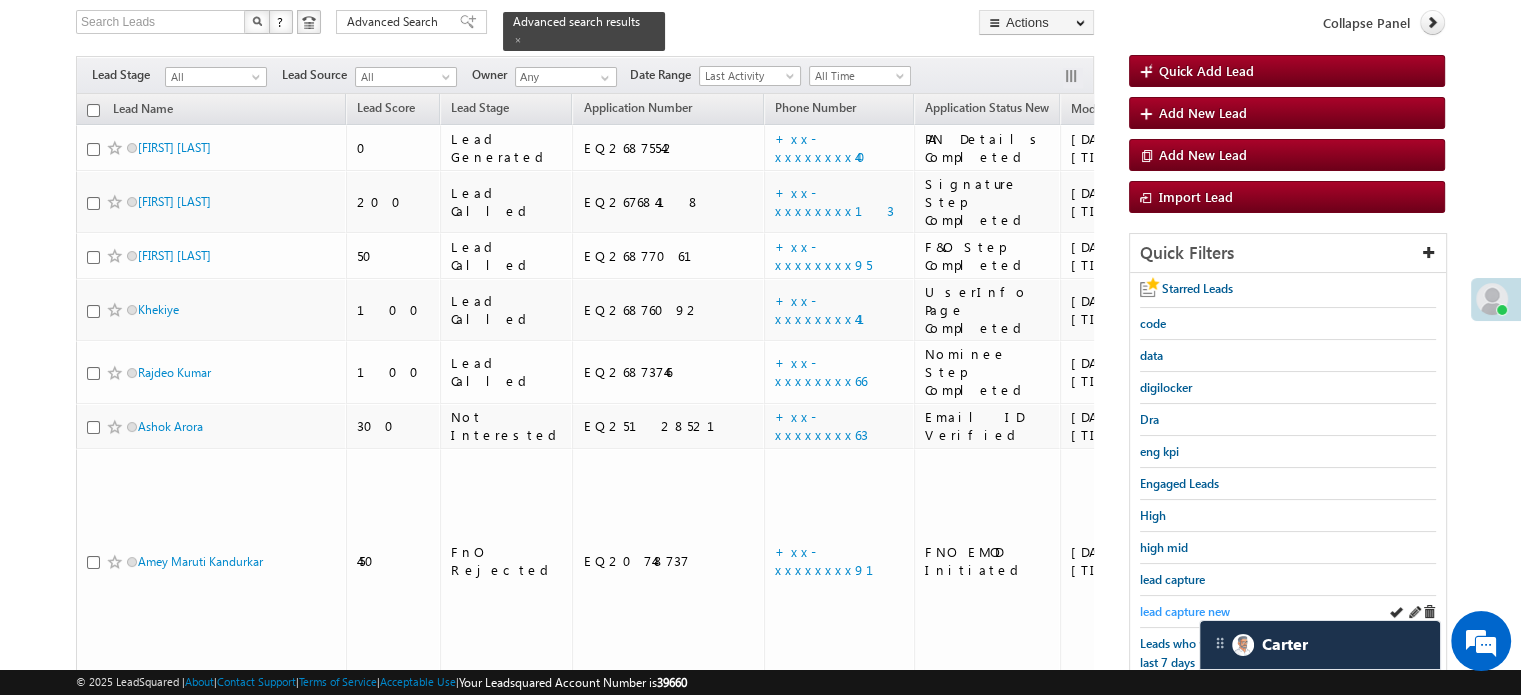 click on "lead capture new" at bounding box center [1185, 611] 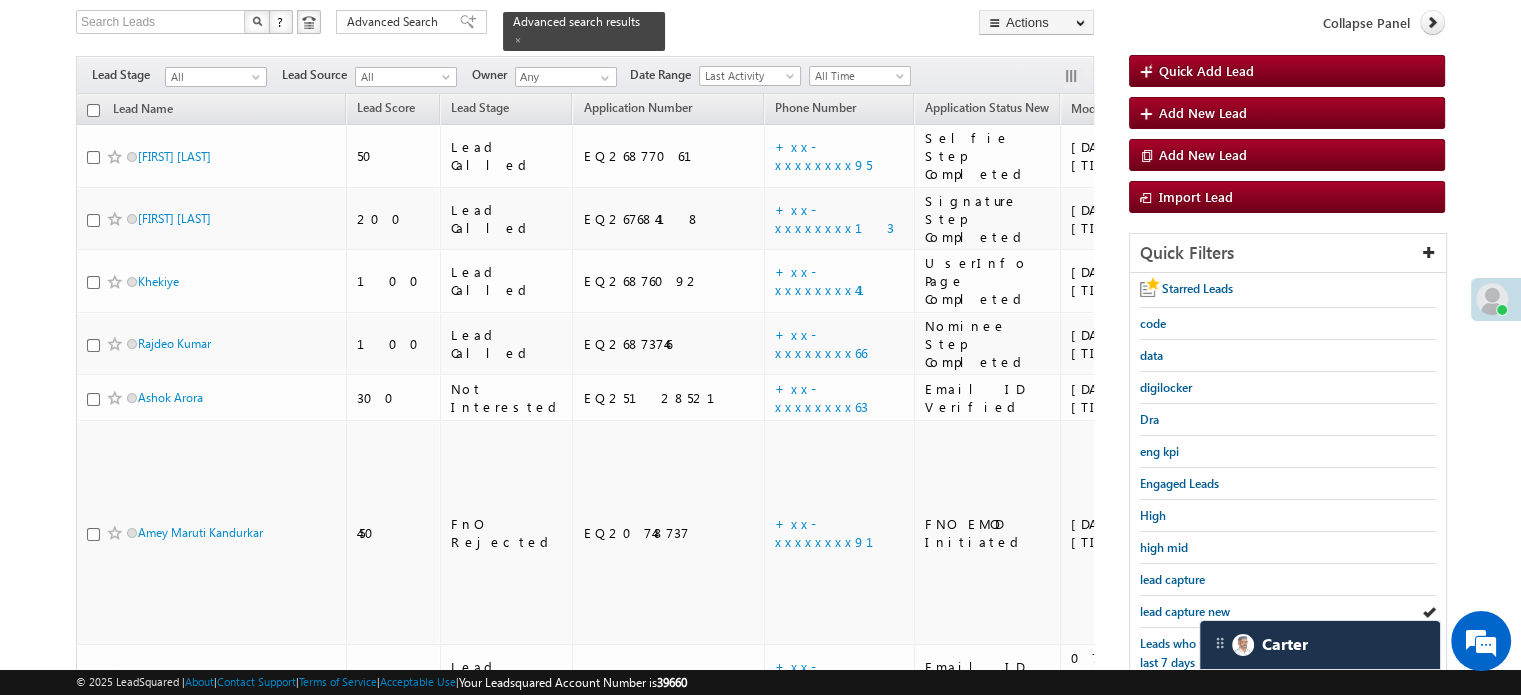 click on "lead capture new" at bounding box center (1185, 611) 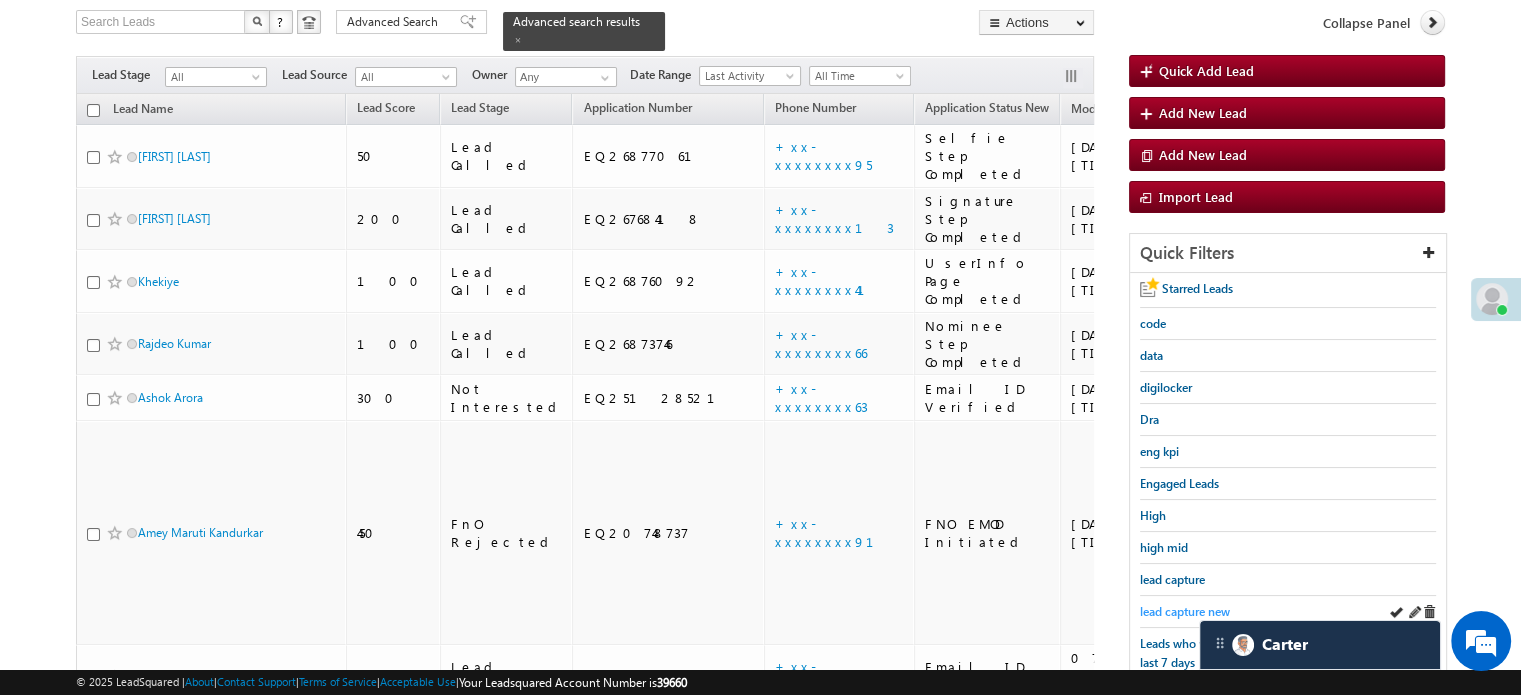 click on "lead capture new" at bounding box center [1185, 611] 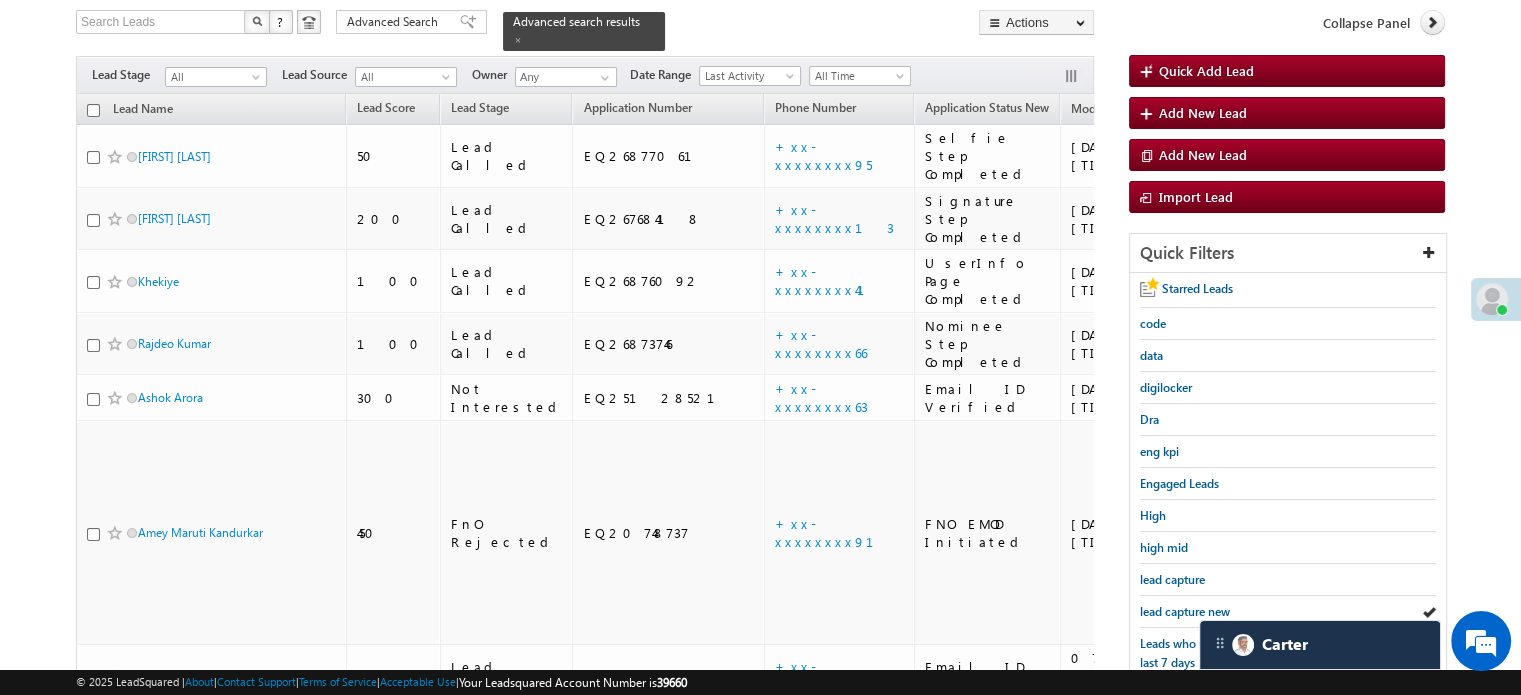 click on "lead capture new" at bounding box center (1185, 611) 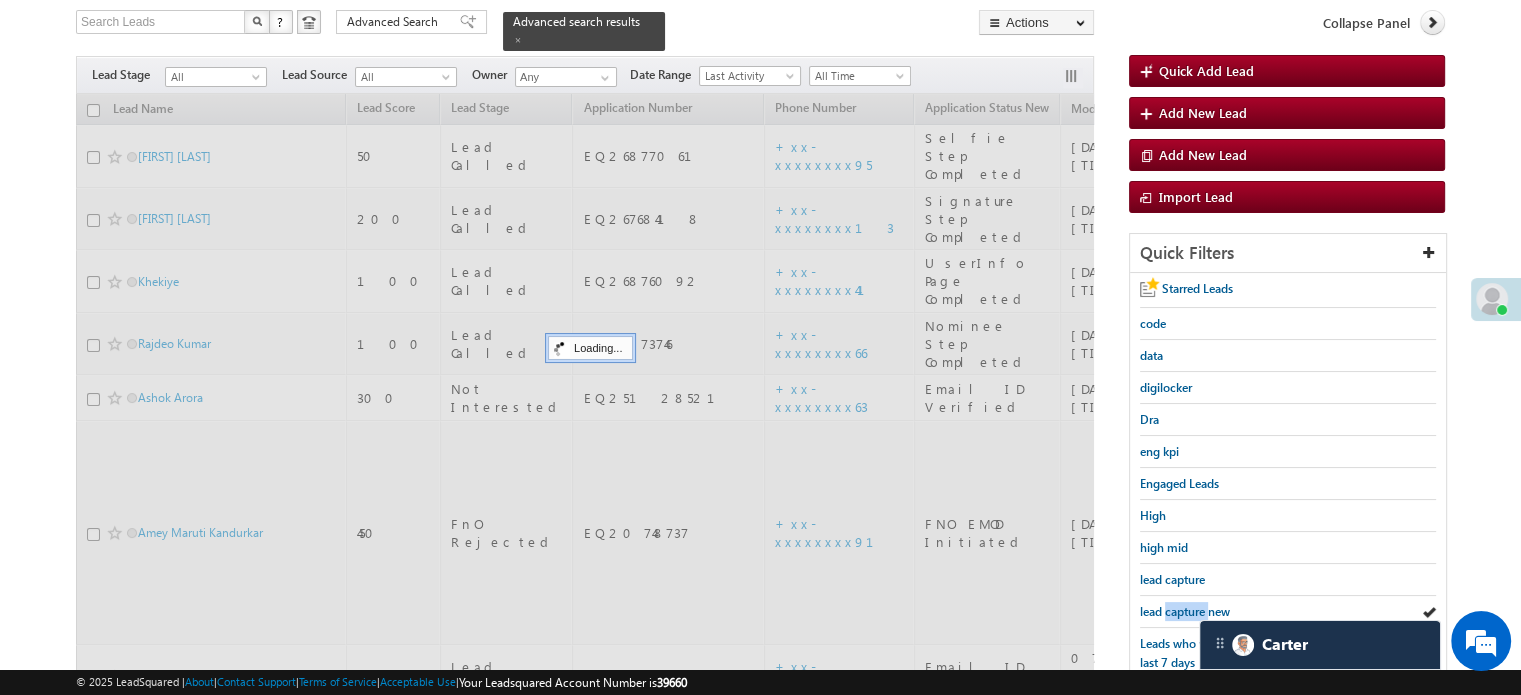 click on "lead capture new" at bounding box center [1185, 611] 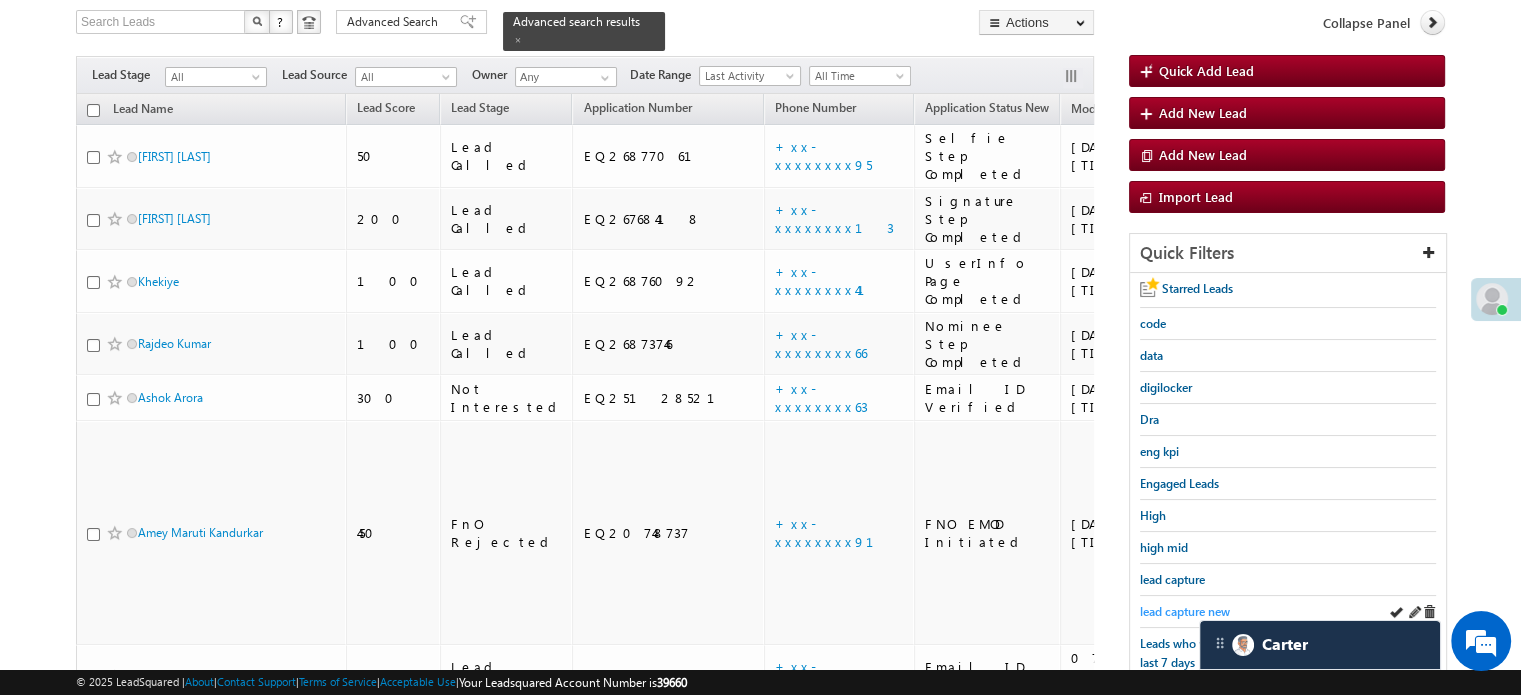 click on "lead capture new" at bounding box center (1185, 611) 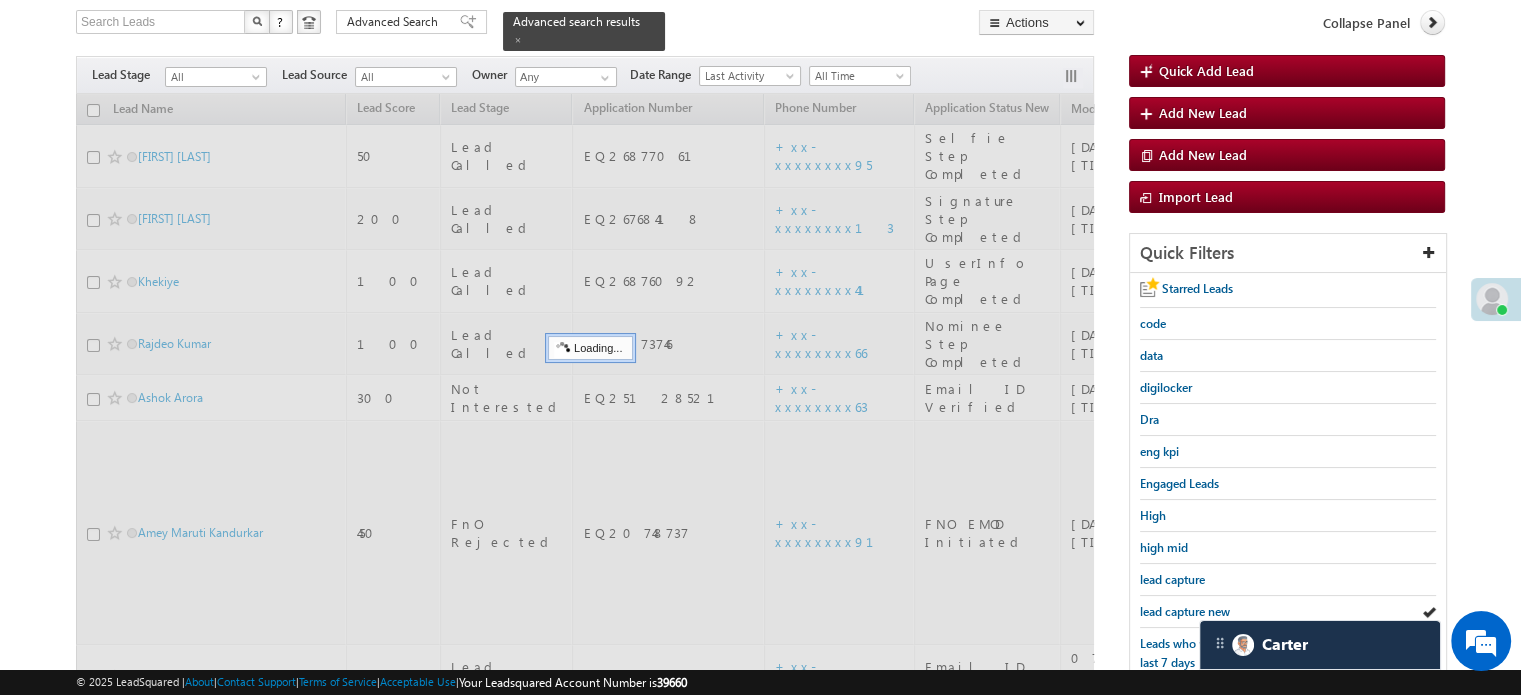 click on "lead capture new" at bounding box center (1185, 611) 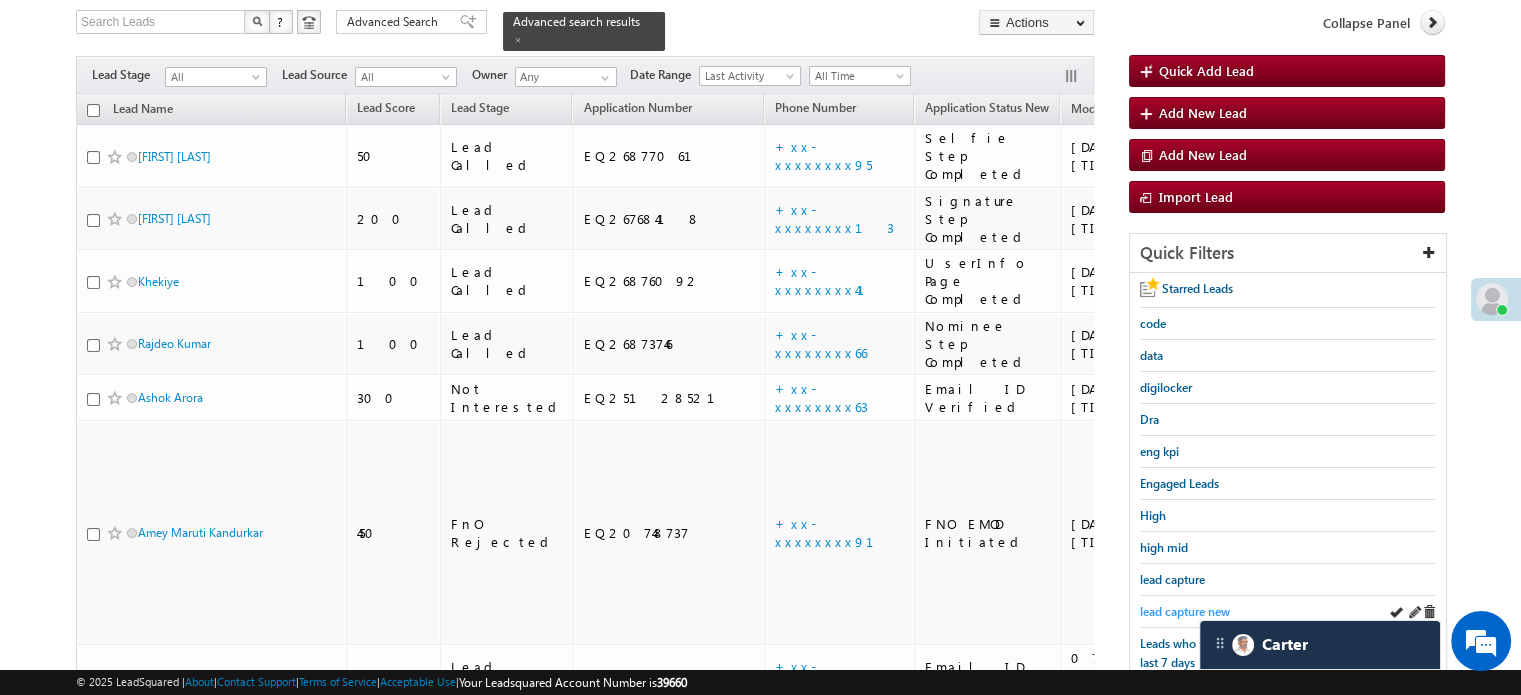 click on "lead capture new" at bounding box center (1185, 611) 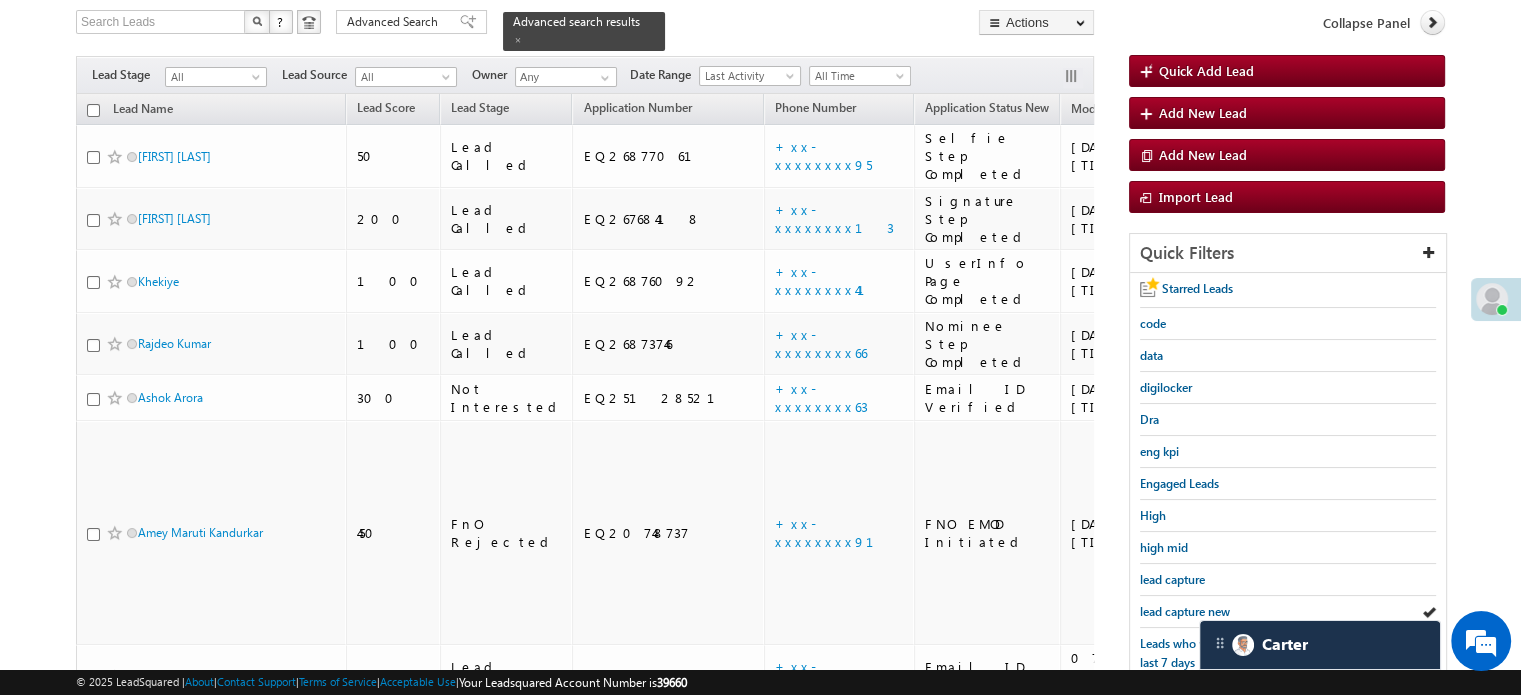 click on "lead capture new" at bounding box center [1185, 611] 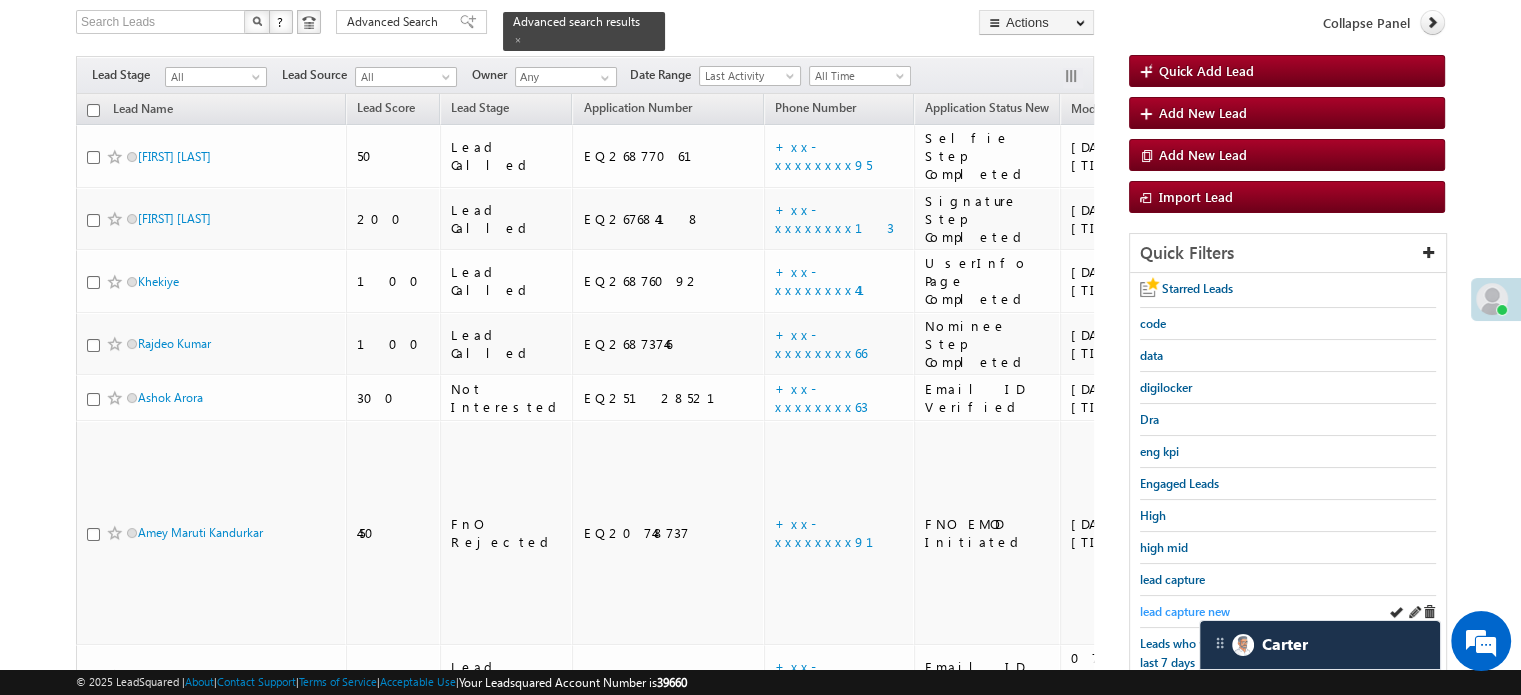 click on "lead capture new" at bounding box center (1185, 611) 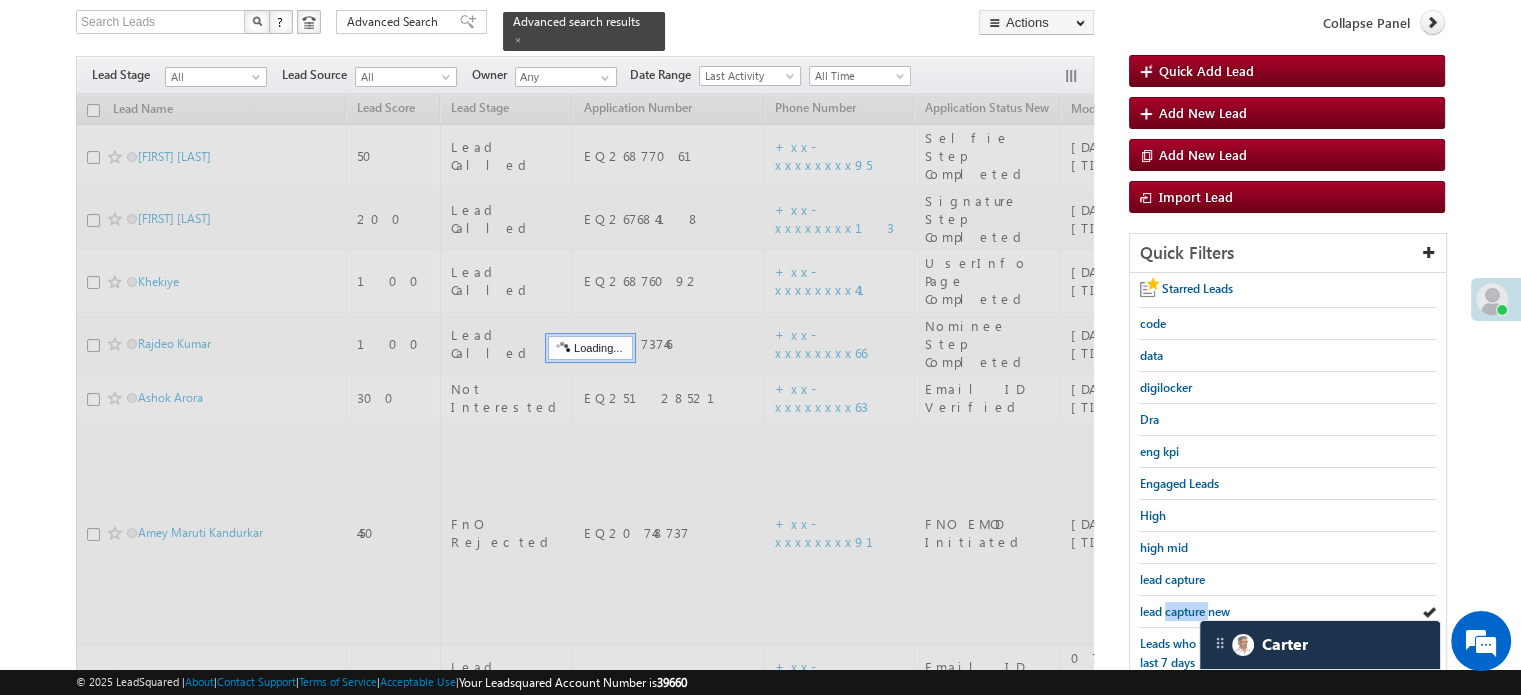 click on "lead capture new" at bounding box center (1185, 611) 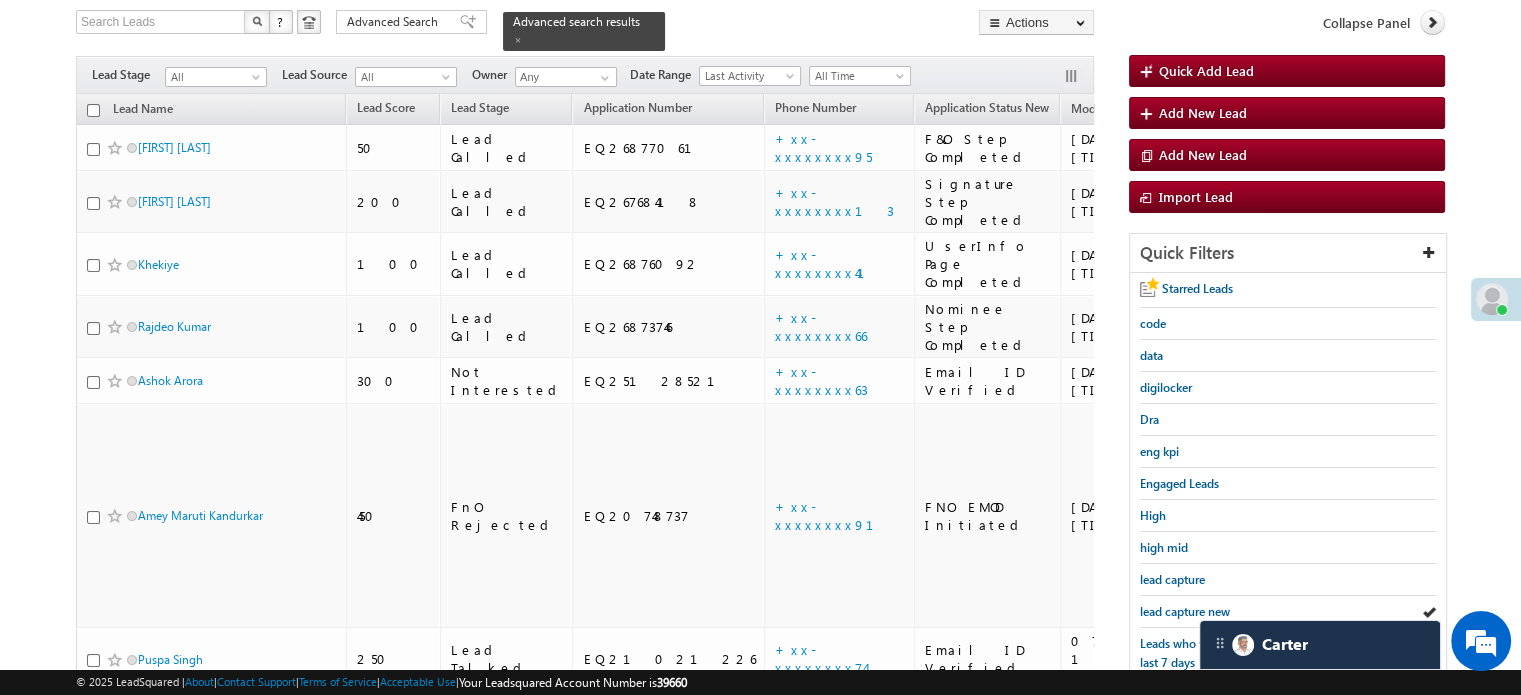 click on "lead capture new" at bounding box center [1185, 611] 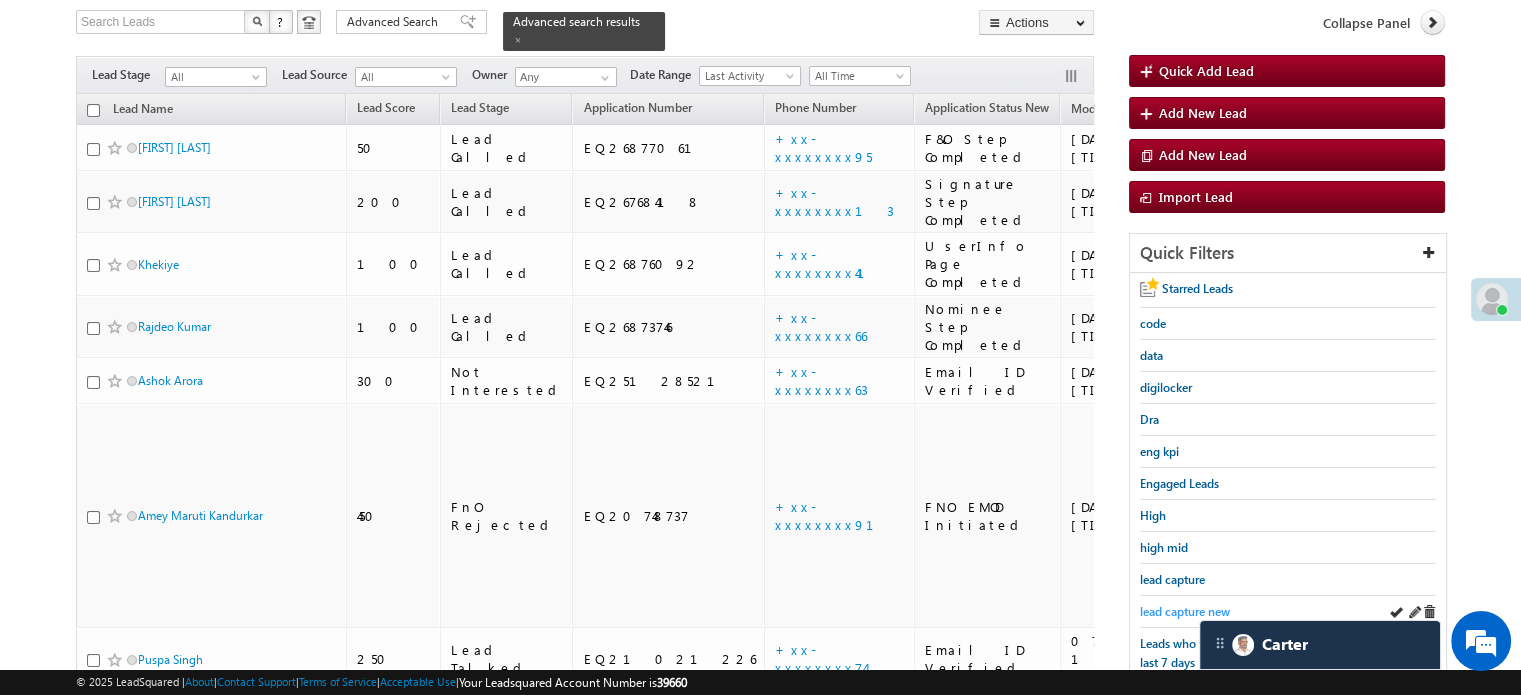 click on "lead capture new" at bounding box center [1185, 611] 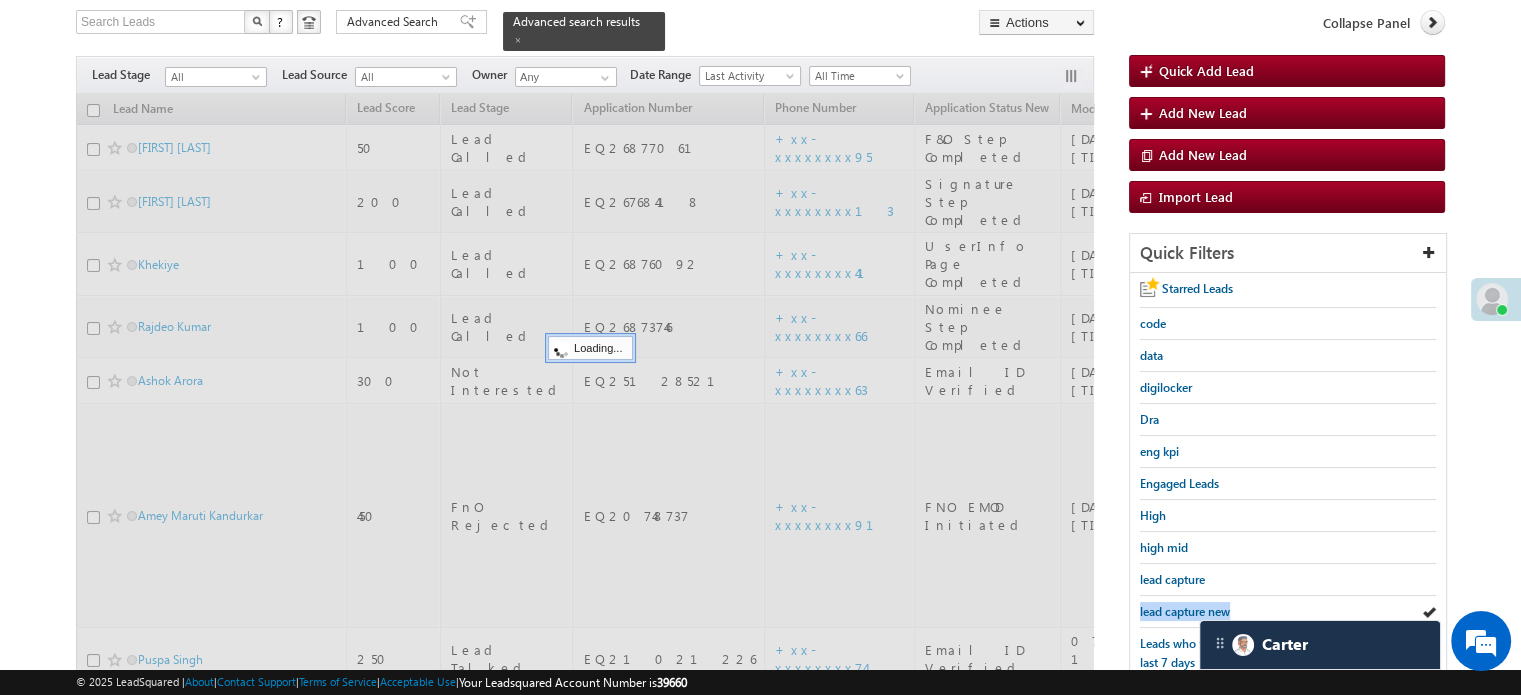 click on "lead capture new" at bounding box center [1185, 611] 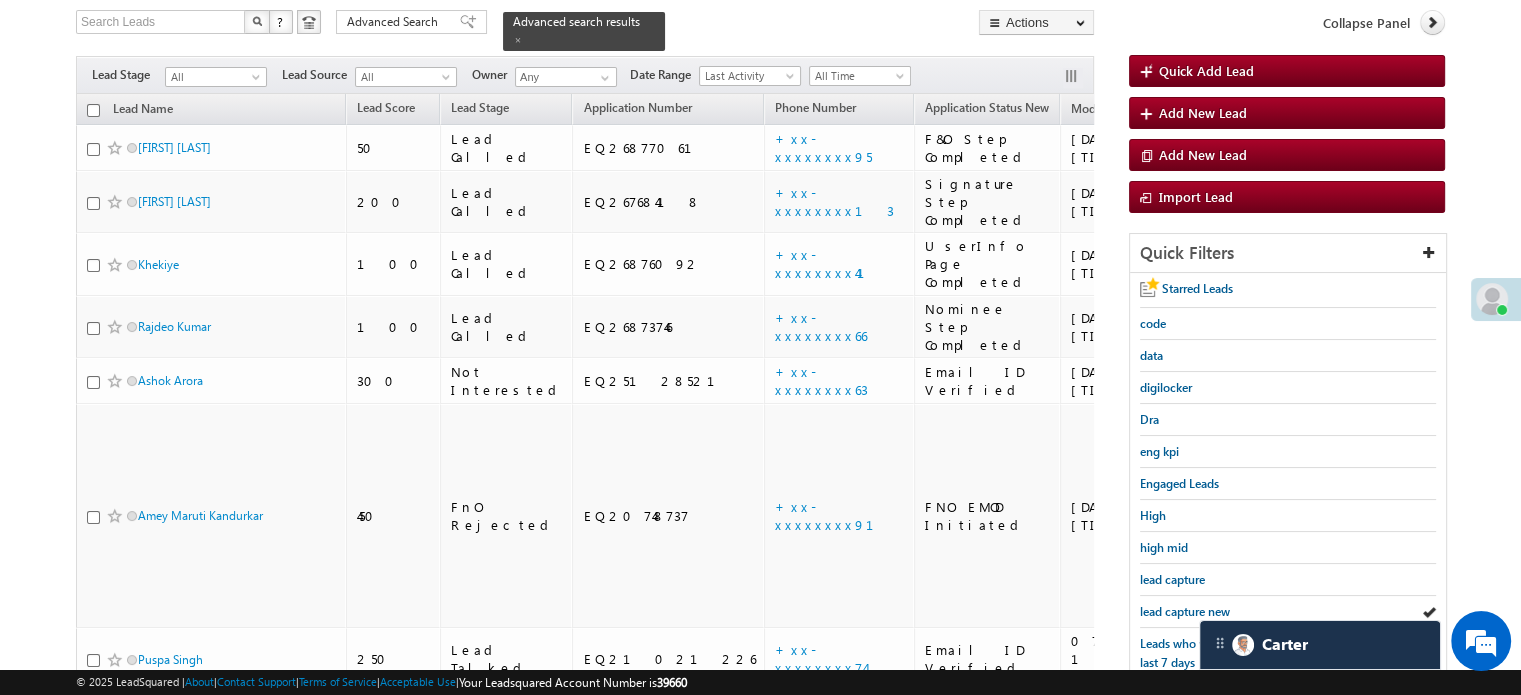 click on "lead capture new" at bounding box center [1185, 611] 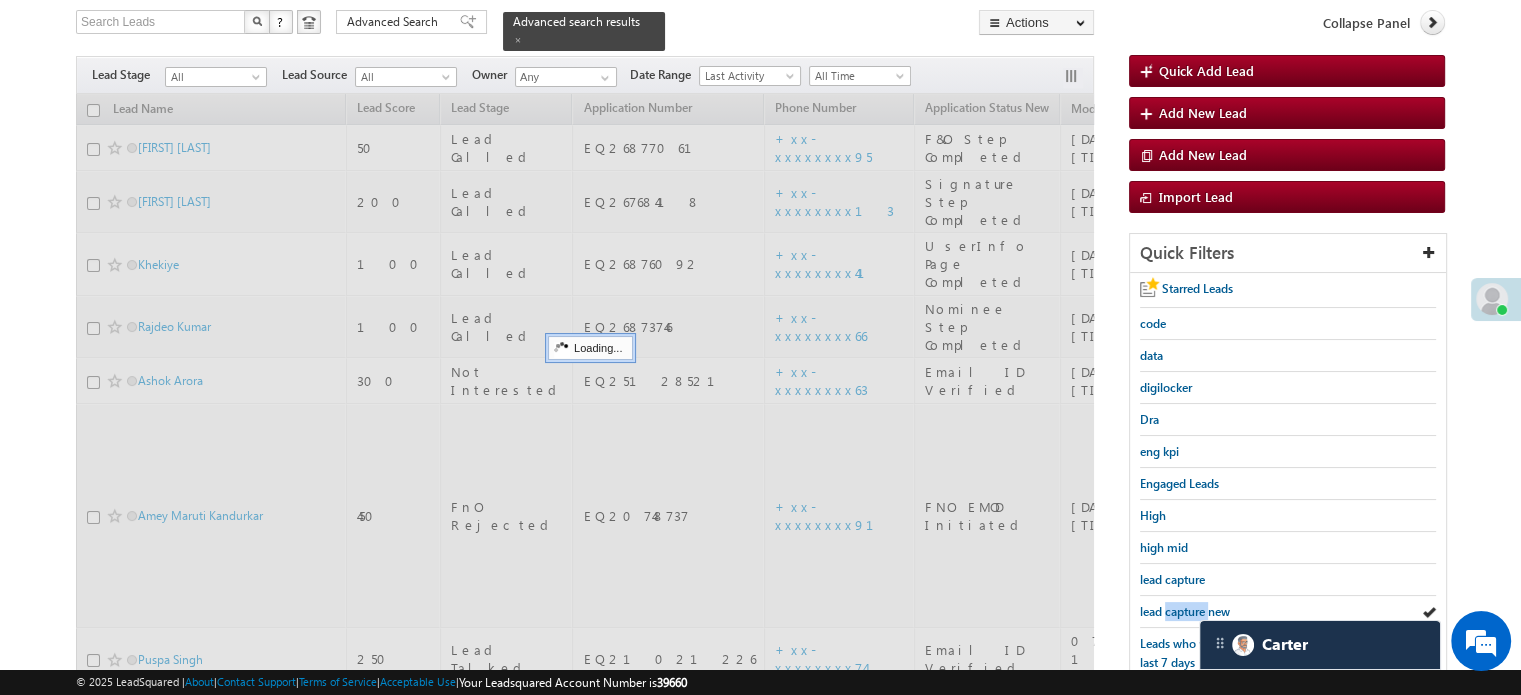 click on "lead capture new" at bounding box center (1185, 611) 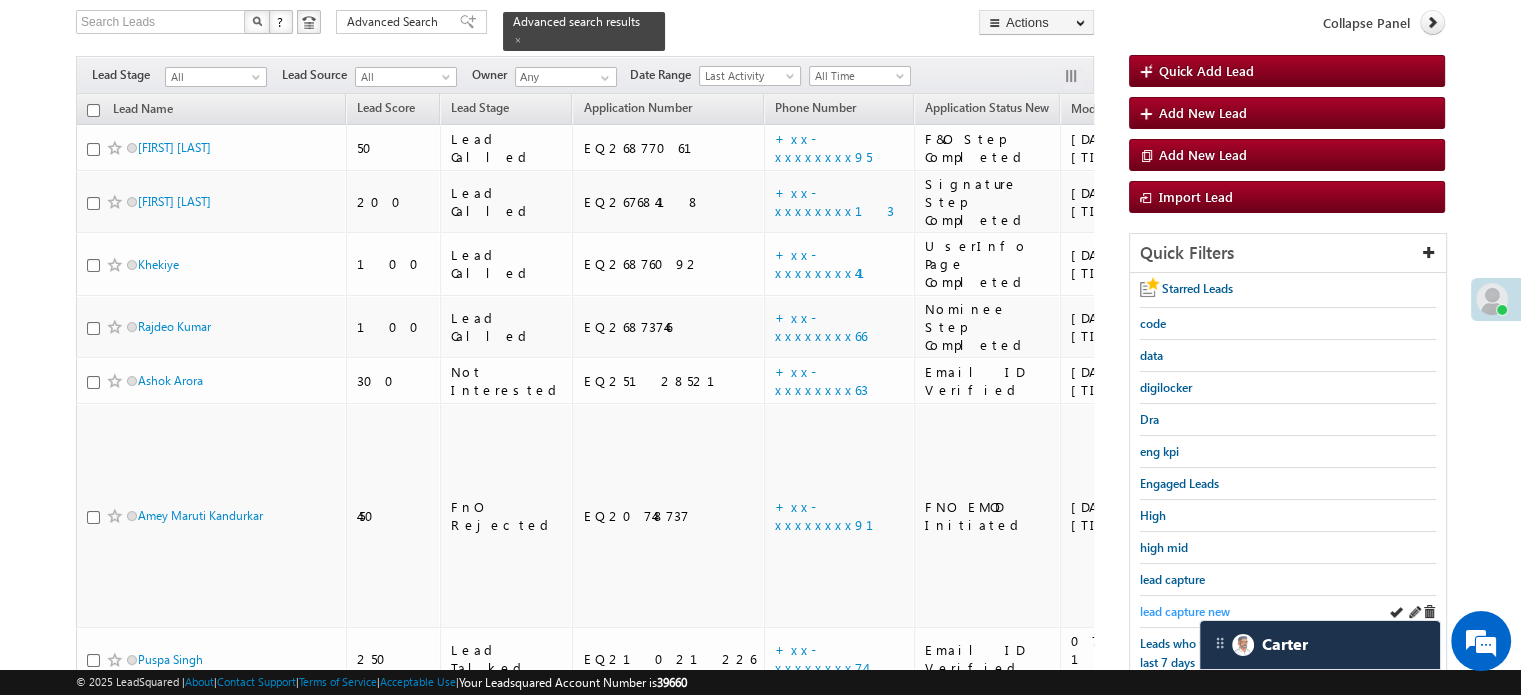 click on "lead capture new" at bounding box center (1185, 611) 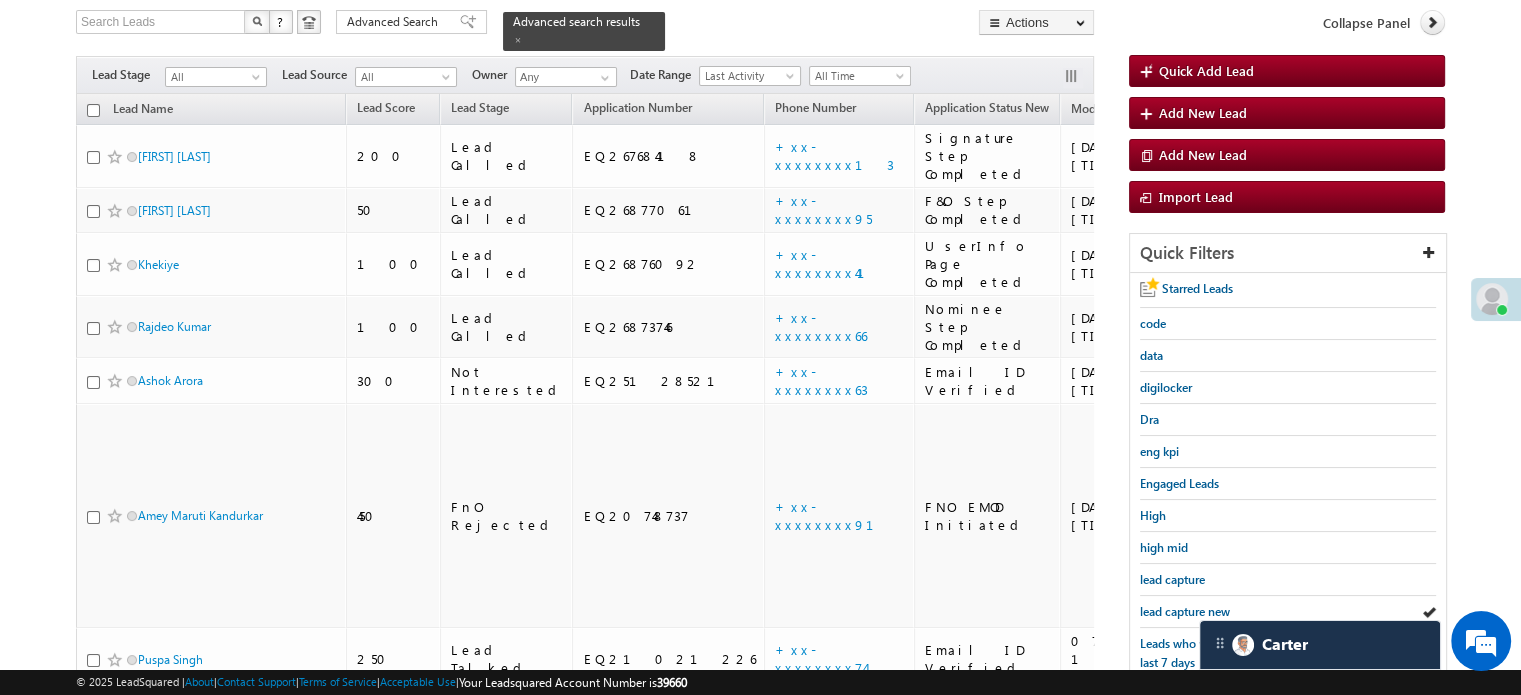 click on "lead capture new" at bounding box center [1185, 611] 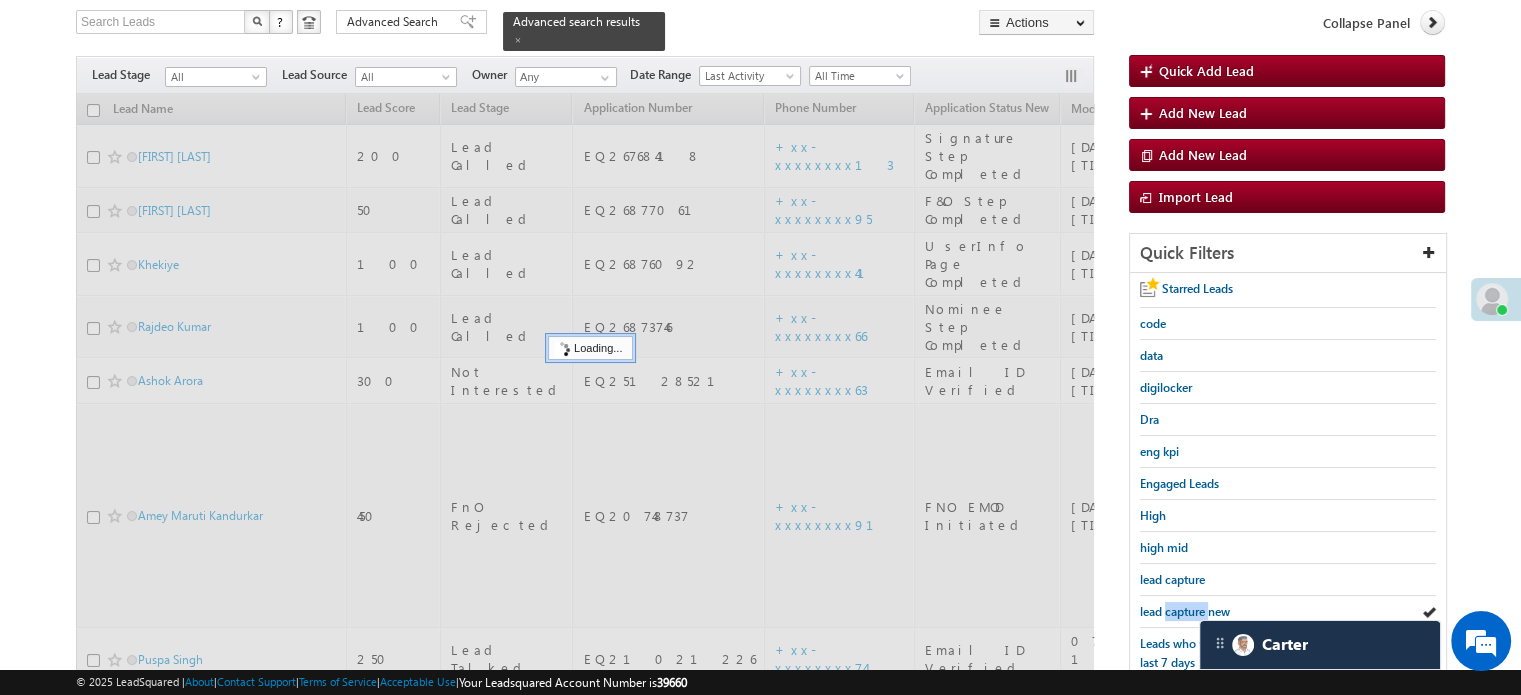 click on "lead capture new" at bounding box center [1185, 611] 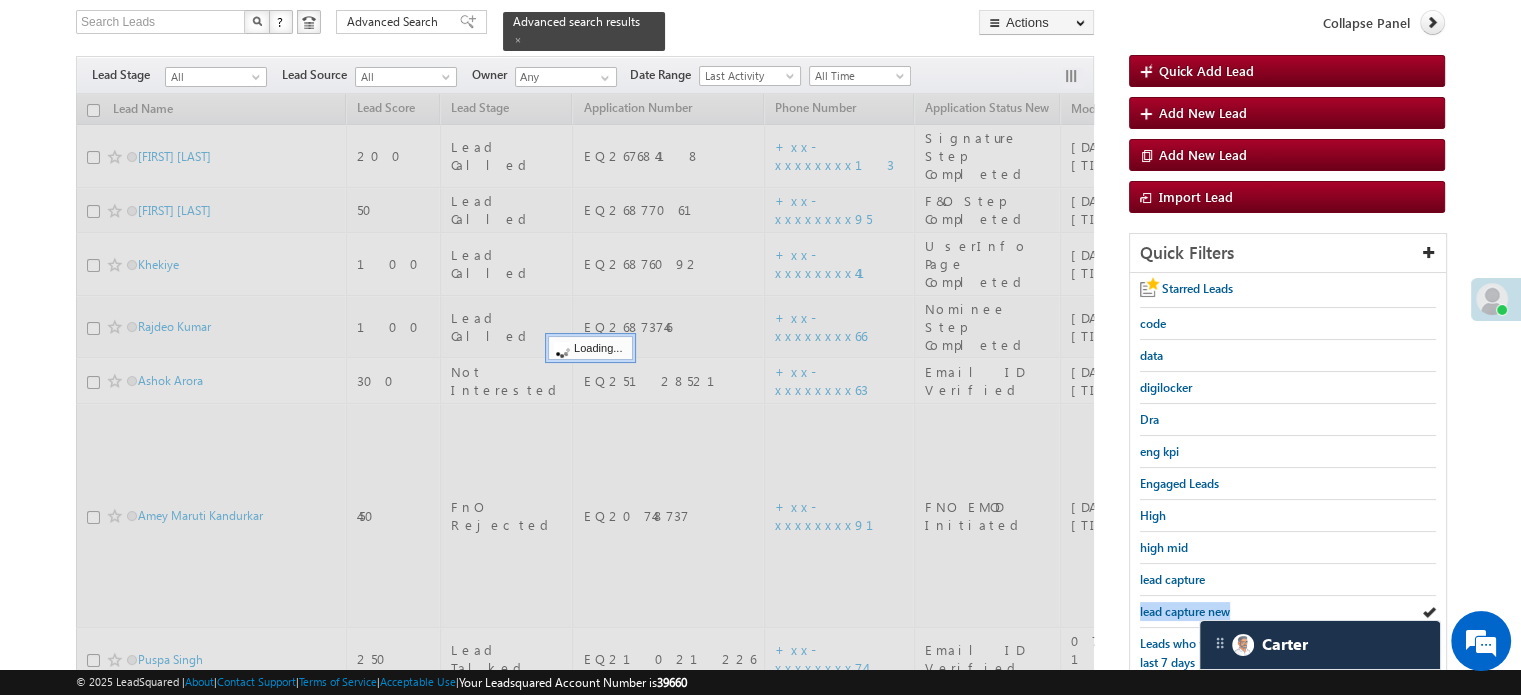 click on "lead capture new" at bounding box center [1185, 611] 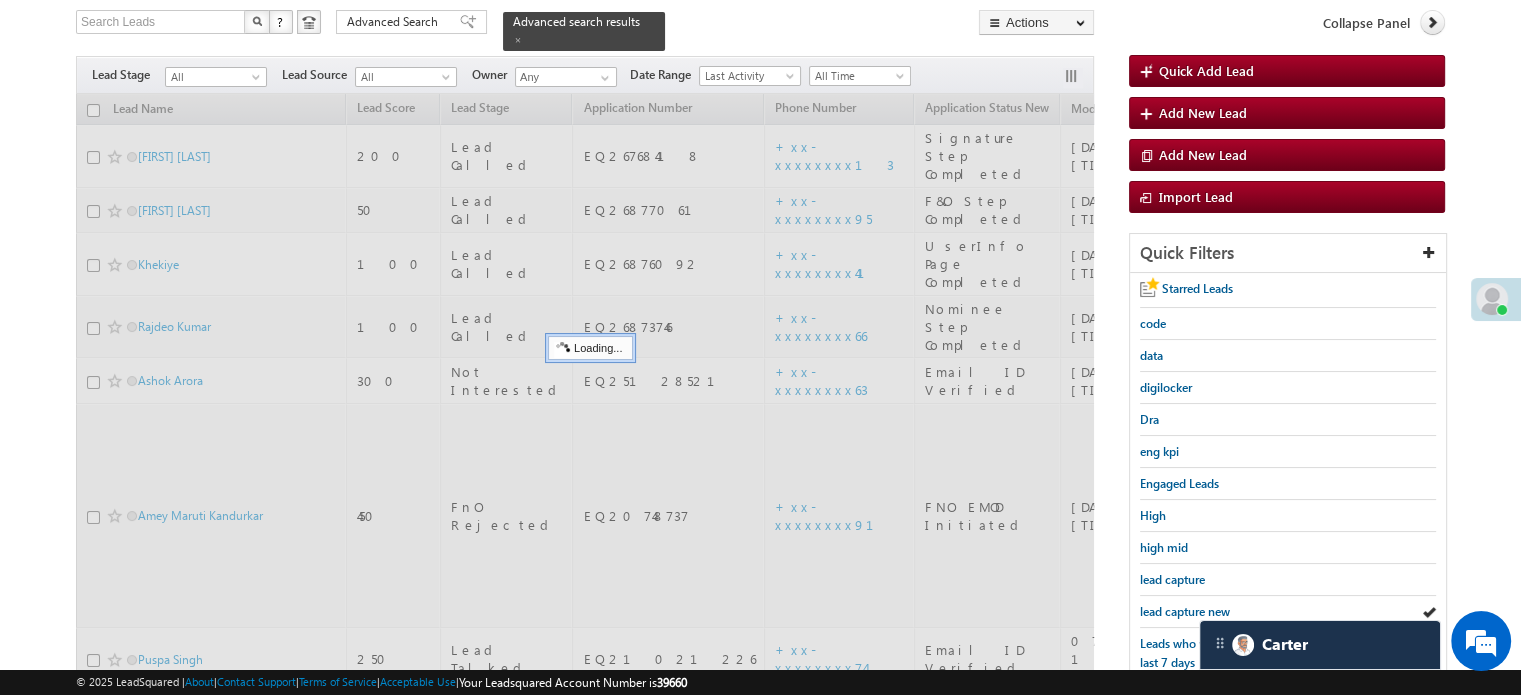 click on "lead capture new" at bounding box center (1185, 611) 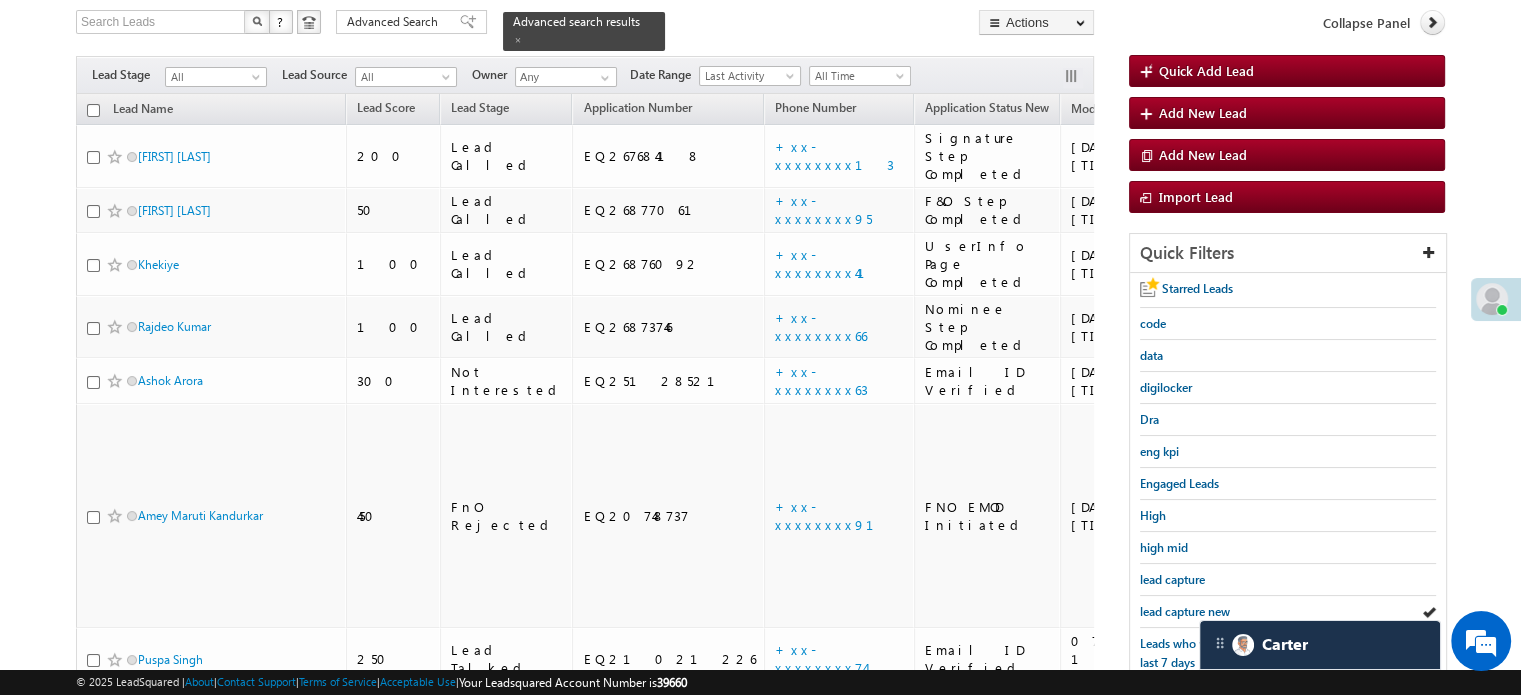 click on "lead capture new" at bounding box center [1185, 611] 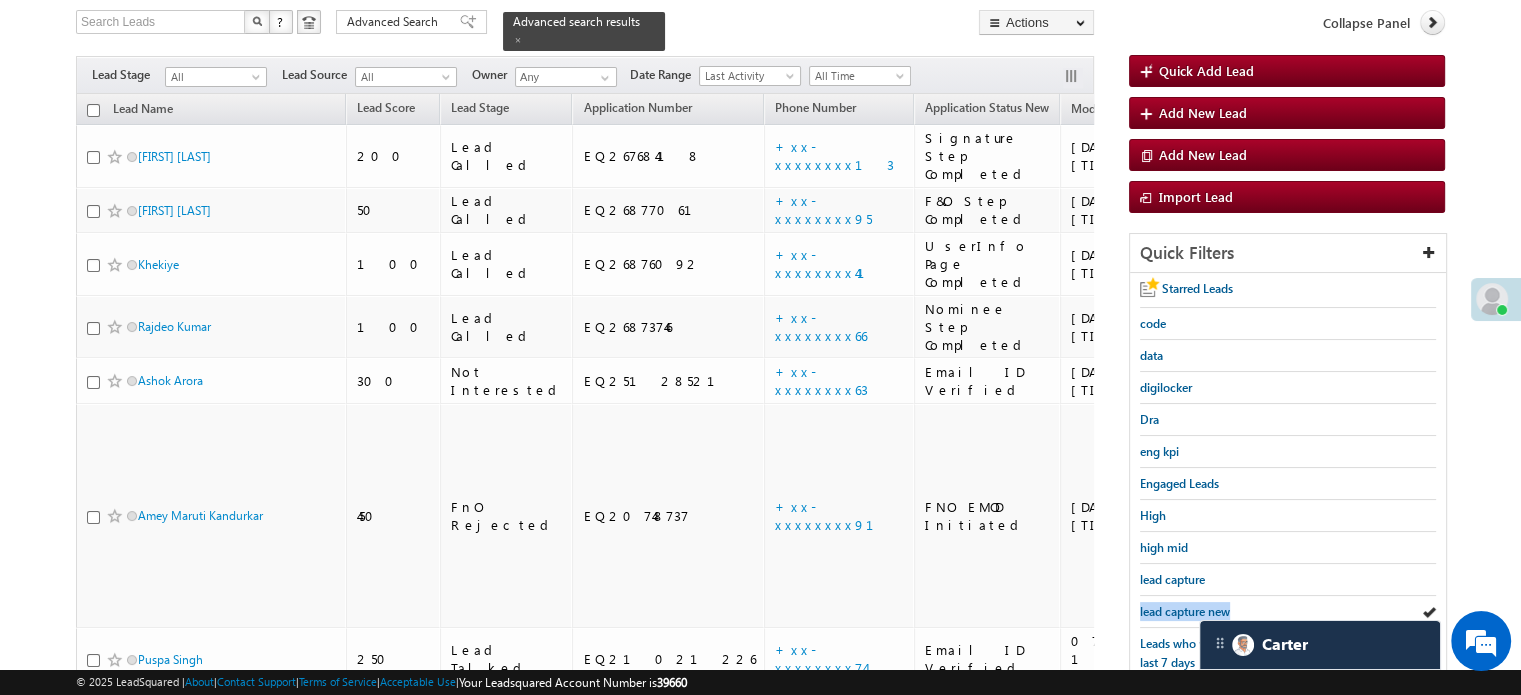 click on "lead capture new" at bounding box center [1185, 611] 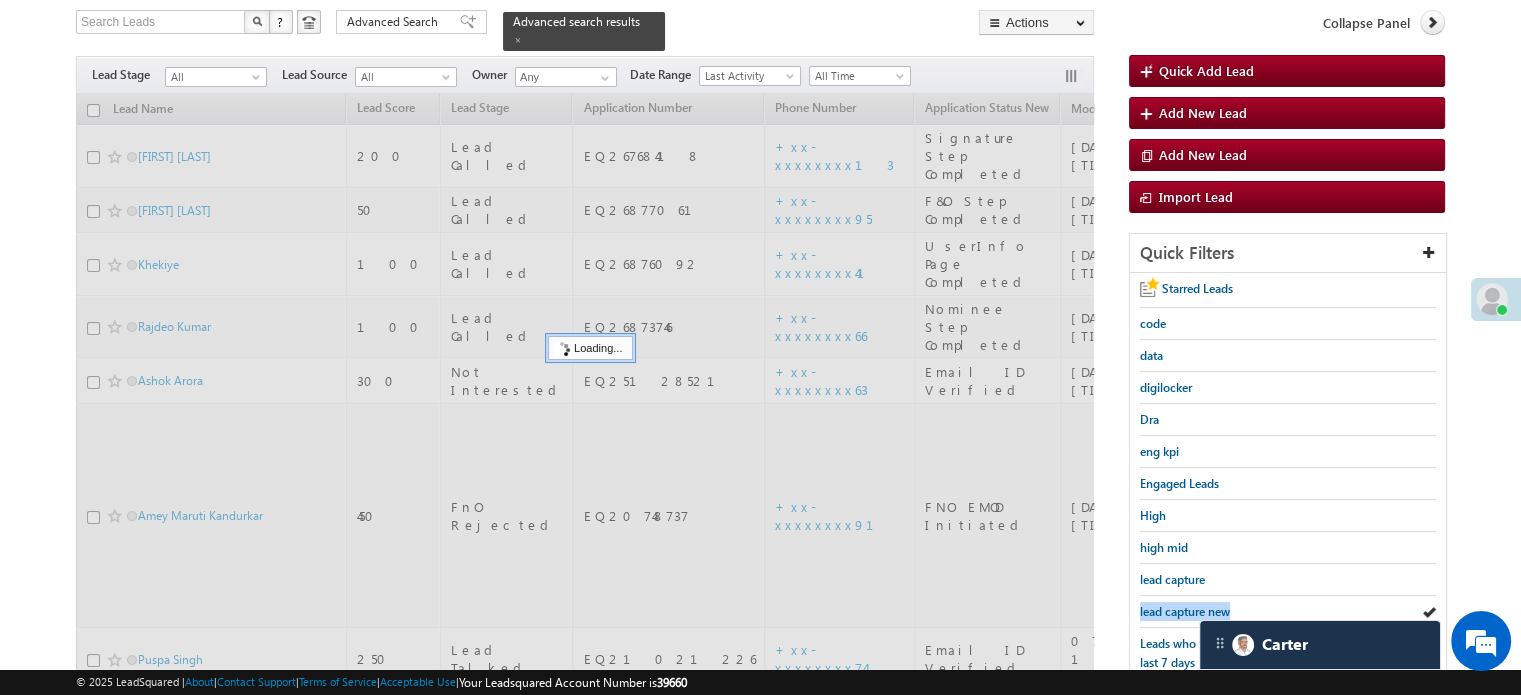 click on "lead capture new" at bounding box center [1185, 611] 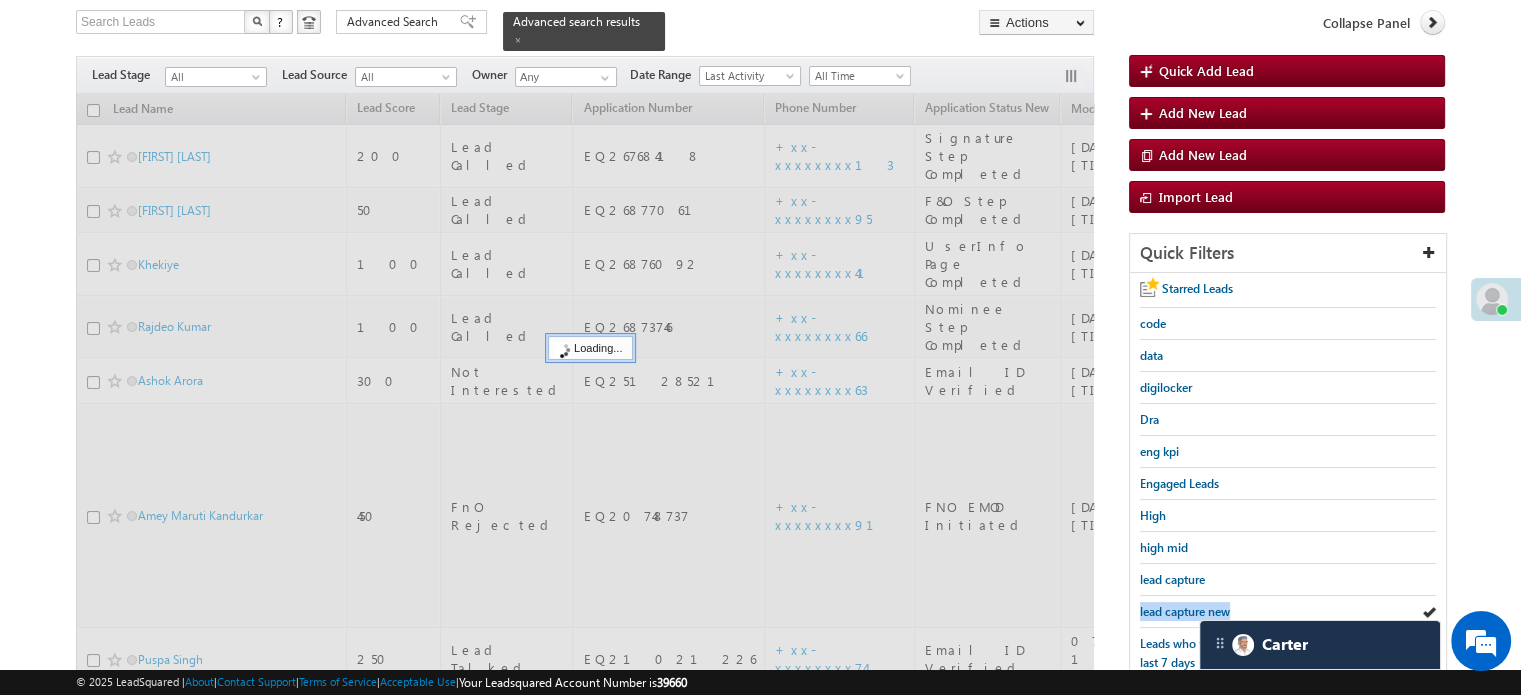 click on "lead capture new" at bounding box center (1185, 611) 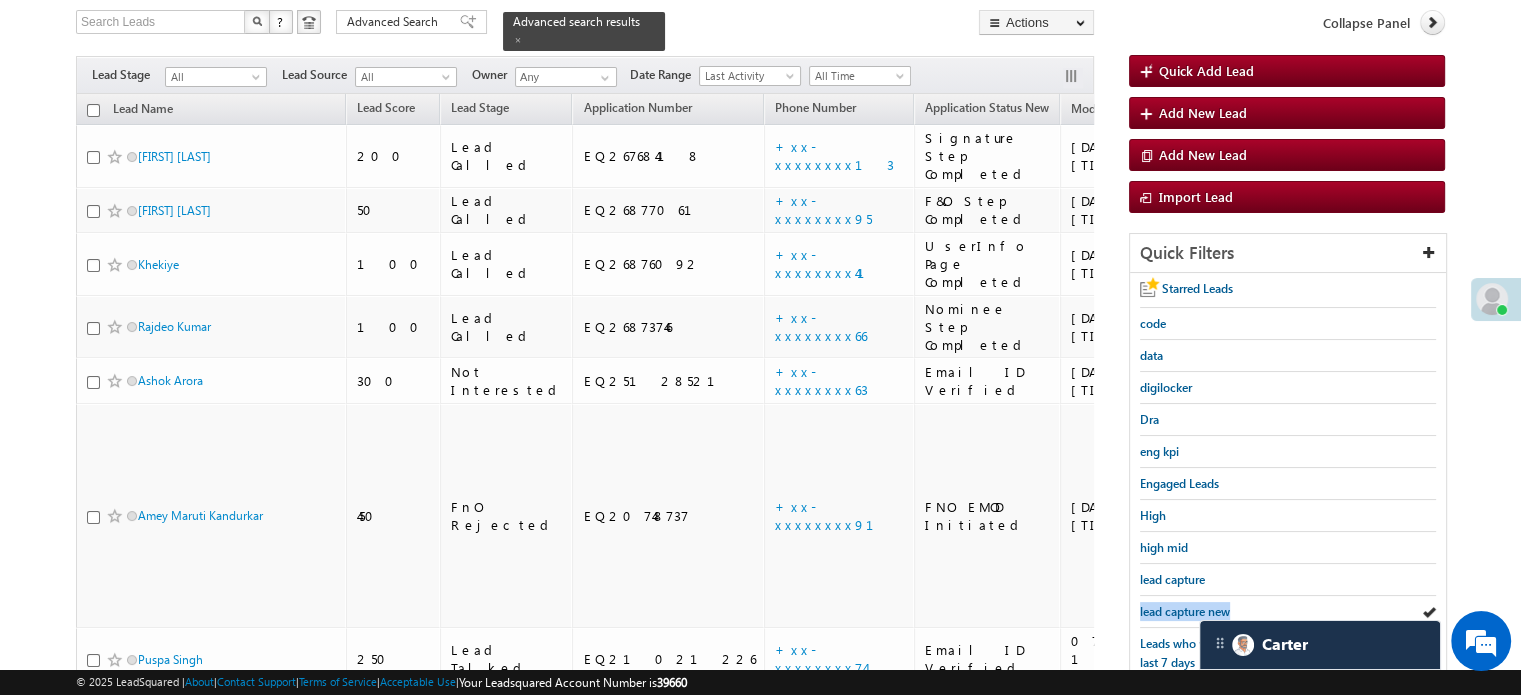 click on "lead capture new" at bounding box center [1185, 611] 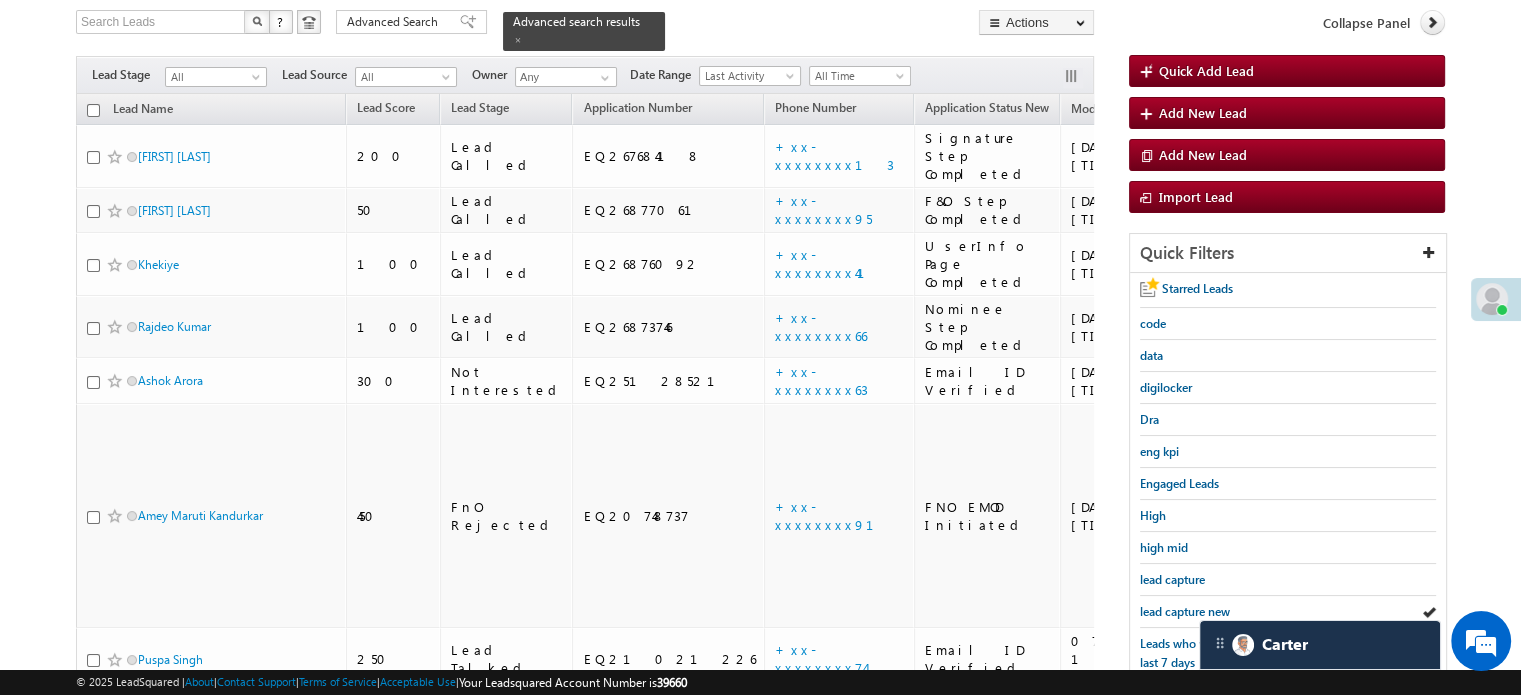 click on "lead capture new" at bounding box center (1185, 611) 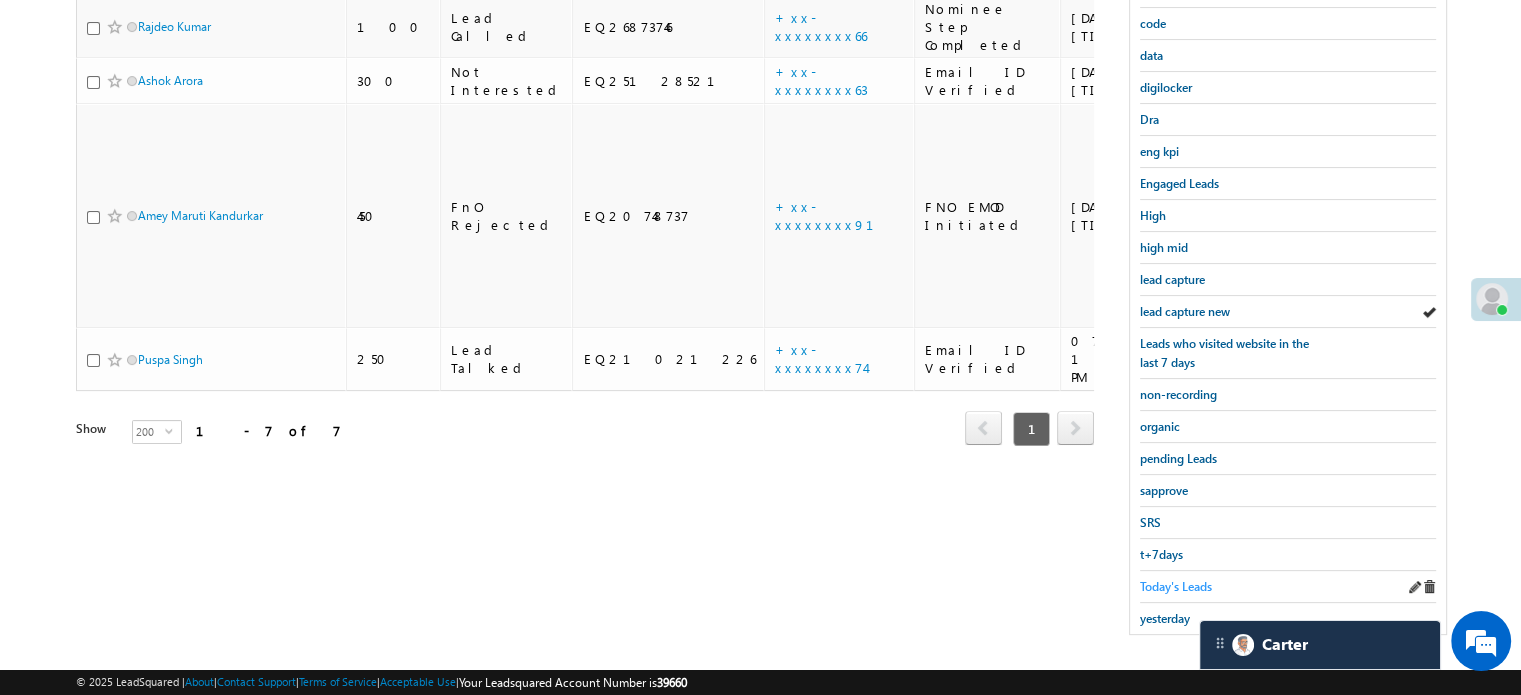 click on "Today's Leads" at bounding box center (1176, 586) 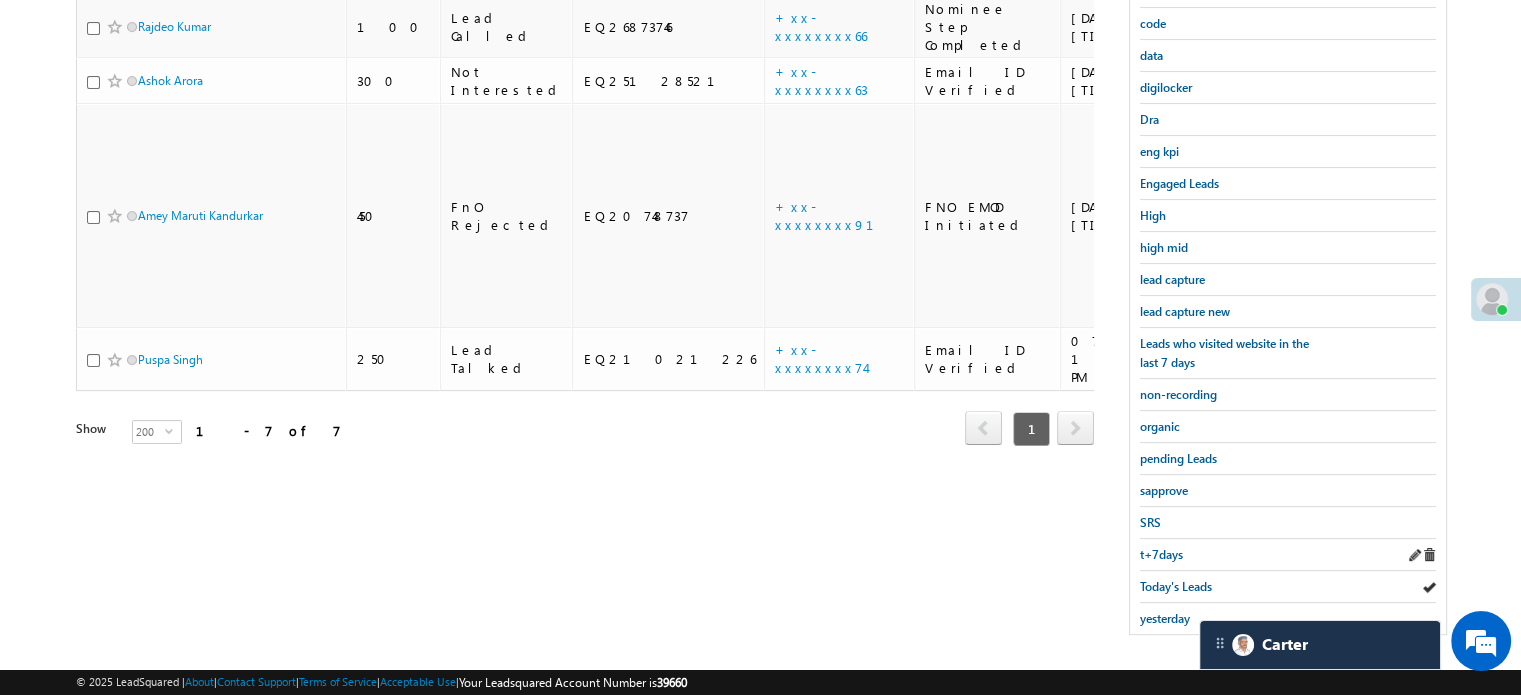 scroll, scrollTop: 229, scrollLeft: 0, axis: vertical 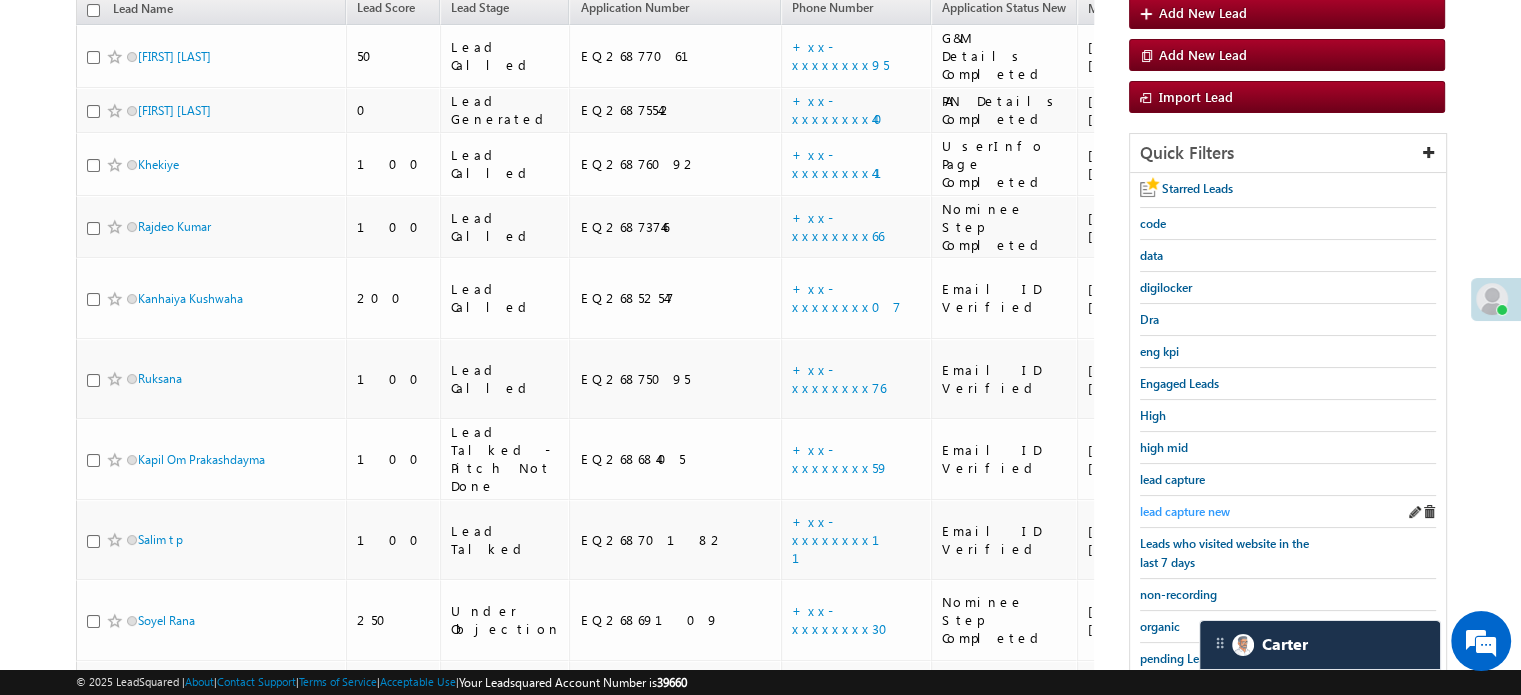 click on "lead capture new" at bounding box center [1185, 511] 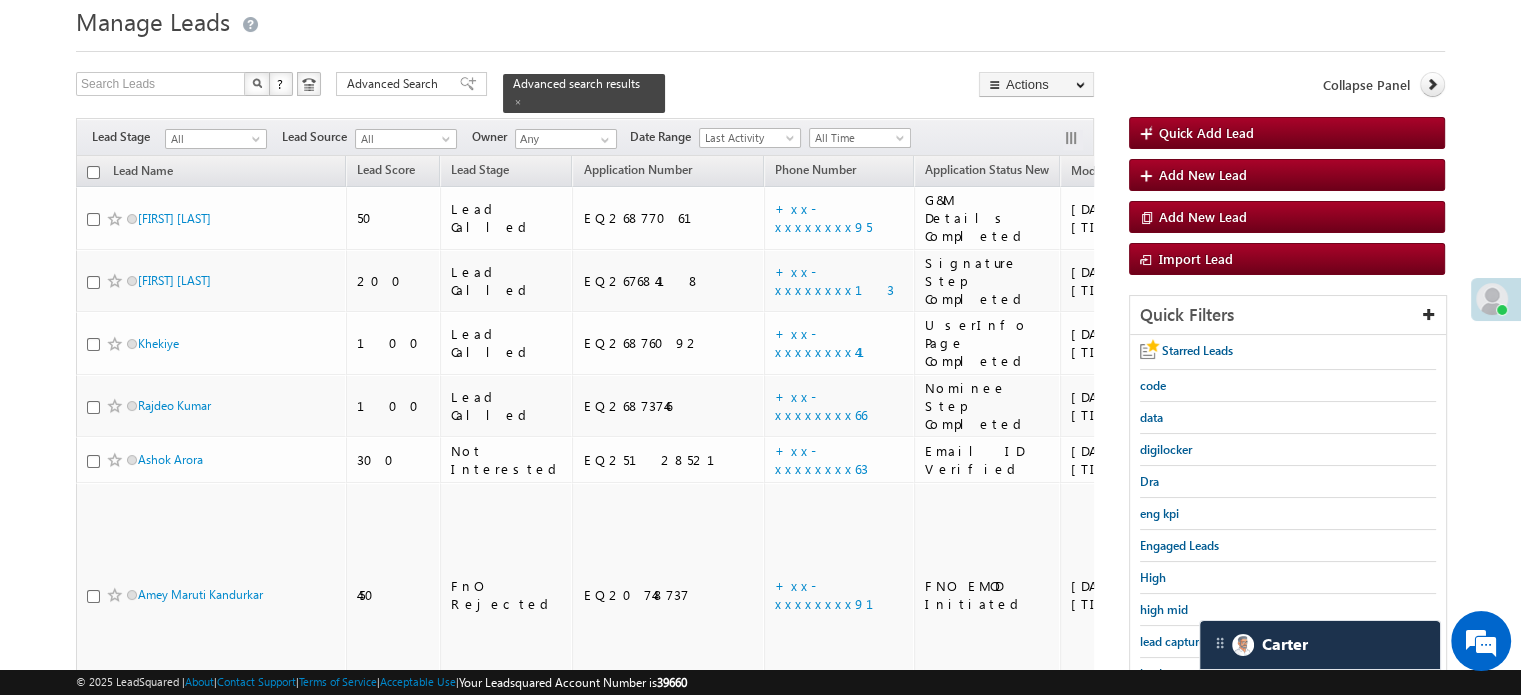 scroll, scrollTop: 200, scrollLeft: 0, axis: vertical 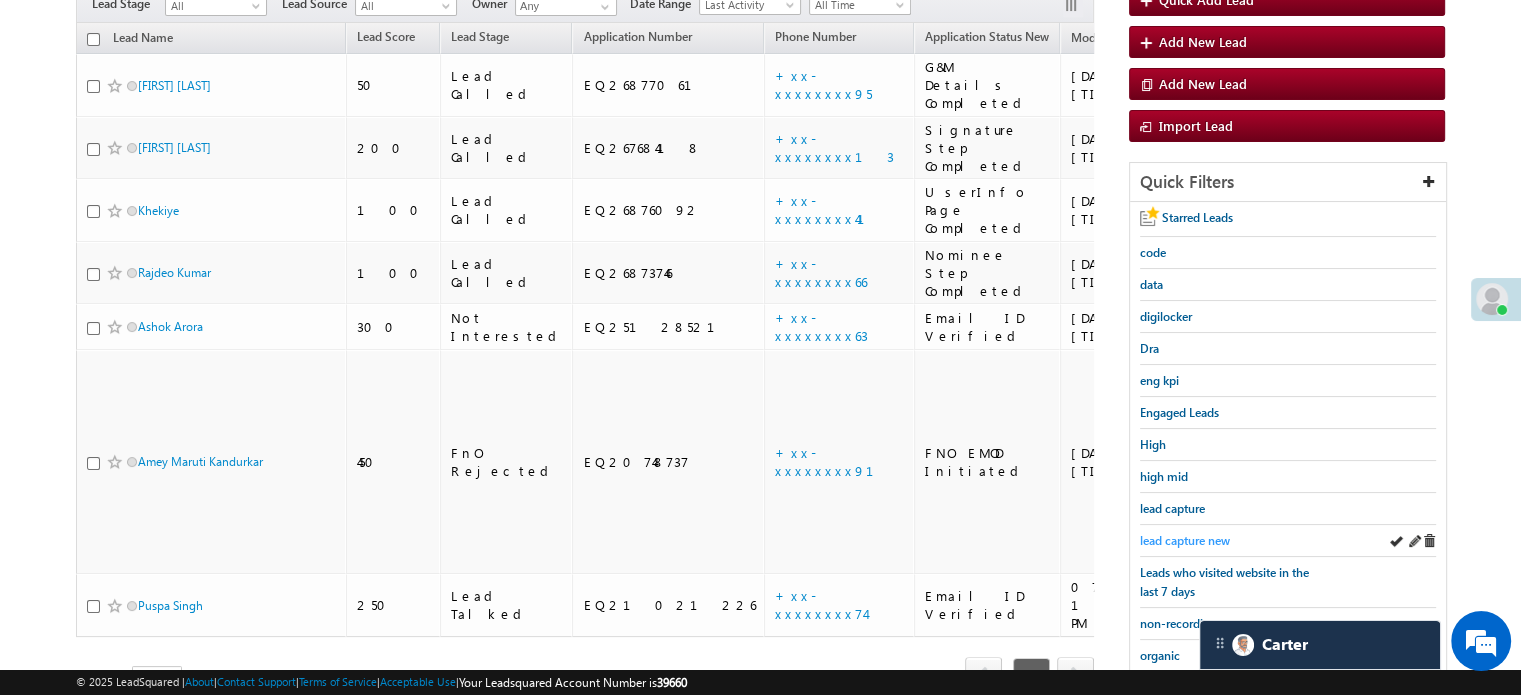 click on "lead capture new" at bounding box center [1185, 540] 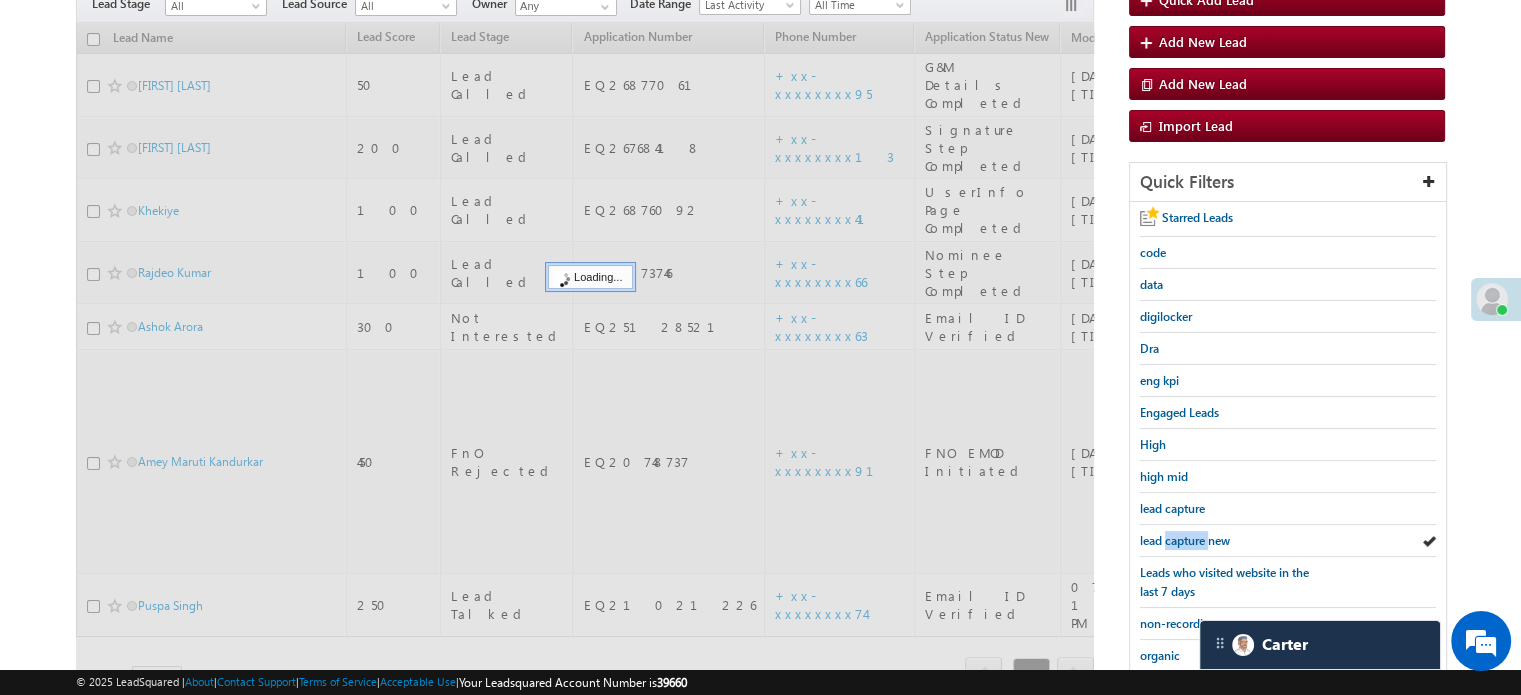 click on "lead capture new" at bounding box center [1185, 540] 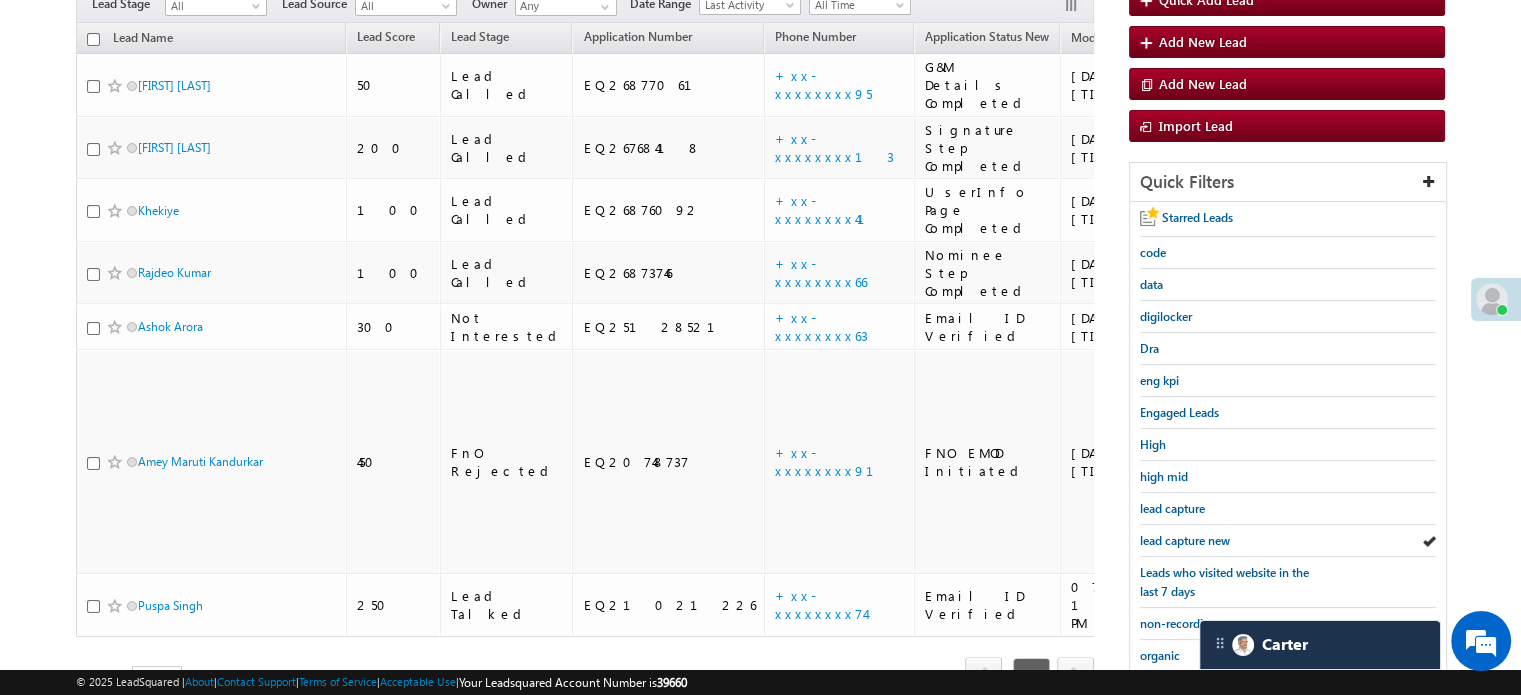 click on "lead capture new" at bounding box center (1185, 540) 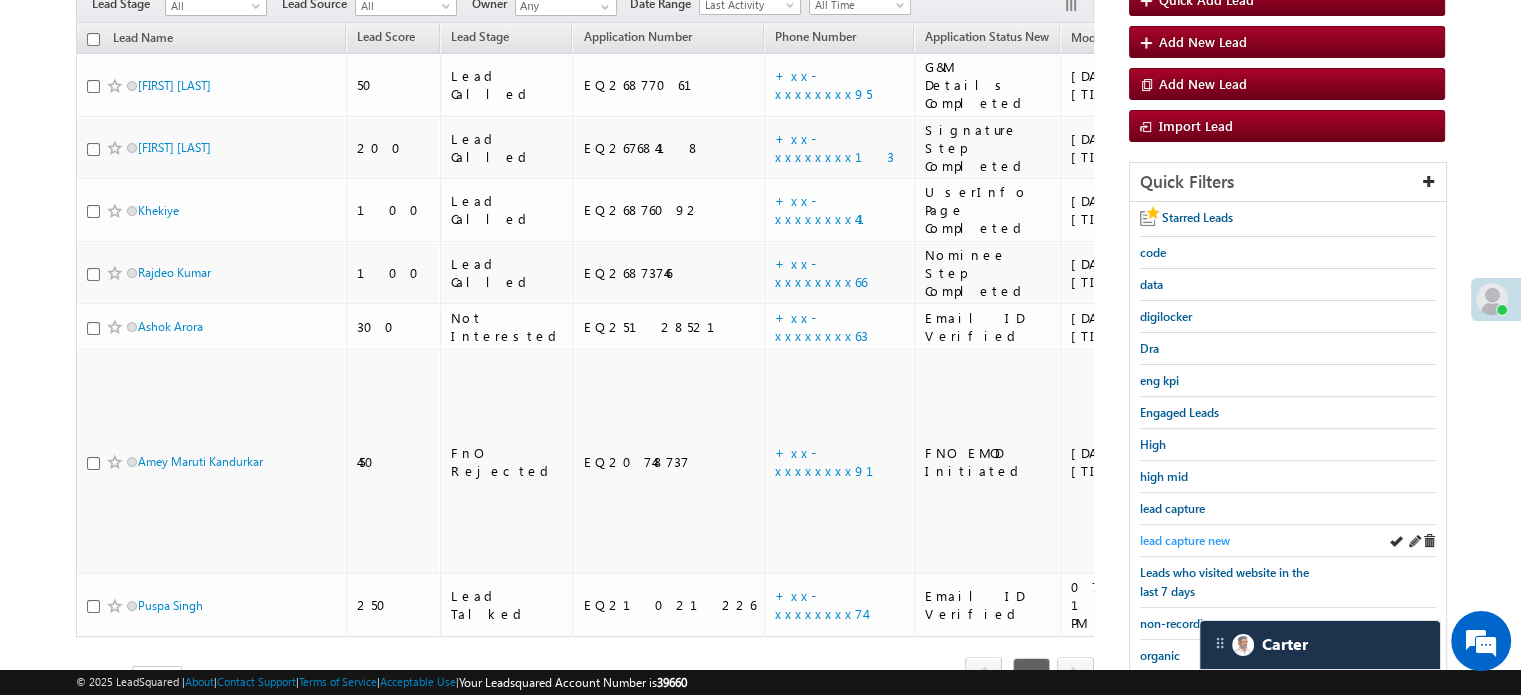 click on "lead capture new" at bounding box center [1185, 540] 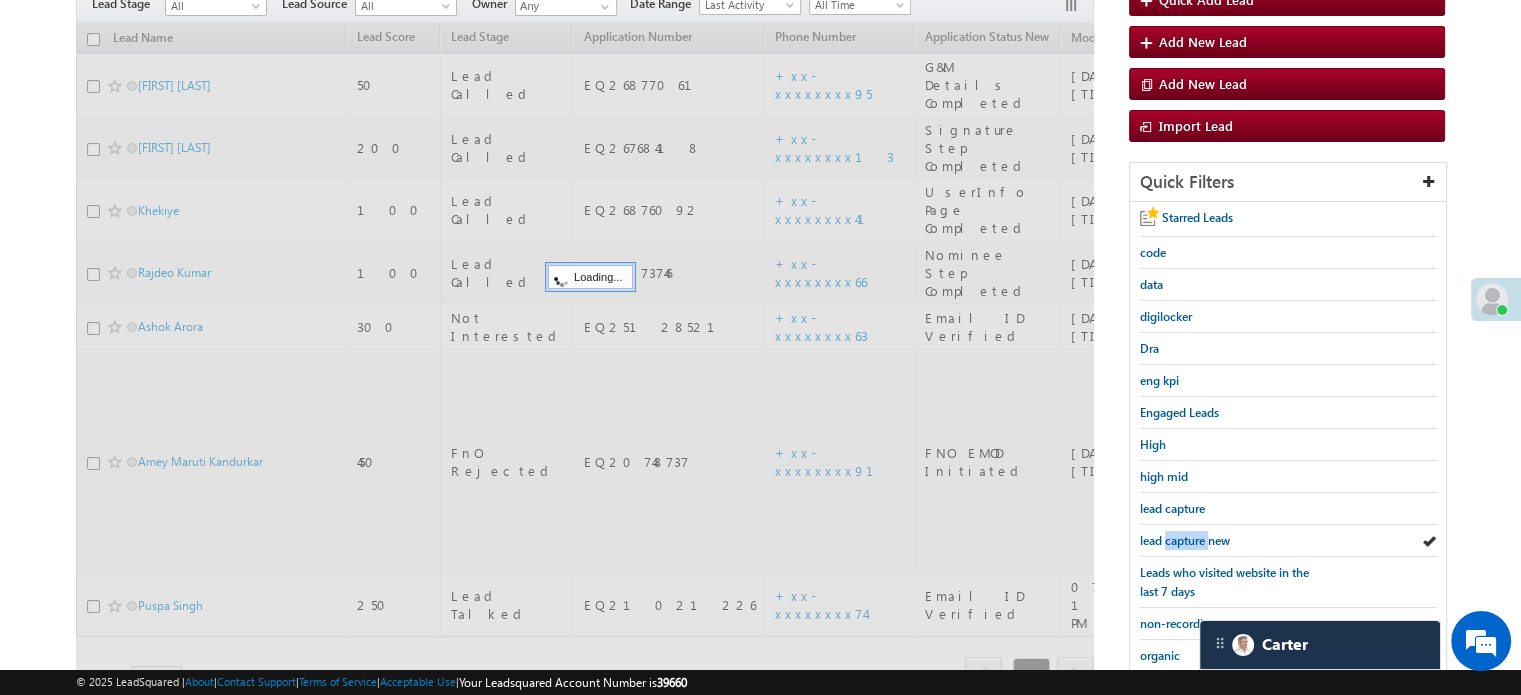 click on "lead capture new" at bounding box center [1185, 540] 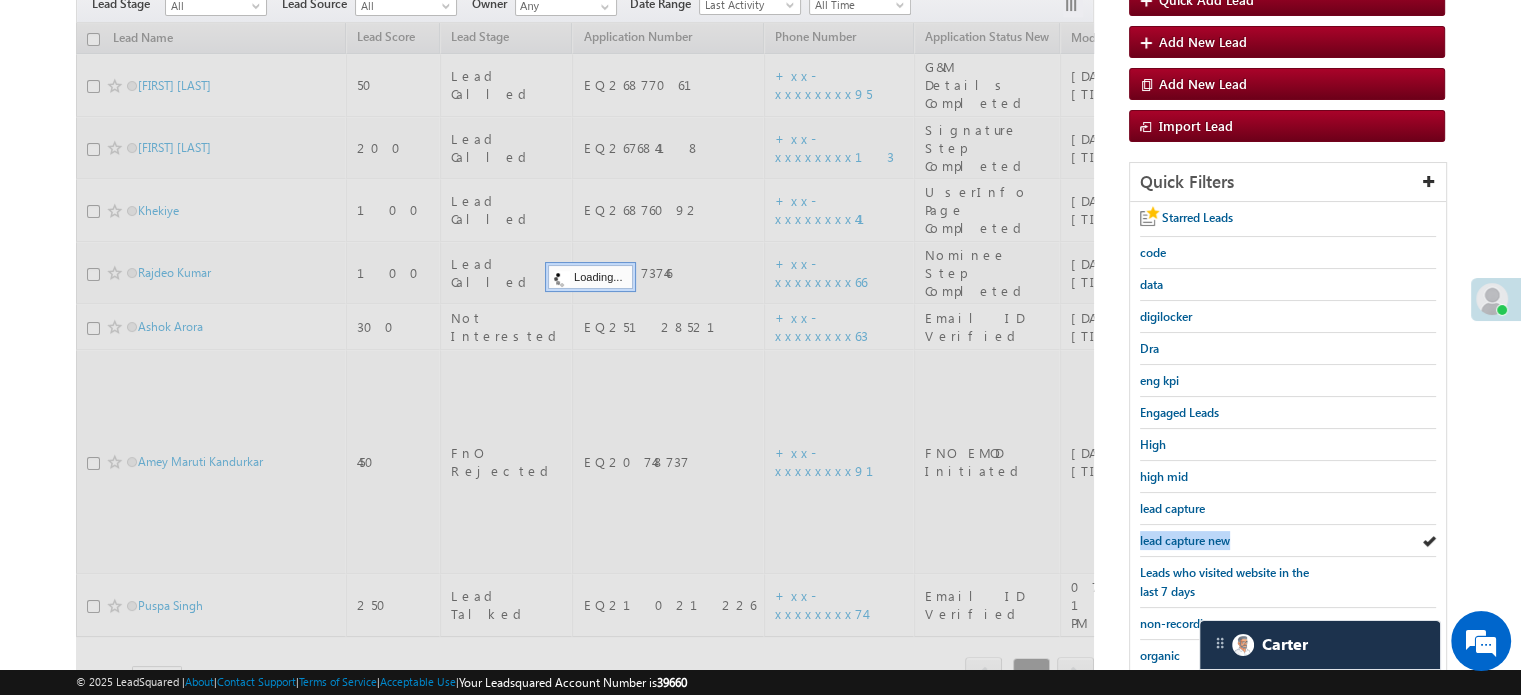 click on "lead capture new" at bounding box center [1185, 540] 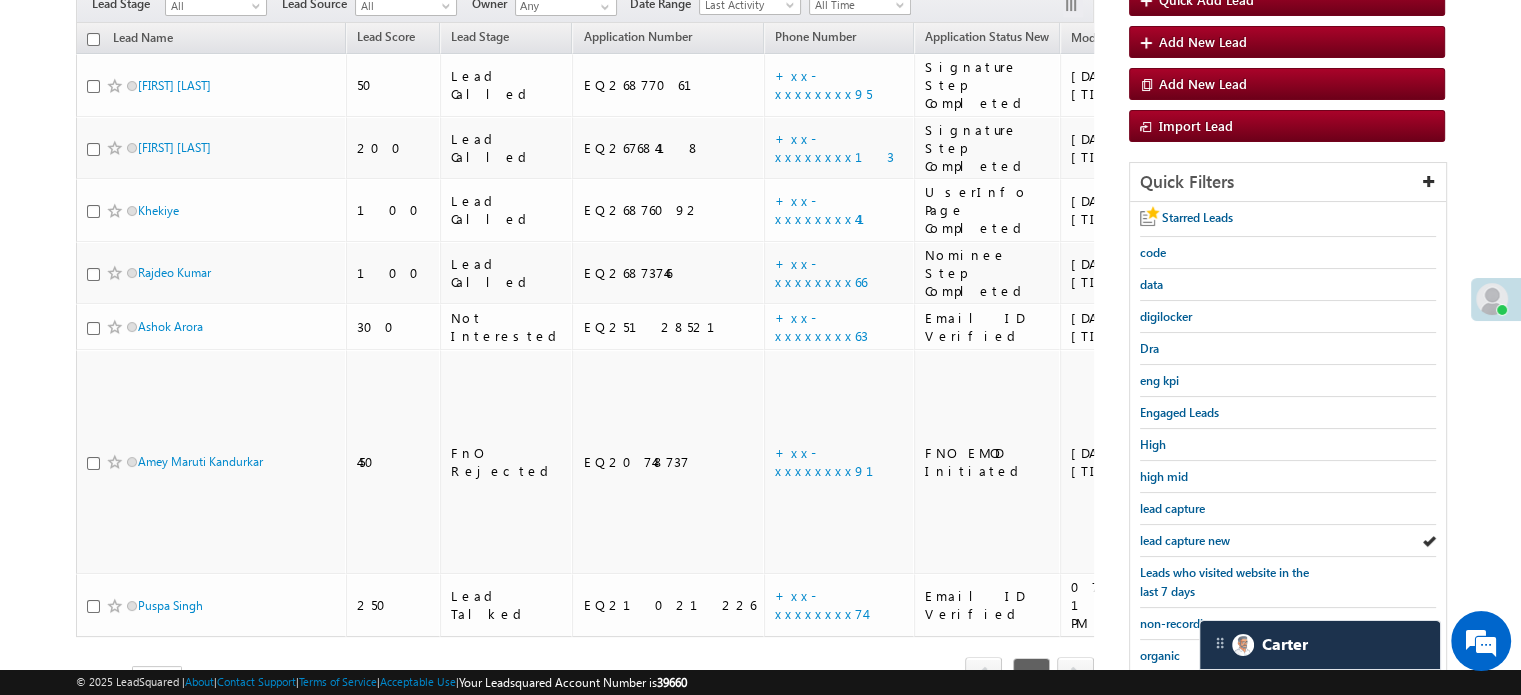 click on "lead capture new" at bounding box center (1185, 540) 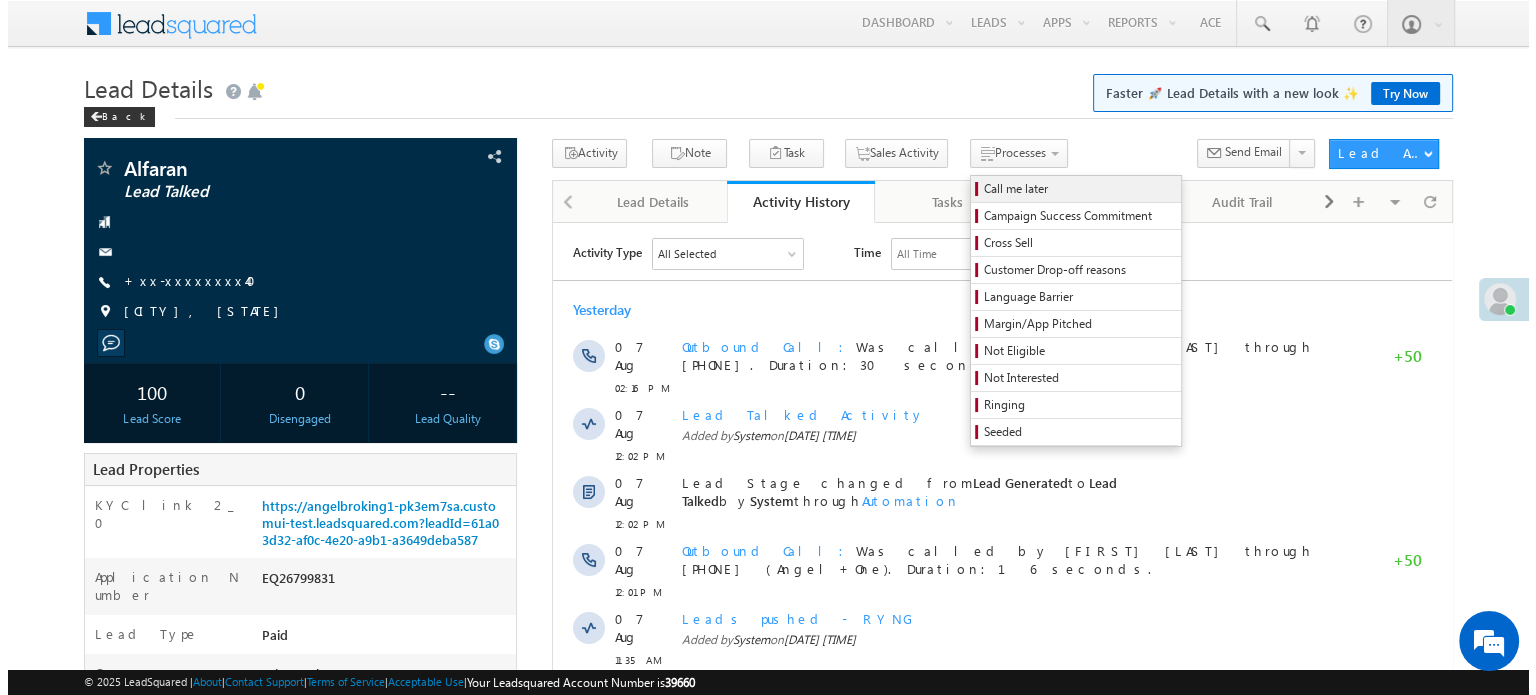 scroll, scrollTop: 0, scrollLeft: 0, axis: both 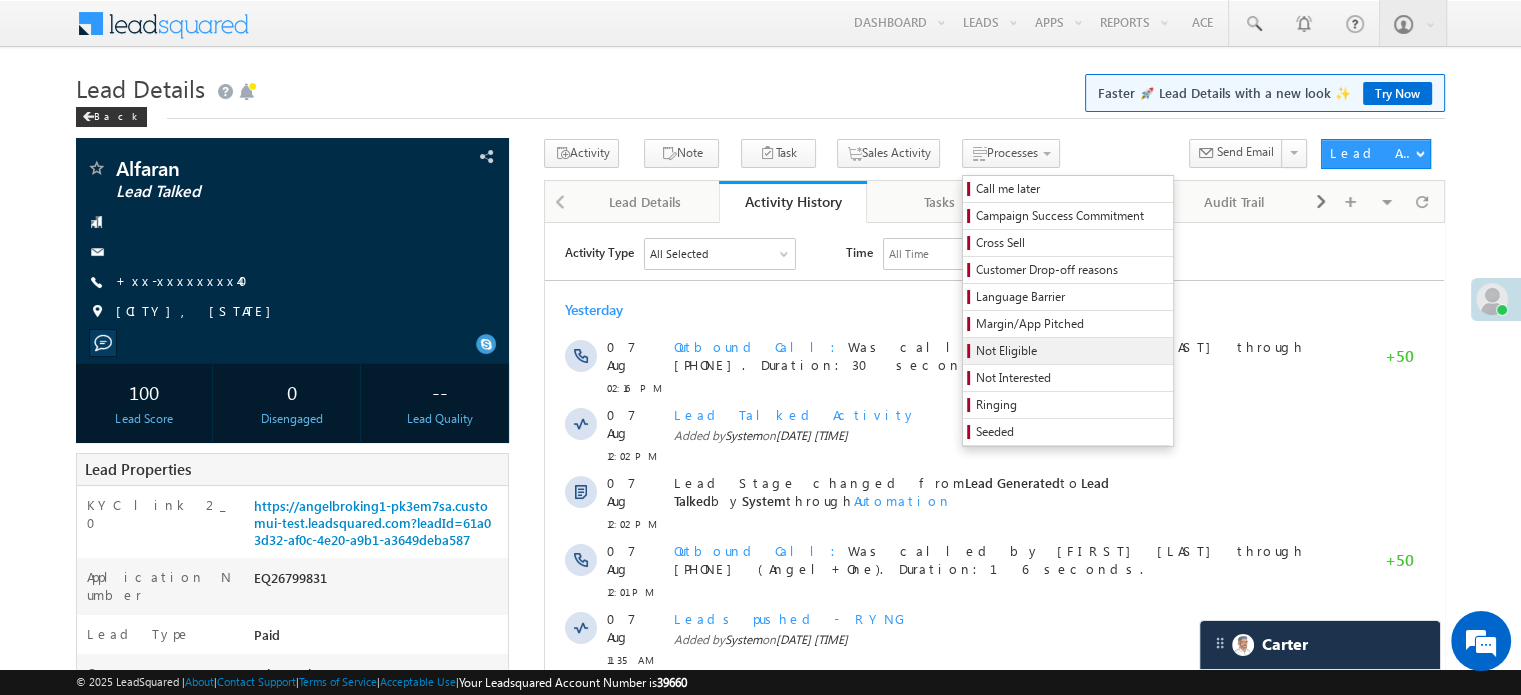 click on "Not Eligible" at bounding box center (1071, 351) 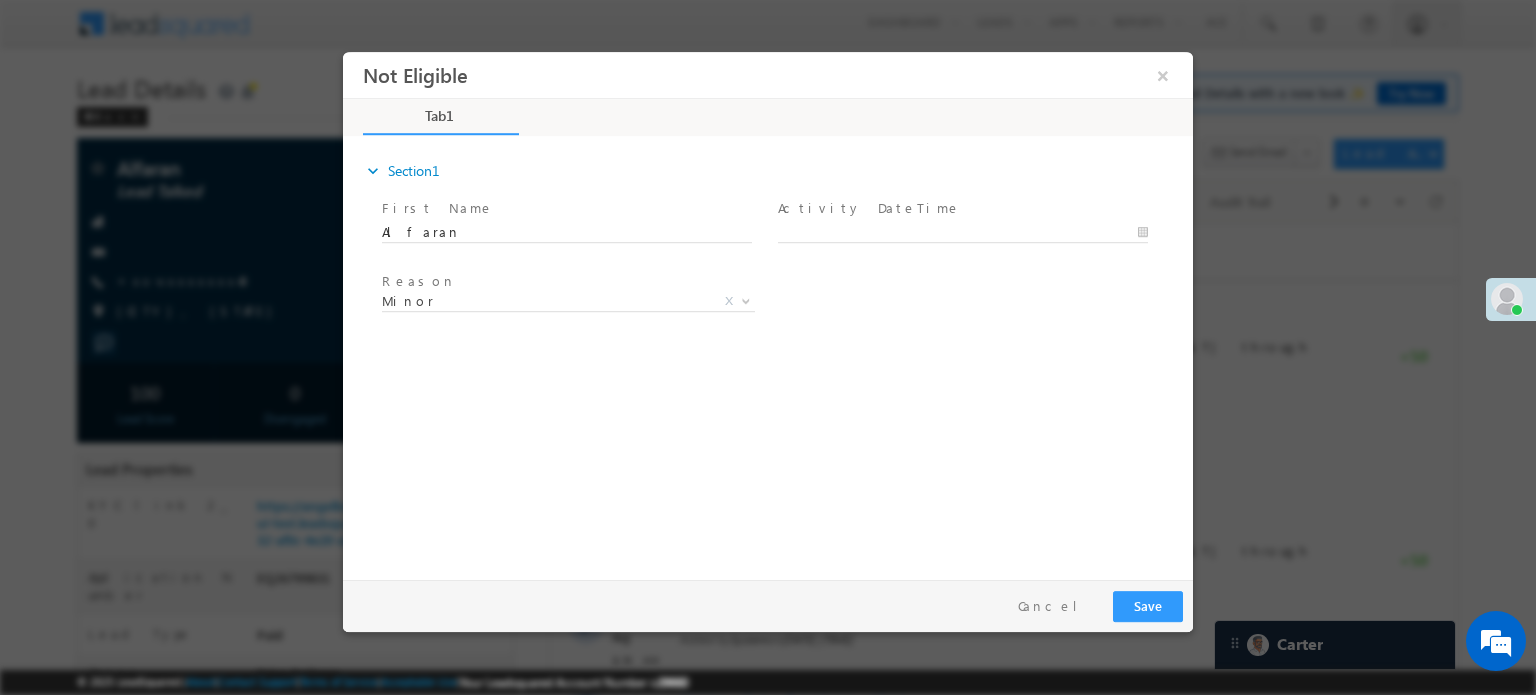 scroll, scrollTop: 0, scrollLeft: 0, axis: both 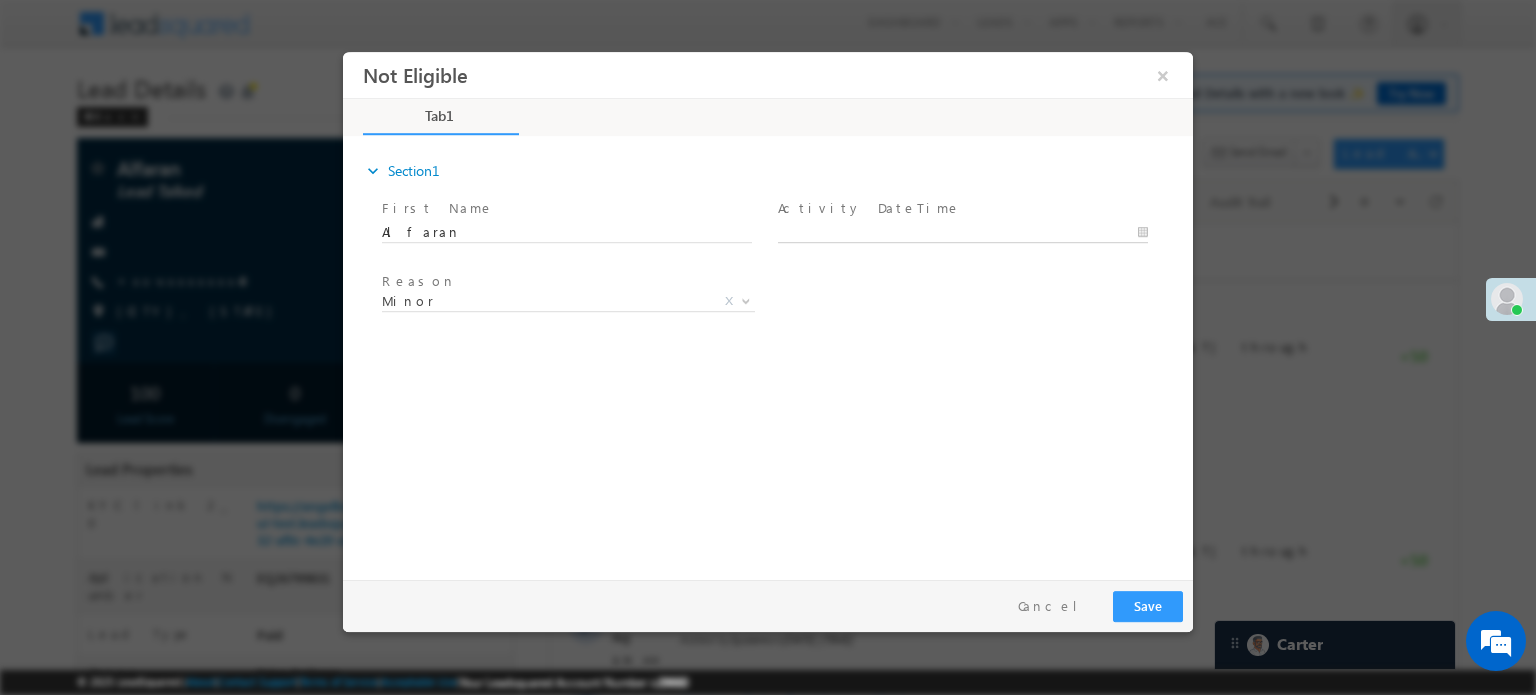 type on "08/08/25 3:43 PM" 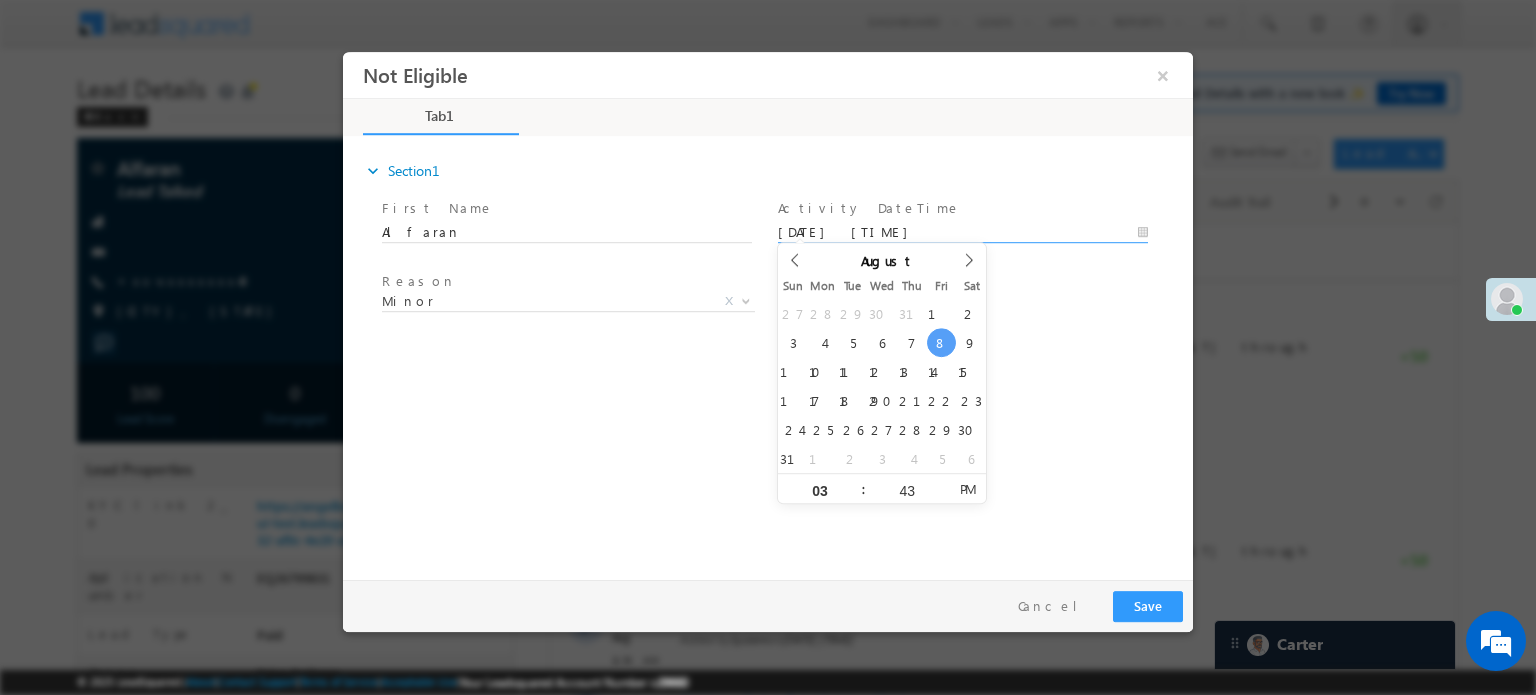 click on "08/08/25 3:43 PM" at bounding box center [963, 232] 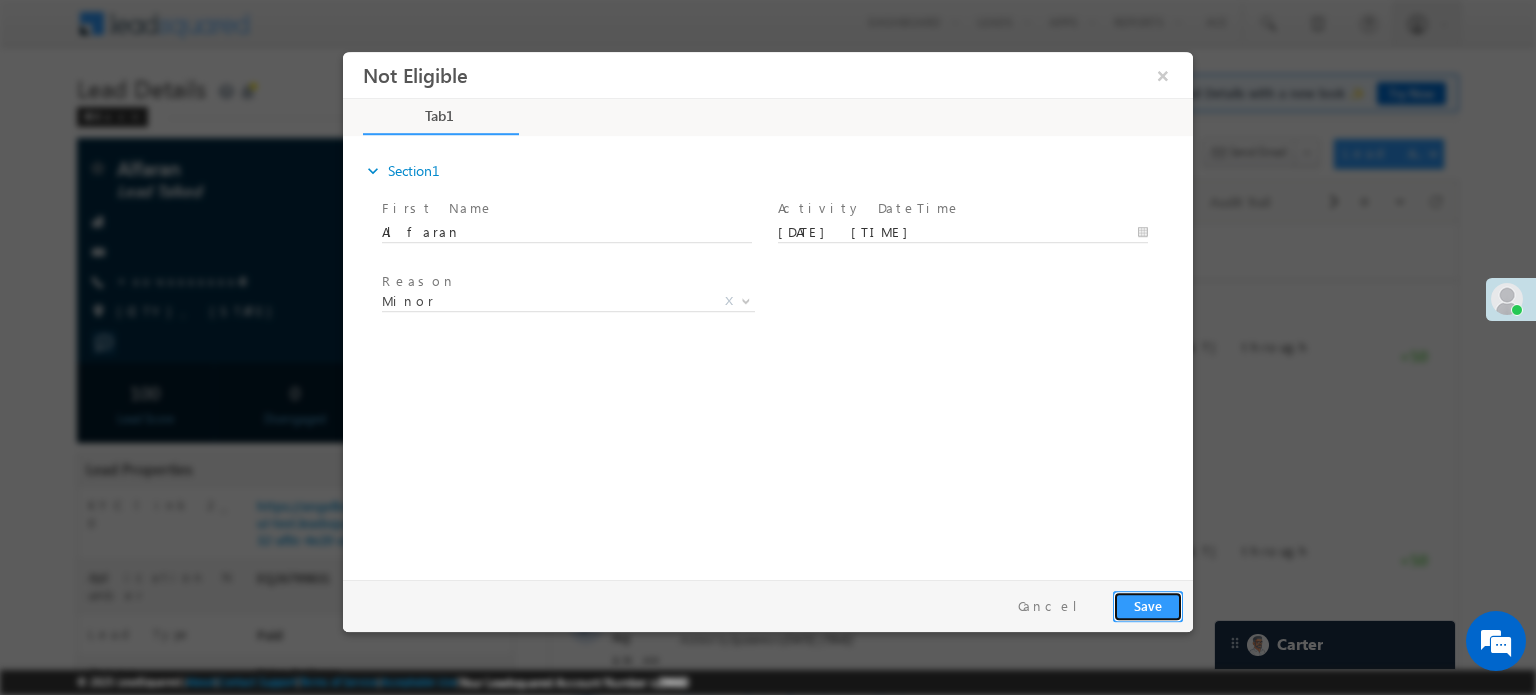 click on "Save" at bounding box center (1148, 605) 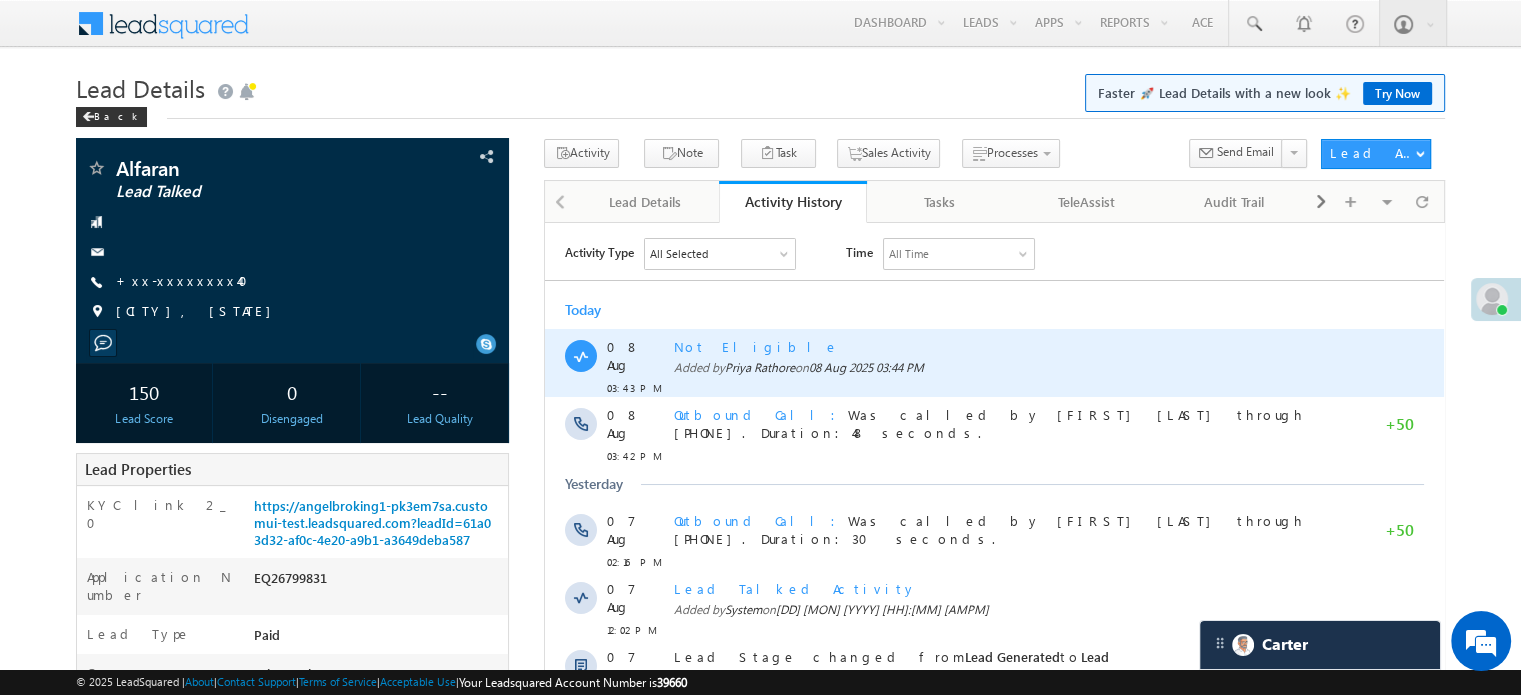 scroll, scrollTop: 0, scrollLeft: 0, axis: both 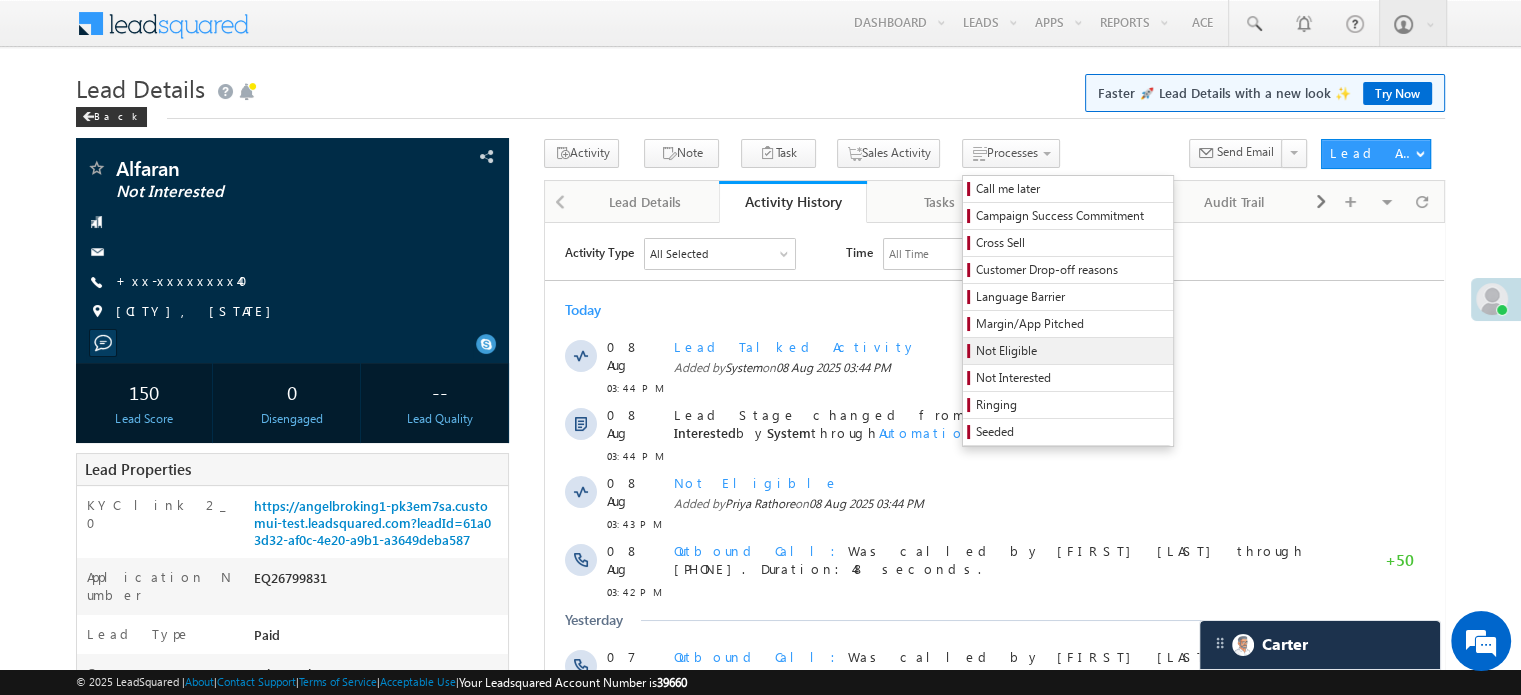 click on "Not Eligible" at bounding box center (1071, 351) 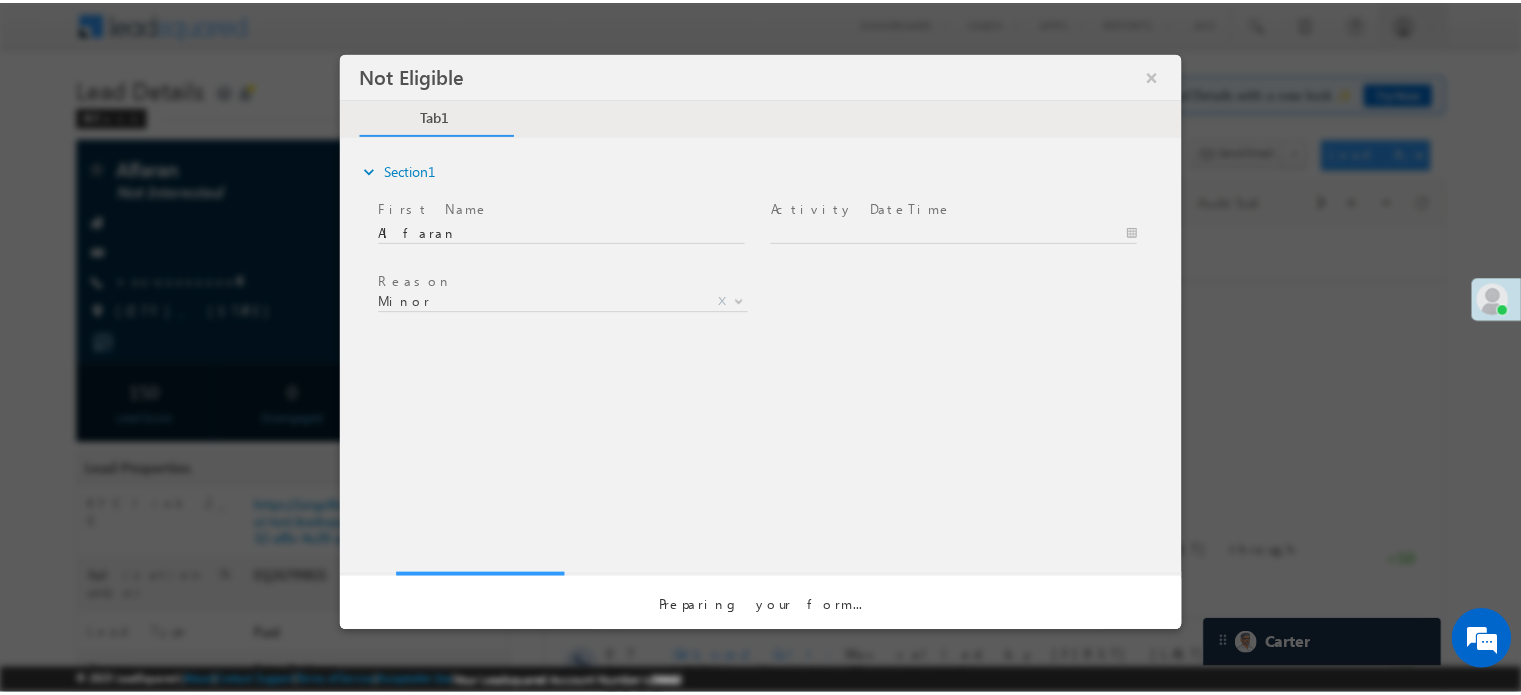 scroll, scrollTop: 0, scrollLeft: 0, axis: both 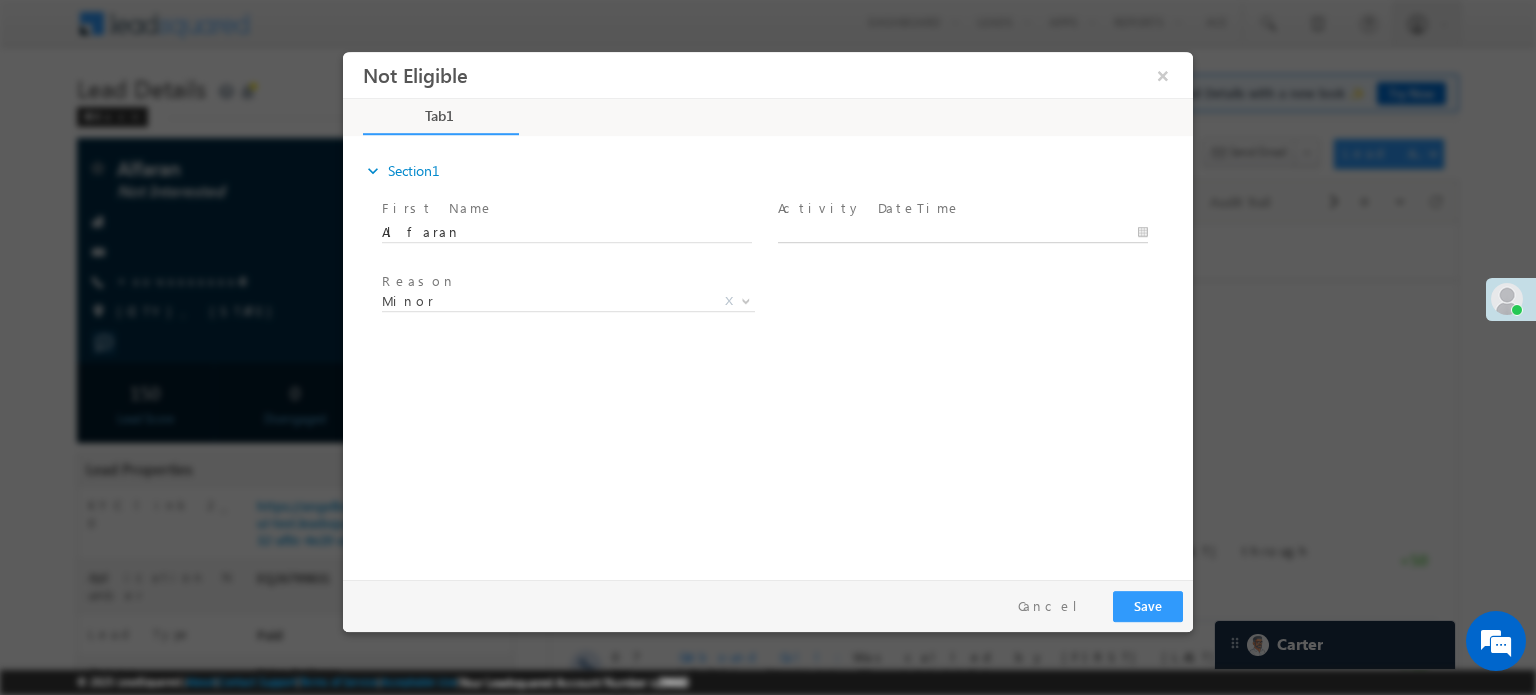 type on "08/08/25 3:45 PM" 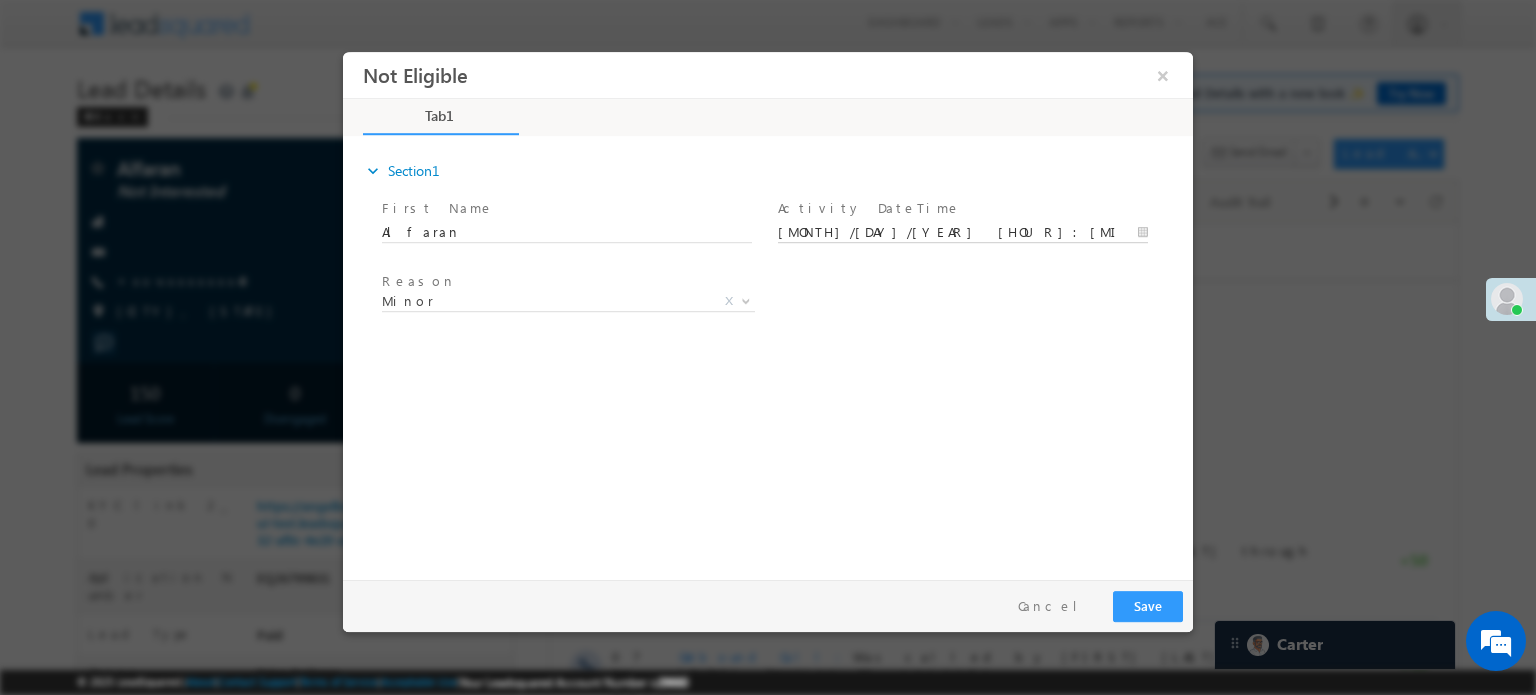 click on "08/08/25 3:45 PM" at bounding box center [963, 232] 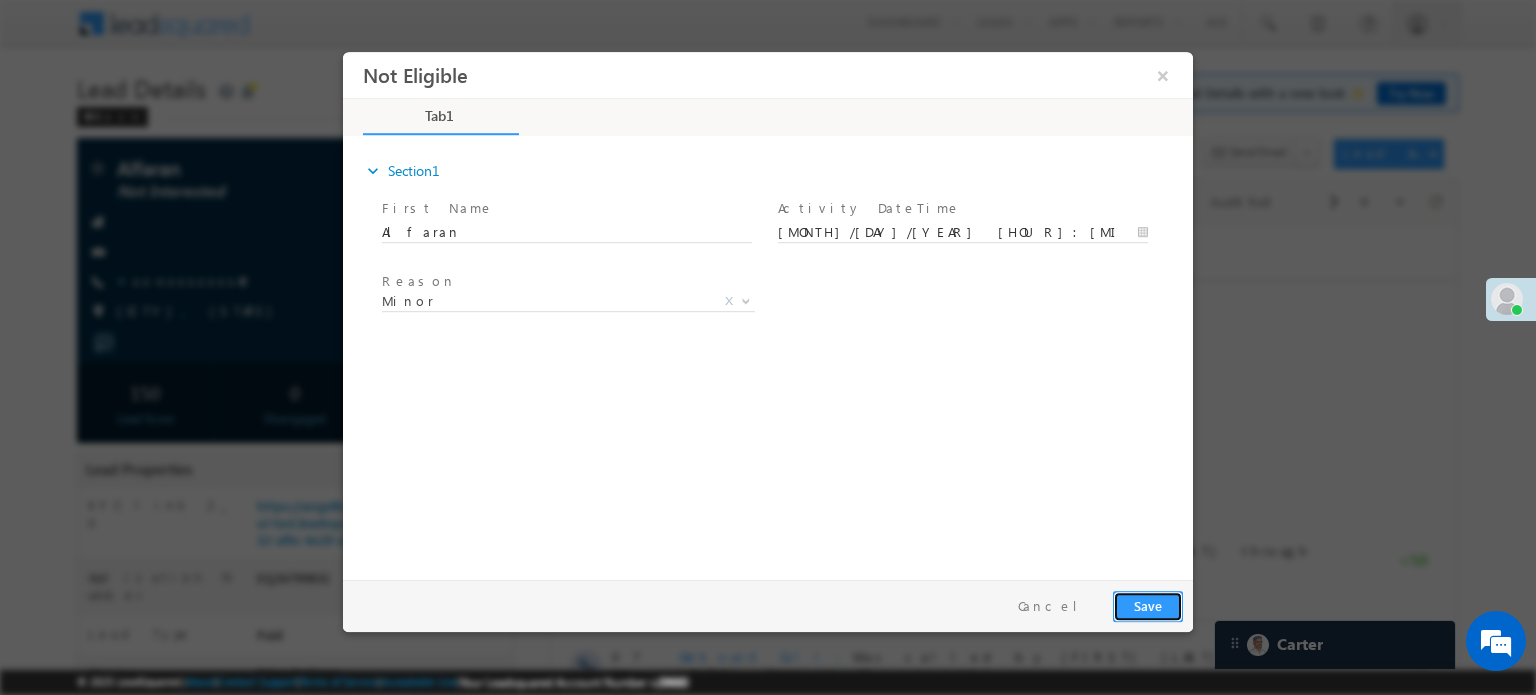 click on "Save" at bounding box center (1148, 605) 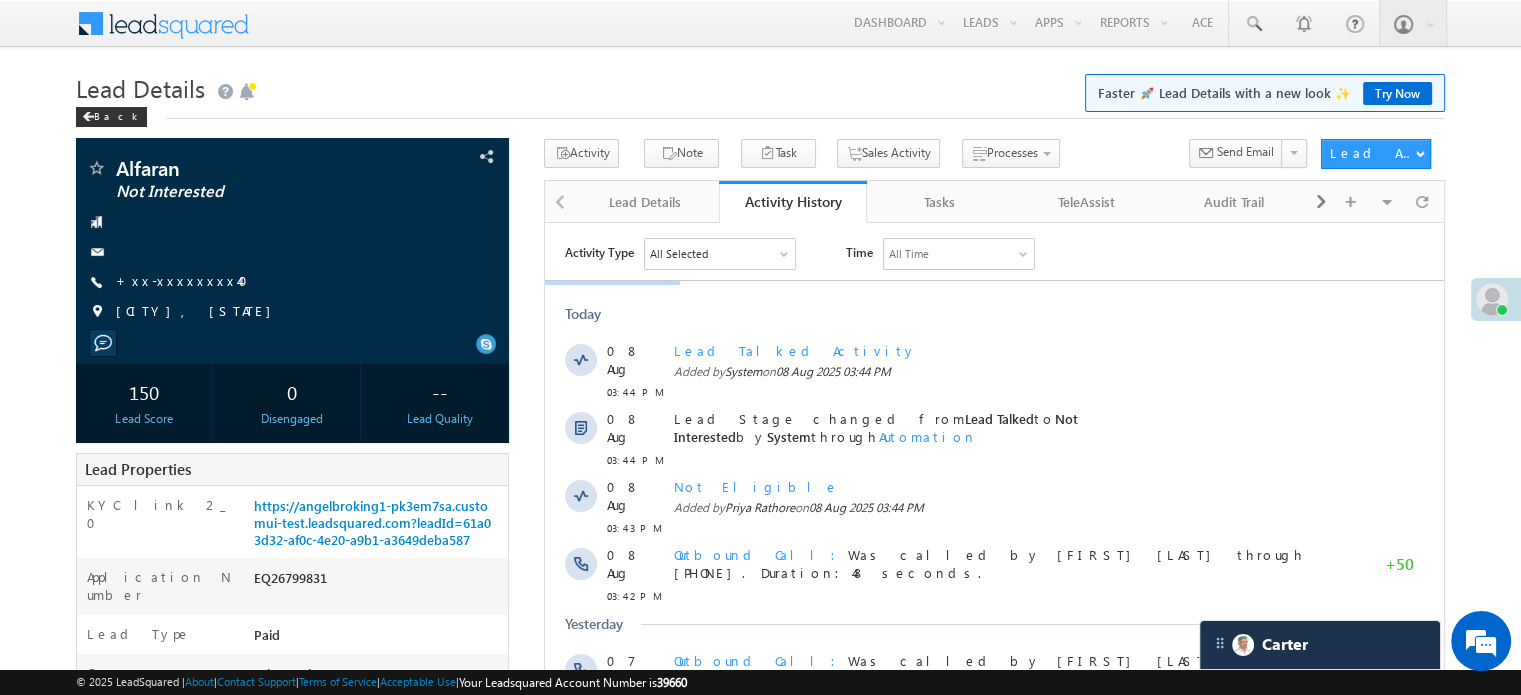scroll, scrollTop: 0, scrollLeft: 0, axis: both 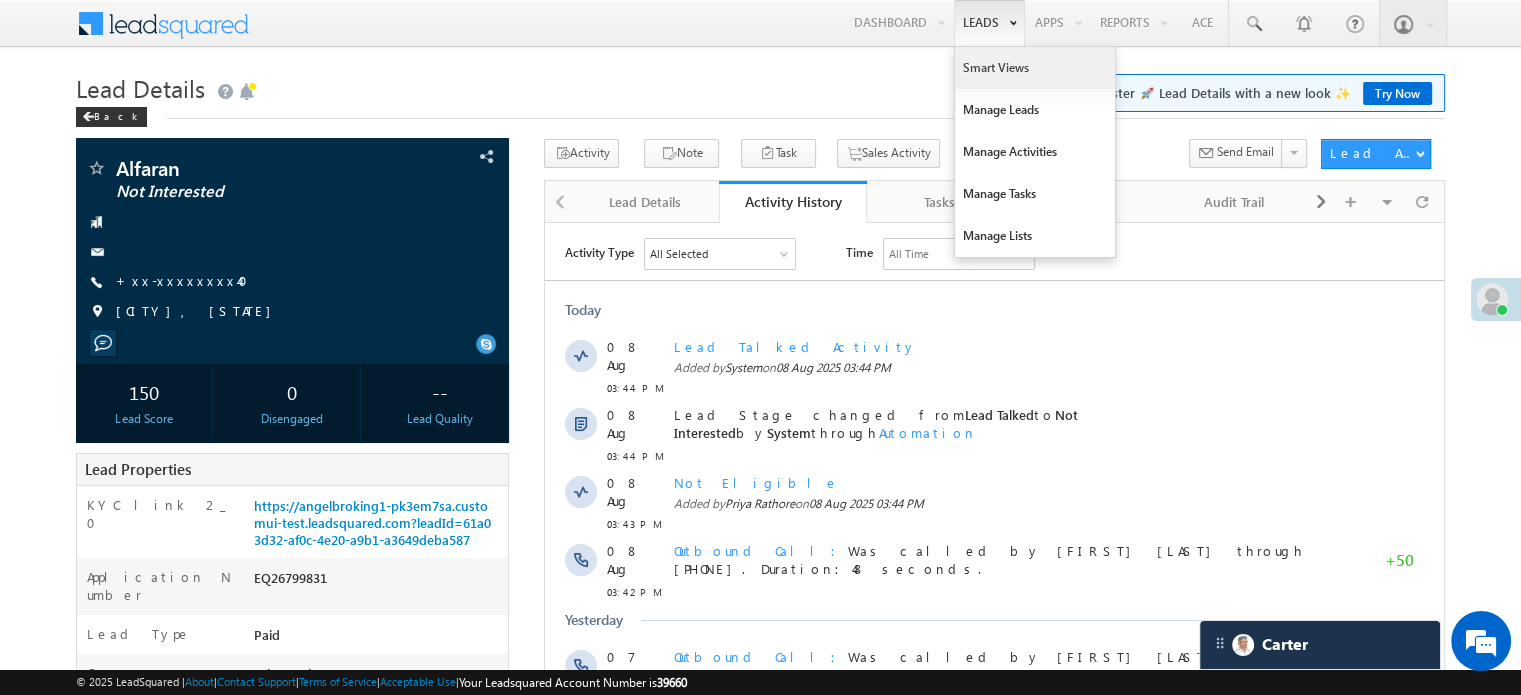 click on "Smart Views" at bounding box center [1035, 68] 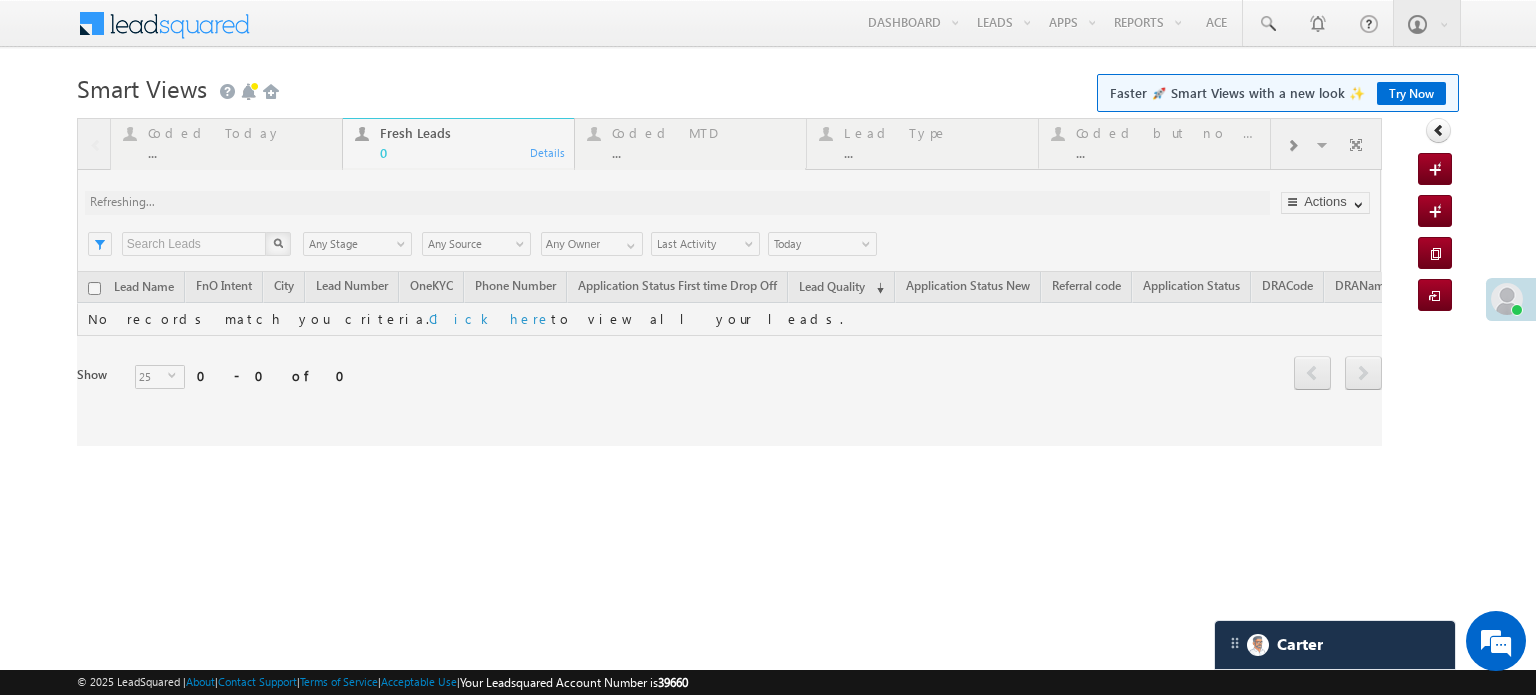 scroll, scrollTop: 0, scrollLeft: 0, axis: both 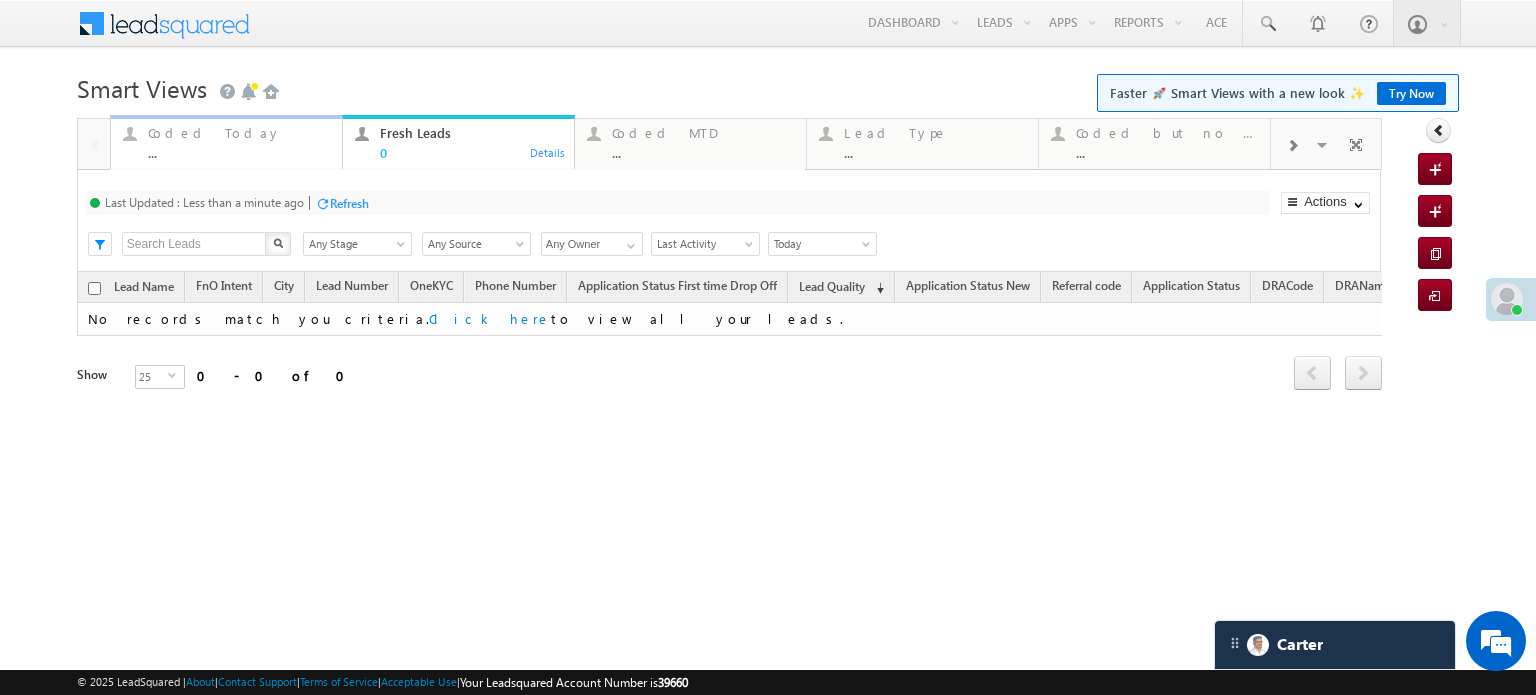 click on "Coded Today" at bounding box center [239, 133] 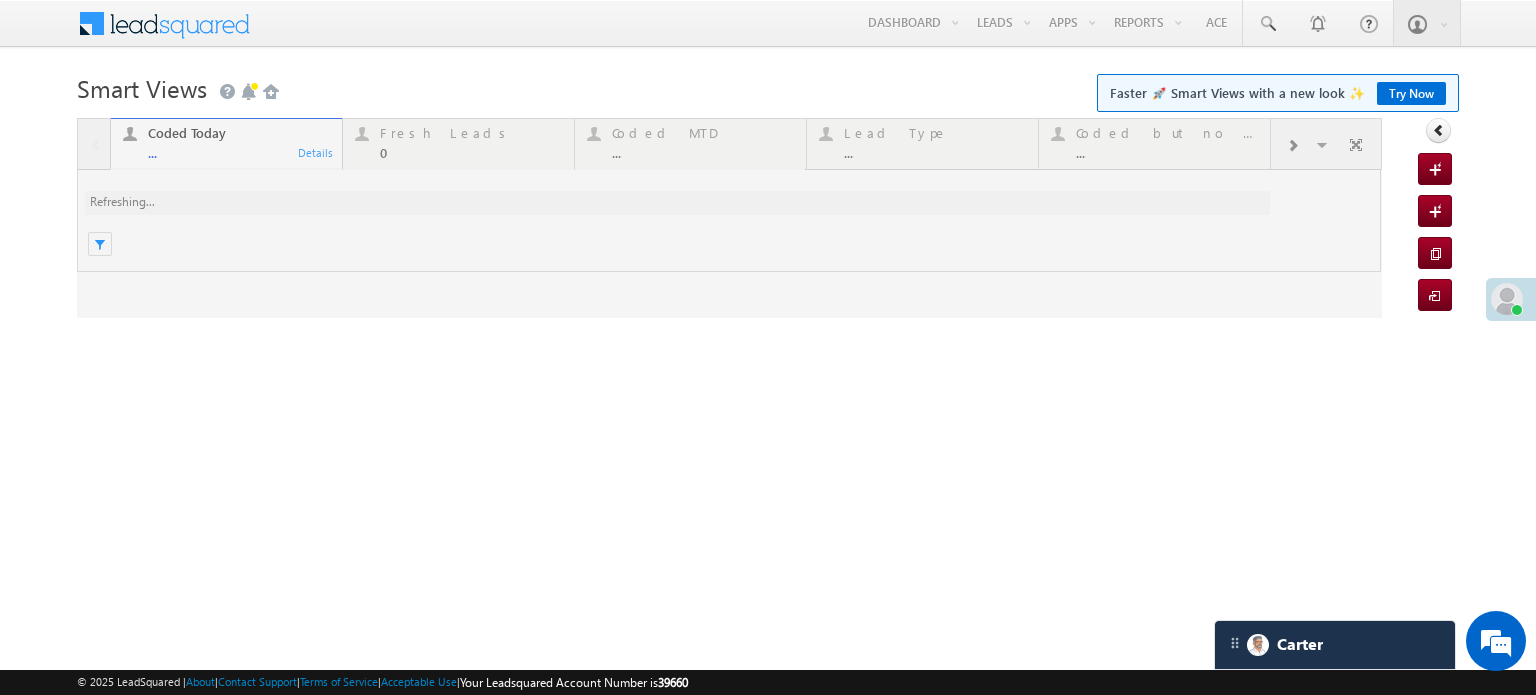 scroll, scrollTop: 0, scrollLeft: 0, axis: both 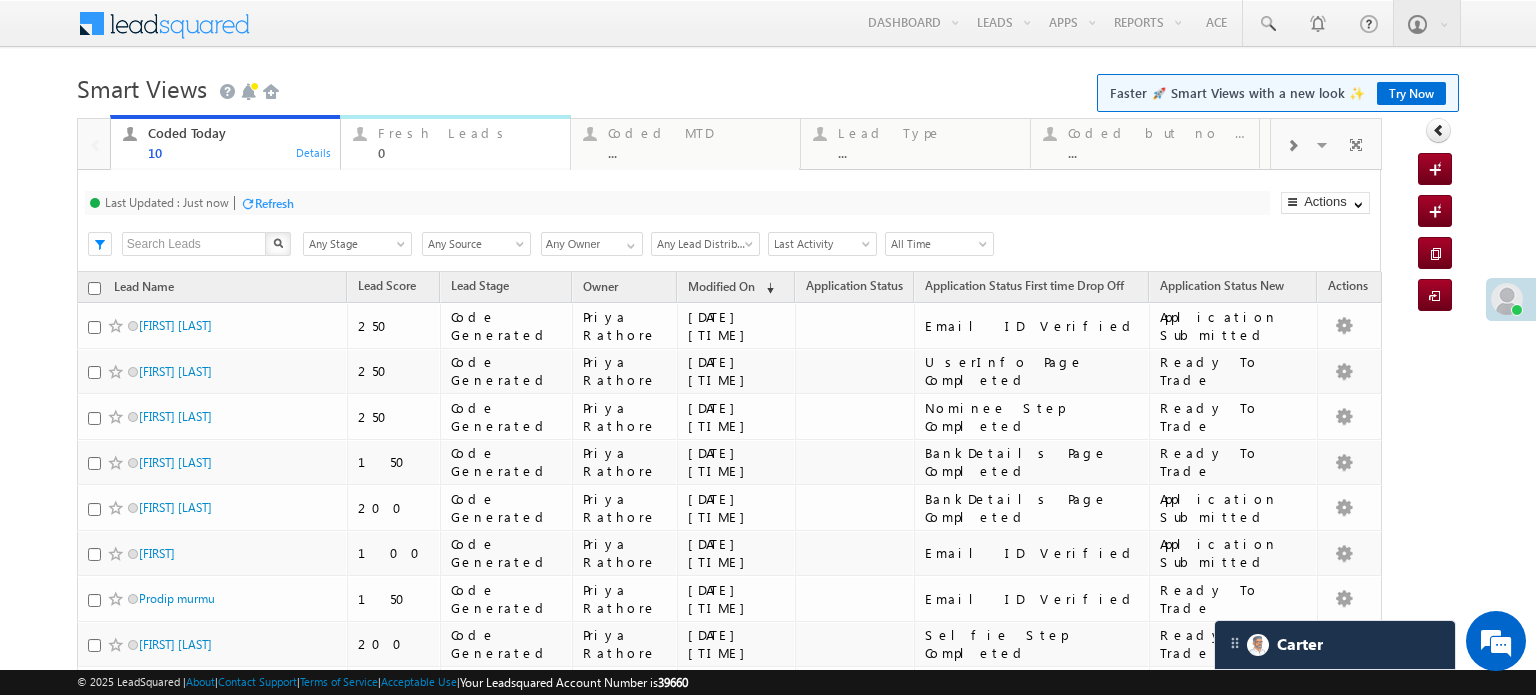 click on "Fresh Leads" at bounding box center (468, 133) 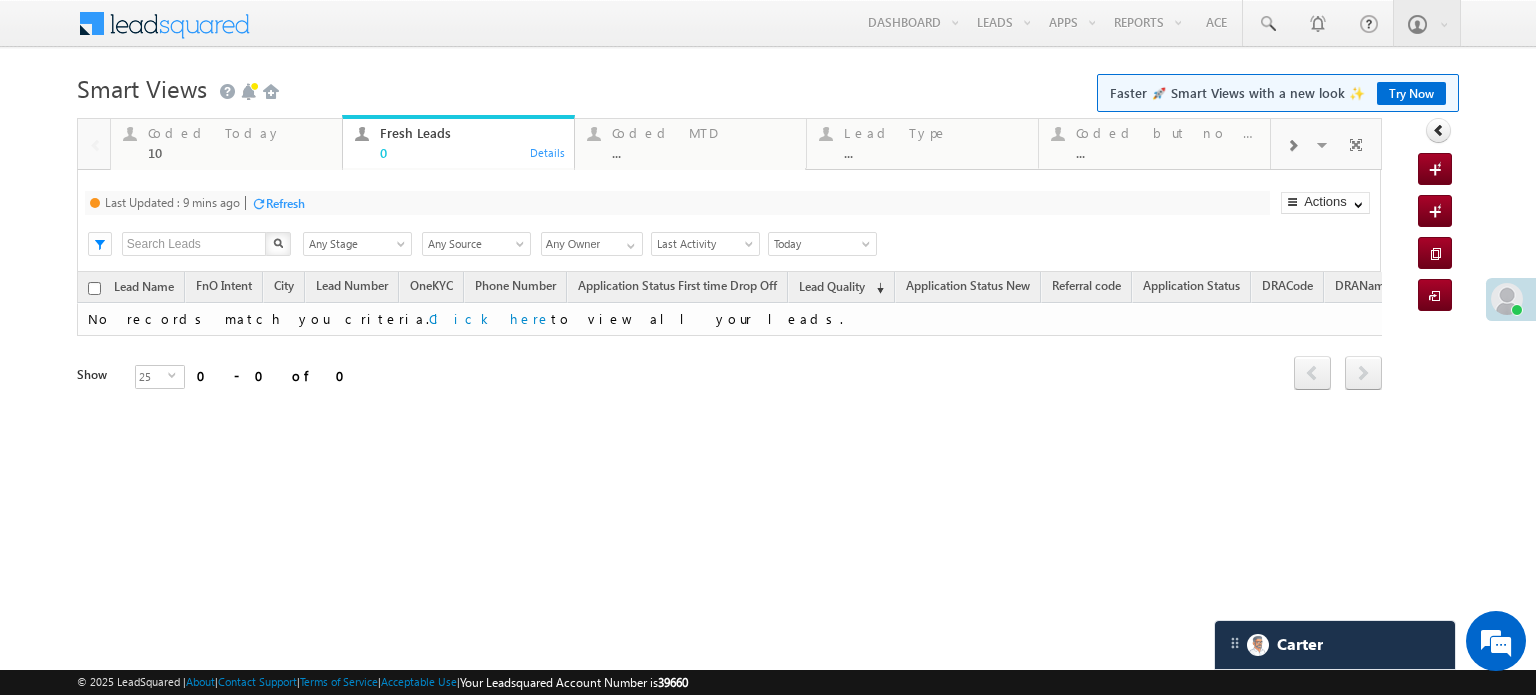 click on "Refresh" at bounding box center (285, 203) 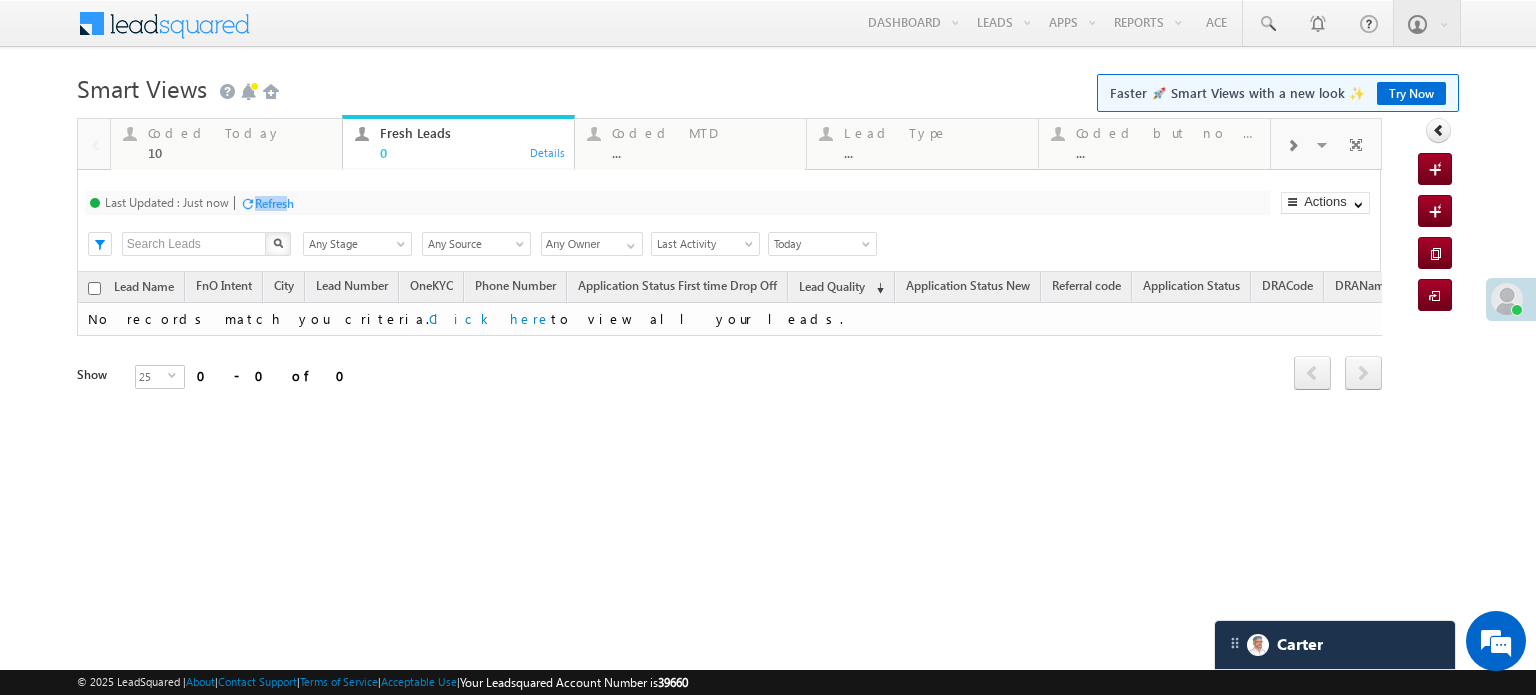 drag, startPoint x: 292, startPoint y: 189, endPoint x: 289, endPoint y: 206, distance: 17.262676 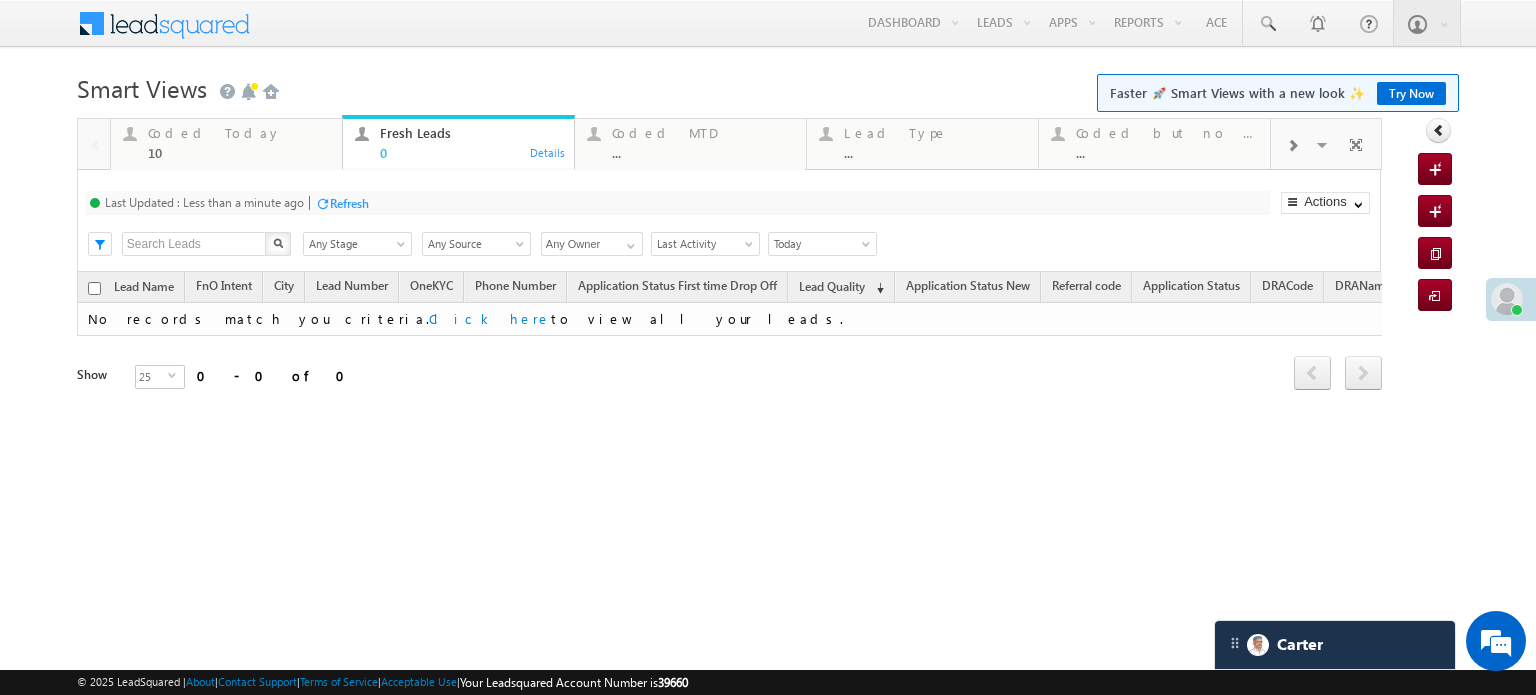click on "Last Updated : Less than a minute ago" at bounding box center [204, 202] 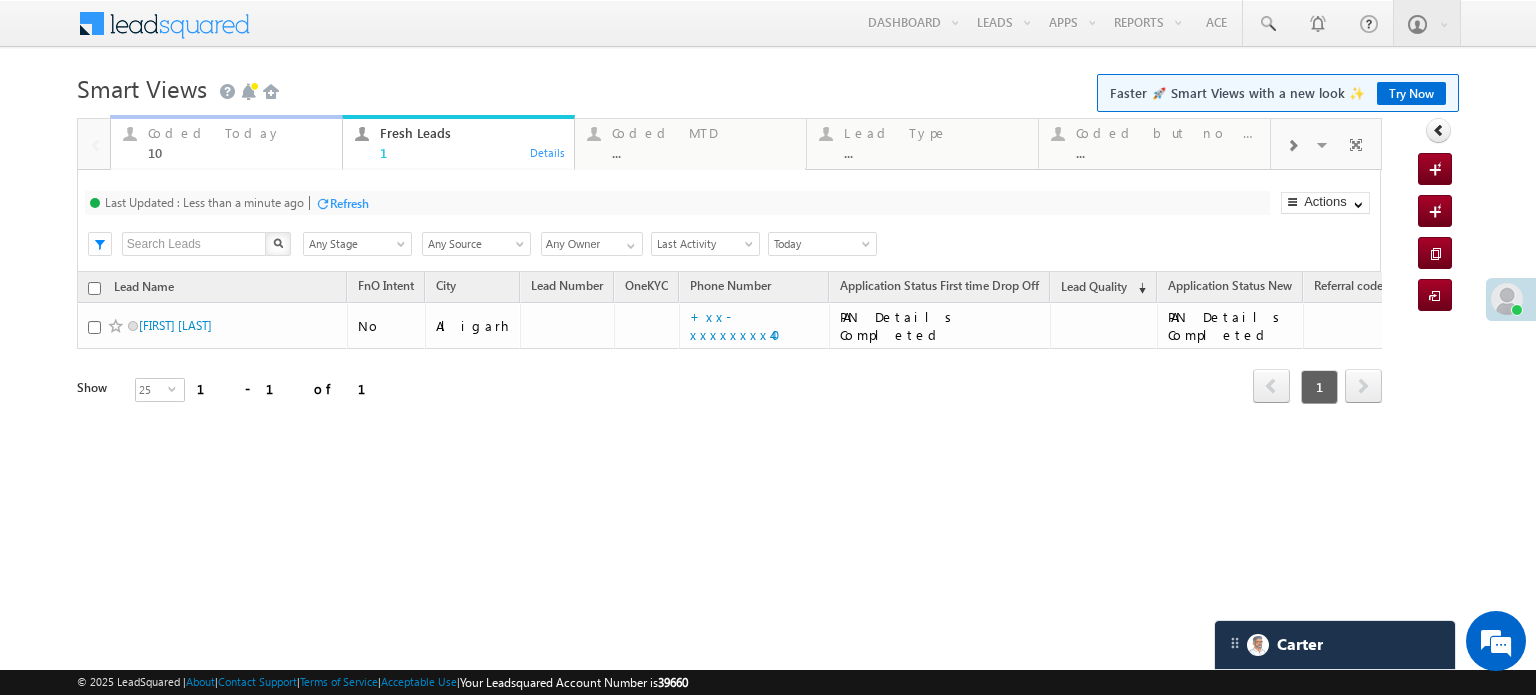 click on "Coded Today" at bounding box center [239, 133] 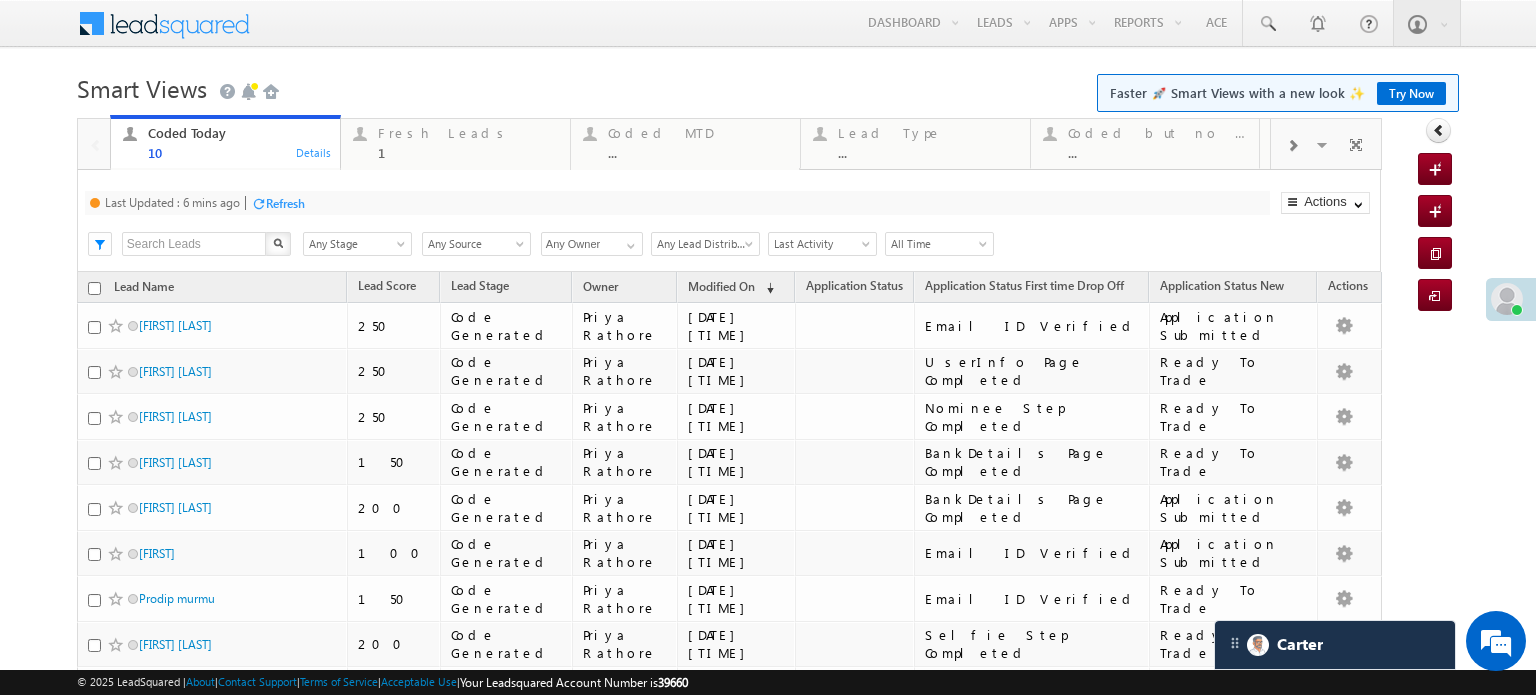 click on "Refresh" at bounding box center [285, 203] 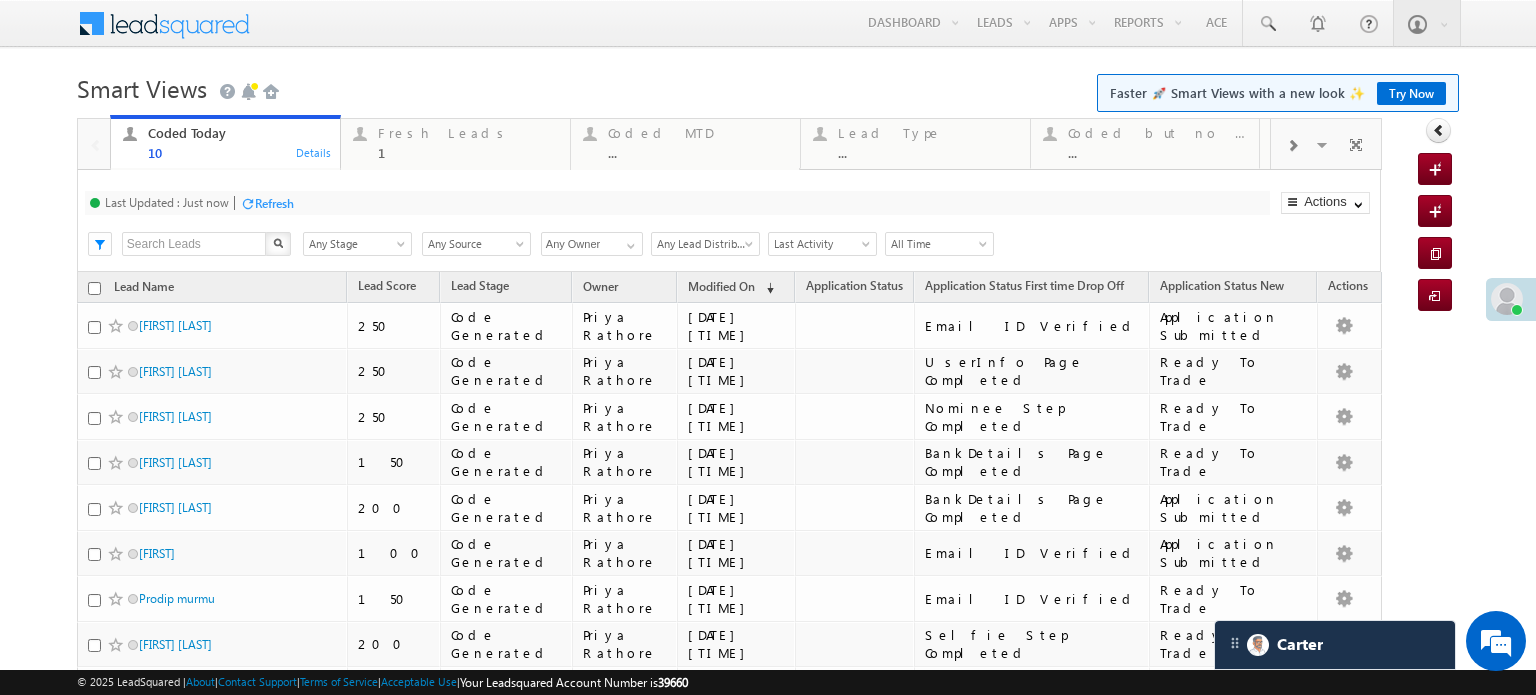 click on "Refresh" at bounding box center [274, 203] 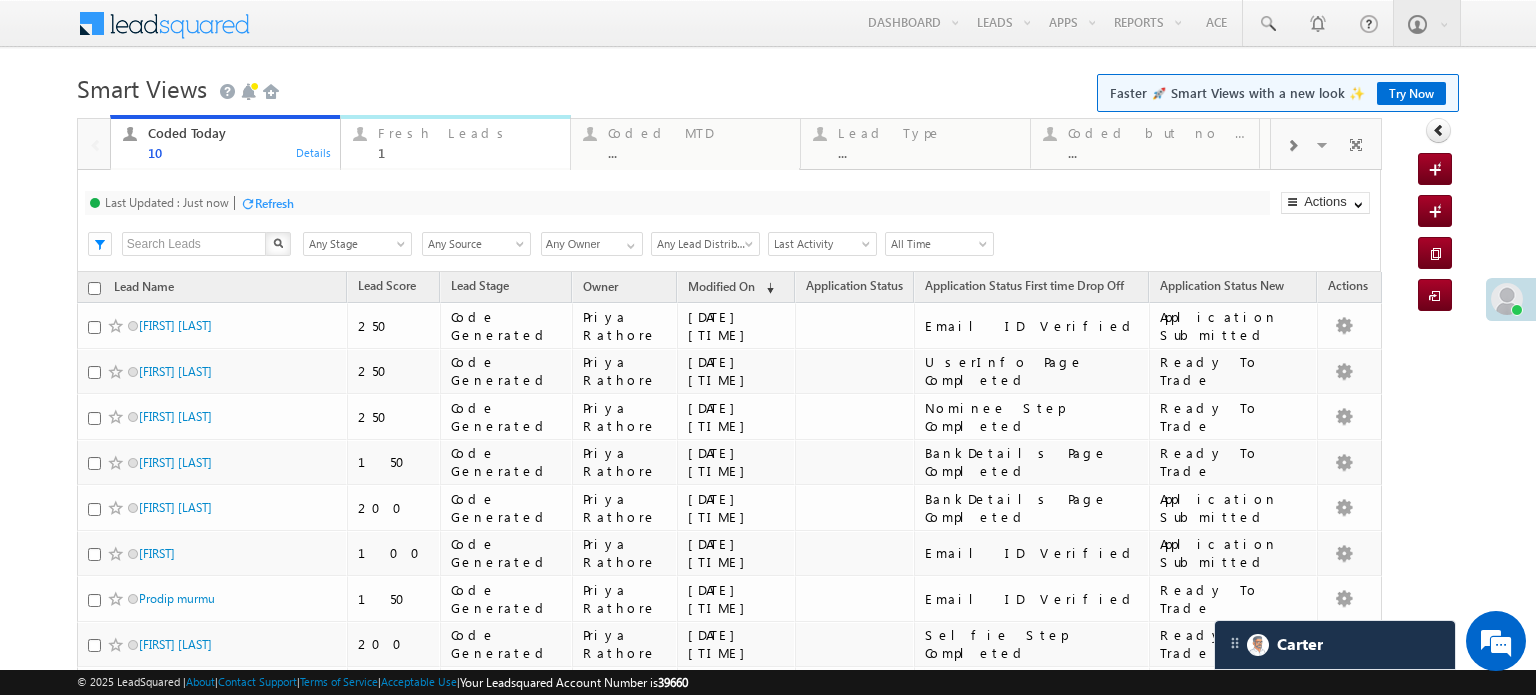 click on "Fresh Leads" at bounding box center (468, 133) 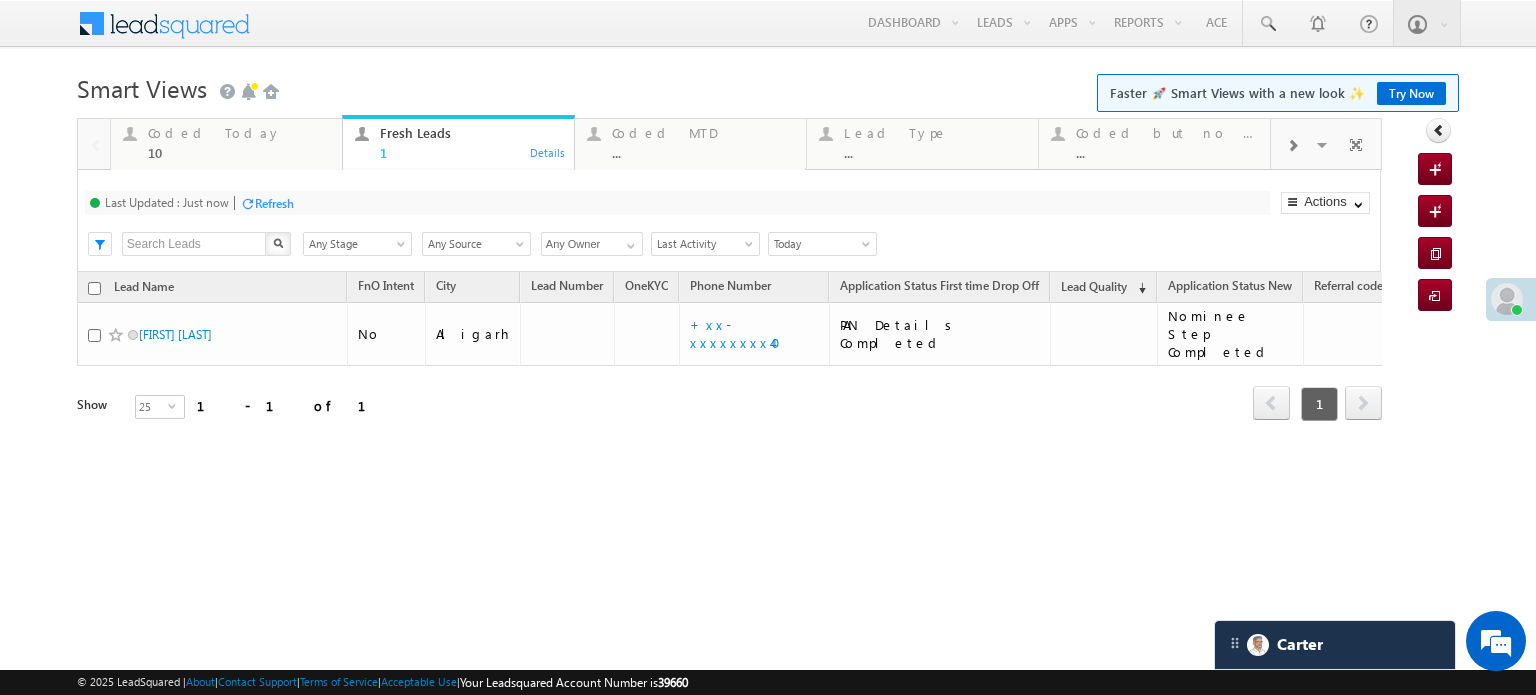 click on "Refresh" at bounding box center (274, 203) 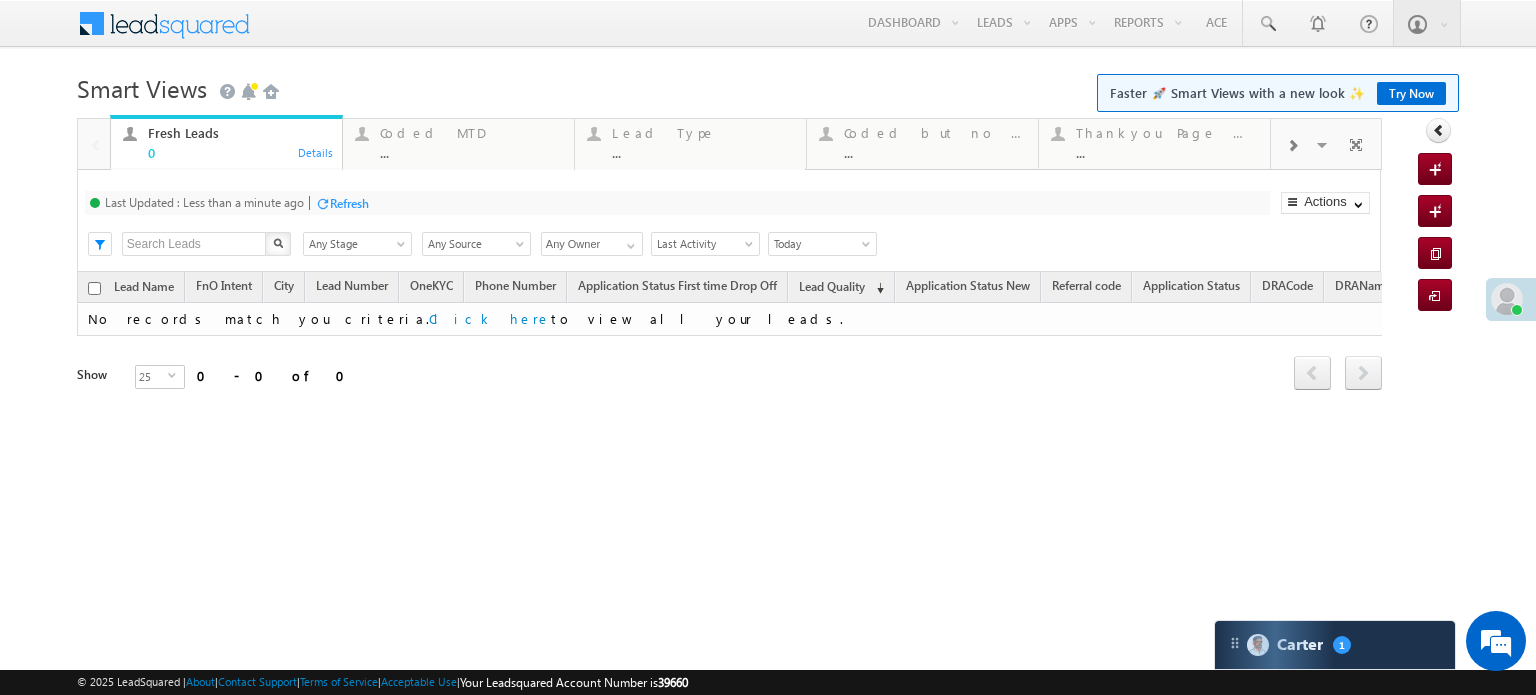 click at bounding box center (1292, 146) 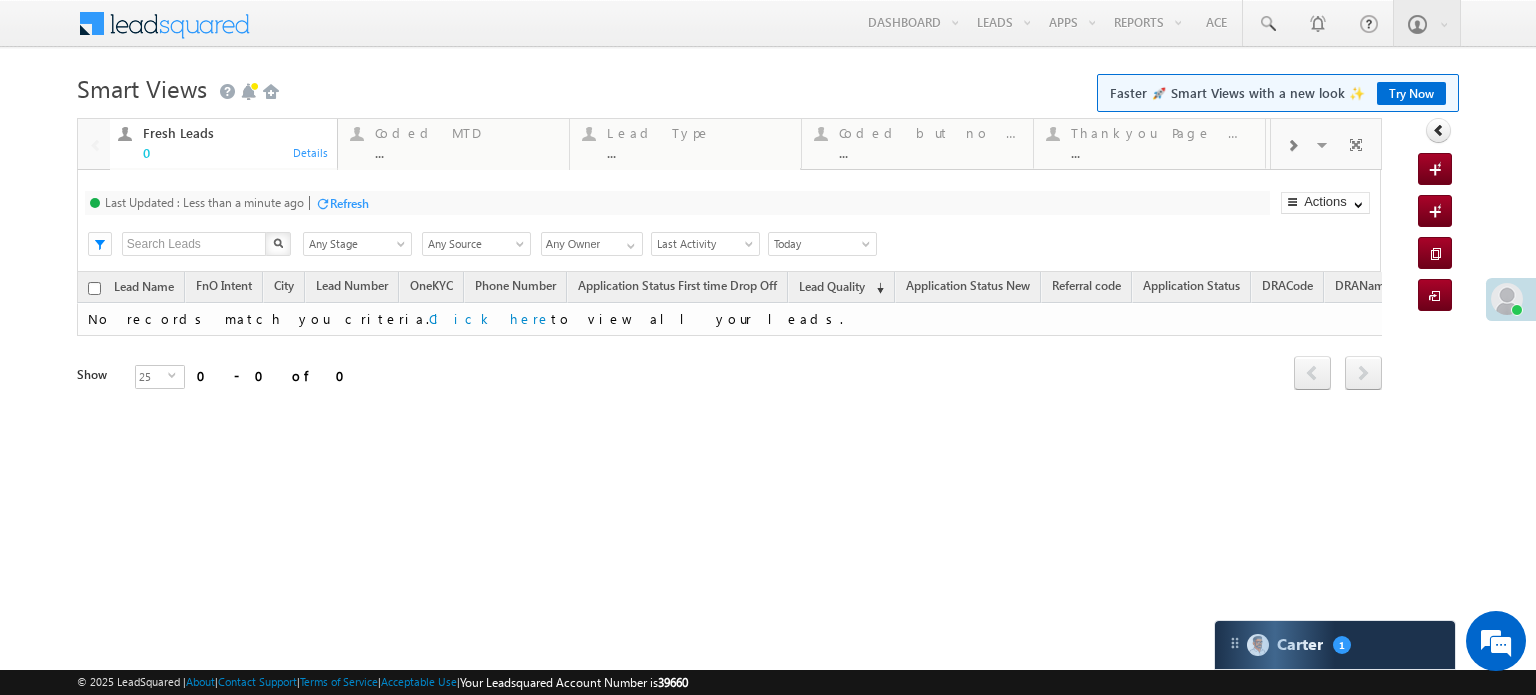 click at bounding box center [1292, 146] 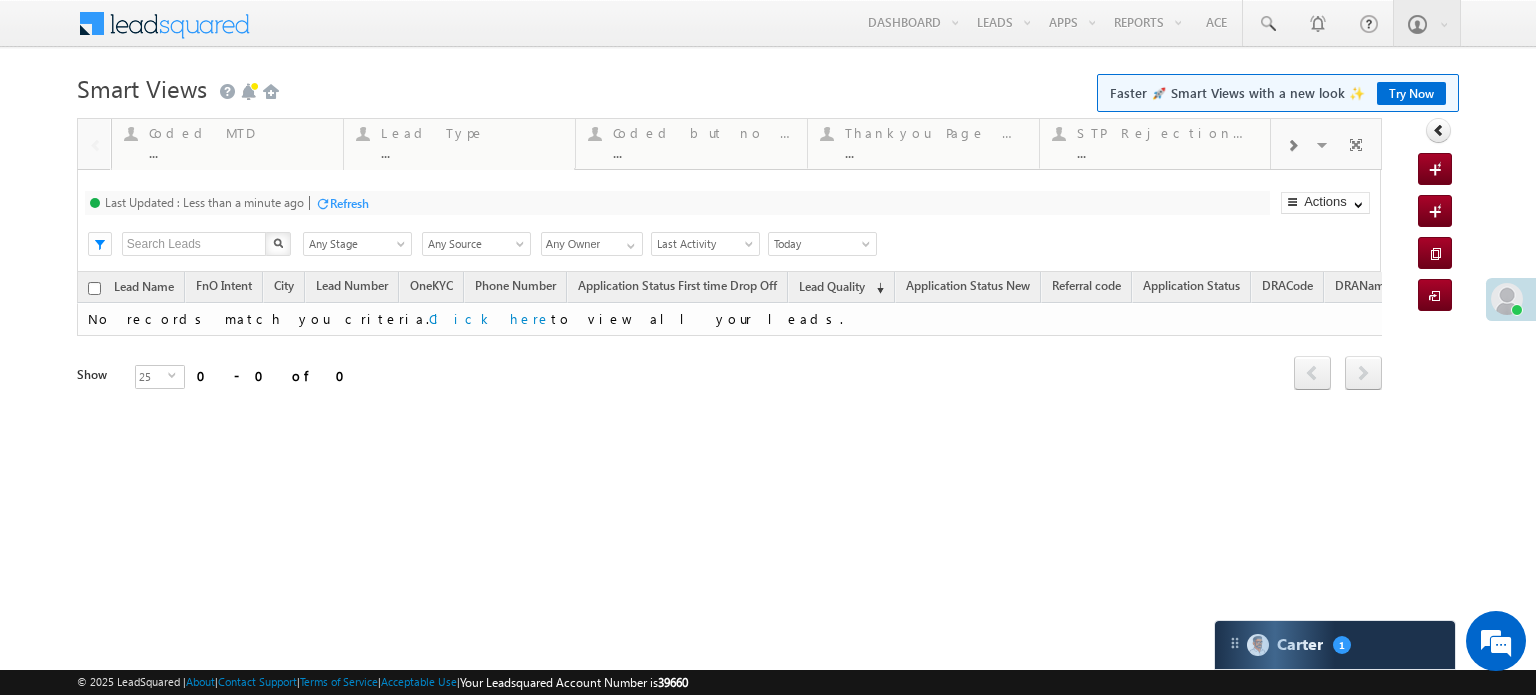 click at bounding box center (1292, 146) 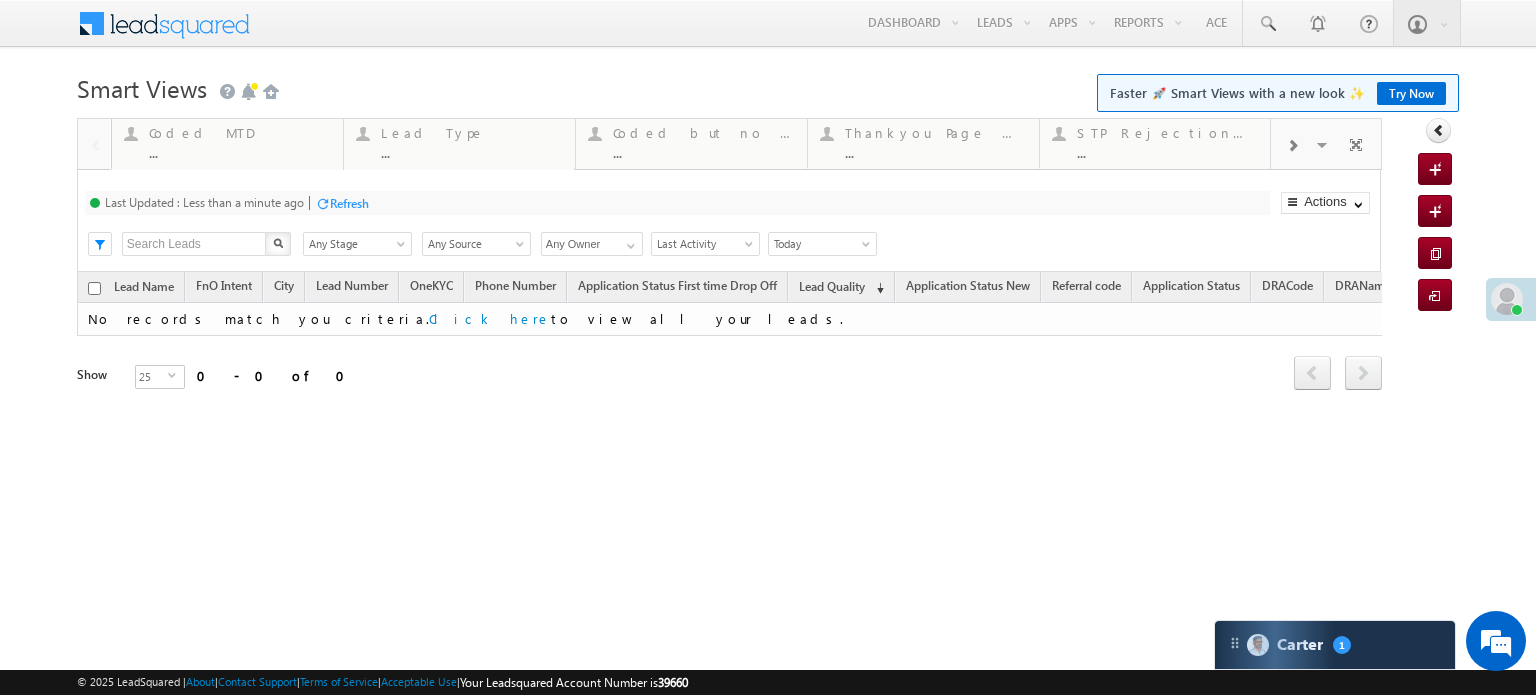 click at bounding box center (1292, 146) 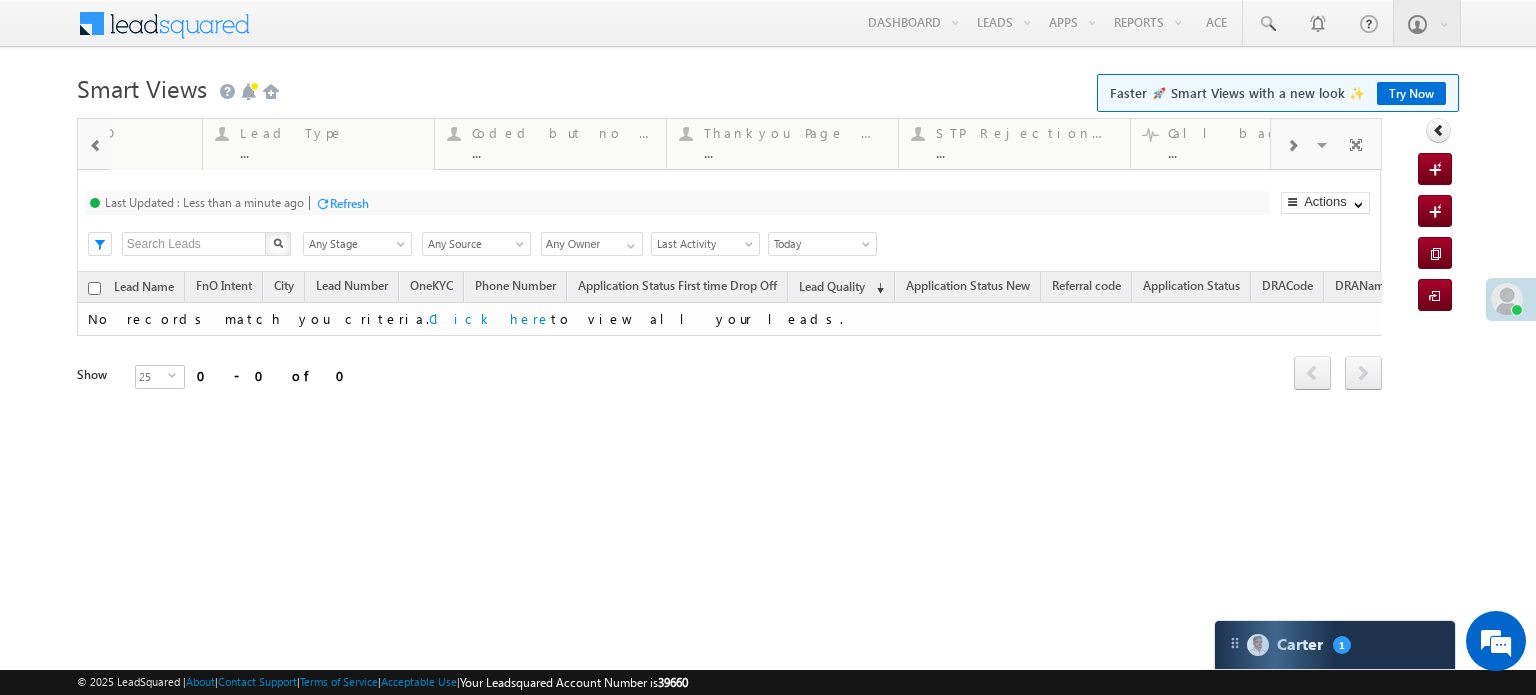 click at bounding box center [1292, 146] 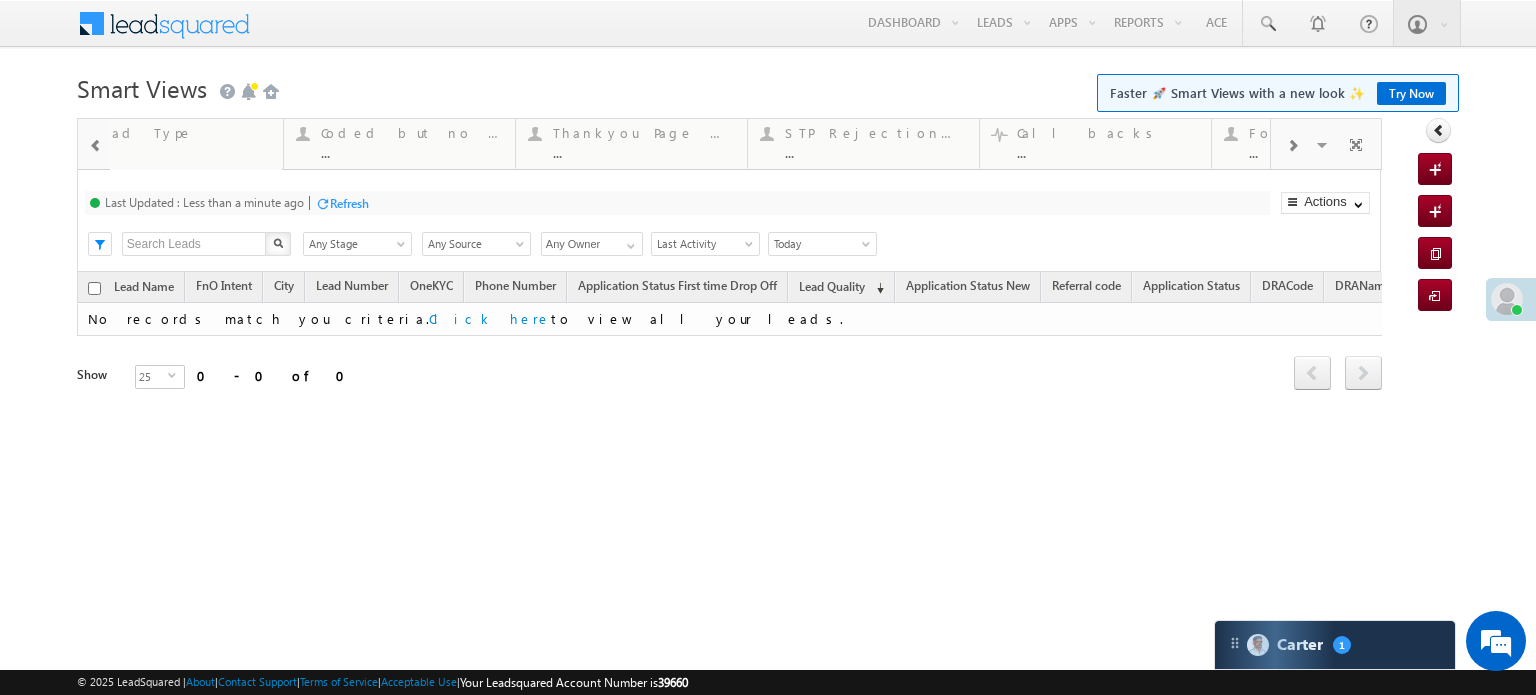 click at bounding box center (1292, 146) 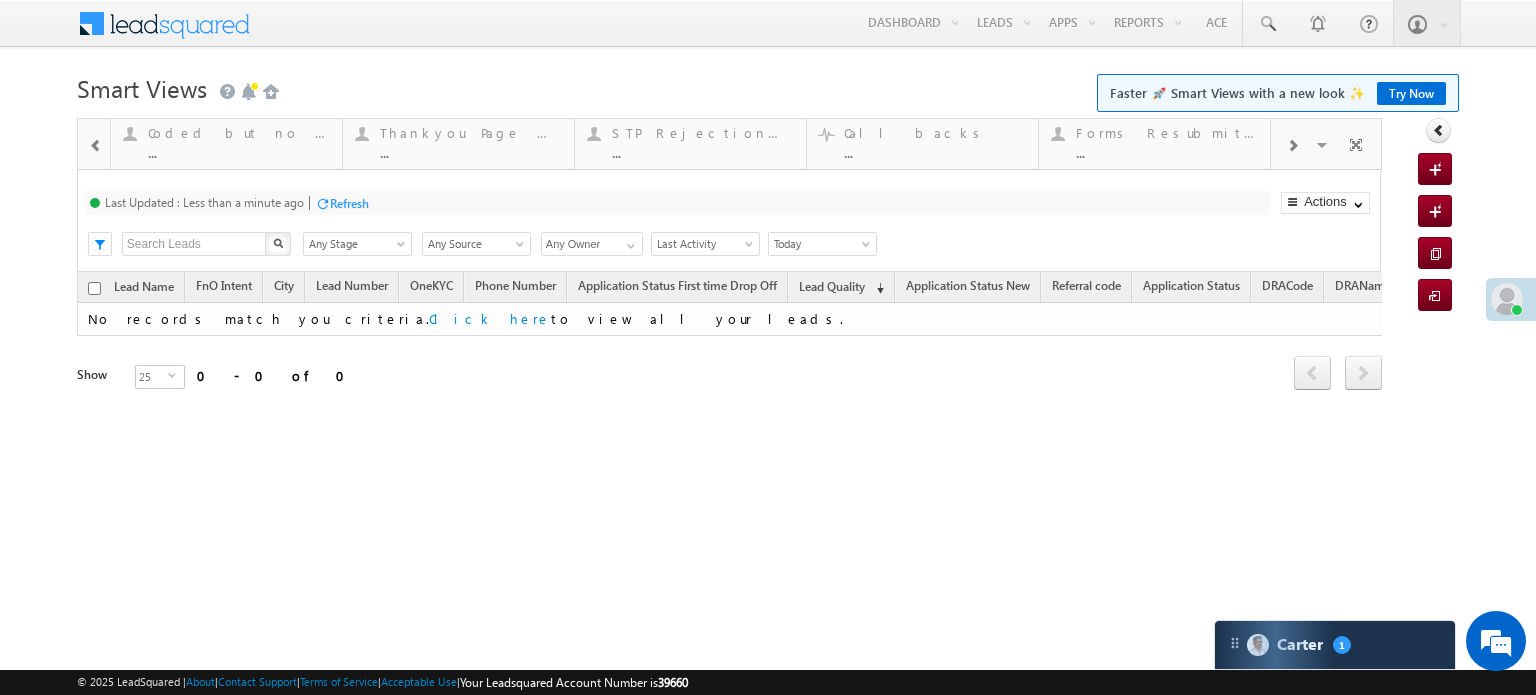 click at bounding box center [1292, 146] 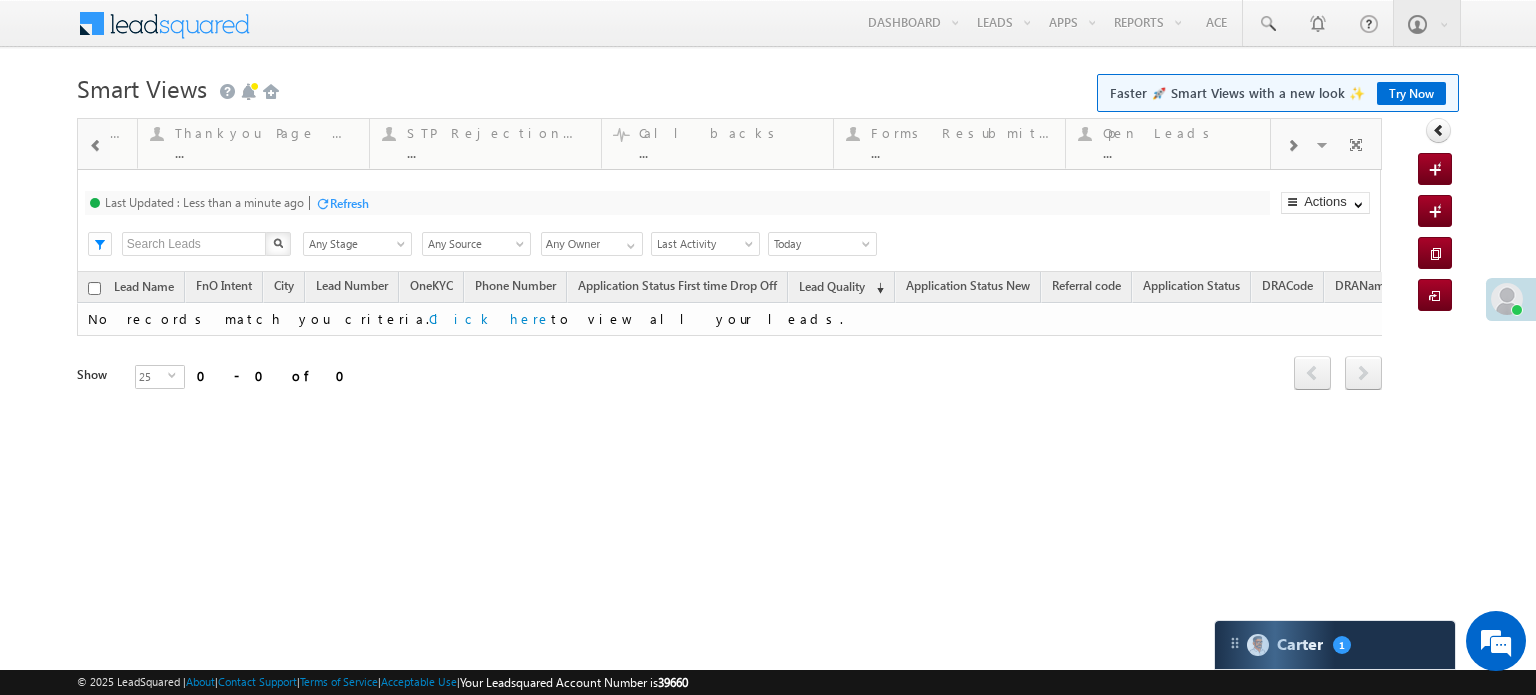 click at bounding box center [1292, 146] 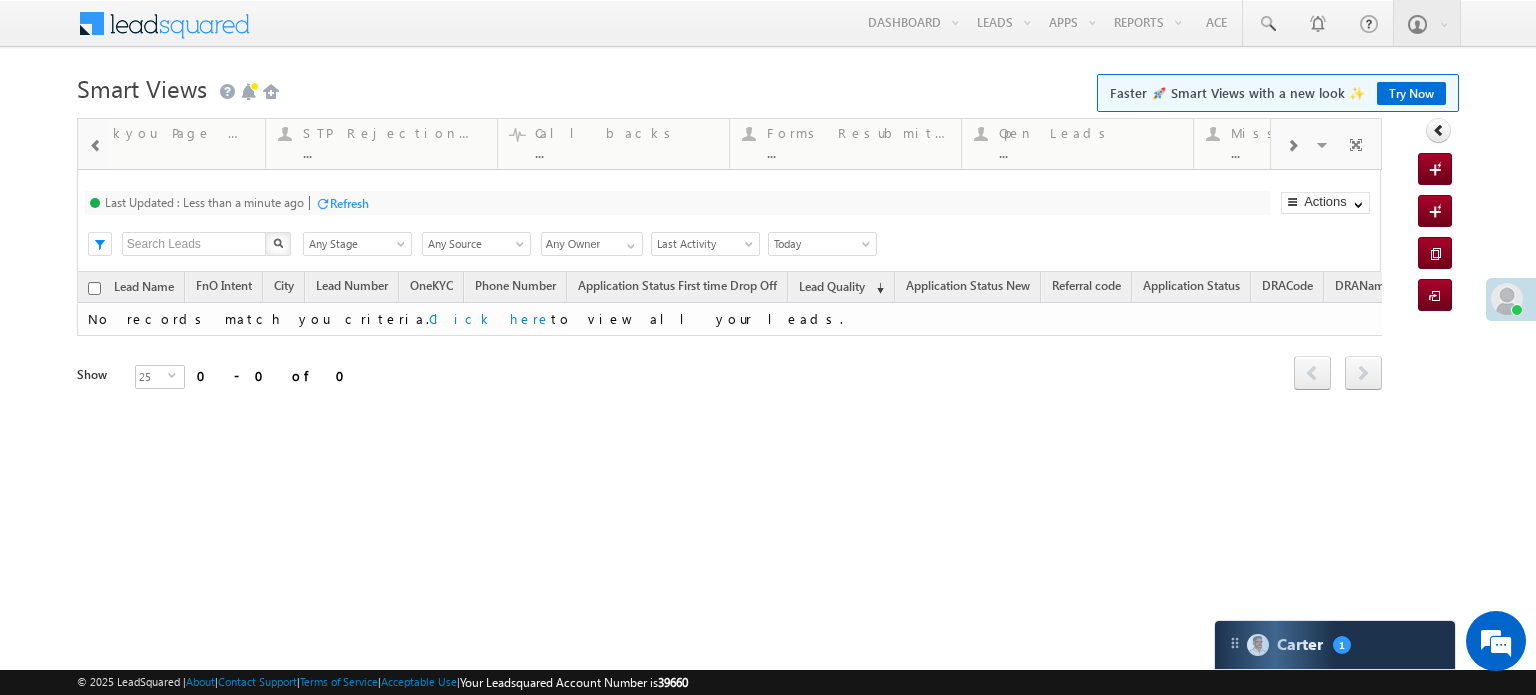 click at bounding box center (1292, 146) 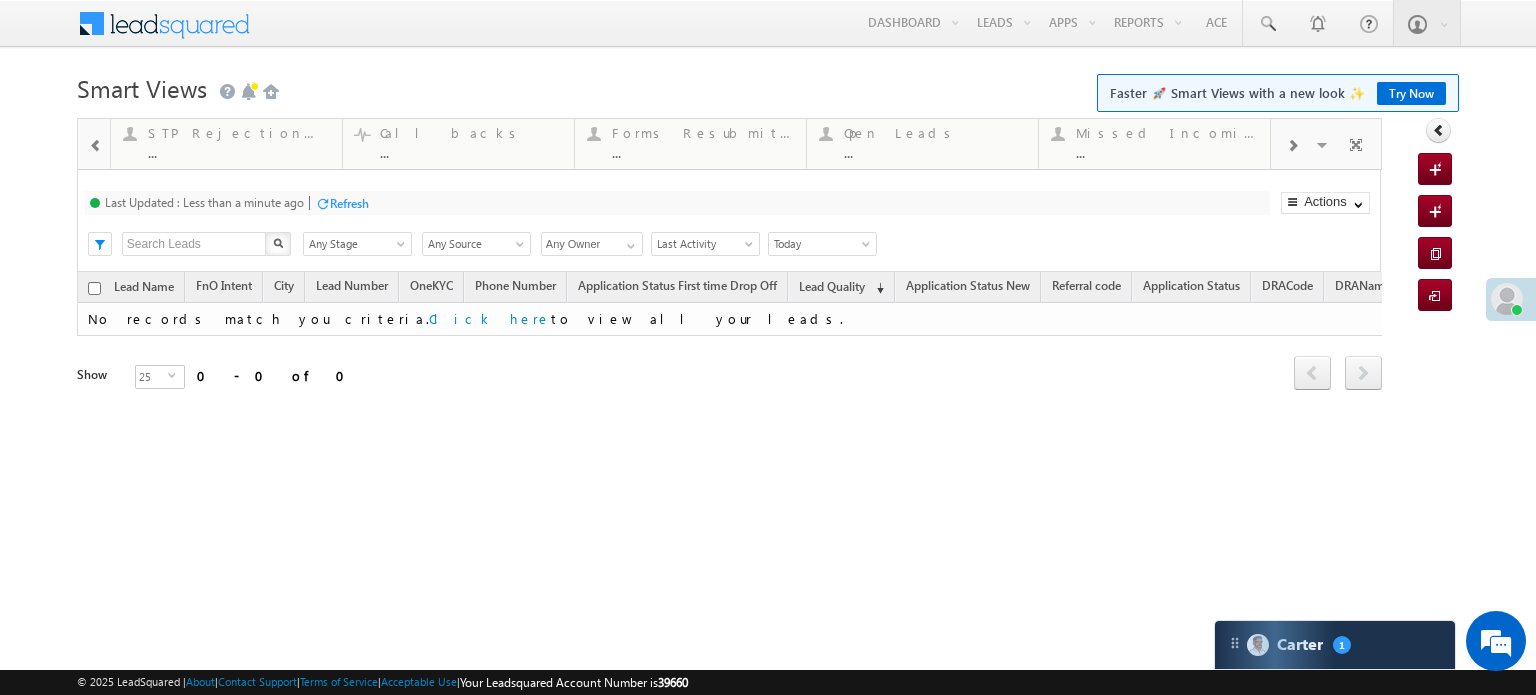 click at bounding box center (1292, 146) 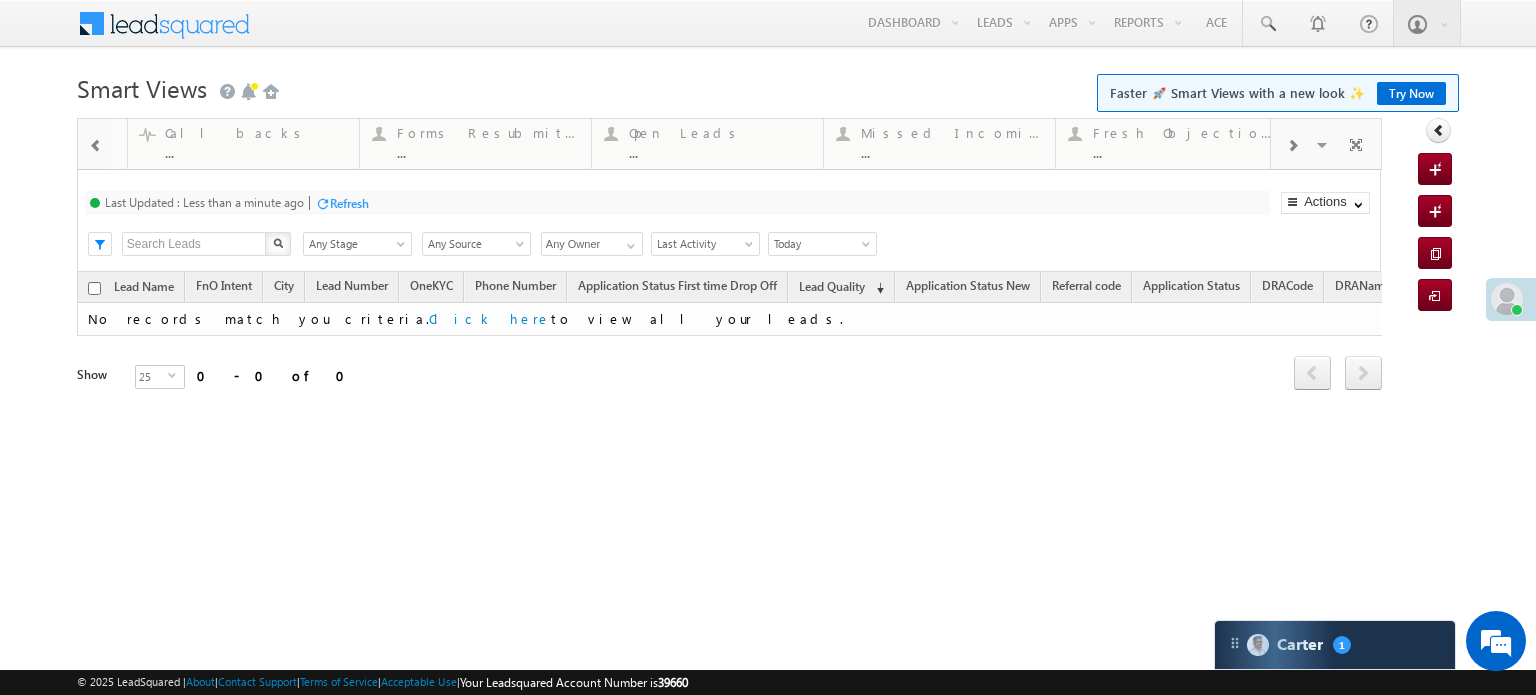 click at bounding box center [1292, 146] 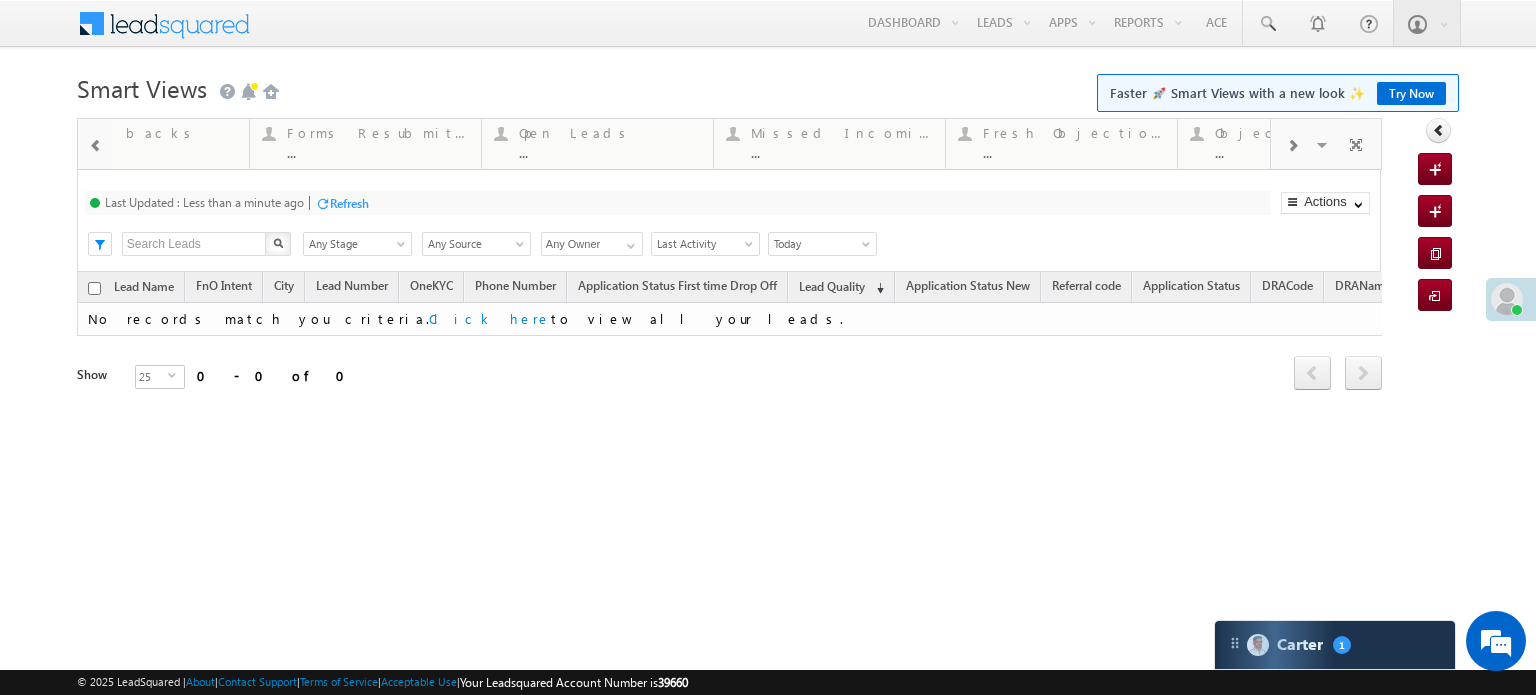 click at bounding box center (1292, 146) 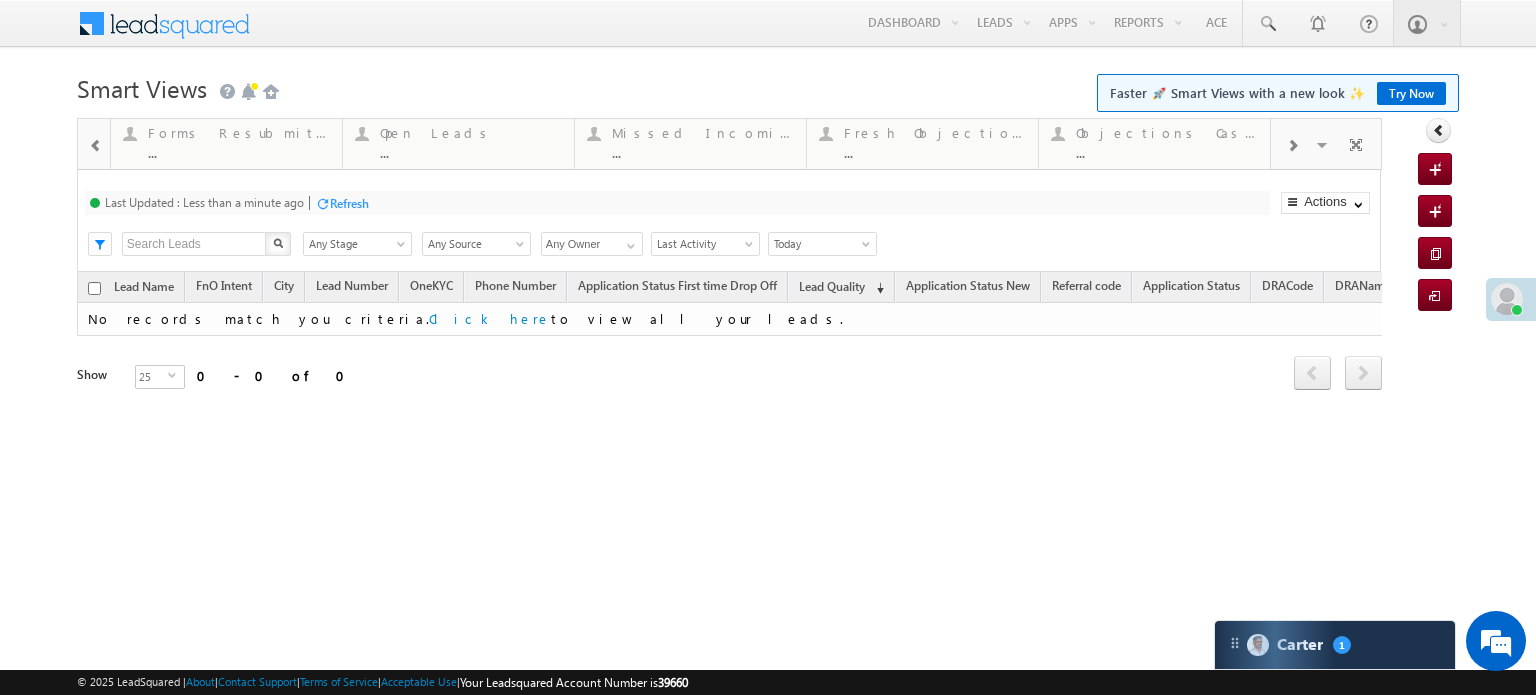 click at bounding box center [1292, 146] 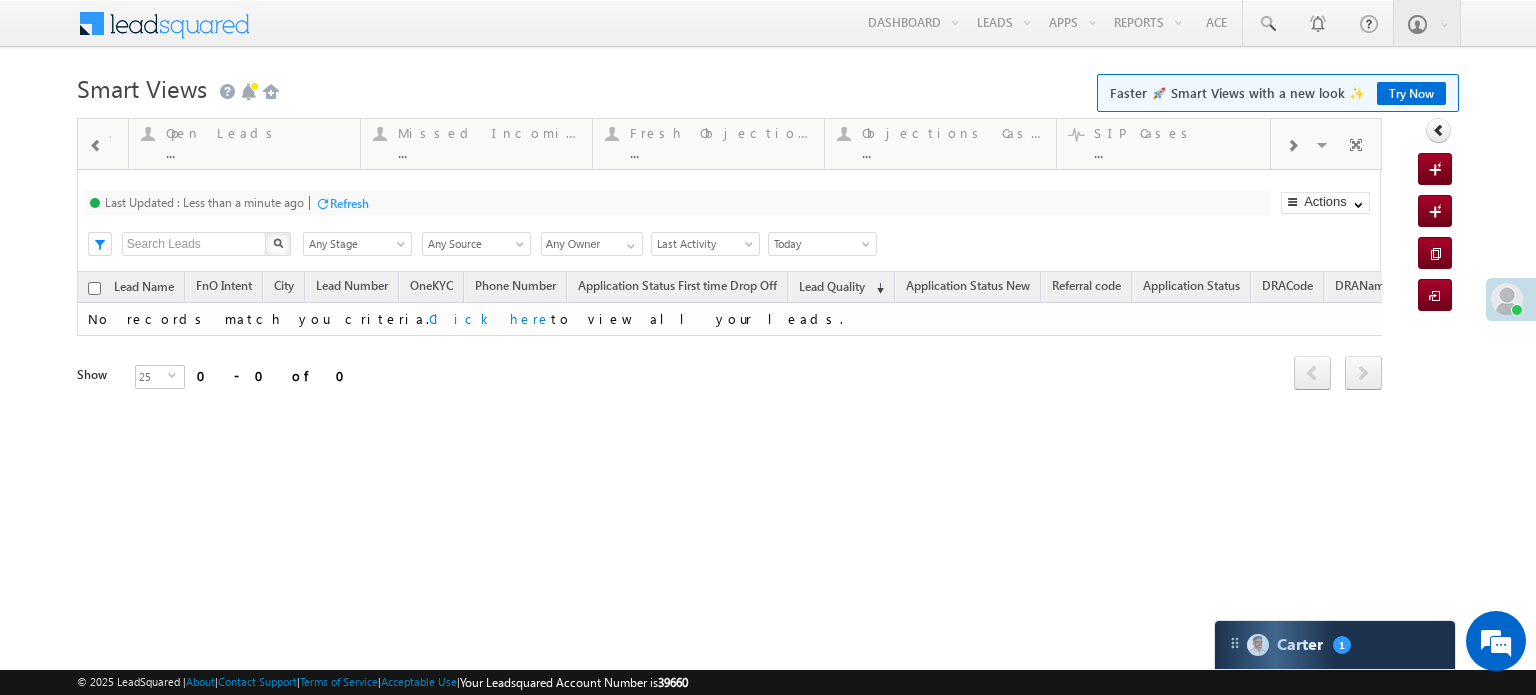 click at bounding box center [1292, 146] 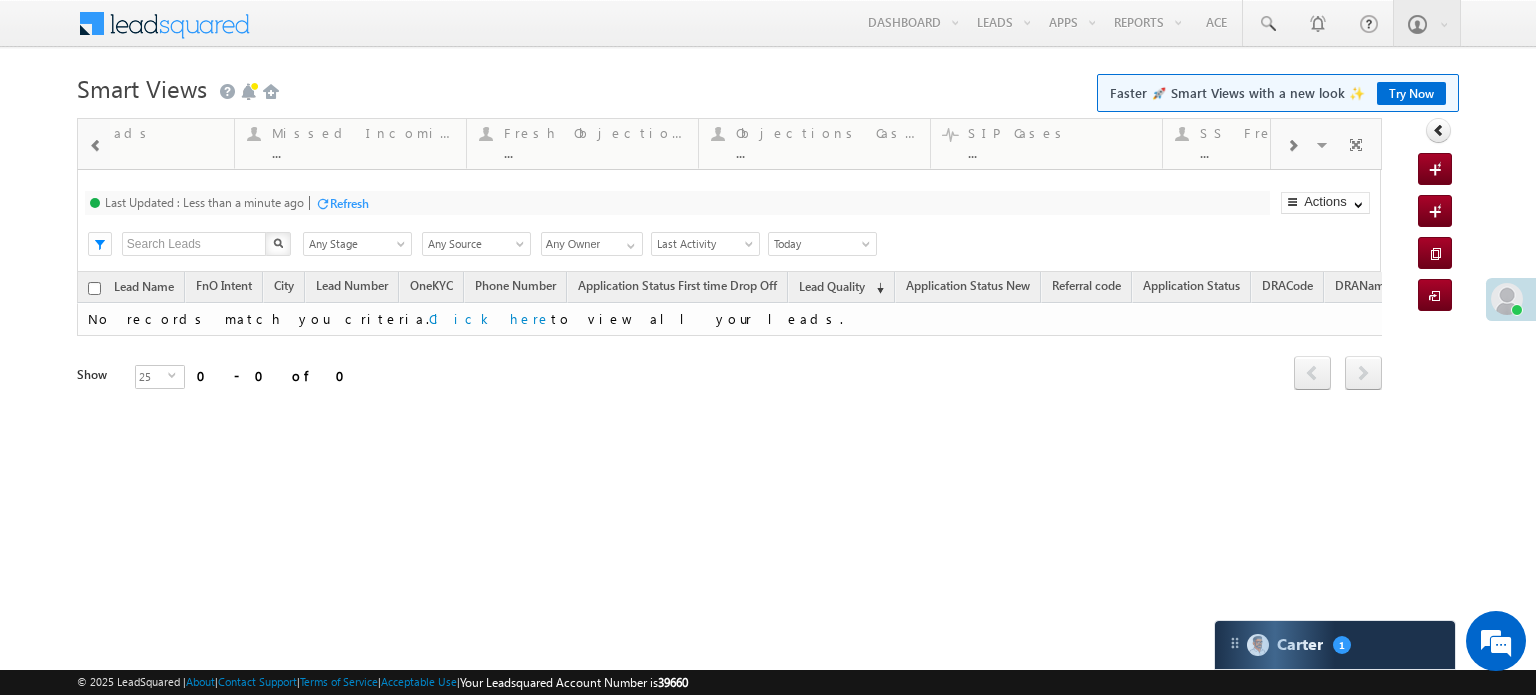 click at bounding box center [1292, 146] 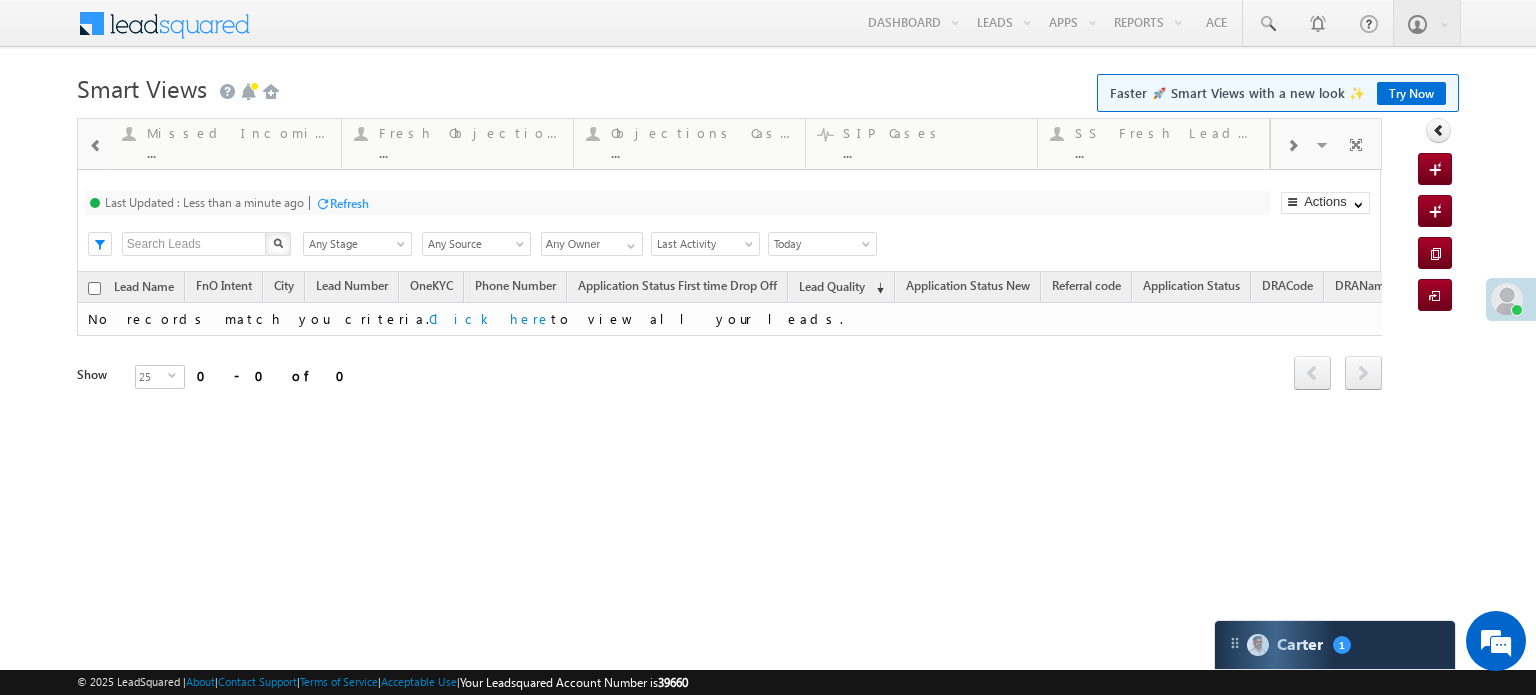 click at bounding box center (1292, 146) 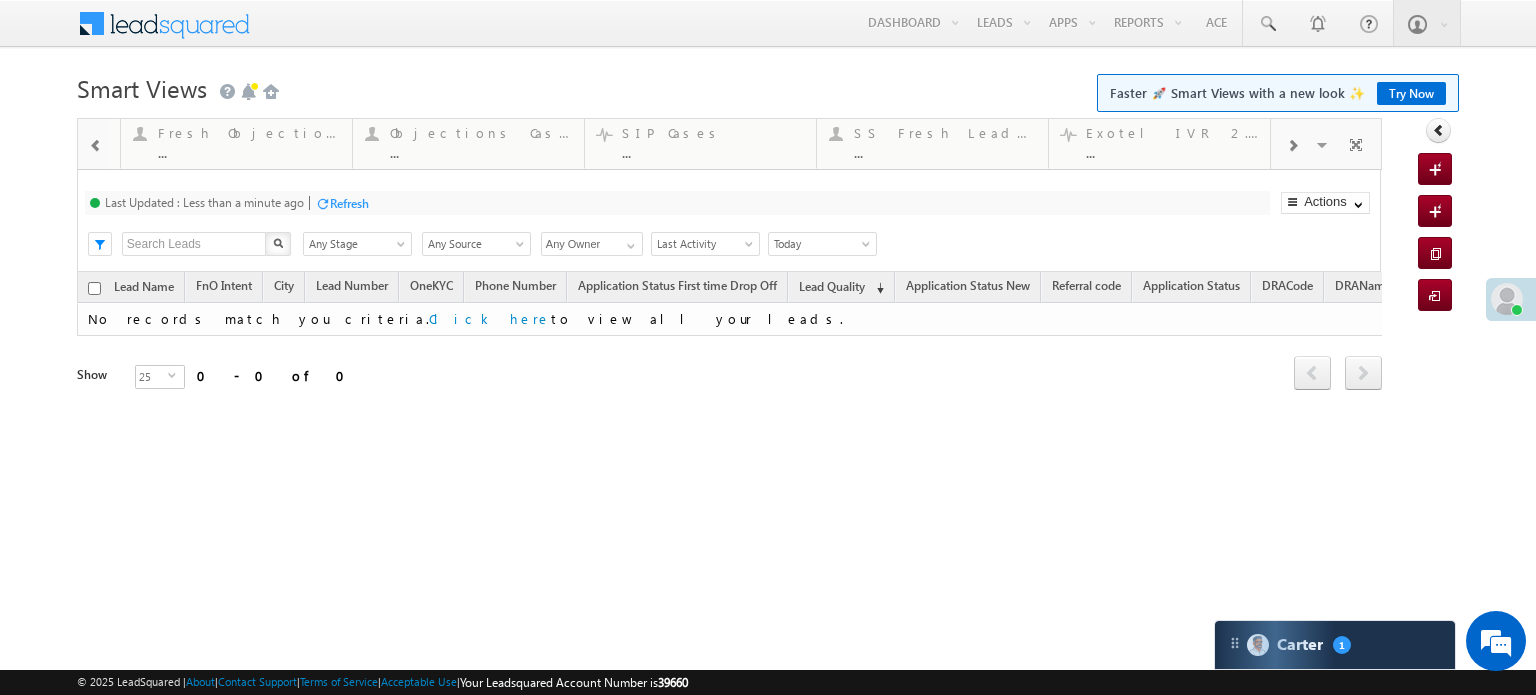 click at bounding box center (1292, 146) 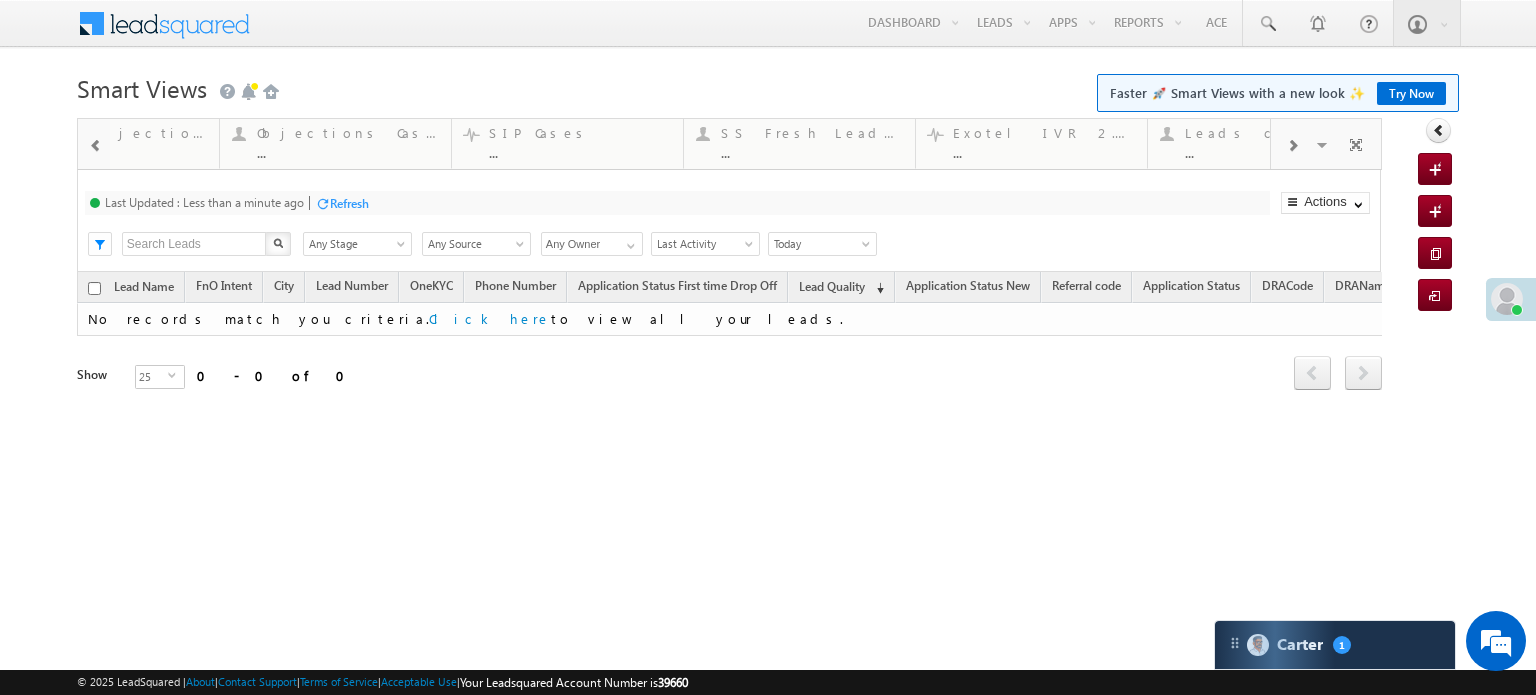 click at bounding box center (1292, 146) 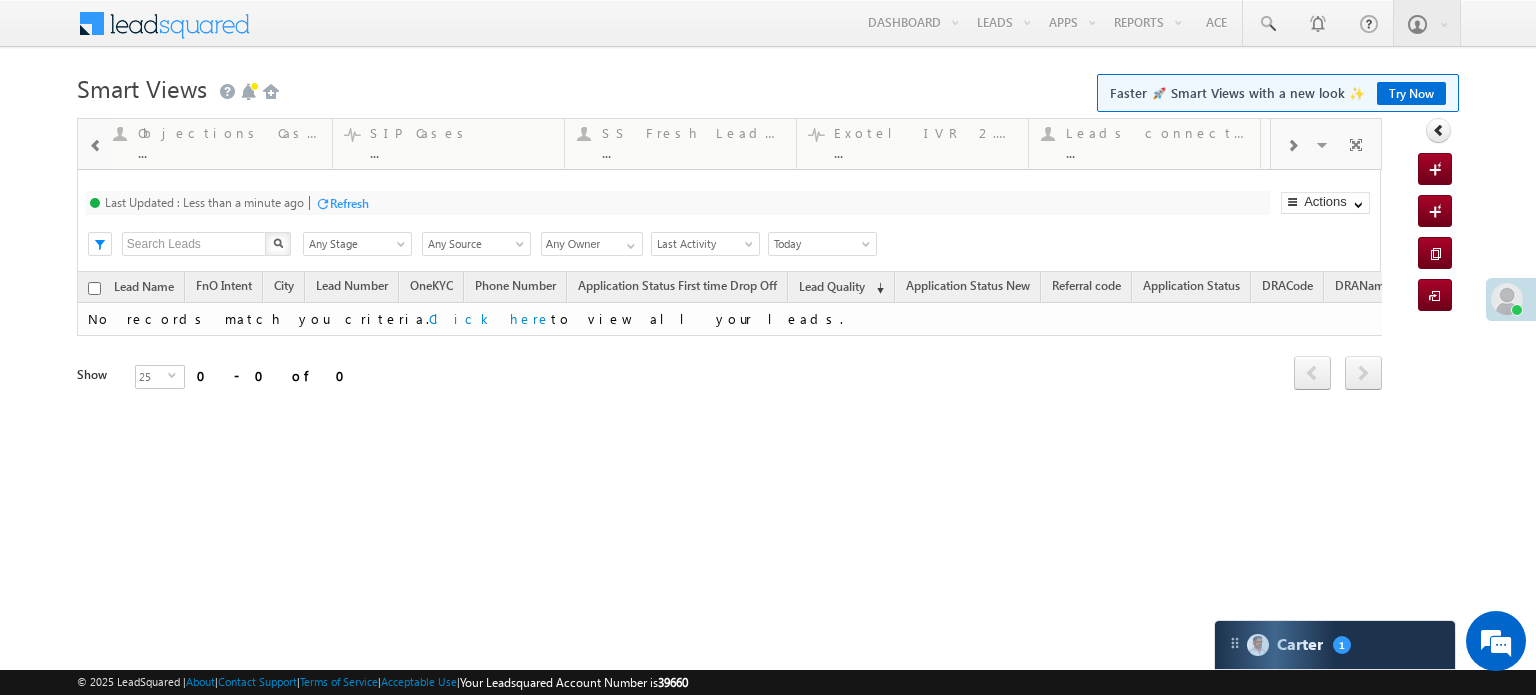 click at bounding box center [1292, 146] 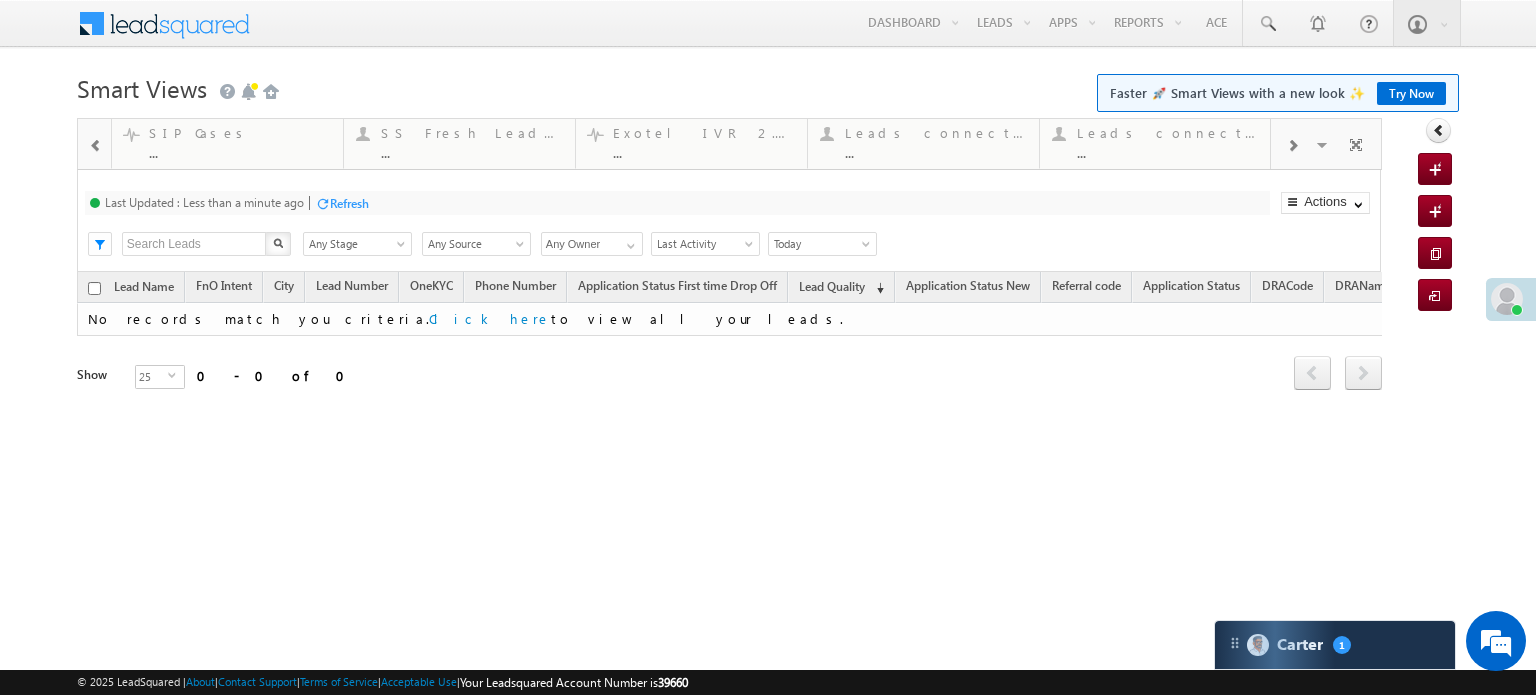 click at bounding box center [1292, 146] 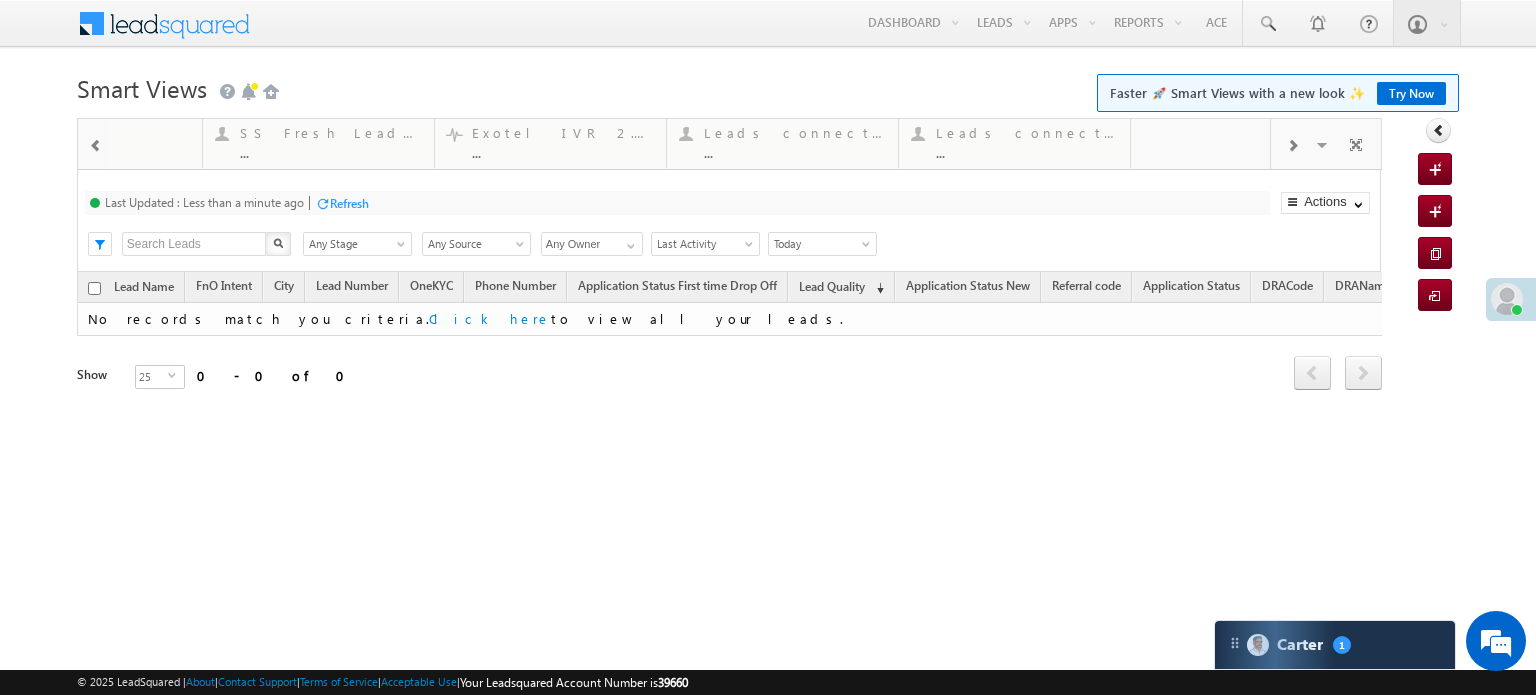 click at bounding box center [1292, 146] 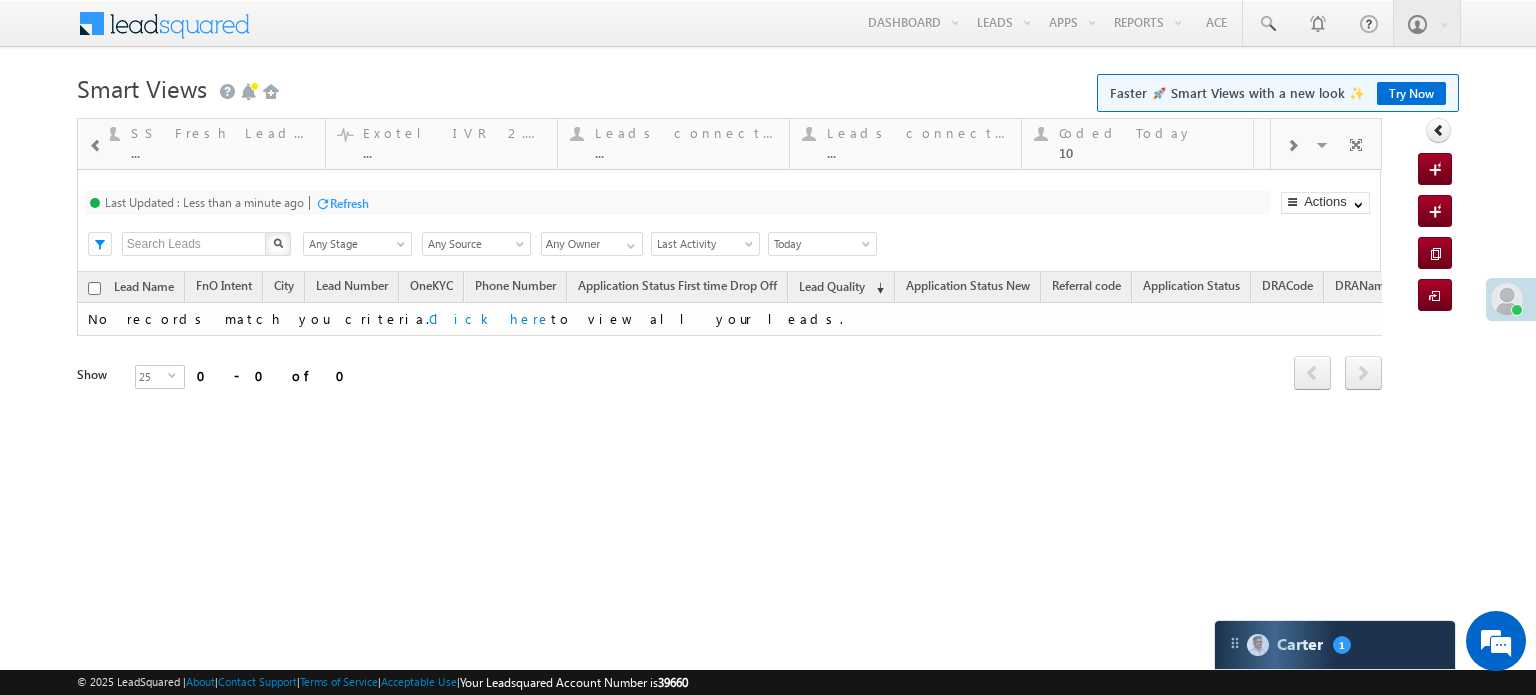 click at bounding box center [1292, 146] 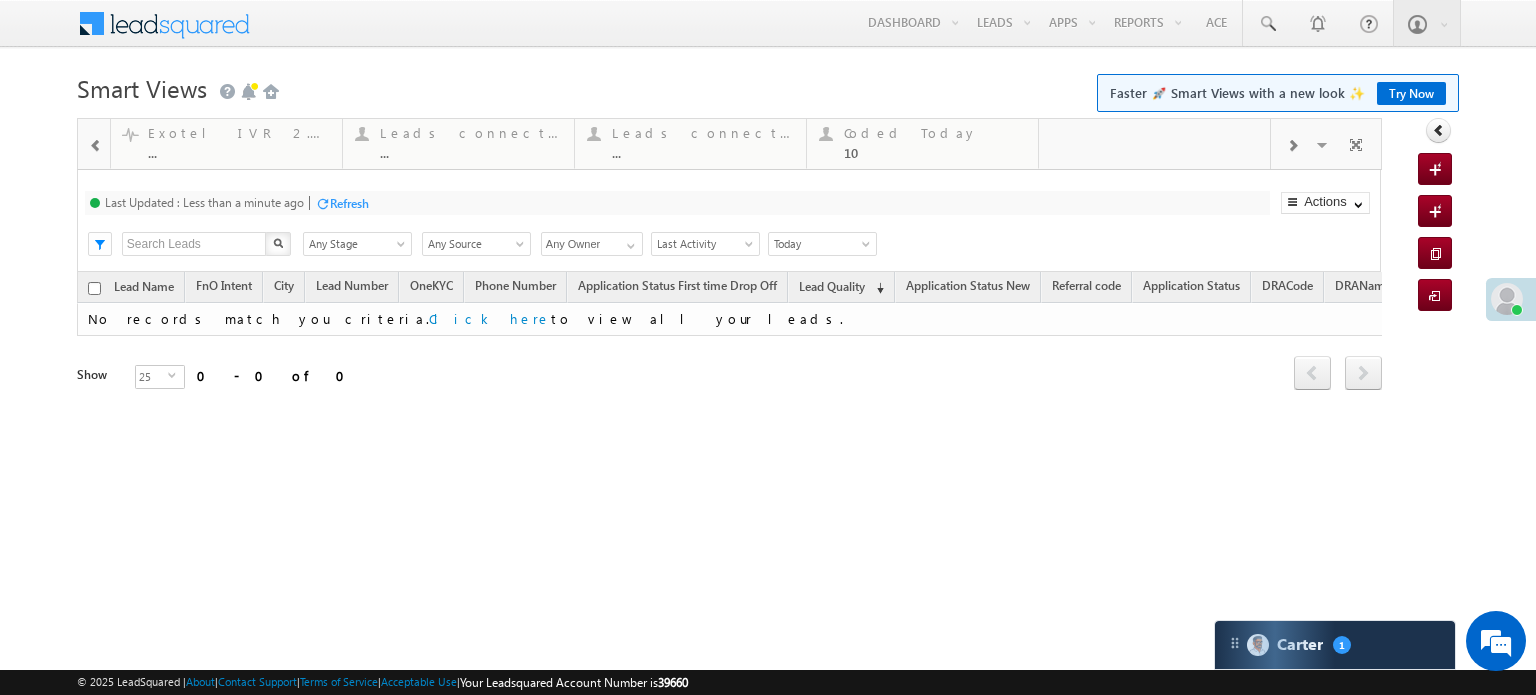 click at bounding box center (1292, 146) 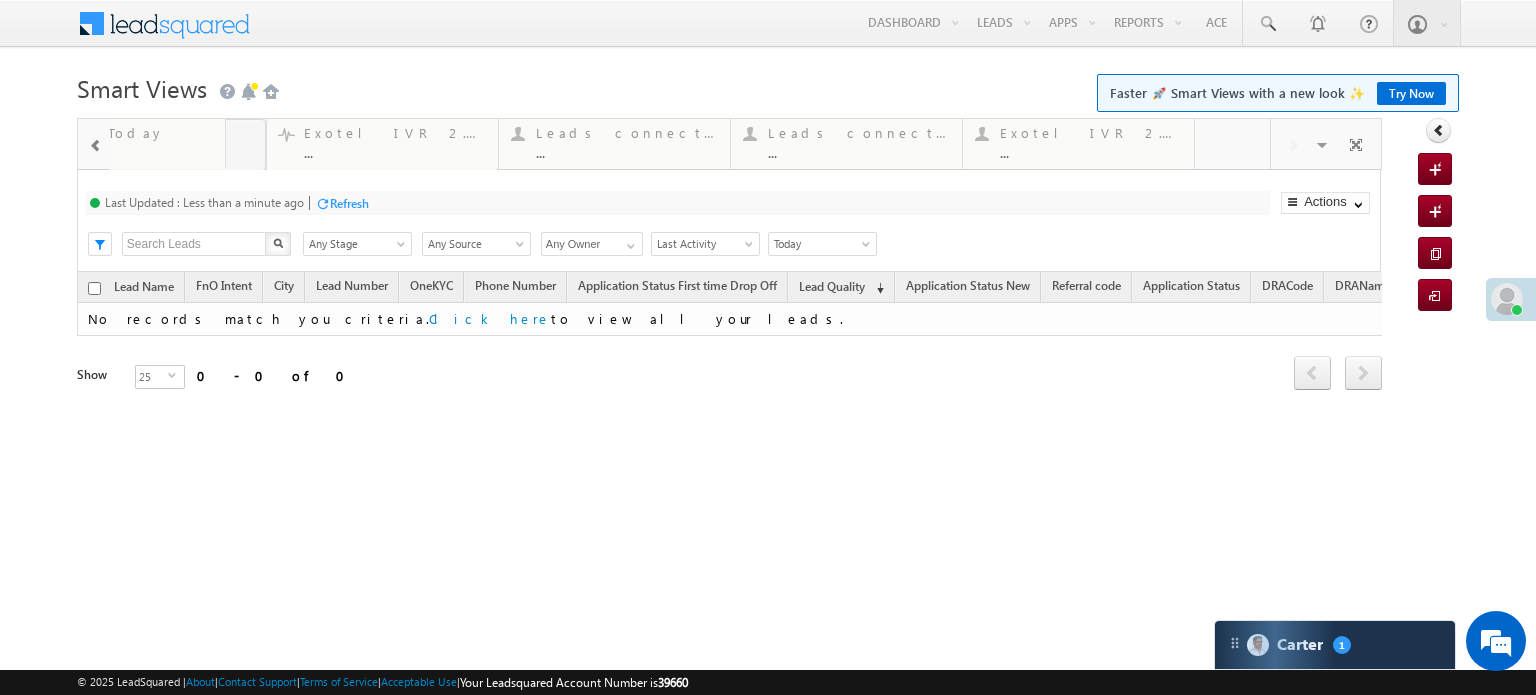 drag, startPoint x: 737, startPoint y: 163, endPoint x: 0, endPoint y: 173, distance: 737.0678 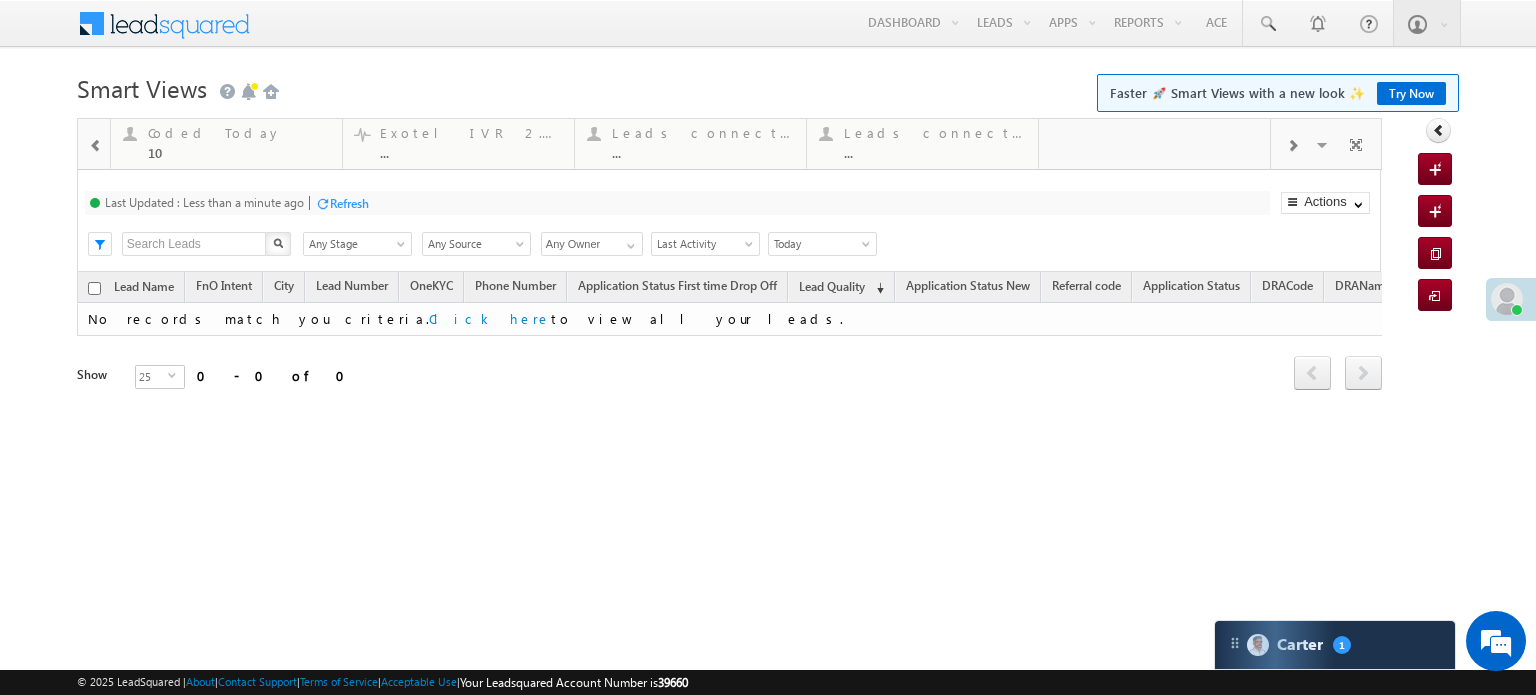 click at bounding box center [95, 144] 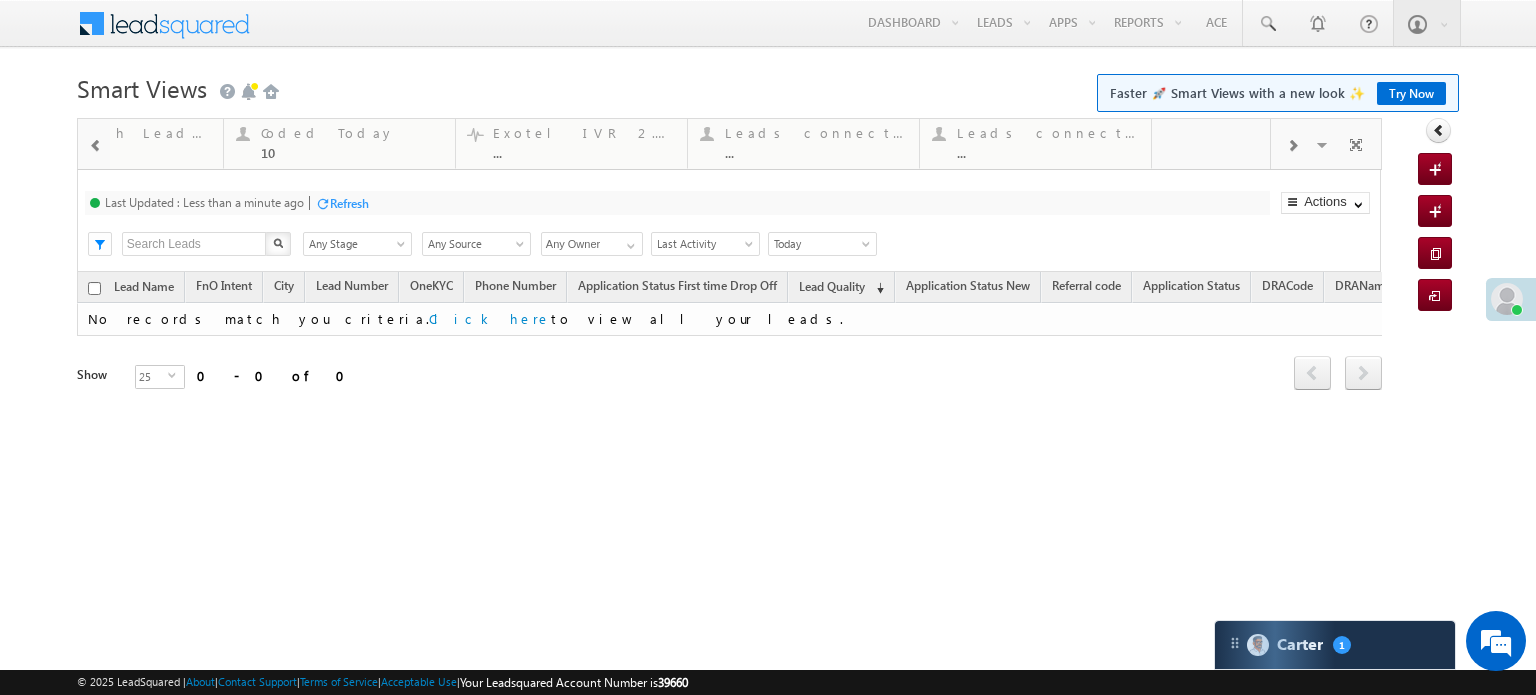 click at bounding box center [95, 144] 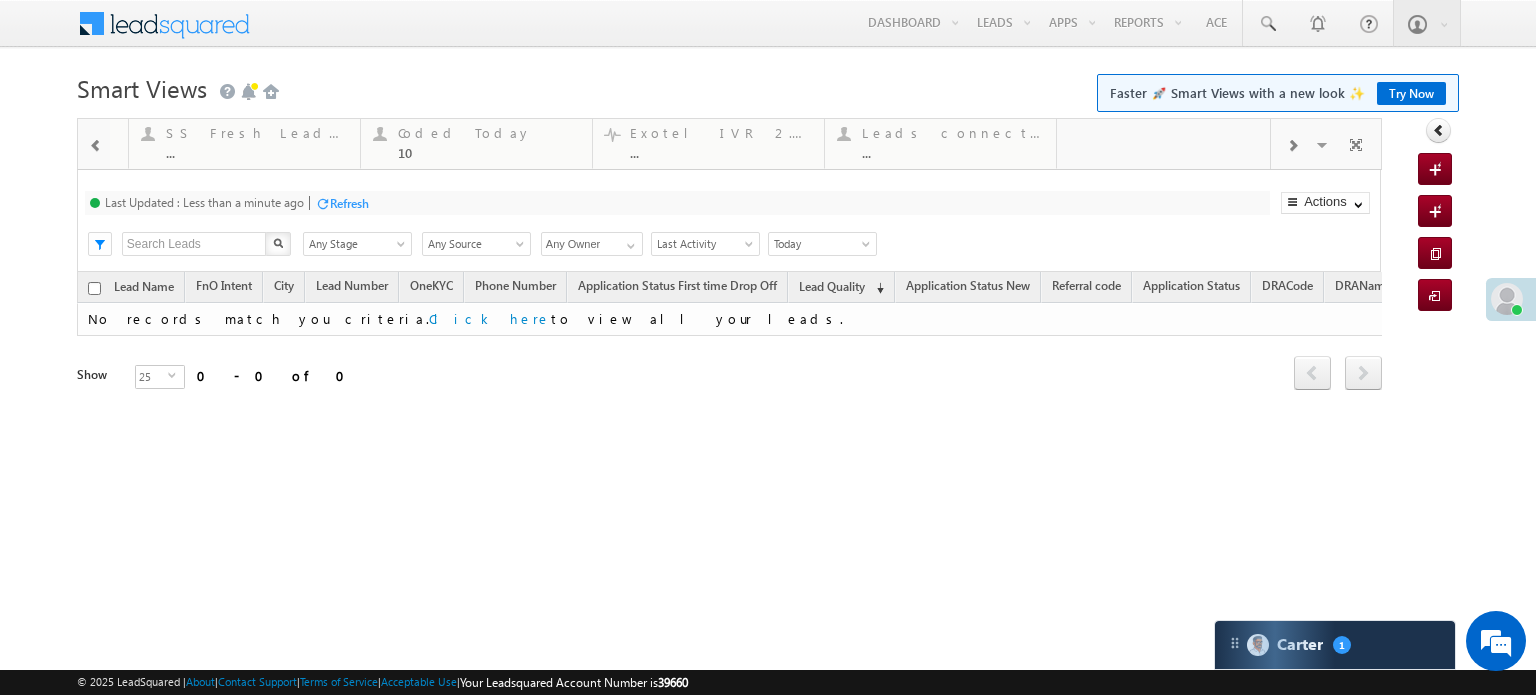 click at bounding box center [95, 144] 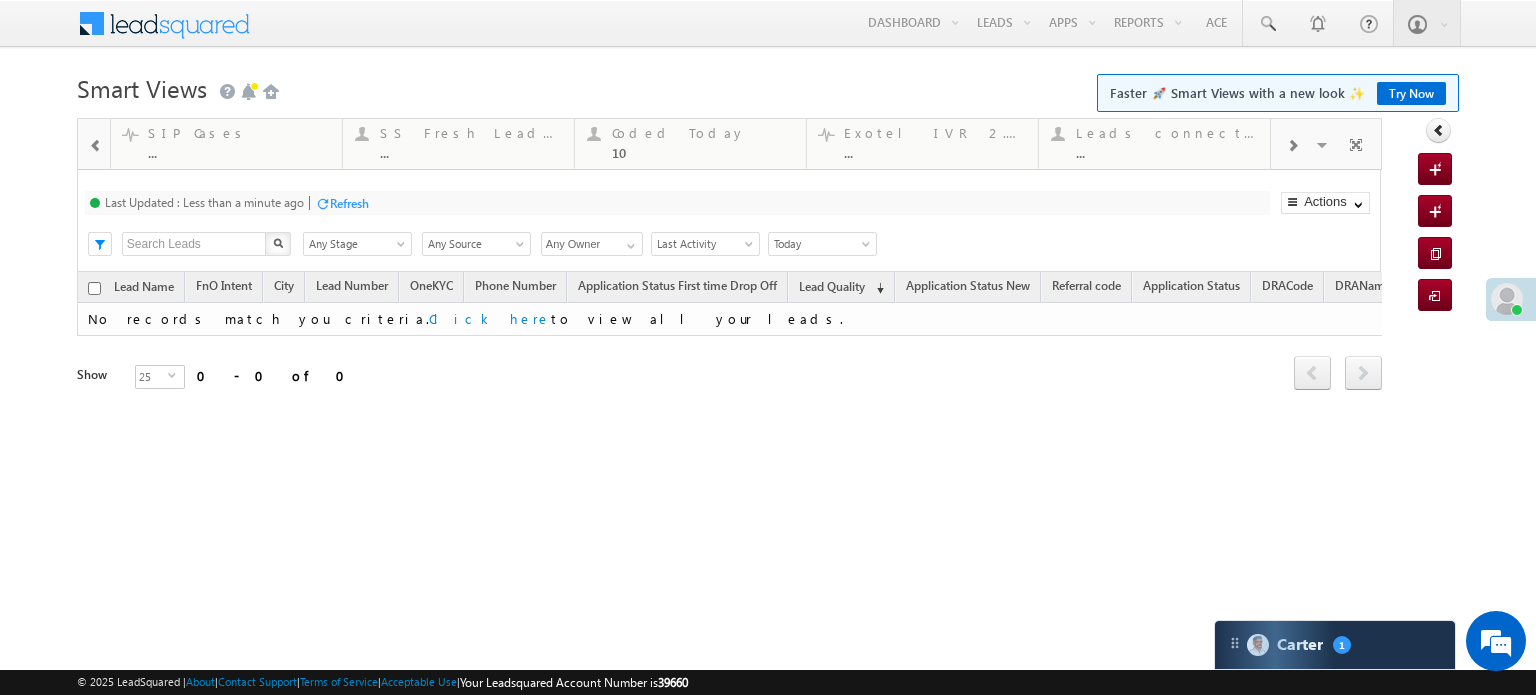 click at bounding box center [95, 144] 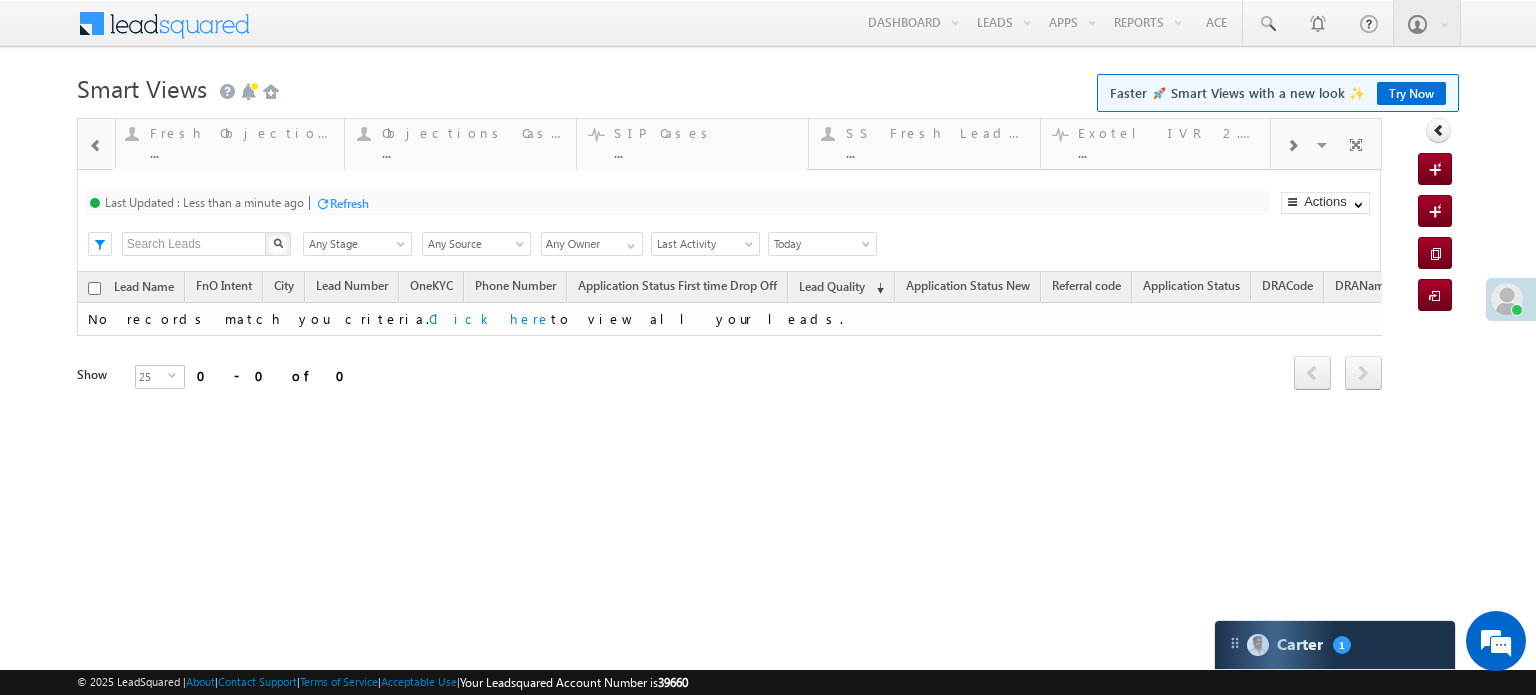 drag, startPoint x: 925, startPoint y: 160, endPoint x: 0, endPoint y: 132, distance: 925.4237 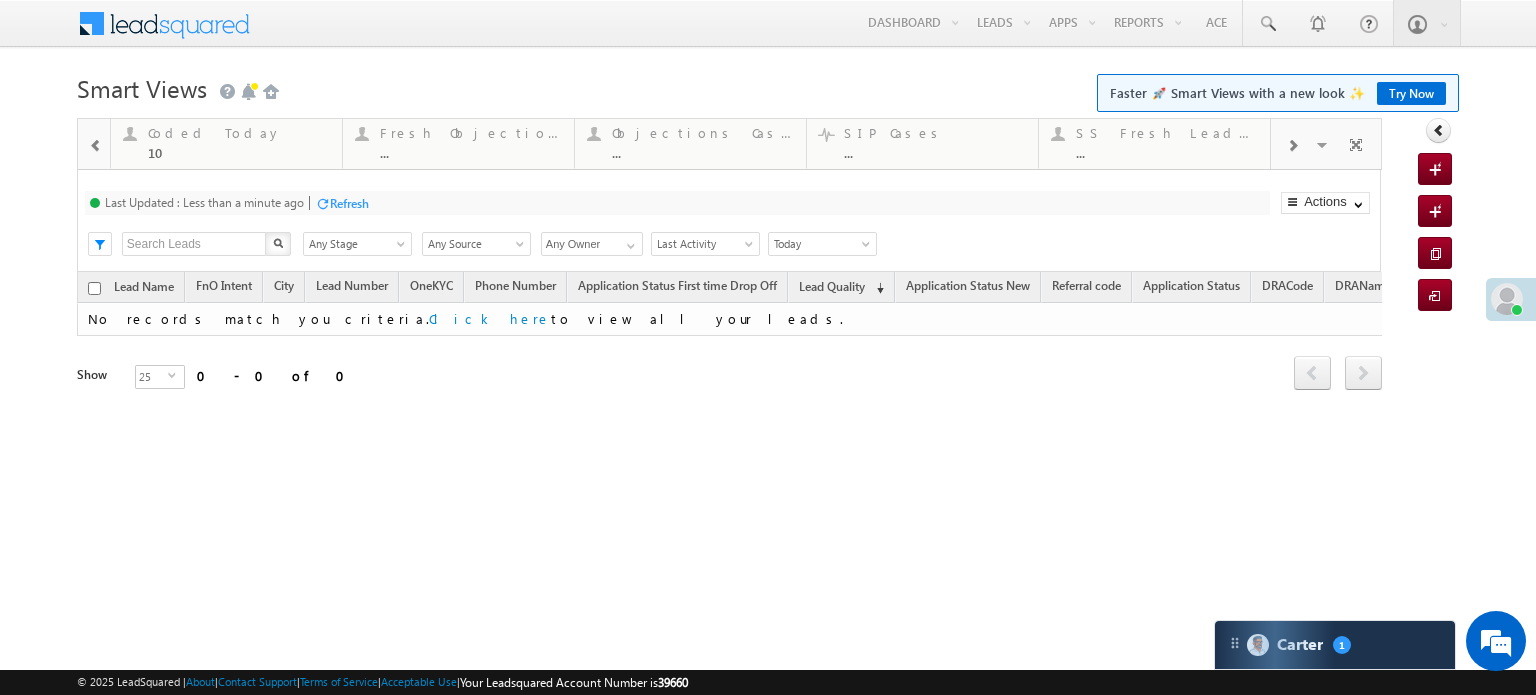 click at bounding box center [96, 146] 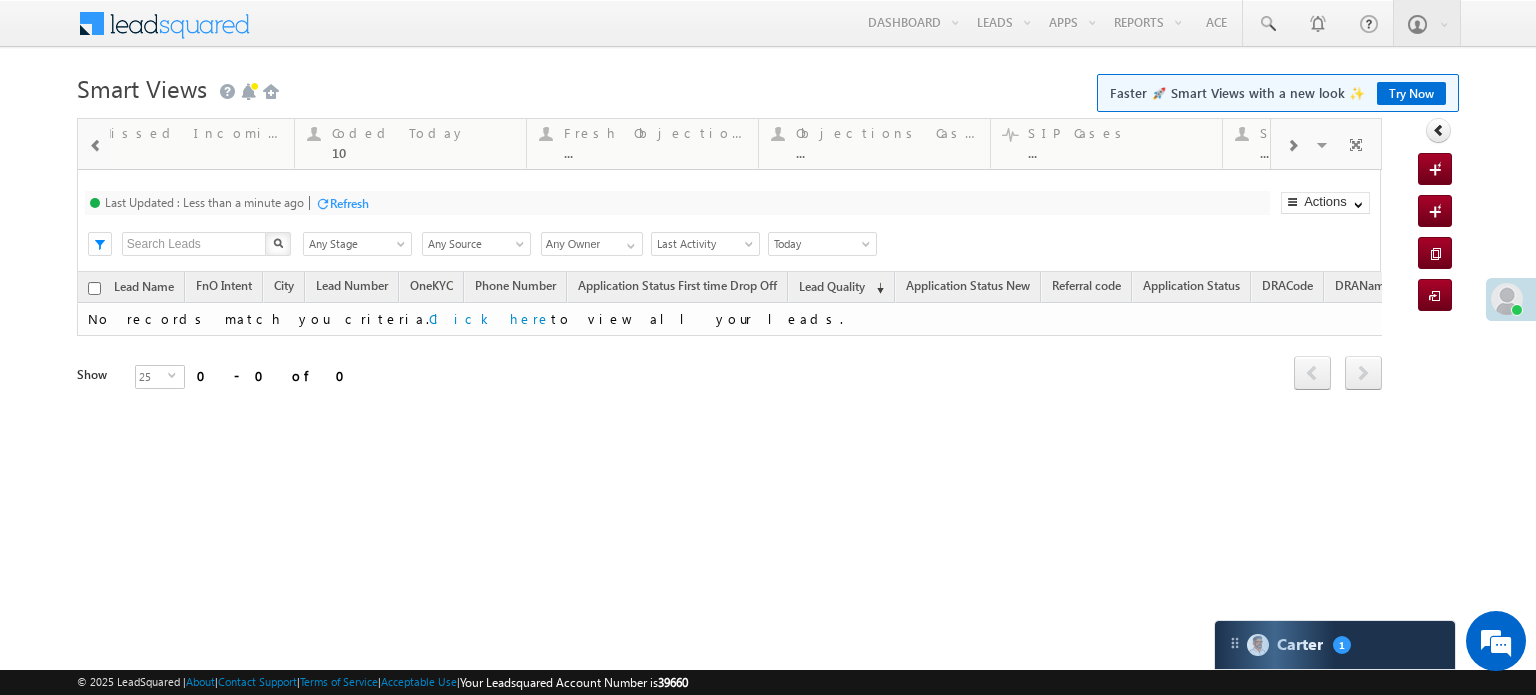 click at bounding box center (96, 146) 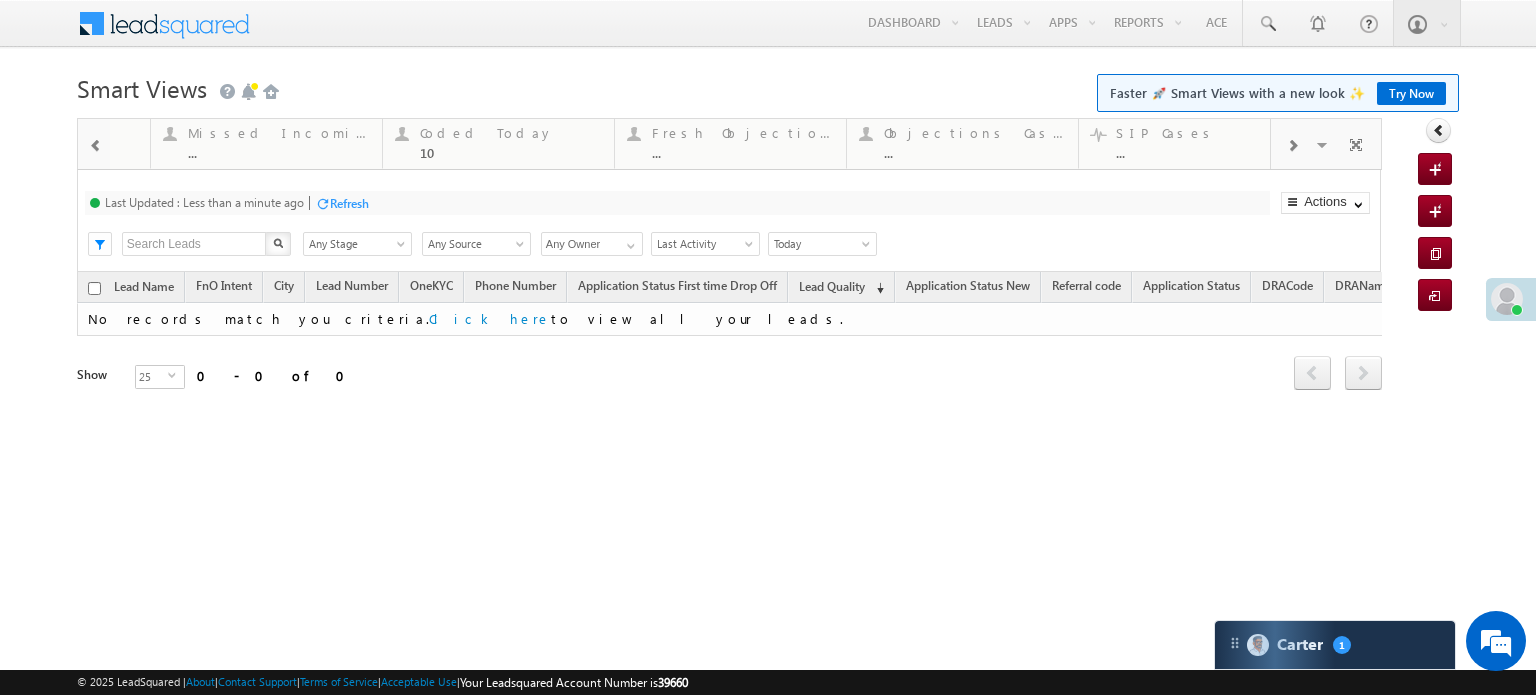 click at bounding box center (96, 146) 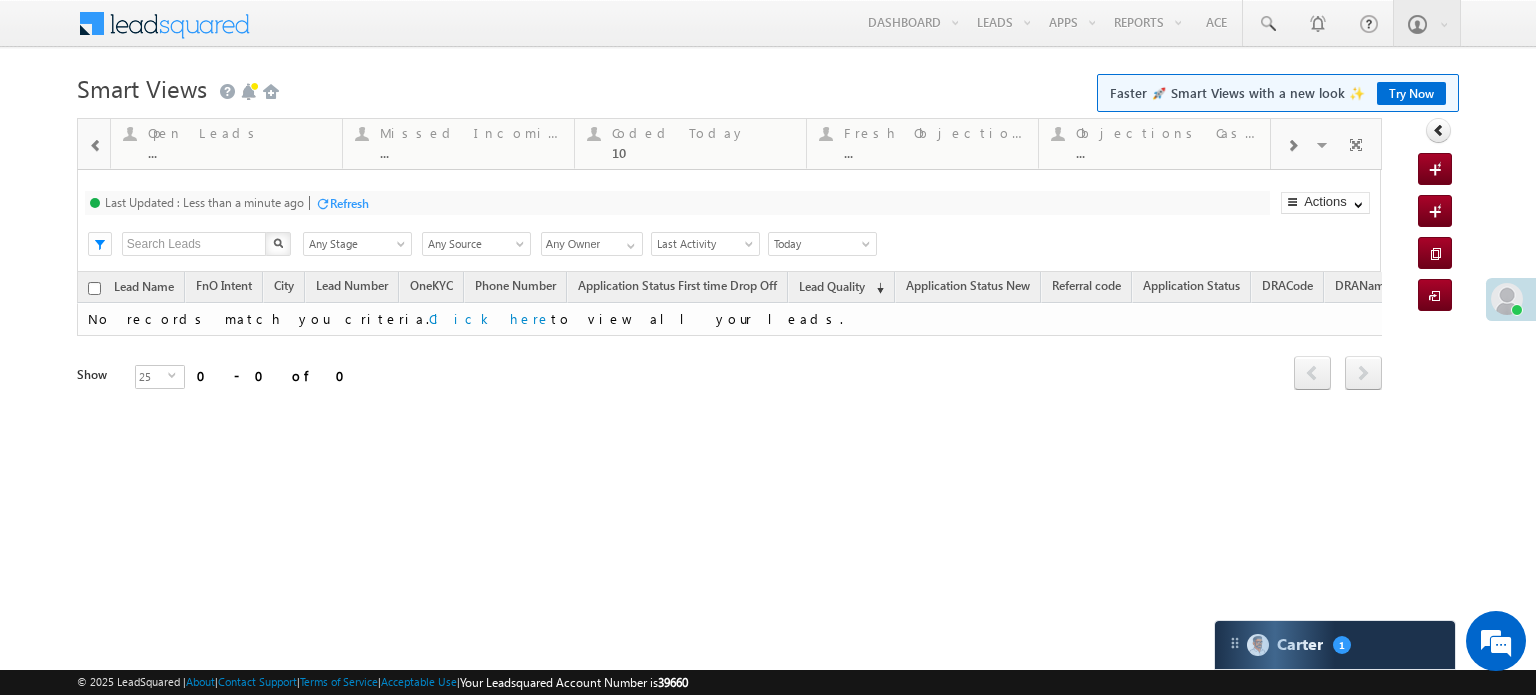 click at bounding box center [96, 146] 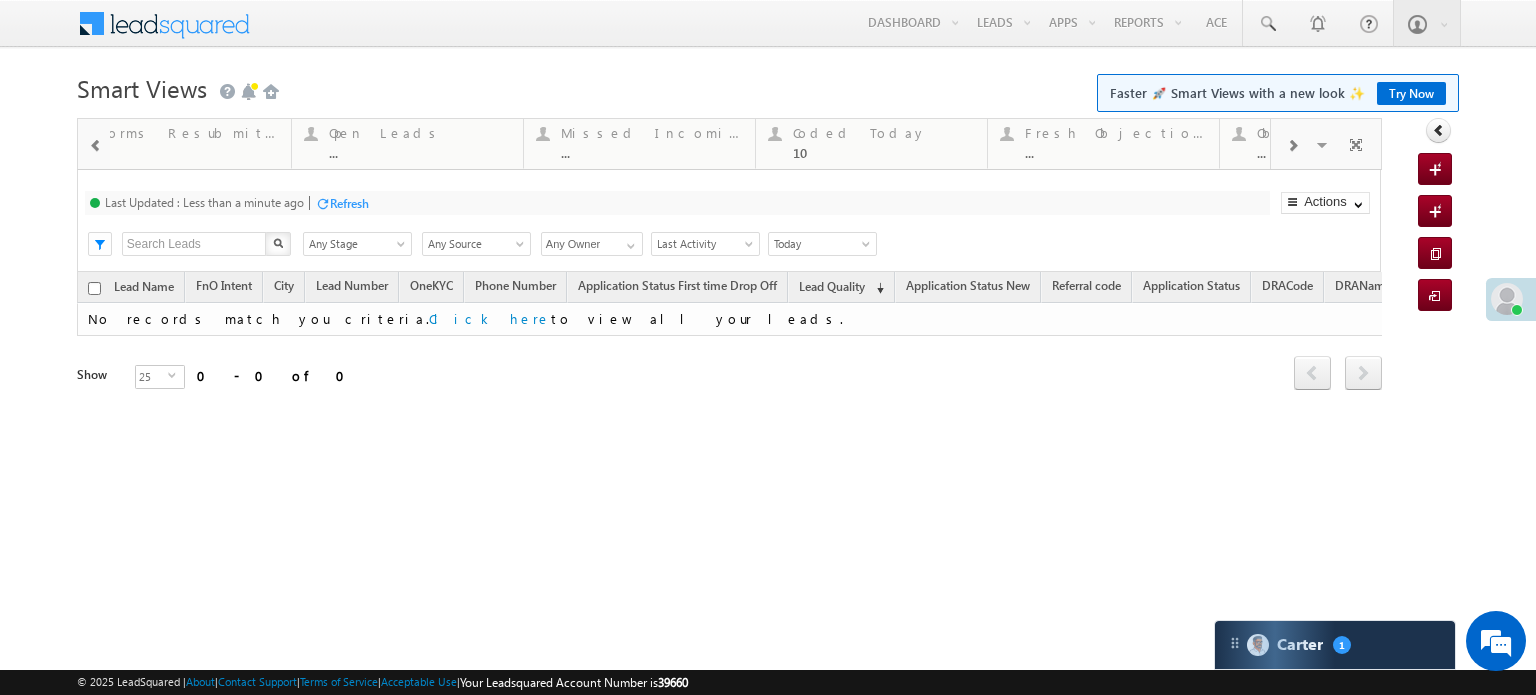 click at bounding box center (96, 146) 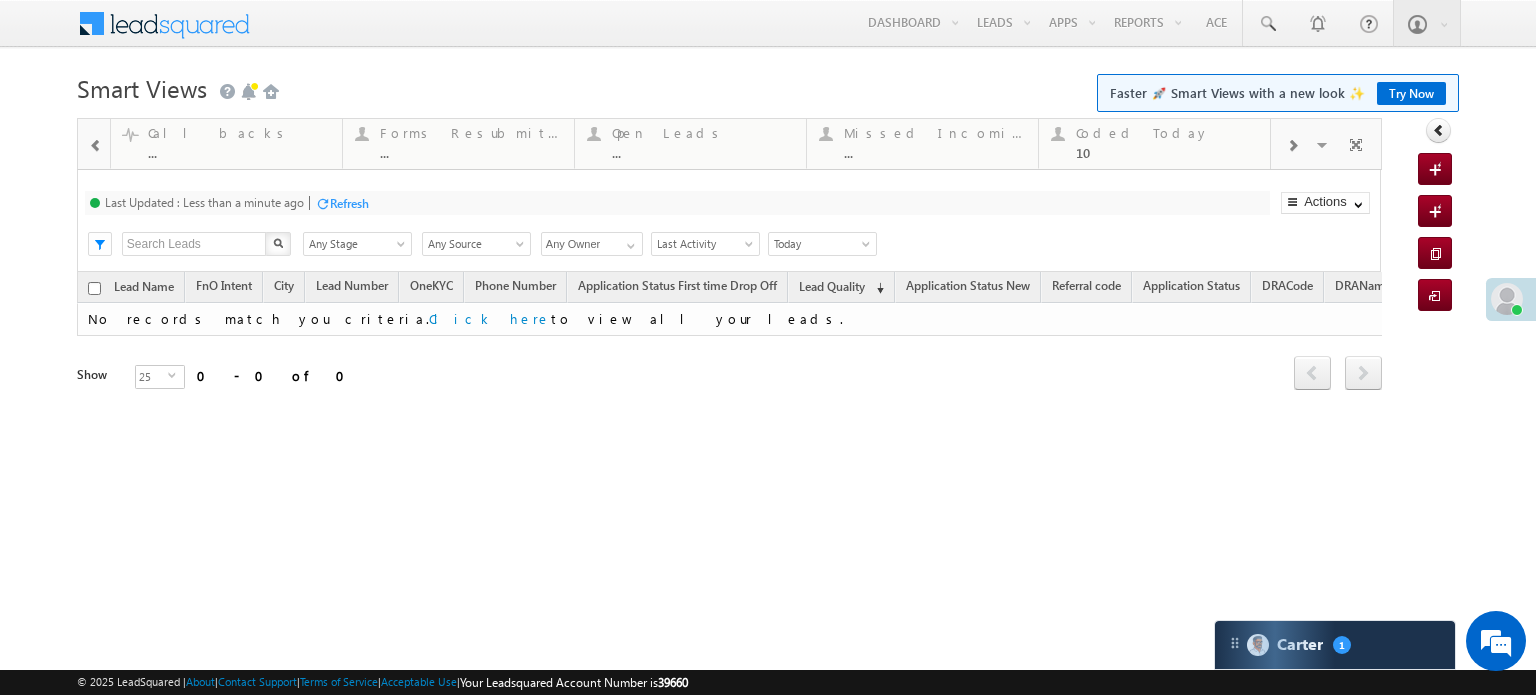 drag, startPoint x: 1073, startPoint y: 151, endPoint x: 264, endPoint y: 172, distance: 809.2725 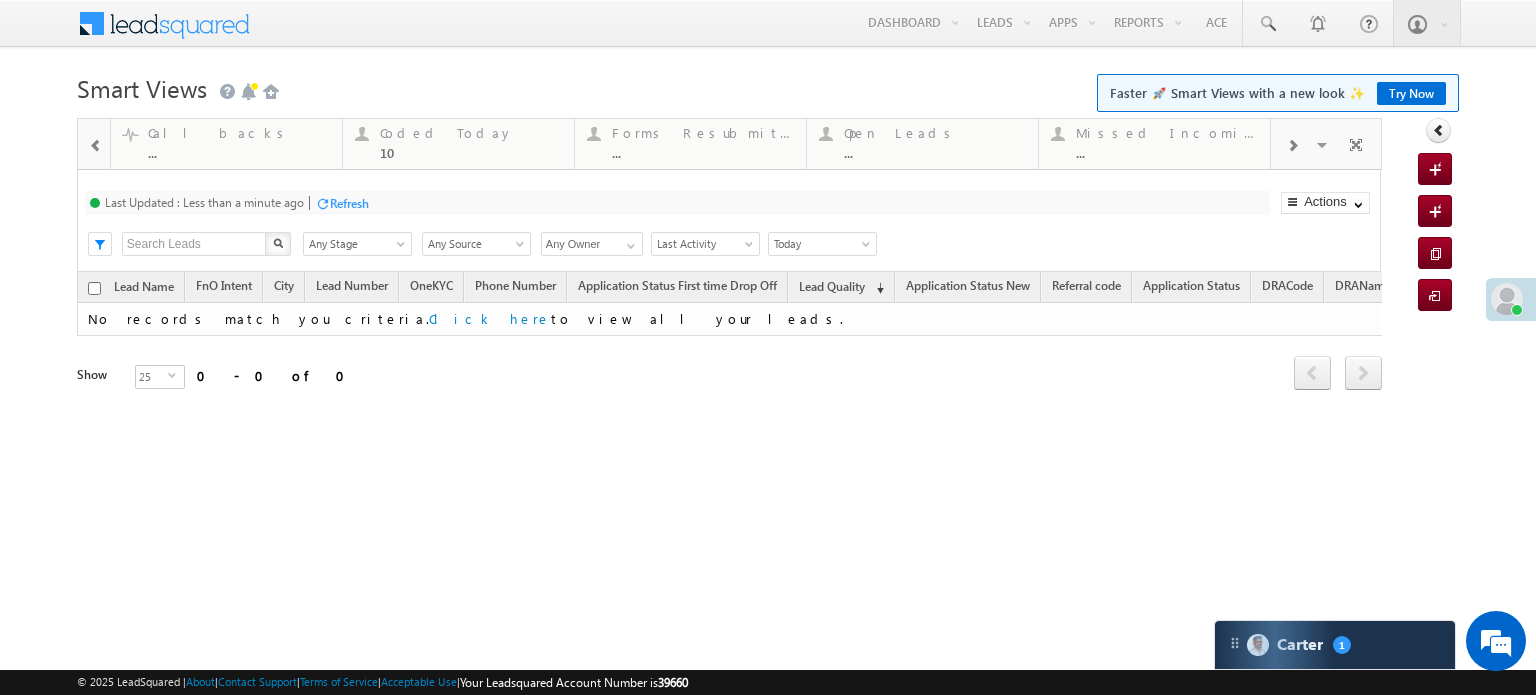 click on "Menu
Priya Rathore
priya .rath ore@a ngelb rokin g.com" at bounding box center [768, 283] 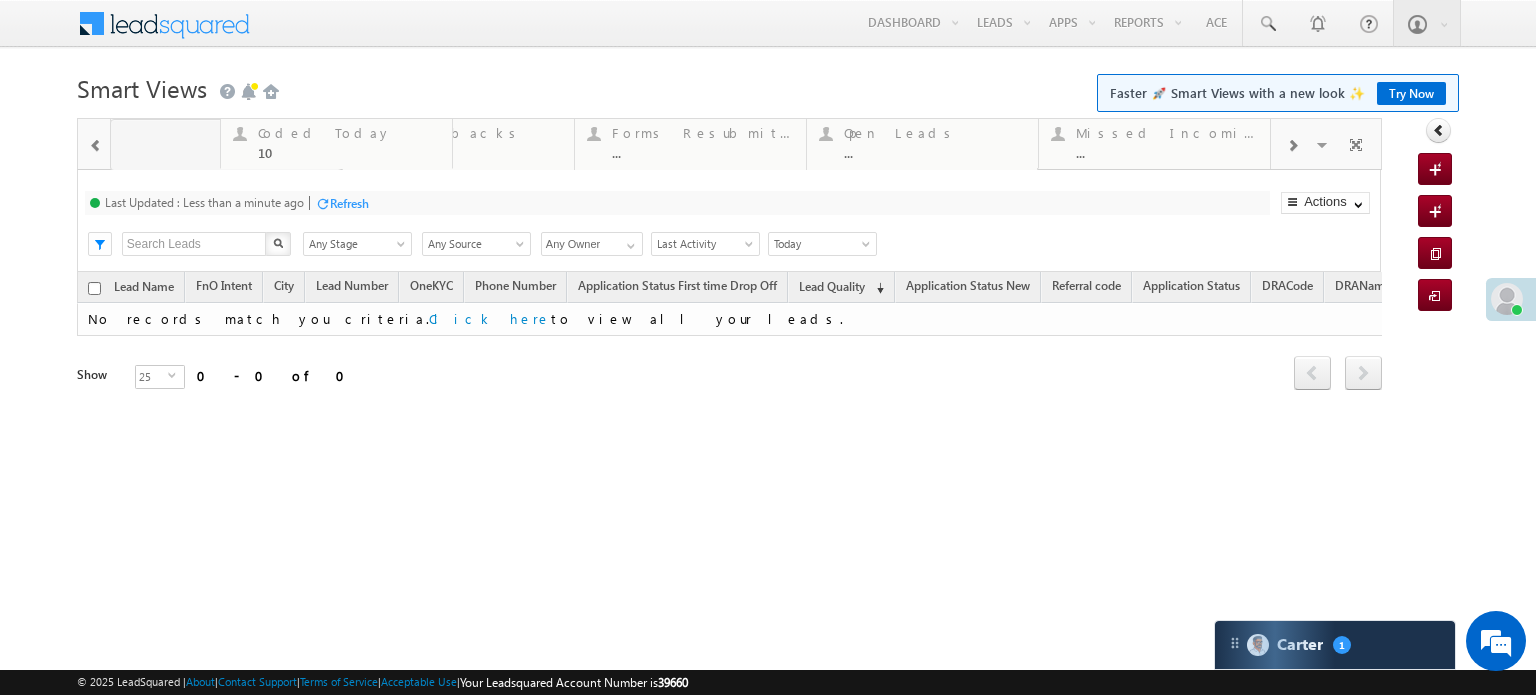 drag, startPoint x: 431, startPoint y: 147, endPoint x: 0, endPoint y: 133, distance: 431.22733 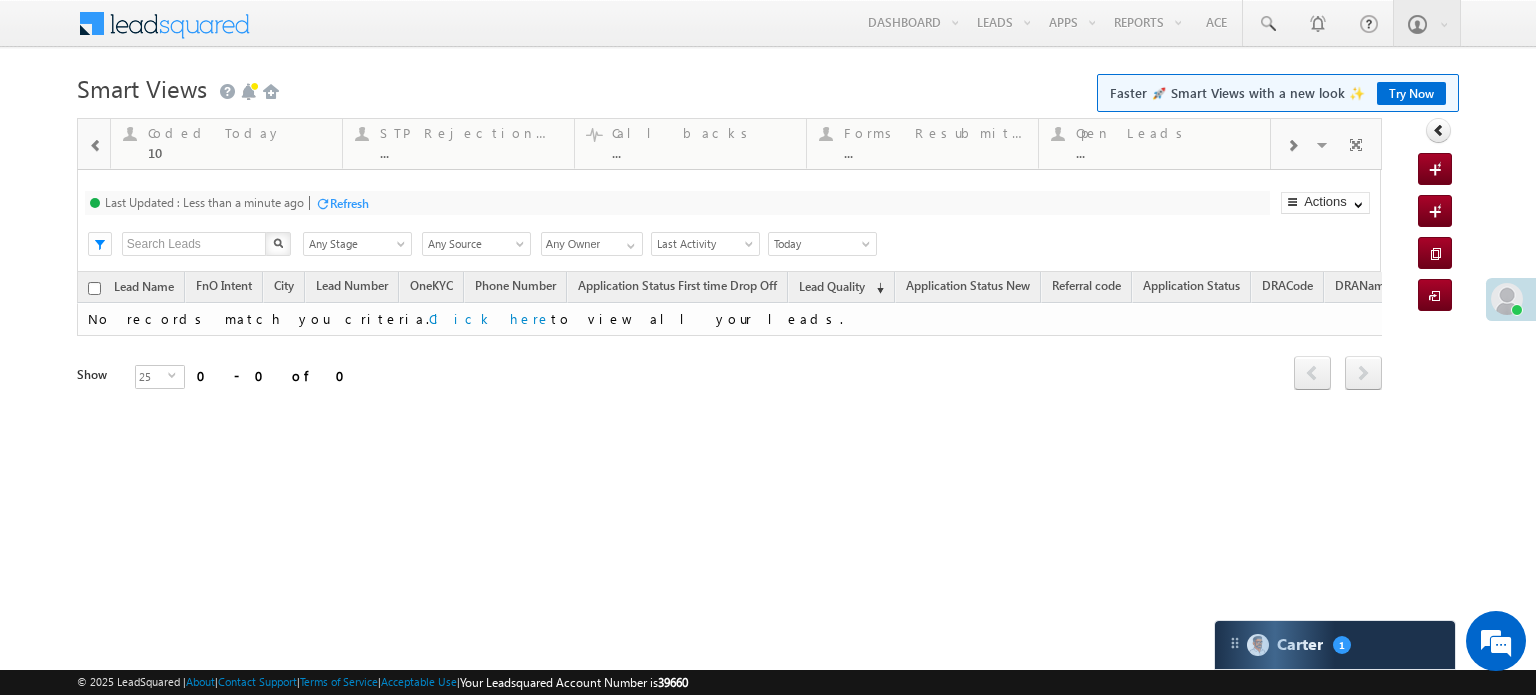 click at bounding box center [96, 146] 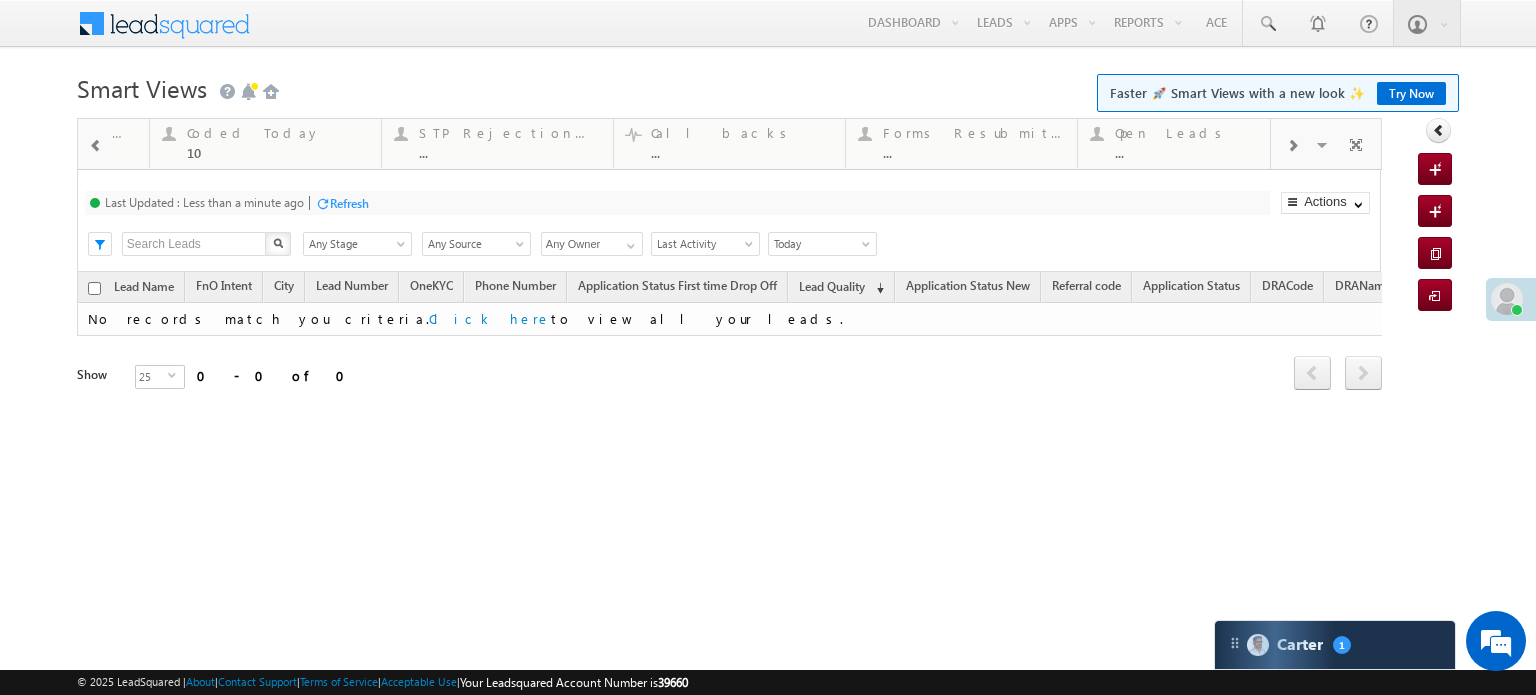 click at bounding box center [96, 146] 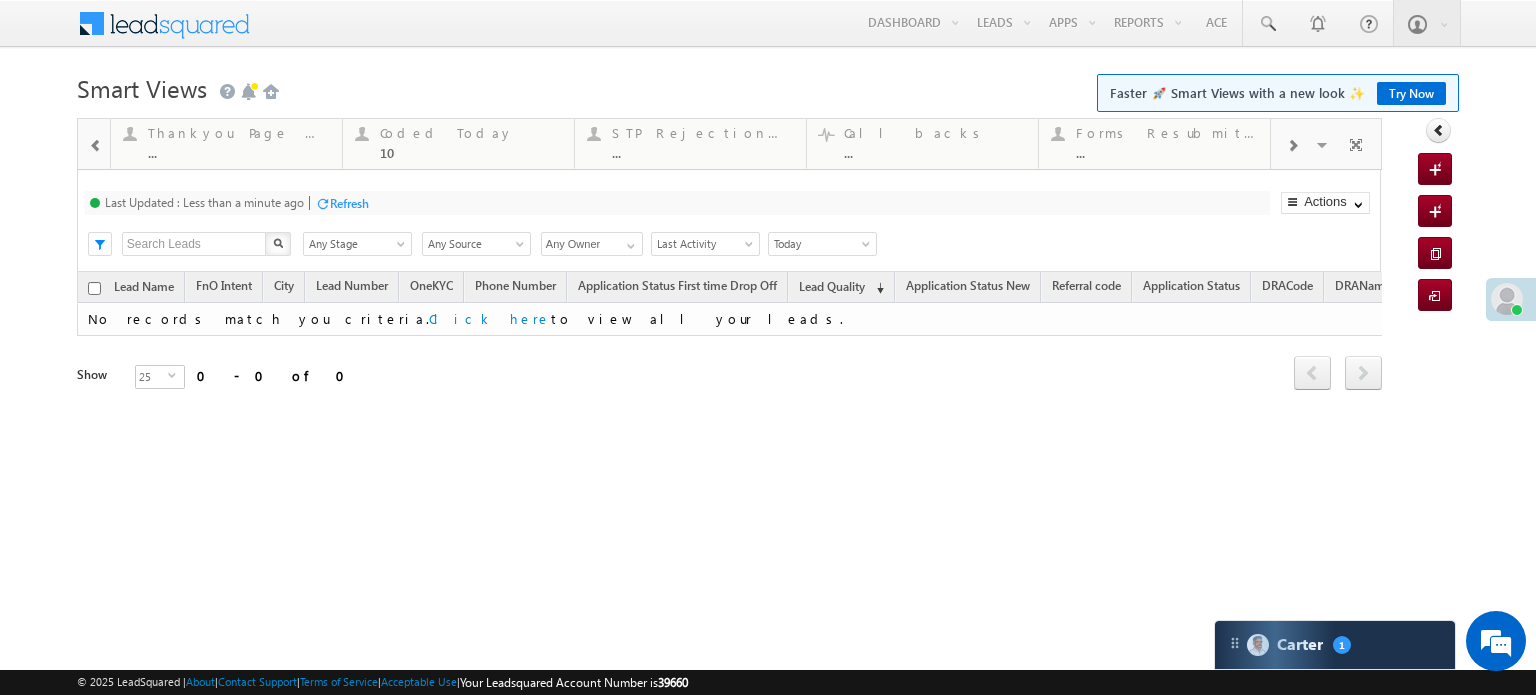 click at bounding box center [96, 146] 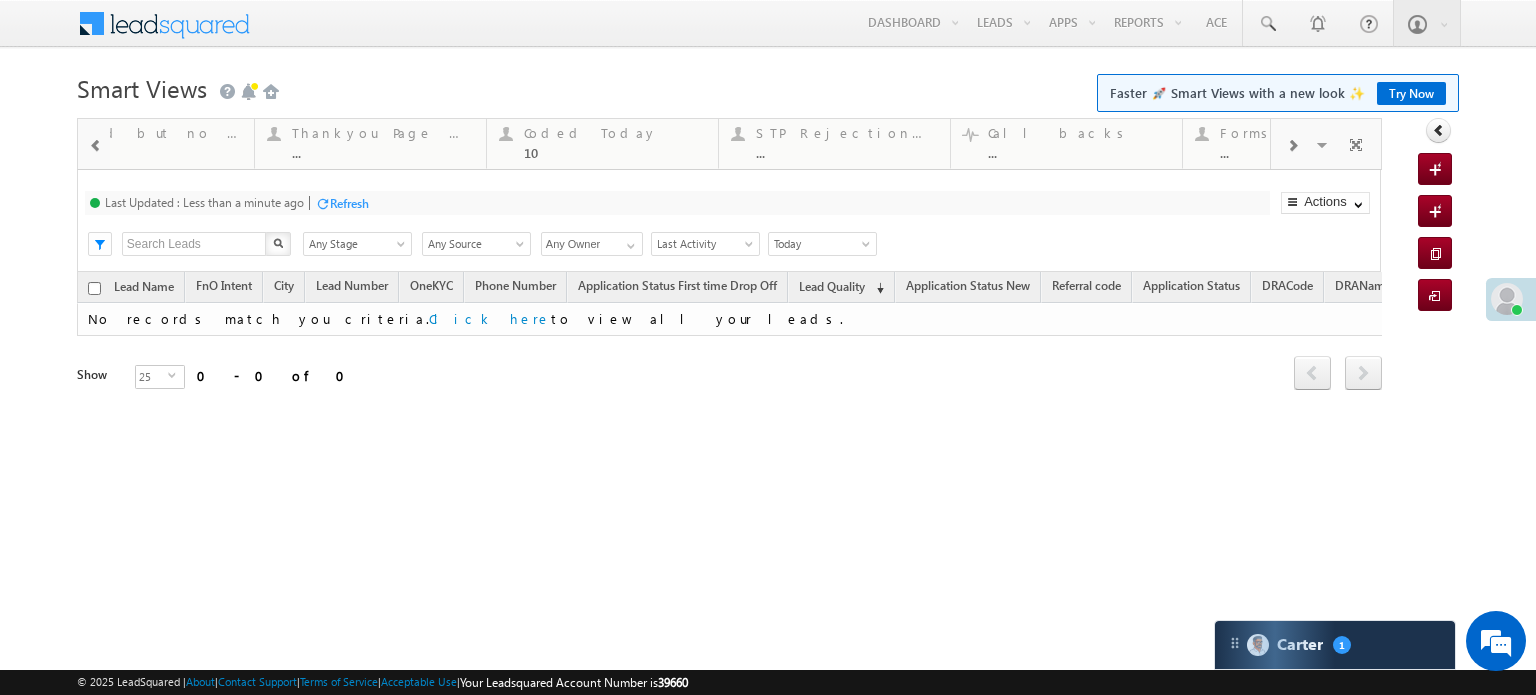 click at bounding box center [96, 146] 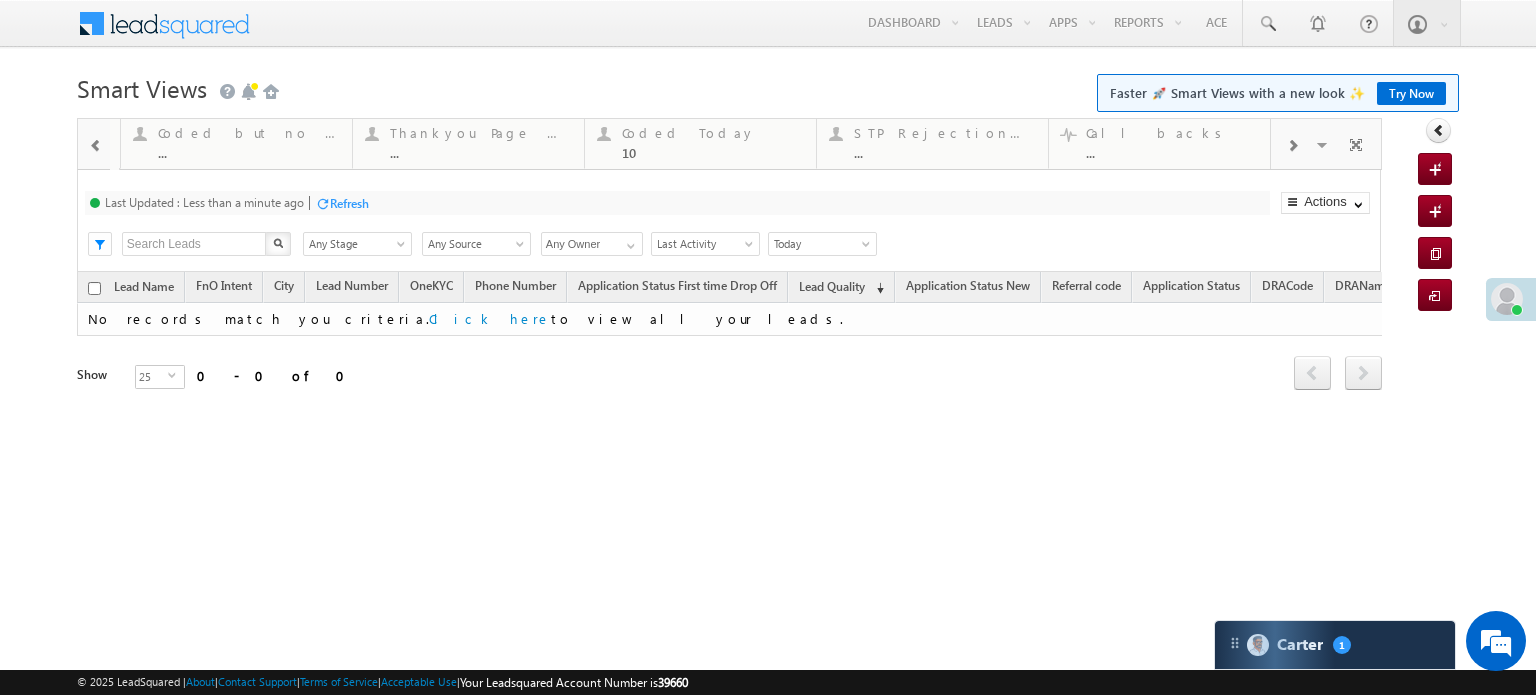 click at bounding box center (96, 146) 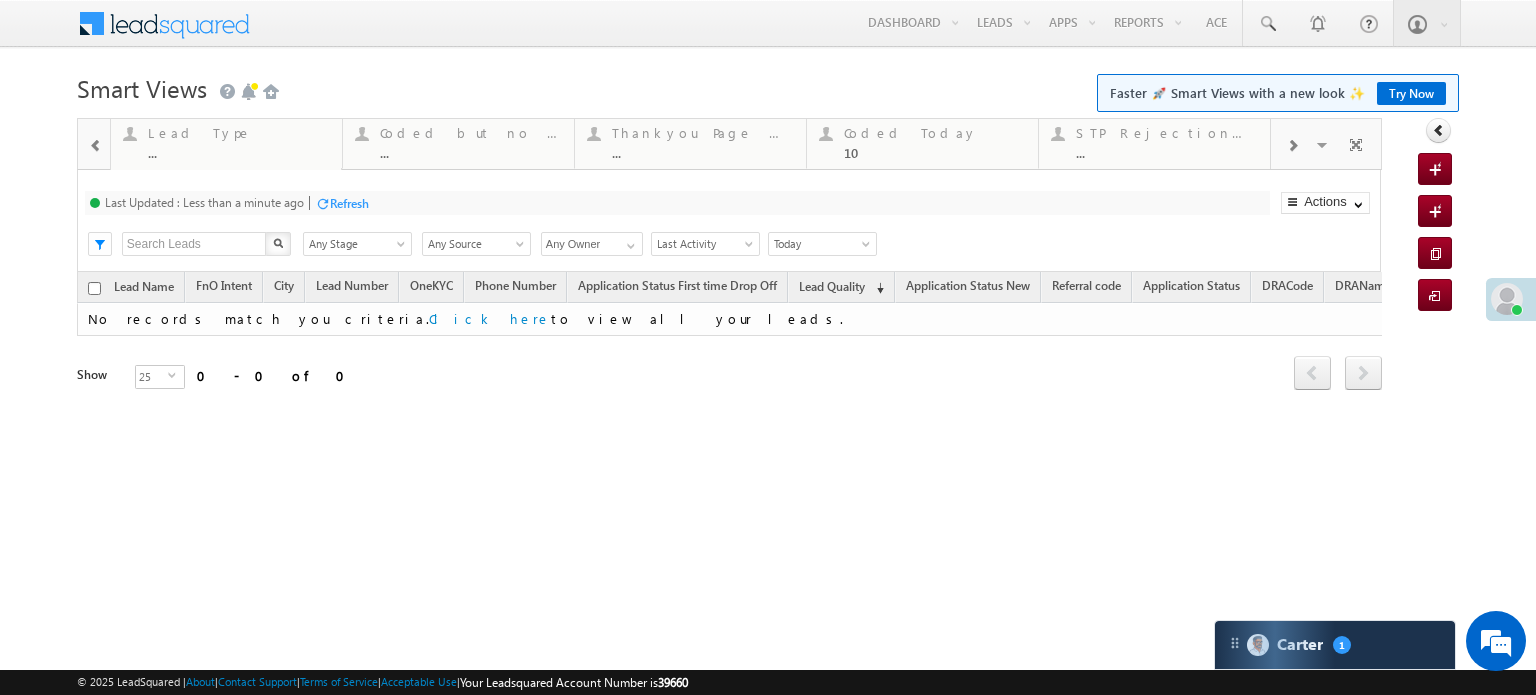click at bounding box center (96, 146) 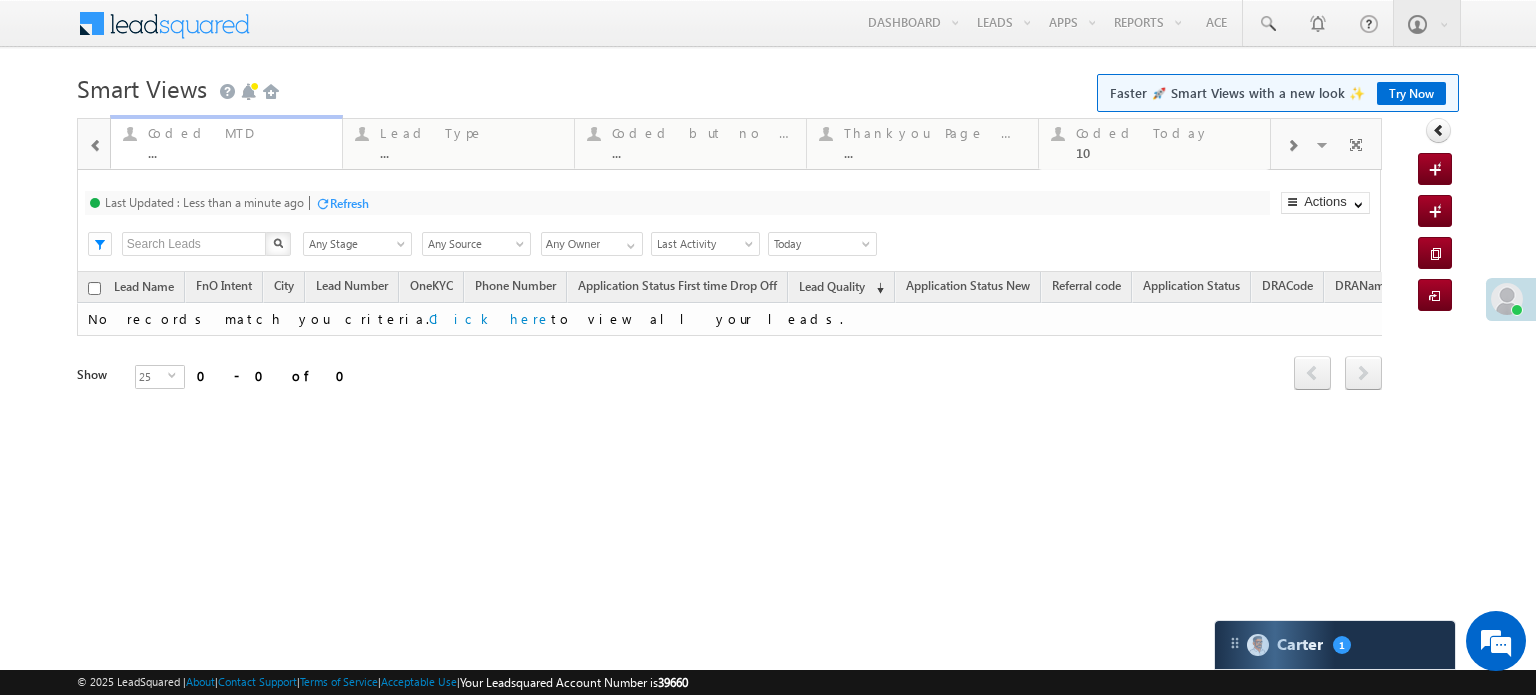 drag, startPoint x: 1120, startPoint y: 135, endPoint x: 236, endPoint y: 155, distance: 884.2262 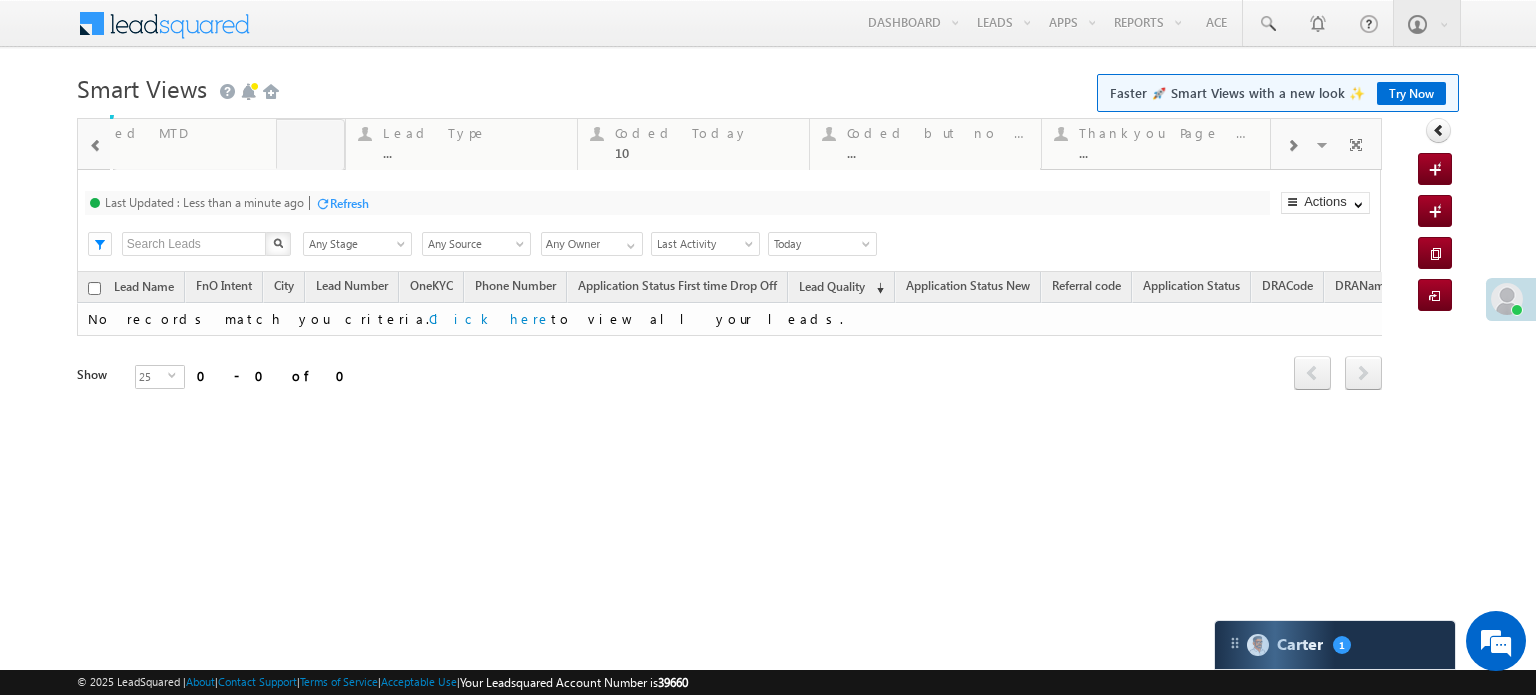 drag, startPoint x: 236, startPoint y: 155, endPoint x: 119, endPoint y: 159, distance: 117.06836 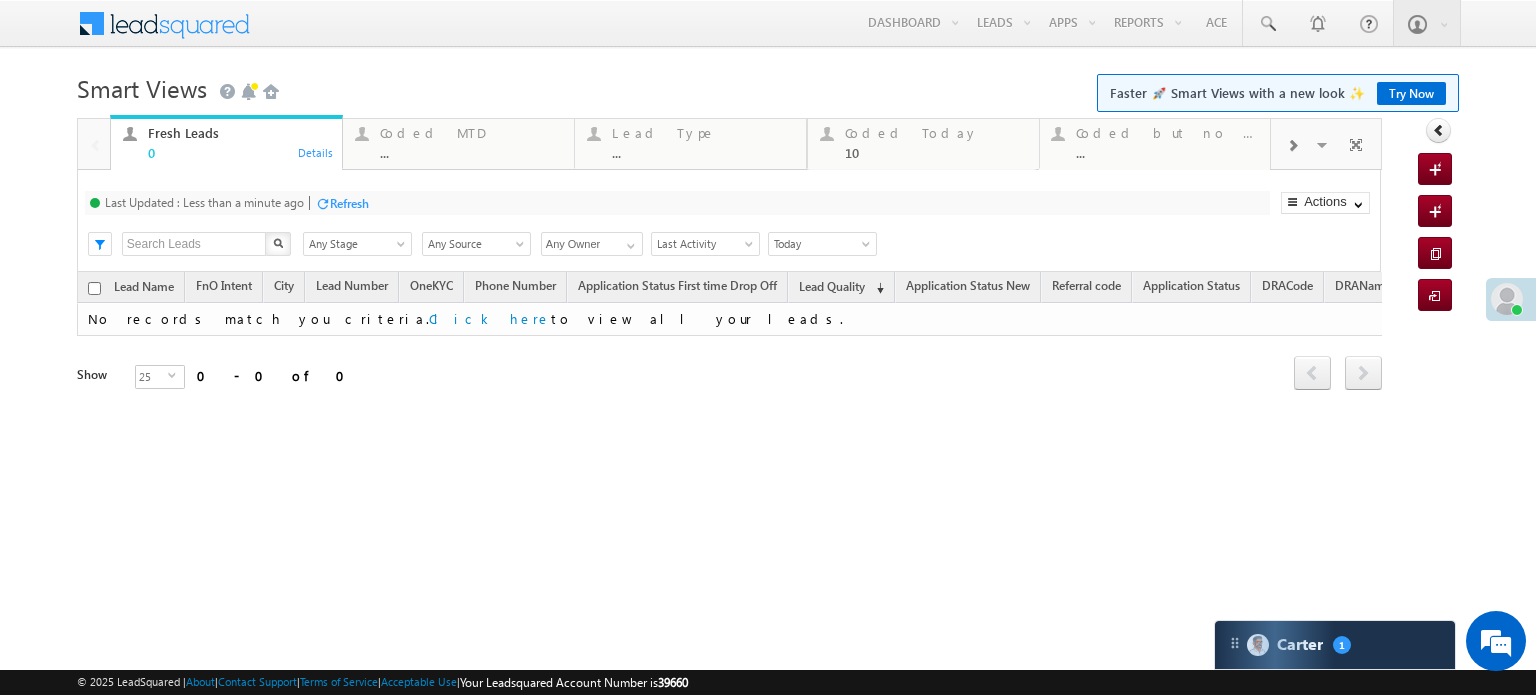 drag, startPoint x: 855, startPoint y: 148, endPoint x: 329, endPoint y: 188, distance: 527.51874 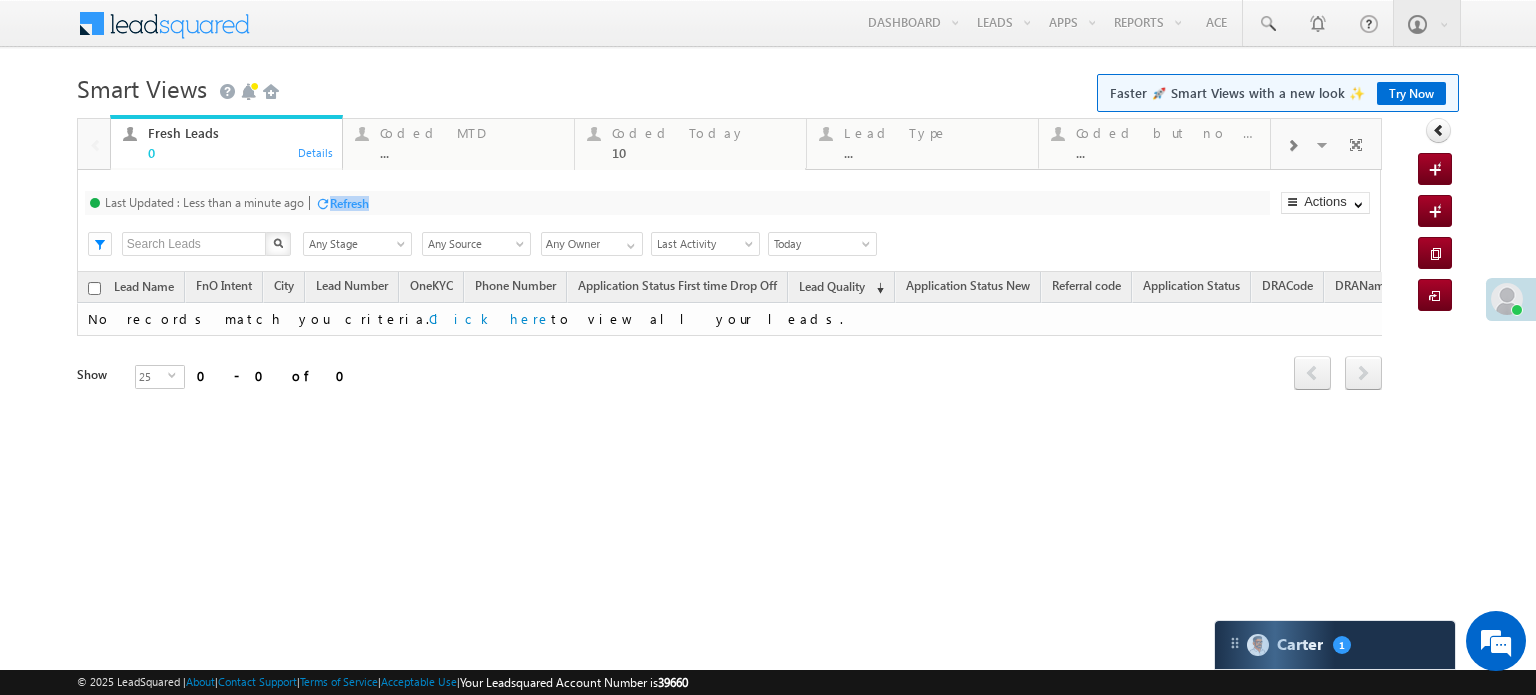 click on "Last Updated : Less than a minute ago Refresh Refreshing...
Search
X
Lead Stage
Any Stage Any Stage
Lead Source
Any Source Any Source
Owner
Any Owner Any Owner Any Owner
Date Range
Go 08/08/25 08/08/25 All Time
Custom
Yesterday
Today
Last Week
This Week
Last Month
This Month
Last Year
This Year
Last 7 Days
Last 30 Days
Today
Last Activity
Created On
Modified On
WA Last Message Timestamp
App Download Date
Assignment Date
Call back Date & Time
Call Back Requested Created At
Call Back Requested on
Campaign Date" at bounding box center [729, 221] 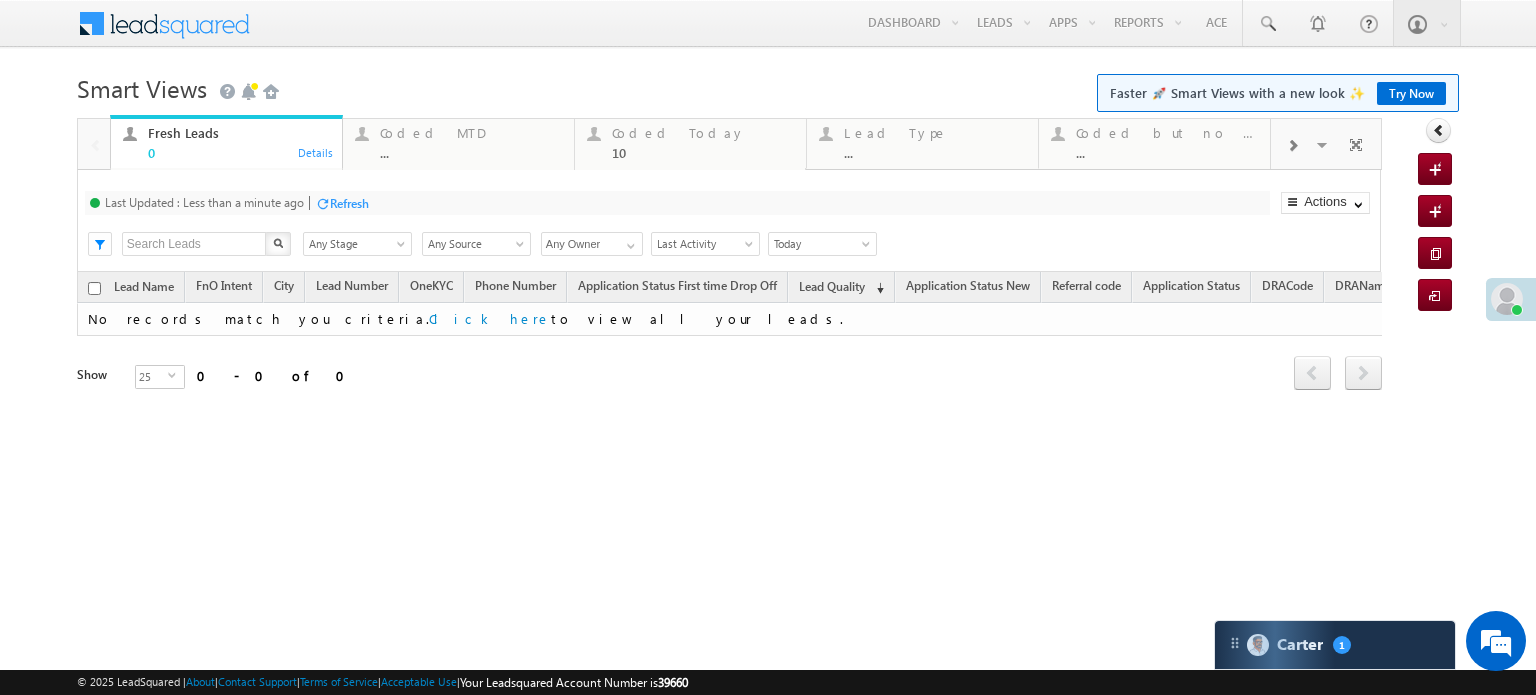 drag, startPoint x: 284, startPoint y: 187, endPoint x: 261, endPoint y: 189, distance: 23.086792 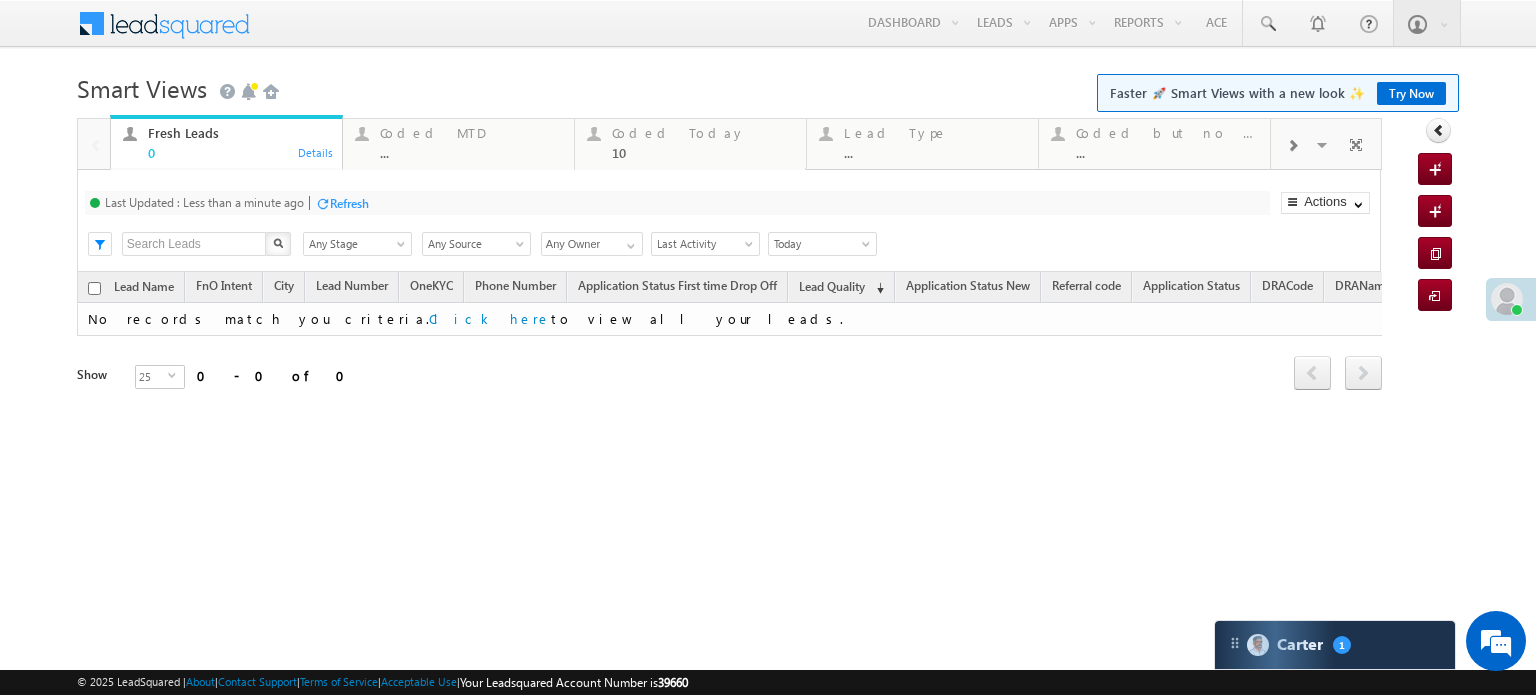 click on "Last Updated : Less than a minute ago Refresh Refreshing...
Search
X
Lead Stage
Any Stage Any Stage
Lead Source
Any Source Any Source
Owner
Any Owner Any Owner Any Owner
Date Range
Go 08/08/25 08/08/25 All Time
Custom
Yesterday
Today
Last Week
This Week
Last Month
This Month
Last Year
This Year
Last 7 Days
Last 30 Days
Today
Last Activity
Created On
Modified On
WA Last Message Timestamp
App Download Date
Assignment Date
Call back Date & Time
Call Back Requested Created At
Call Back Requested on
Campaign Date" at bounding box center [729, 221] 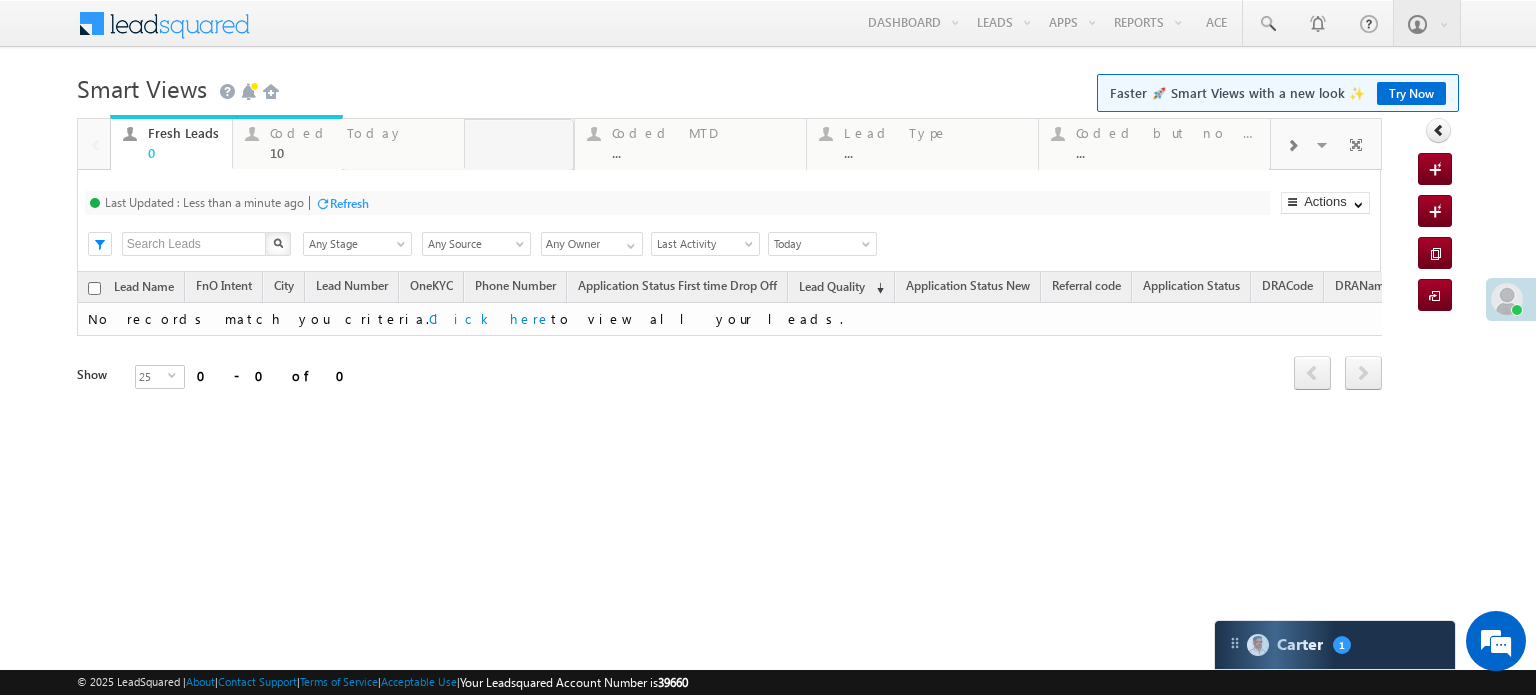 drag, startPoint x: 696, startPoint y: 150, endPoint x: 340, endPoint y: 175, distance: 356.87674 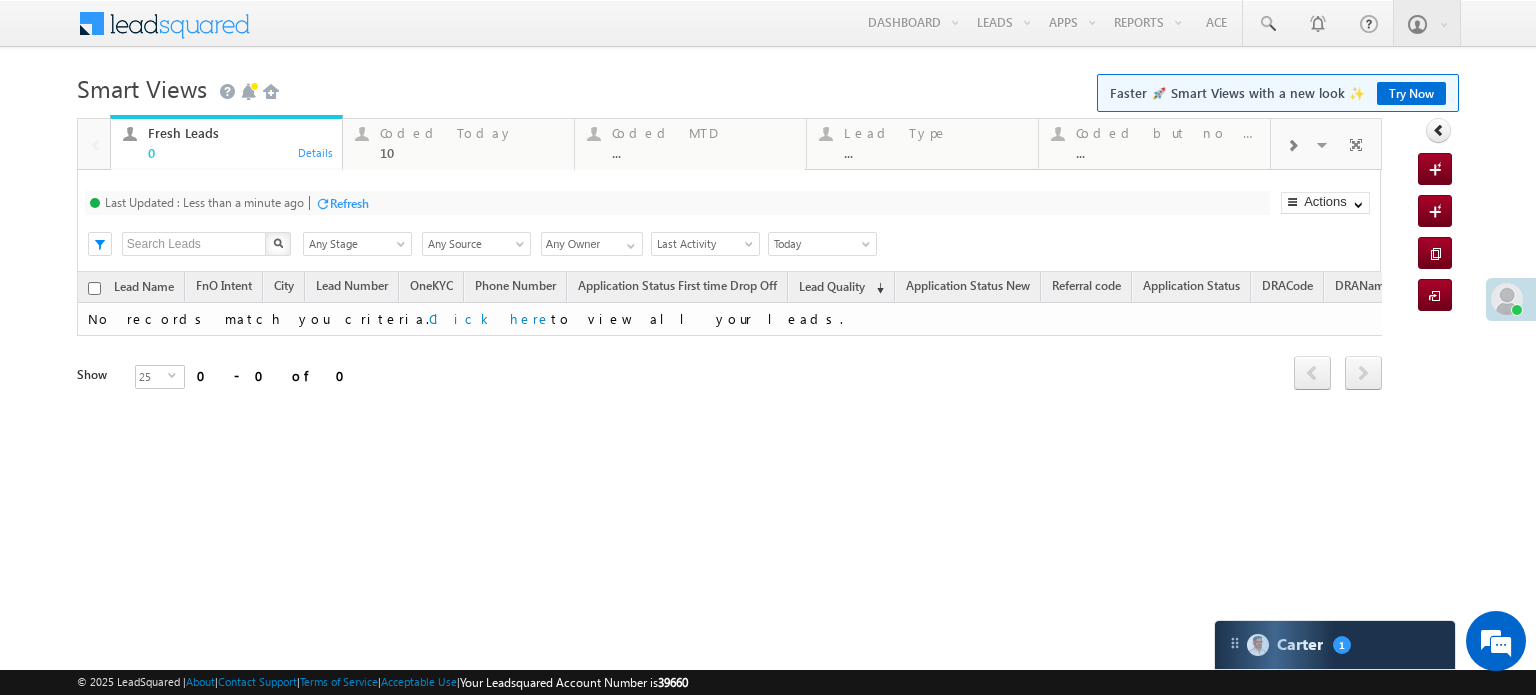 drag, startPoint x: 340, startPoint y: 175, endPoint x: 321, endPoint y: 180, distance: 19.646883 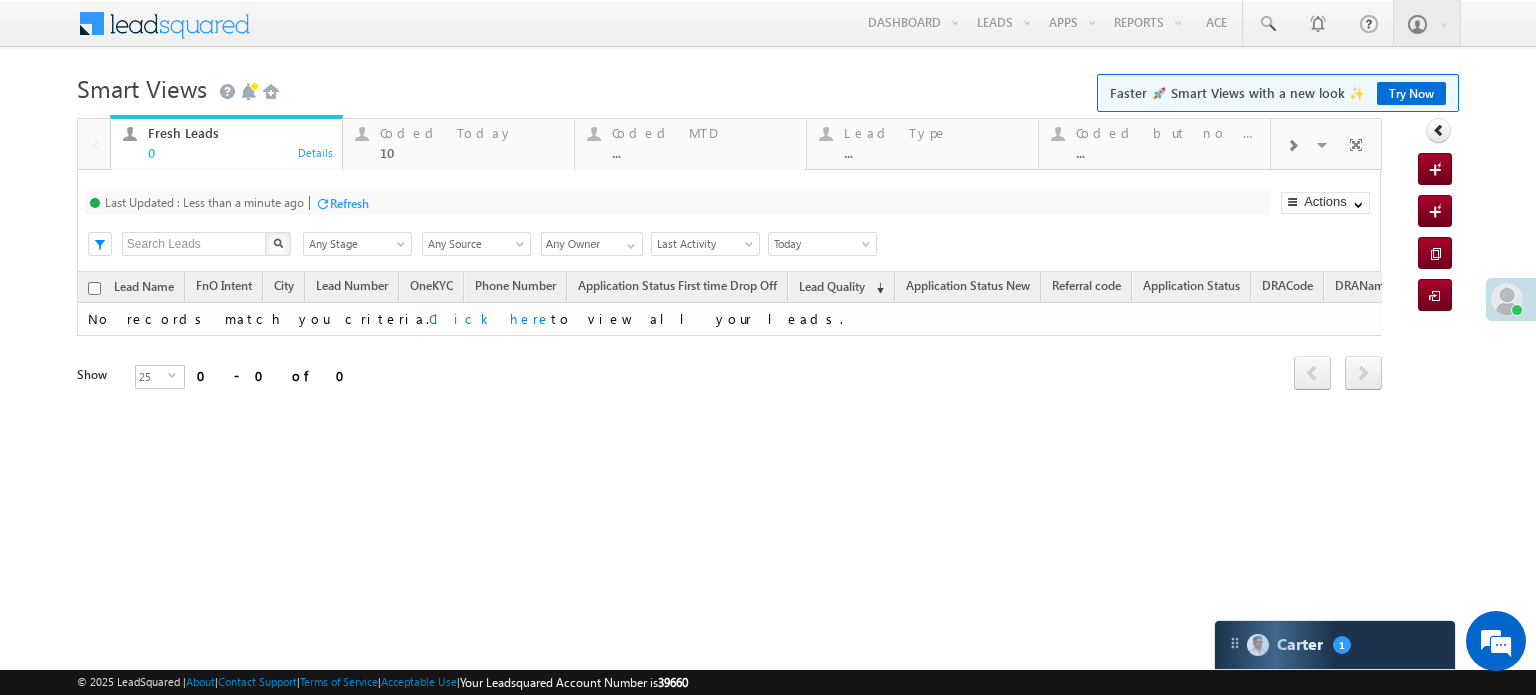 click on "Last Updated : Less than a minute ago Refresh Refreshing...
Search
X
Lead Stage
Any Stage Any Stage
Lead Source
Any Source Any Source
Owner
Any Owner Any Owner Any Owner
Date Range
Go 08/08/25 08/08/25 All Time
Custom
Yesterday
Today
Last Week
This Week
Last Month
This Month
Last Year
This Year
Last 7 Days
Last 30 Days
Today
Last Activity
Created On
Modified On
WA Last Message Timestamp
App Download Date
Assignment Date
Call back Date & Time
Call Back Requested Created At
Call Back Requested on
Campaign Date" at bounding box center [729, 221] 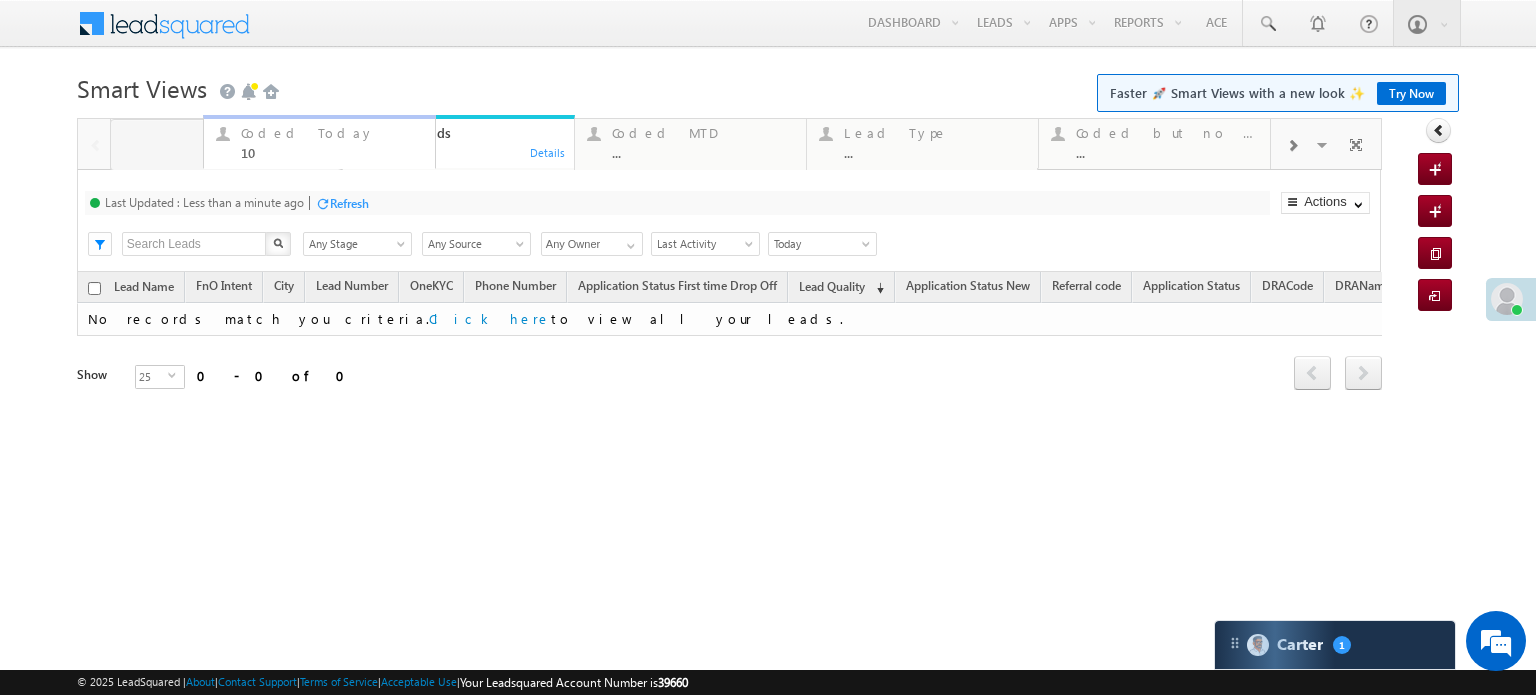 drag, startPoint x: 460, startPoint y: 145, endPoint x: 316, endPoint y: 167, distance: 145.67087 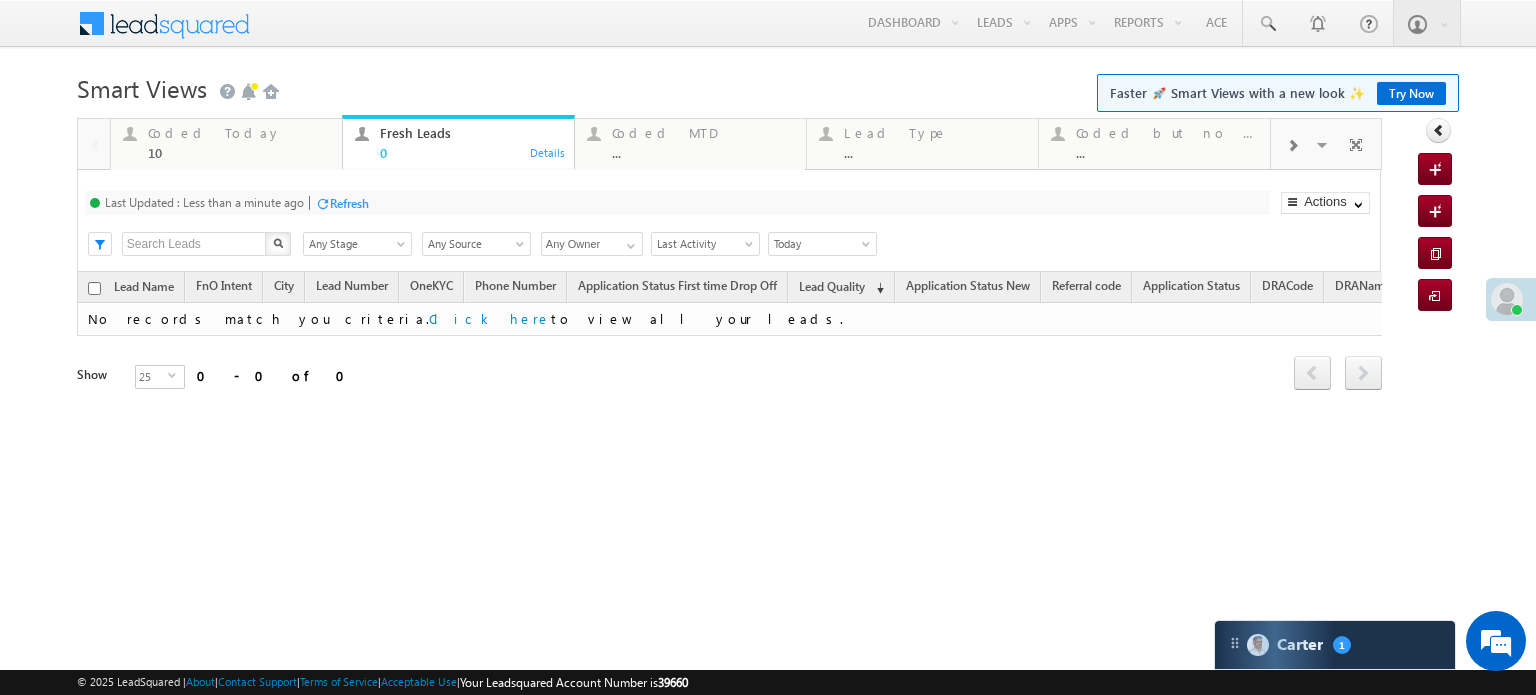 click on "Refresh" at bounding box center [349, 203] 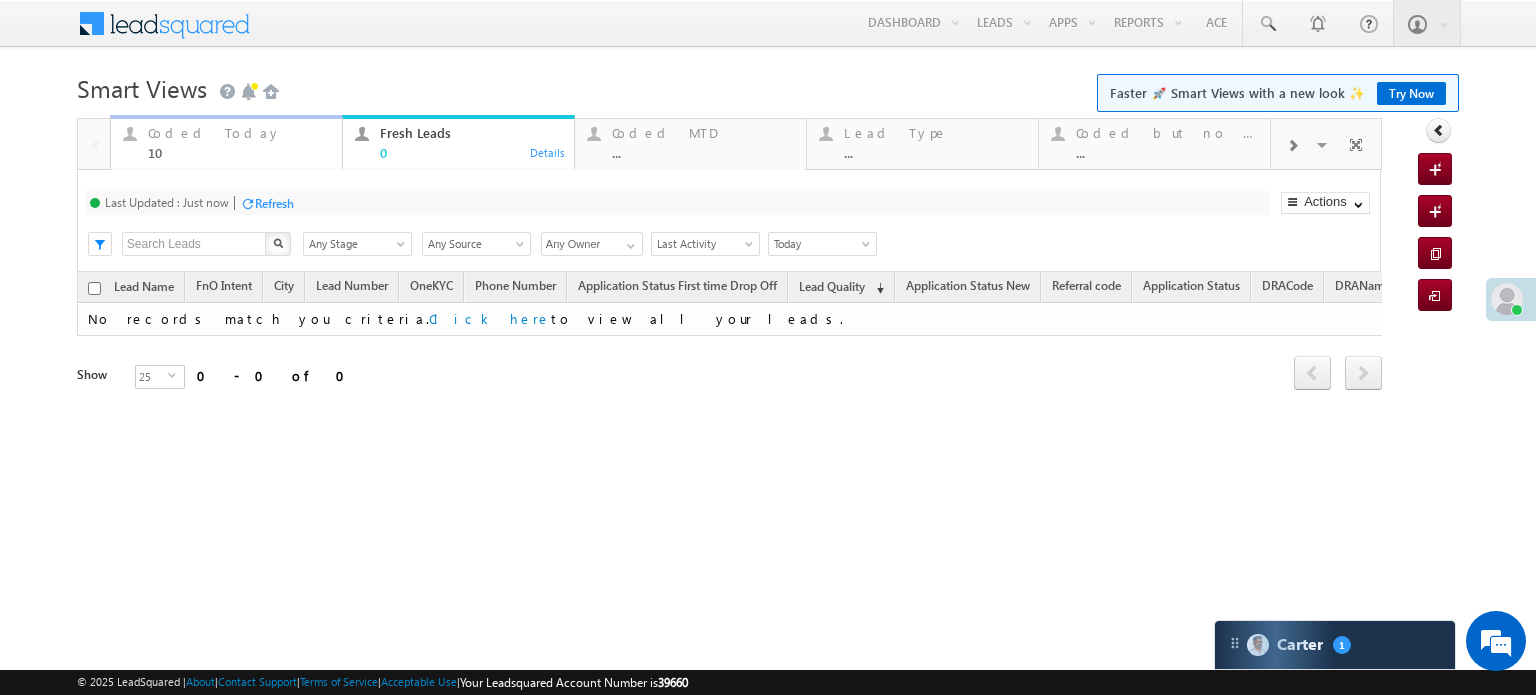 click on "10" at bounding box center (239, 152) 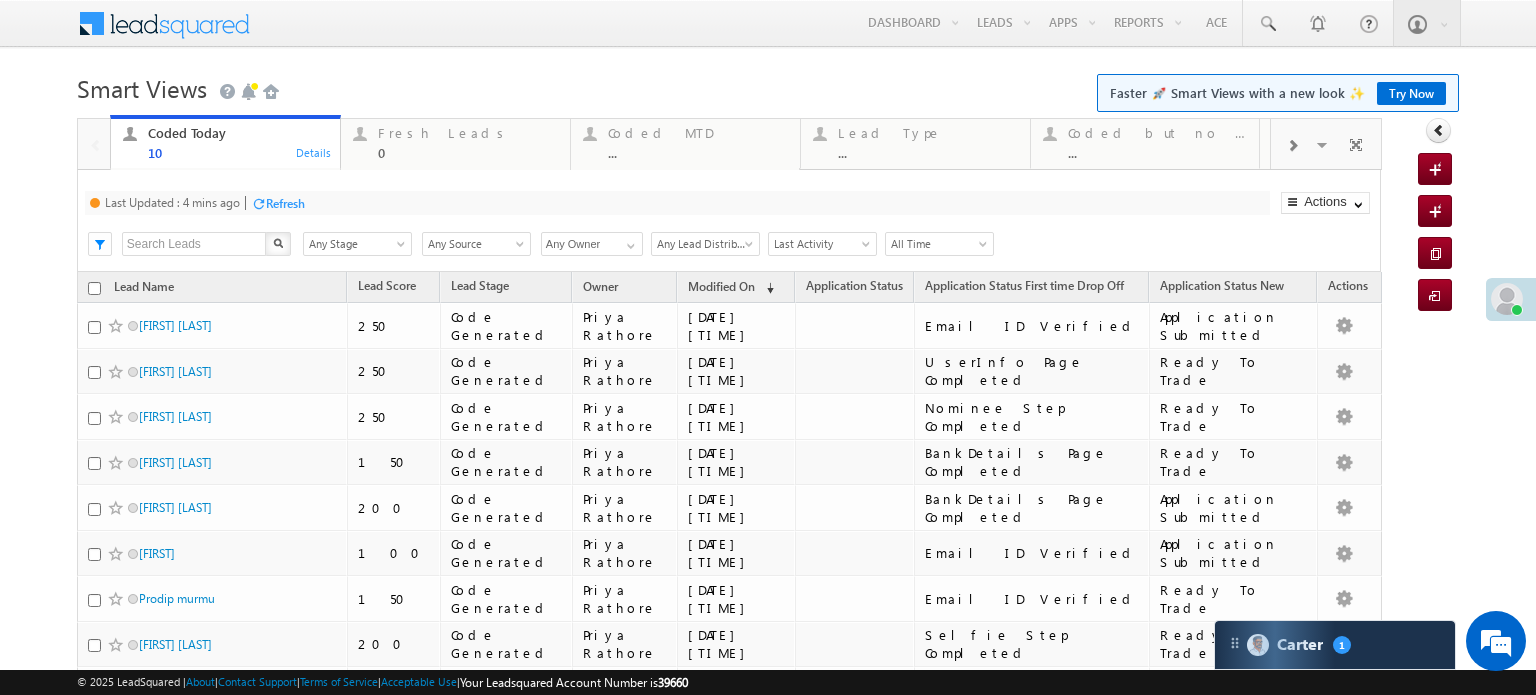 click on "Refresh" at bounding box center (285, 203) 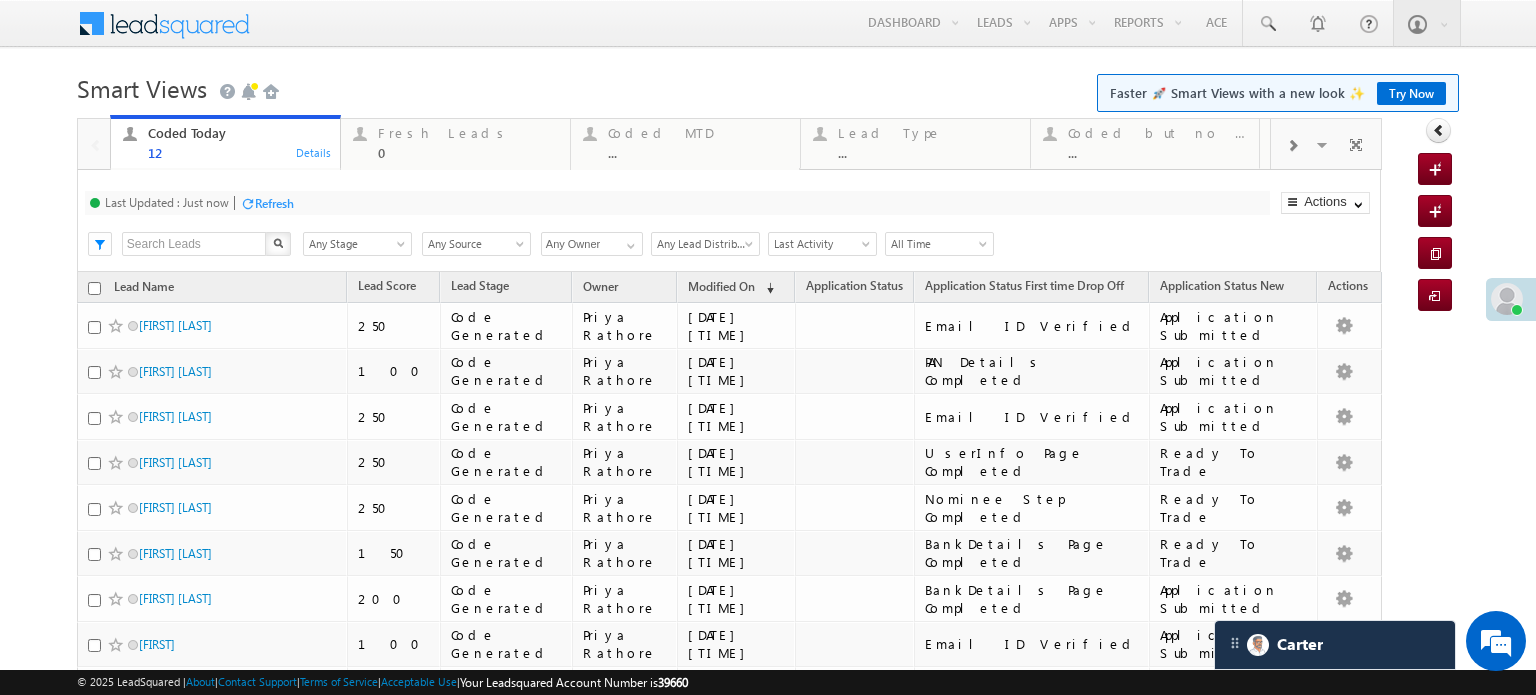 click on "Refresh" at bounding box center [274, 203] 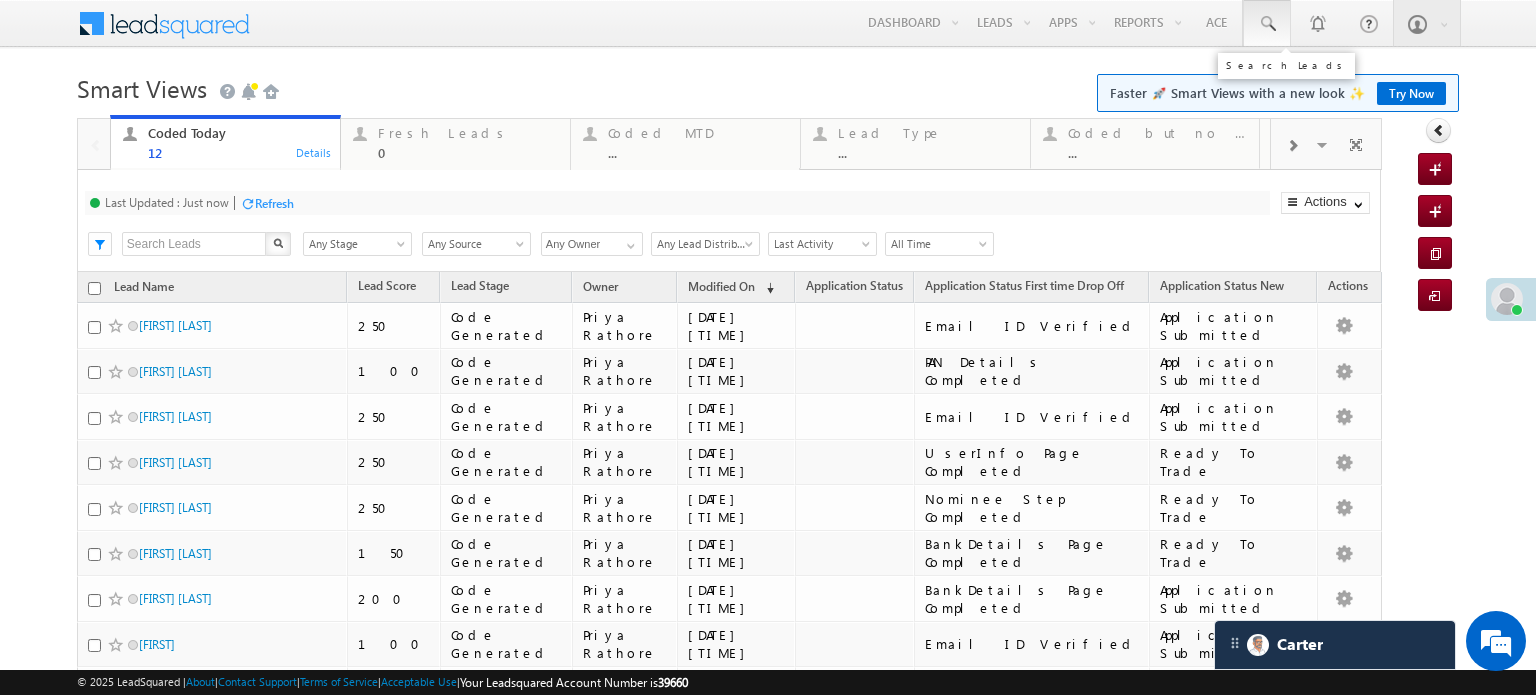 click at bounding box center (1267, 24) 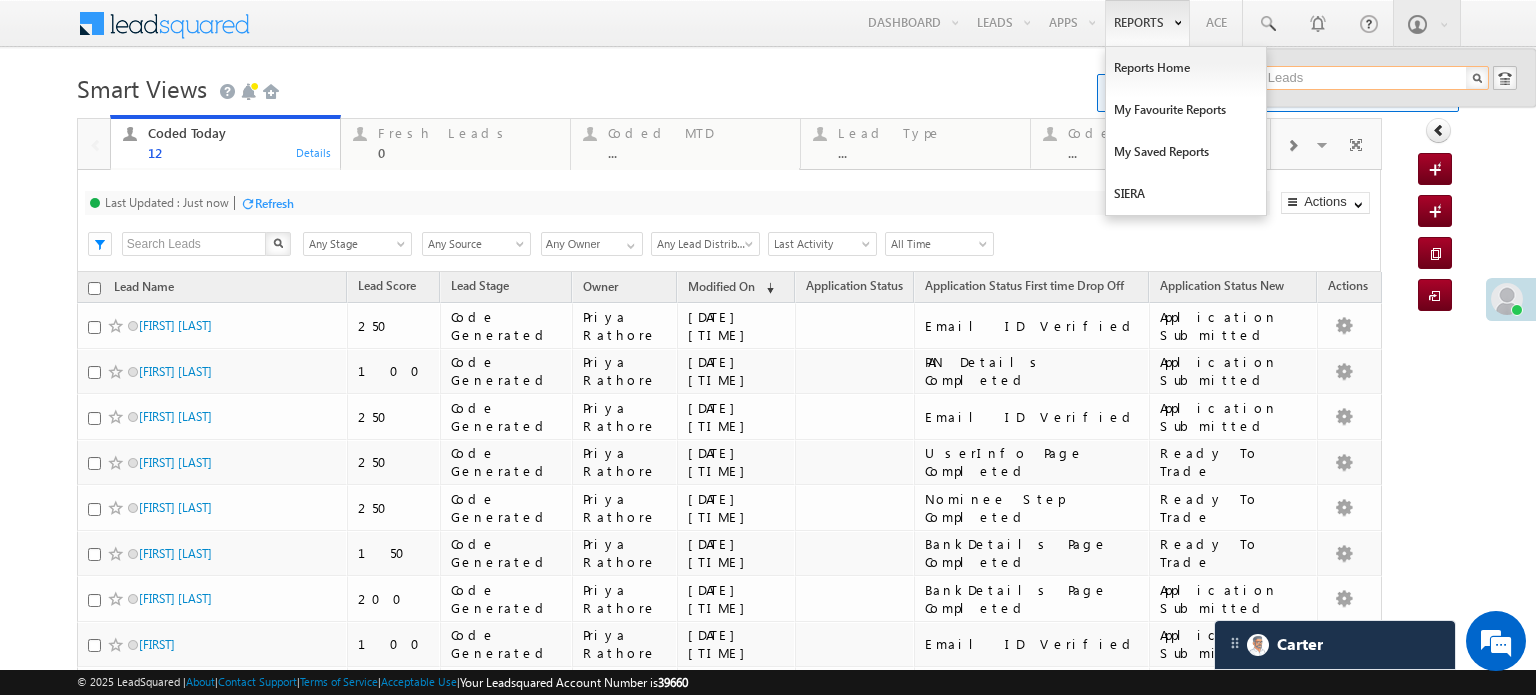 paste on "EQ26779908" 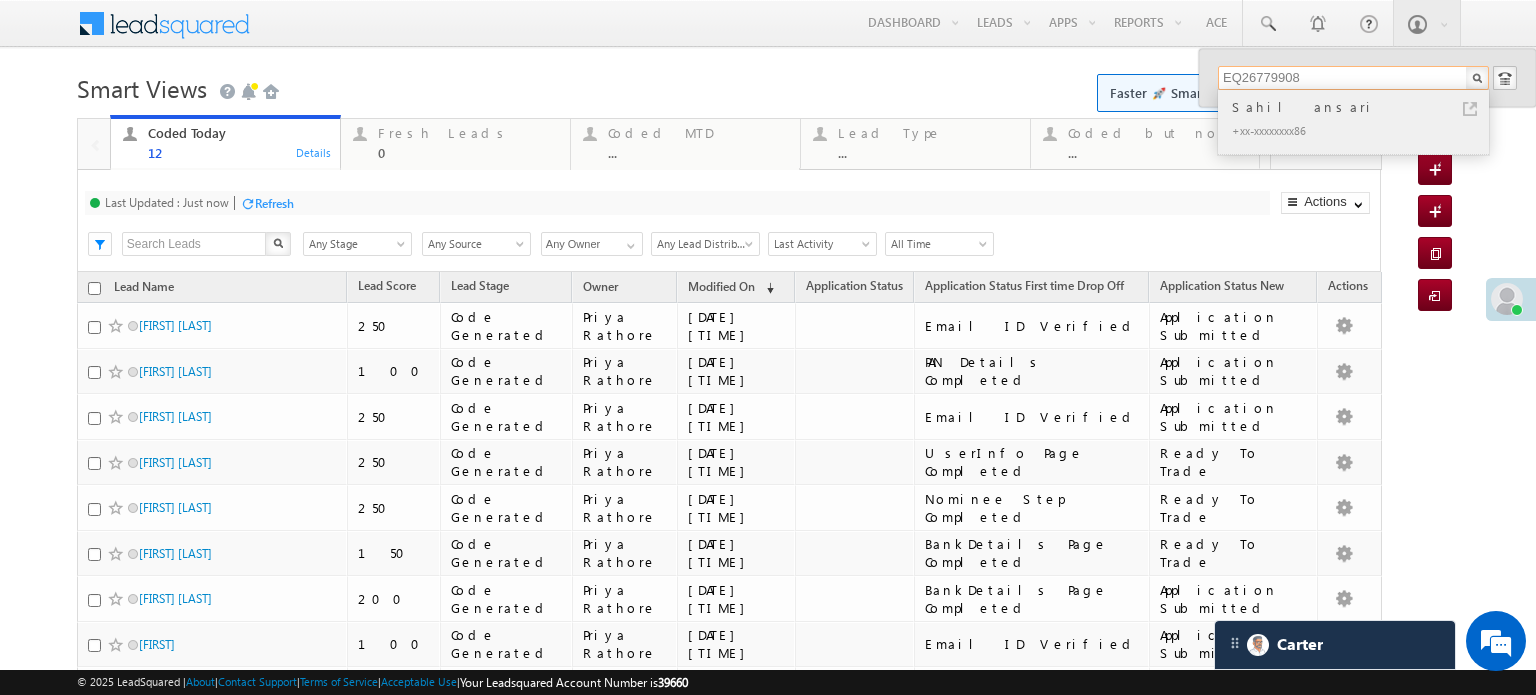 type on "EQ26779908" 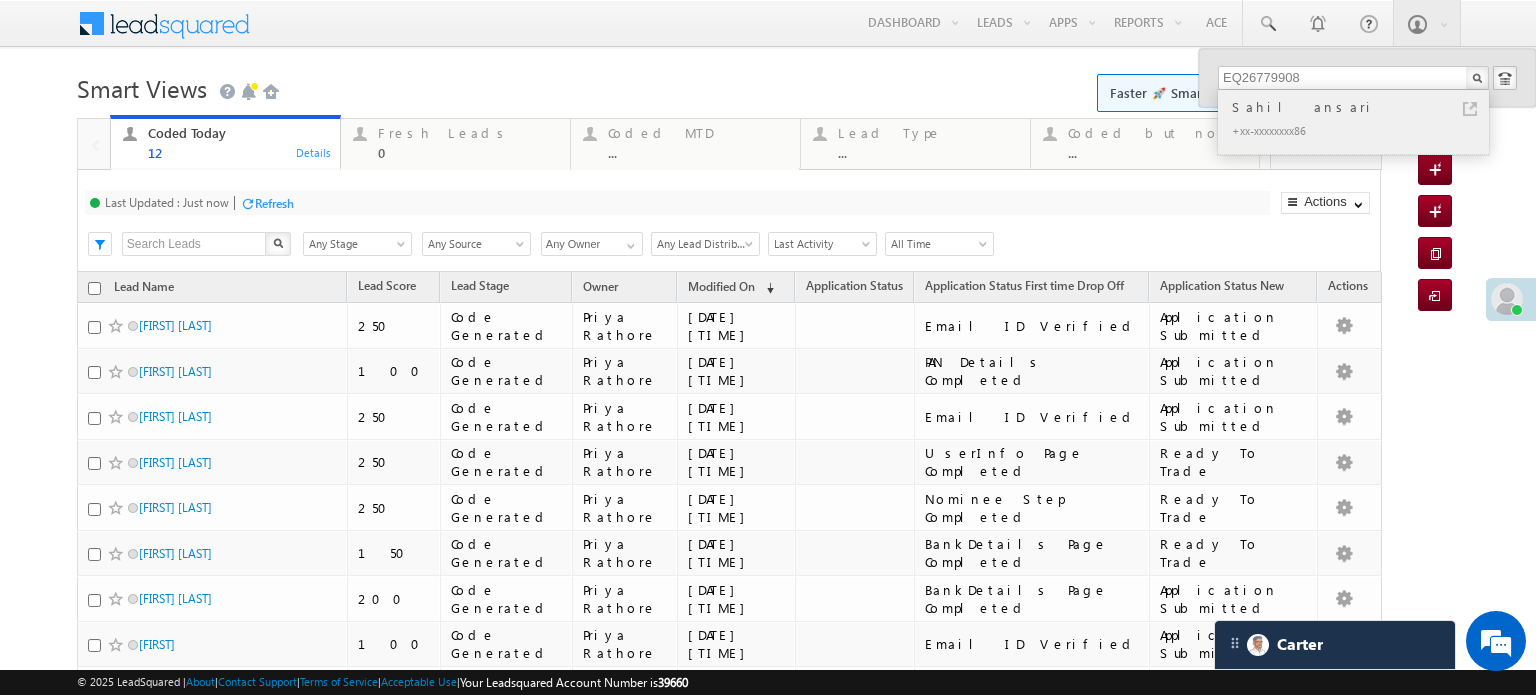 click on "+xx-xxxxxxxx86" at bounding box center [1362, 130] 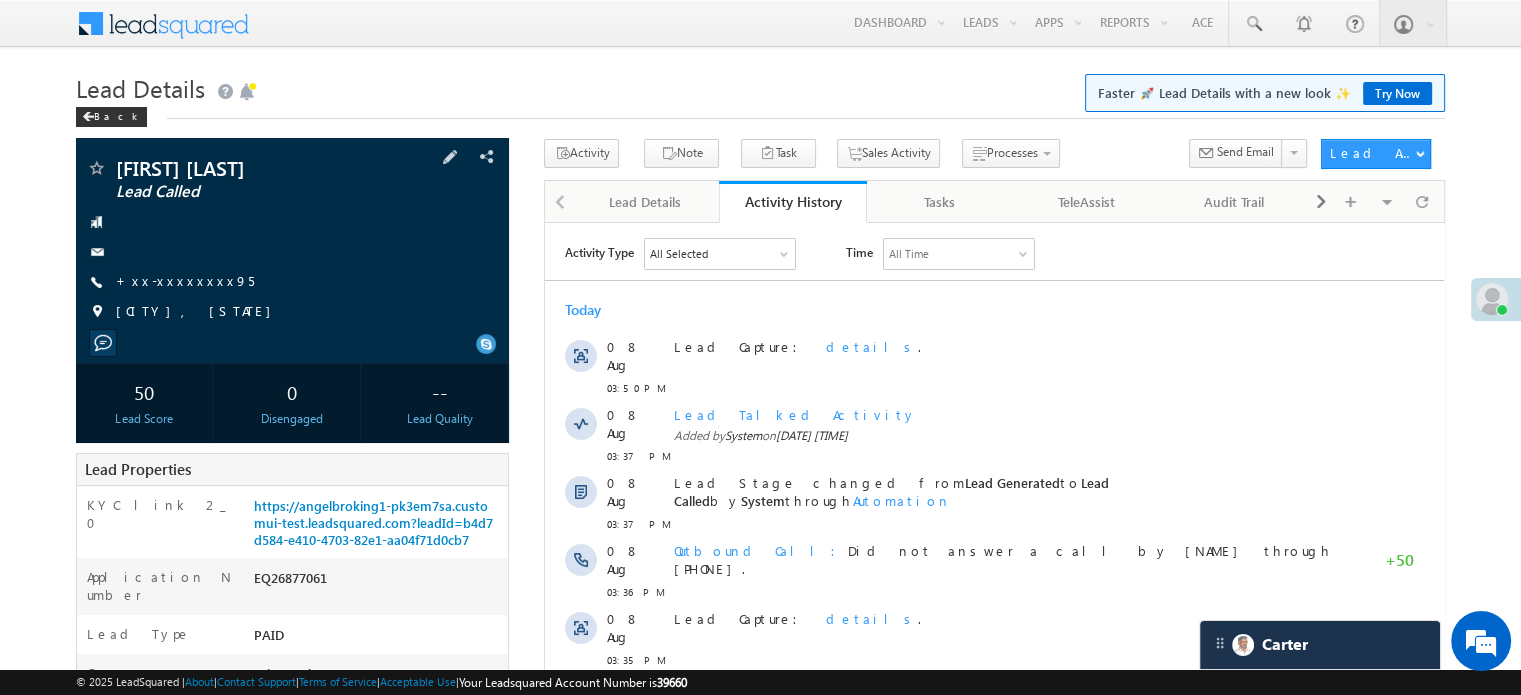 scroll, scrollTop: 0, scrollLeft: 0, axis: both 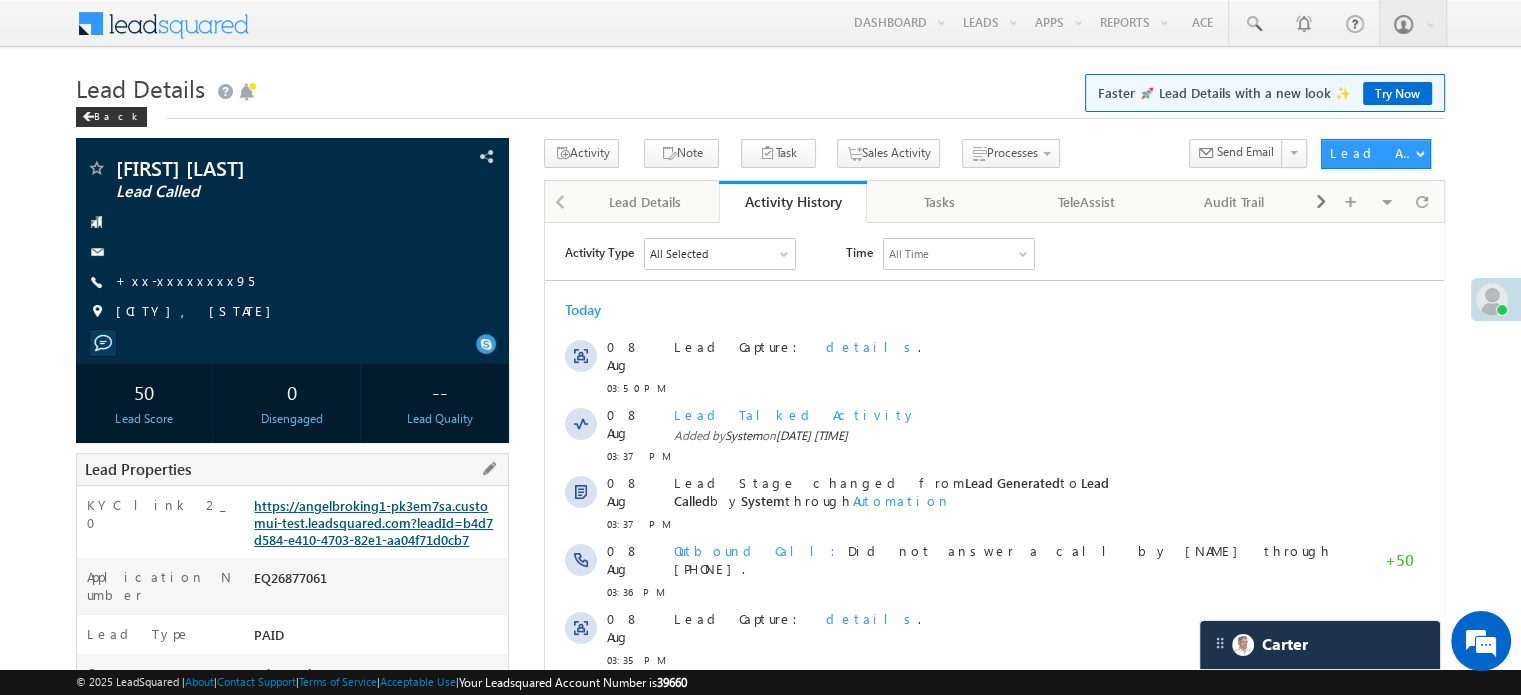click on "https://angelbroking1-pk3em7sa.customui-test.leadsquared.com?leadId=b4d7d584-e410-4703-82e1-aa04f71d0cb7" at bounding box center (373, 522) 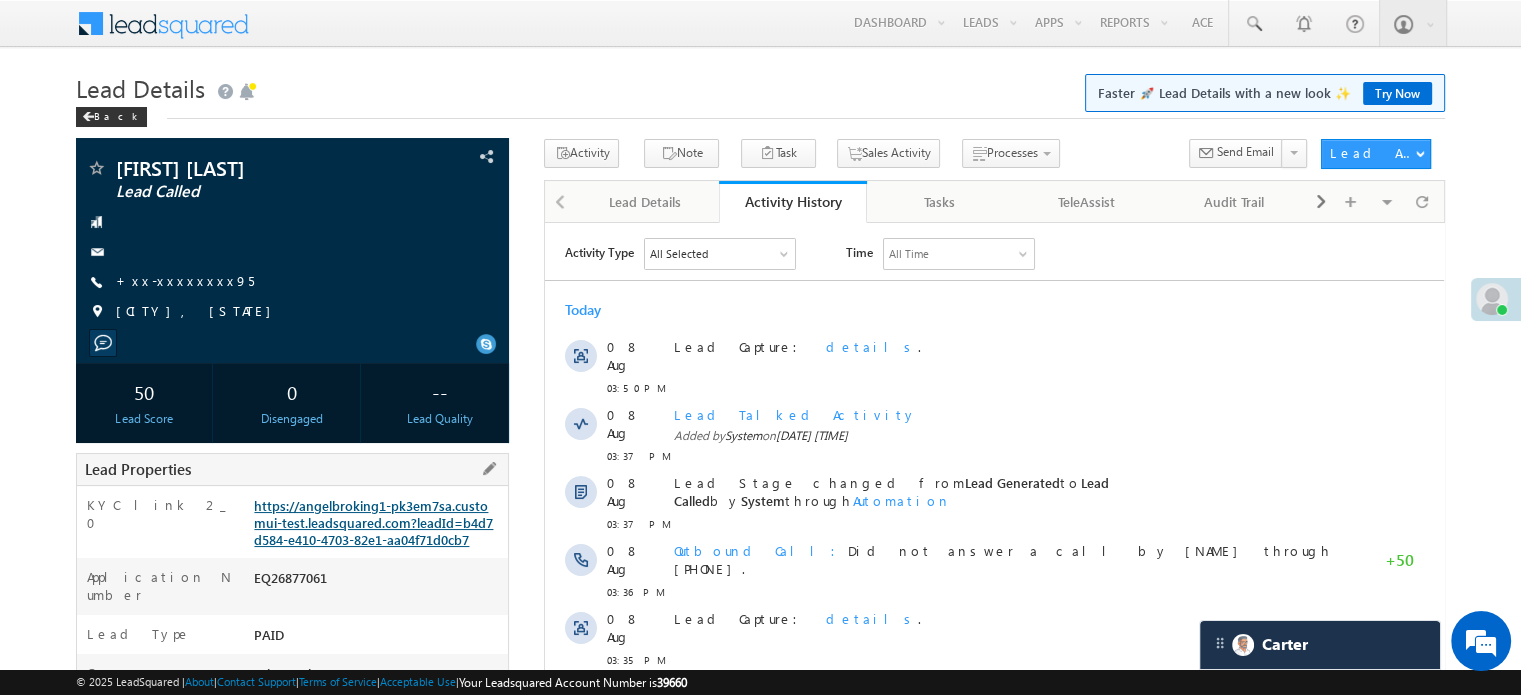 scroll, scrollTop: 0, scrollLeft: 0, axis: both 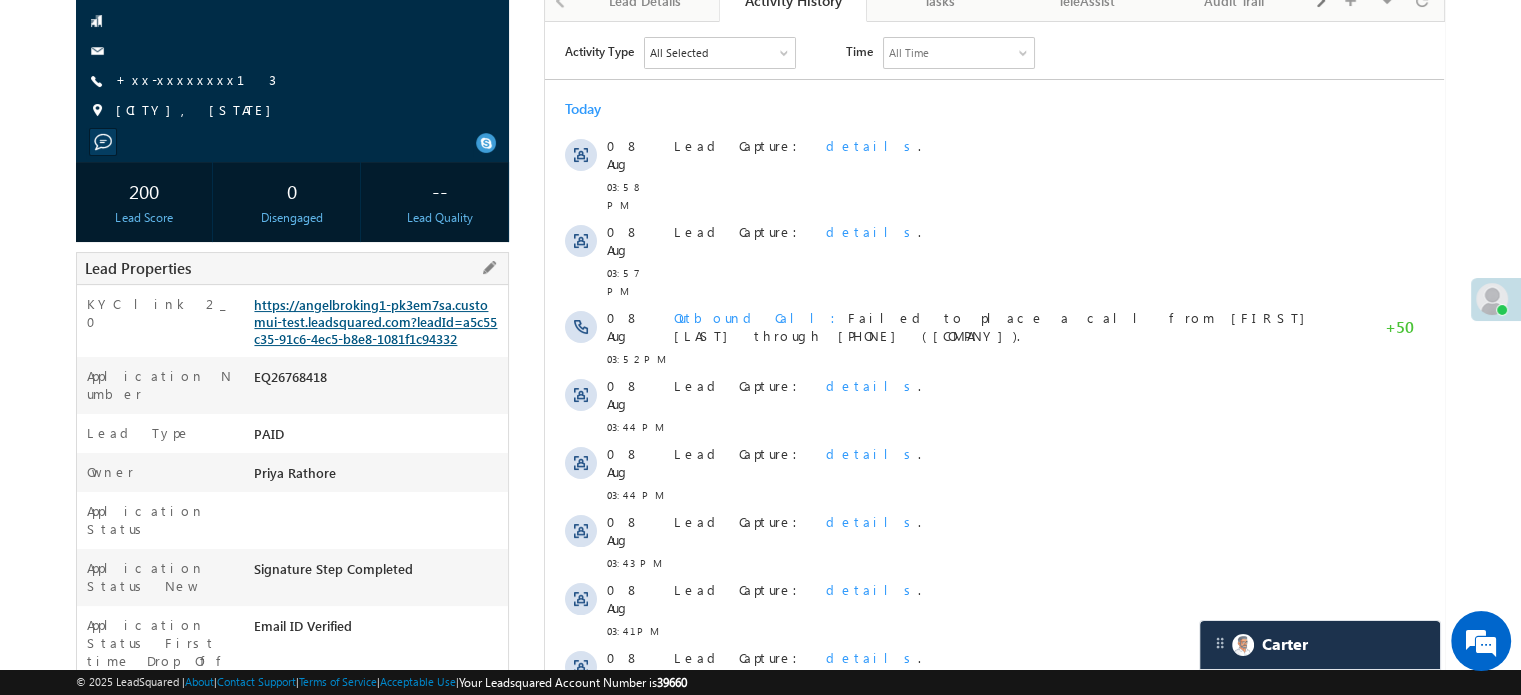 click on "https://angelbroking1-pk3em7sa.customui-test.leadsquared.com?leadId=a5c55c35-91c6-4ec5-b8e8-1081f1c94332" at bounding box center [375, 321] 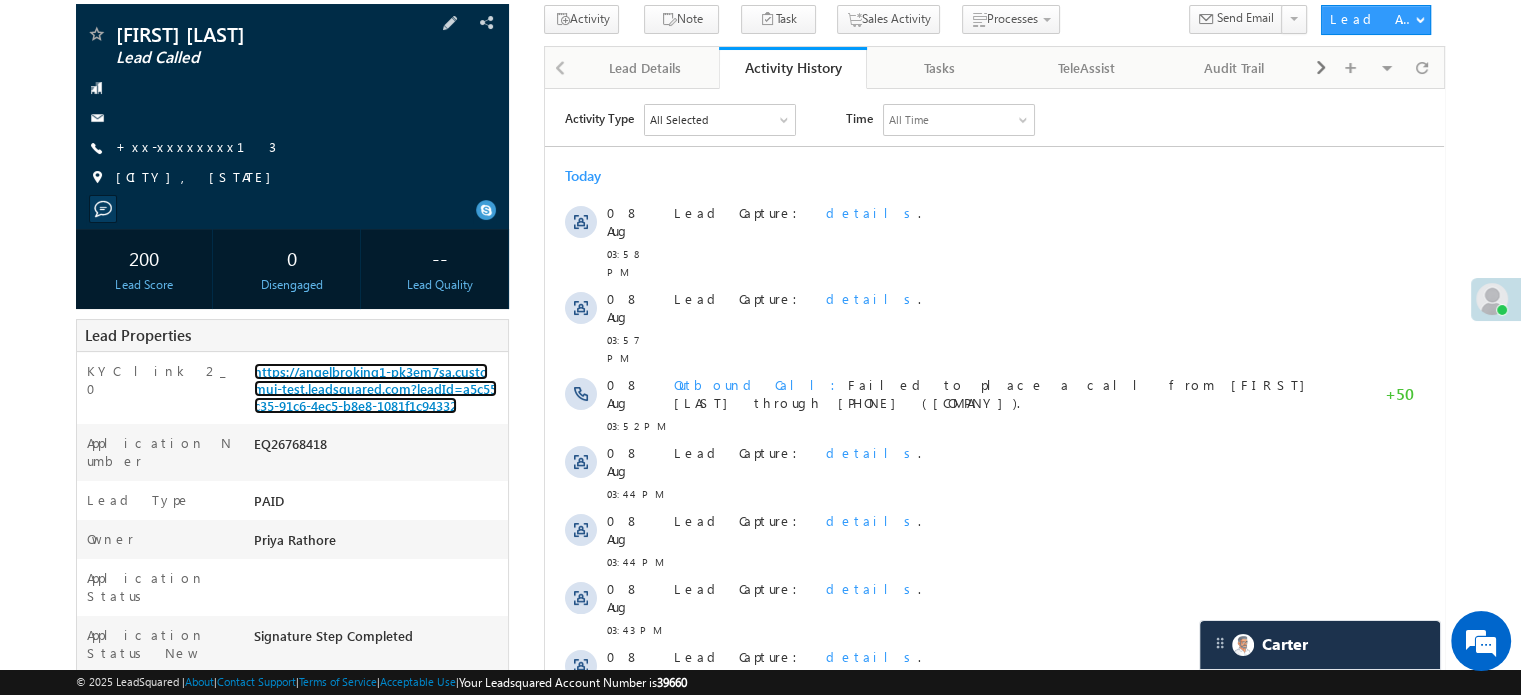 scroll, scrollTop: 1, scrollLeft: 0, axis: vertical 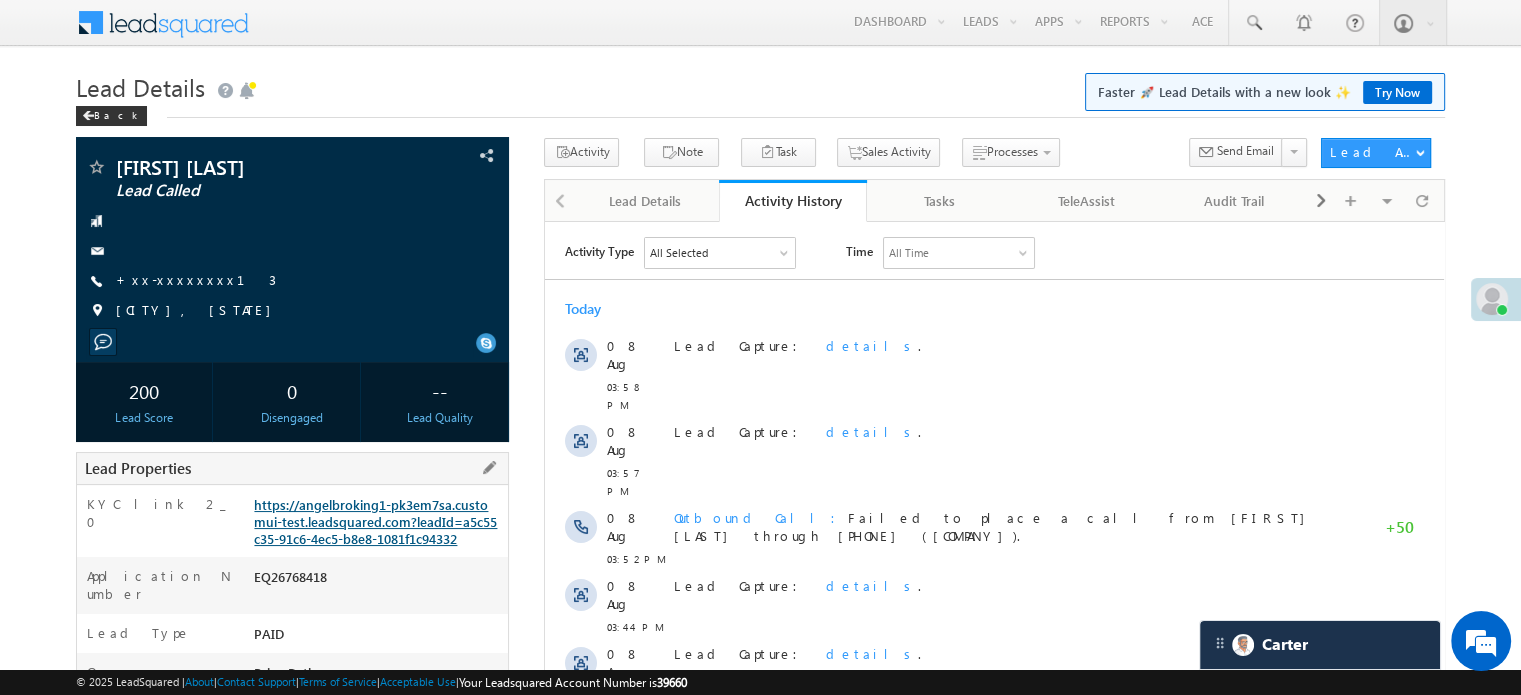click on "https://angelbroking1-pk3em7sa.customui-test.leadsquared.com?leadId=a5c55c35-91c6-4ec5-b8e8-1081f1c94332" at bounding box center [375, 521] 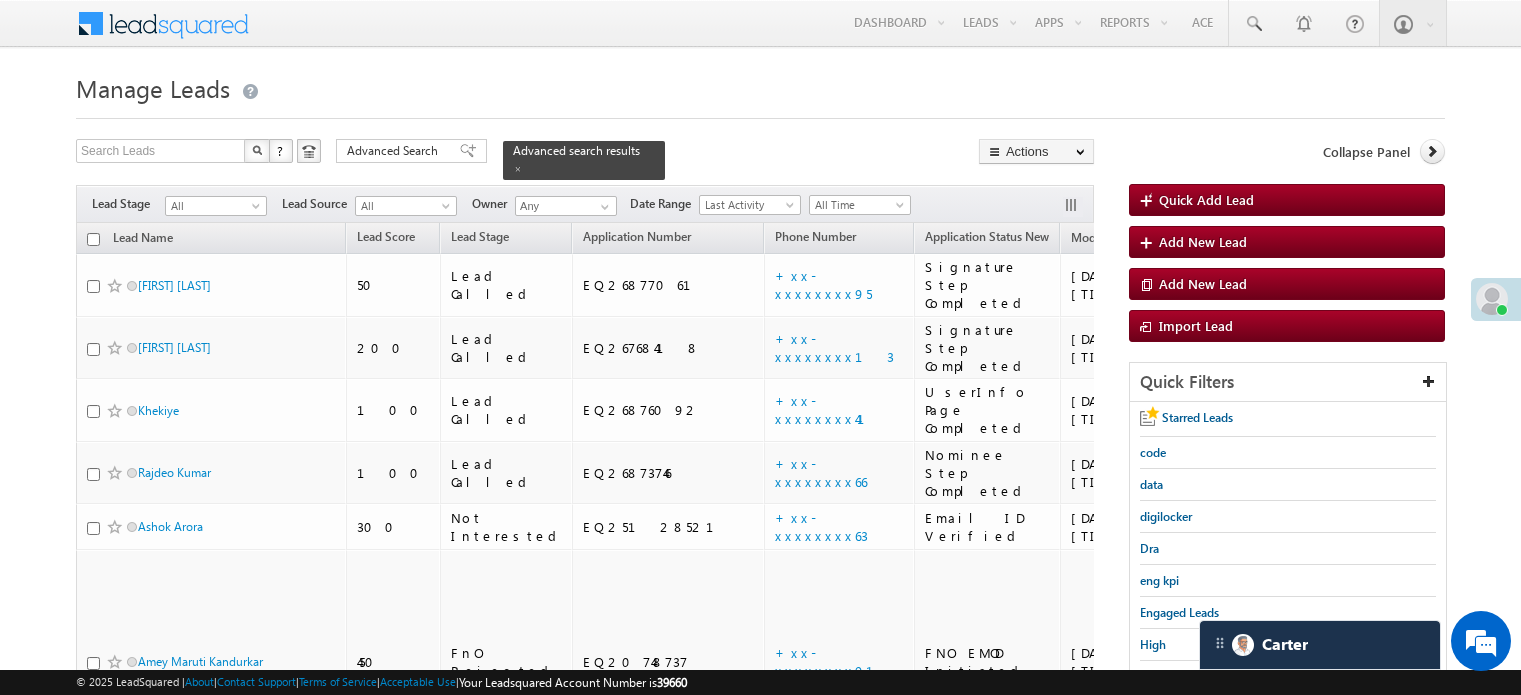 scroll, scrollTop: 200, scrollLeft: 0, axis: vertical 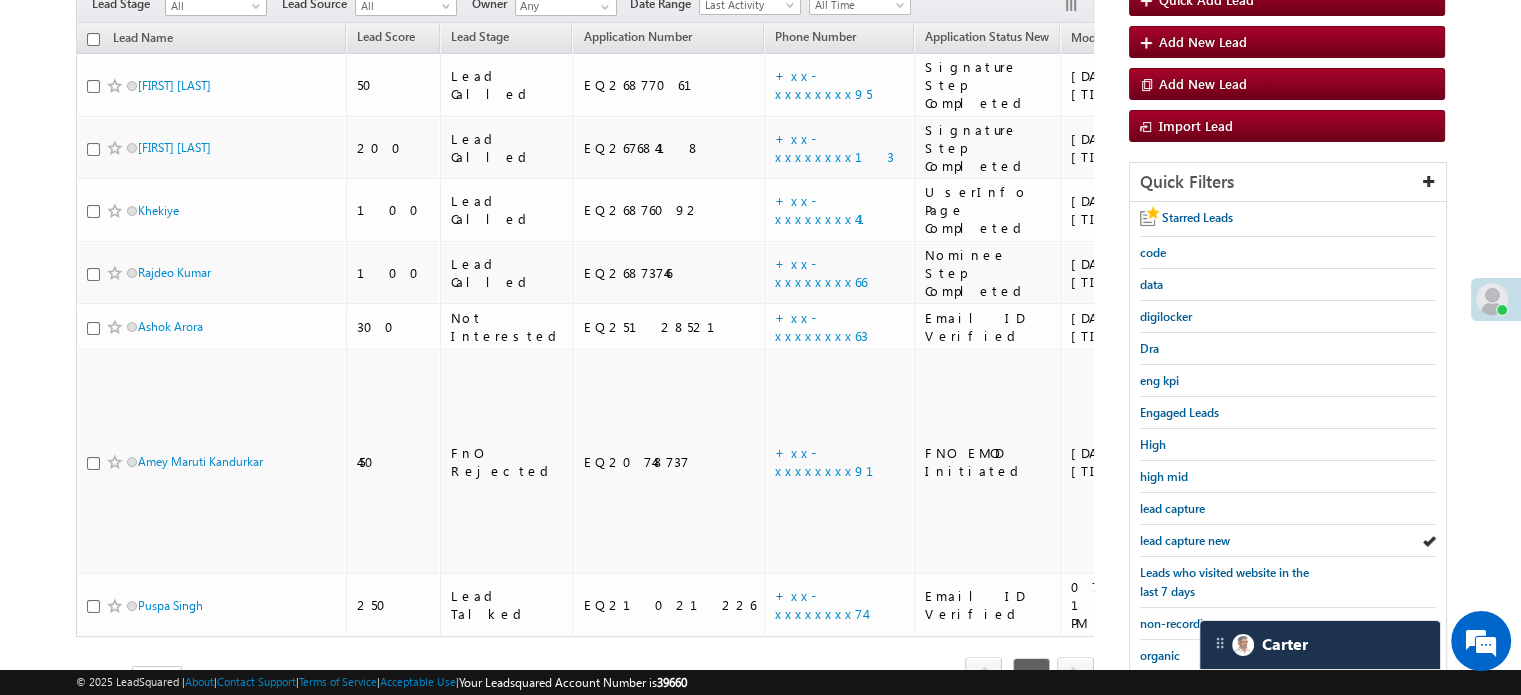 click on "lead capture new" at bounding box center [1185, 540] 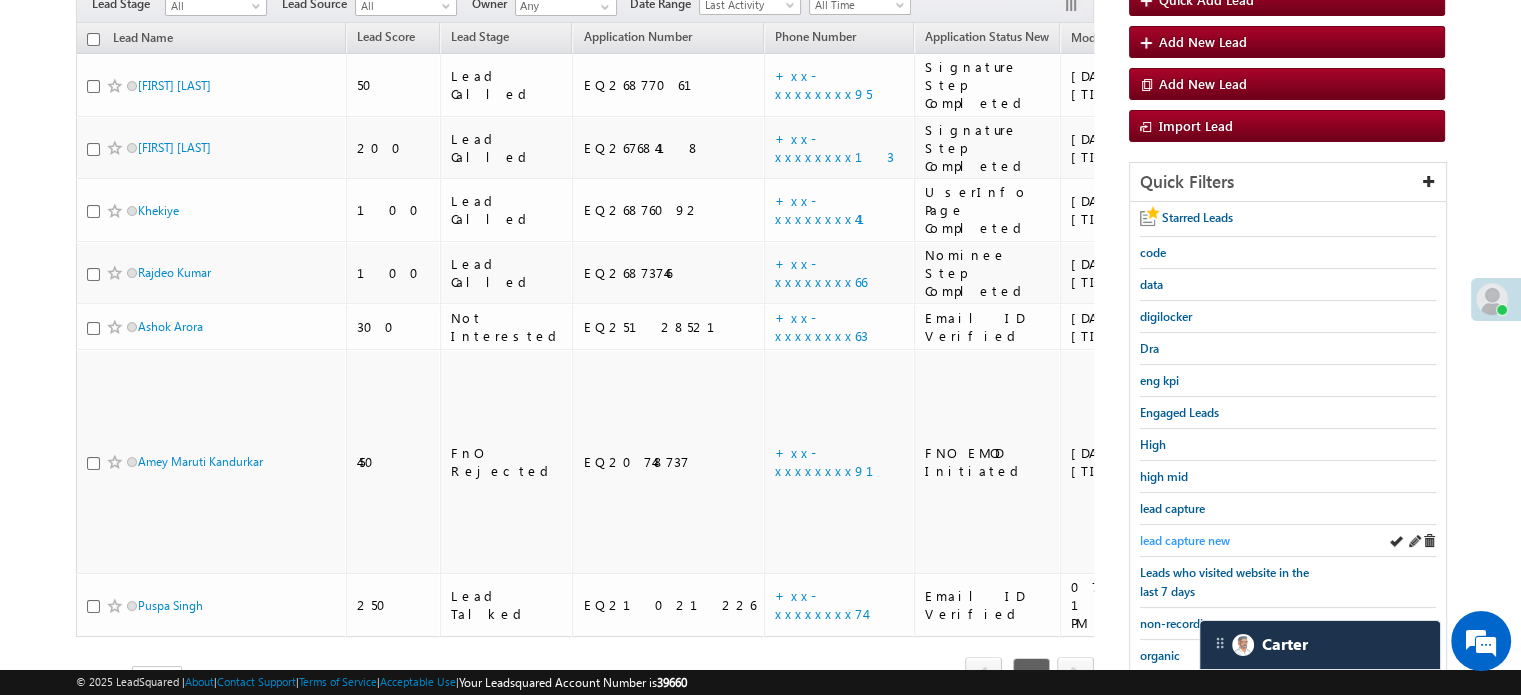 click on "lead capture new" at bounding box center [1185, 540] 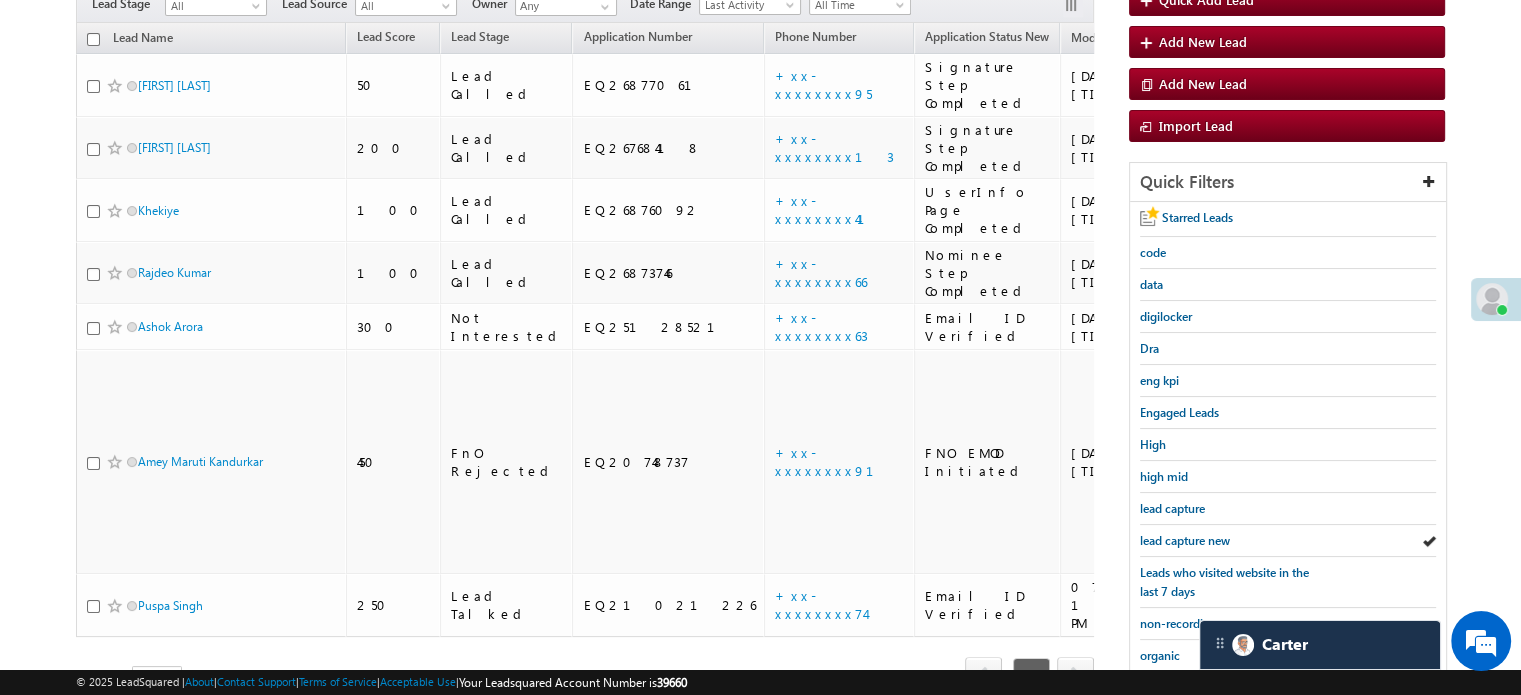 click on "lead capture new" at bounding box center [1185, 540] 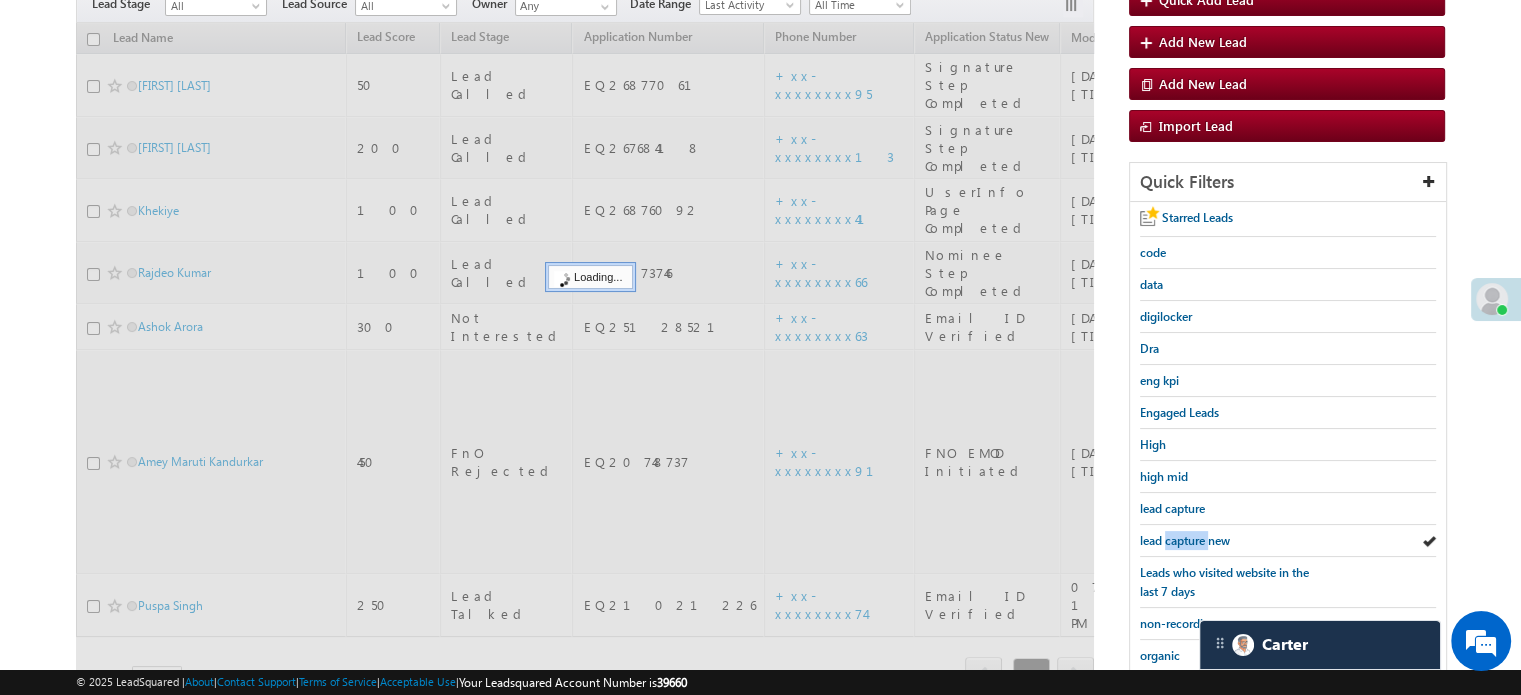 click on "lead capture new" at bounding box center [1185, 540] 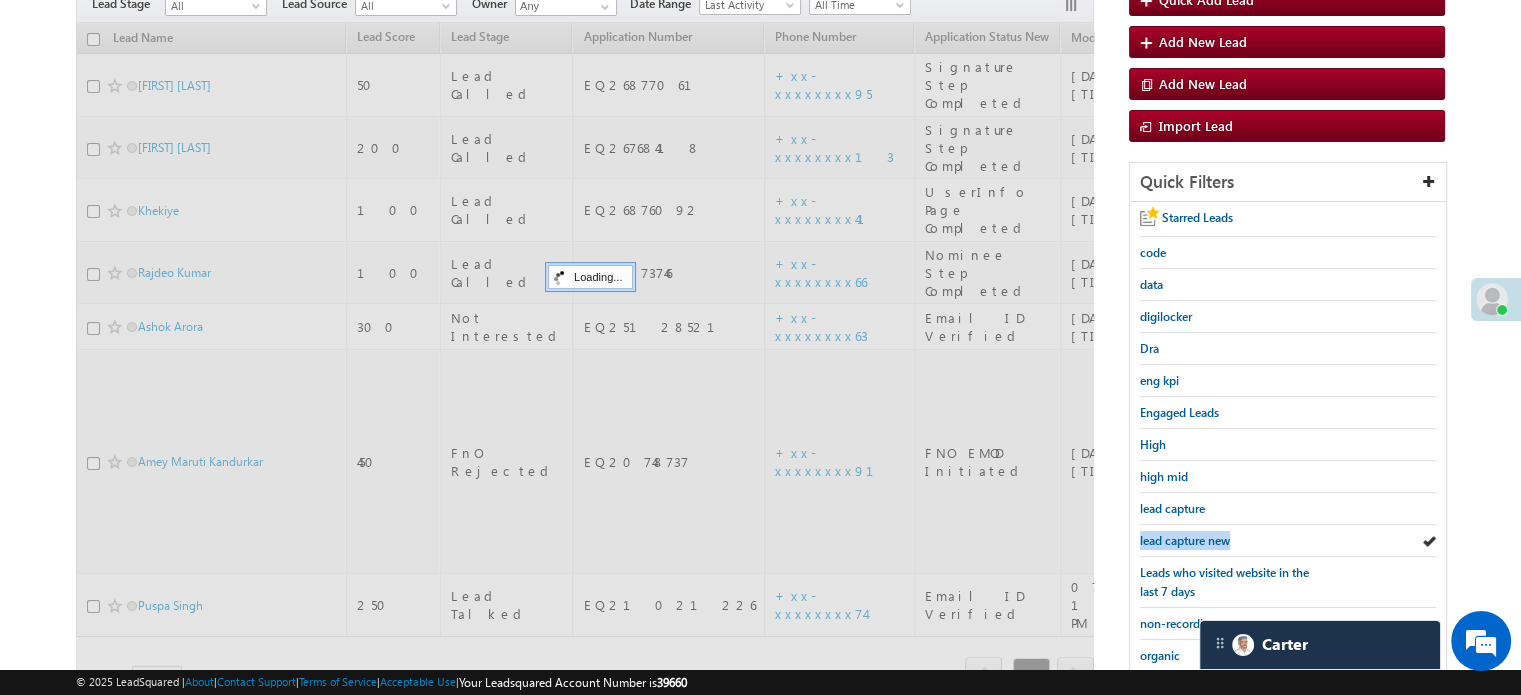 click on "lead capture new" at bounding box center [1185, 540] 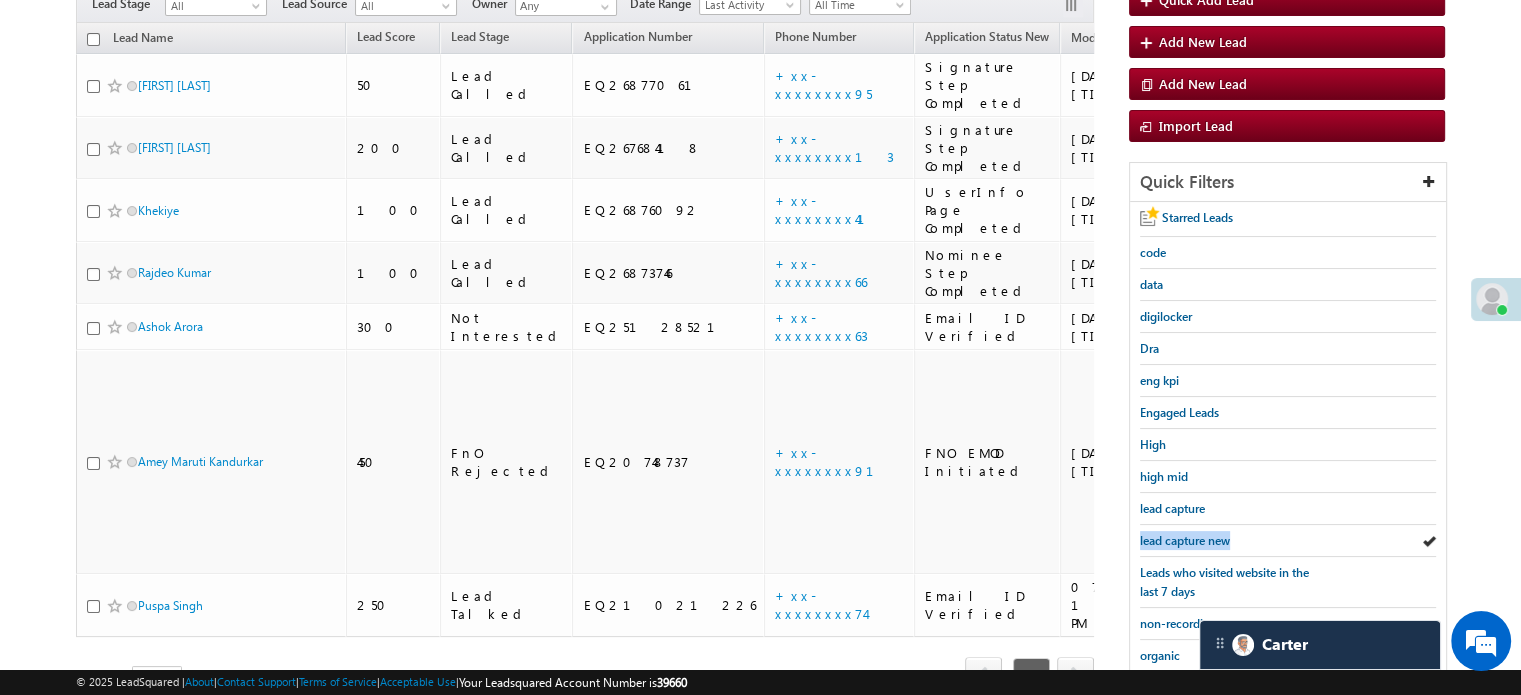 click on "lead capture new" at bounding box center [1185, 540] 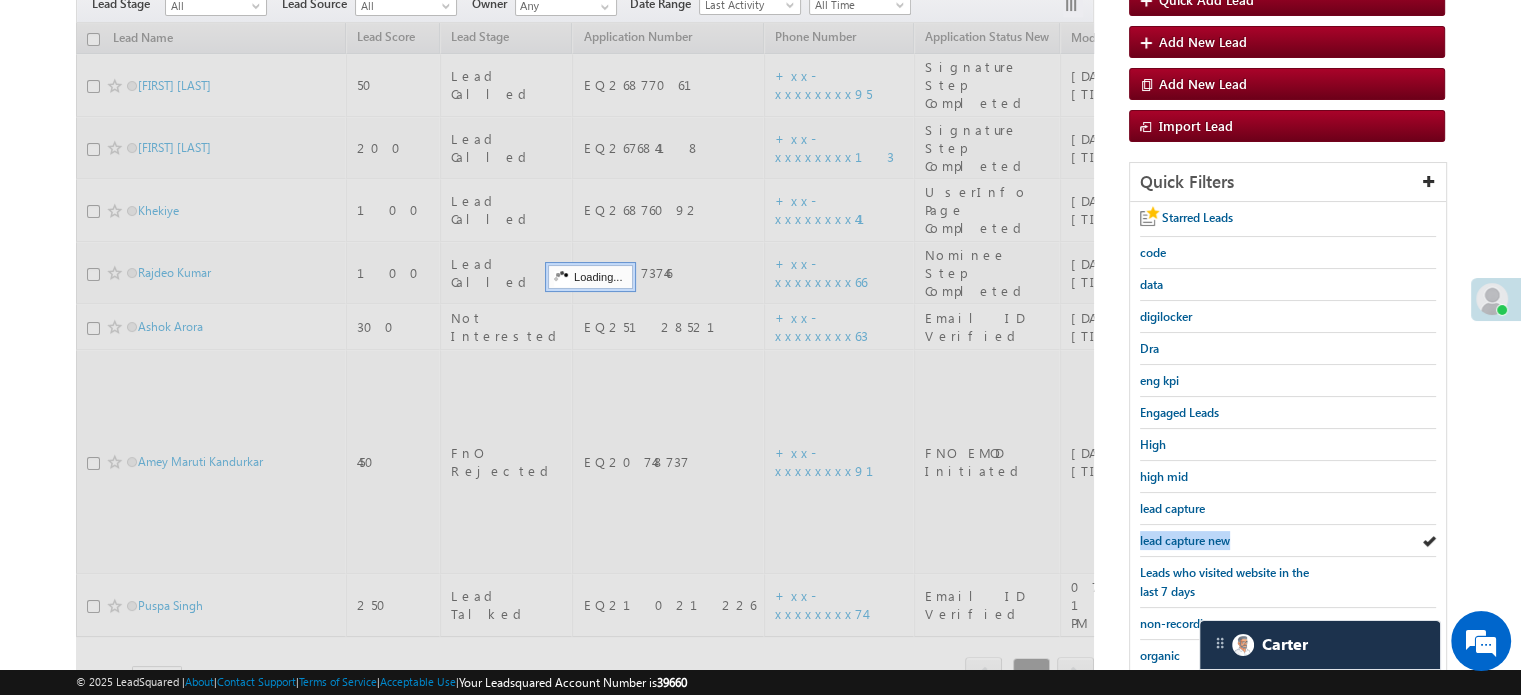 click on "lead capture new" at bounding box center [1185, 540] 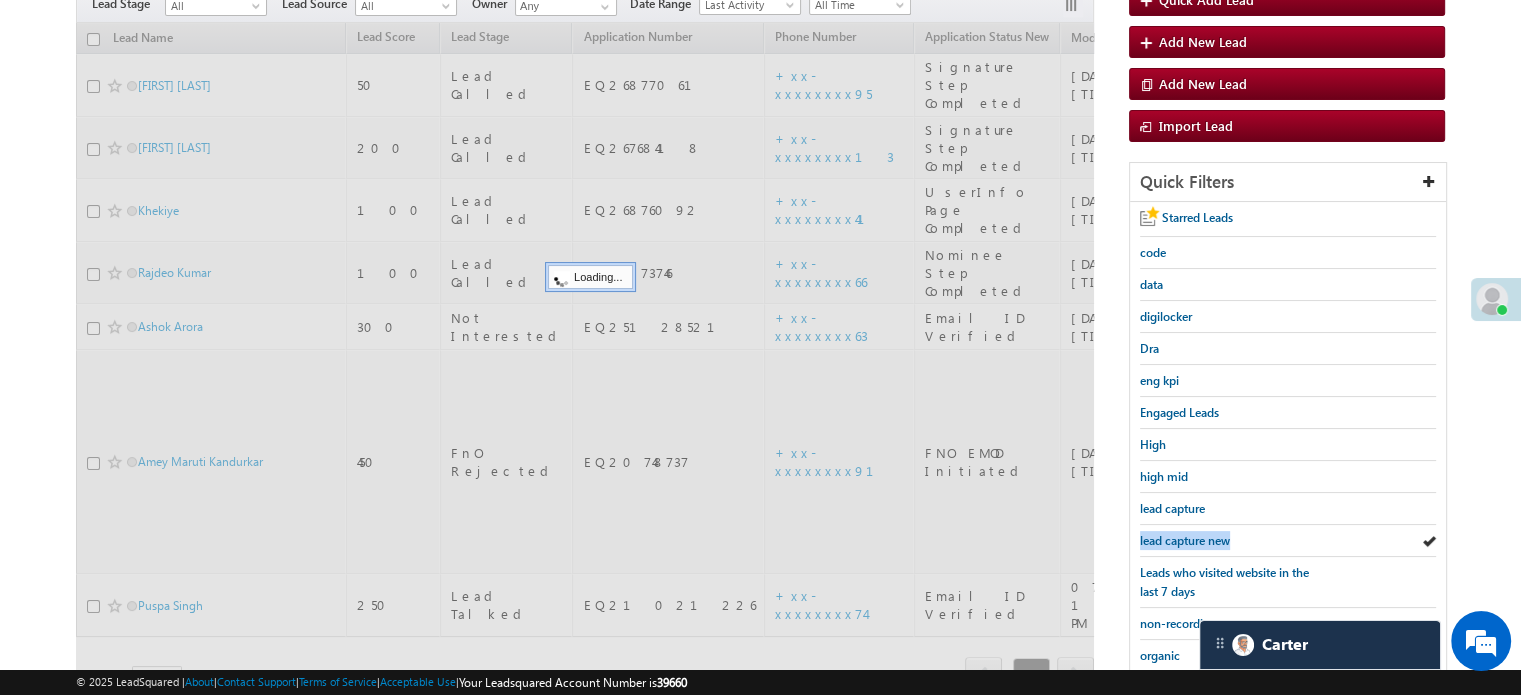 click on "lead capture new" at bounding box center [1185, 540] 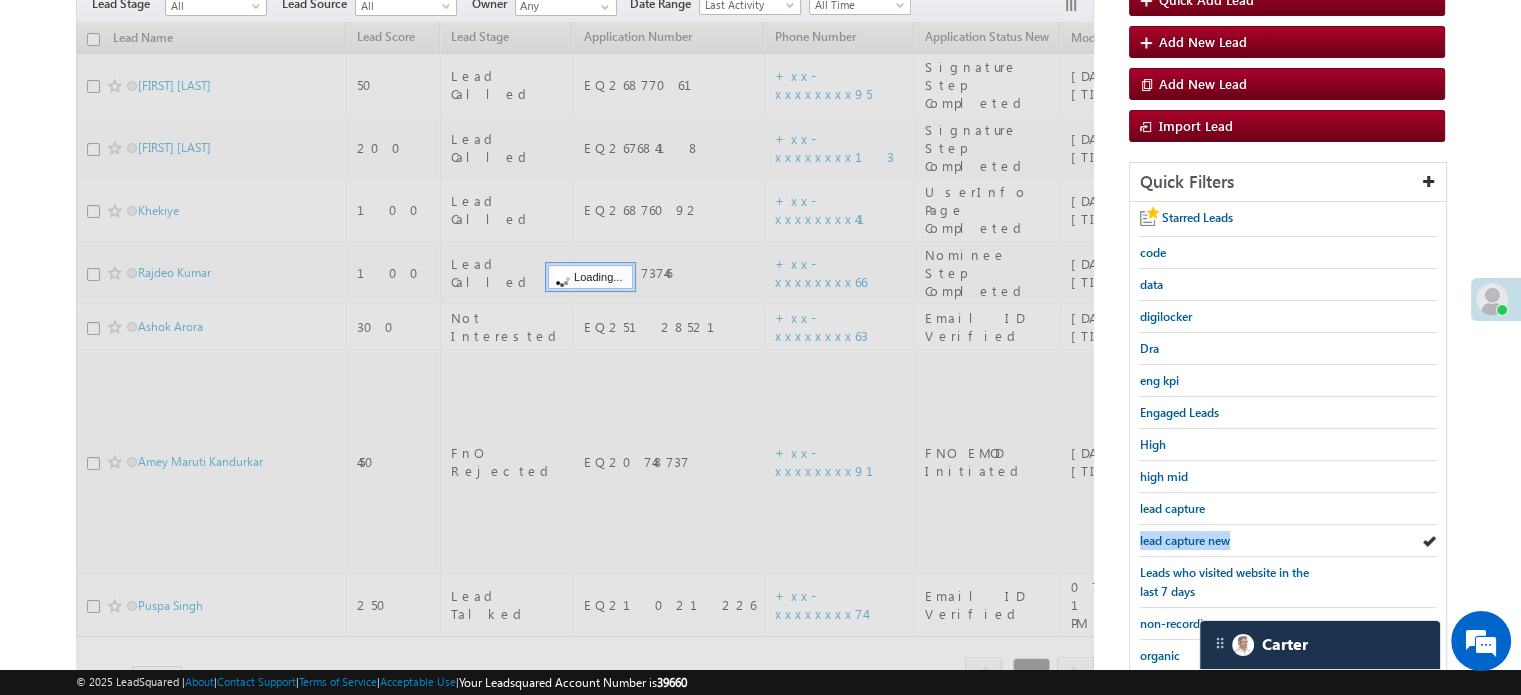 click on "lead capture new" at bounding box center [1185, 540] 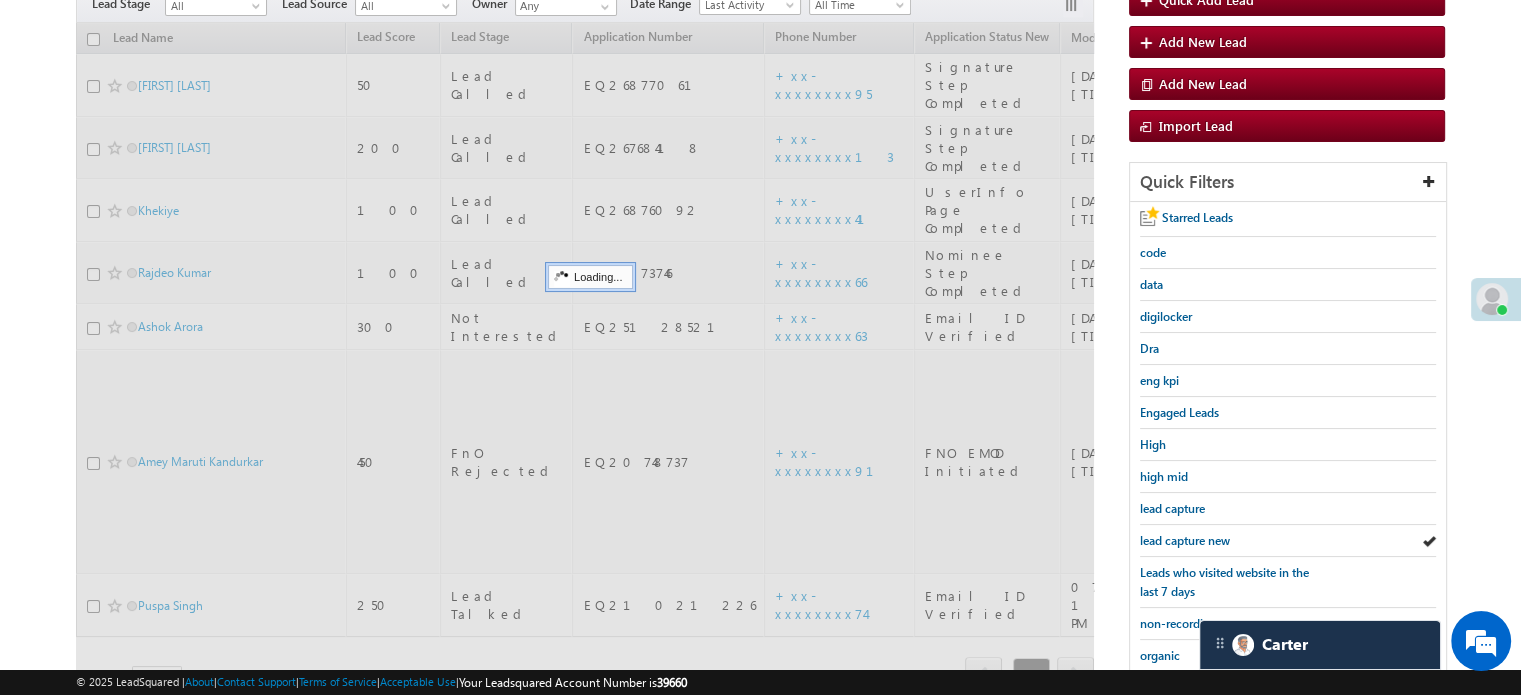 click on "lead capture new" at bounding box center [1185, 540] 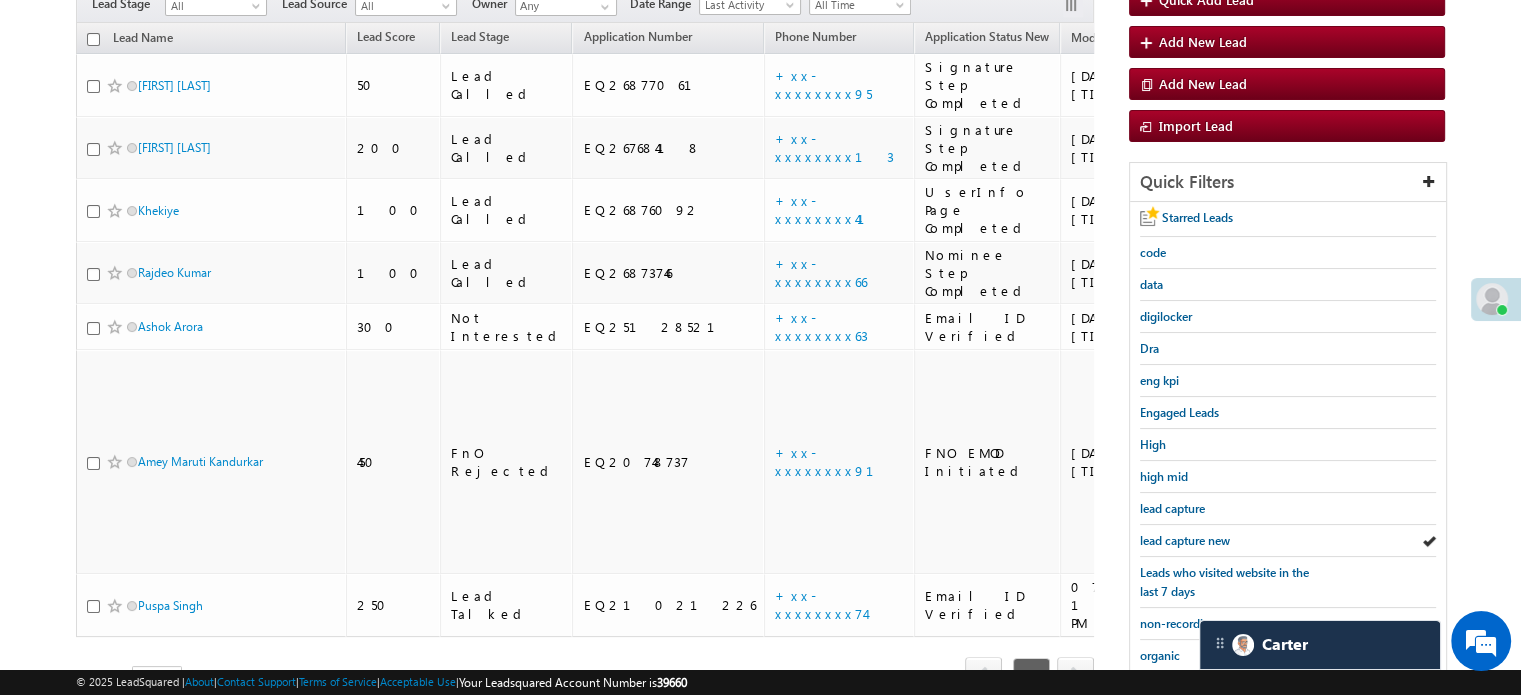click on "lead capture new" at bounding box center [1185, 540] 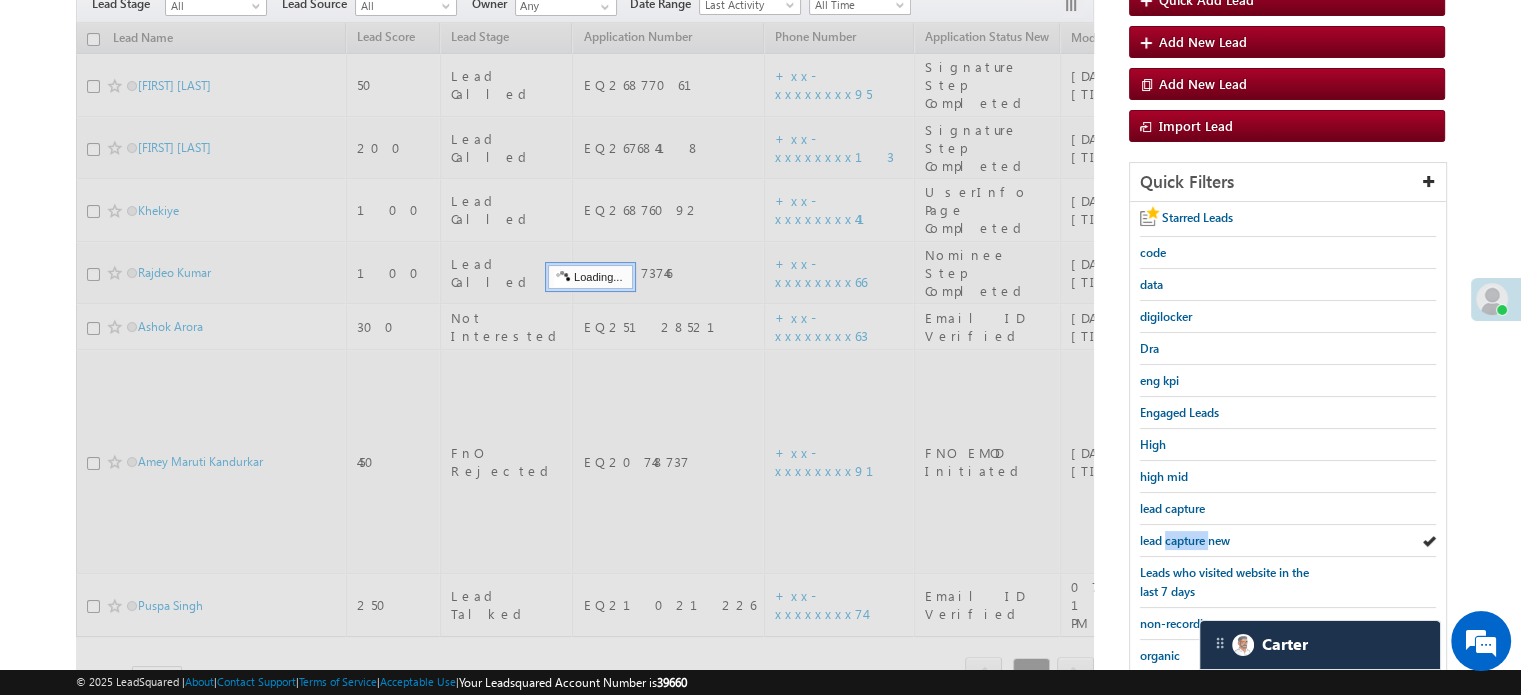 click on "lead capture new" at bounding box center (1185, 540) 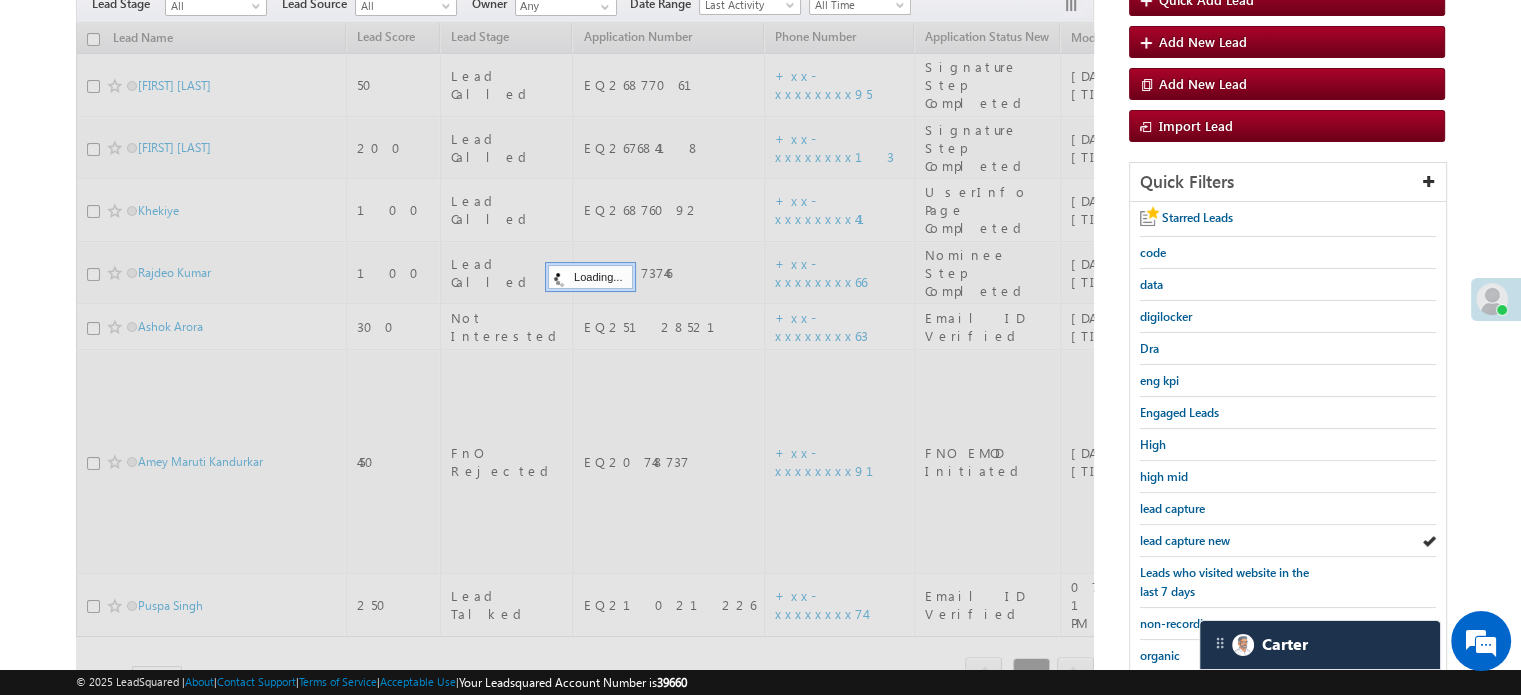 click on "lead capture new" at bounding box center (1185, 540) 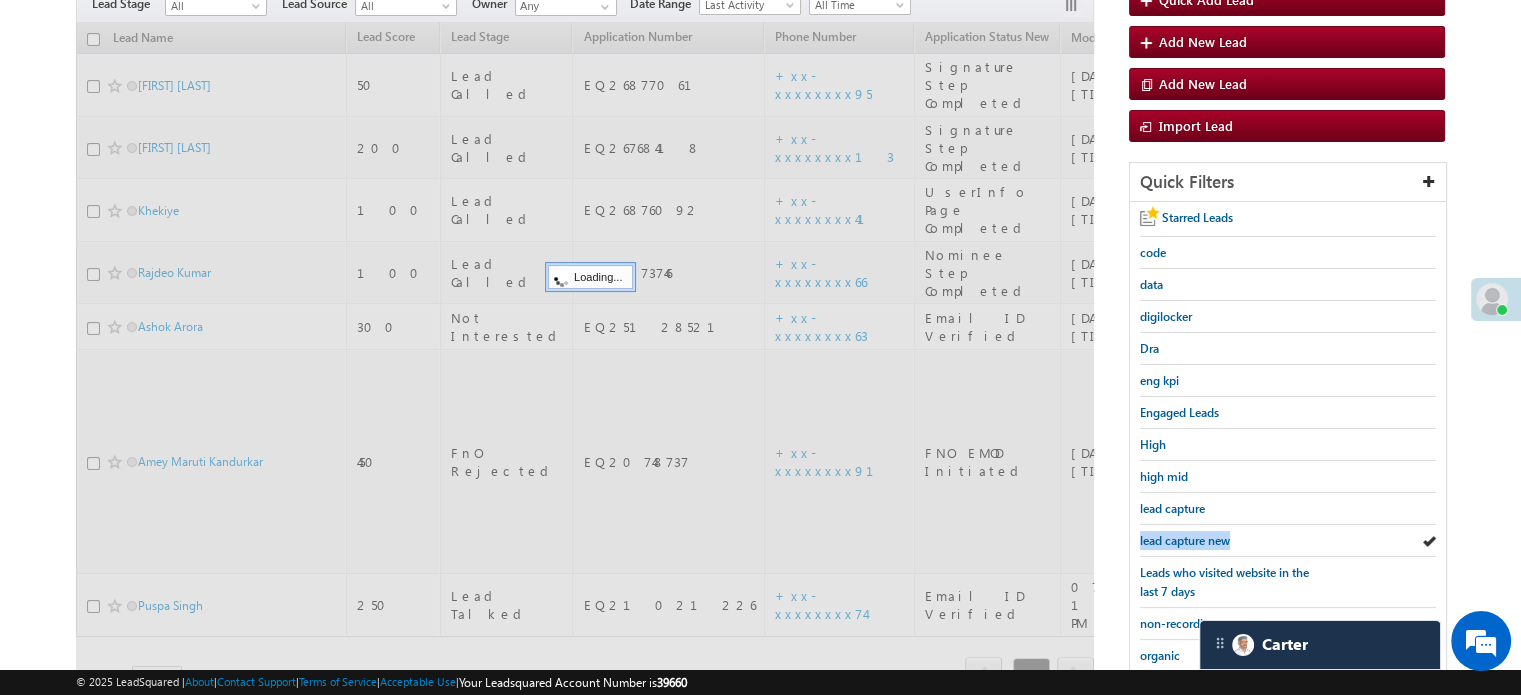 click on "lead capture new" at bounding box center (1185, 540) 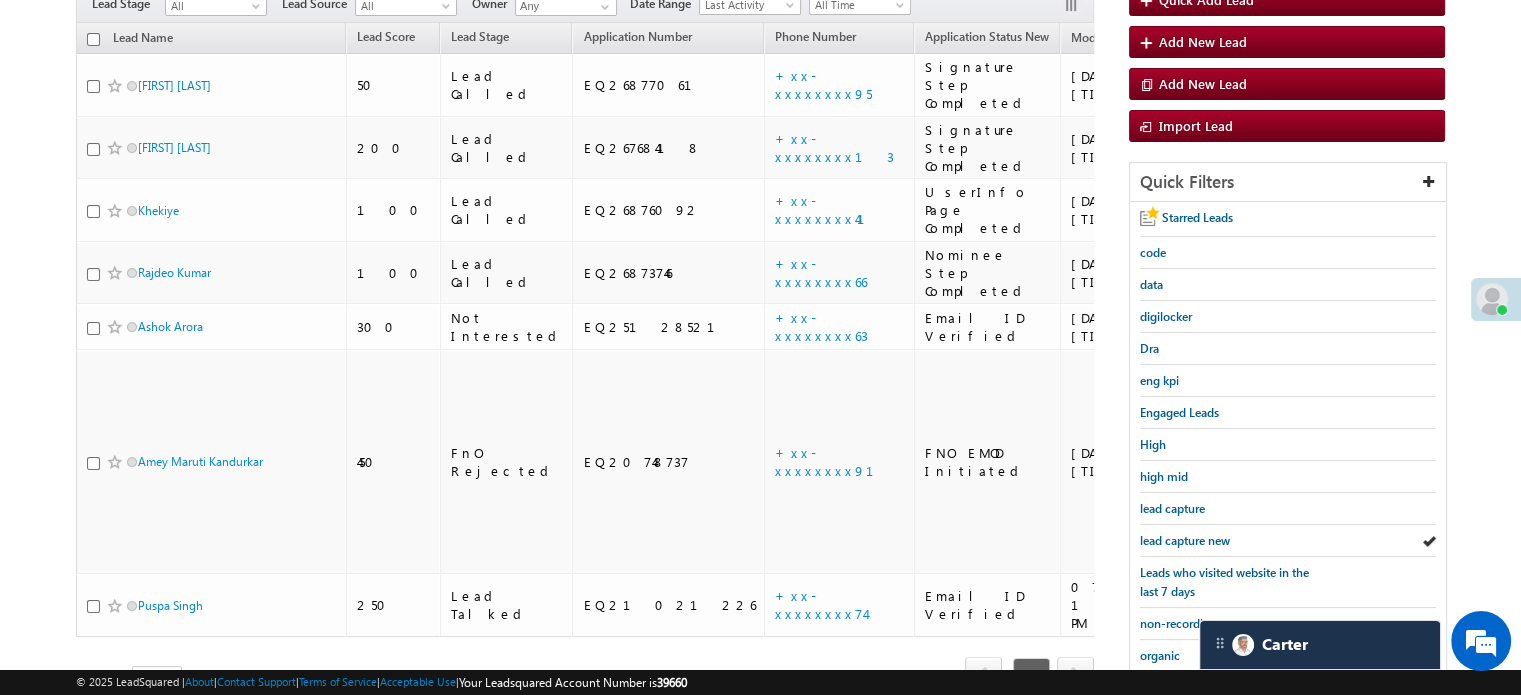 click on "lead capture new" at bounding box center (1185, 540) 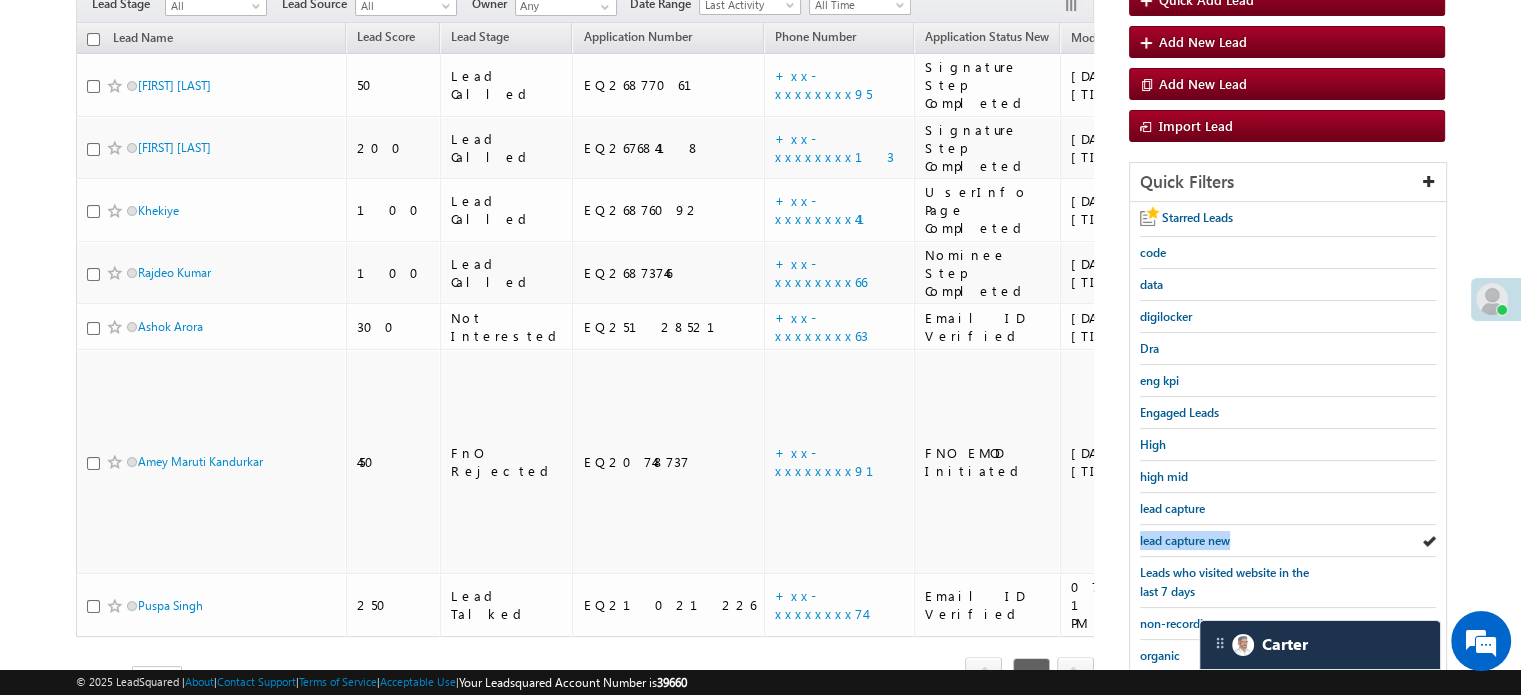 click on "lead capture new" at bounding box center (1185, 540) 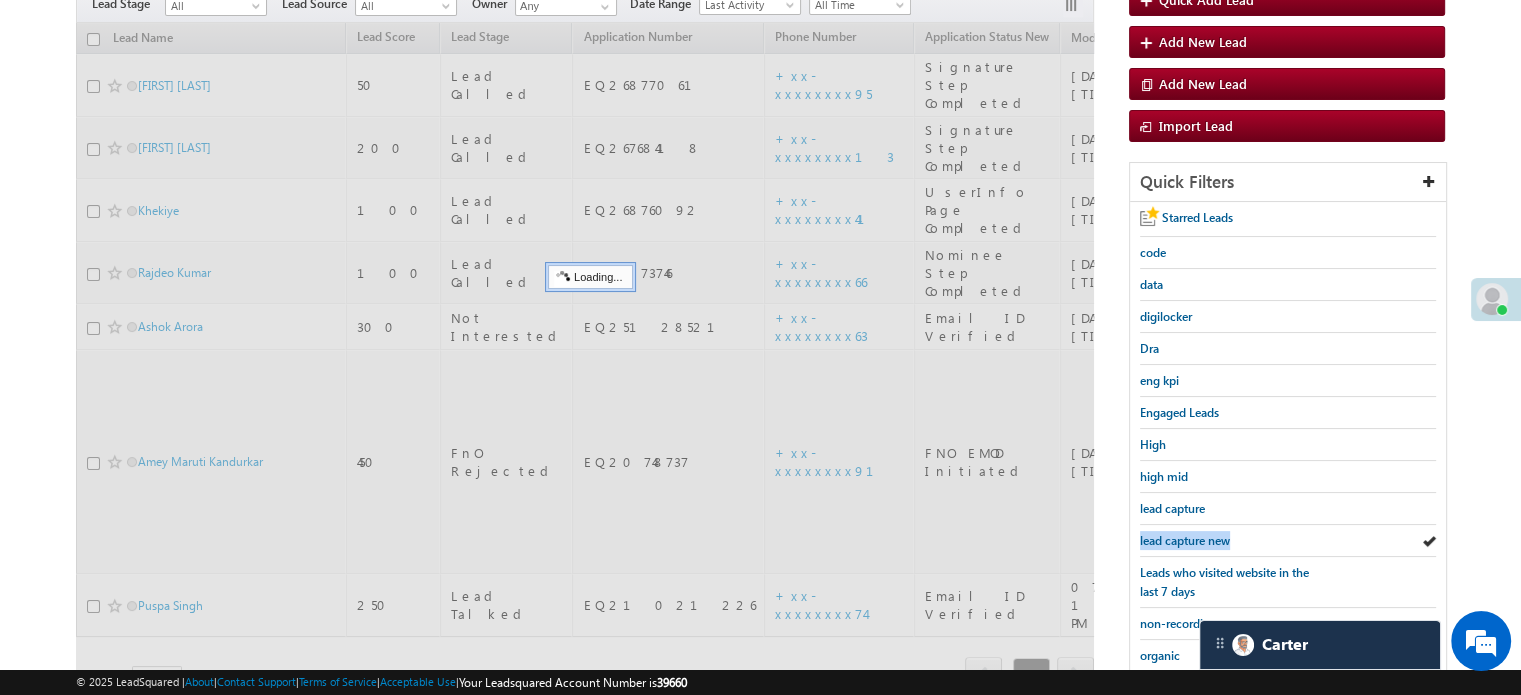 click on "lead capture new" at bounding box center [1185, 540] 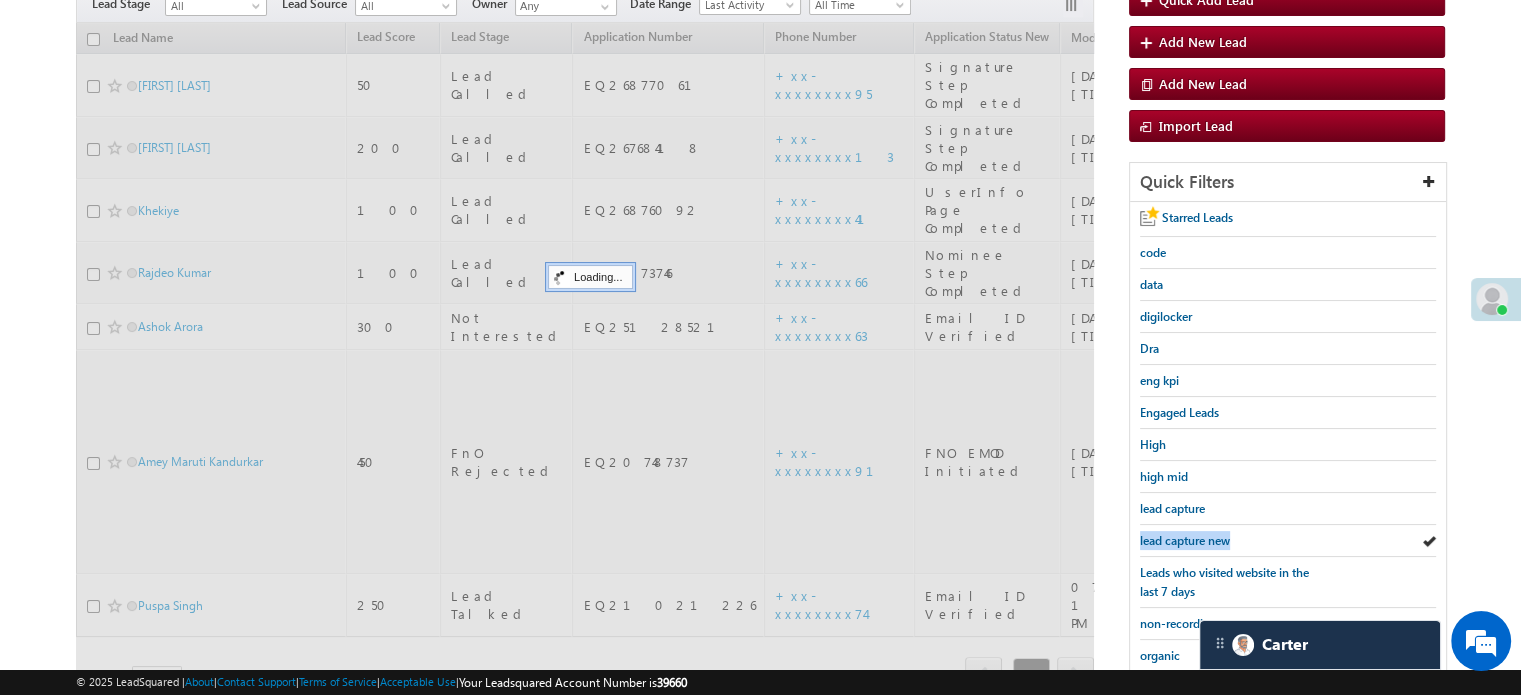 click on "lead capture new" at bounding box center [1185, 540] 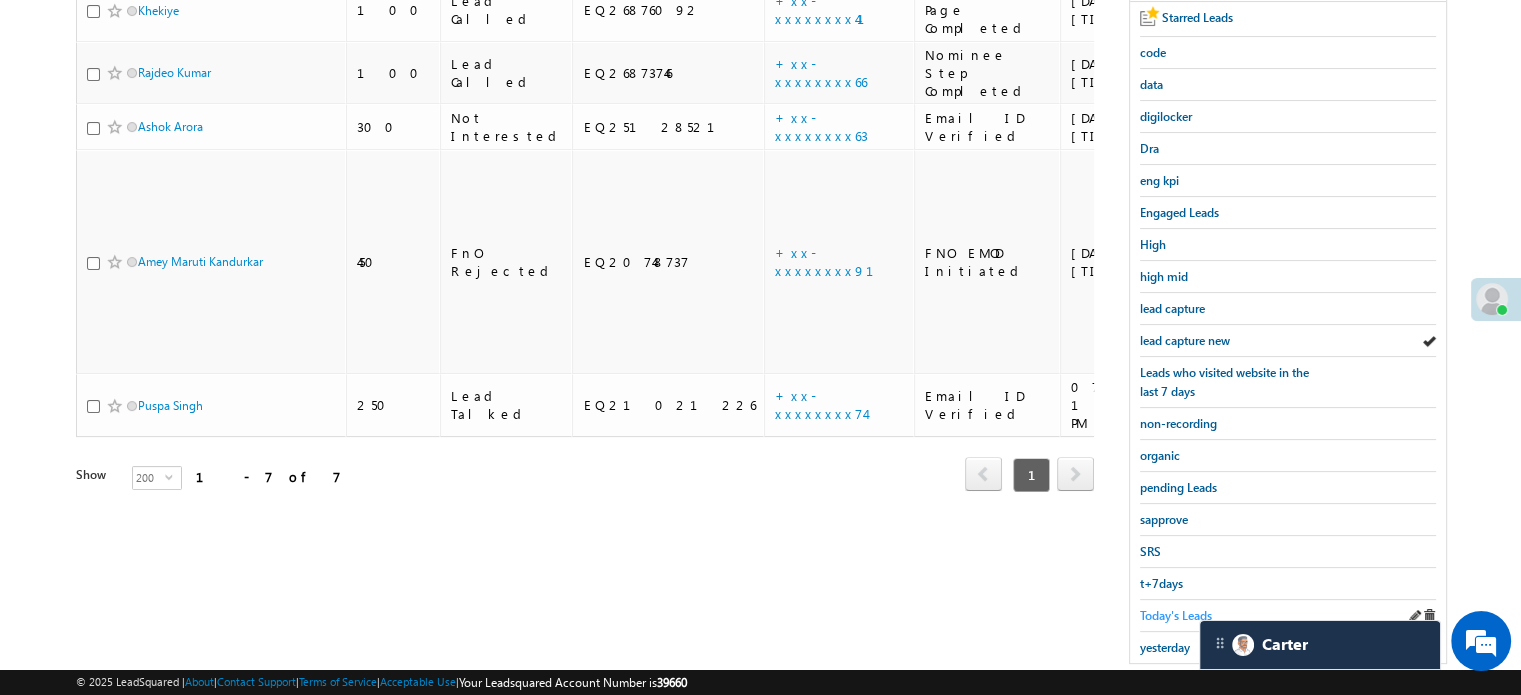 click on "Today's Leads" at bounding box center (1176, 615) 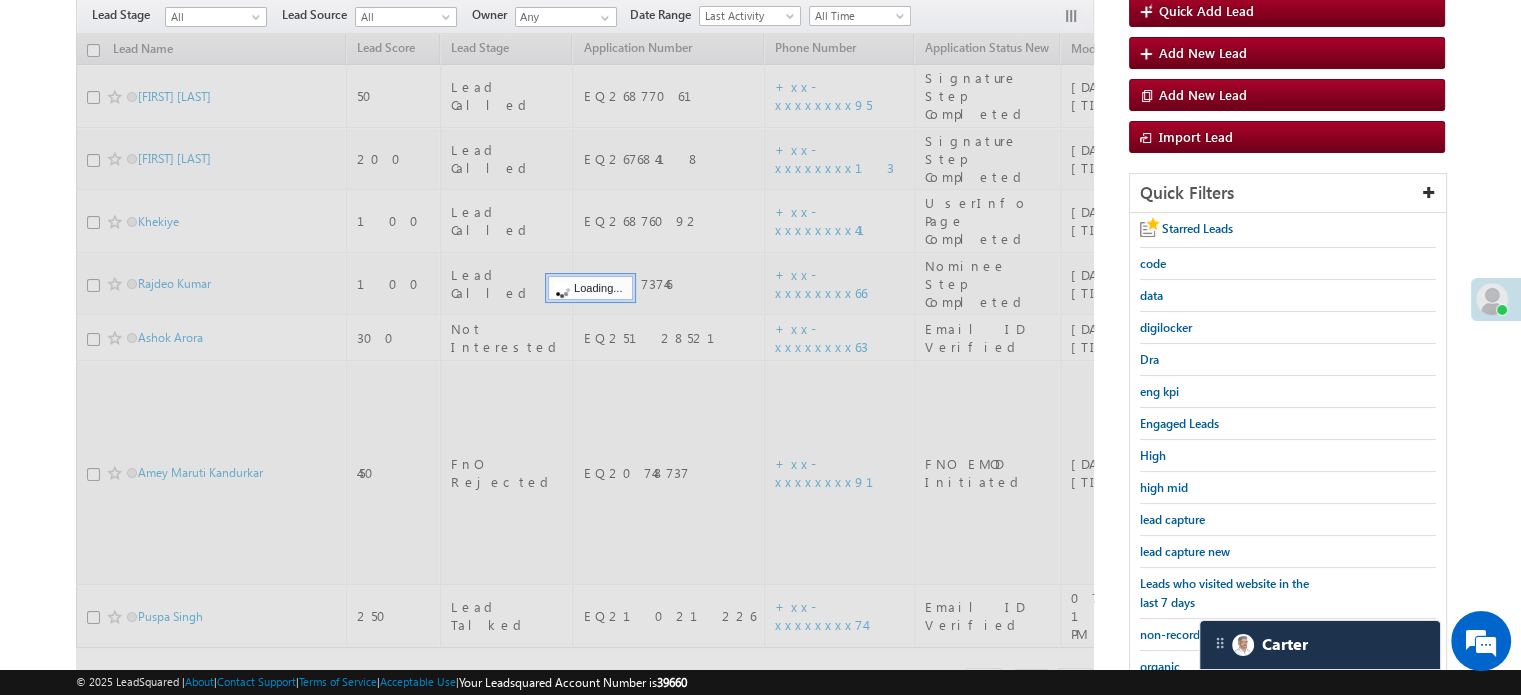scroll, scrollTop: 100, scrollLeft: 0, axis: vertical 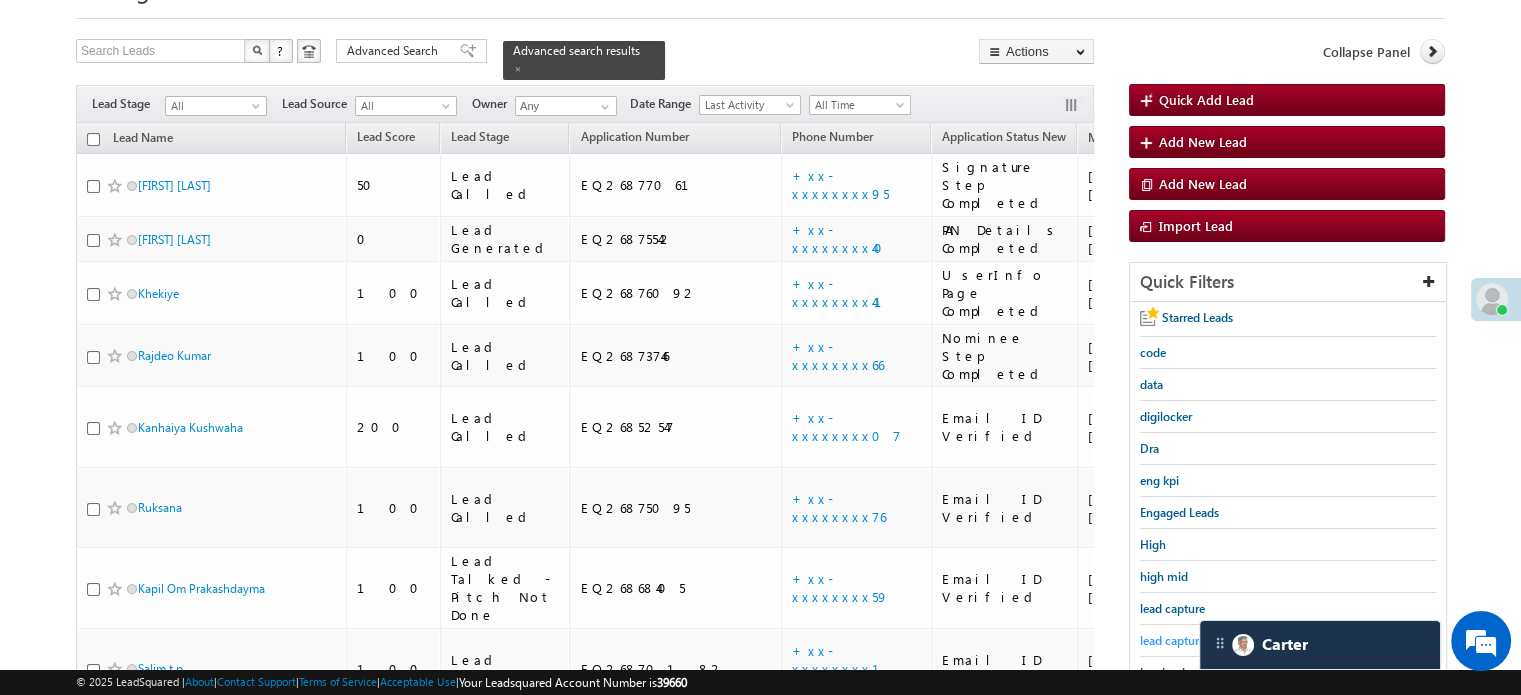 click on "lead capture new" at bounding box center [1185, 640] 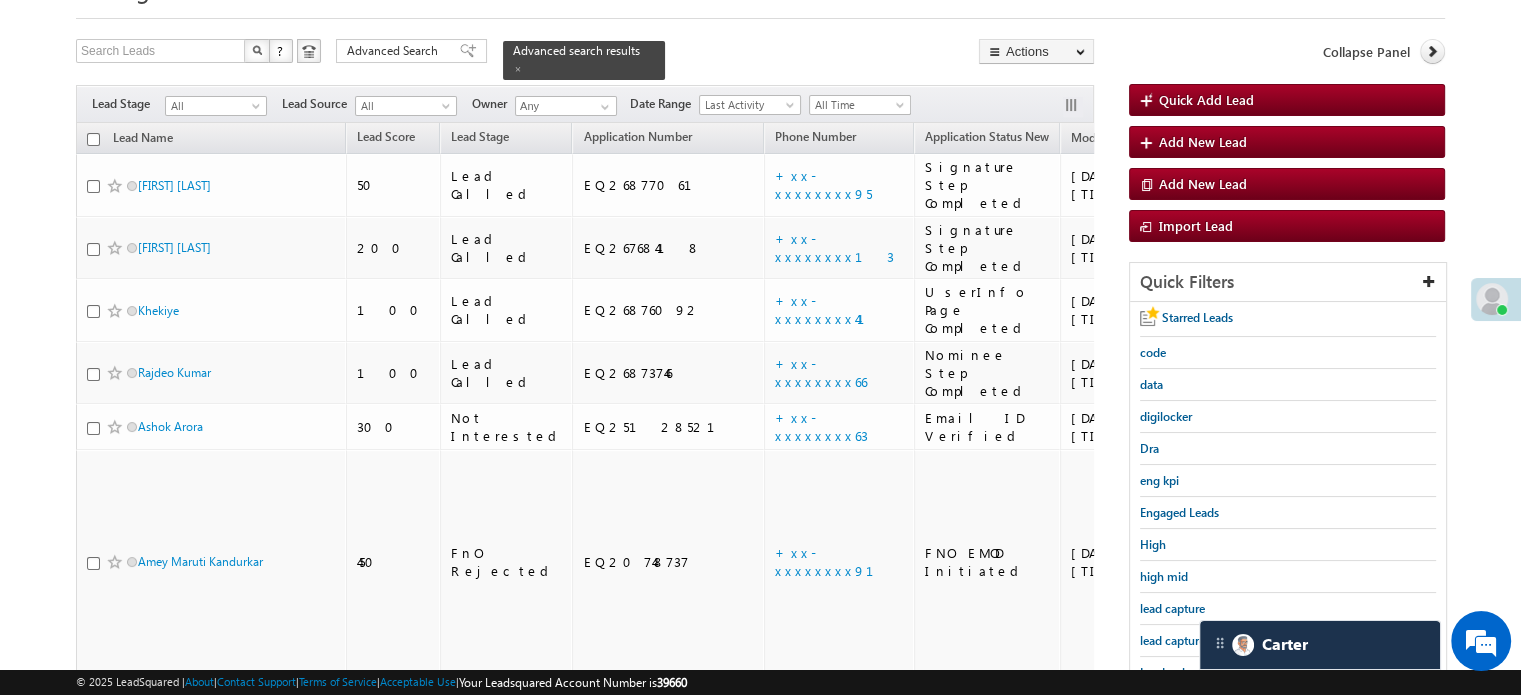 click on "lead capture new" at bounding box center [1185, 640] 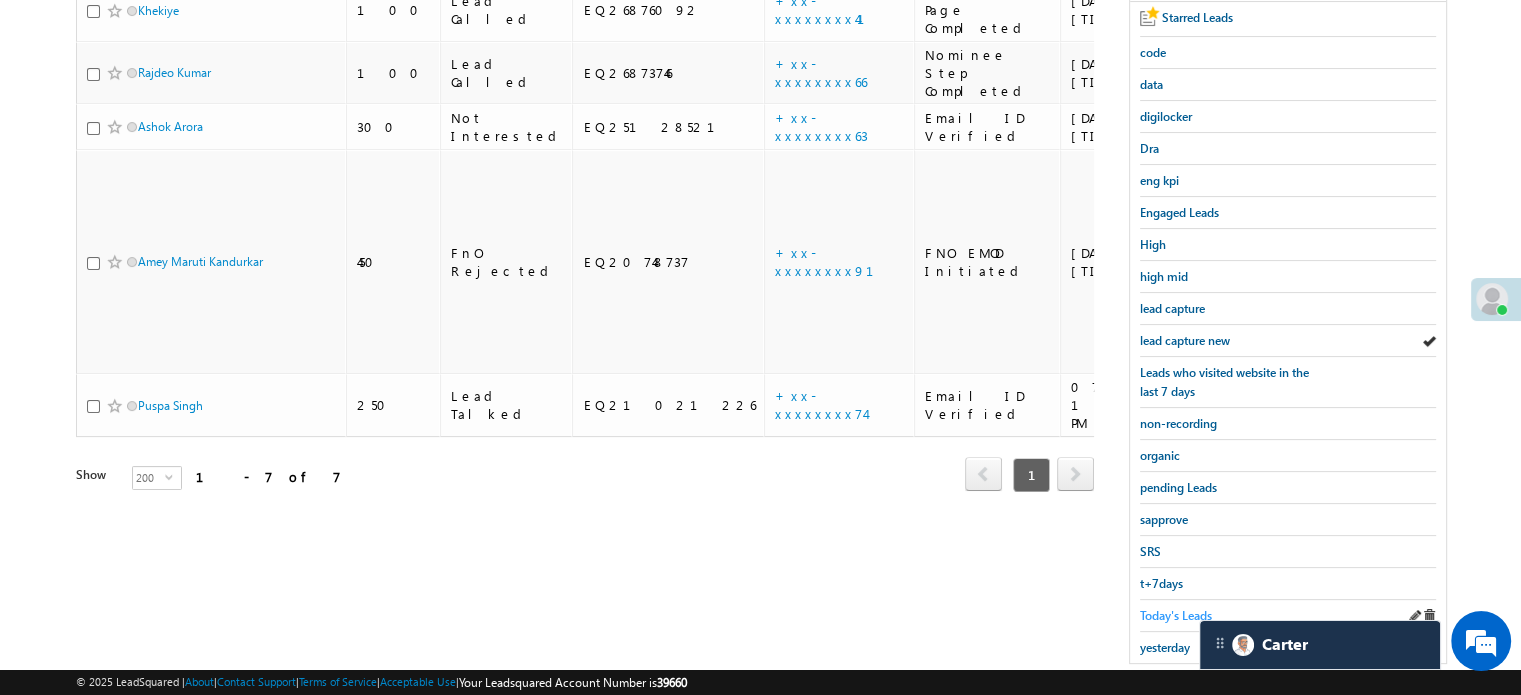 click on "Today's Leads" at bounding box center (1176, 615) 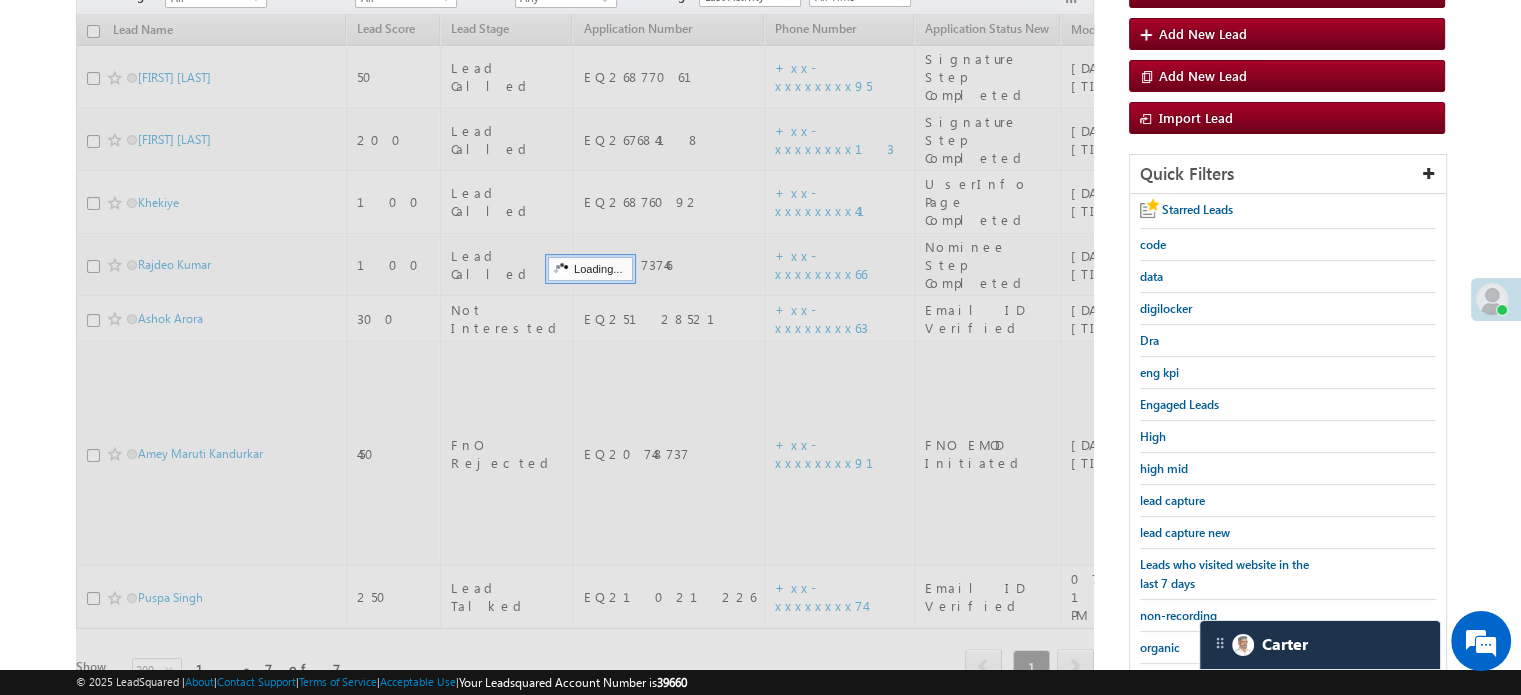 scroll, scrollTop: 200, scrollLeft: 0, axis: vertical 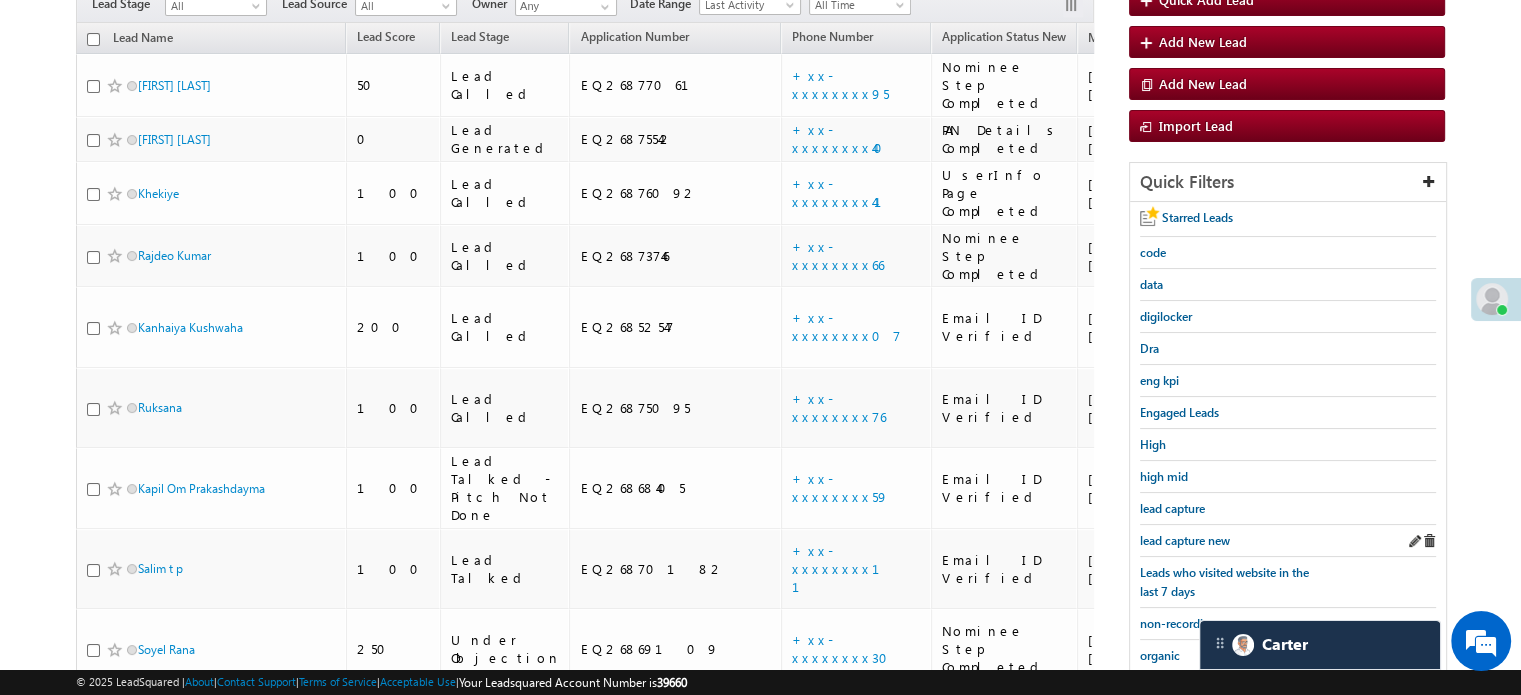 click on "lead capture new" at bounding box center (1288, 541) 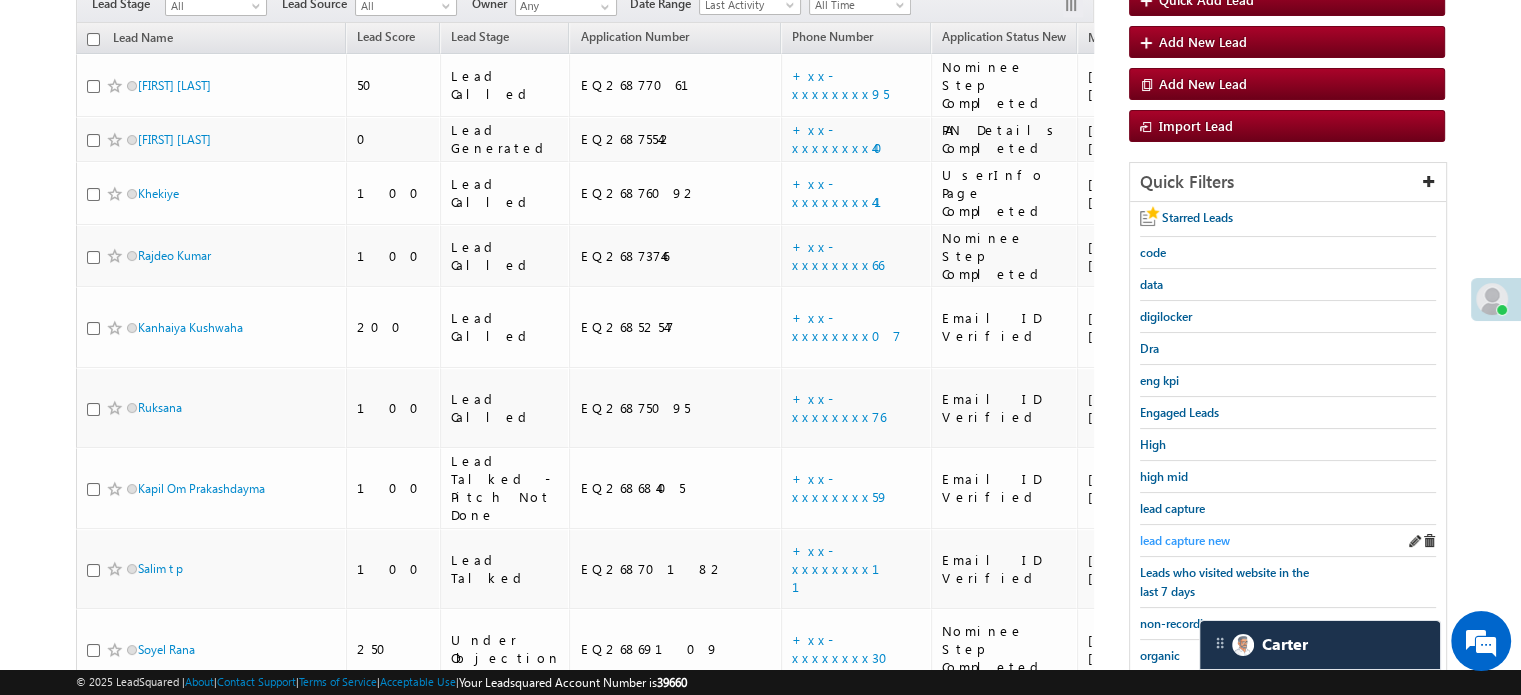 click on "lead capture new" at bounding box center [1185, 540] 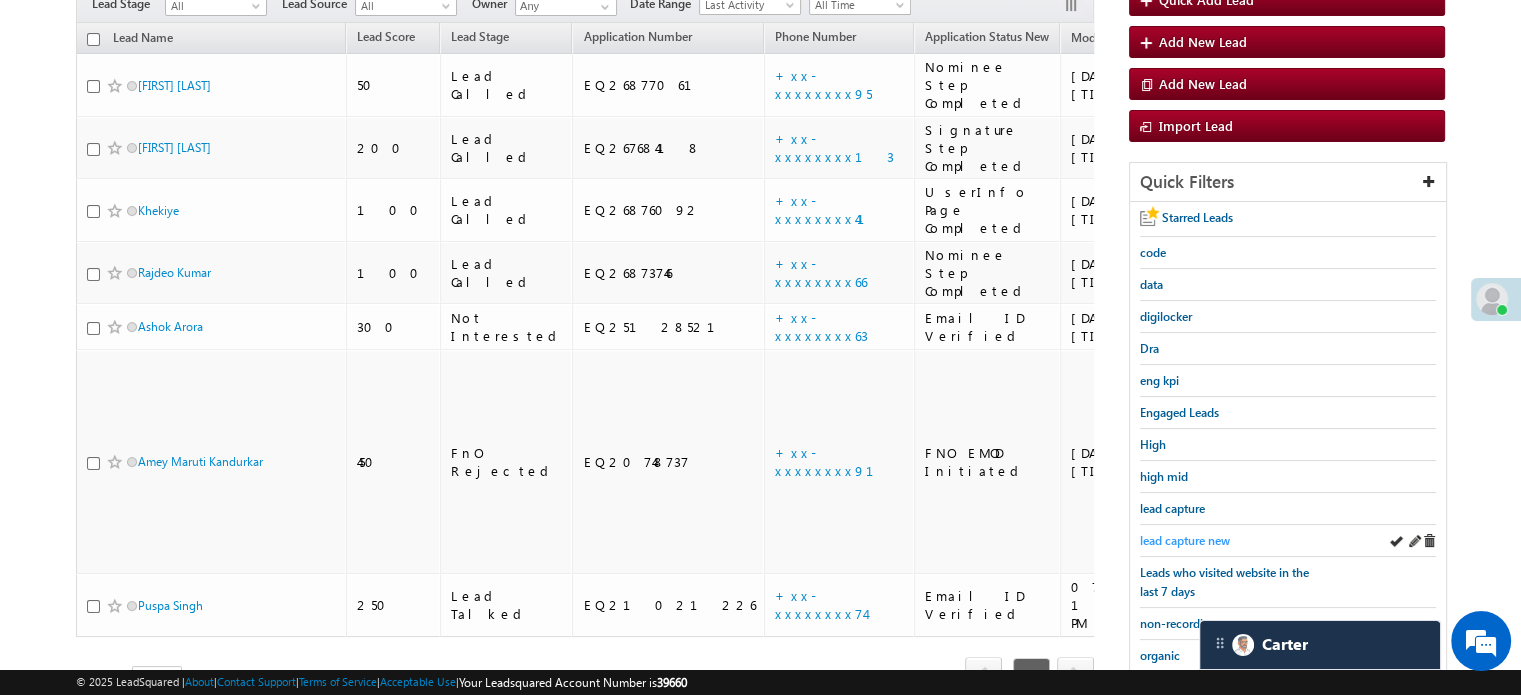 click on "lead capture new" at bounding box center (1185, 540) 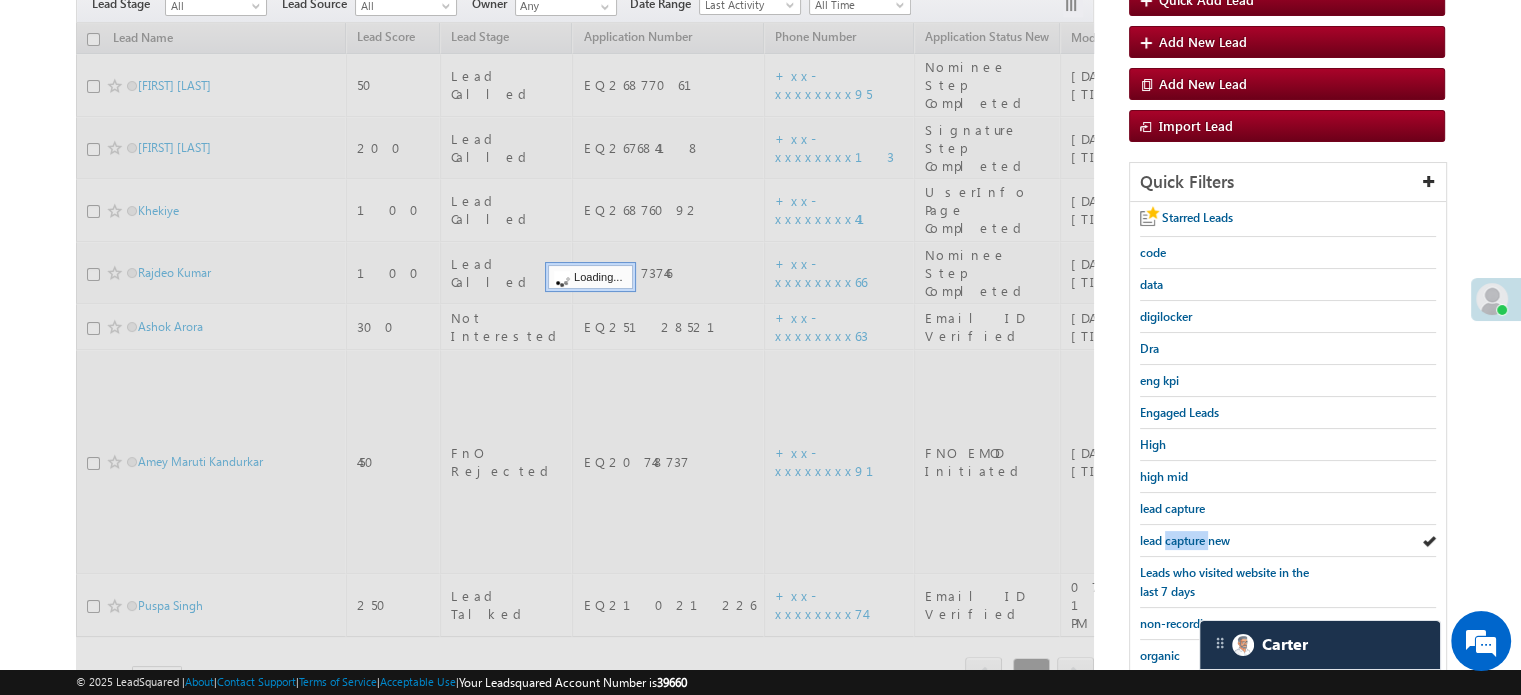 click on "lead capture new" at bounding box center (1185, 540) 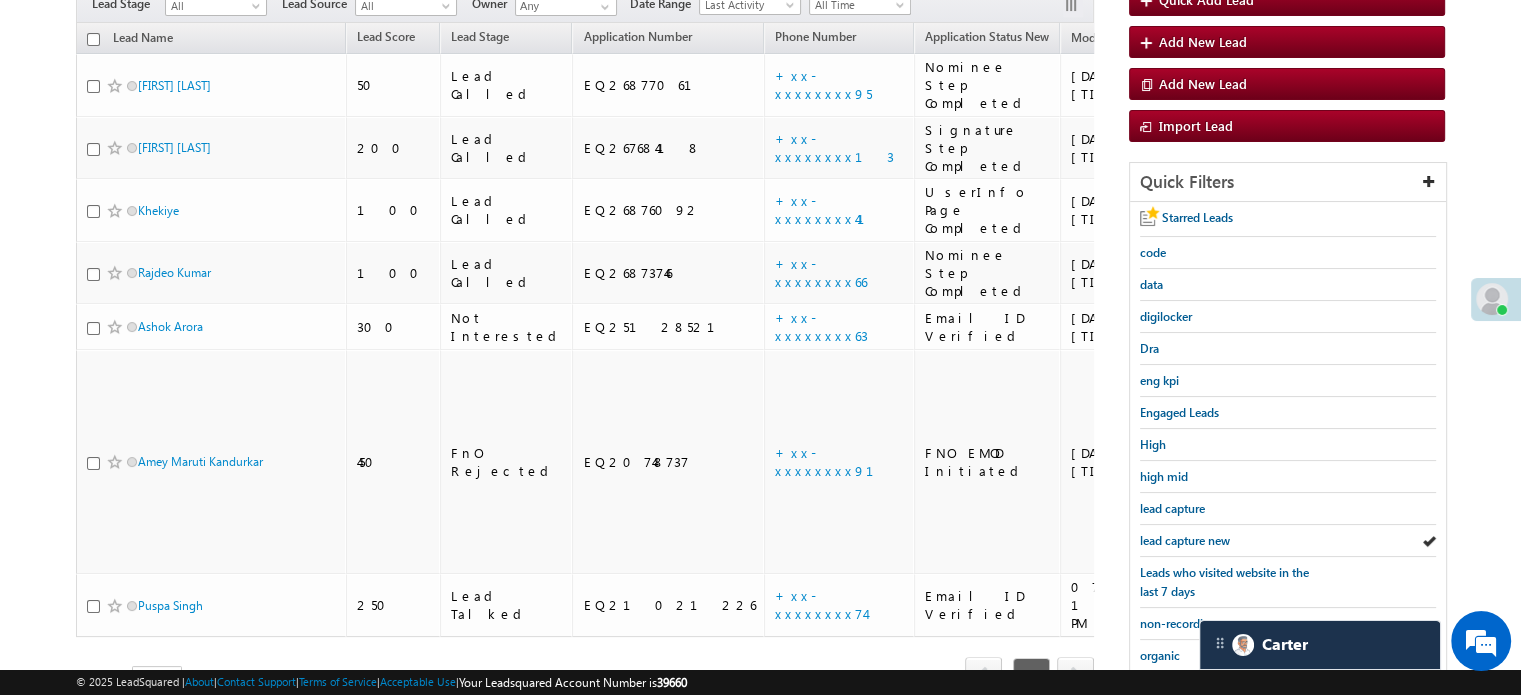 click on "lead capture new" at bounding box center (1185, 540) 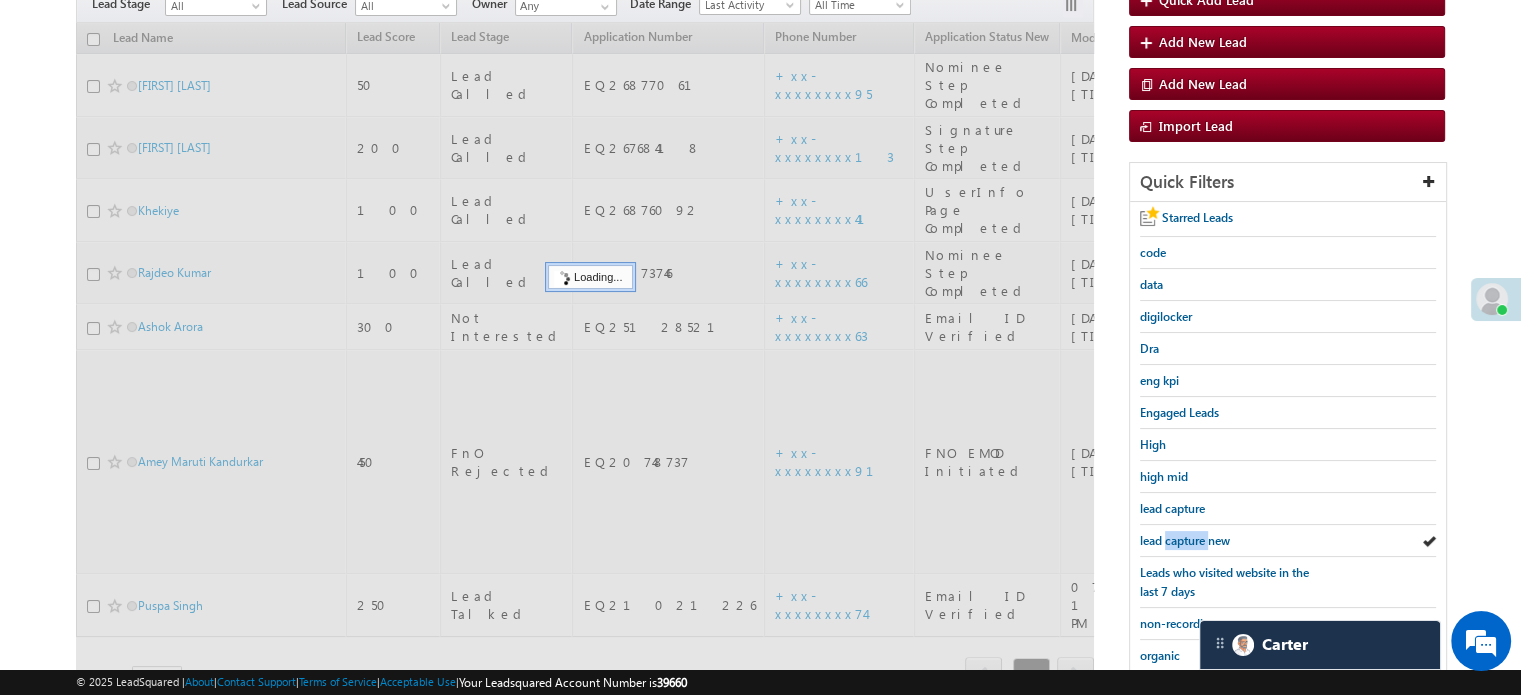 click on "lead capture new" at bounding box center [1185, 540] 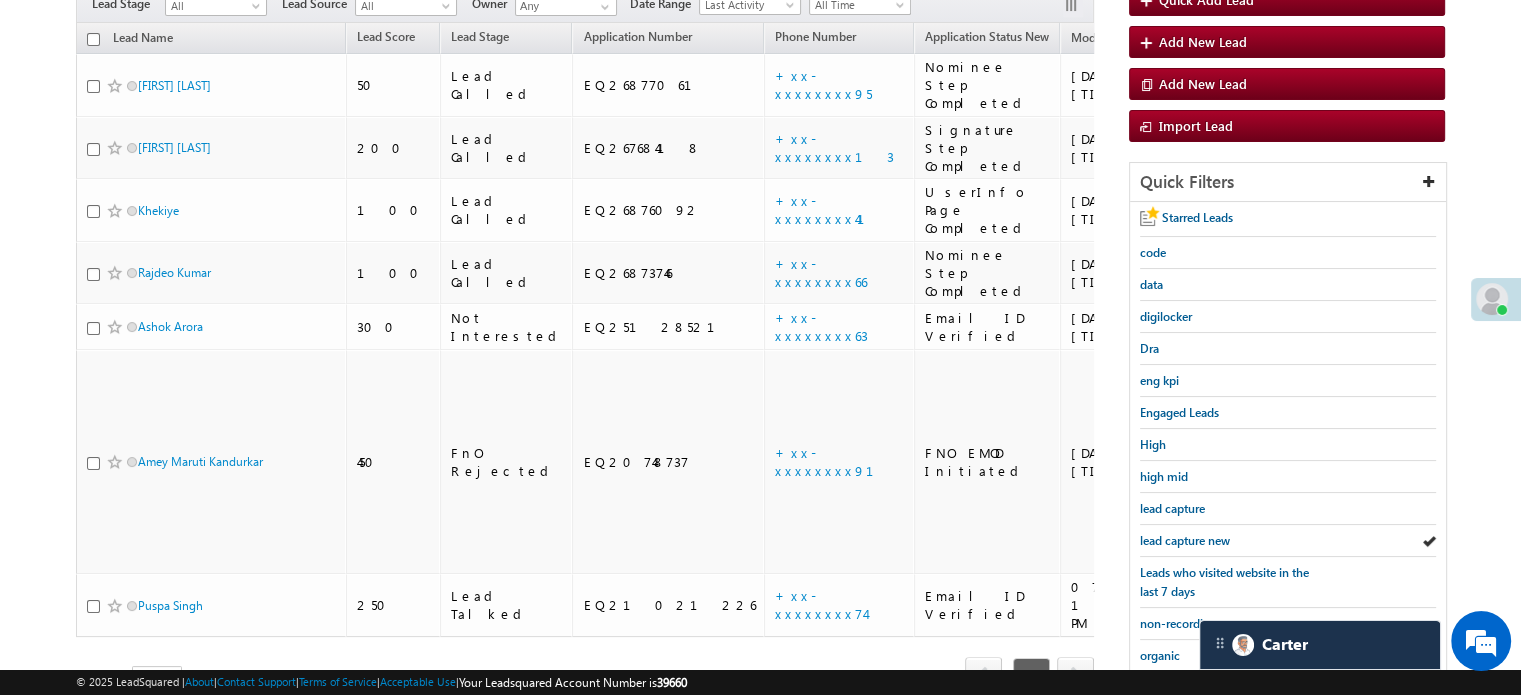 click on "lead capture new" at bounding box center (1185, 540) 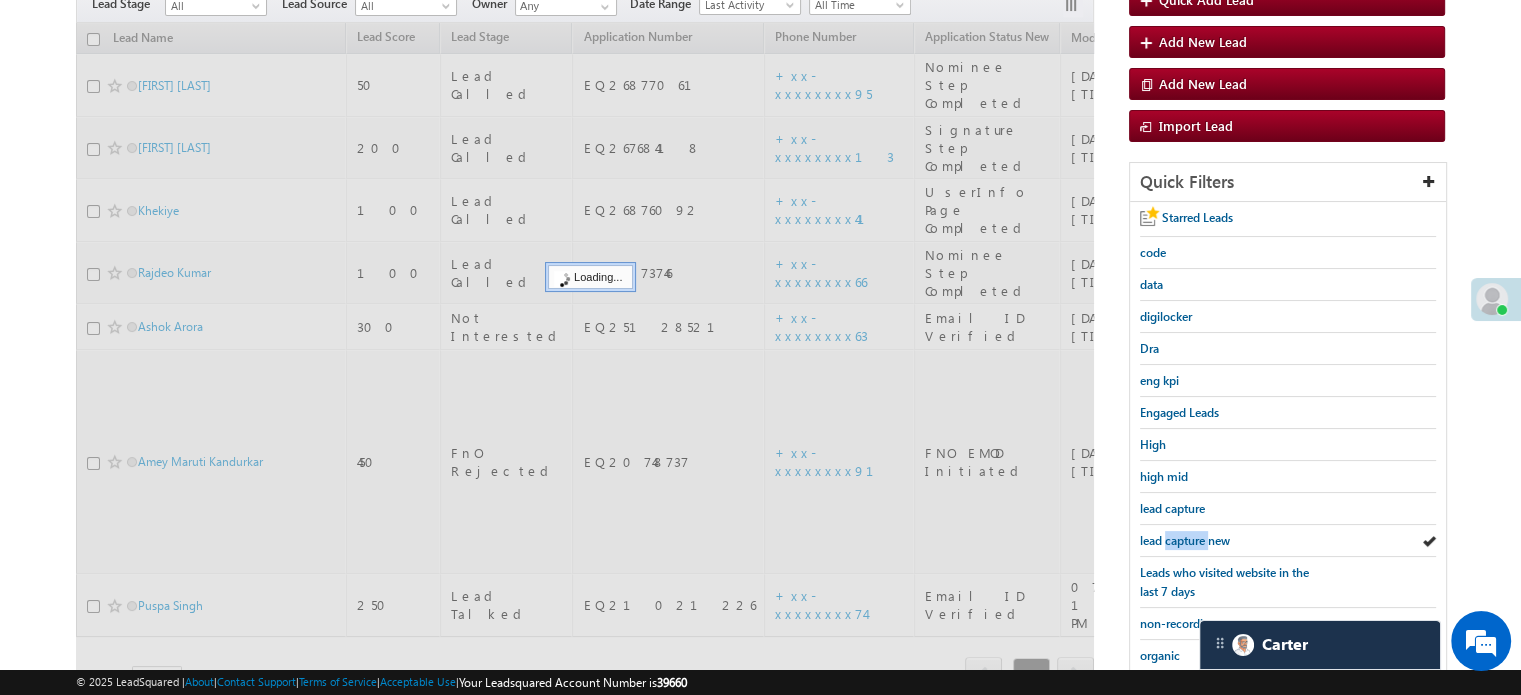 click on "lead capture new" at bounding box center [1185, 540] 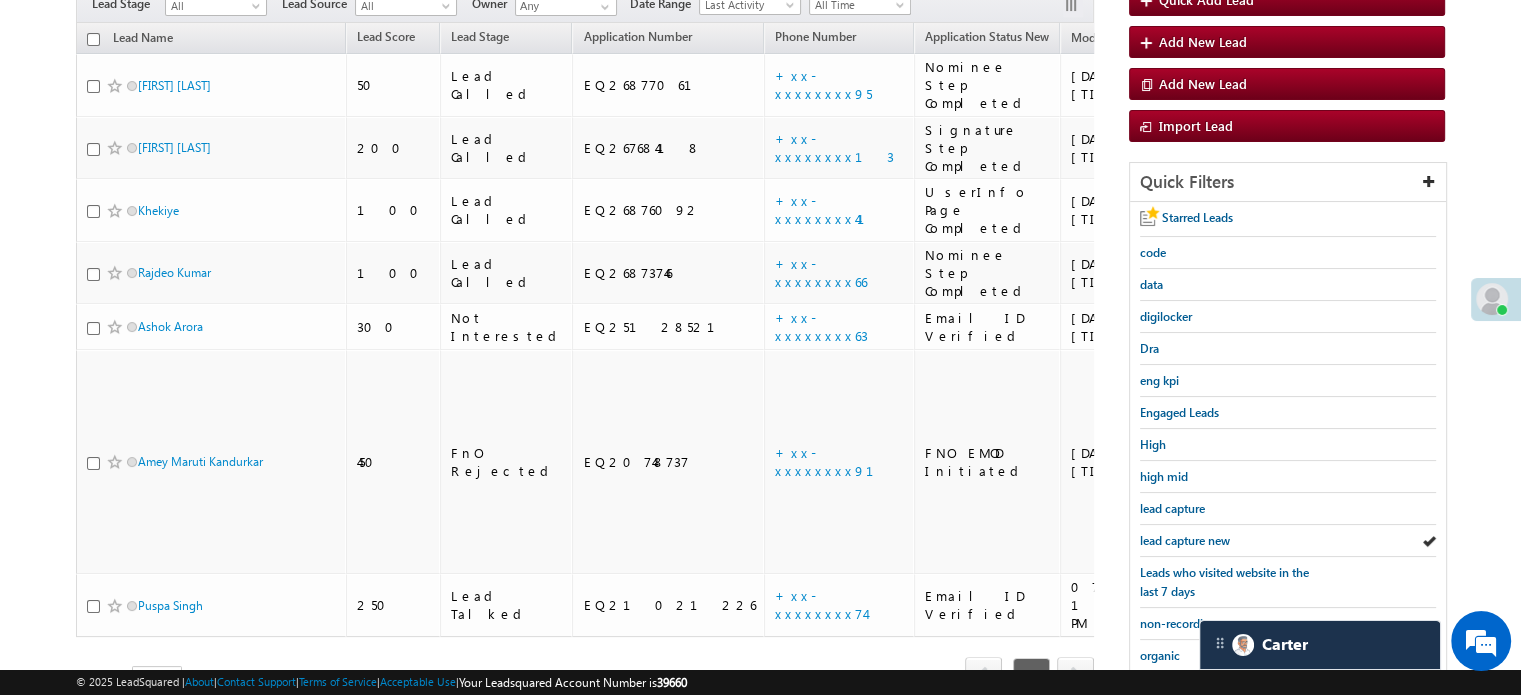 click on "lead capture new" at bounding box center (1185, 540) 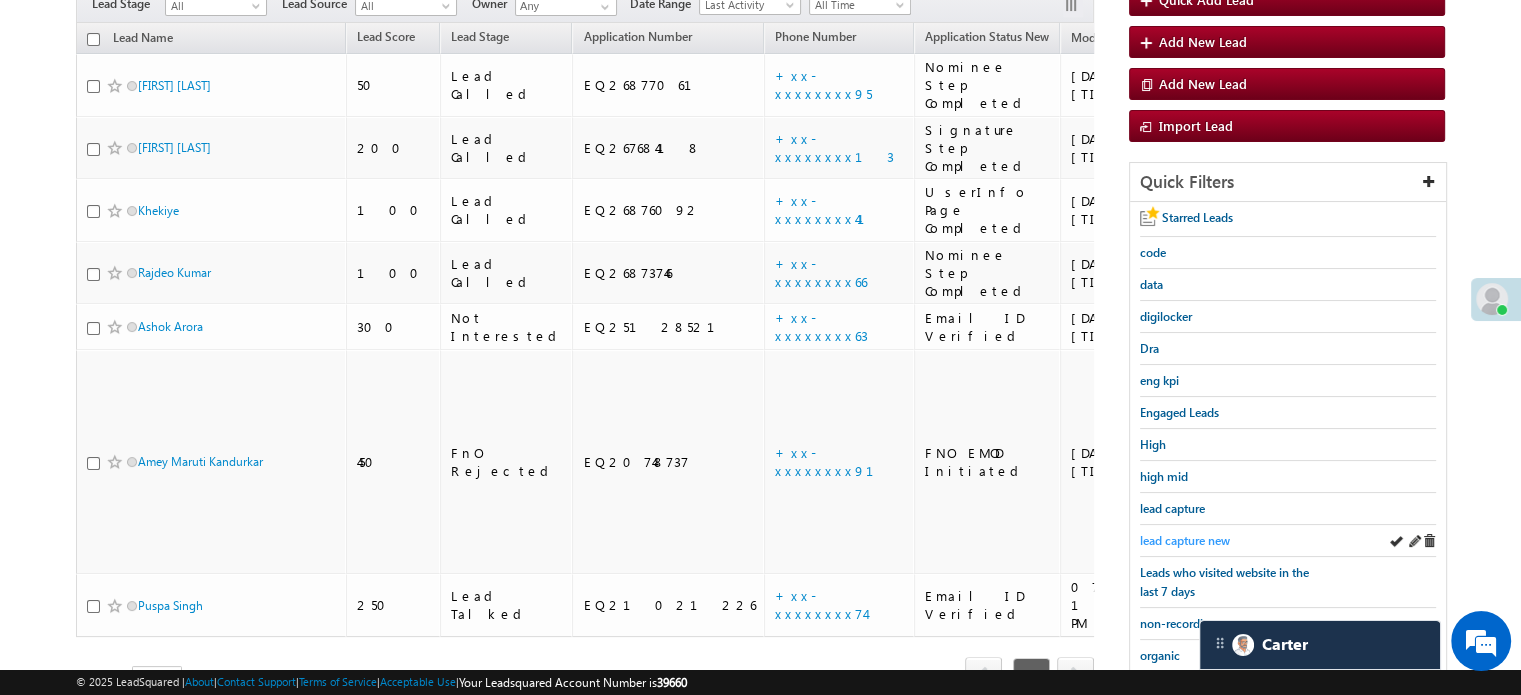 click on "lead capture new" at bounding box center (1185, 540) 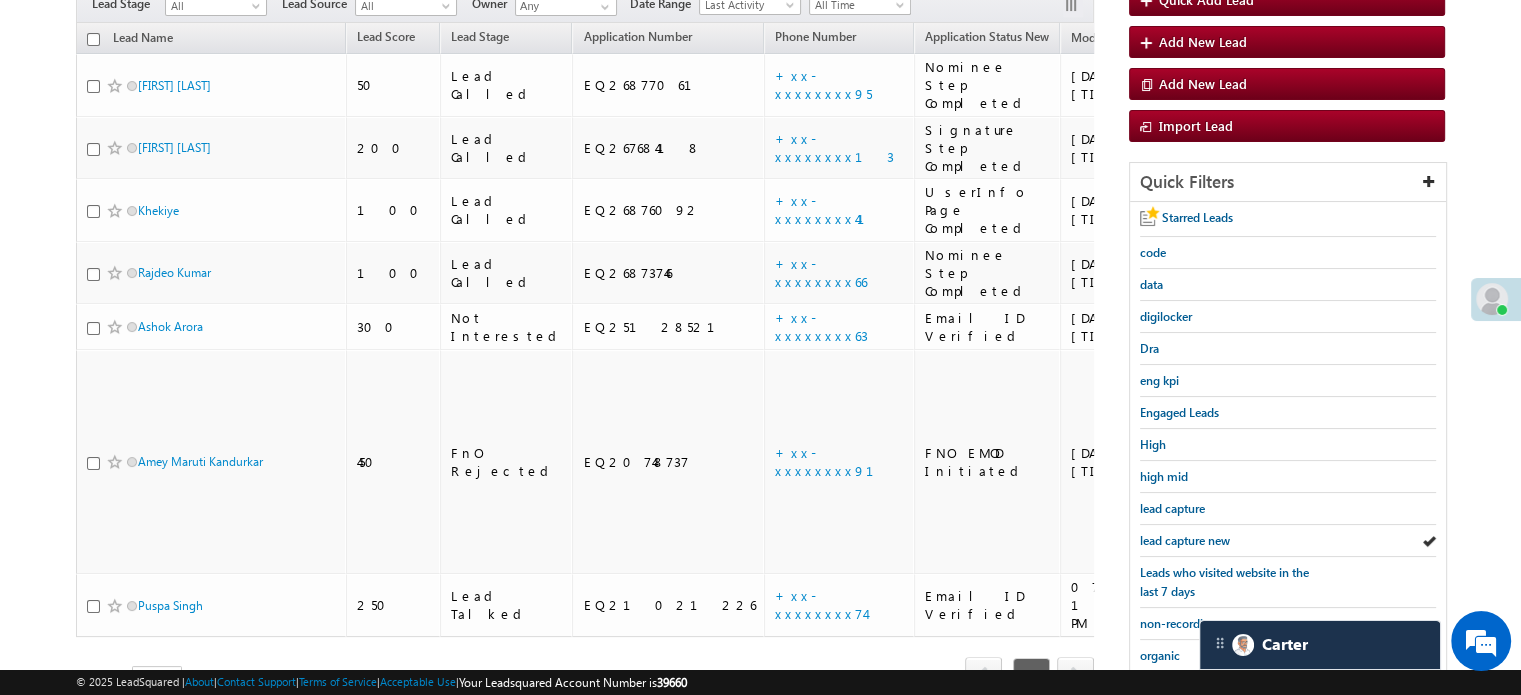 click on "lead capture new" at bounding box center (1185, 540) 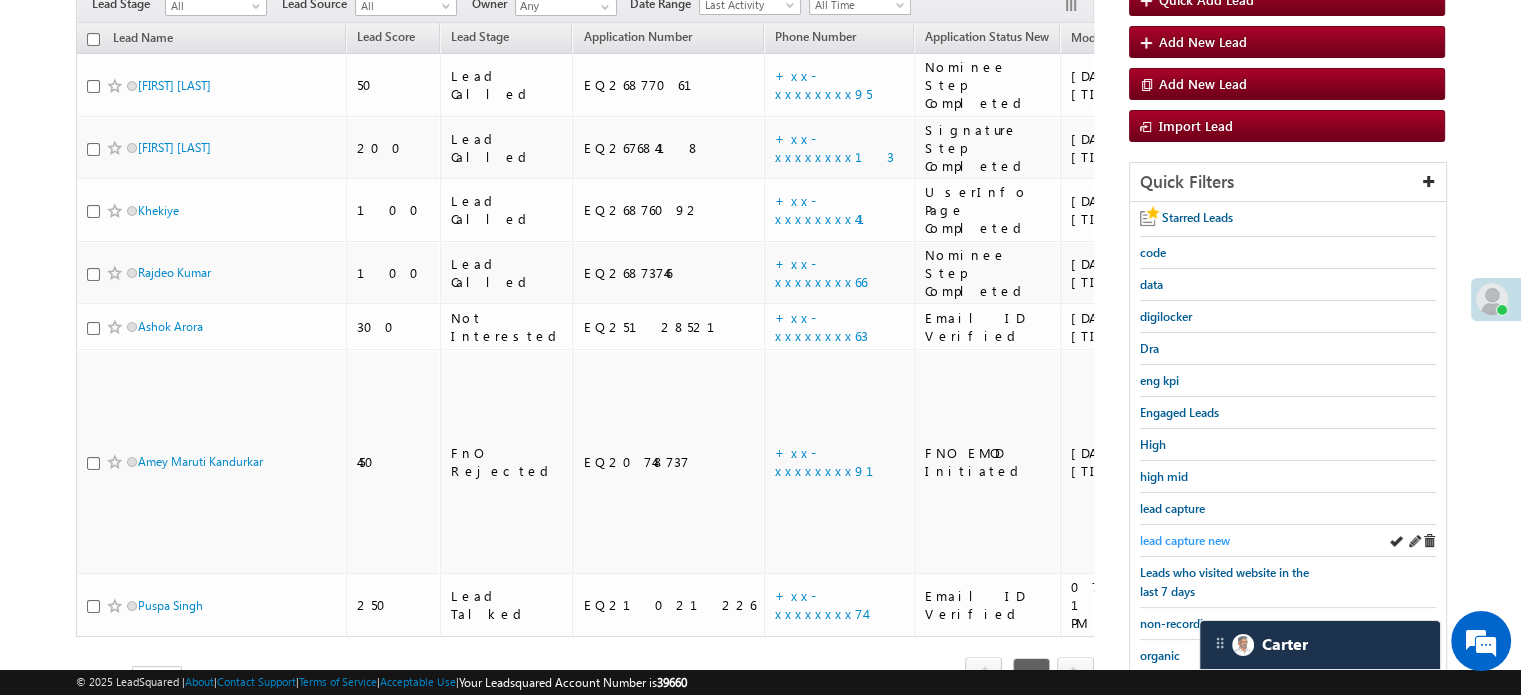 click on "lead capture new" at bounding box center (1185, 540) 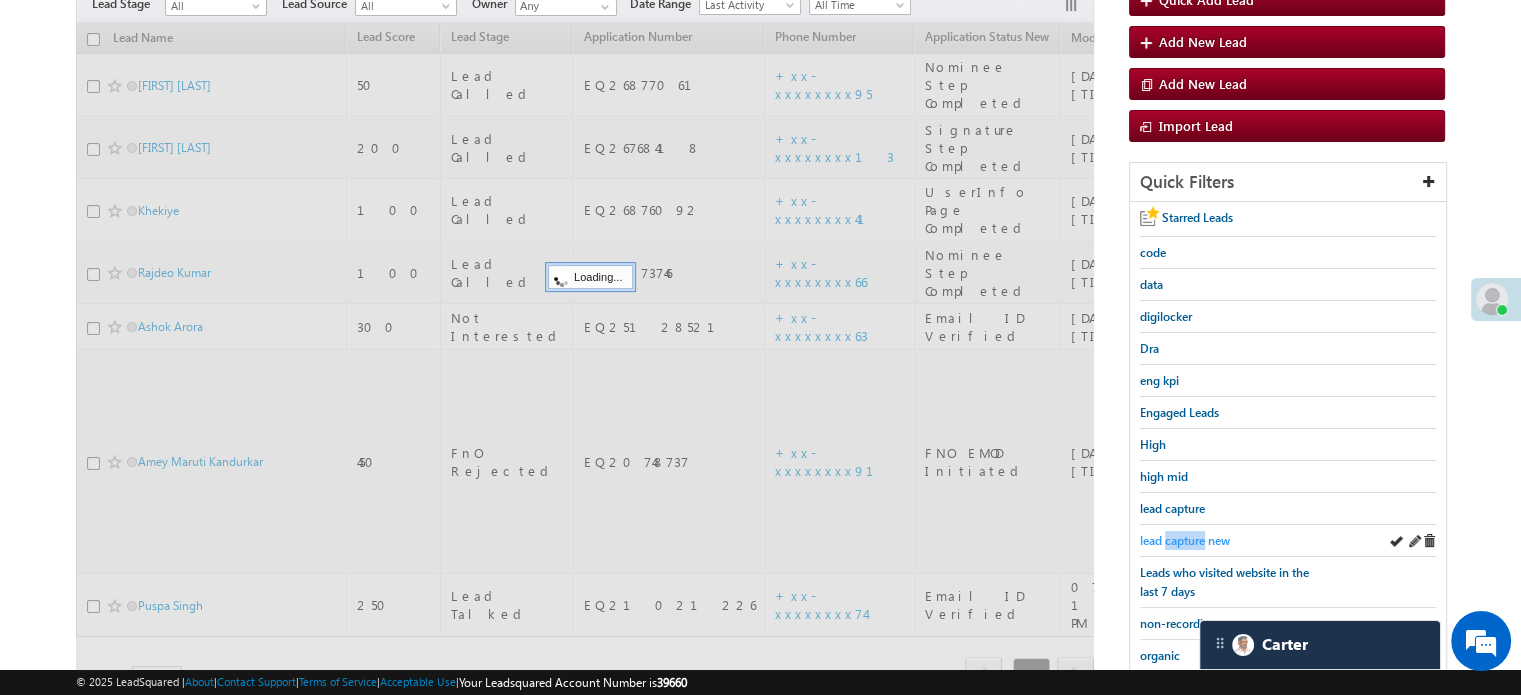 click on "lead capture new" at bounding box center (1185, 540) 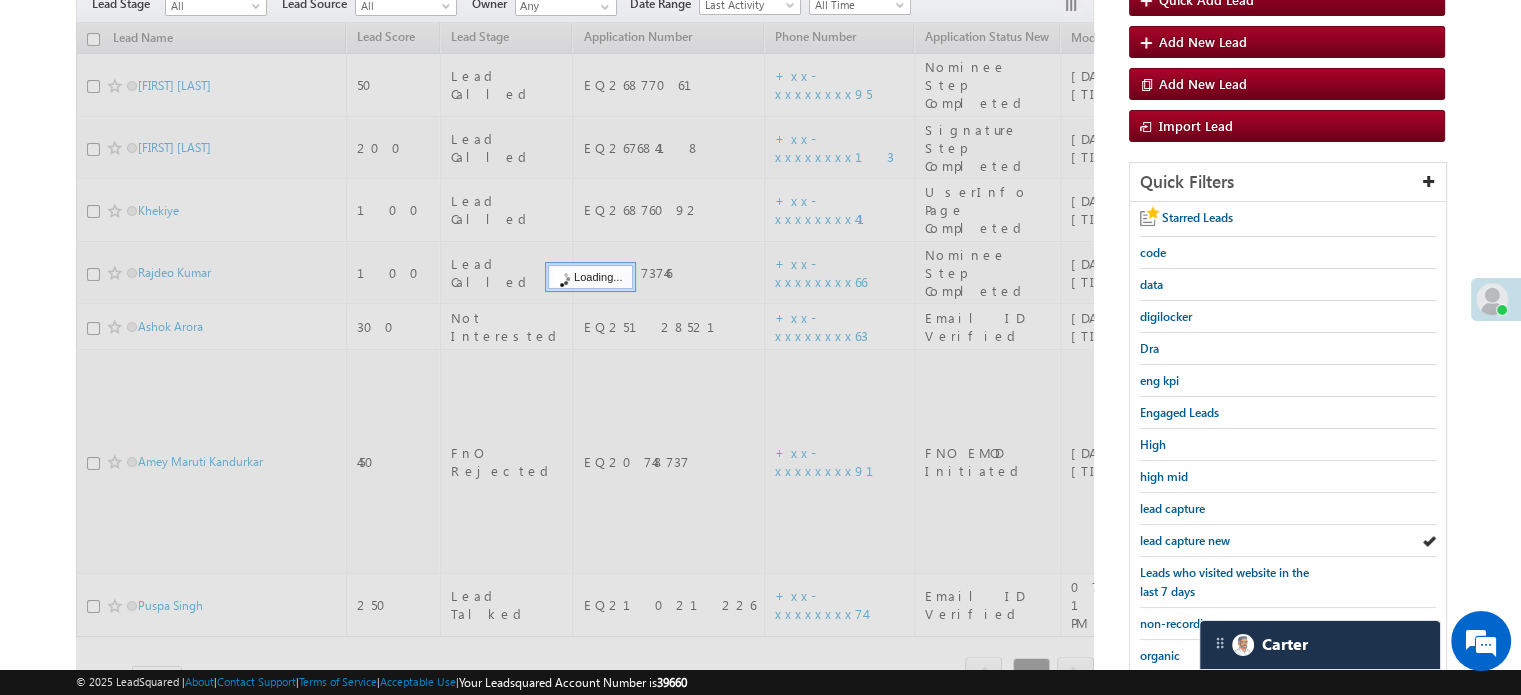 click on "lead capture new" at bounding box center (1185, 540) 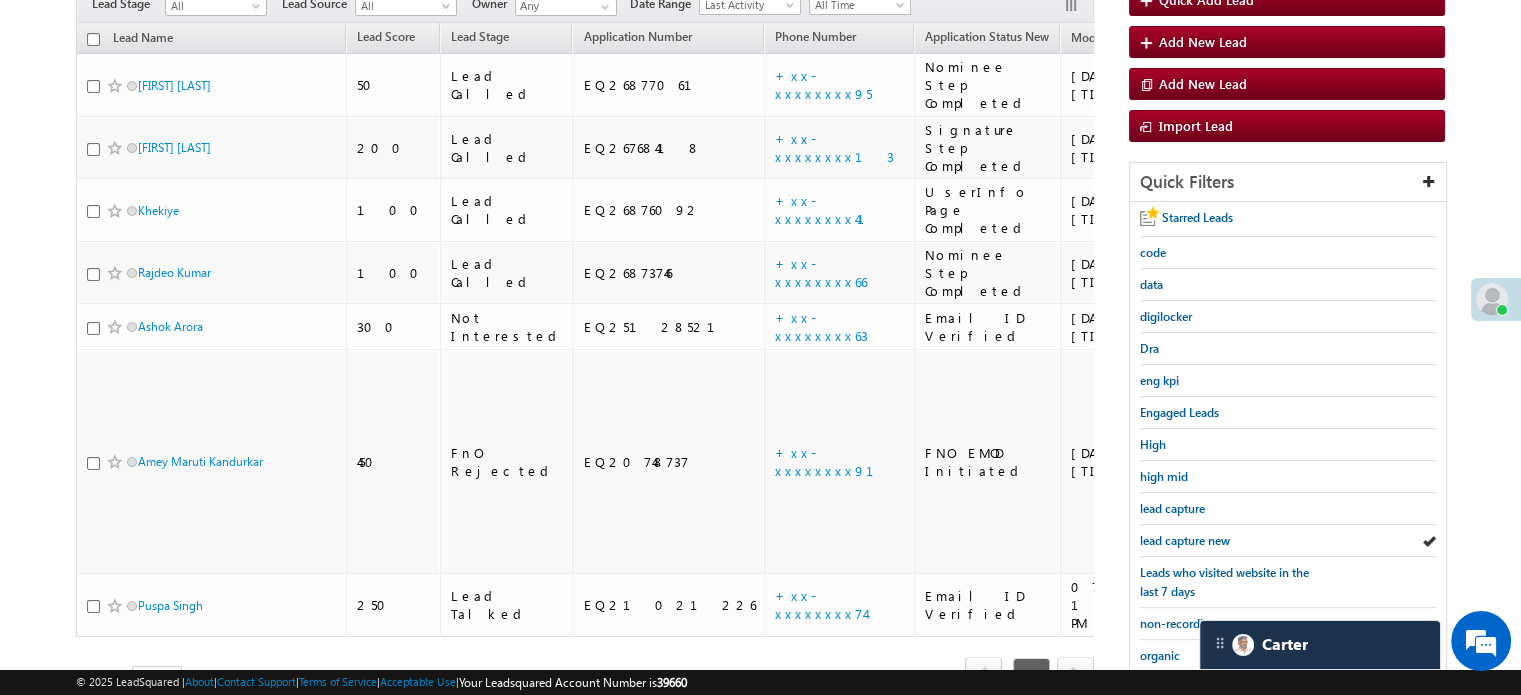 click on "lead capture new" at bounding box center (1185, 540) 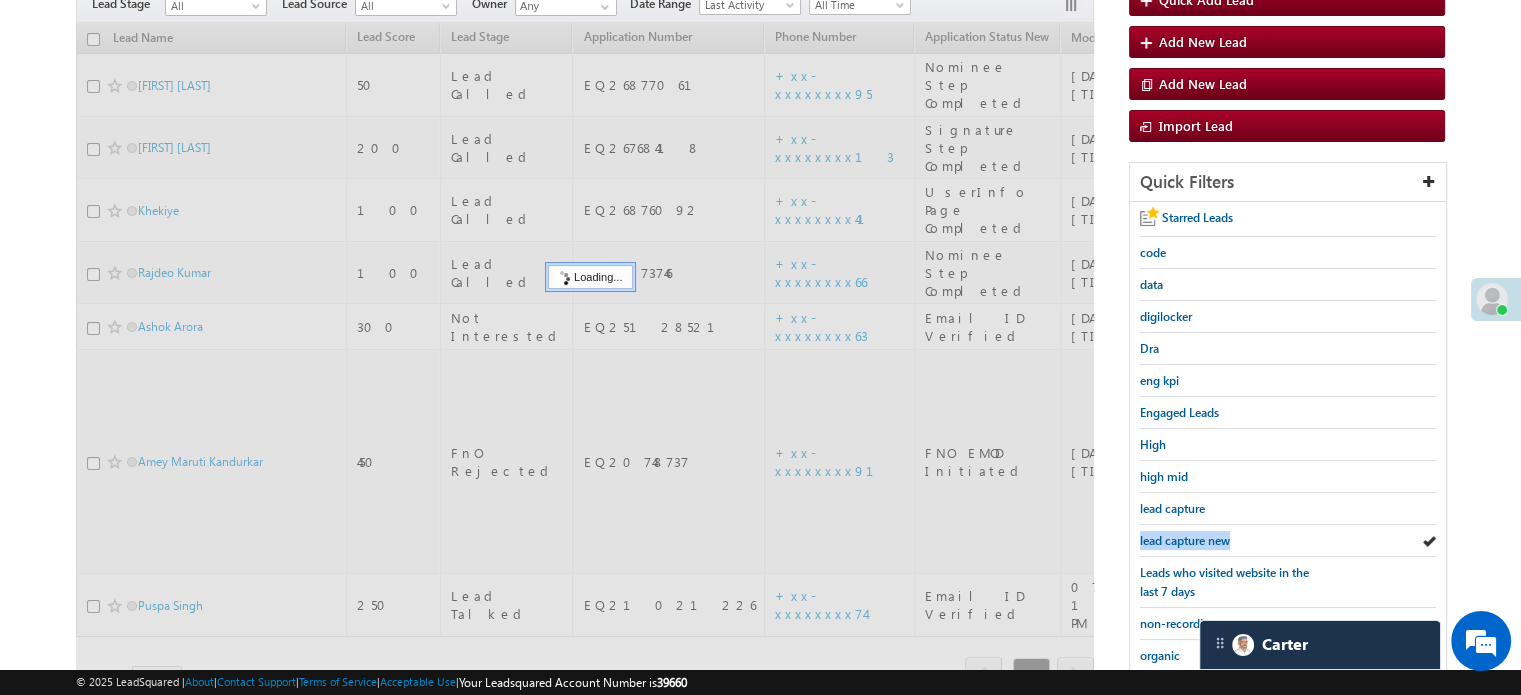click on "lead capture new" at bounding box center (1185, 540) 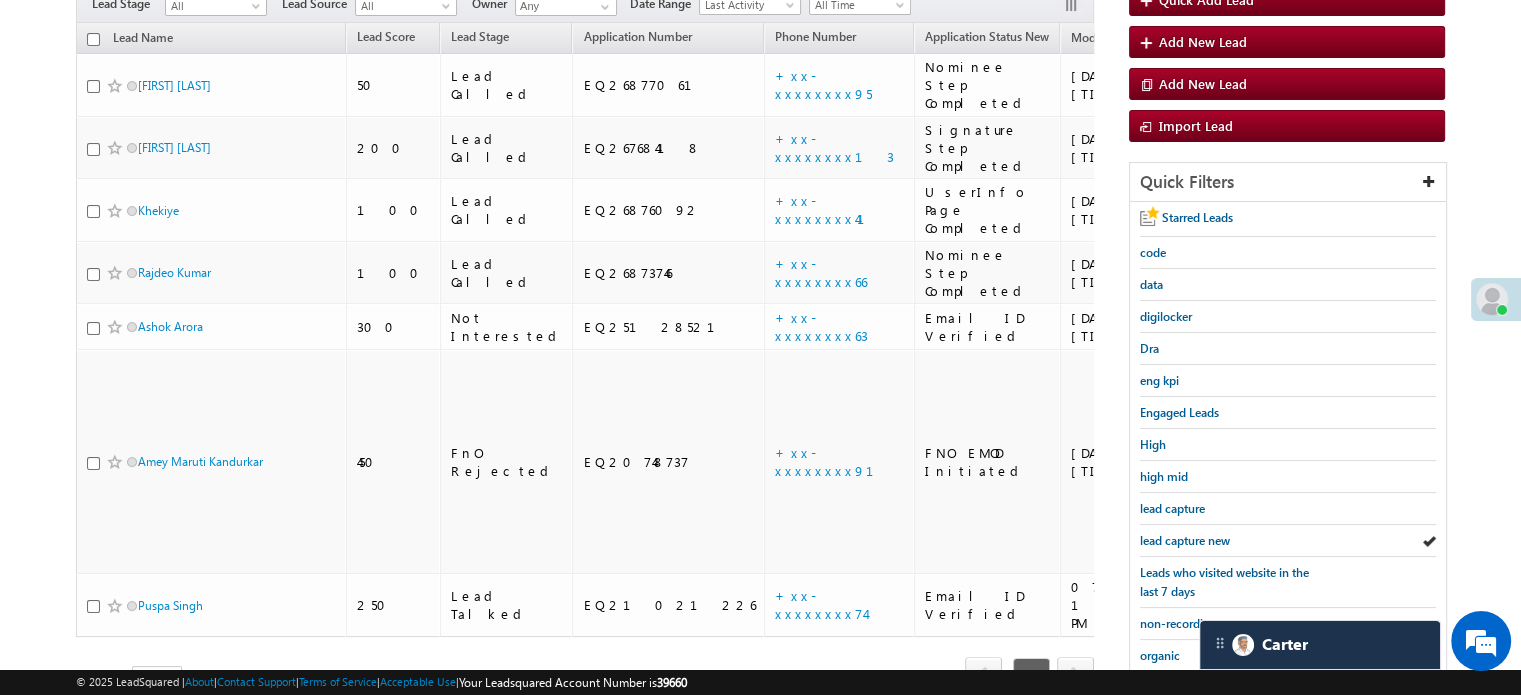 click on "lead capture new" at bounding box center [1185, 540] 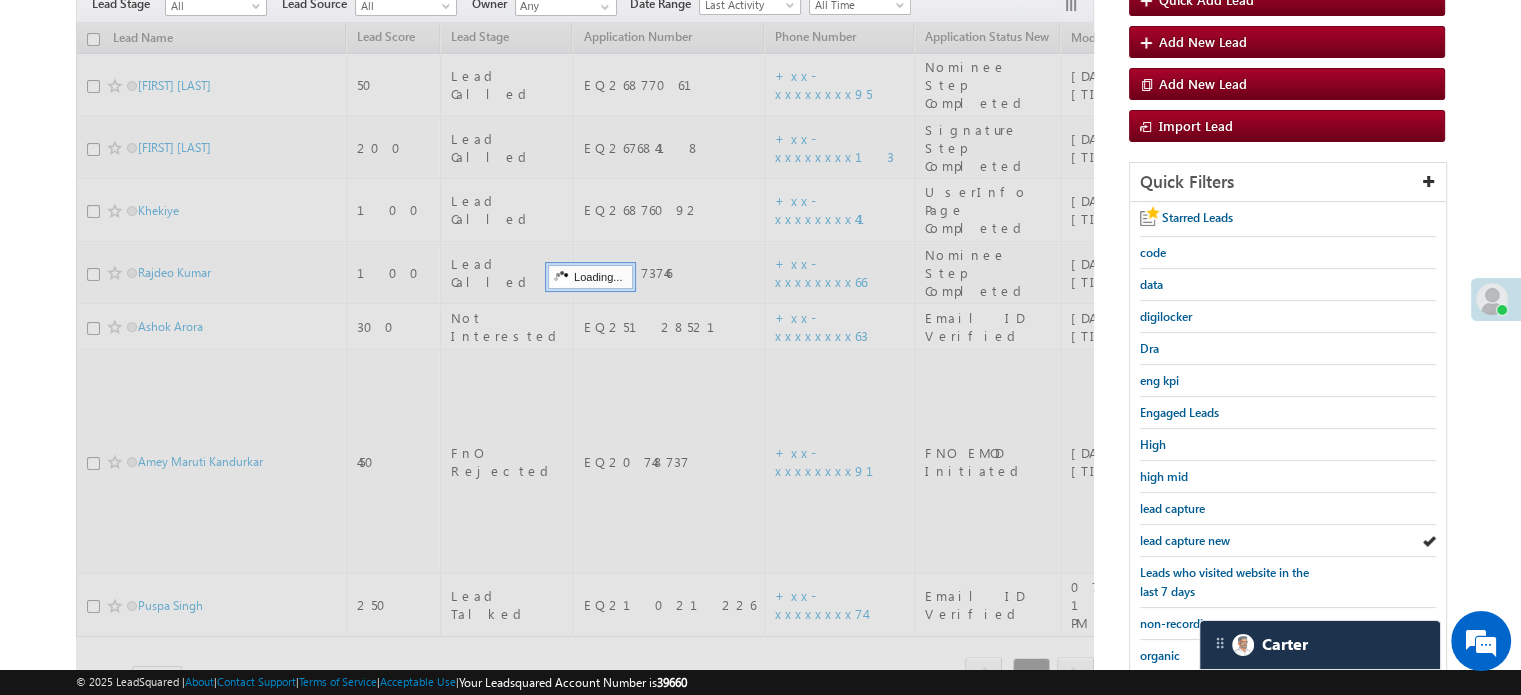 click on "lead capture new" at bounding box center (1185, 540) 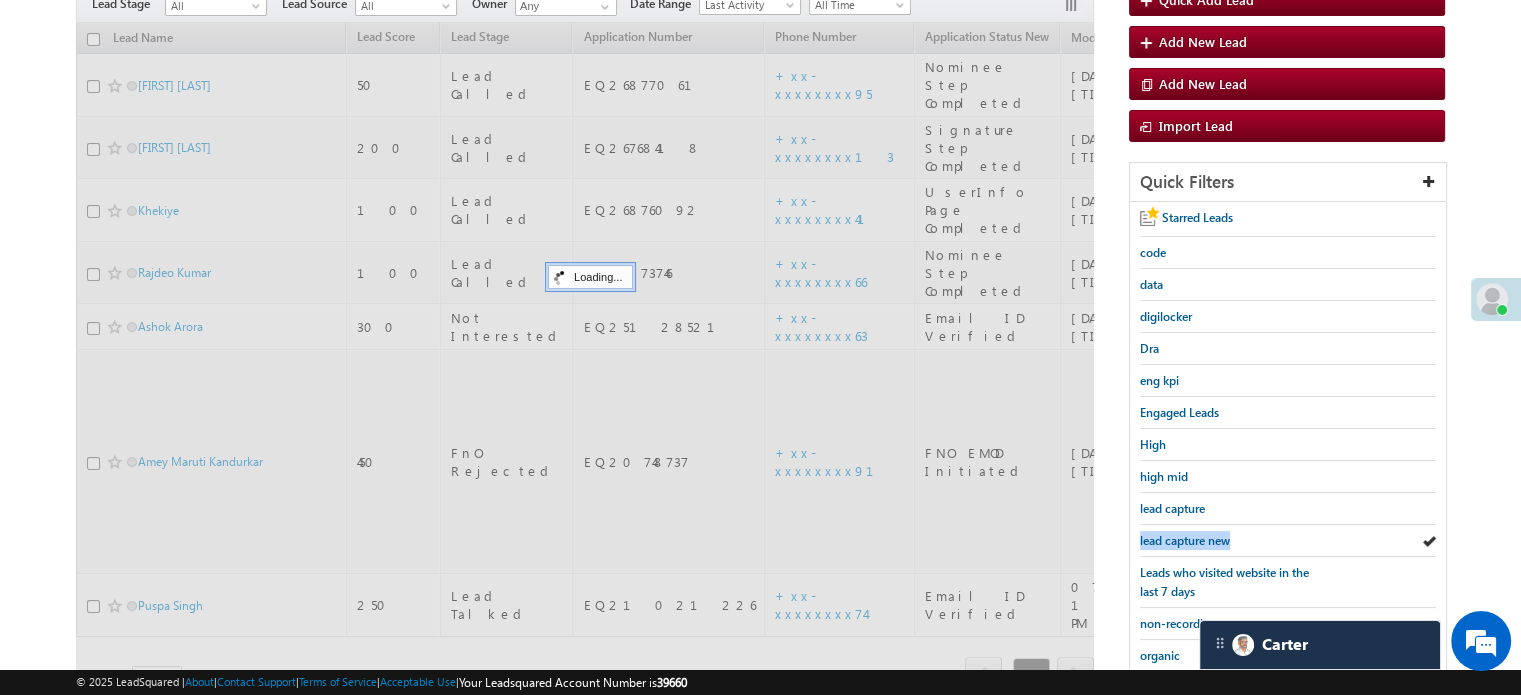 click on "lead capture new" at bounding box center (1185, 540) 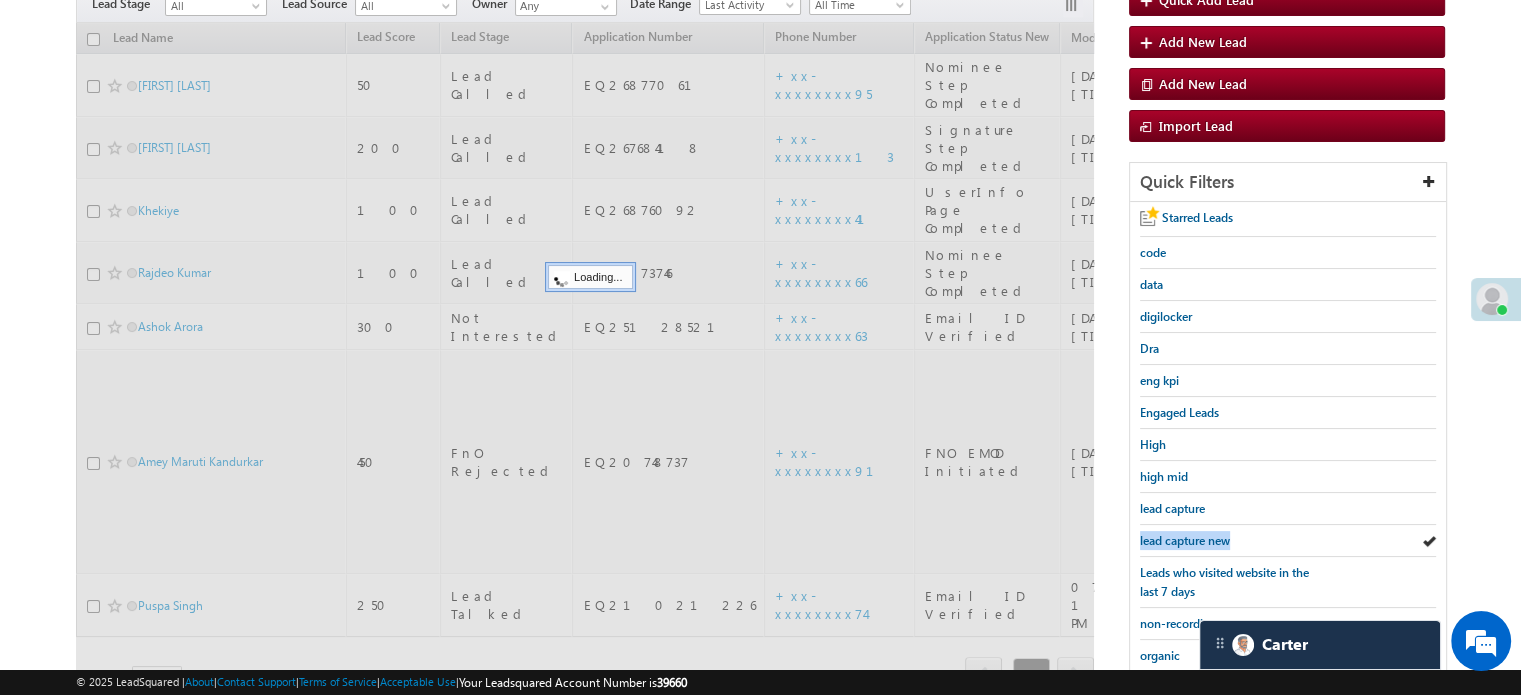 click on "lead capture new" at bounding box center (1185, 540) 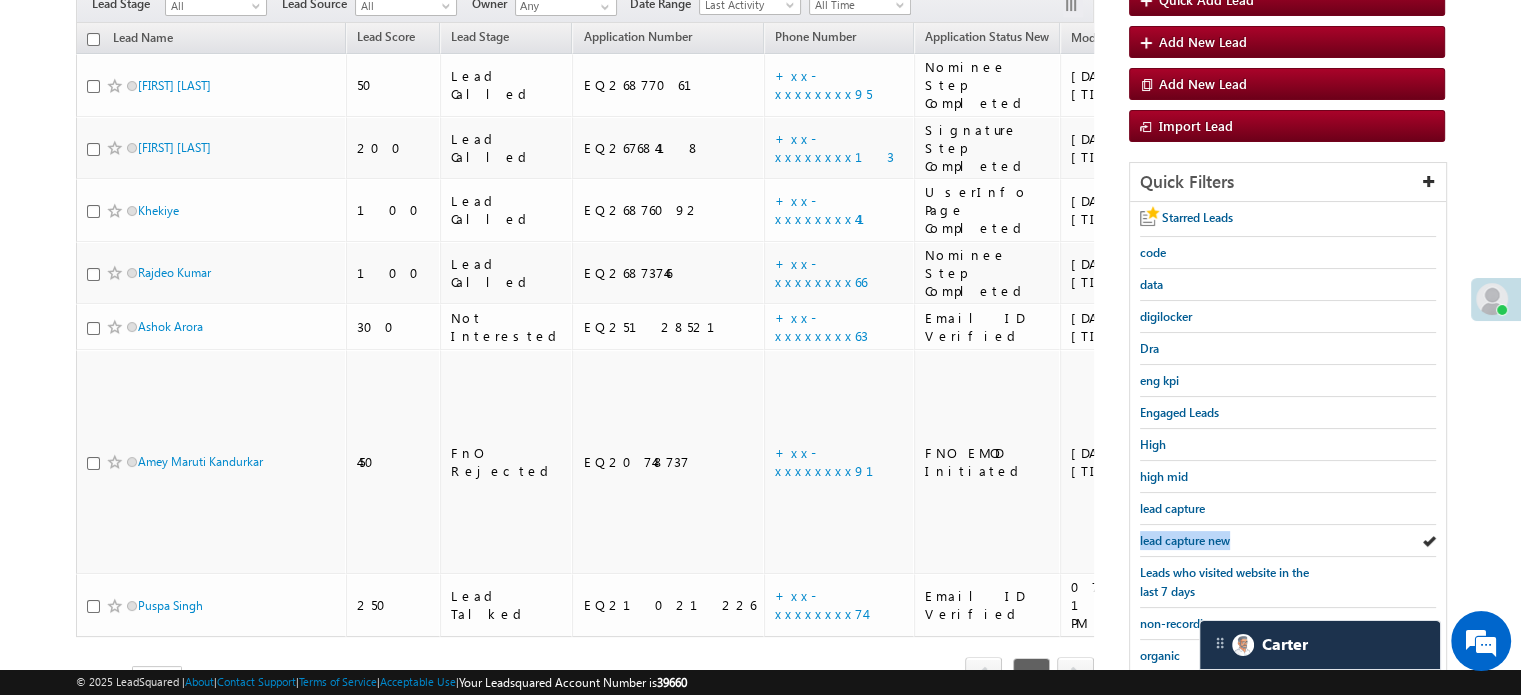 click on "lead capture new" at bounding box center [1185, 540] 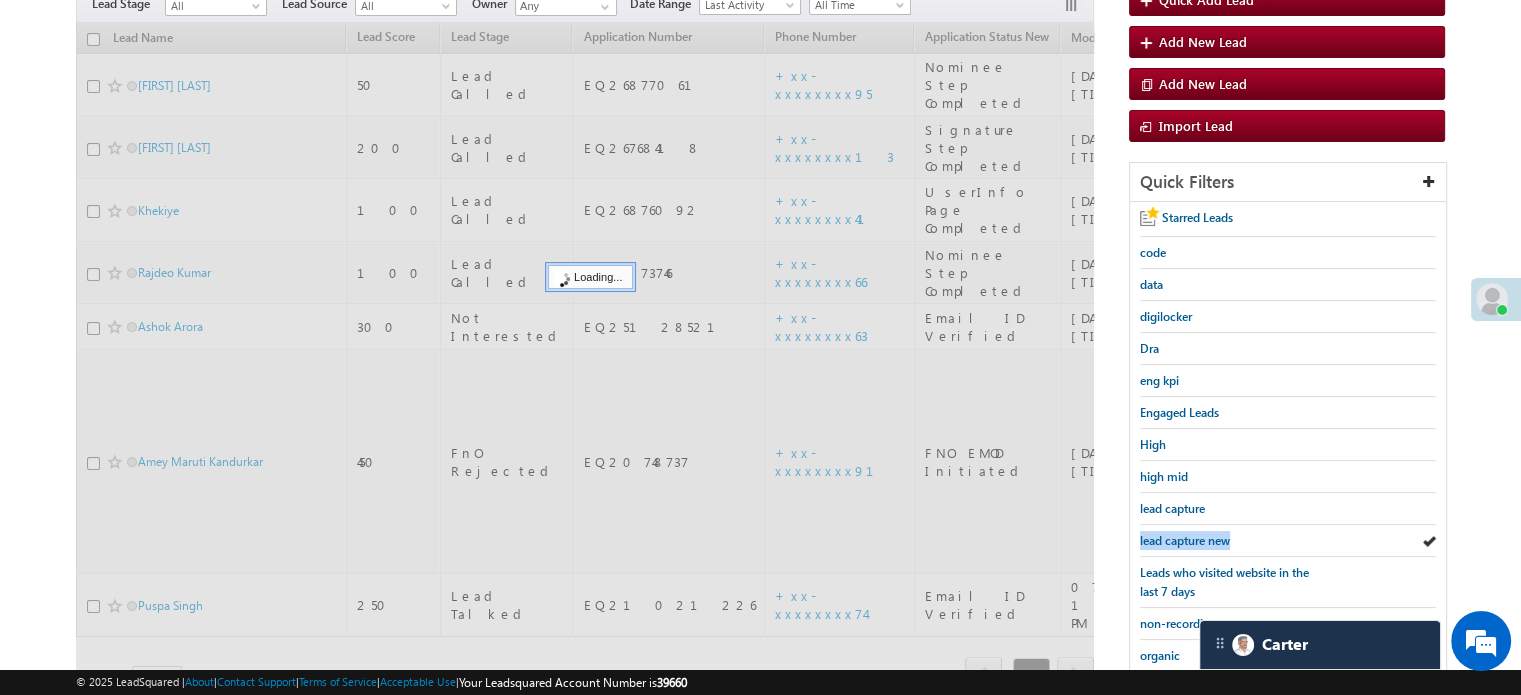 click on "lead capture new" at bounding box center [1185, 540] 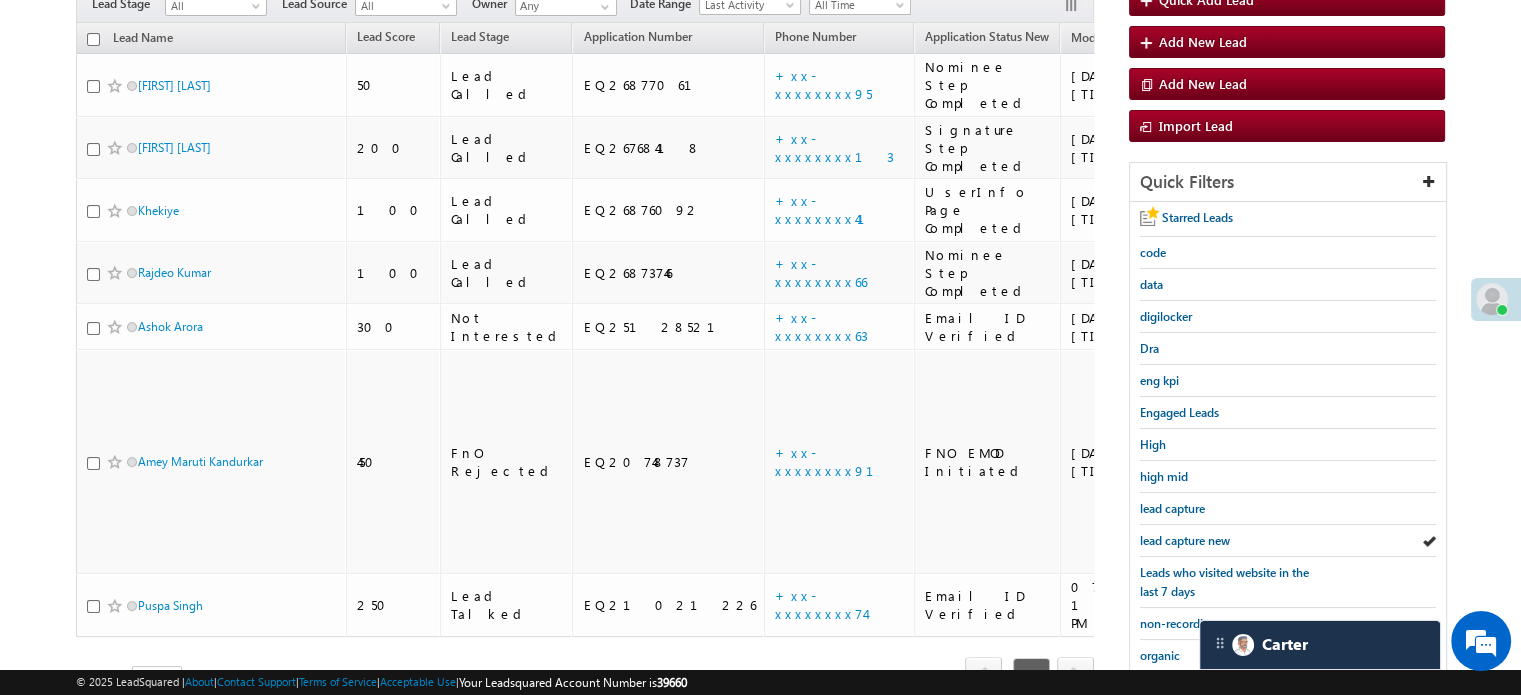 click on "lead capture new" at bounding box center [1185, 540] 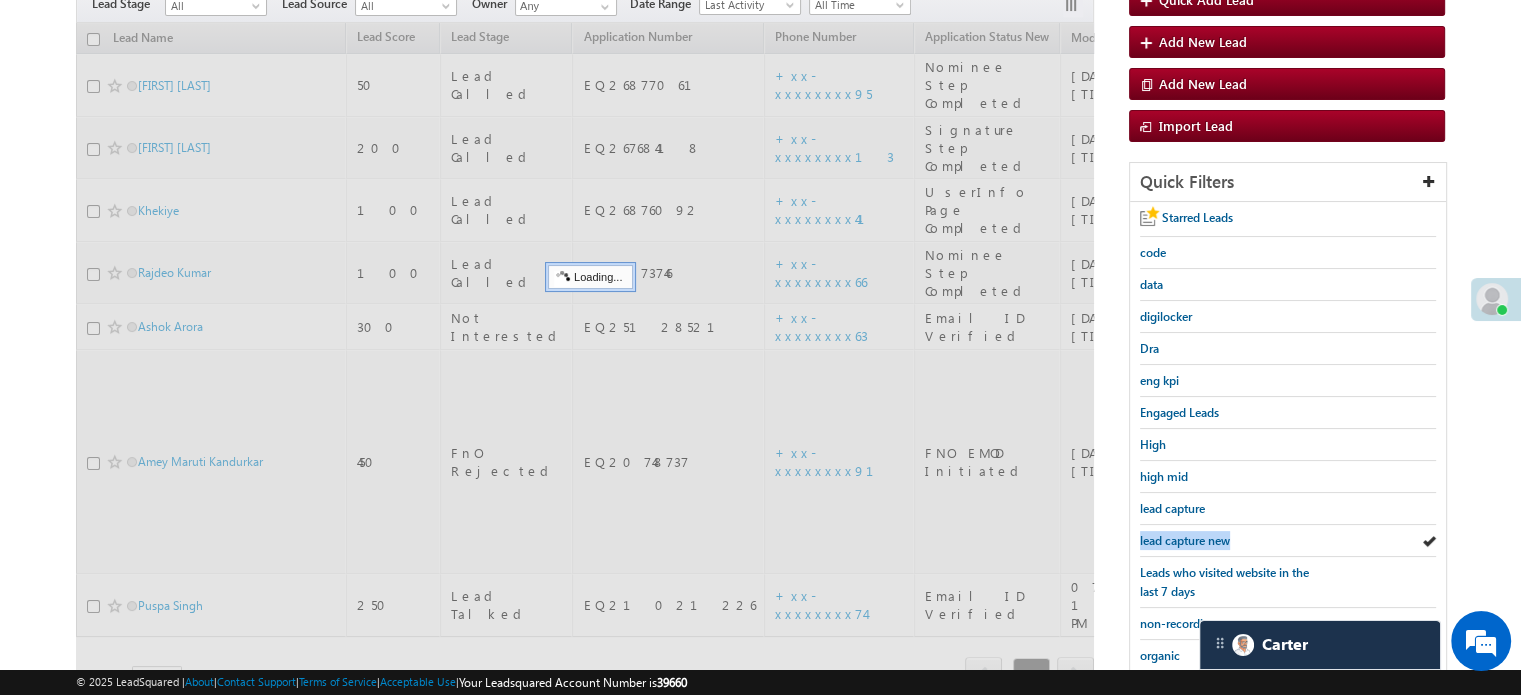 click on "lead capture new" at bounding box center [1185, 540] 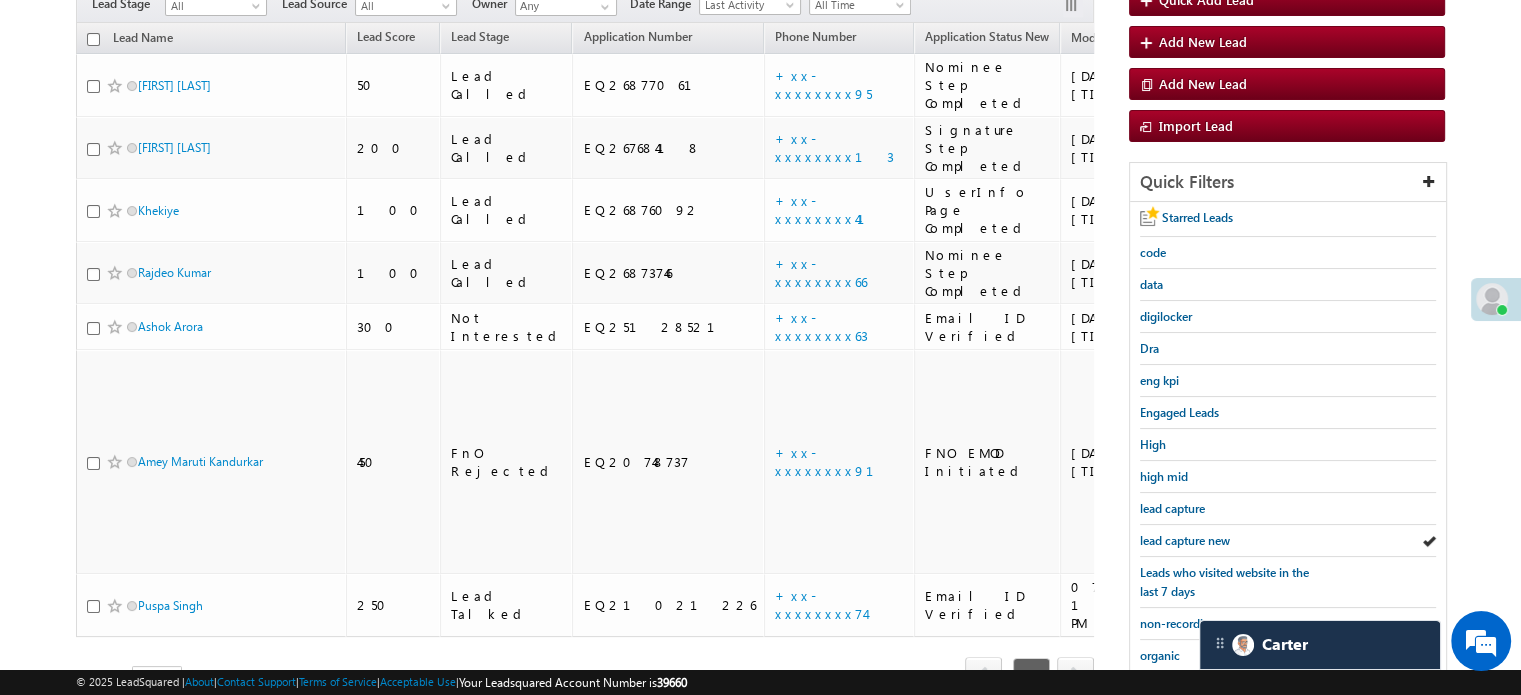 click on "lead capture new" at bounding box center [1185, 540] 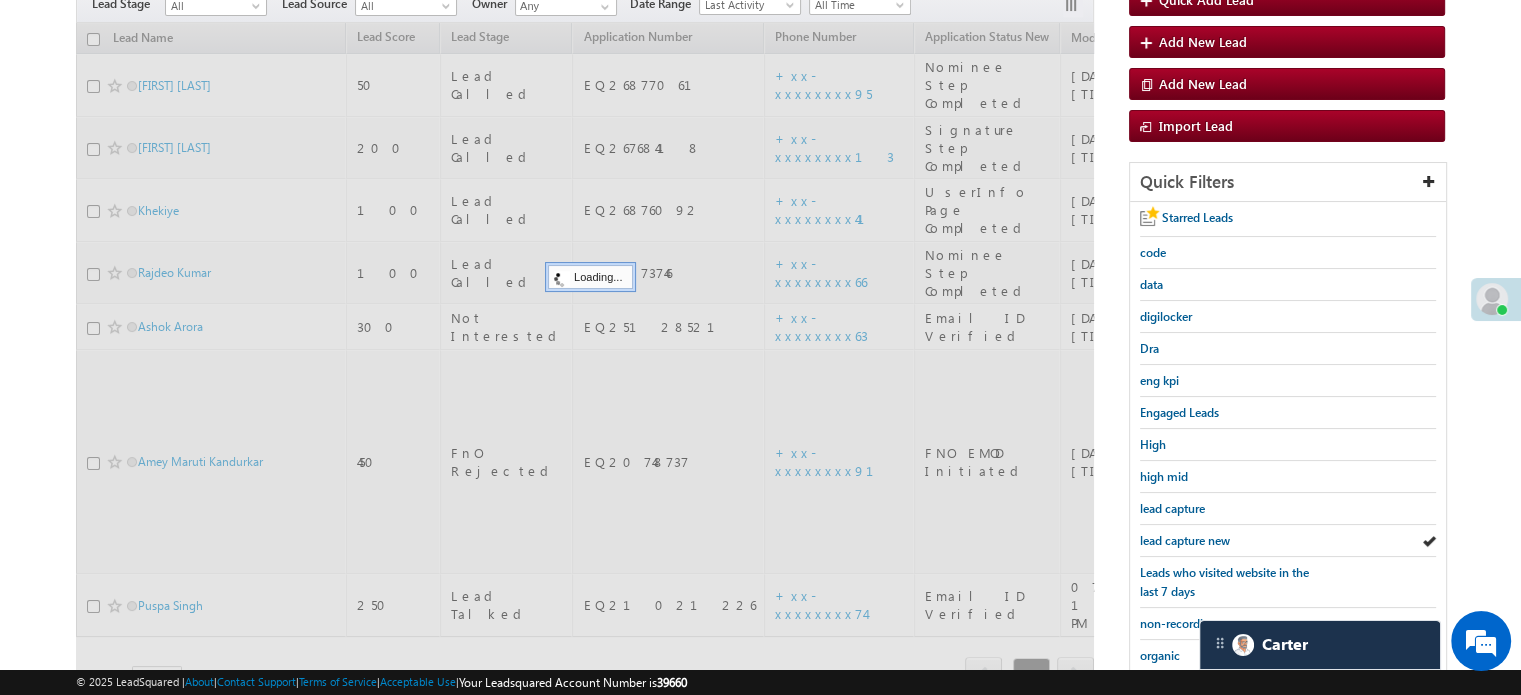 click on "lead capture new" at bounding box center [1185, 540] 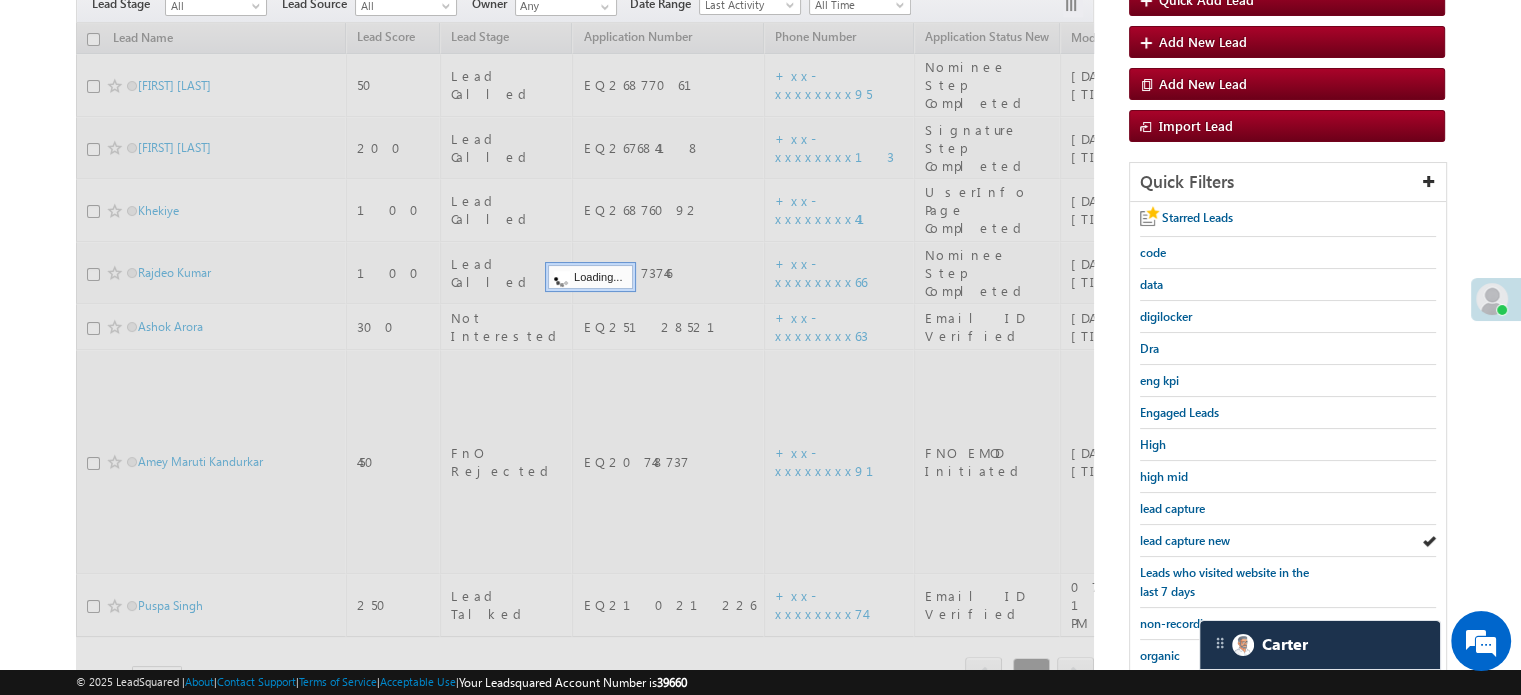 click on "lead capture new" at bounding box center (1185, 540) 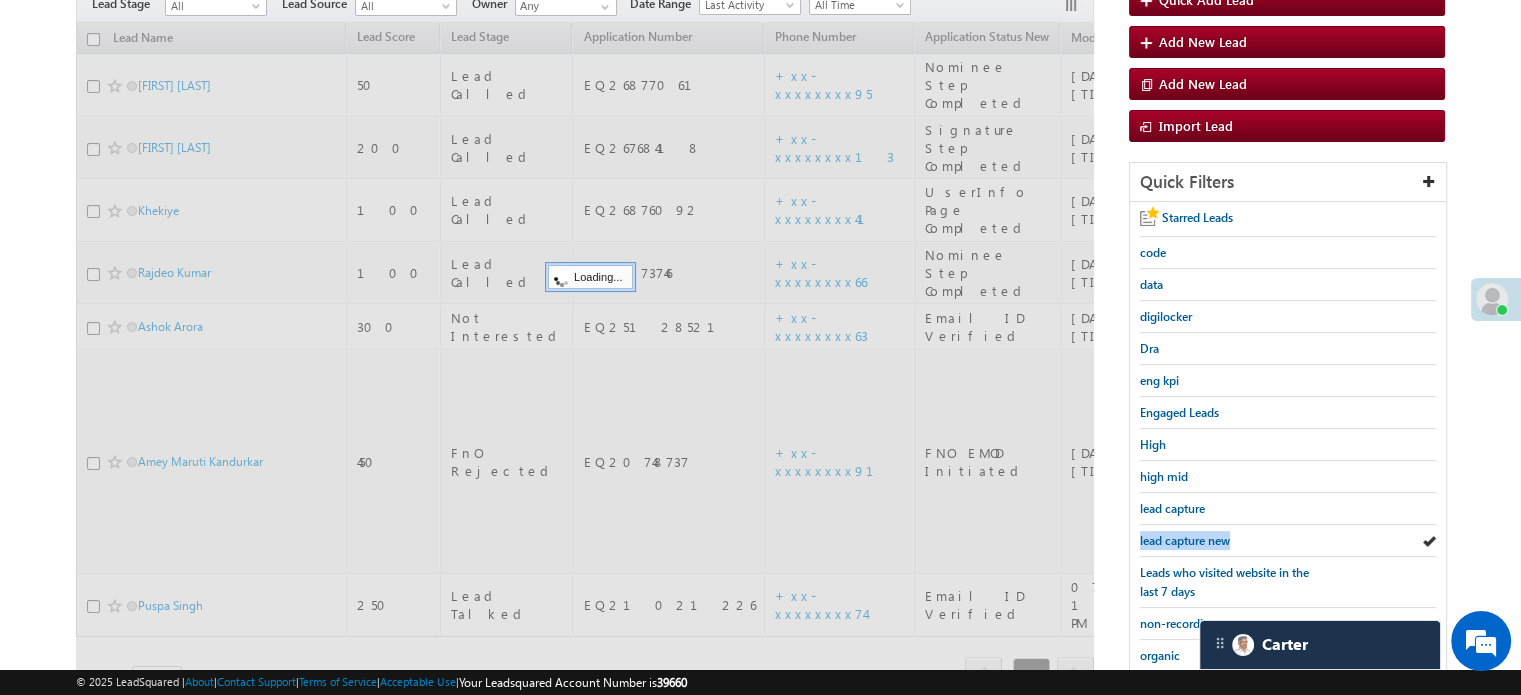 click on "lead capture new" at bounding box center [1185, 540] 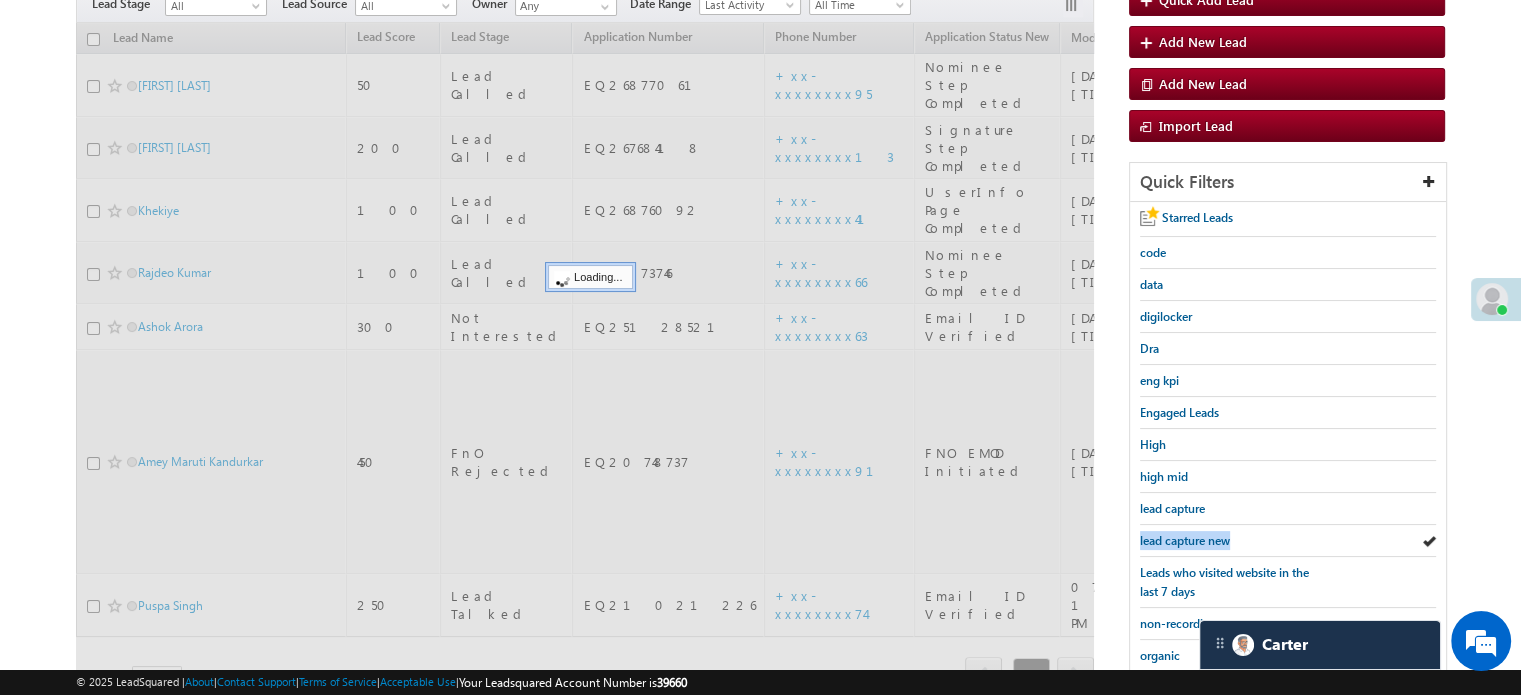click on "lead capture new" at bounding box center (1185, 540) 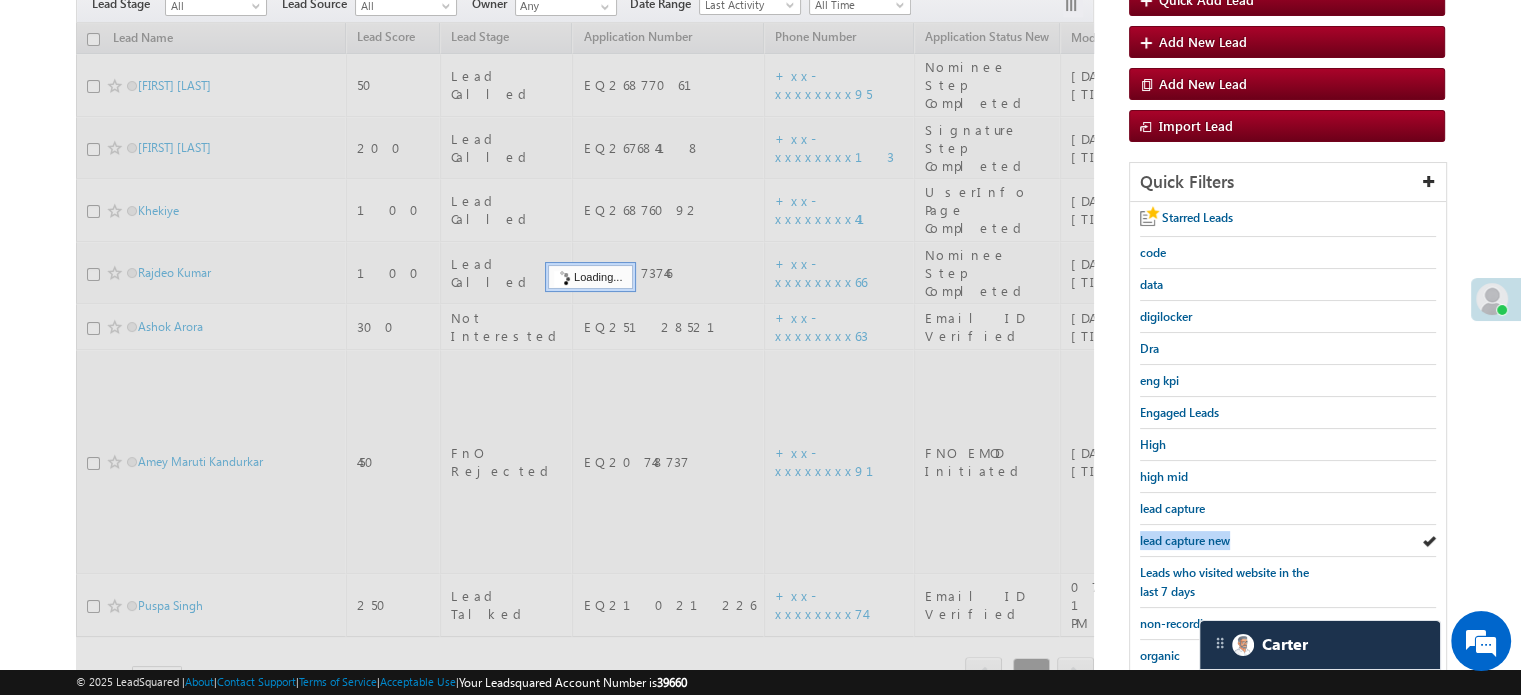 click on "lead capture new" at bounding box center [1185, 540] 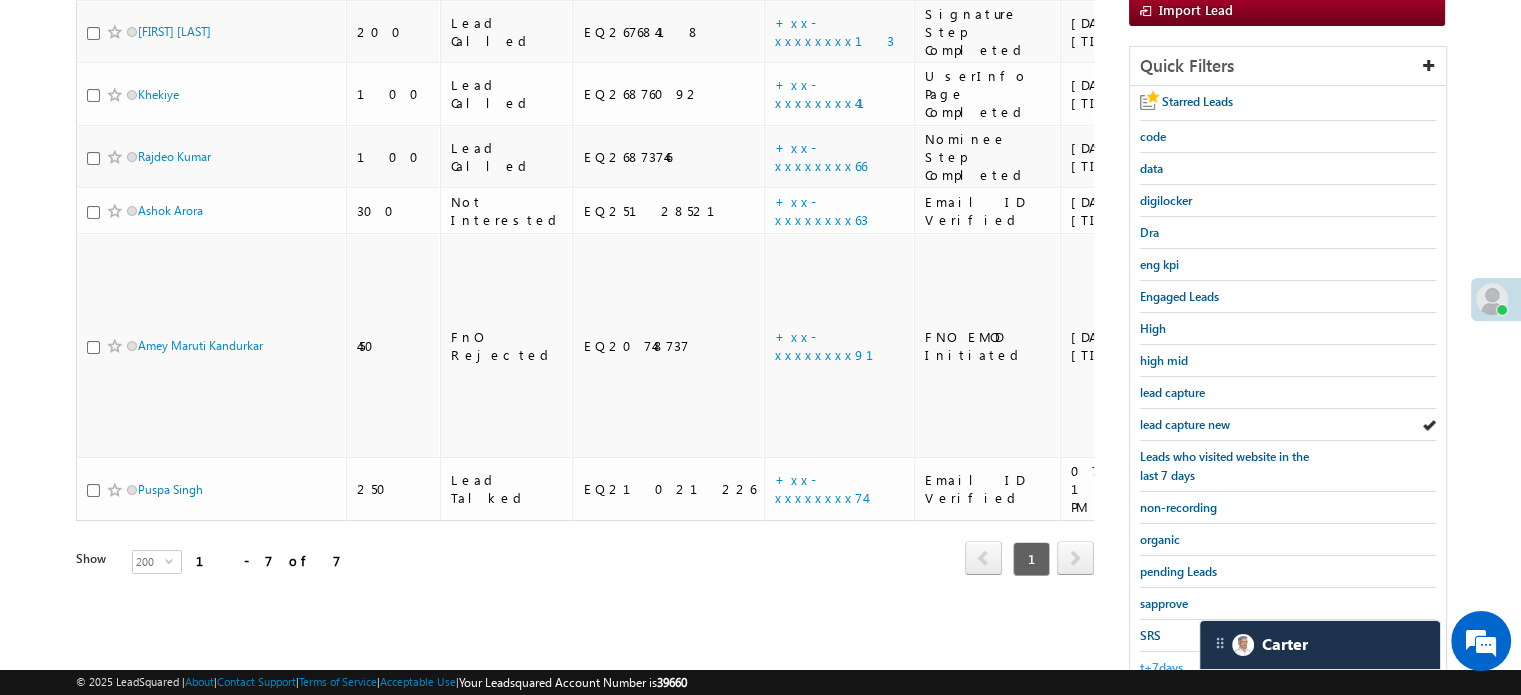 scroll, scrollTop: 429, scrollLeft: 0, axis: vertical 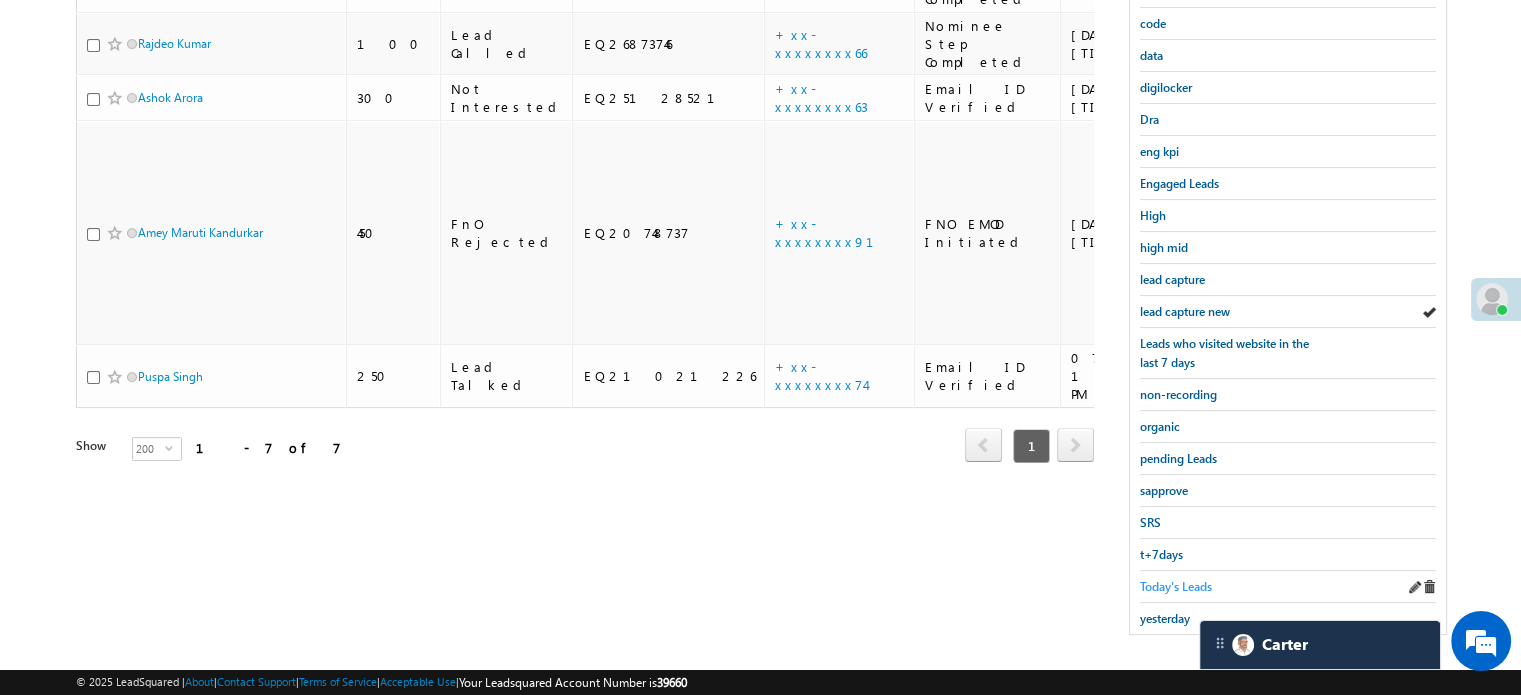 click on "Today's Leads" at bounding box center (1176, 586) 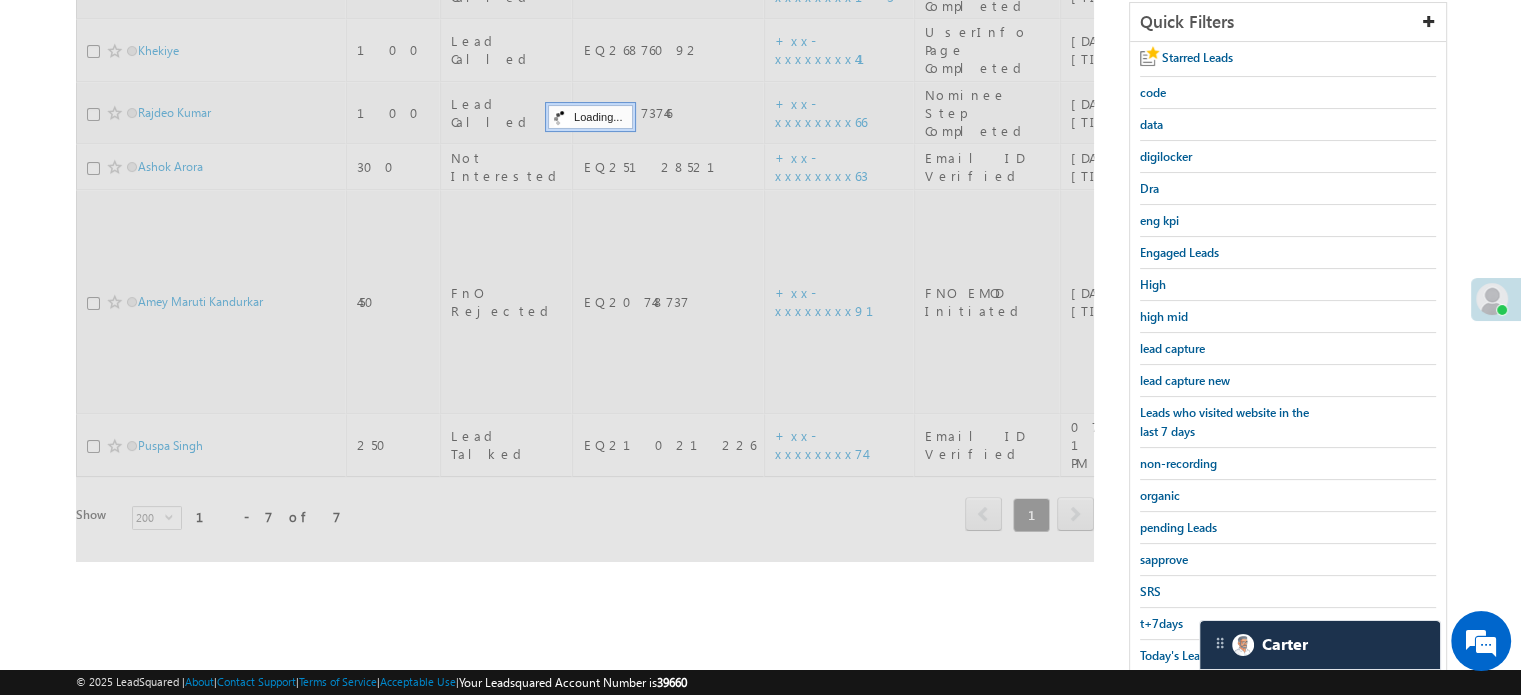 scroll, scrollTop: 129, scrollLeft: 0, axis: vertical 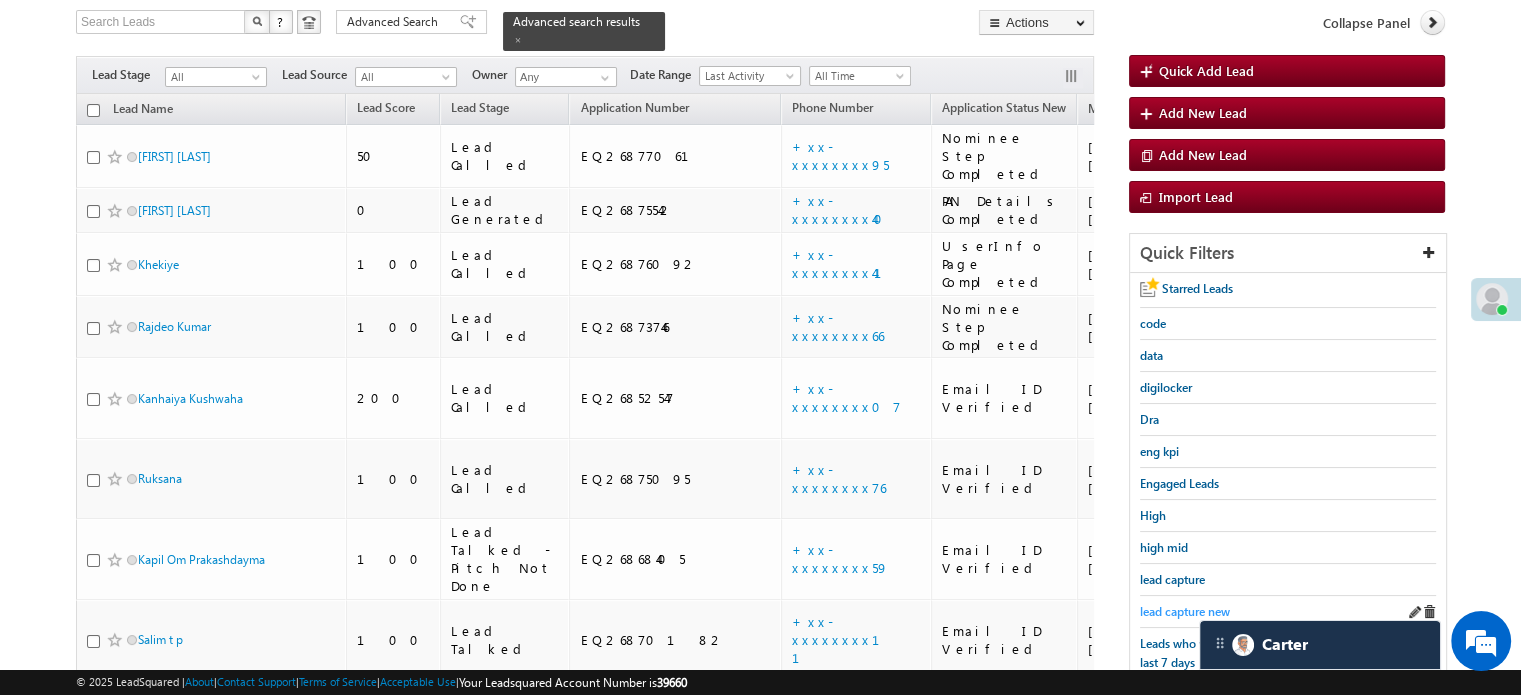 click on "lead capture new" at bounding box center (1185, 611) 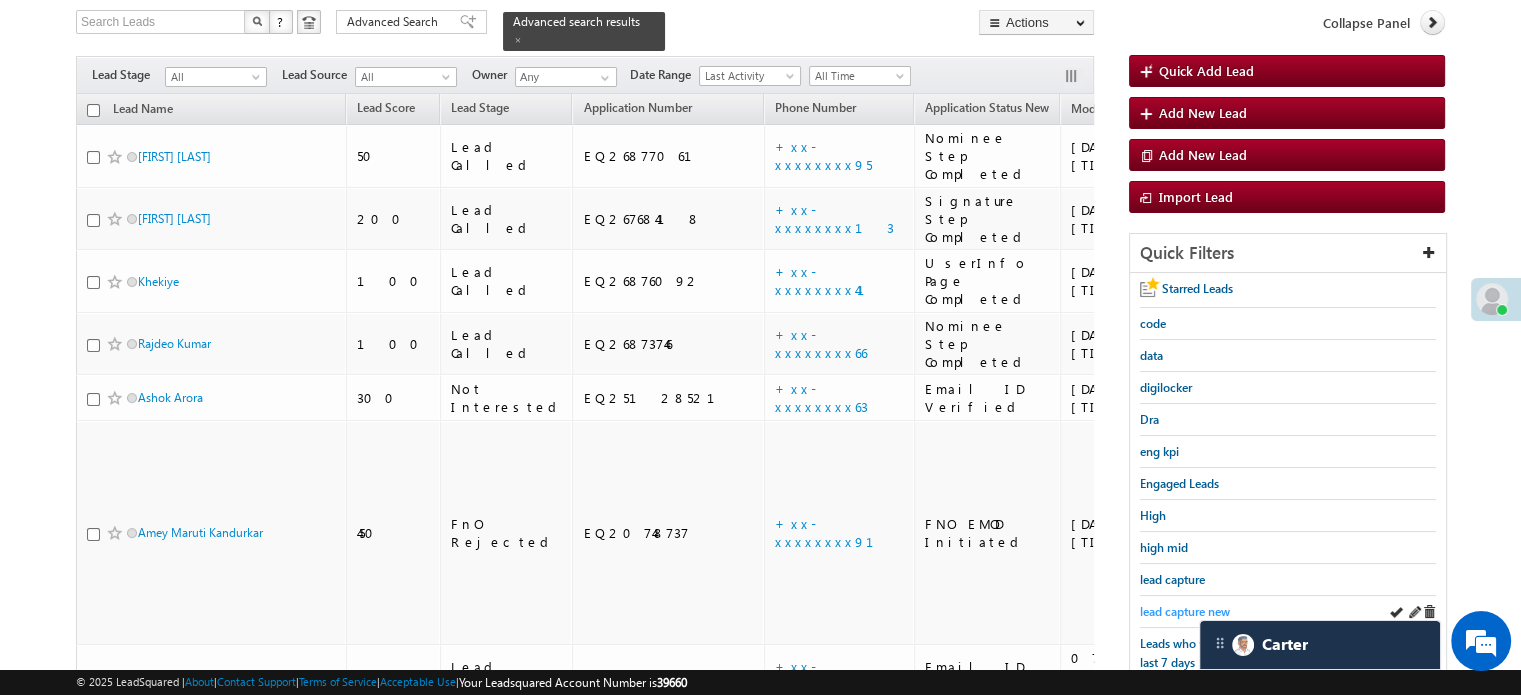 click on "lead capture new" at bounding box center [1185, 611] 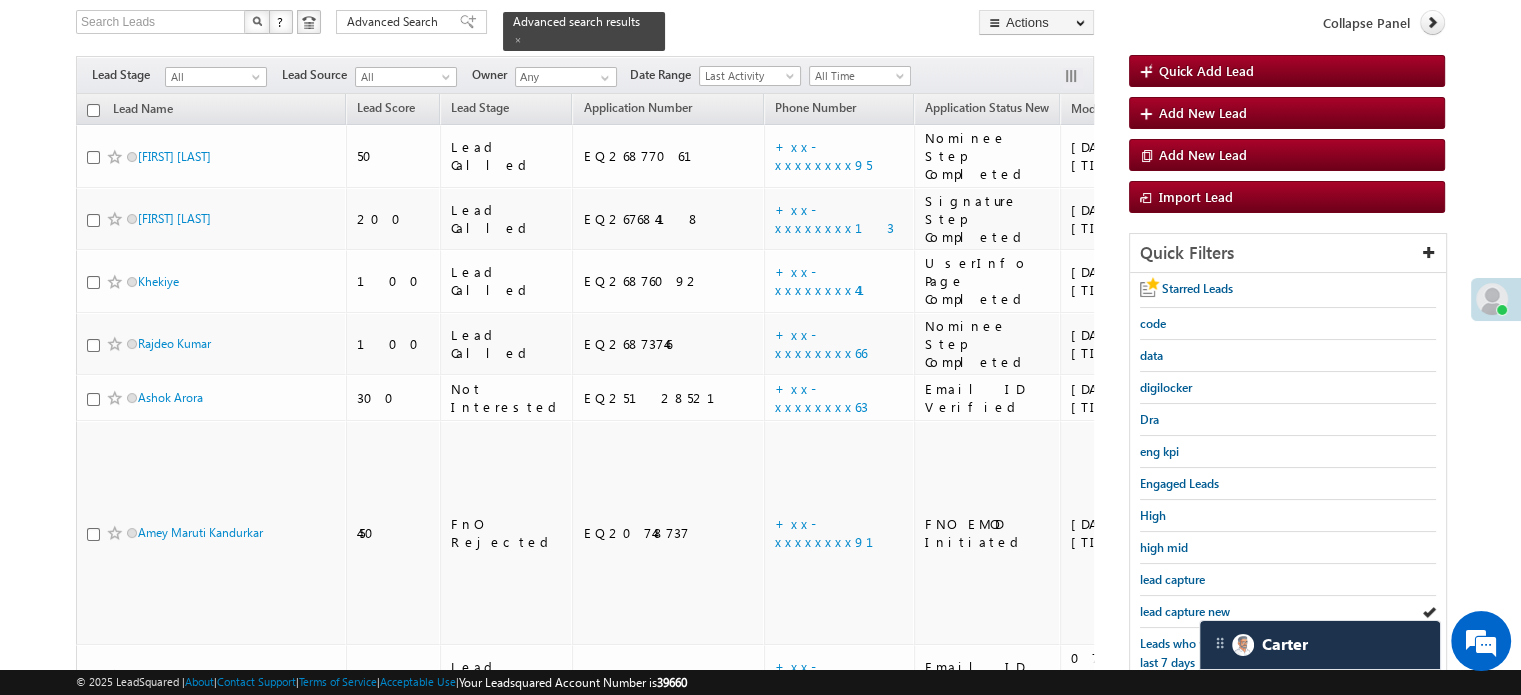 click on "lead capture new" at bounding box center (1185, 611) 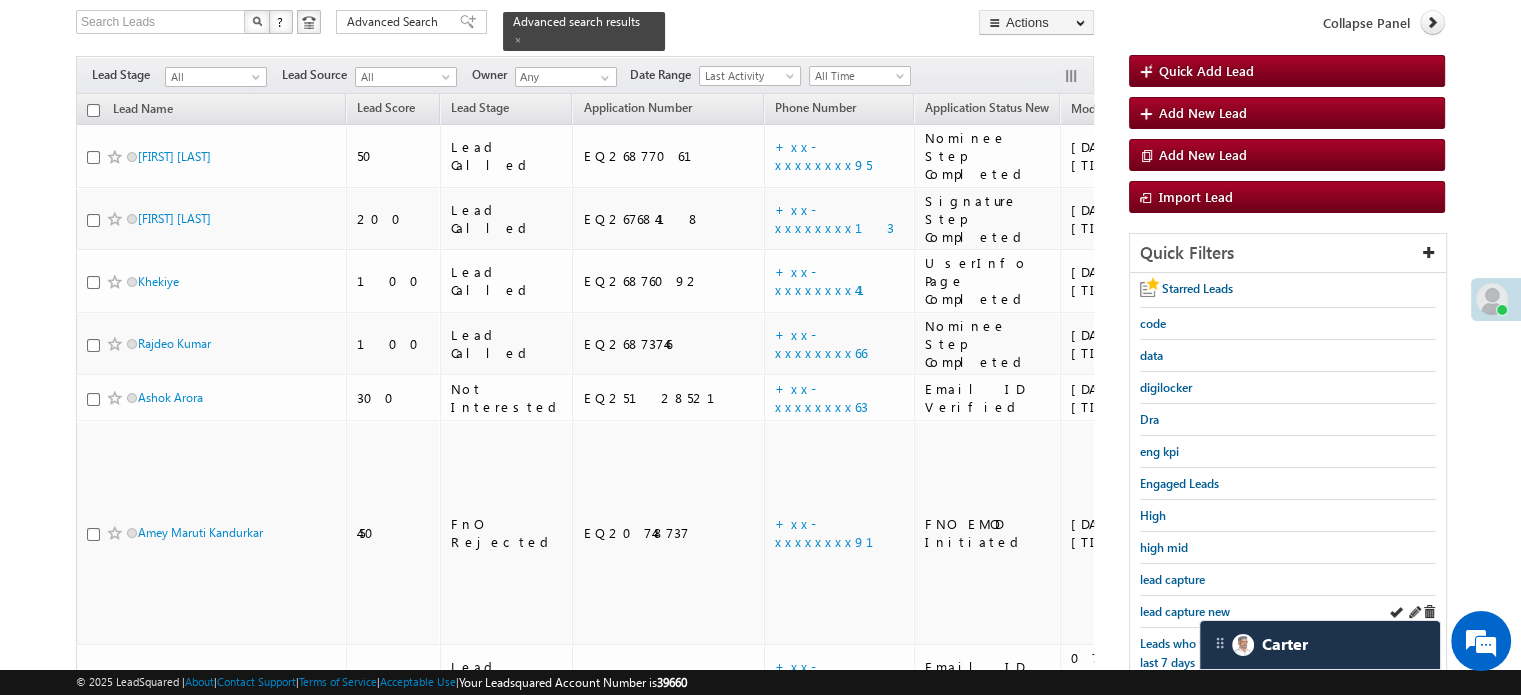 click on "lead capture new" at bounding box center (1185, 611) 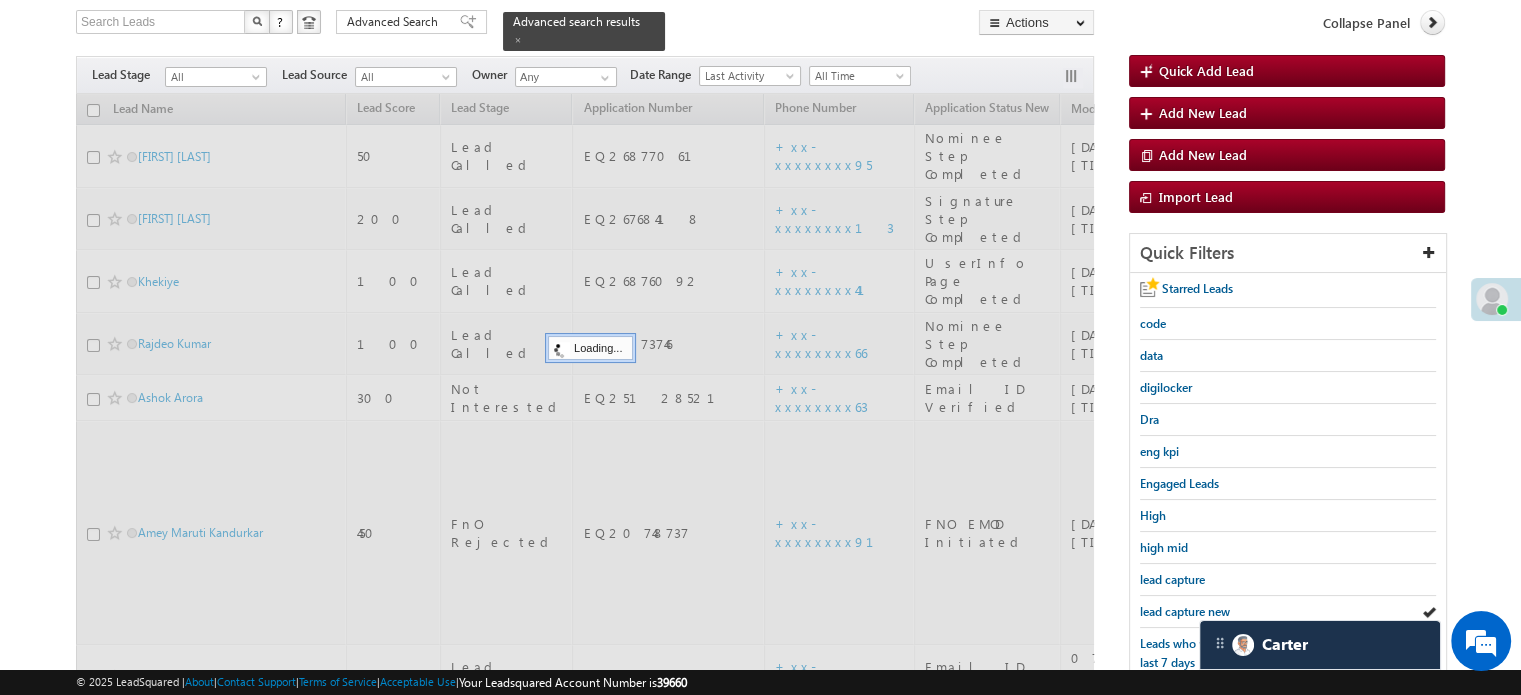 click on "lead capture new" at bounding box center [1185, 611] 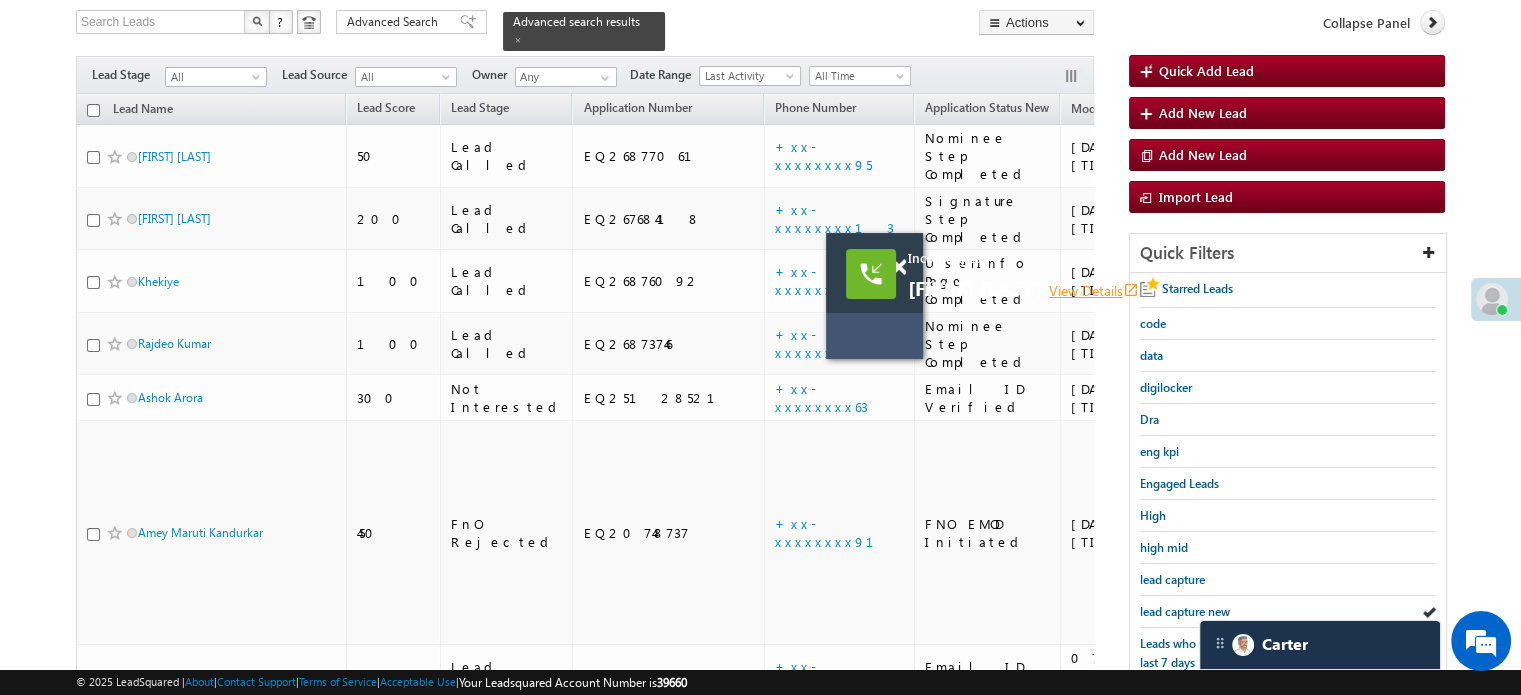 click on "View Details  open_in_new" at bounding box center [1094, 290] 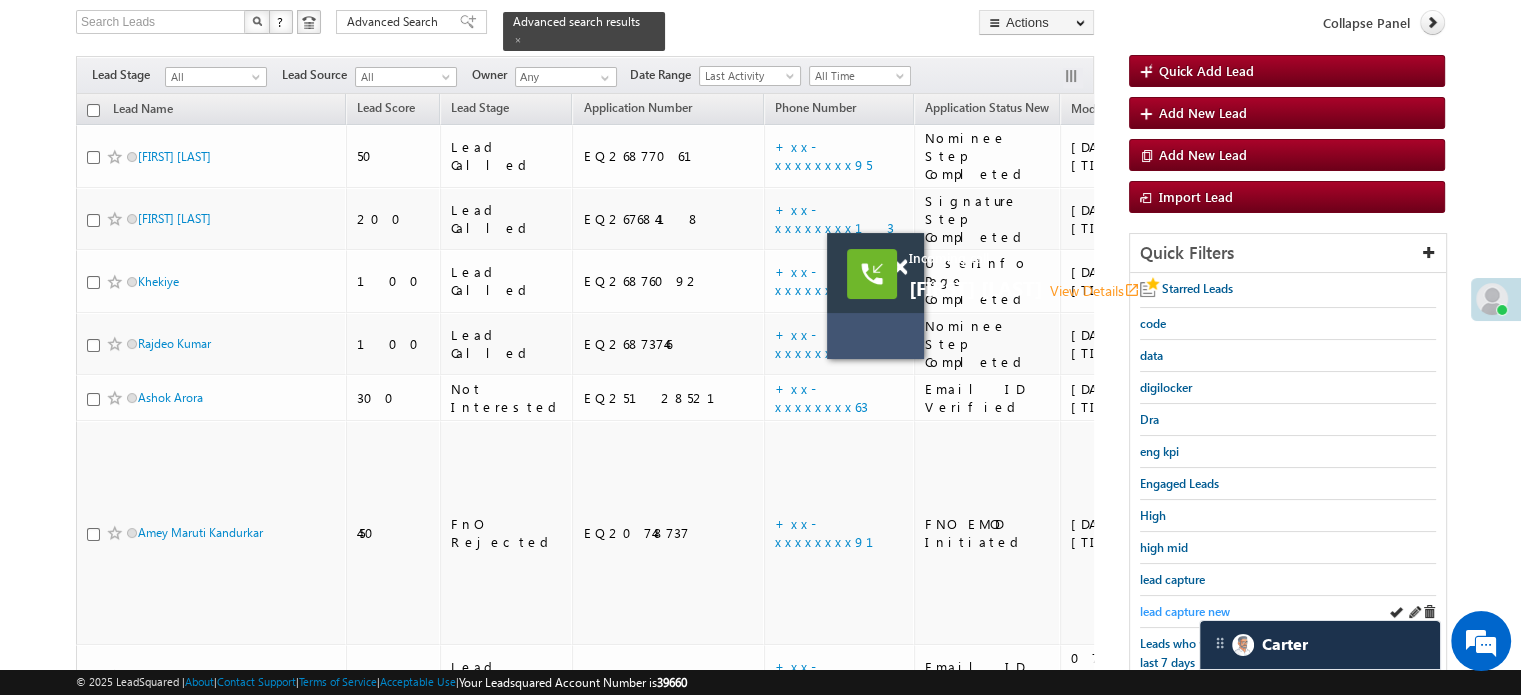 click on "lead capture new" at bounding box center [1185, 611] 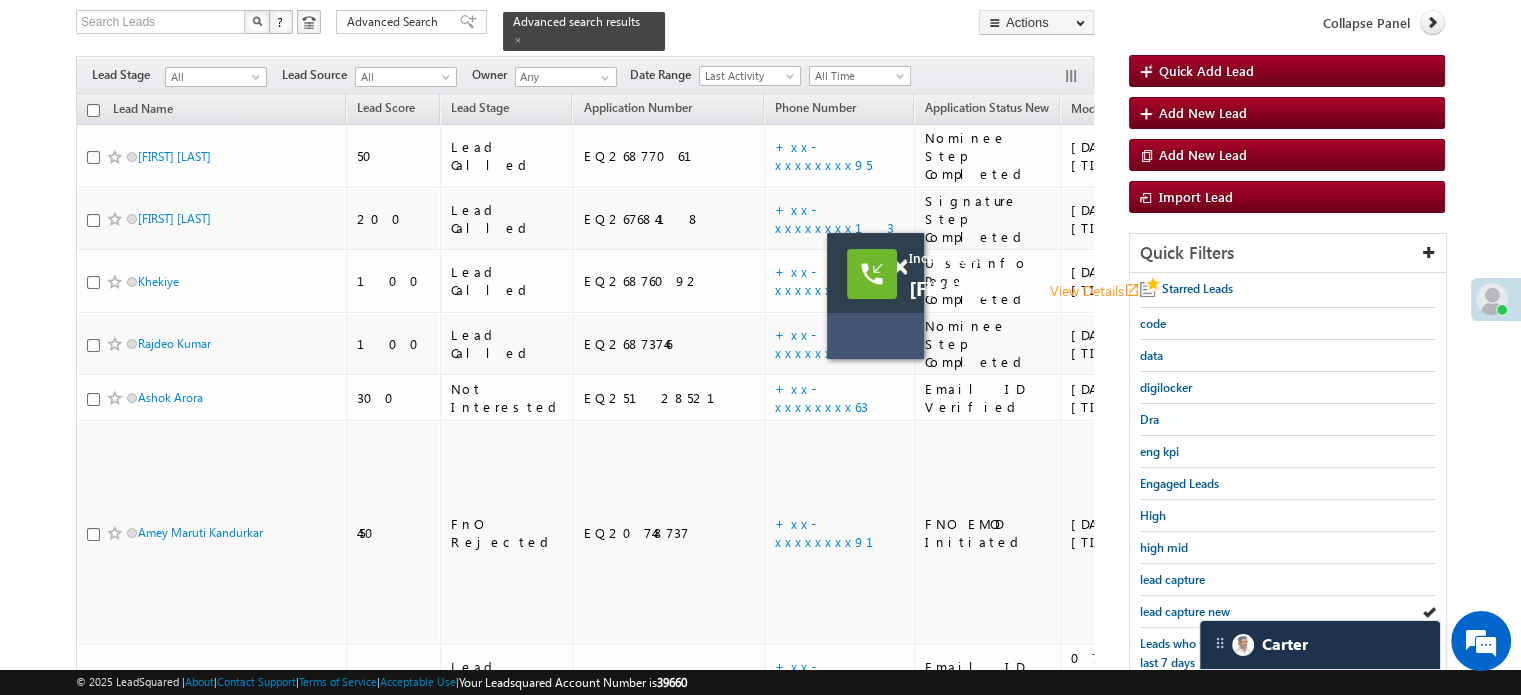 click on "lead capture new" at bounding box center [1185, 611] 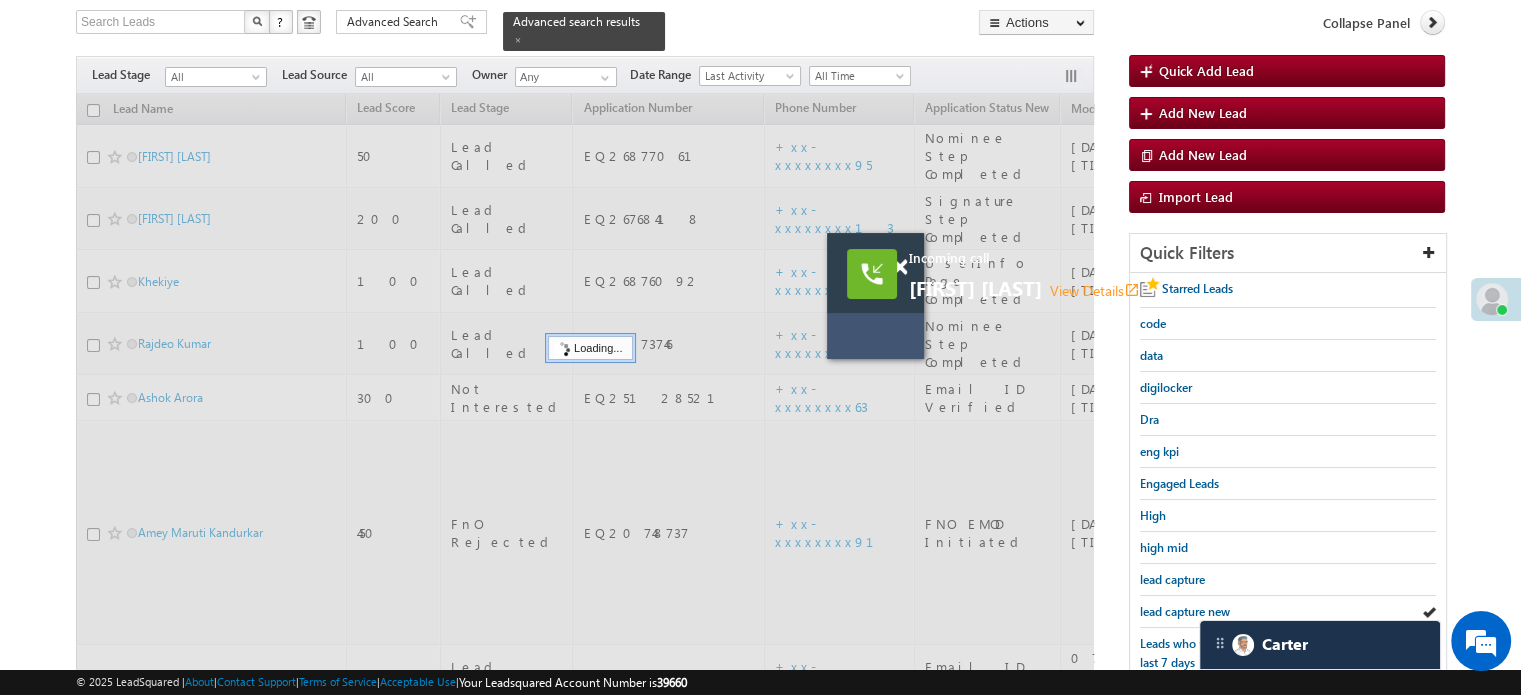 click on "lead capture new" at bounding box center [1185, 611] 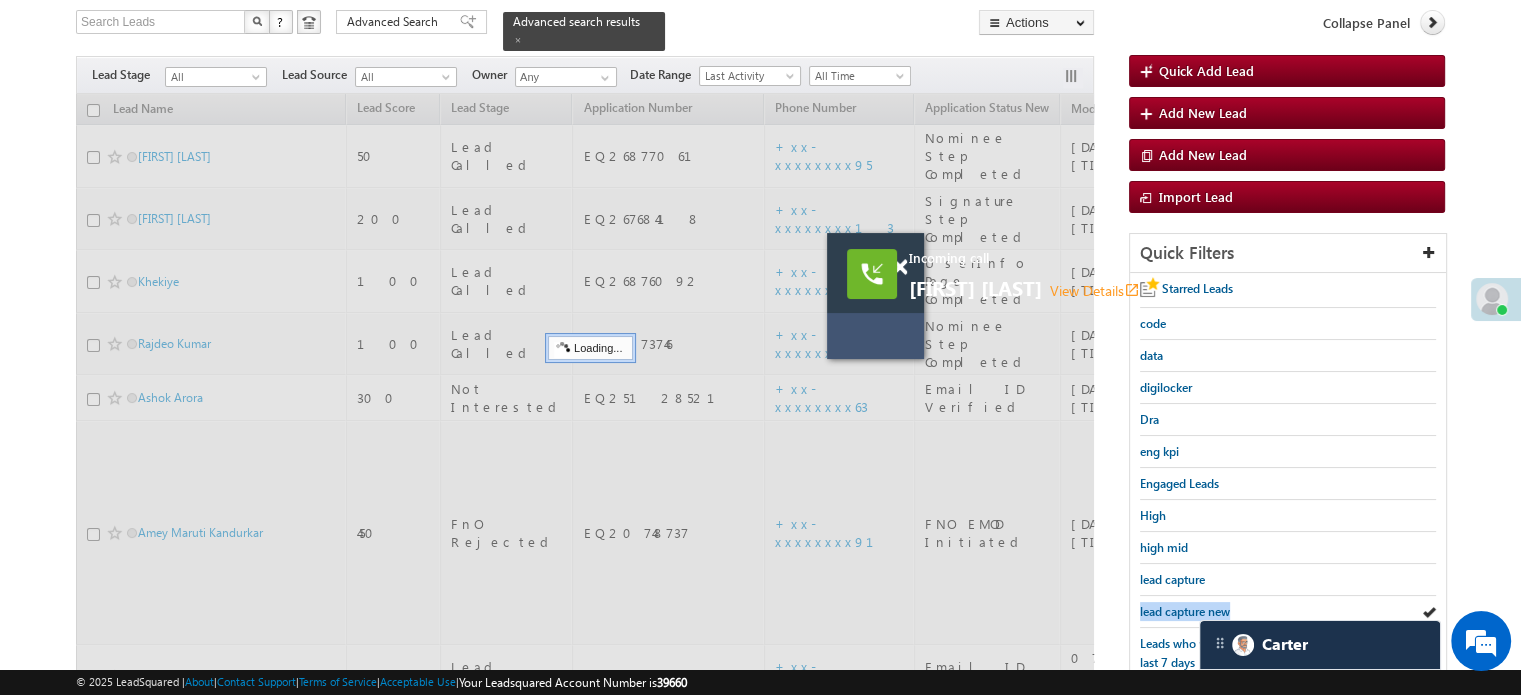 click on "lead capture new" at bounding box center (1185, 611) 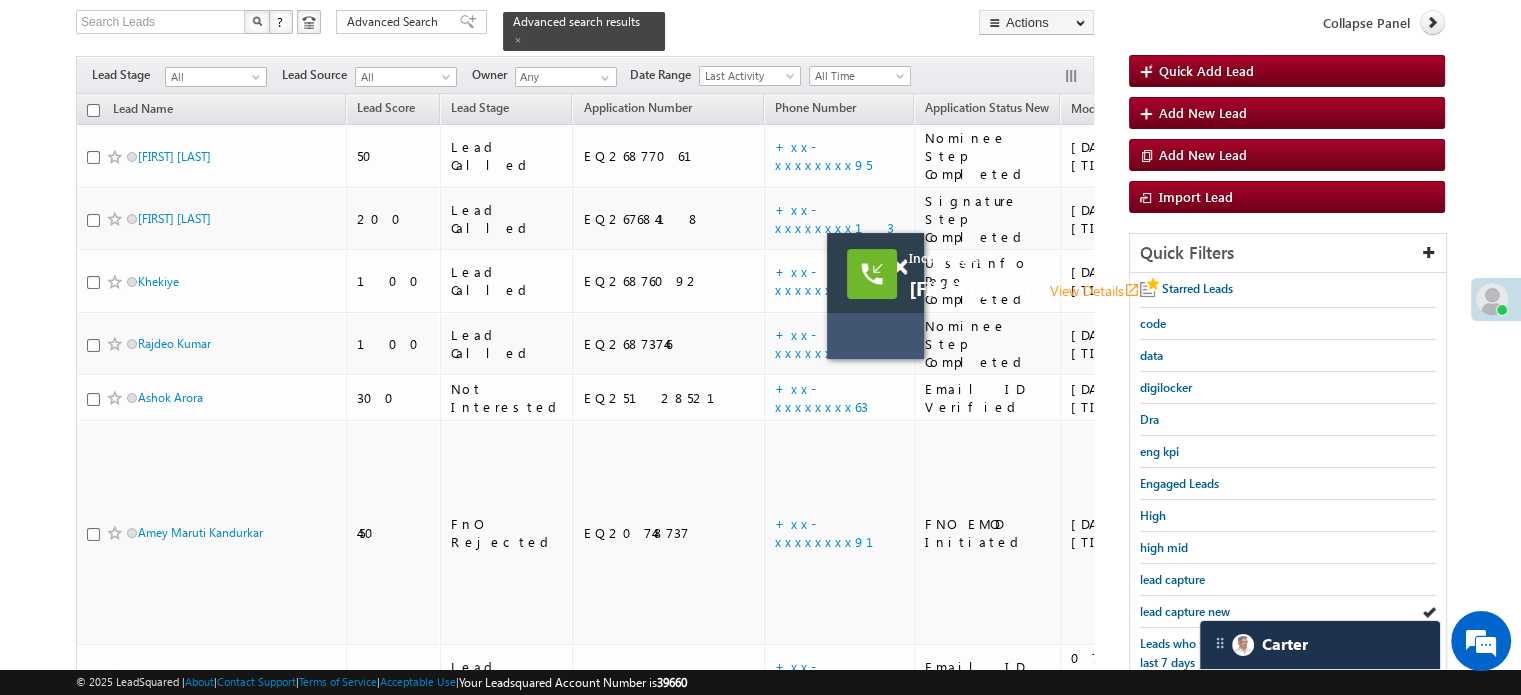 click on "lead capture new" at bounding box center [1185, 611] 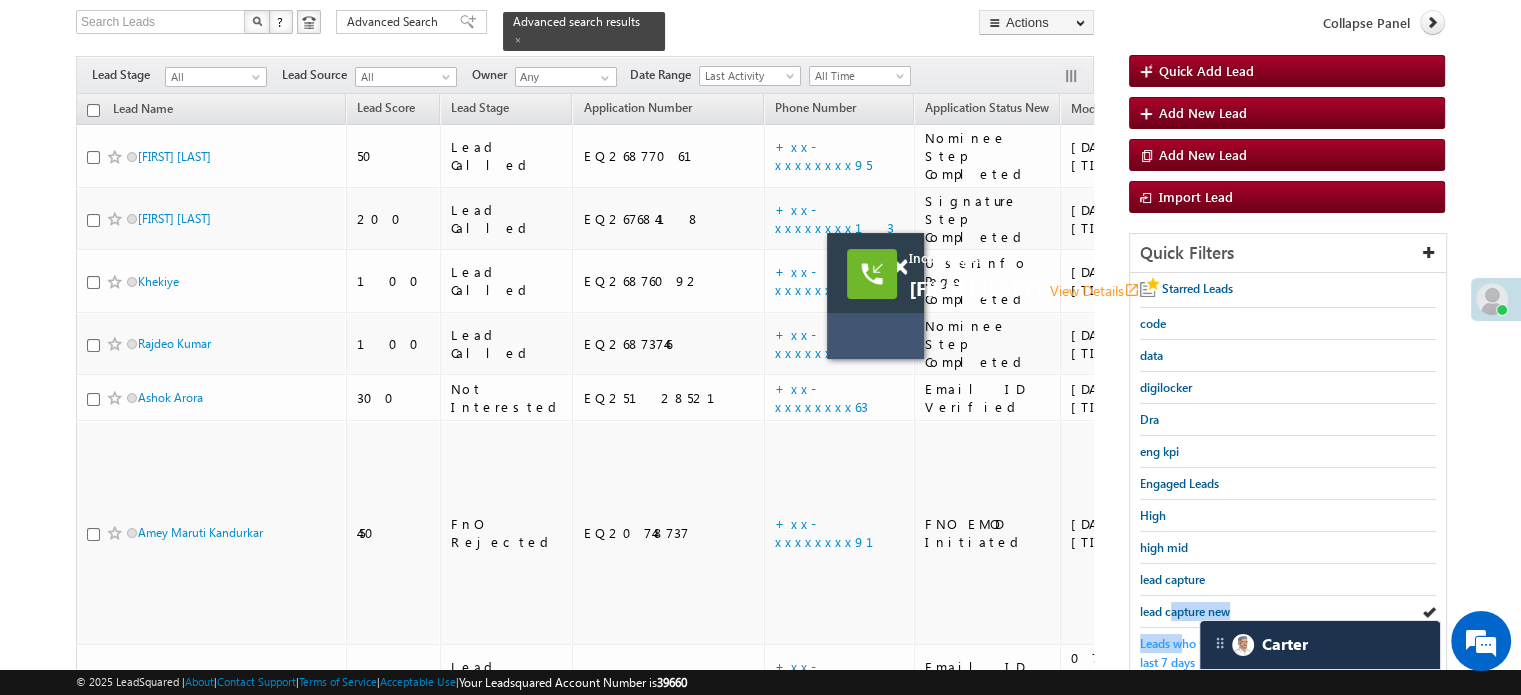 click on "Starred Leads code data digilocker Dra eng kpi Engaged Leads High high mid lead capture lead capture new Leads who visited website in the last 7 days non-recording organic pending Leads sapprove SRS t+7days Today's Leads yesterday" at bounding box center [1288, 603] 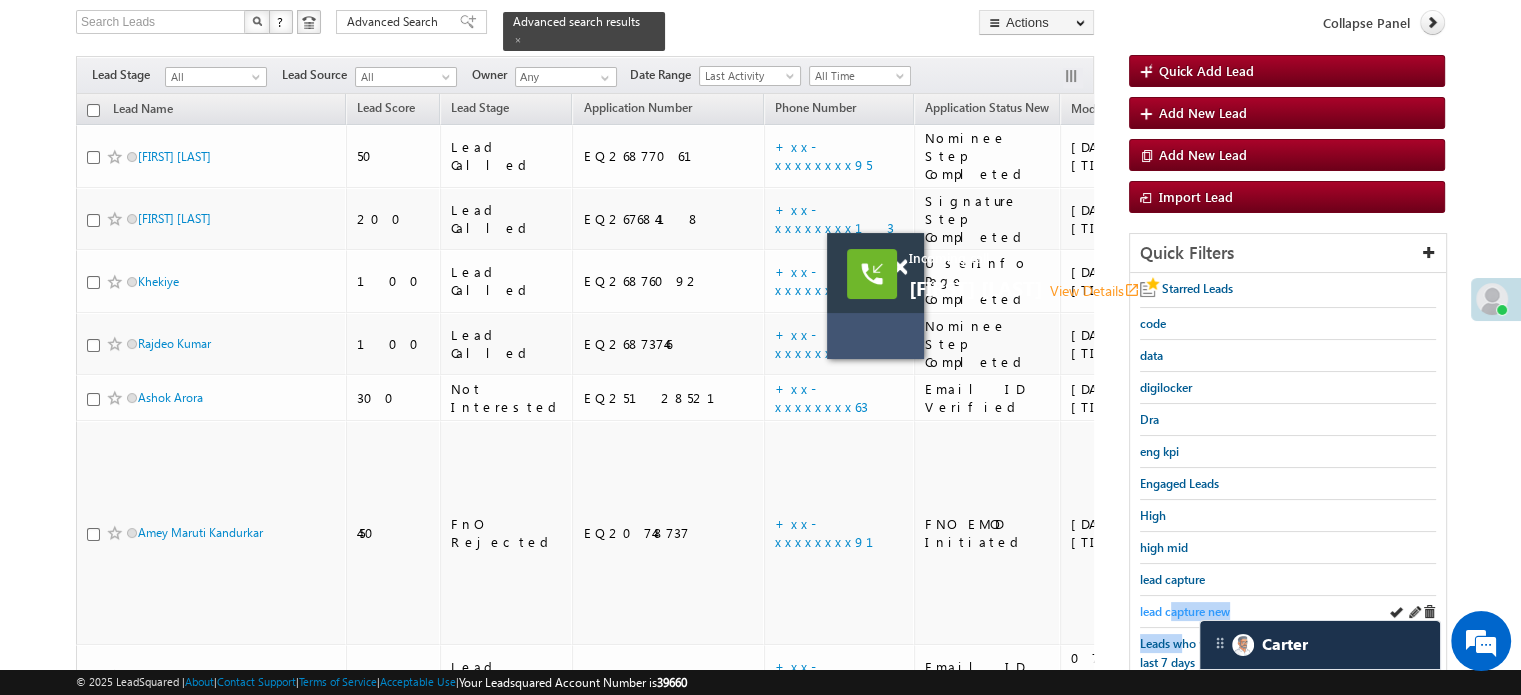 click on "lead capture new" at bounding box center (1185, 611) 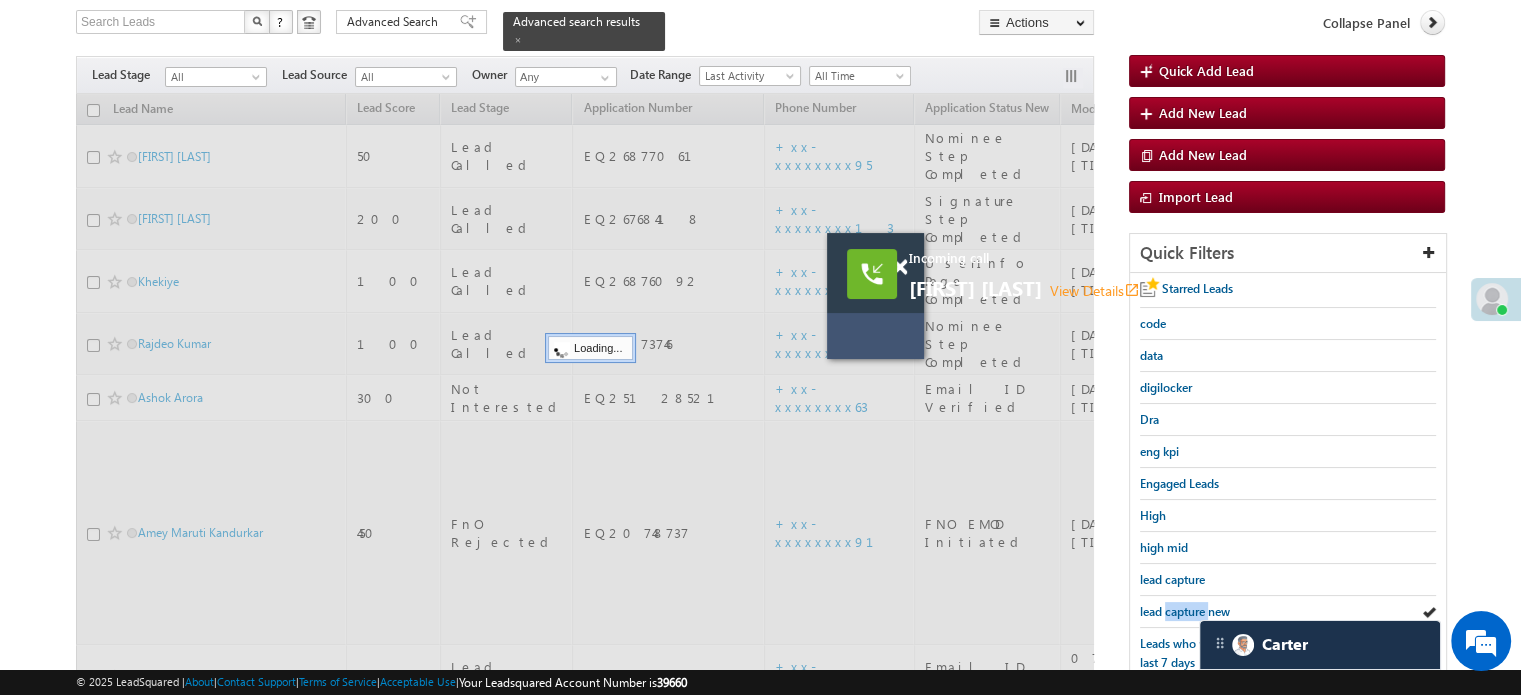 click on "lead capture new" at bounding box center (1185, 611) 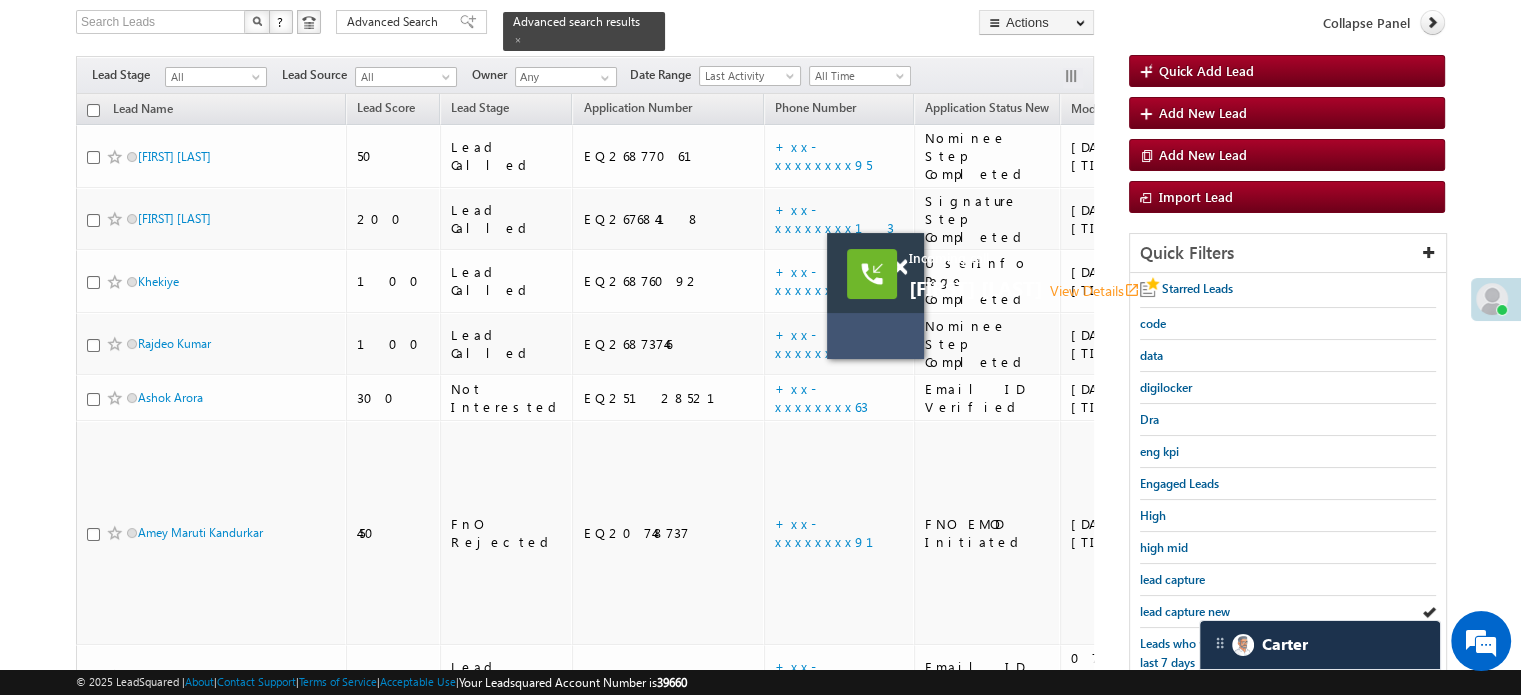 click on "lead capture new" at bounding box center (1185, 611) 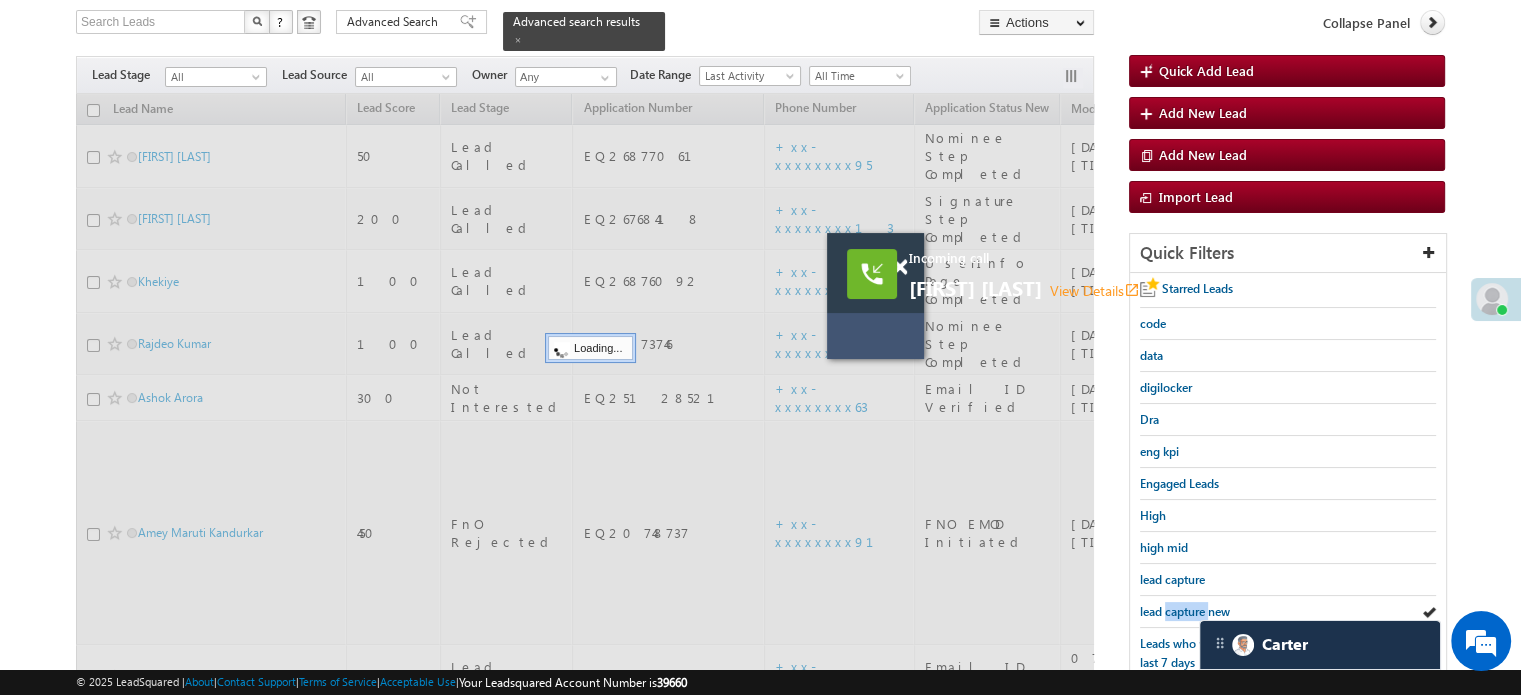 click on "lead capture new" at bounding box center [1185, 611] 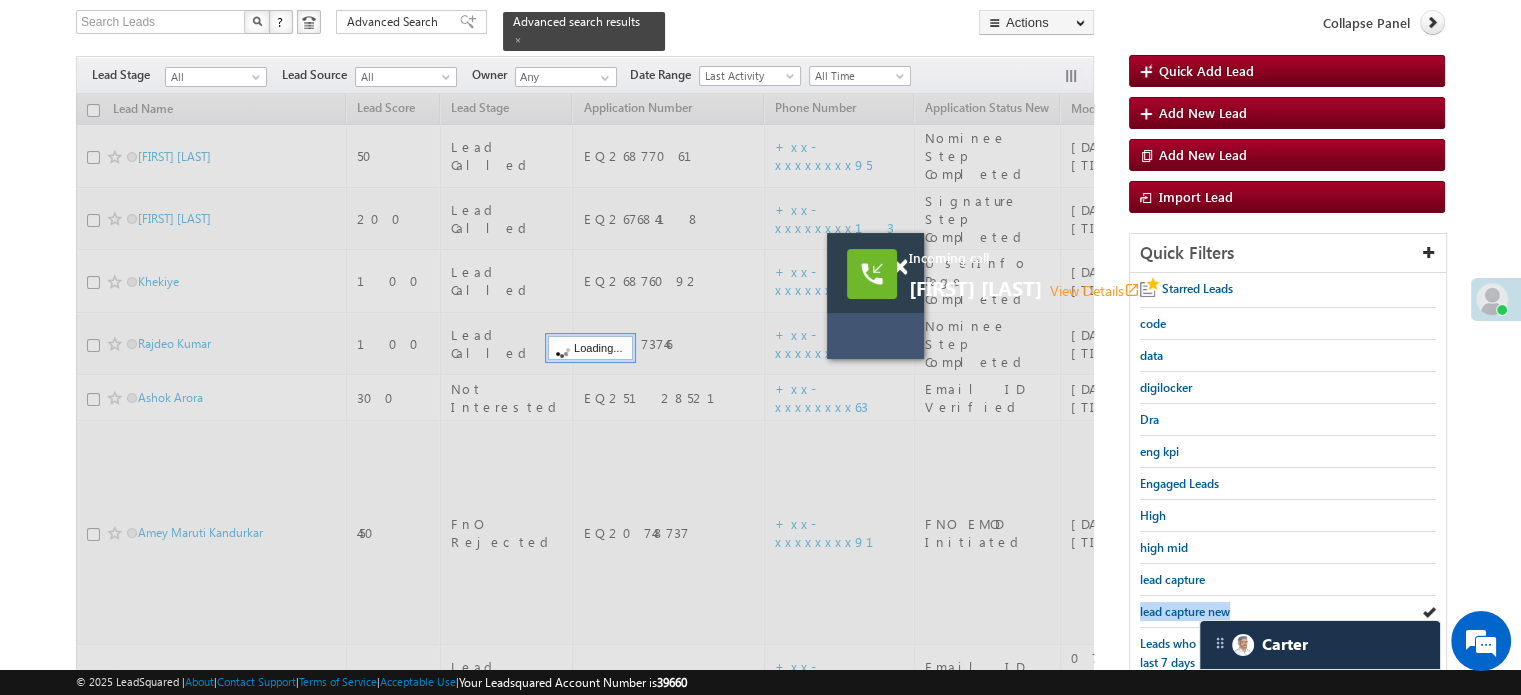 click on "lead capture new" at bounding box center (1185, 611) 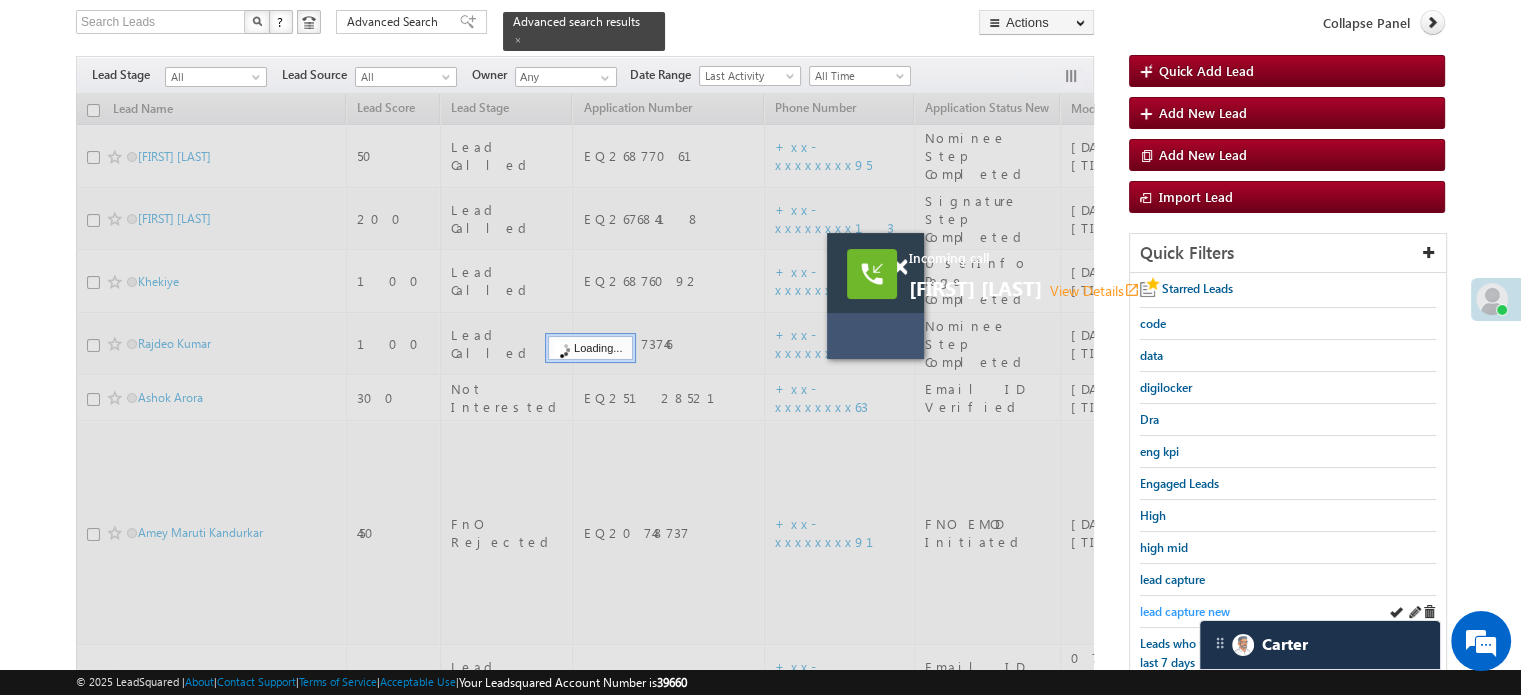 click on "lead capture new" at bounding box center (1185, 611) 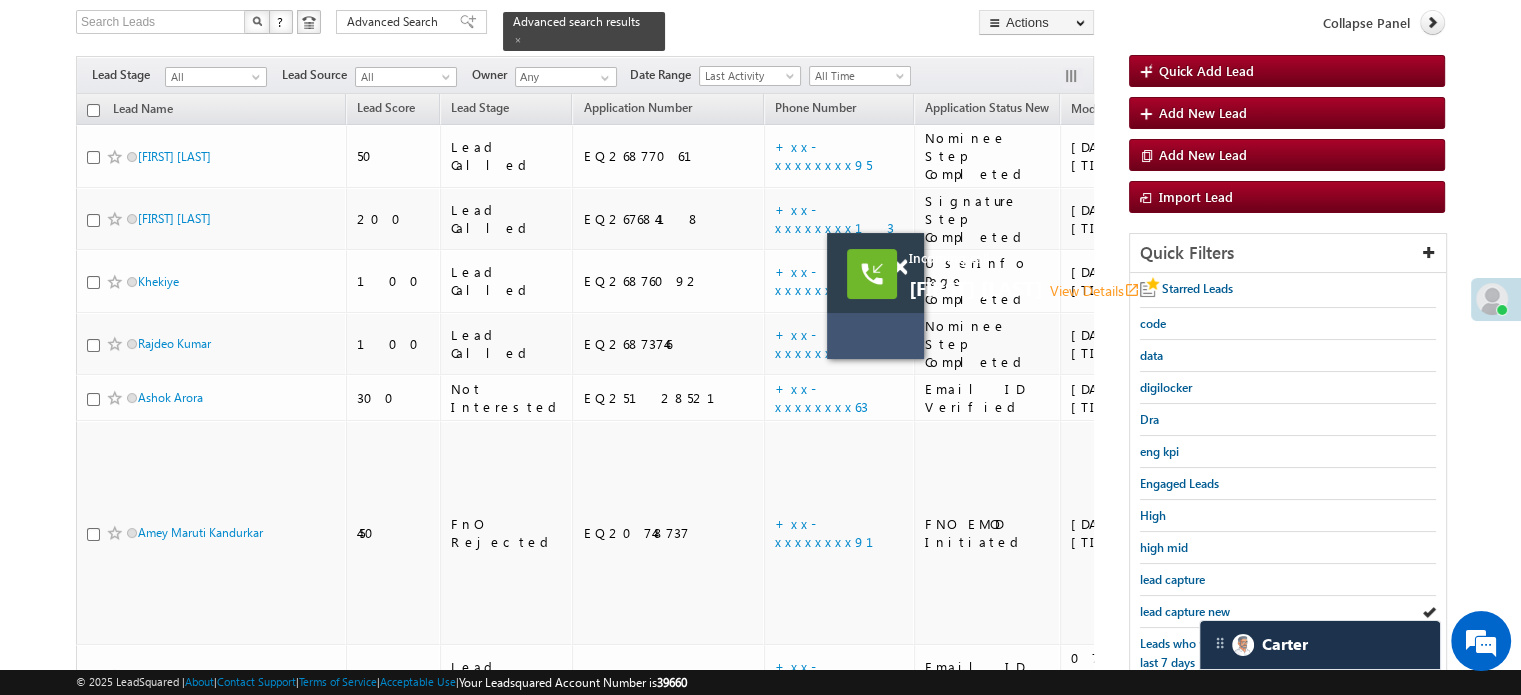 click on "lead capture new" at bounding box center (1185, 611) 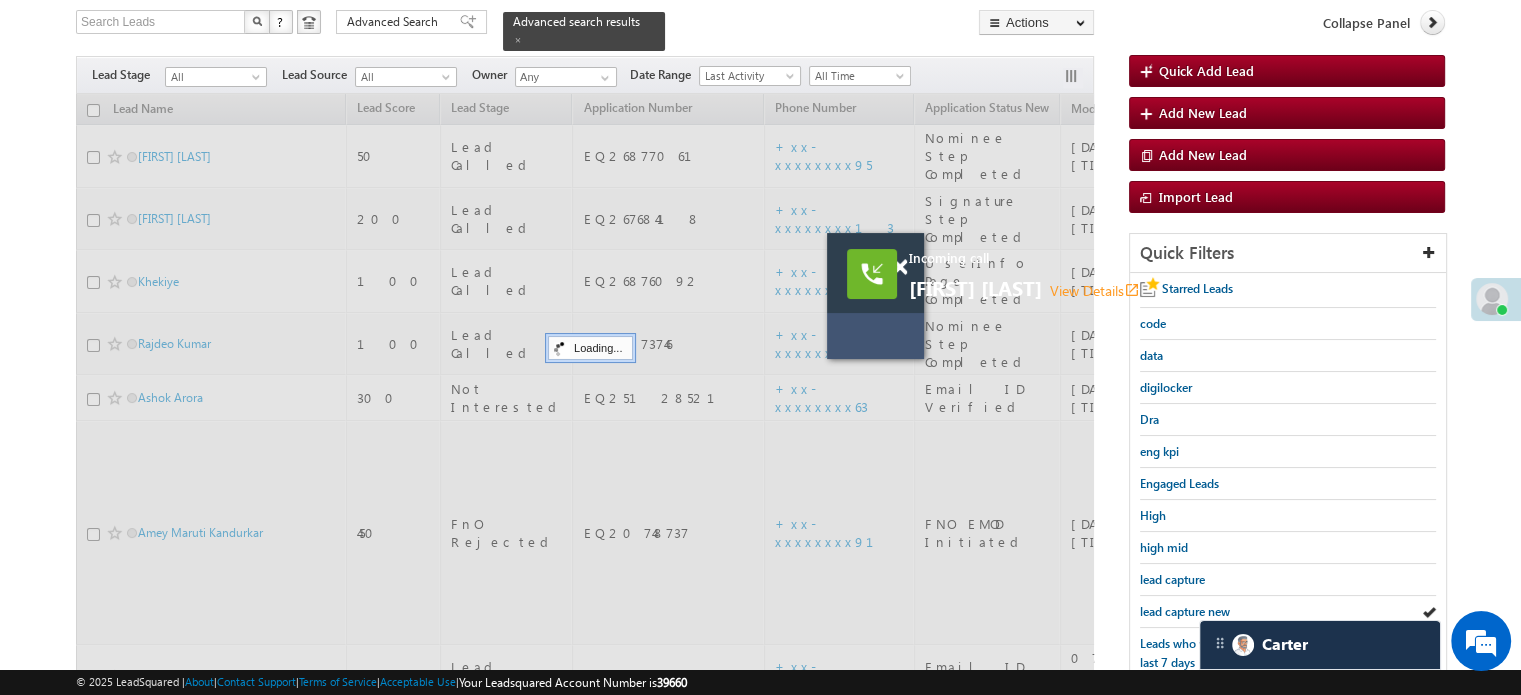 click on "lead capture new" at bounding box center (1185, 611) 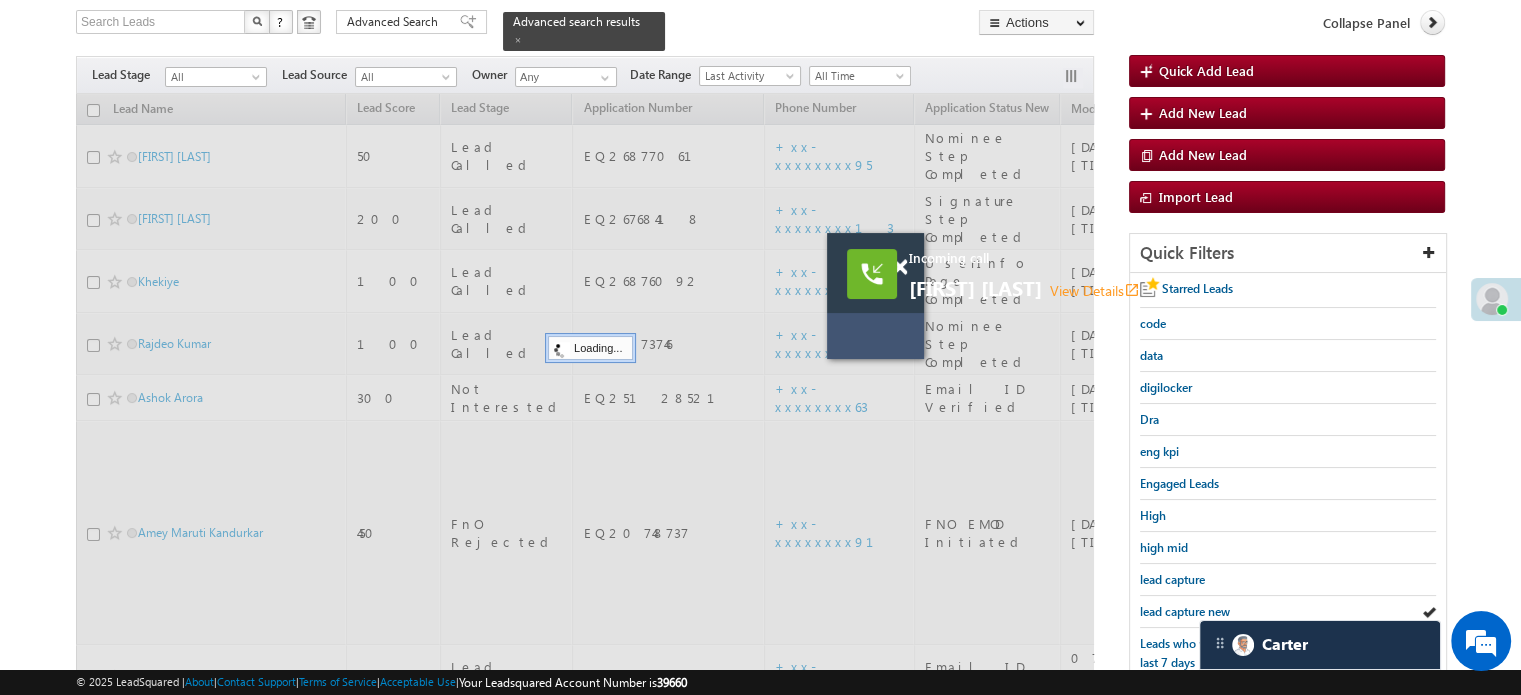 click on "lead capture new" at bounding box center [1185, 611] 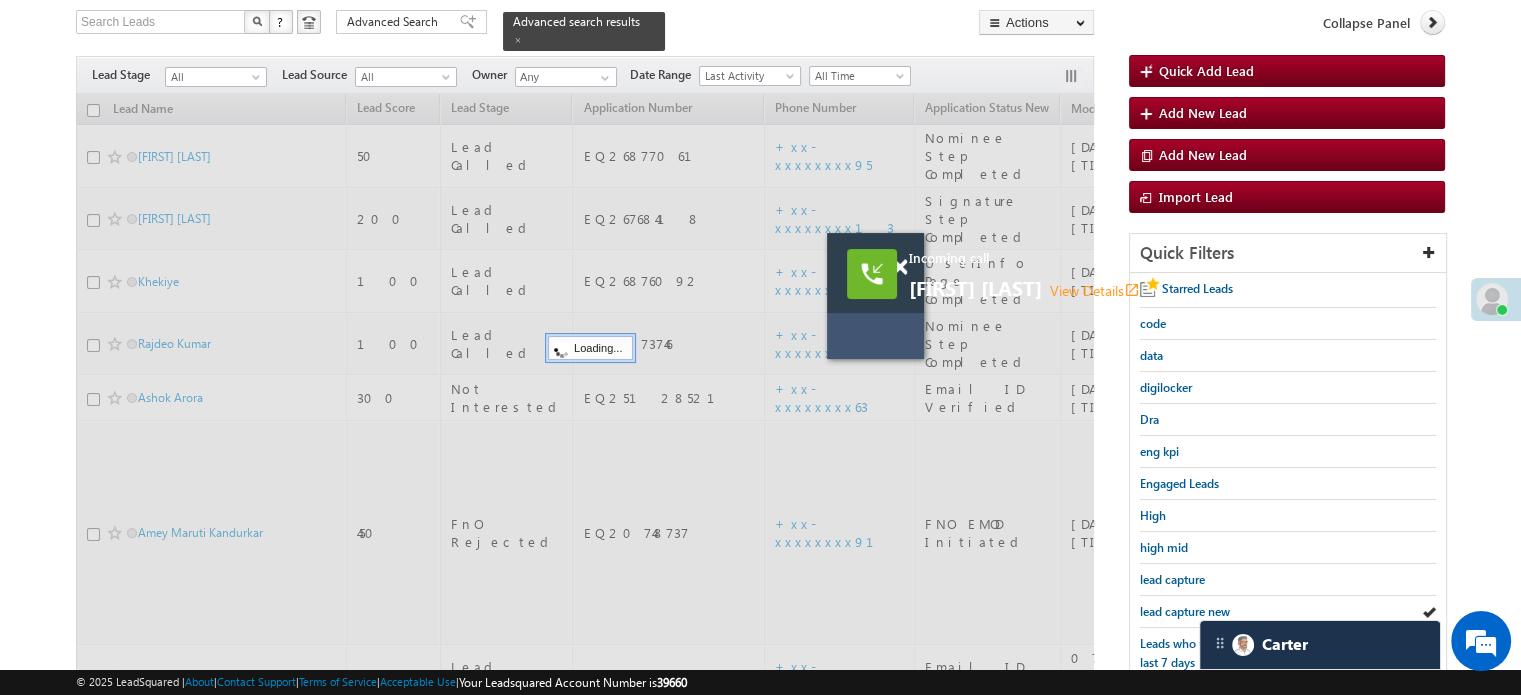 click on "lead capture new" at bounding box center [1185, 611] 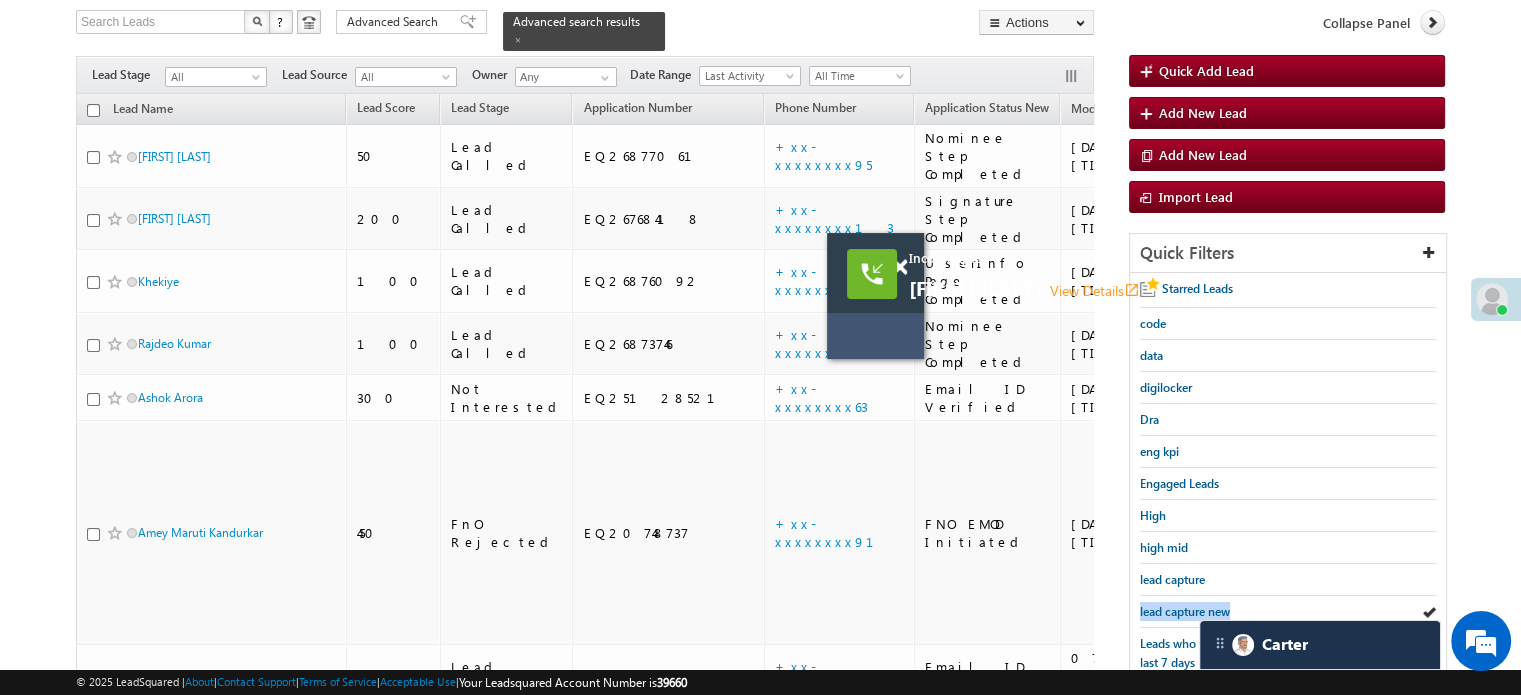 click on "lead capture new" at bounding box center [1185, 611] 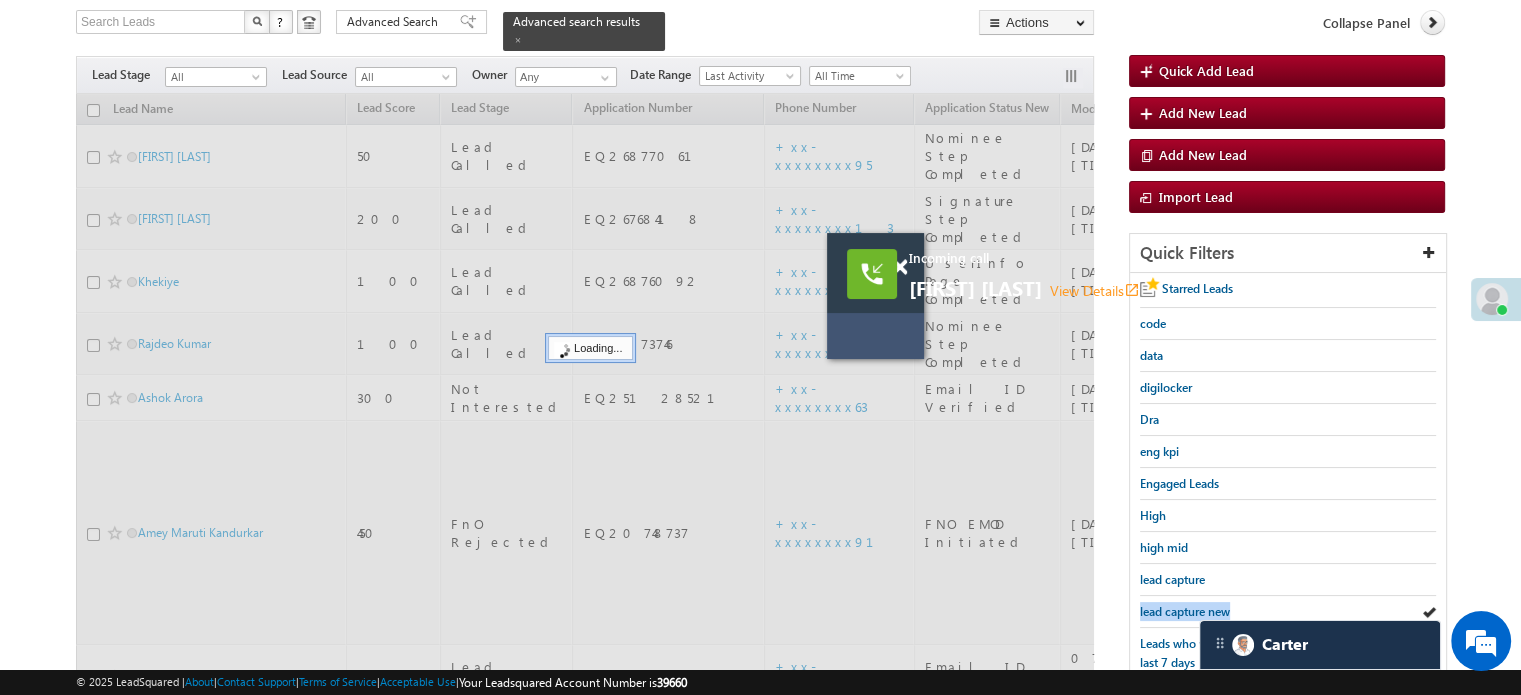 click on "lead capture new" at bounding box center (1185, 611) 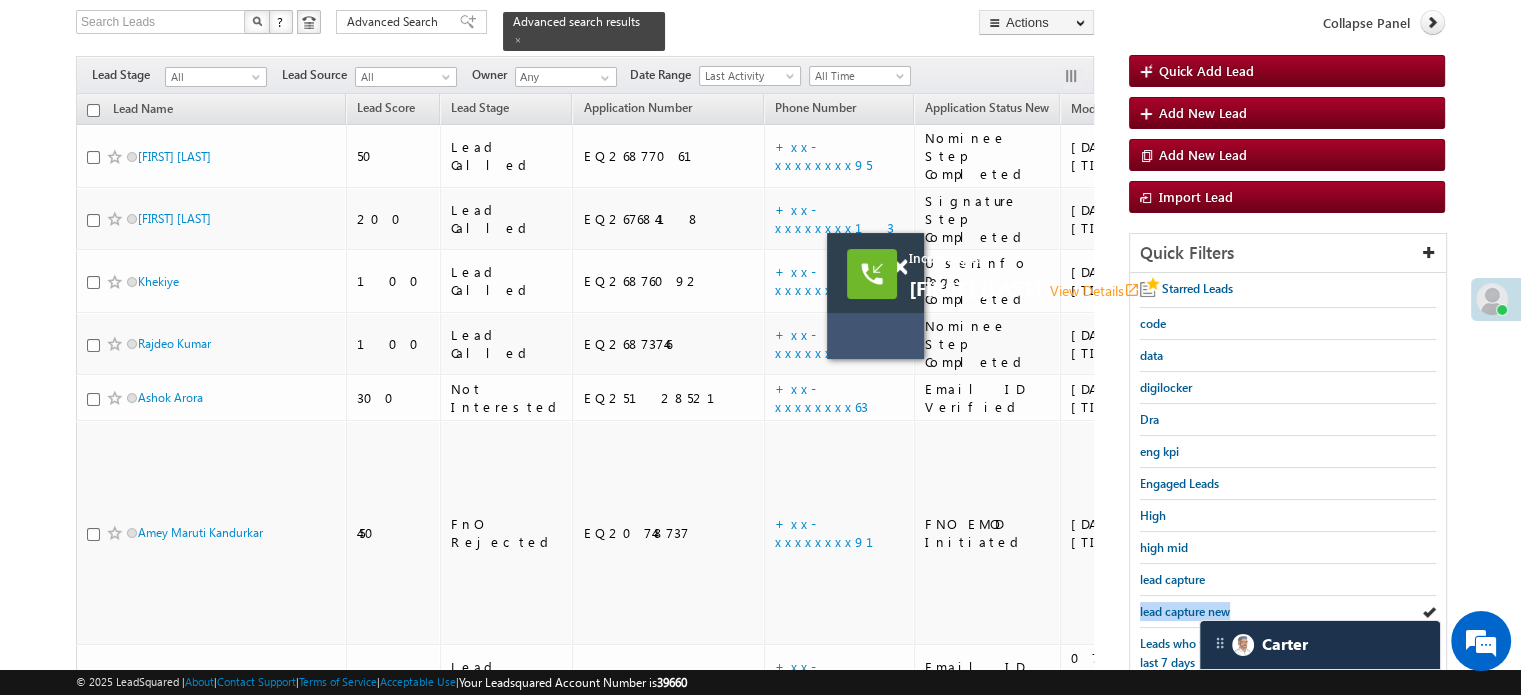 click on "lead capture new" at bounding box center (1185, 611) 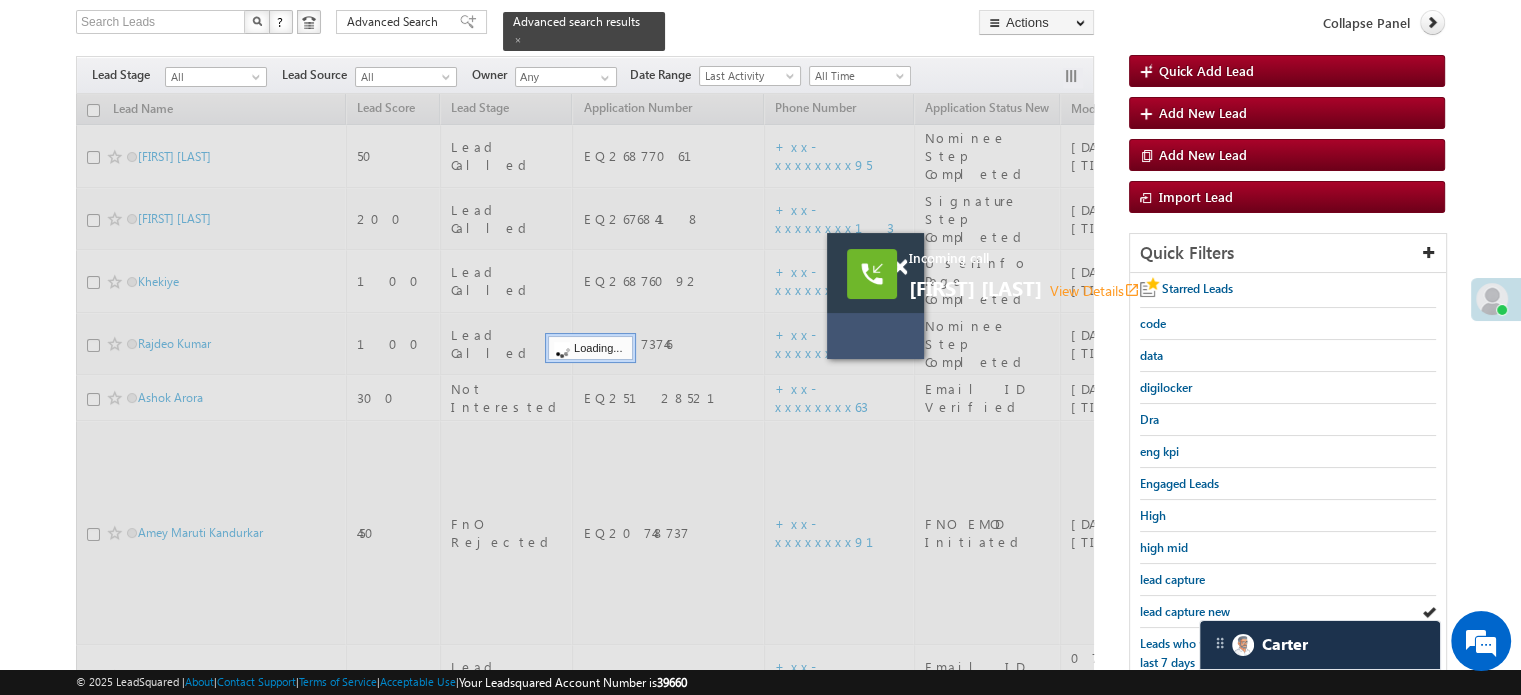 click on "lead capture new" at bounding box center [1185, 611] 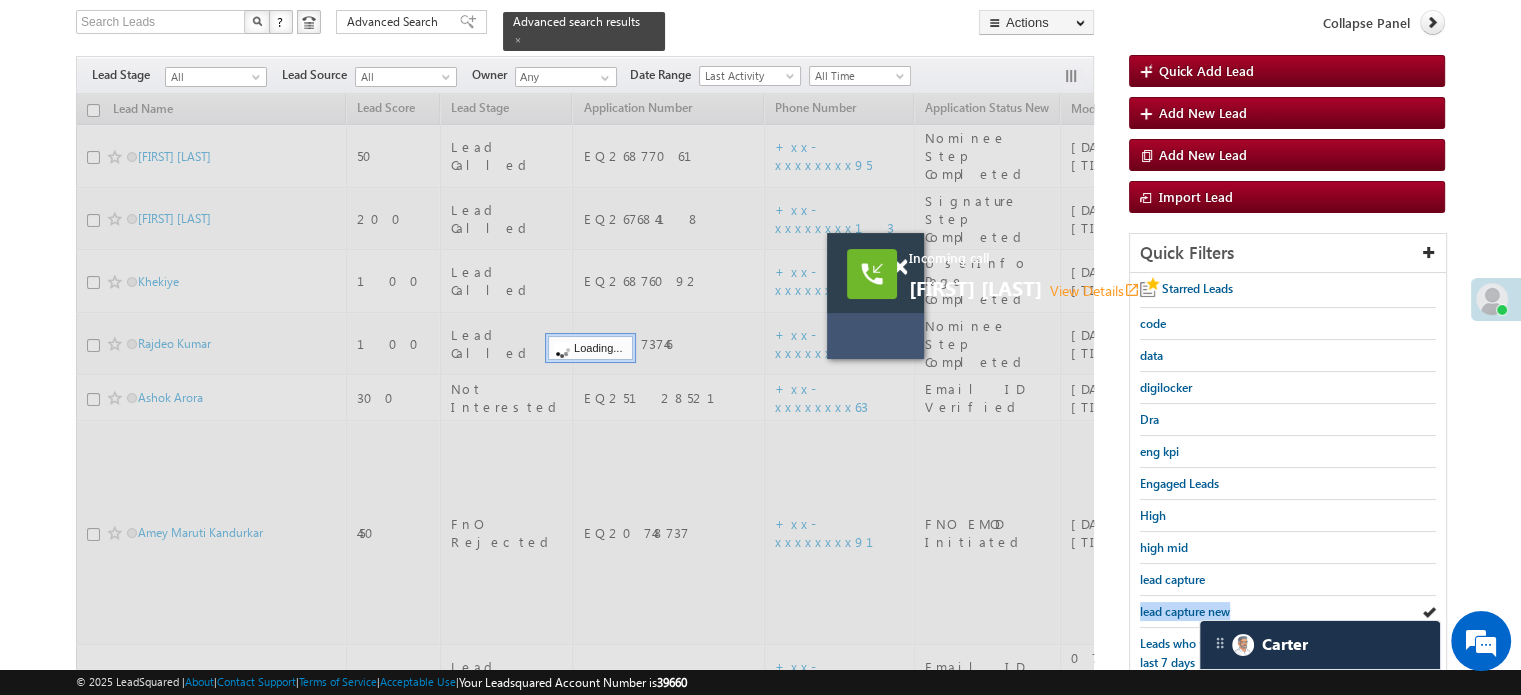 click on "lead capture new" at bounding box center [1185, 611] 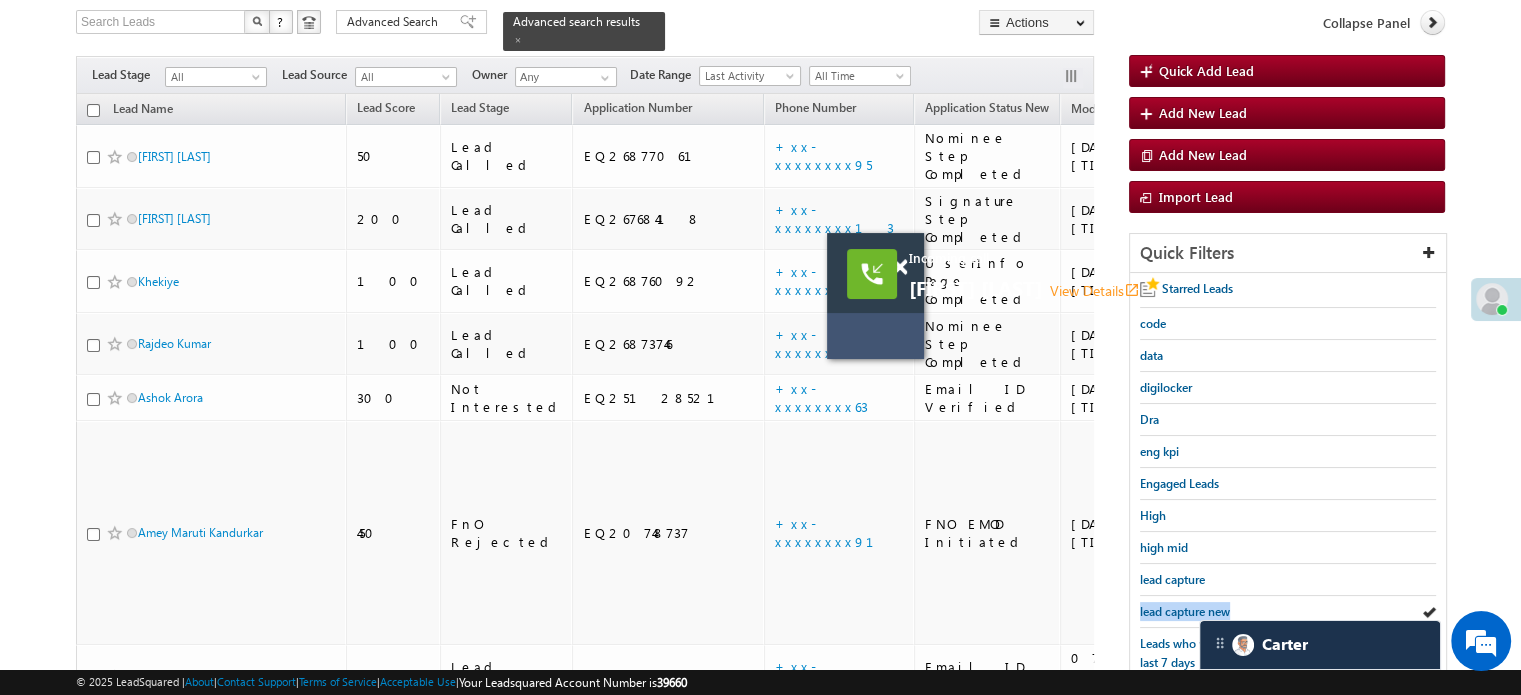 click on "lead capture new" at bounding box center (1185, 611) 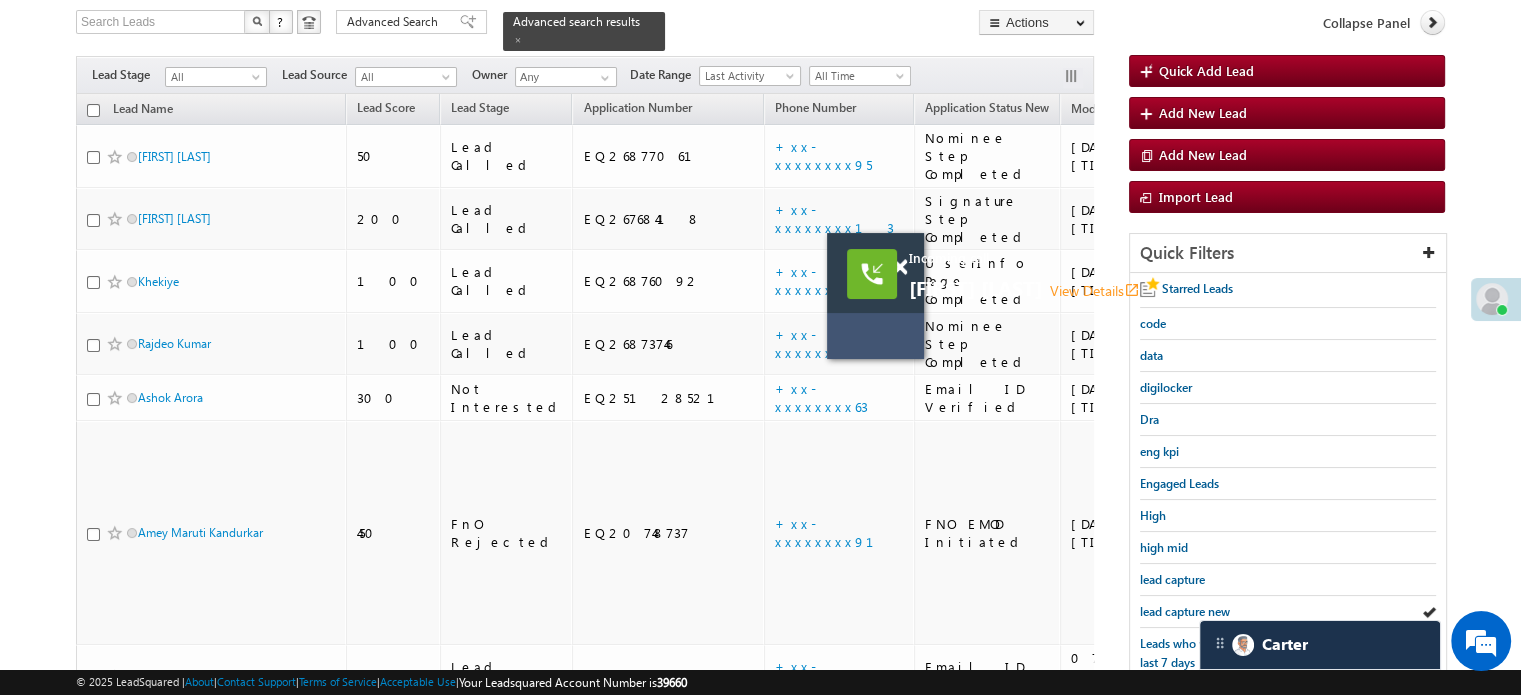 click on "lead capture new" at bounding box center (1185, 611) 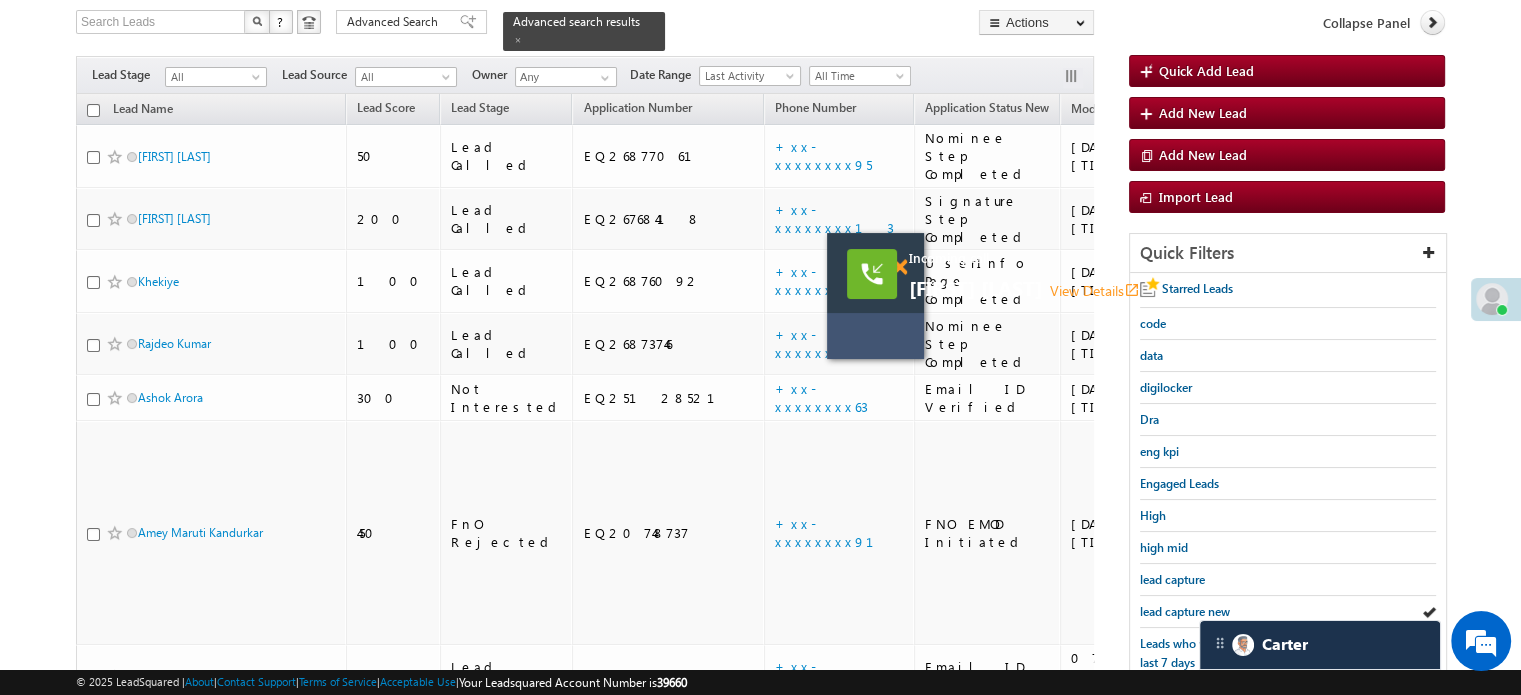 click at bounding box center [899, 267] 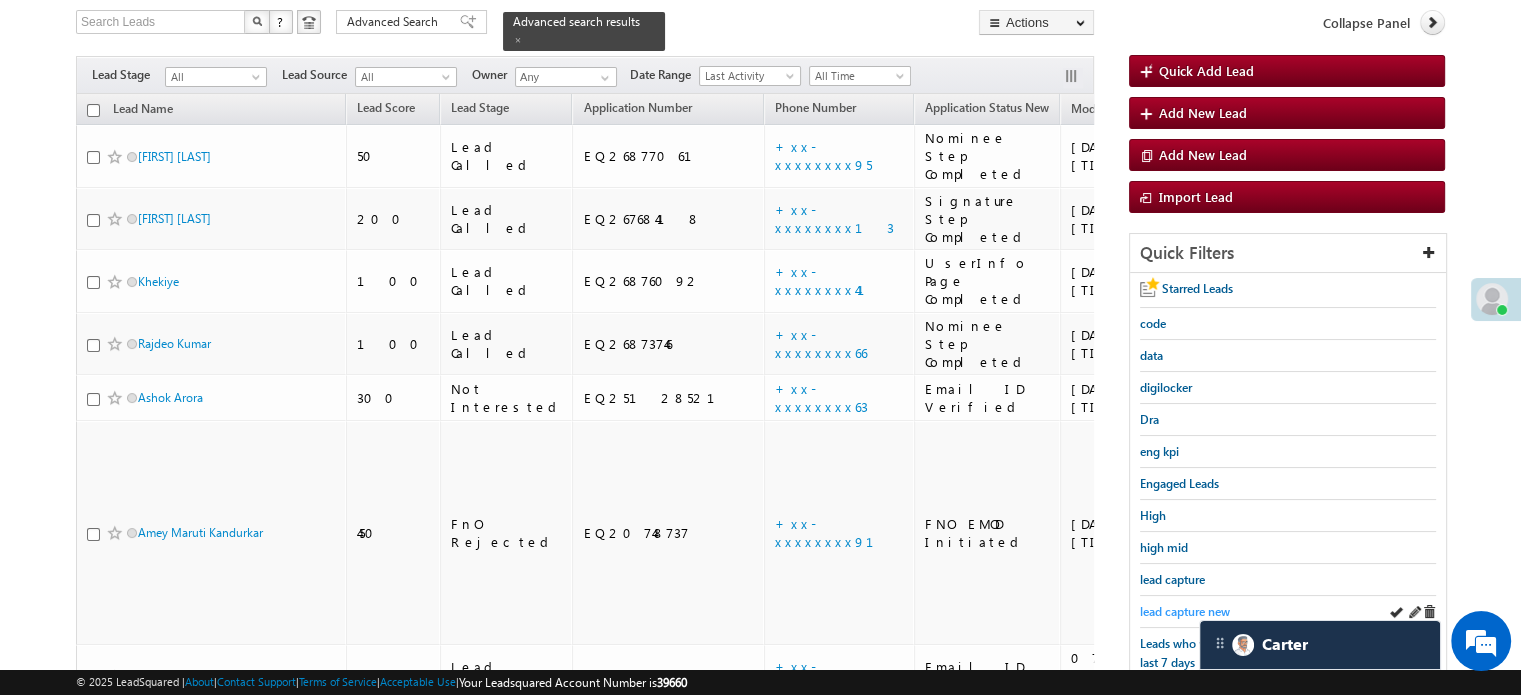 click on "lead capture new" at bounding box center [1185, 611] 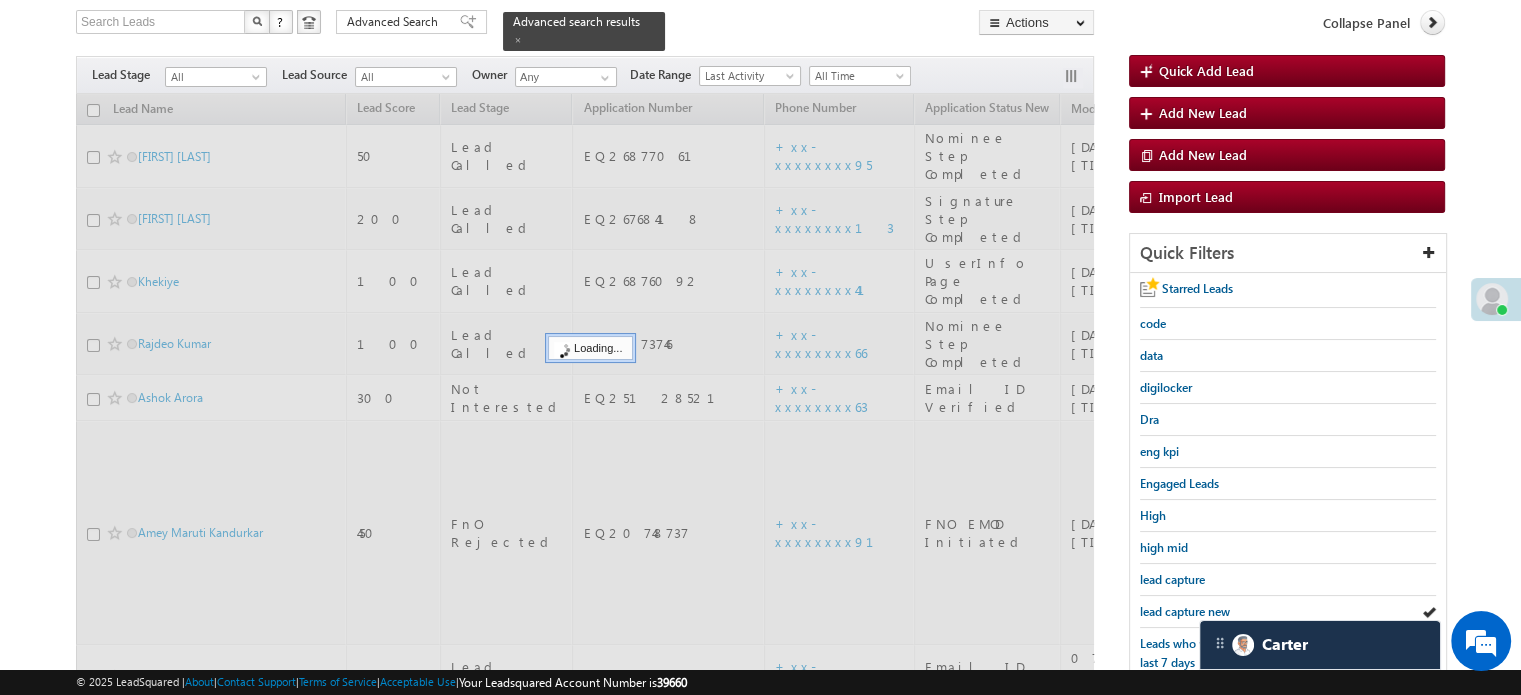 click on "lead capture new" at bounding box center [1185, 611] 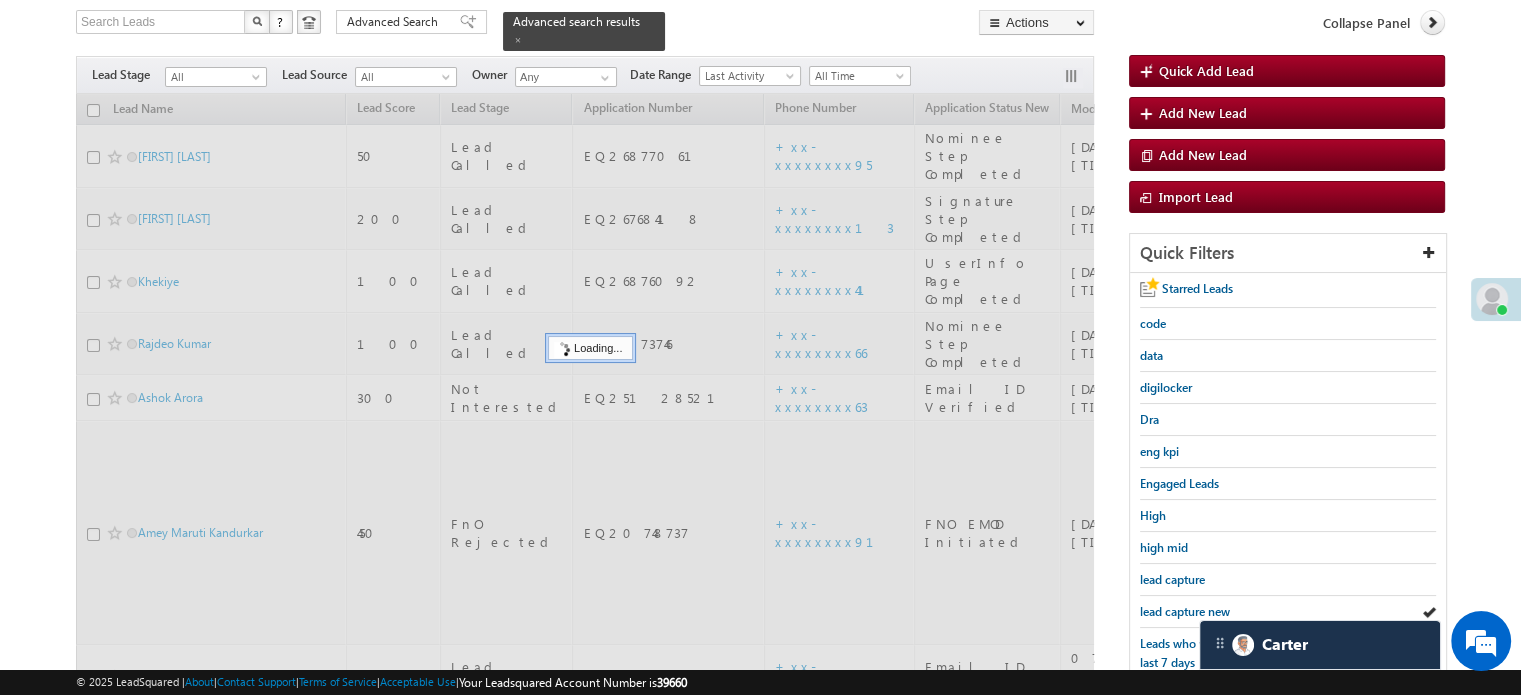 click on "lead capture new" at bounding box center (1185, 611) 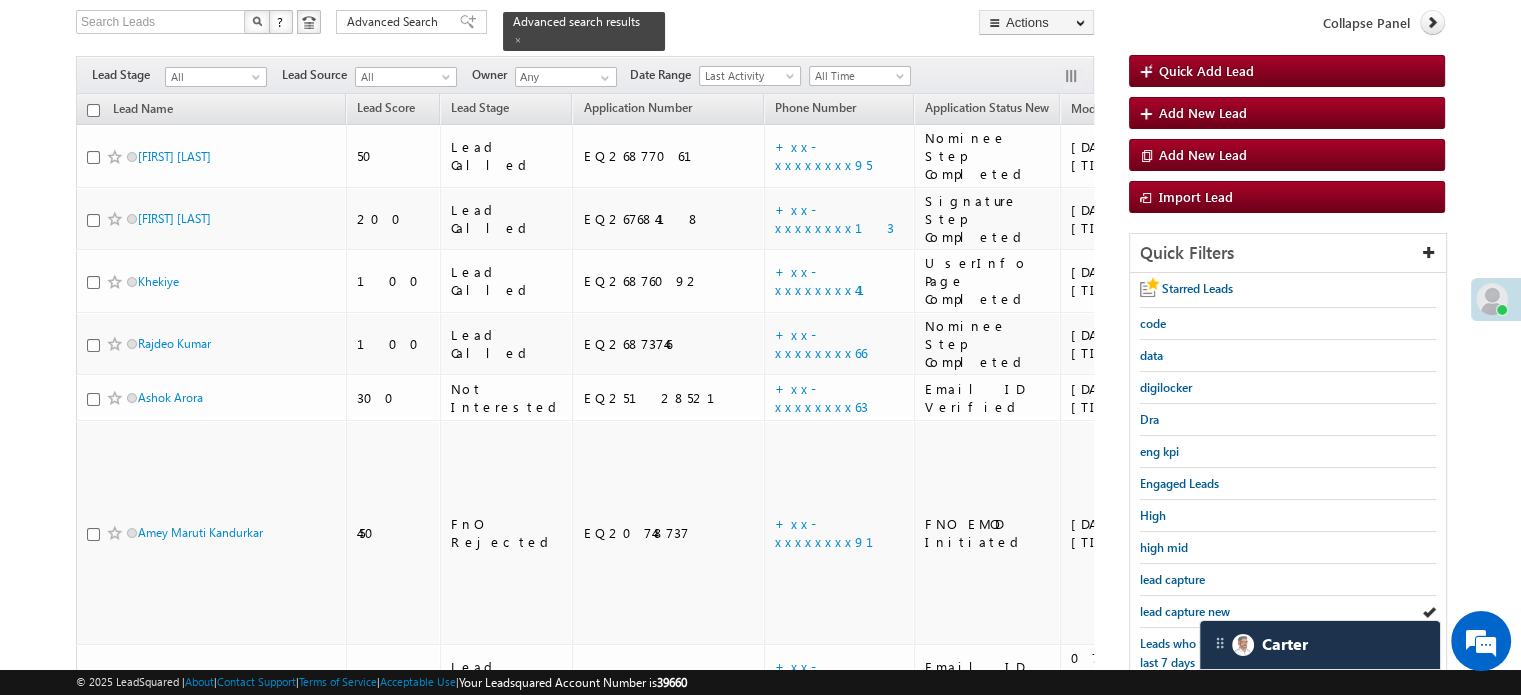 click on "lead capture new" at bounding box center [1185, 611] 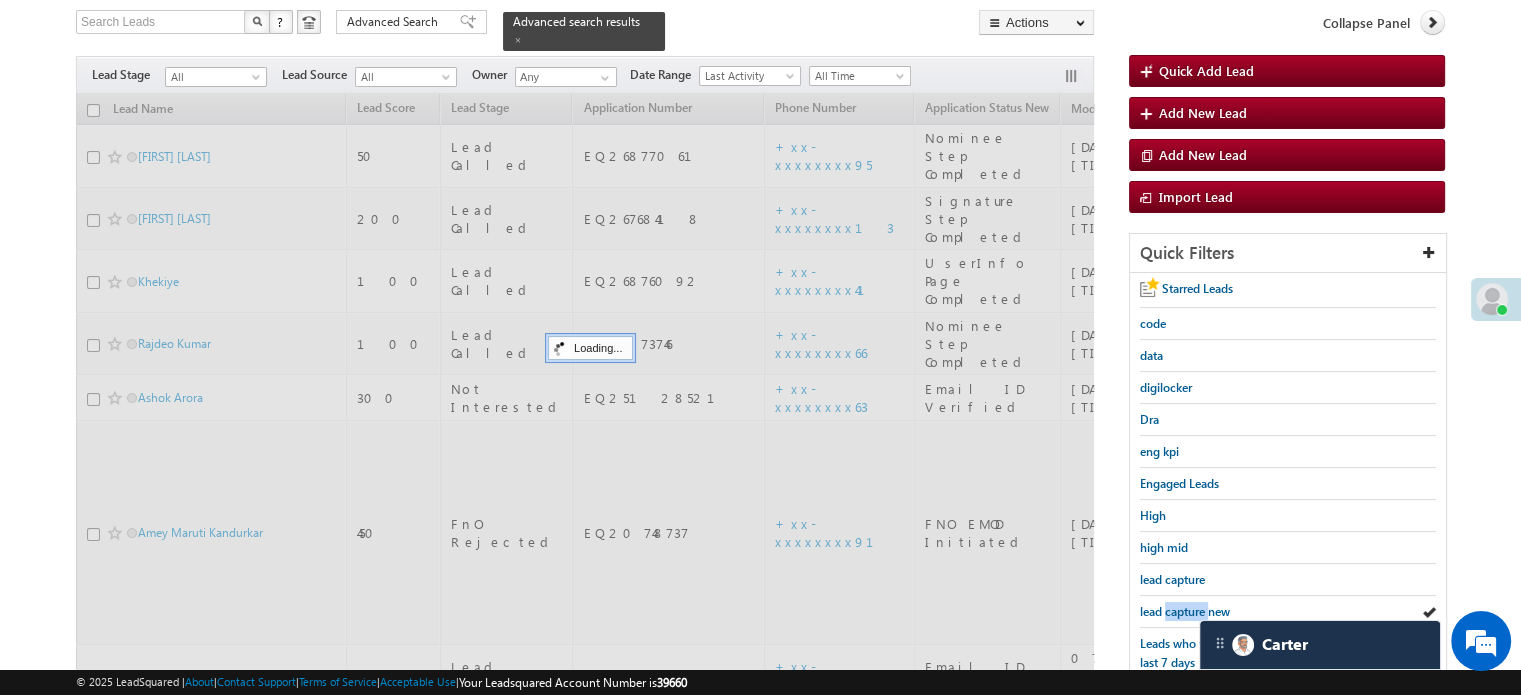 click on "lead capture new" at bounding box center [1185, 611] 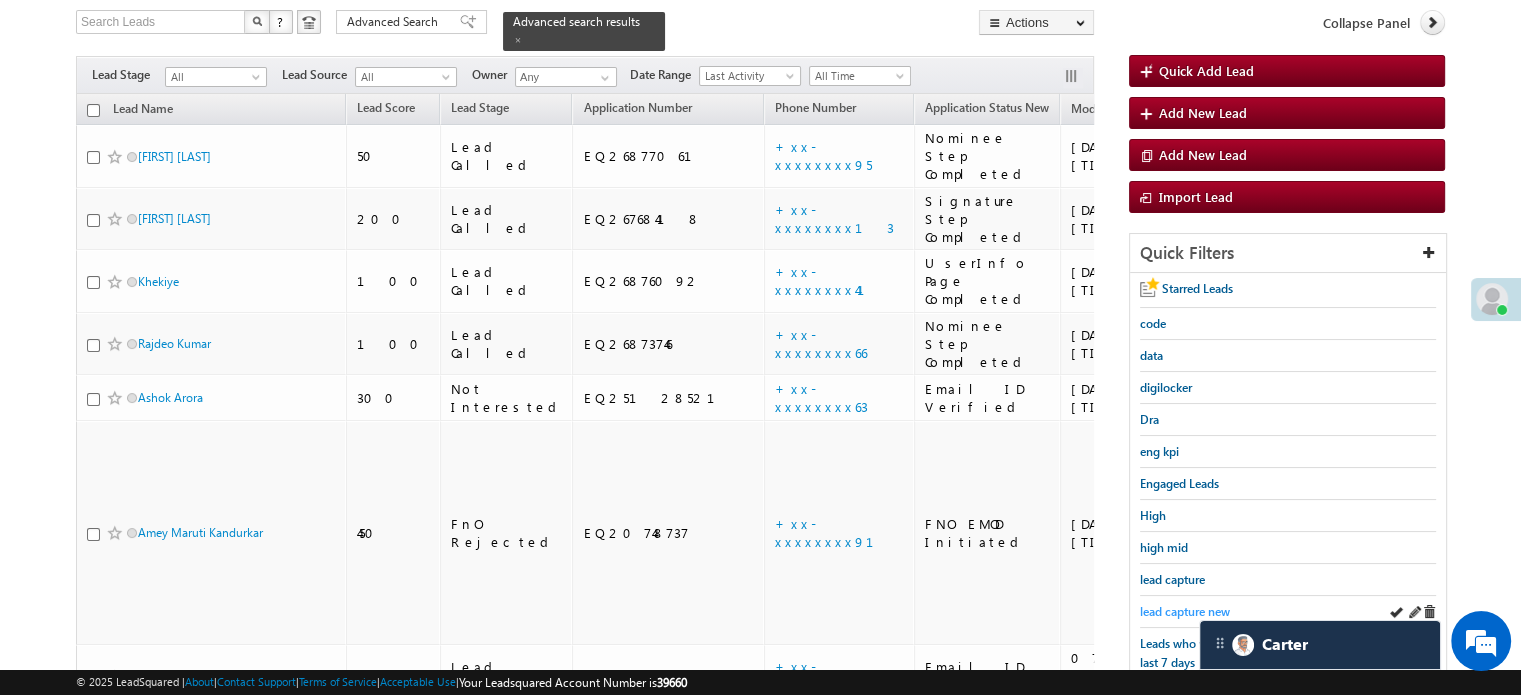 click on "lead capture new" at bounding box center (1185, 611) 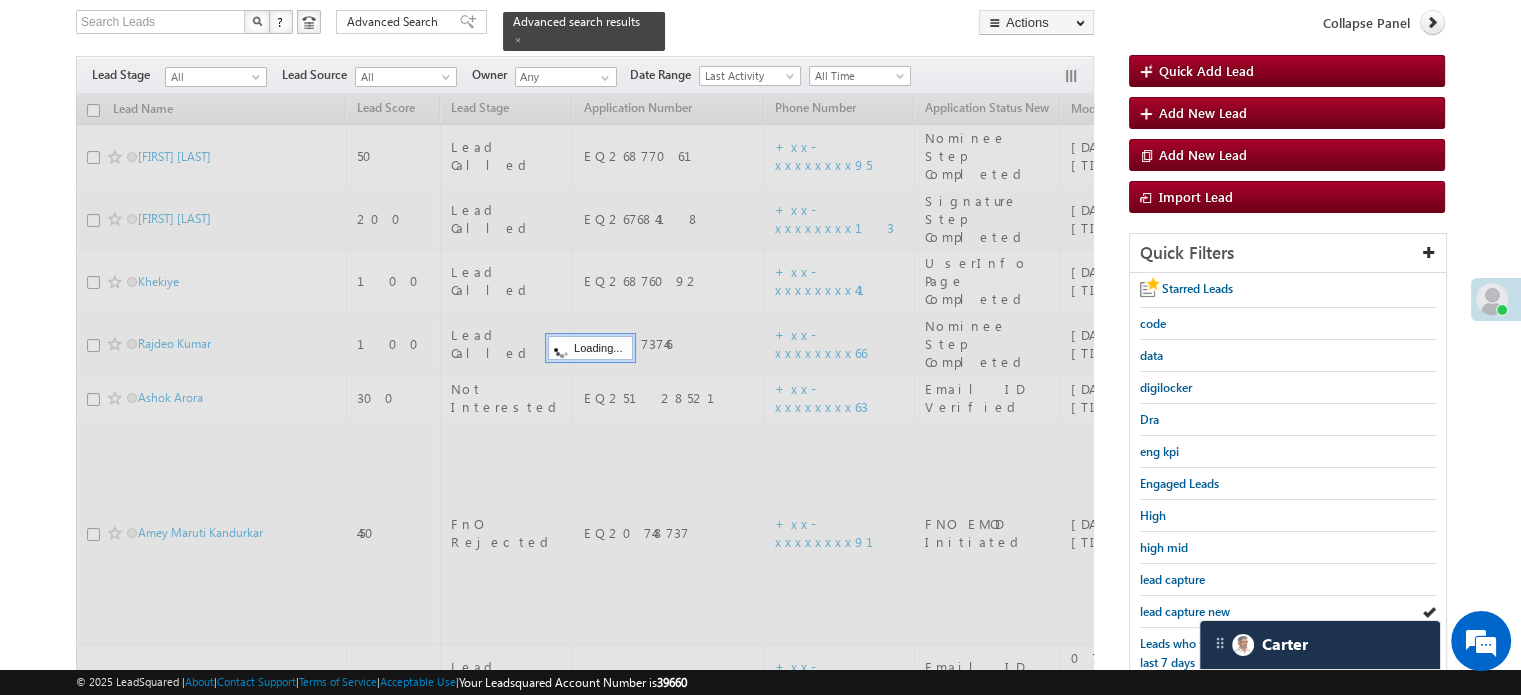 click on "lead capture new" at bounding box center [1185, 611] 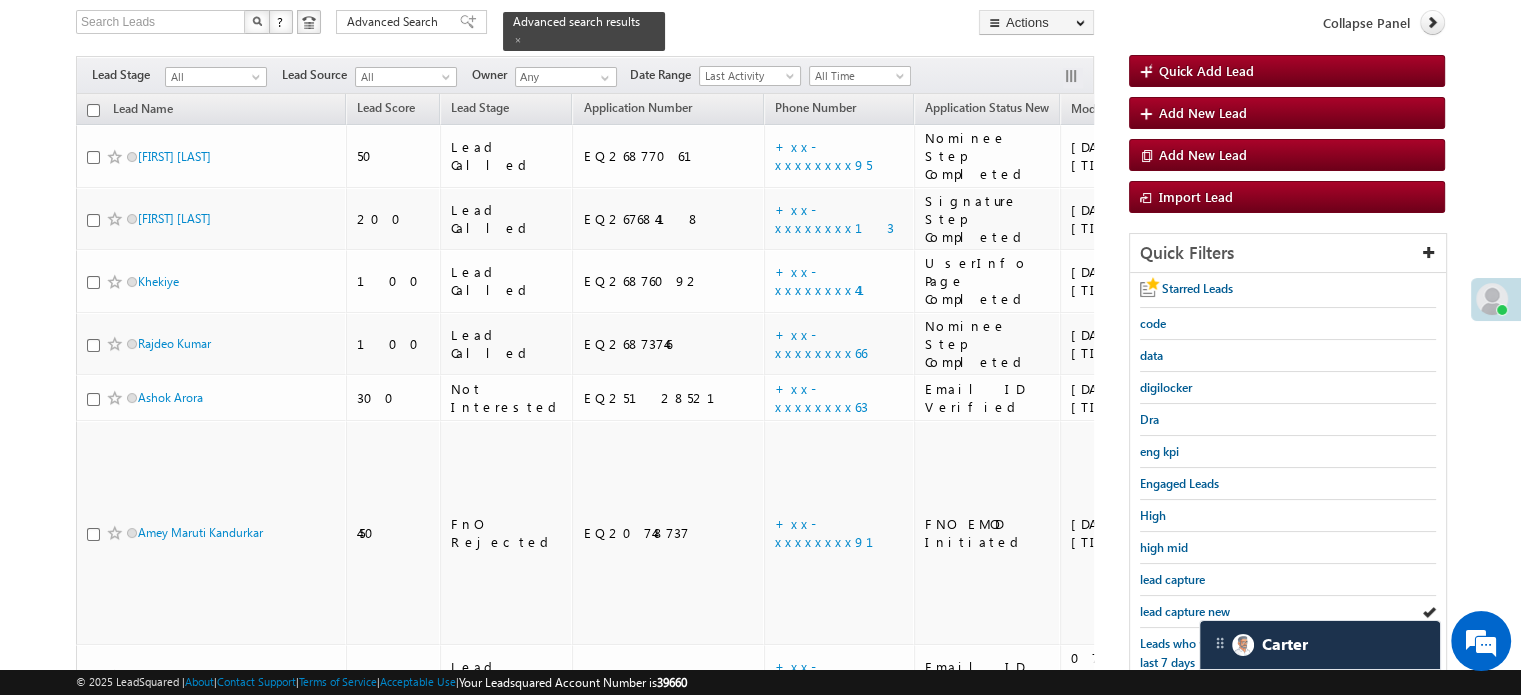 click on "lead capture new" at bounding box center [1185, 611] 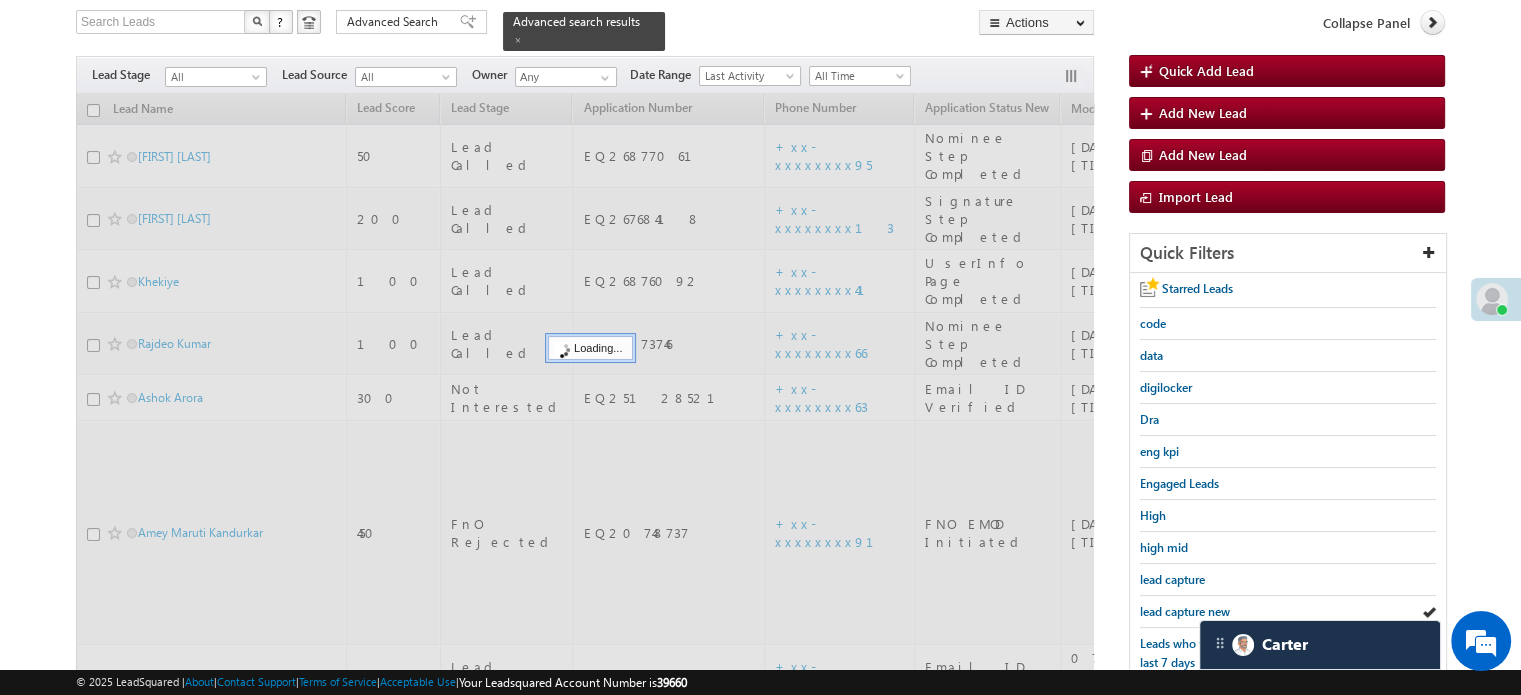 click on "lead capture new" at bounding box center (1185, 611) 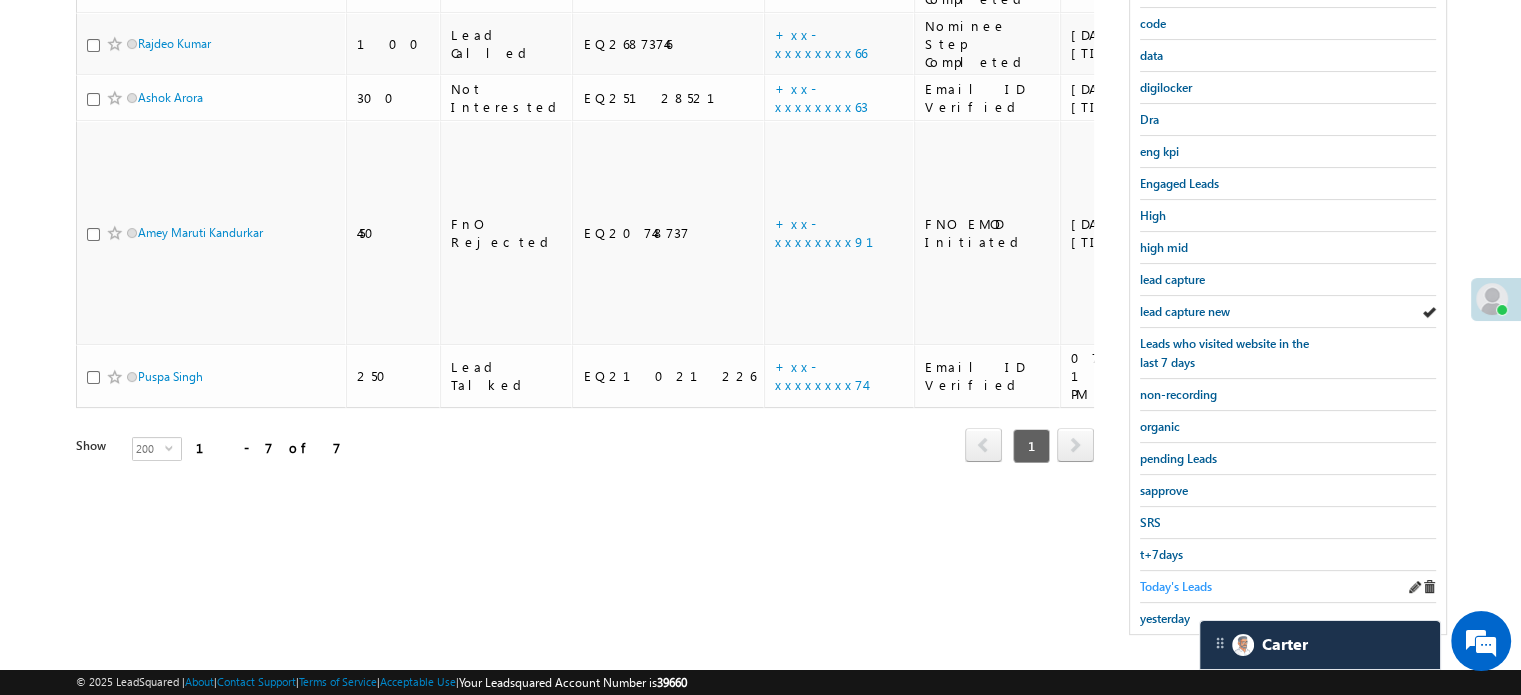click on "Today's Leads" at bounding box center [1176, 586] 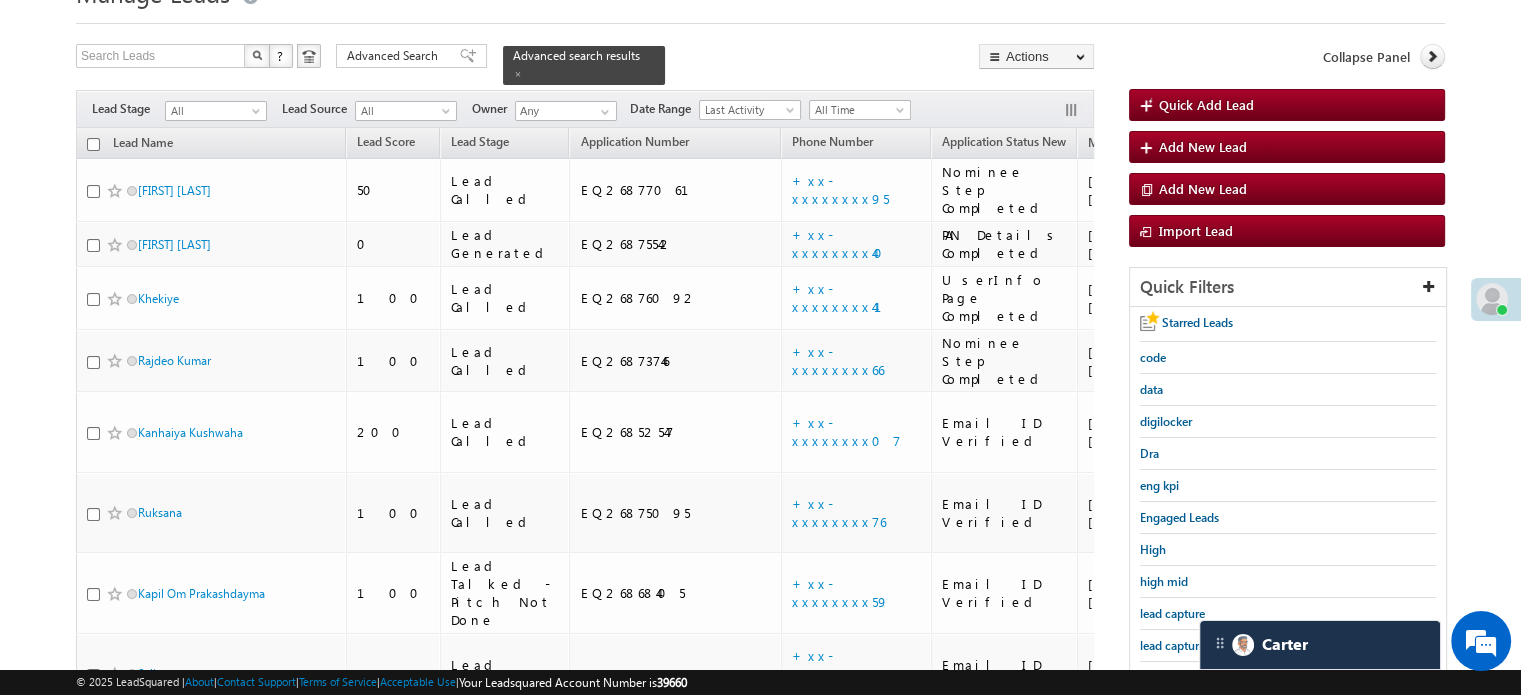scroll, scrollTop: 129, scrollLeft: 0, axis: vertical 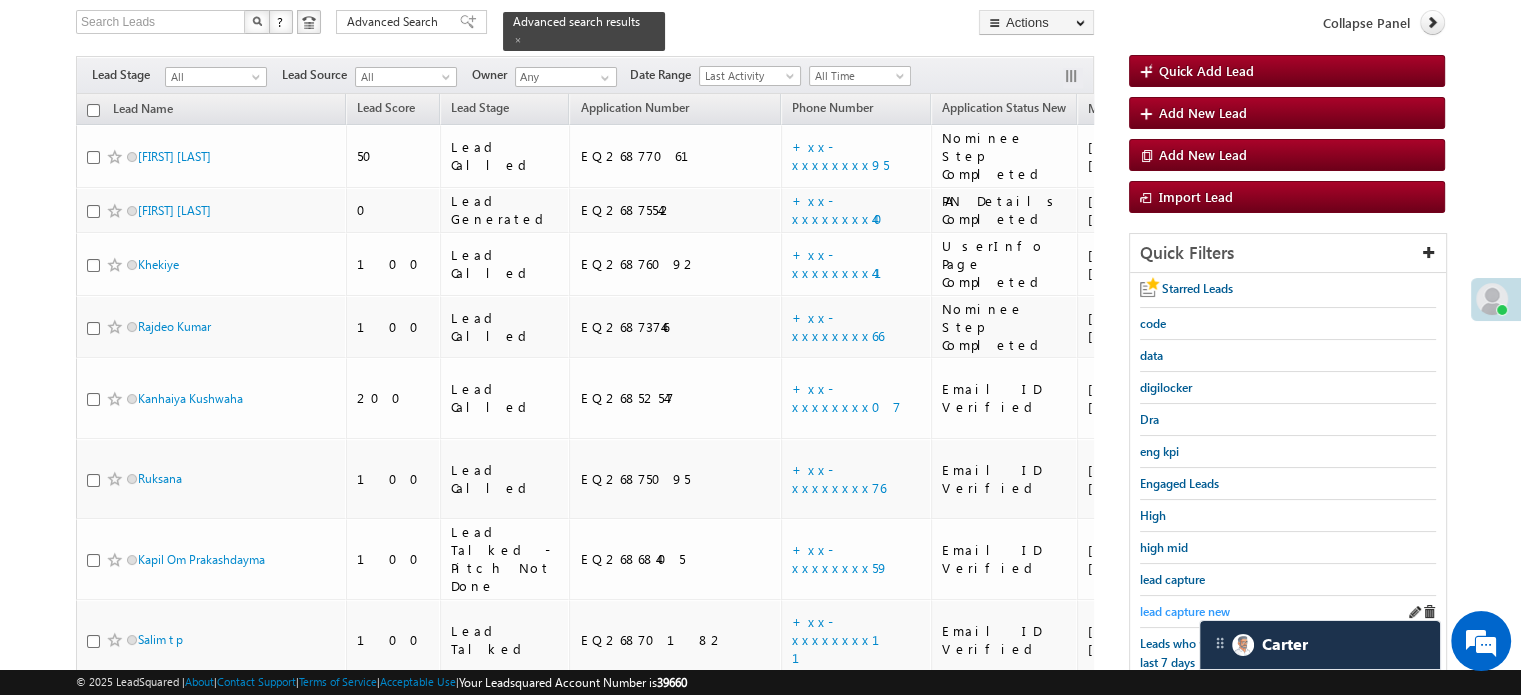 click on "lead capture new" at bounding box center (1185, 611) 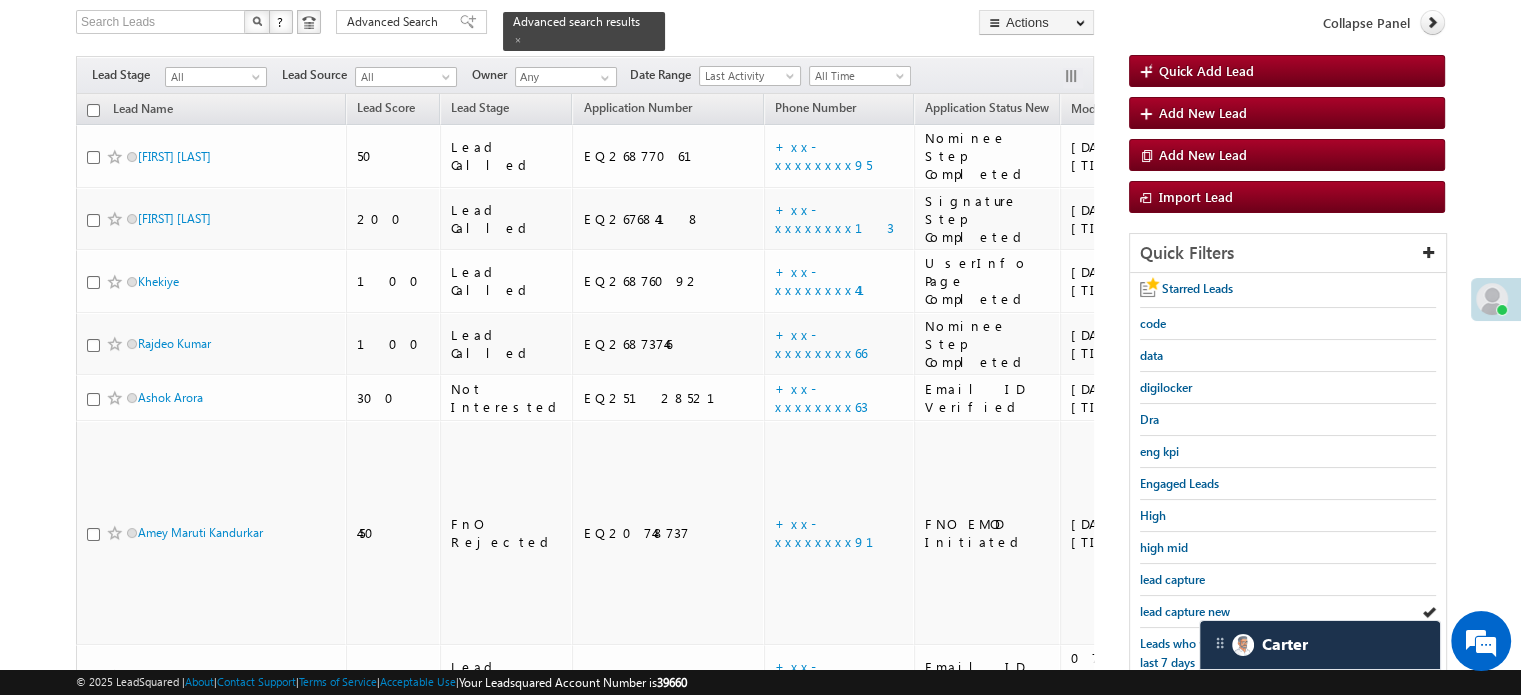 click on "lead capture new" at bounding box center [1185, 611] 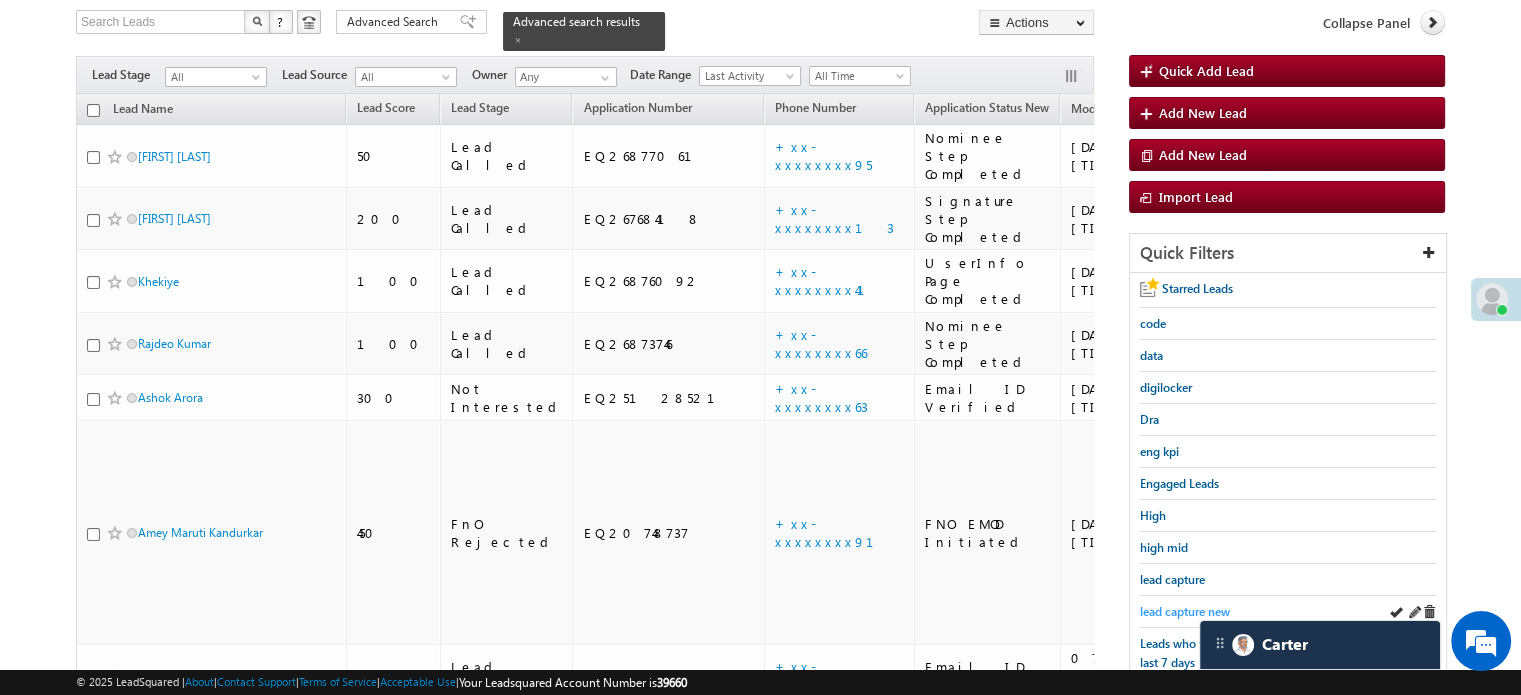 click on "lead capture new" at bounding box center [1185, 611] 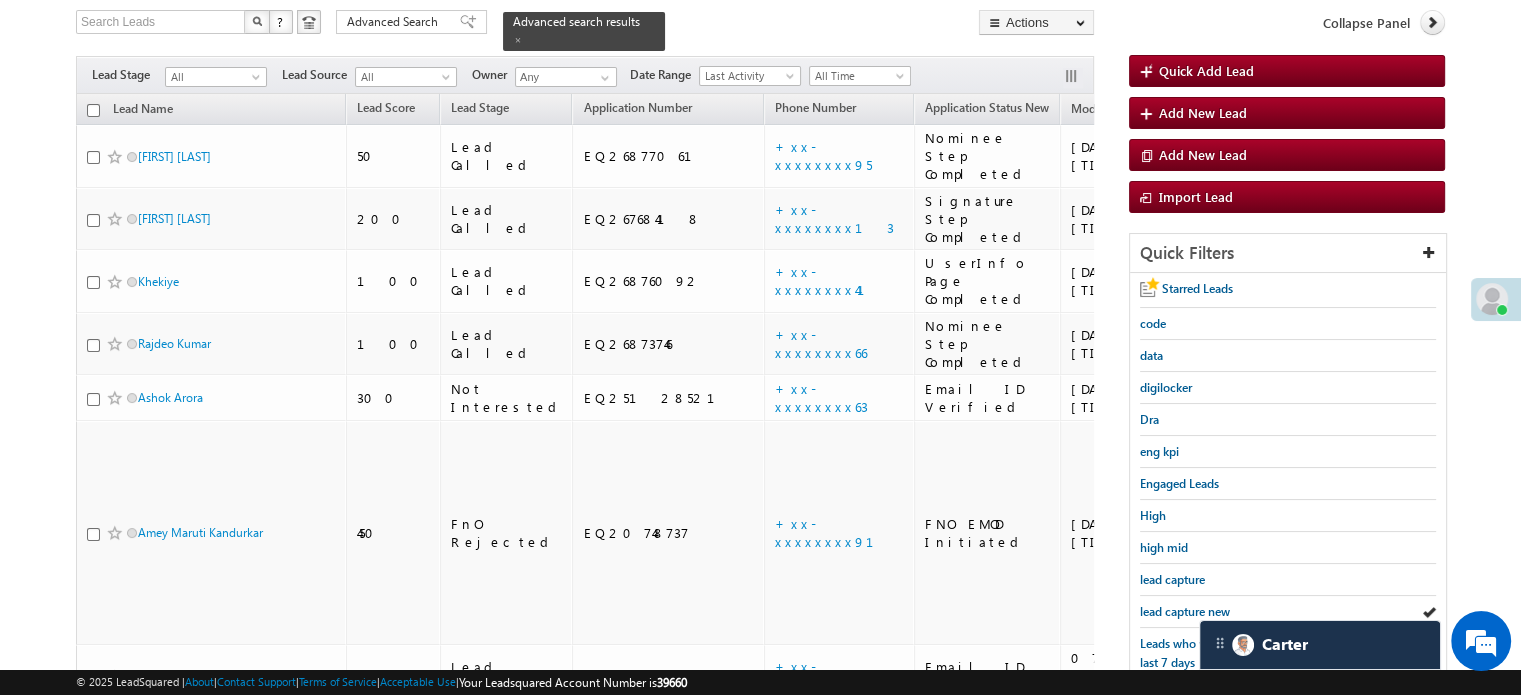 click on "lead capture new" at bounding box center (1185, 611) 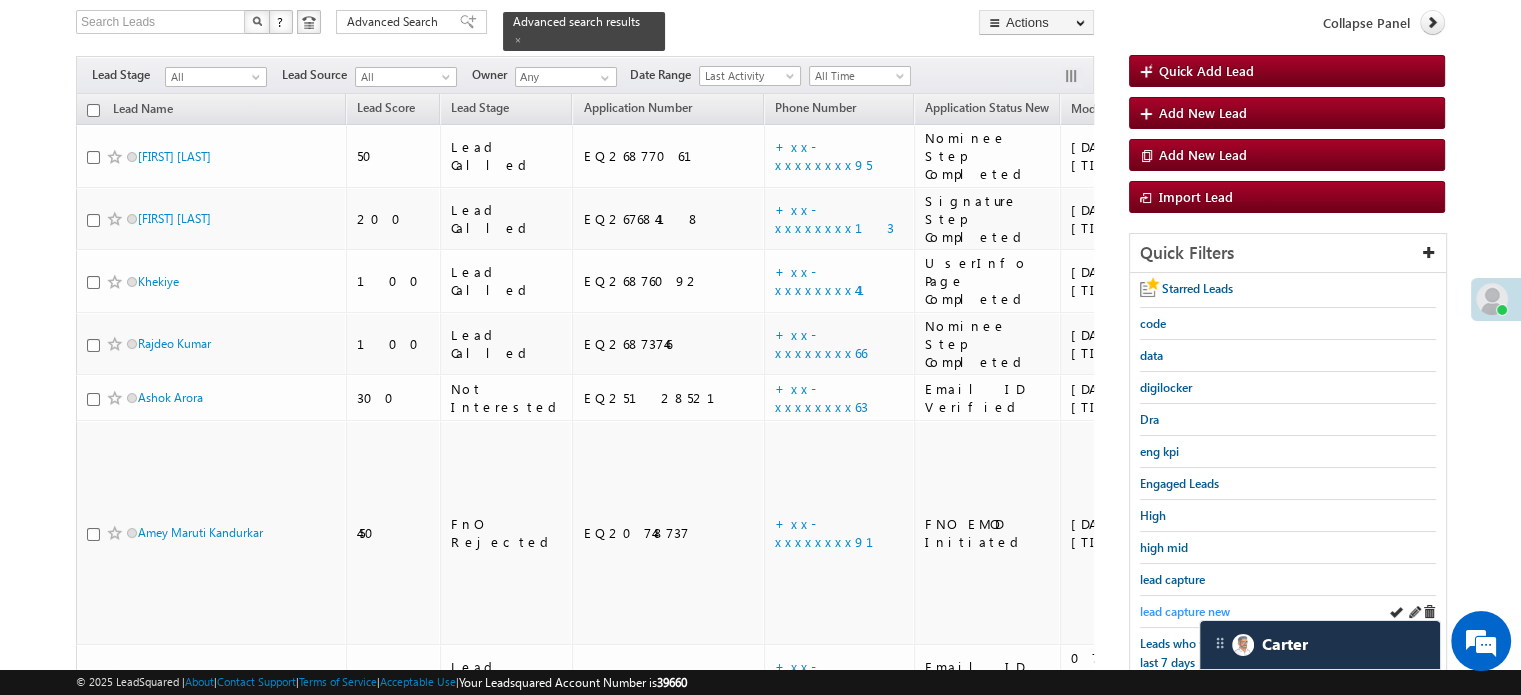 click on "lead capture new" at bounding box center [1185, 611] 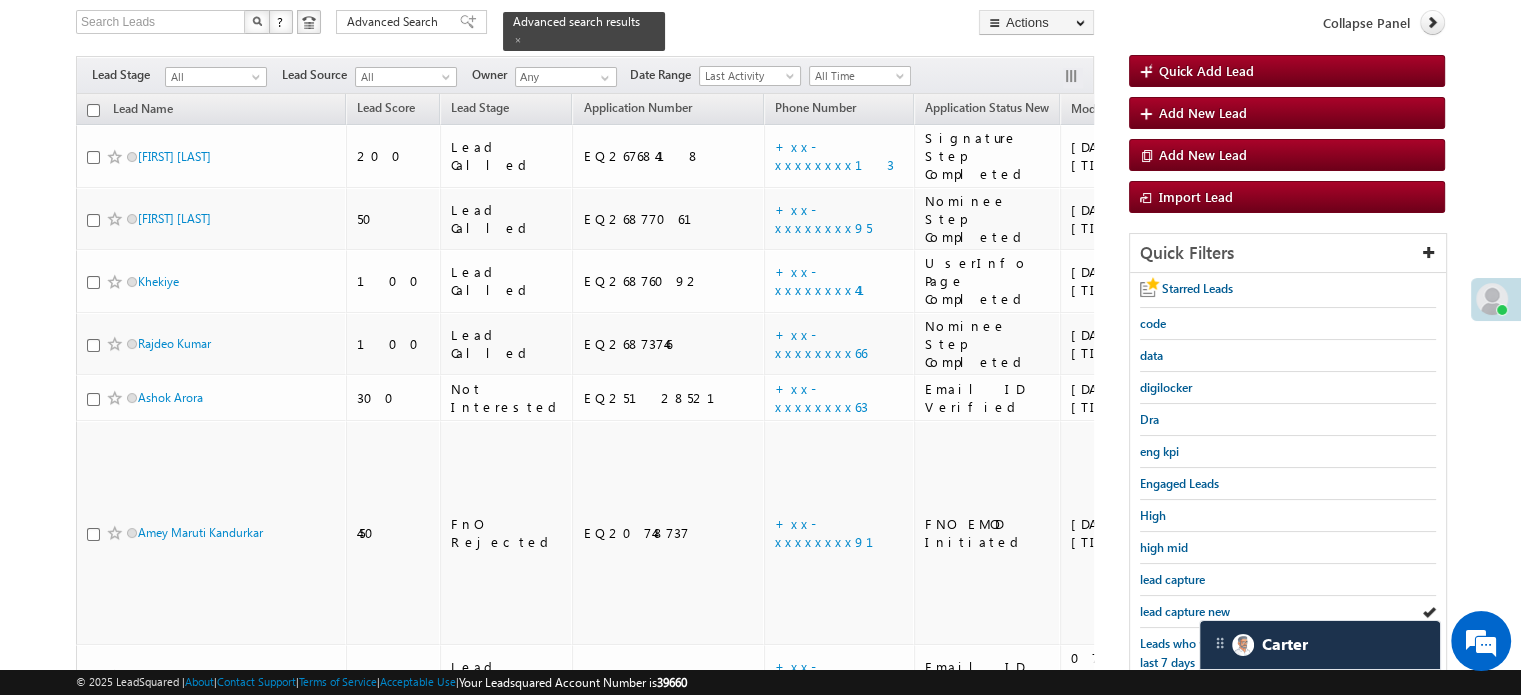 click on "lead capture new" at bounding box center (1185, 611) 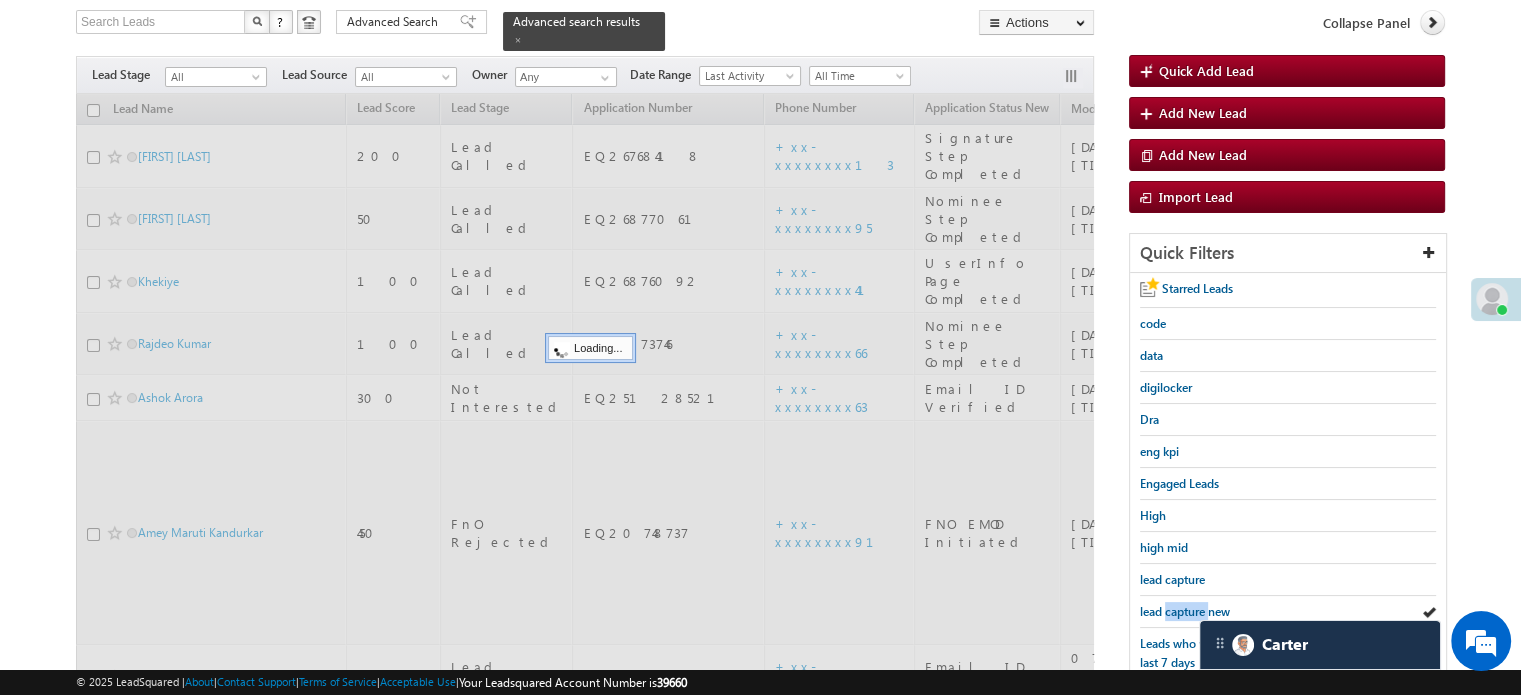click on "lead capture new" at bounding box center [1185, 611] 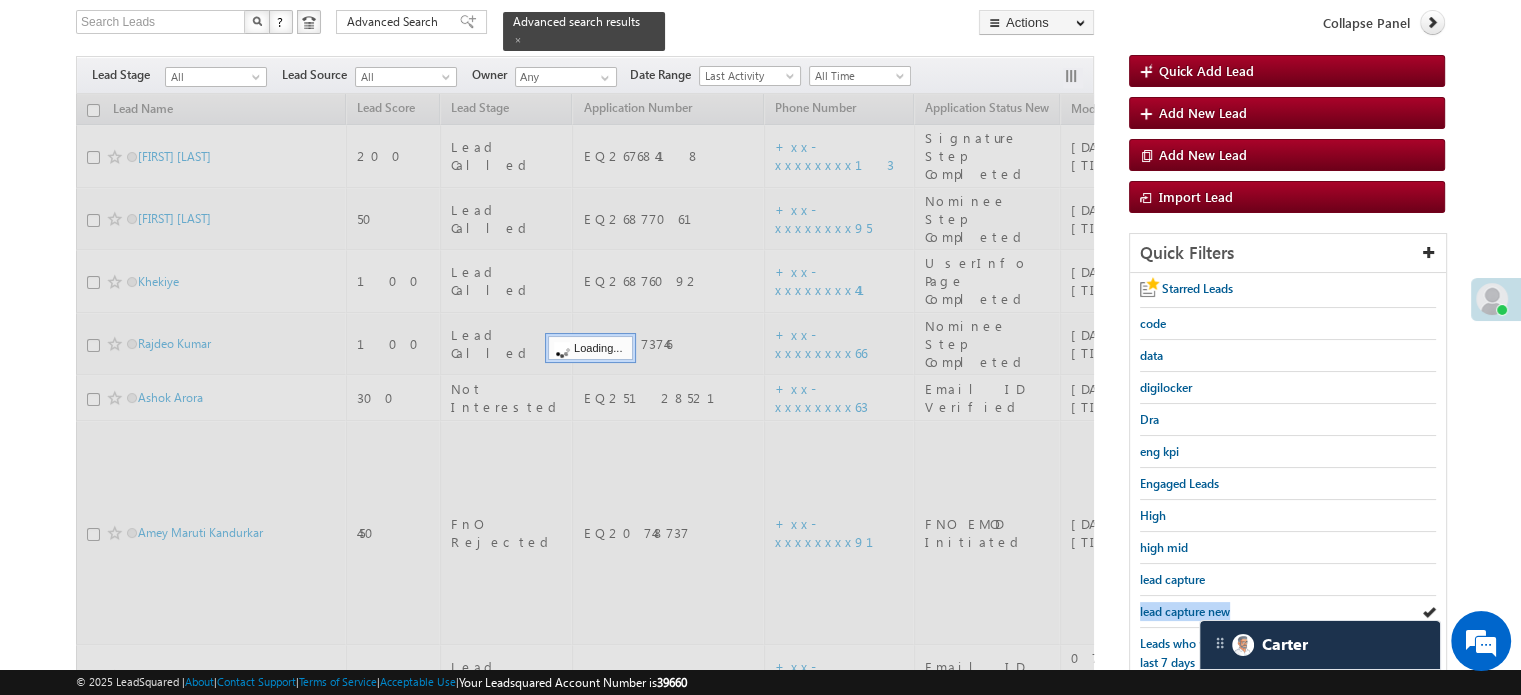 click on "lead capture new" at bounding box center [1185, 611] 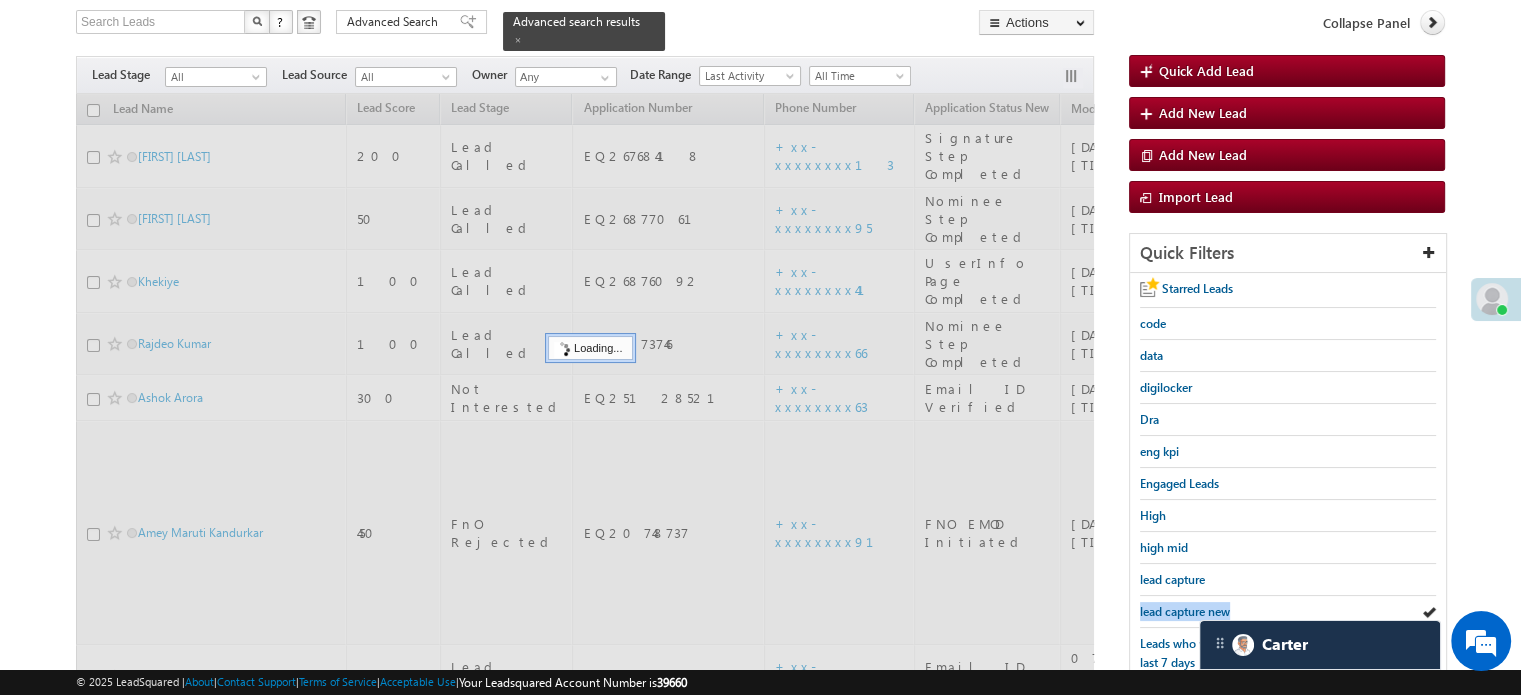 click on "lead capture new" at bounding box center (1185, 611) 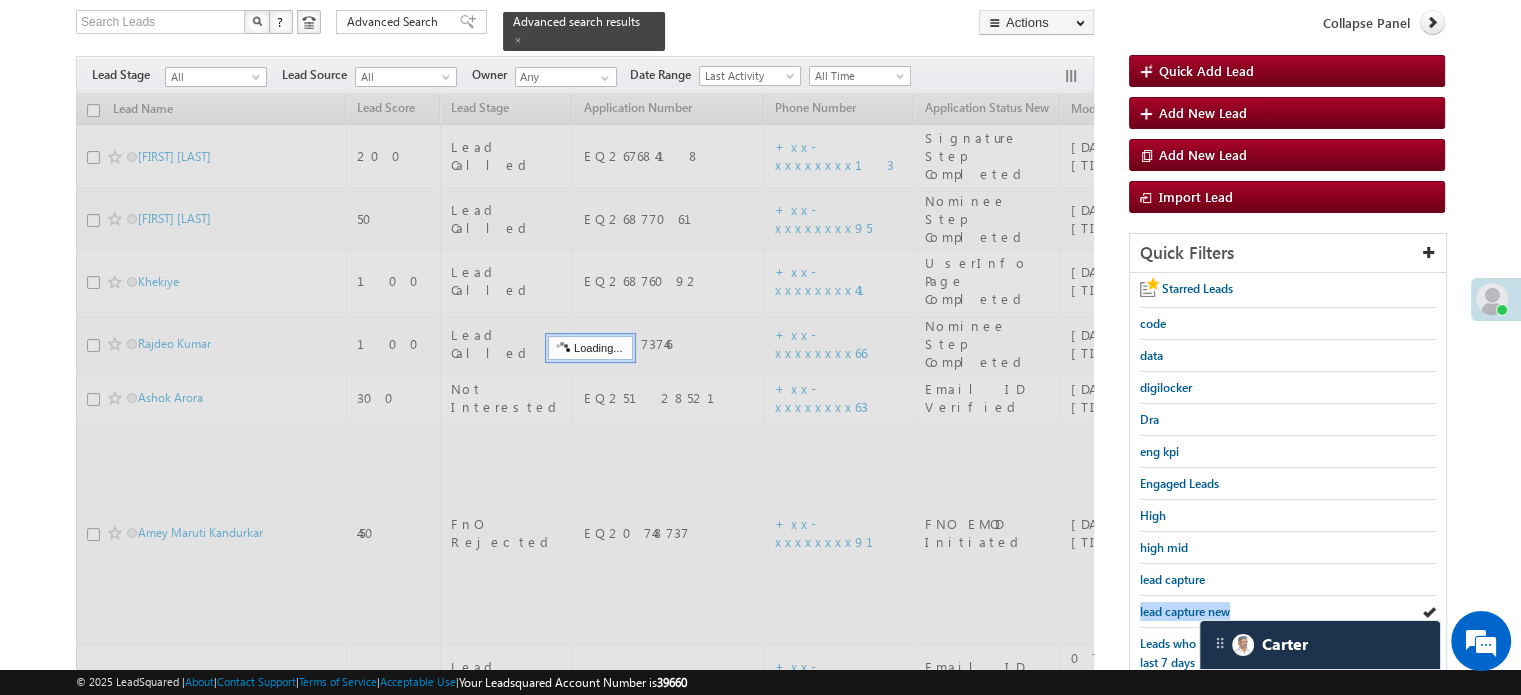 click on "lead capture new" at bounding box center [1185, 611] 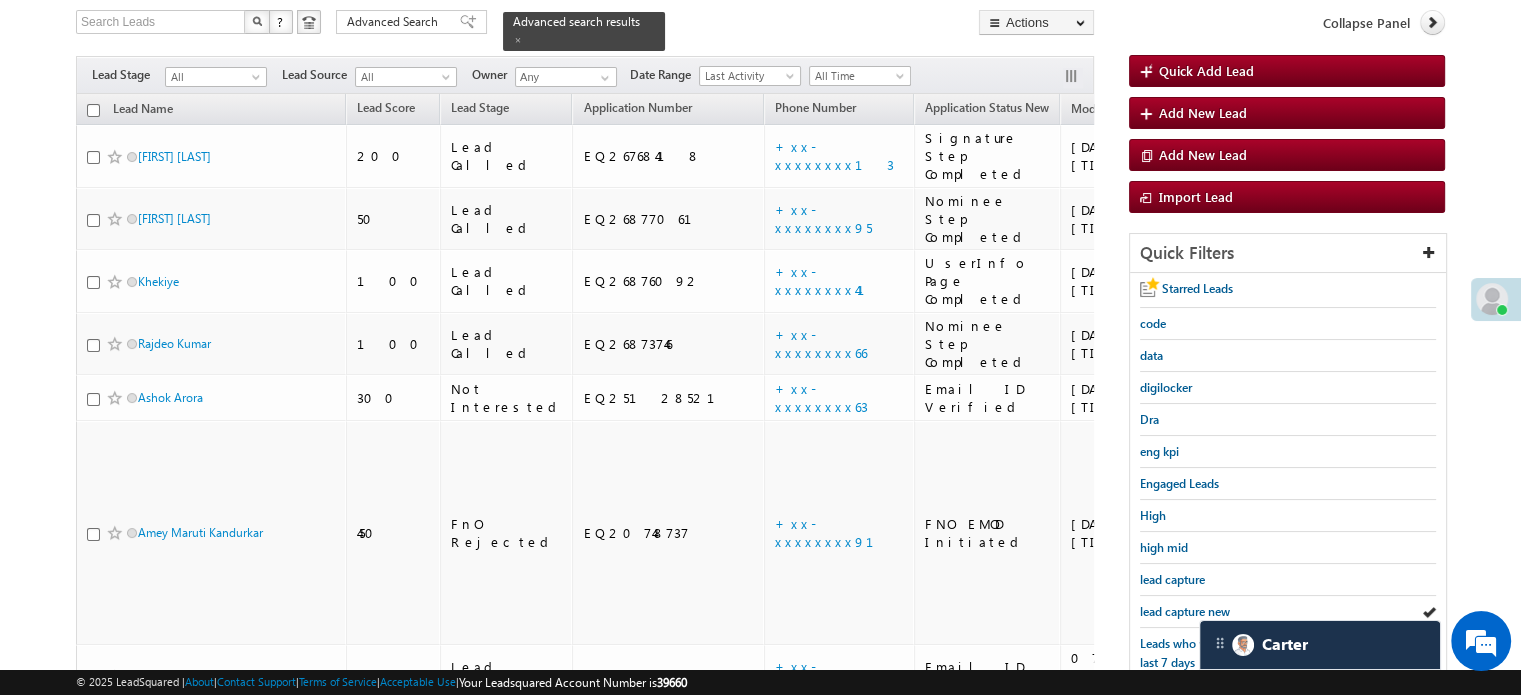 click on "lead capture new" at bounding box center [1185, 611] 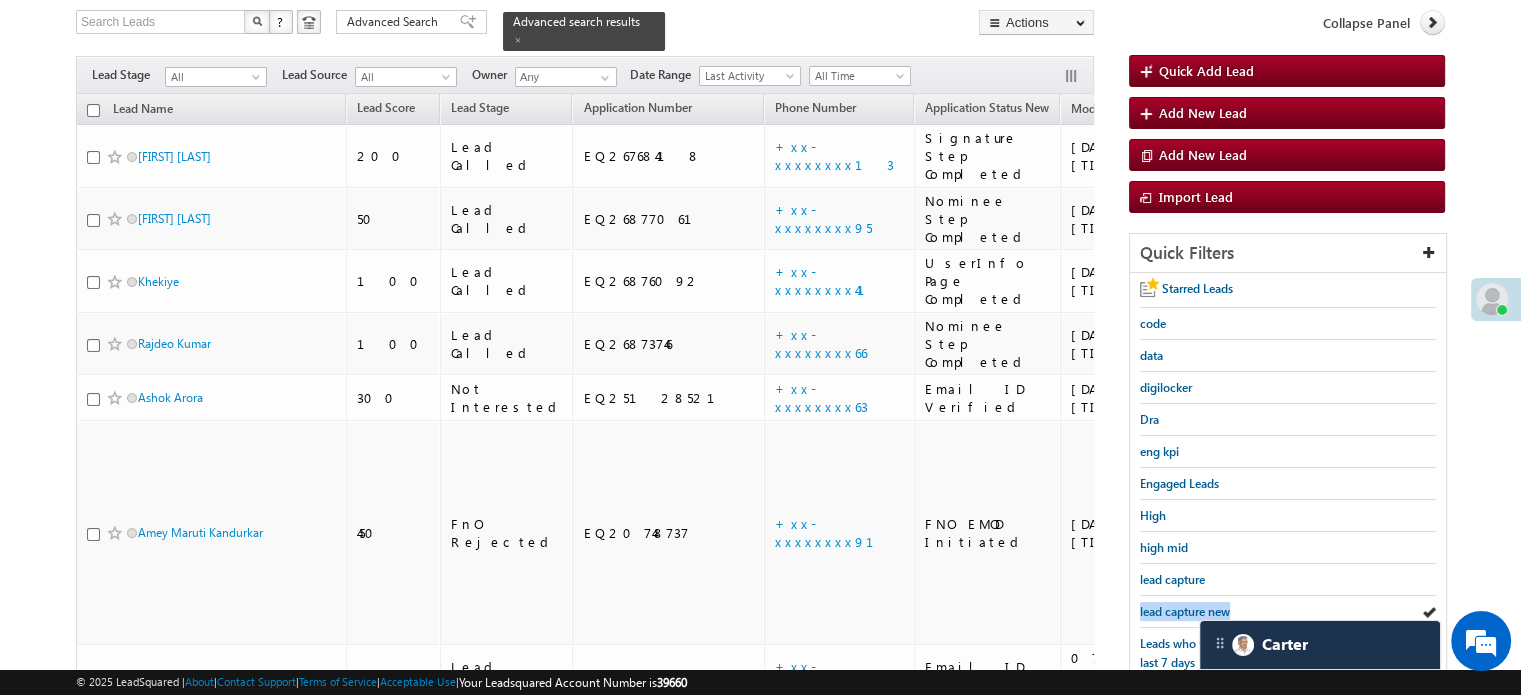 click on "lead capture new" at bounding box center (1185, 611) 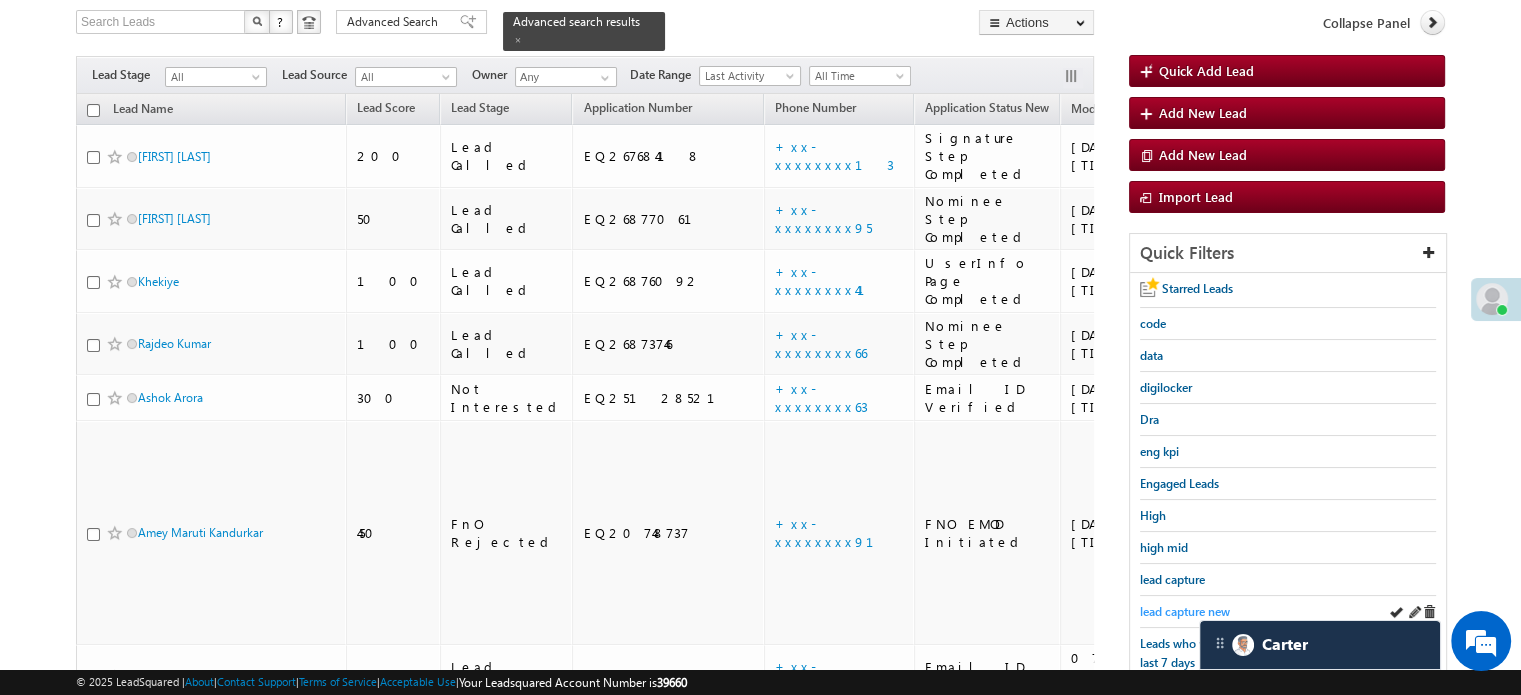 click on "lead capture new" at bounding box center [1185, 611] 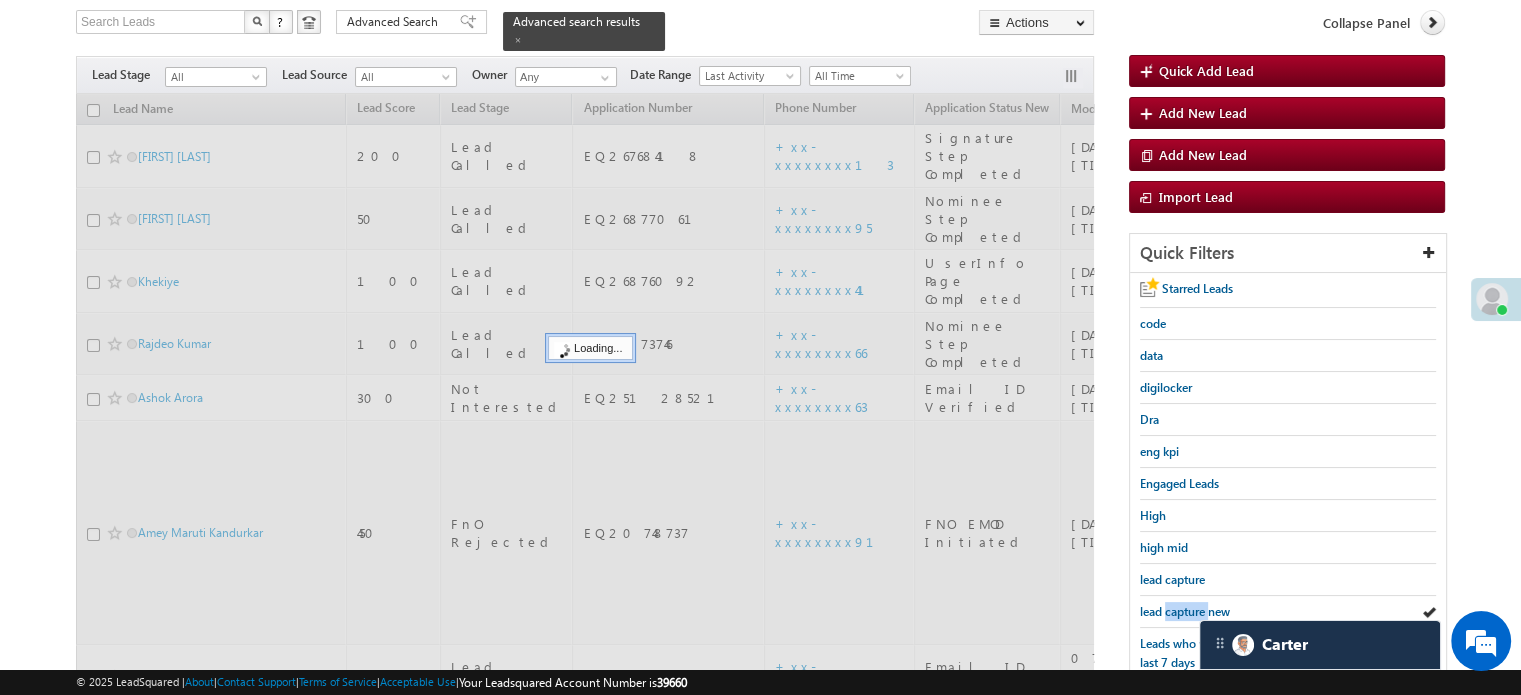click on "lead capture new" at bounding box center [1185, 611] 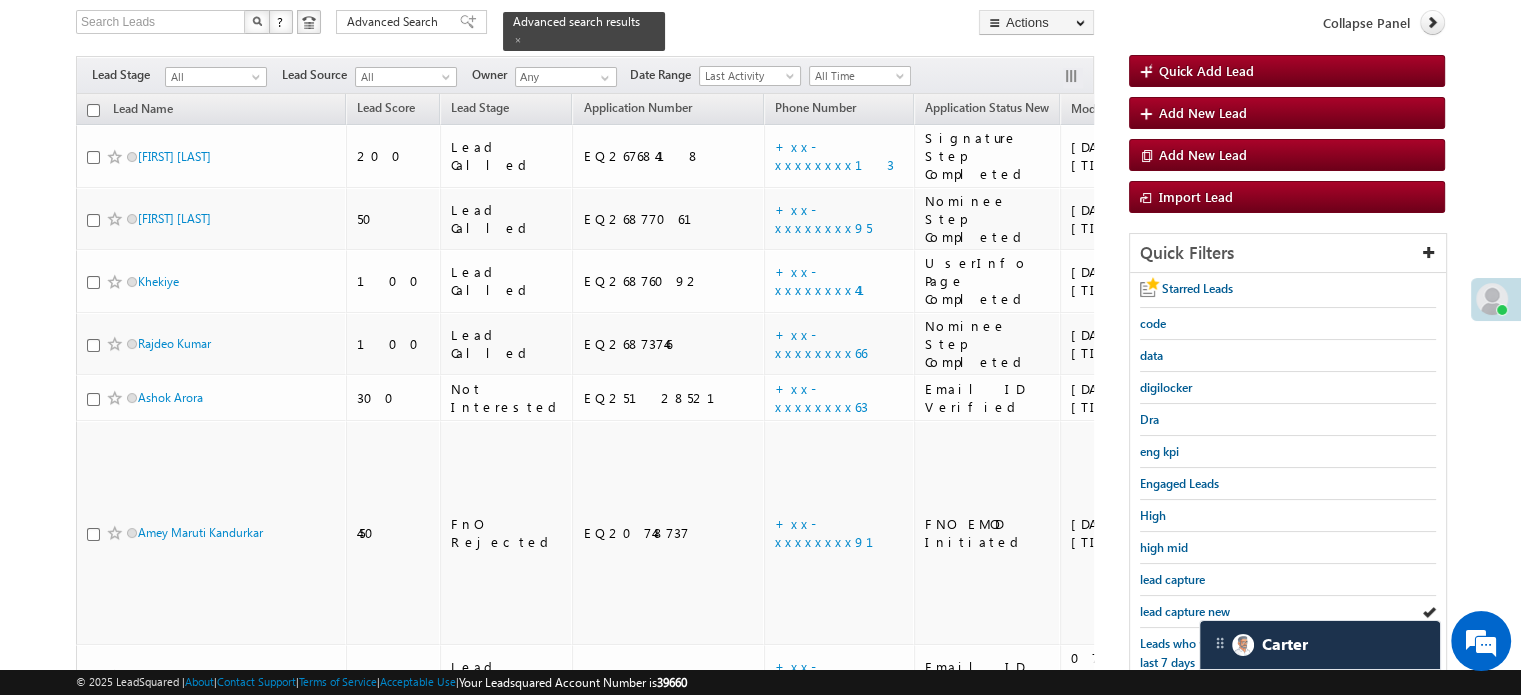 click on "lead capture new" at bounding box center (1185, 611) 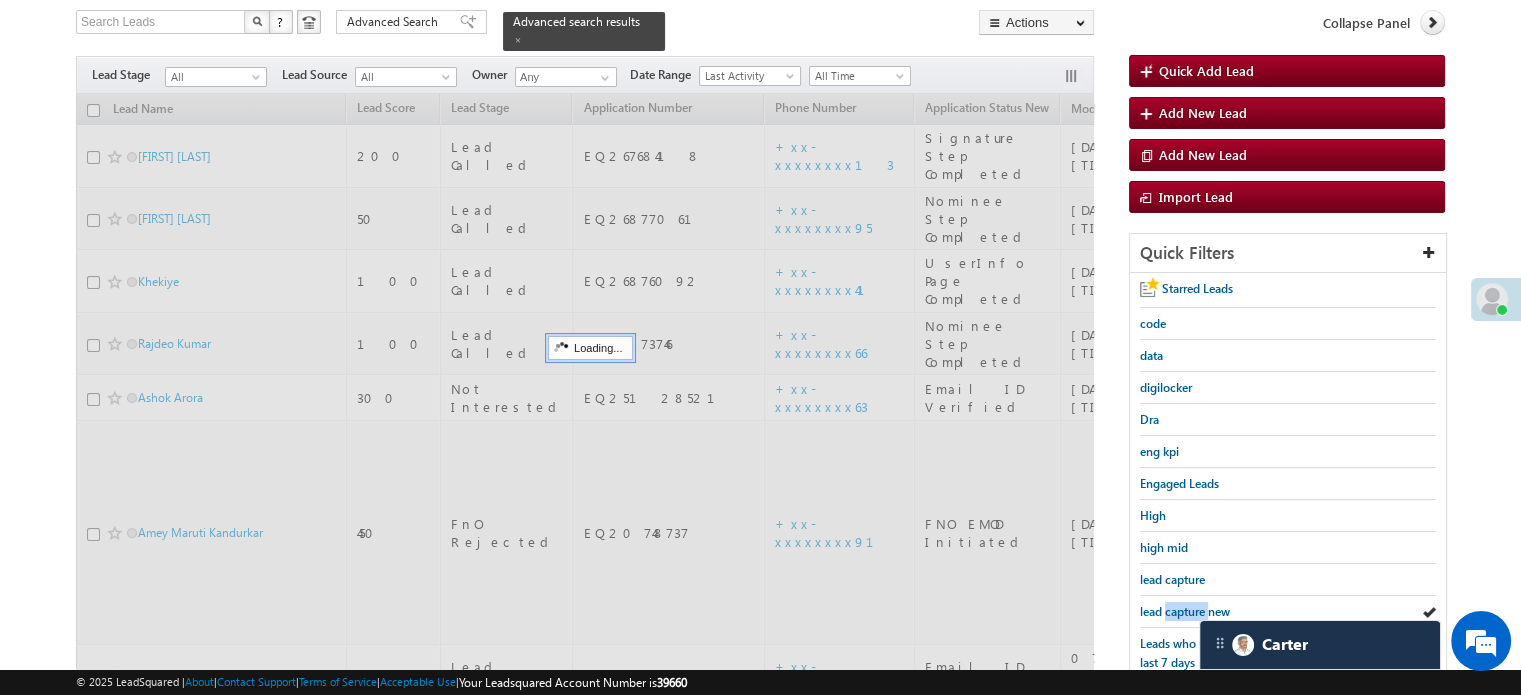 click on "lead capture new" at bounding box center [1185, 611] 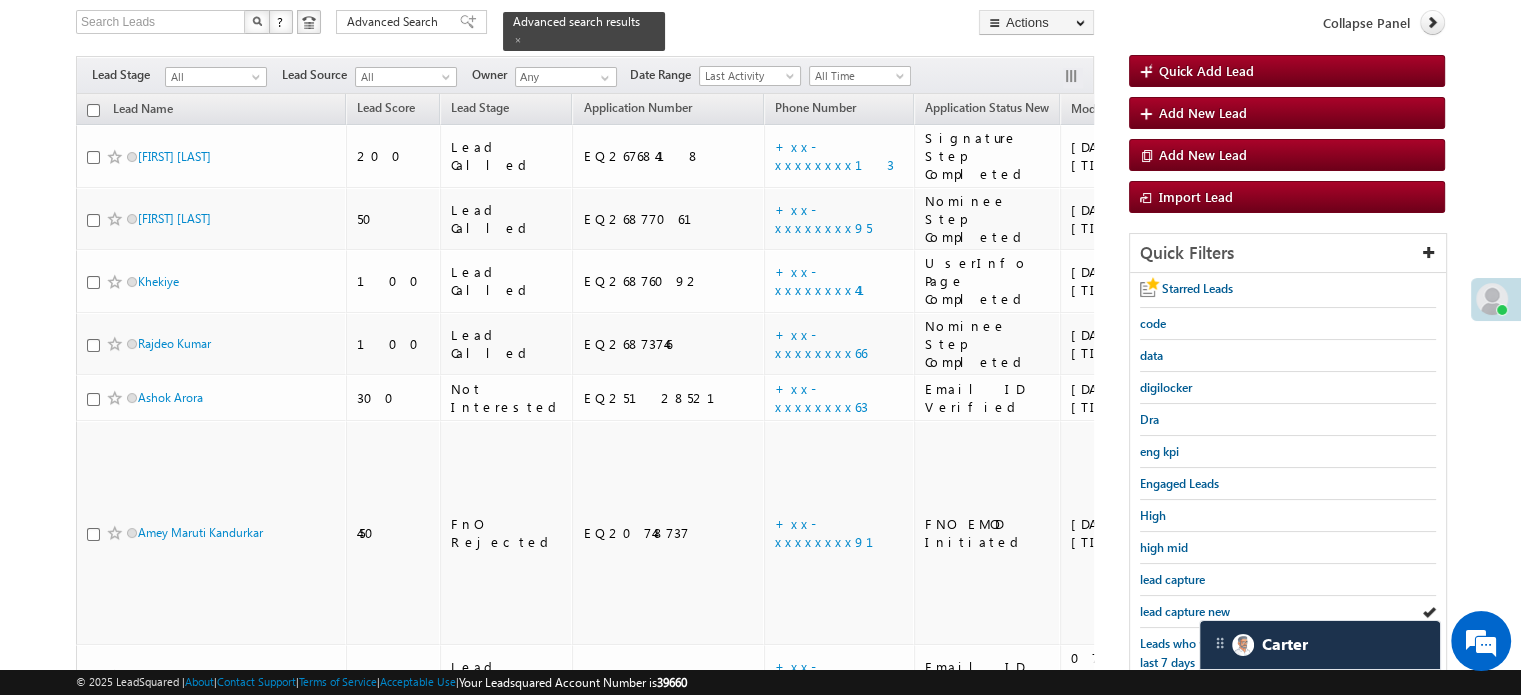 click on "lead capture new" at bounding box center [1185, 611] 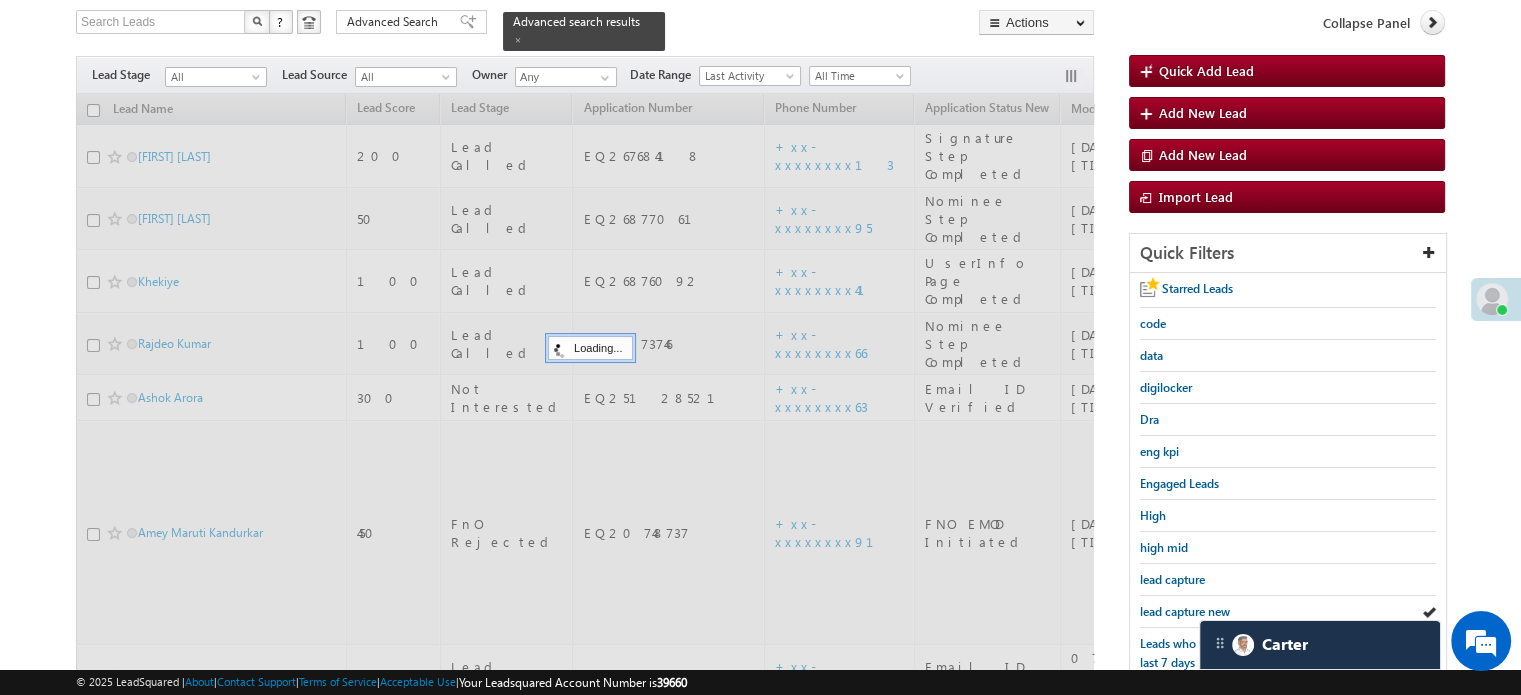 click on "lead capture new" at bounding box center [1185, 611] 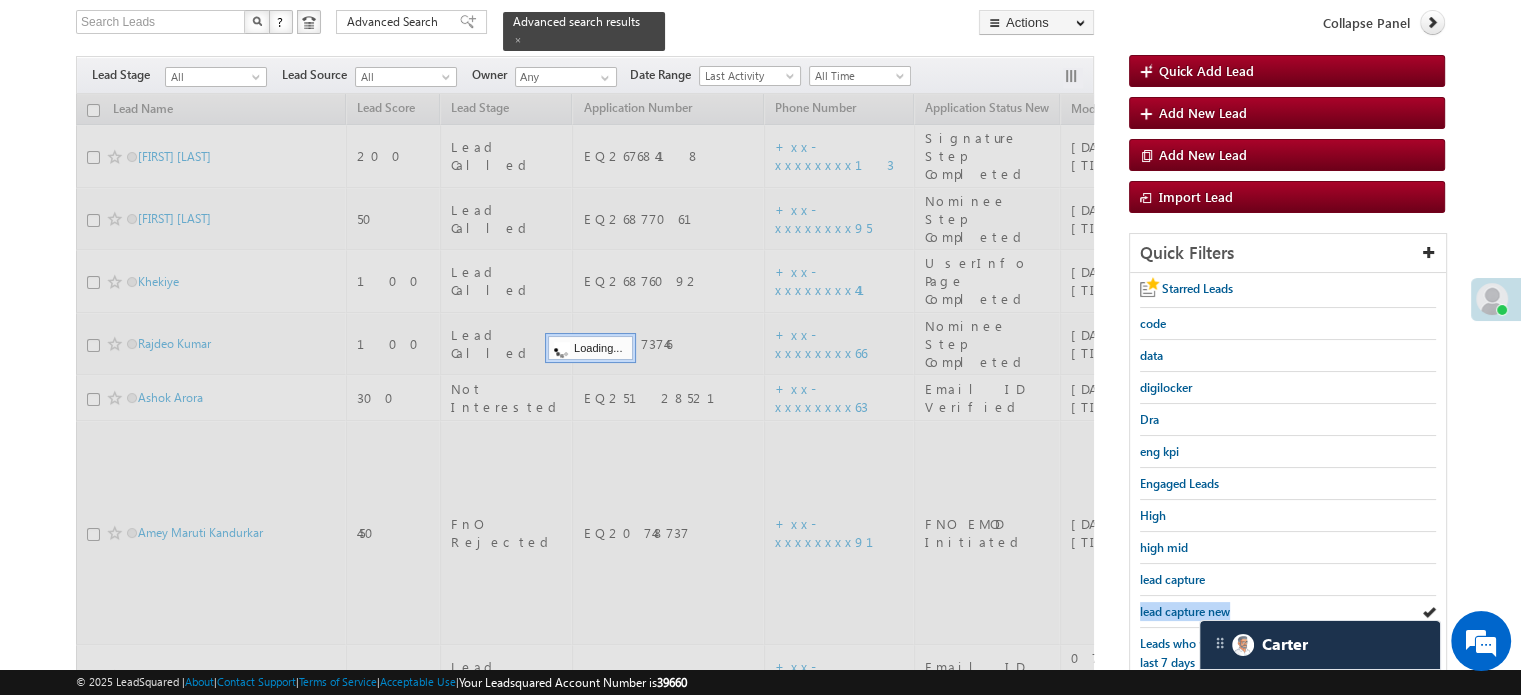 click on "lead capture new" at bounding box center (1185, 611) 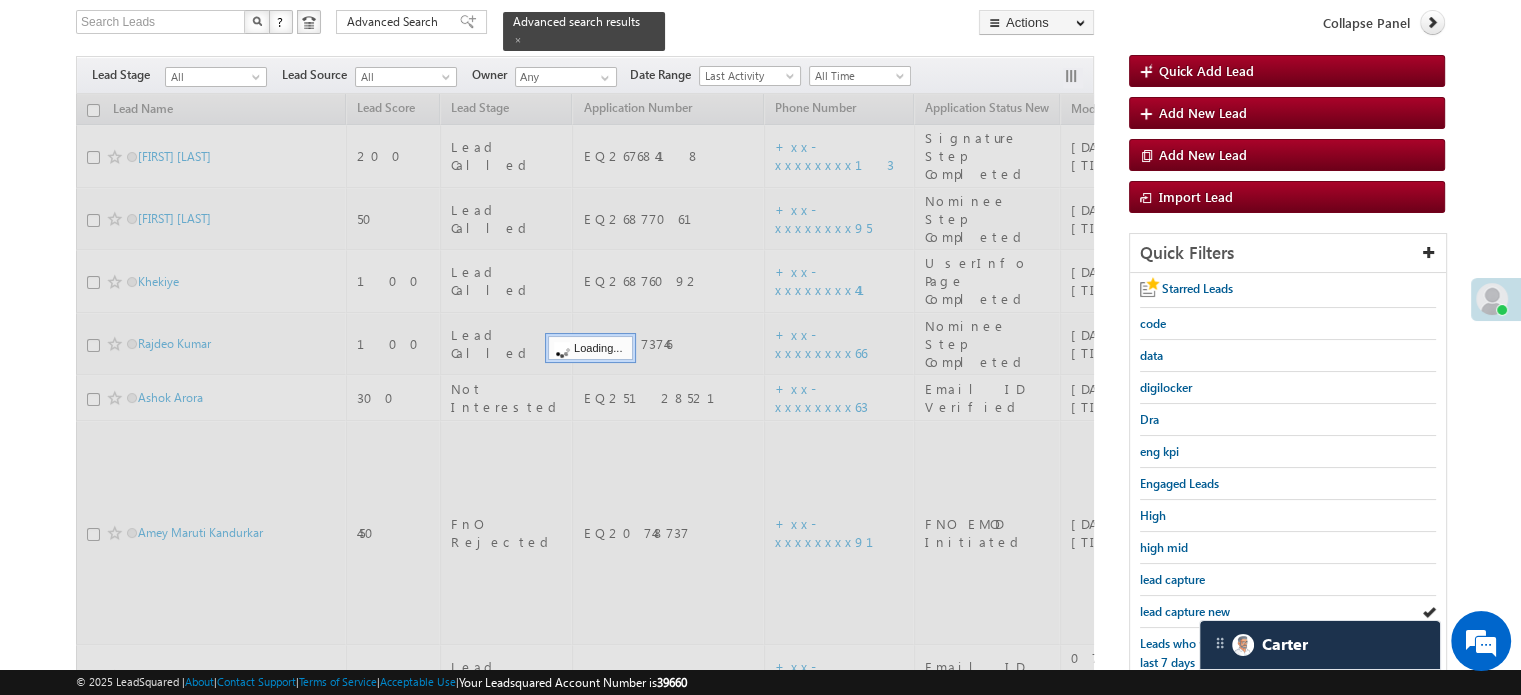 click on "lead capture new" at bounding box center [1185, 611] 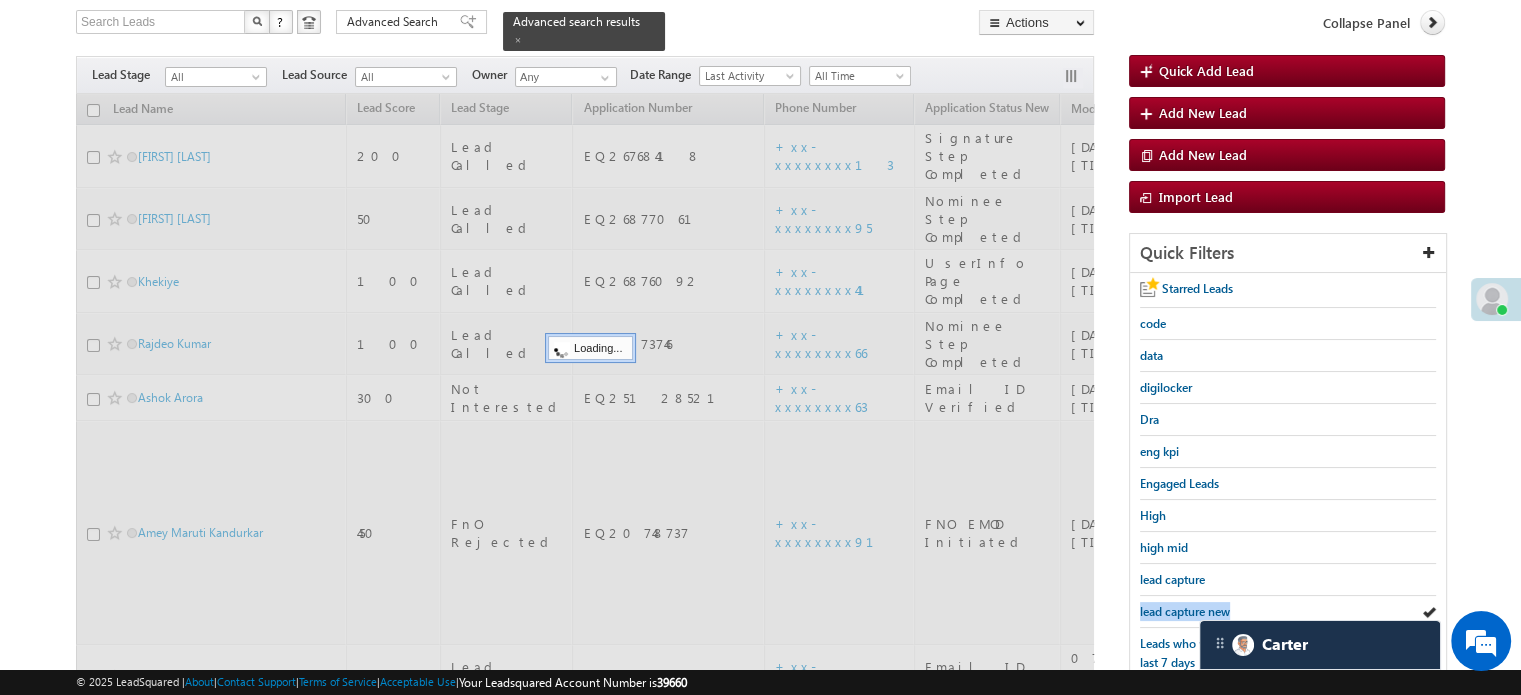 click on "lead capture new" at bounding box center (1185, 611) 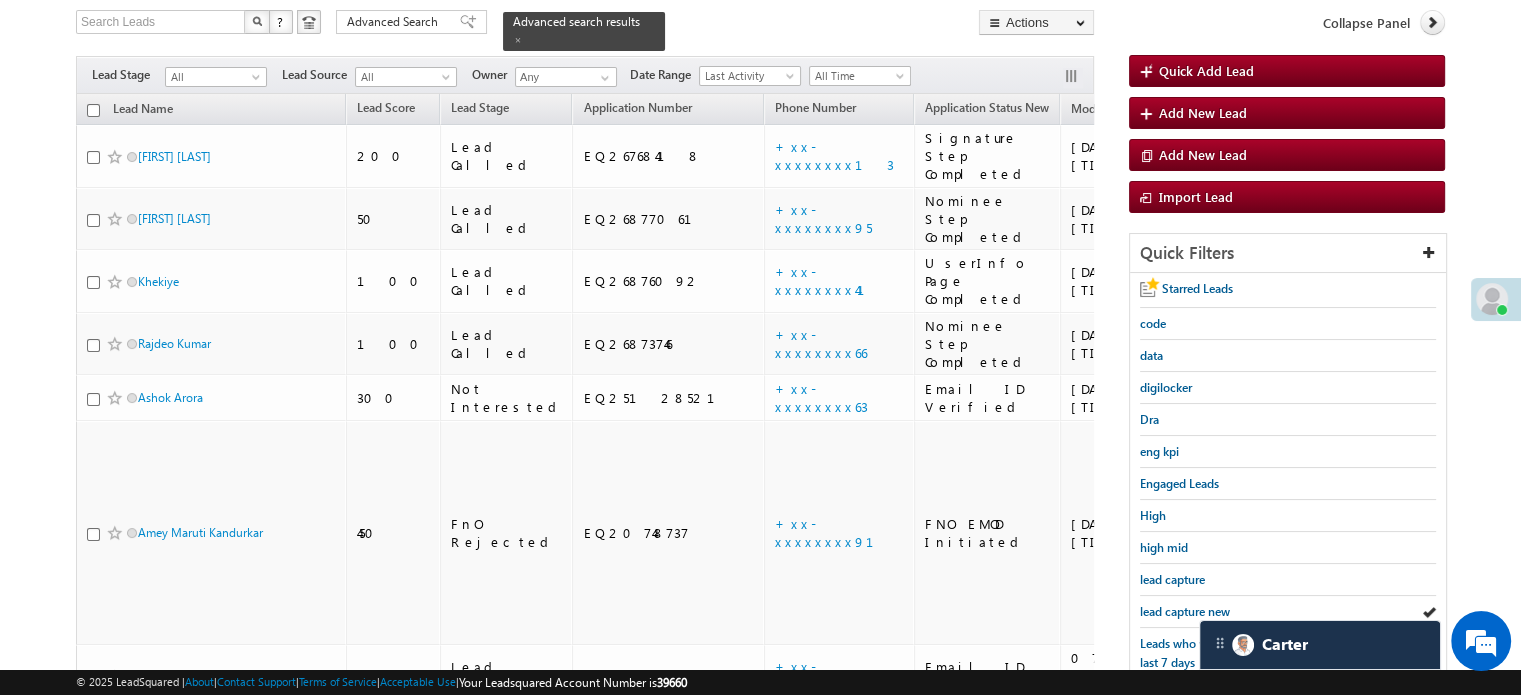 click on "lead capture new" at bounding box center [1185, 611] 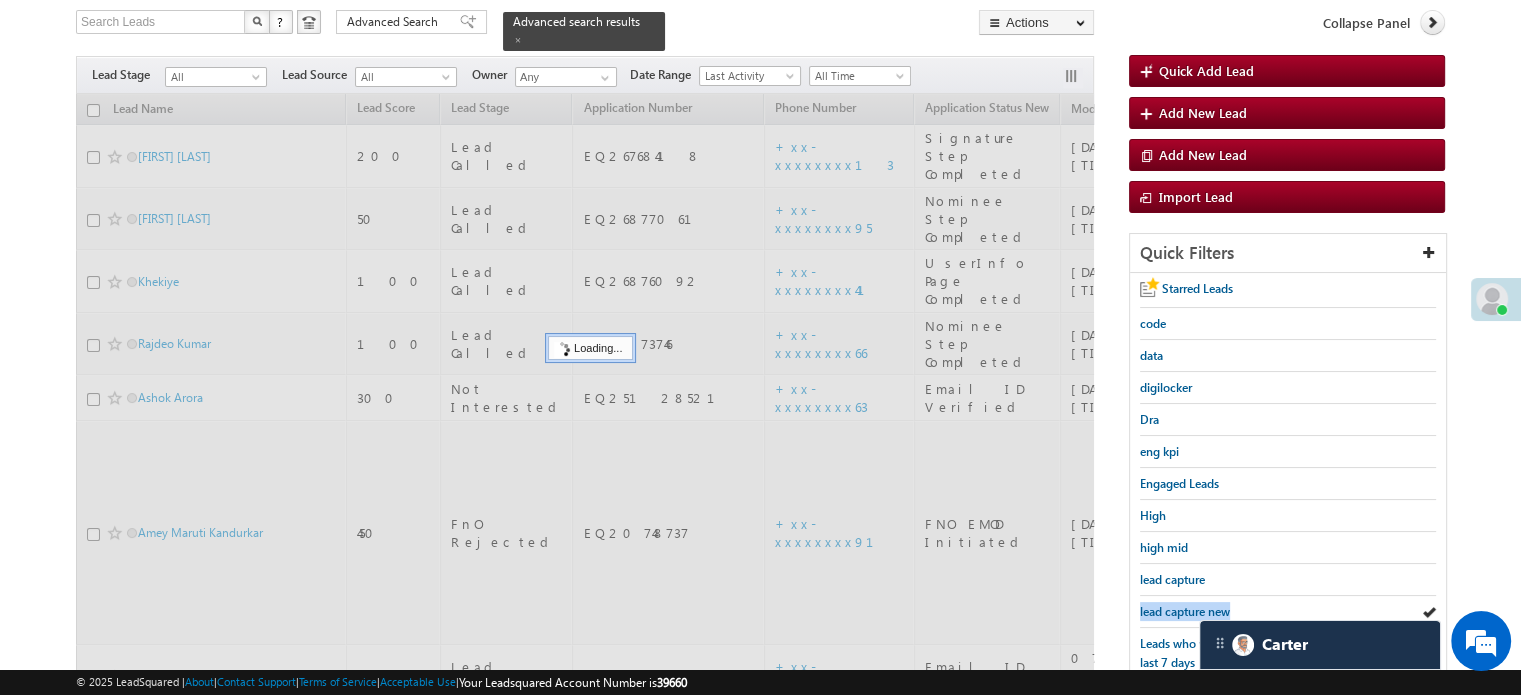 click on "lead capture new" at bounding box center (1185, 611) 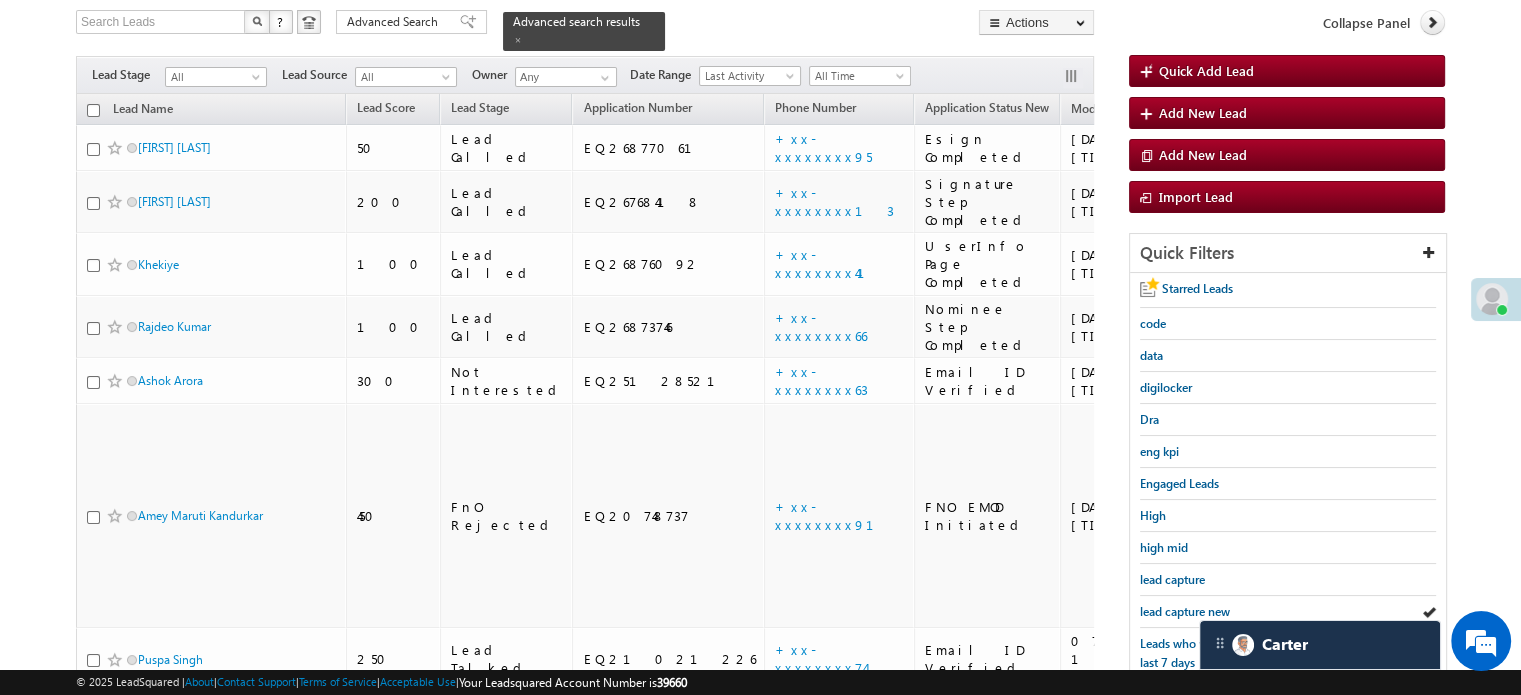 click on "lead capture new" at bounding box center (1185, 611) 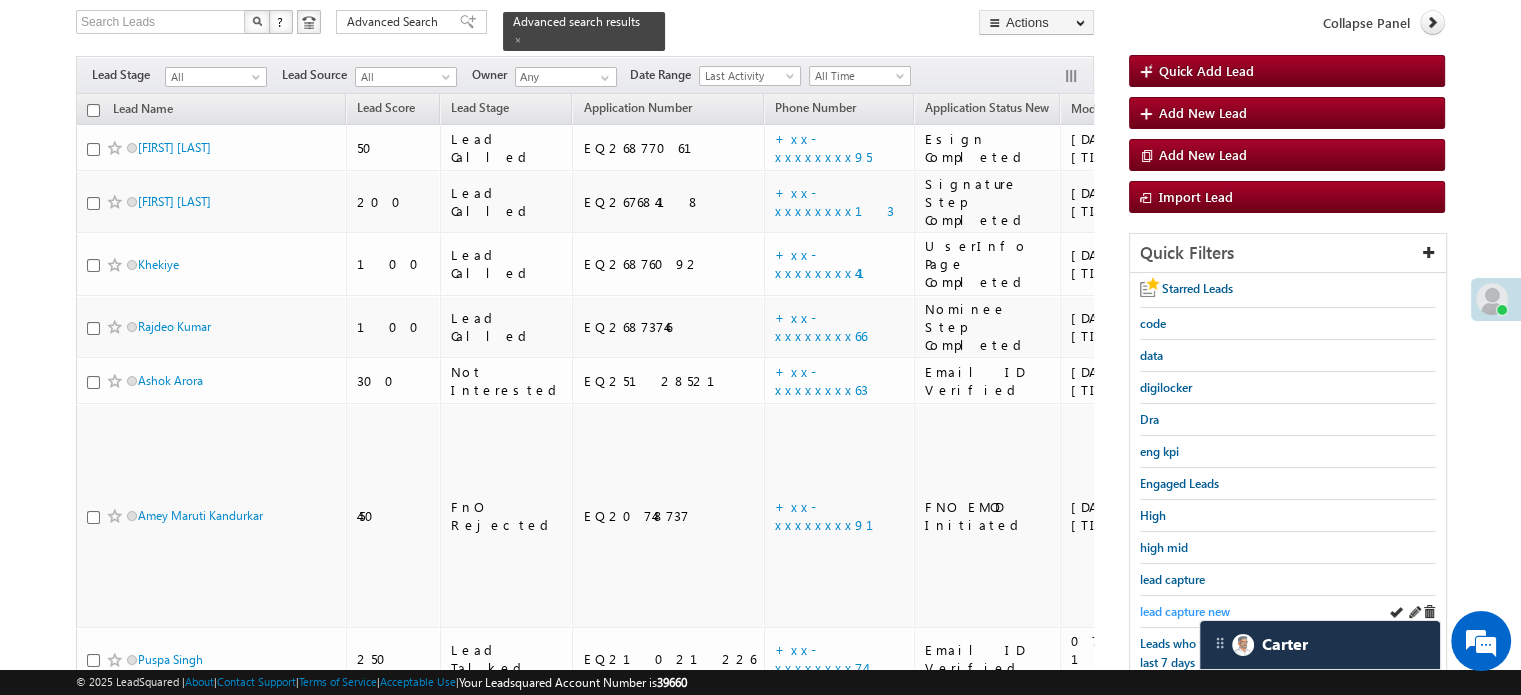 click on "lead capture new" at bounding box center (1185, 611) 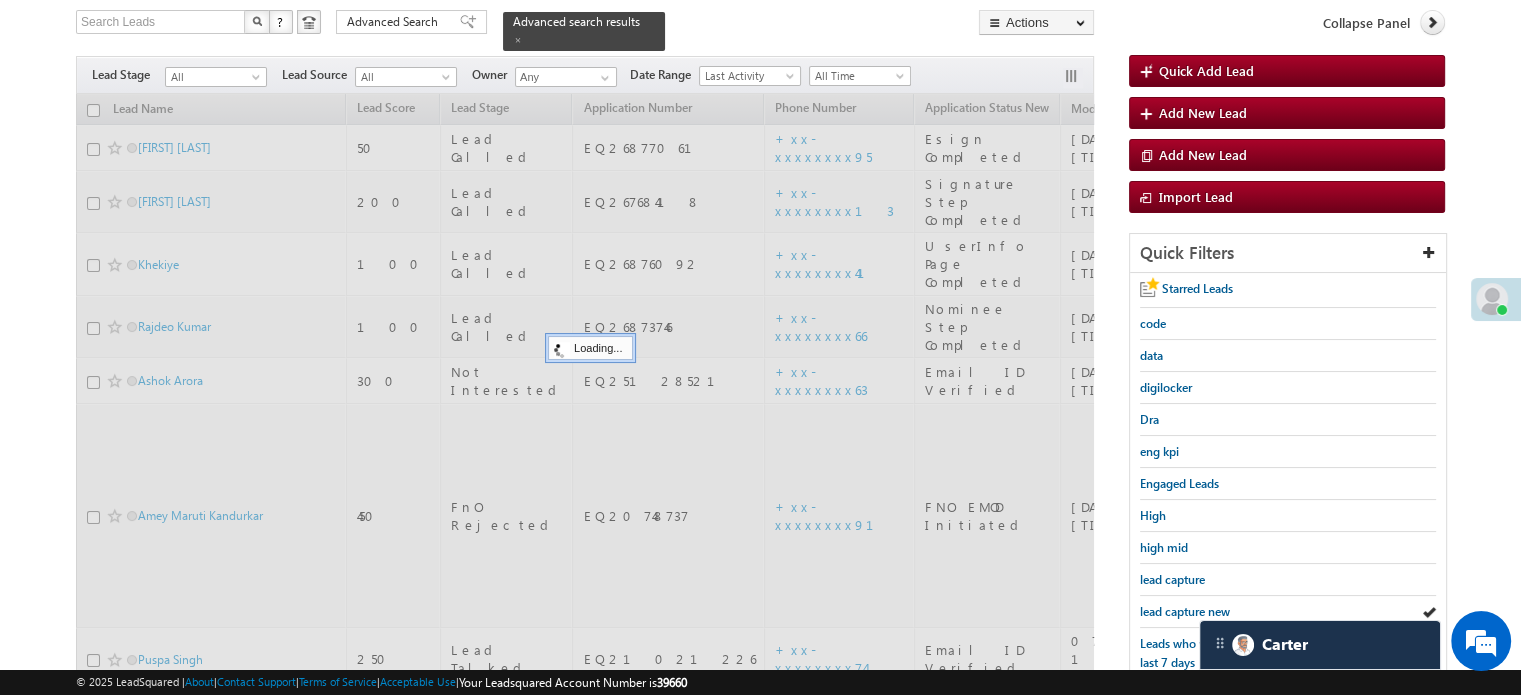 click on "lead capture new" at bounding box center [1185, 611] 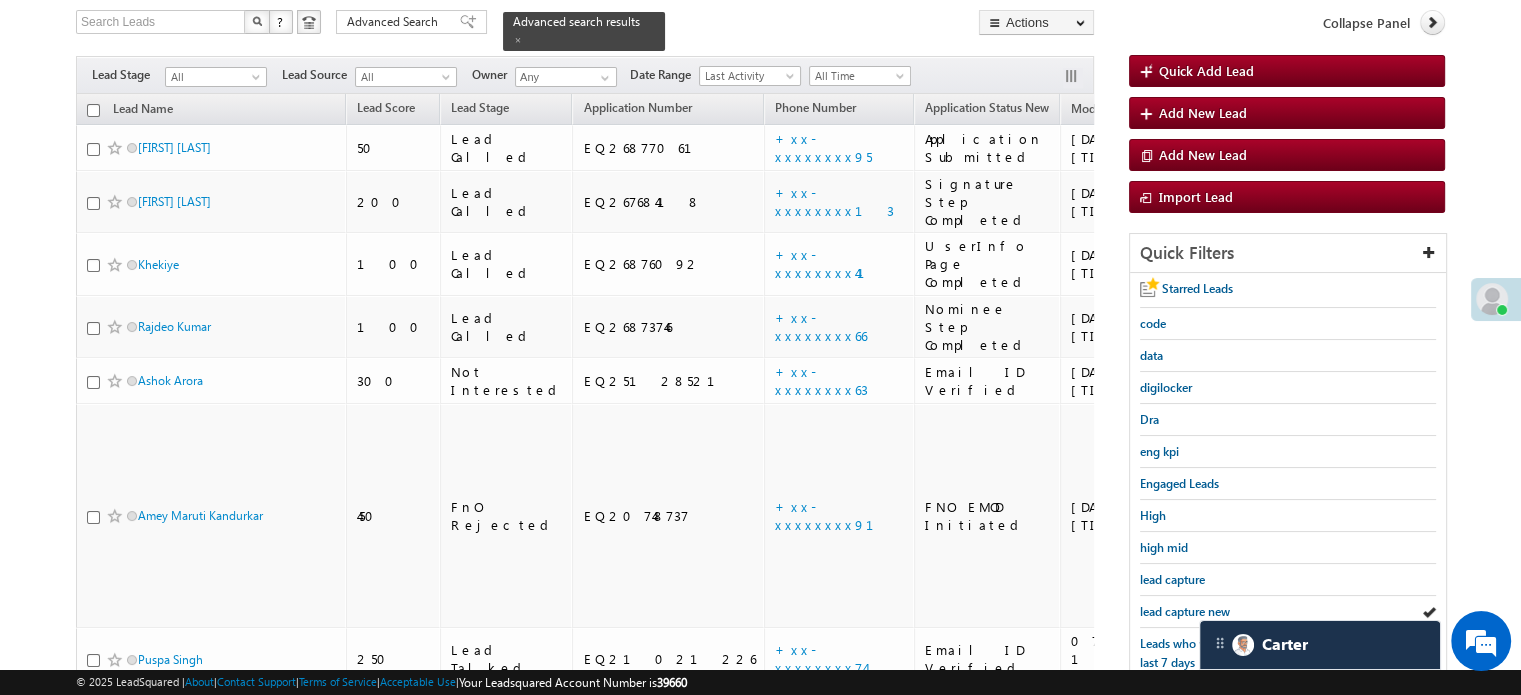 click on "lead capture new" at bounding box center (1185, 611) 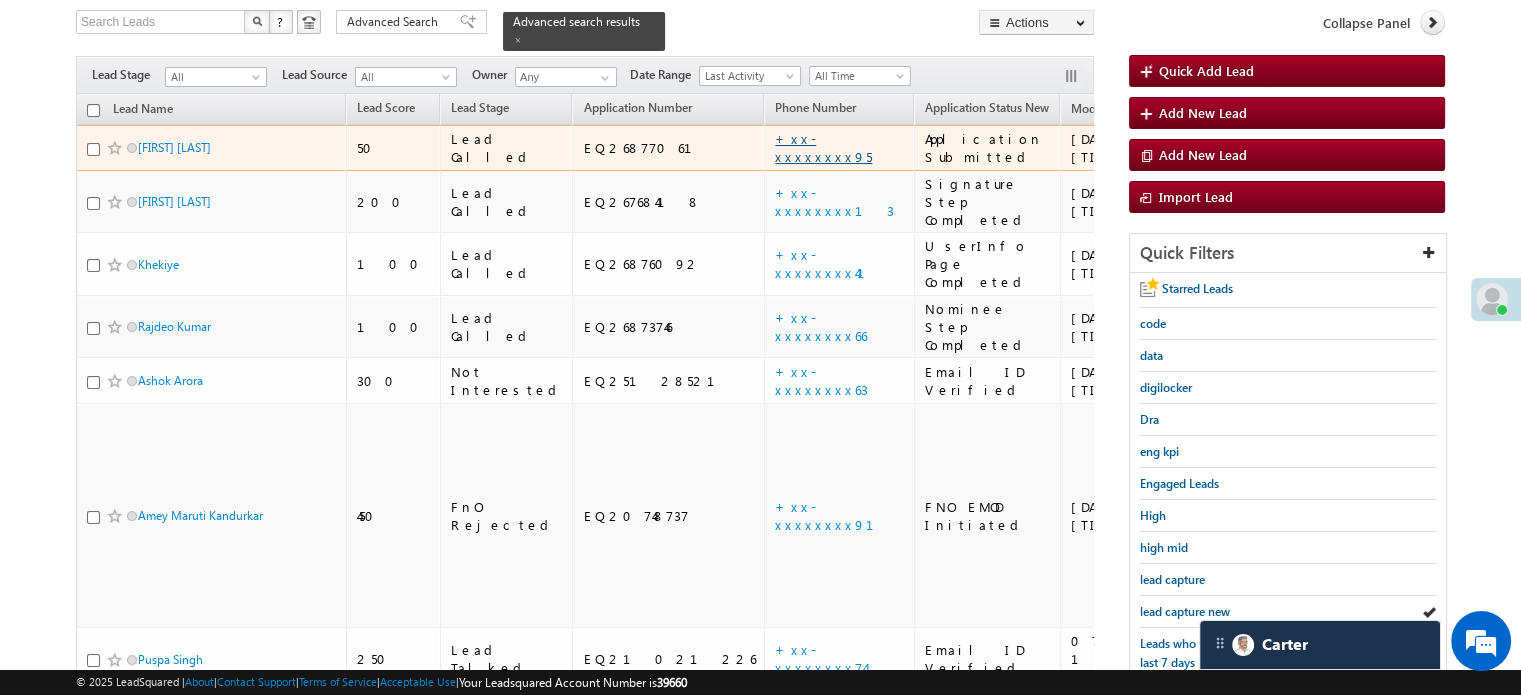 click on "+xx-xxxxxxxx95" at bounding box center (823, 147) 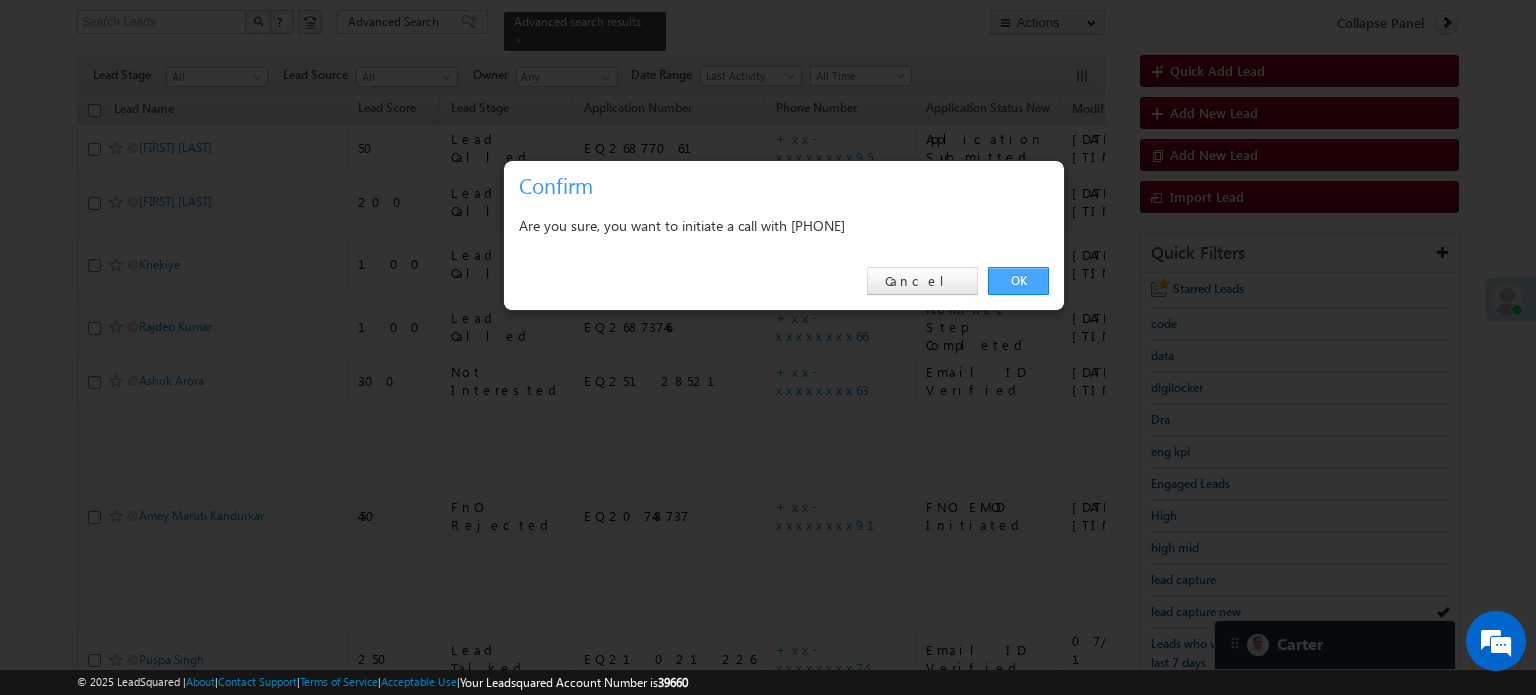 click on "OK" at bounding box center [1018, 281] 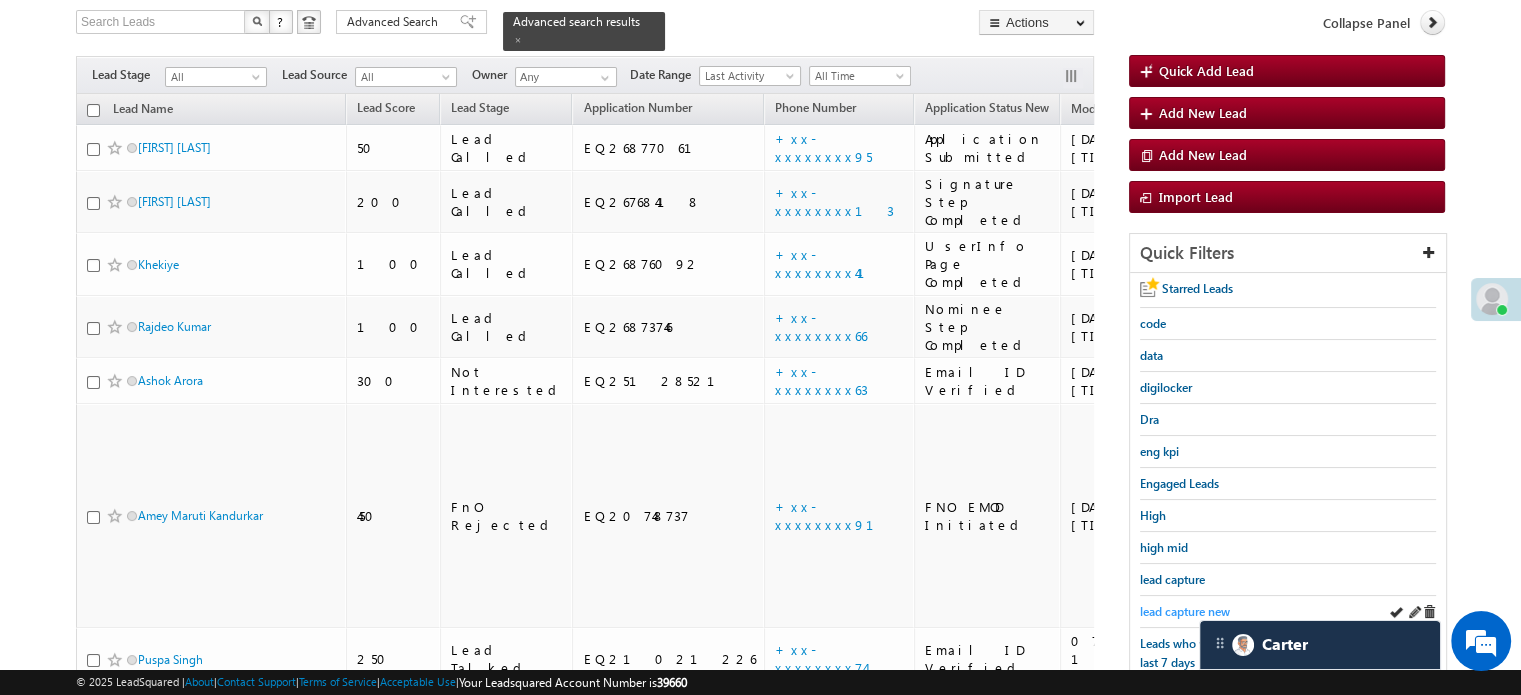 click on "lead capture new" at bounding box center [1185, 611] 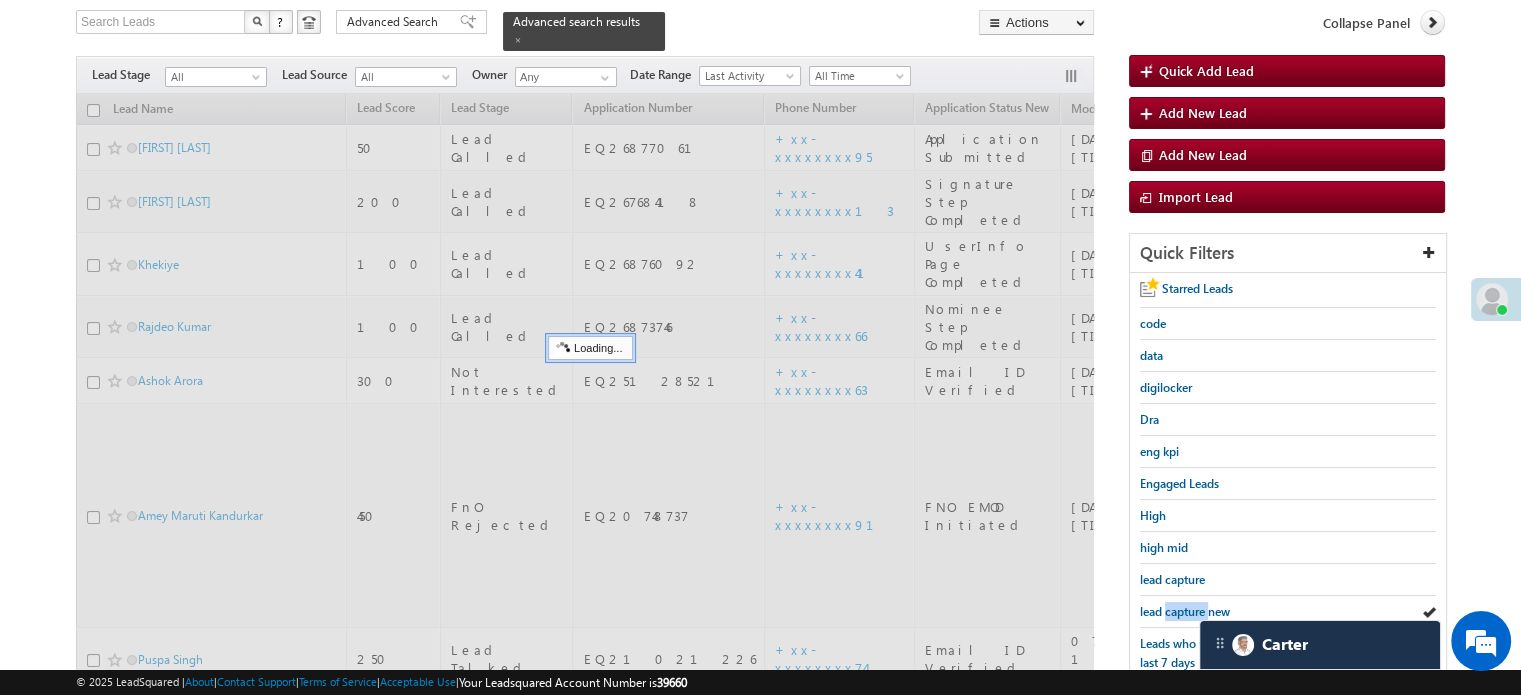 click on "lead capture new" at bounding box center (1185, 611) 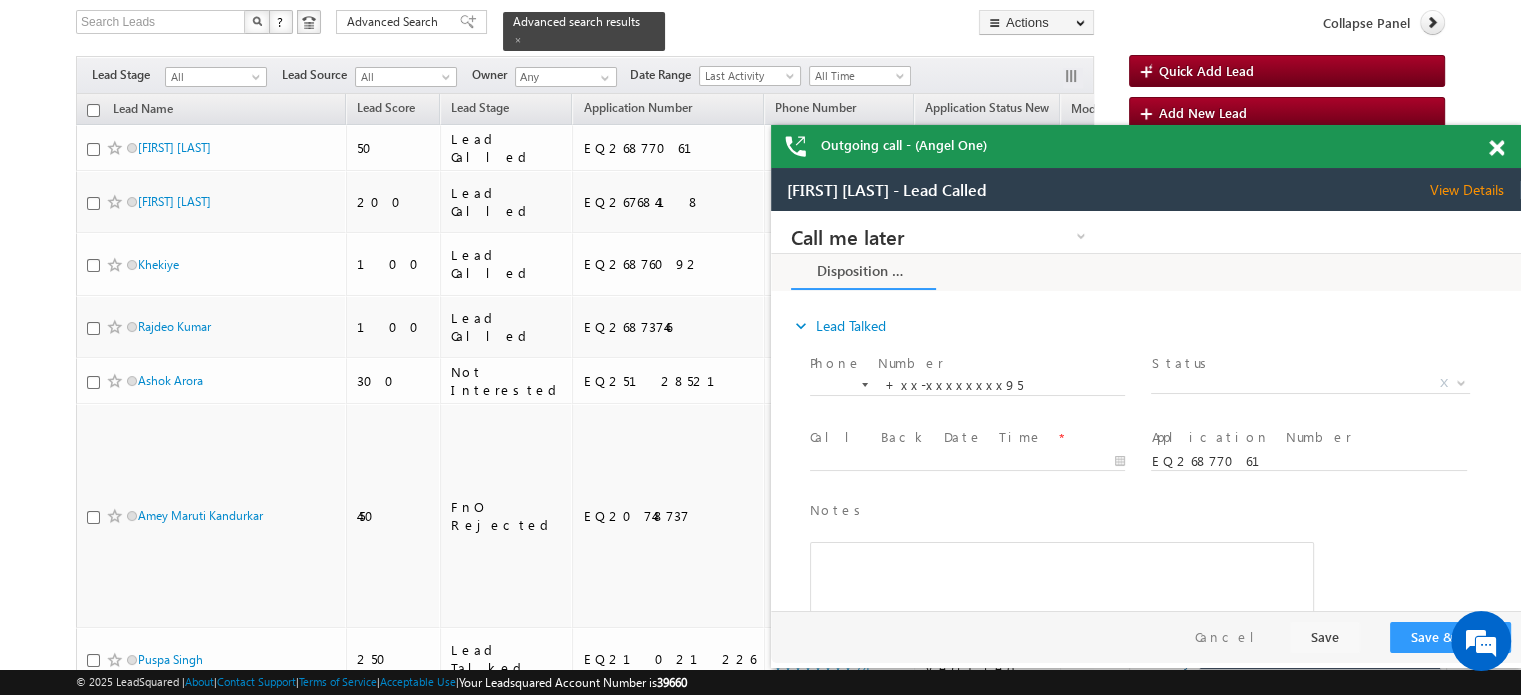 scroll, scrollTop: 0, scrollLeft: 0, axis: both 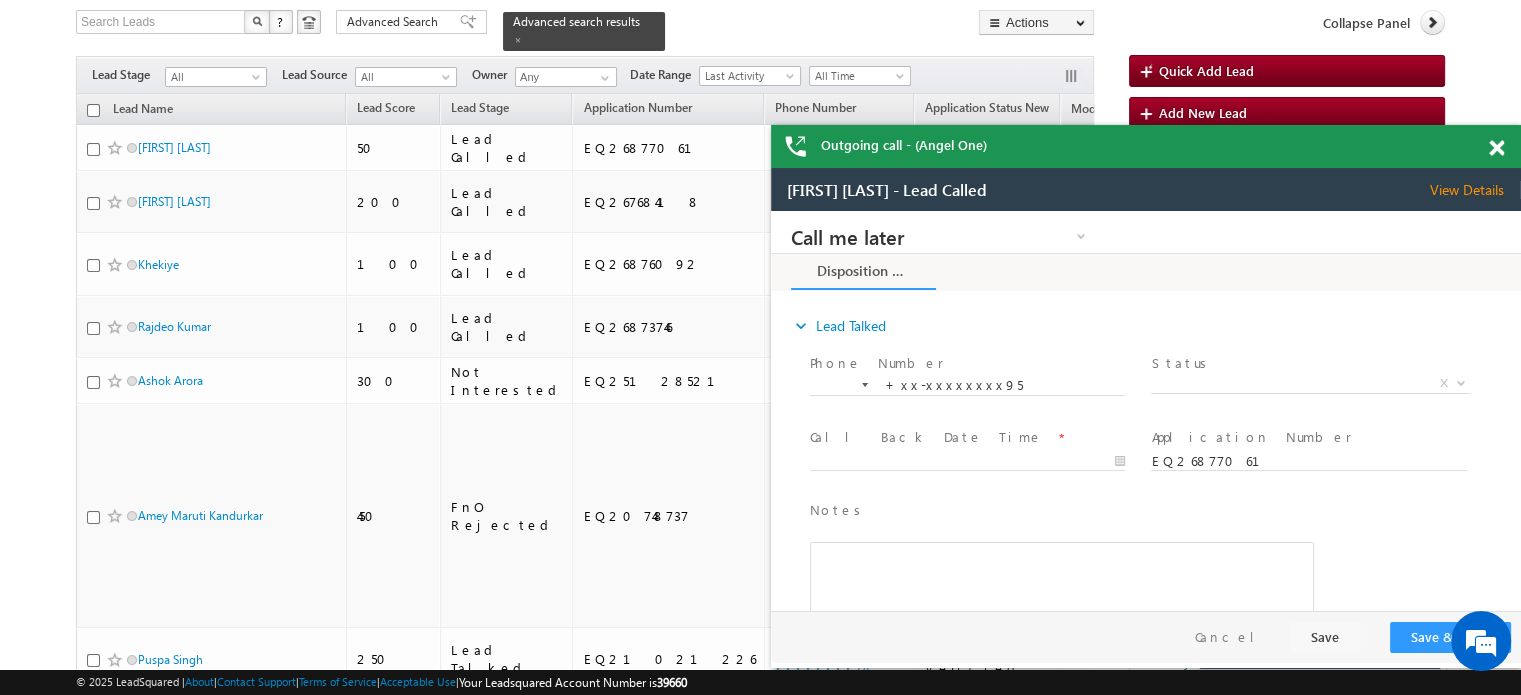 click at bounding box center [1496, 148] 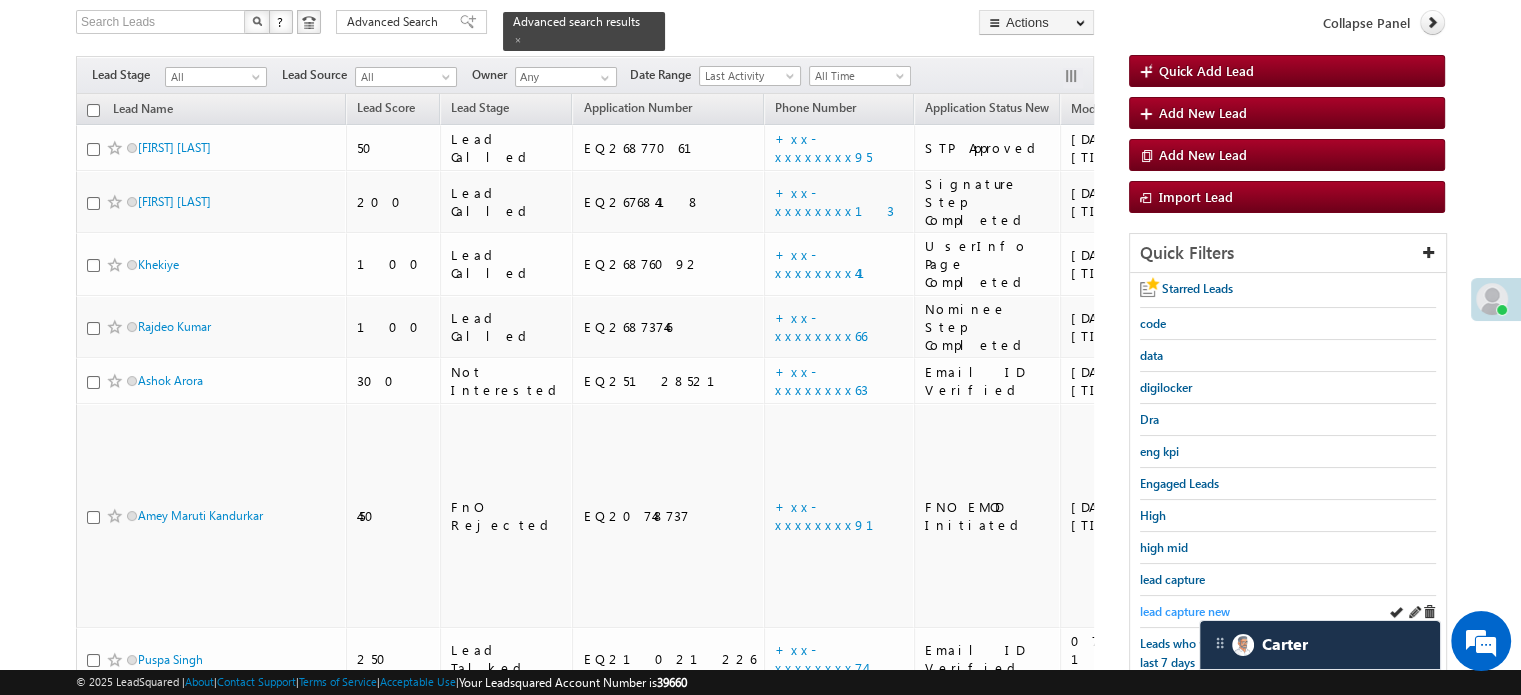 click on "lead capture new" at bounding box center (1185, 611) 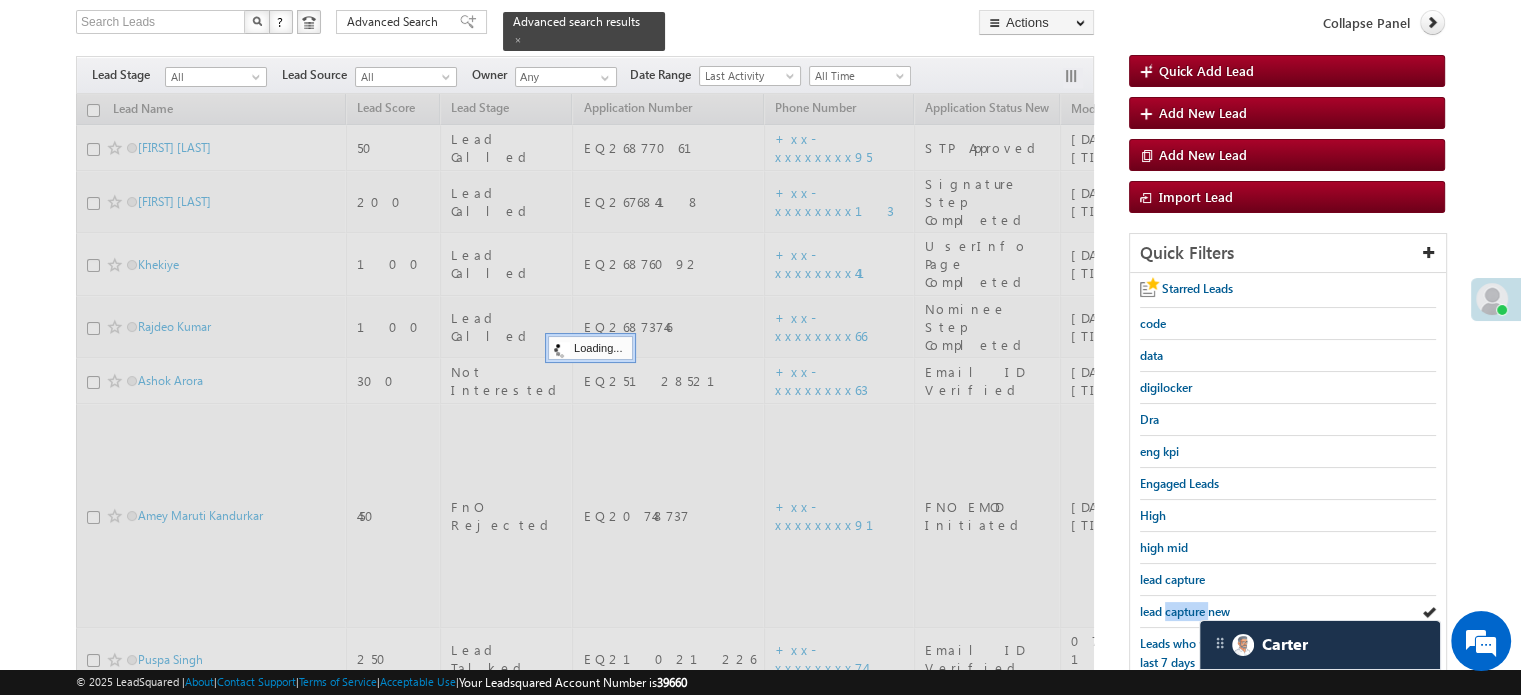 click on "lead capture new" at bounding box center (1185, 611) 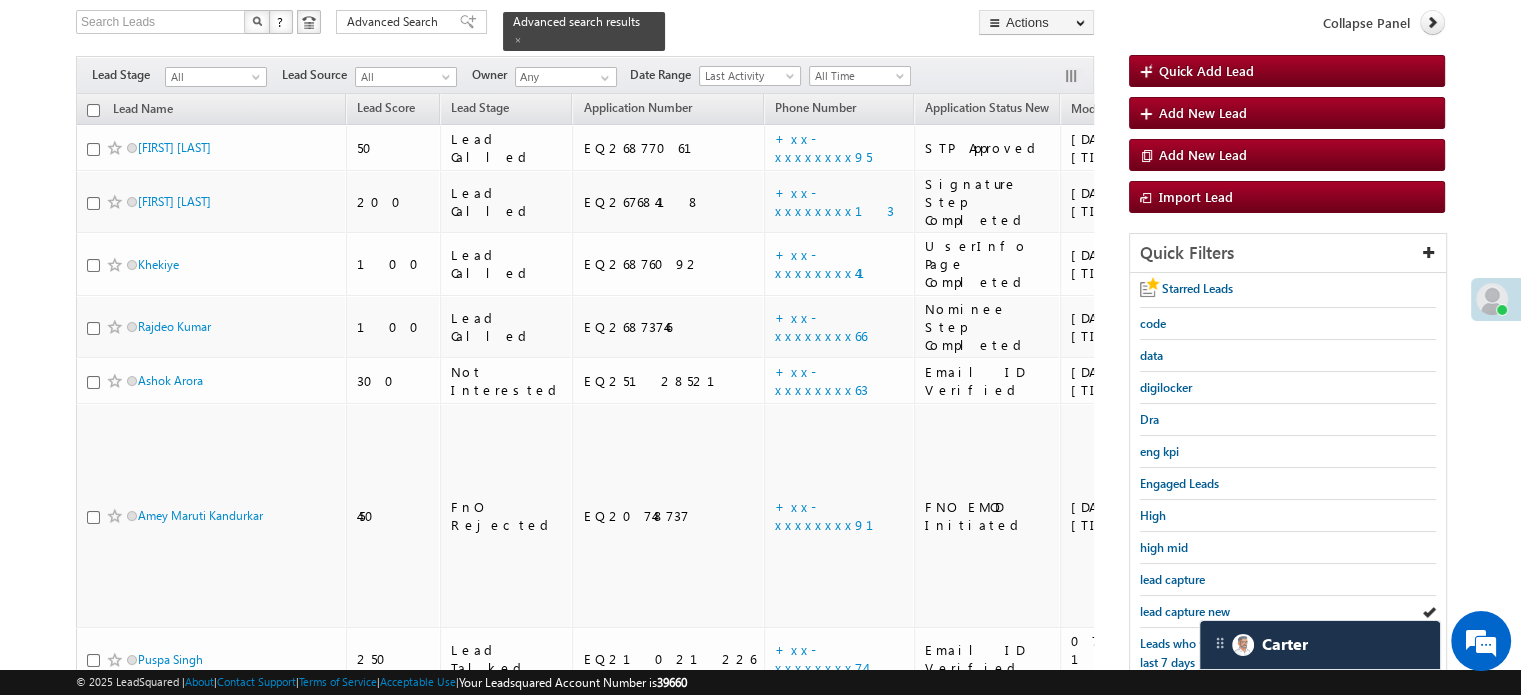click on "lead capture new" at bounding box center [1185, 611] 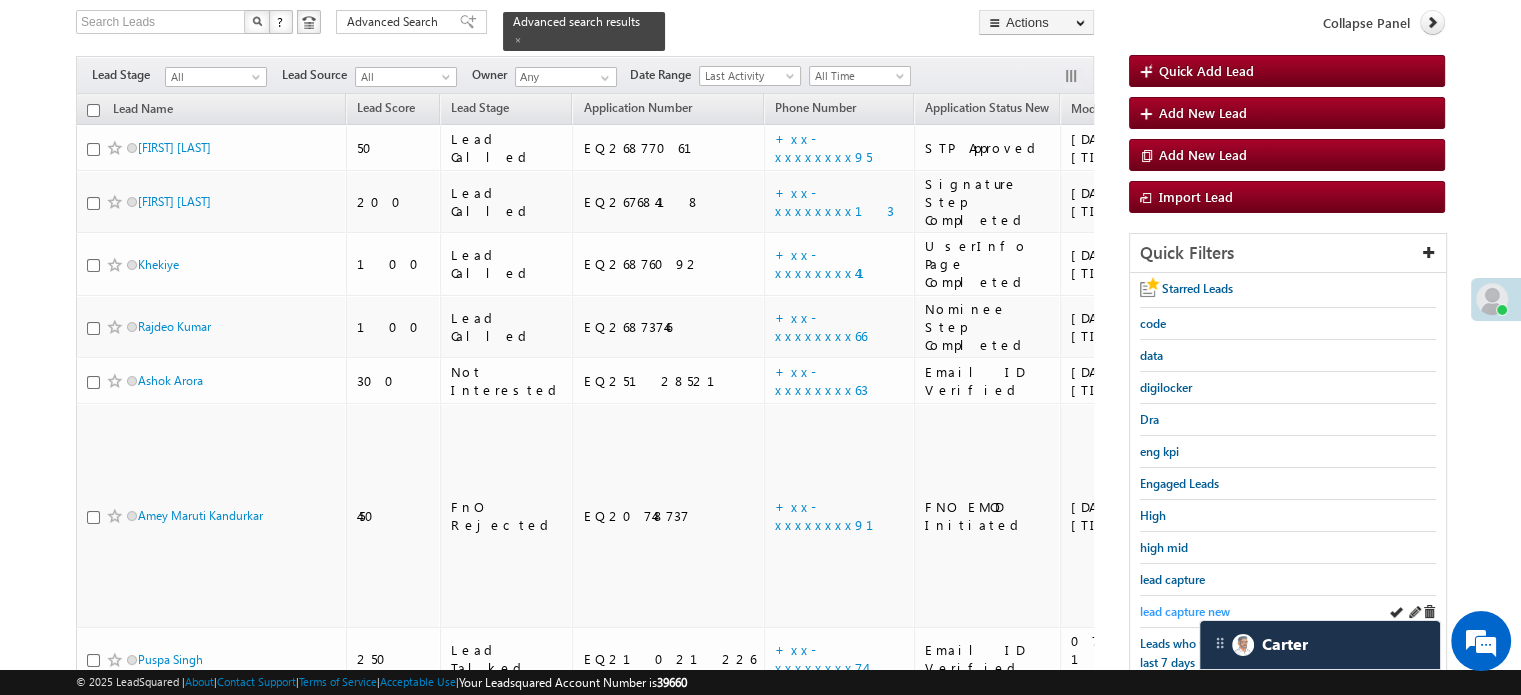 click on "lead capture new" at bounding box center (1185, 611) 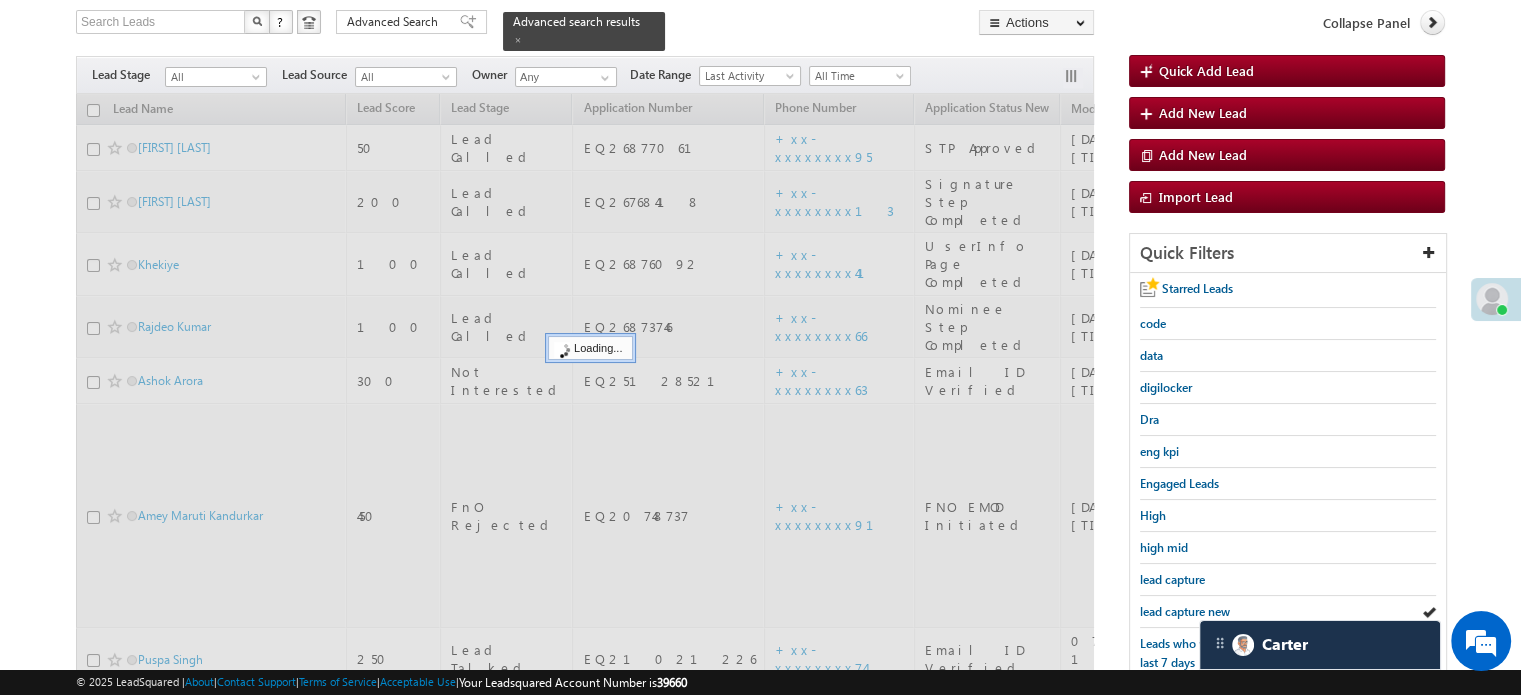 click on "lead capture new" at bounding box center [1185, 611] 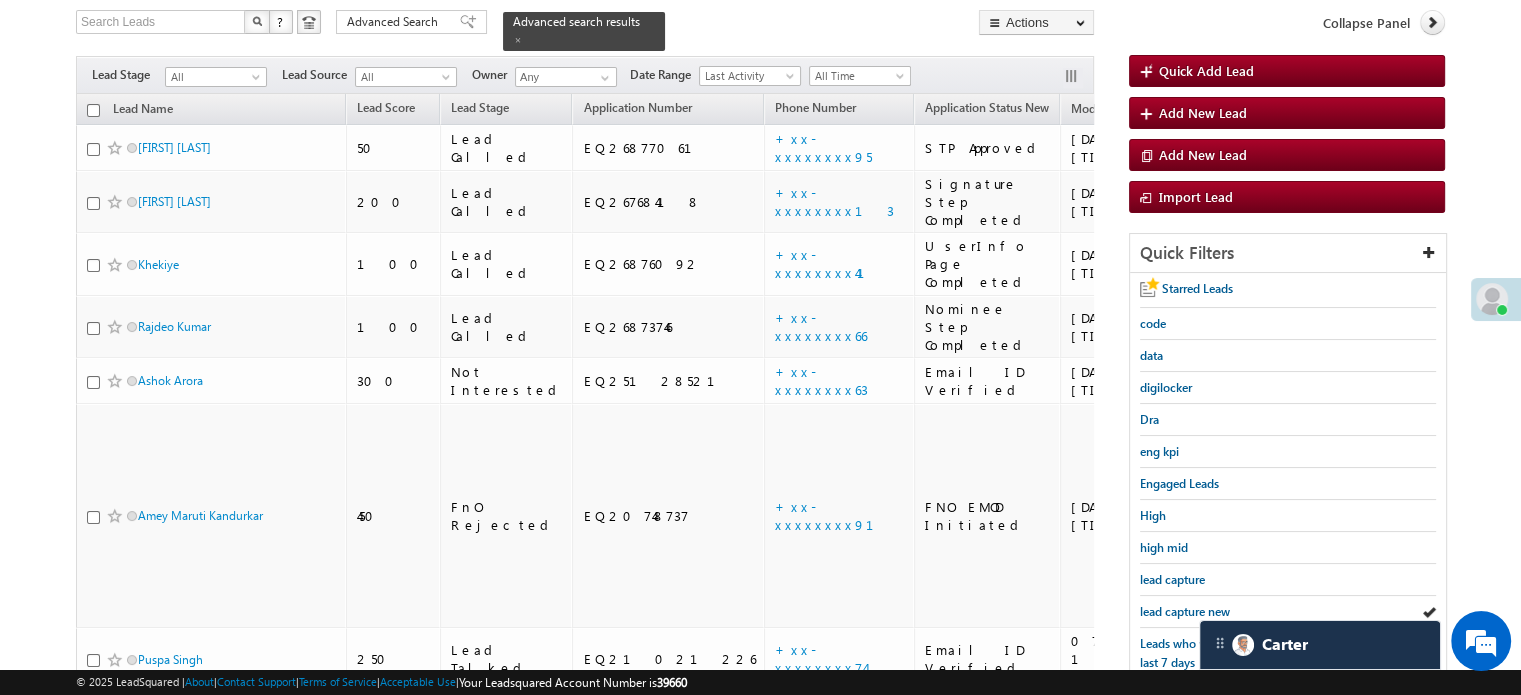 click on "lead capture new" at bounding box center [1185, 611] 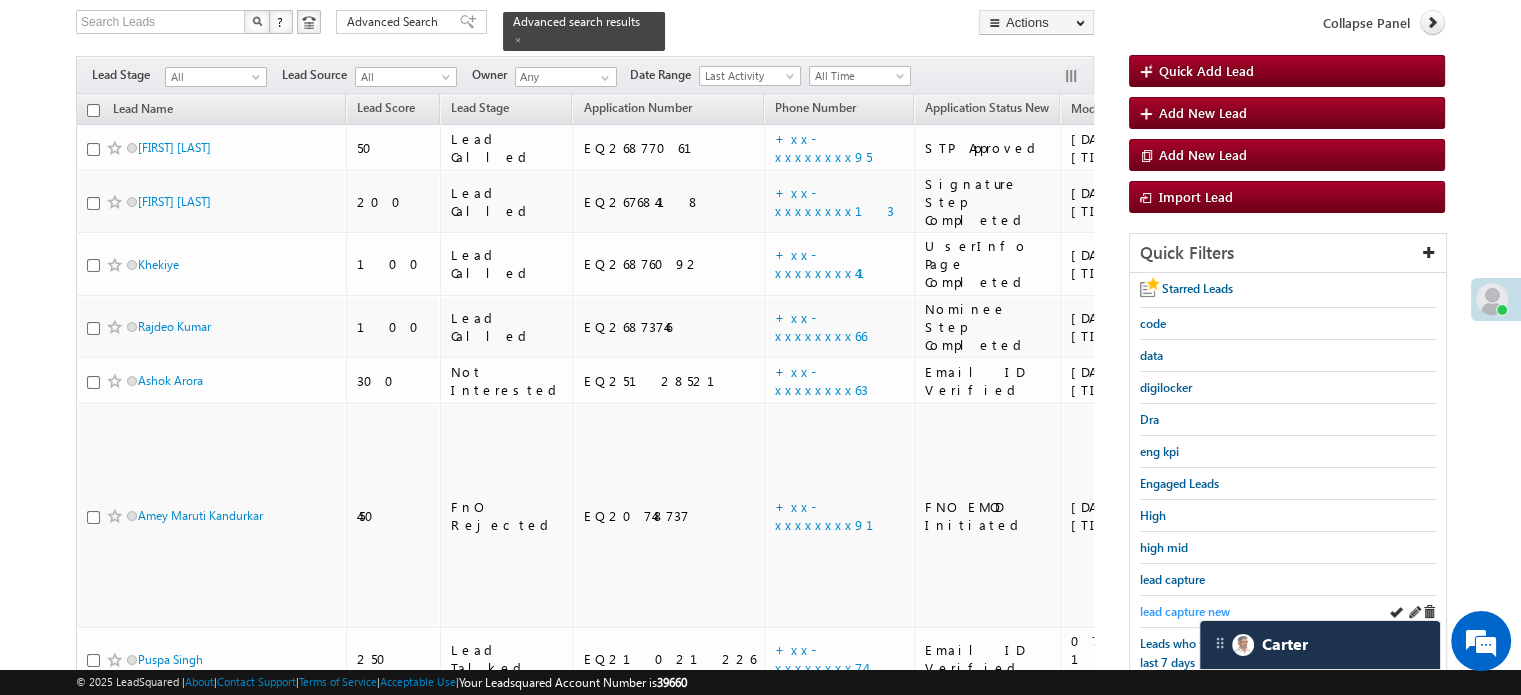 click on "lead capture new" at bounding box center [1185, 611] 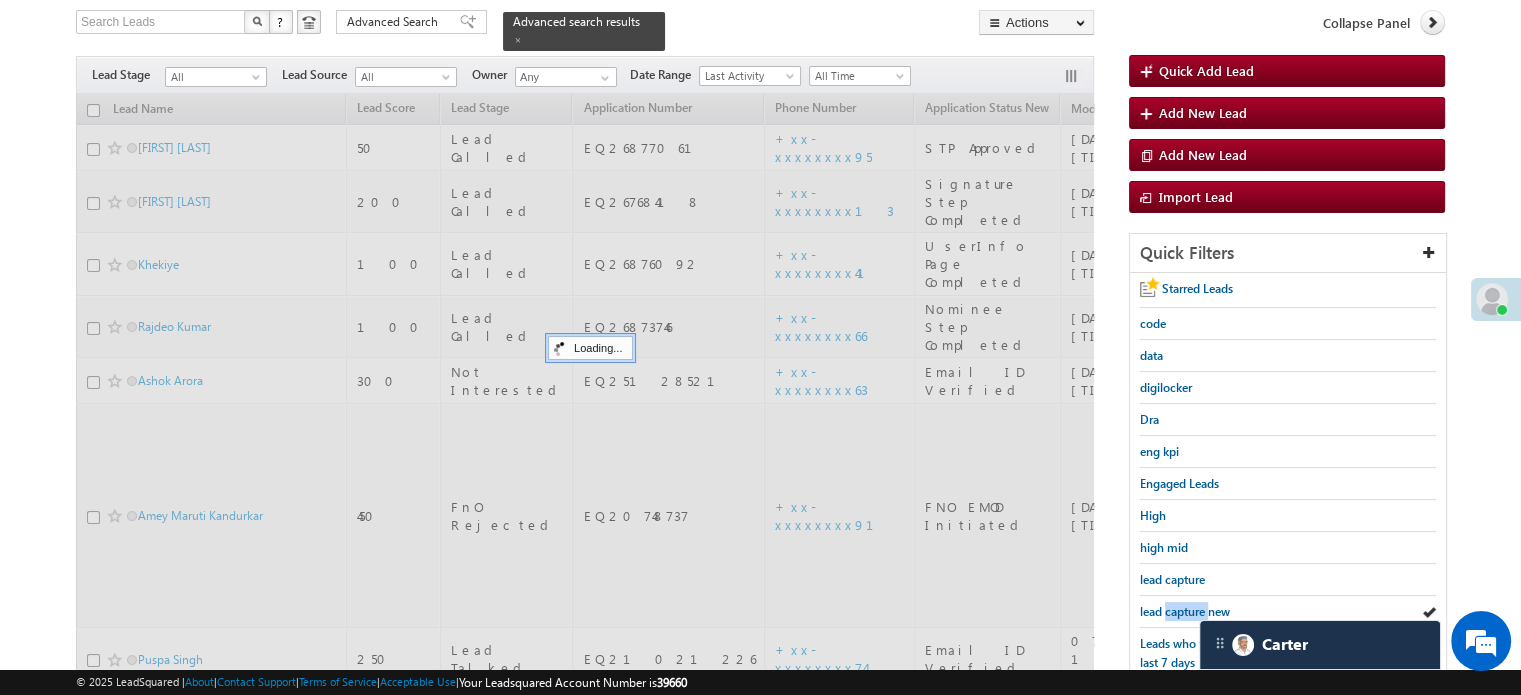 click on "lead capture new" at bounding box center [1185, 611] 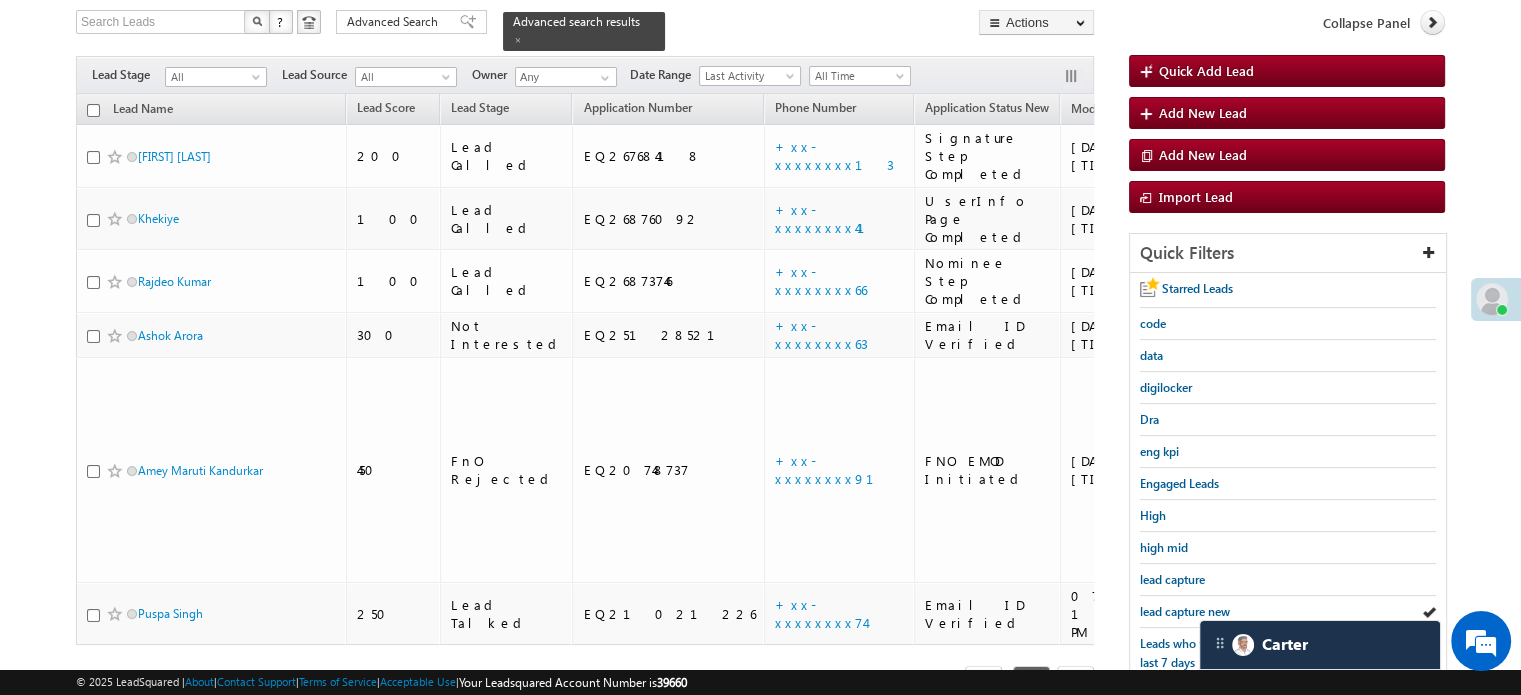 click on "lead capture new" at bounding box center (1185, 611) 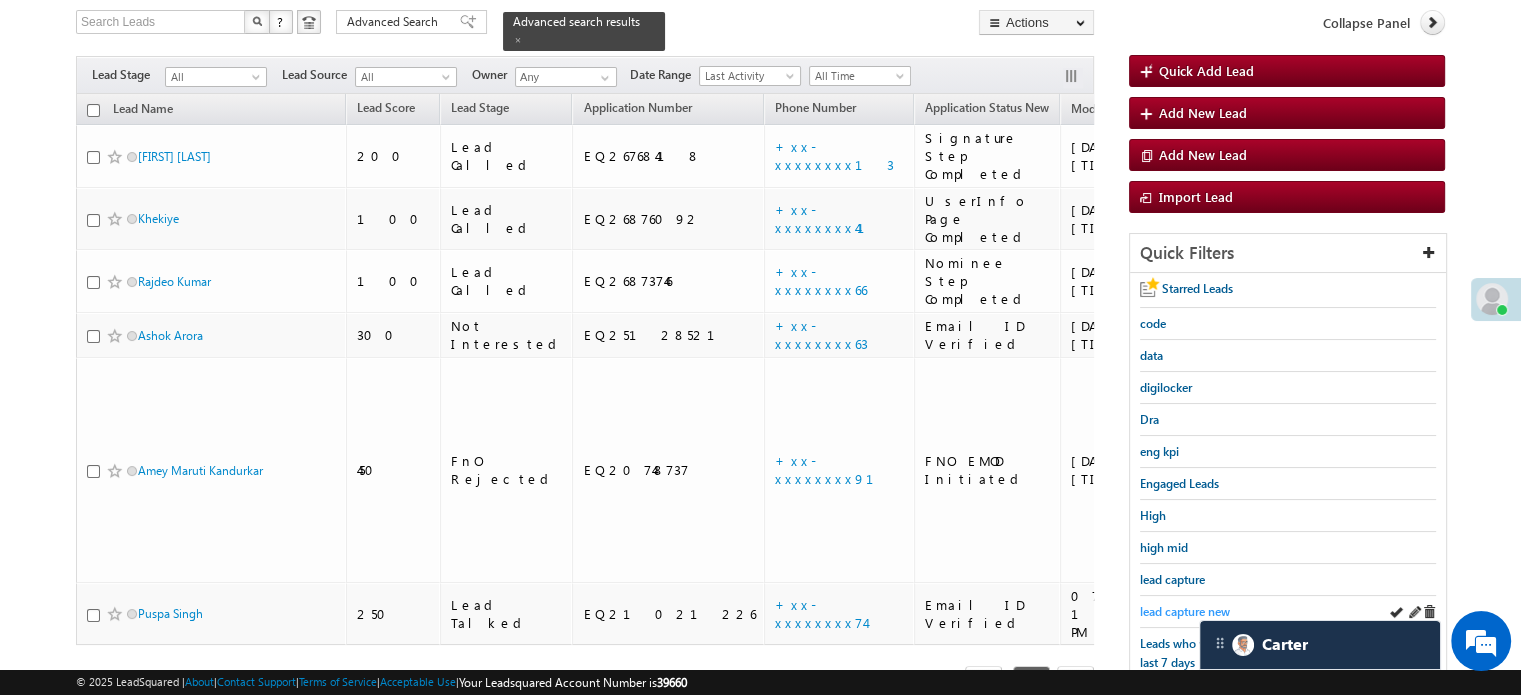 click on "lead capture new" at bounding box center (1185, 611) 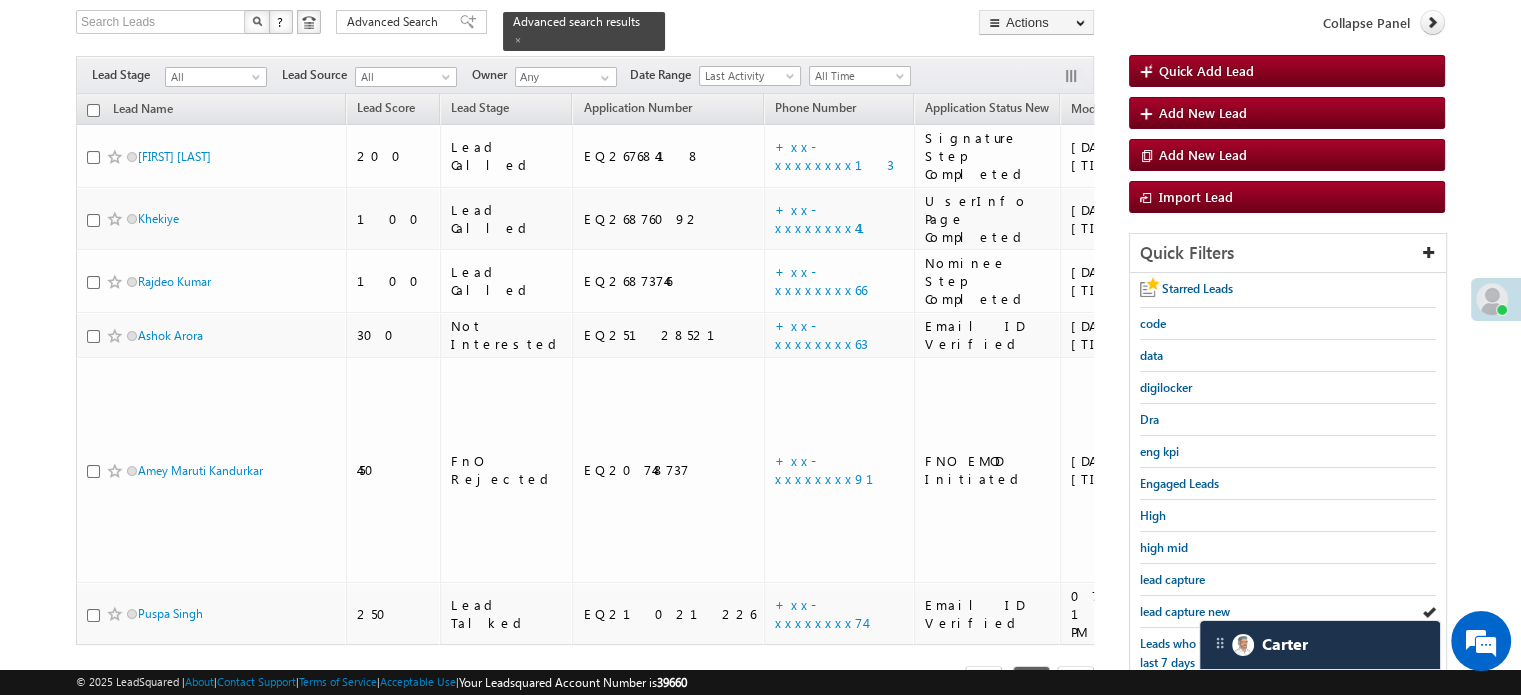 click on "lead capture new" at bounding box center (1185, 611) 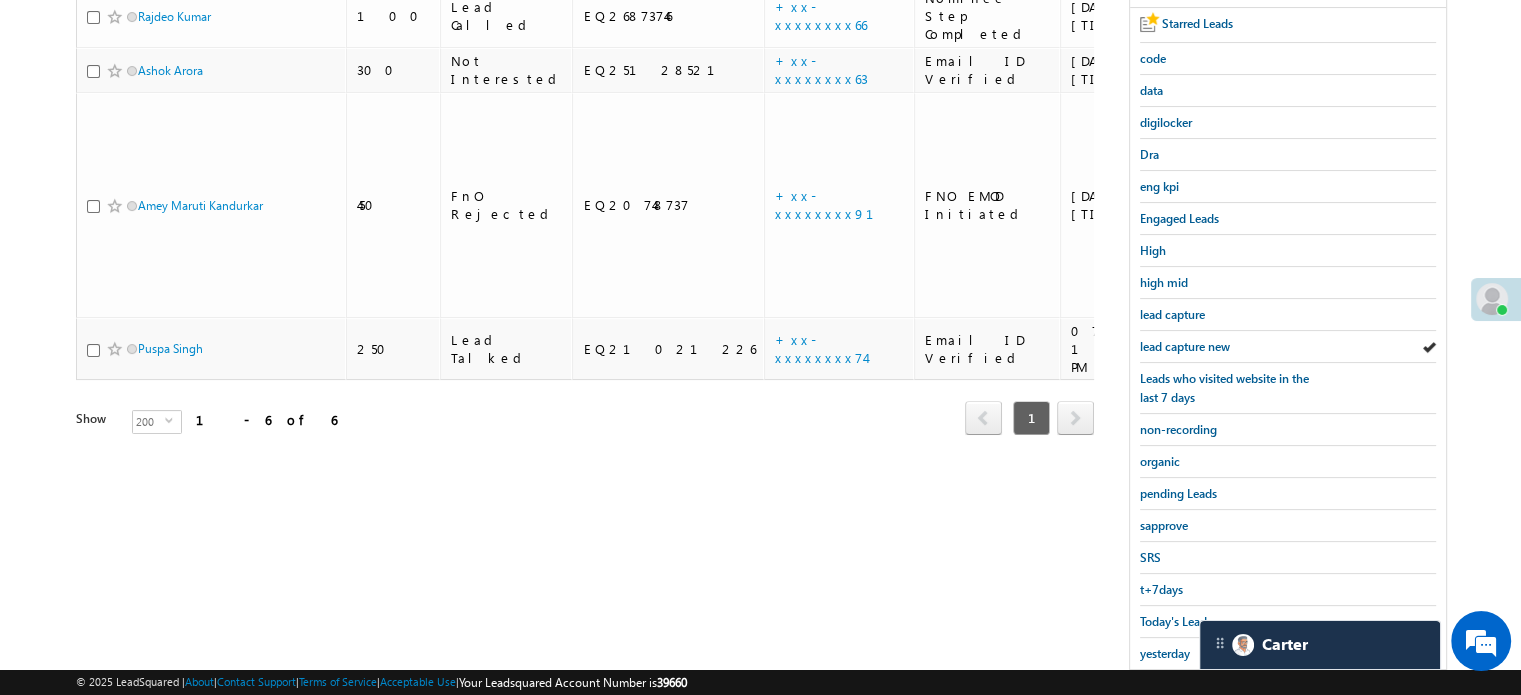 scroll, scrollTop: 429, scrollLeft: 0, axis: vertical 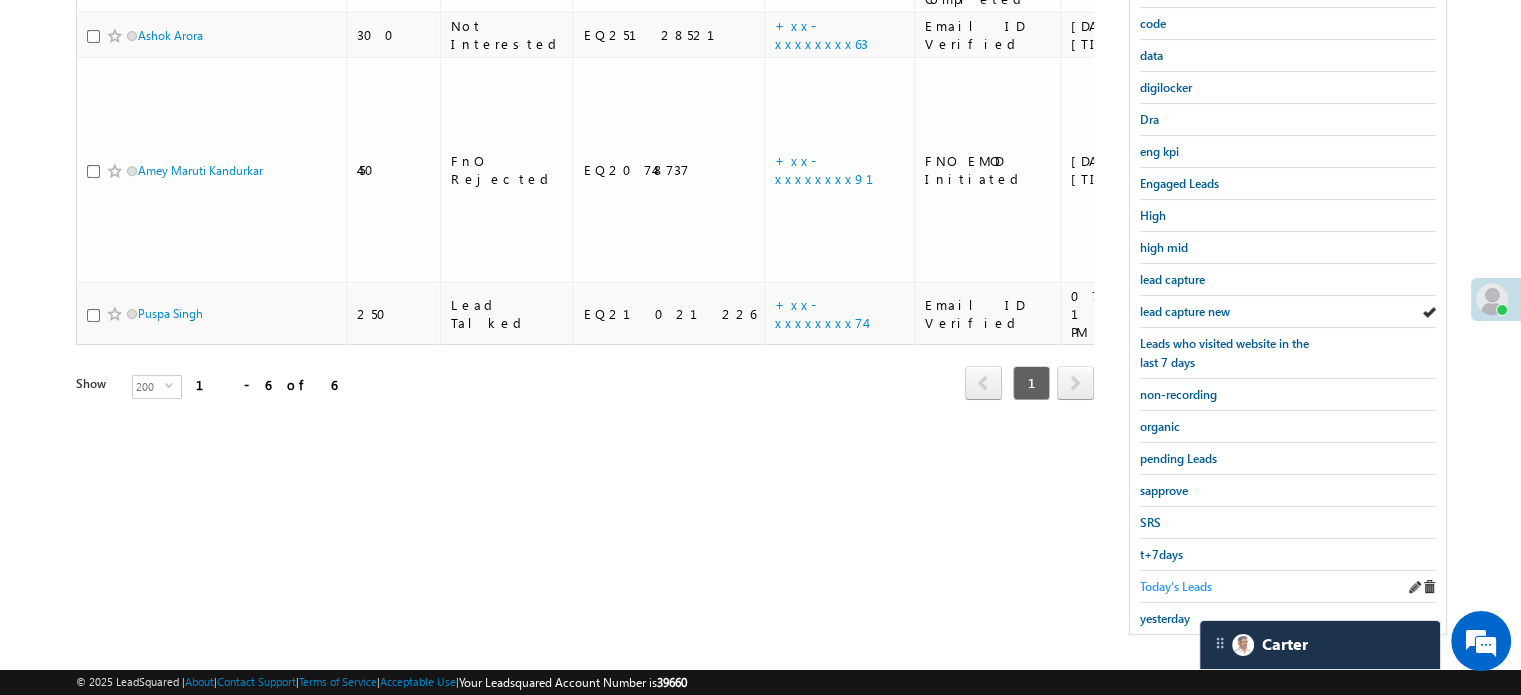 click on "Today's Leads" at bounding box center (1176, 586) 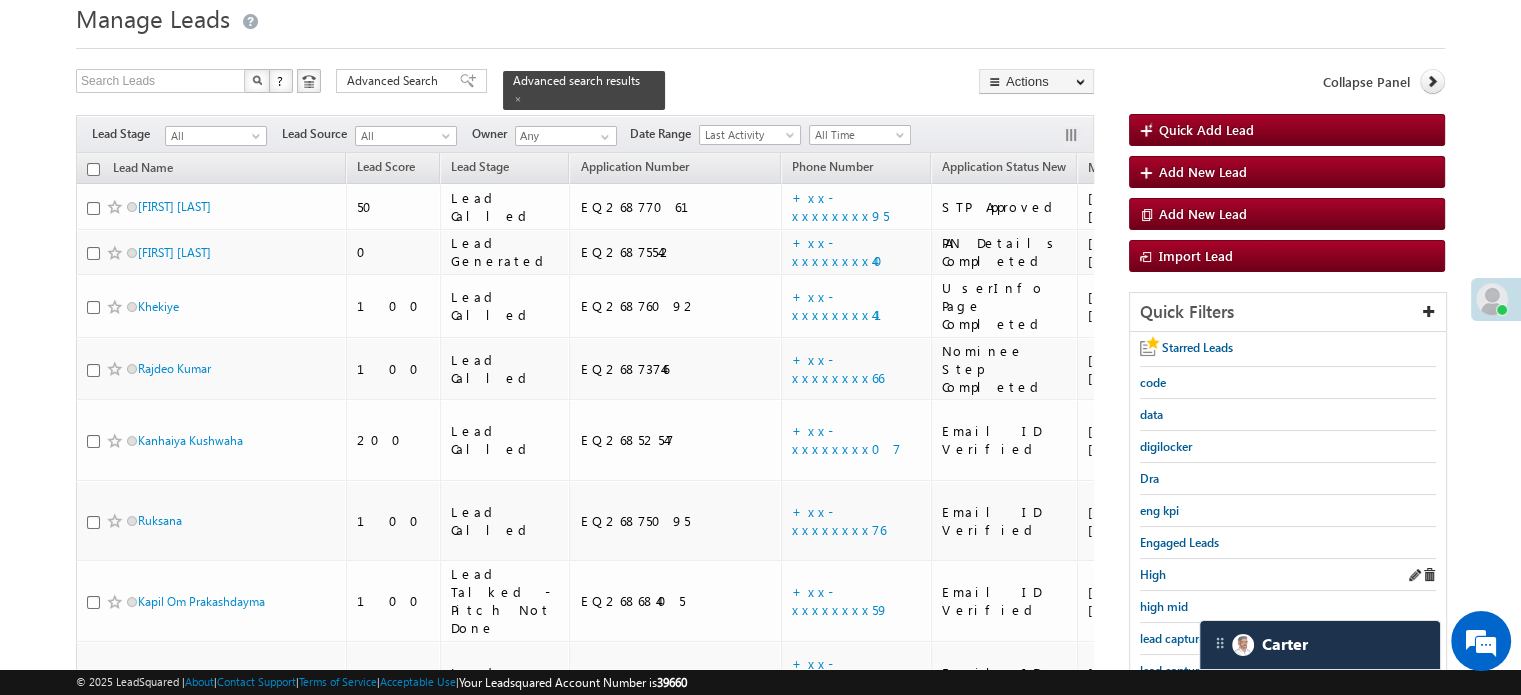 scroll, scrollTop: 129, scrollLeft: 0, axis: vertical 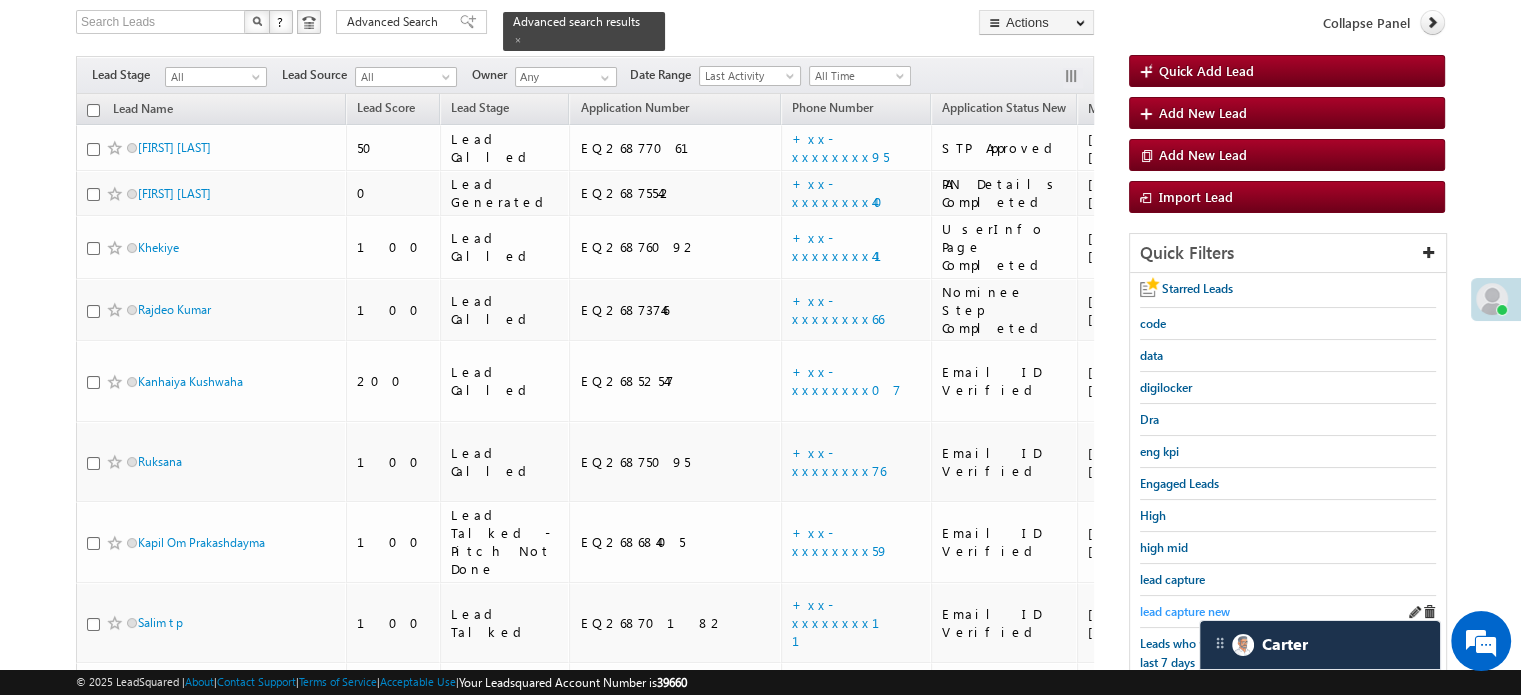 click on "lead capture new" at bounding box center [1185, 611] 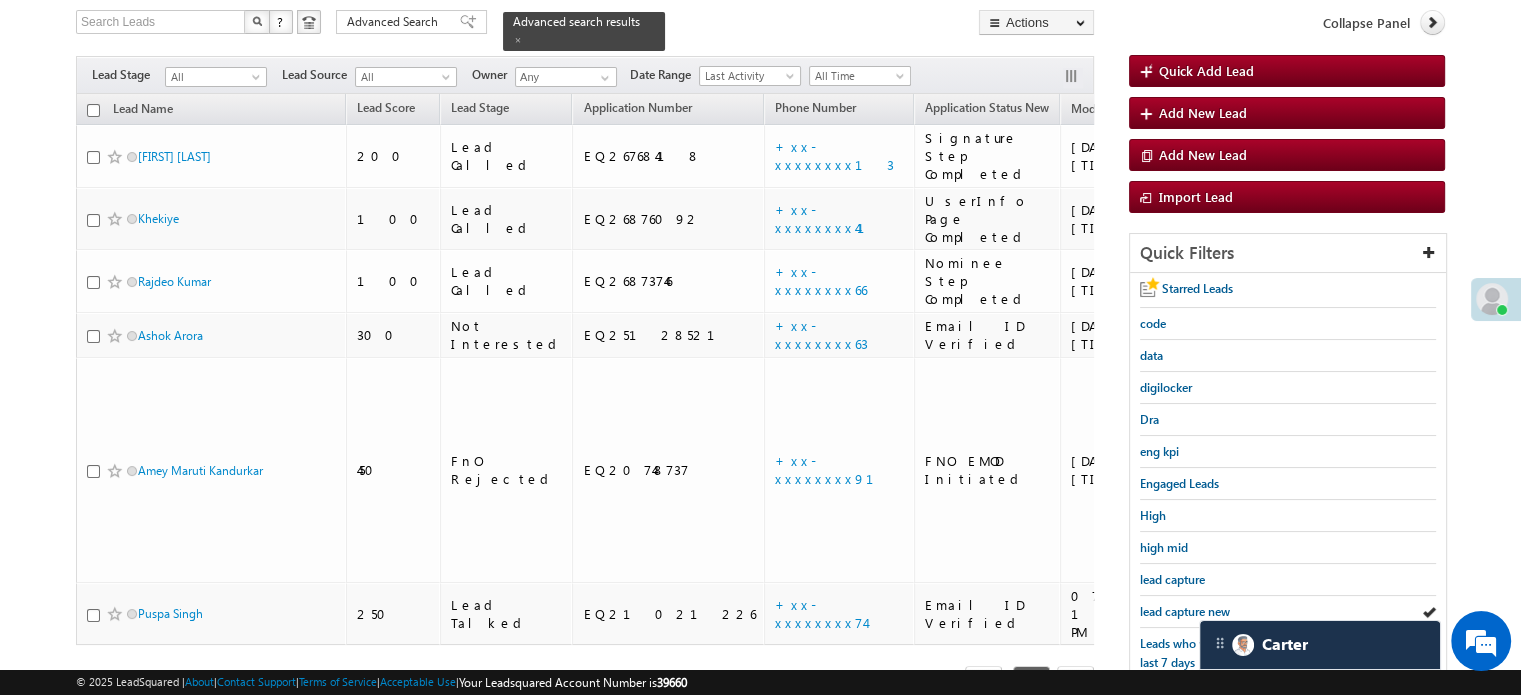 click on "lead capture new" at bounding box center [1185, 611] 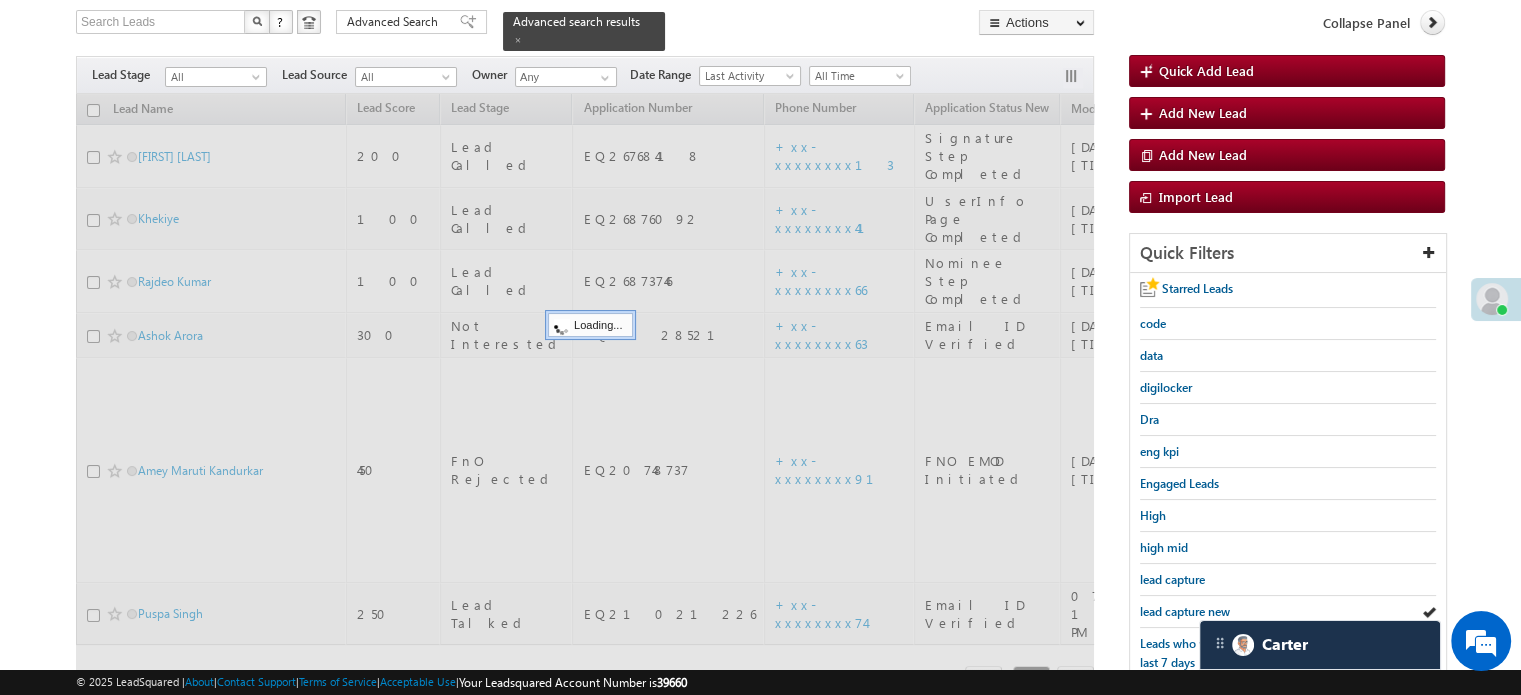 click on "lead capture new" at bounding box center (1185, 611) 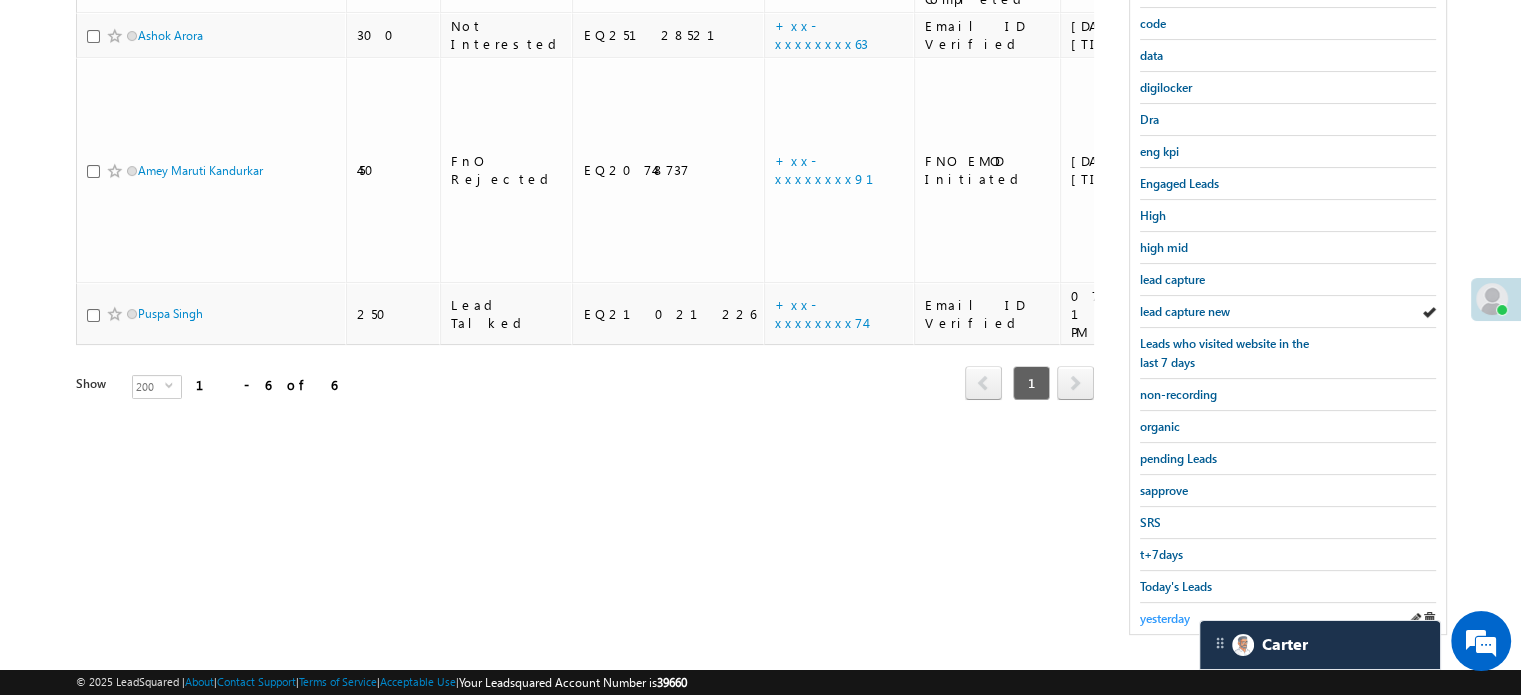click on "yesterday" at bounding box center [1165, 618] 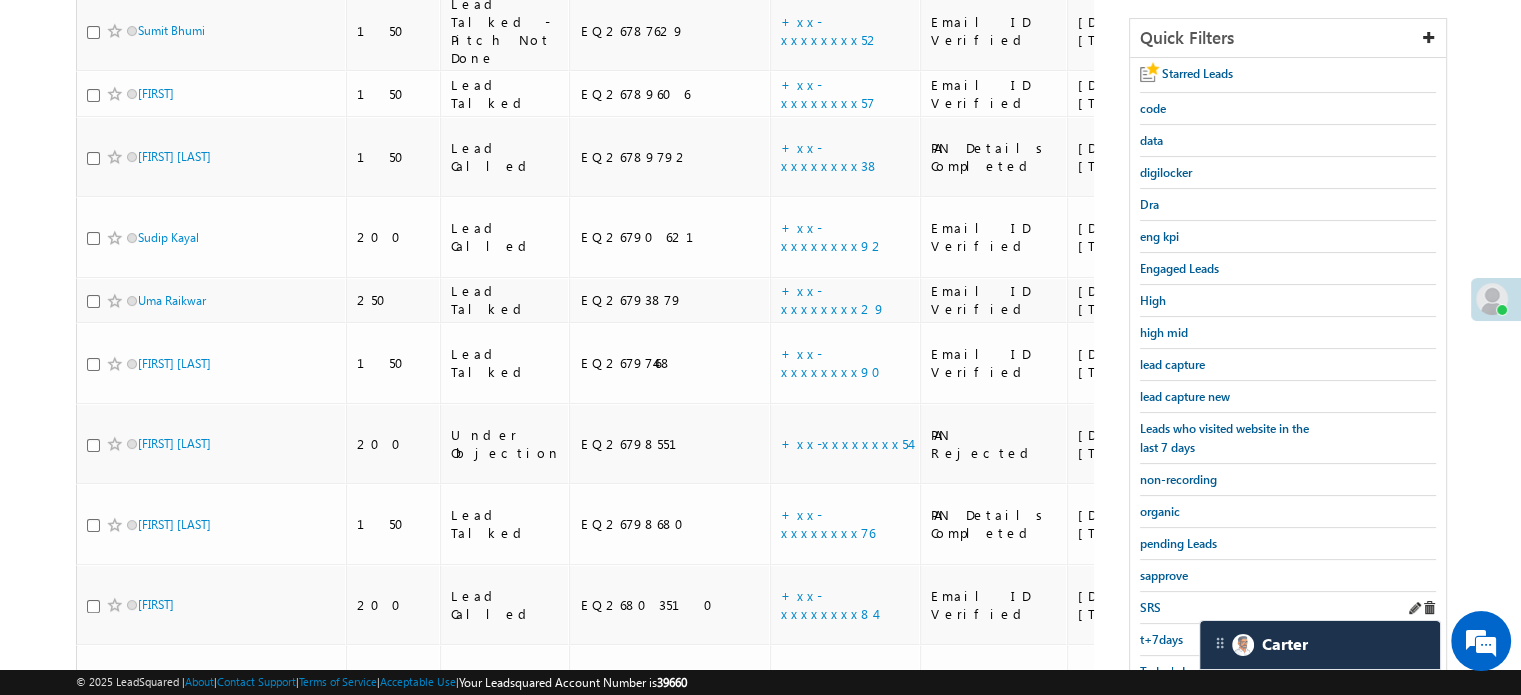 scroll, scrollTop: 529, scrollLeft: 0, axis: vertical 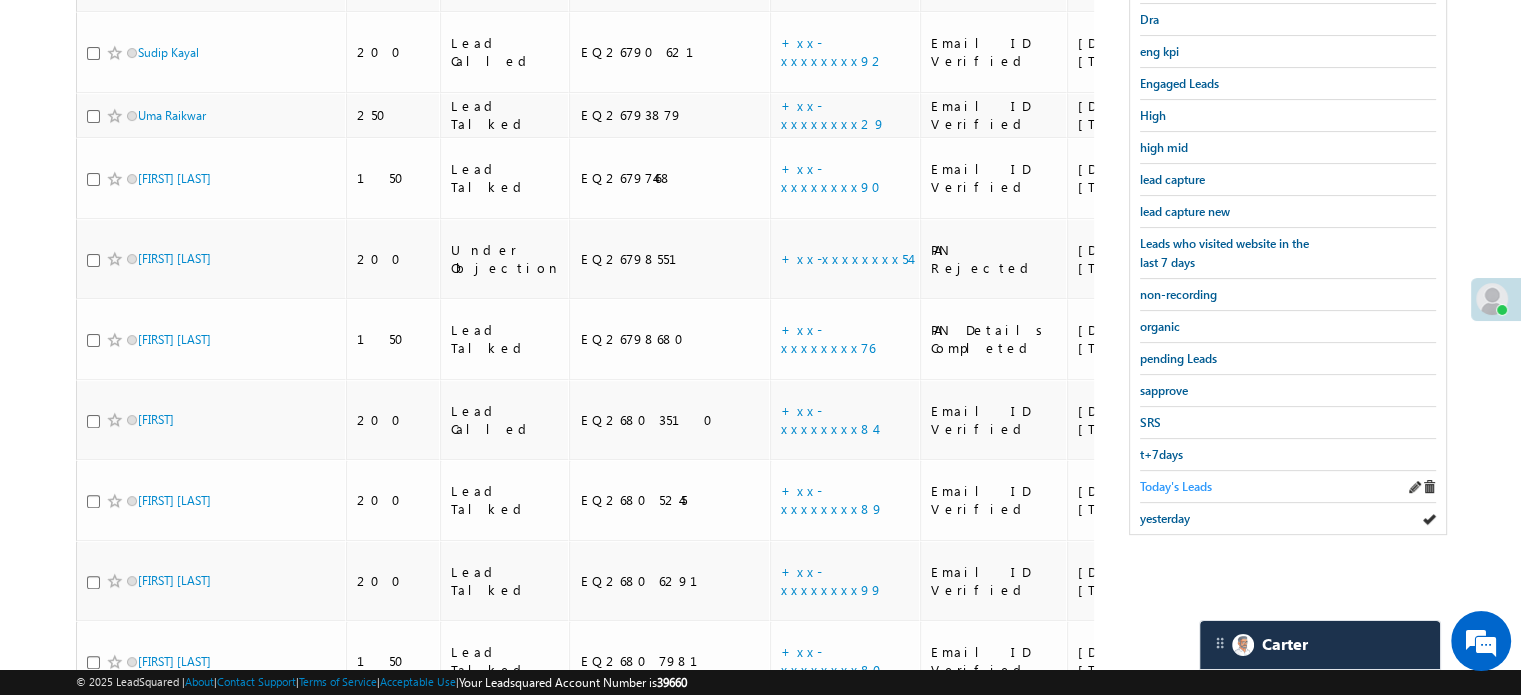 click on "Today's Leads" at bounding box center [1176, 486] 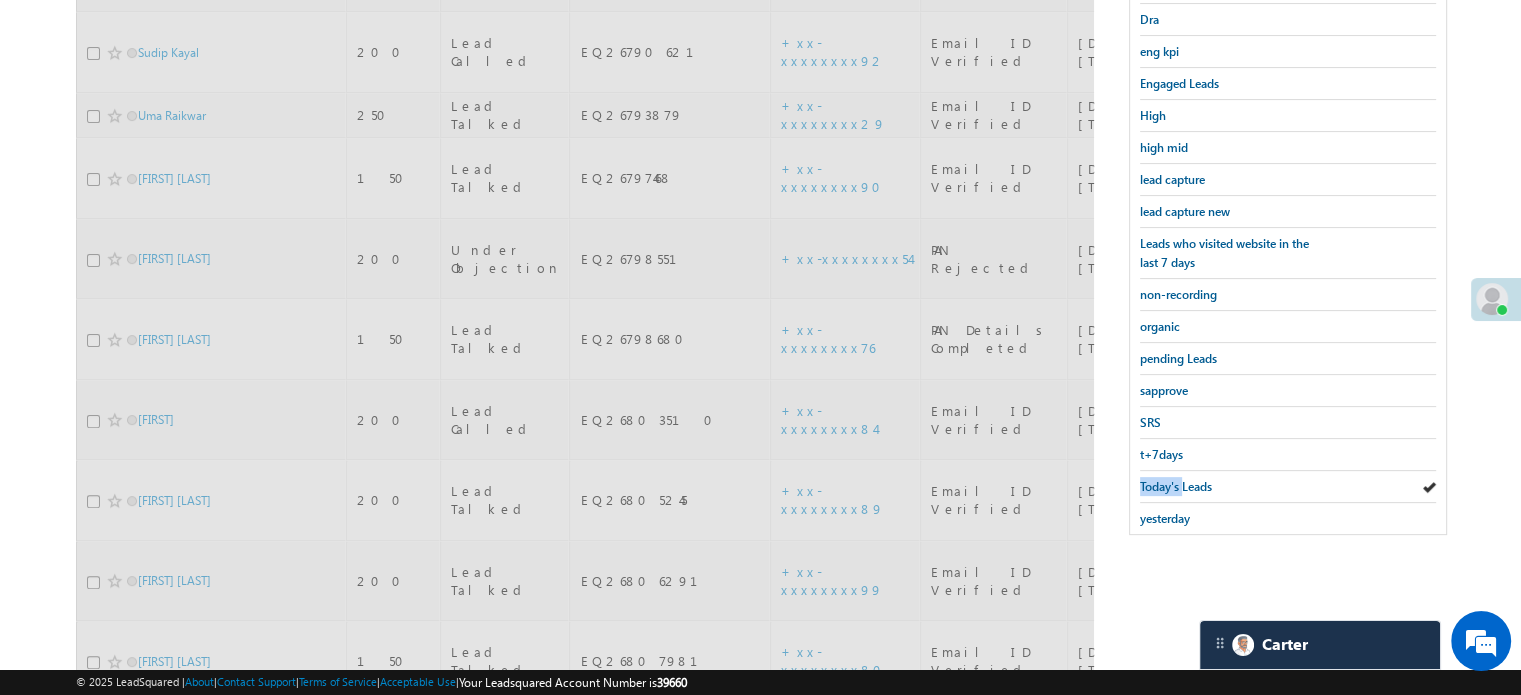 click on "Today's Leads" at bounding box center (1176, 486) 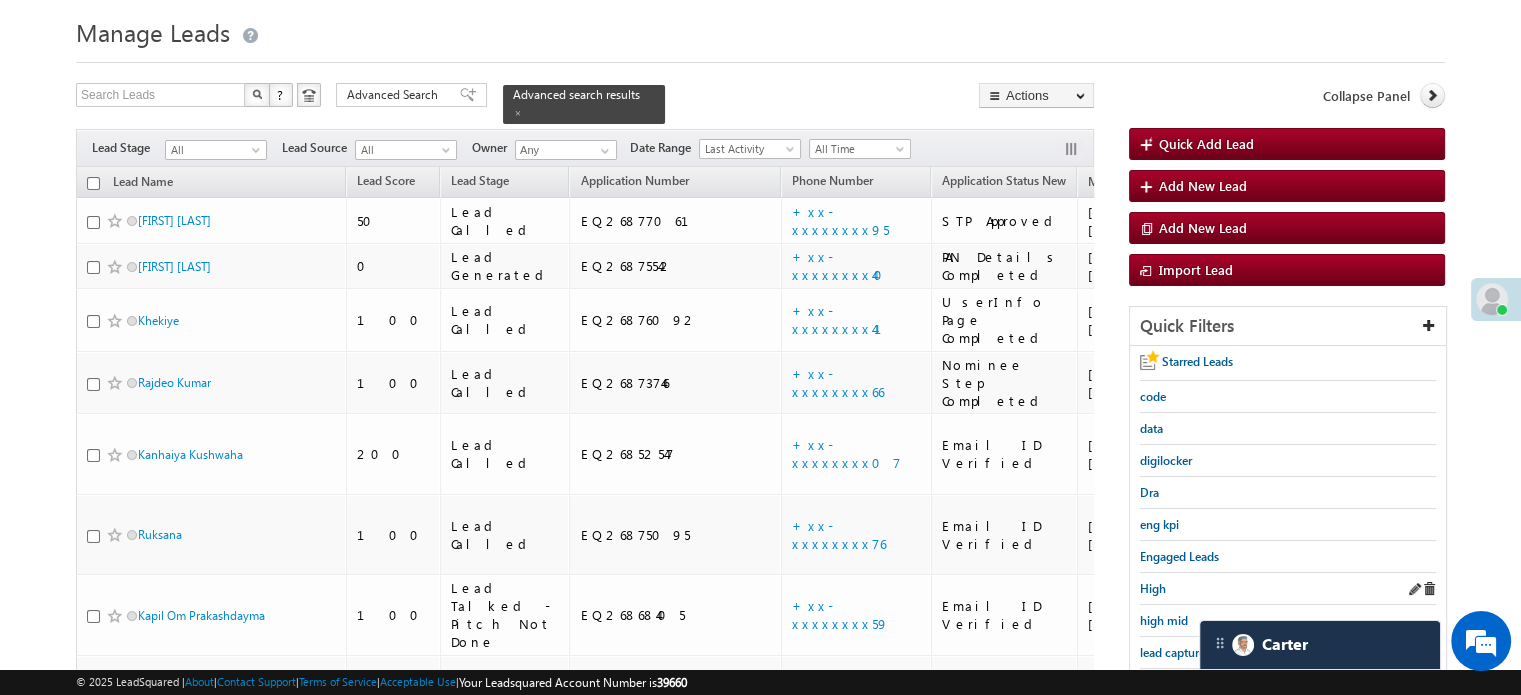 scroll, scrollTop: 100, scrollLeft: 0, axis: vertical 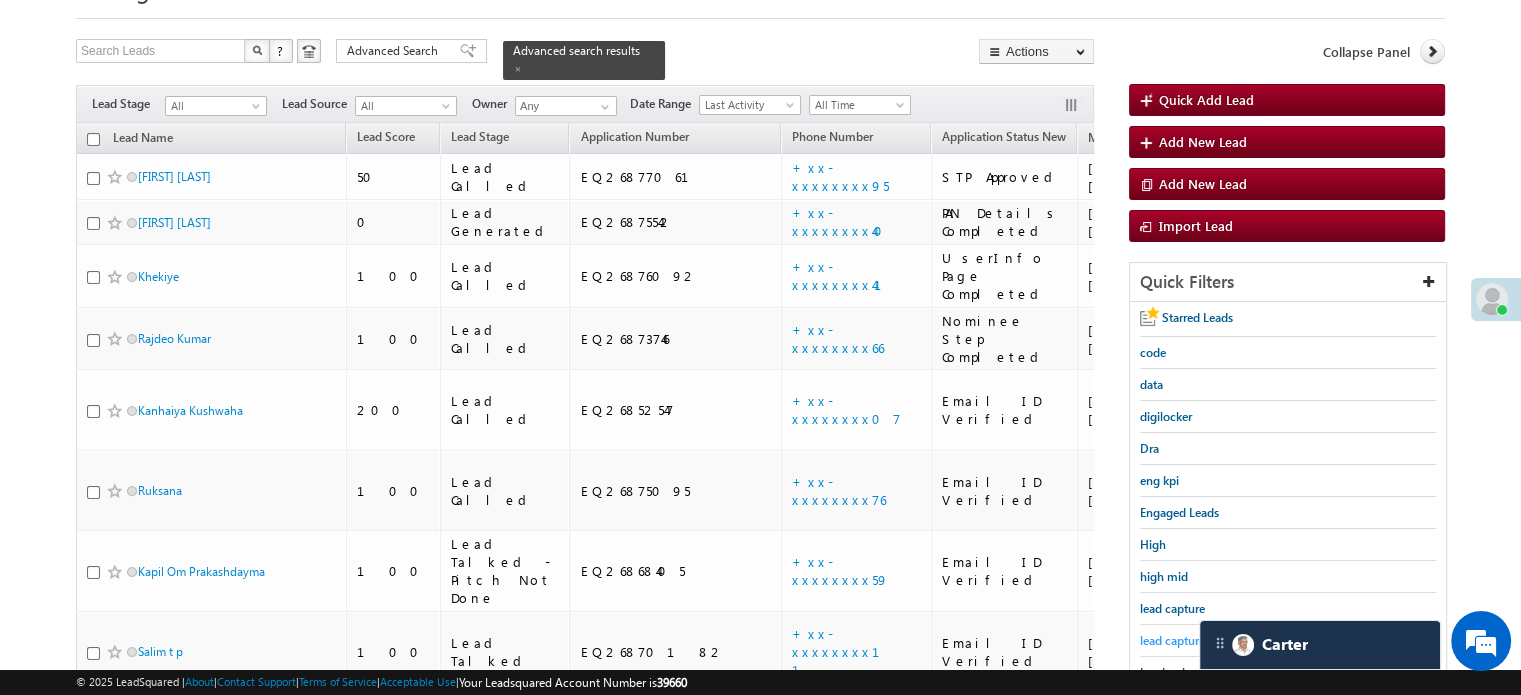 click on "lead capture new" at bounding box center (1185, 640) 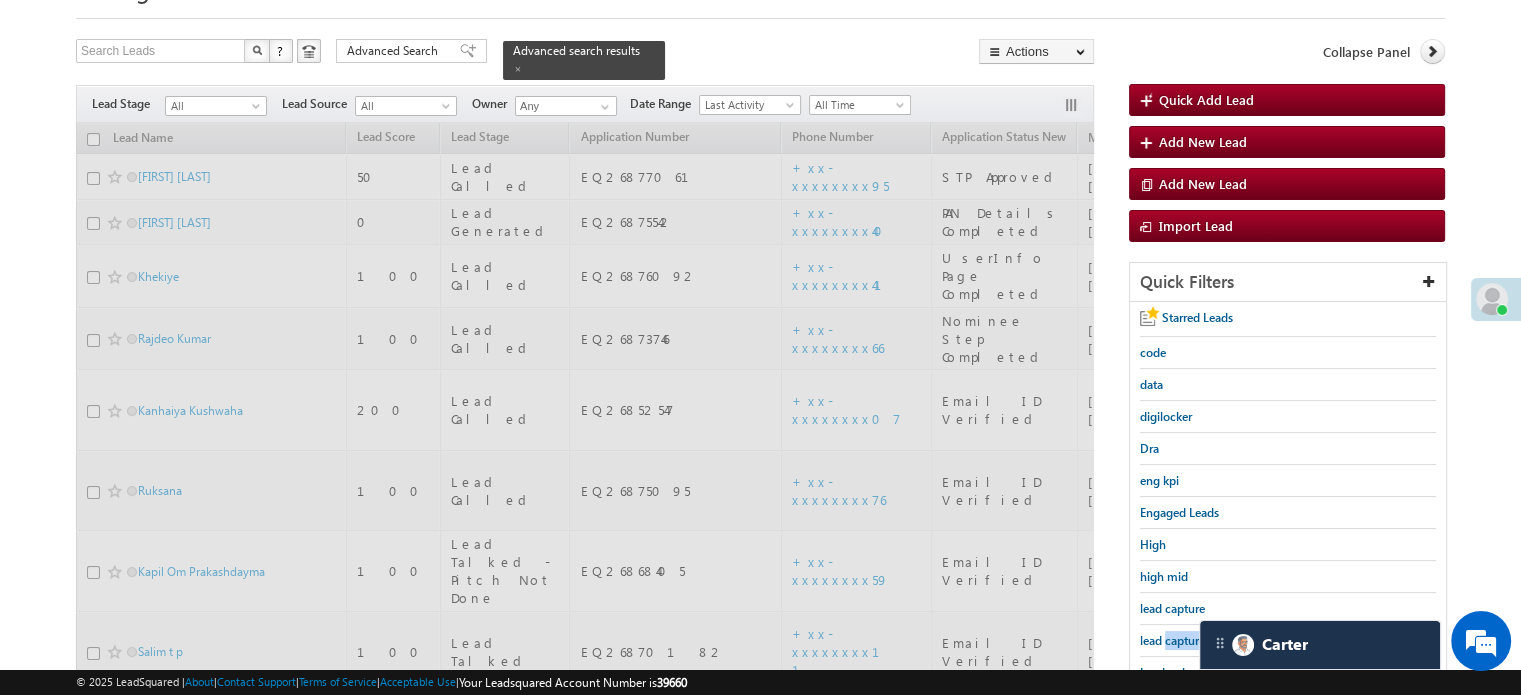 click on "lead capture new" at bounding box center [1185, 640] 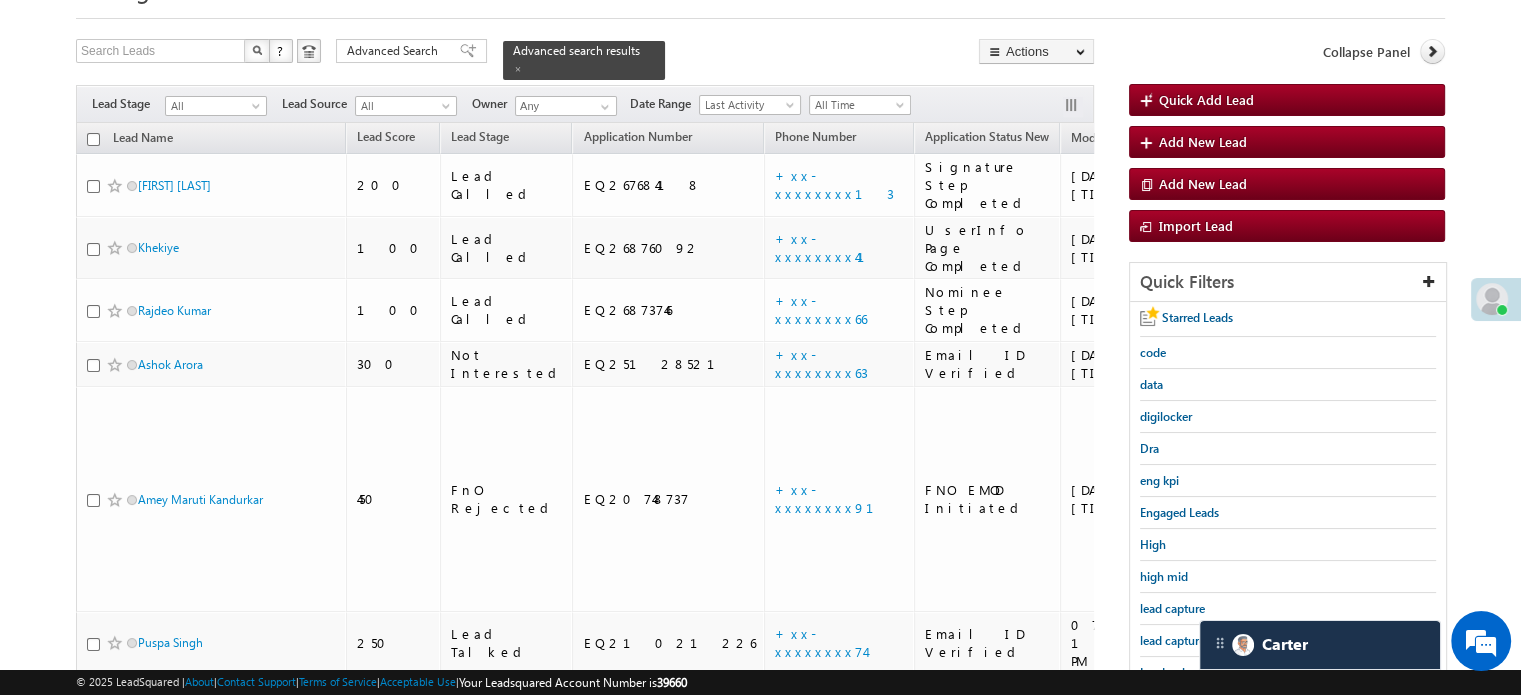 click on "lead capture new" at bounding box center [1185, 640] 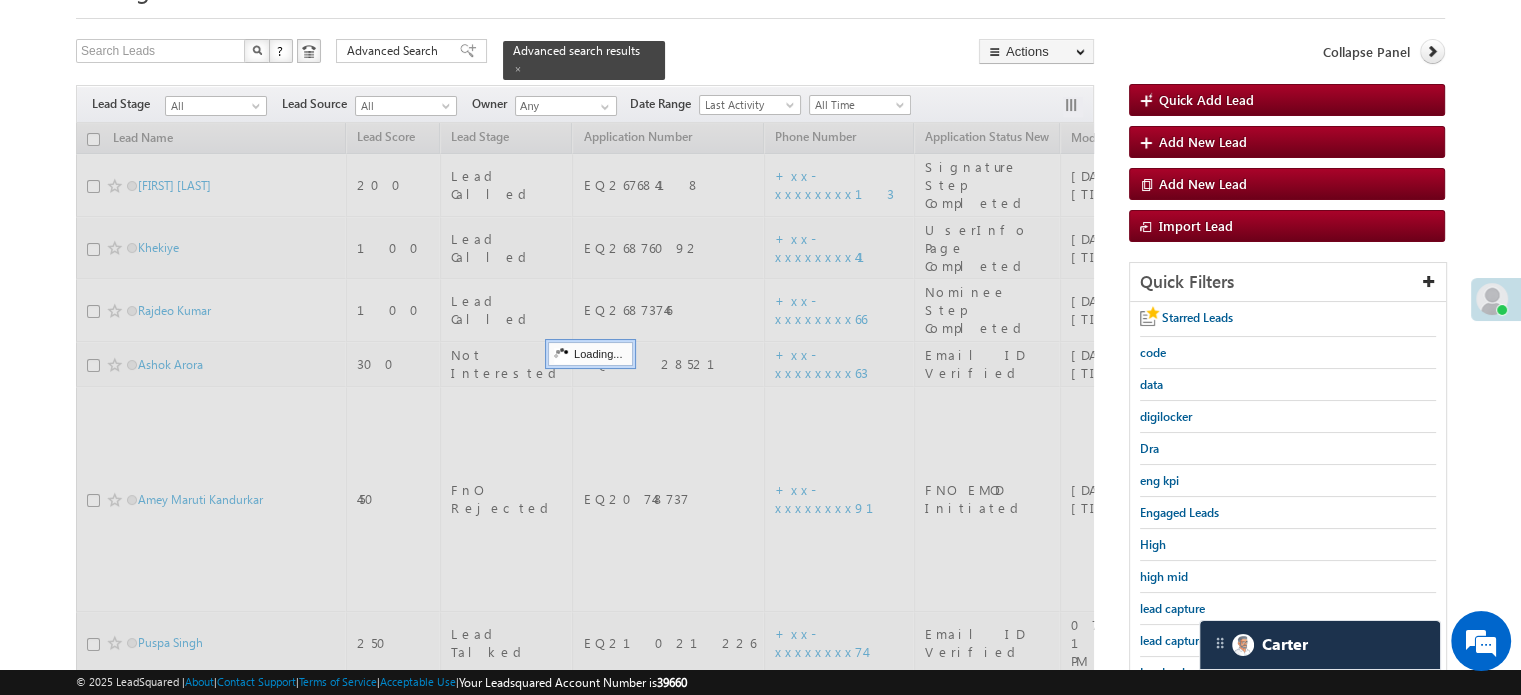 click on "lead capture new" at bounding box center (1185, 640) 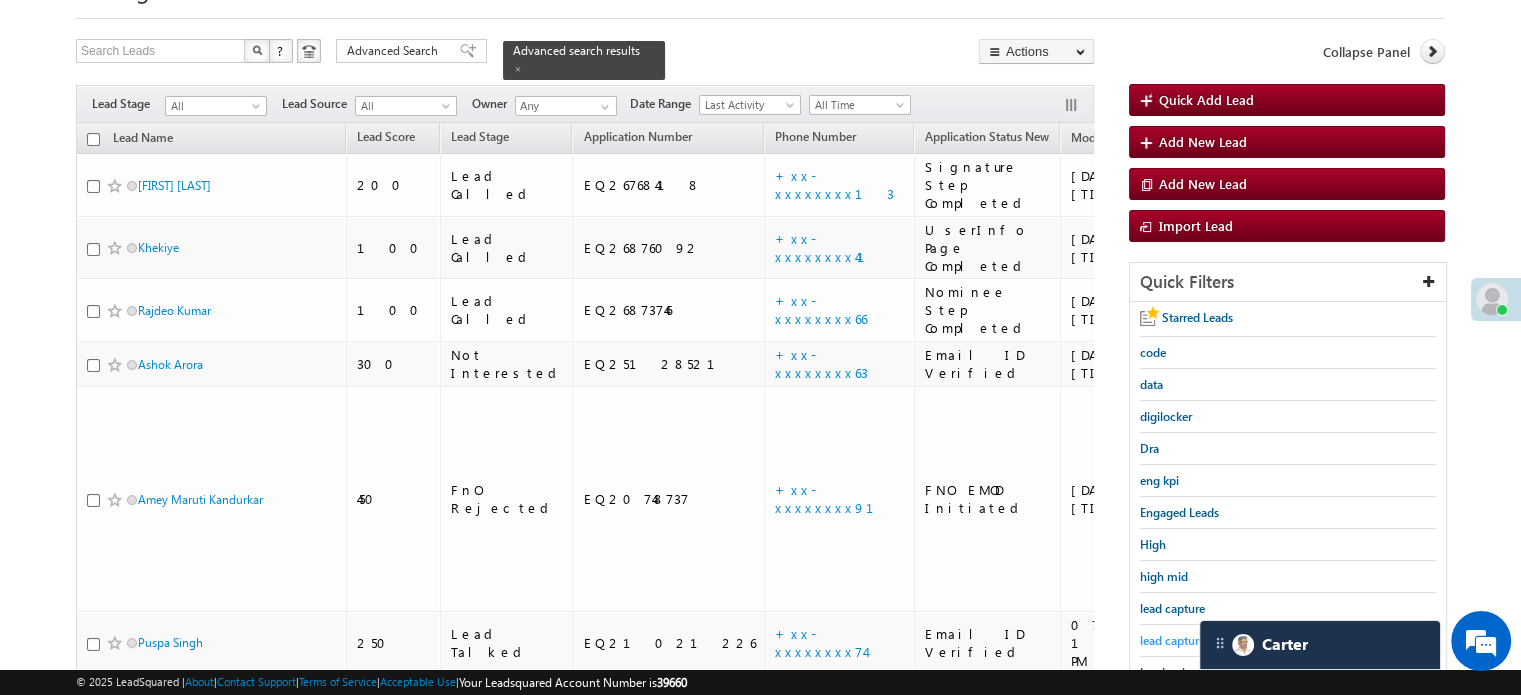 click on "lead capture new" at bounding box center [1185, 640] 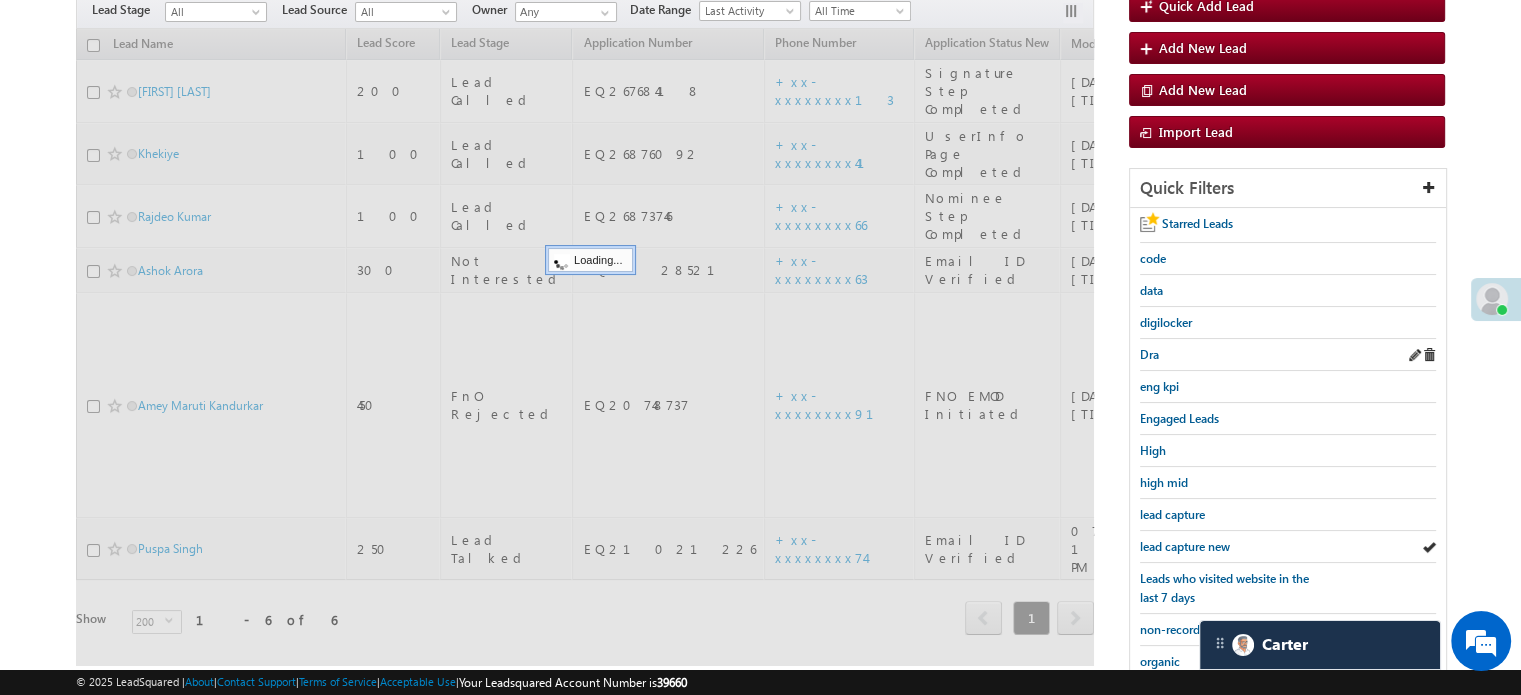 scroll, scrollTop: 300, scrollLeft: 0, axis: vertical 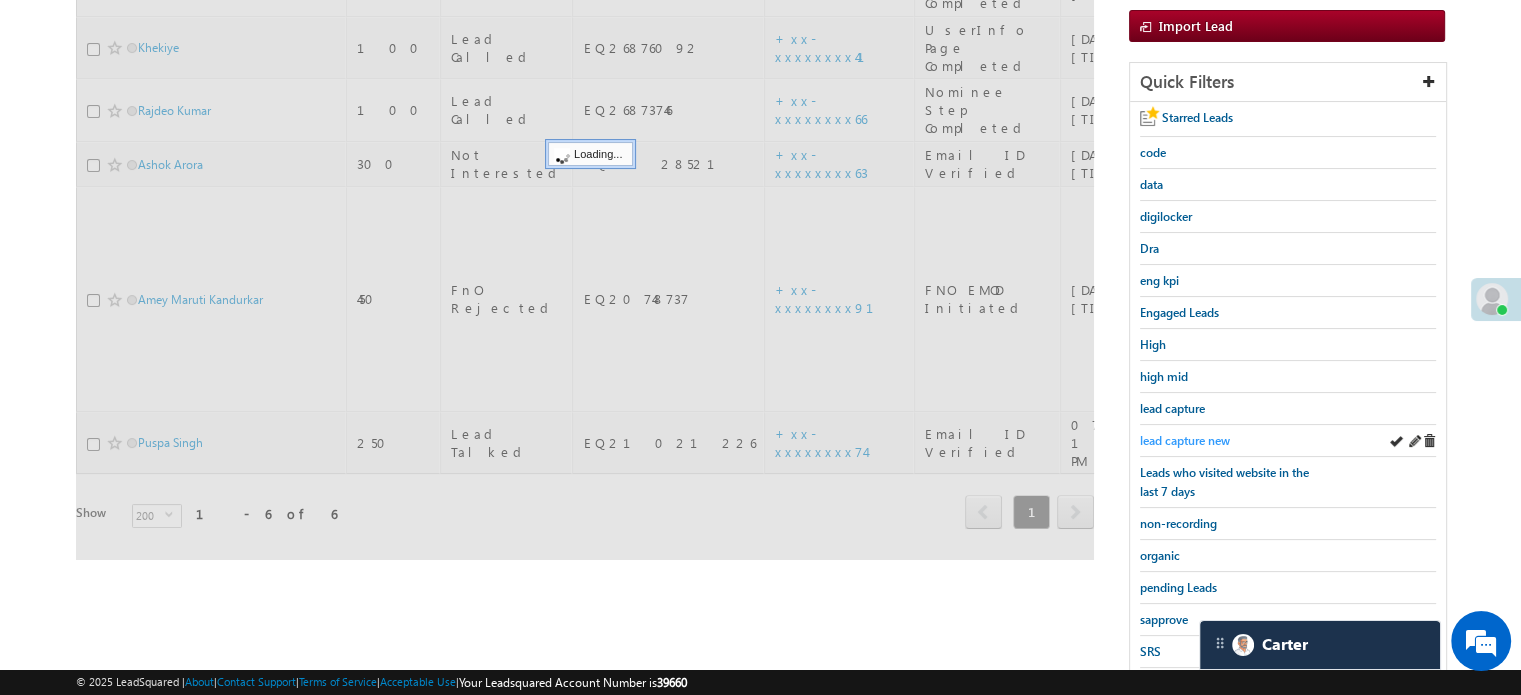 click on "lead capture new" at bounding box center [1185, 440] 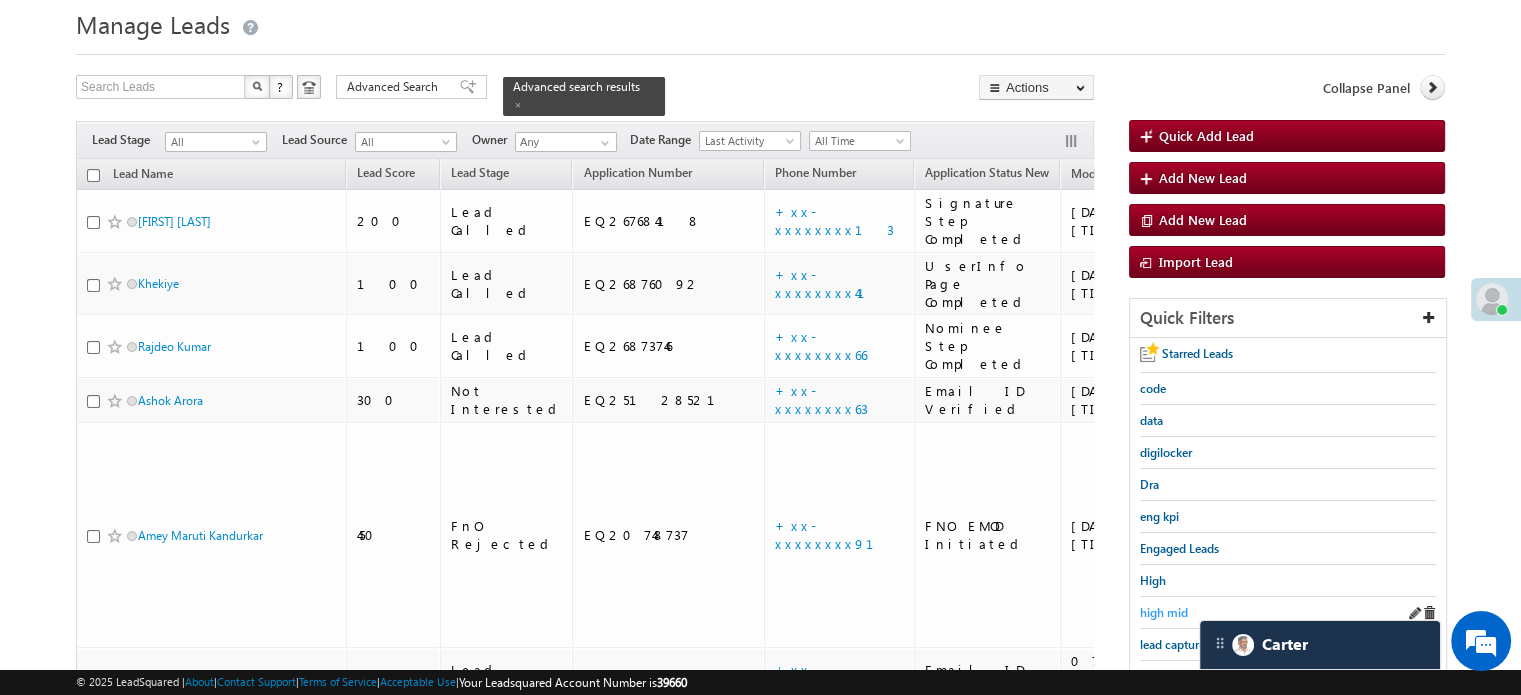 scroll, scrollTop: 100, scrollLeft: 0, axis: vertical 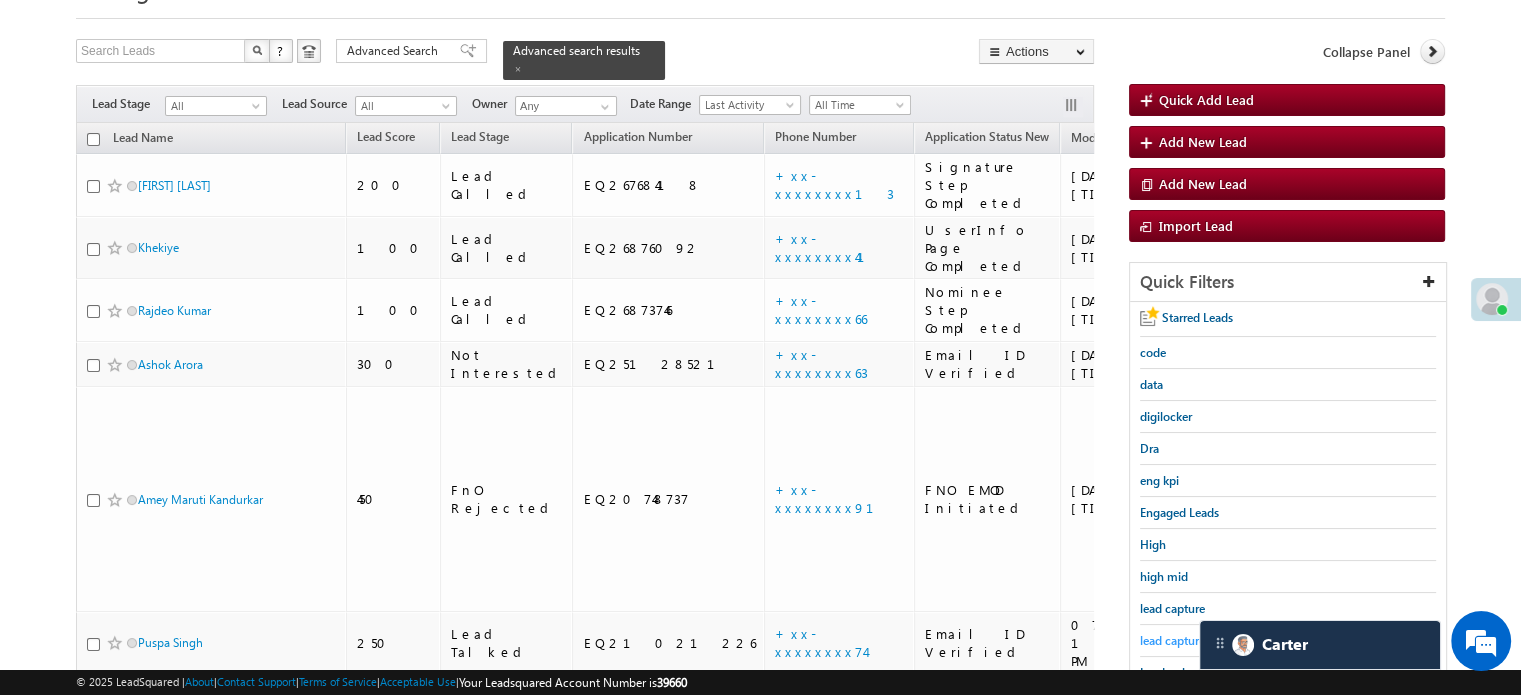 click on "lead capture new" at bounding box center [1185, 640] 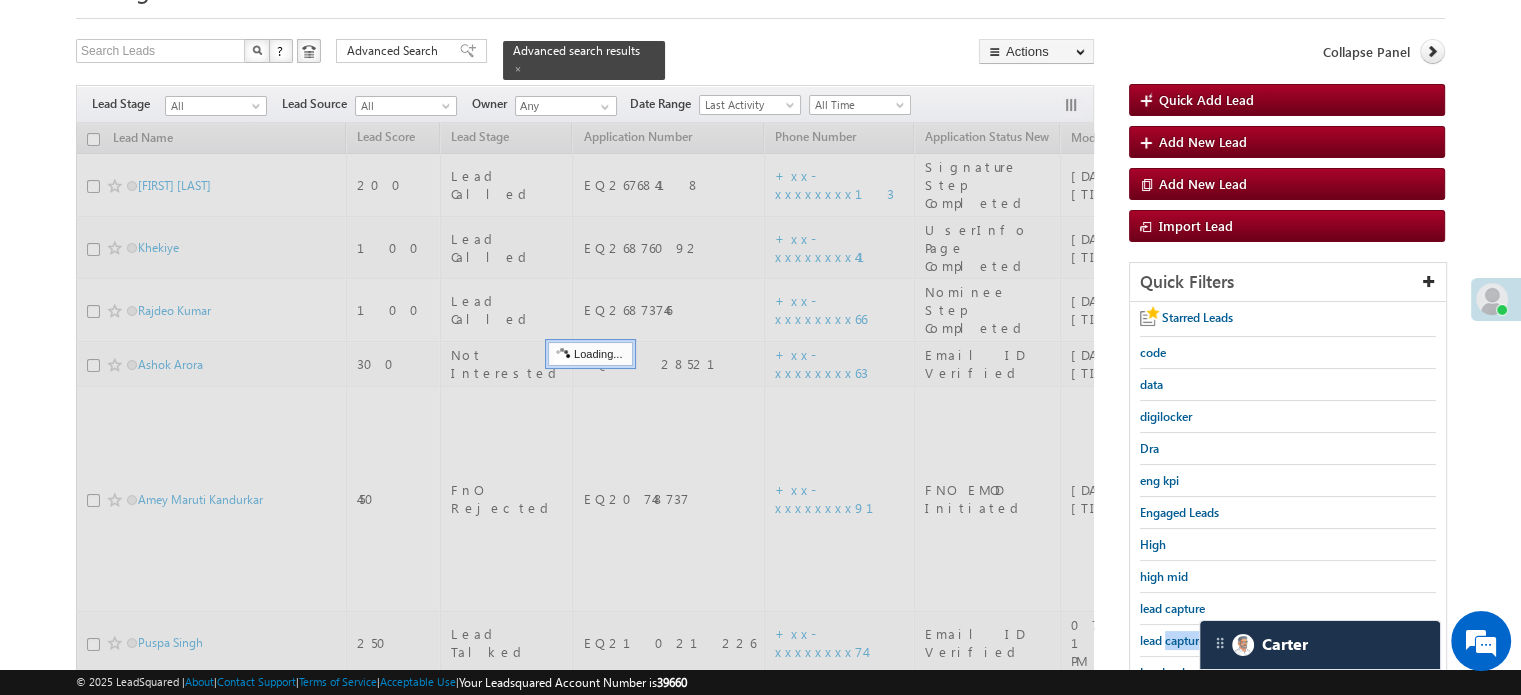 click on "lead capture new" at bounding box center (1185, 640) 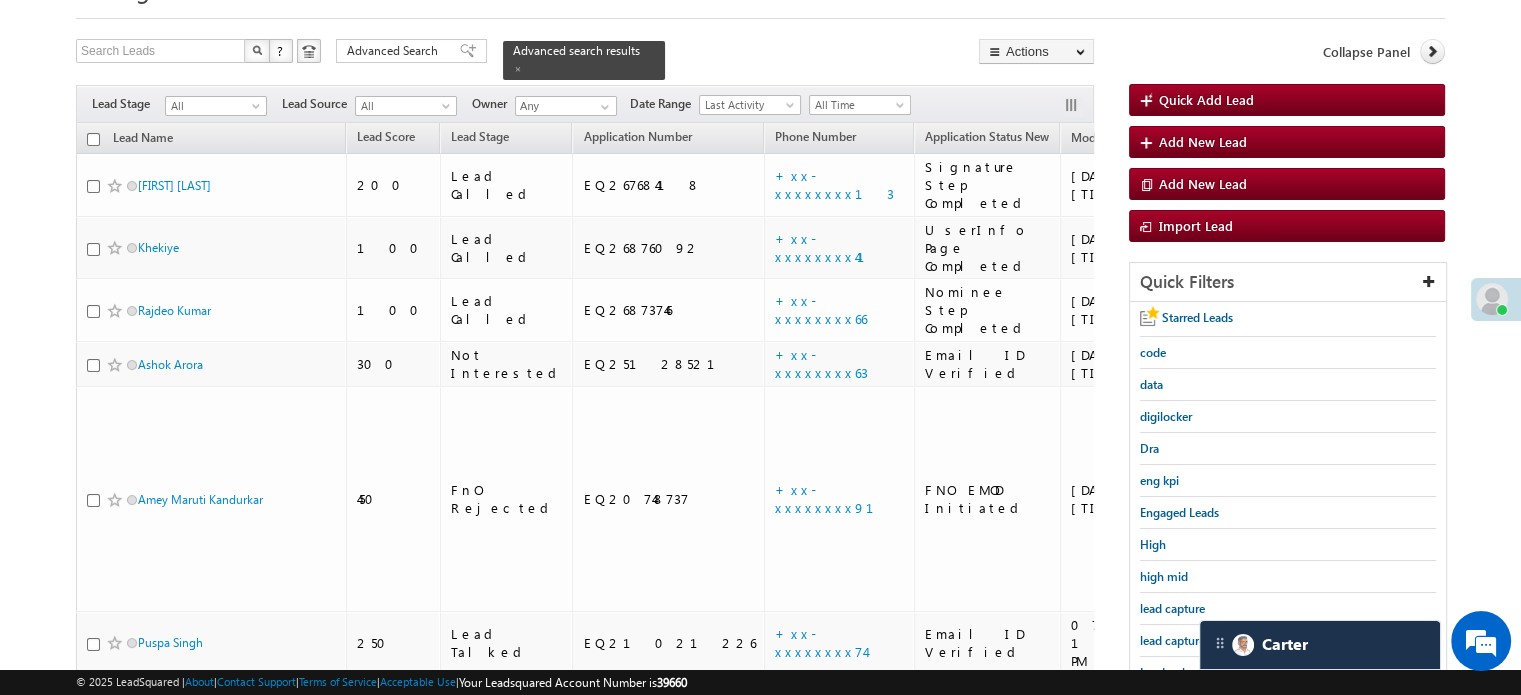 click on "lead capture new" at bounding box center [1185, 640] 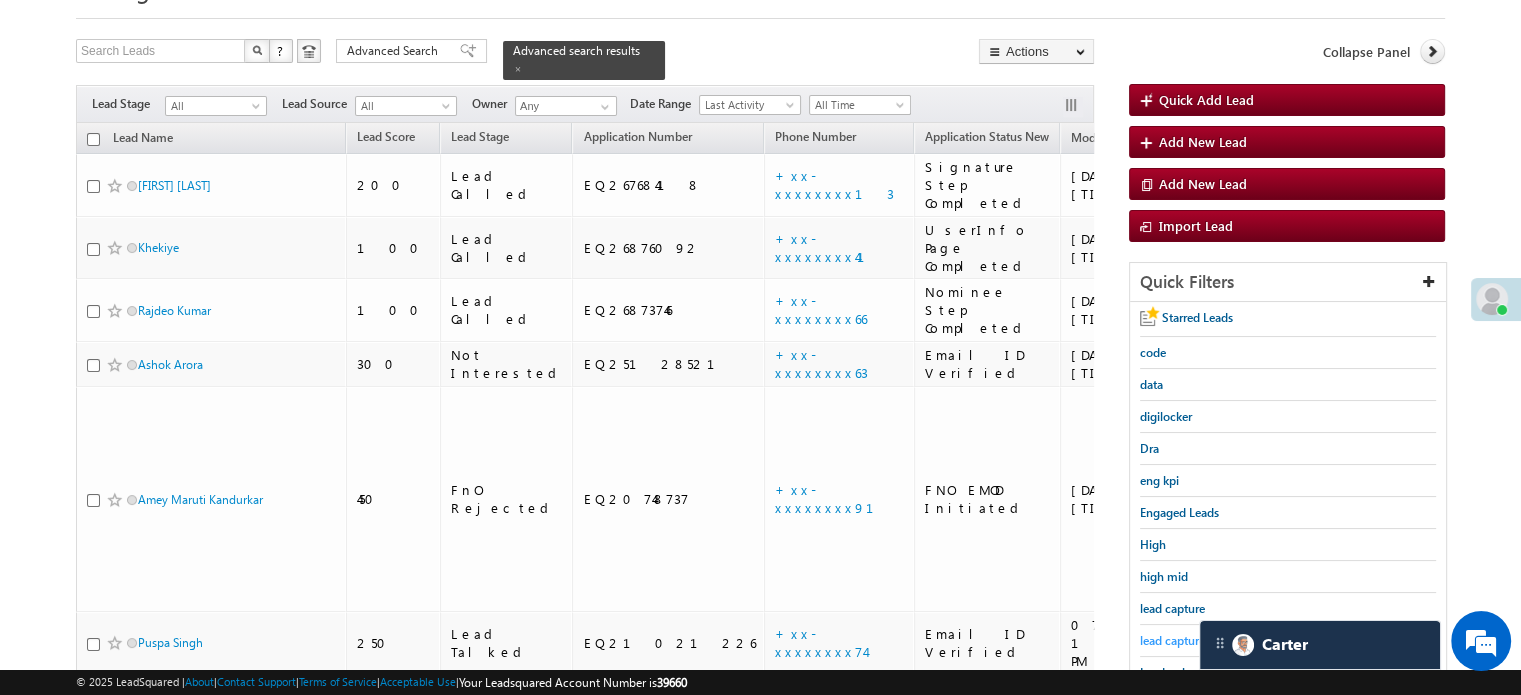 click on "lead capture new" at bounding box center [1185, 640] 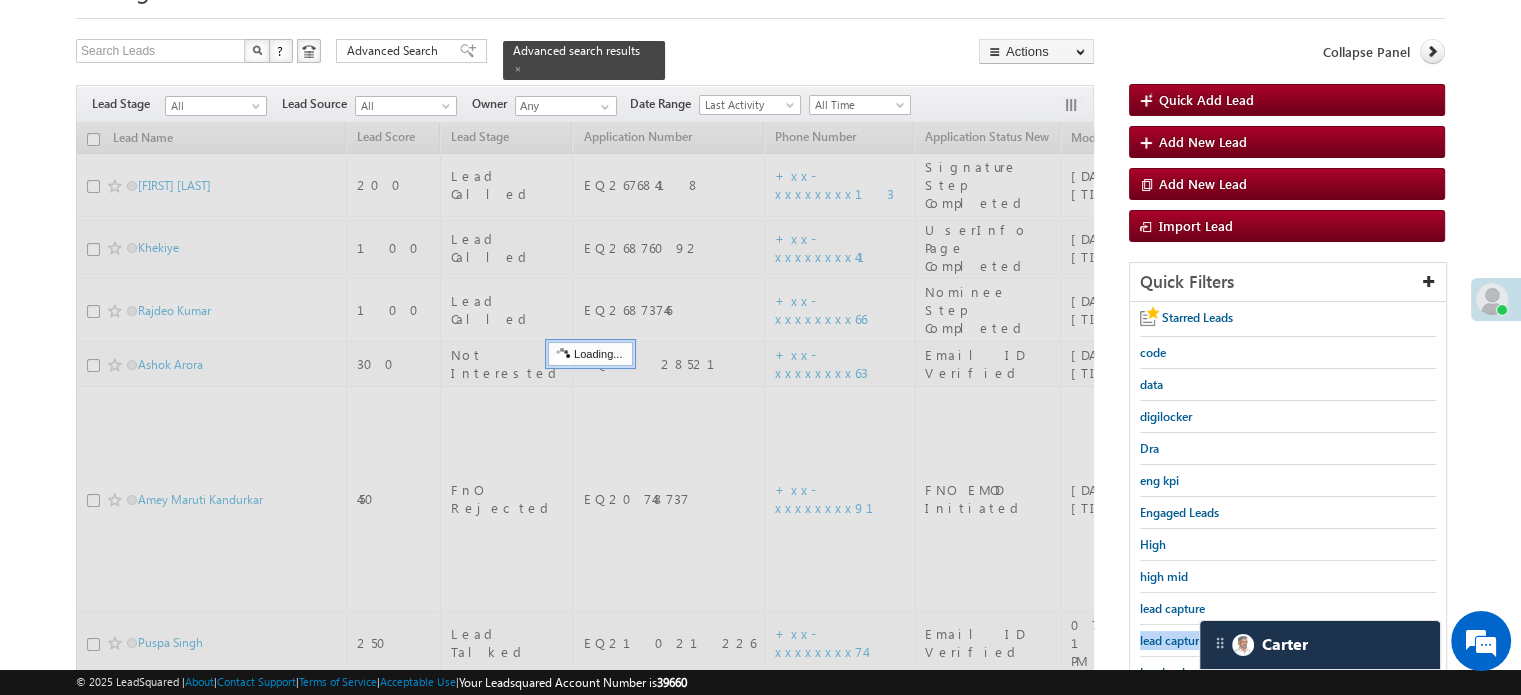 click on "lead capture new" at bounding box center (1185, 640) 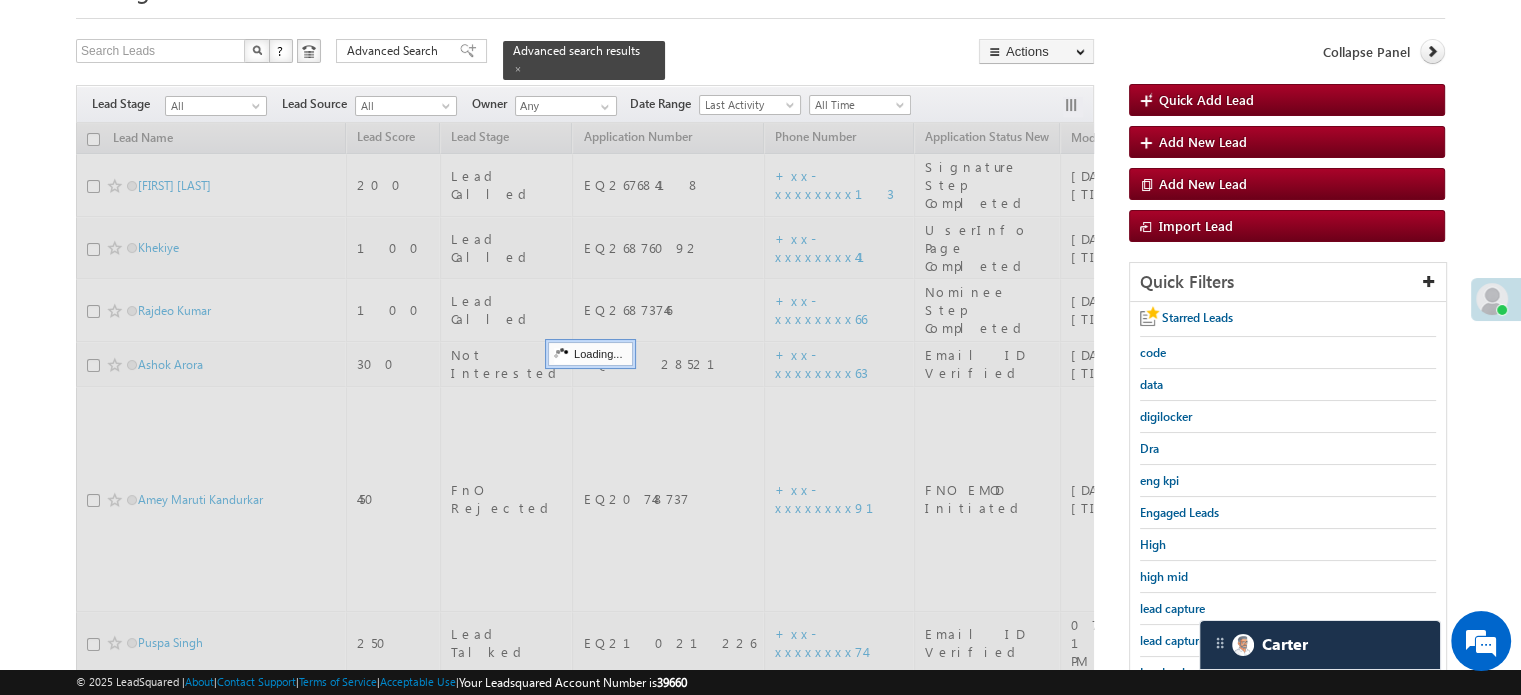click on "lead capture new" at bounding box center (1185, 640) 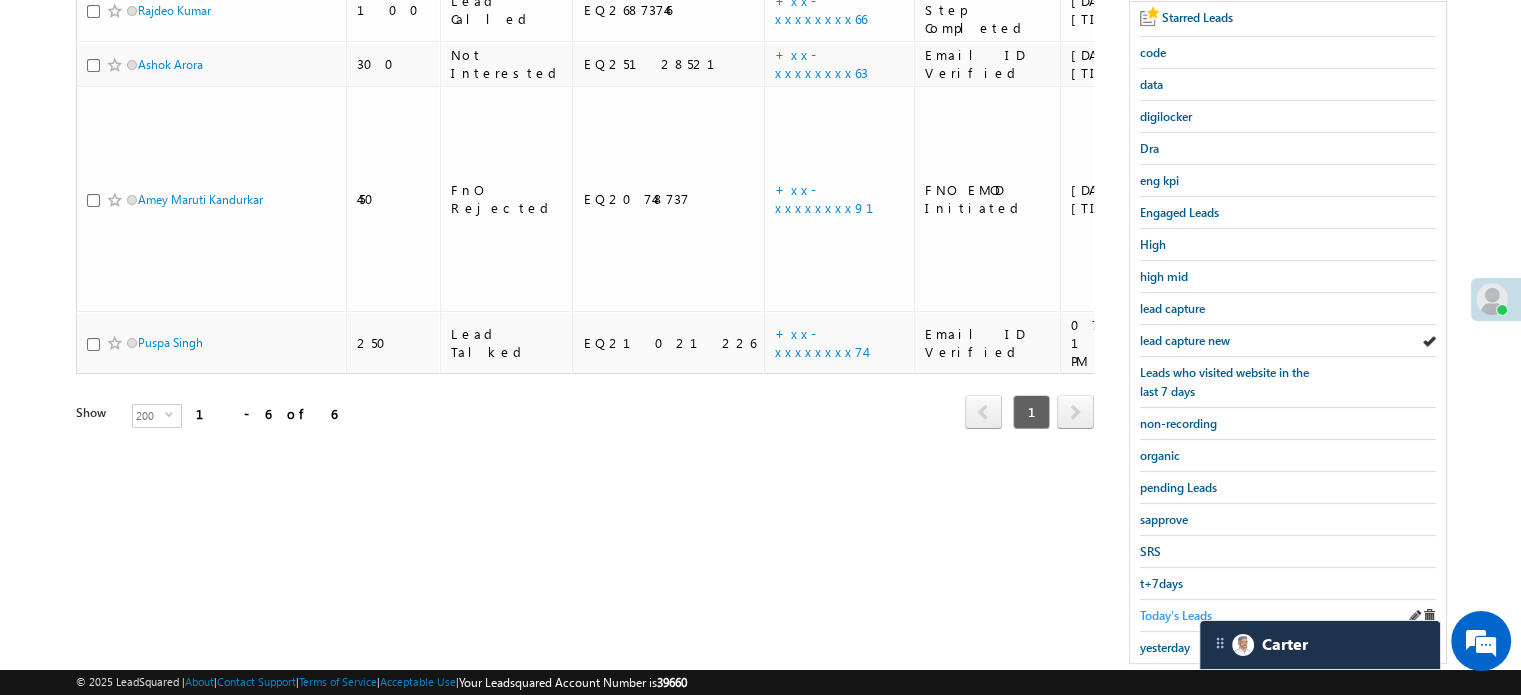 click on "Today's Leads" at bounding box center (1176, 615) 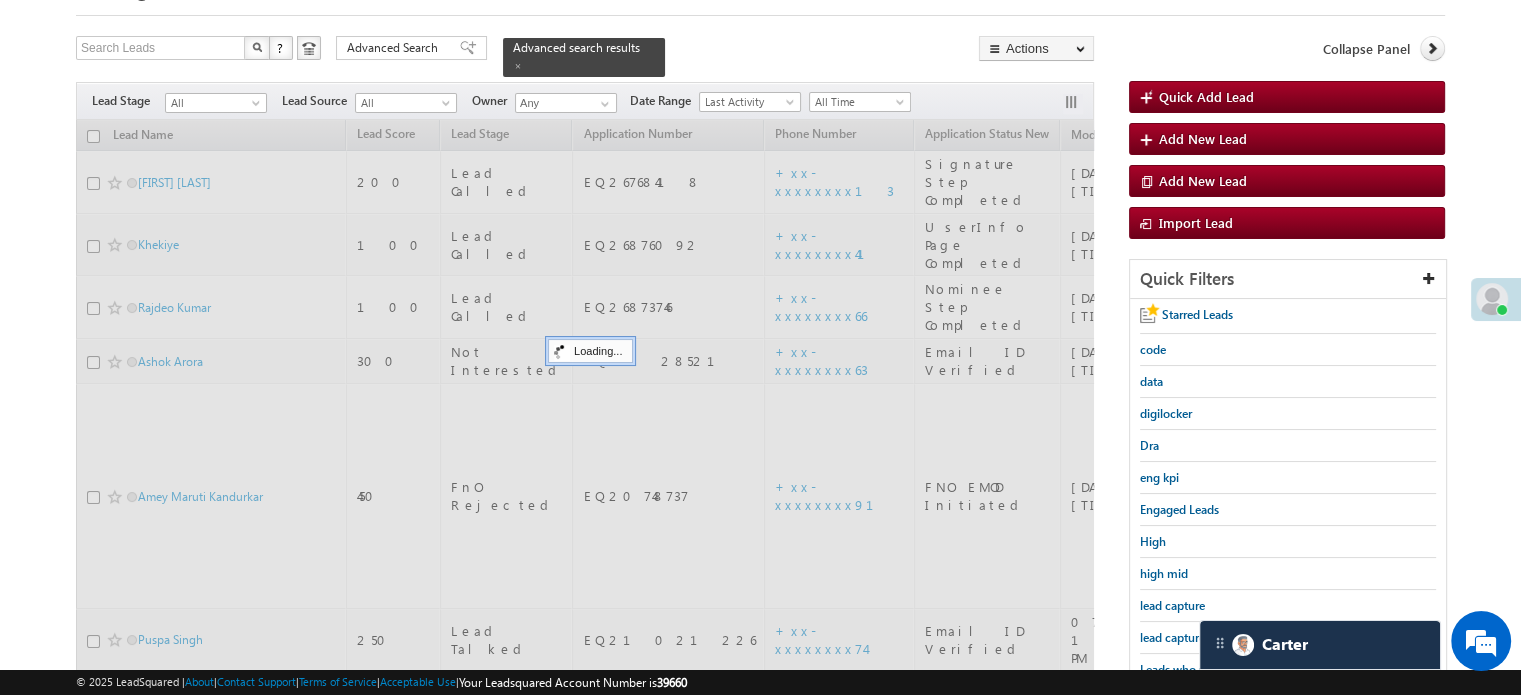 scroll, scrollTop: 100, scrollLeft: 0, axis: vertical 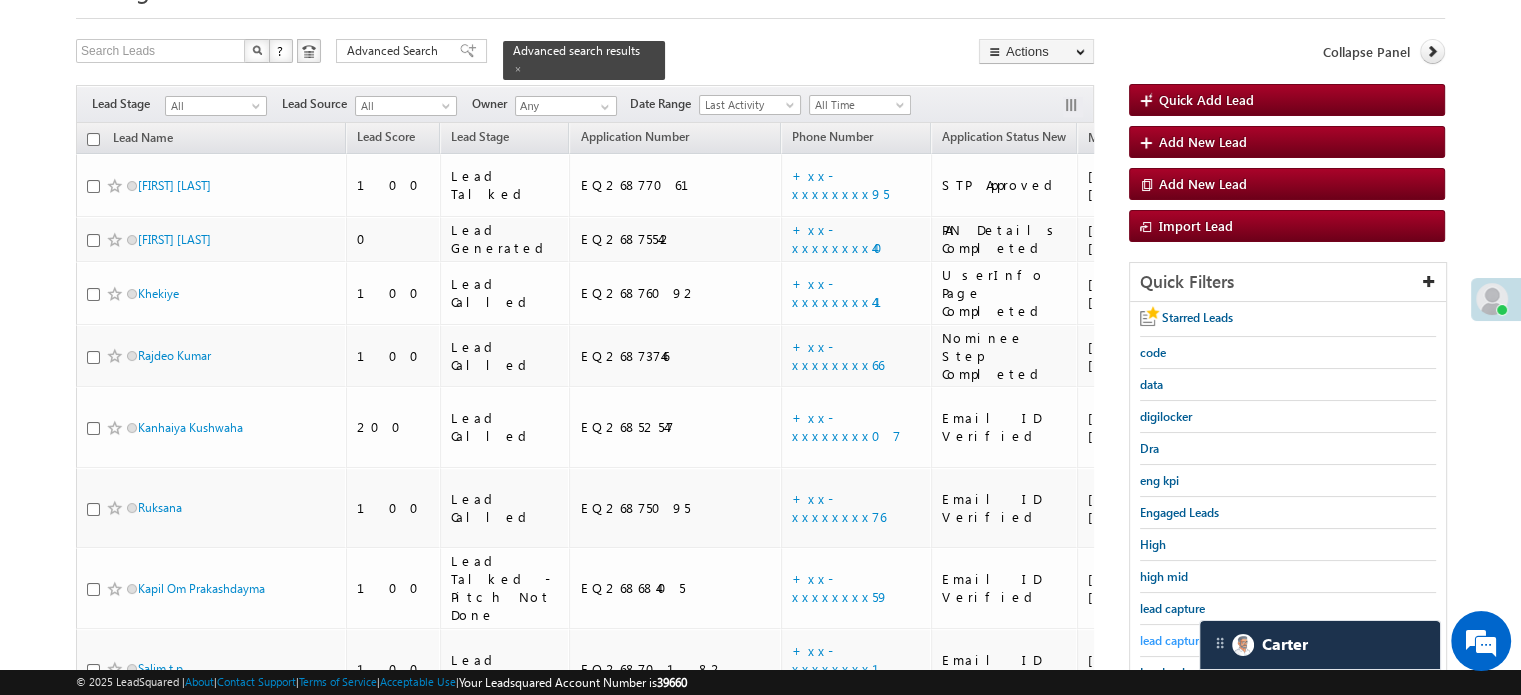 click on "lead capture new" at bounding box center [1185, 640] 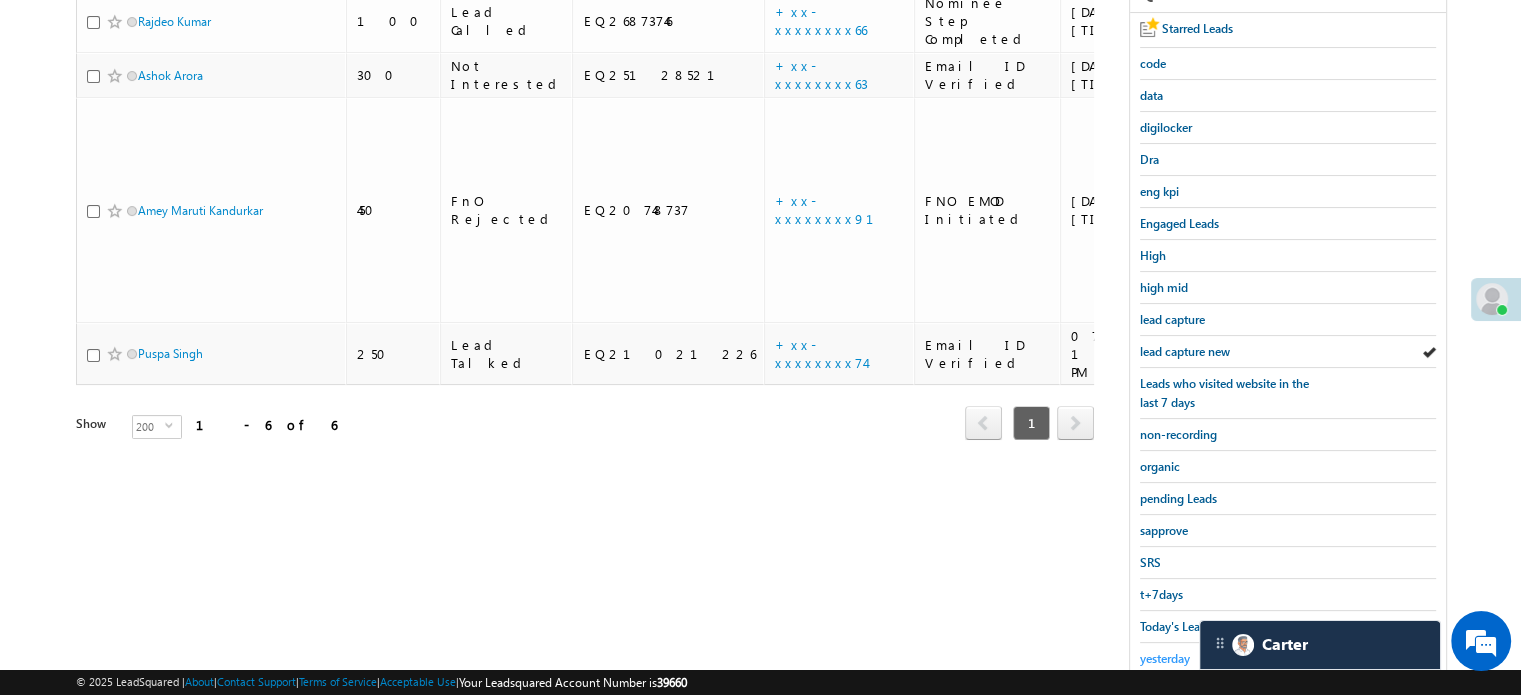 scroll, scrollTop: 400, scrollLeft: 0, axis: vertical 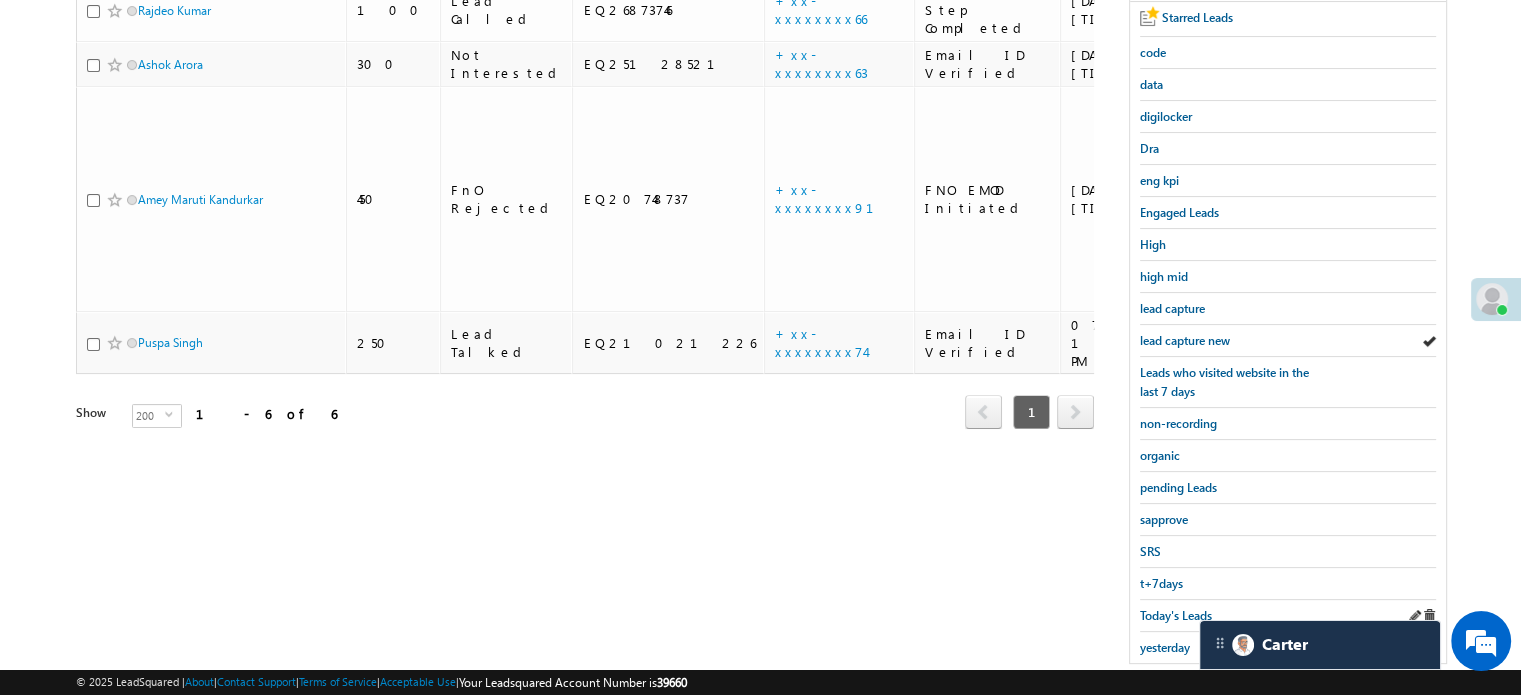 click on "Today's Leads" at bounding box center (1288, 616) 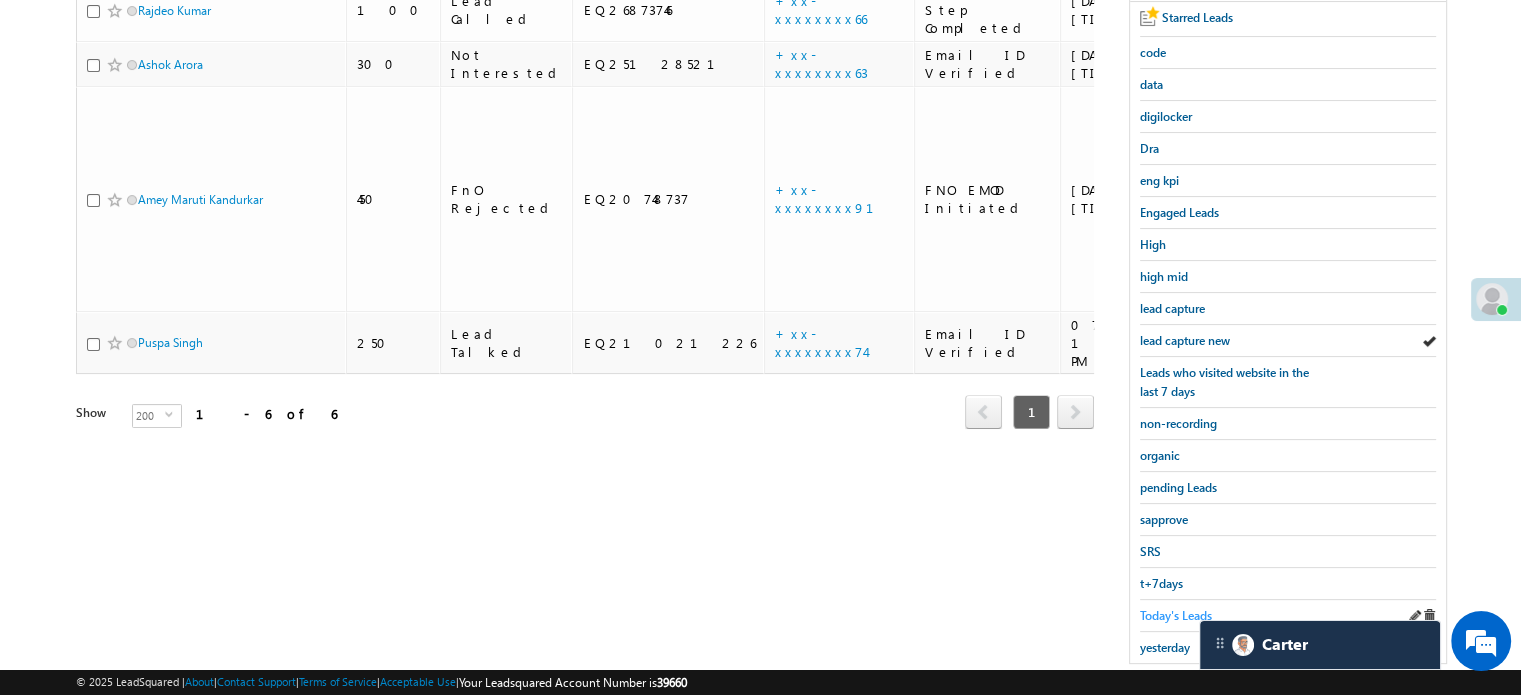 click on "Today's Leads" at bounding box center [1176, 615] 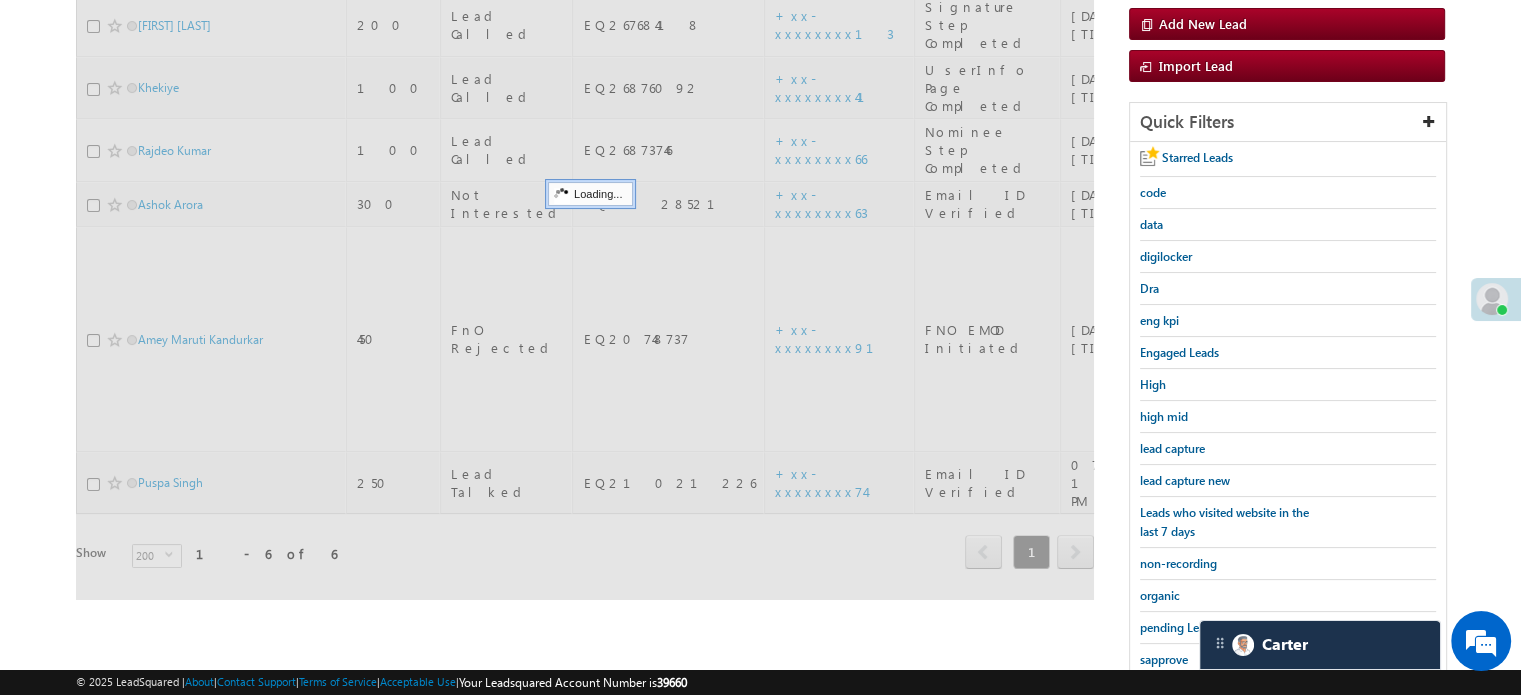 scroll, scrollTop: 100, scrollLeft: 0, axis: vertical 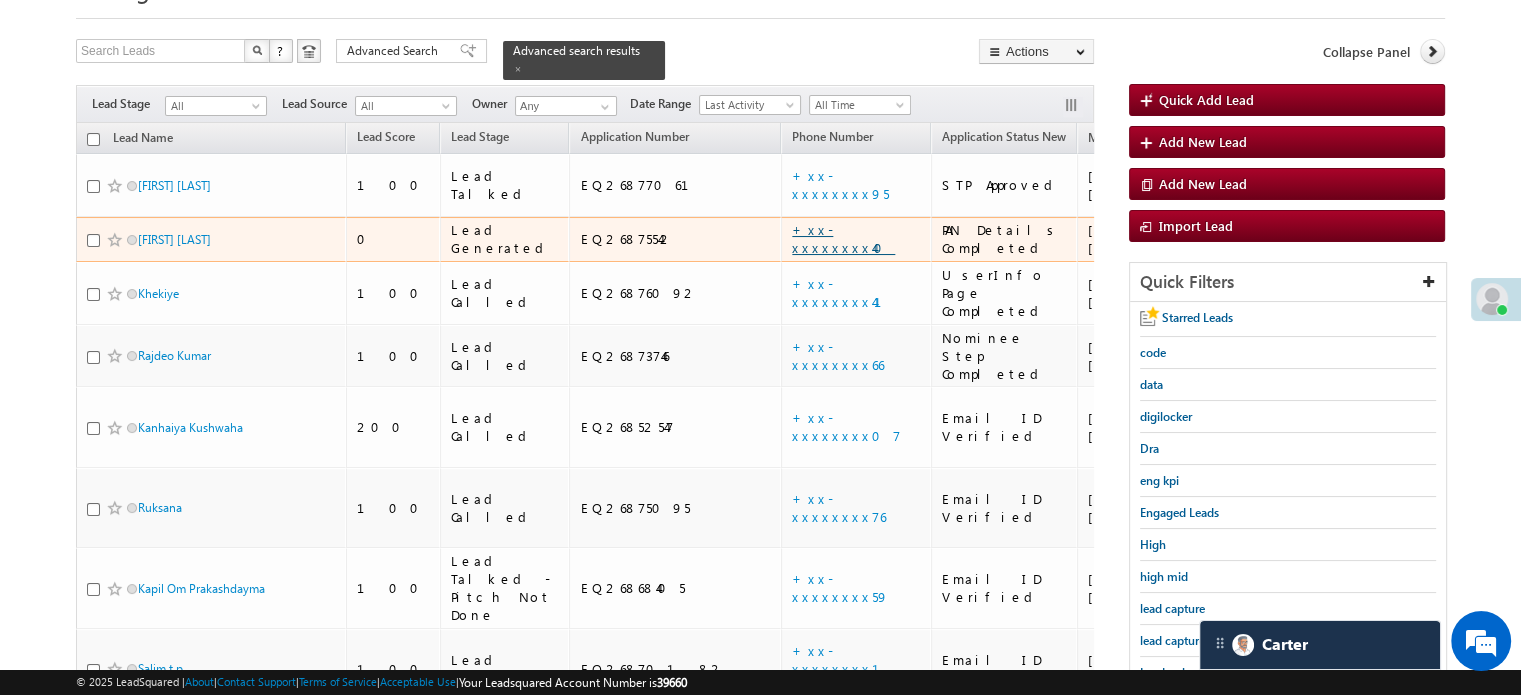 click on "+xx-xxxxxxxx40" at bounding box center [843, 238] 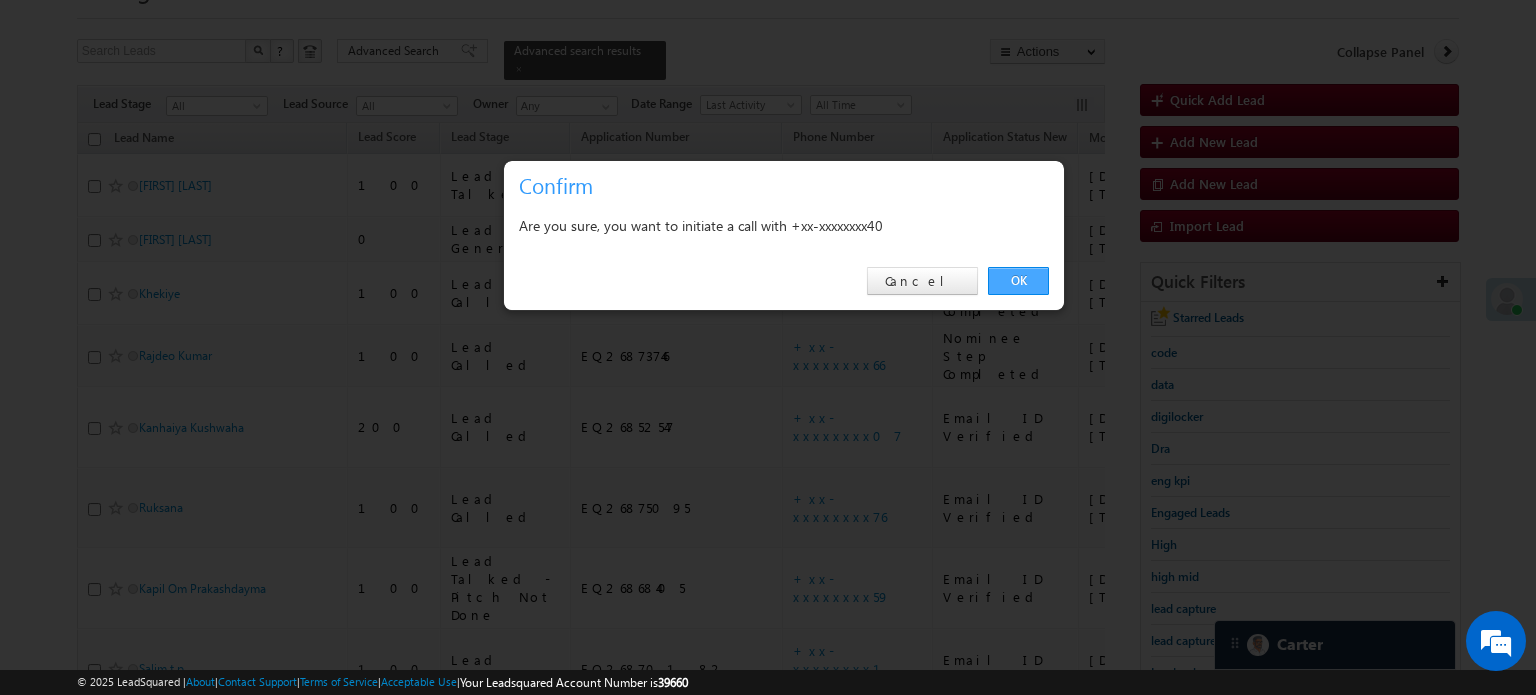 click on "OK" at bounding box center (1018, 281) 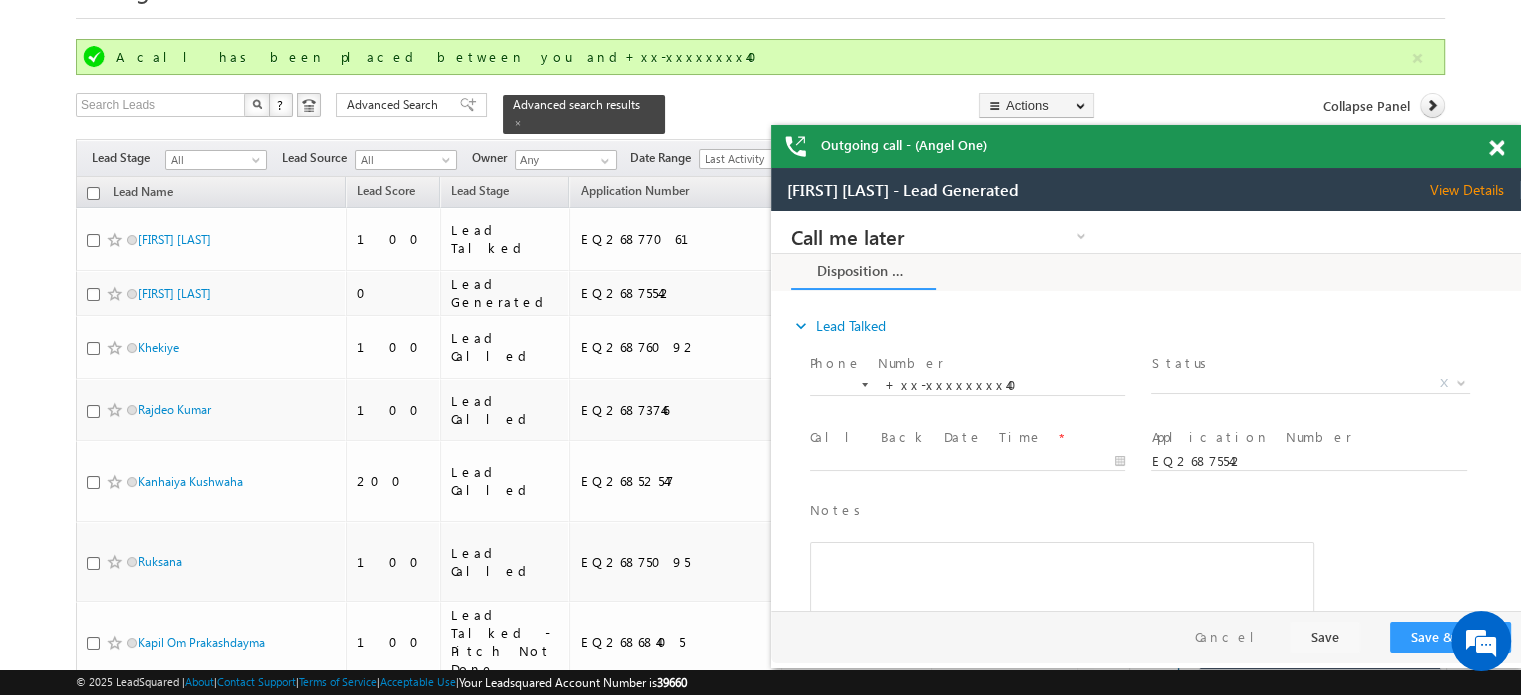 scroll, scrollTop: 0, scrollLeft: 0, axis: both 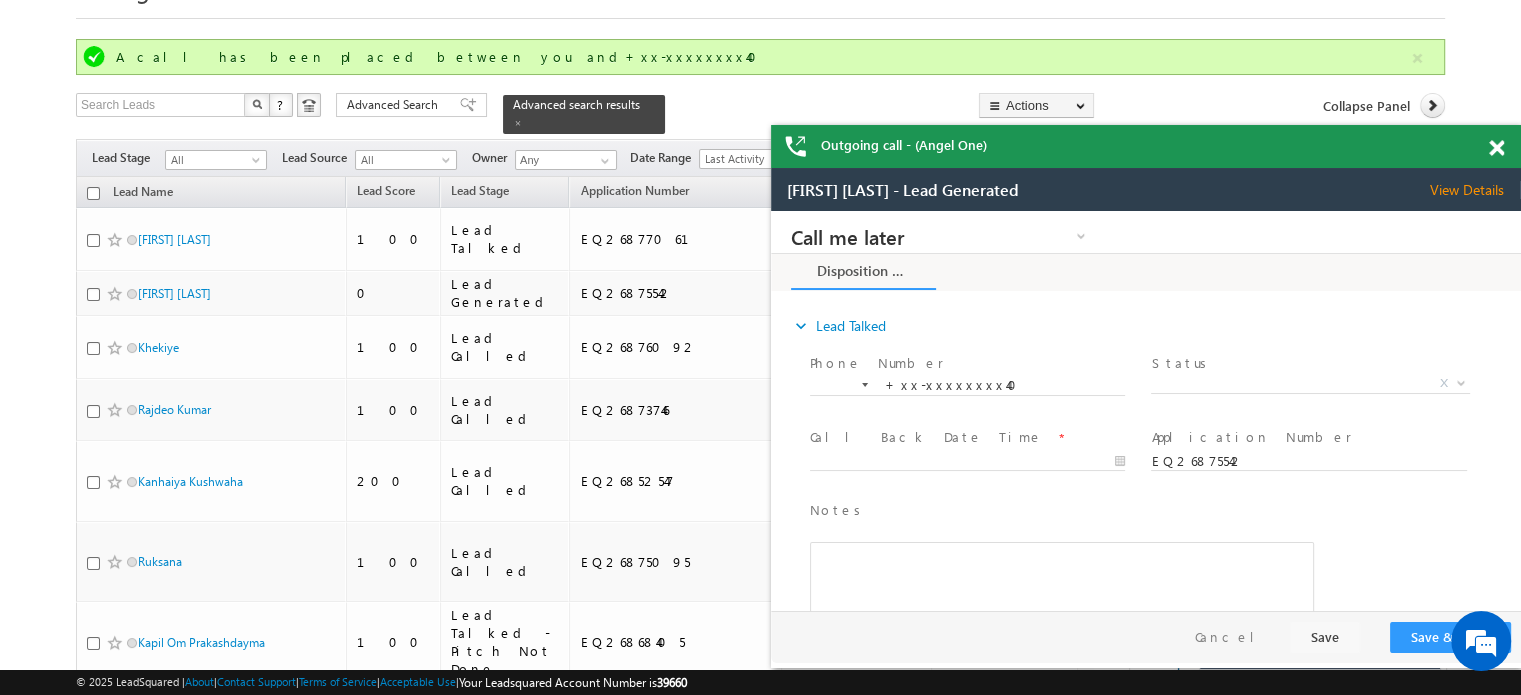 click at bounding box center (1496, 148) 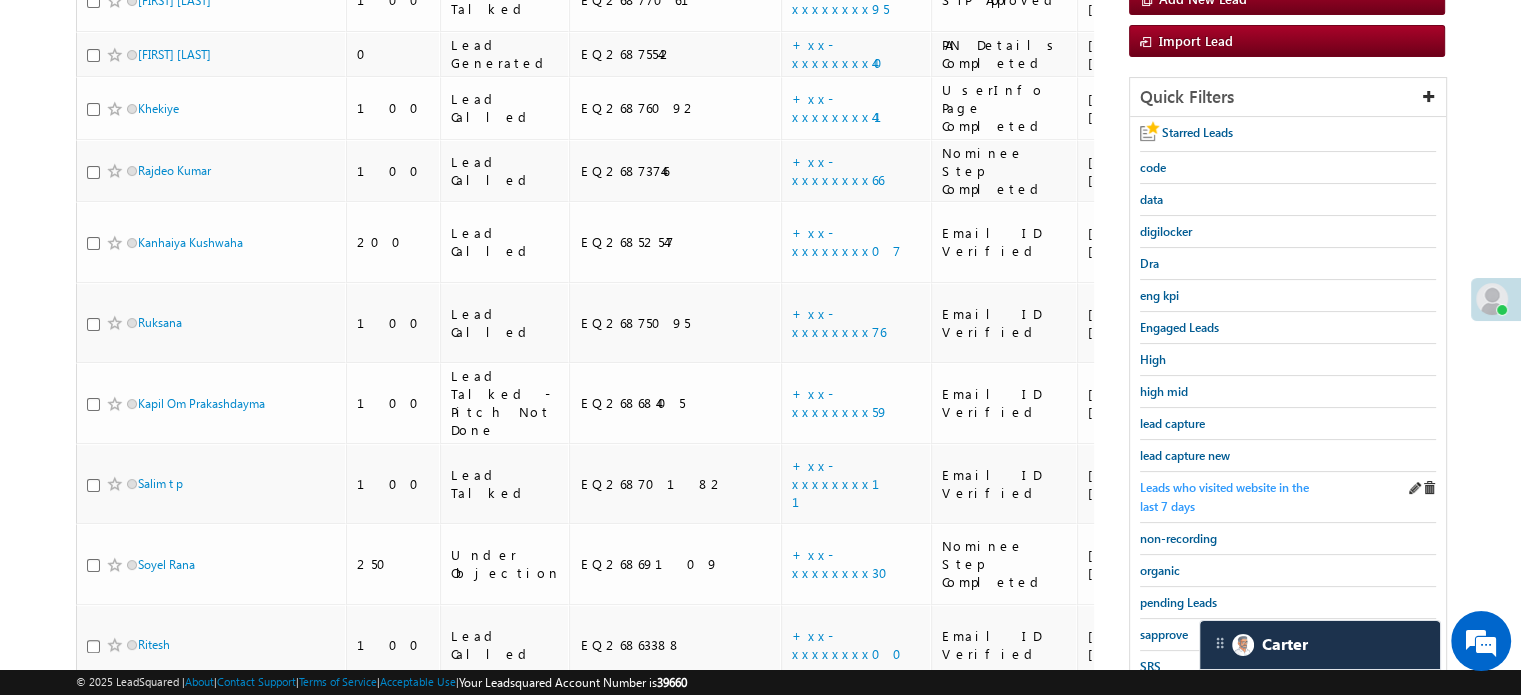 scroll, scrollTop: 400, scrollLeft: 0, axis: vertical 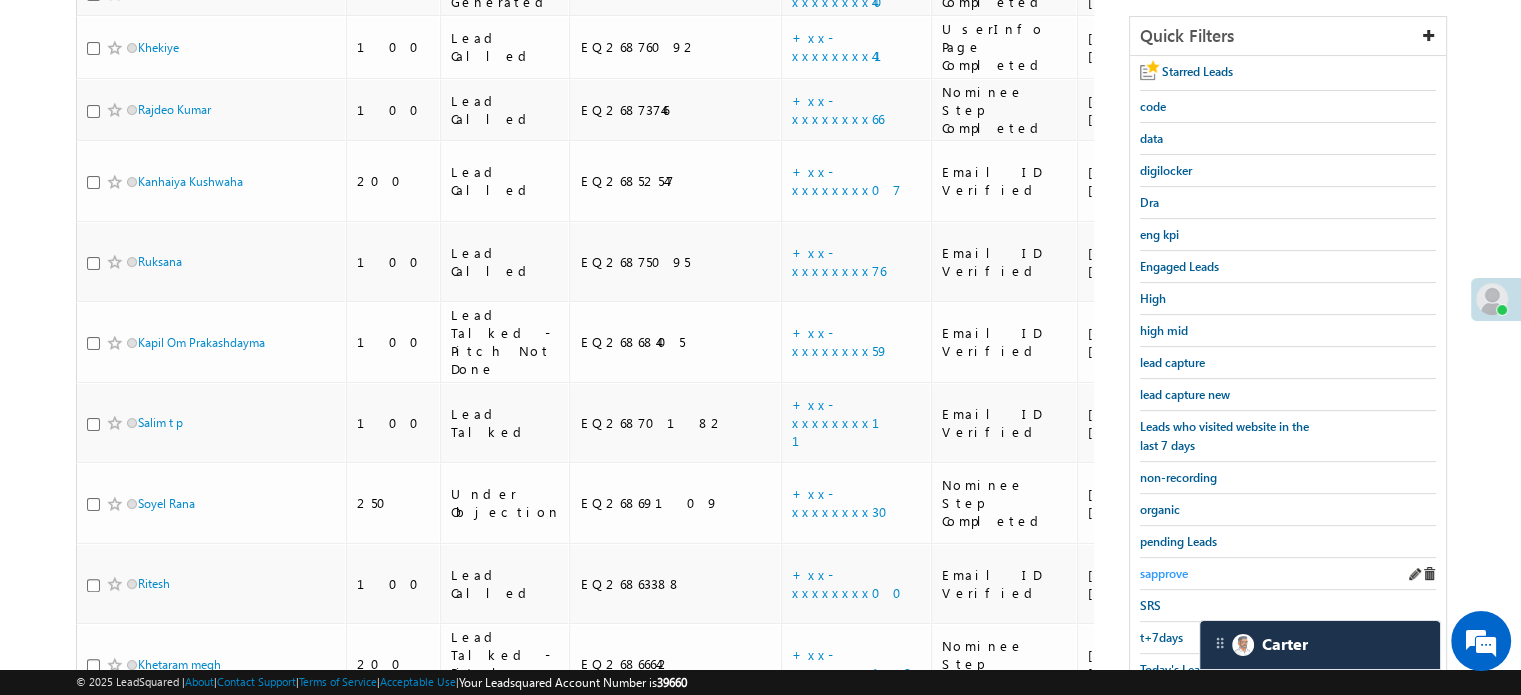 click on "sapprove" at bounding box center [1164, 573] 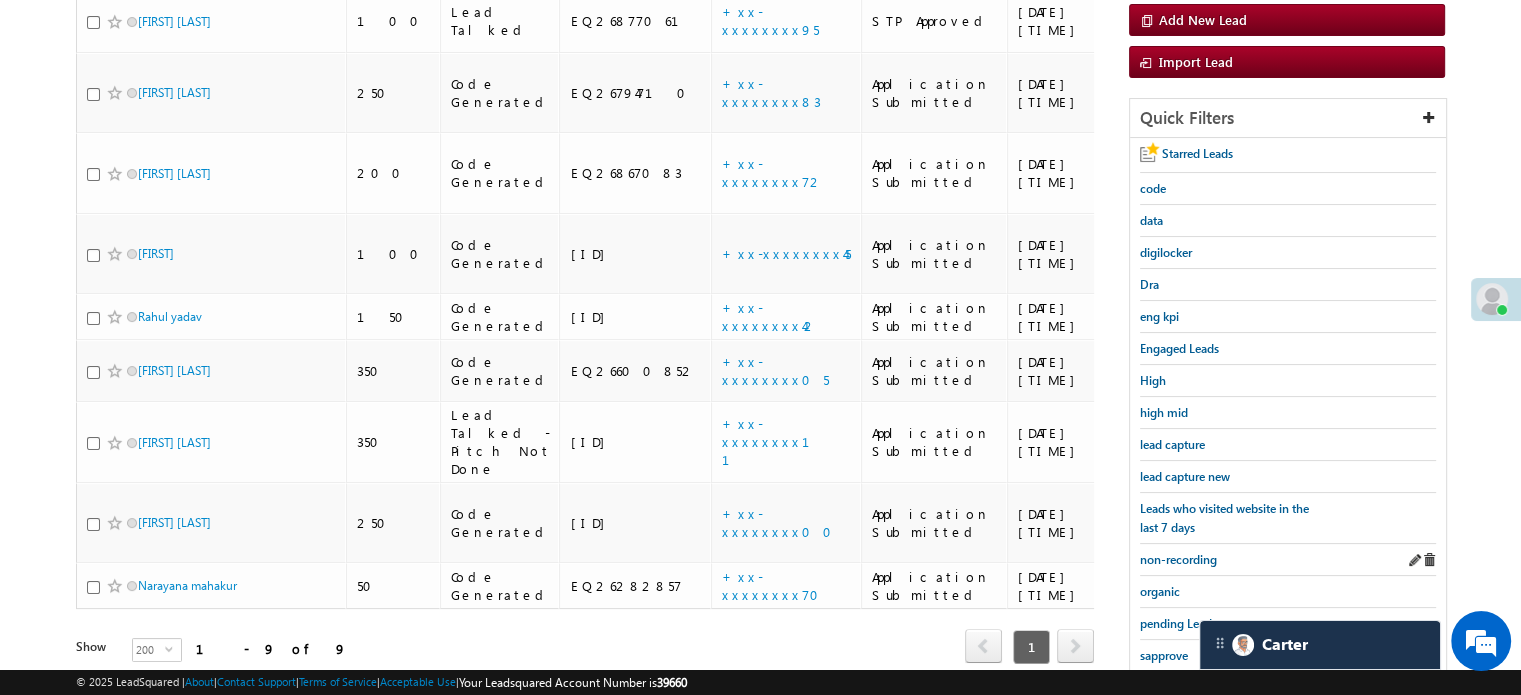scroll, scrollTop: 300, scrollLeft: 0, axis: vertical 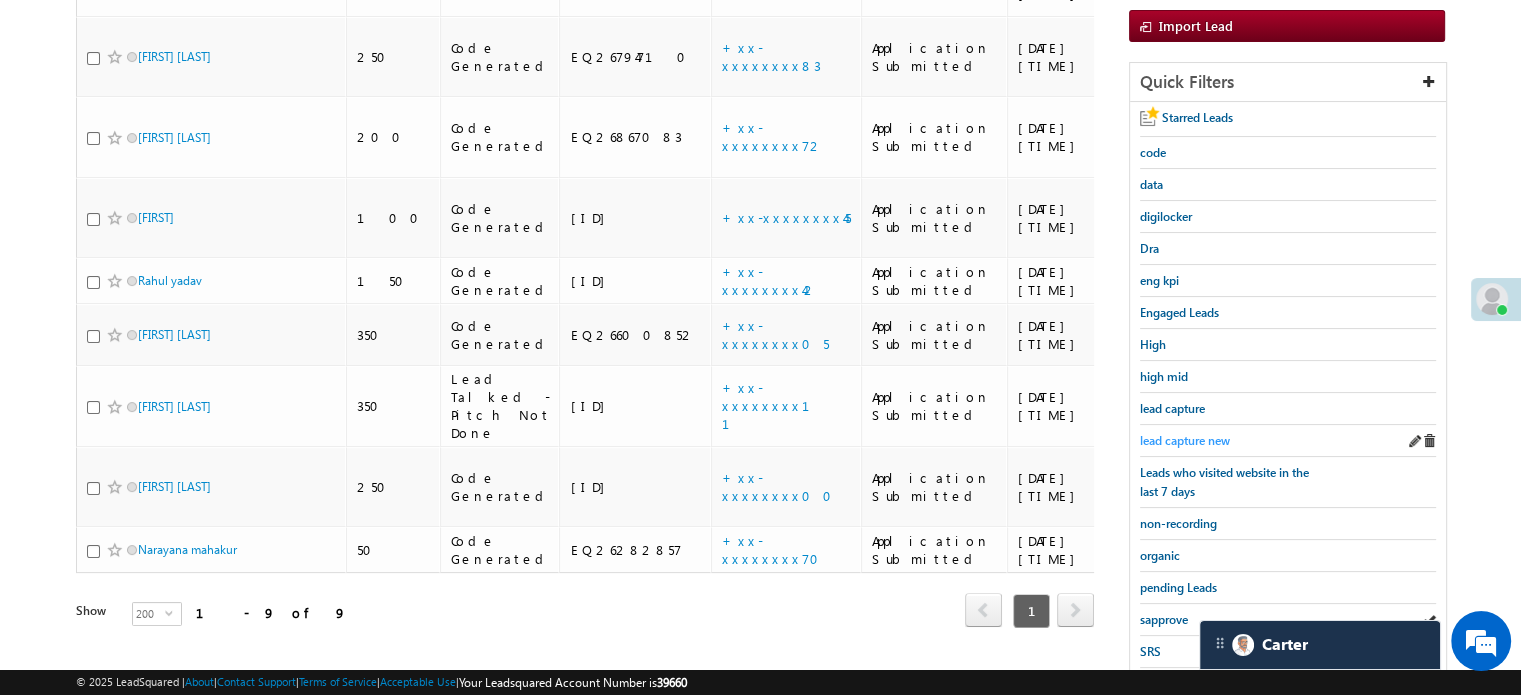 click on "lead capture new" at bounding box center [1185, 440] 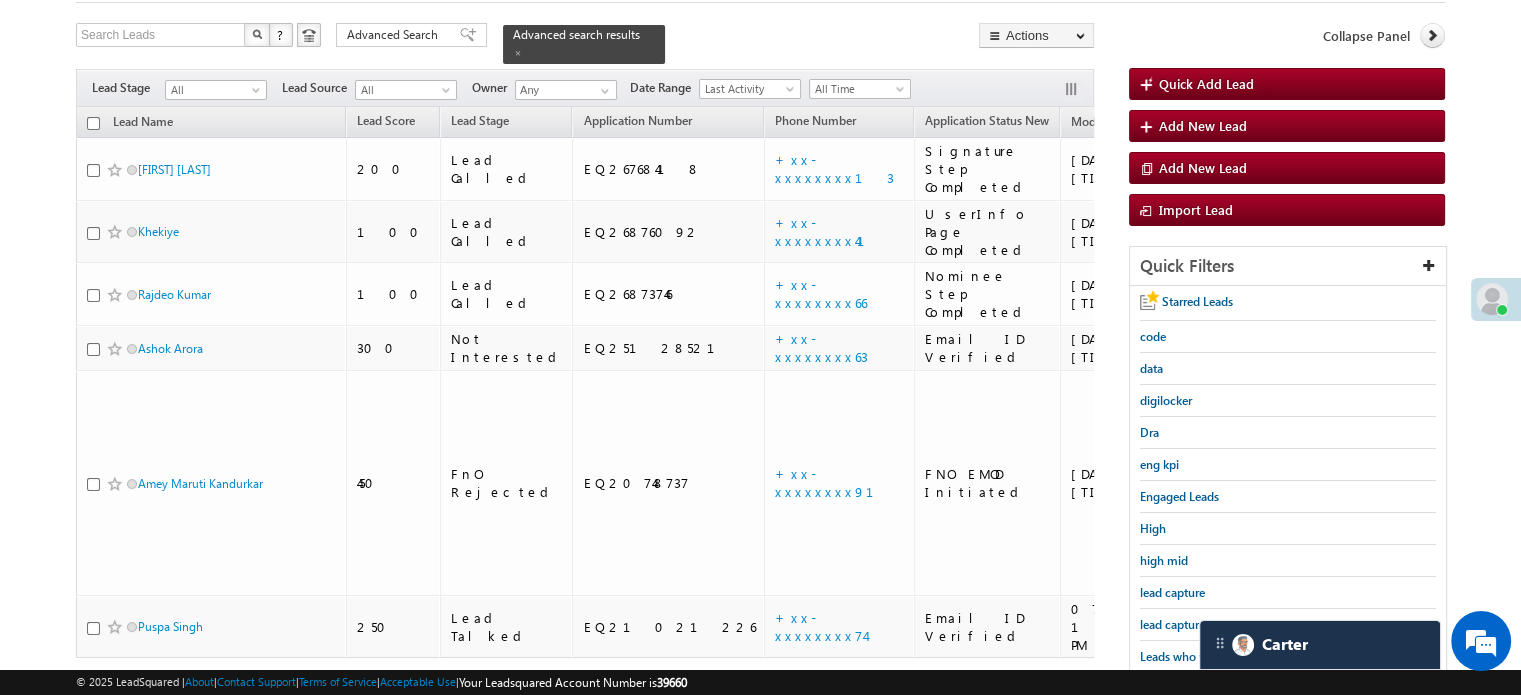 scroll, scrollTop: 200, scrollLeft: 0, axis: vertical 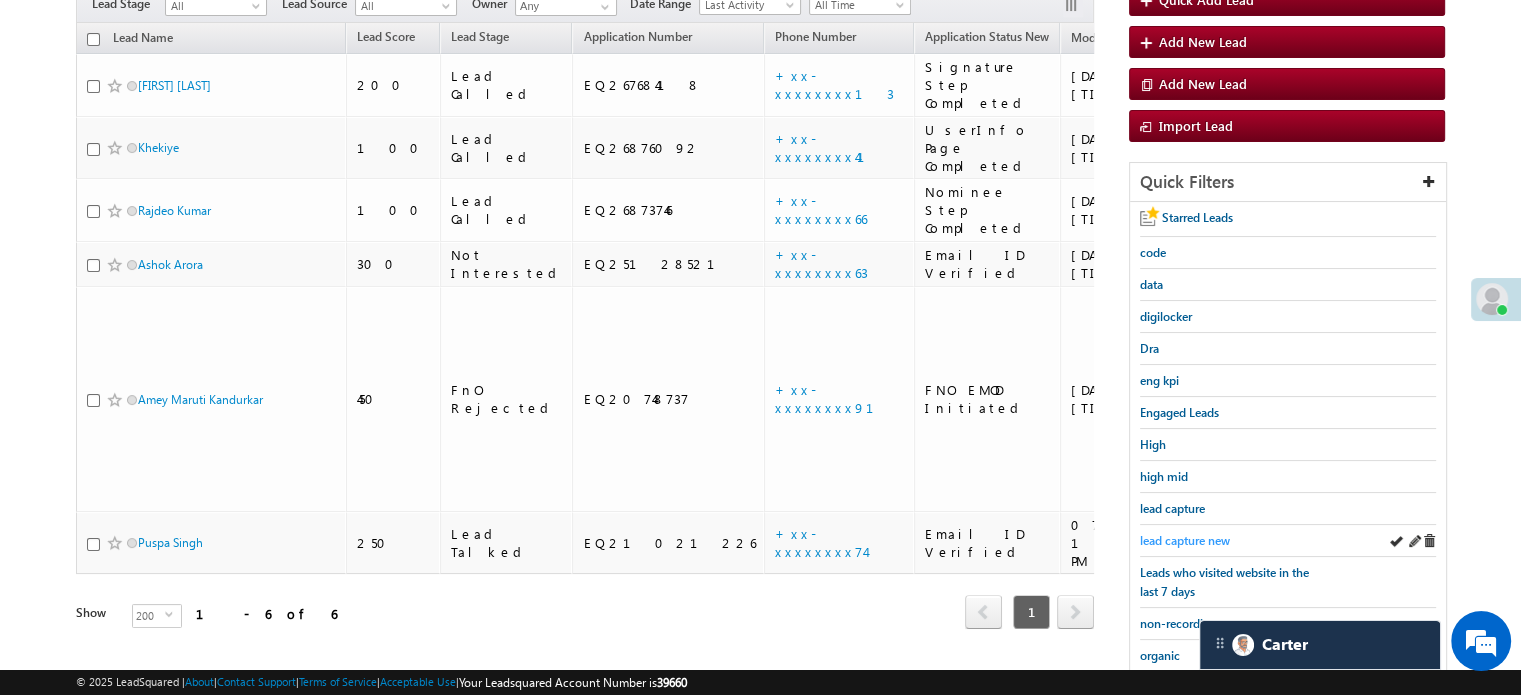 click on "lead capture new" at bounding box center (1185, 540) 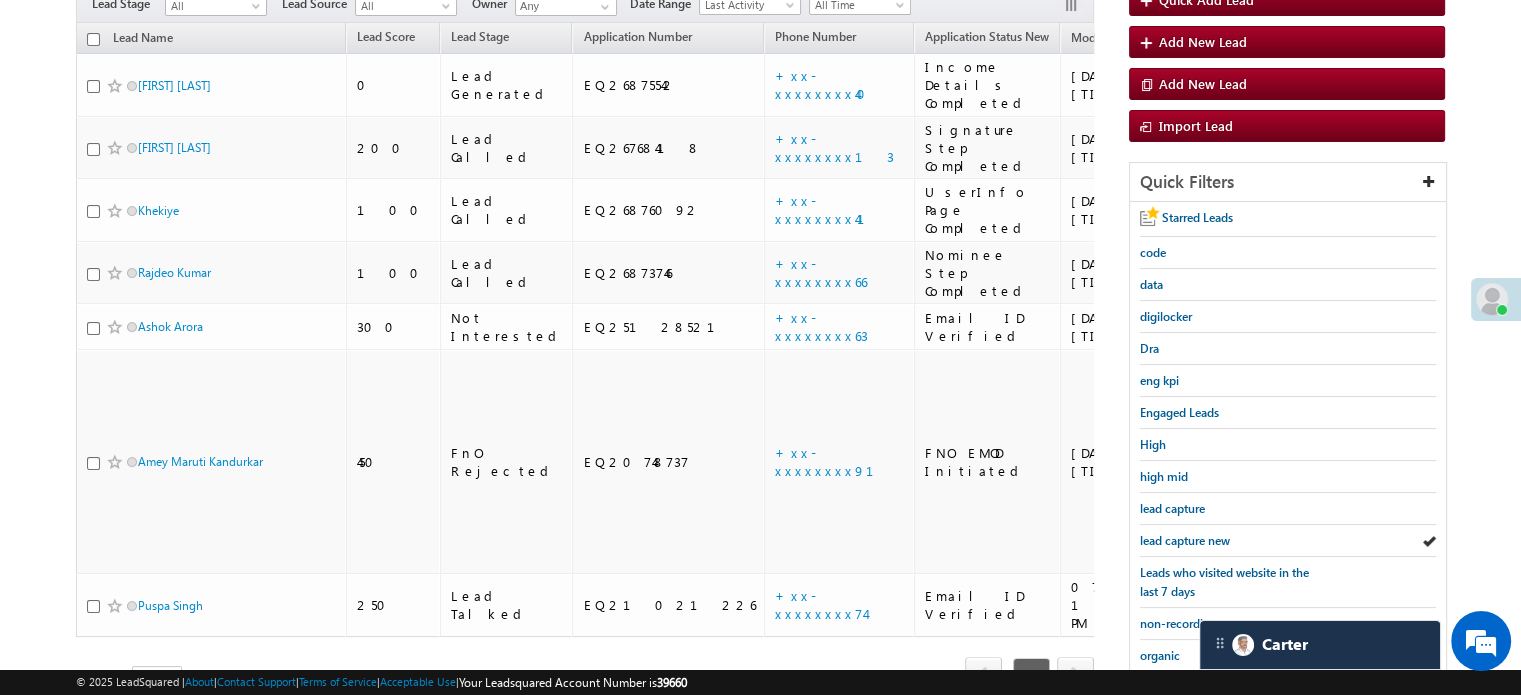 click on "lead capture new" at bounding box center (1185, 540) 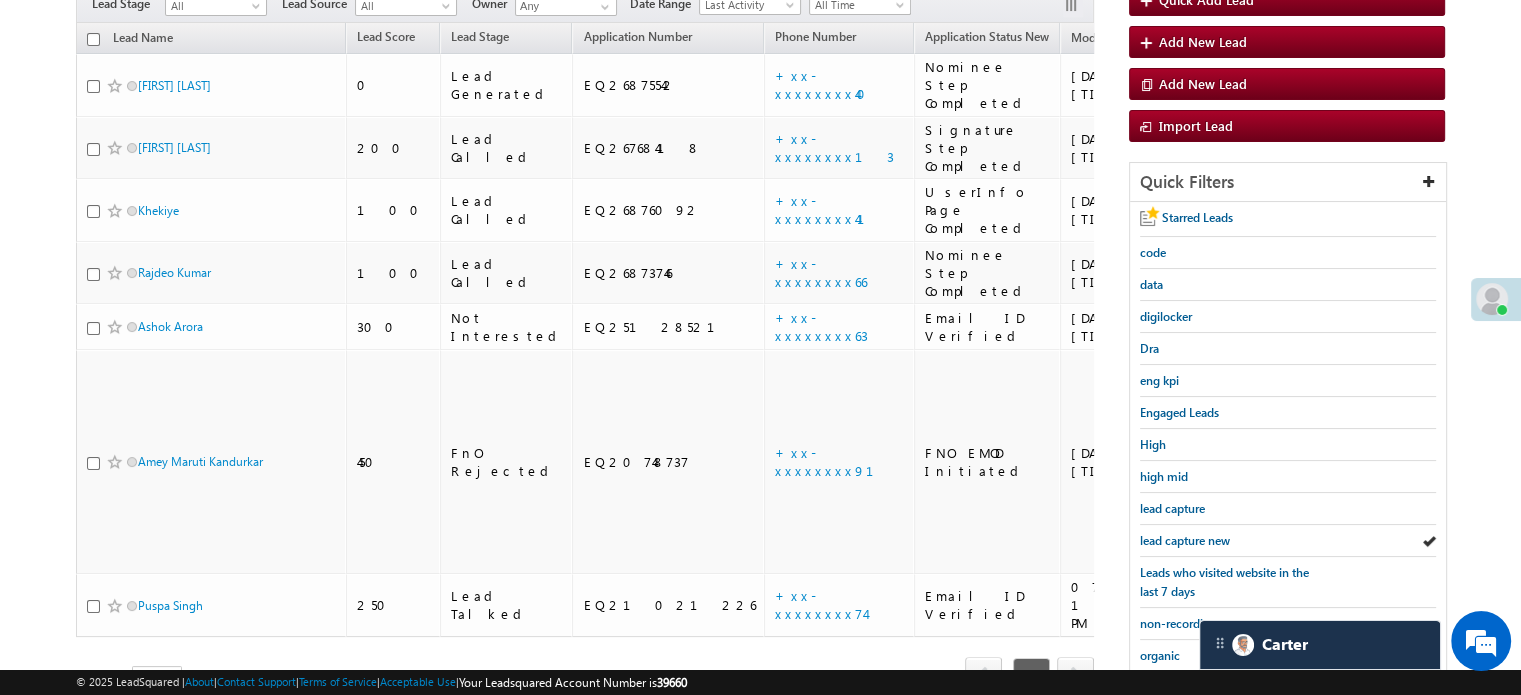 click on "lead capture new" at bounding box center [1185, 540] 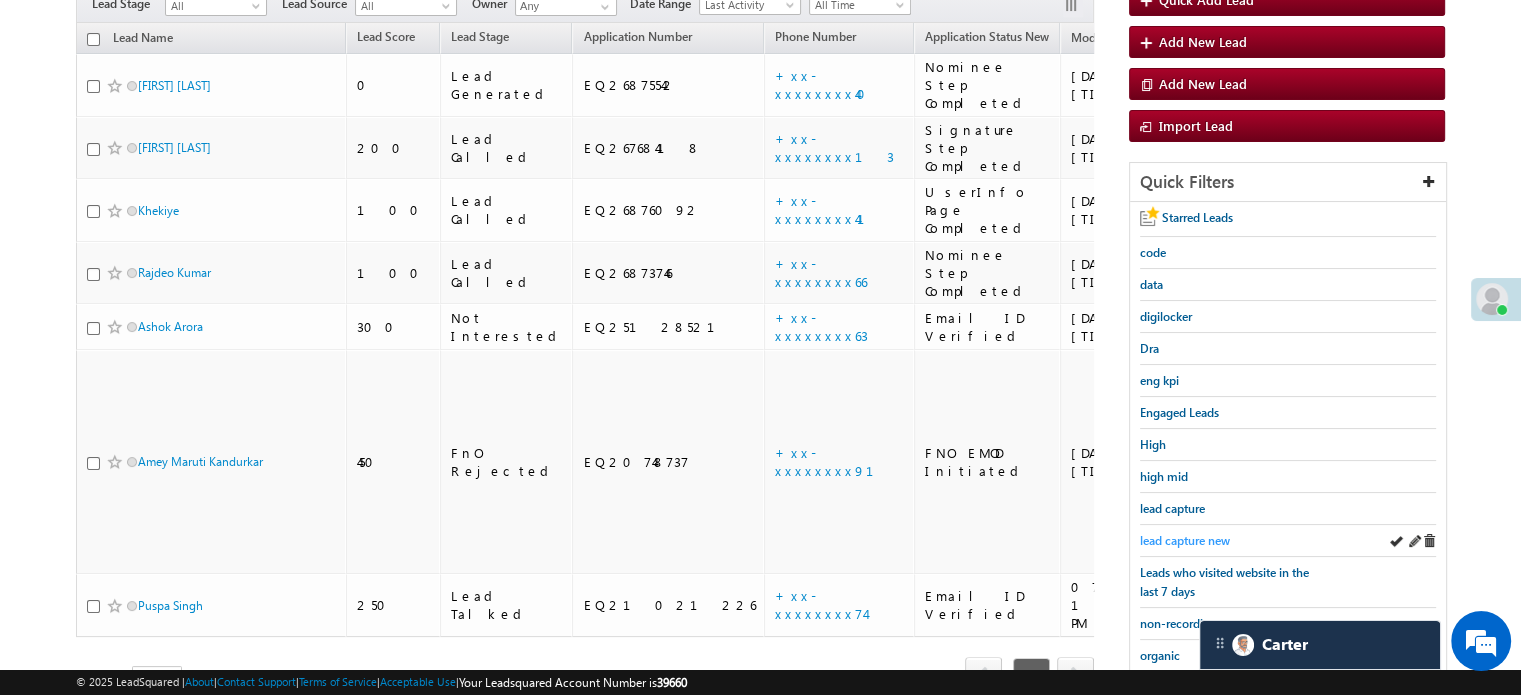 click on "lead capture new" at bounding box center [1185, 540] 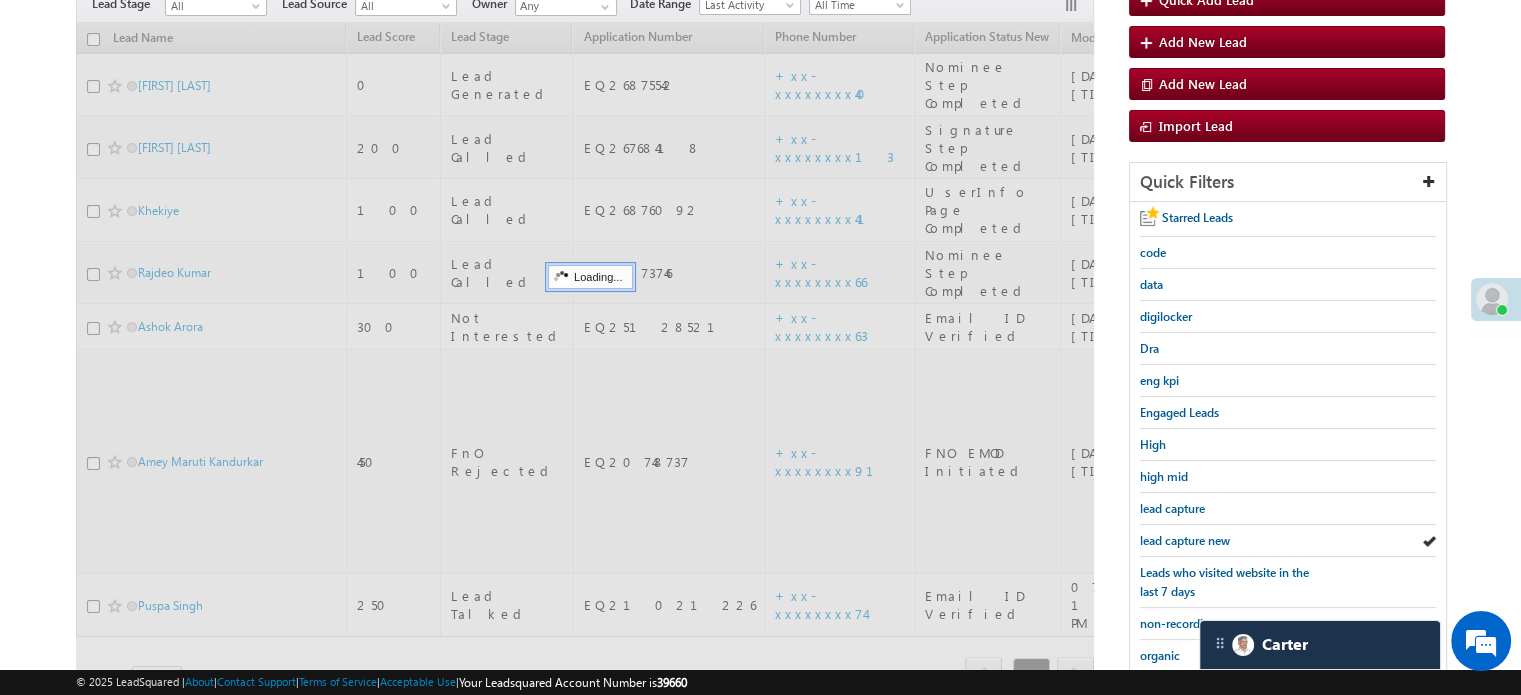click on "lead capture new" at bounding box center (1185, 540) 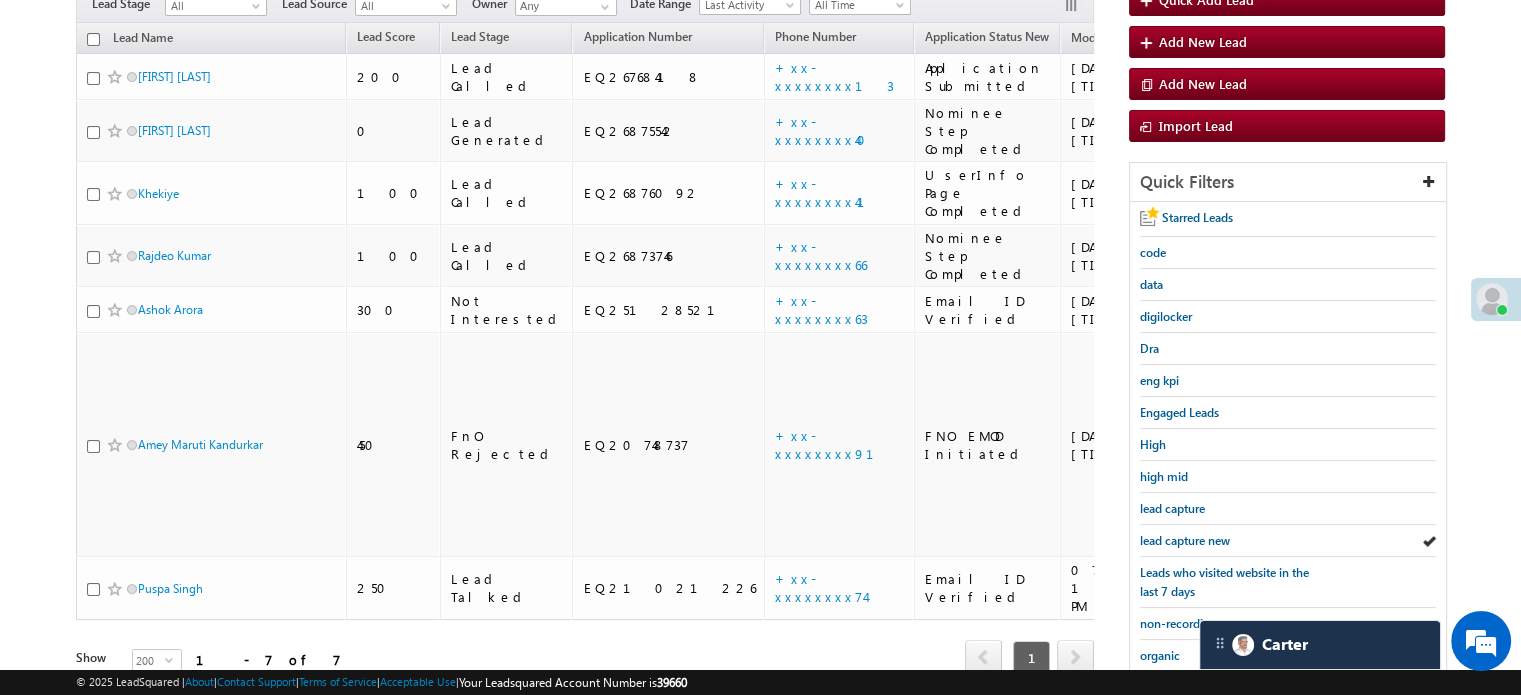 click on "lead capture new" at bounding box center [1185, 540] 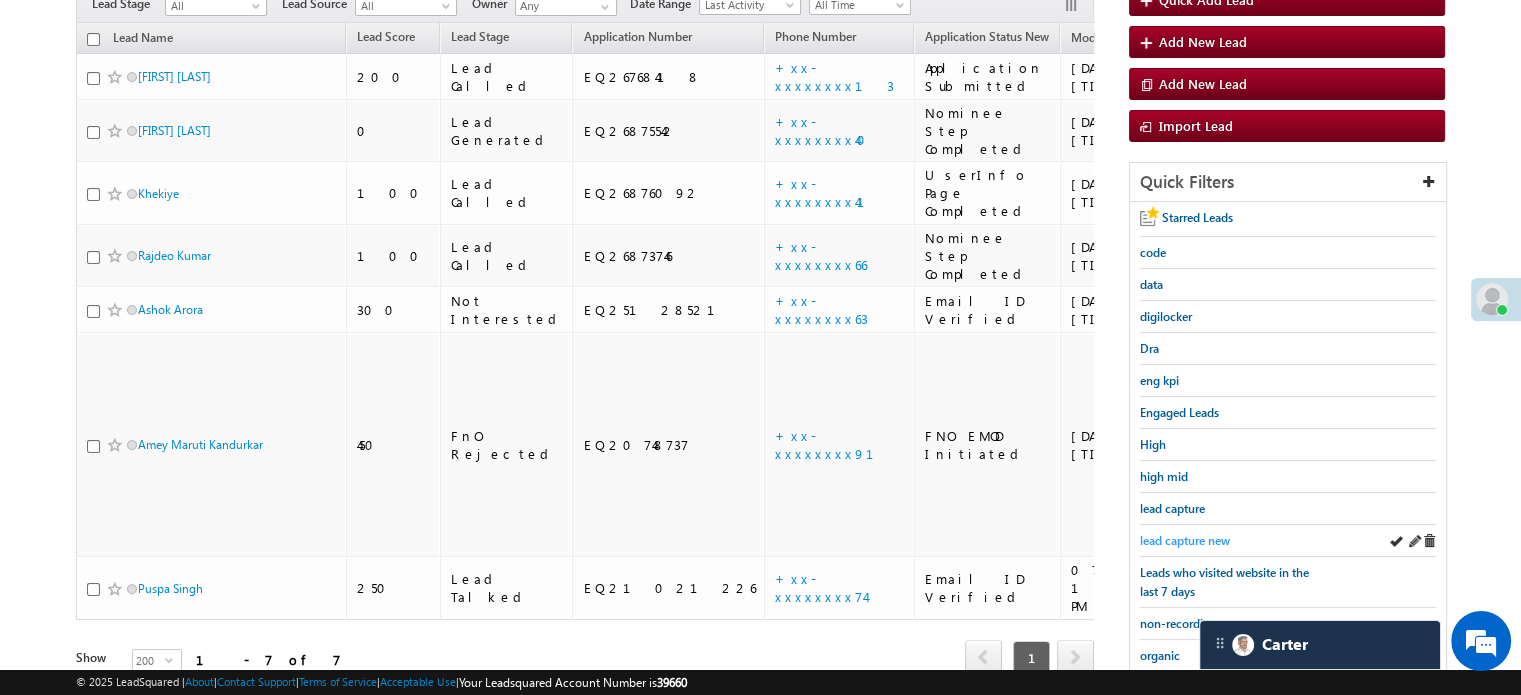 click on "lead capture new" at bounding box center [1185, 540] 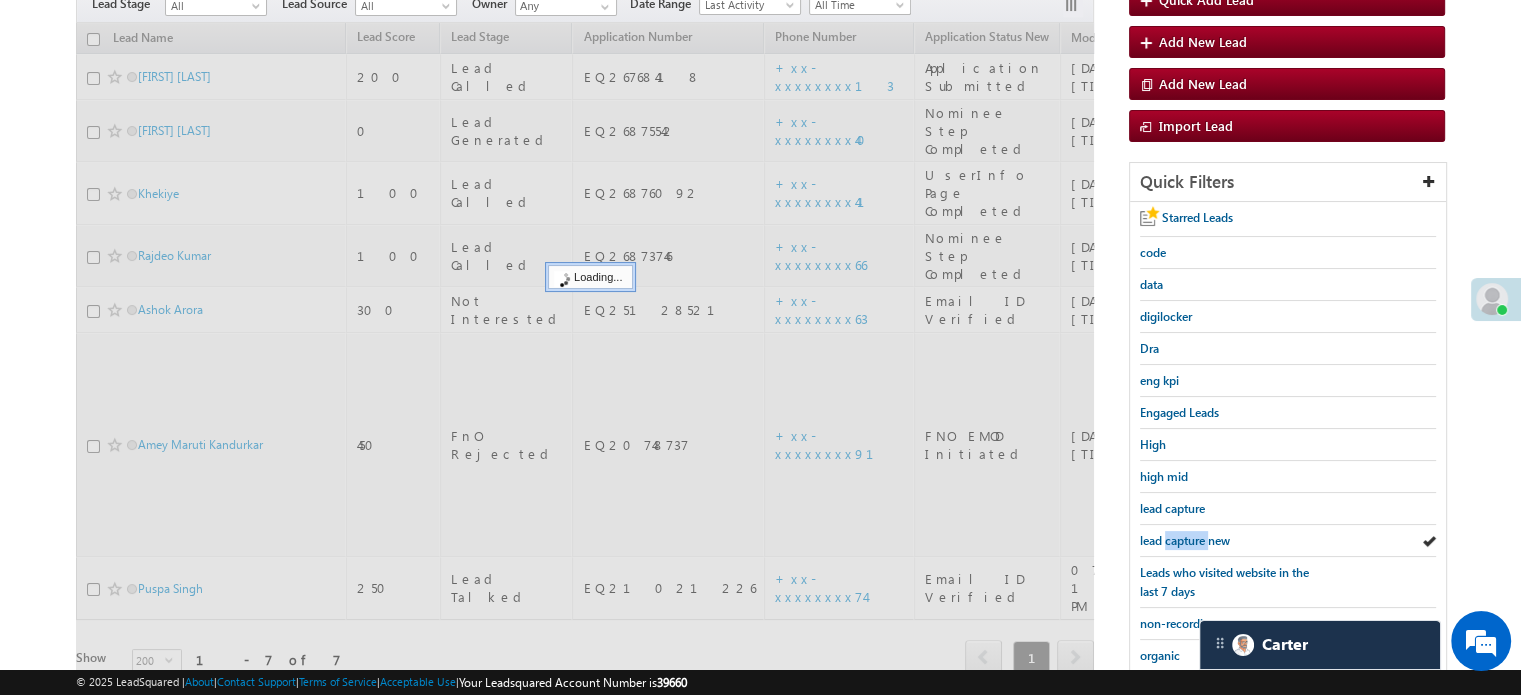 click on "lead capture new" at bounding box center (1185, 540) 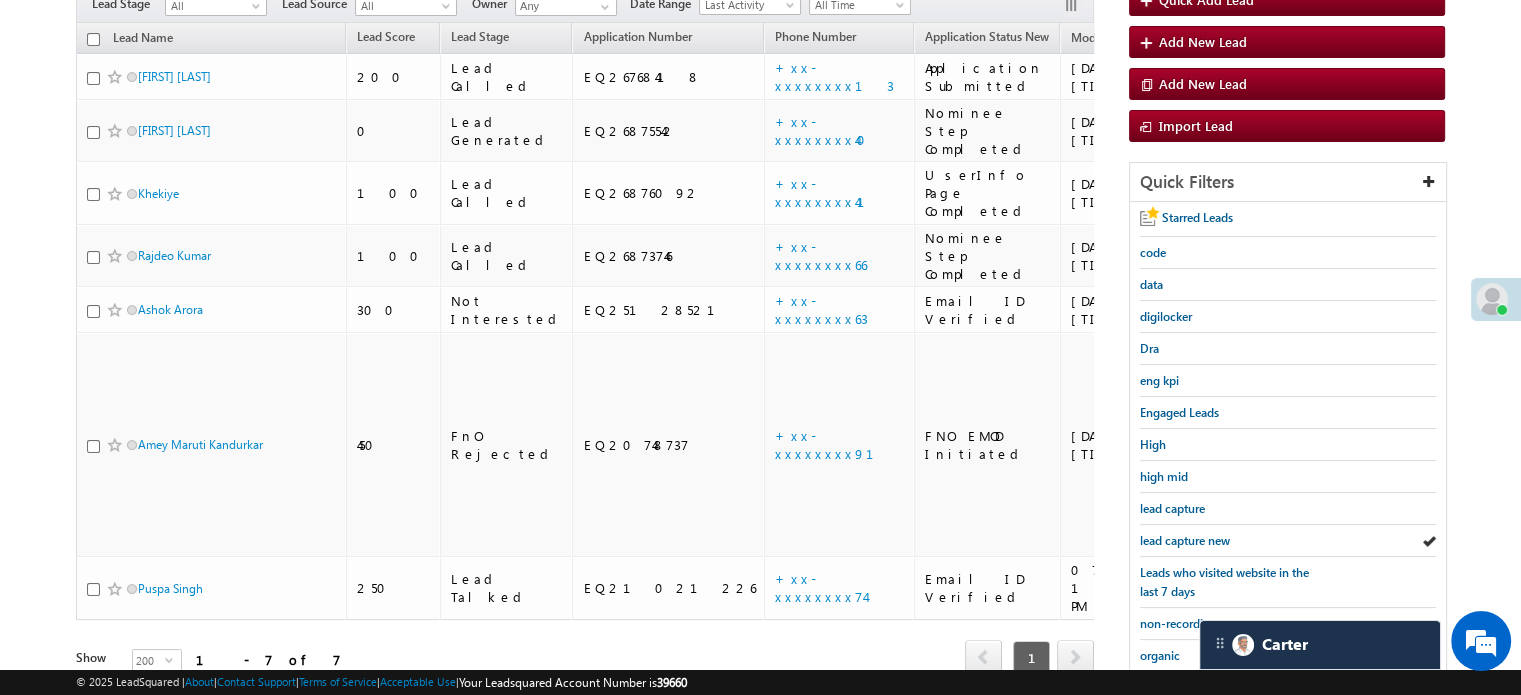 click on "lead capture new" at bounding box center (1185, 540) 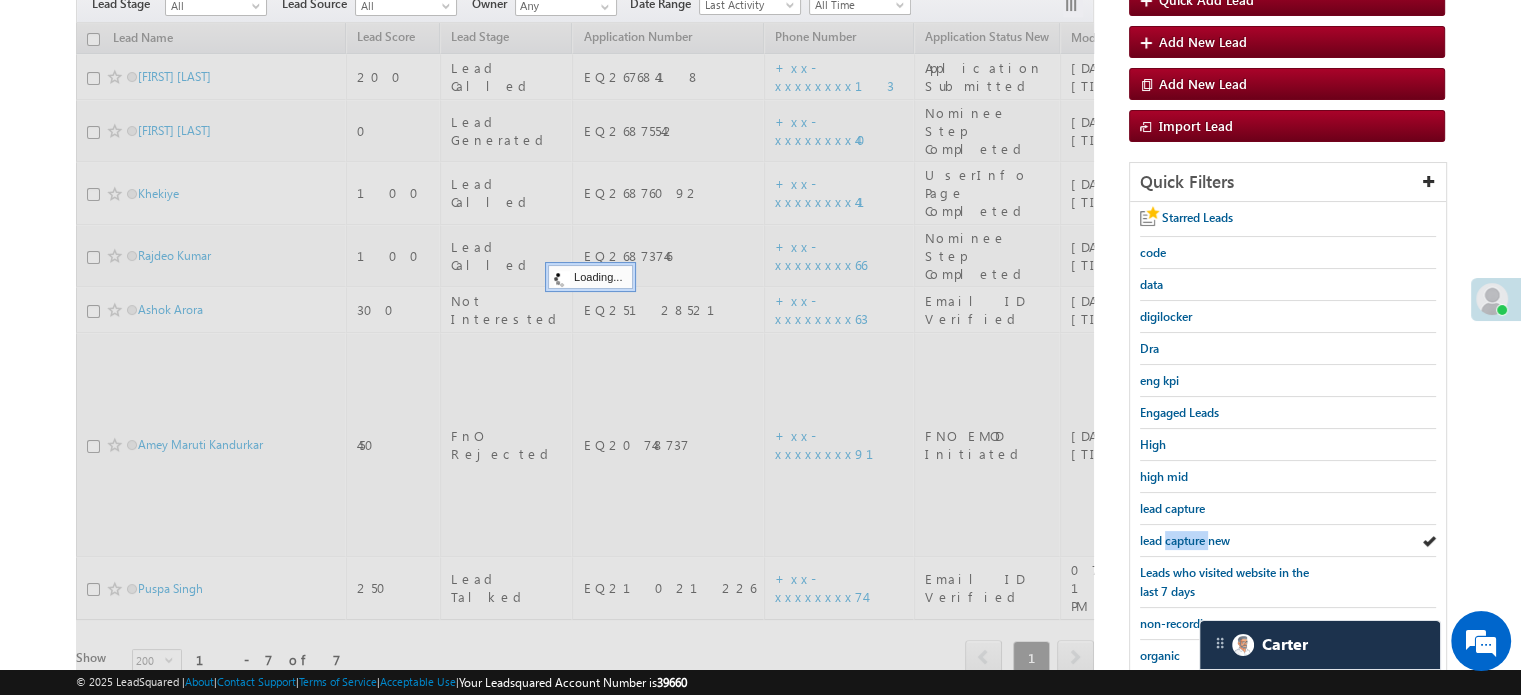 click on "lead capture new" at bounding box center [1185, 540] 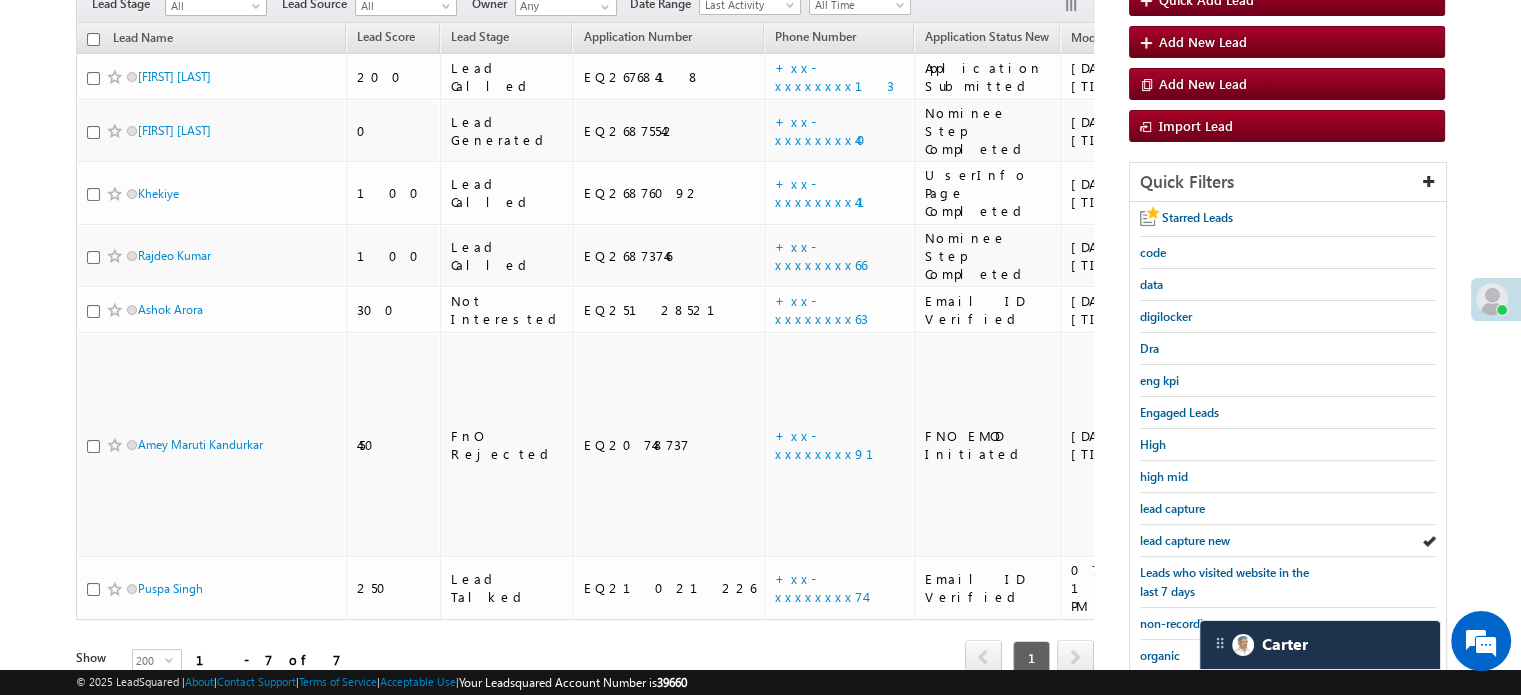 click on "lead capture new" at bounding box center (1185, 540) 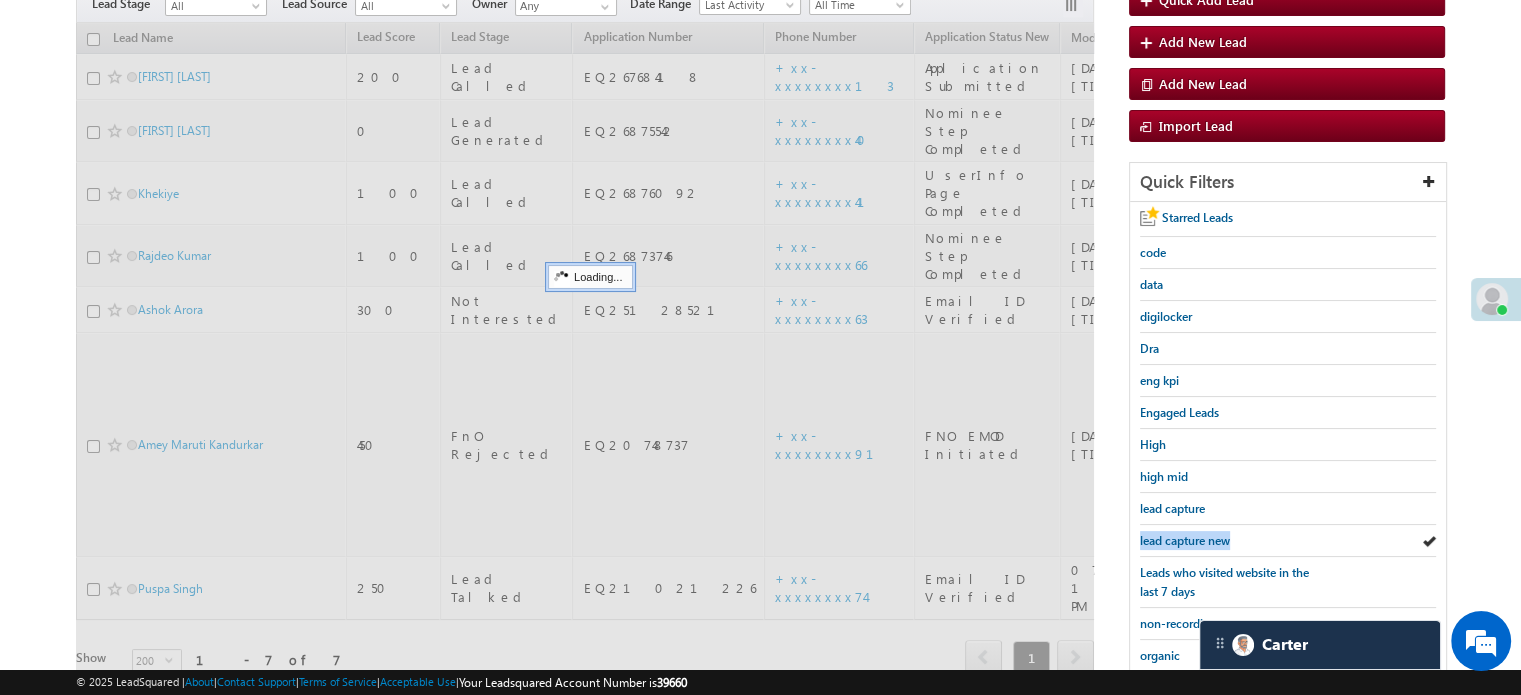 click on "lead capture new" at bounding box center [1185, 540] 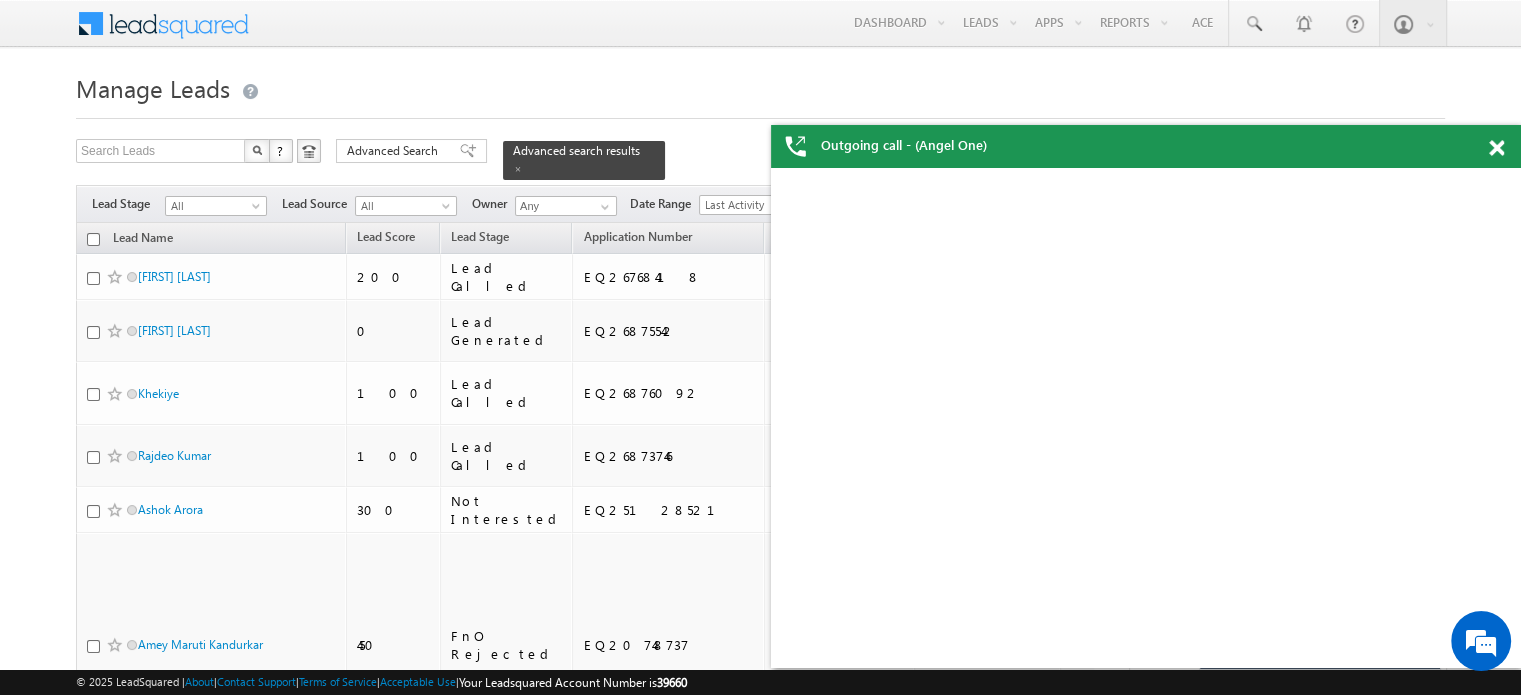 scroll, scrollTop: 0, scrollLeft: 0, axis: both 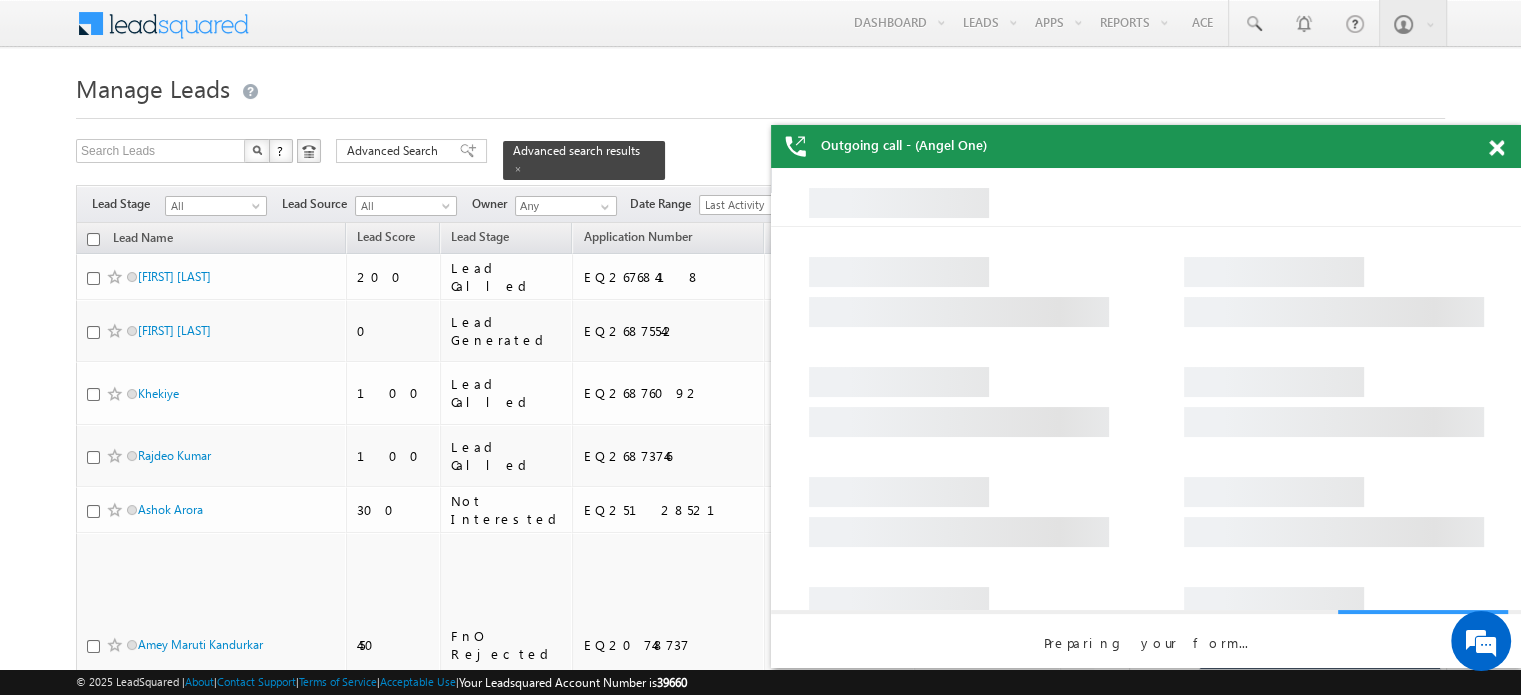 click at bounding box center [1496, 148] 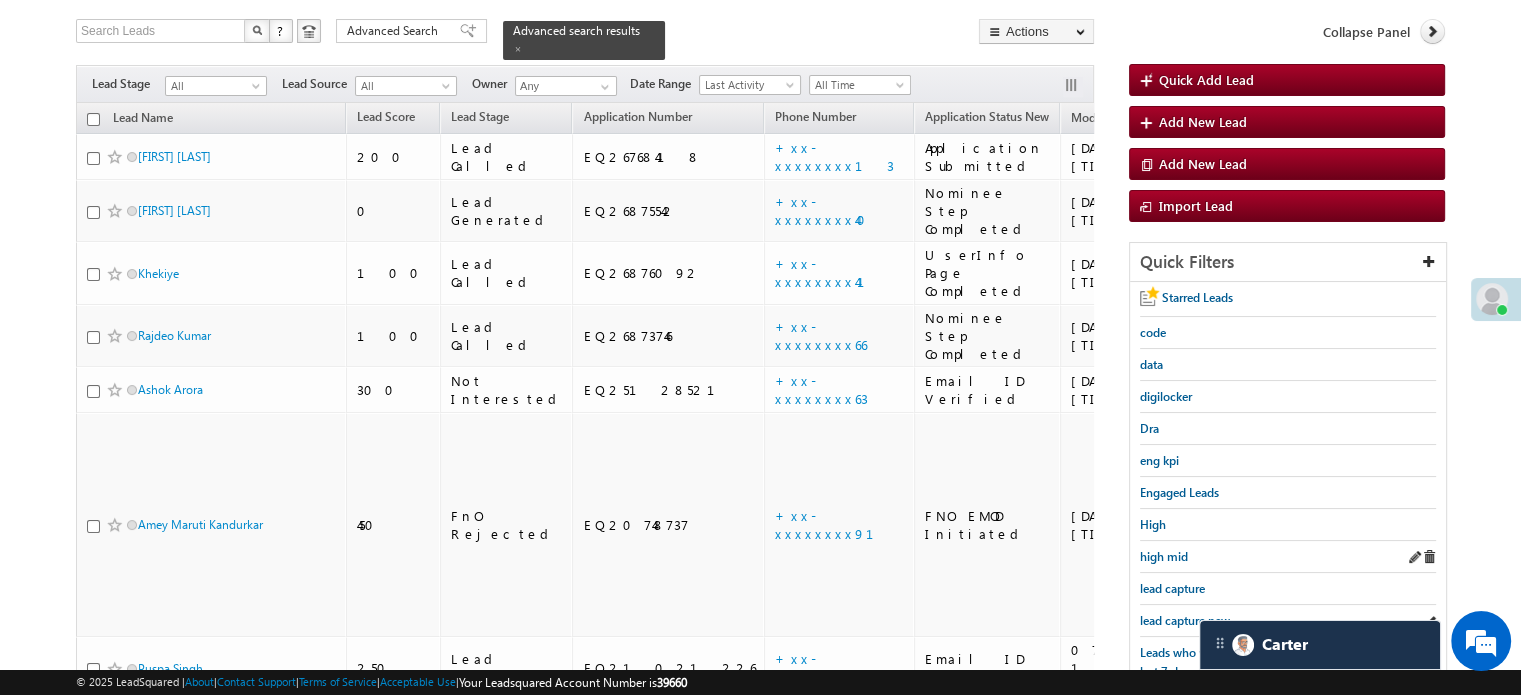 scroll, scrollTop: 200, scrollLeft: 0, axis: vertical 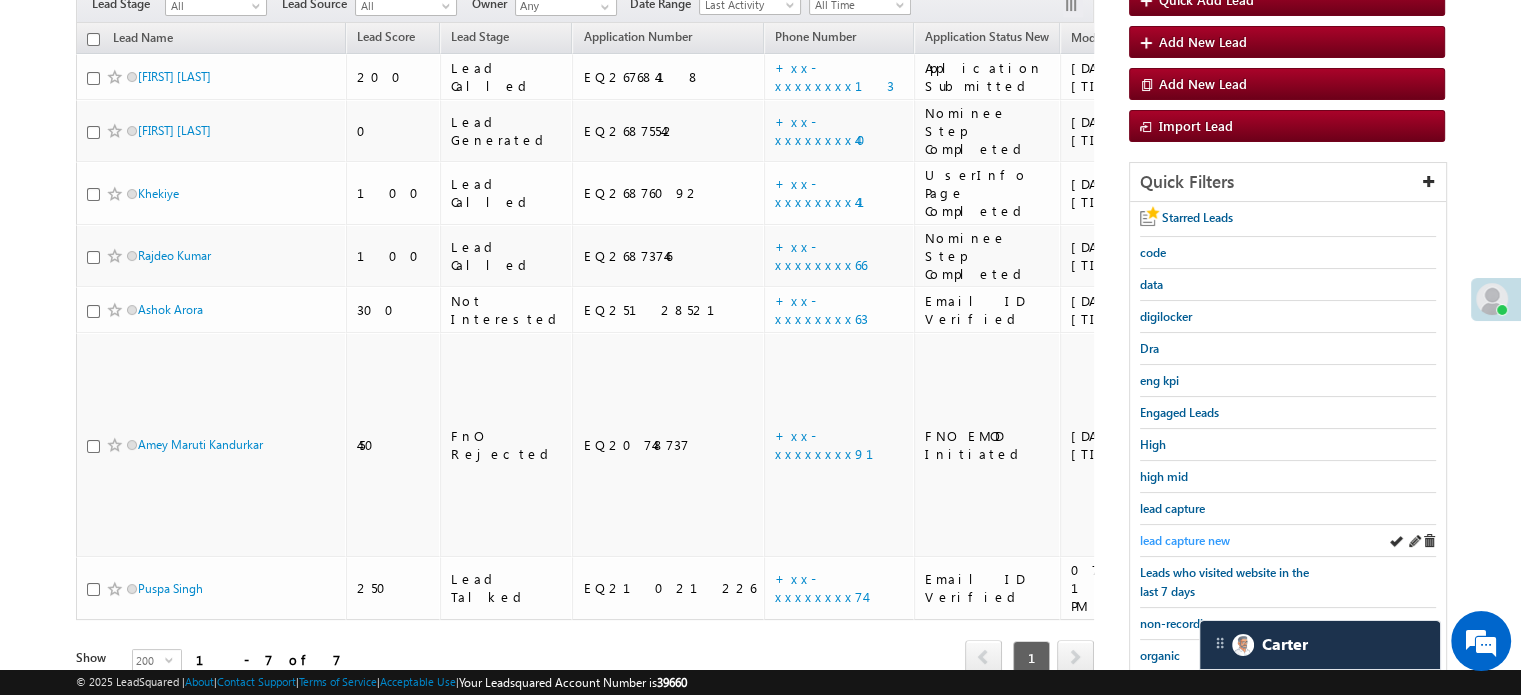 click on "lead capture new" at bounding box center (1185, 540) 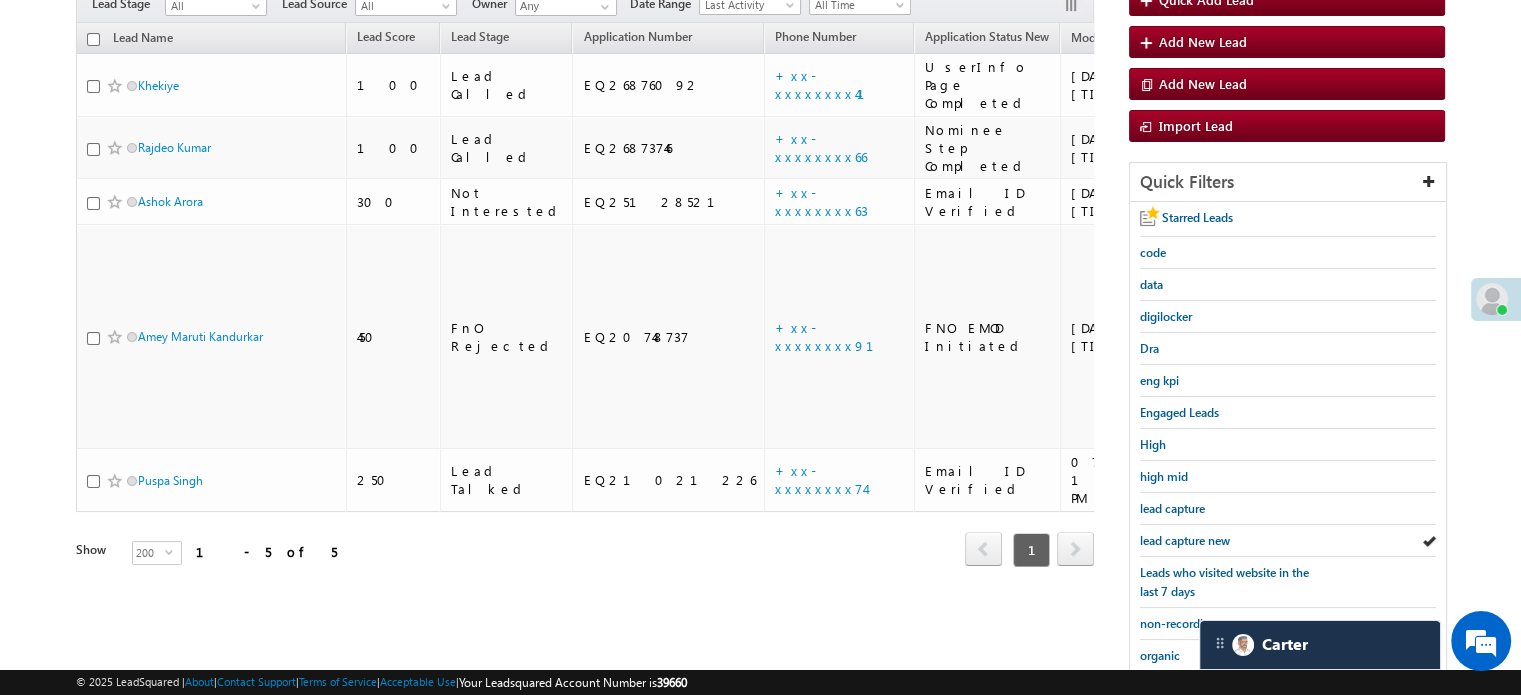 click on "lead capture new" at bounding box center (1185, 540) 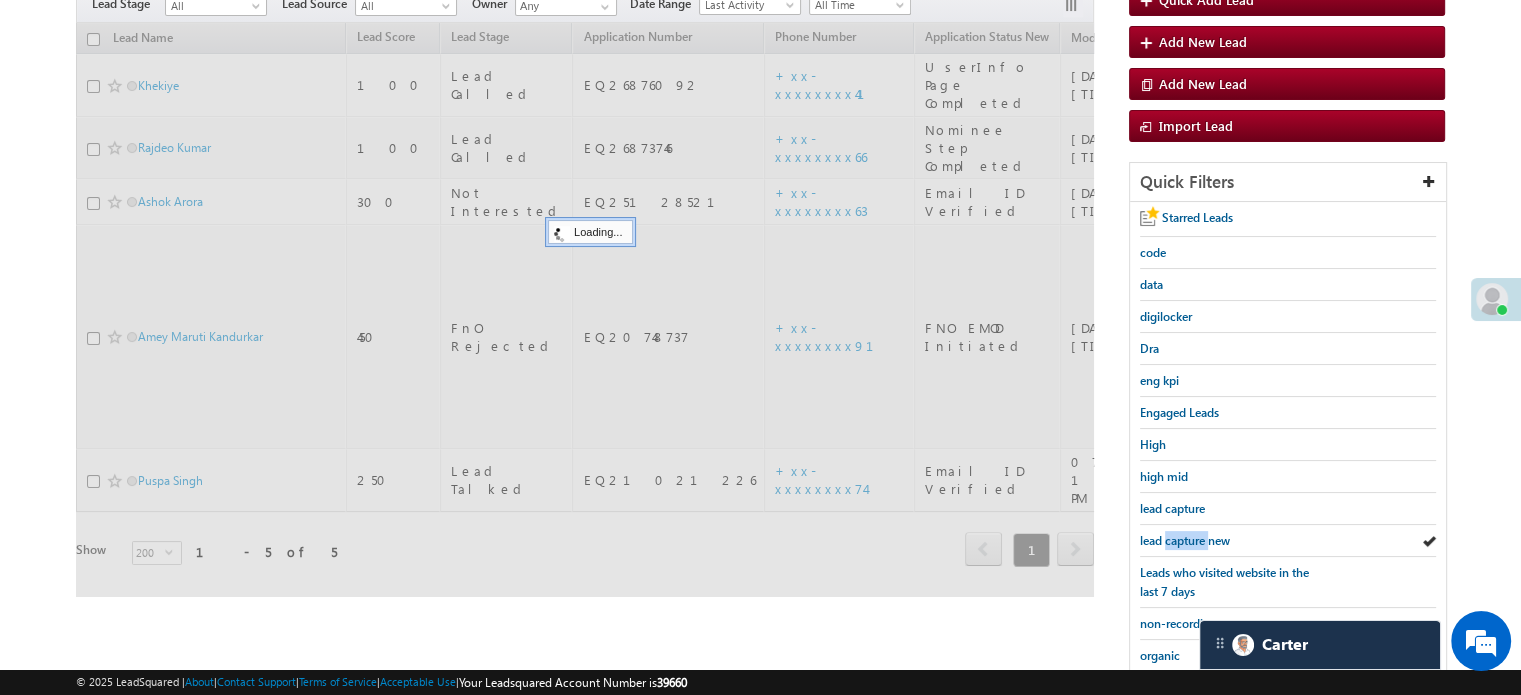 click on "lead capture new" at bounding box center [1185, 540] 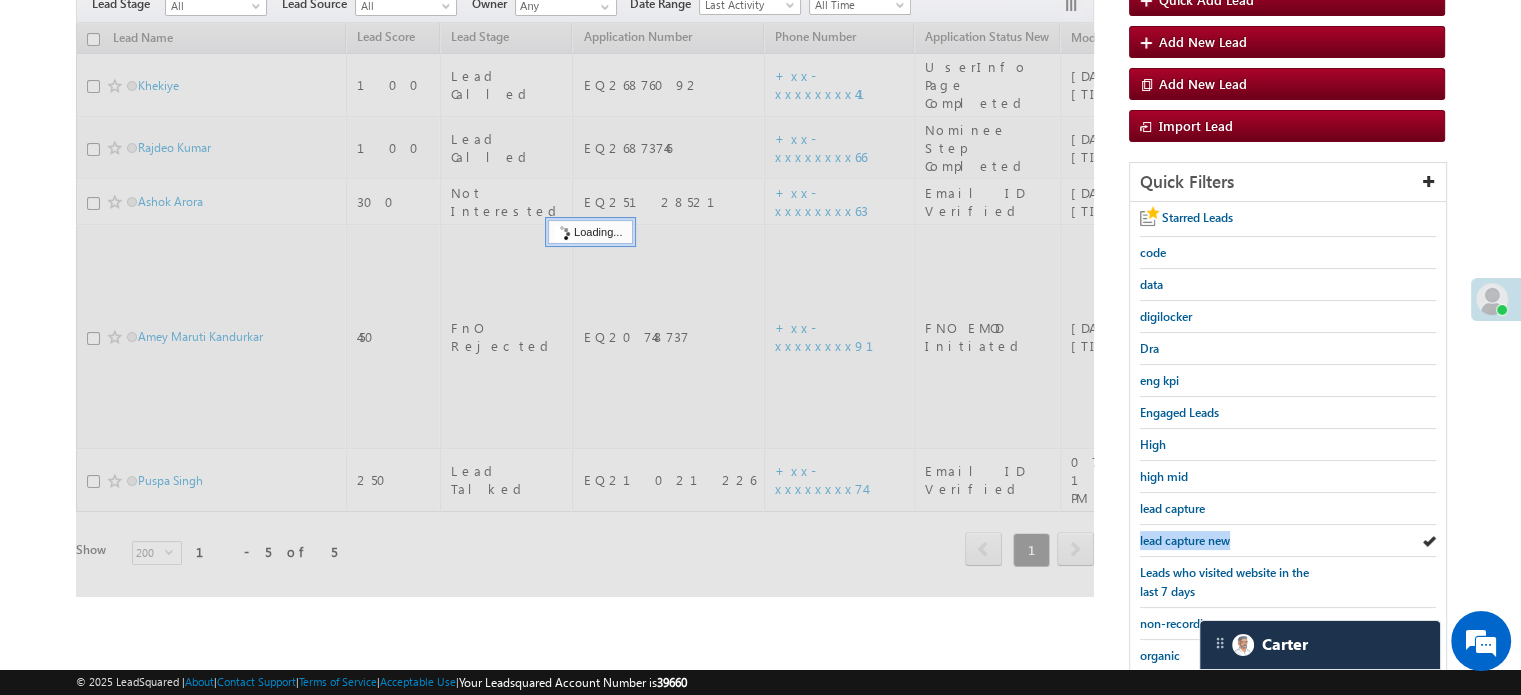 click on "lead capture new" at bounding box center [1185, 540] 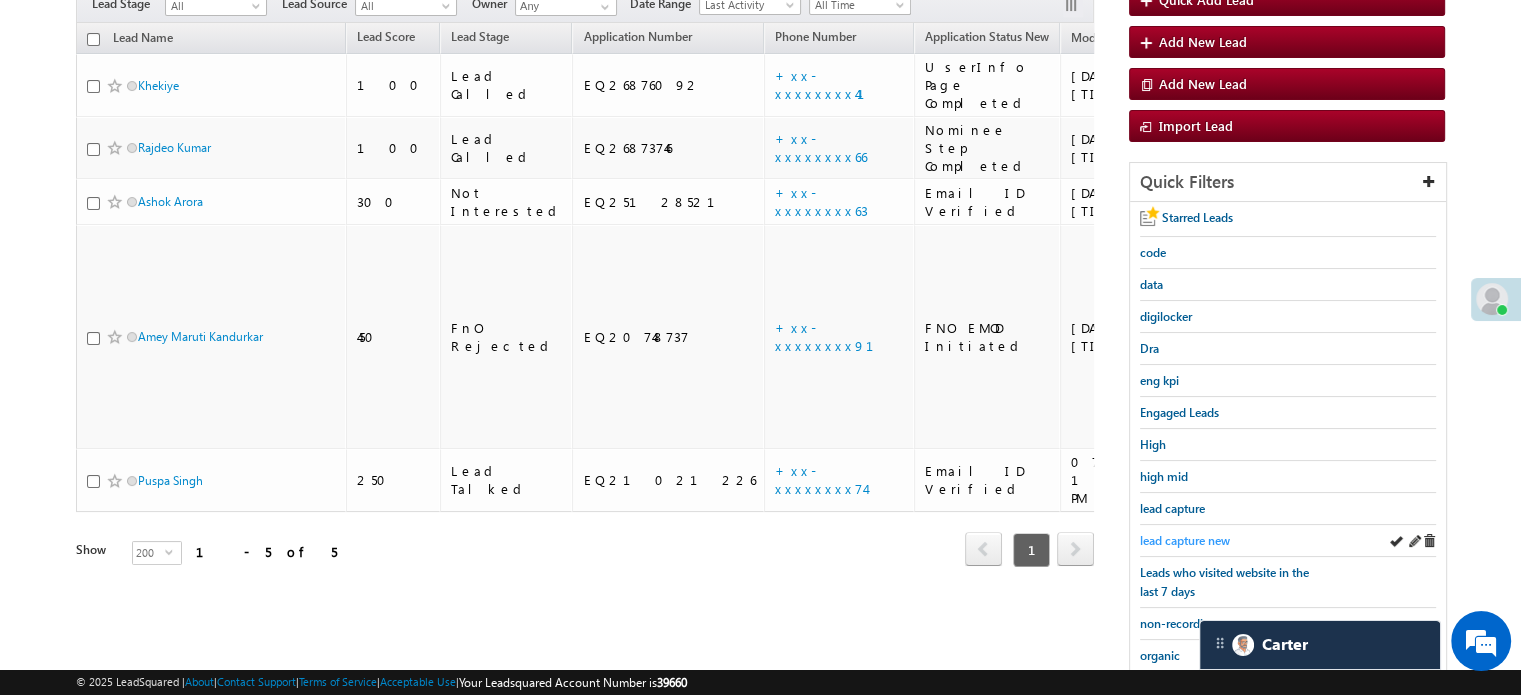 click on "lead capture new" at bounding box center [1185, 540] 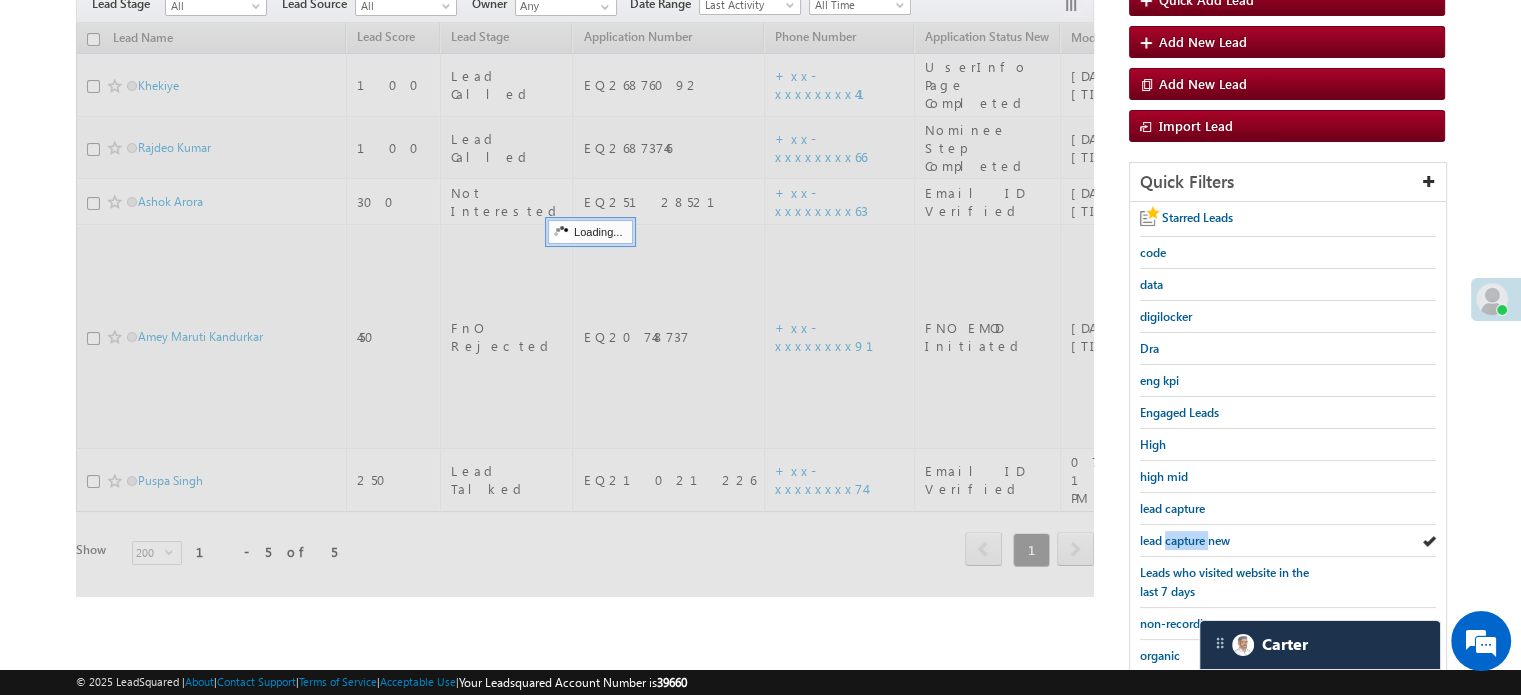 click on "lead capture new" at bounding box center [1185, 540] 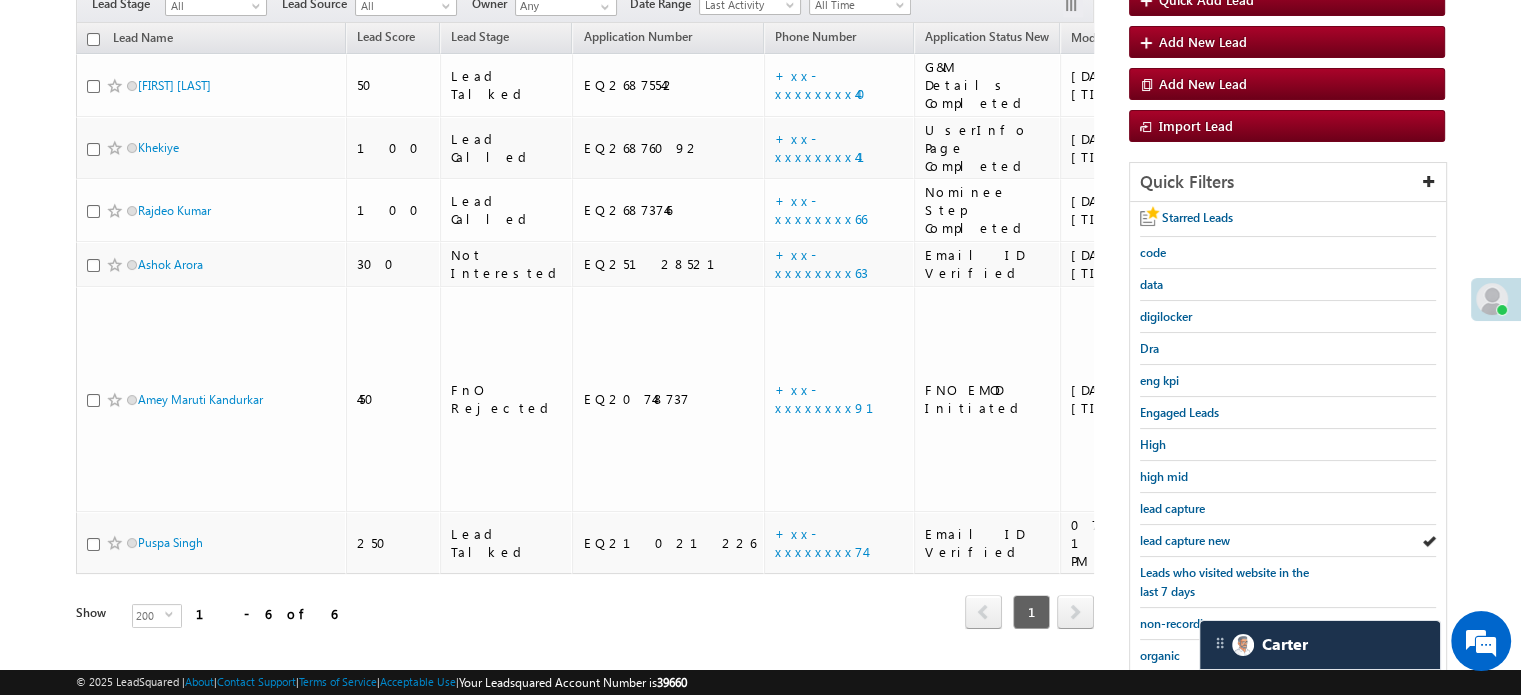 click on "lead capture new" at bounding box center [1185, 540] 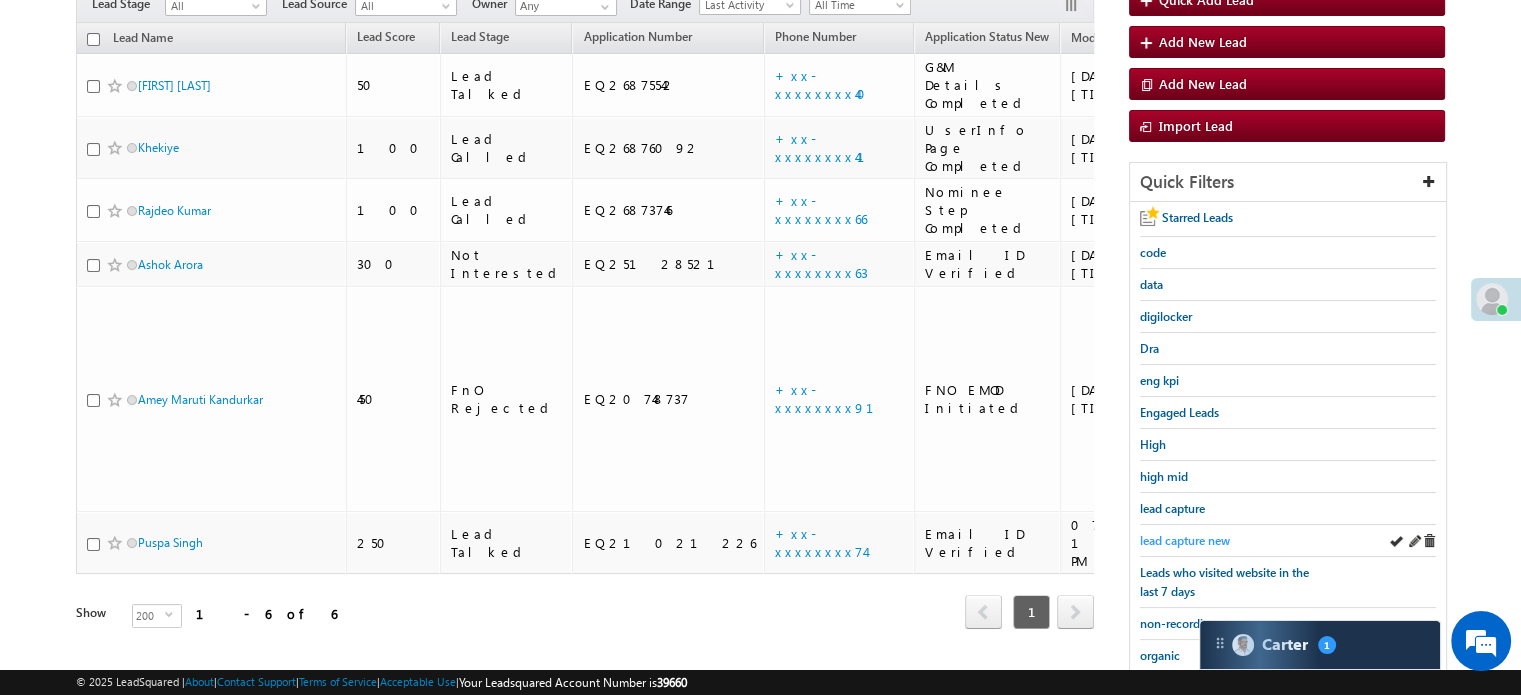 click on "lead capture new" at bounding box center (1185, 540) 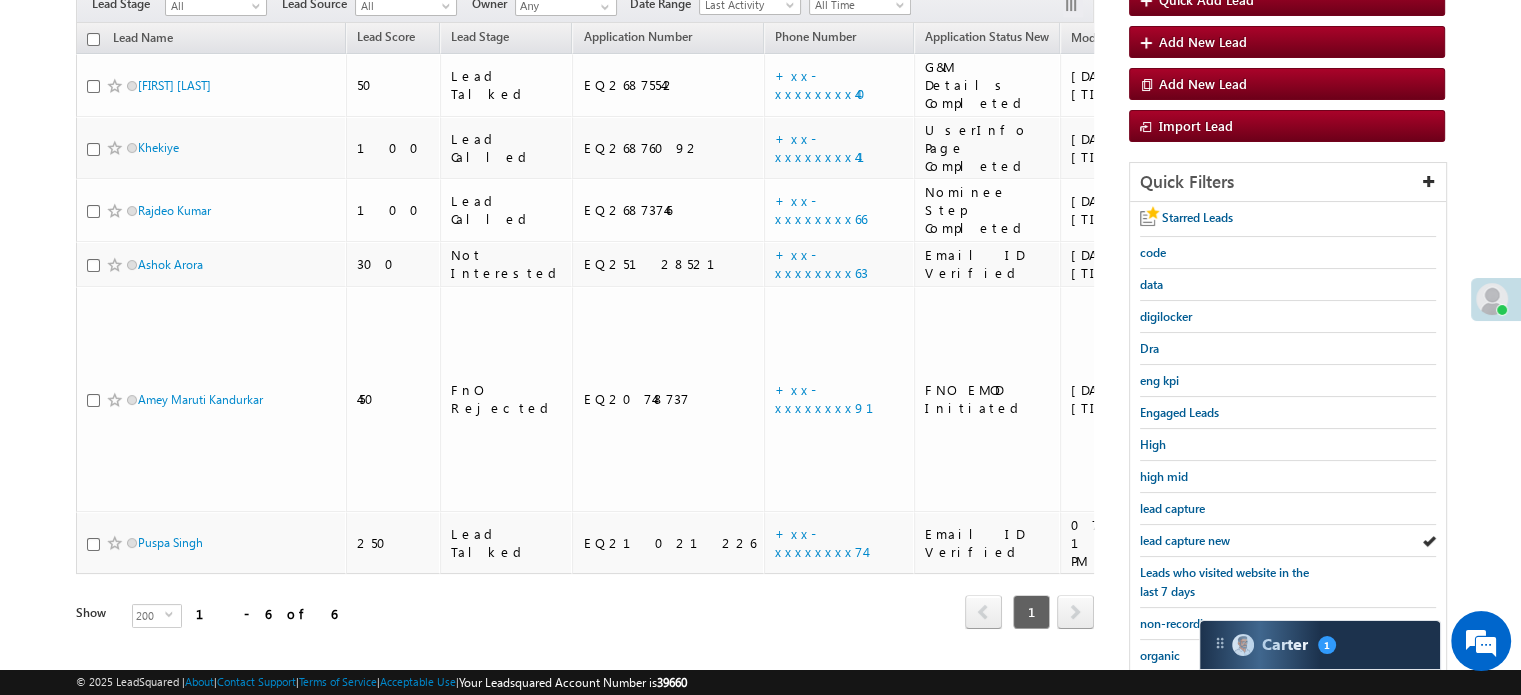 click on "lead capture new" at bounding box center (1185, 540) 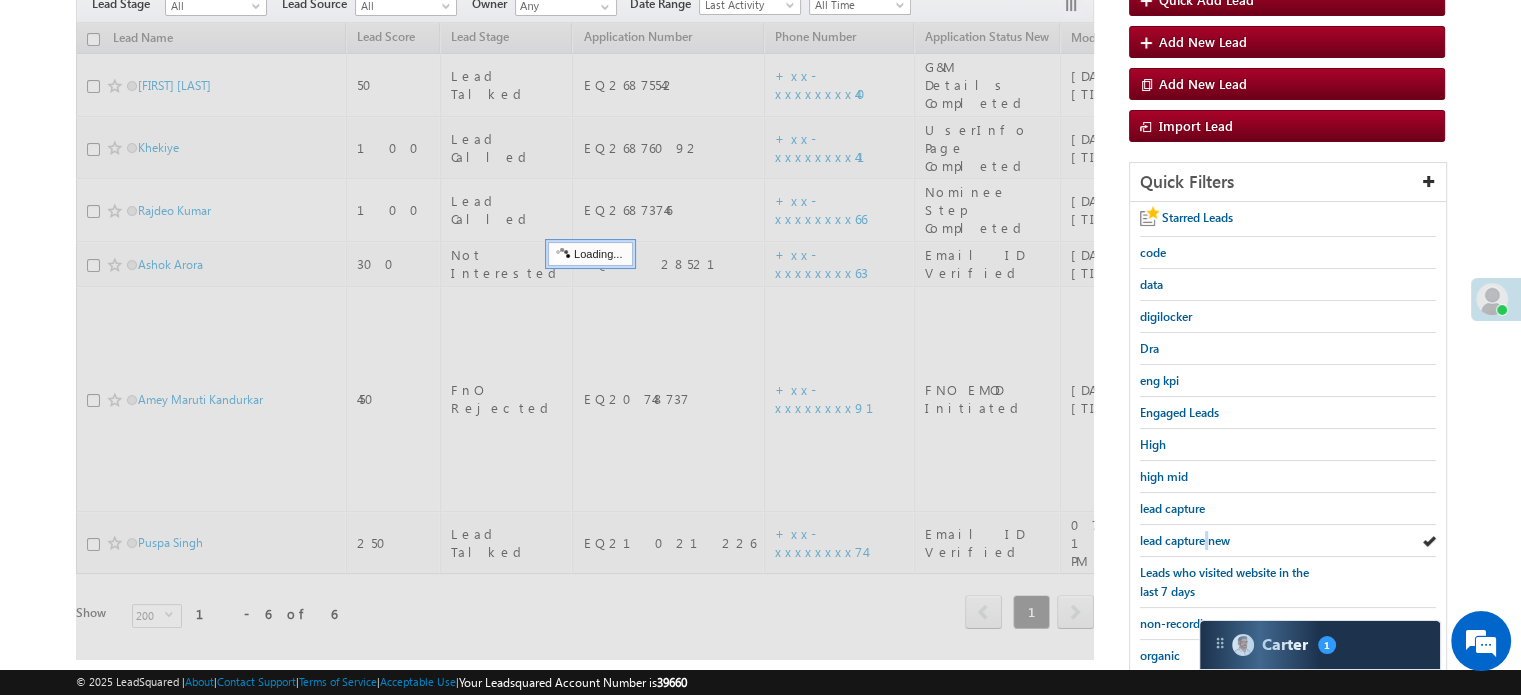 click on "lead capture new" at bounding box center [1185, 540] 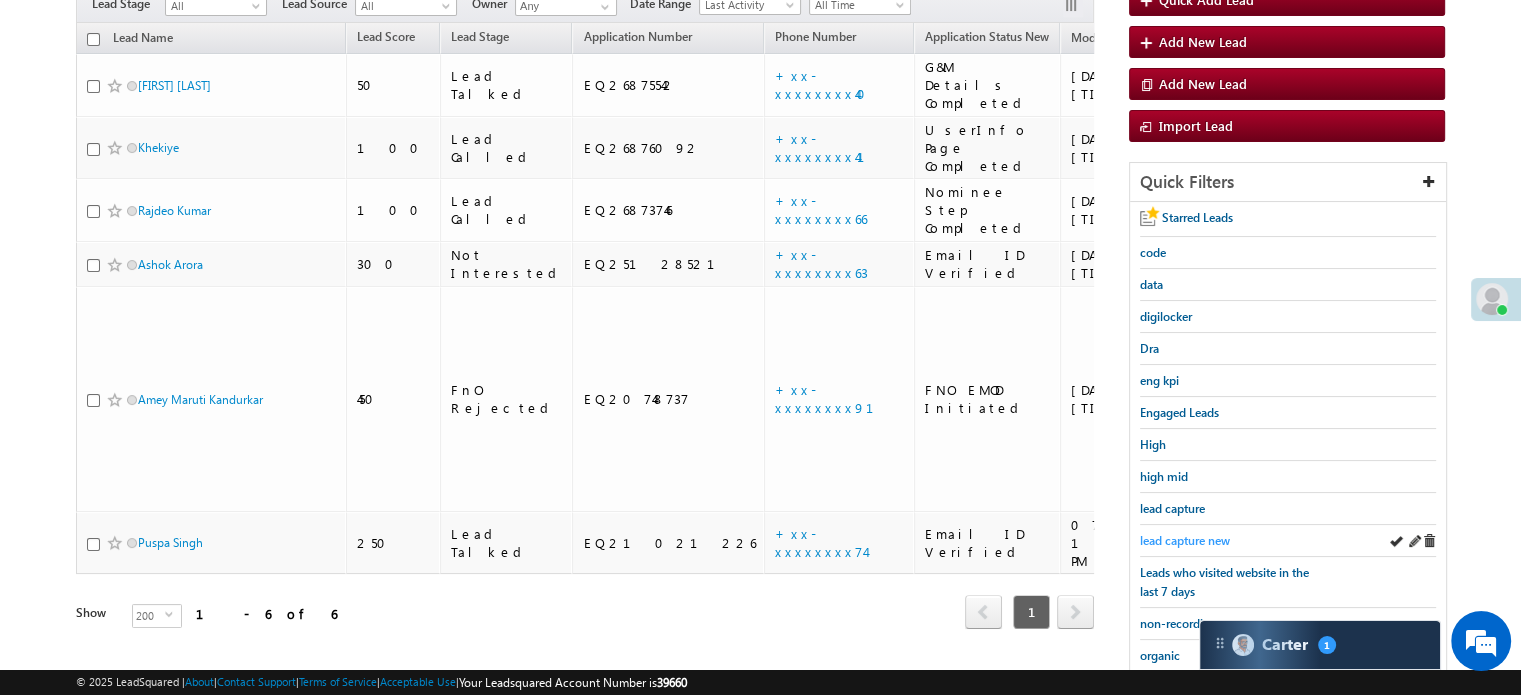 click on "lead capture new" at bounding box center (1185, 540) 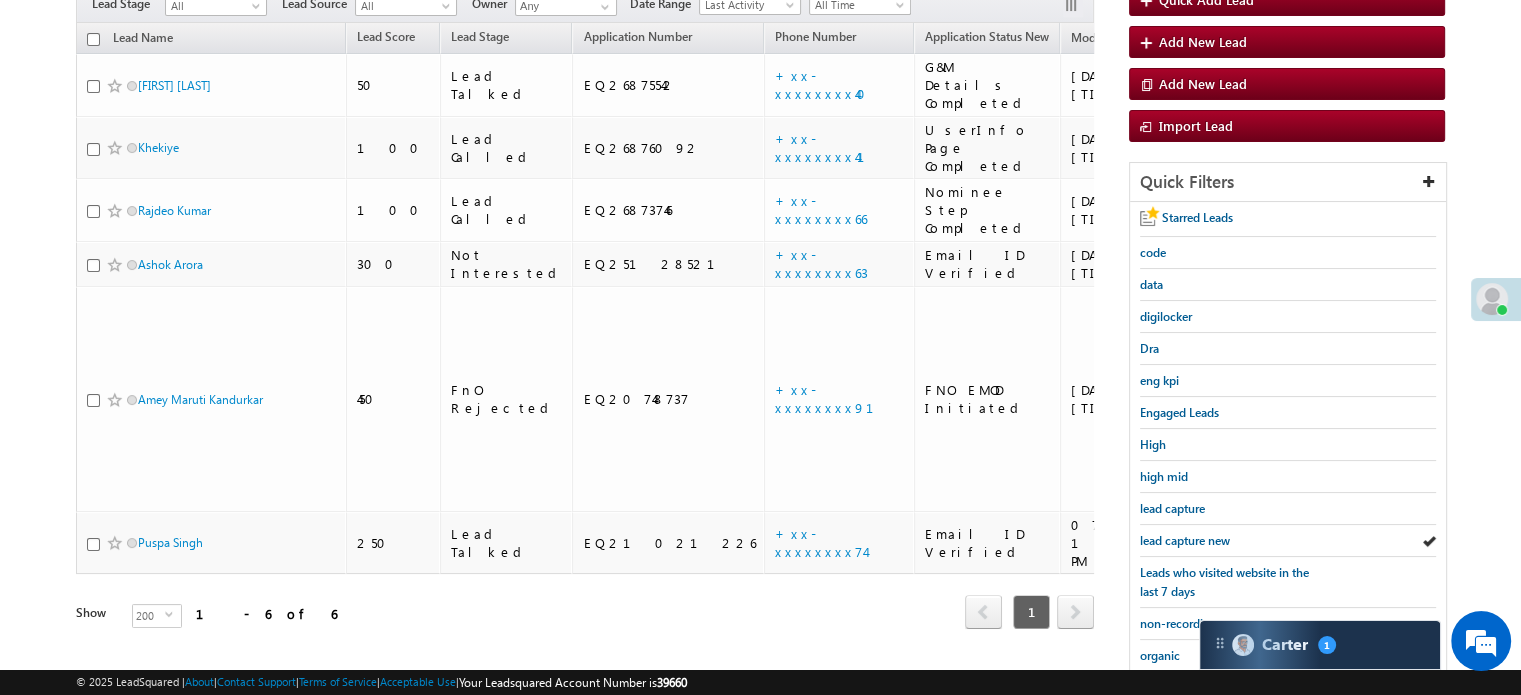 click on "lead capture new" at bounding box center [1185, 540] 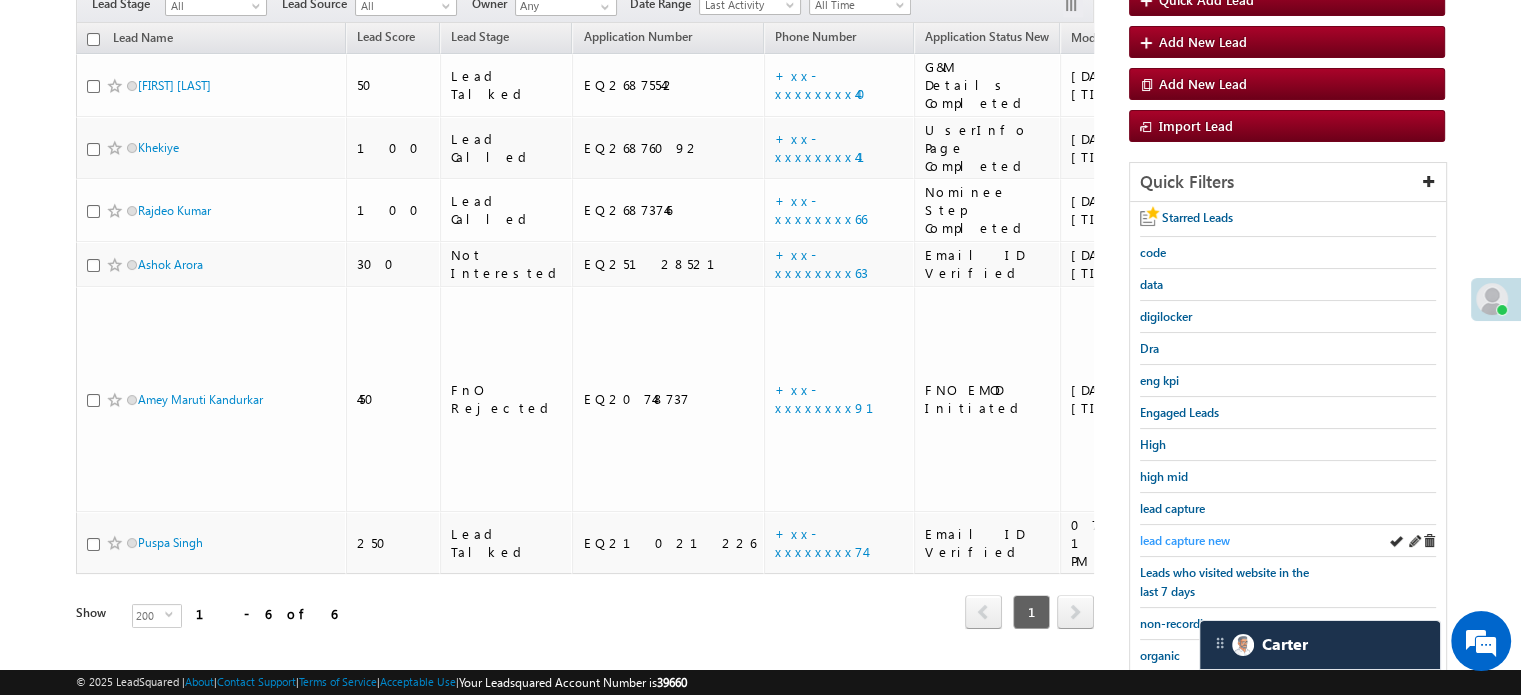click on "lead capture new" at bounding box center (1185, 540) 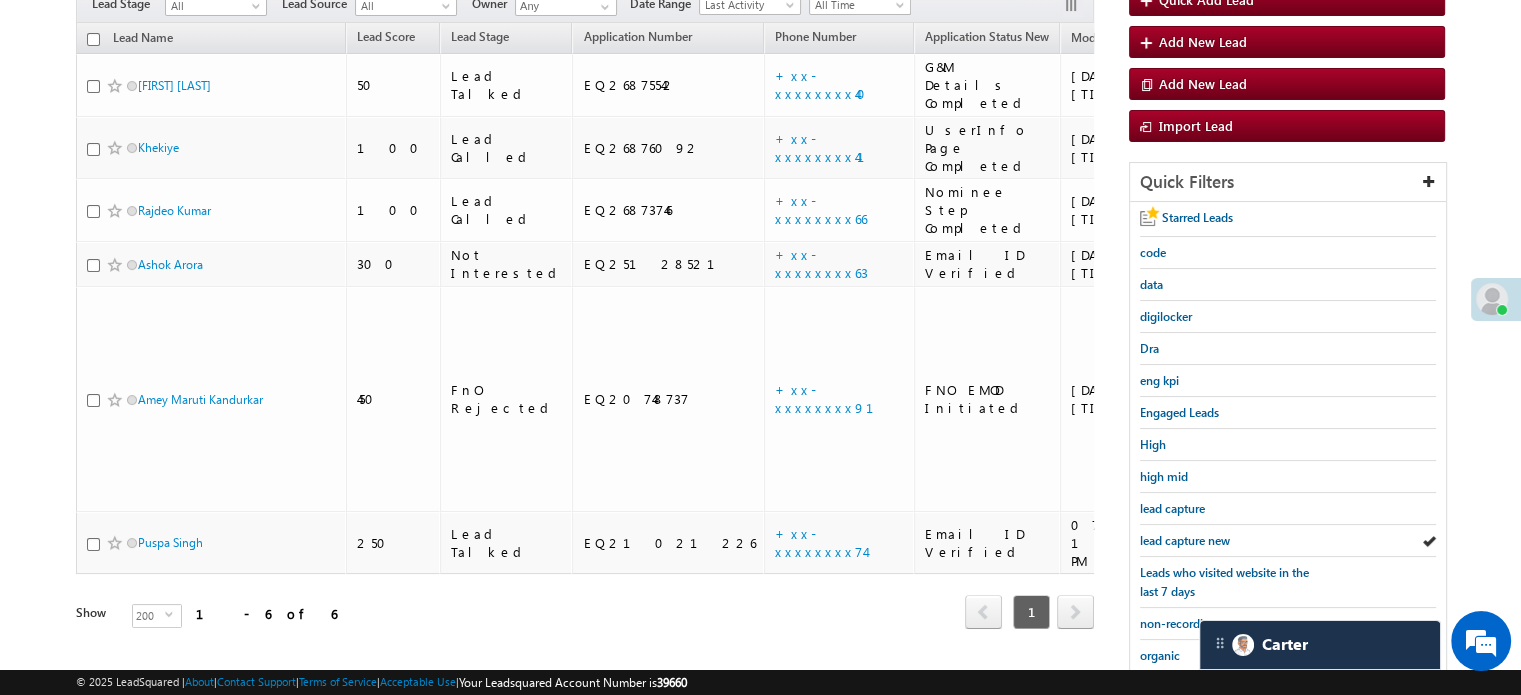 click on "lead capture new" at bounding box center (1185, 540) 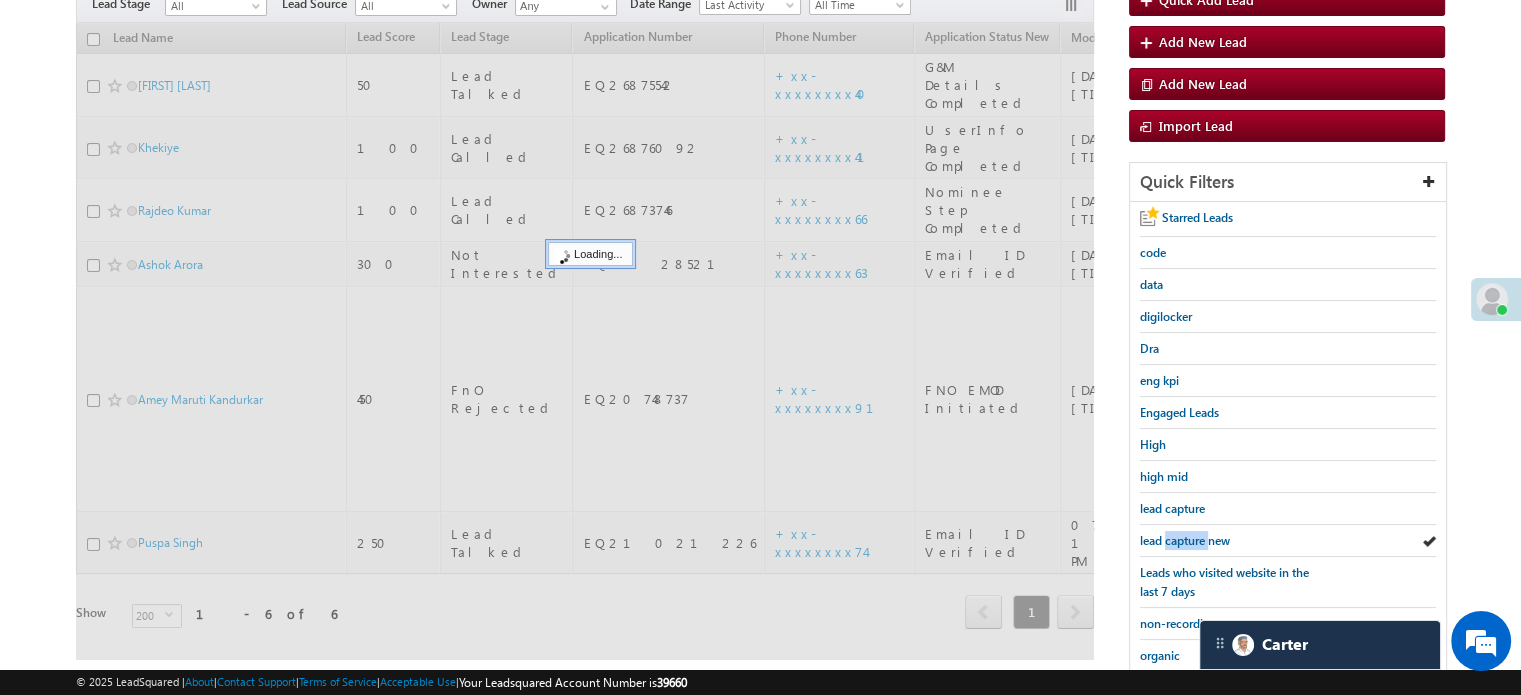 click on "lead capture new" at bounding box center [1185, 540] 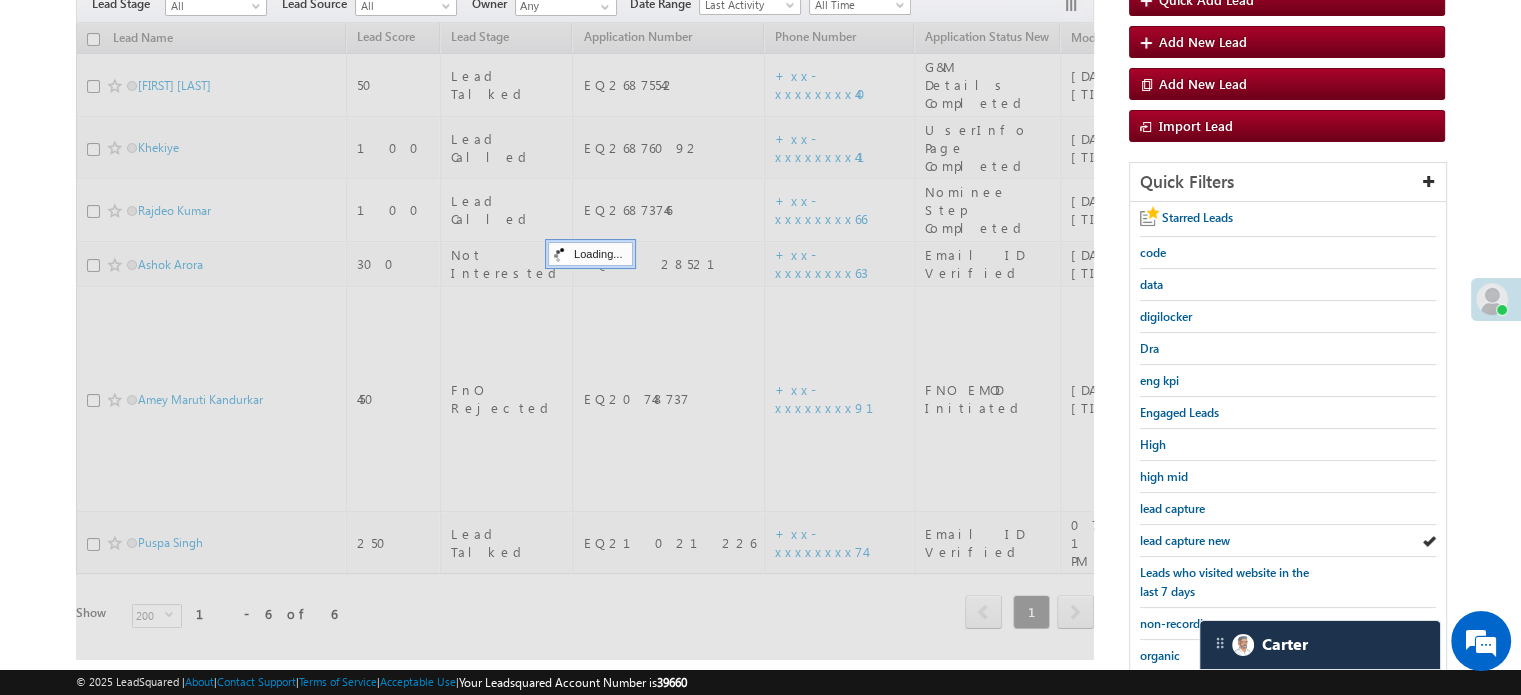 click on "lead capture new" at bounding box center (1185, 540) 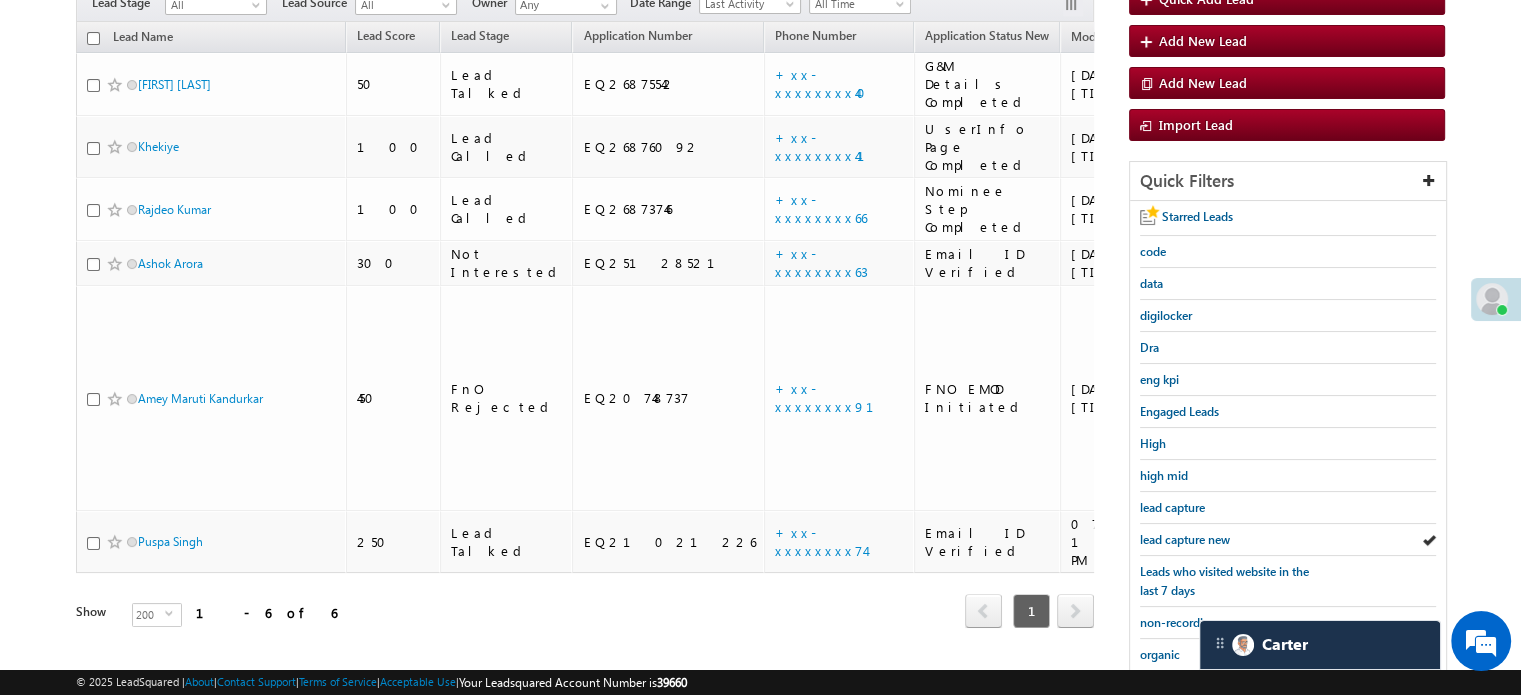 scroll, scrollTop: 429, scrollLeft: 0, axis: vertical 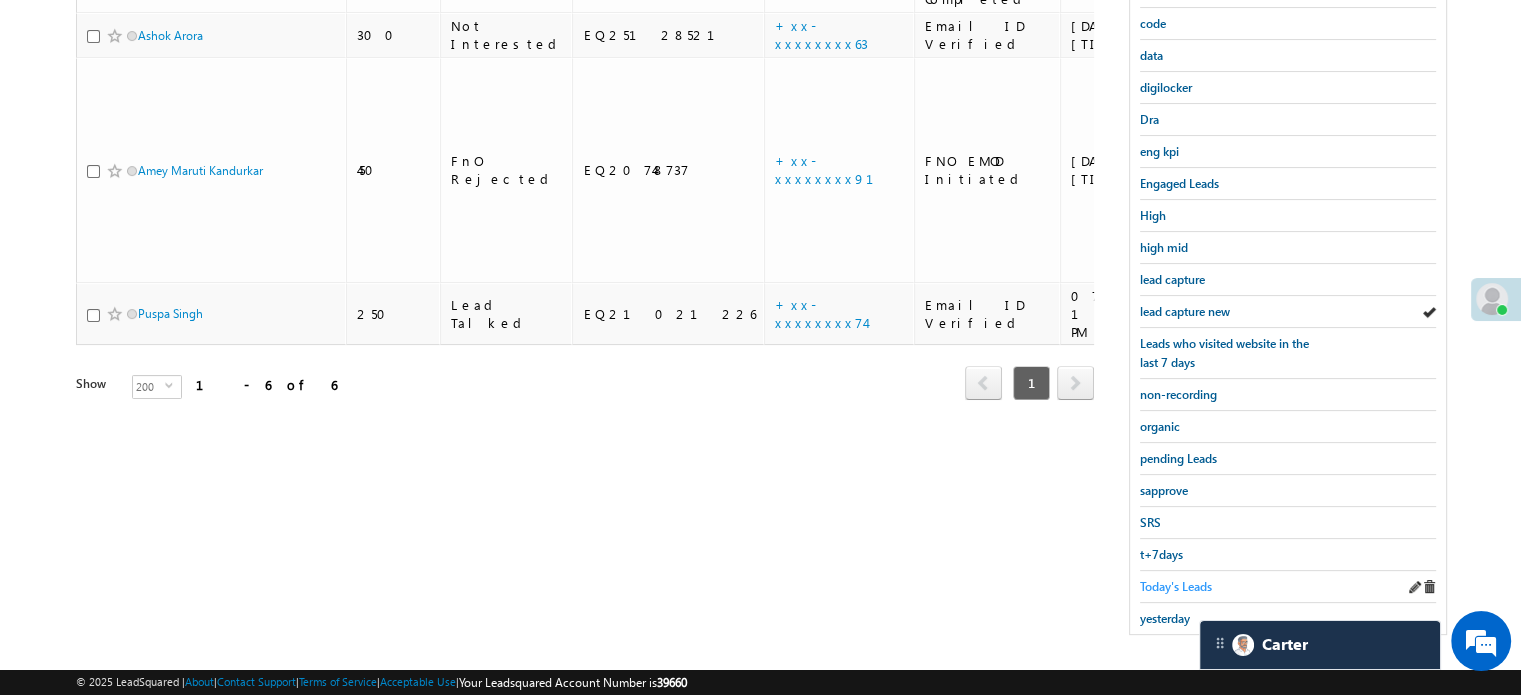 click on "Today's Leads" at bounding box center [1176, 586] 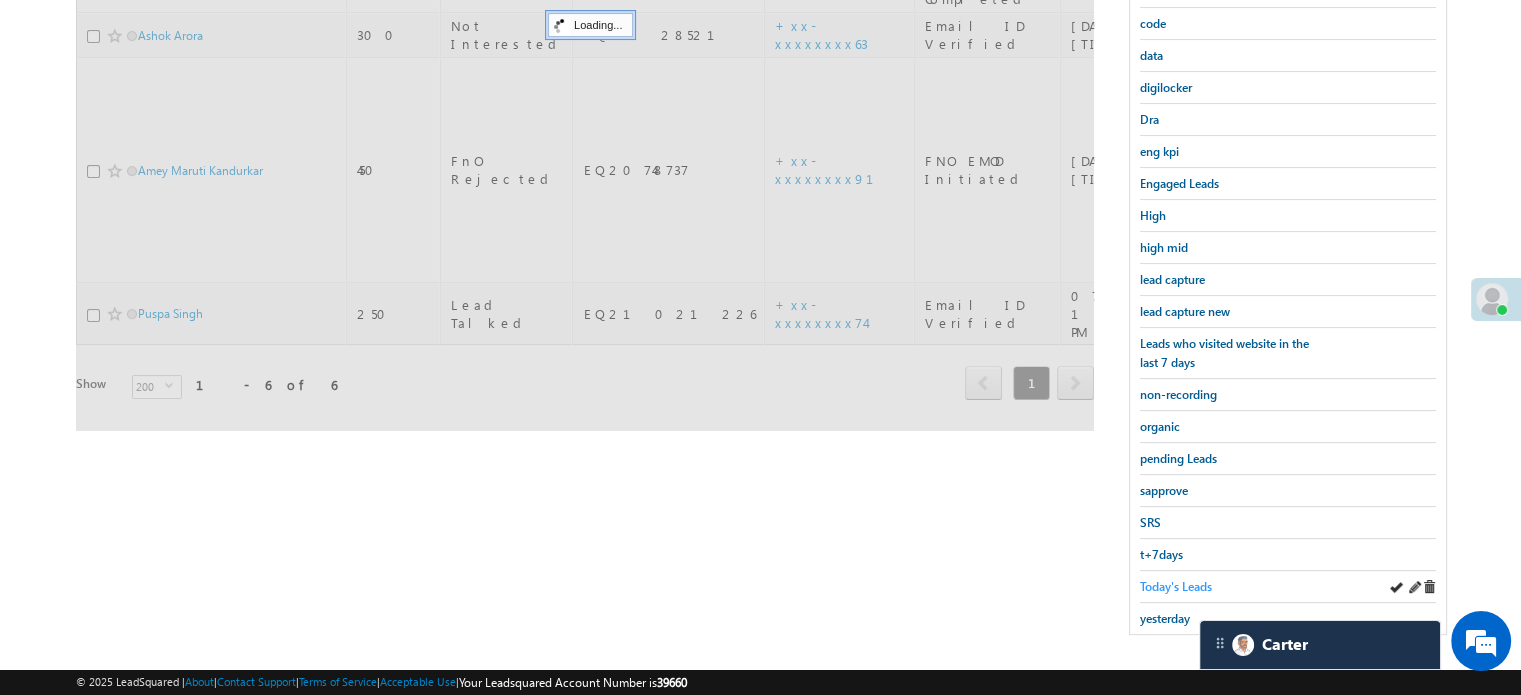 click on "Today's Leads" at bounding box center [1176, 586] 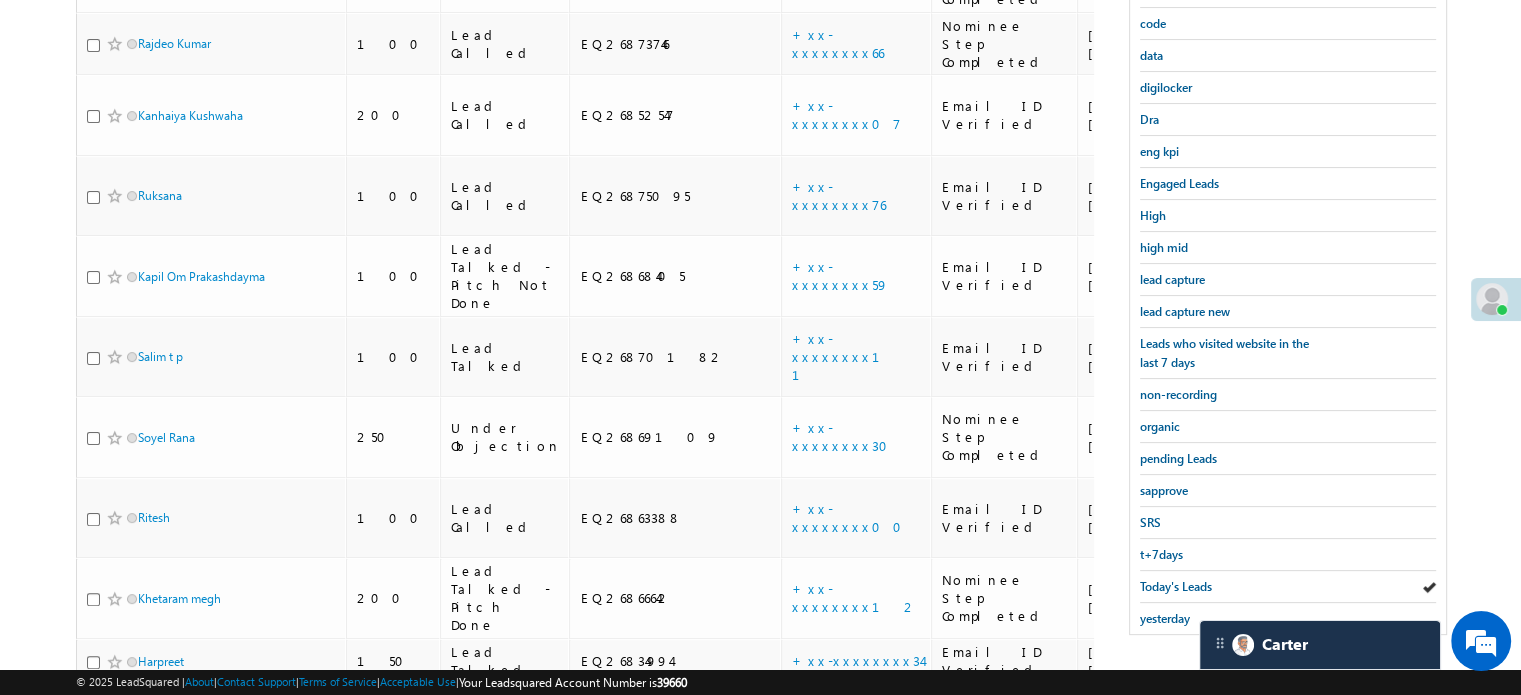 scroll, scrollTop: 129, scrollLeft: 0, axis: vertical 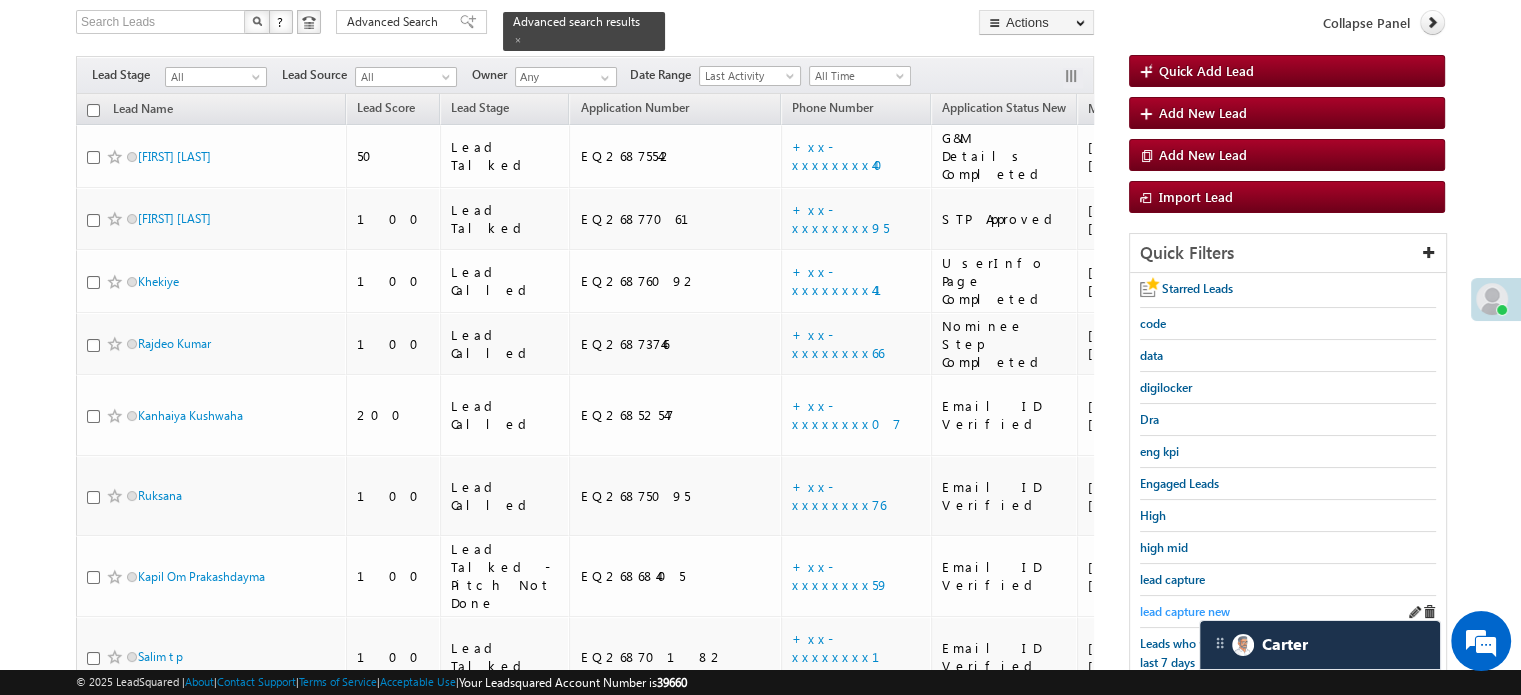 click on "lead capture new" at bounding box center [1185, 611] 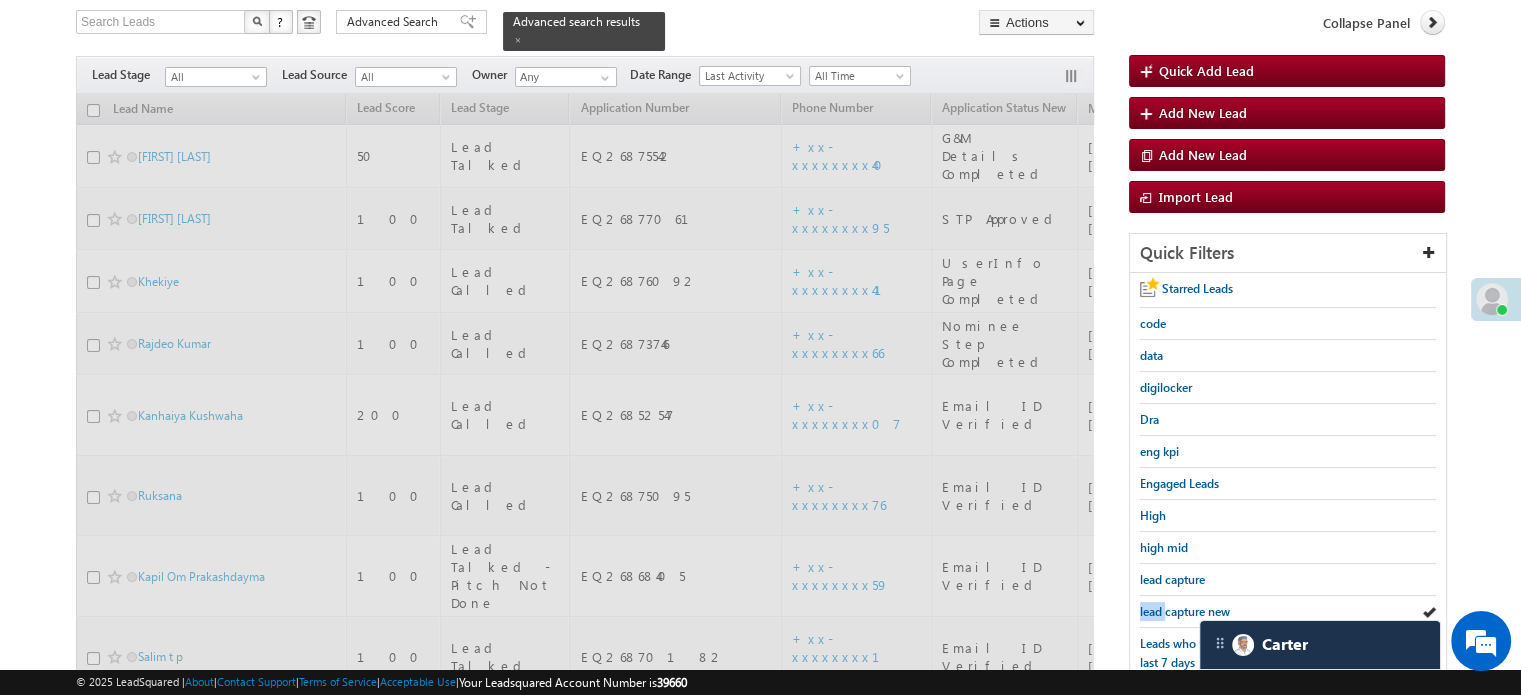 click on "lead capture new" at bounding box center (1185, 611) 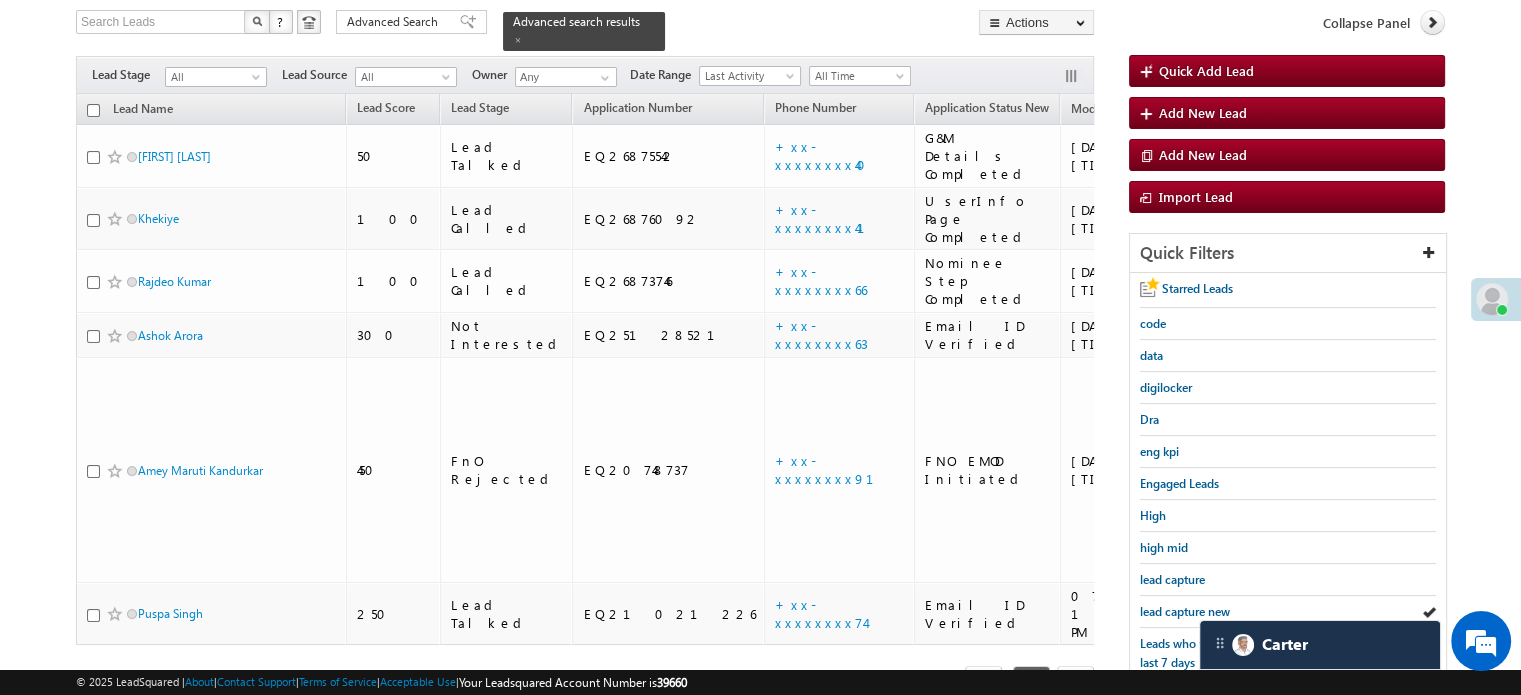 click on "lead capture new" at bounding box center [1185, 611] 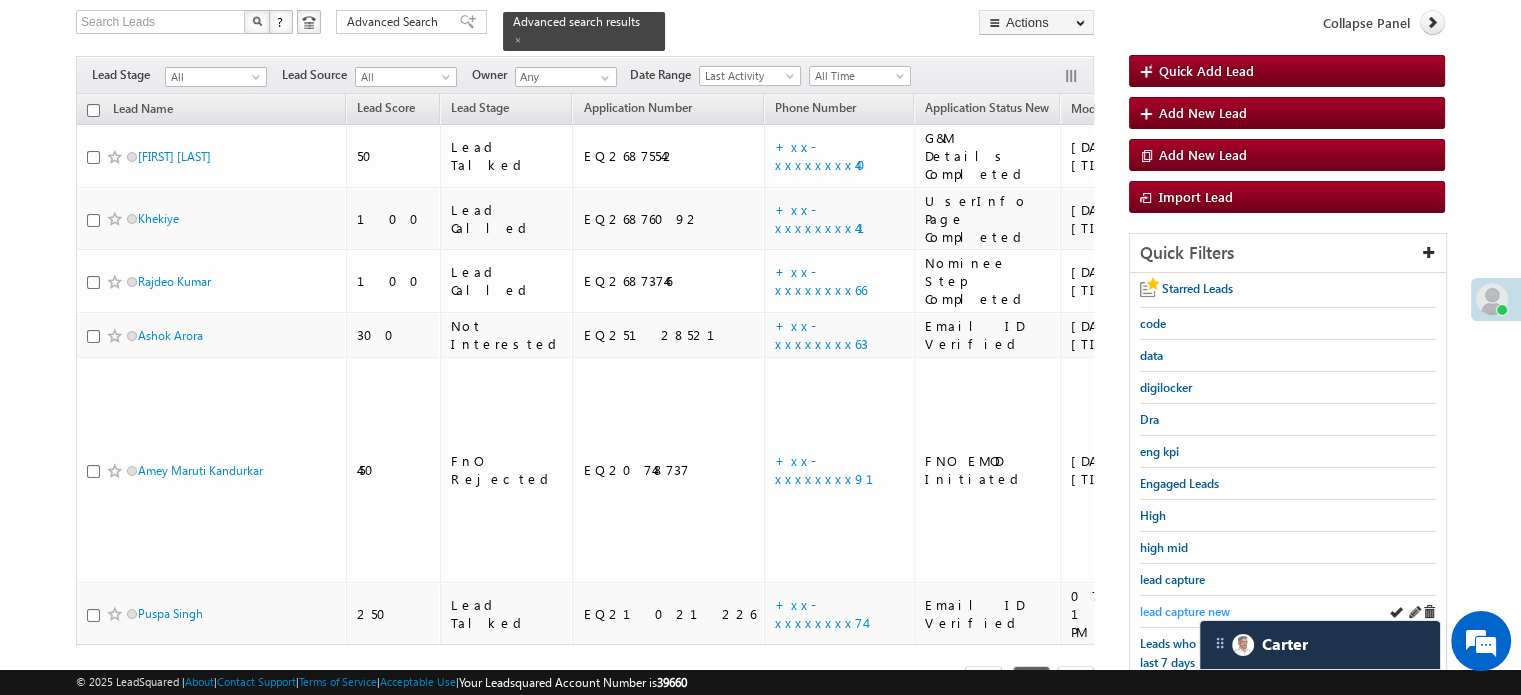 click on "lead capture new" at bounding box center (1185, 611) 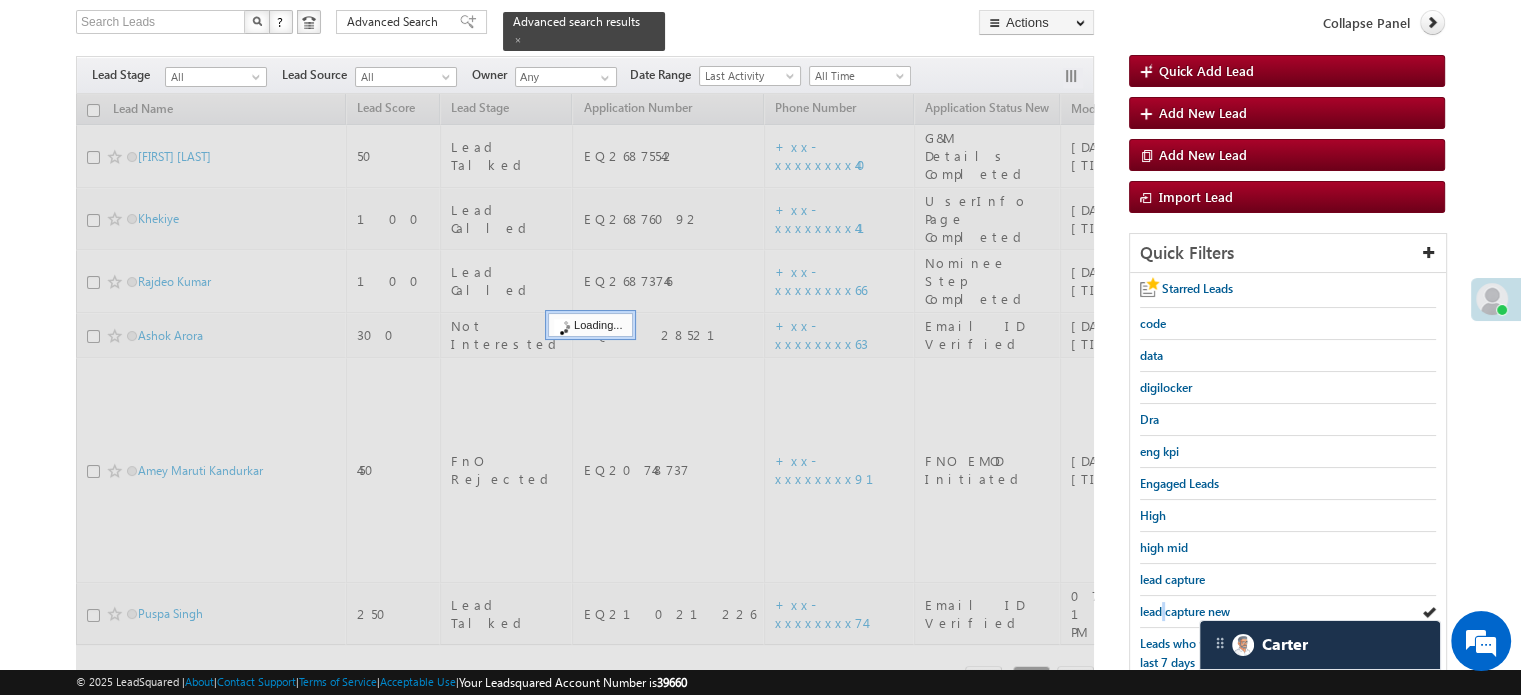 click on "lead capture new" at bounding box center (1185, 611) 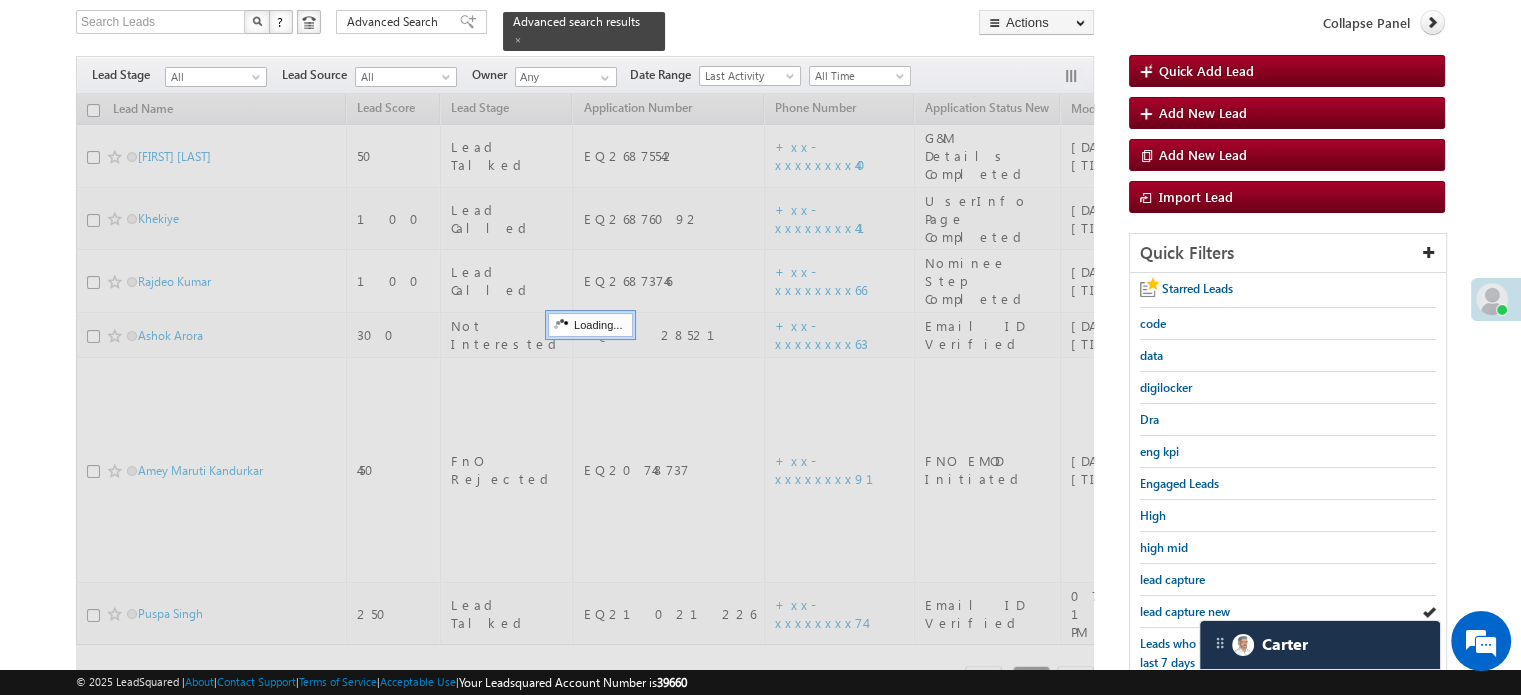click on "lead capture new" at bounding box center [1185, 611] 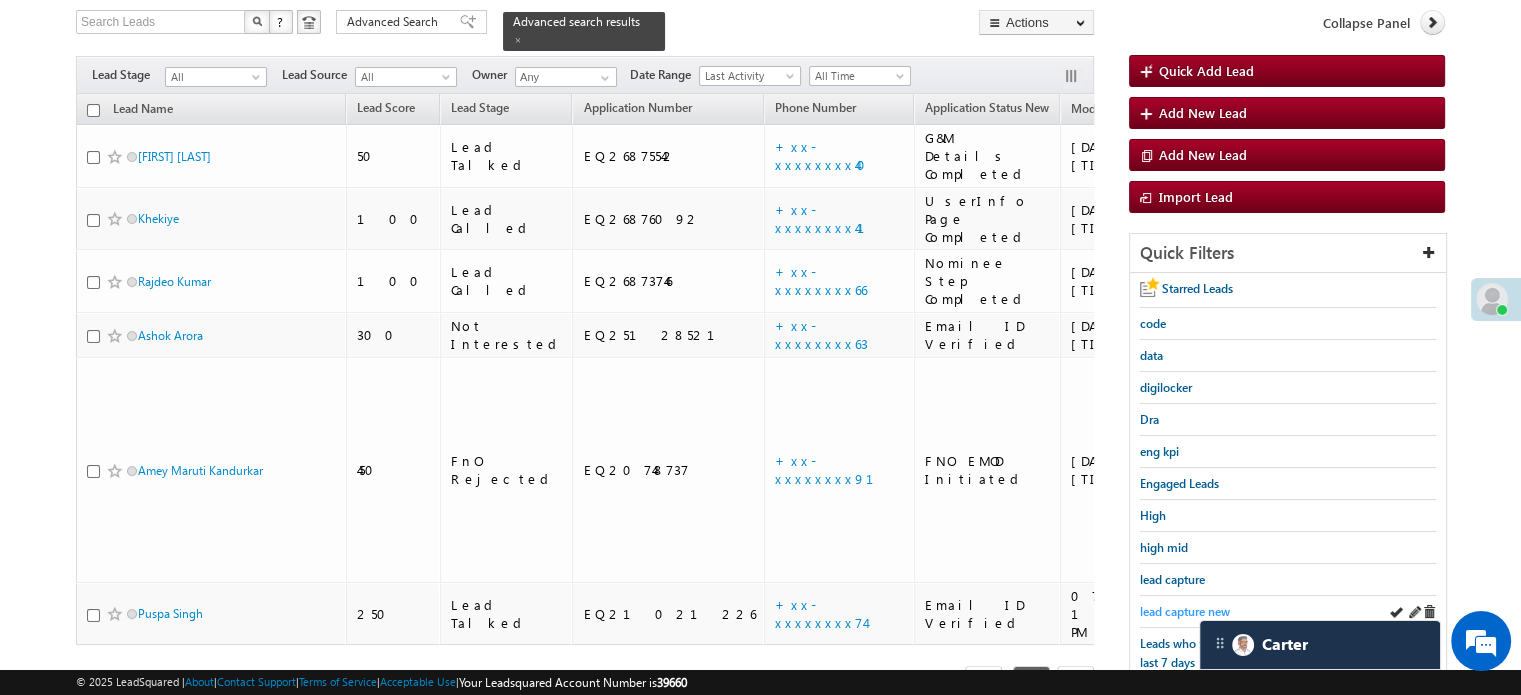click on "lead capture new" at bounding box center [1185, 611] 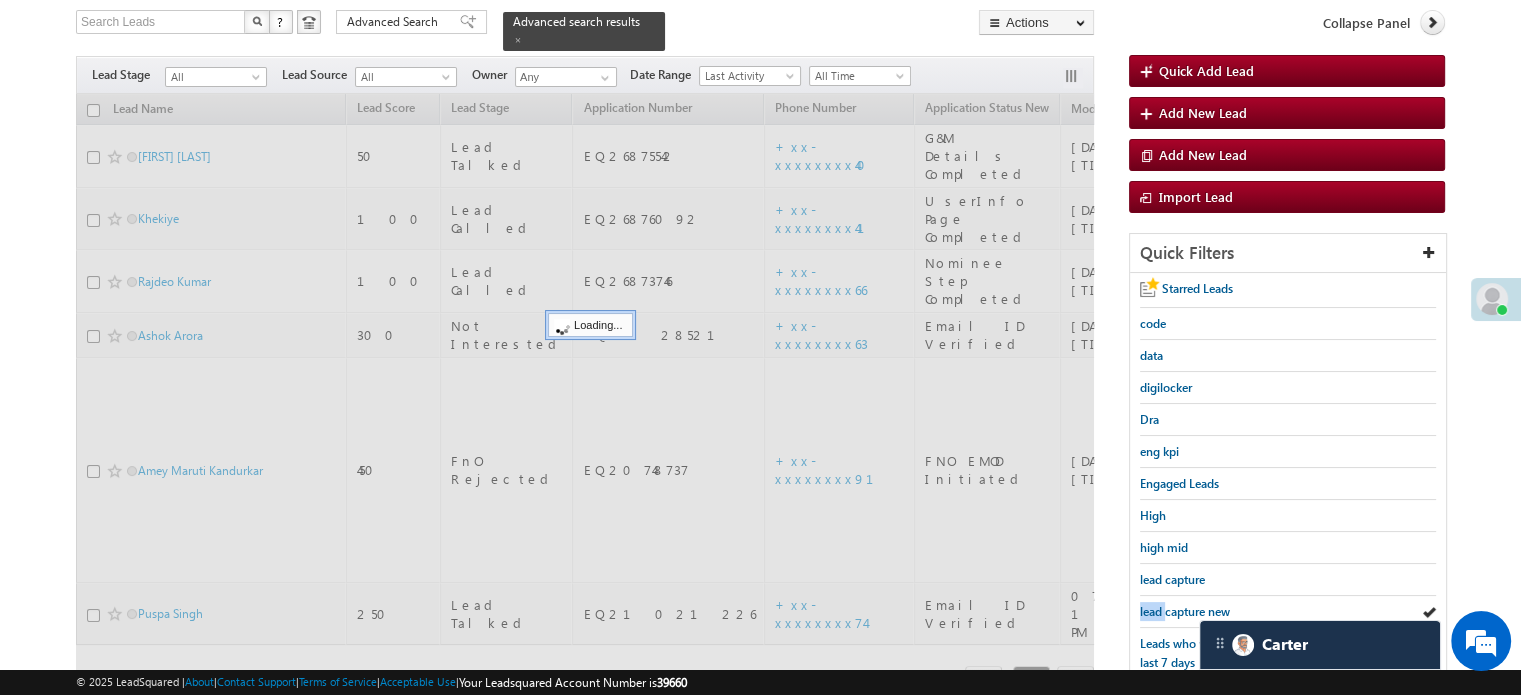 click on "lead capture new" at bounding box center (1185, 611) 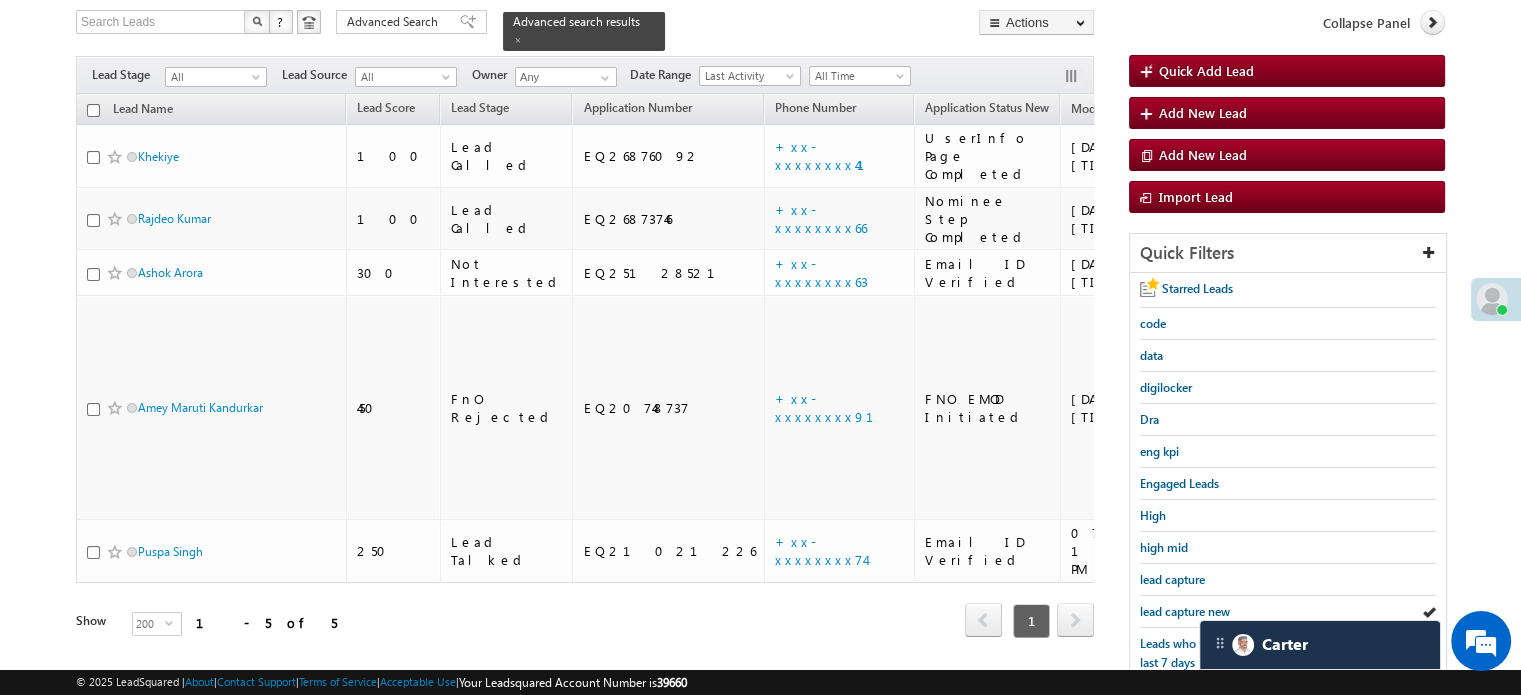 click on "lead capture new" at bounding box center [1185, 611] 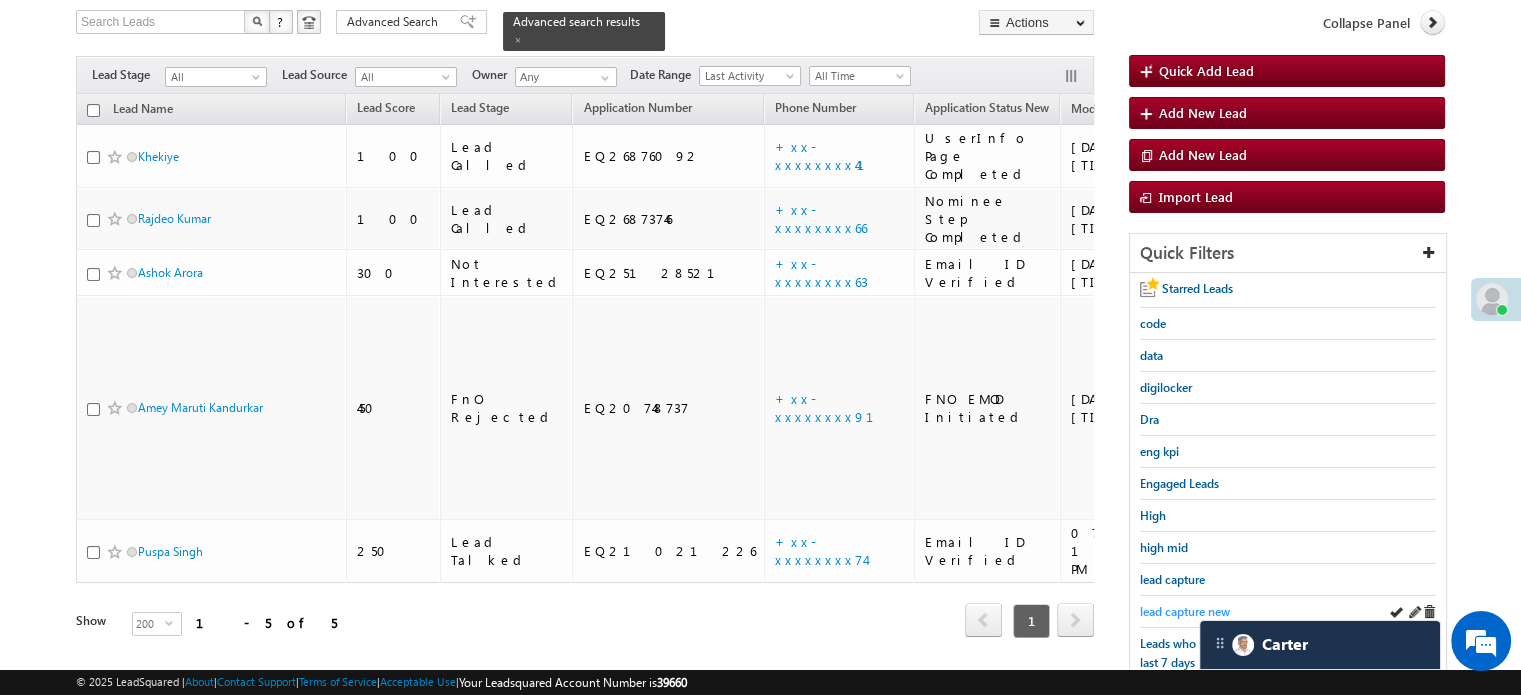 click on "lead capture new" at bounding box center (1185, 611) 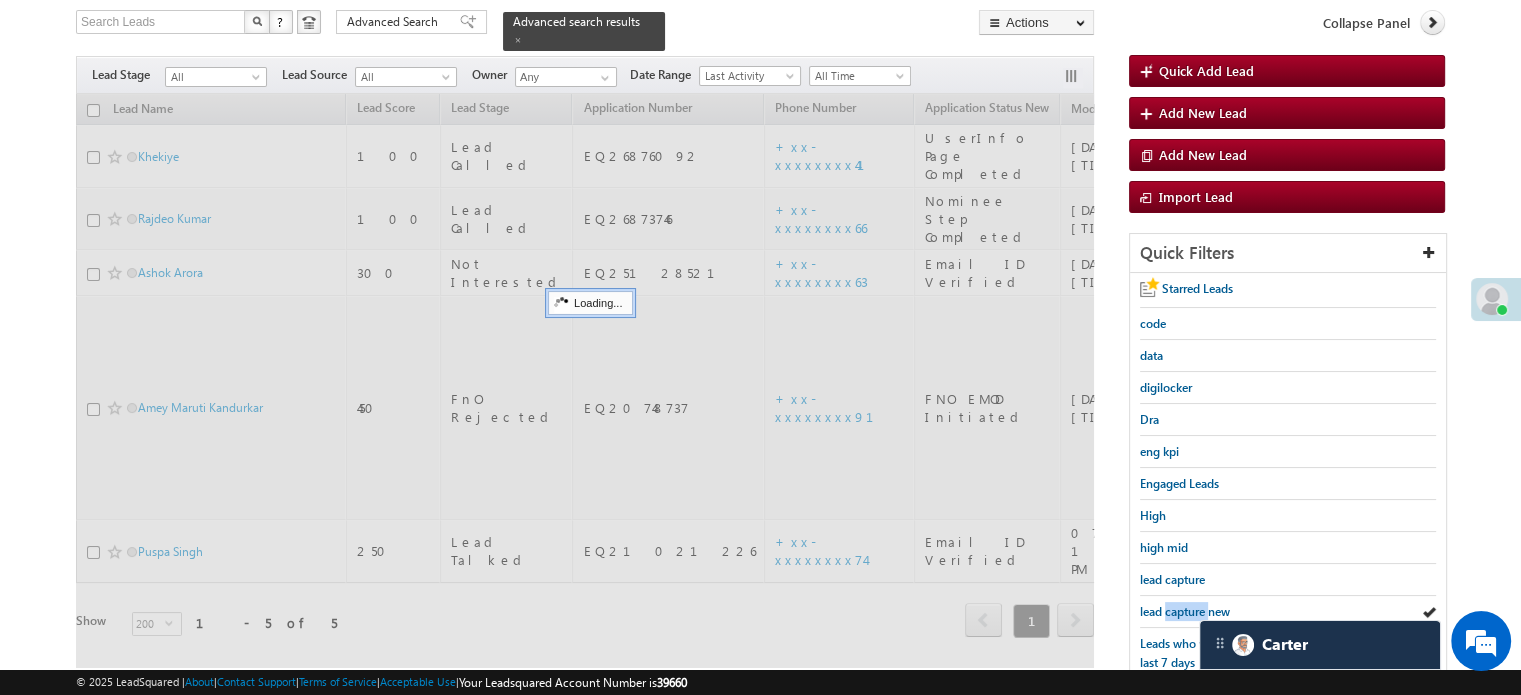 click on "lead capture new" at bounding box center (1185, 611) 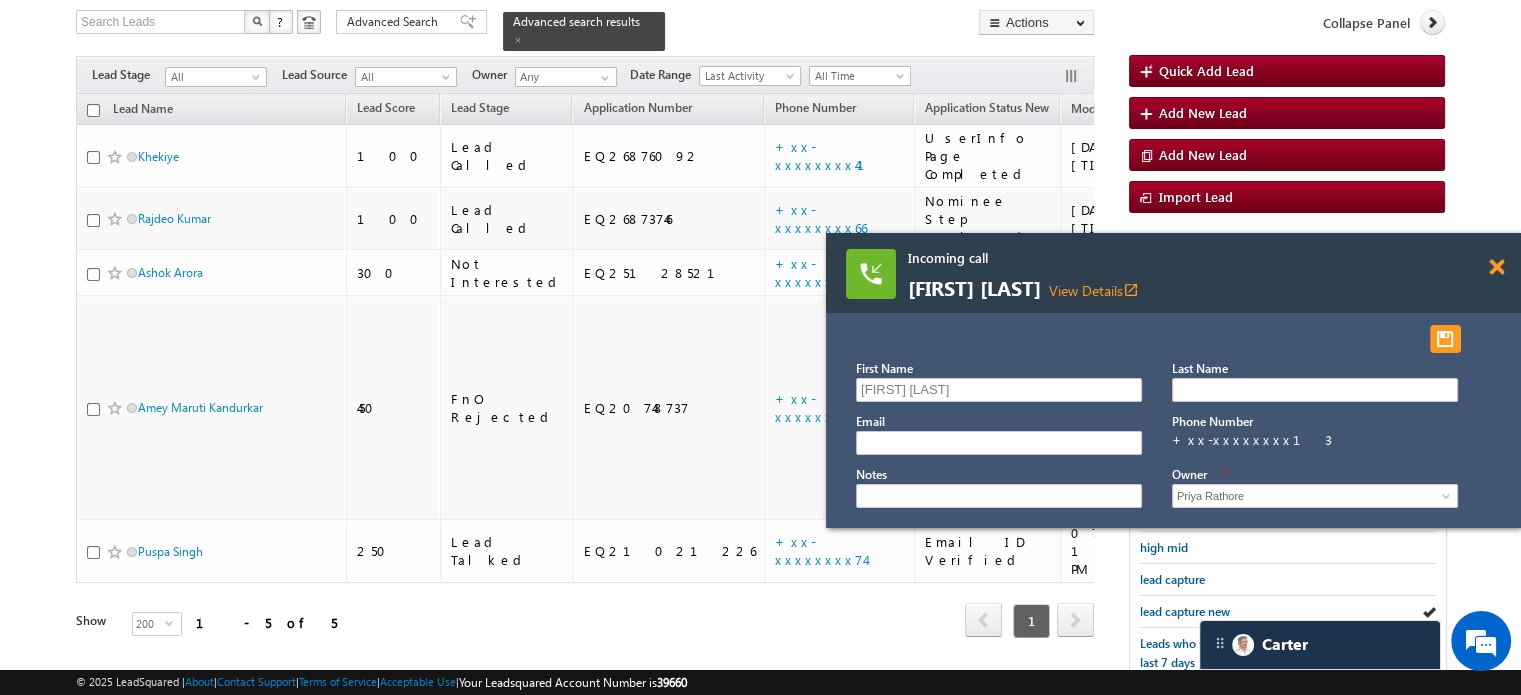 click at bounding box center (1496, 267) 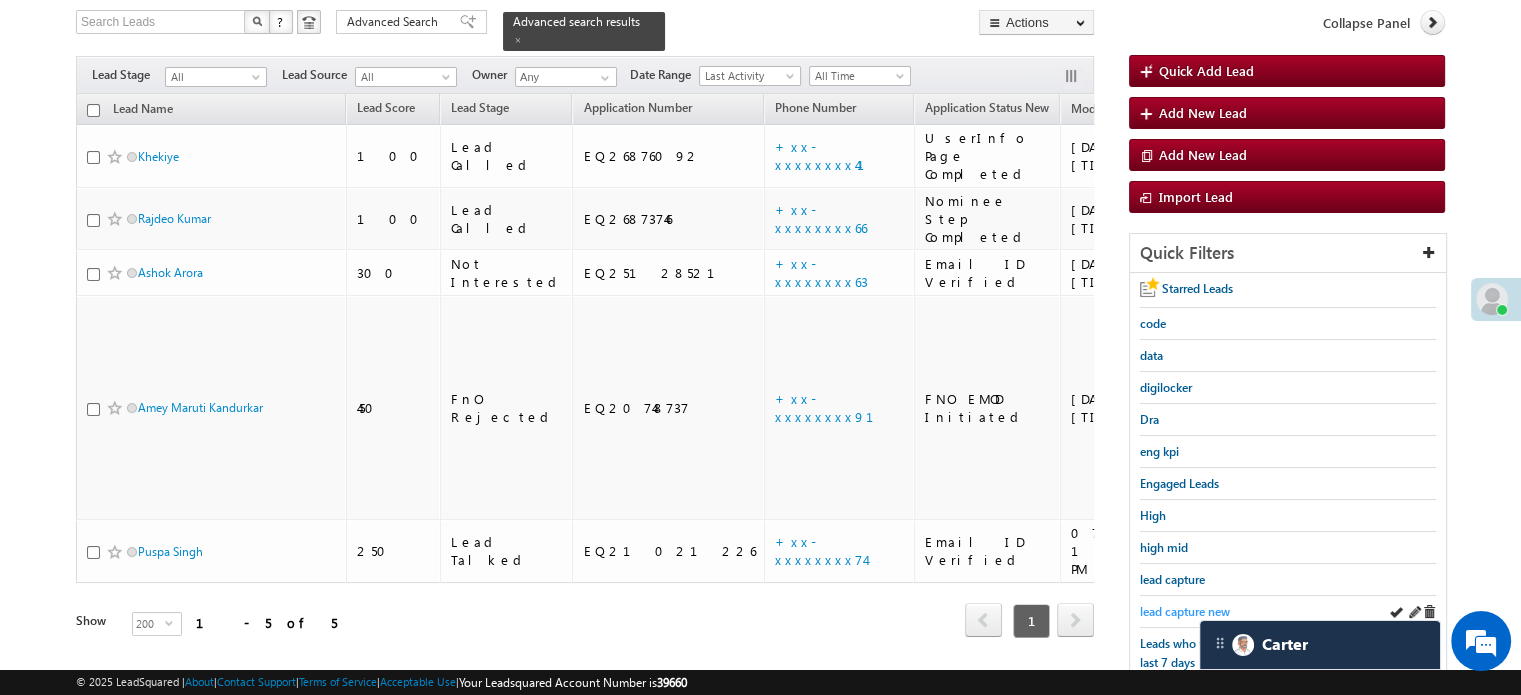 click on "lead capture new" at bounding box center (1185, 611) 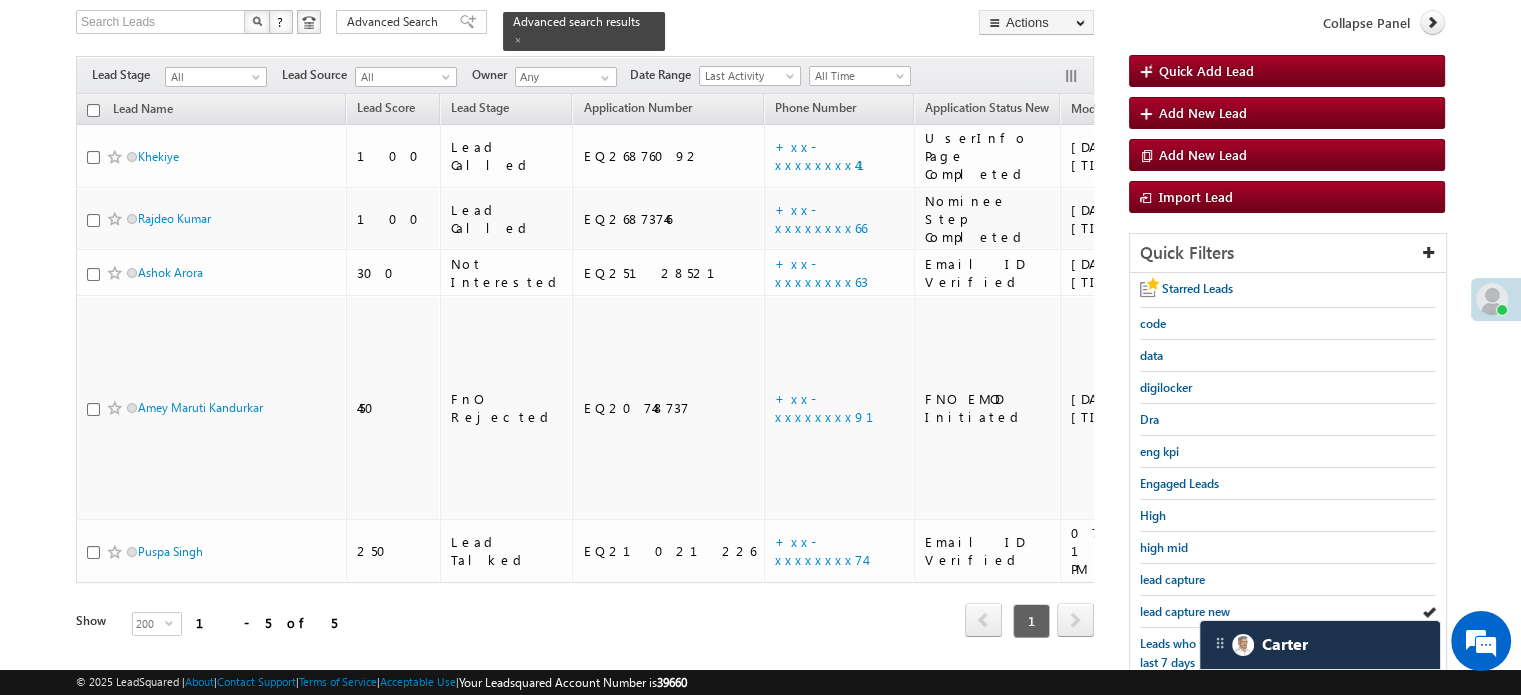 scroll, scrollTop: 329, scrollLeft: 0, axis: vertical 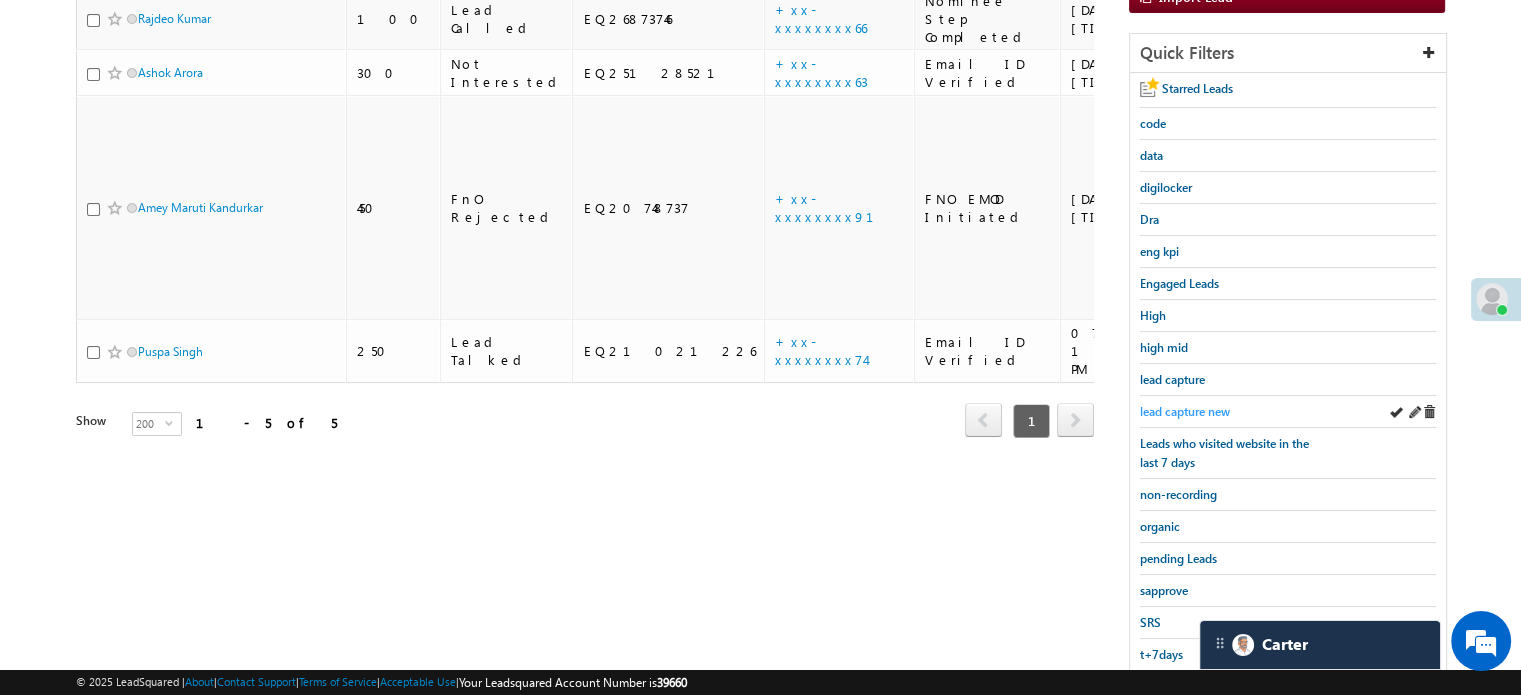 click on "lead capture new" at bounding box center (1185, 411) 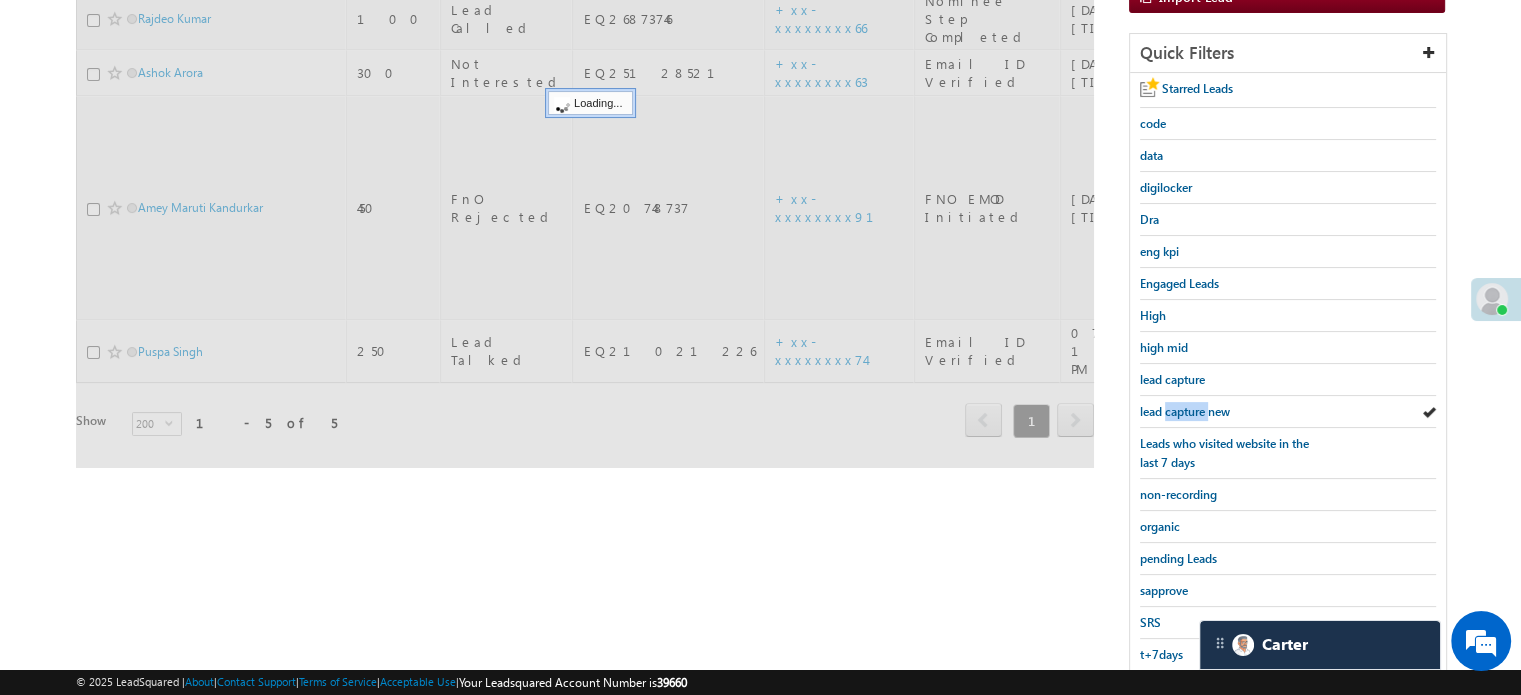 click on "lead capture new" at bounding box center [1185, 411] 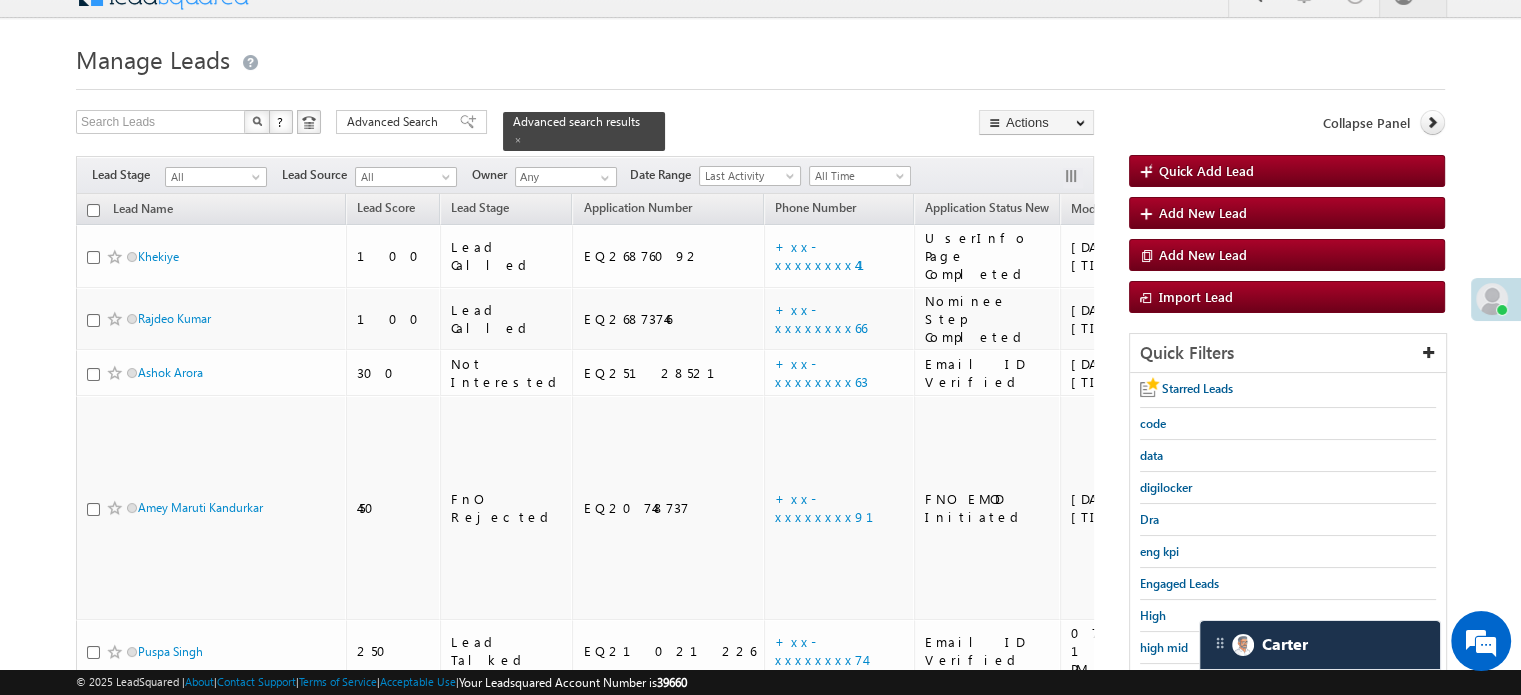 scroll, scrollTop: 429, scrollLeft: 0, axis: vertical 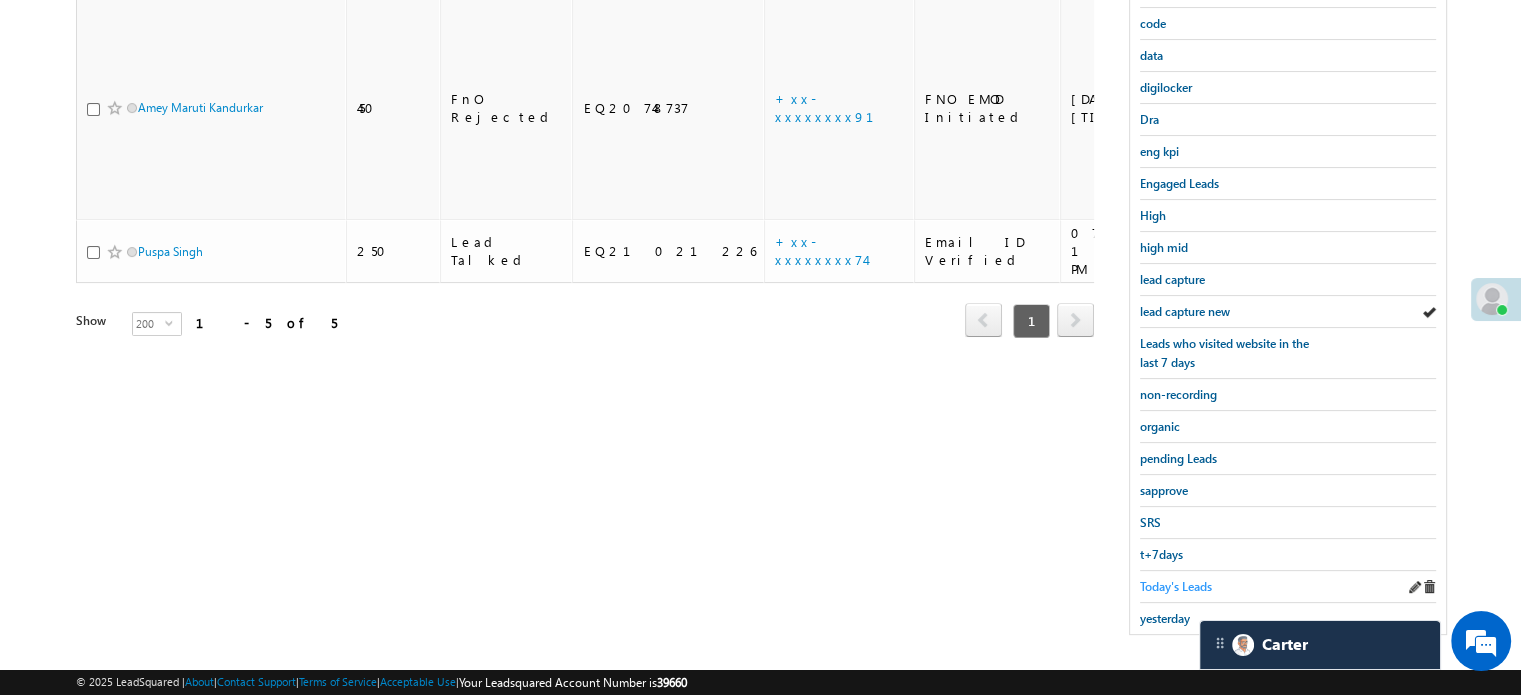 click on "Today's Leads" at bounding box center [1176, 586] 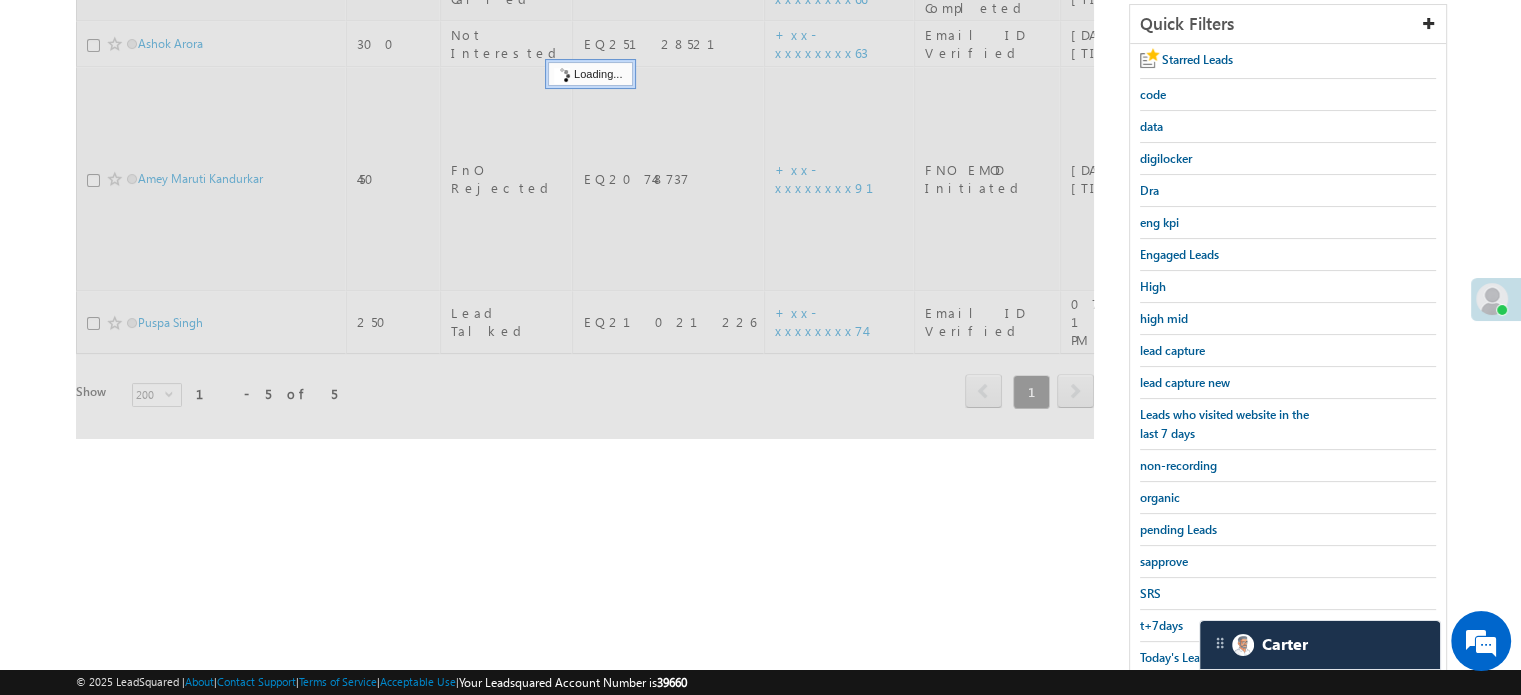 scroll, scrollTop: 229, scrollLeft: 0, axis: vertical 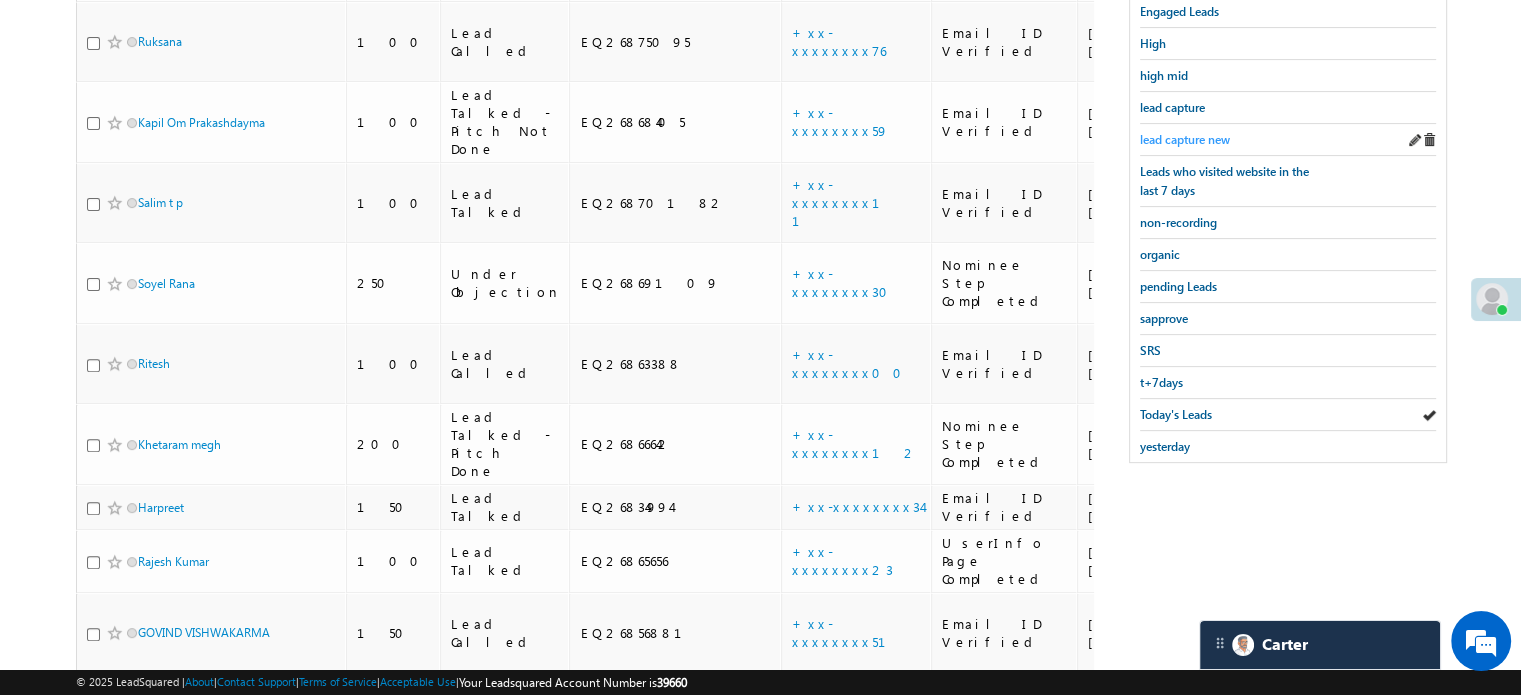 click on "lead capture new" at bounding box center [1185, 139] 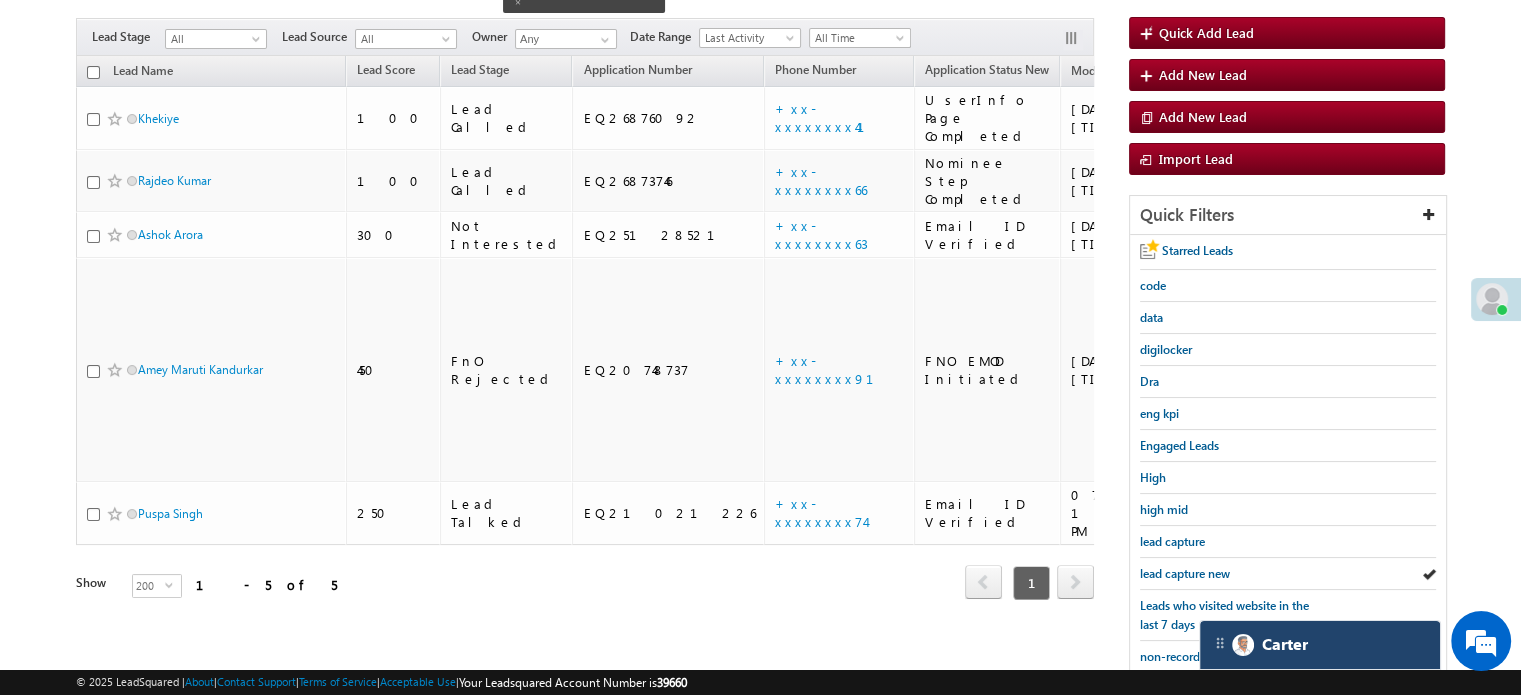 scroll, scrollTop: 201, scrollLeft: 0, axis: vertical 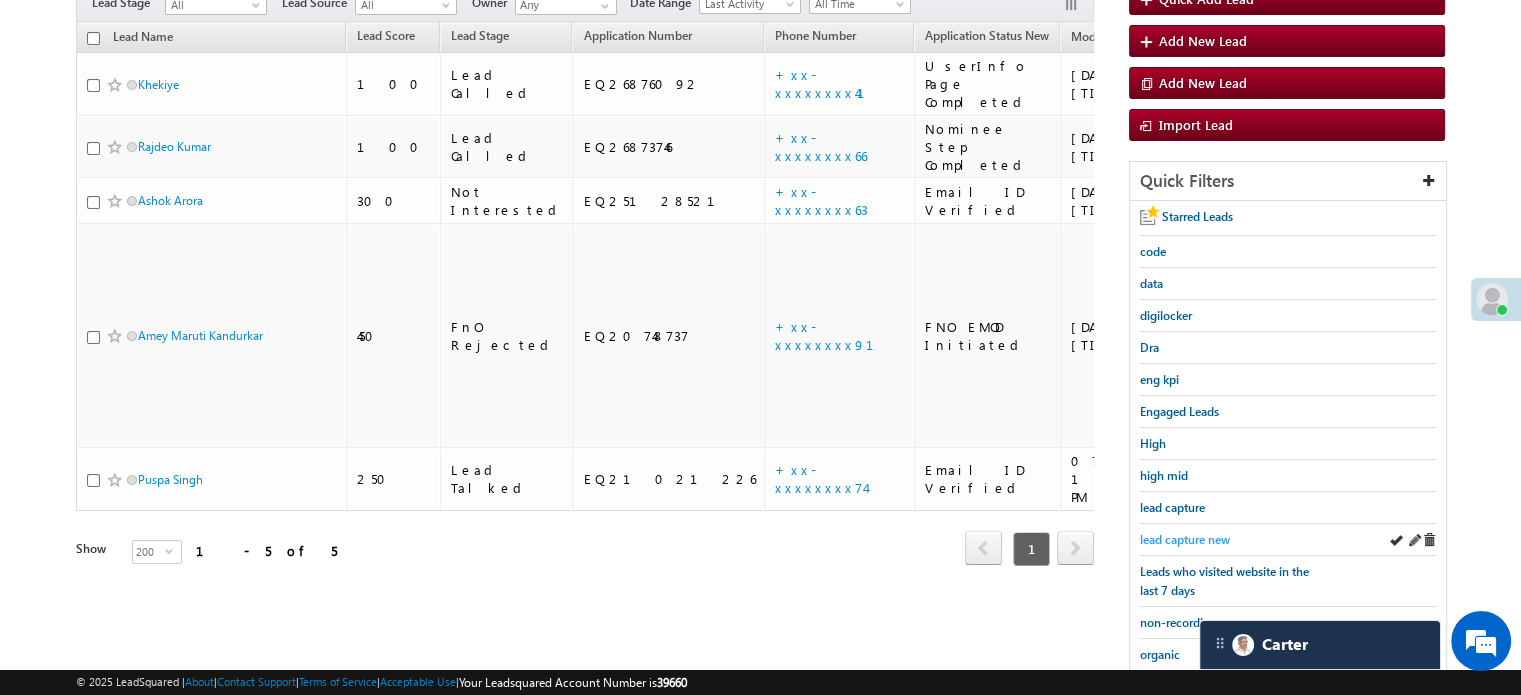 click on "lead capture new" at bounding box center (1185, 539) 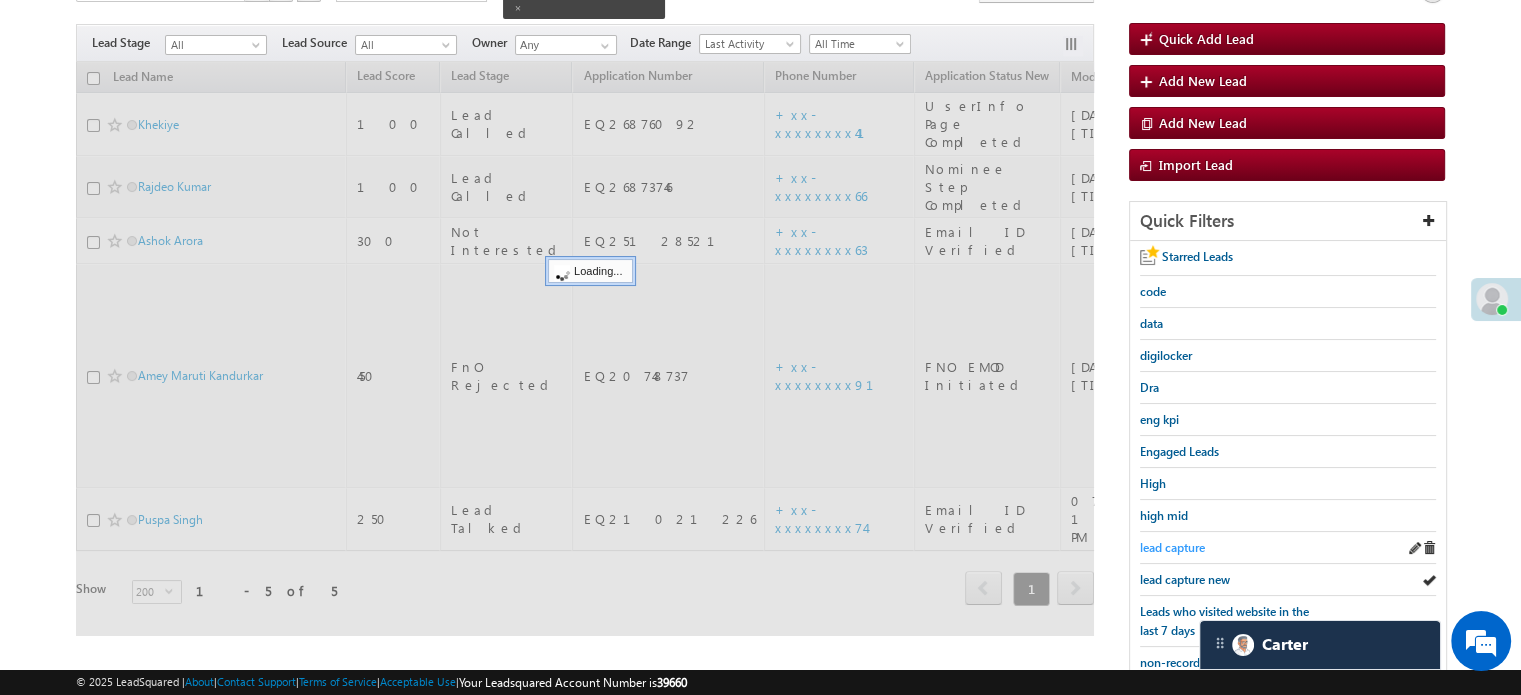 scroll, scrollTop: 101, scrollLeft: 0, axis: vertical 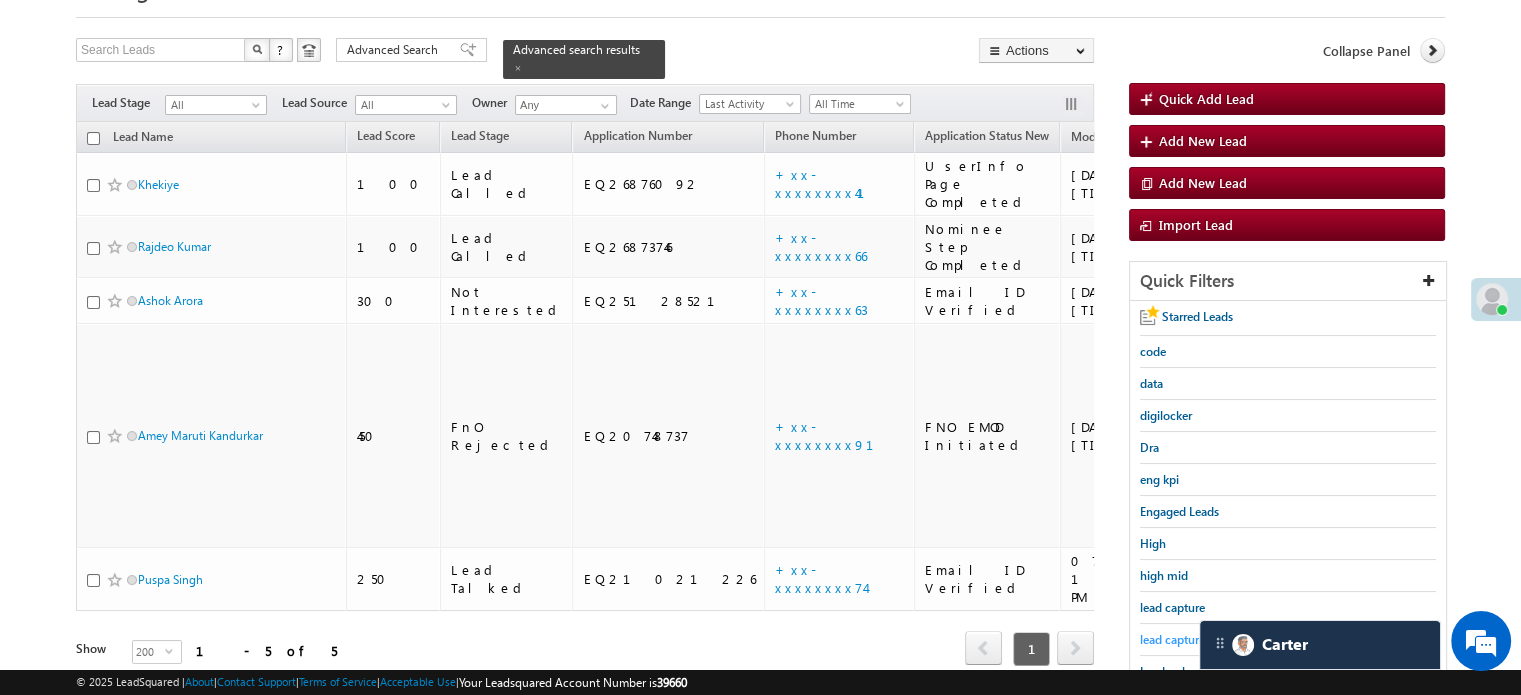 click on "lead capture new" at bounding box center (1185, 639) 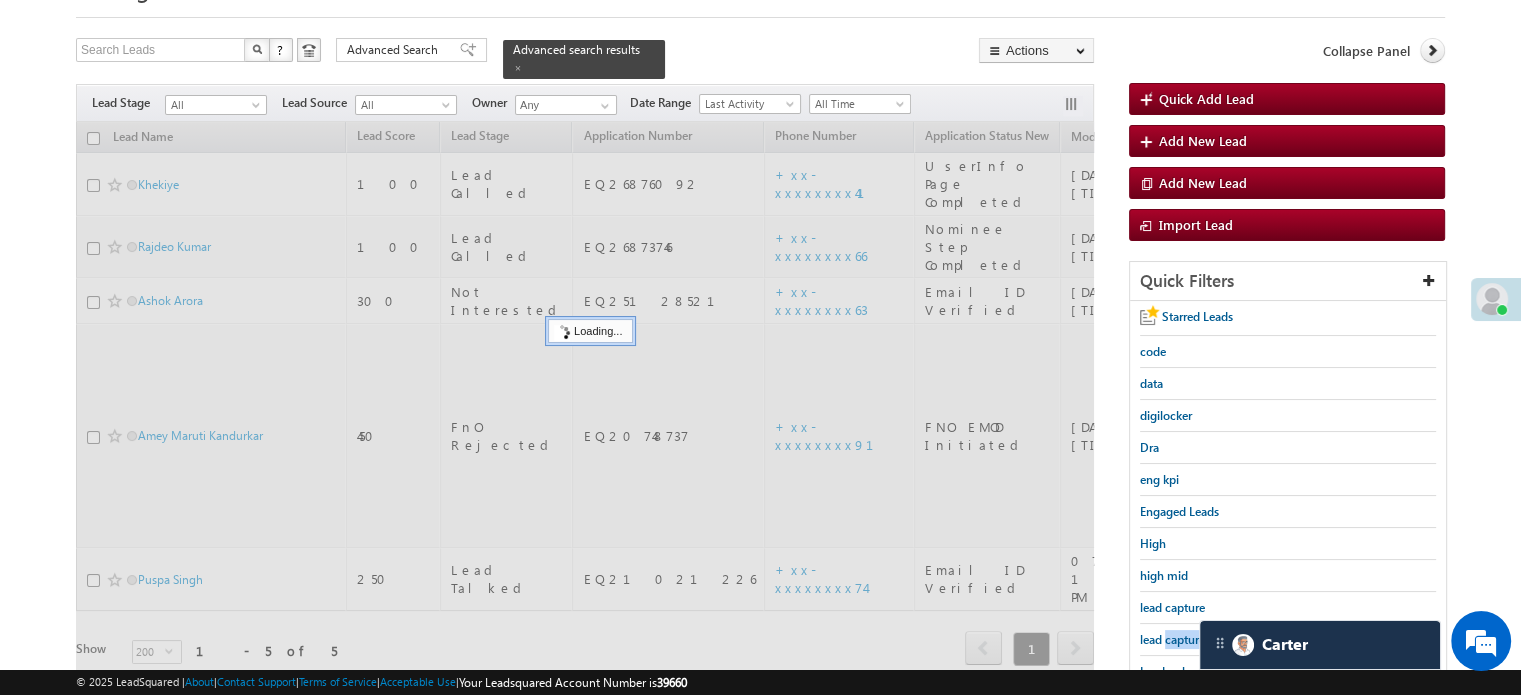 click on "lead capture new" at bounding box center (1185, 639) 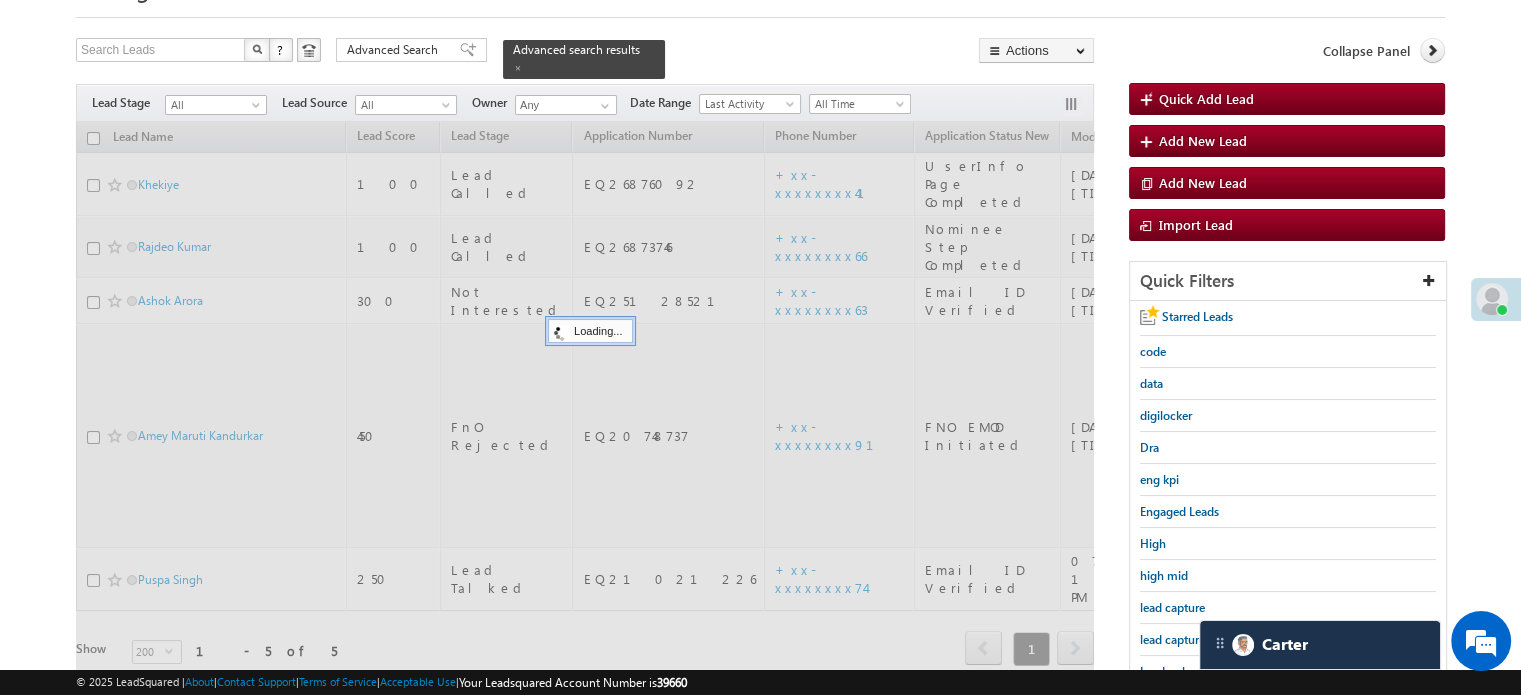 click on "lead capture new" at bounding box center (1185, 639) 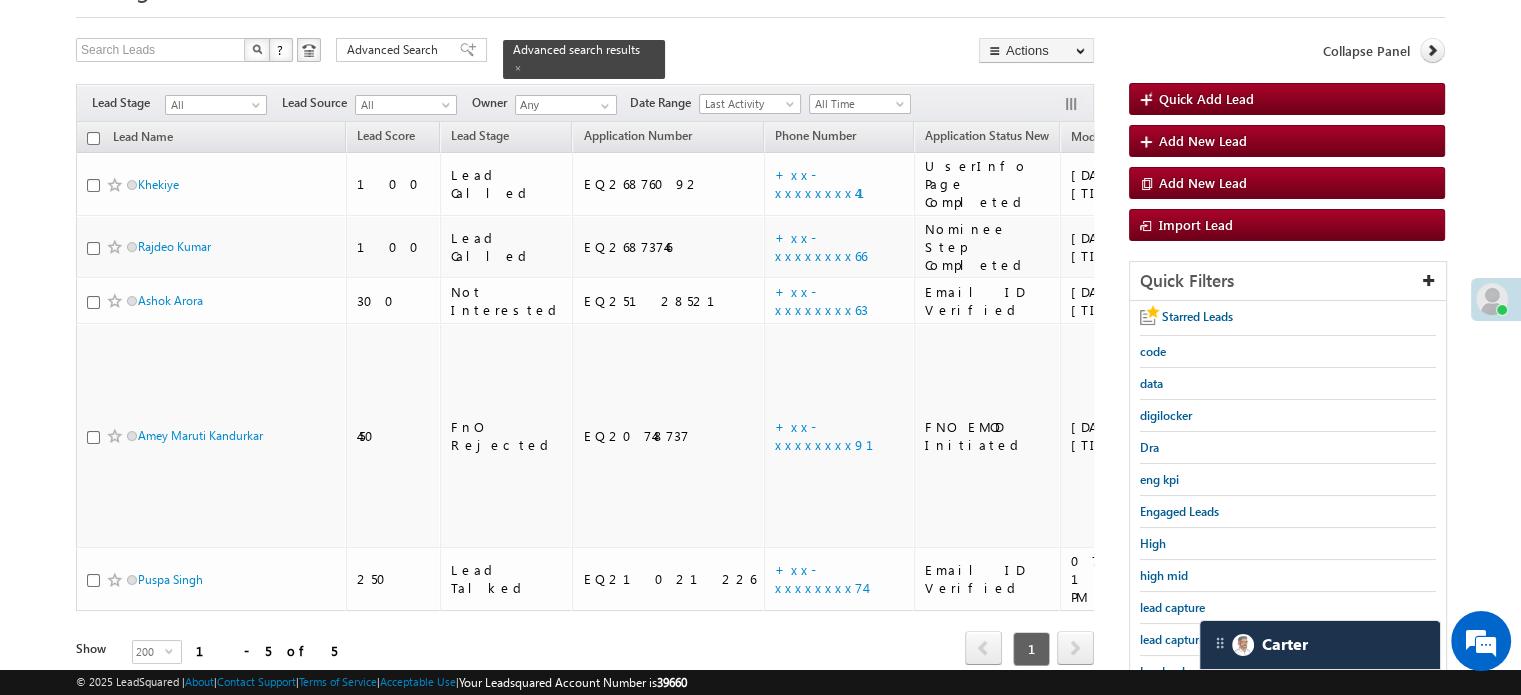 click on "lead capture new" at bounding box center [1288, 640] 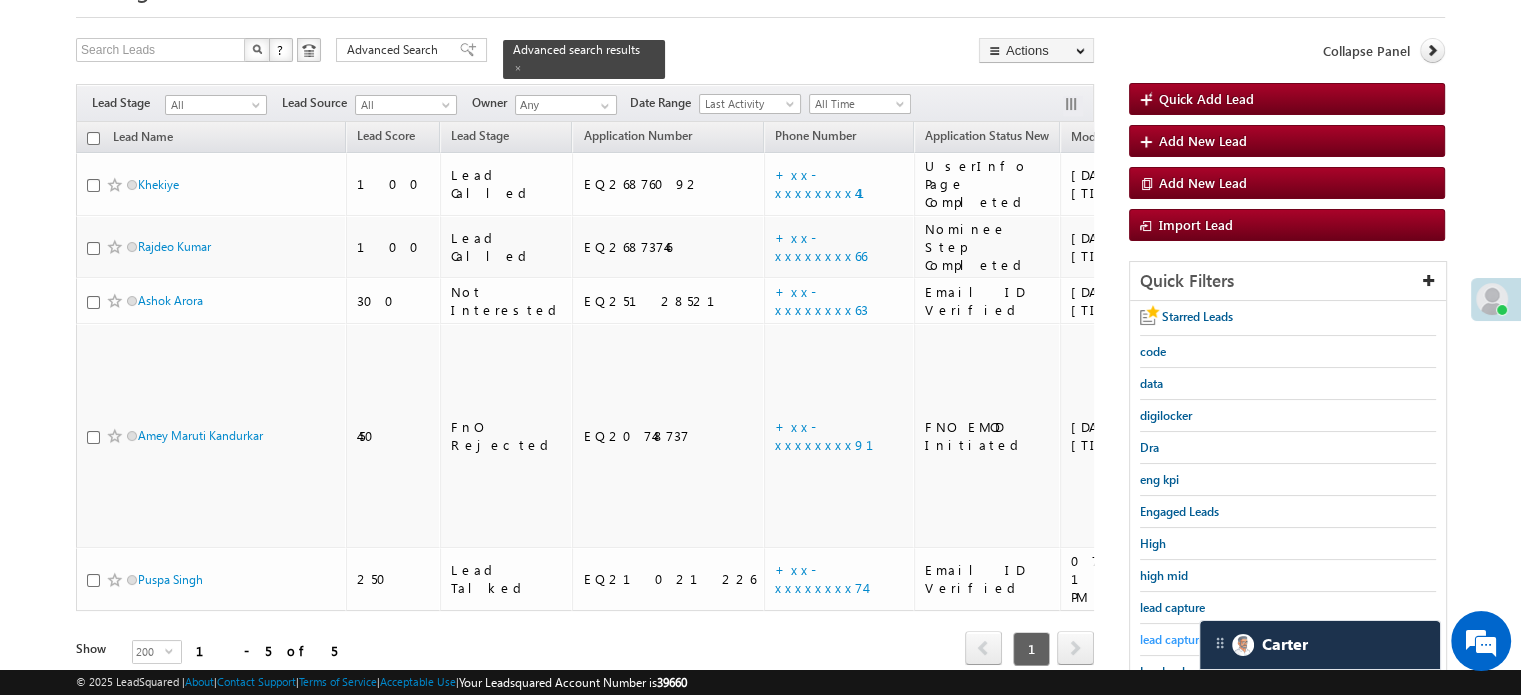 click on "lead capture new" at bounding box center [1185, 639] 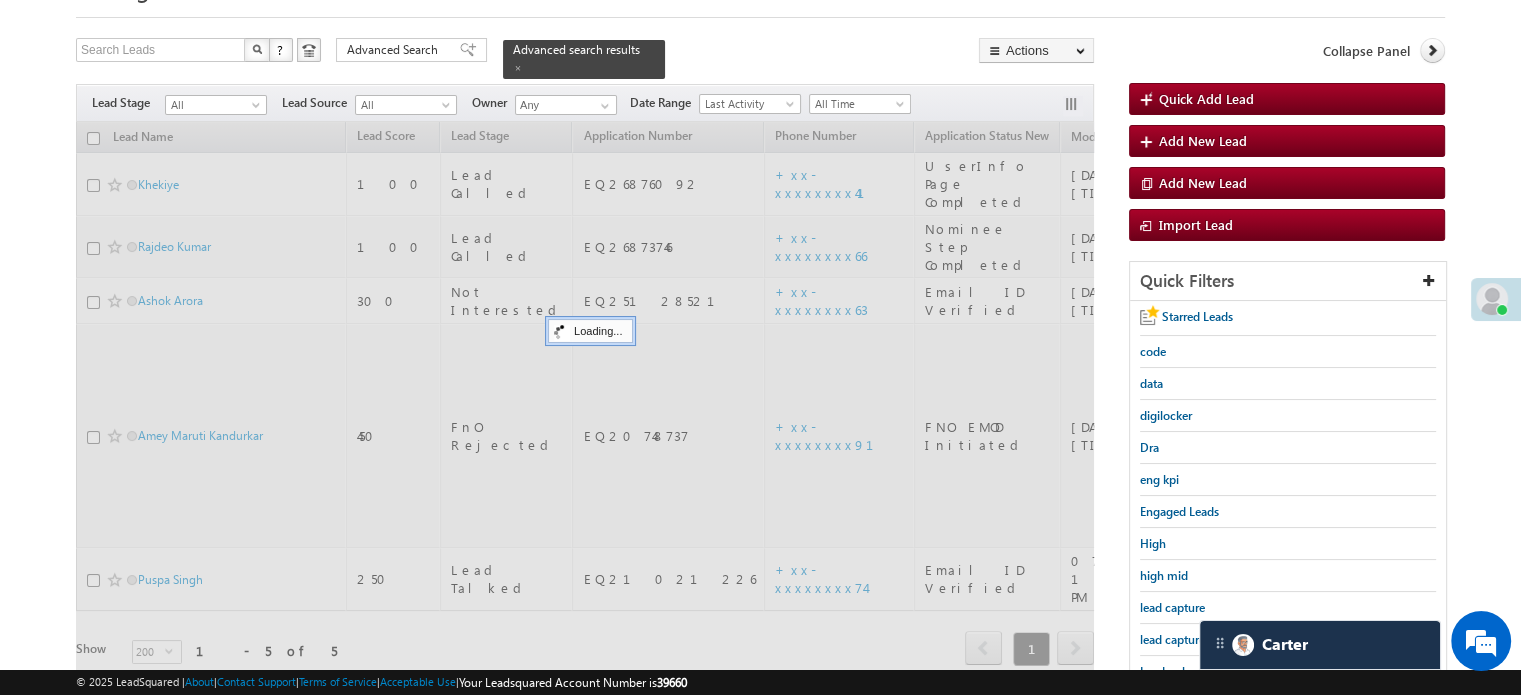 click on "lead capture new" at bounding box center [1185, 639] 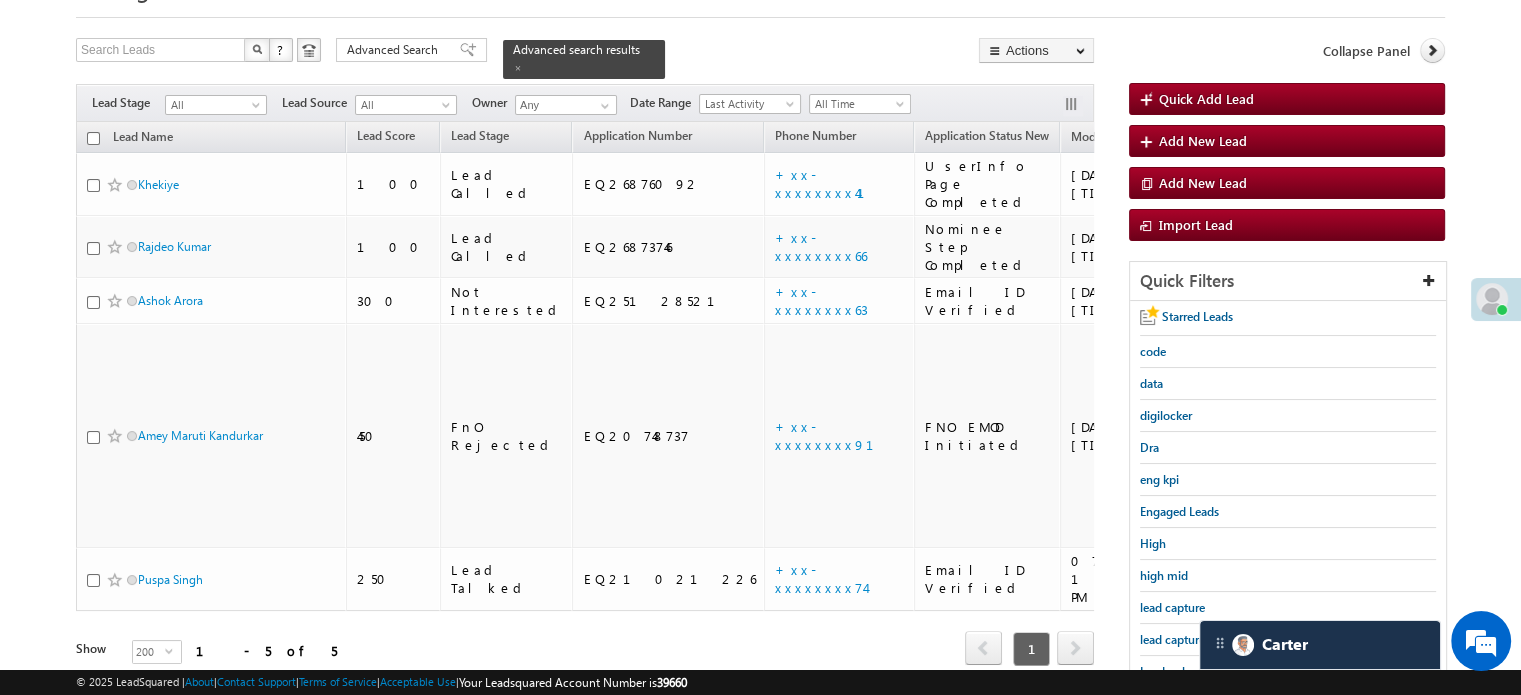 click on "lead capture new" at bounding box center [1288, 640] 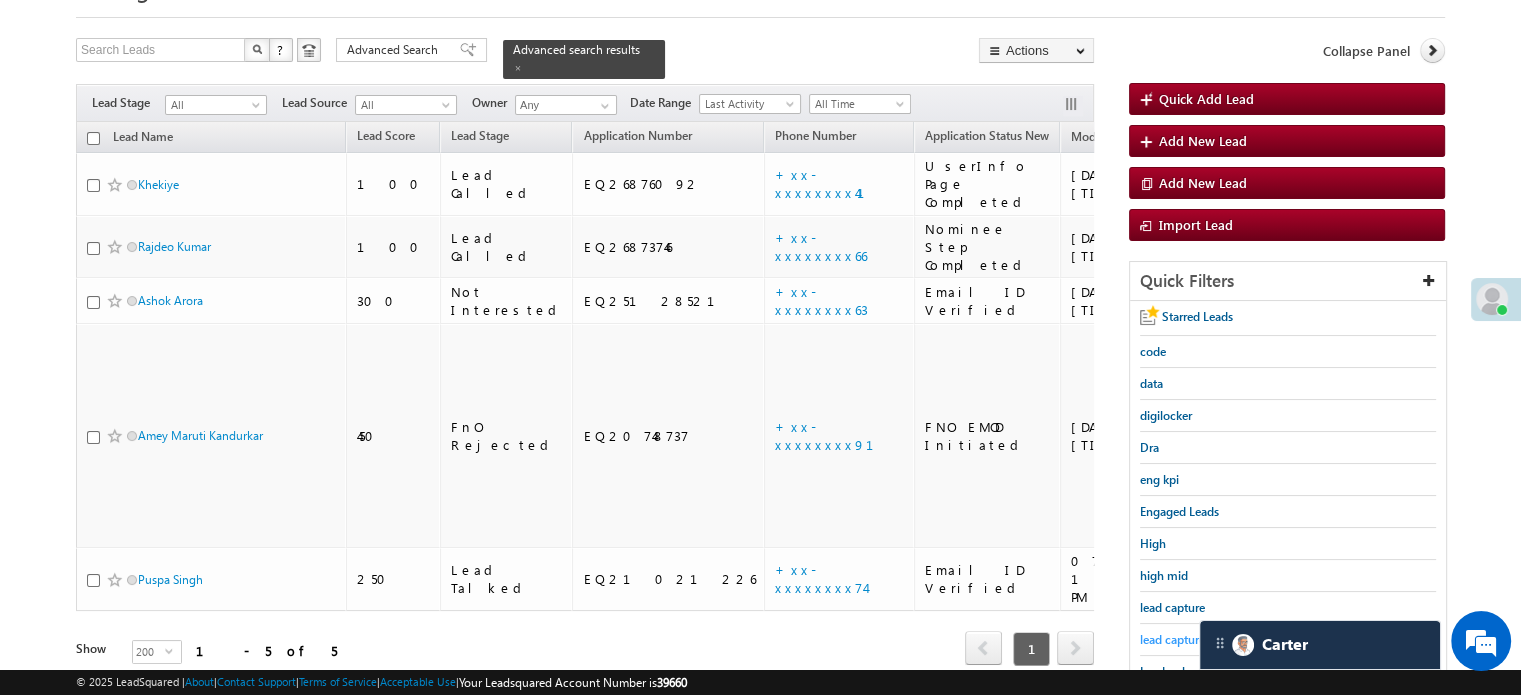 click on "lead capture new" at bounding box center (1185, 639) 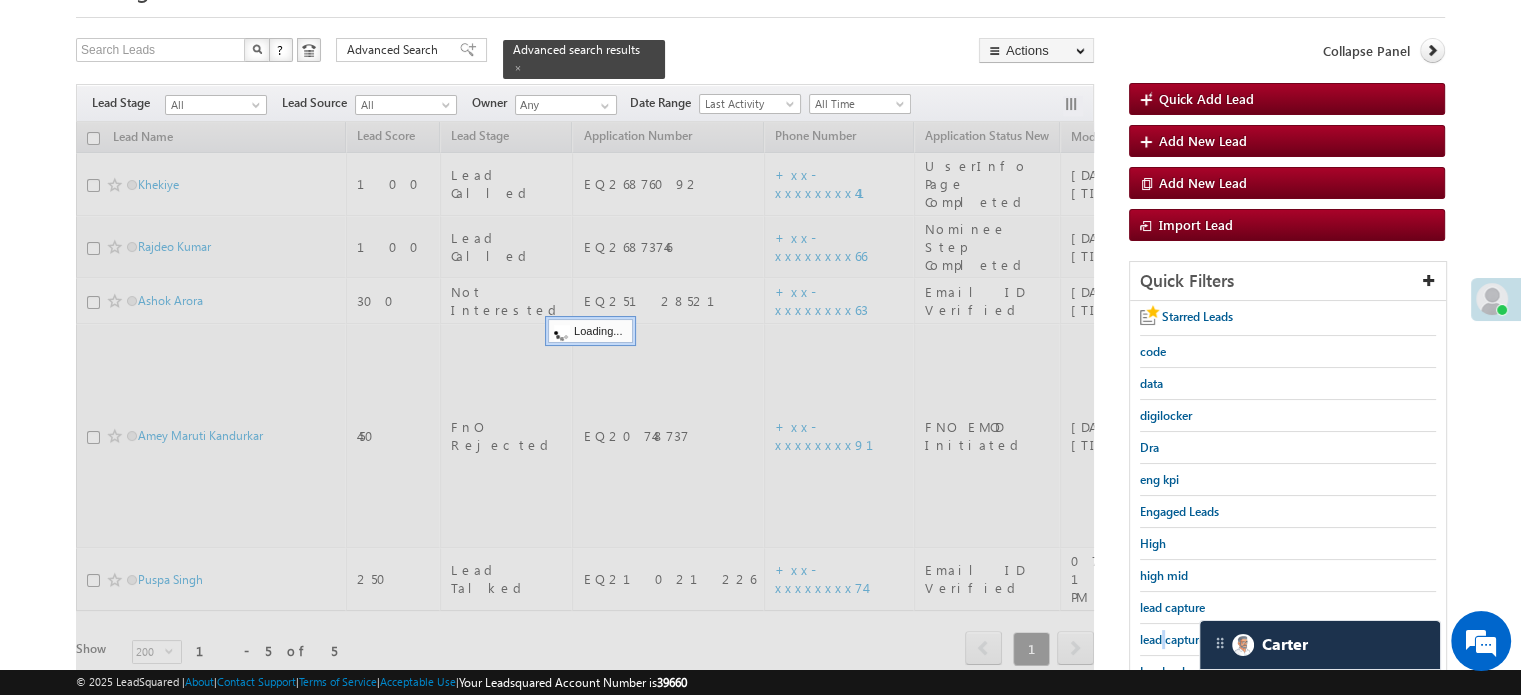 click on "lead capture new" at bounding box center [1185, 639] 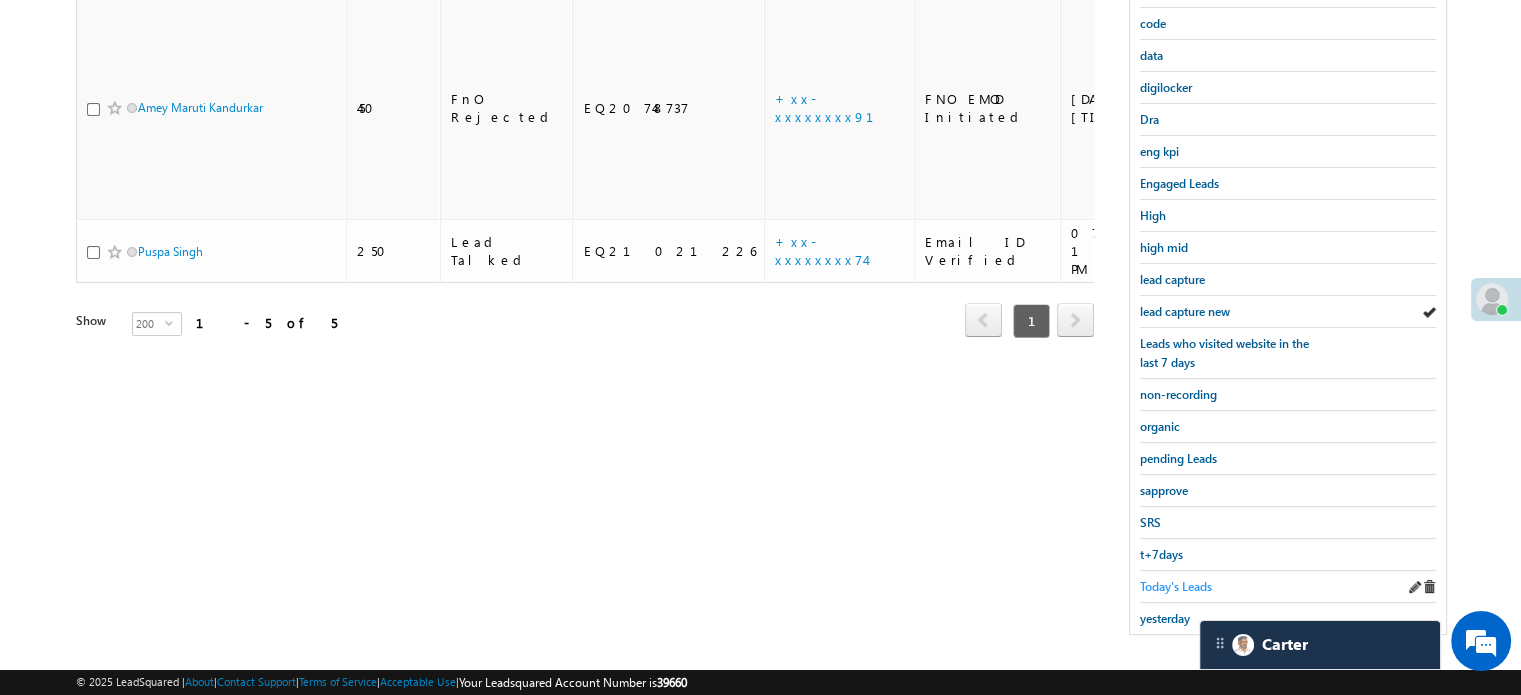 click on "Today's Leads" at bounding box center [1176, 586] 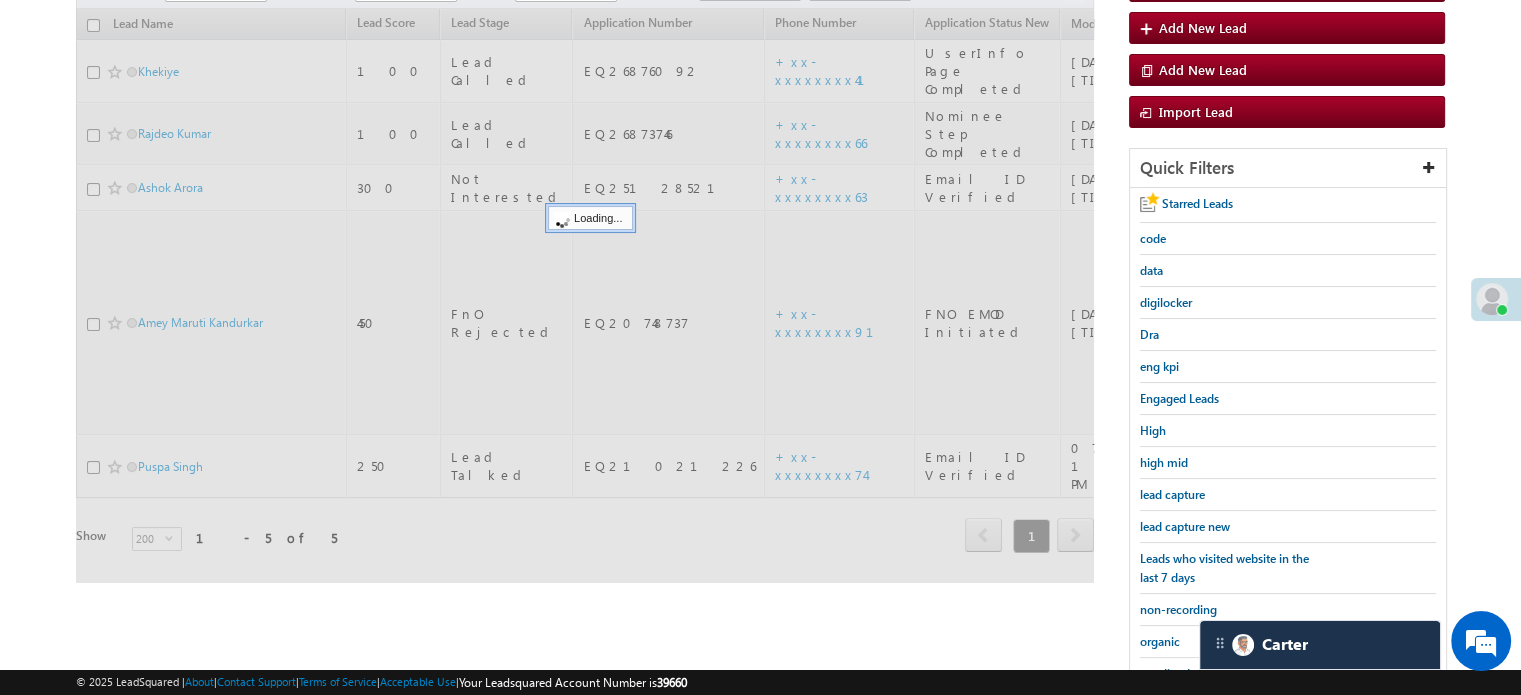 scroll, scrollTop: 29, scrollLeft: 0, axis: vertical 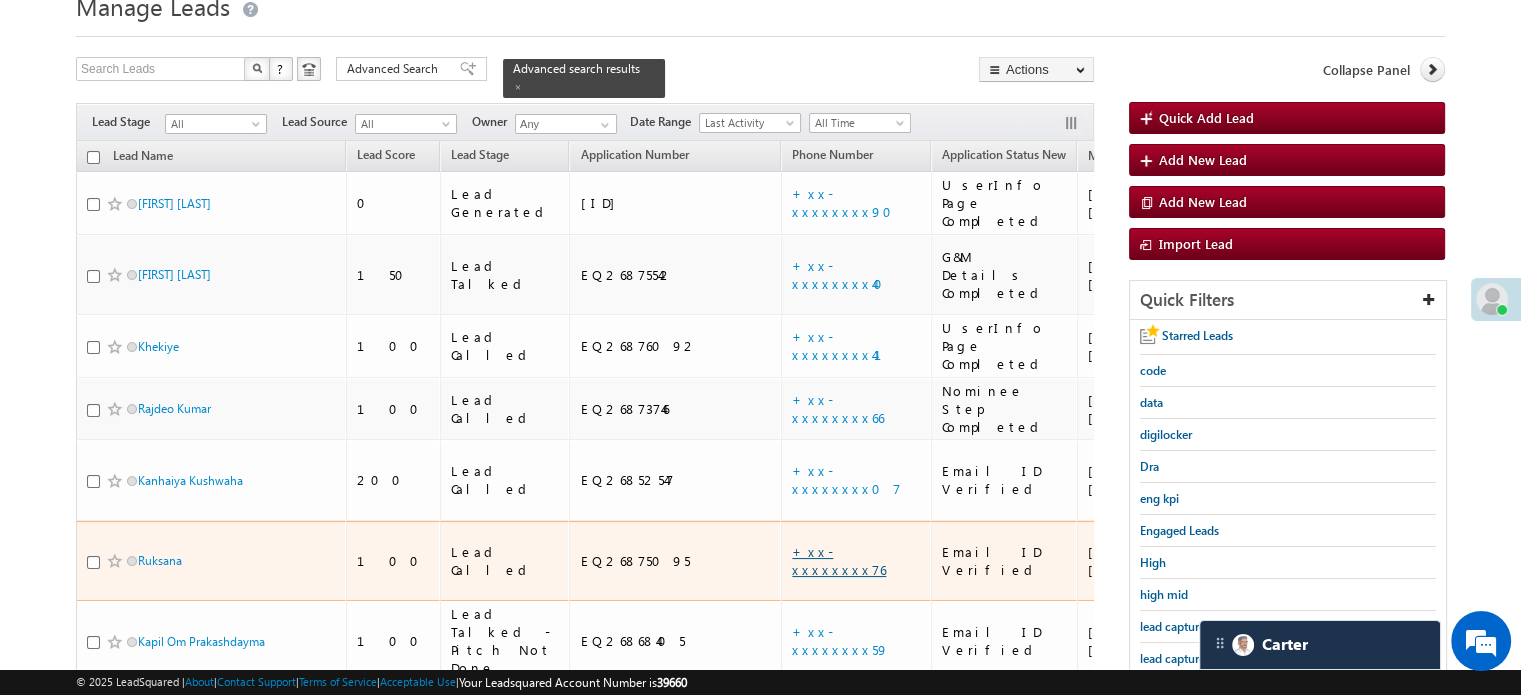 click on "+xx-xxxxxxxx76" at bounding box center [839, 560] 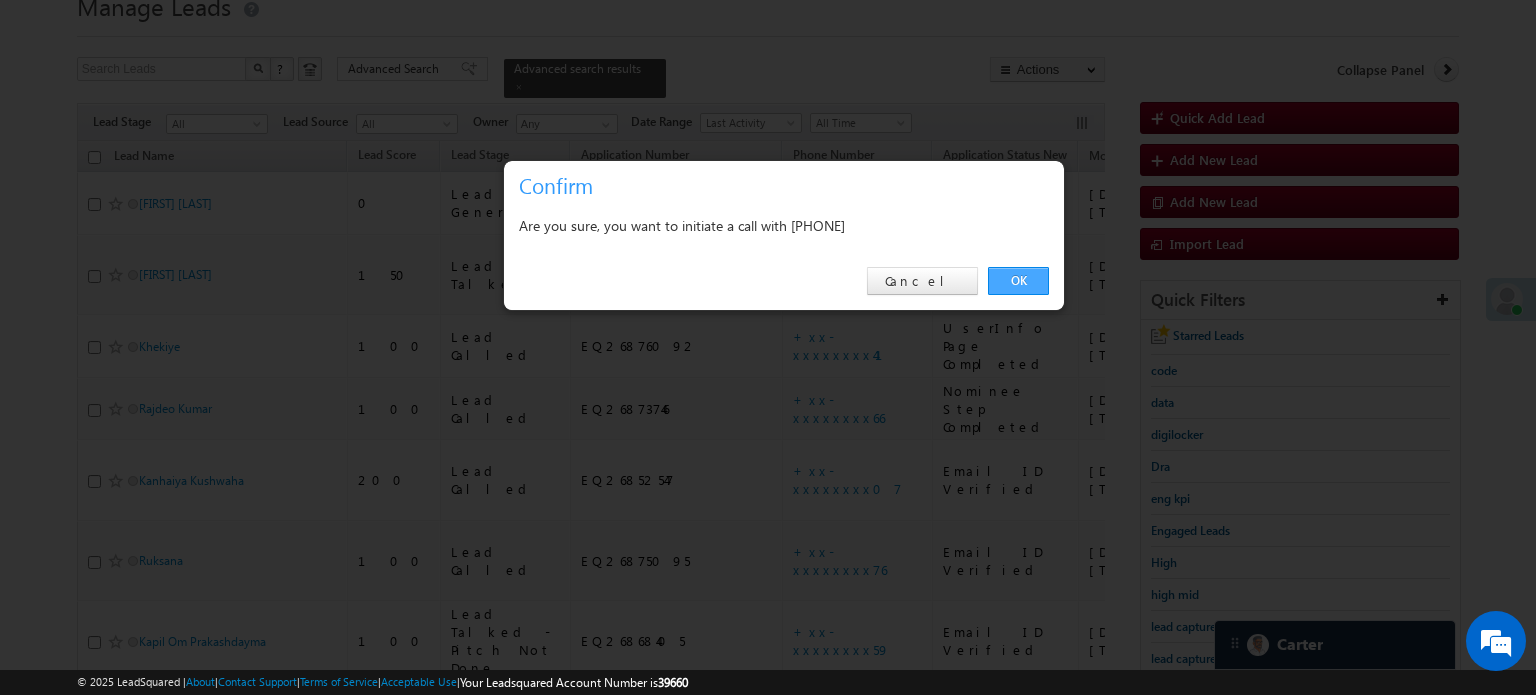 click on "OK" at bounding box center (1018, 281) 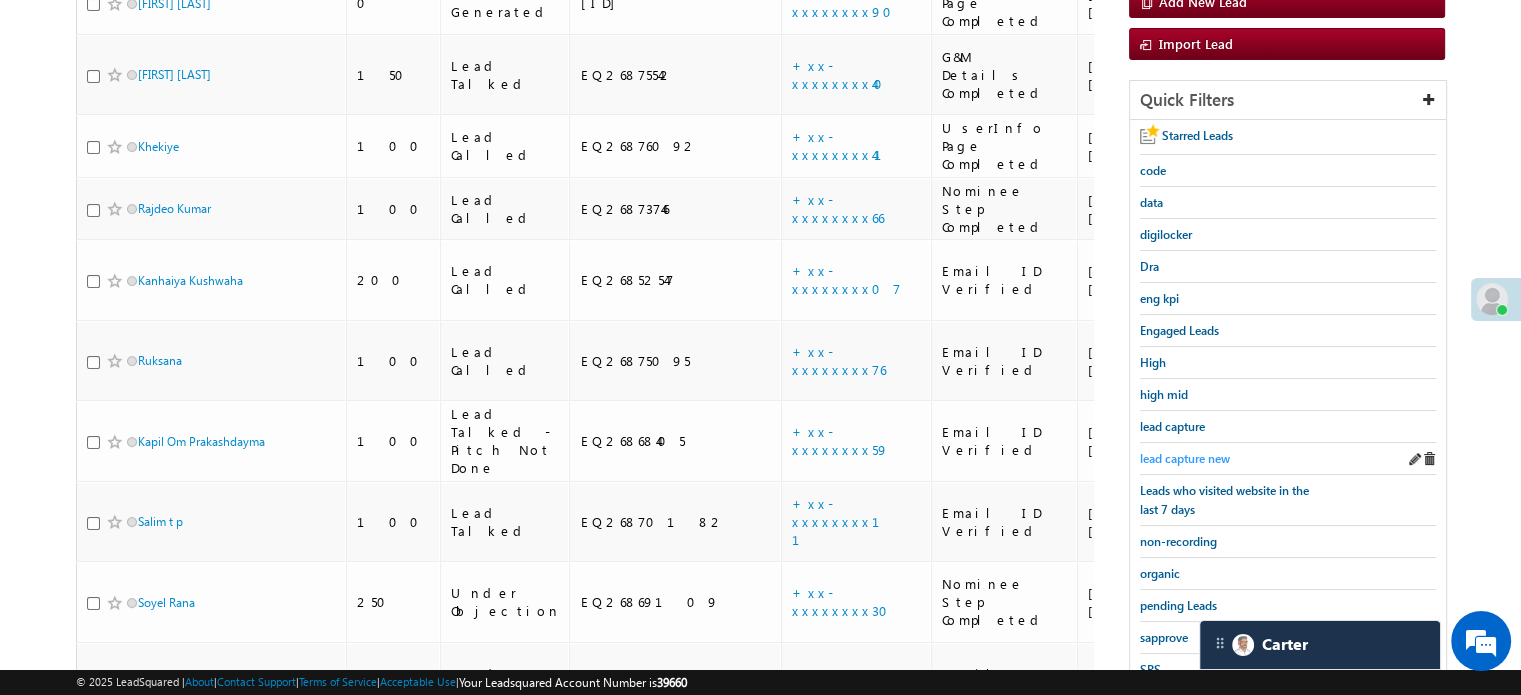 click on "lead capture new" at bounding box center [1185, 458] 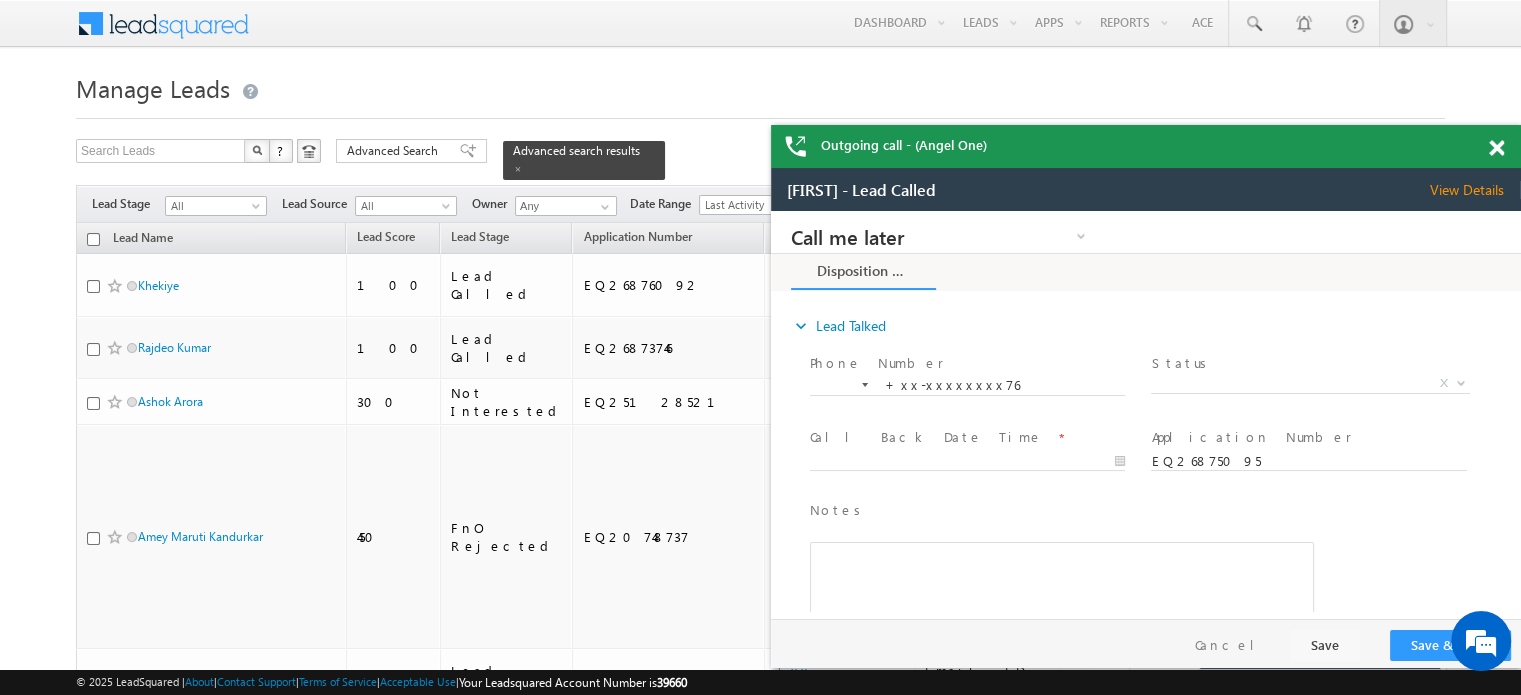 scroll, scrollTop: 0, scrollLeft: 0, axis: both 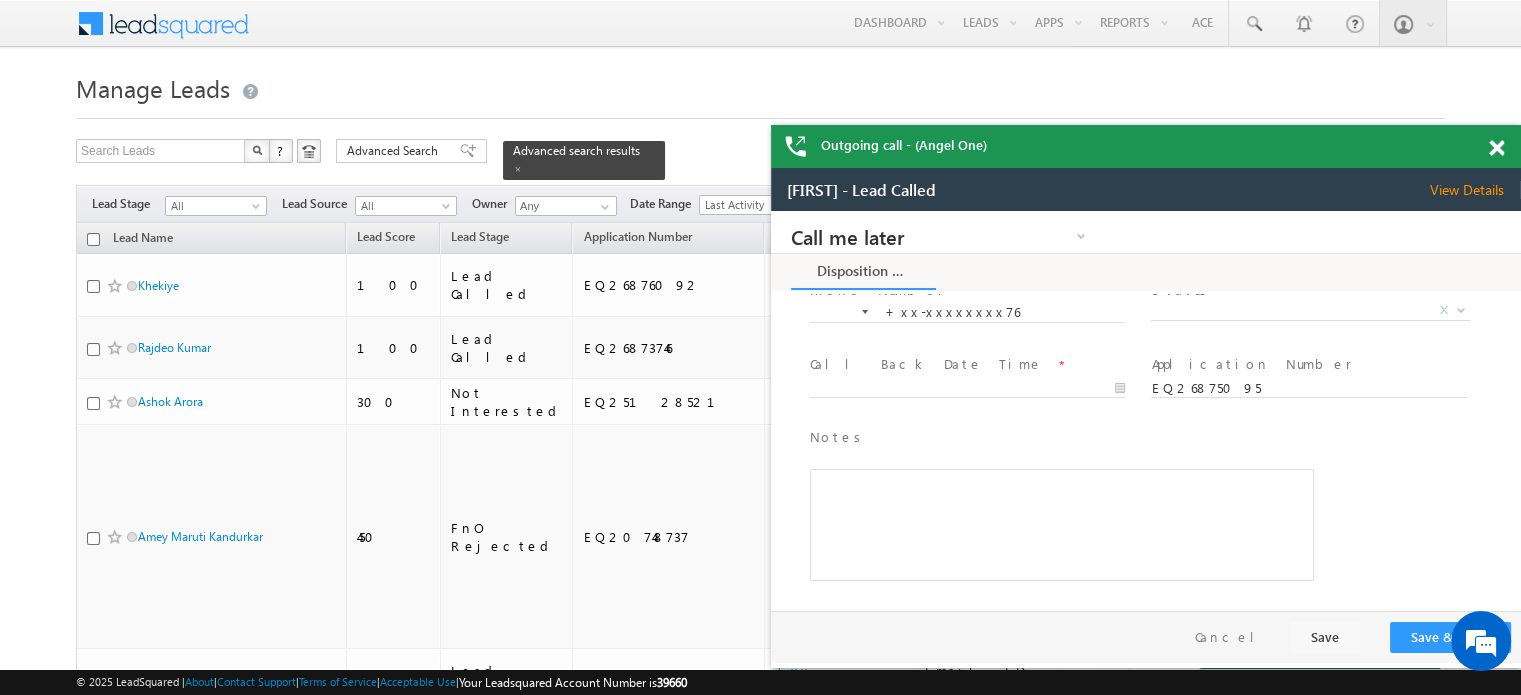 click at bounding box center (1496, 148) 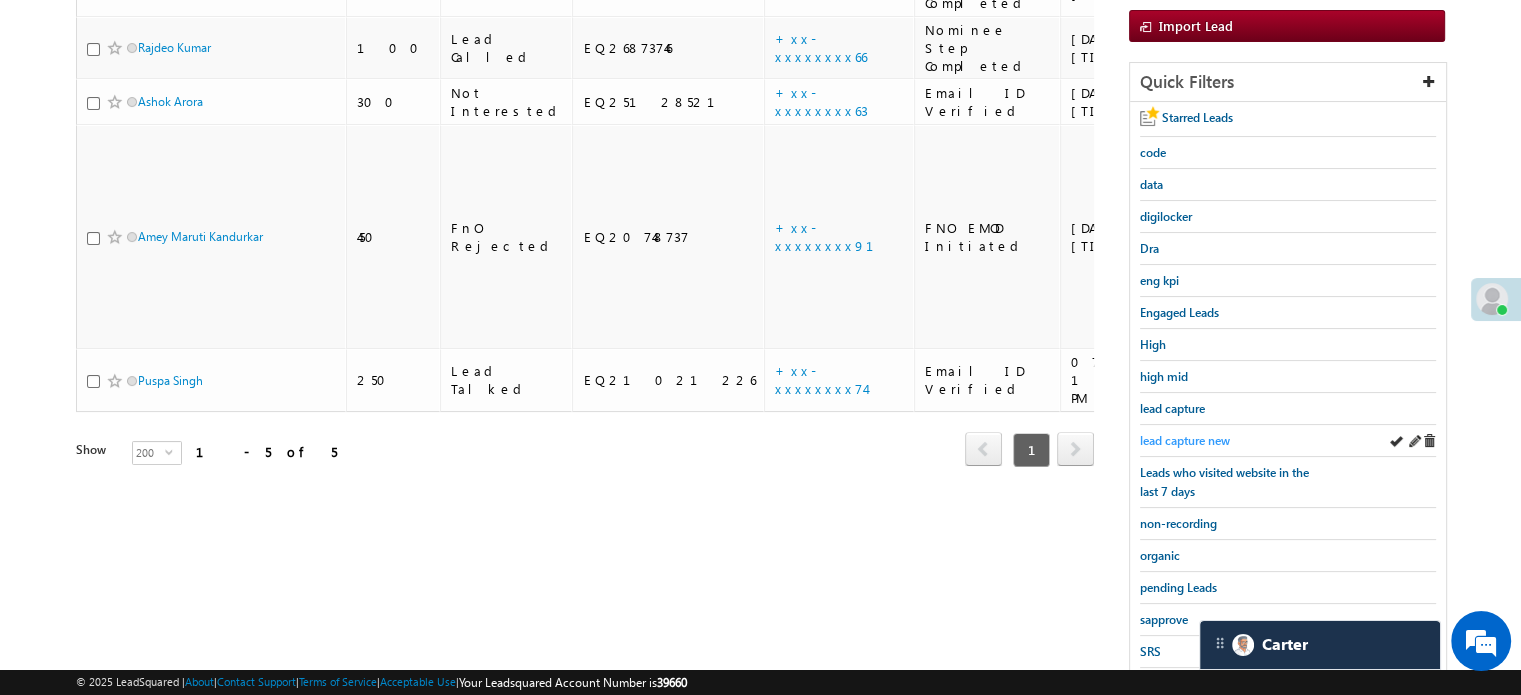click on "lead capture new" at bounding box center [1185, 440] 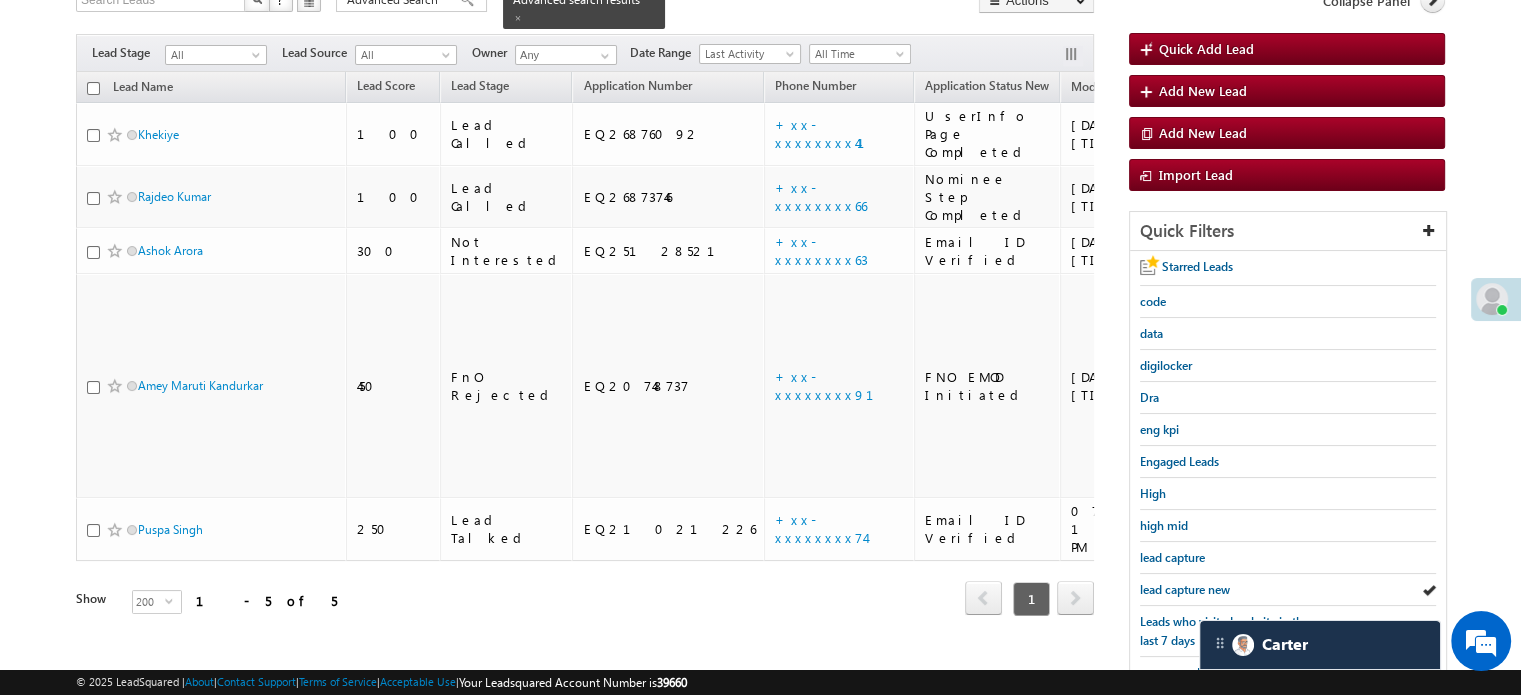 scroll, scrollTop: 200, scrollLeft: 0, axis: vertical 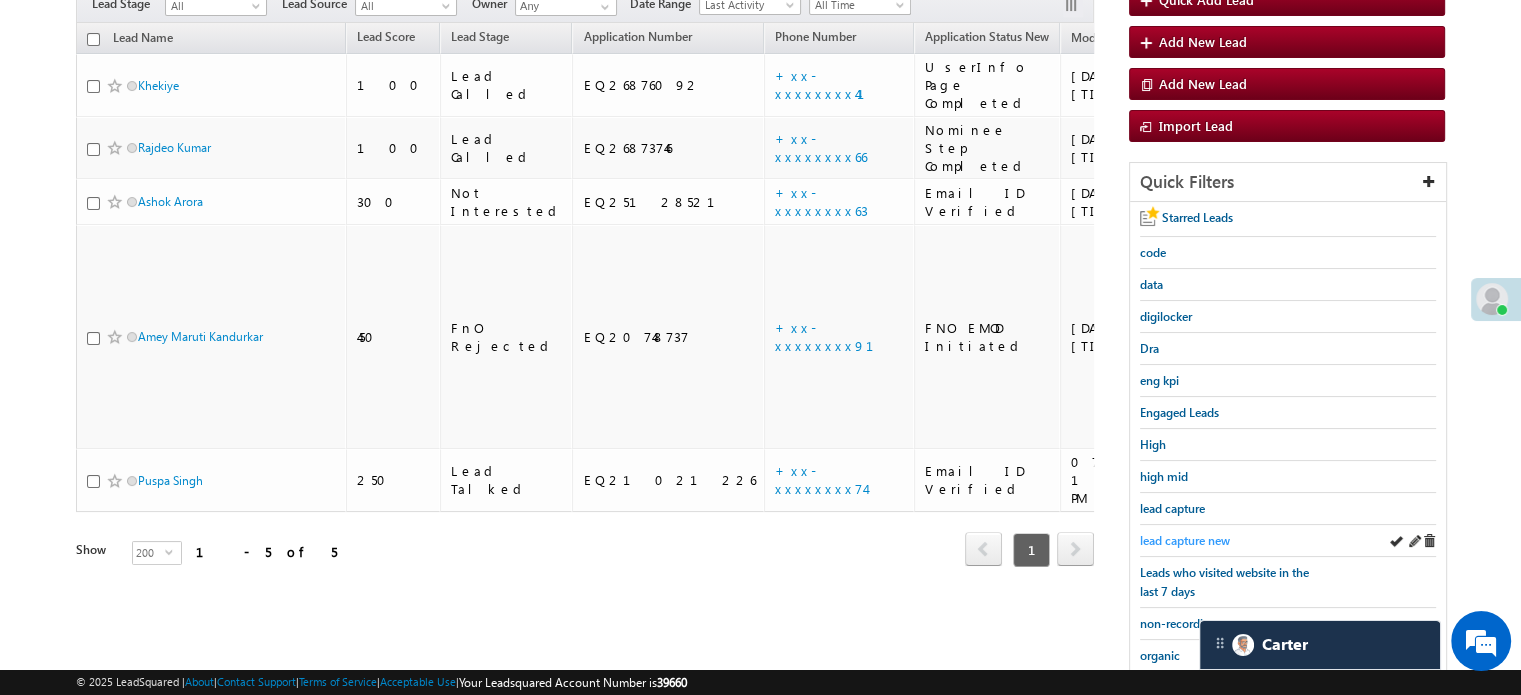 click on "lead capture new" at bounding box center [1185, 540] 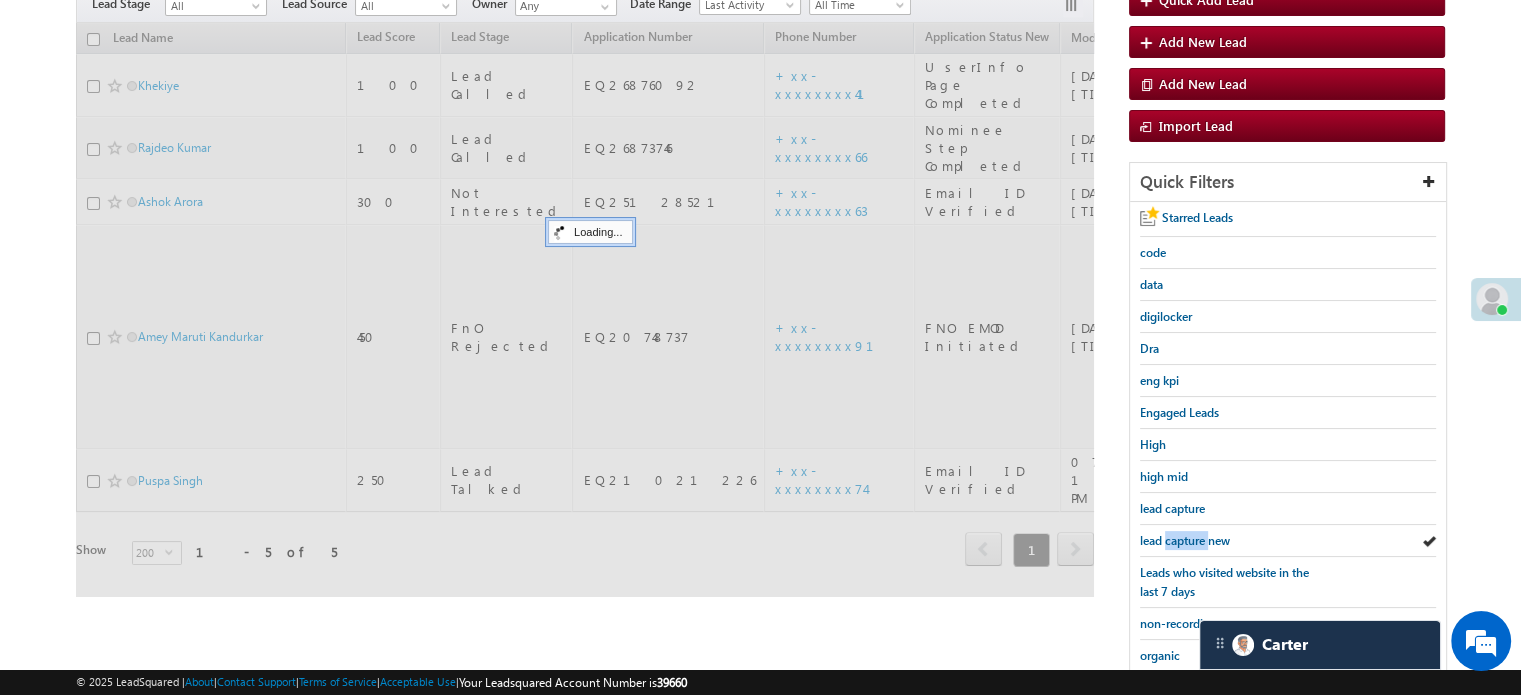 click on "lead capture new" at bounding box center [1185, 540] 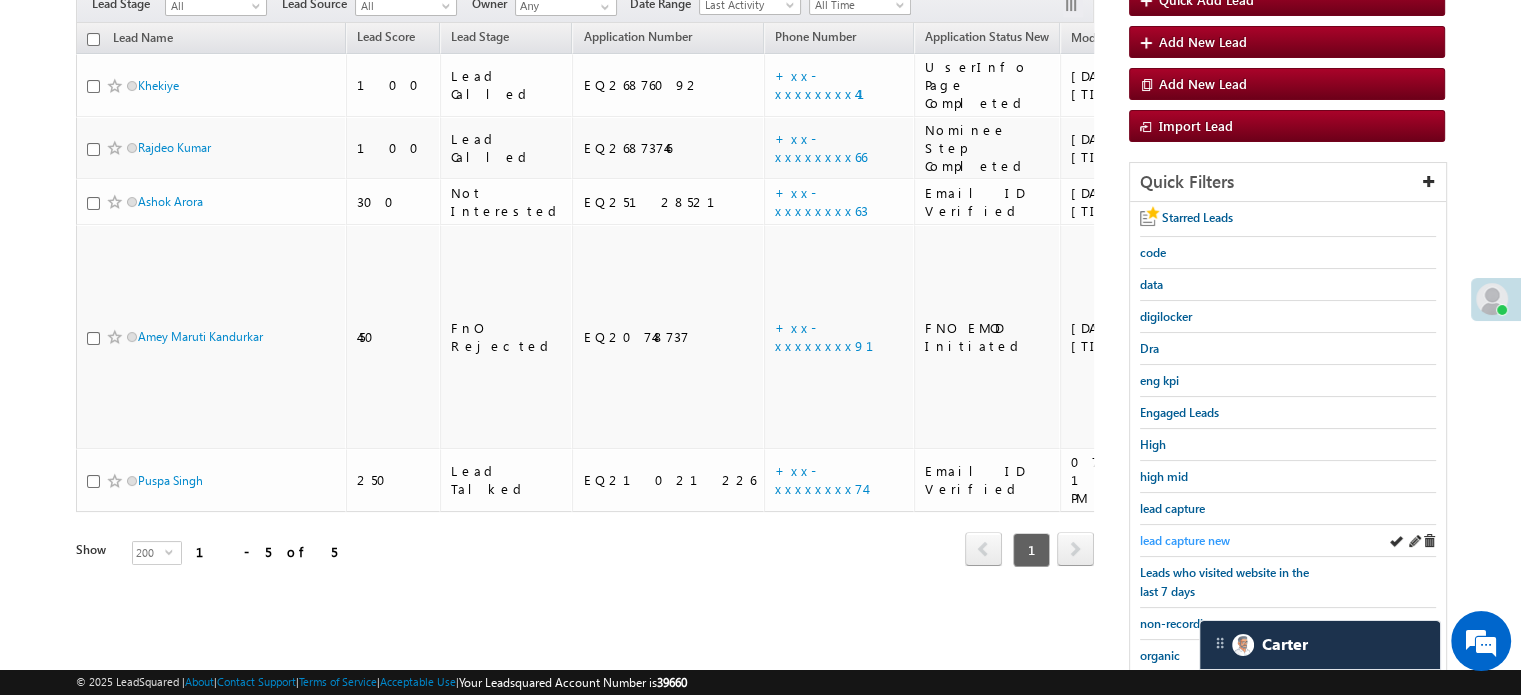 click on "lead capture new" at bounding box center (1185, 540) 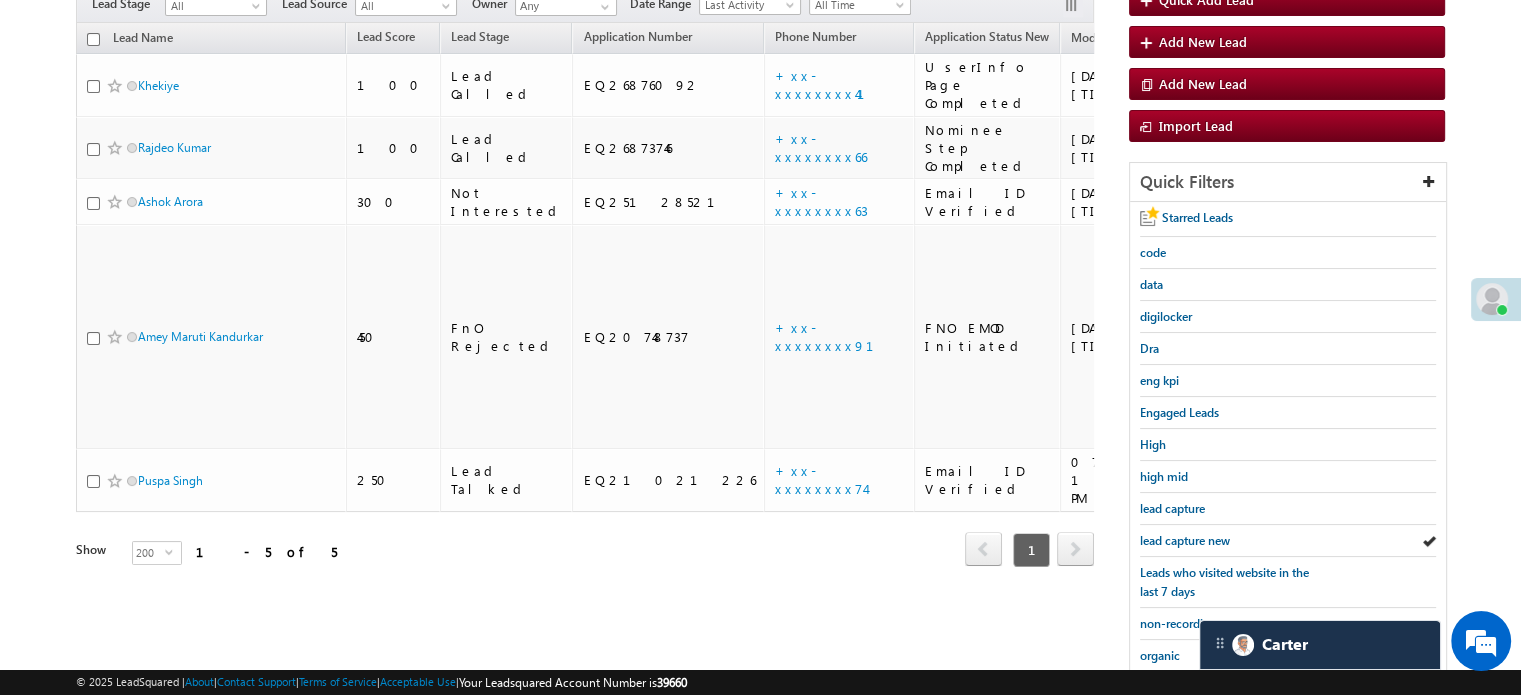 click on "lead capture new" at bounding box center [1185, 540] 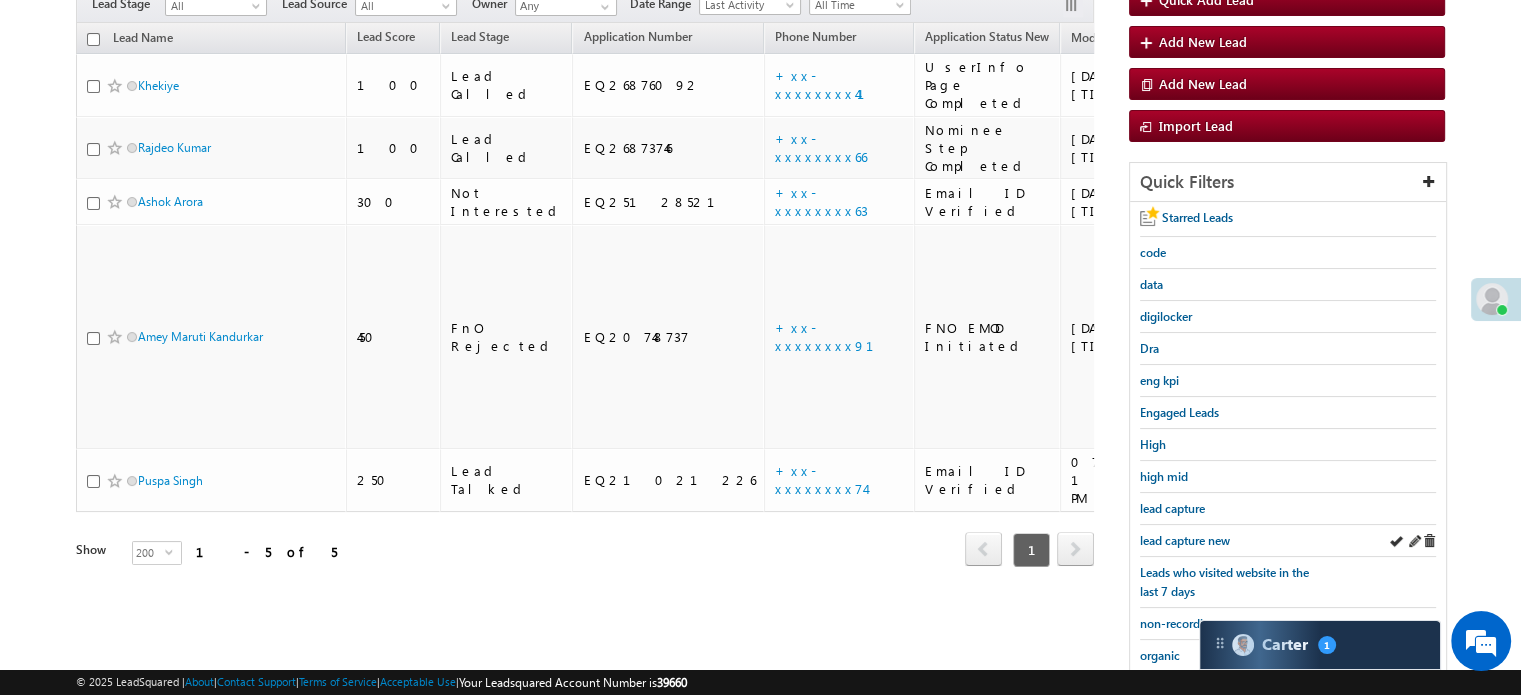 click on "lead capture new" at bounding box center [1288, 541] 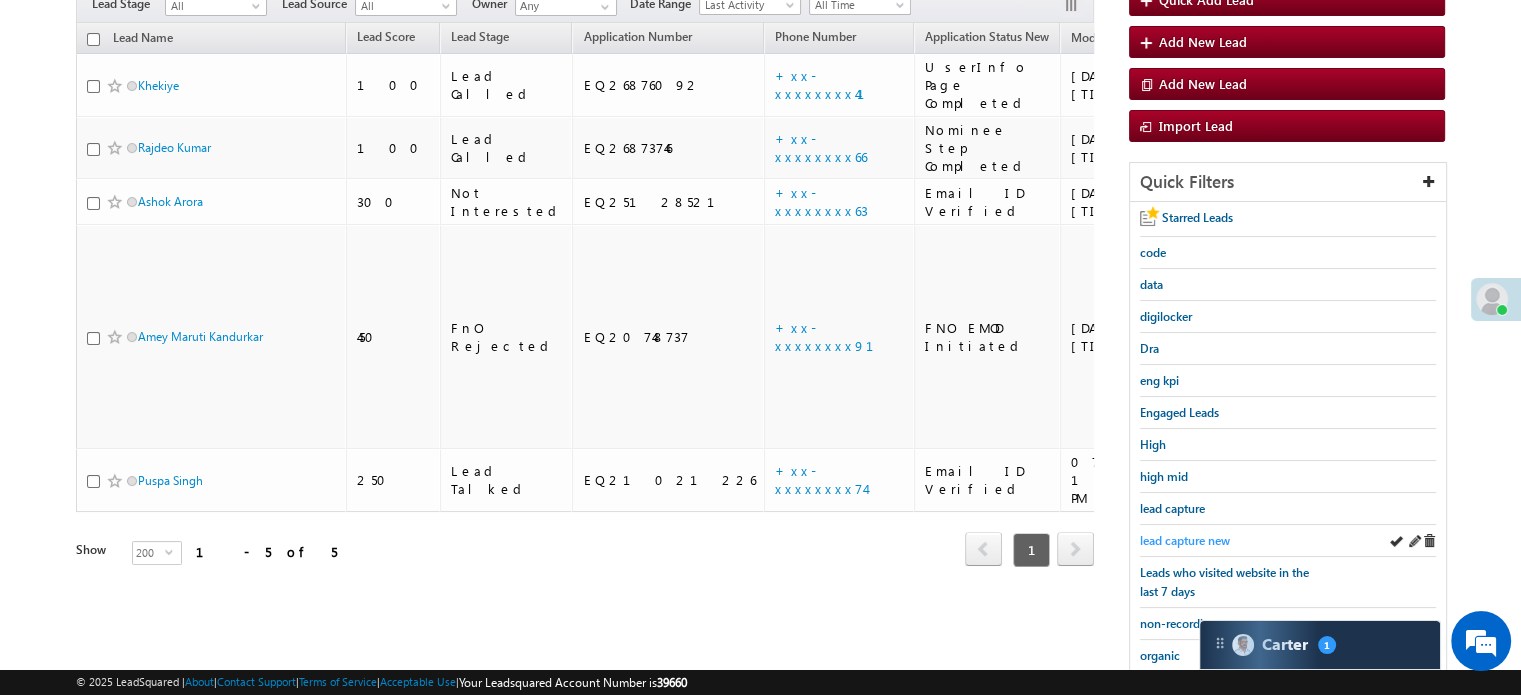 click on "lead capture new" at bounding box center (1185, 540) 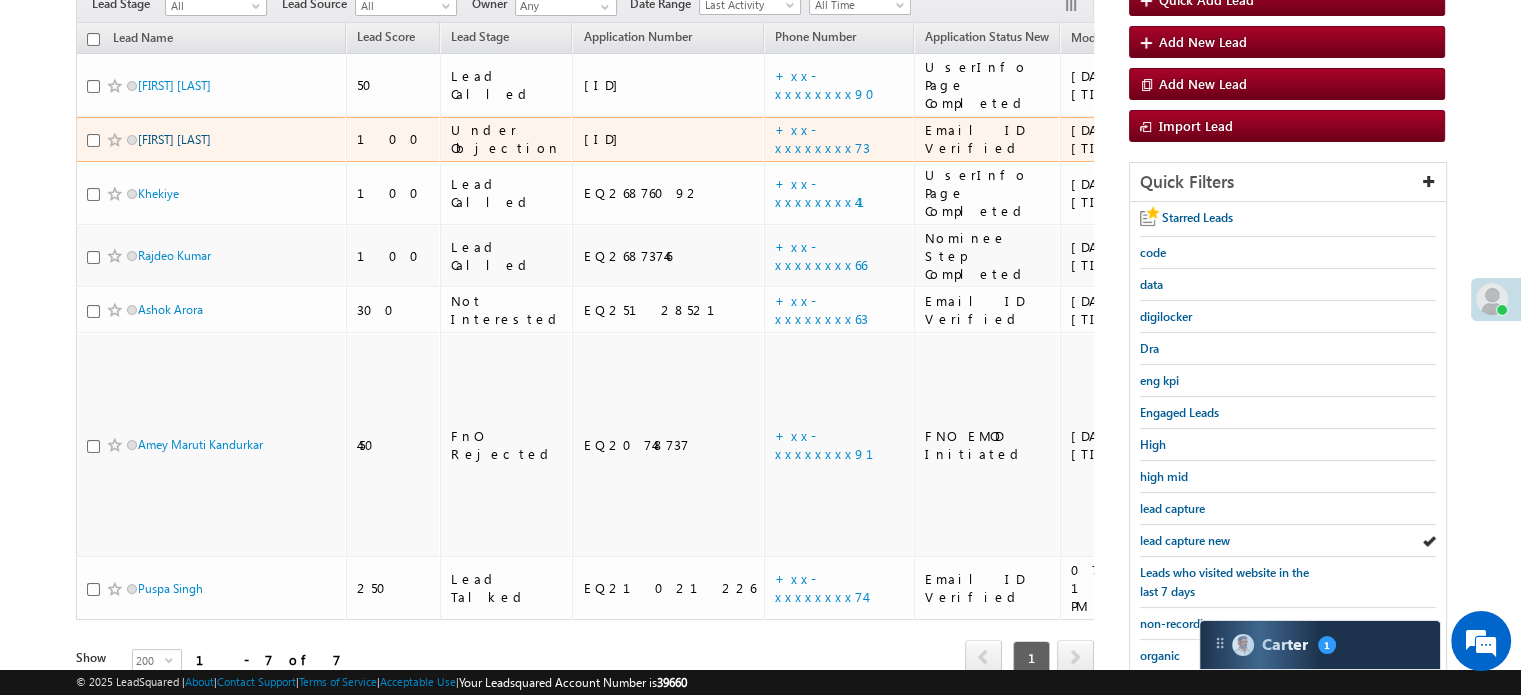 drag, startPoint x: 203, startPoint y: 111, endPoint x: 213, endPoint y: 113, distance: 10.198039 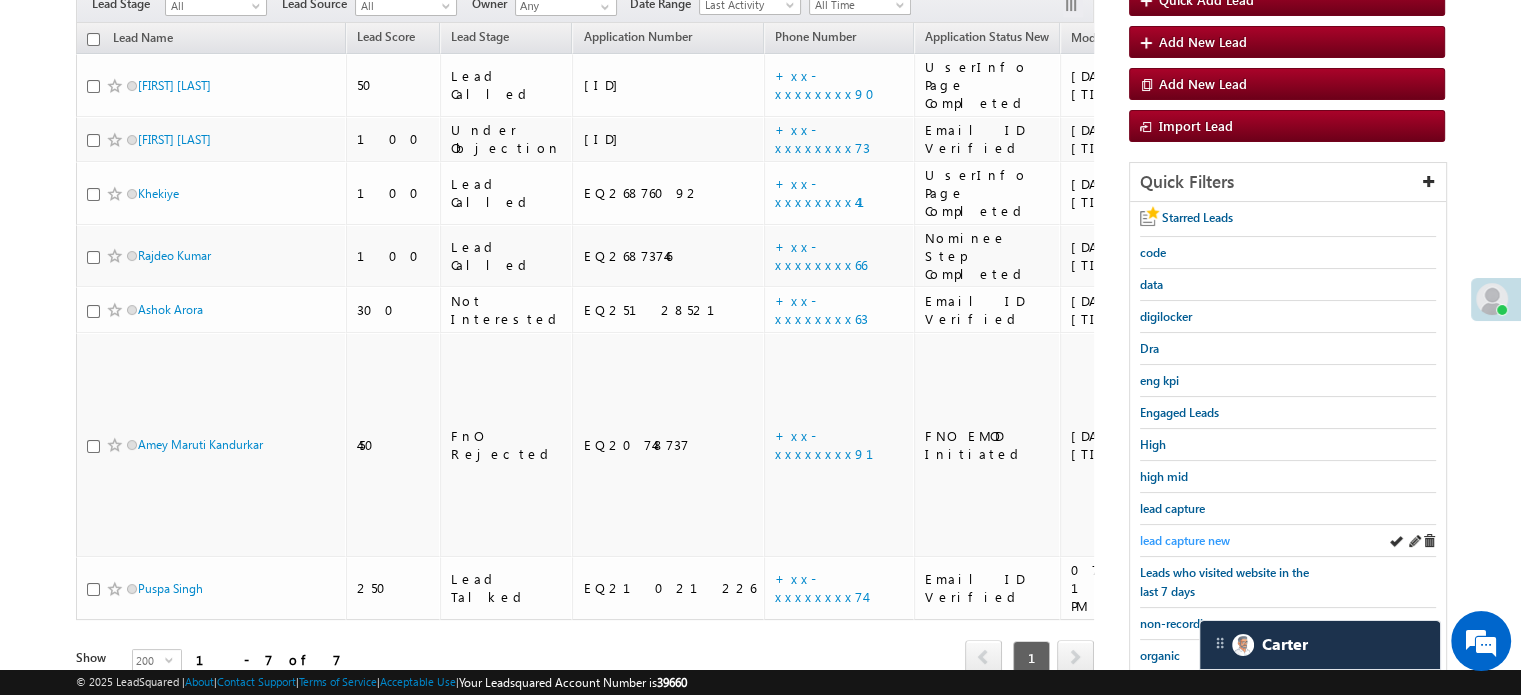 click on "lead capture new" at bounding box center [1185, 540] 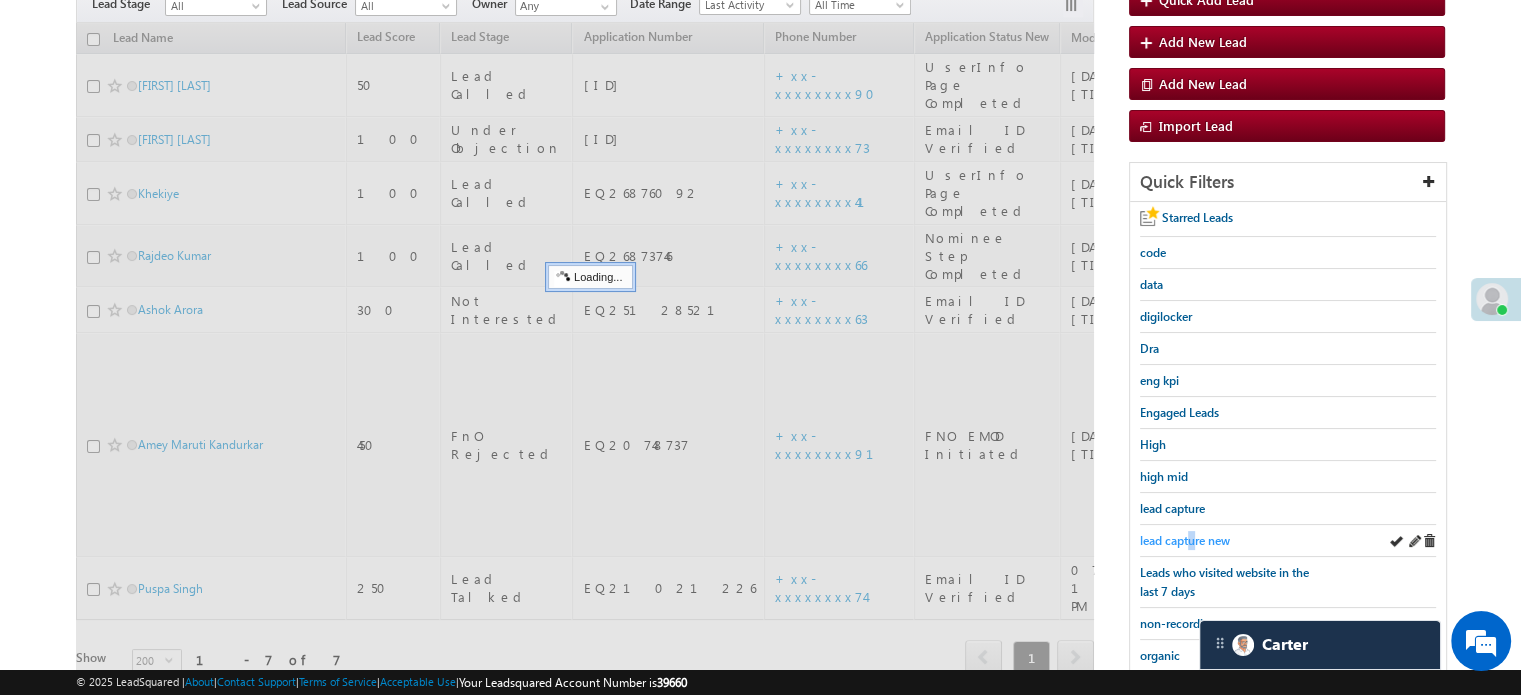 click on "lead capture new" at bounding box center [1185, 540] 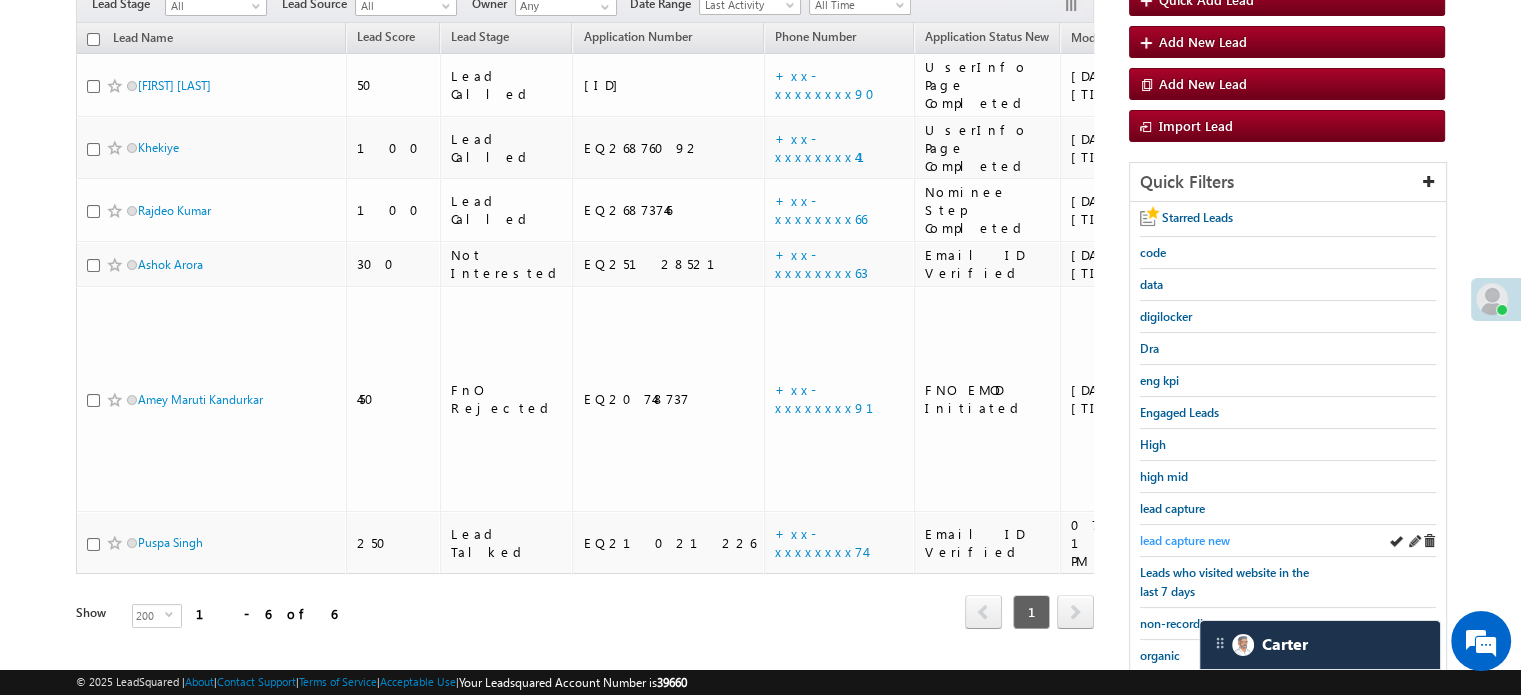 click on "lead capture new" at bounding box center (1185, 540) 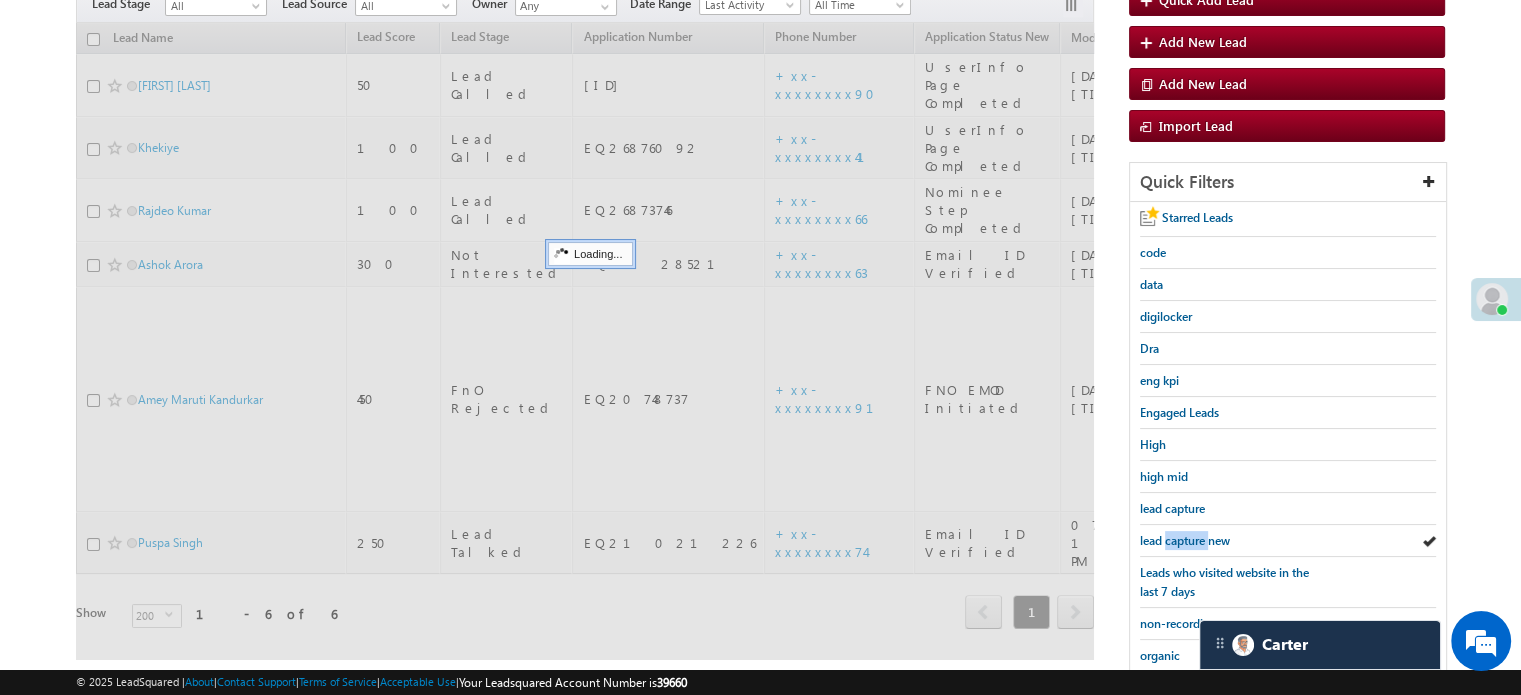 click on "lead capture new" at bounding box center [1185, 540] 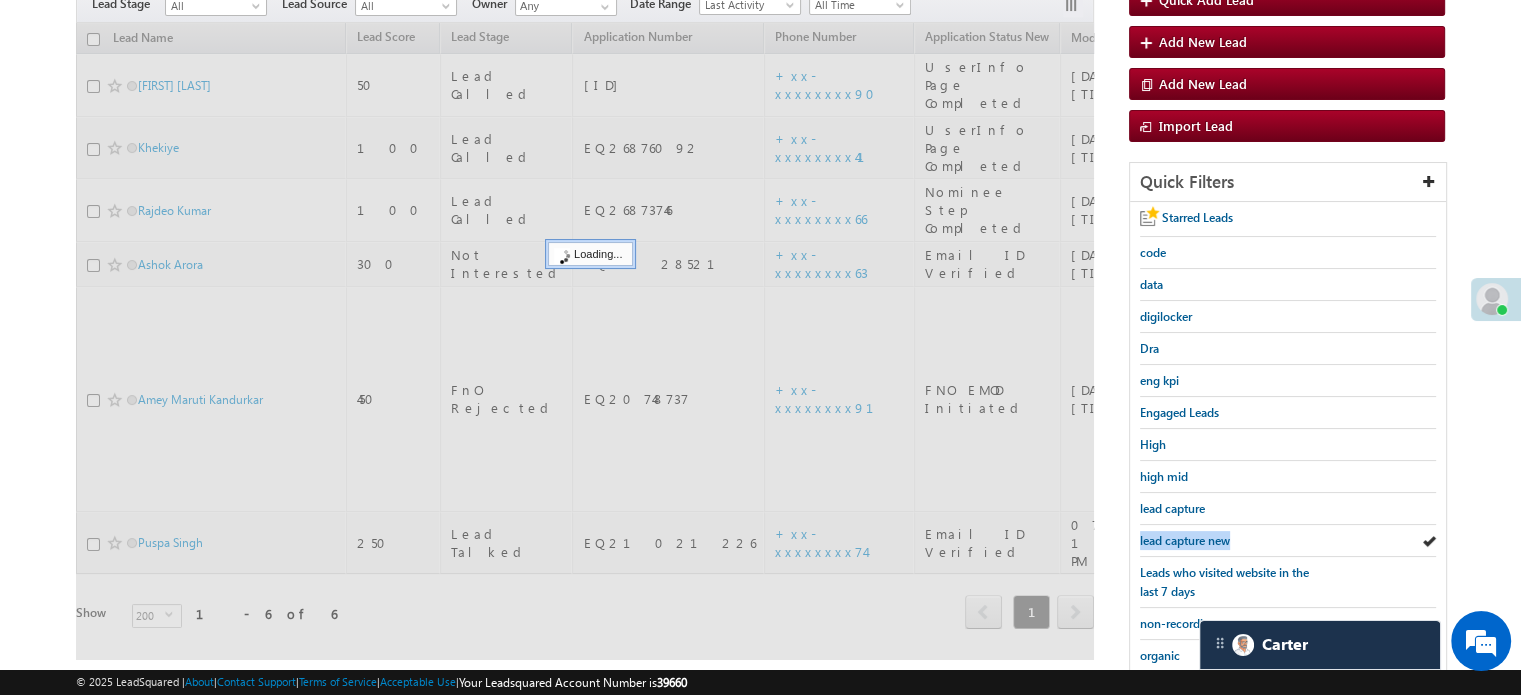 click on "lead capture new" at bounding box center [1185, 540] 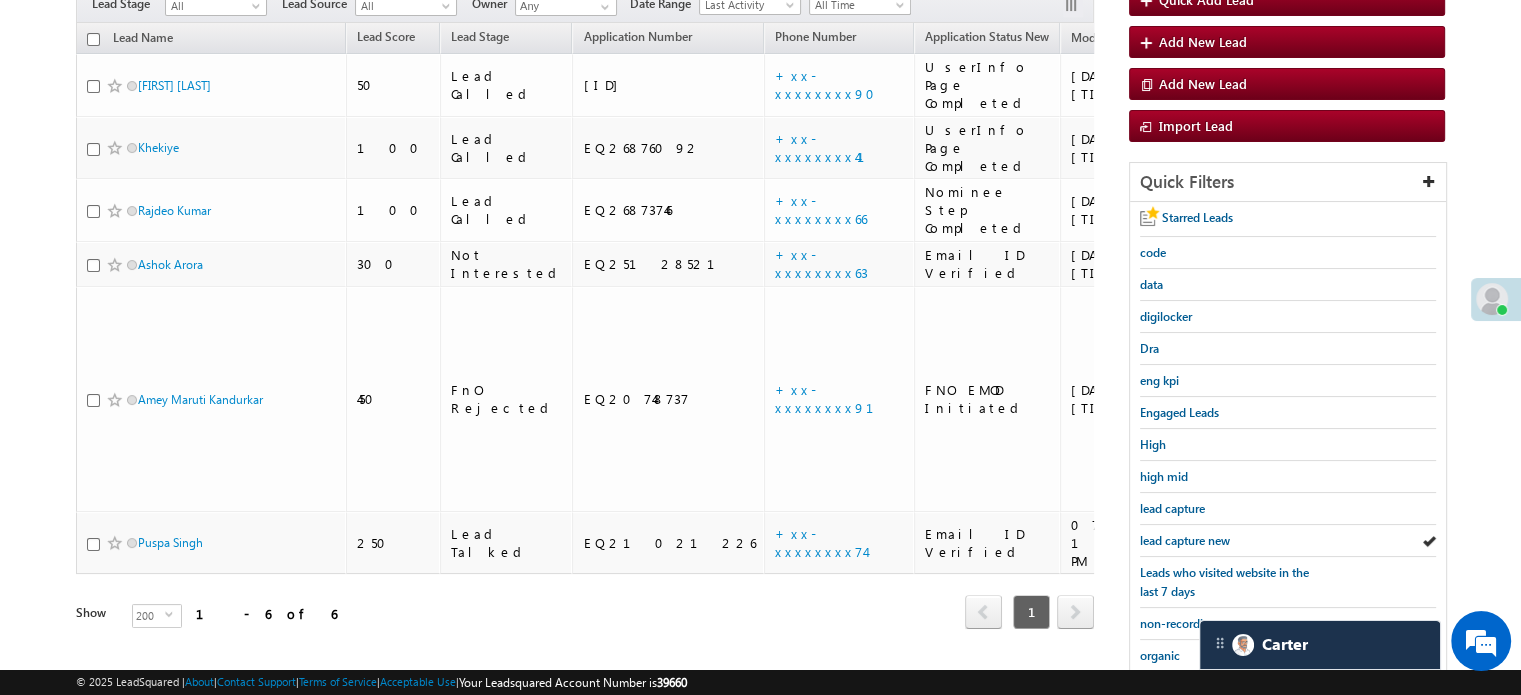 click on "lead capture new" at bounding box center [1185, 540] 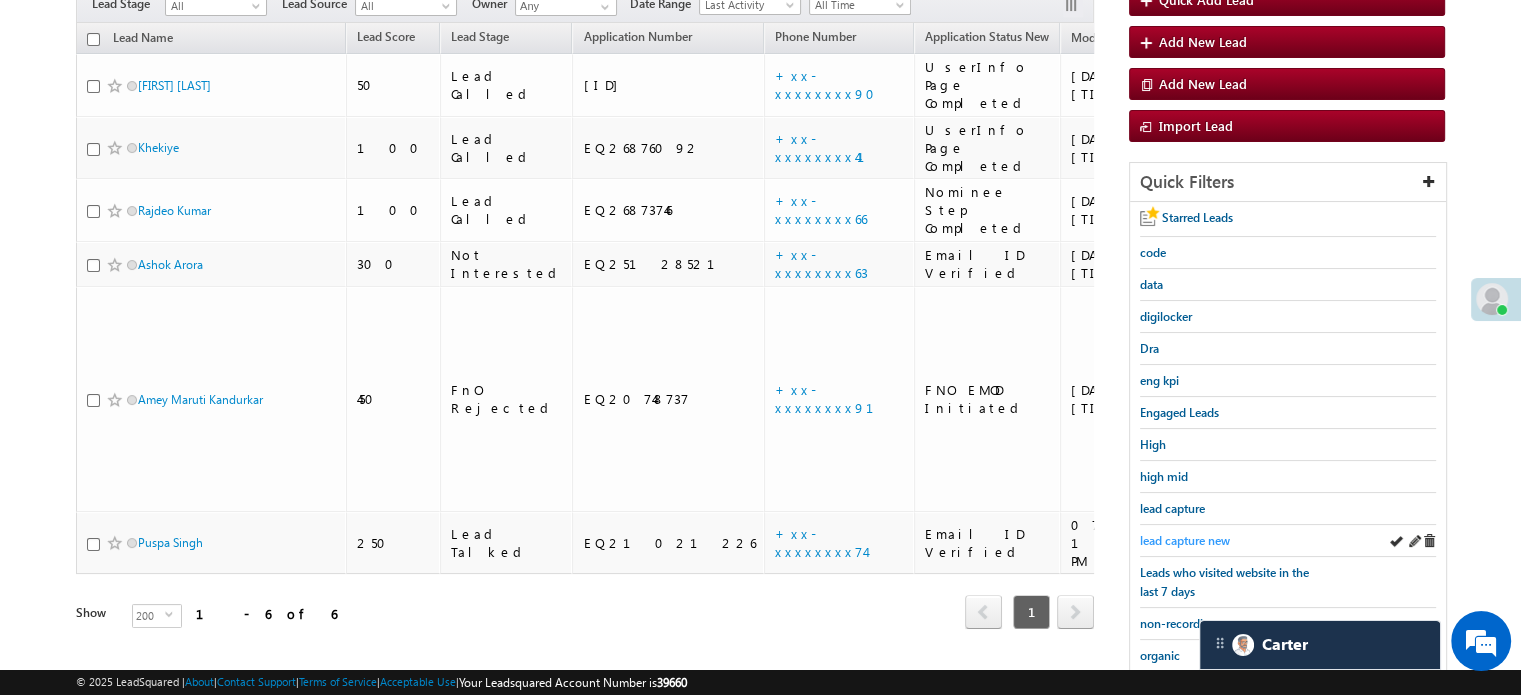 click on "lead capture new" at bounding box center [1185, 540] 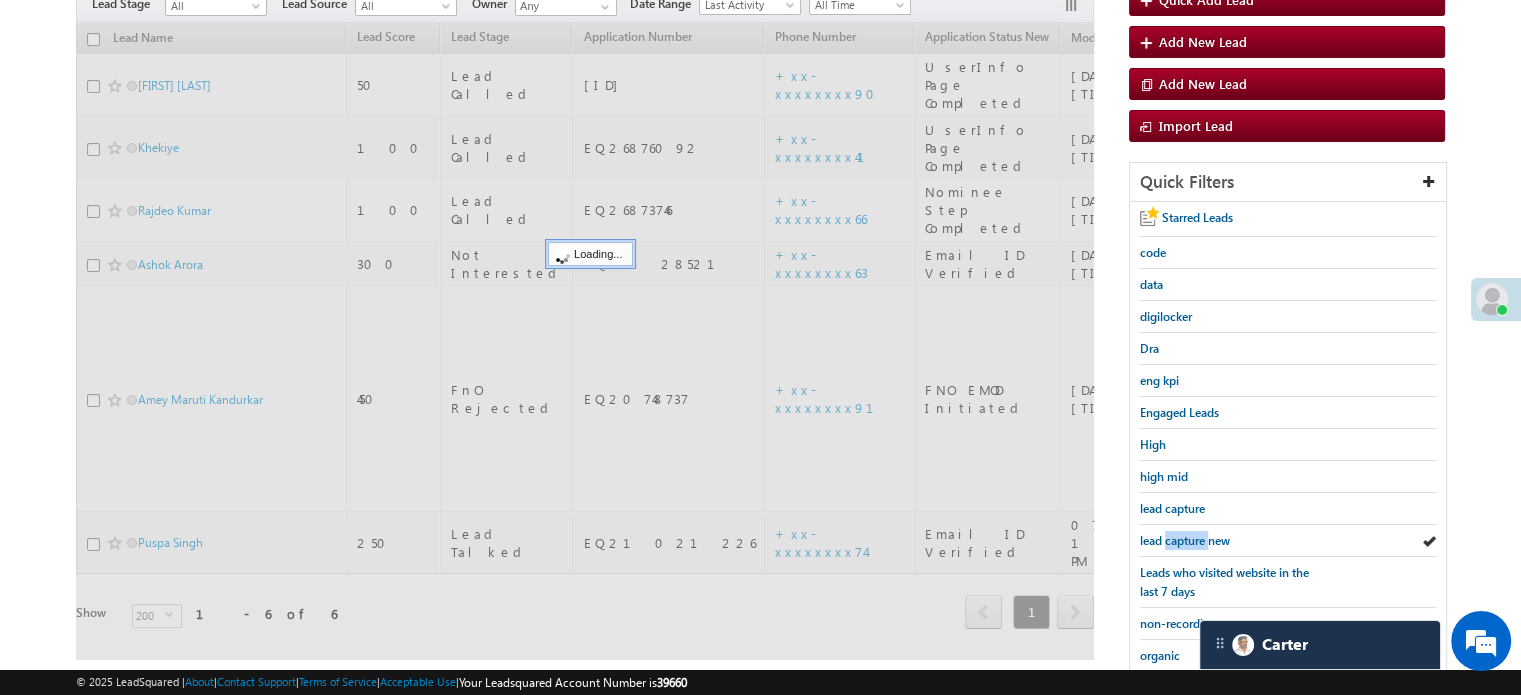 click on "lead capture new" at bounding box center (1185, 540) 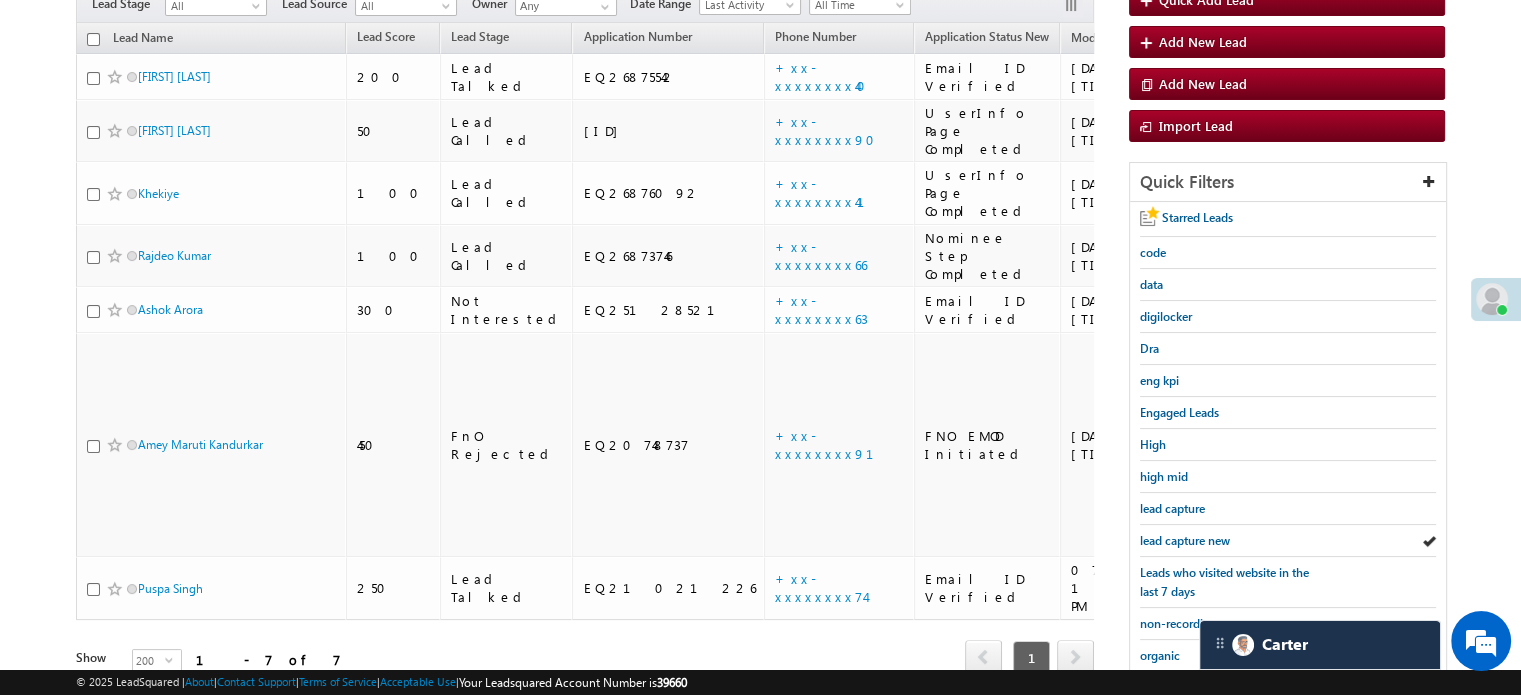 click on "lead capture new" at bounding box center [1185, 540] 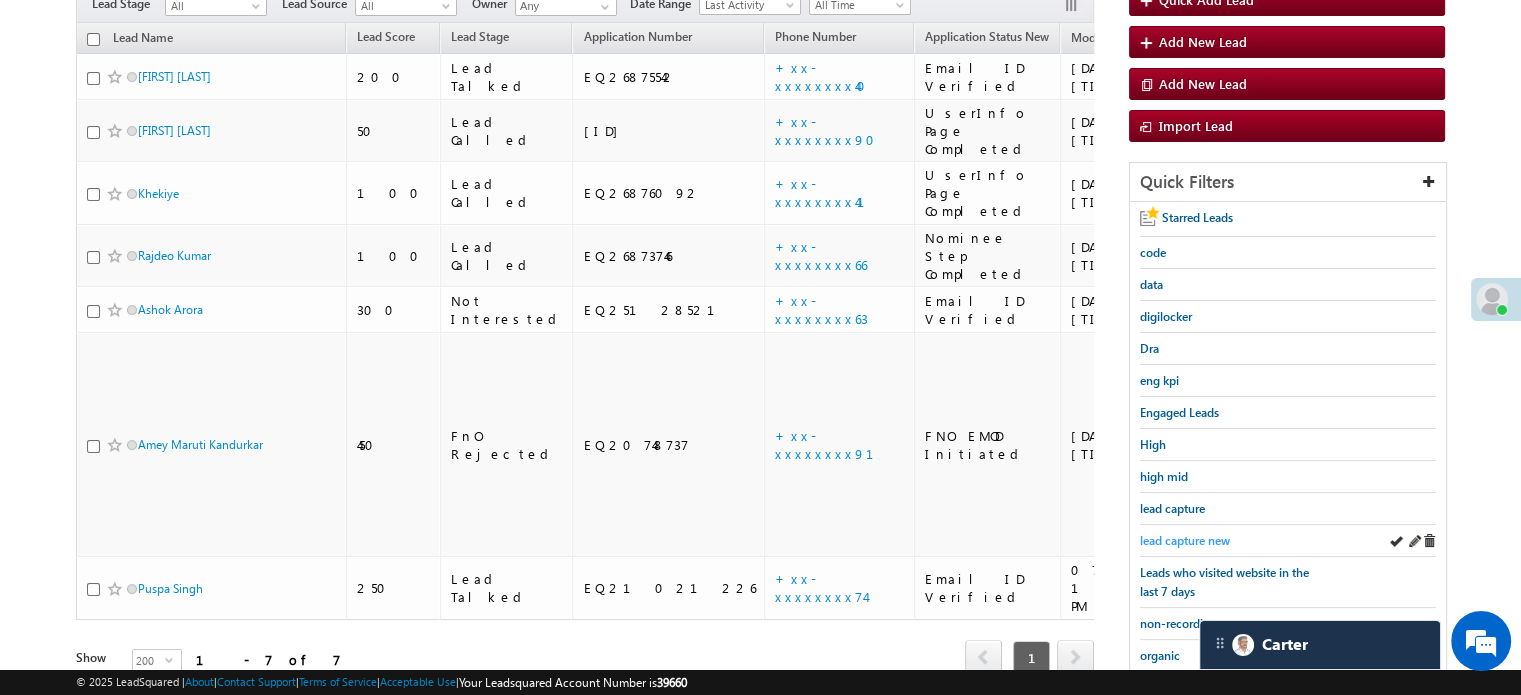 click on "lead capture new" at bounding box center (1185, 540) 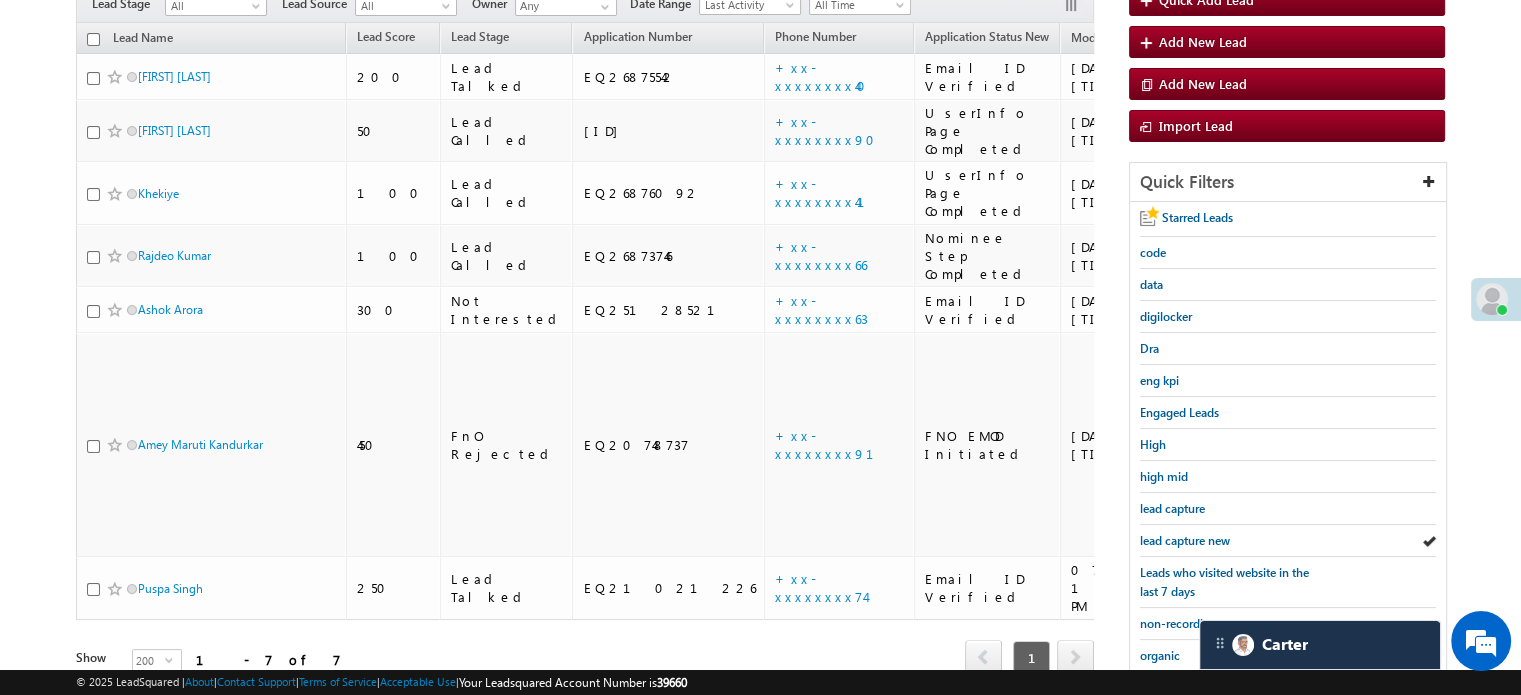 click on "lead capture new" at bounding box center [1185, 540] 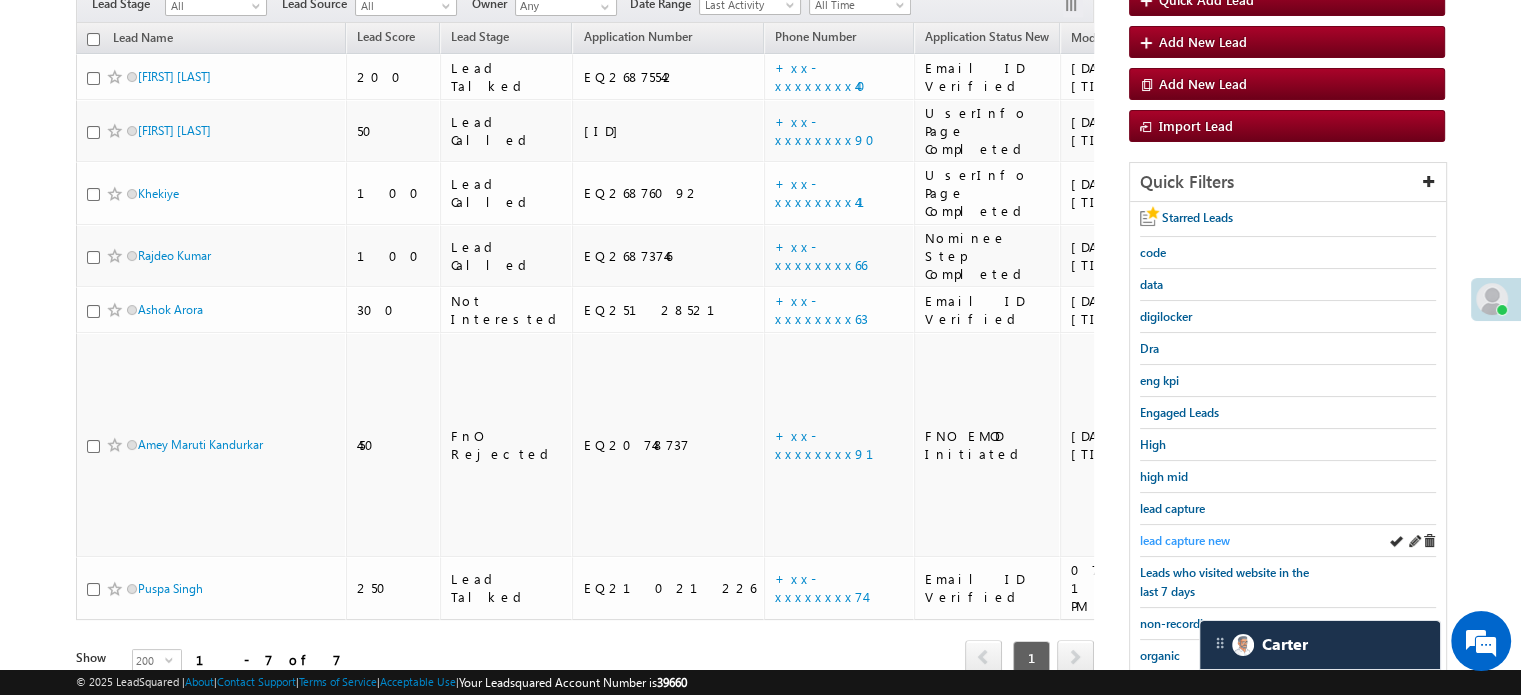 click on "lead capture new" at bounding box center [1185, 540] 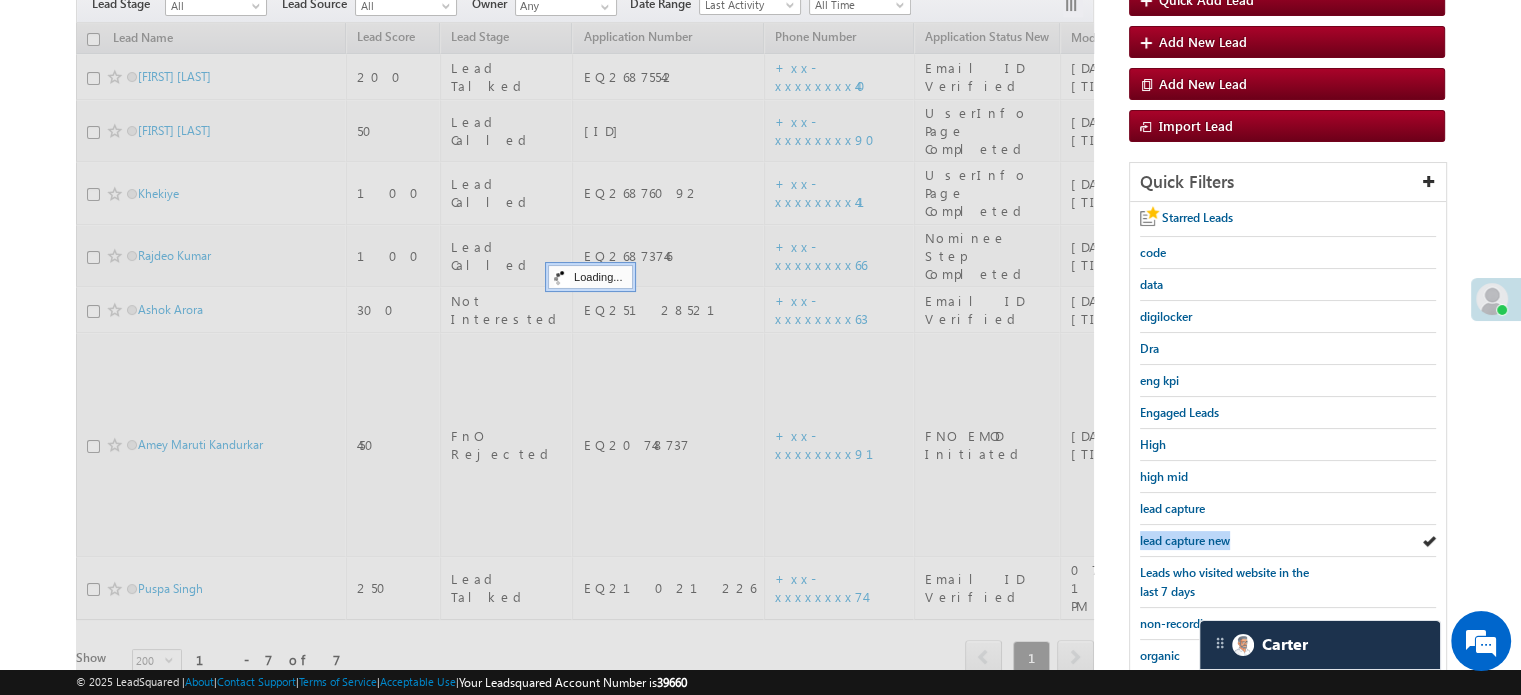 click on "lead capture new" at bounding box center (1185, 540) 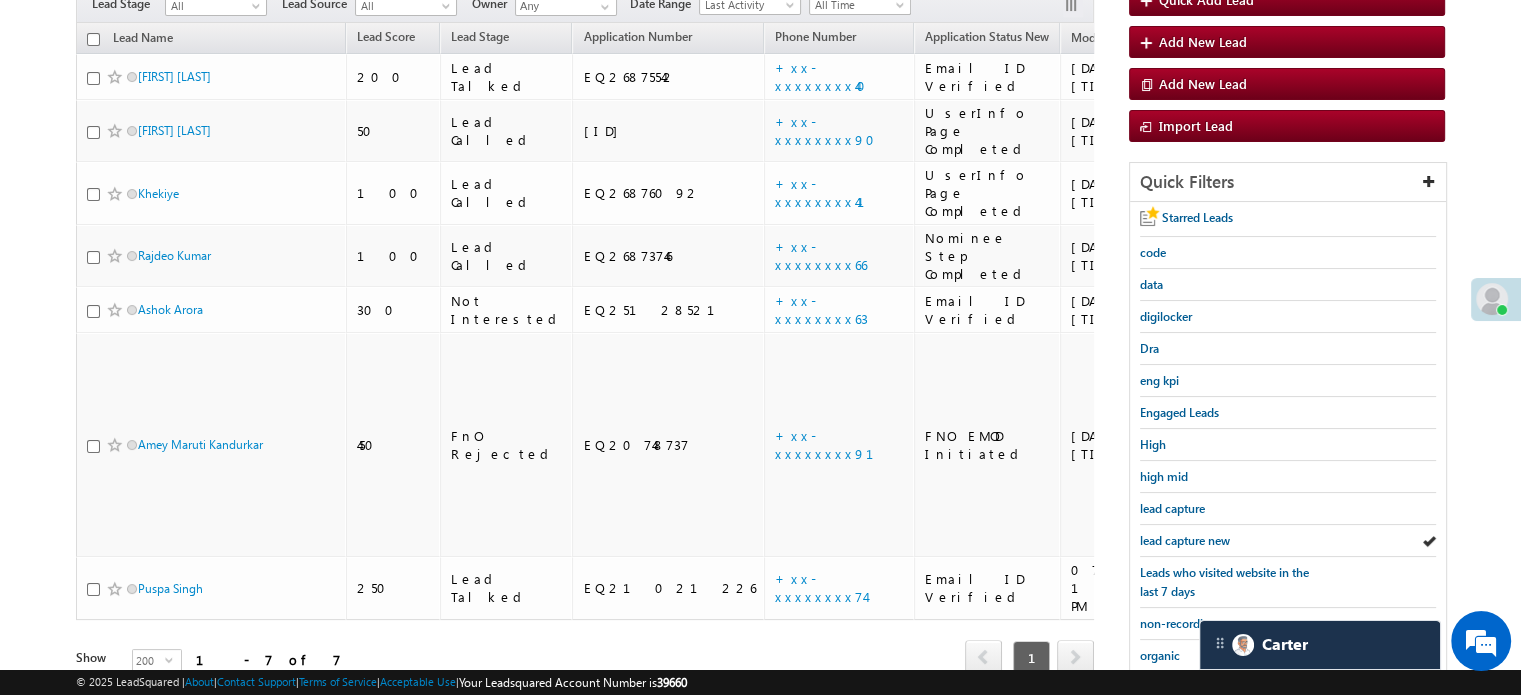 click on "lead capture new" at bounding box center (1185, 540) 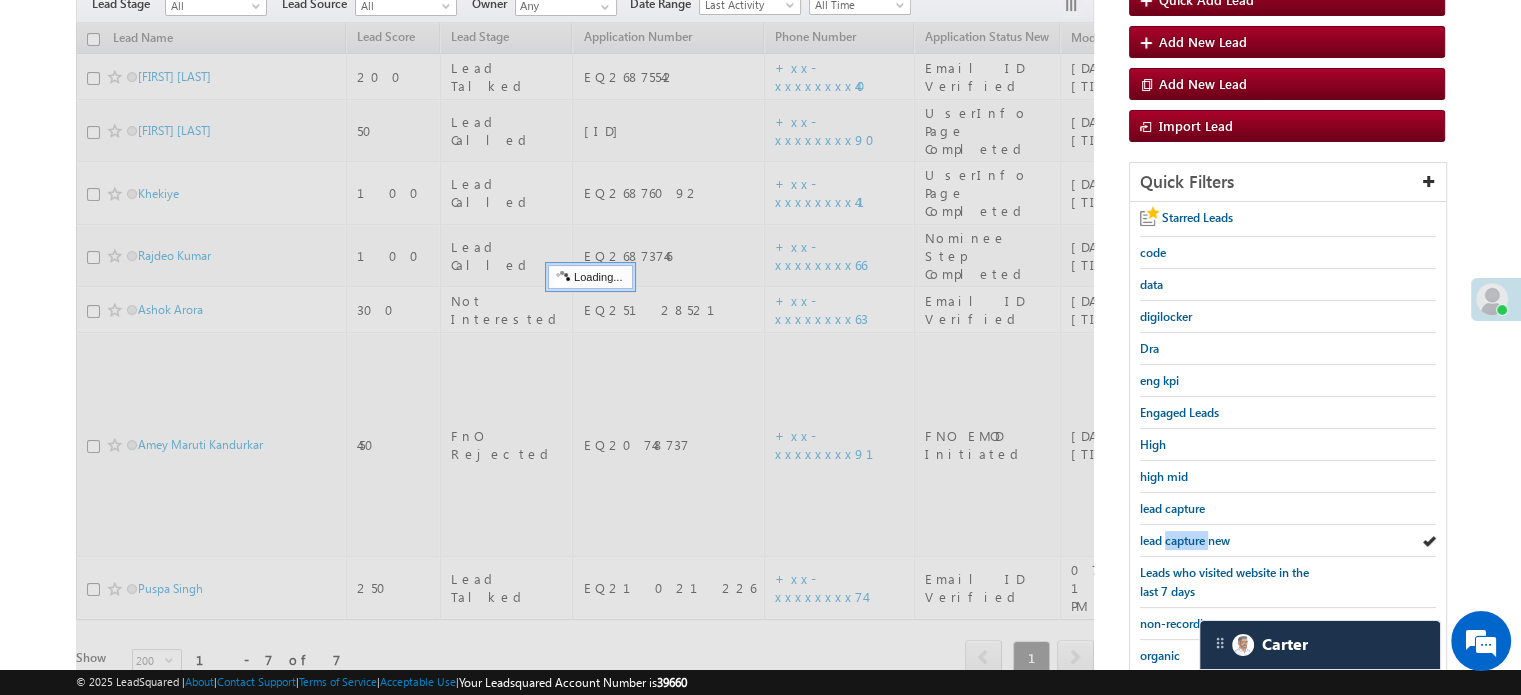 click on "lead capture new" at bounding box center [1185, 540] 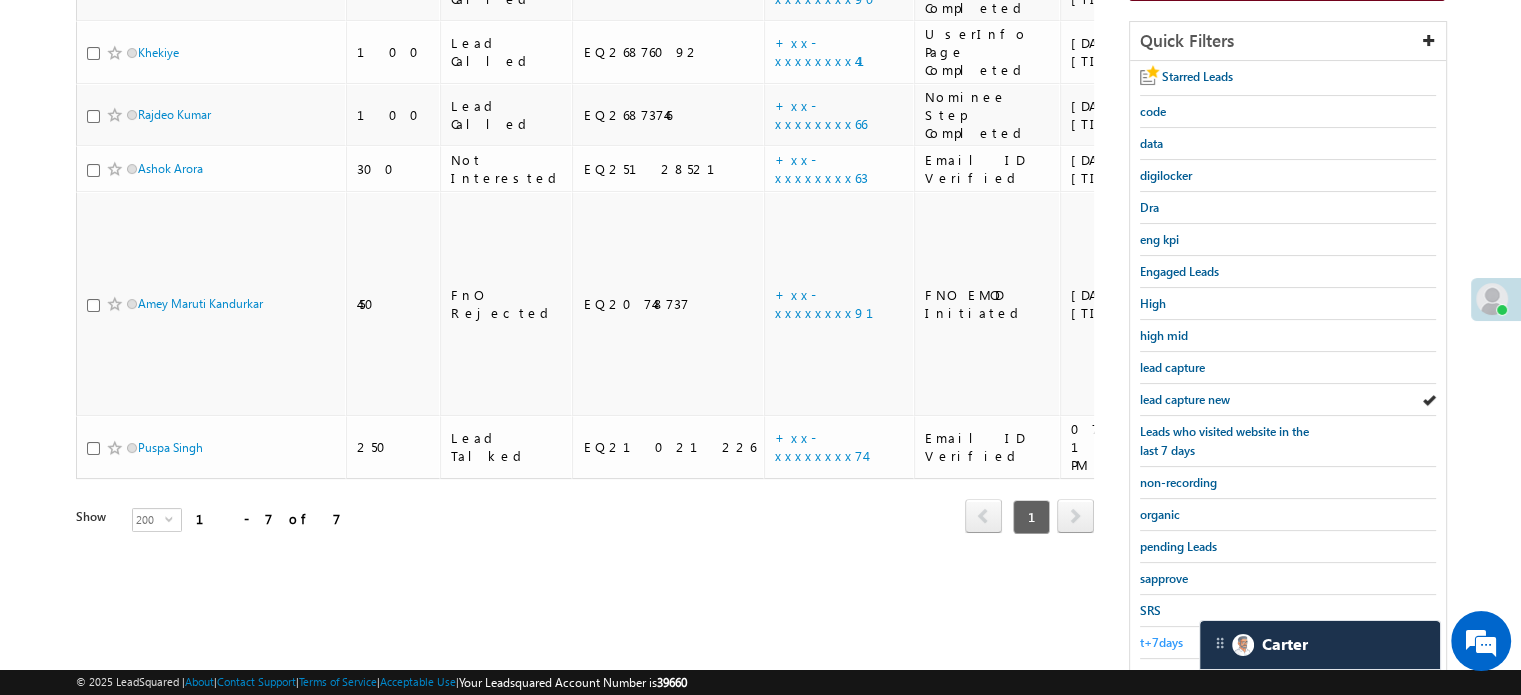 scroll, scrollTop: 429, scrollLeft: 0, axis: vertical 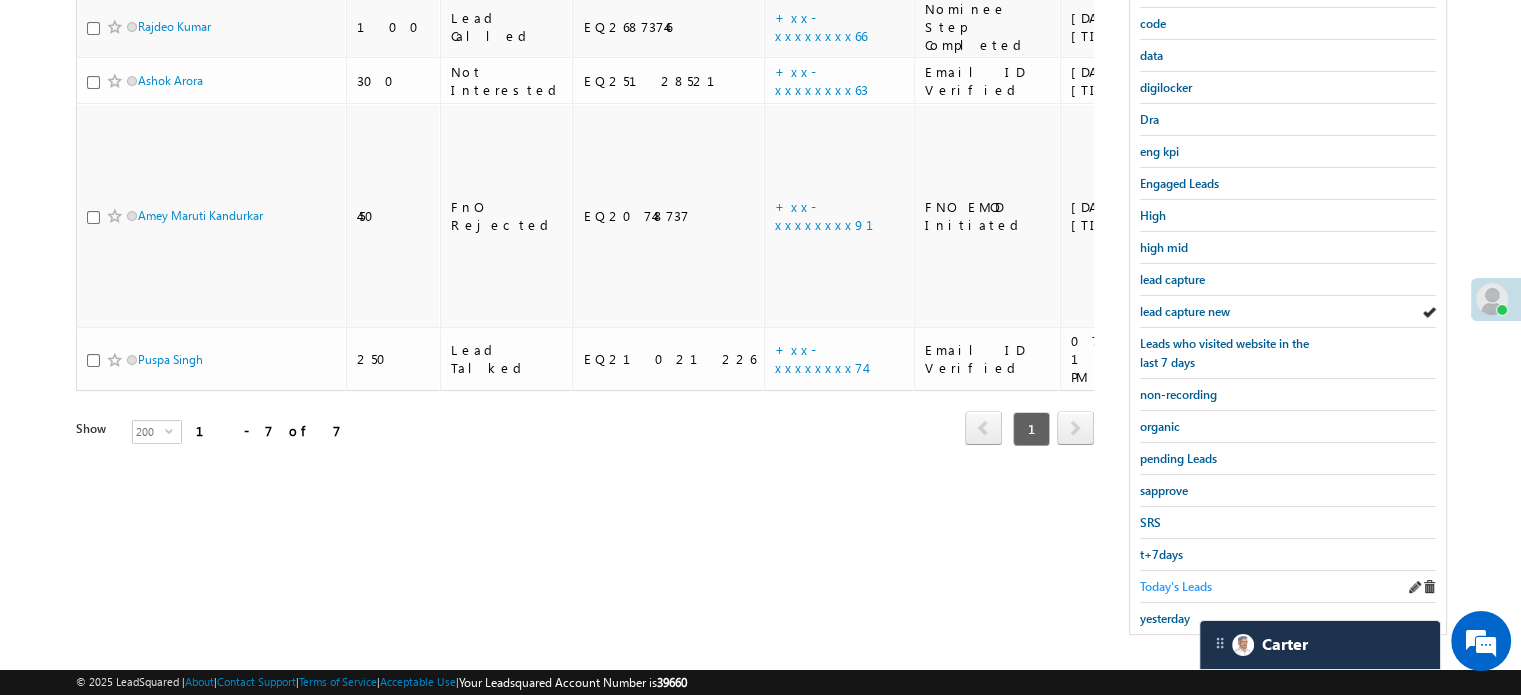 click on "Today's Leads" at bounding box center [1176, 586] 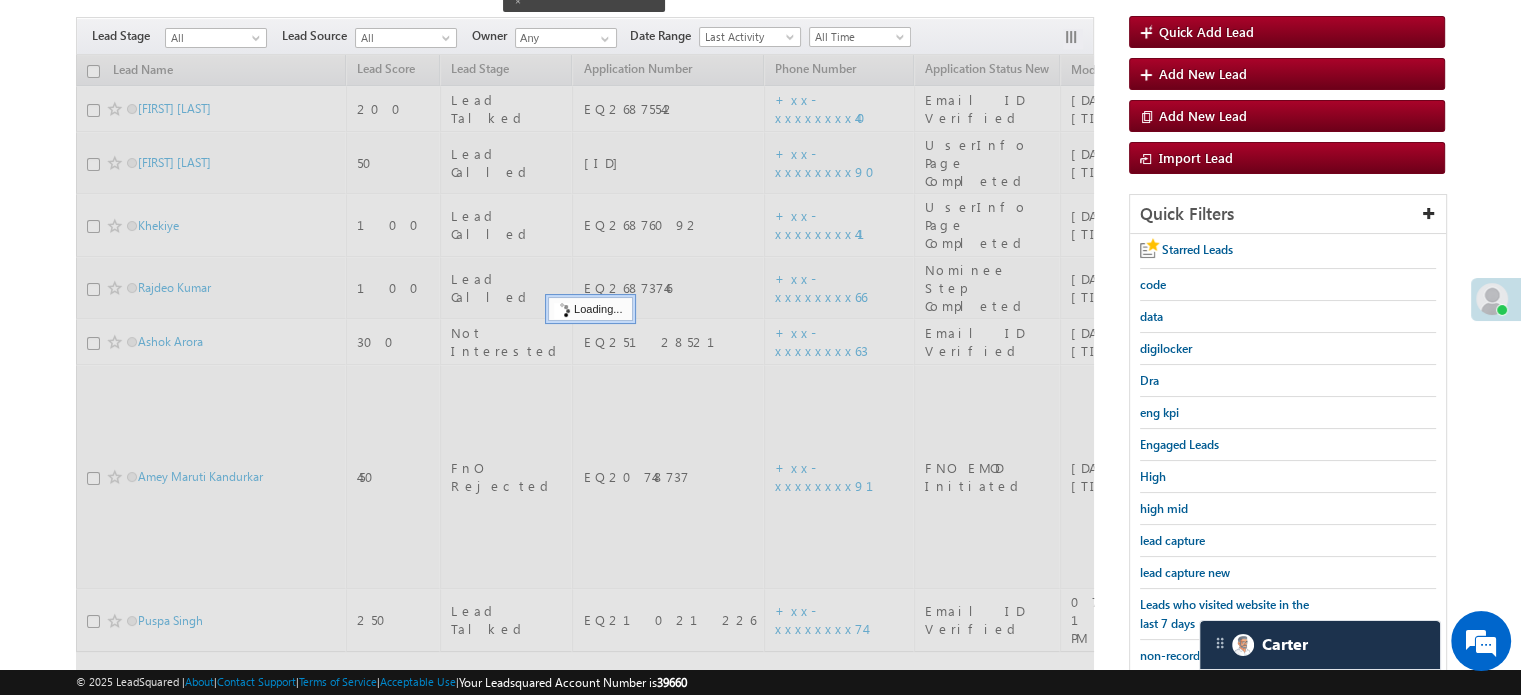 scroll, scrollTop: 129, scrollLeft: 0, axis: vertical 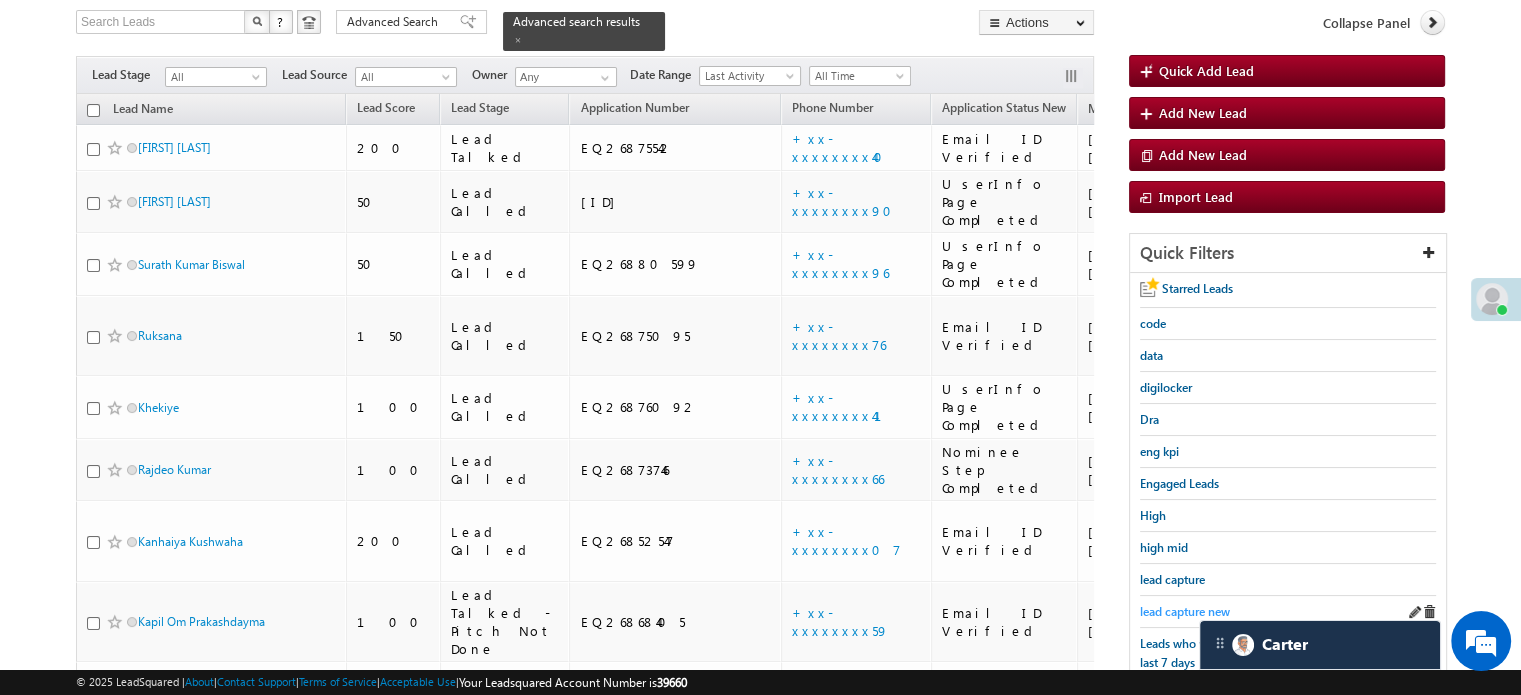 click on "lead capture new" at bounding box center (1185, 611) 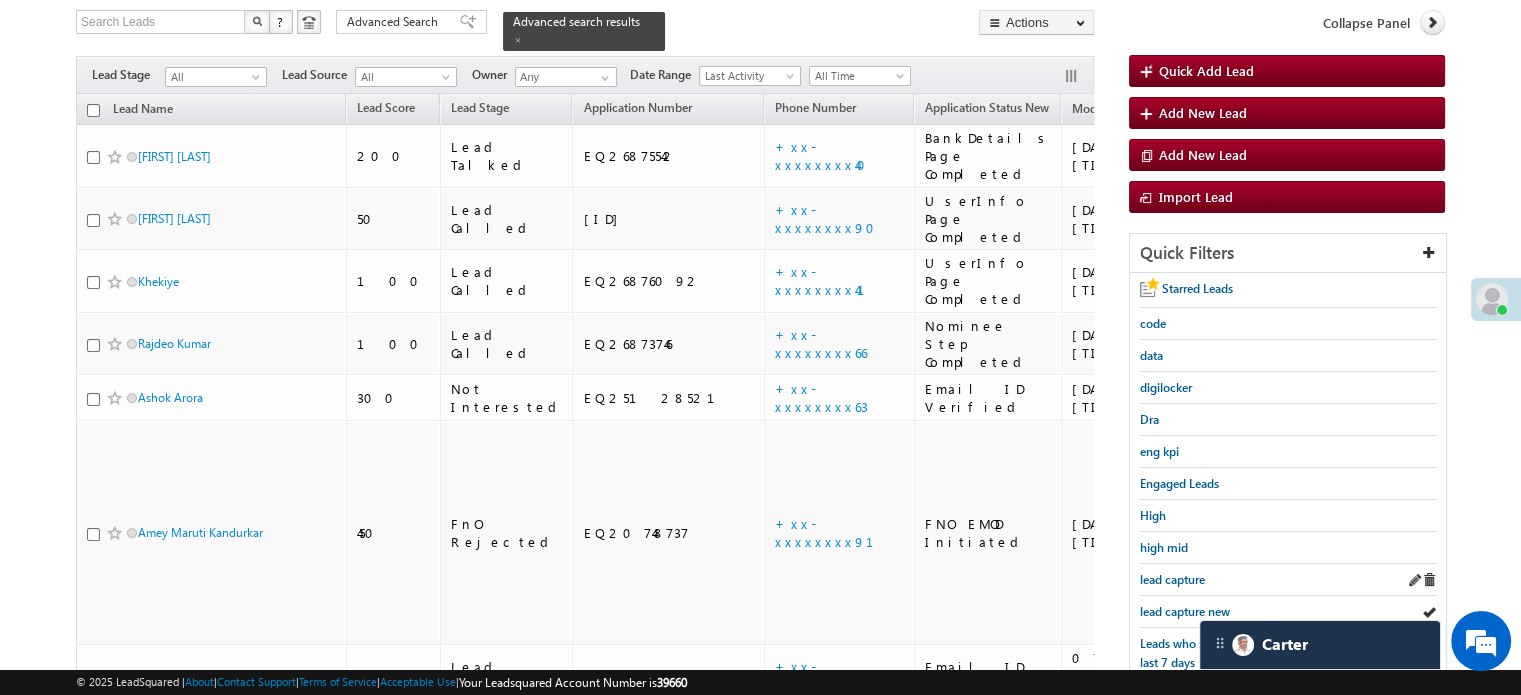 click on "lead capture" at bounding box center [1288, 580] 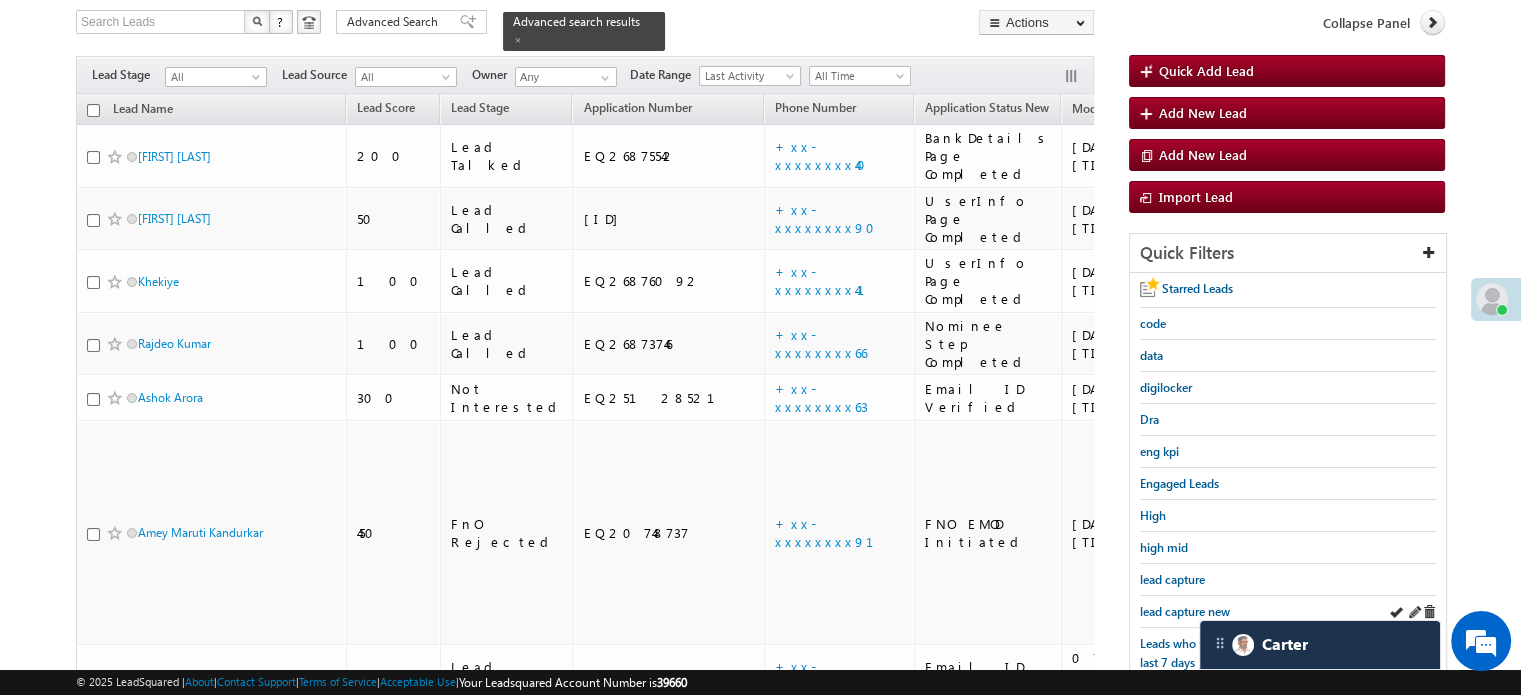 click on "lead capture new" at bounding box center (1288, 612) 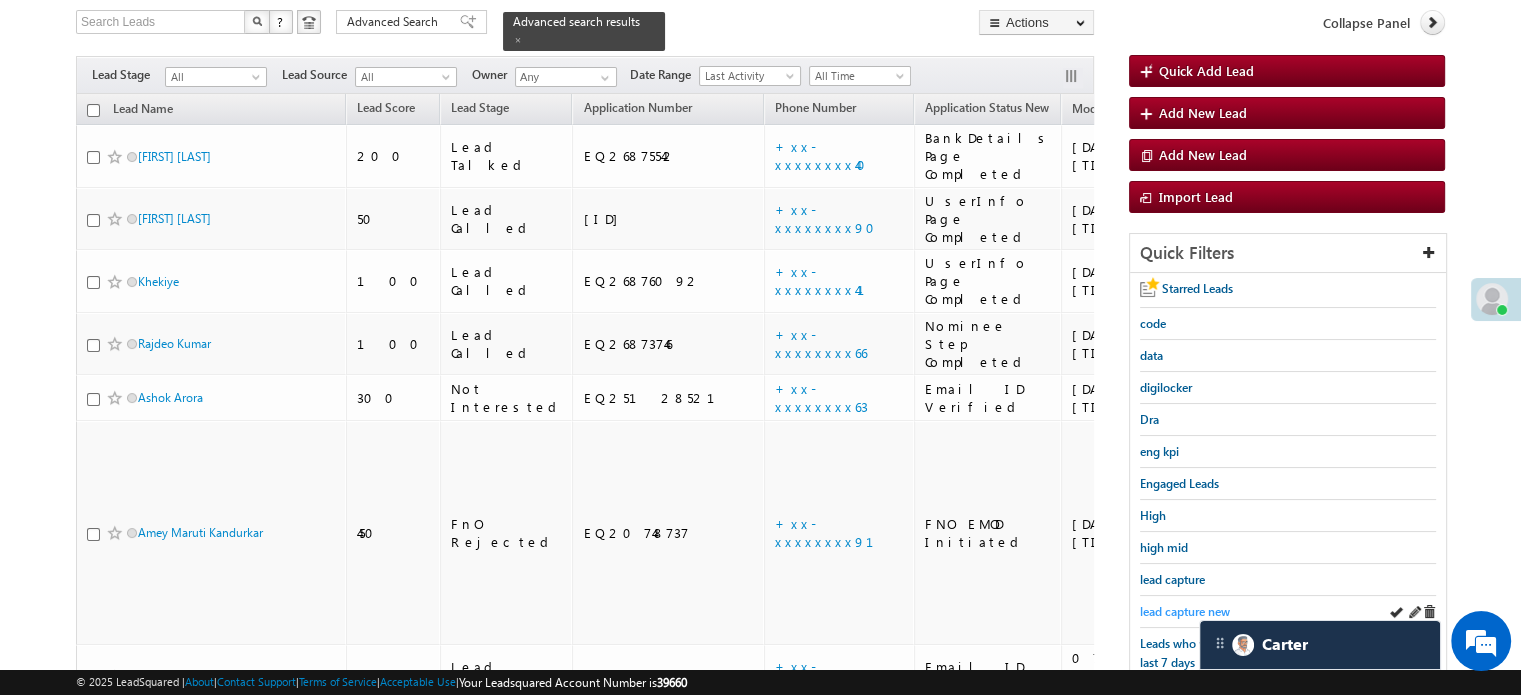 click on "lead capture new" at bounding box center (1185, 611) 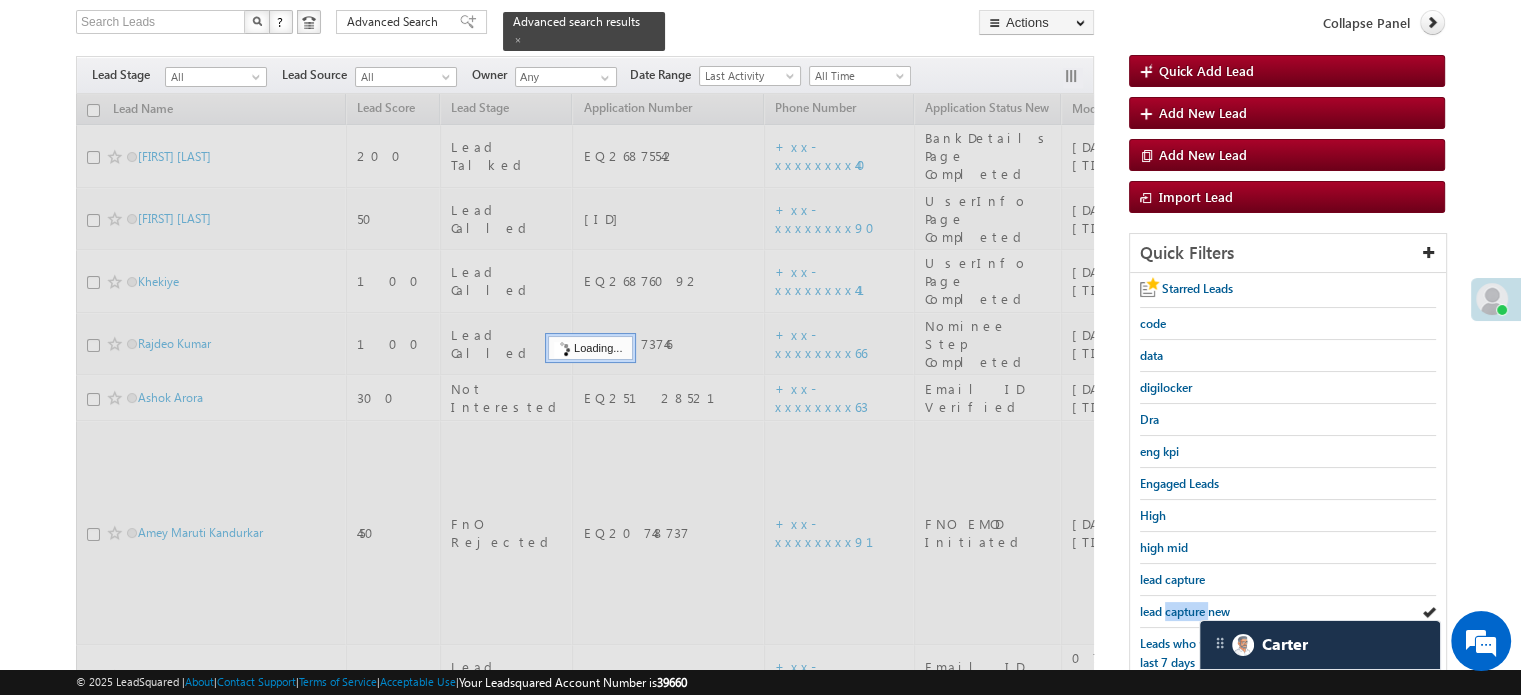 click on "lead capture new" at bounding box center [1185, 611] 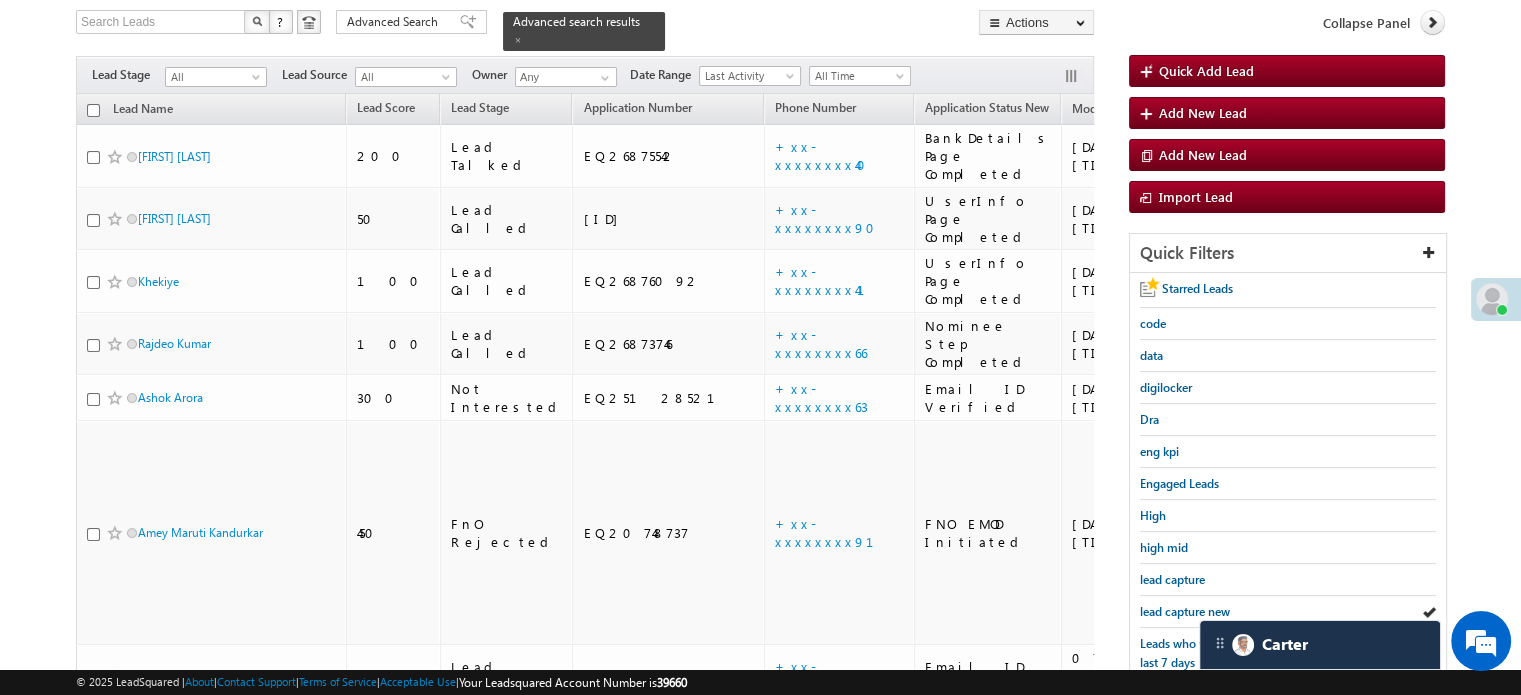 click on "lead capture new" at bounding box center (1185, 611) 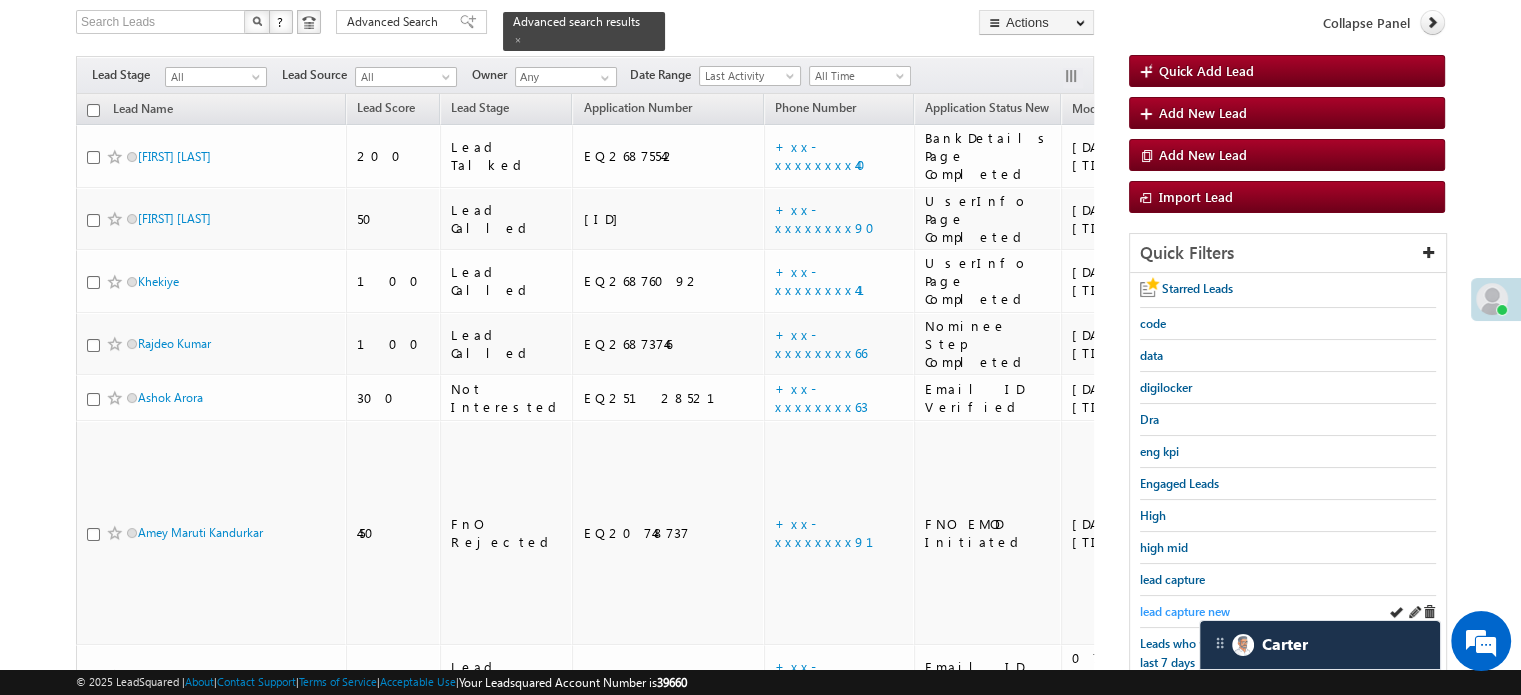 click on "lead capture new" at bounding box center (1185, 611) 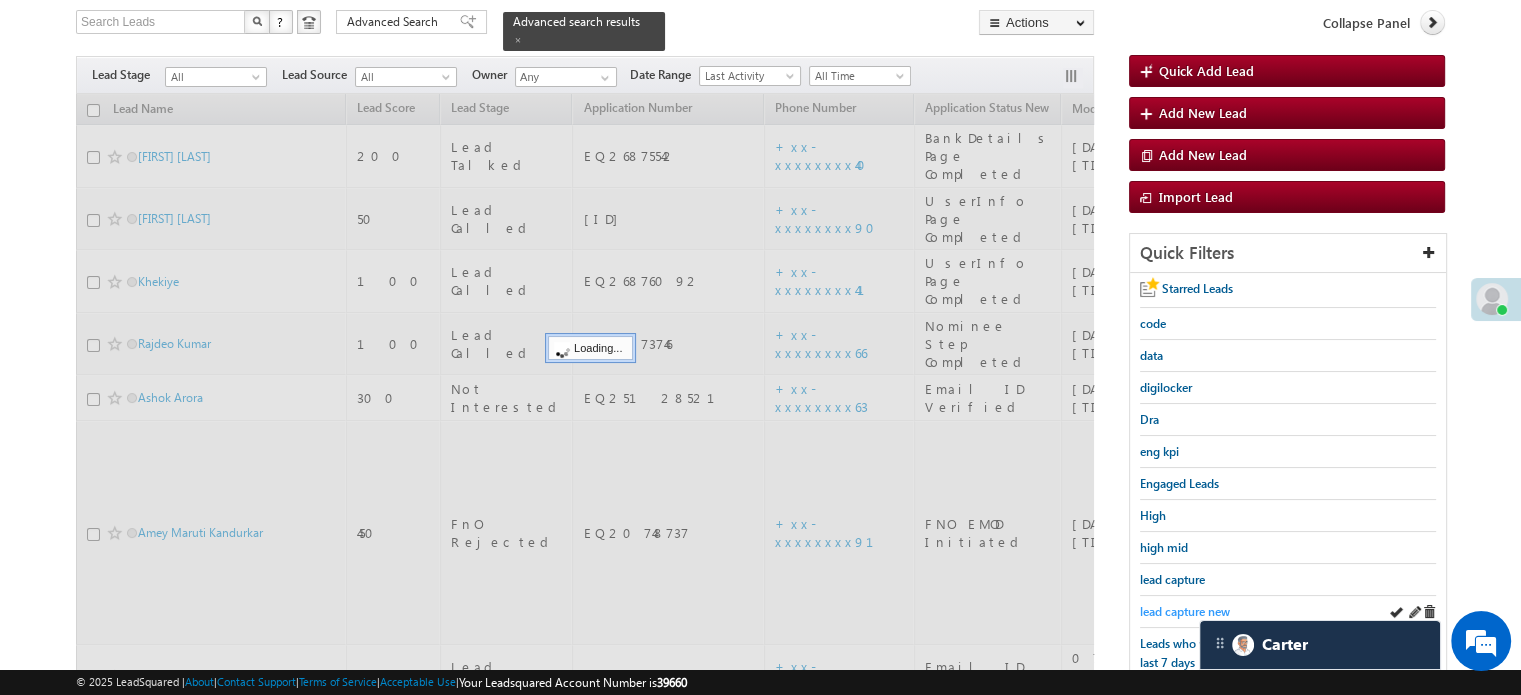 click on "lead capture new" at bounding box center [1185, 611] 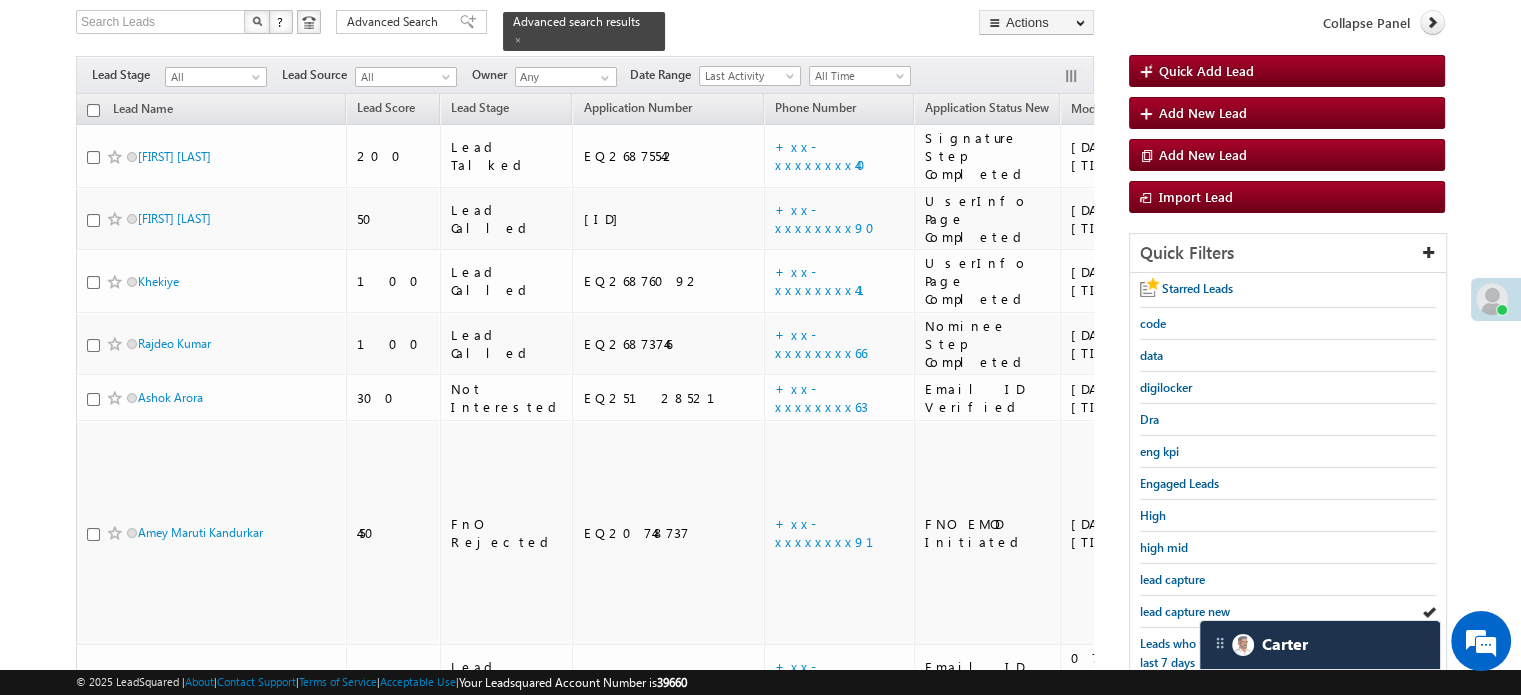 click on "lead capture new" at bounding box center (1185, 611) 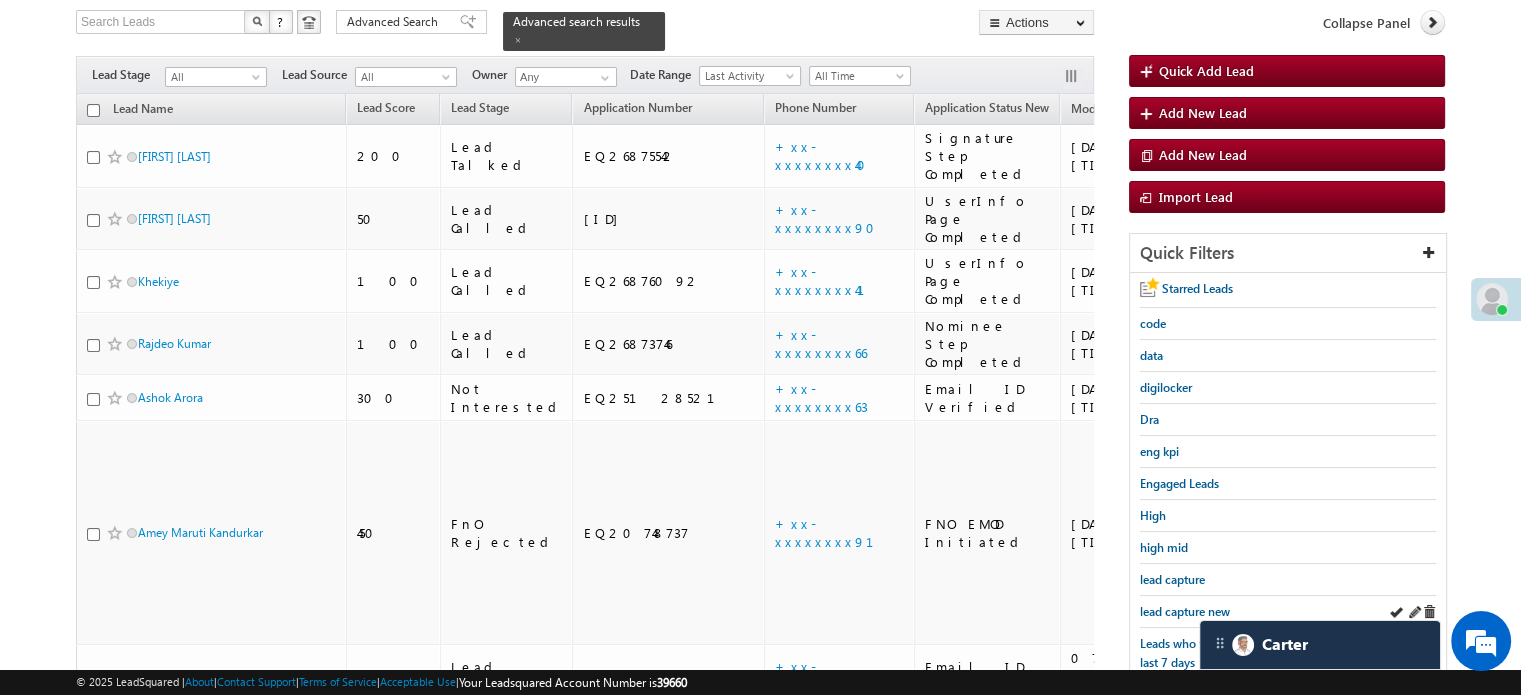 click on "lead capture new" at bounding box center [1185, 611] 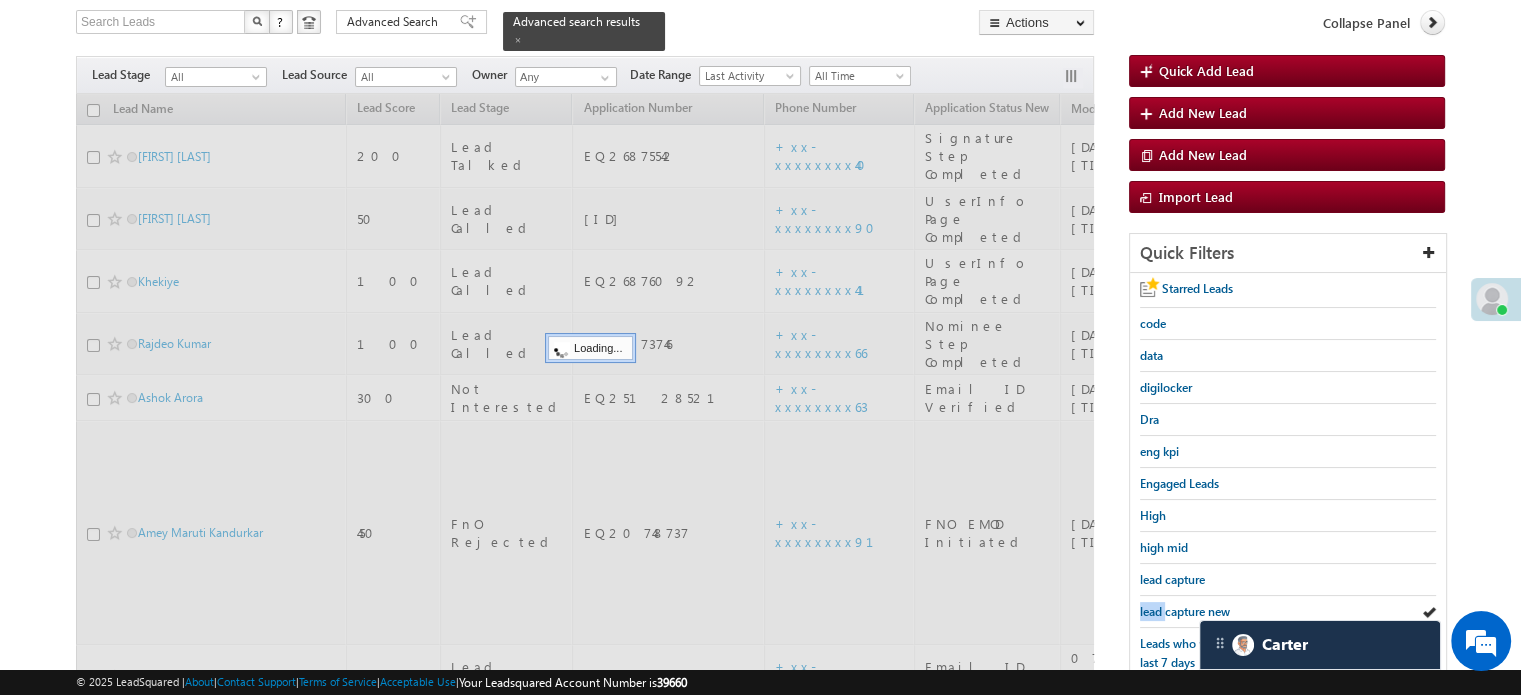click on "lead capture new" at bounding box center [1185, 611] 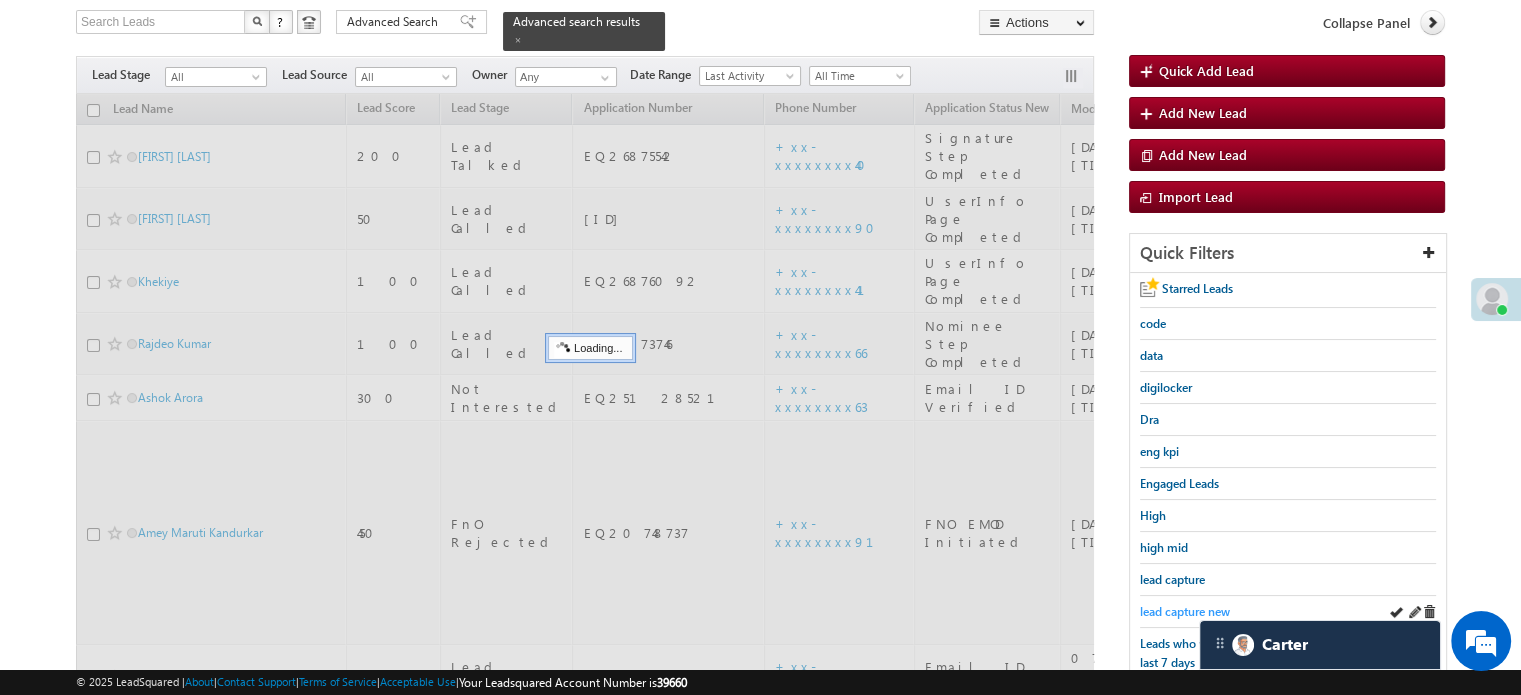 click on "lead capture new" at bounding box center [1185, 611] 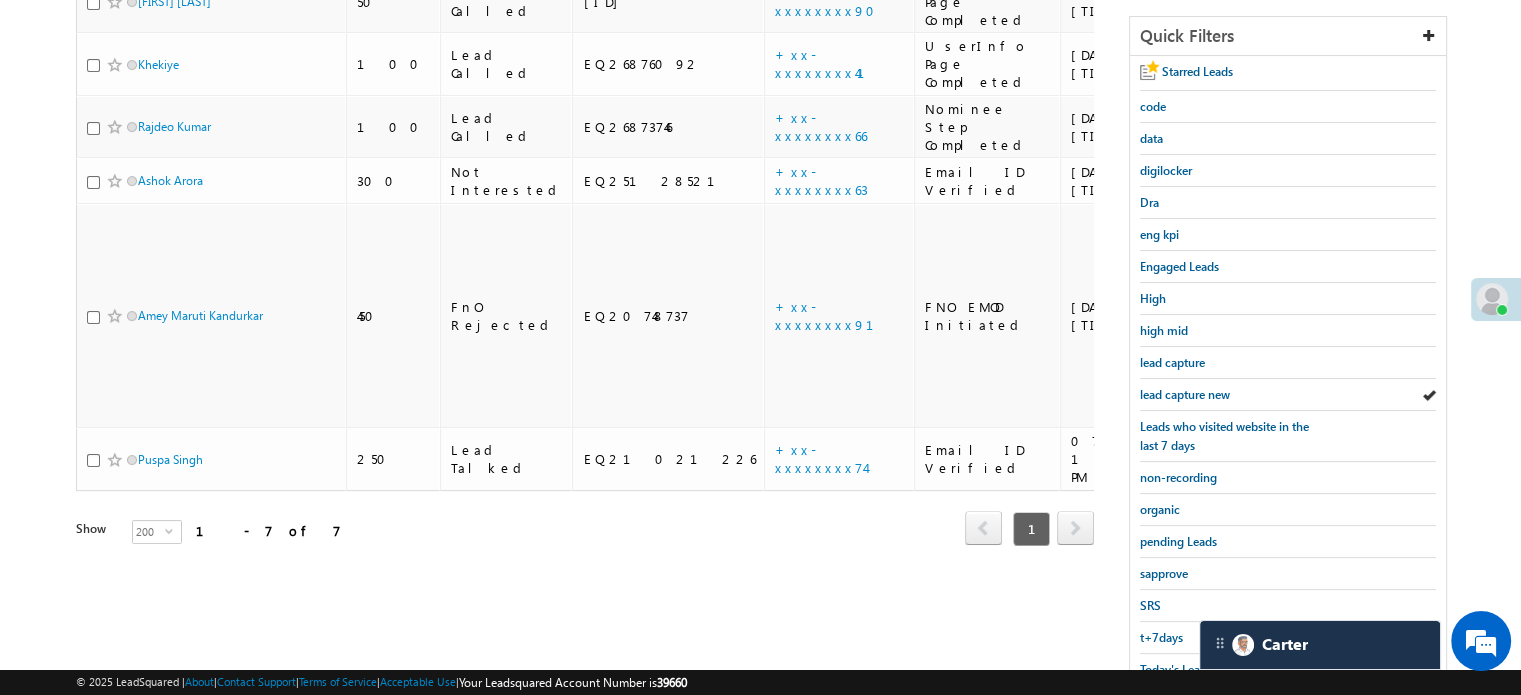 scroll, scrollTop: 429, scrollLeft: 0, axis: vertical 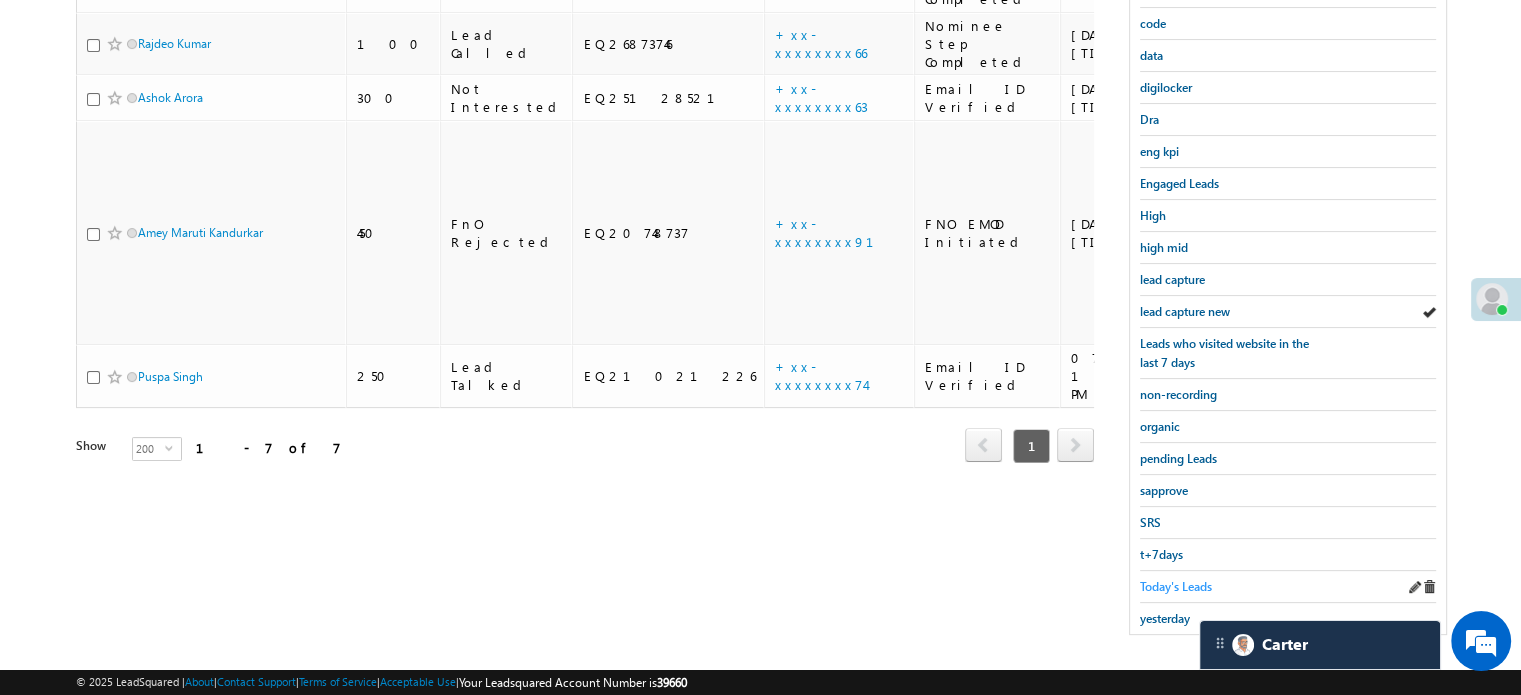 click on "Today's Leads" at bounding box center [1176, 586] 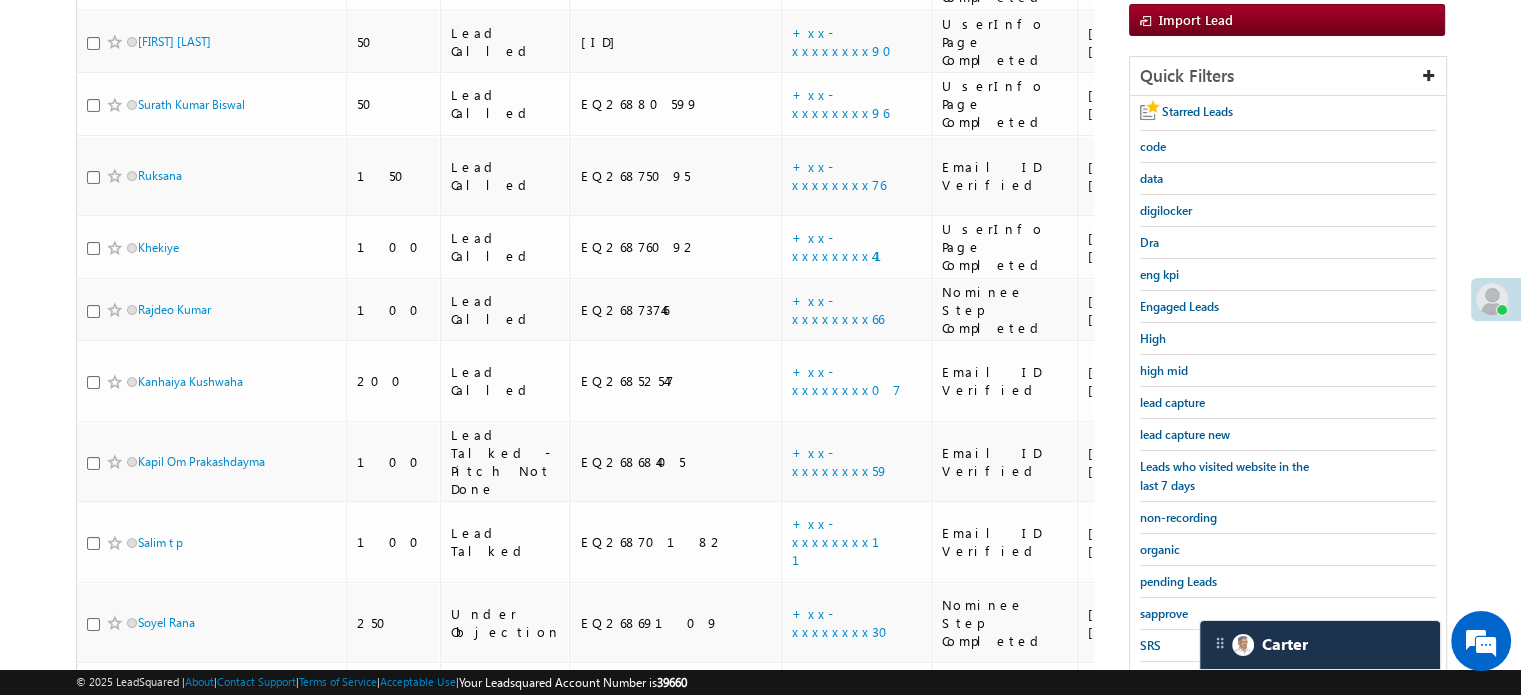 scroll, scrollTop: 229, scrollLeft: 0, axis: vertical 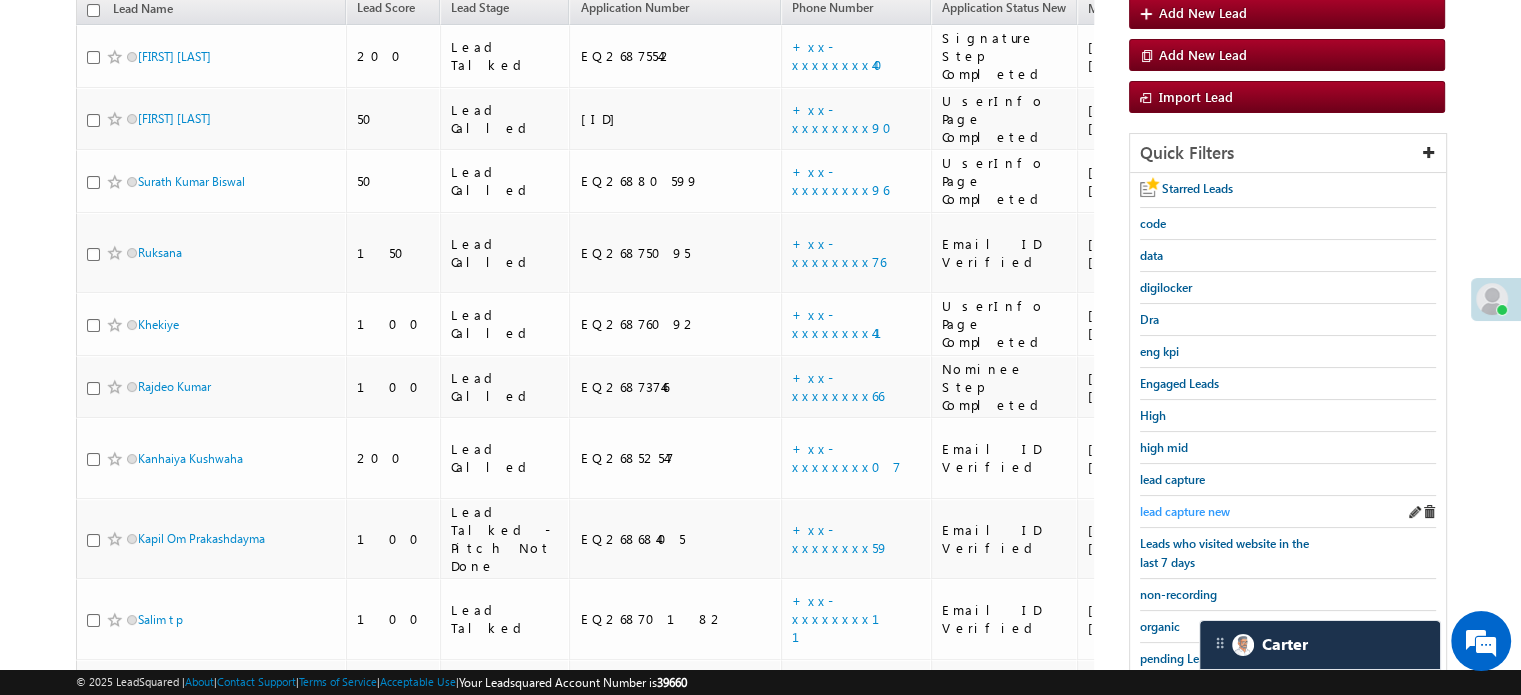 click on "lead capture new" at bounding box center (1185, 511) 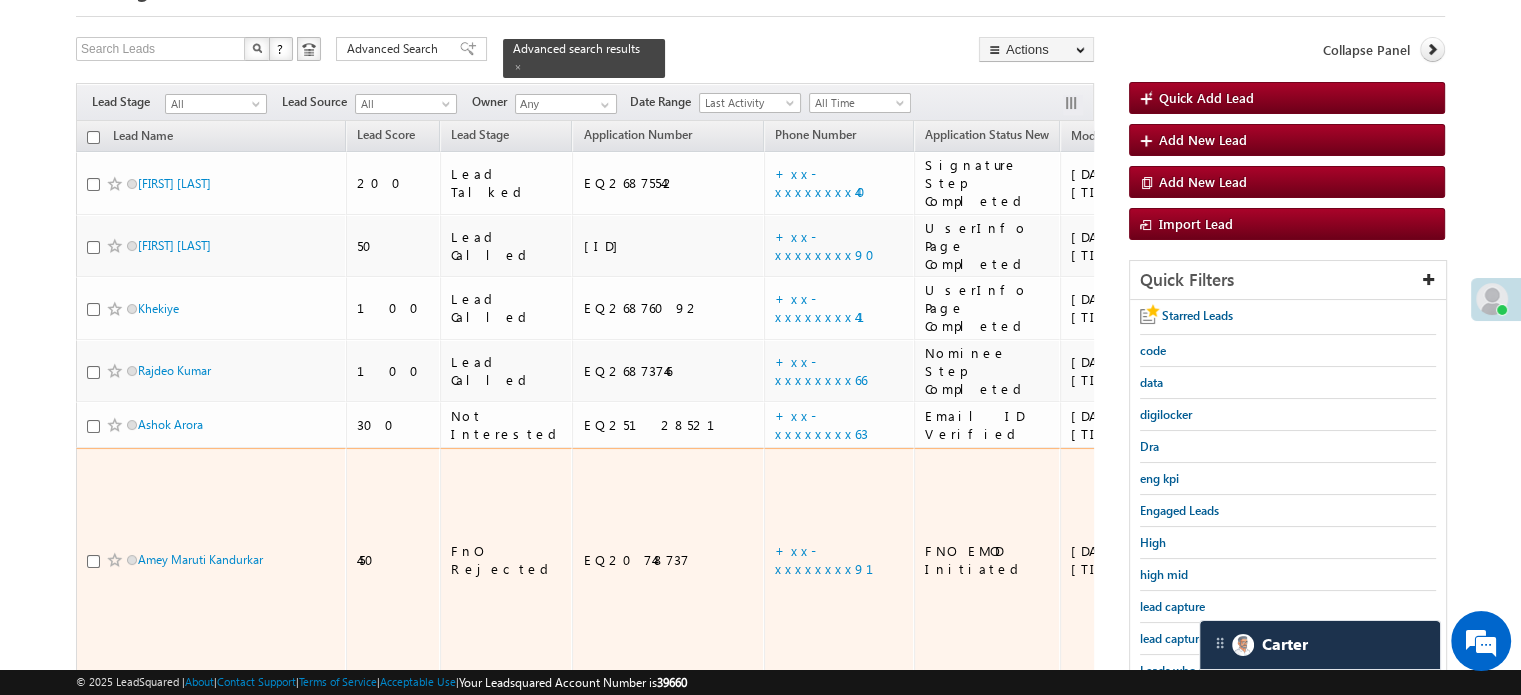 scroll, scrollTop: 129, scrollLeft: 0, axis: vertical 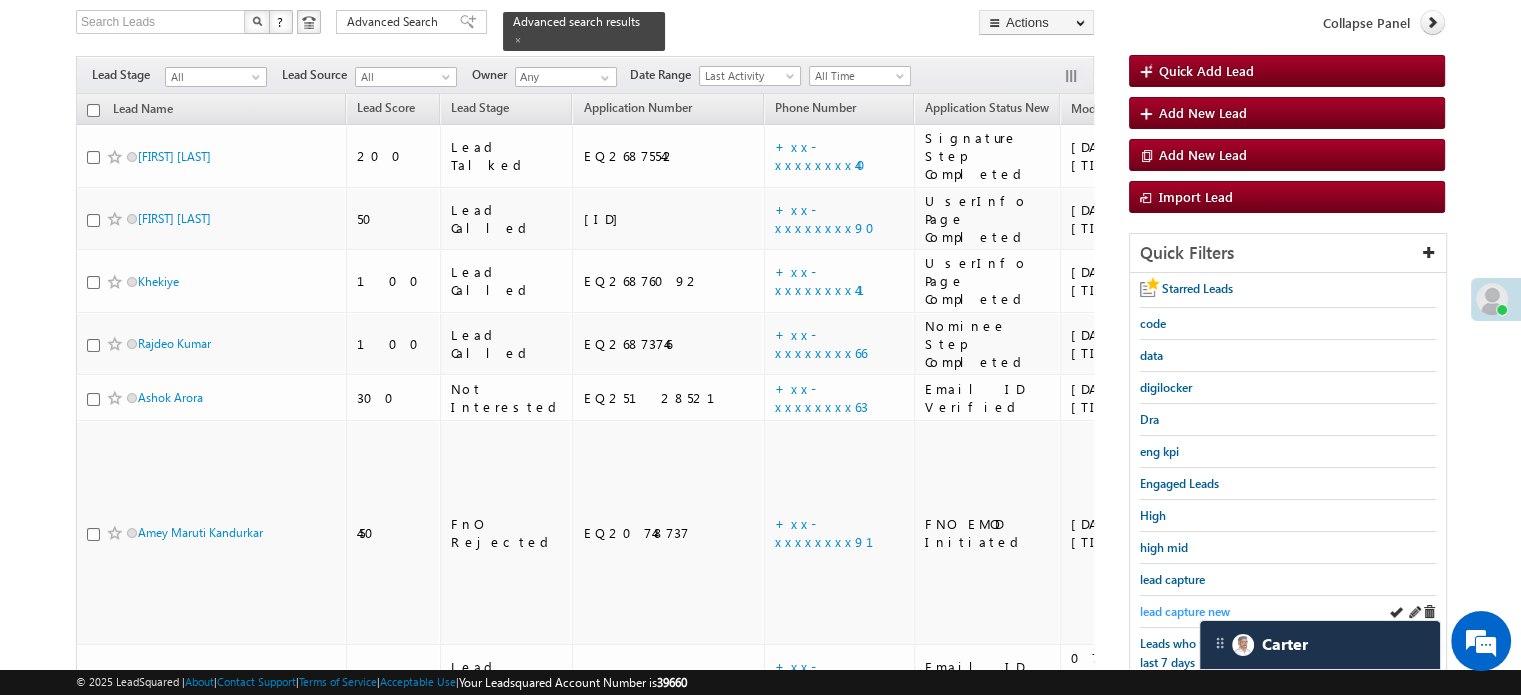 click on "lead capture new" at bounding box center (1185, 611) 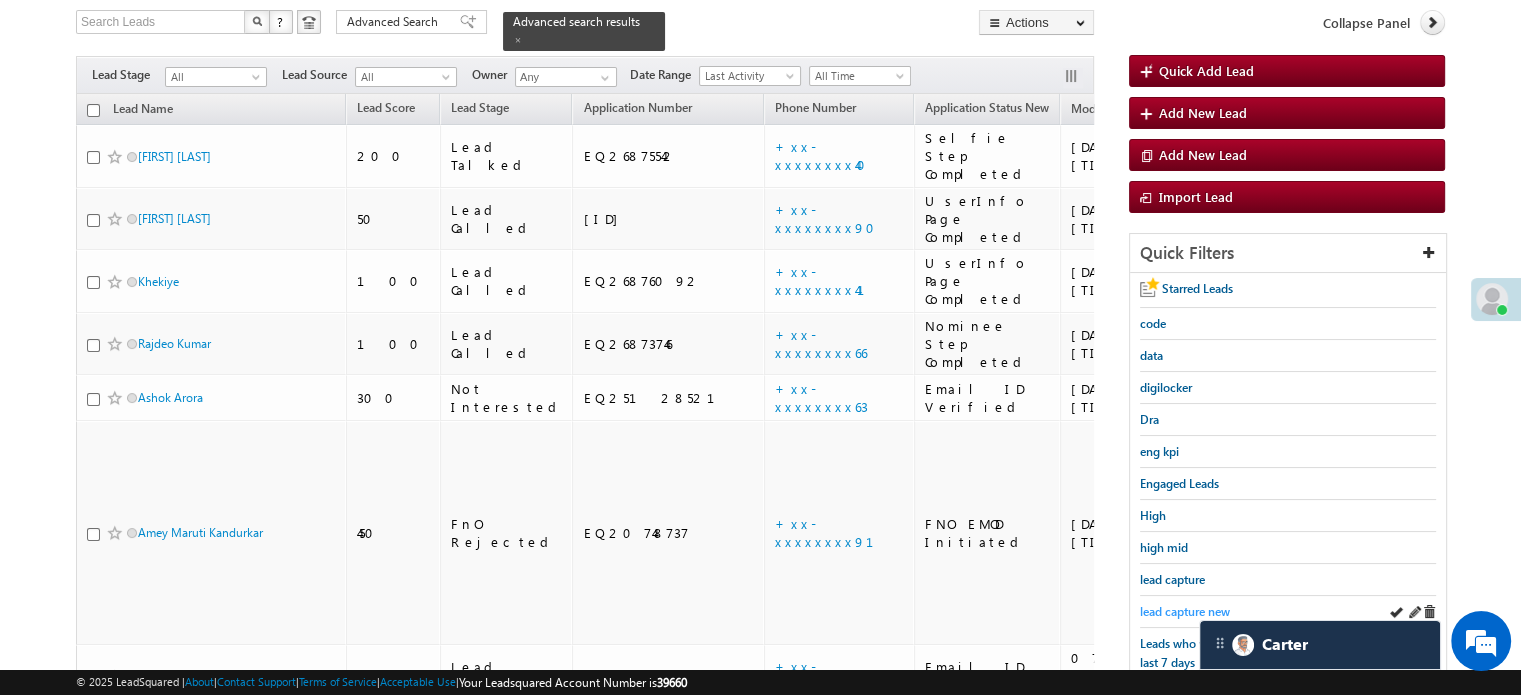 scroll, scrollTop: 429, scrollLeft: 0, axis: vertical 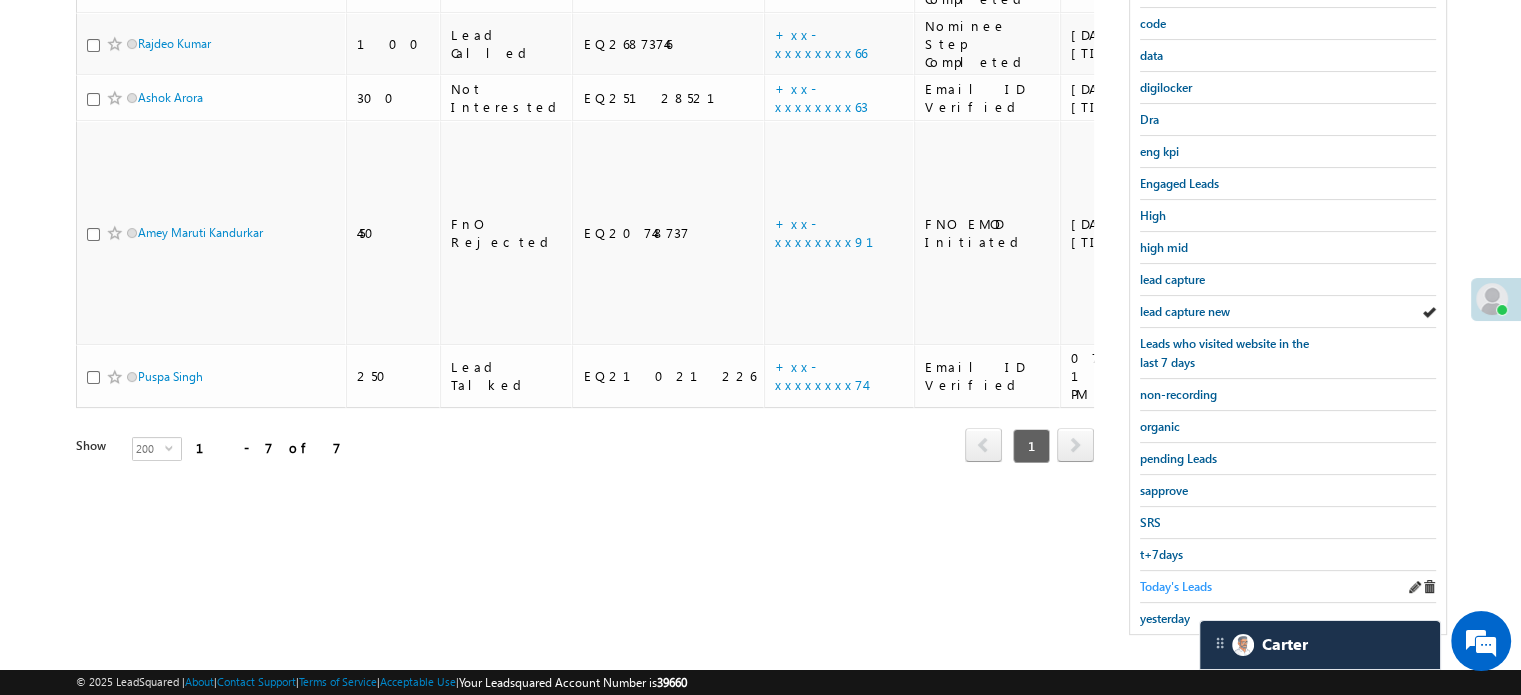 click on "Today's Leads" at bounding box center (1176, 586) 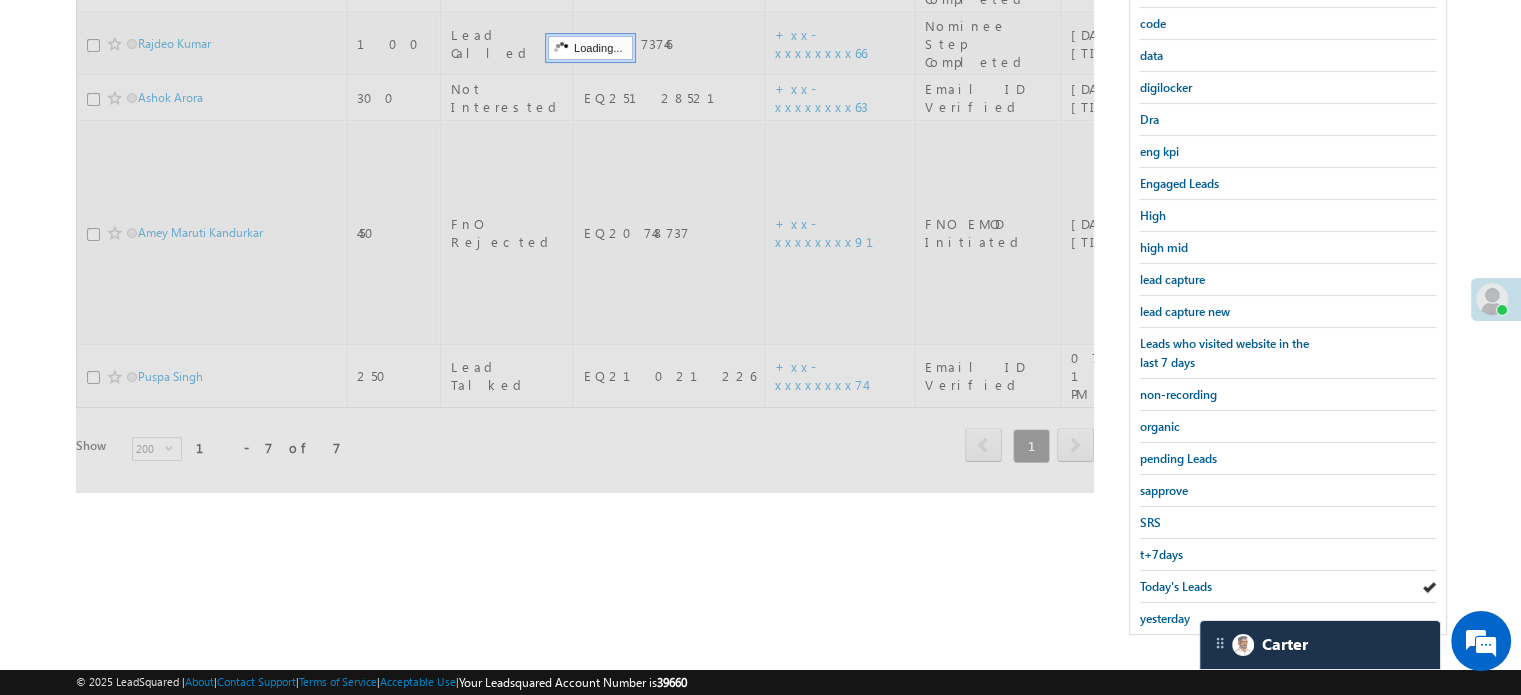 scroll, scrollTop: 229, scrollLeft: 0, axis: vertical 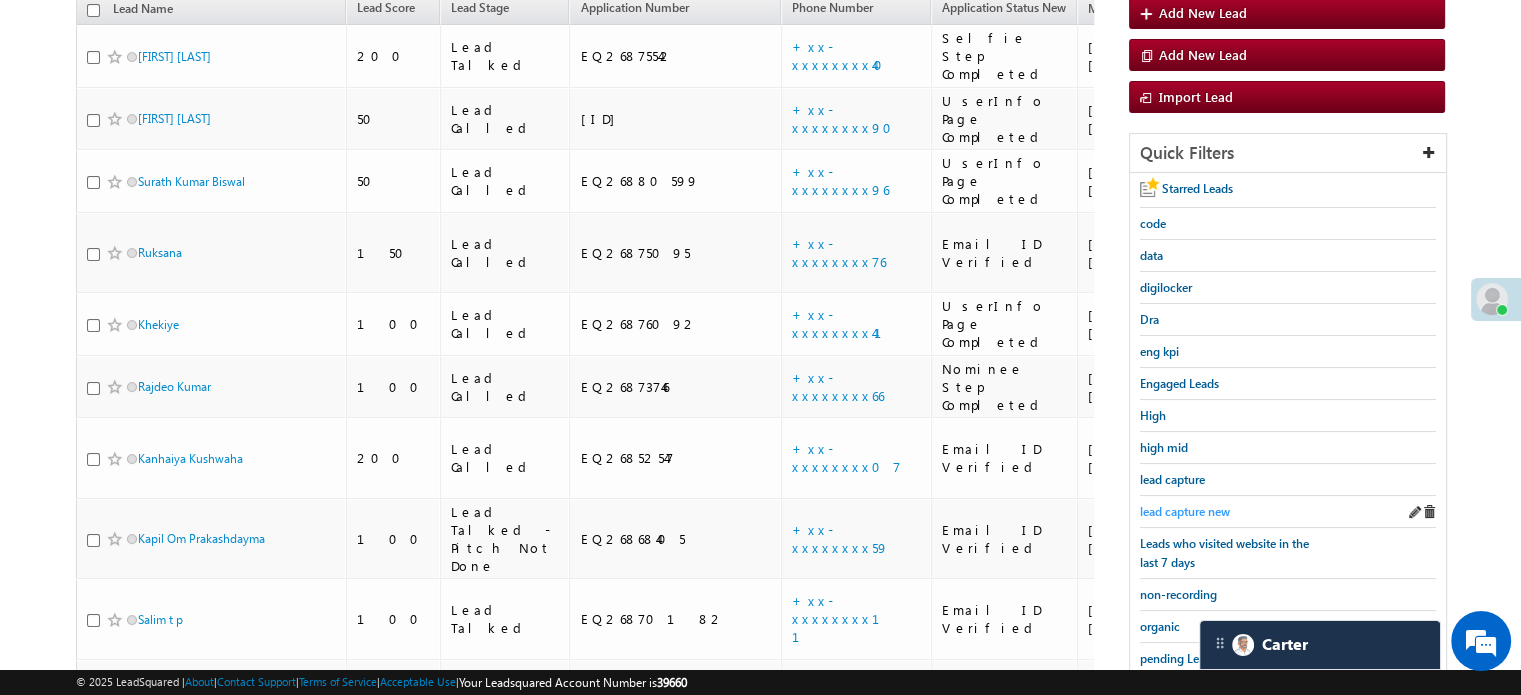 click on "lead capture new" at bounding box center [1185, 511] 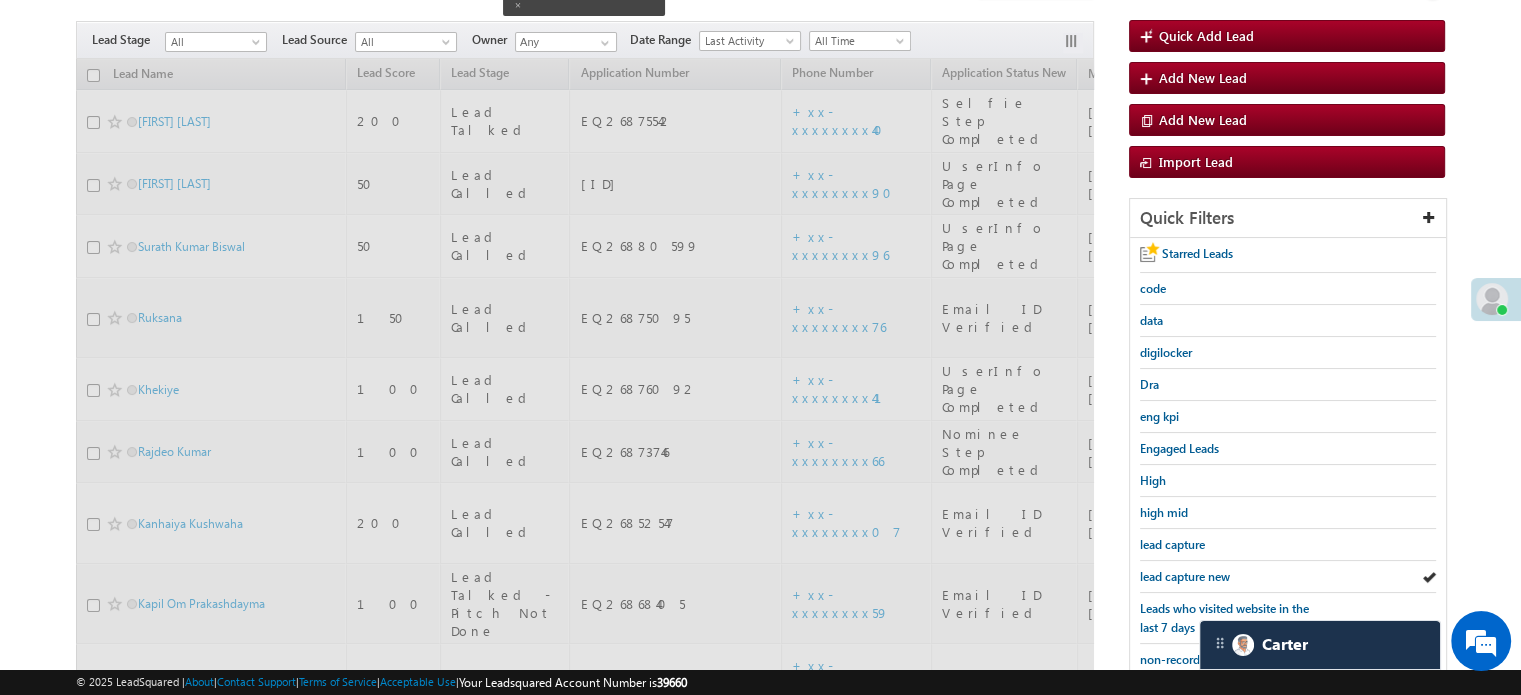 scroll, scrollTop: 129, scrollLeft: 0, axis: vertical 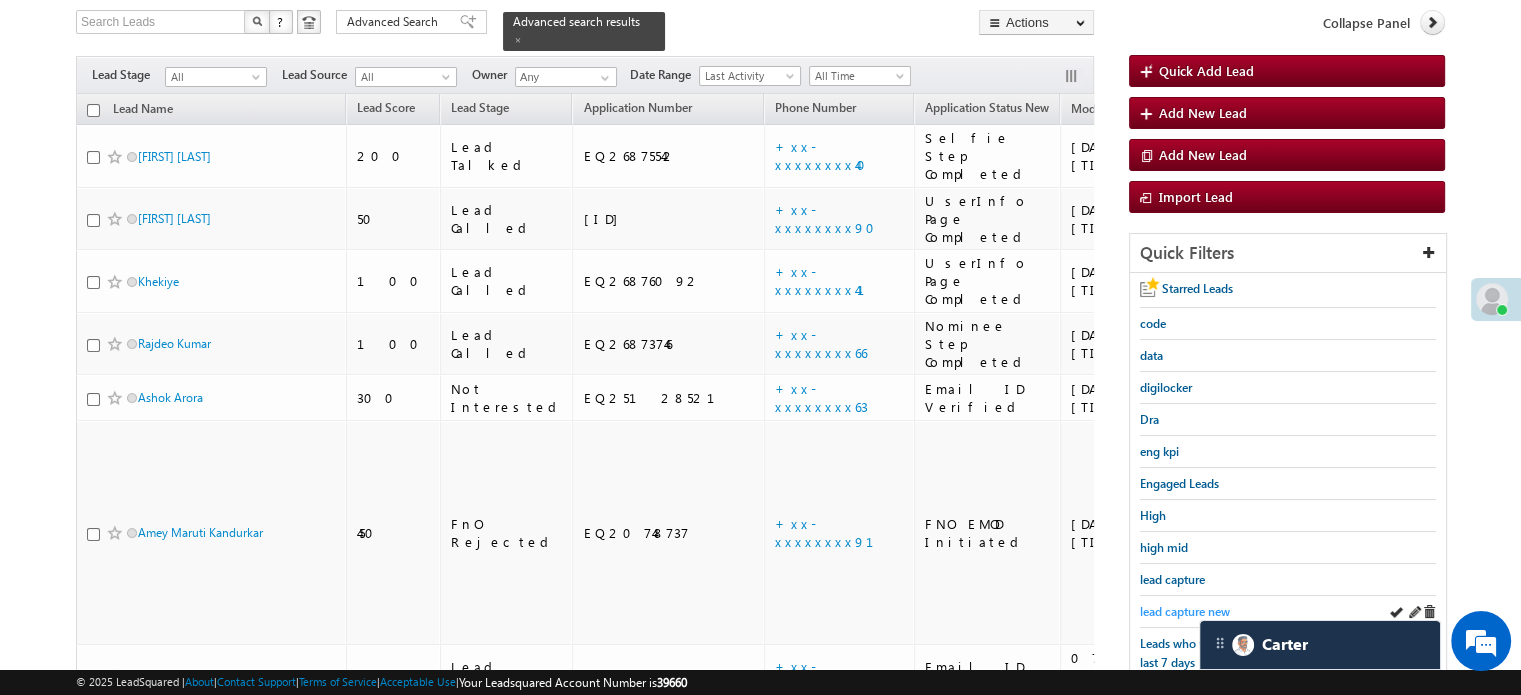 click on "lead capture new" at bounding box center [1185, 611] 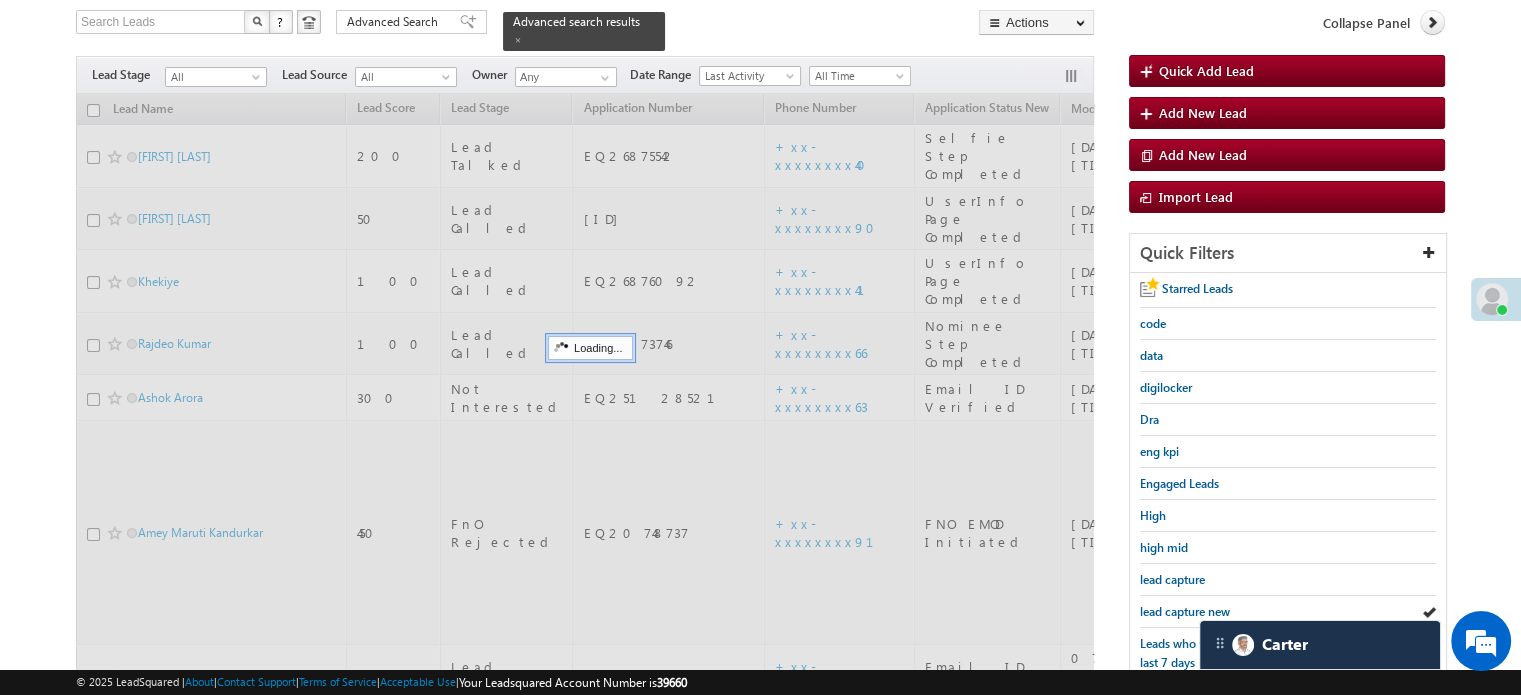 click on "lead capture new" at bounding box center [1185, 611] 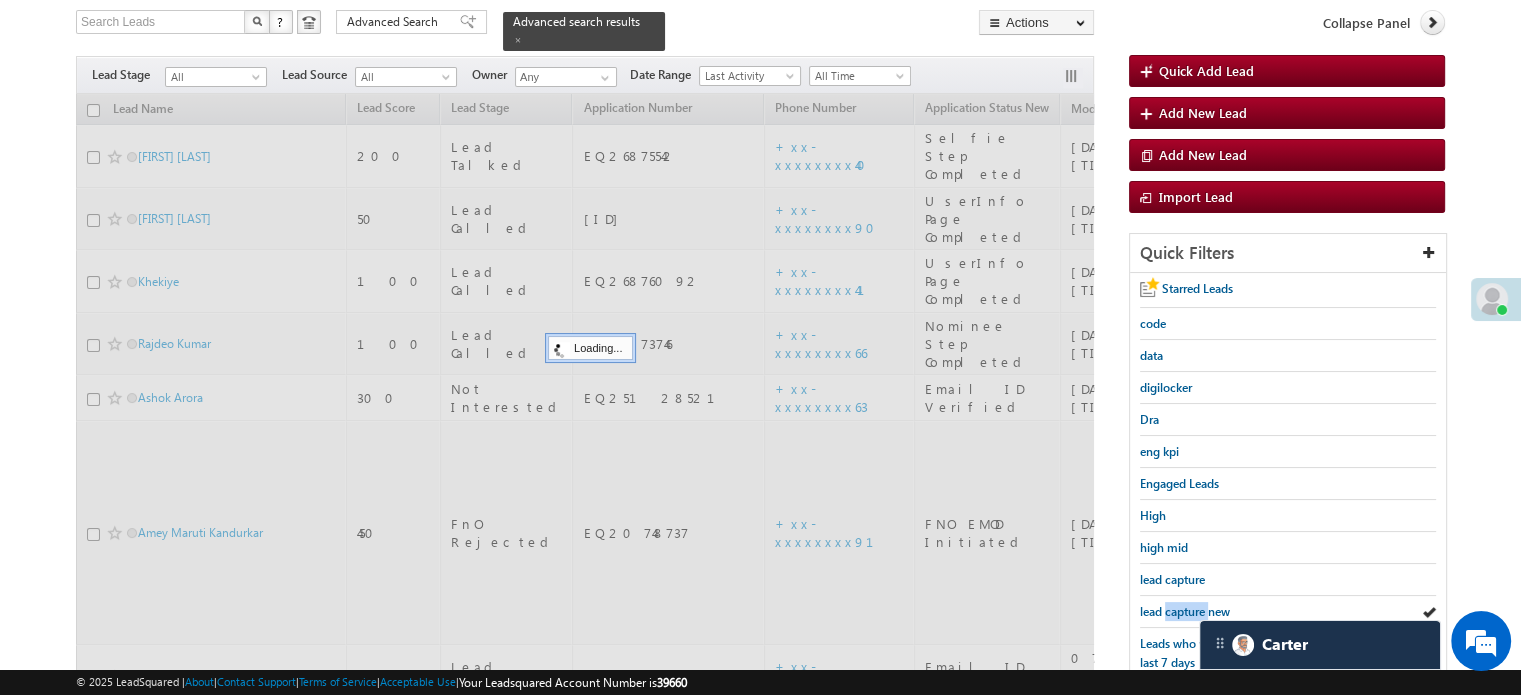 click on "lead capture new" at bounding box center [1185, 611] 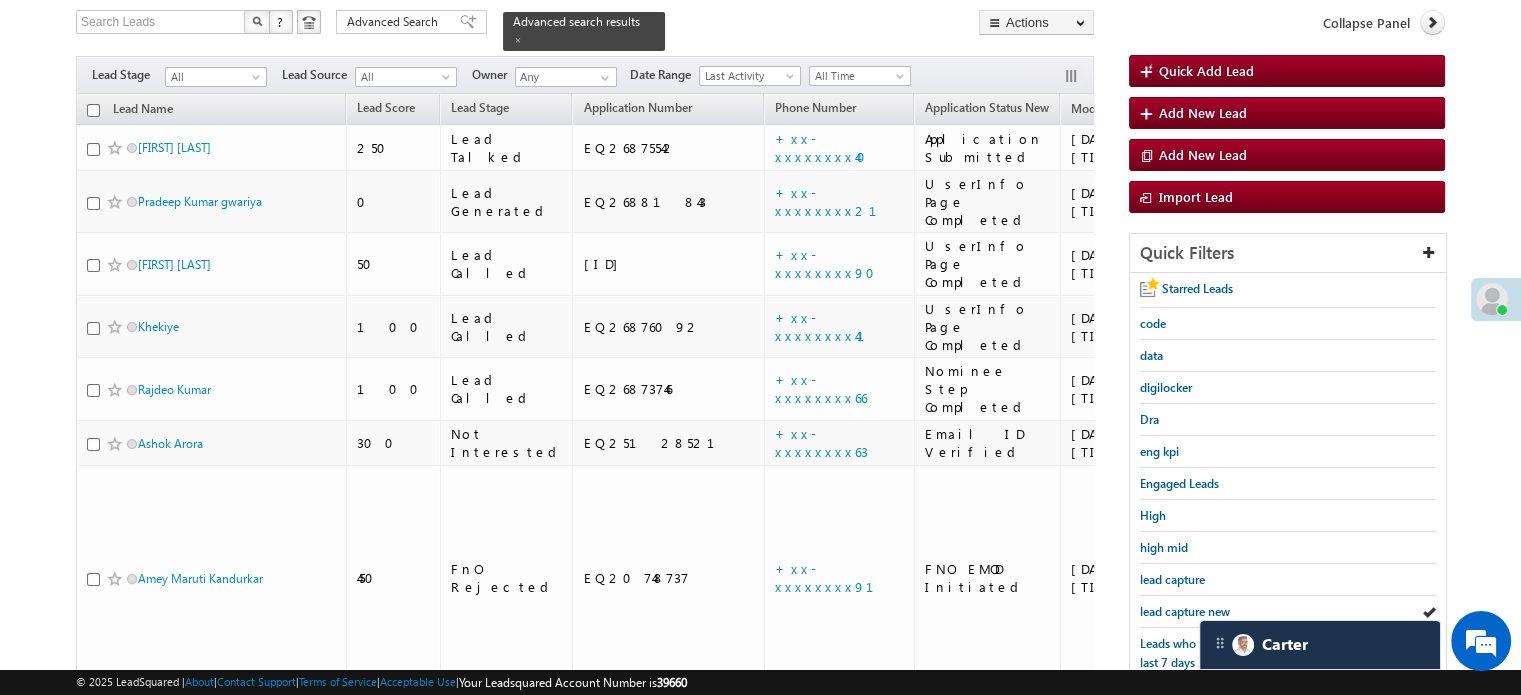 click on "lead capture new" at bounding box center (1185, 611) 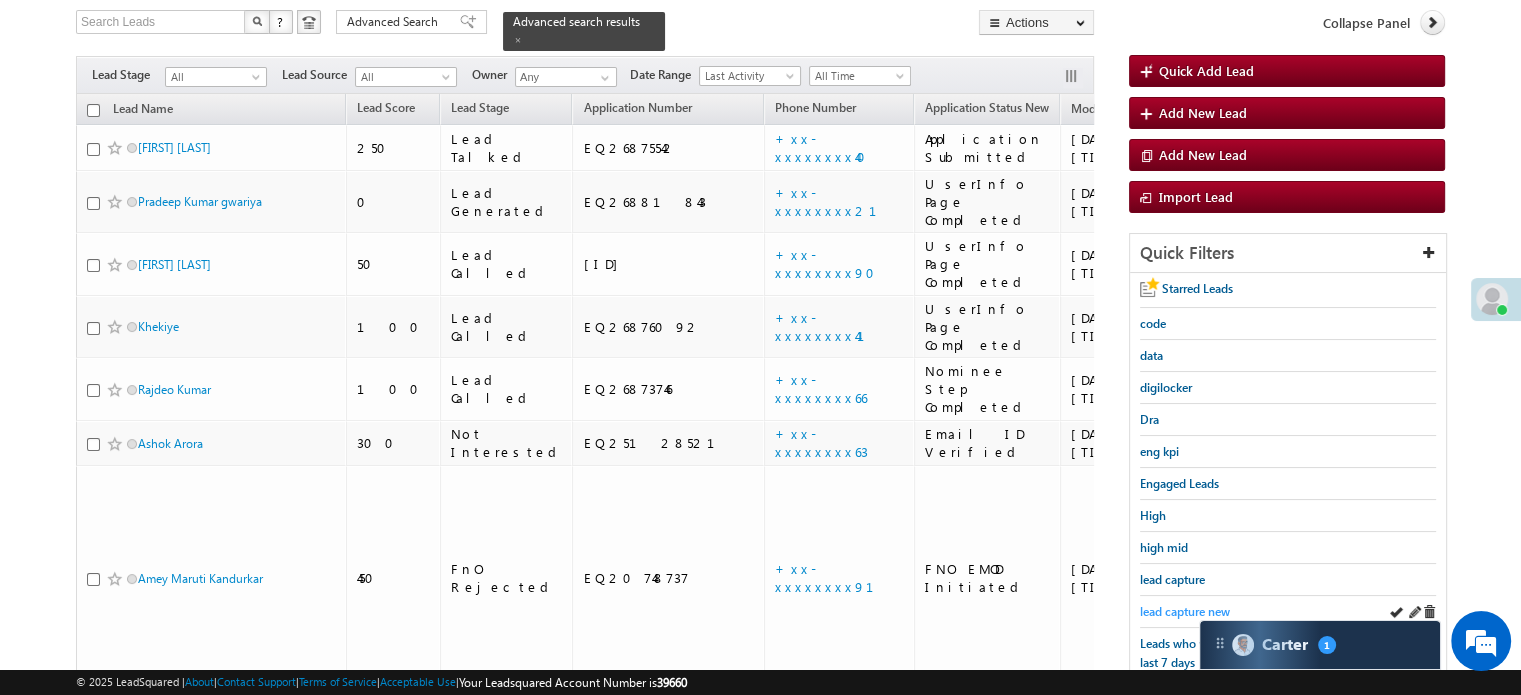 drag, startPoint x: 1172, startPoint y: 593, endPoint x: 1175, endPoint y: 608, distance: 15.297058 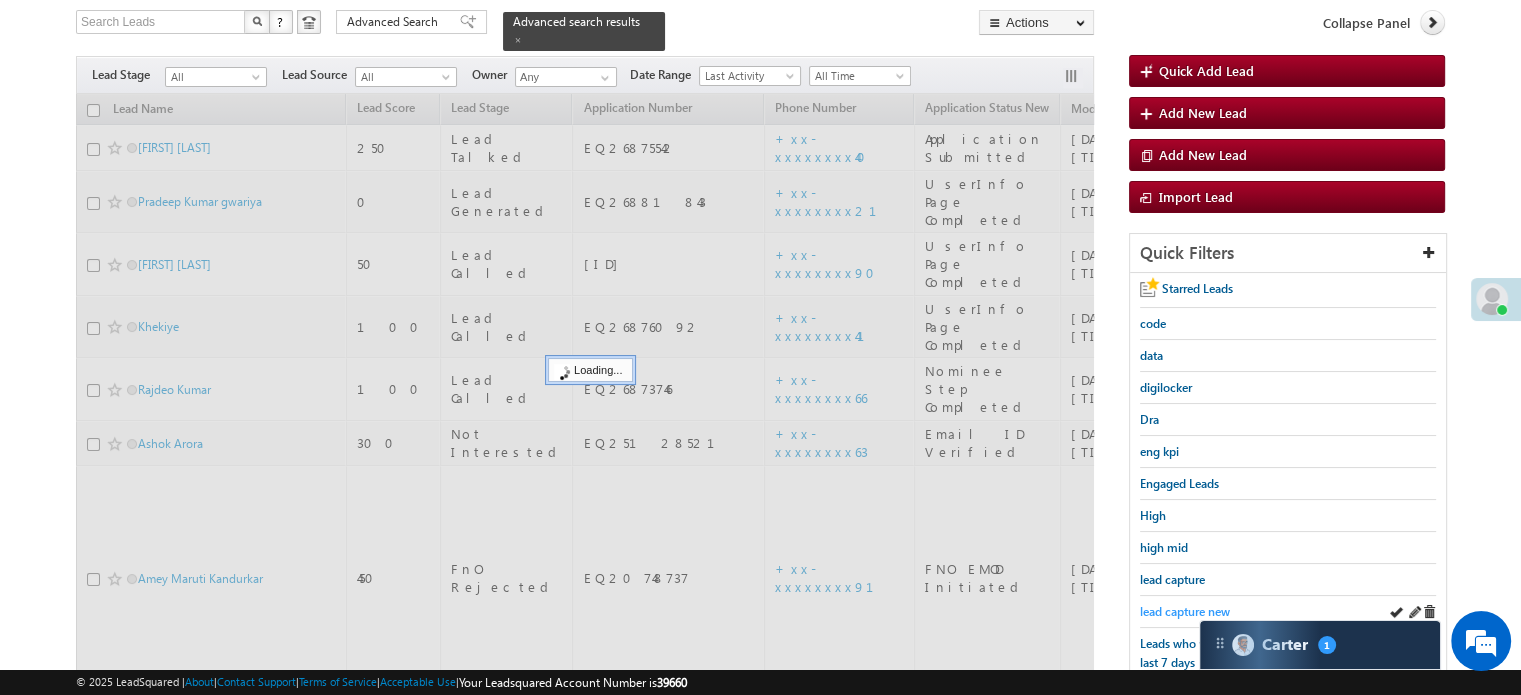click on "lead capture new" at bounding box center [1185, 611] 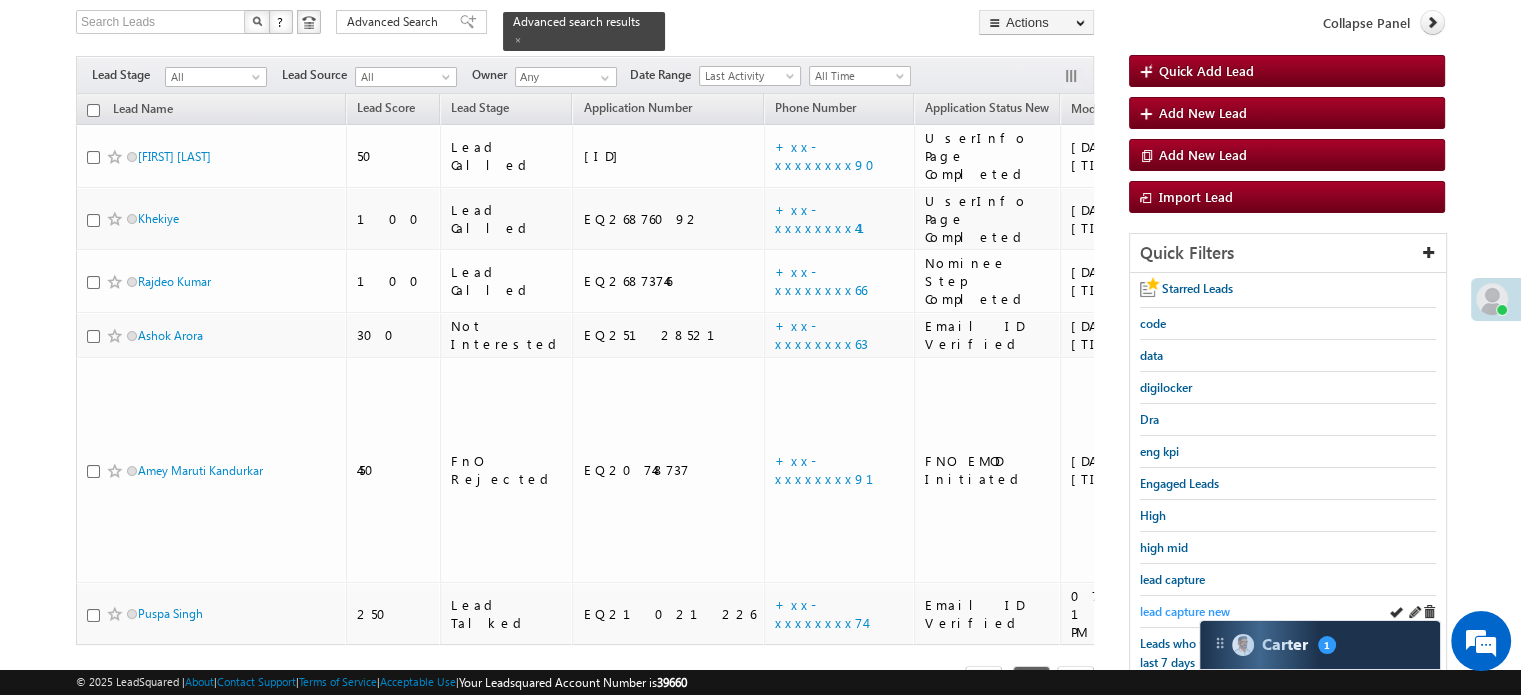 click on "lead capture new" at bounding box center (1185, 611) 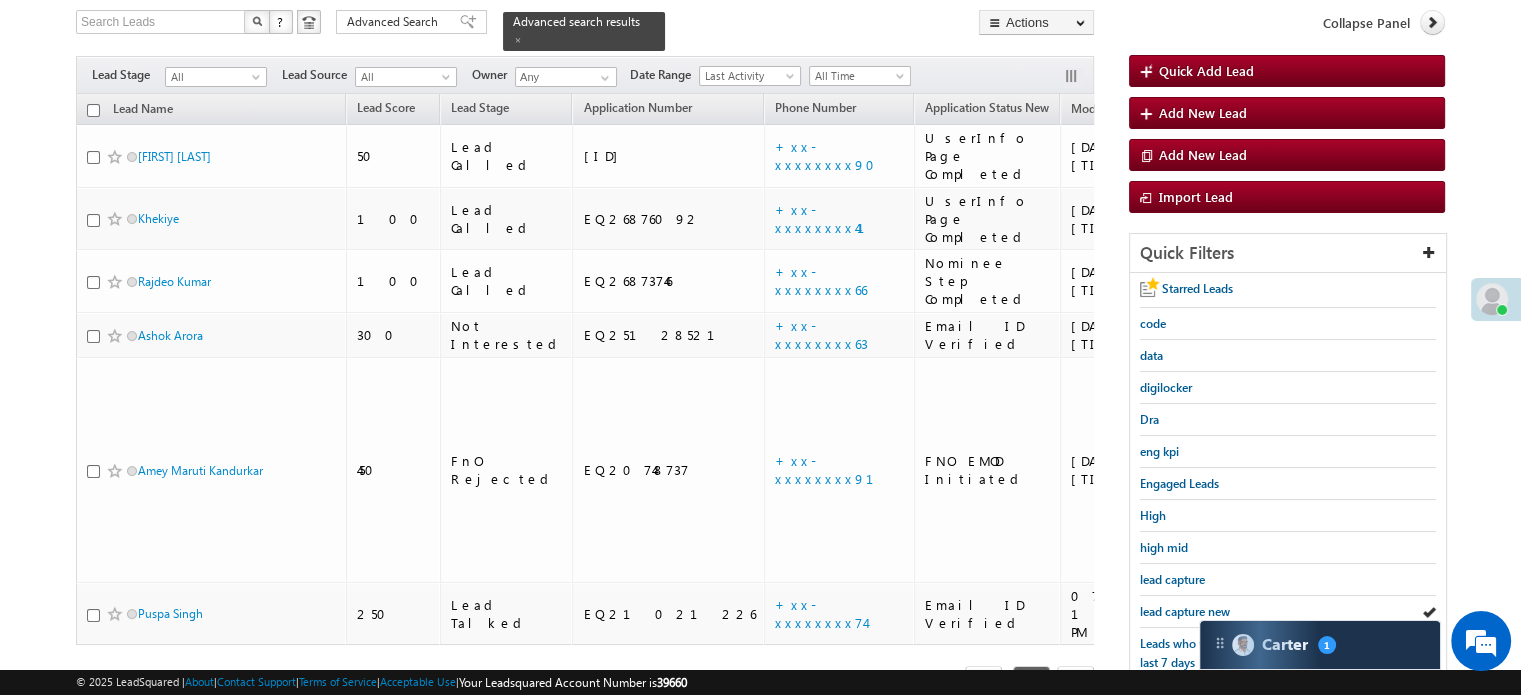 scroll, scrollTop: 429, scrollLeft: 0, axis: vertical 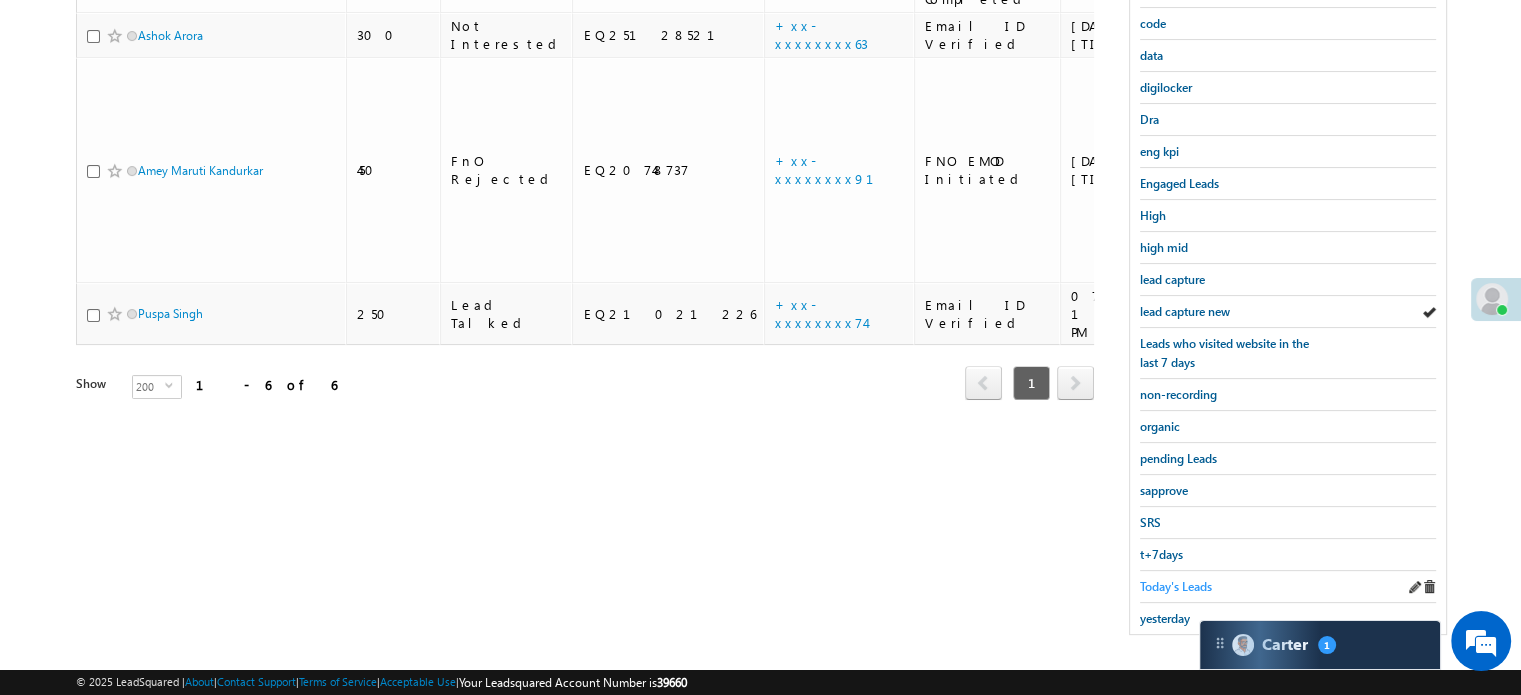 click on "Today's Leads" at bounding box center [1176, 586] 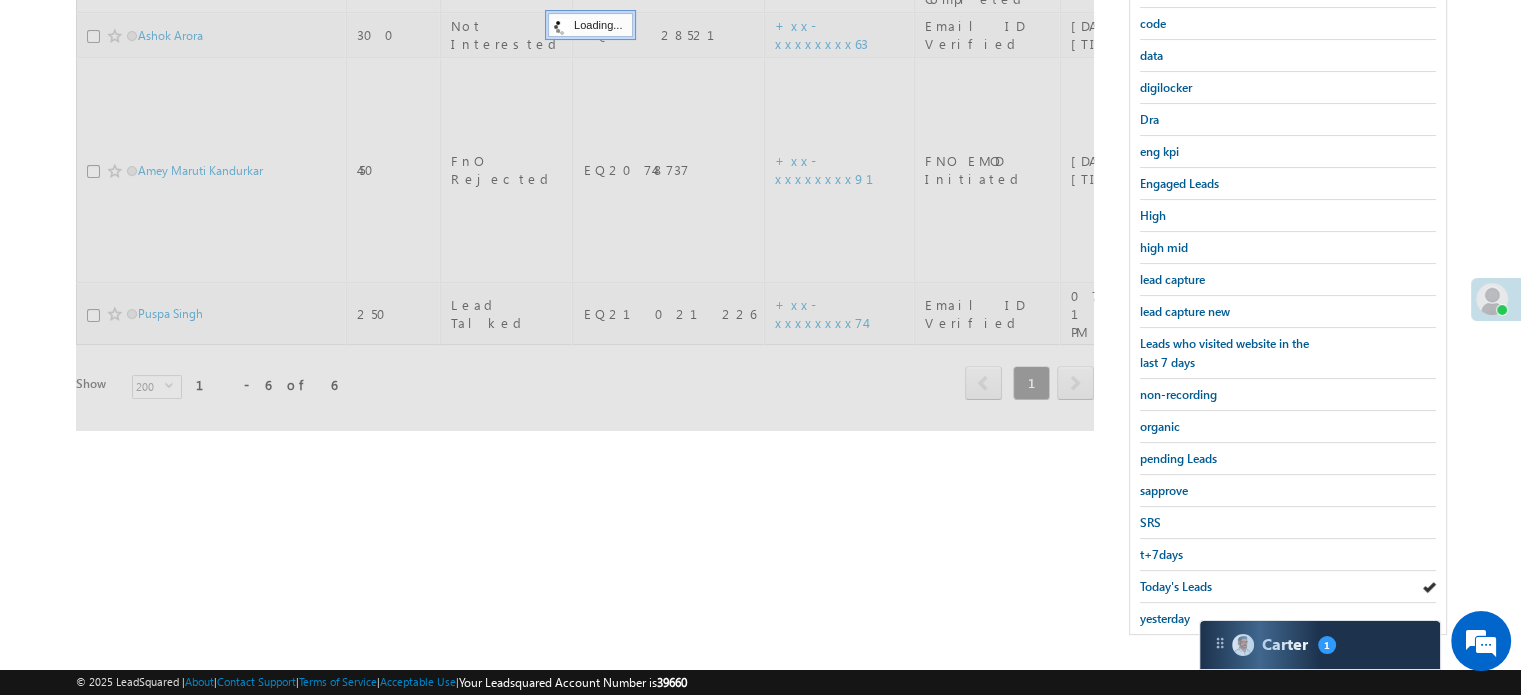 click on "Today's Leads" at bounding box center (1176, 586) 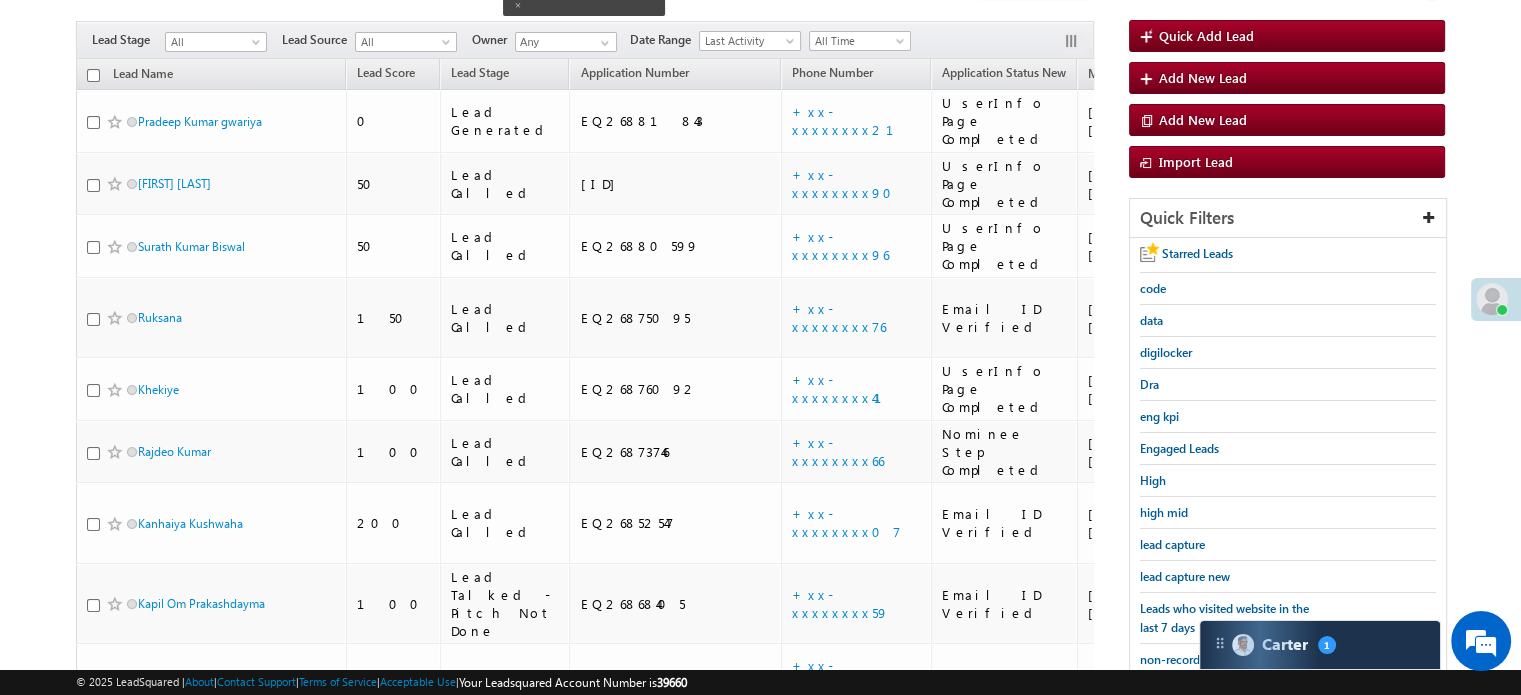 scroll, scrollTop: 129, scrollLeft: 0, axis: vertical 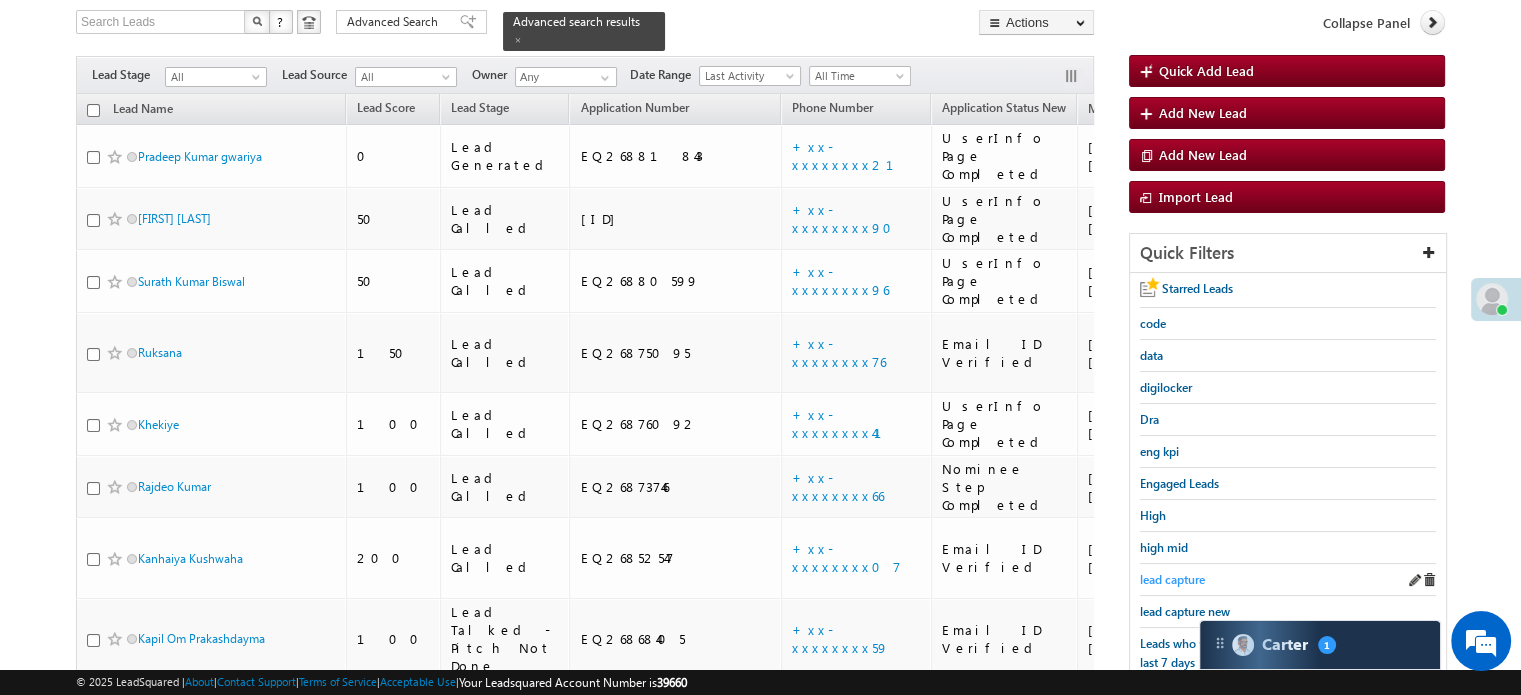 click on "lead capture" at bounding box center (1172, 579) 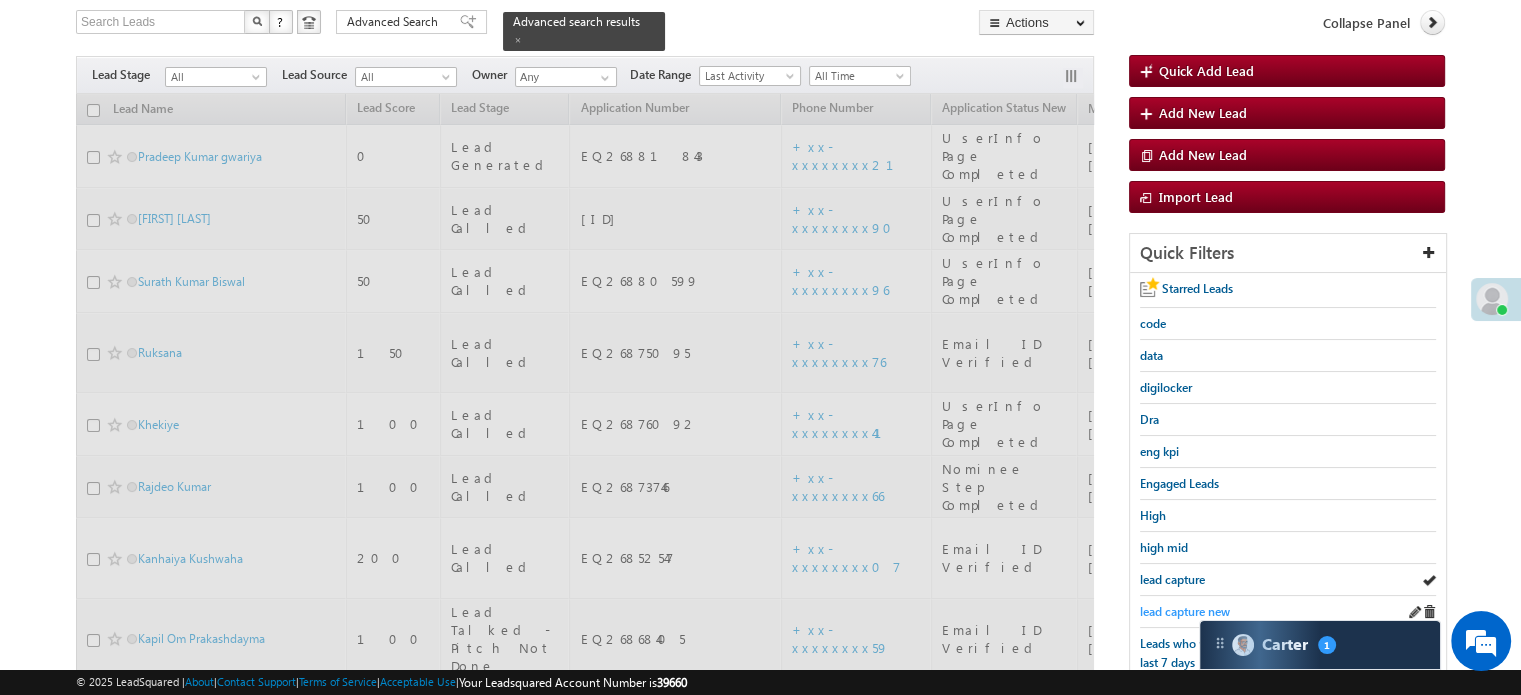 click on "lead capture new" at bounding box center [1185, 611] 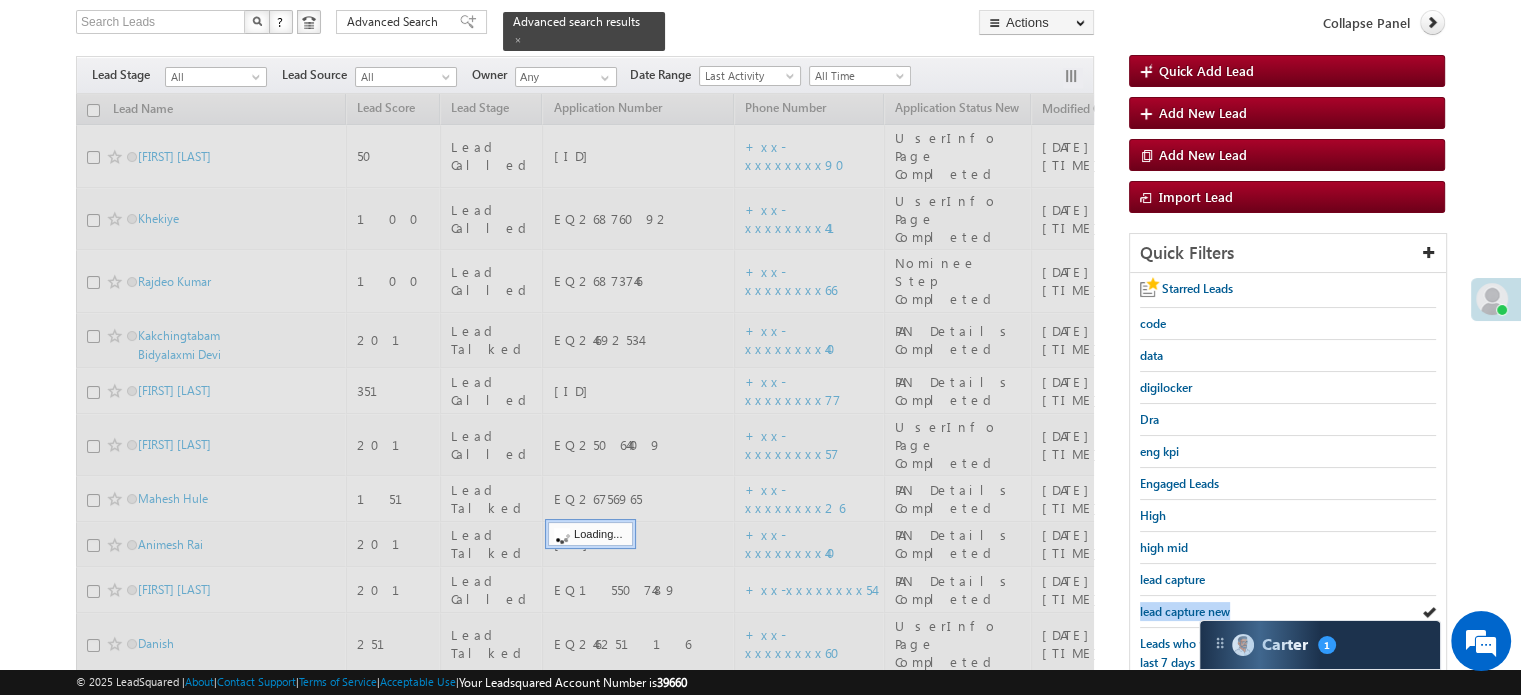 click on "lead capture new" at bounding box center (1185, 611) 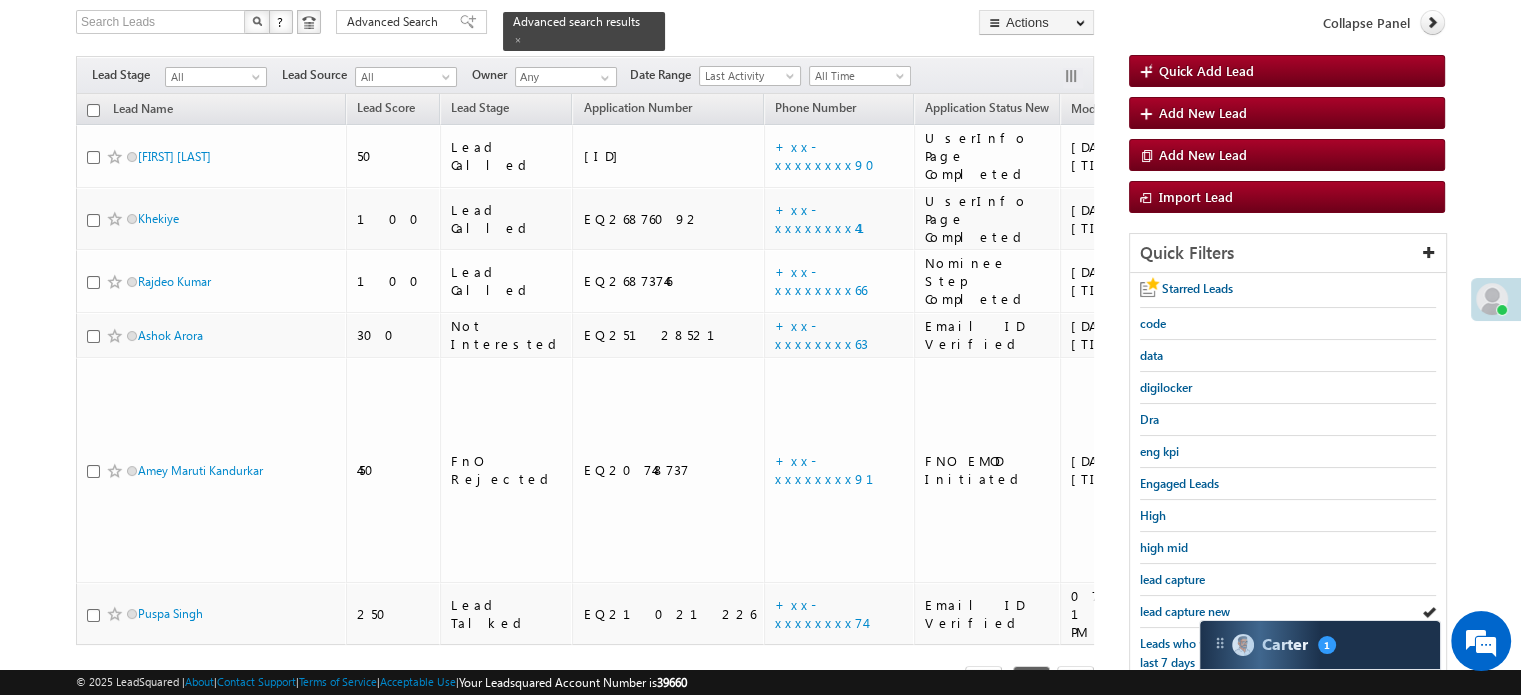 click on "lead capture new" at bounding box center [1185, 611] 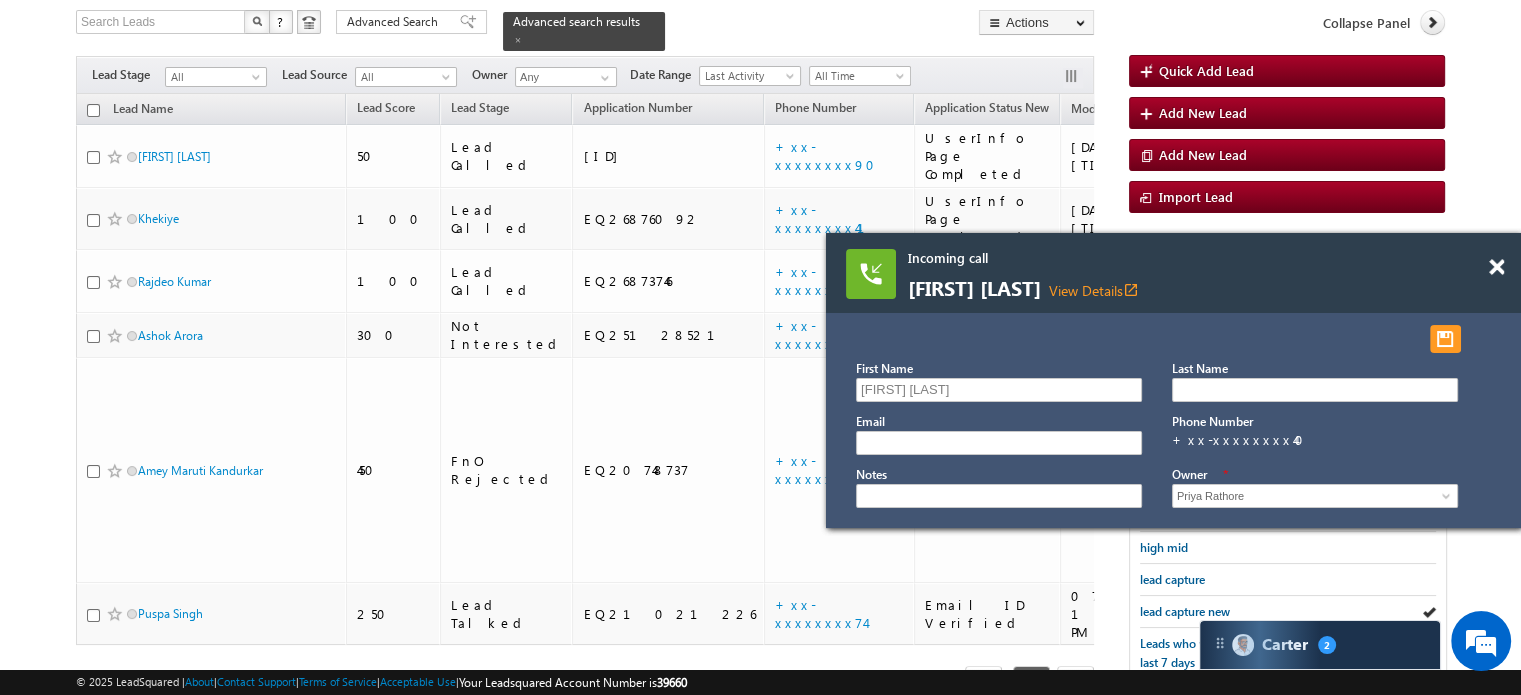 click at bounding box center (1507, 258) 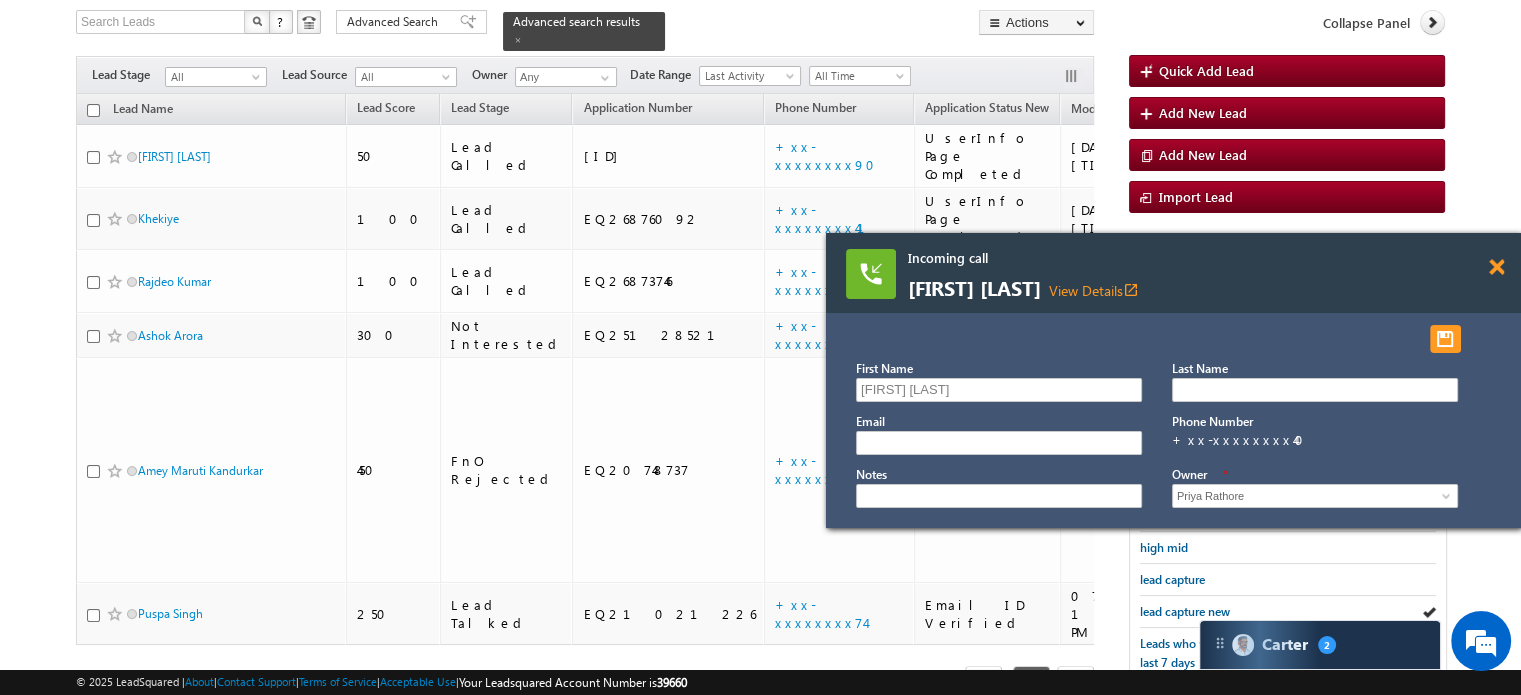 click at bounding box center (1496, 267) 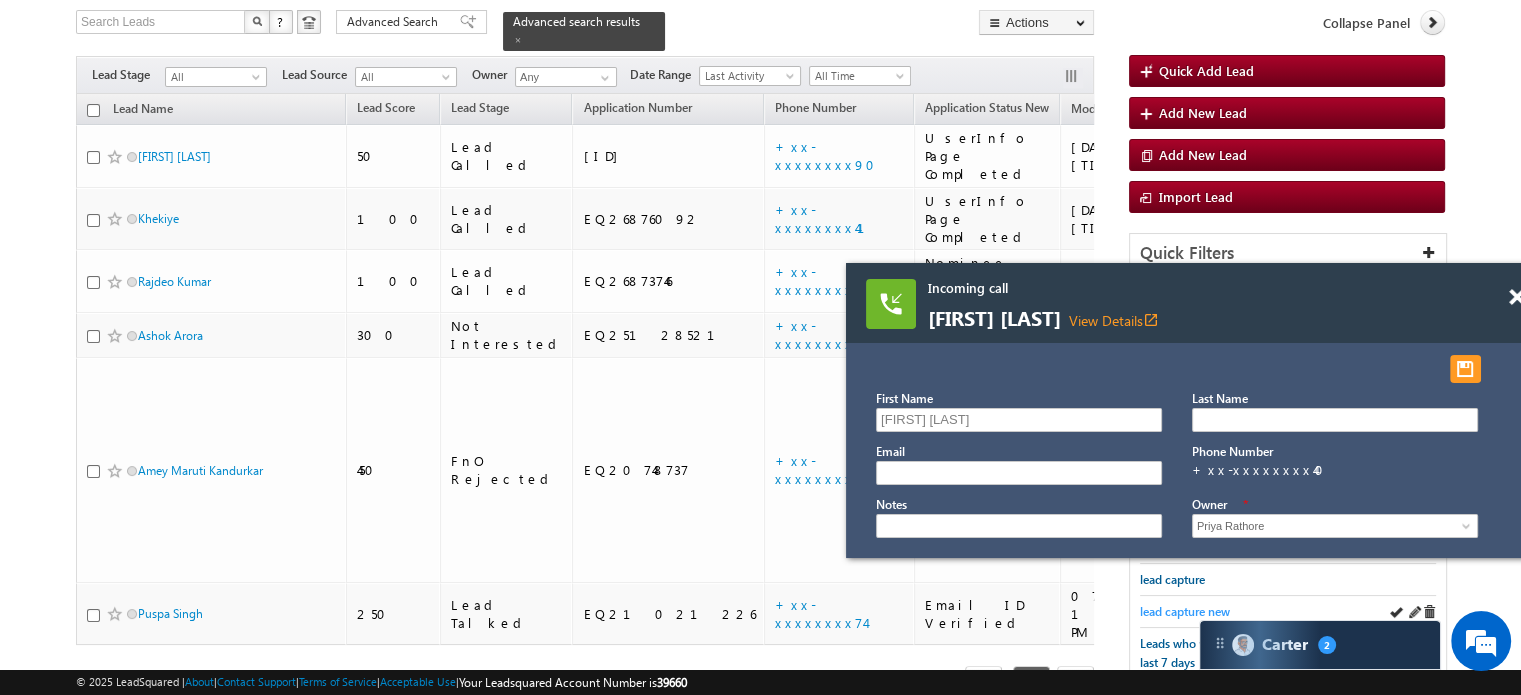 click on "lead capture new" at bounding box center [1185, 611] 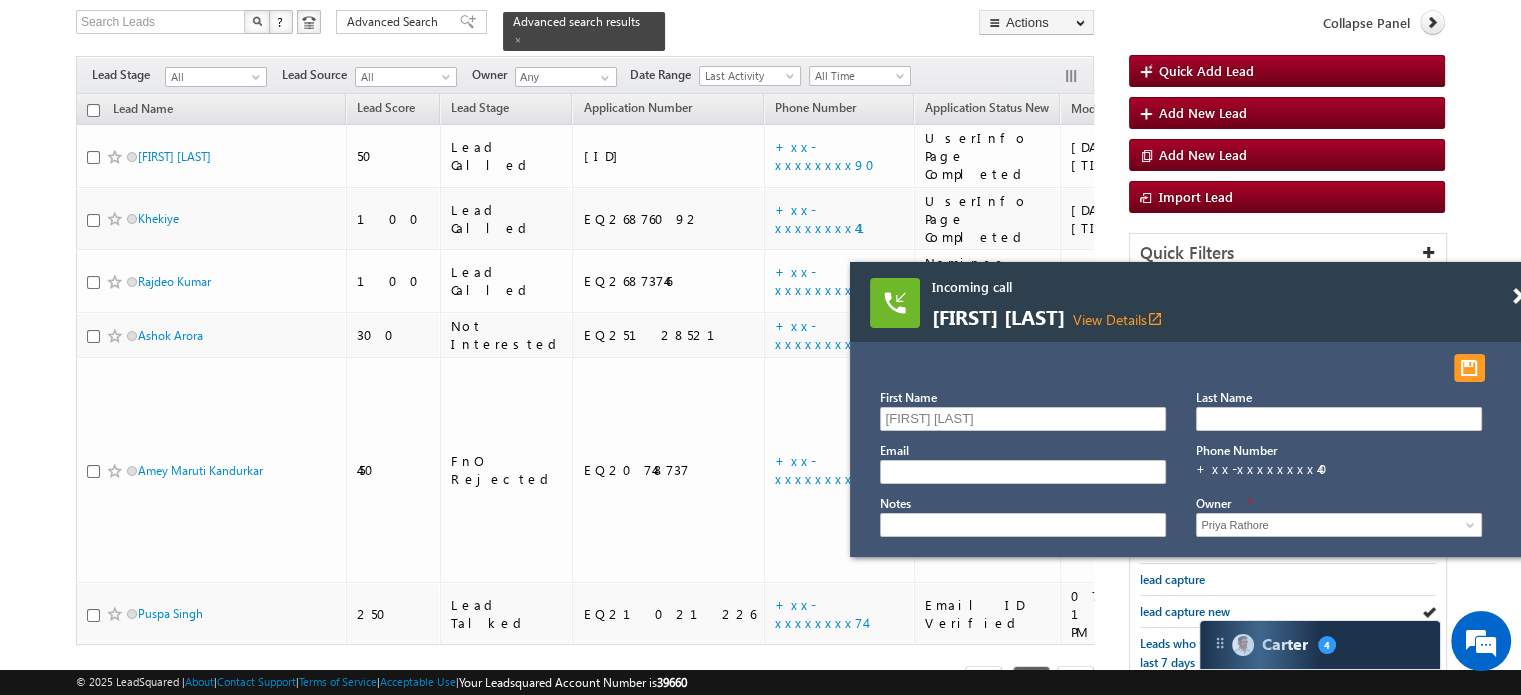click on "Incoming call  Kapil yadav   View Details  open_in_new" at bounding box center (1197, 302) 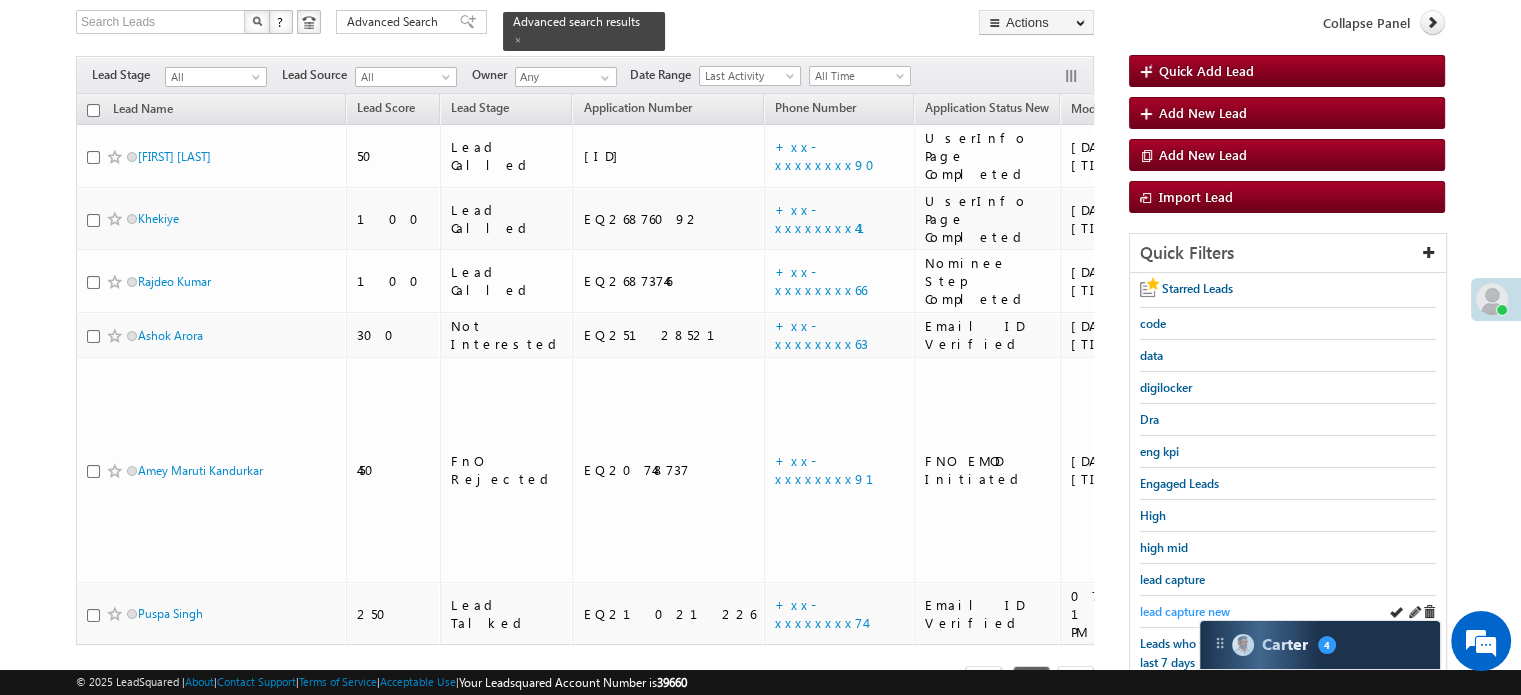 click on "lead capture new" at bounding box center (1185, 611) 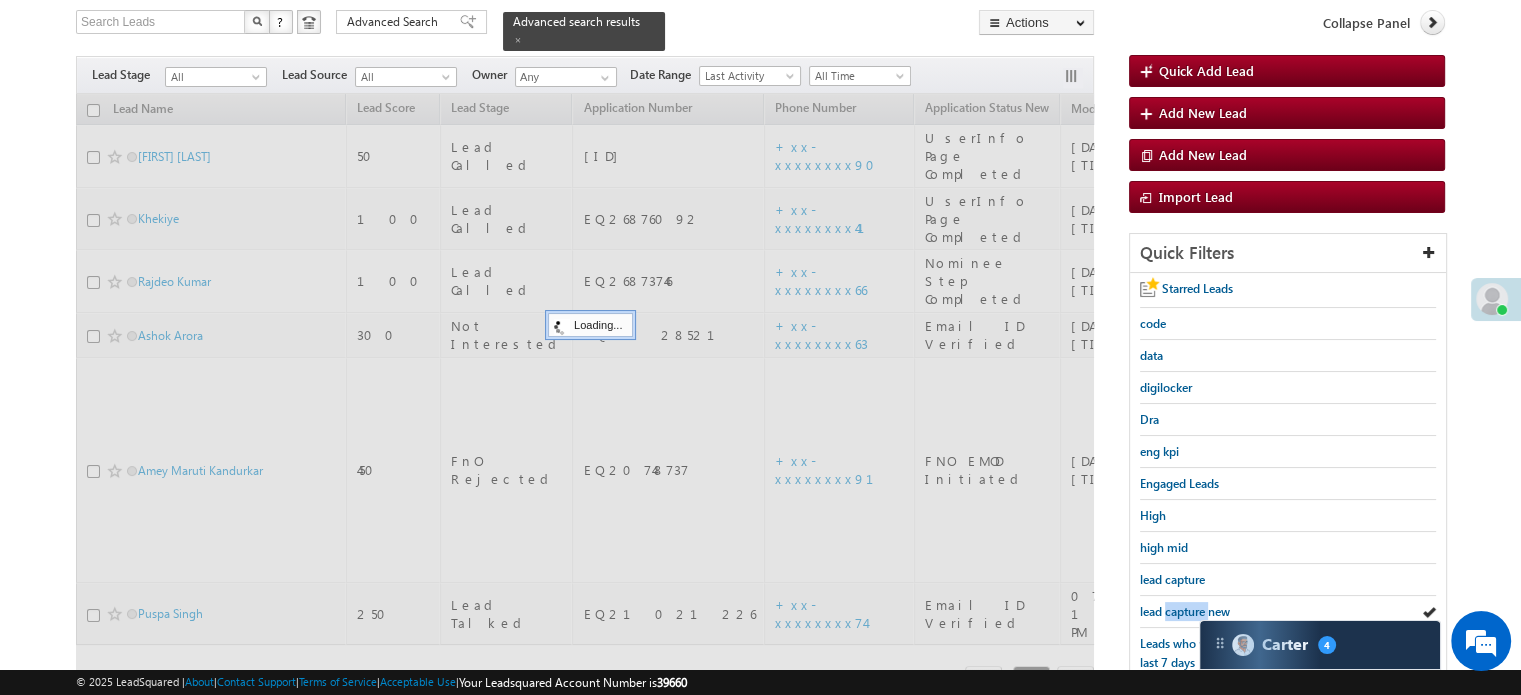 click on "lead capture new" at bounding box center (1185, 611) 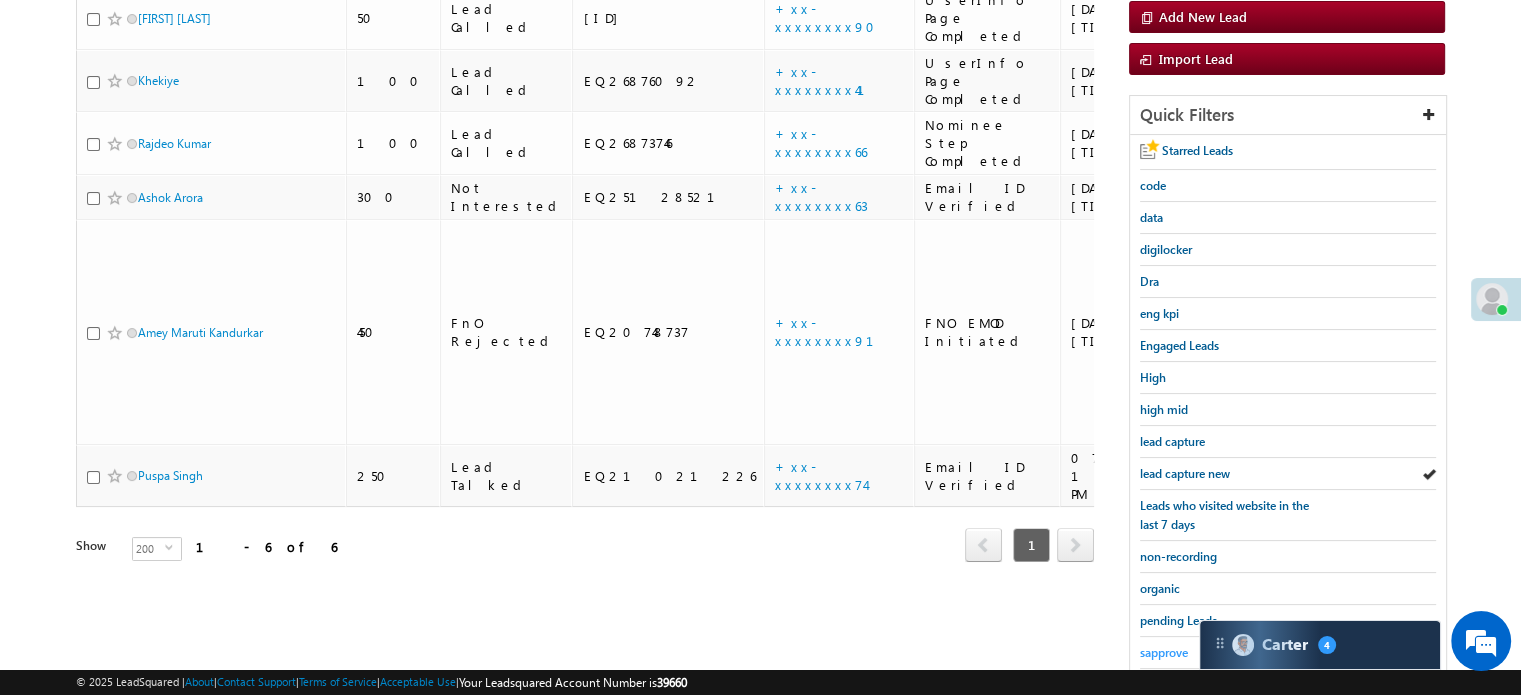 scroll, scrollTop: 429, scrollLeft: 0, axis: vertical 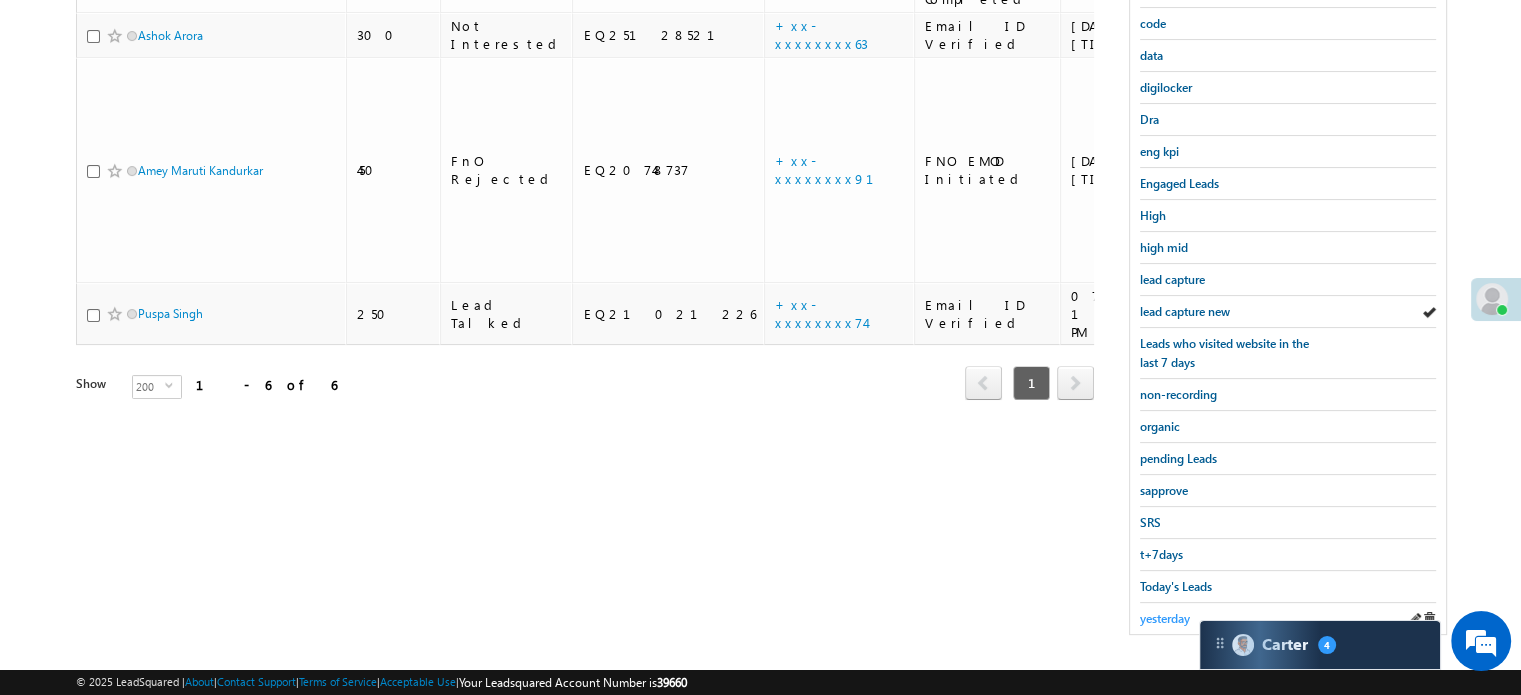 click on "yesterday" at bounding box center [1165, 618] 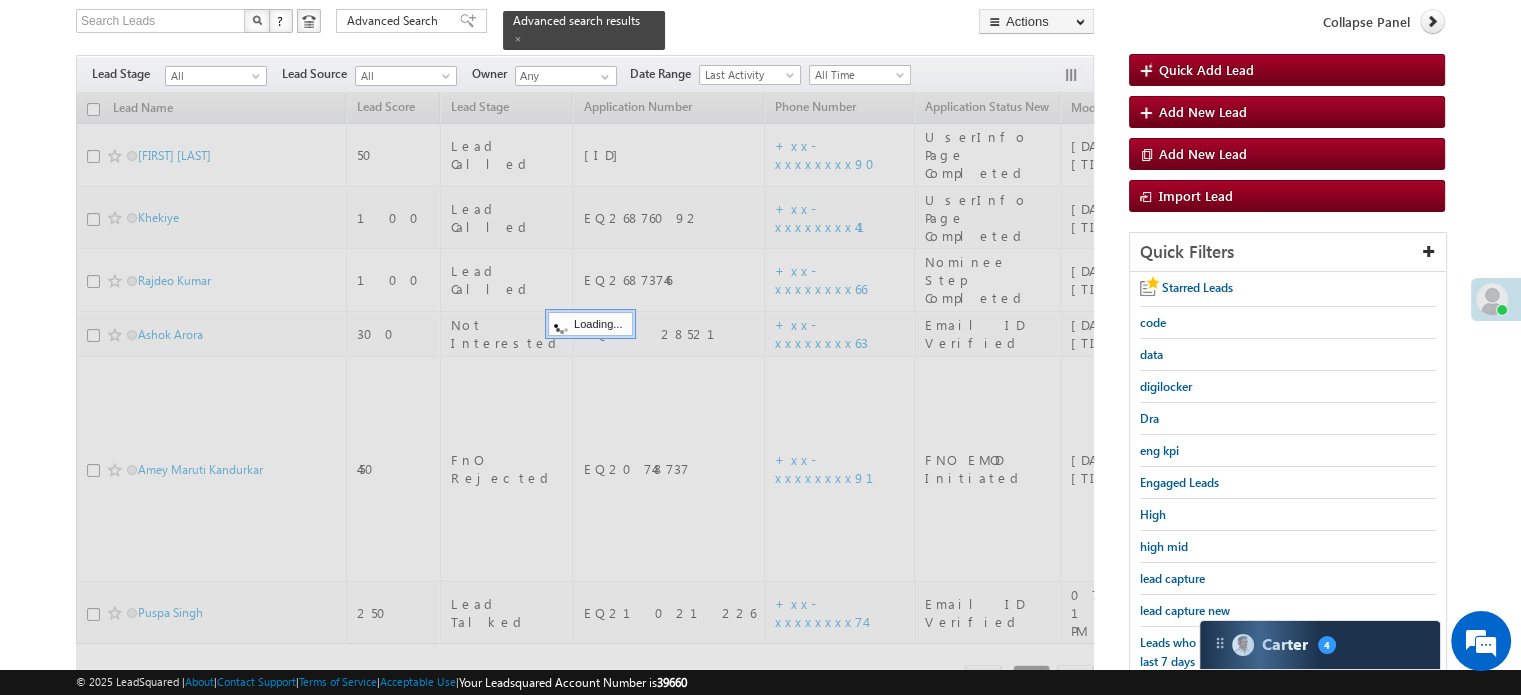 scroll, scrollTop: 129, scrollLeft: 0, axis: vertical 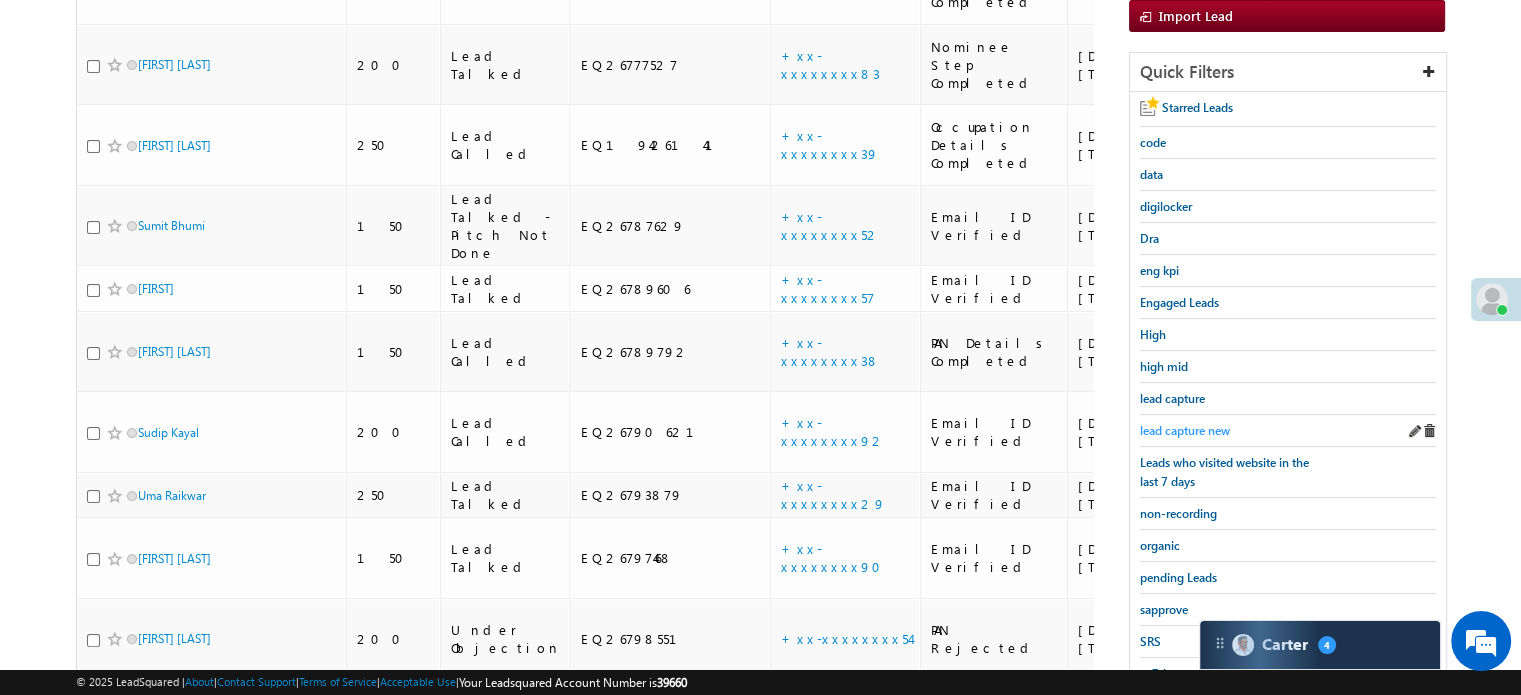 click on "lead capture new" at bounding box center (1185, 430) 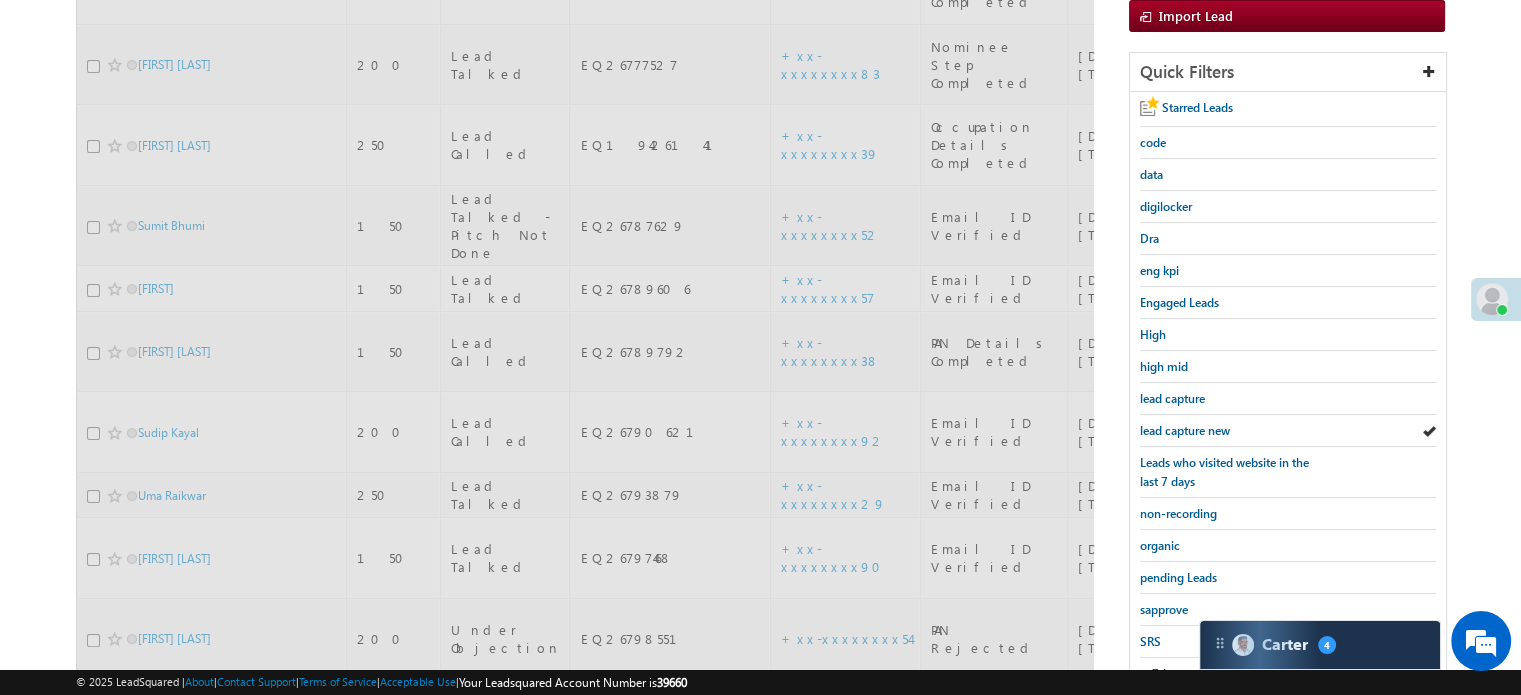 scroll, scrollTop: 110, scrollLeft: 0, axis: vertical 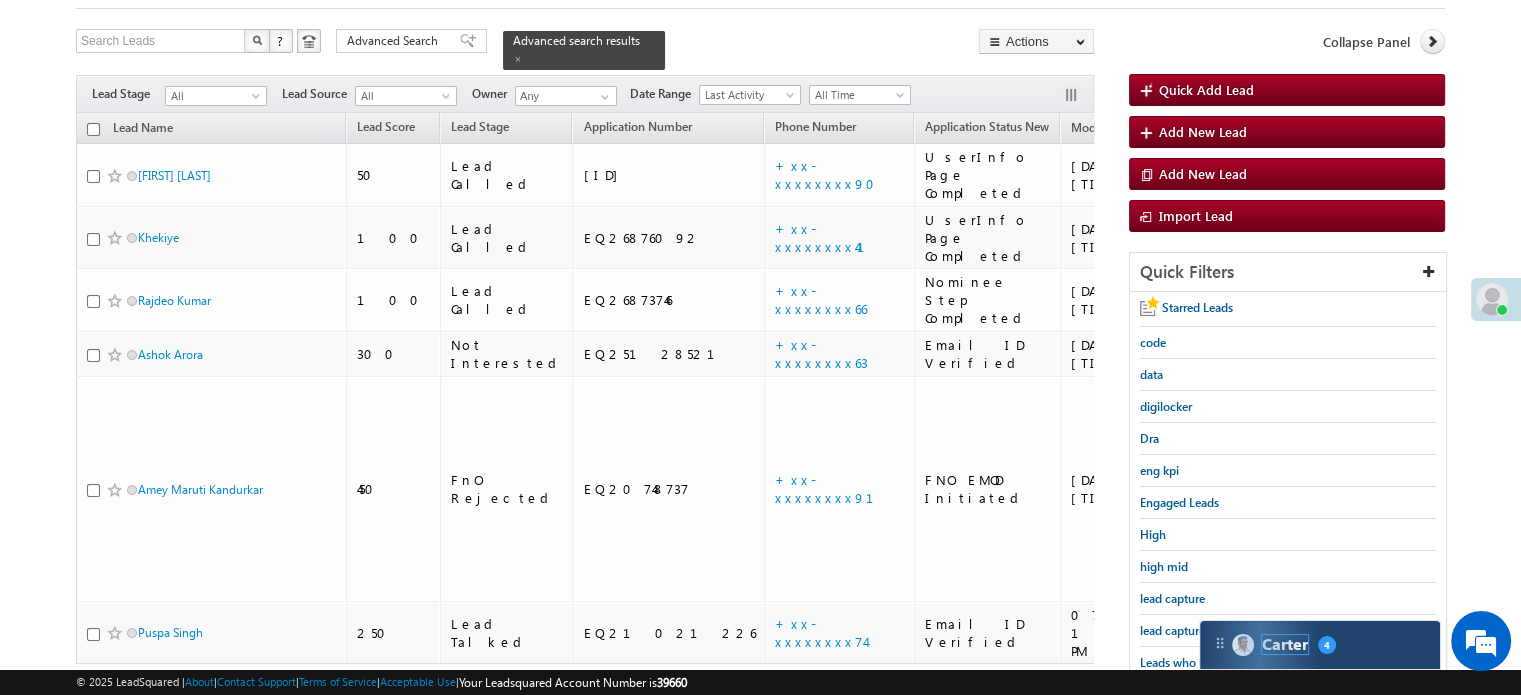 click on "Carter" at bounding box center [1285, 644] 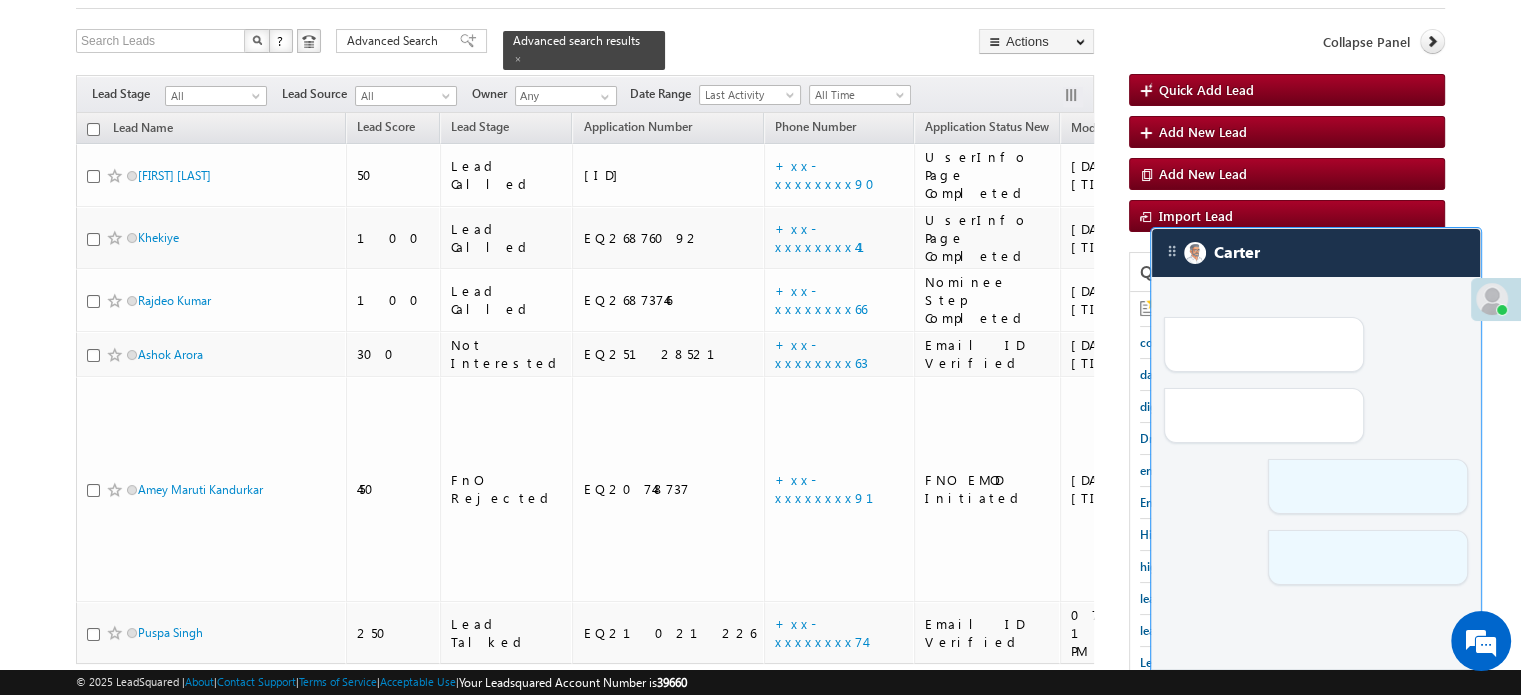 click at bounding box center [1316, 433] 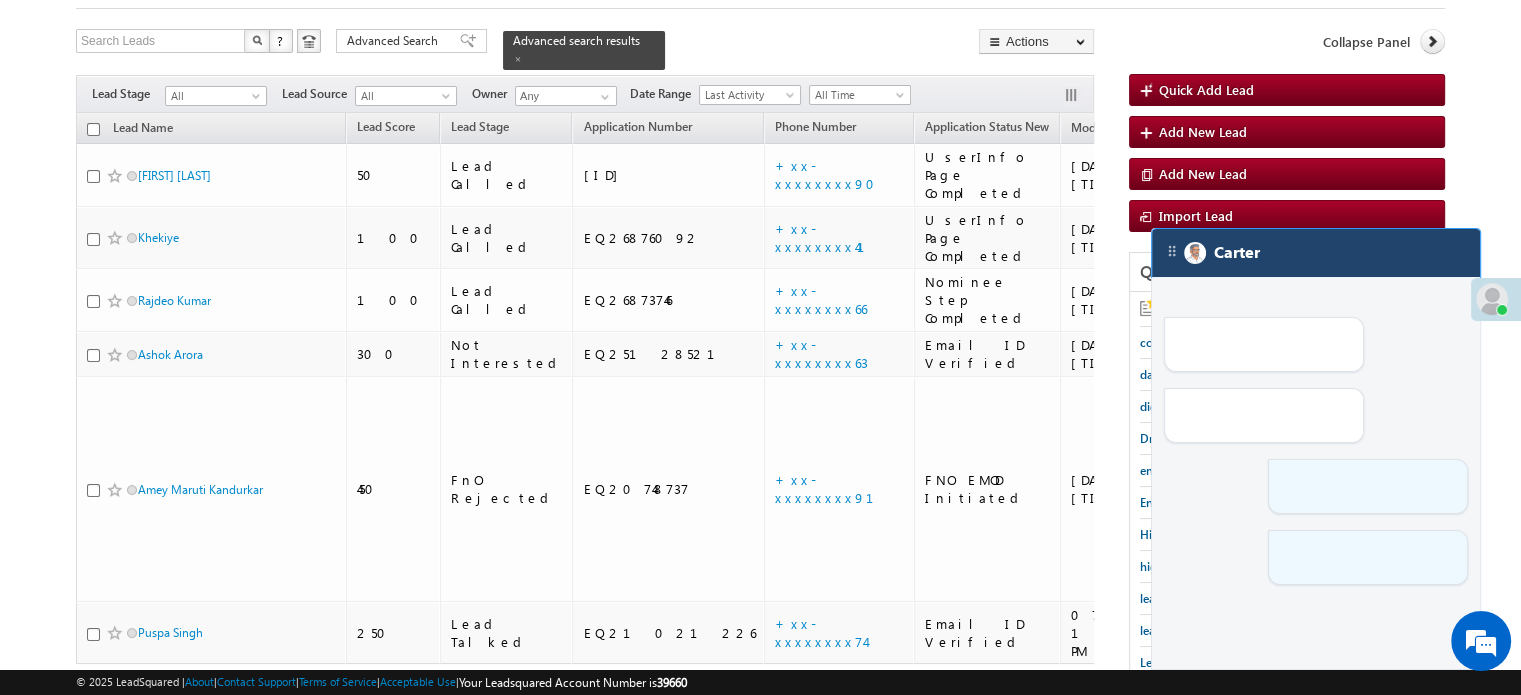 click on "Carter" at bounding box center [1316, 253] 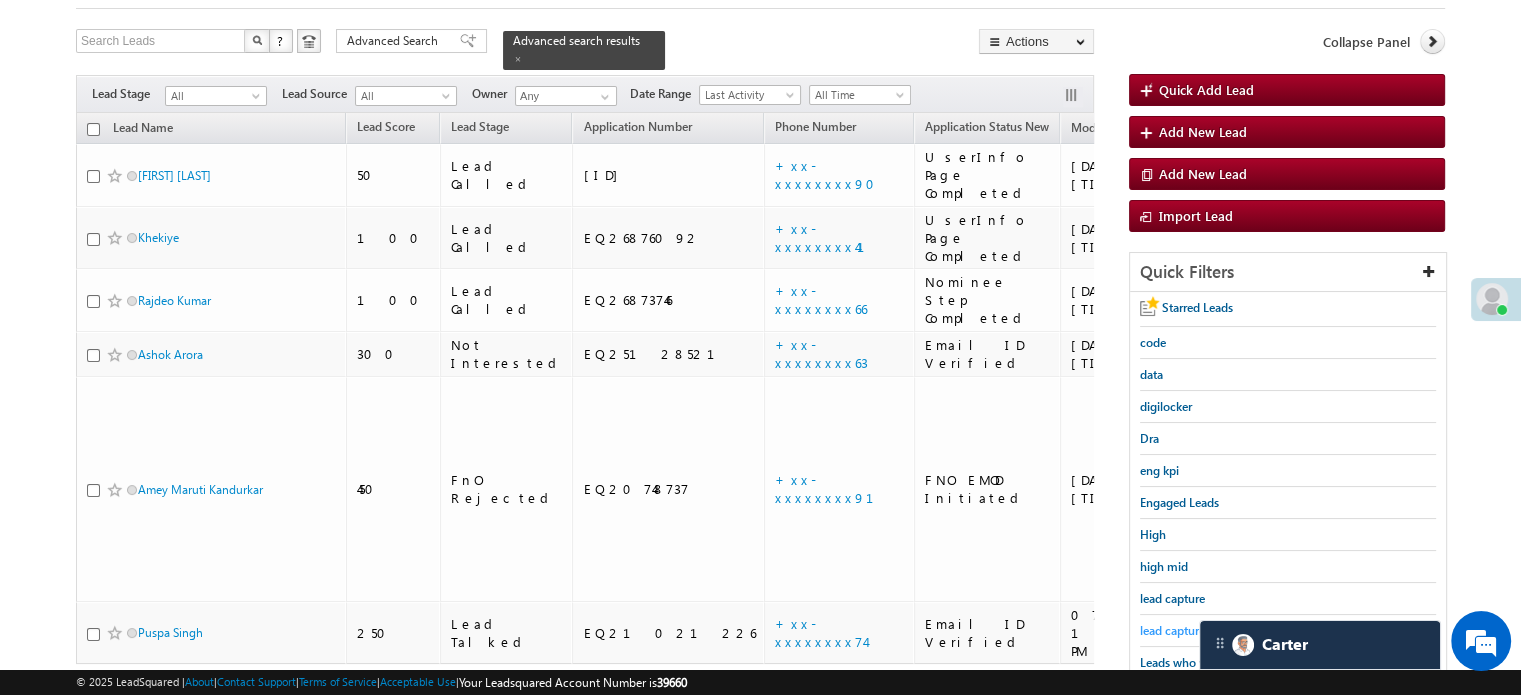 click on "lead capture new" at bounding box center (1185, 630) 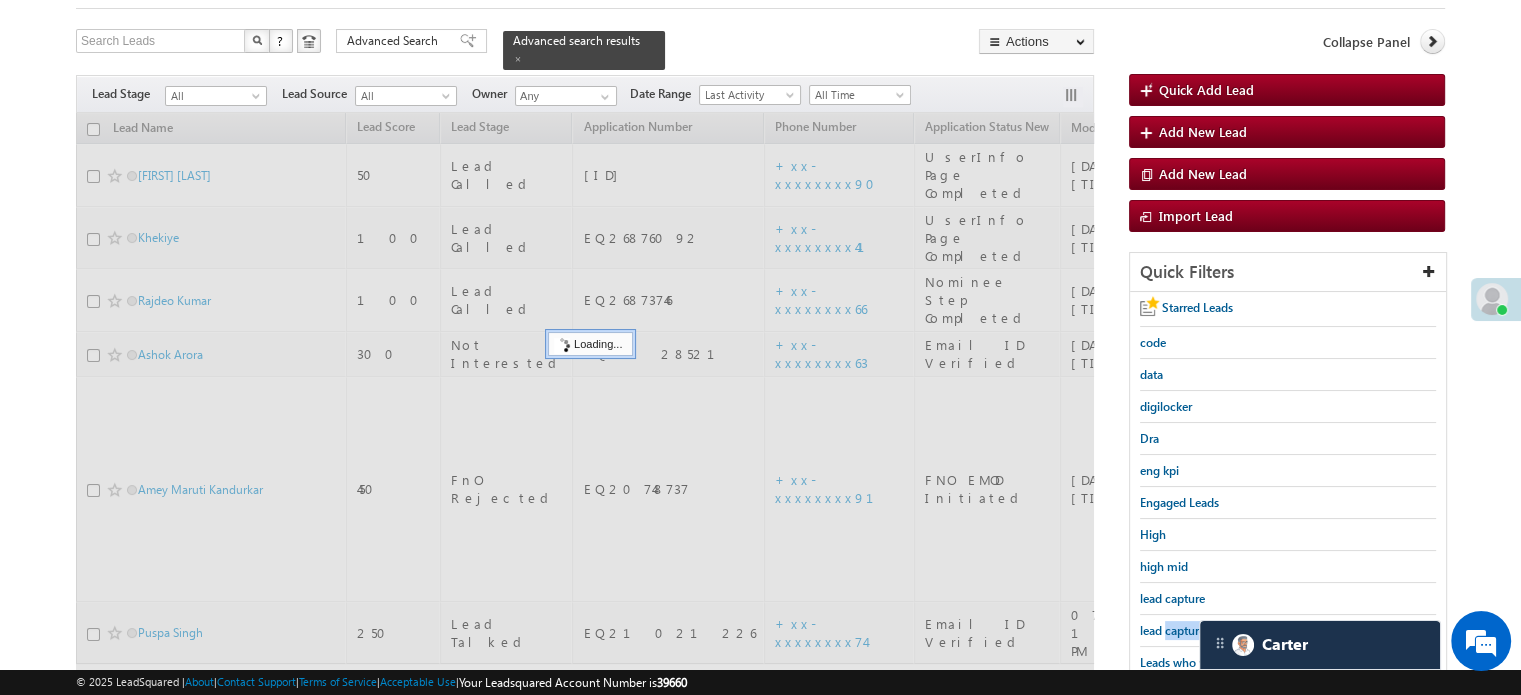 click on "lead capture new" at bounding box center (1185, 630) 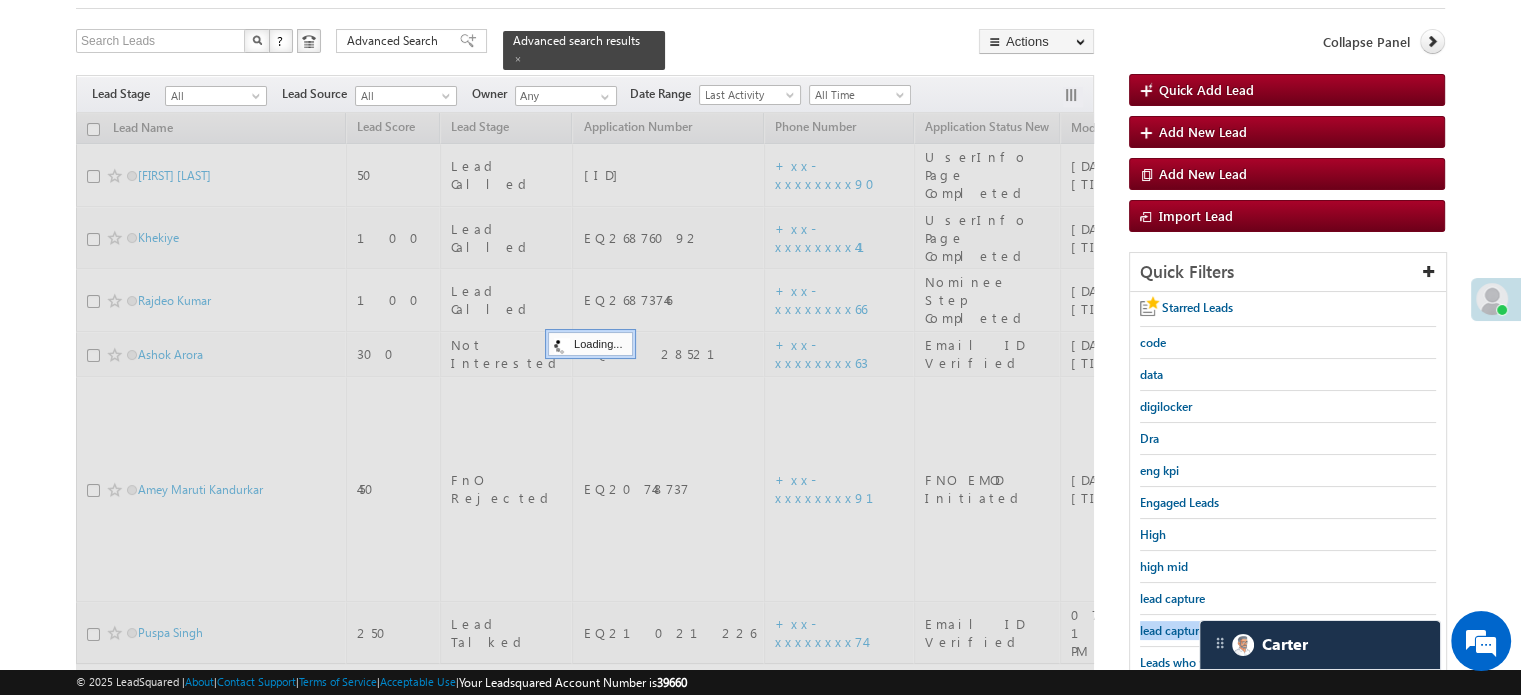 click on "lead capture new" at bounding box center (1185, 630) 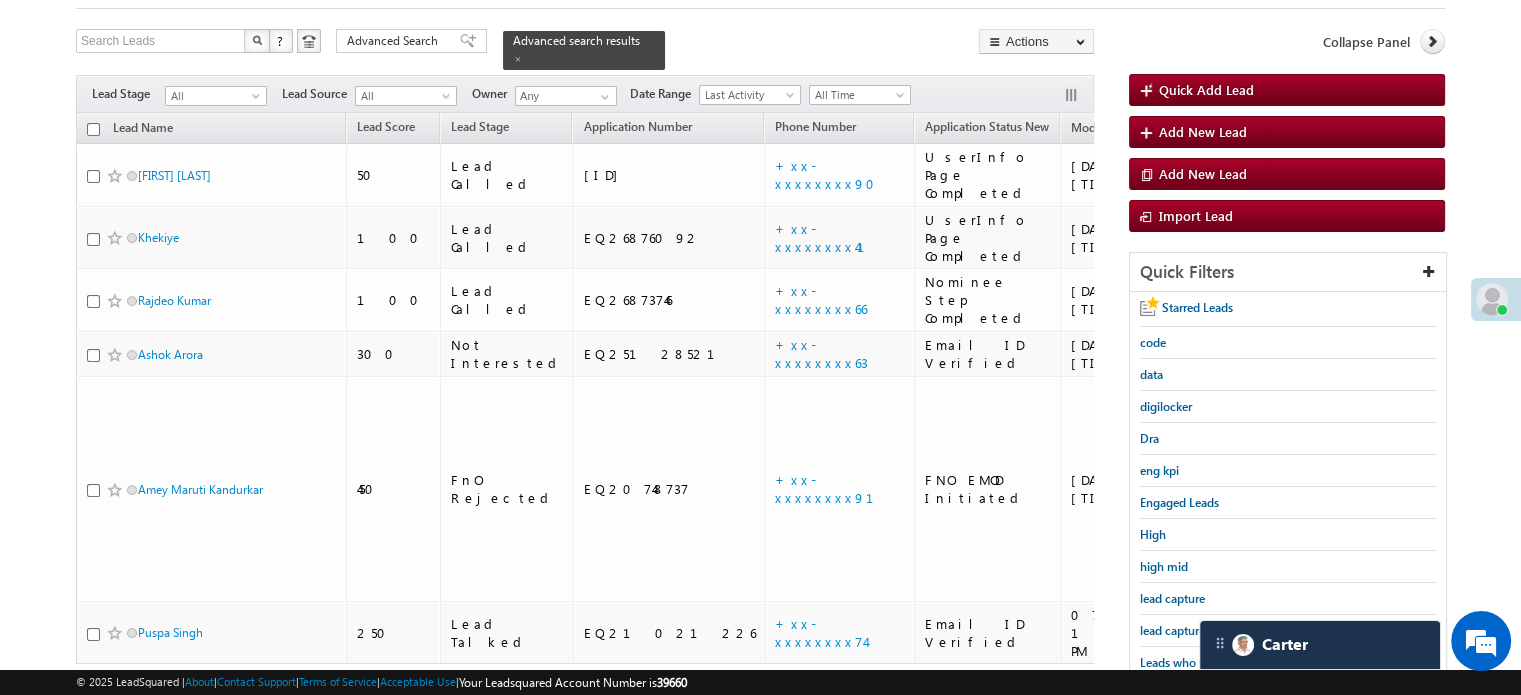 click on "lead capture new" at bounding box center (1185, 630) 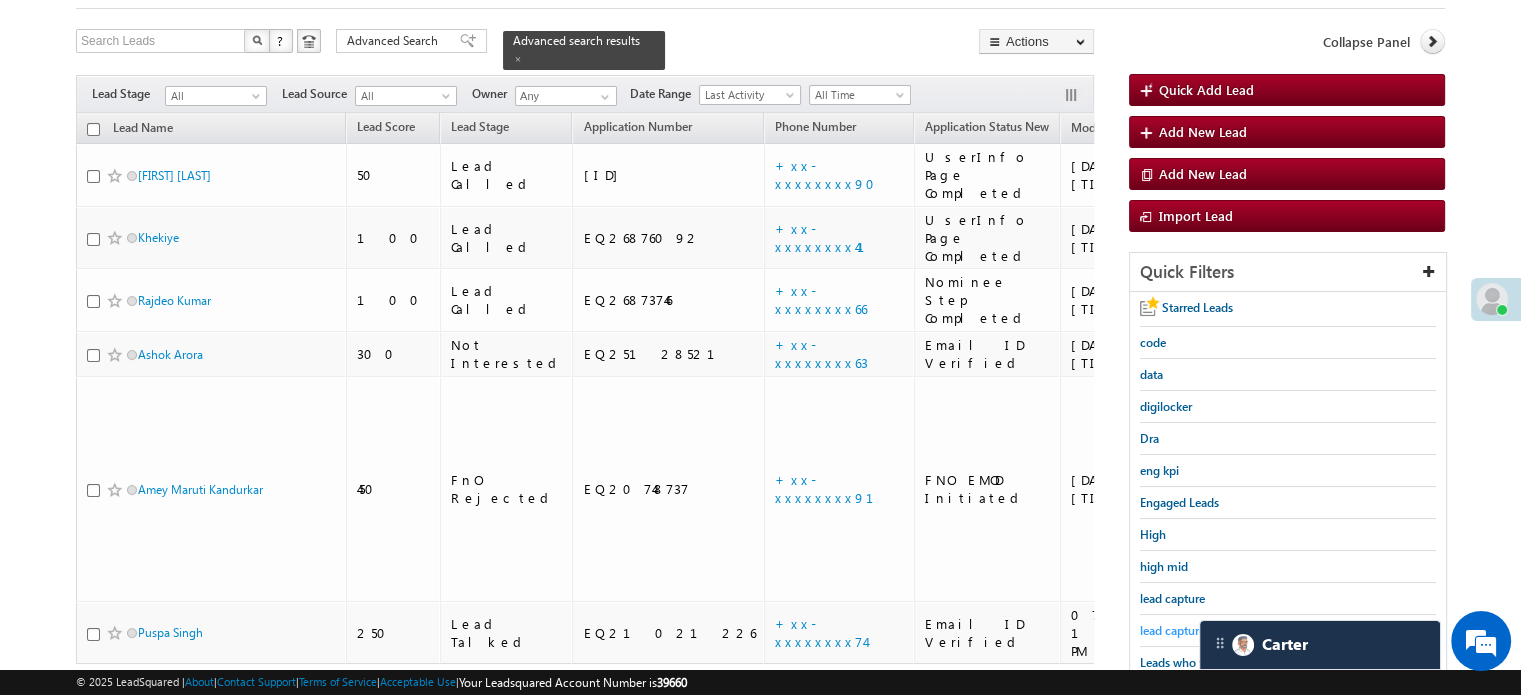 click on "lead capture new" at bounding box center [1185, 630] 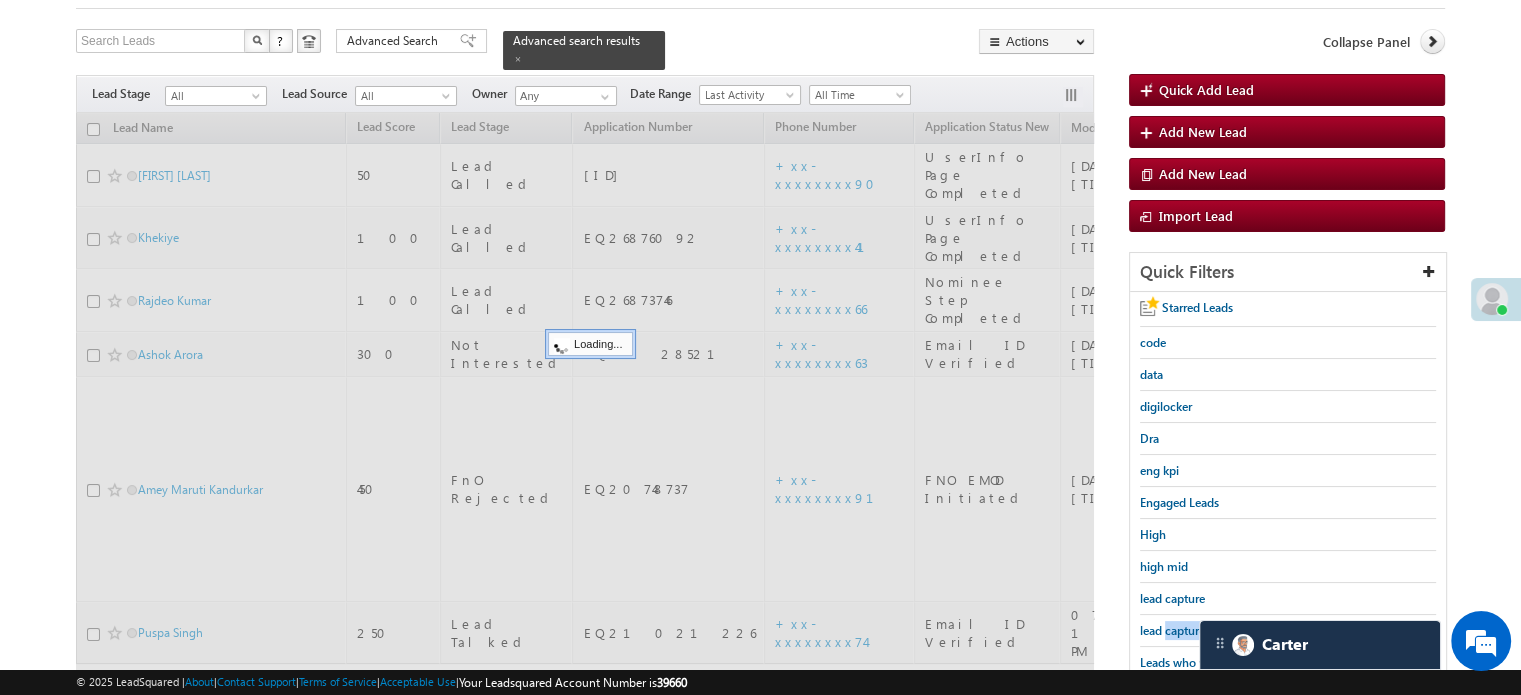 click on "lead capture new" at bounding box center (1185, 630) 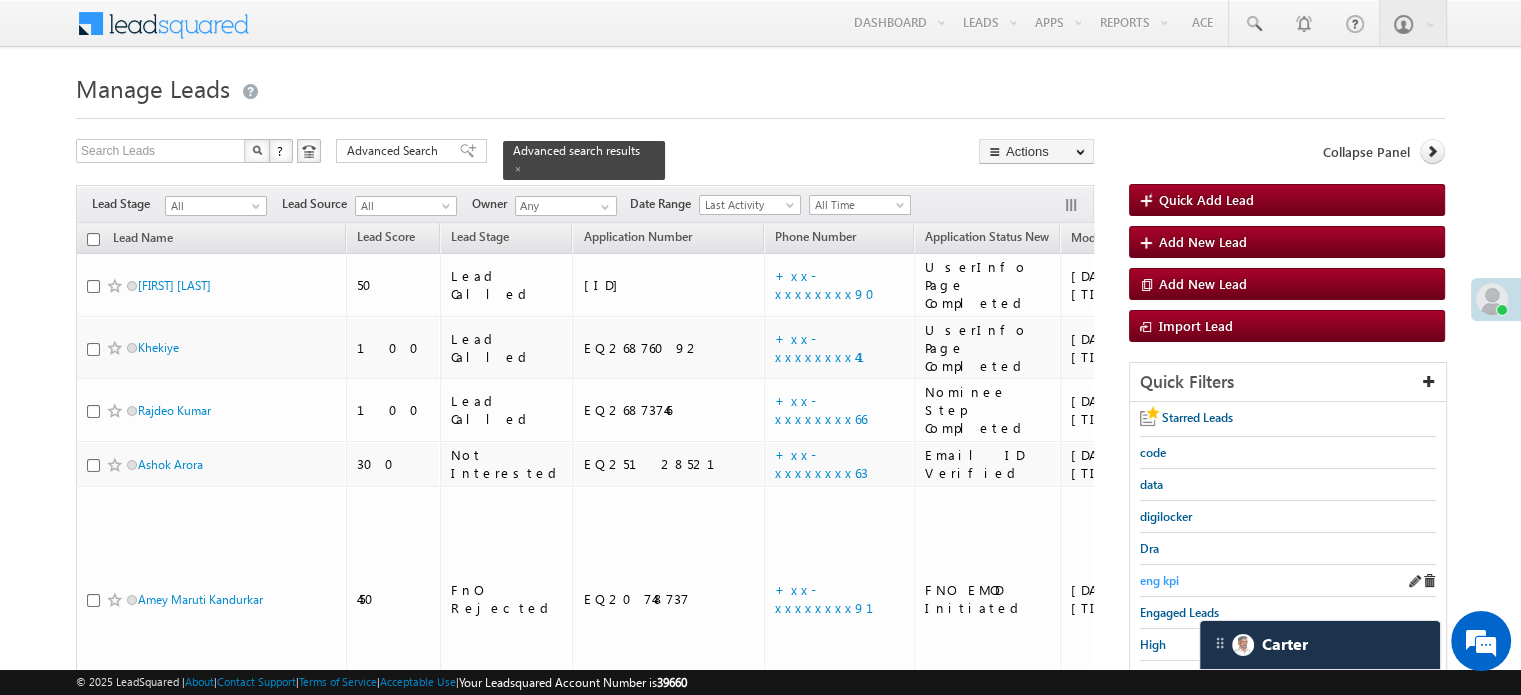 scroll, scrollTop: 100, scrollLeft: 0, axis: vertical 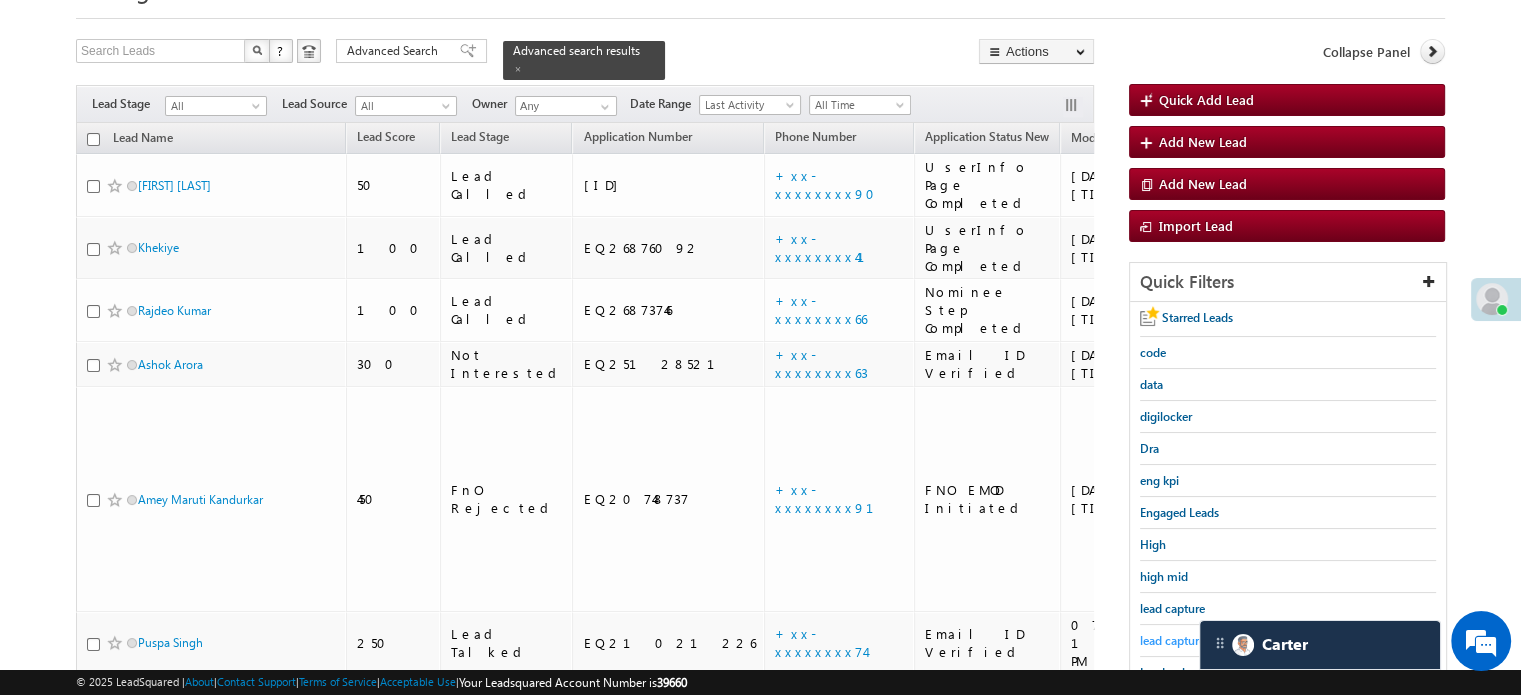 click on "lead capture new" at bounding box center (1185, 640) 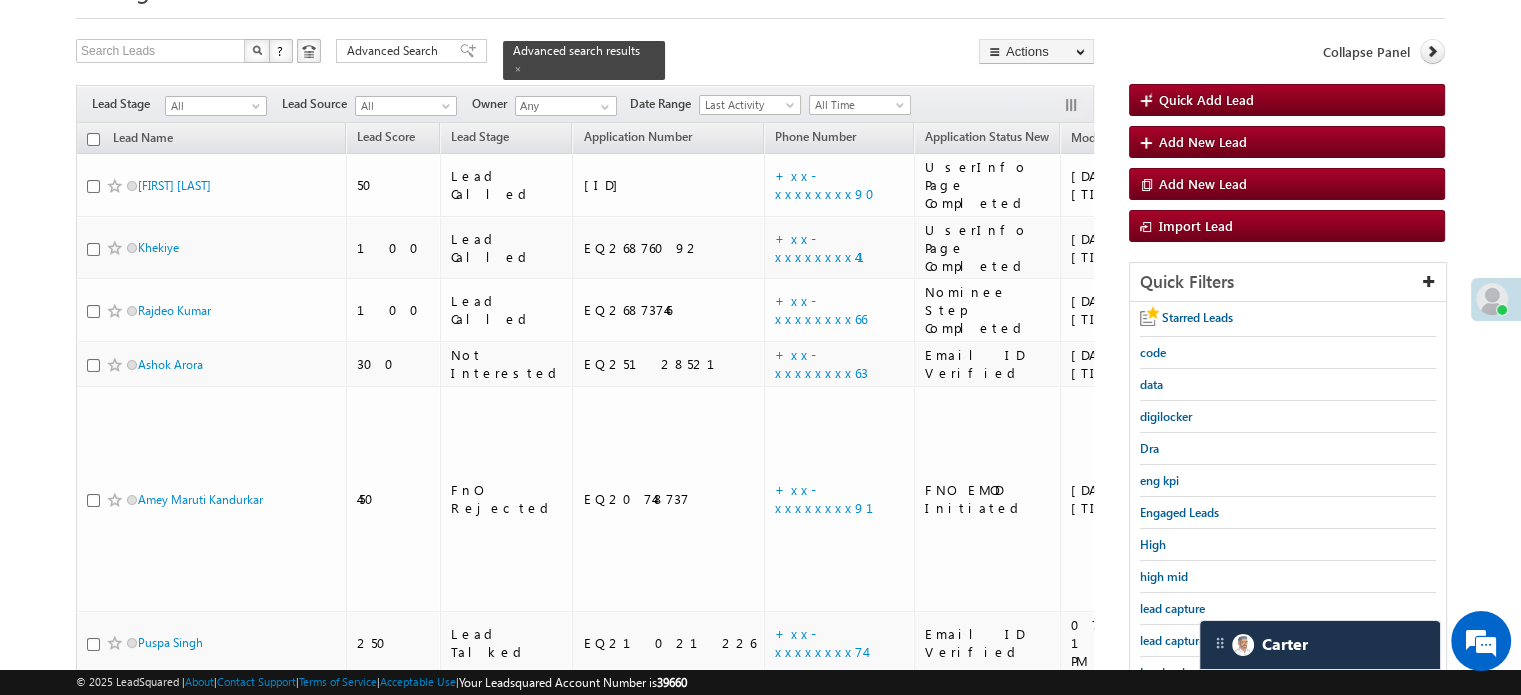 click on "lead capture new" at bounding box center [1185, 640] 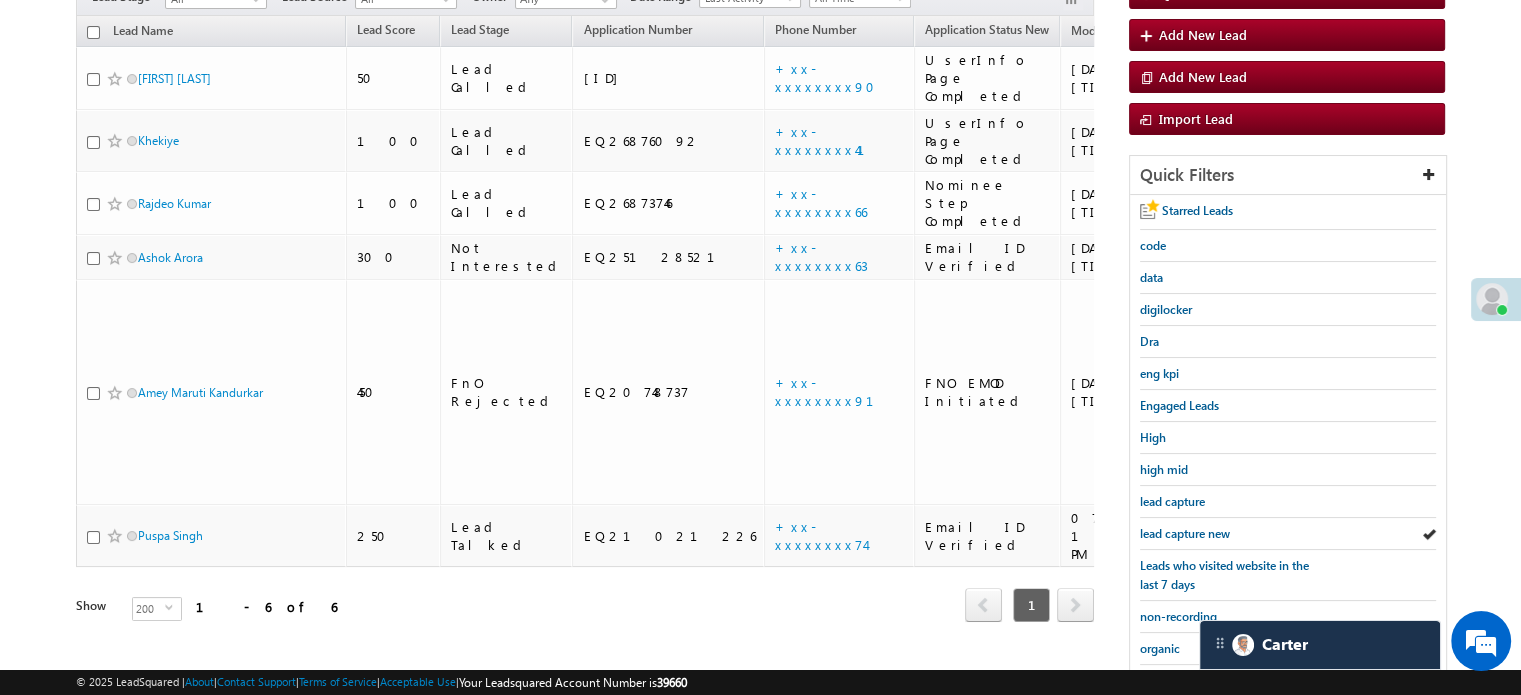 scroll, scrollTop: 429, scrollLeft: 0, axis: vertical 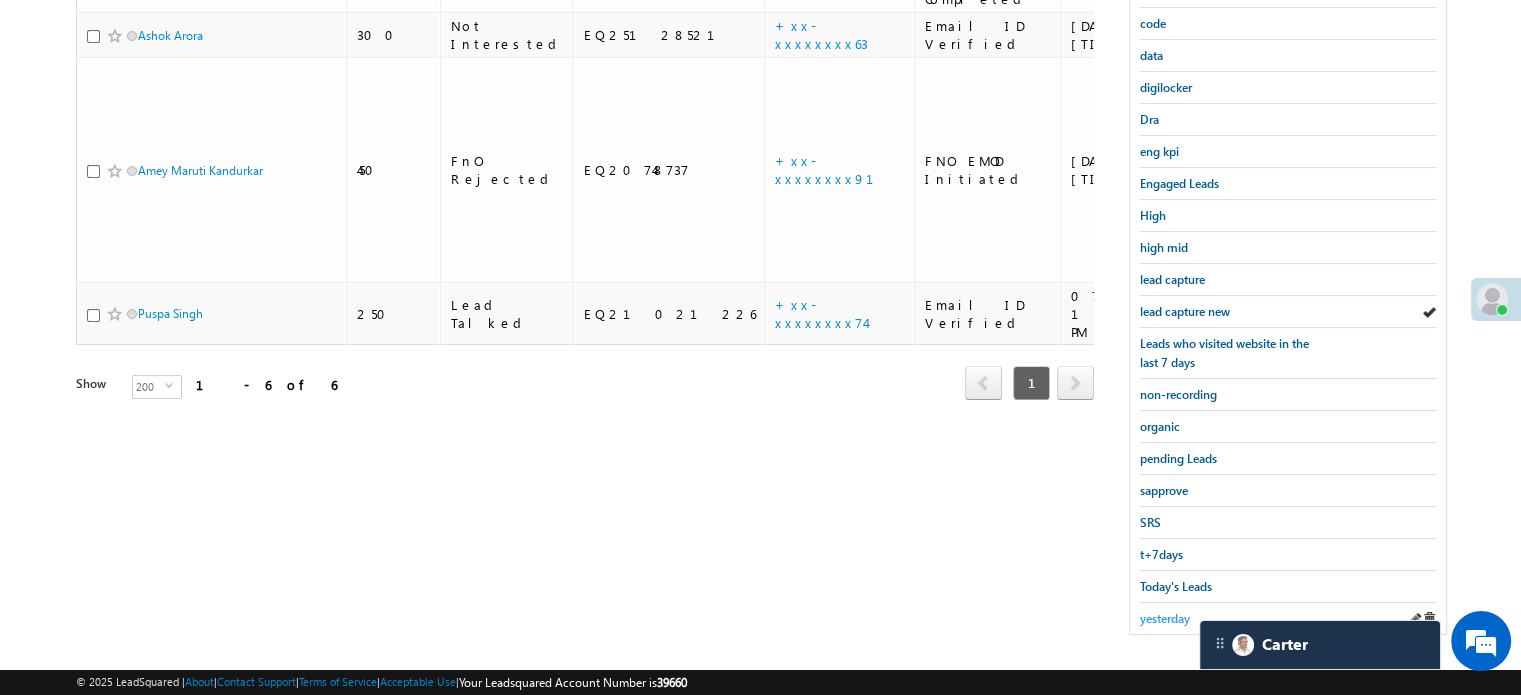 click on "yesterday" at bounding box center (1165, 618) 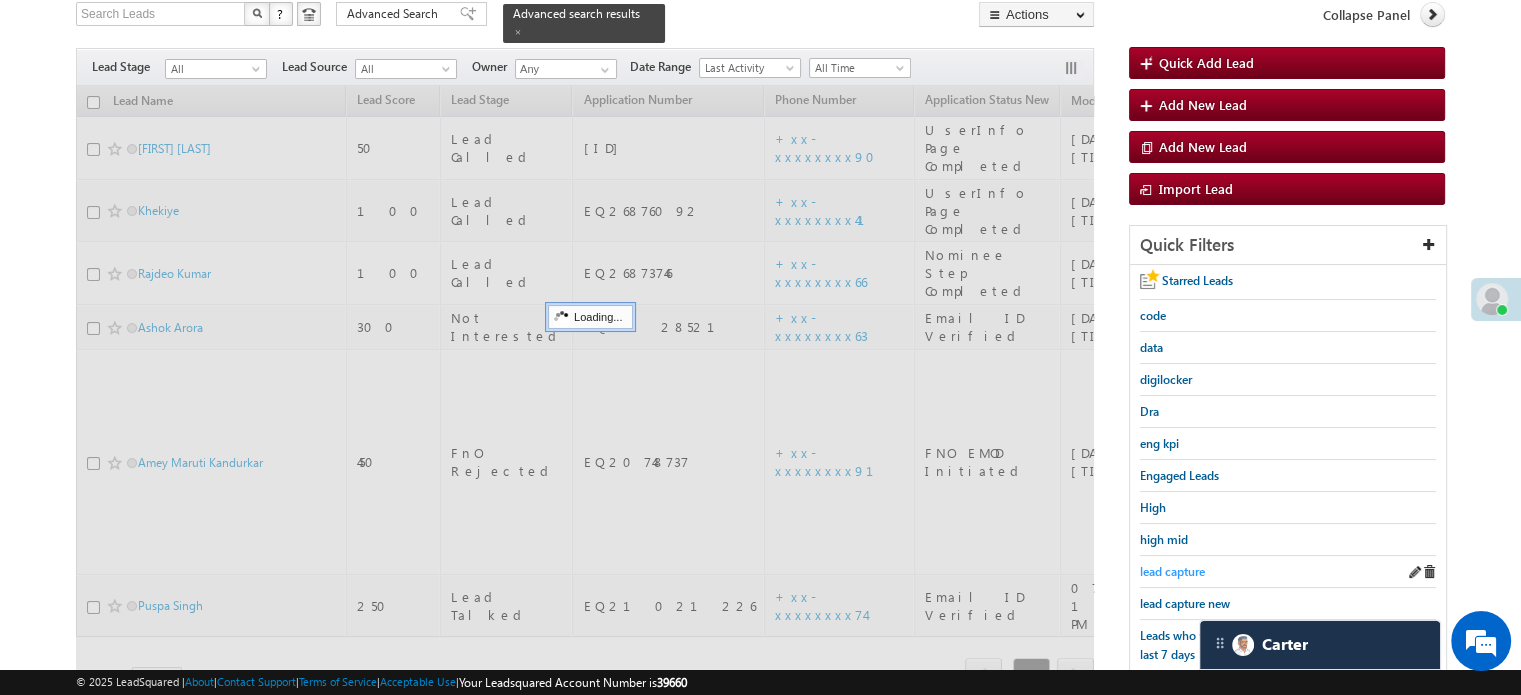 scroll, scrollTop: 129, scrollLeft: 0, axis: vertical 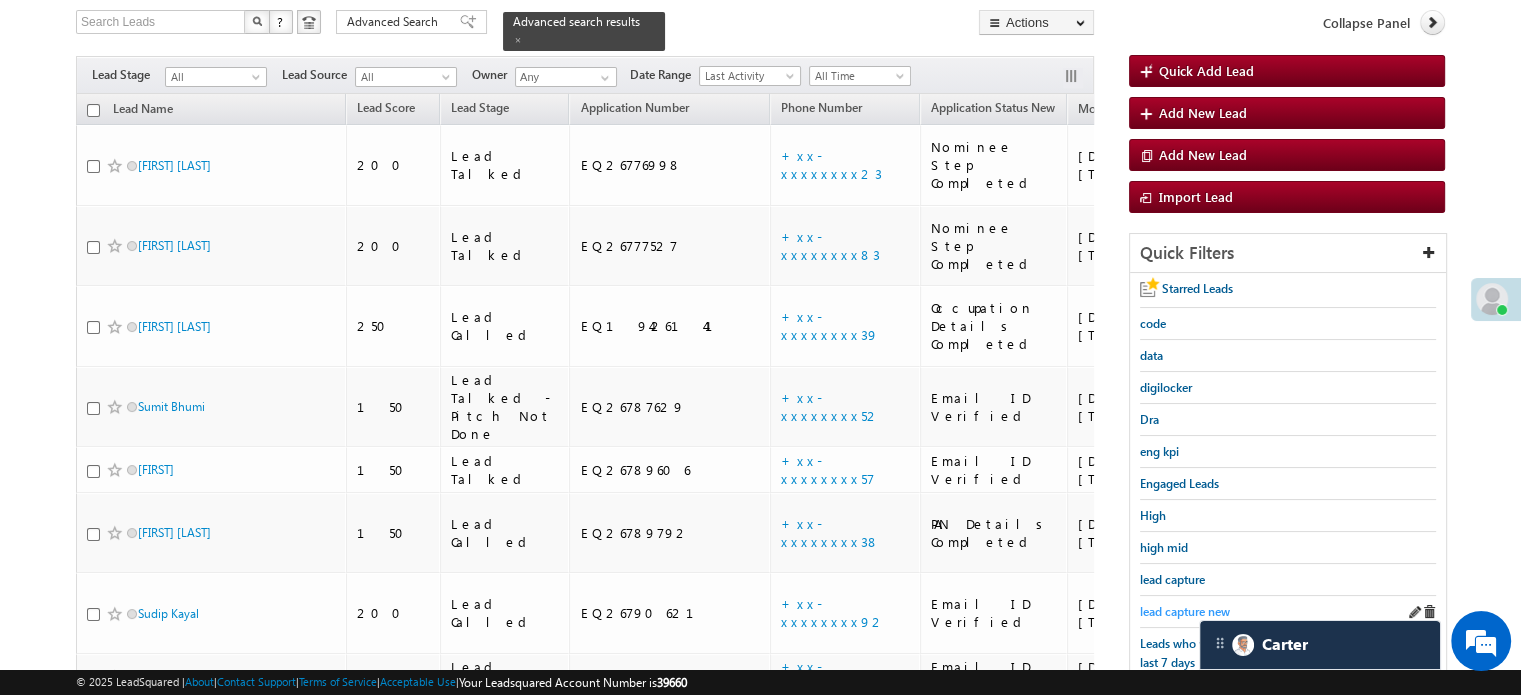 click on "lead capture new" at bounding box center (1185, 611) 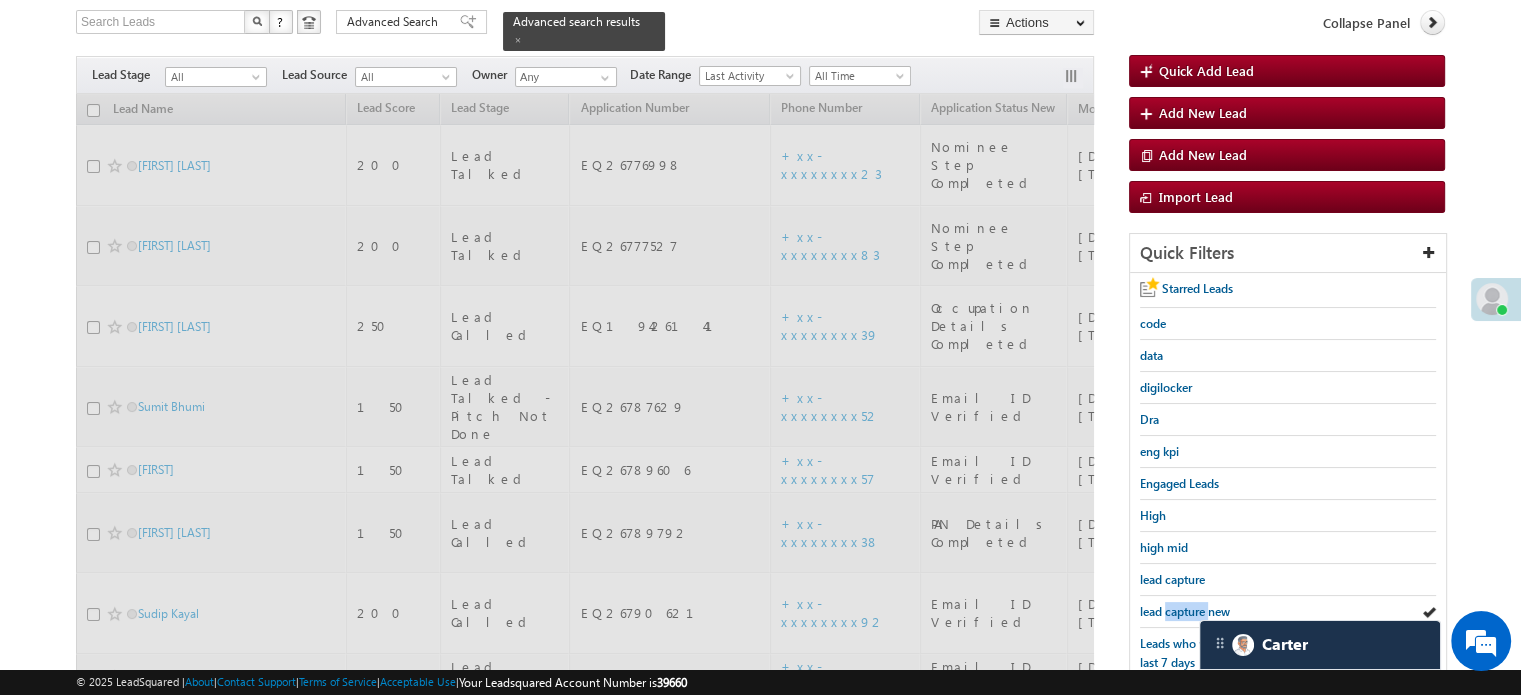 click on "lead capture new" at bounding box center (1185, 611) 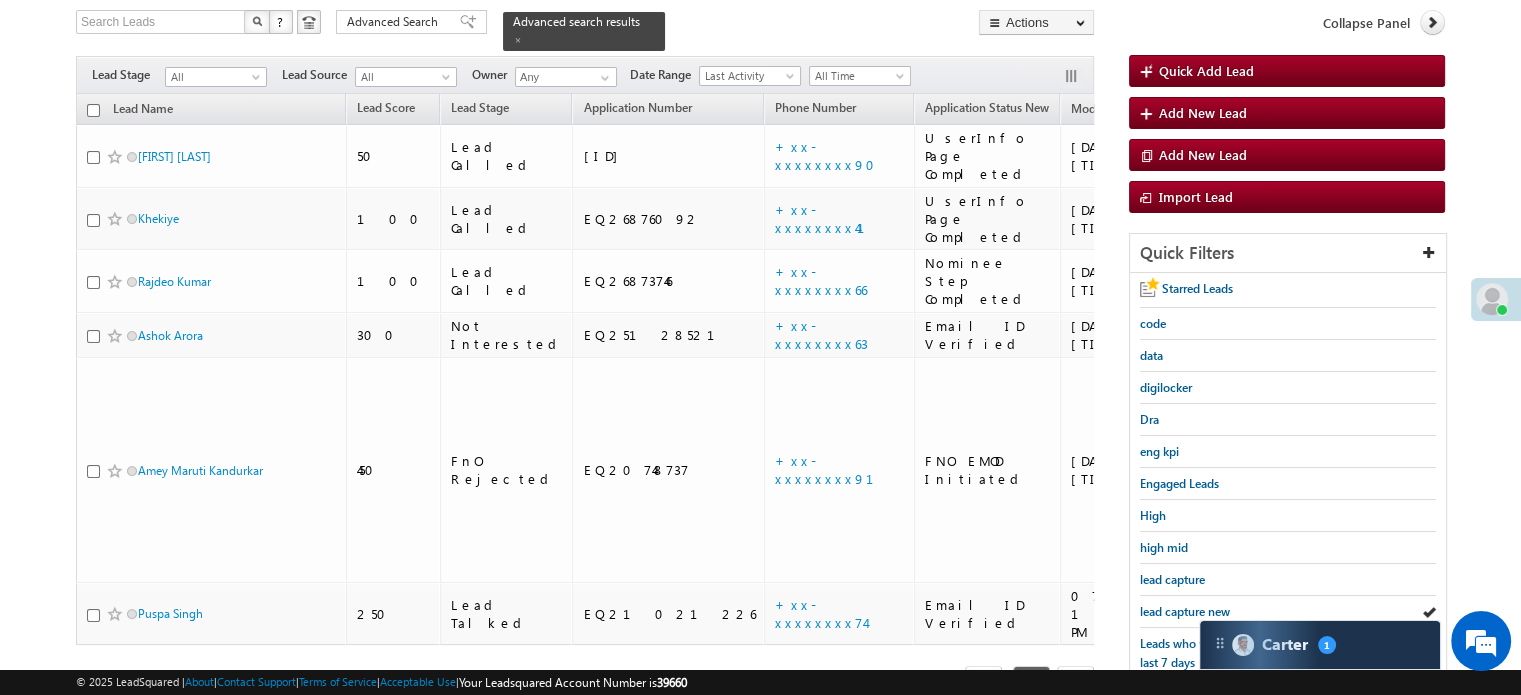 click on "lead capture new" at bounding box center (1185, 611) 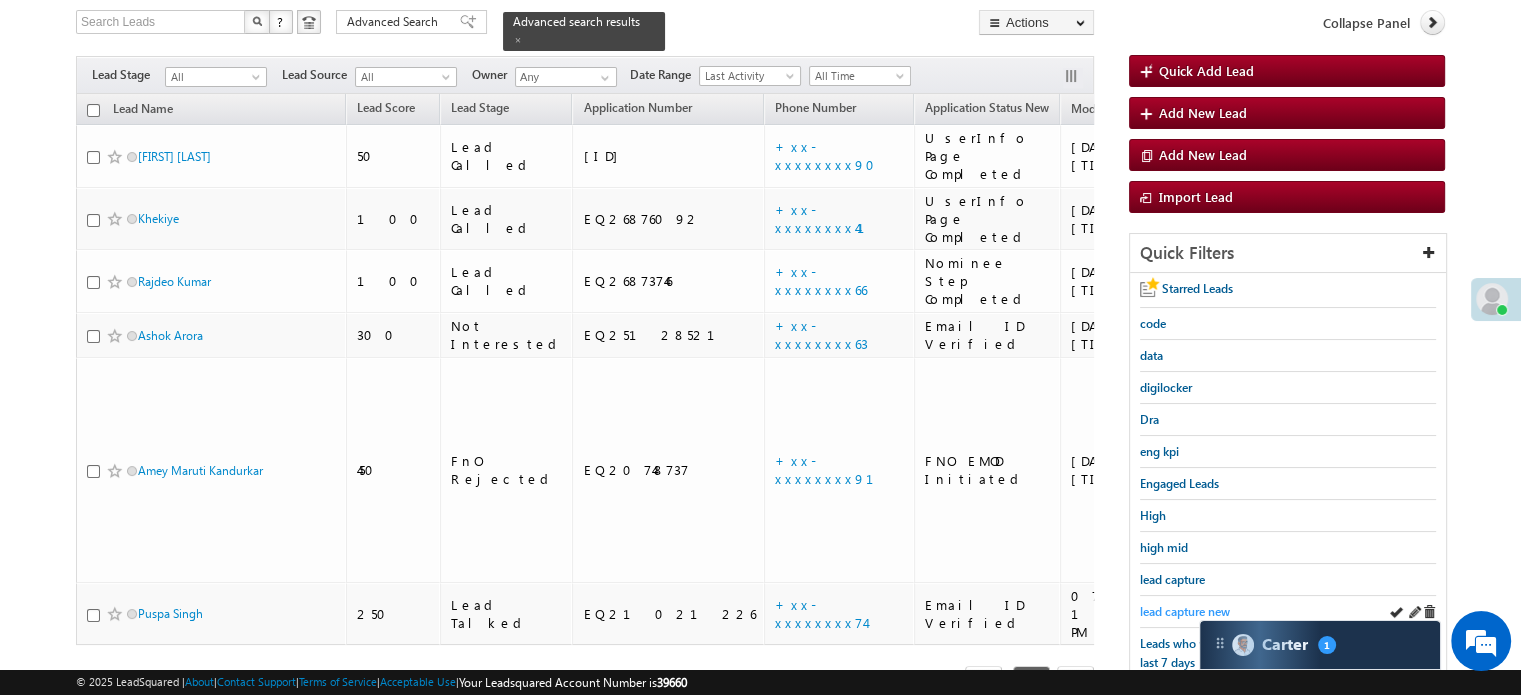 click on "lead capture new" at bounding box center [1185, 611] 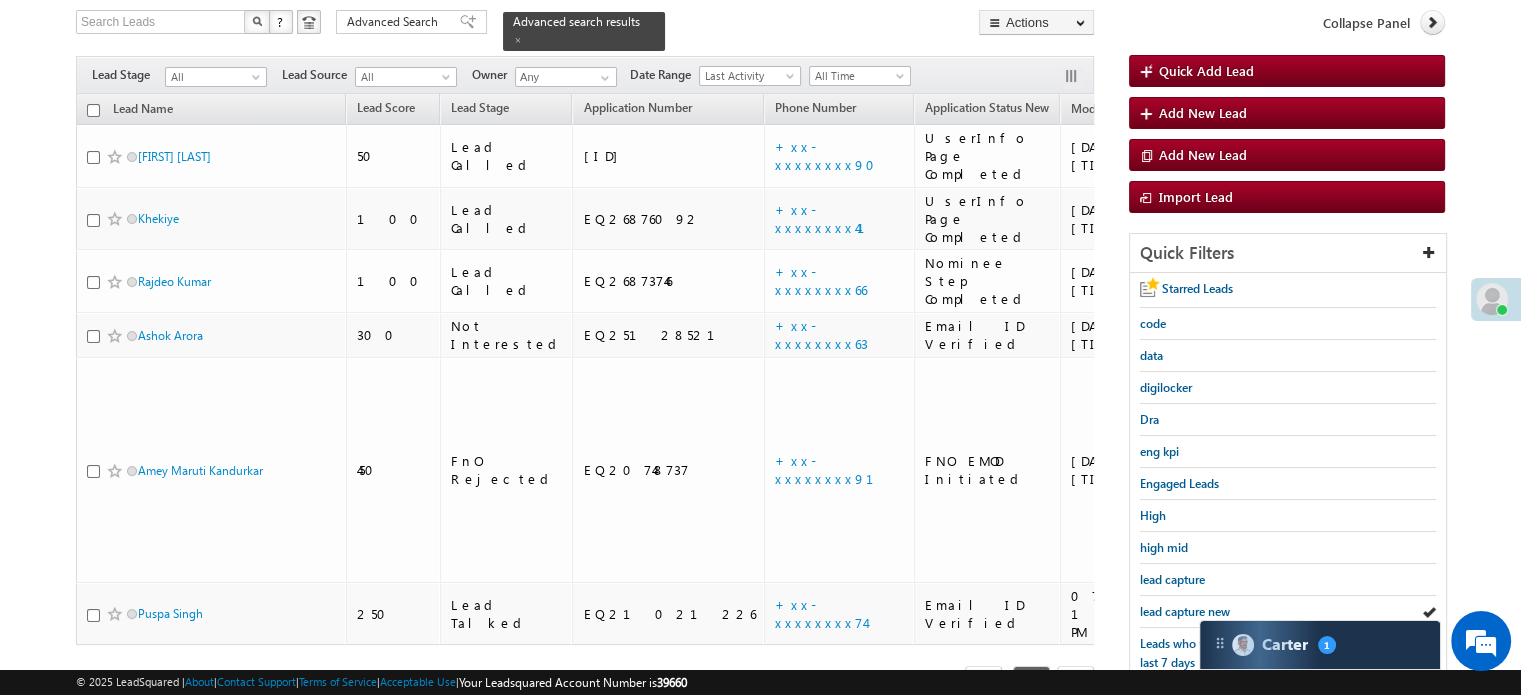 click on "lead capture new" at bounding box center [1185, 611] 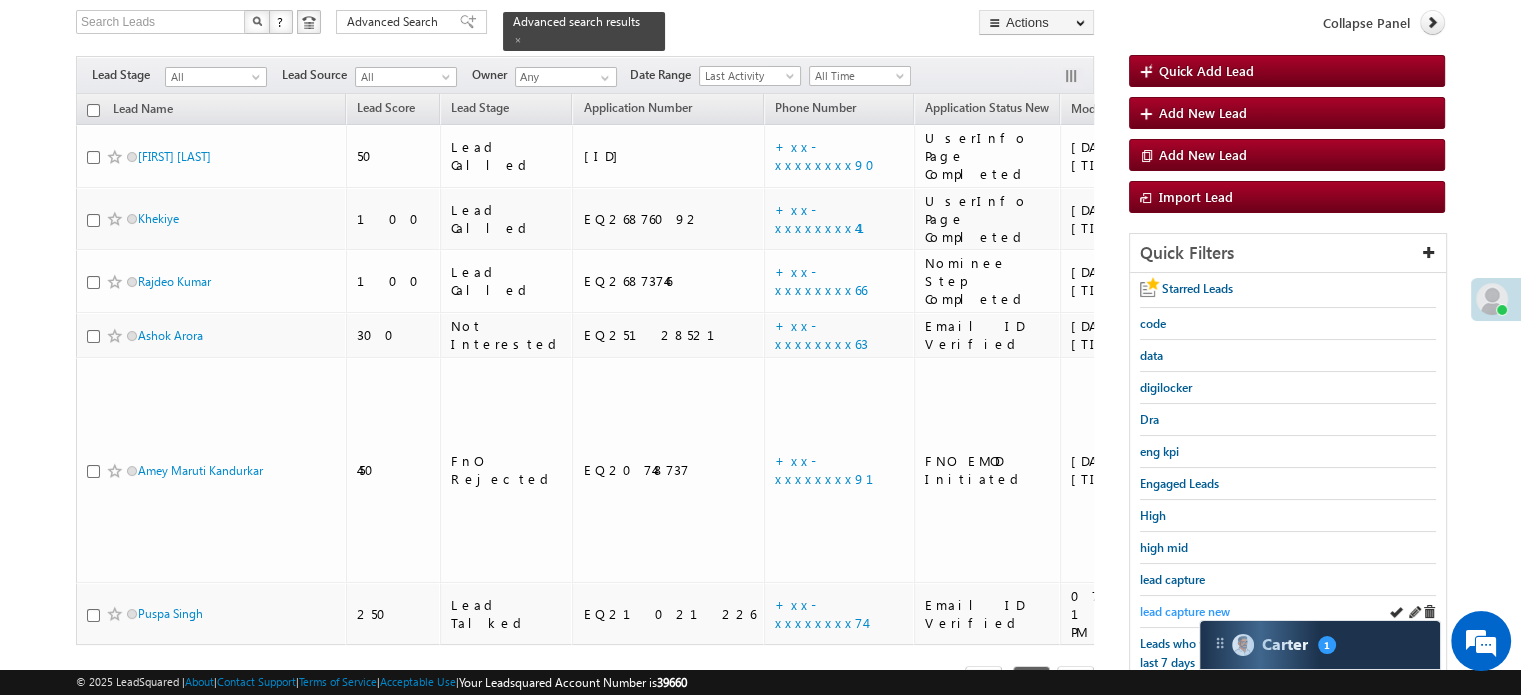 click on "lead capture new" at bounding box center (1185, 611) 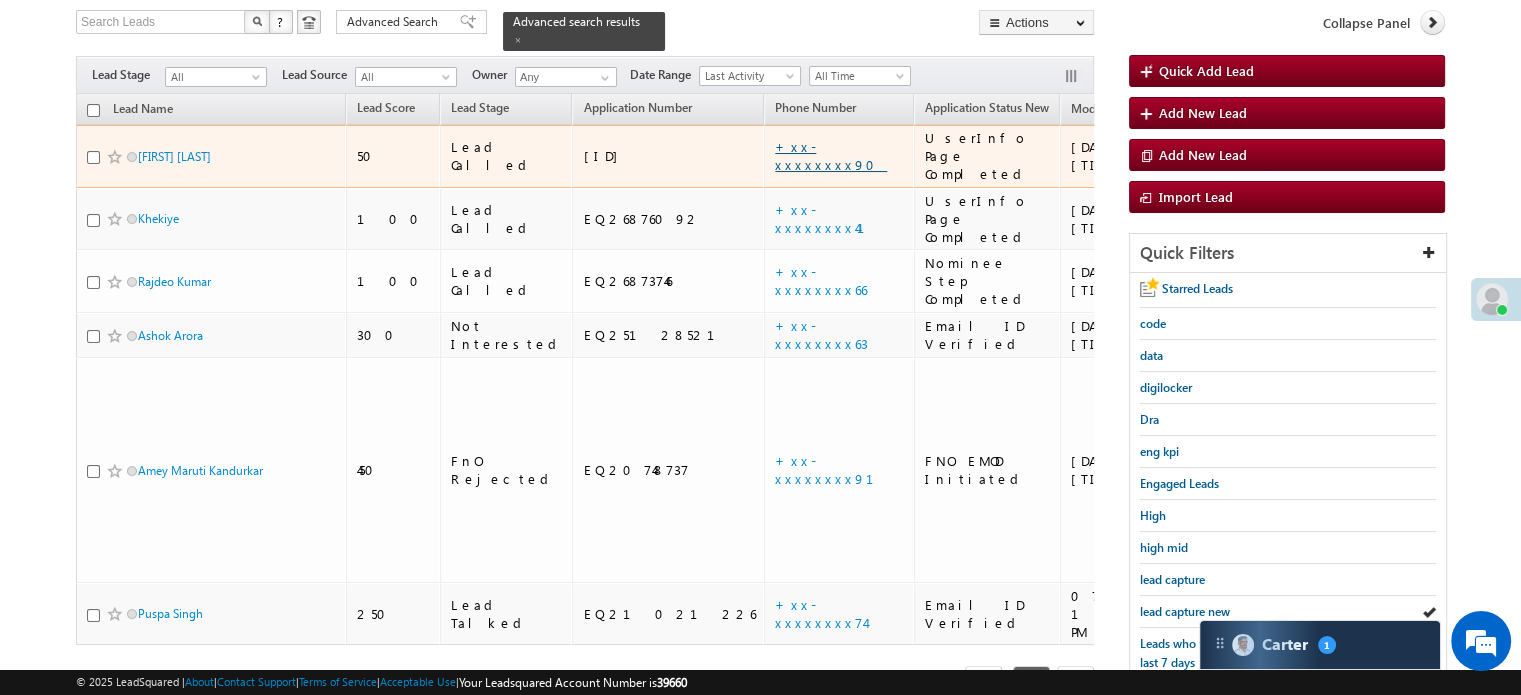 click on "+xx-xxxxxxxx90" at bounding box center (831, 155) 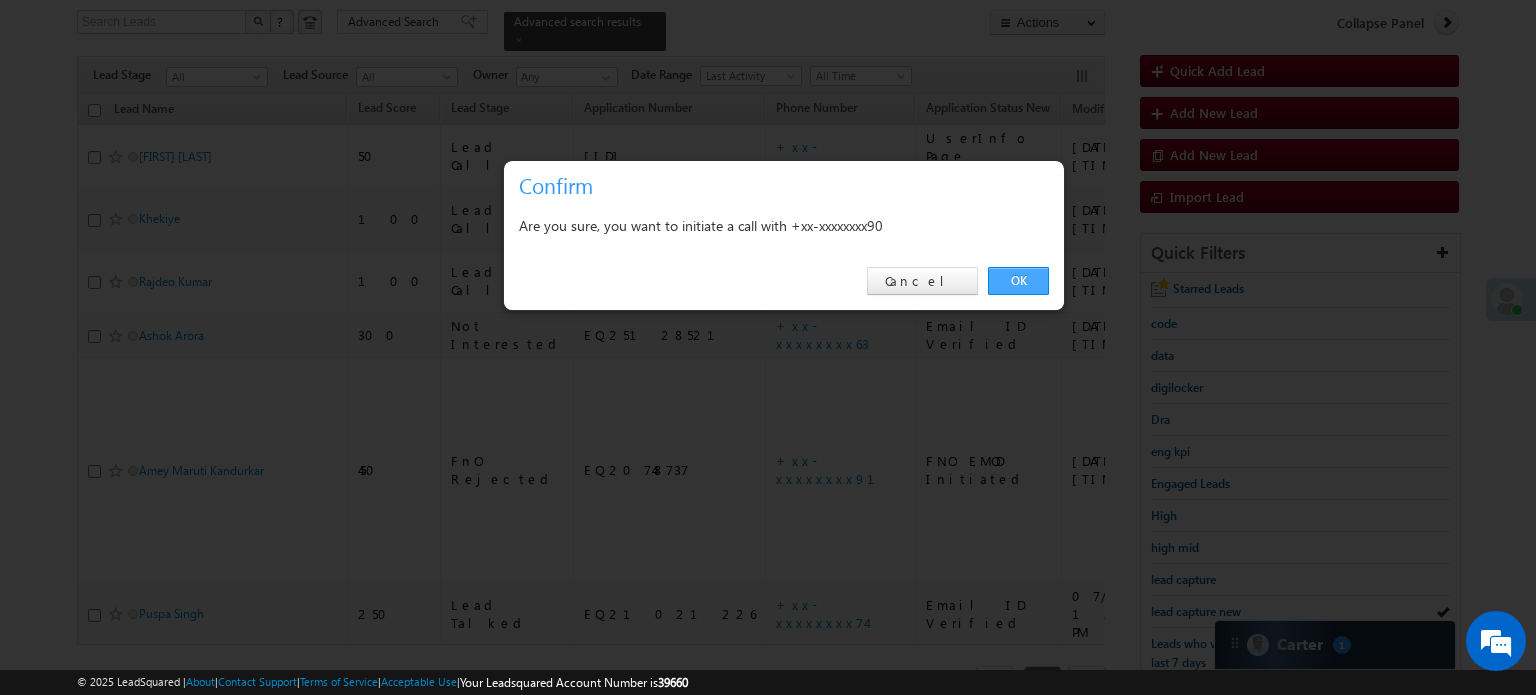 click on "OK" at bounding box center (1018, 281) 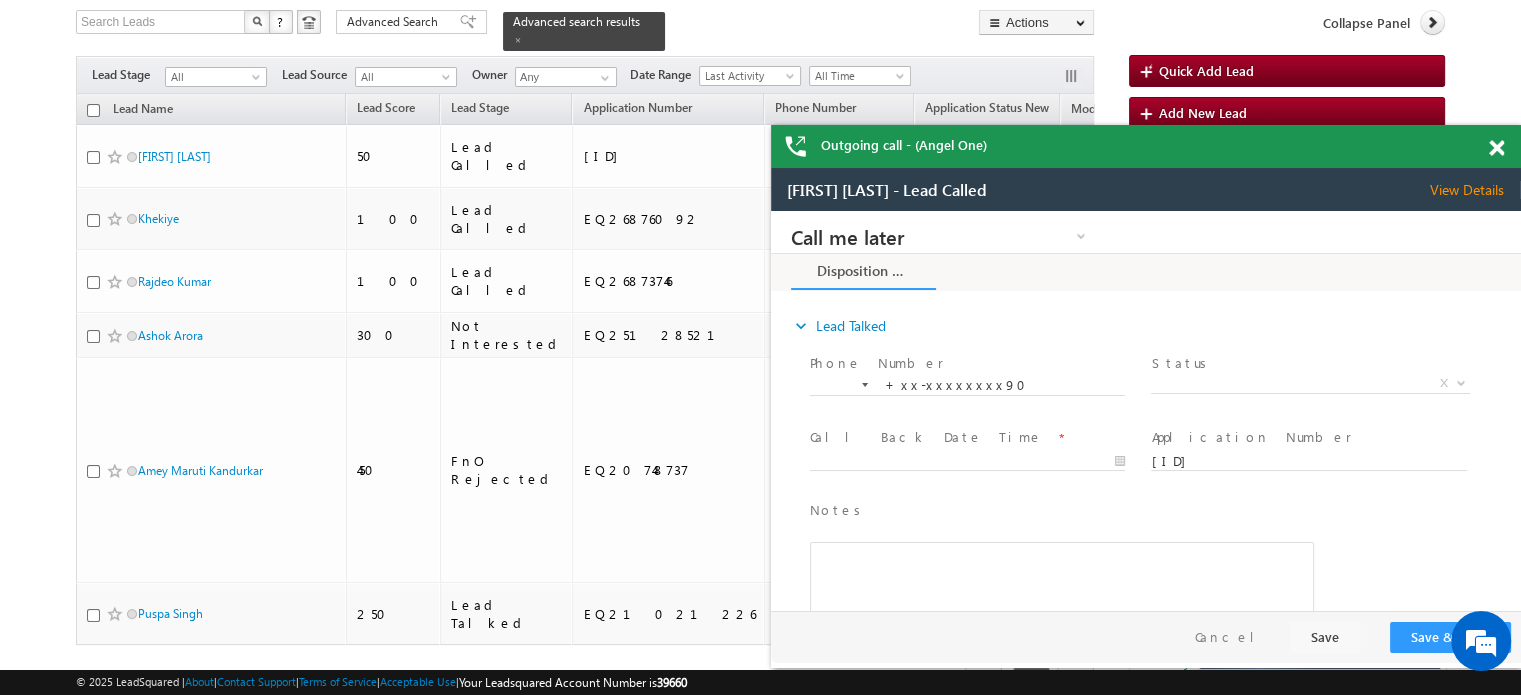 scroll, scrollTop: 0, scrollLeft: 0, axis: both 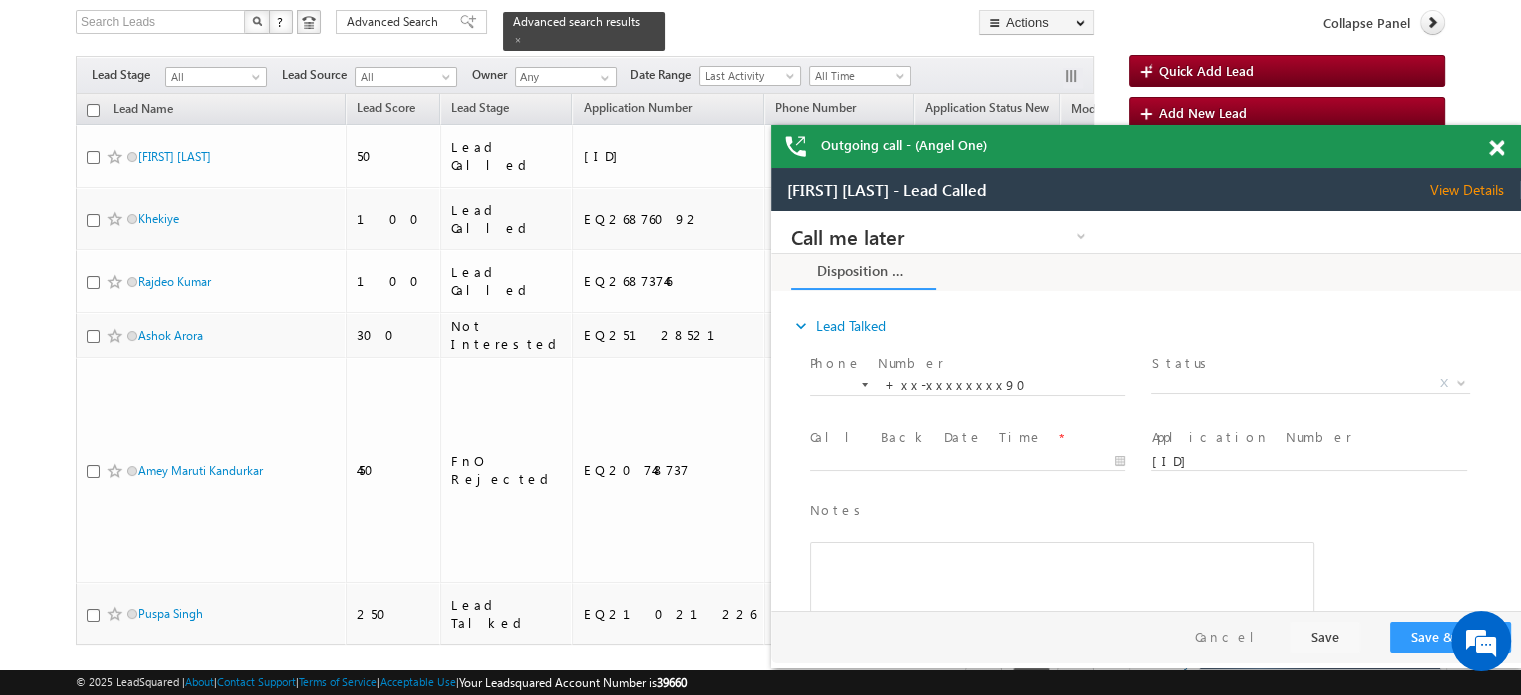 click at bounding box center [1496, 148] 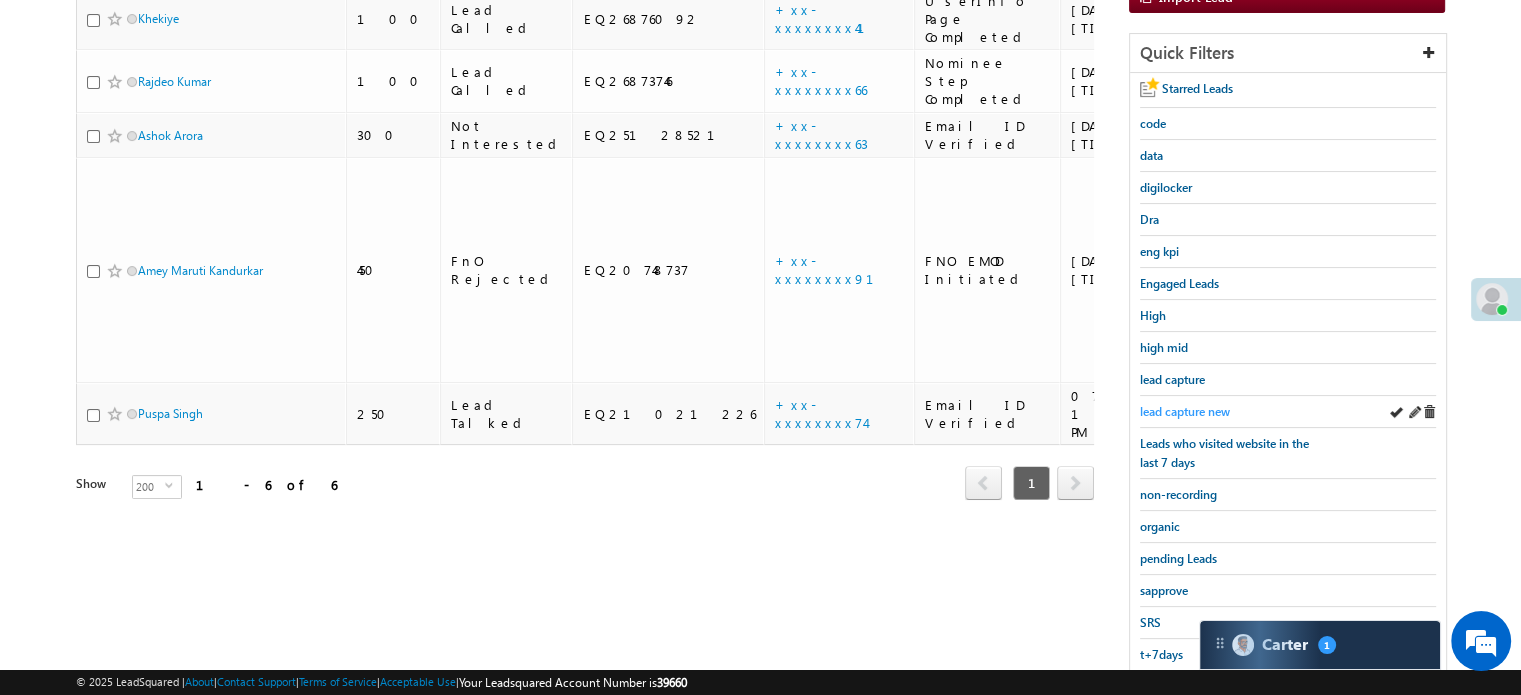 click on "lead capture new" at bounding box center (1185, 411) 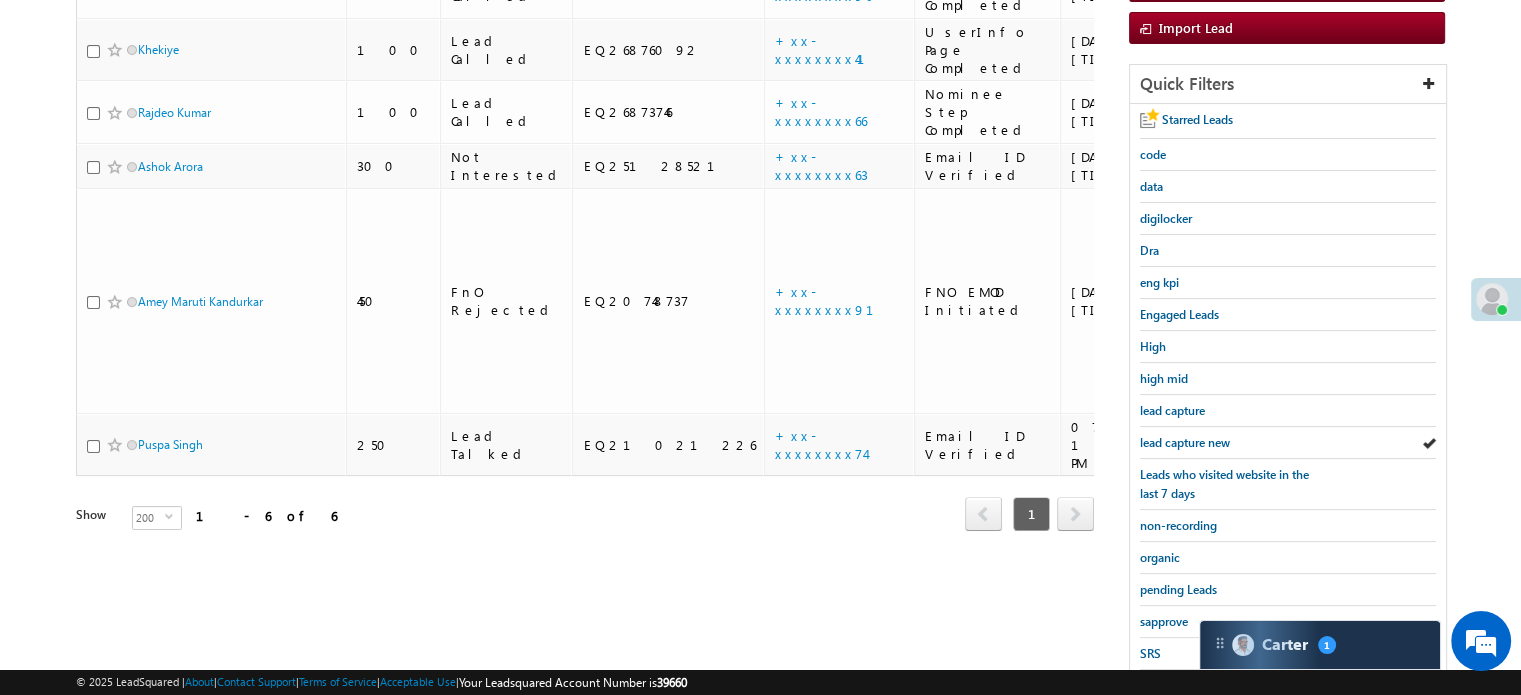 scroll, scrollTop: 429, scrollLeft: 0, axis: vertical 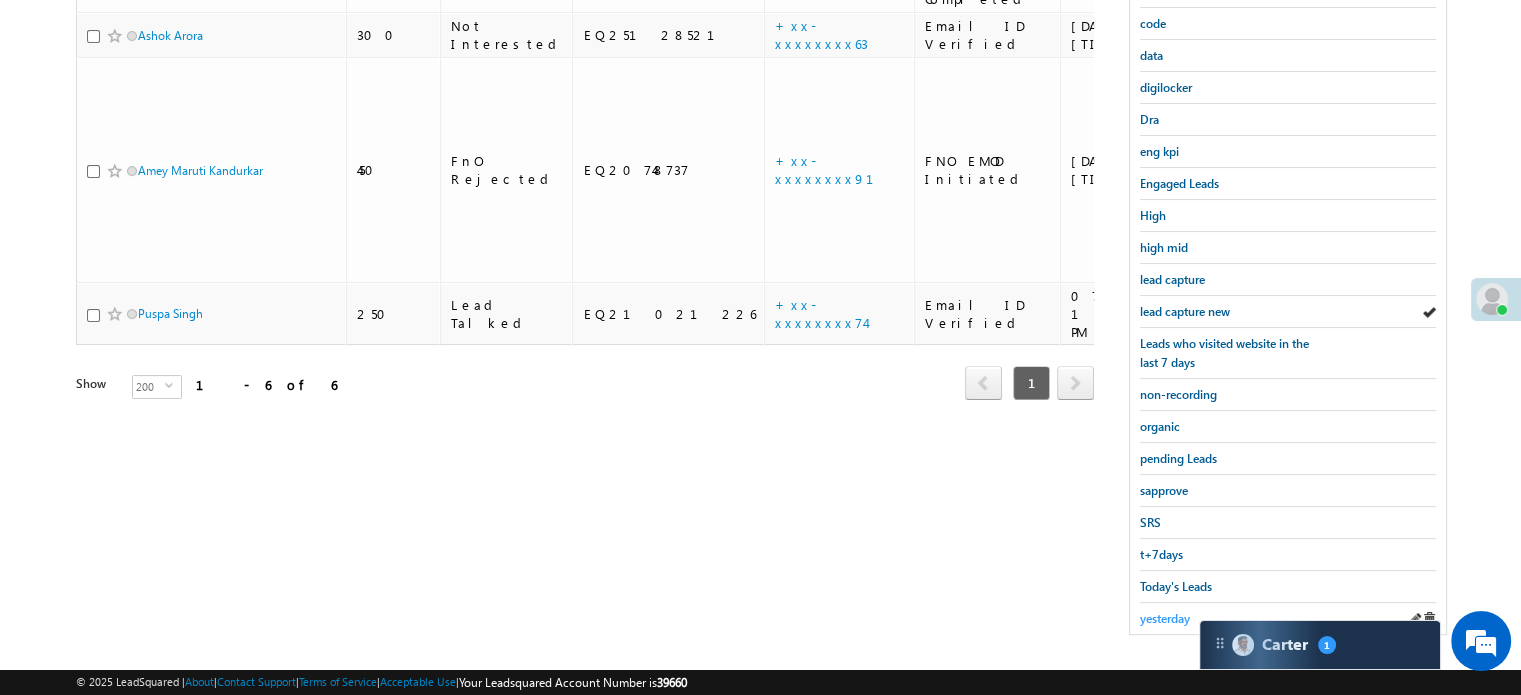 click on "yesterday" at bounding box center (1165, 618) 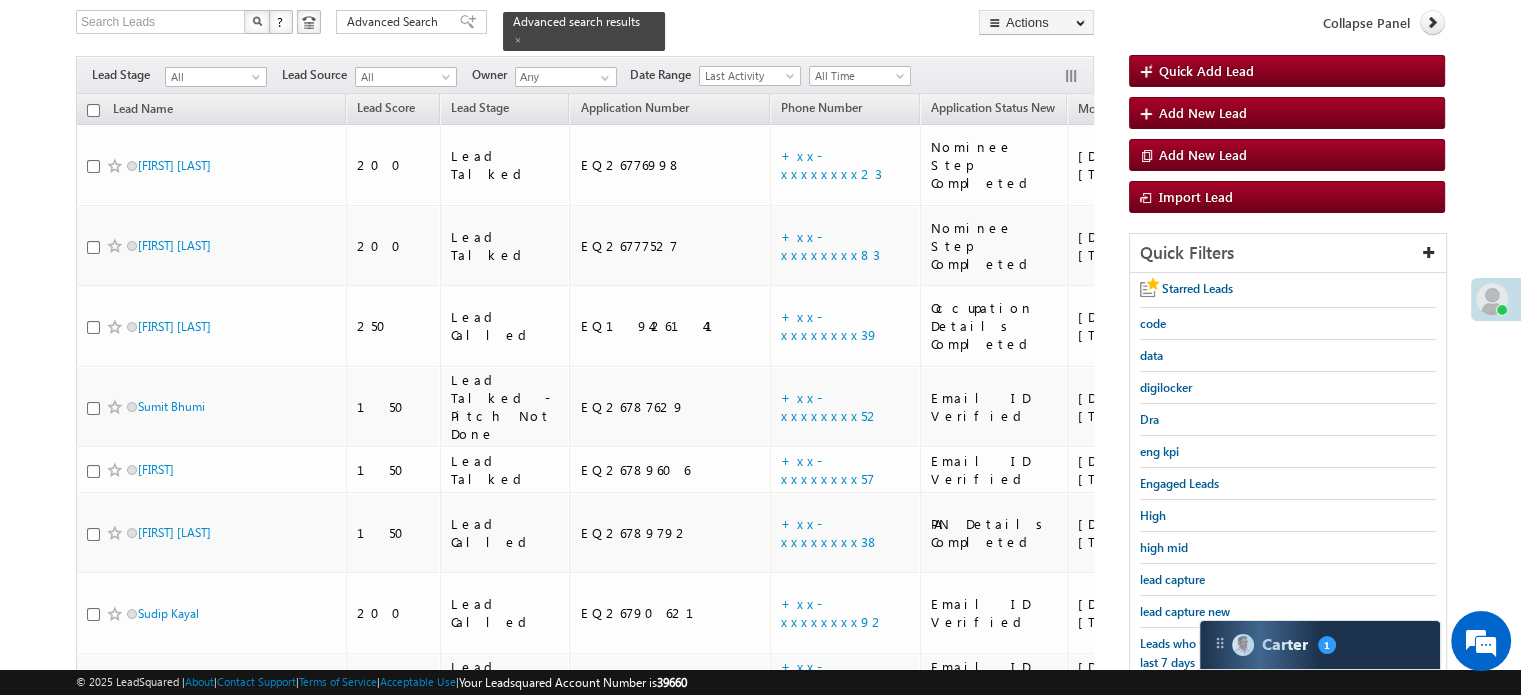 scroll, scrollTop: 329, scrollLeft: 0, axis: vertical 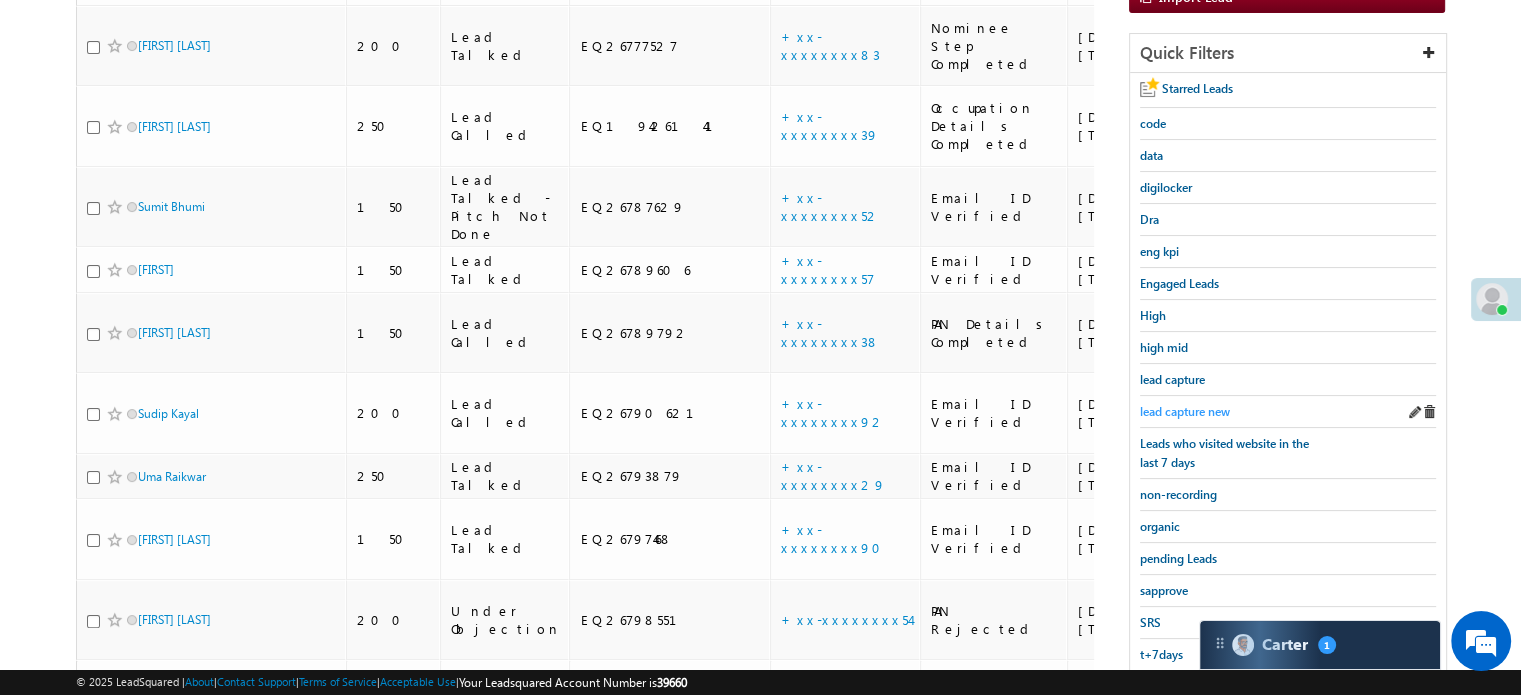 click on "lead capture new" at bounding box center [1185, 411] 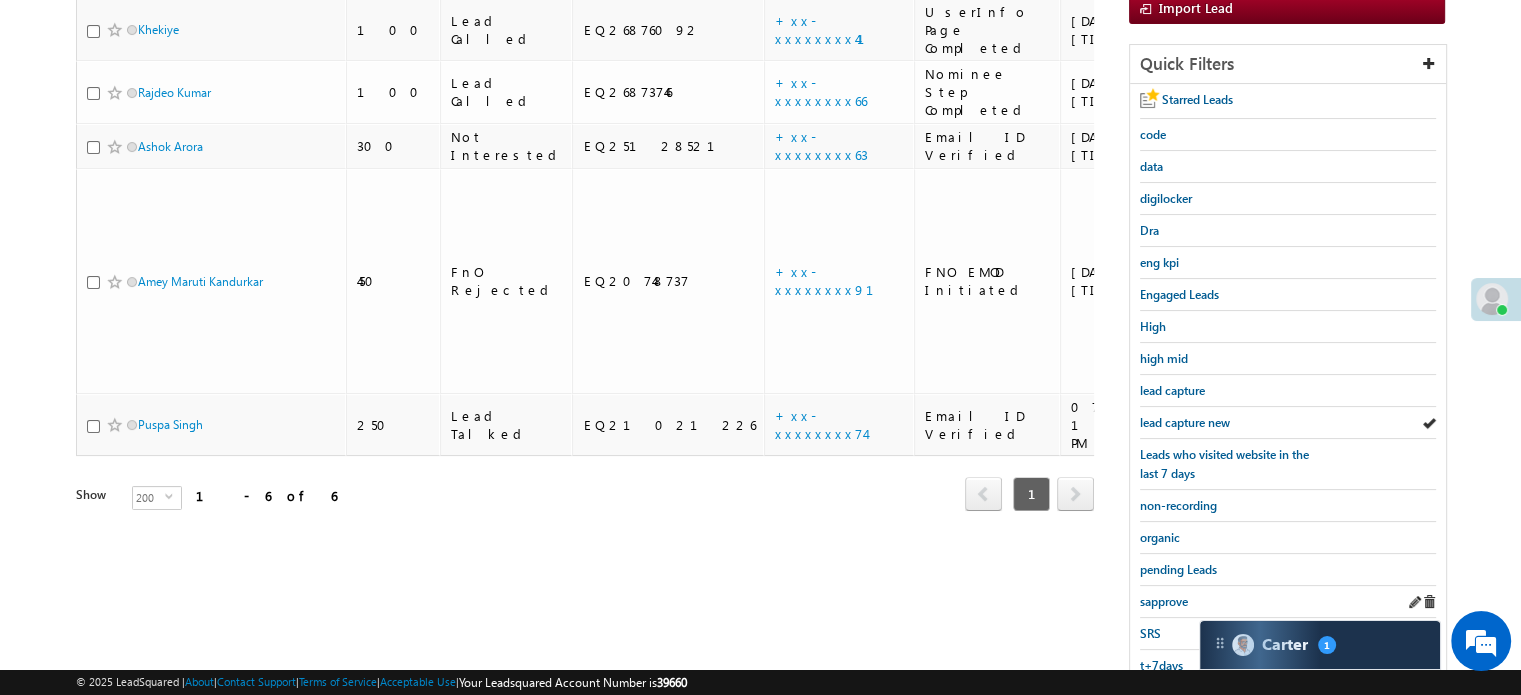 scroll, scrollTop: 429, scrollLeft: 0, axis: vertical 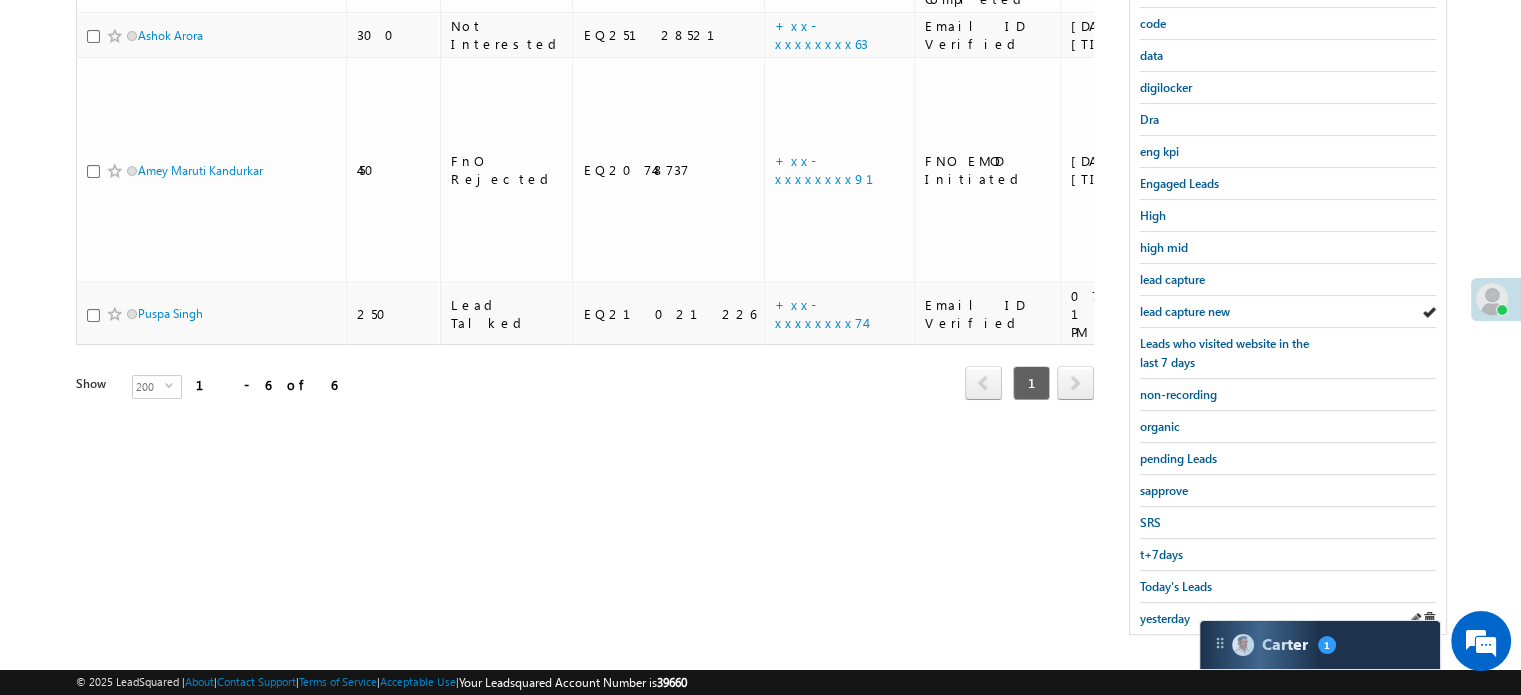 click on "yesterday" at bounding box center (1288, 618) 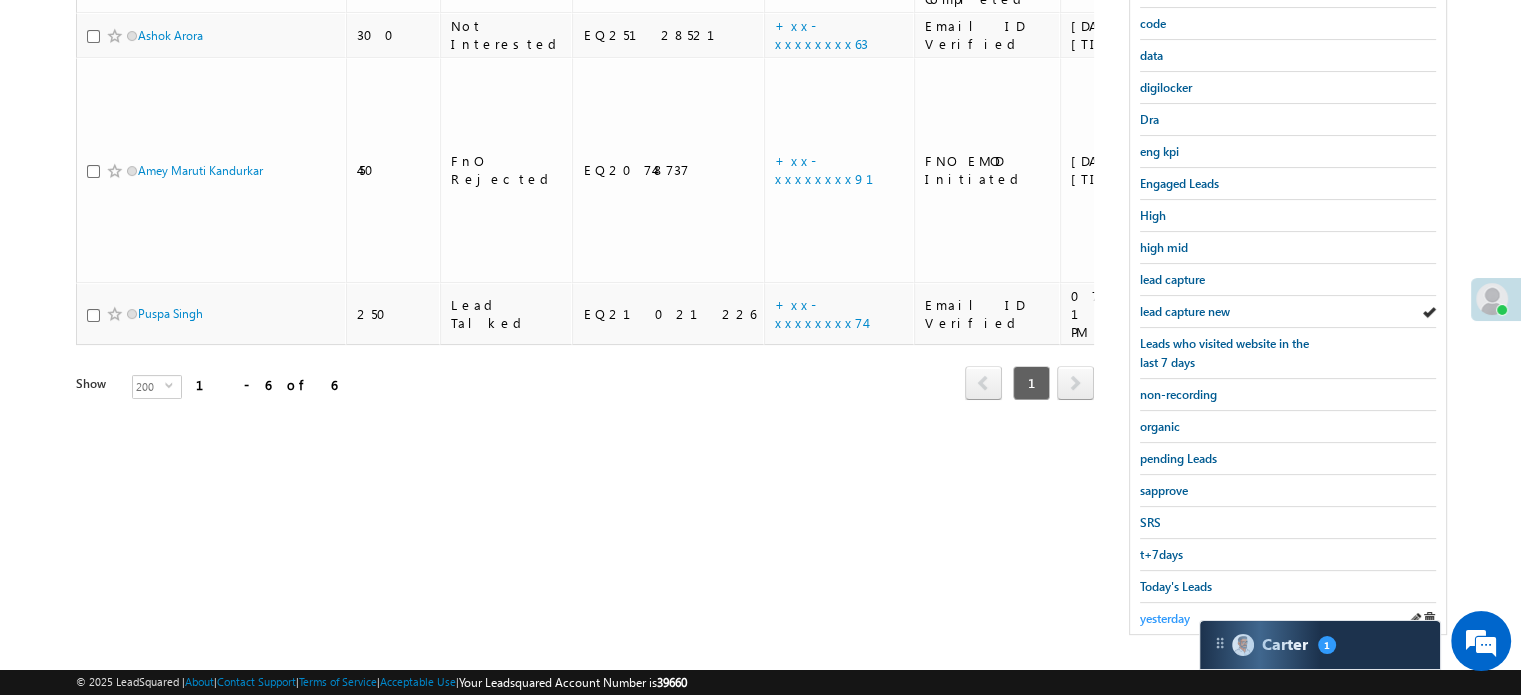 click on "yesterday" at bounding box center (1165, 618) 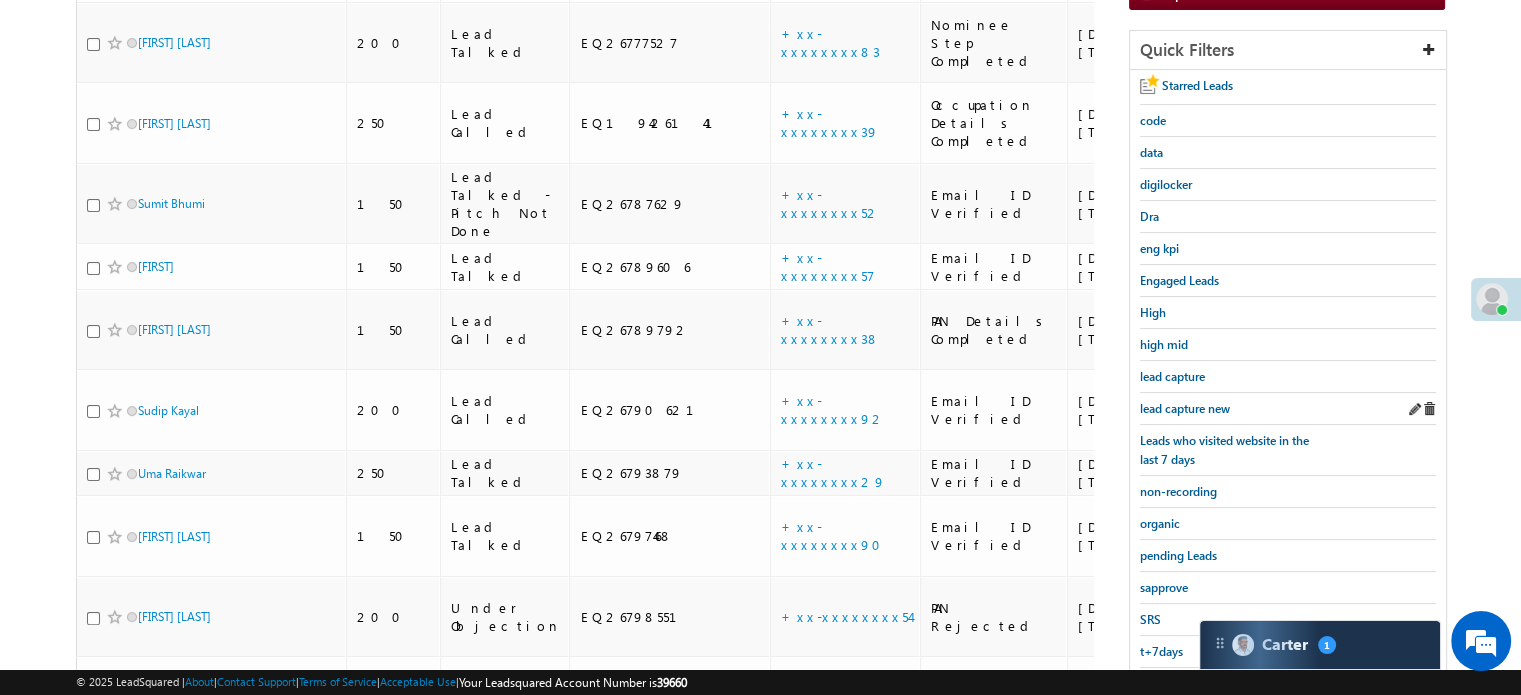 scroll, scrollTop: 329, scrollLeft: 0, axis: vertical 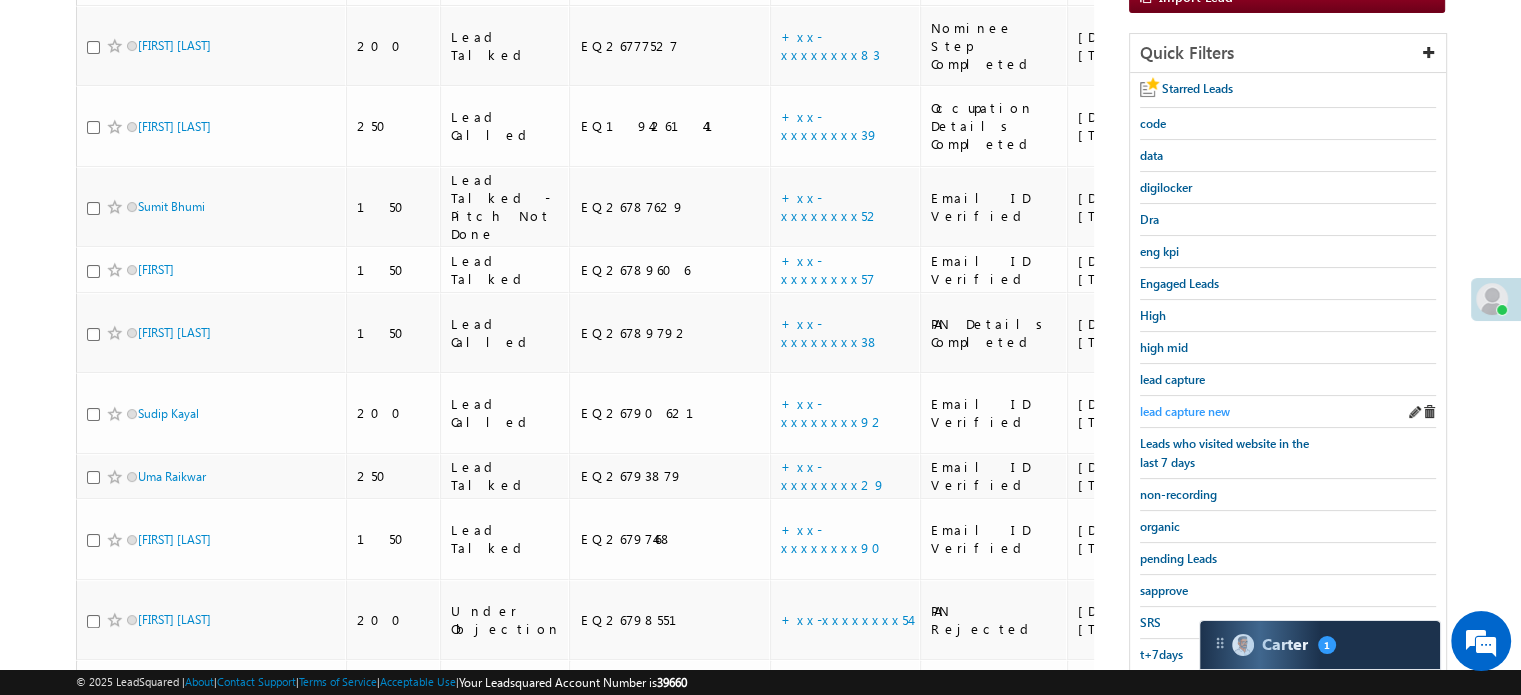 click on "lead capture new" at bounding box center (1185, 411) 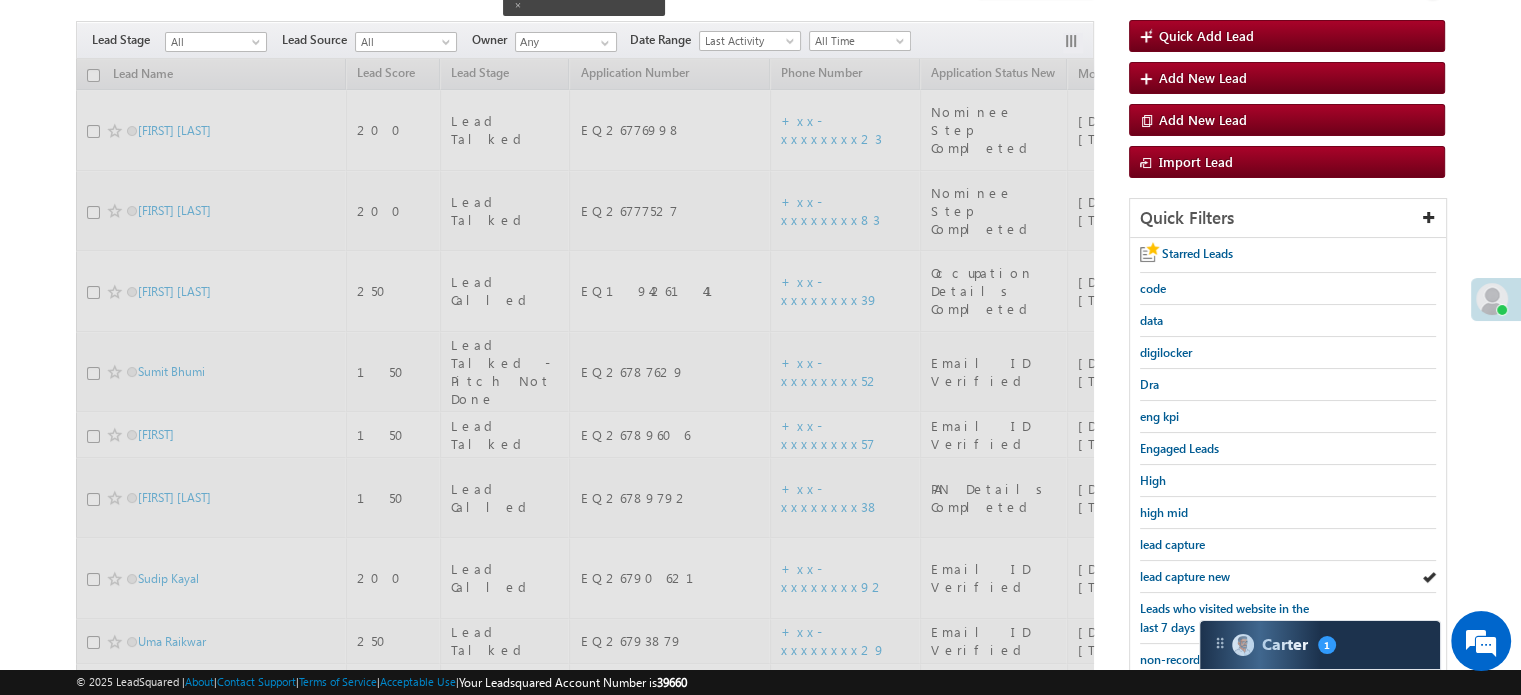 scroll, scrollTop: 0, scrollLeft: 0, axis: both 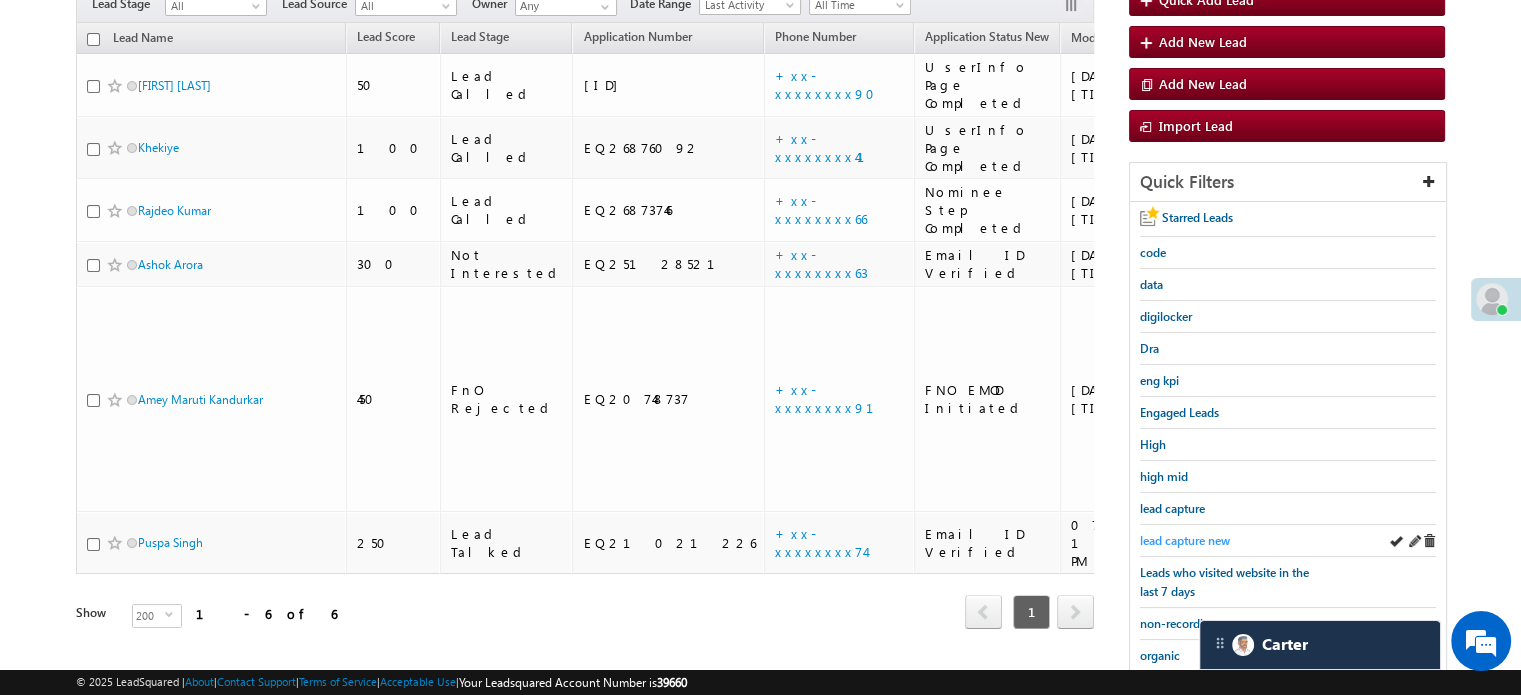 click on "lead capture new" at bounding box center (1185, 540) 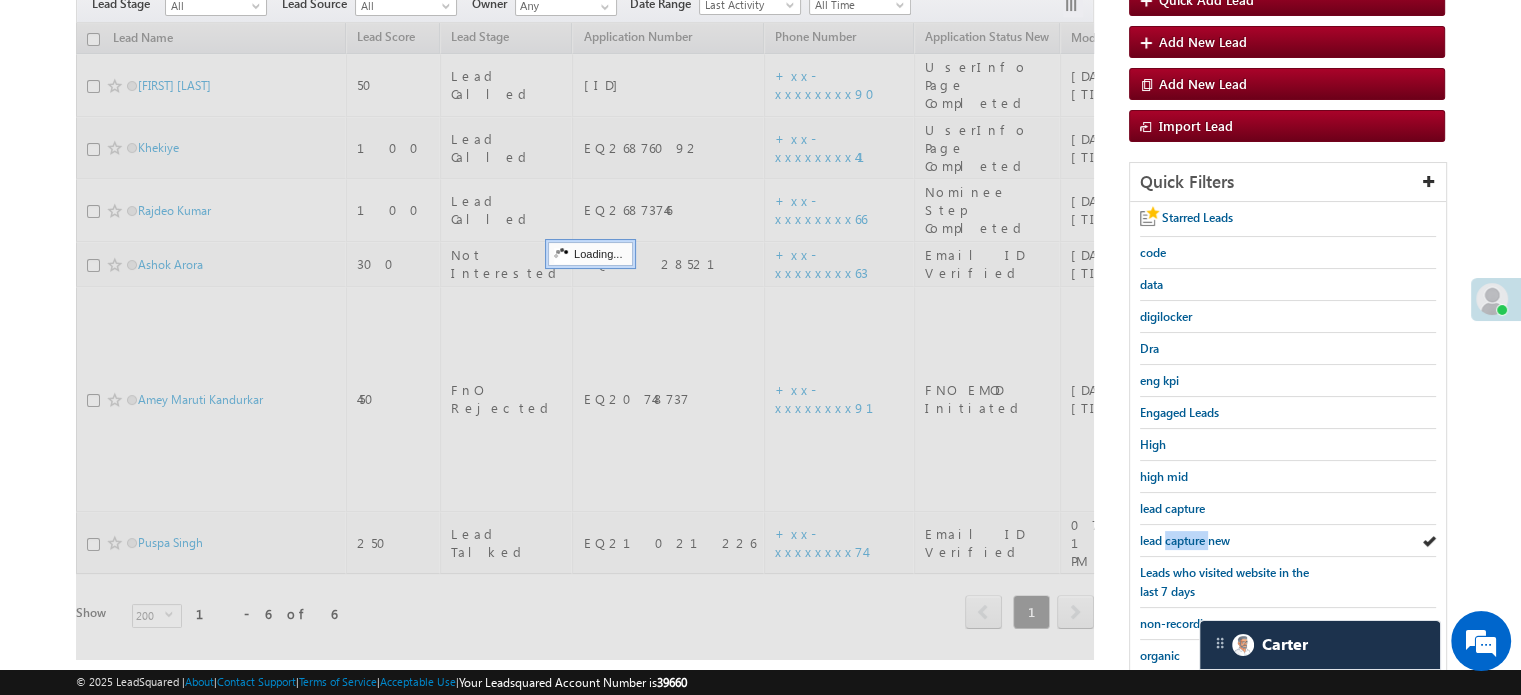 click on "lead capture new" at bounding box center [1185, 540] 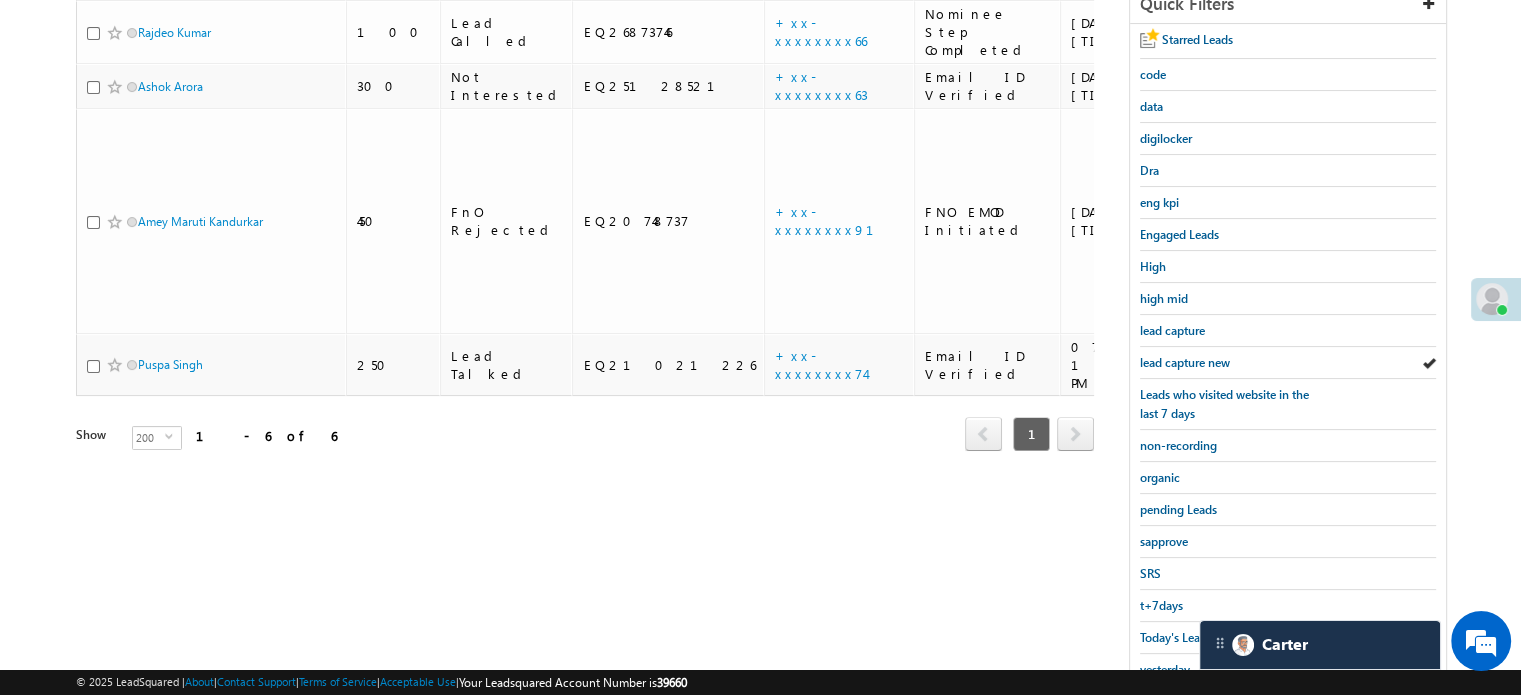 scroll, scrollTop: 429, scrollLeft: 0, axis: vertical 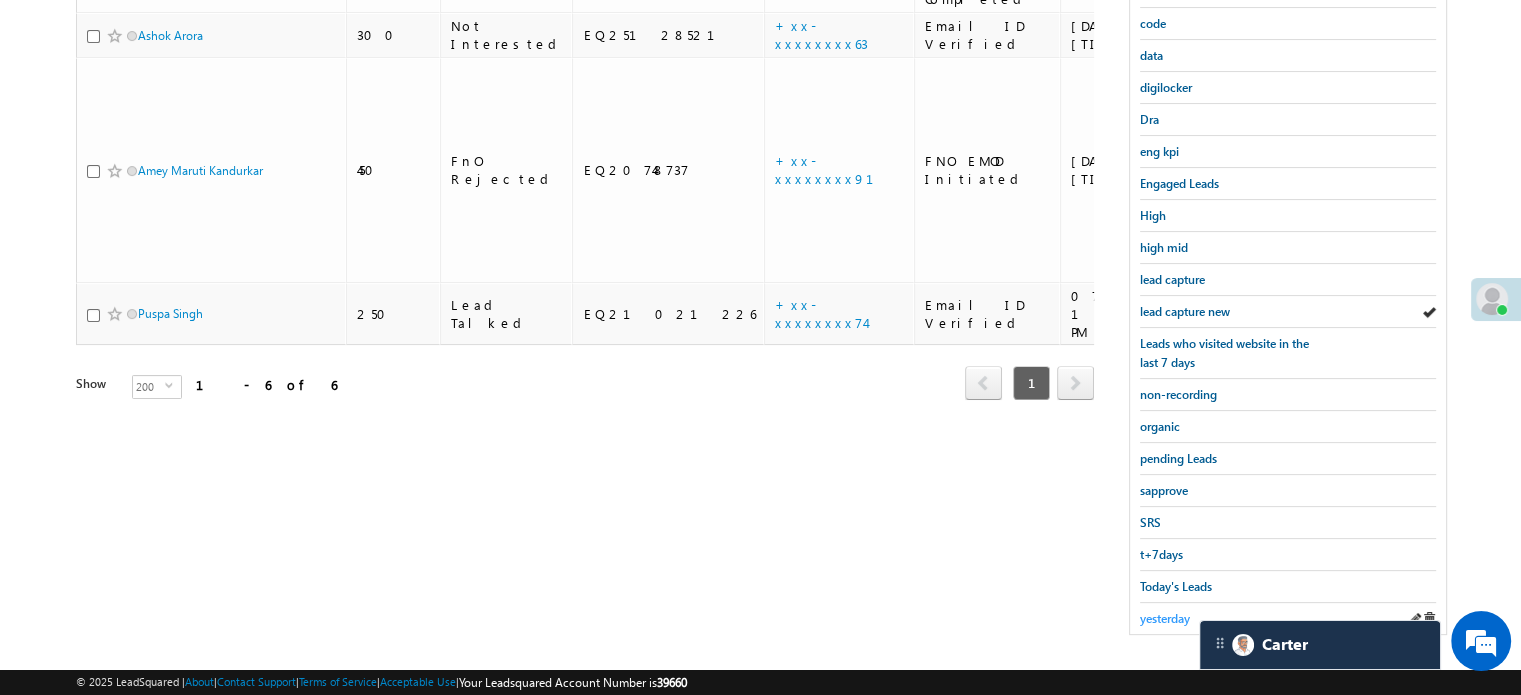 drag, startPoint x: 1164, startPoint y: 594, endPoint x: 1163, endPoint y: 607, distance: 13.038404 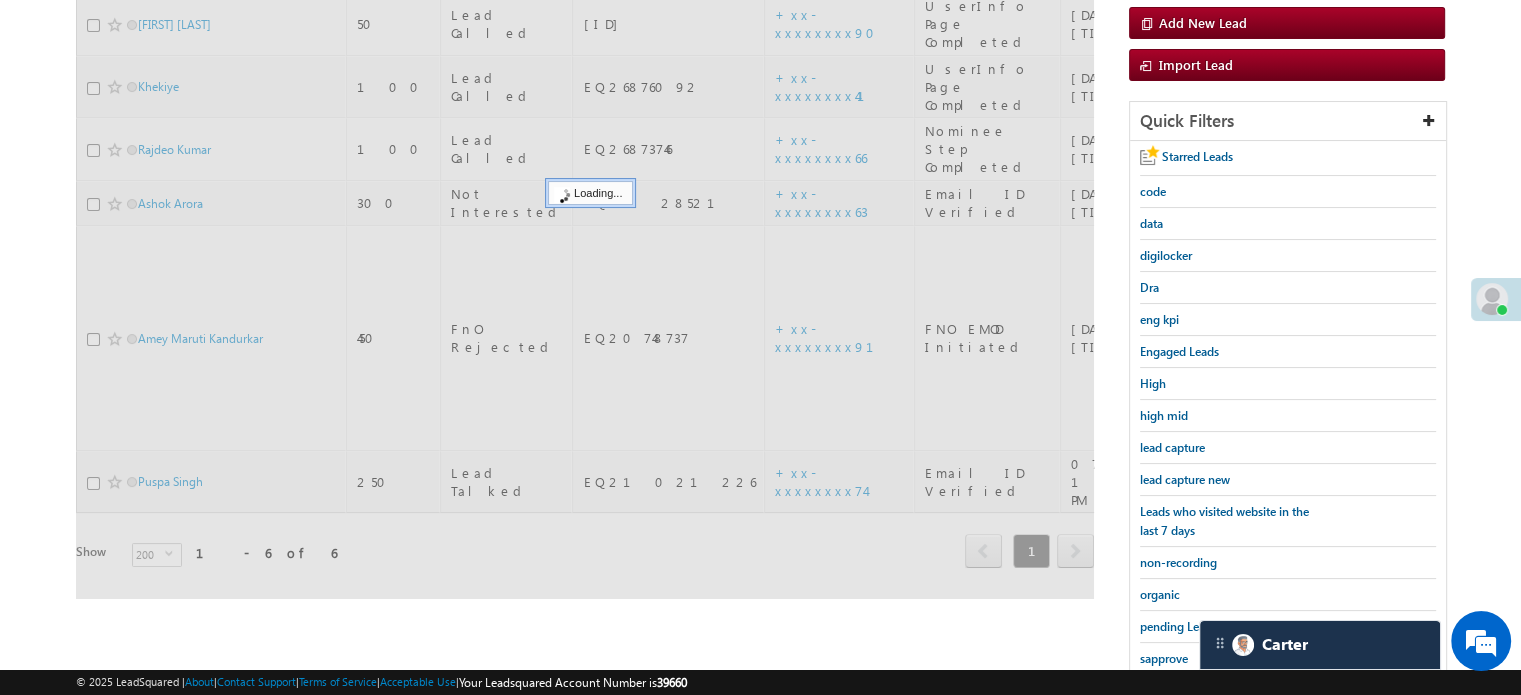 scroll, scrollTop: 129, scrollLeft: 0, axis: vertical 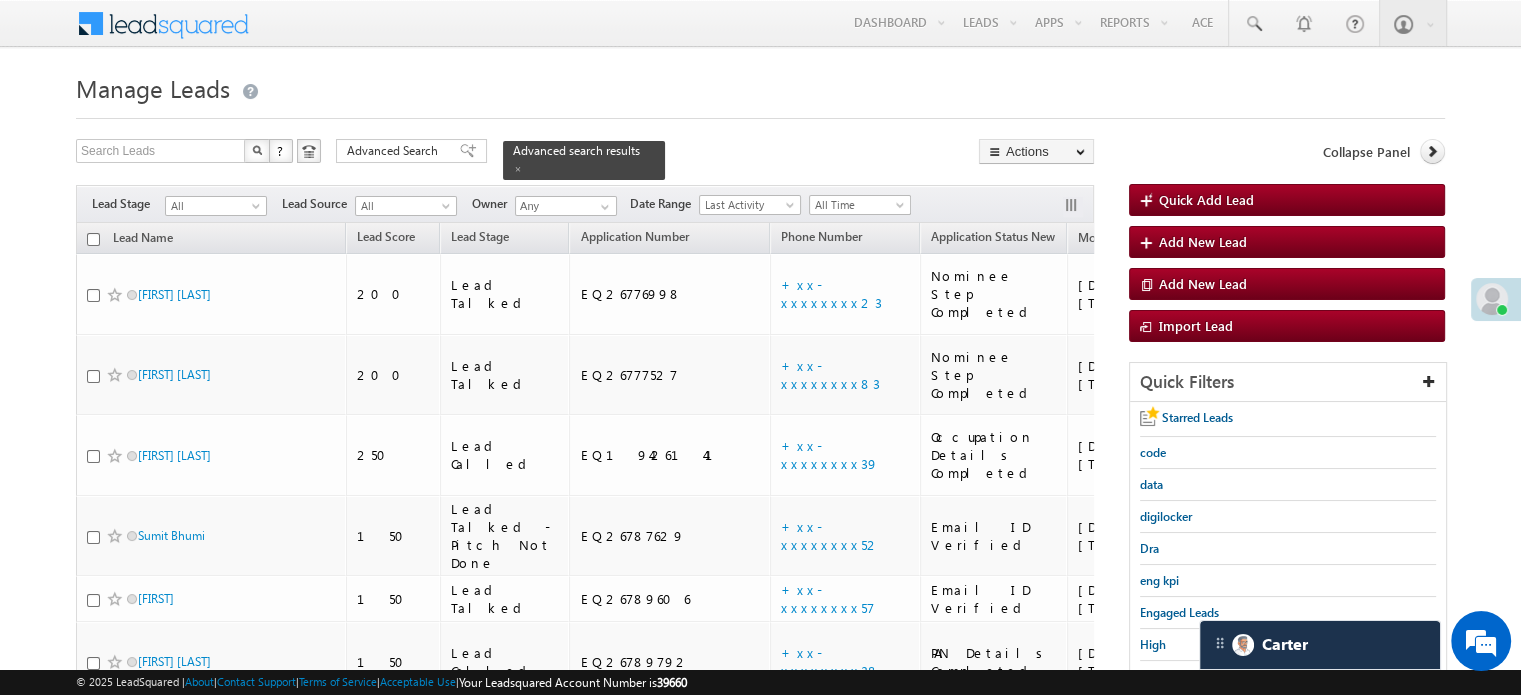 click on "Menu
Priya Rathore
priya .rath ore@a ngelb rokin g.com" at bounding box center (760, 2232) 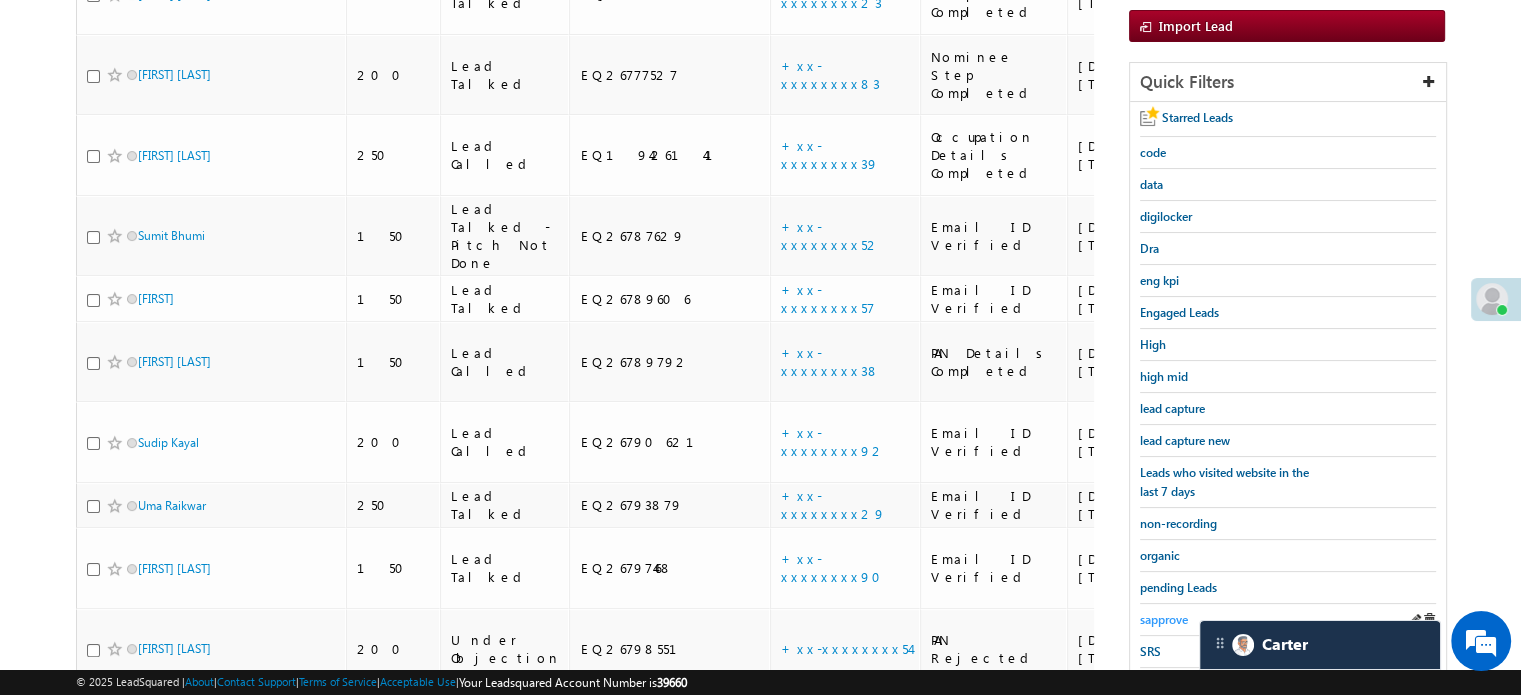 scroll, scrollTop: 500, scrollLeft: 0, axis: vertical 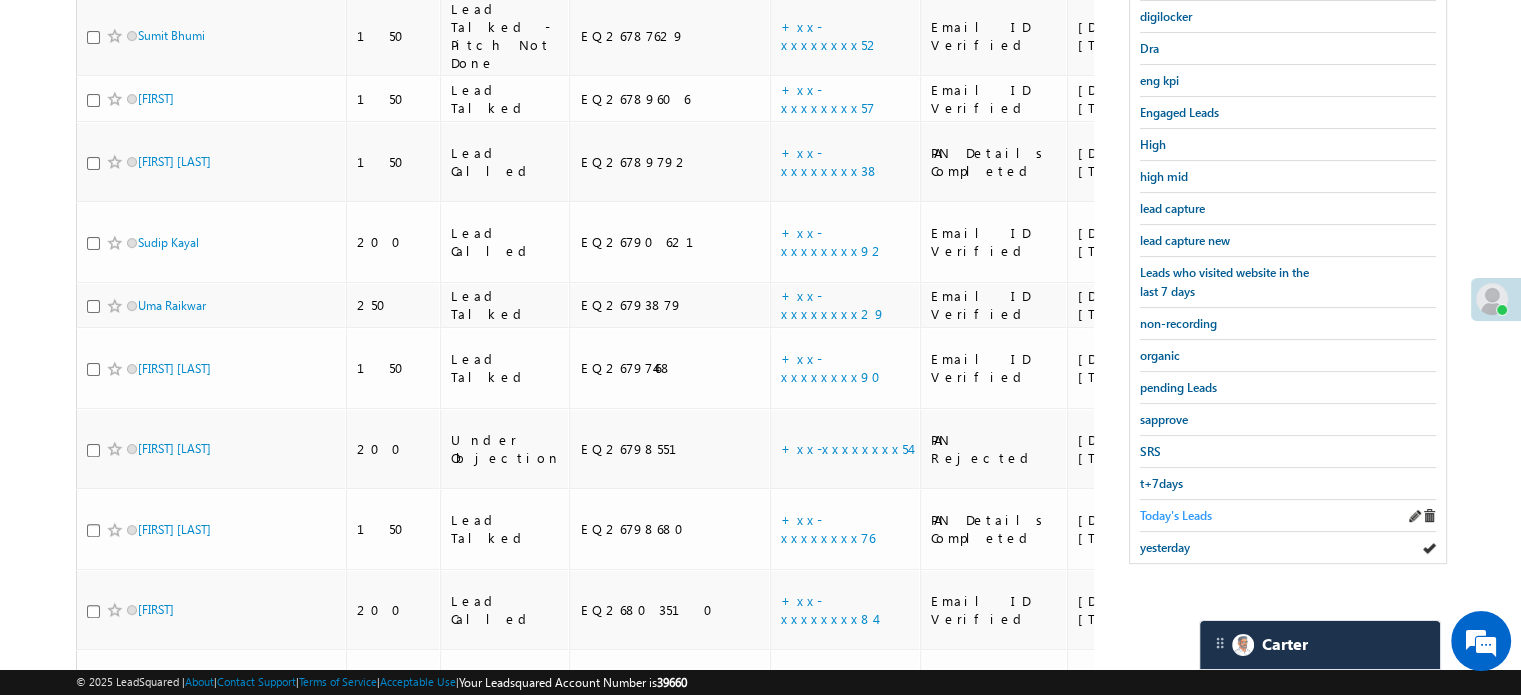 click on "Today's Leads" at bounding box center (1176, 515) 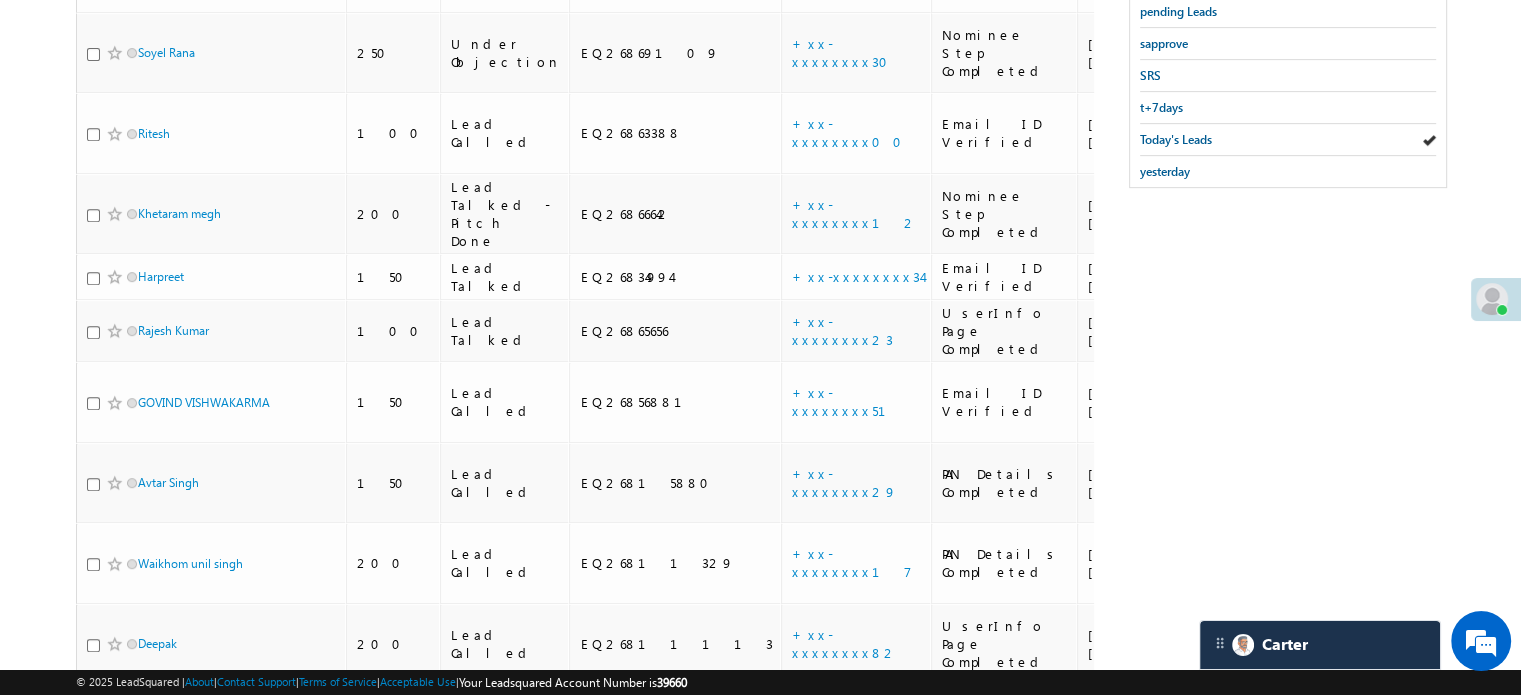 scroll, scrollTop: 1000, scrollLeft: 0, axis: vertical 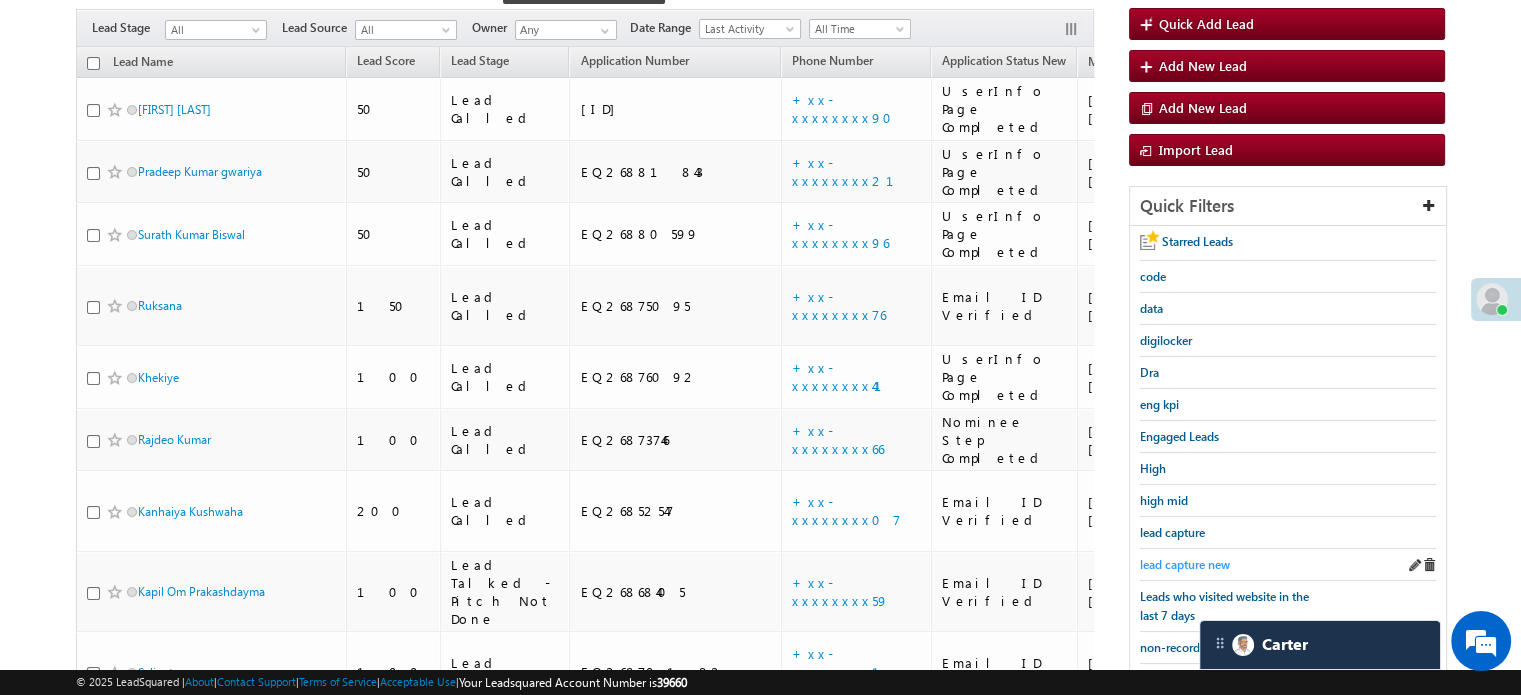 click on "lead capture new" at bounding box center [1185, 564] 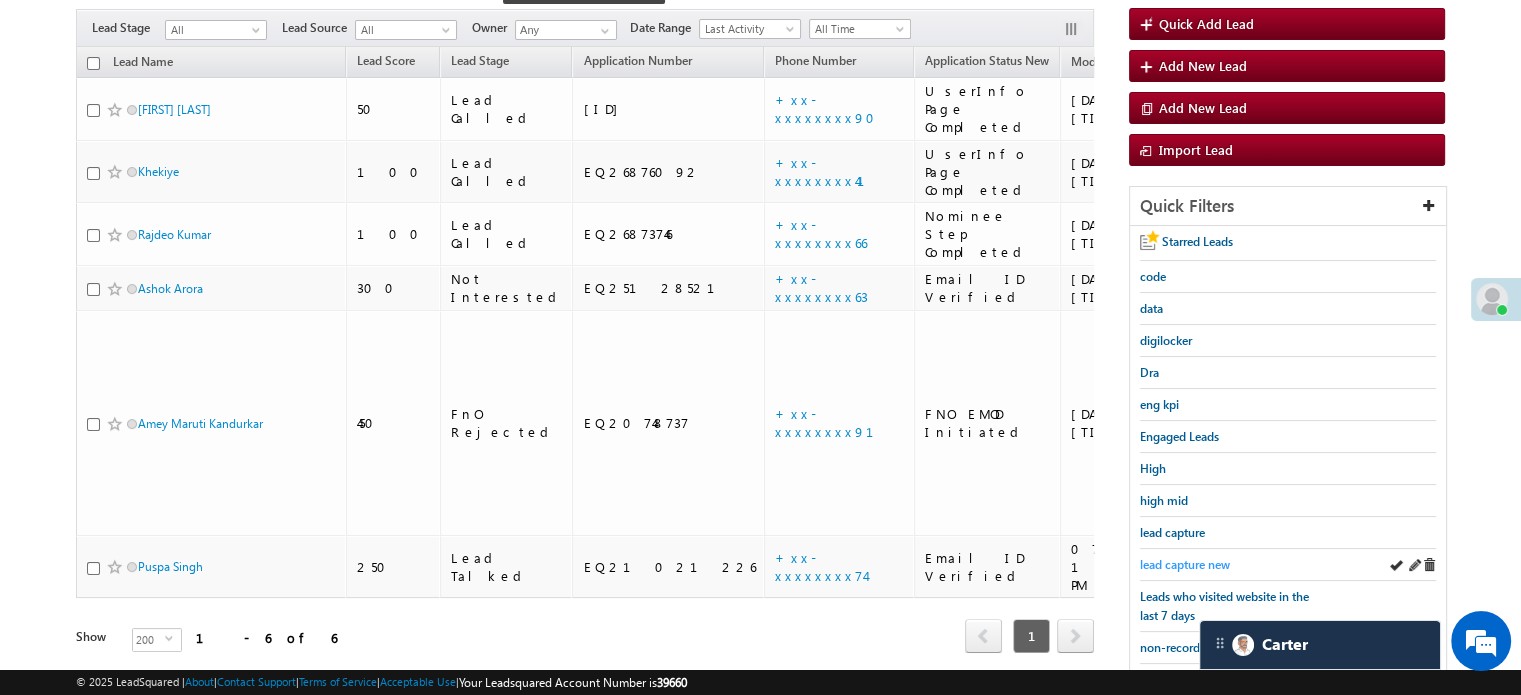 click on "lead capture new" at bounding box center [1185, 564] 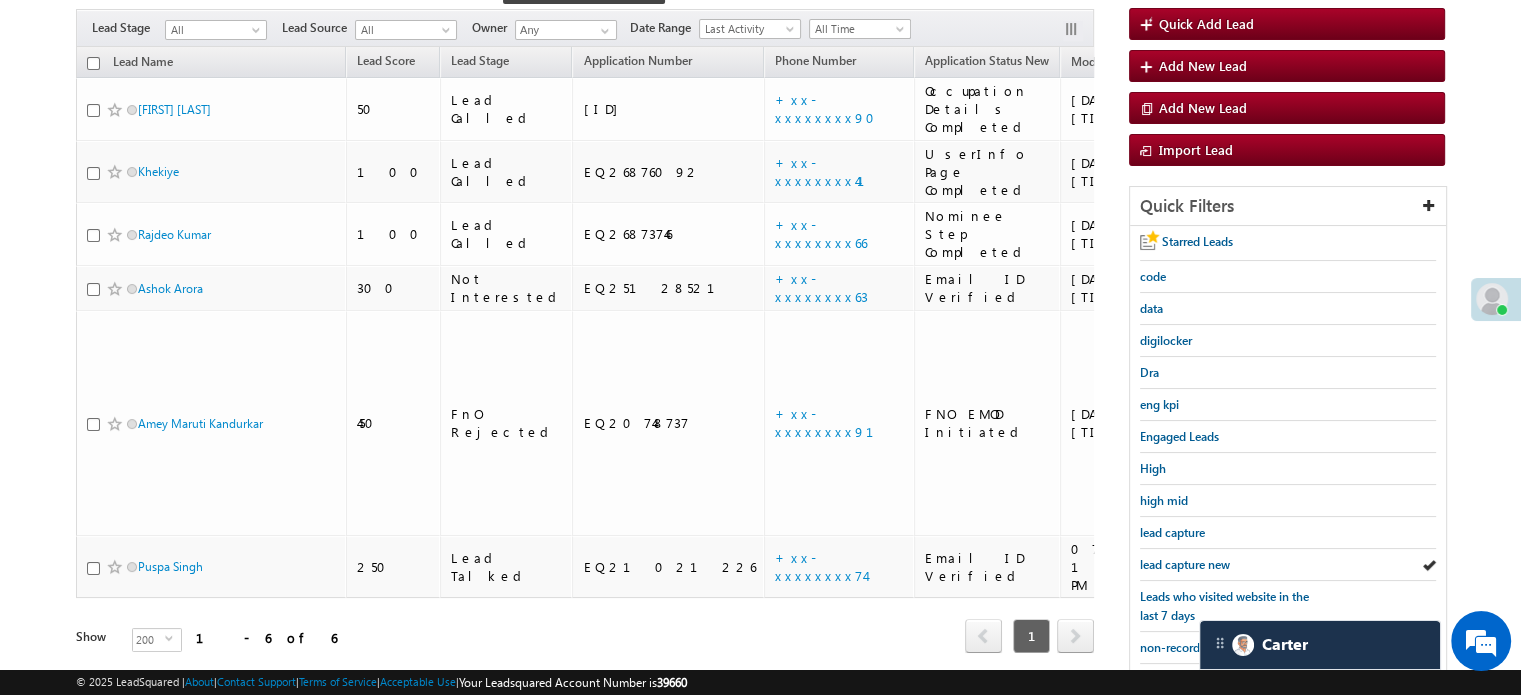 click on "lead capture new" at bounding box center (1185, 564) 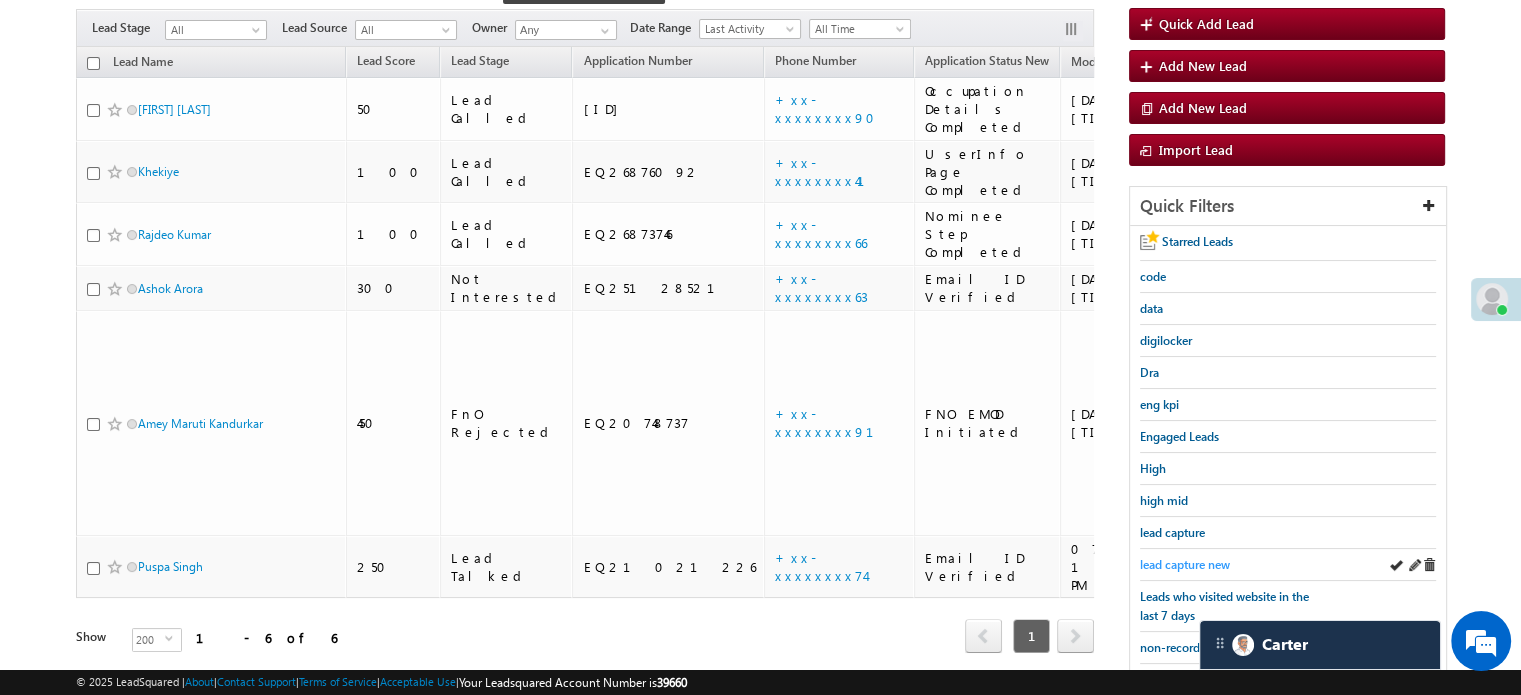 click on "lead capture new" at bounding box center (1185, 564) 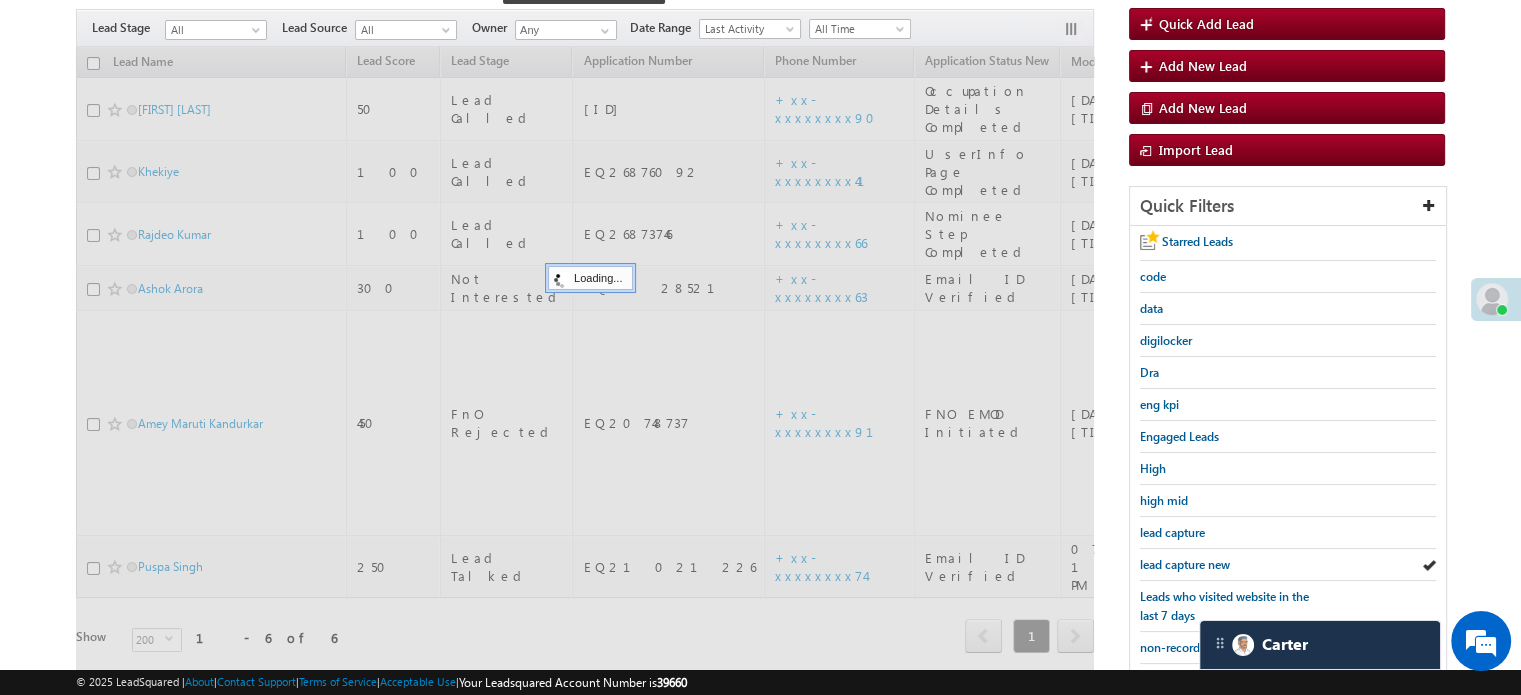 click on "lead capture new" at bounding box center (1185, 564) 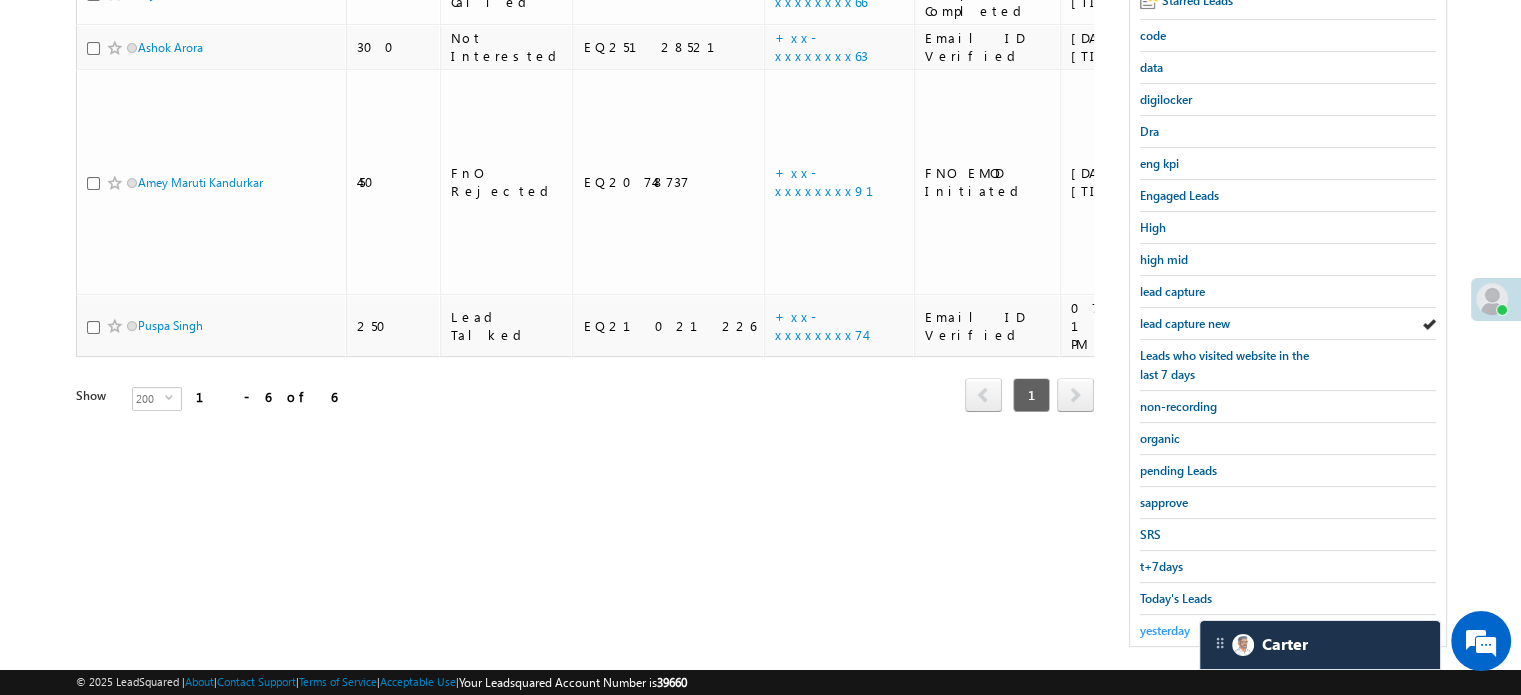scroll, scrollTop: 429, scrollLeft: 0, axis: vertical 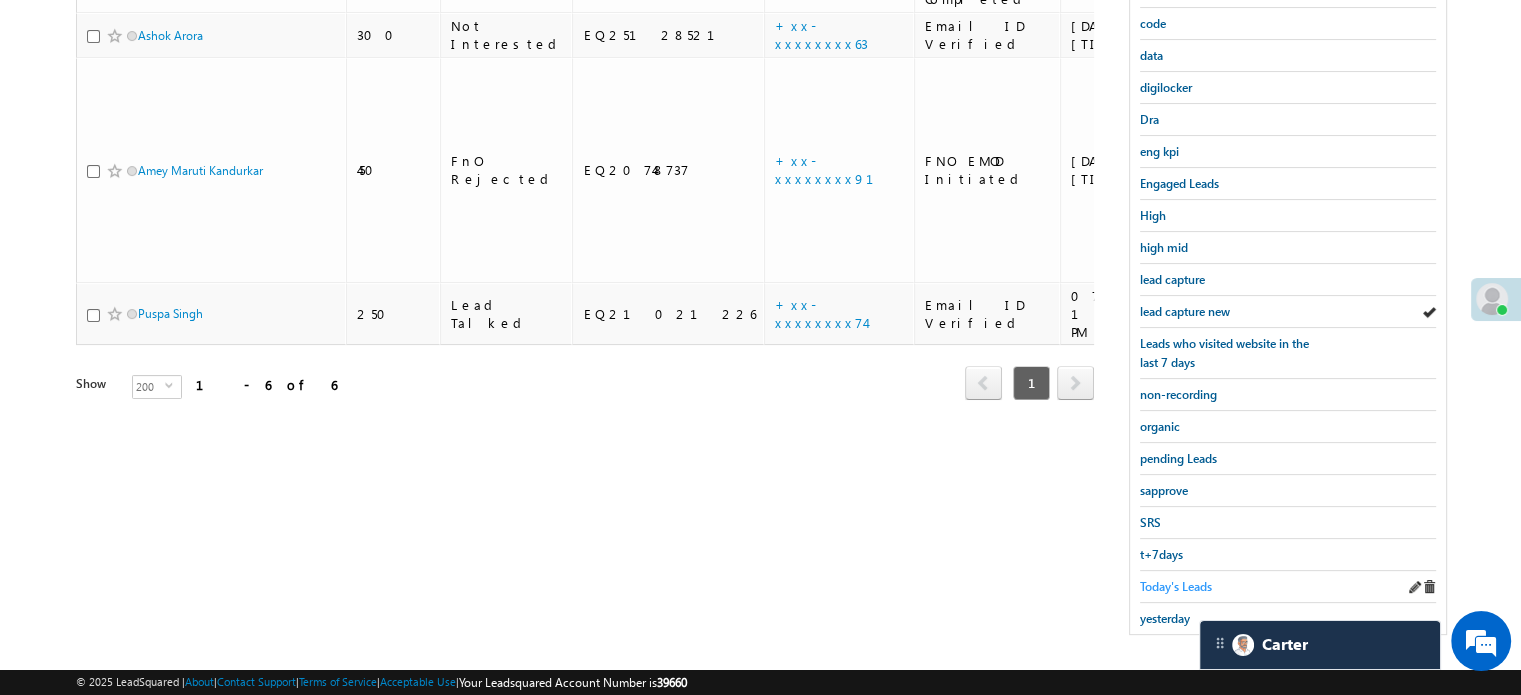 click on "Today's Leads" at bounding box center (1176, 586) 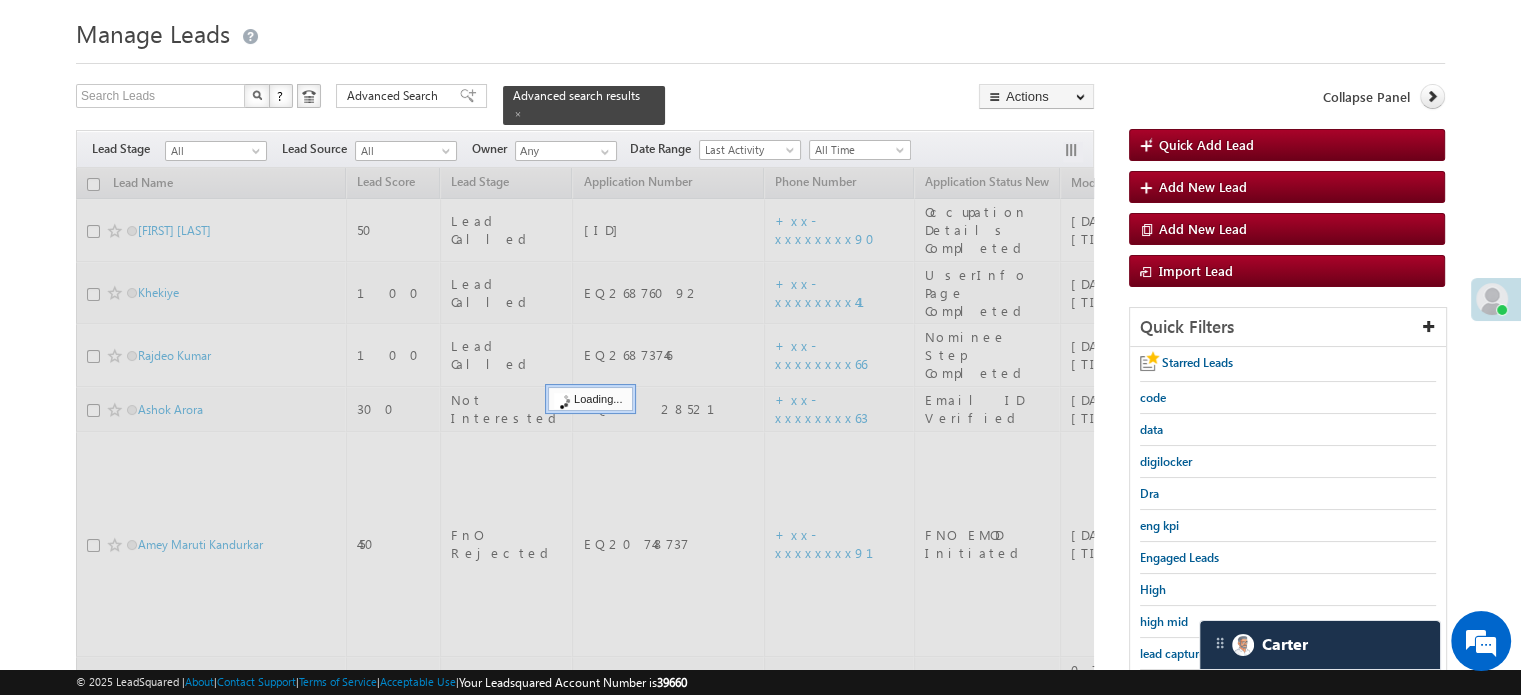 scroll, scrollTop: 29, scrollLeft: 0, axis: vertical 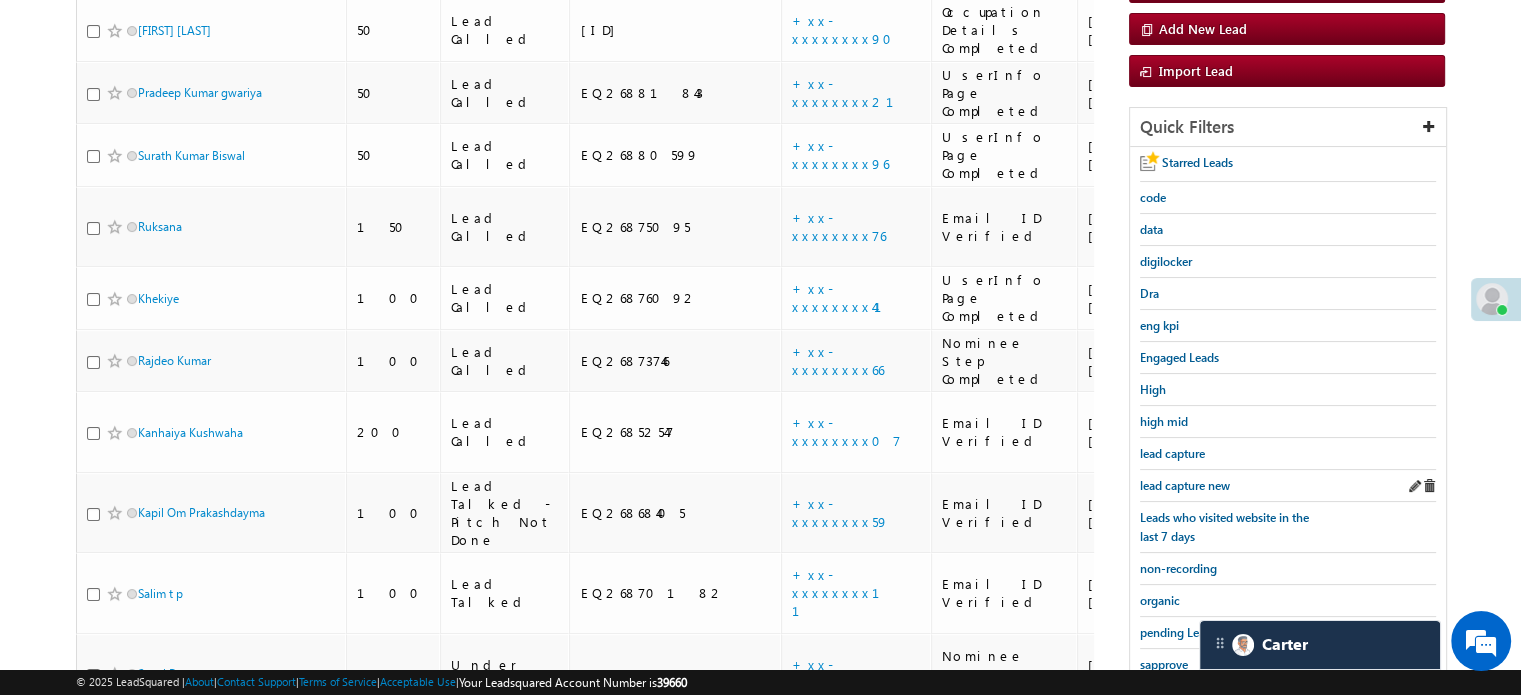 click on "lead capture new" at bounding box center (1288, 486) 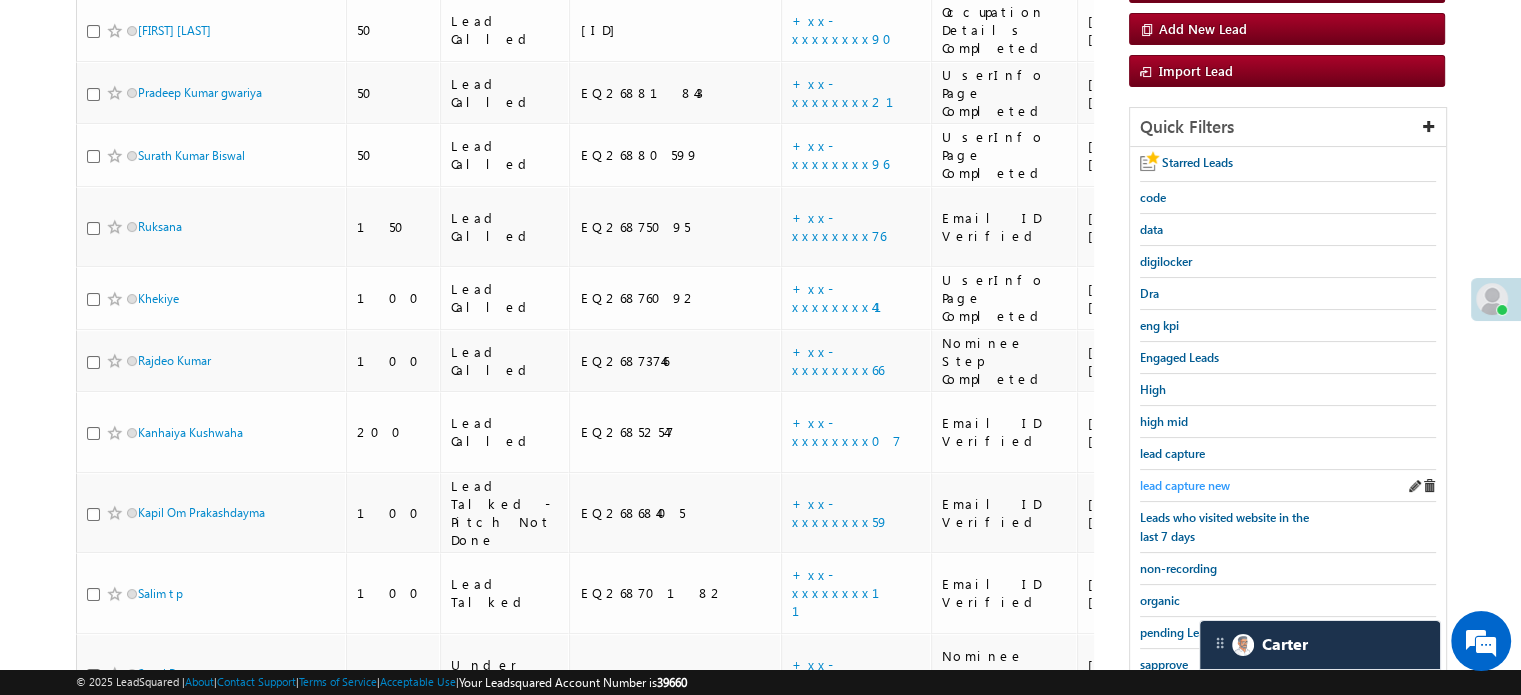 click on "lead capture new" at bounding box center (1185, 485) 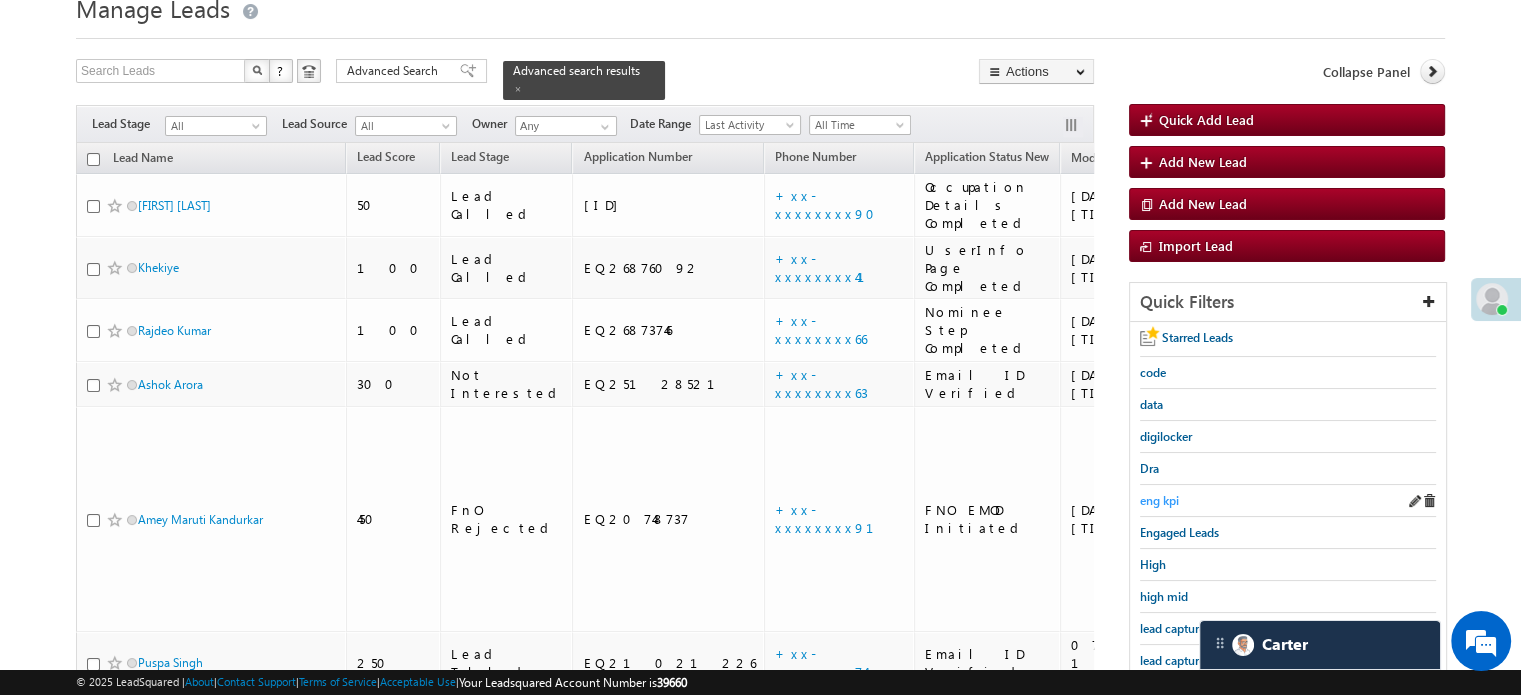 scroll, scrollTop: 200, scrollLeft: 0, axis: vertical 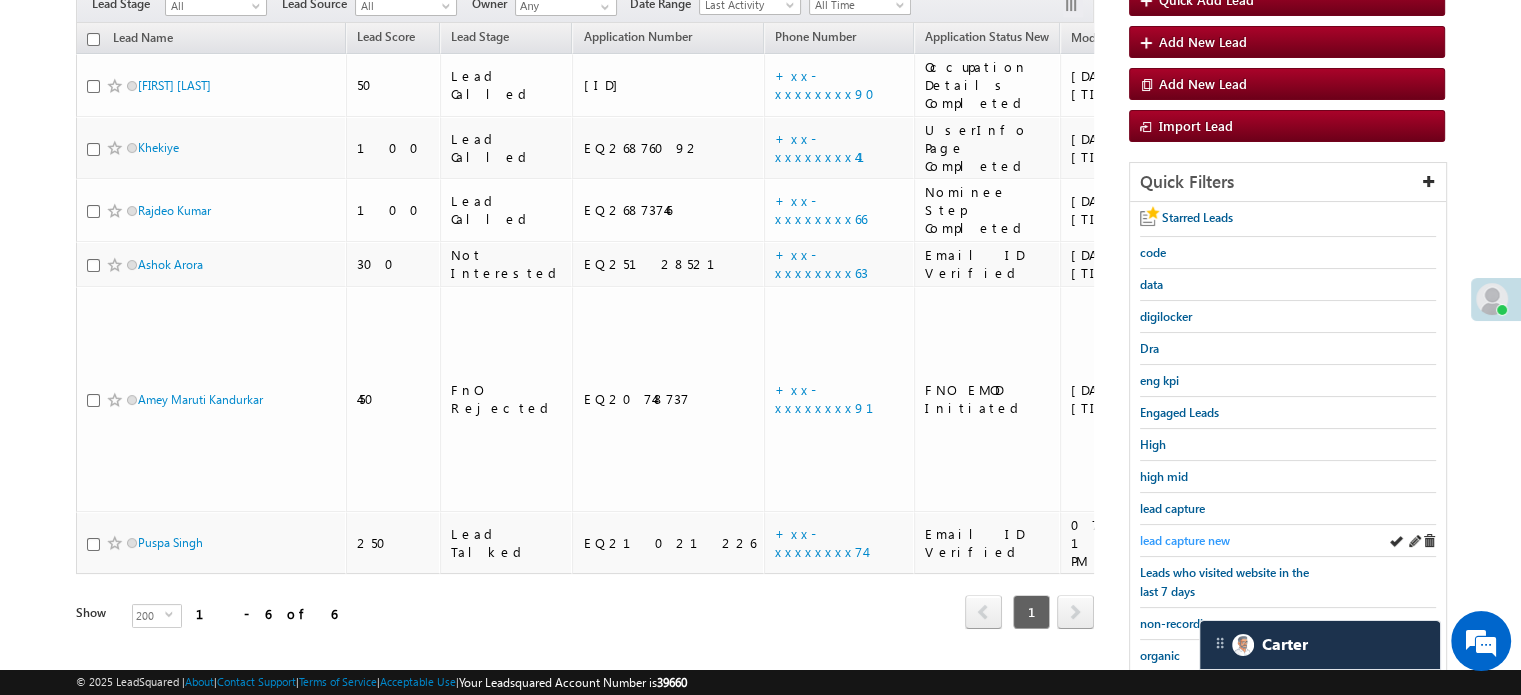 click on "lead capture new" at bounding box center [1185, 540] 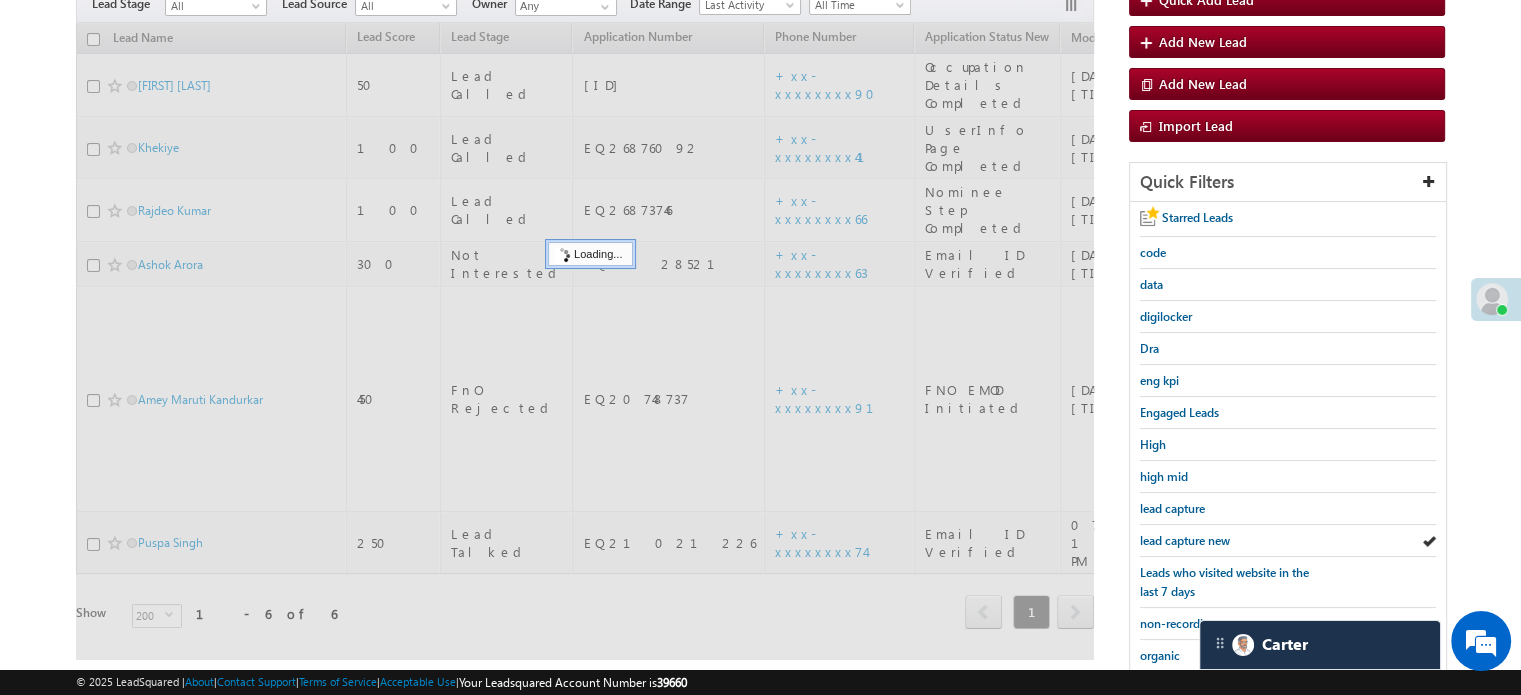 click on "lead capture new" at bounding box center (1185, 540) 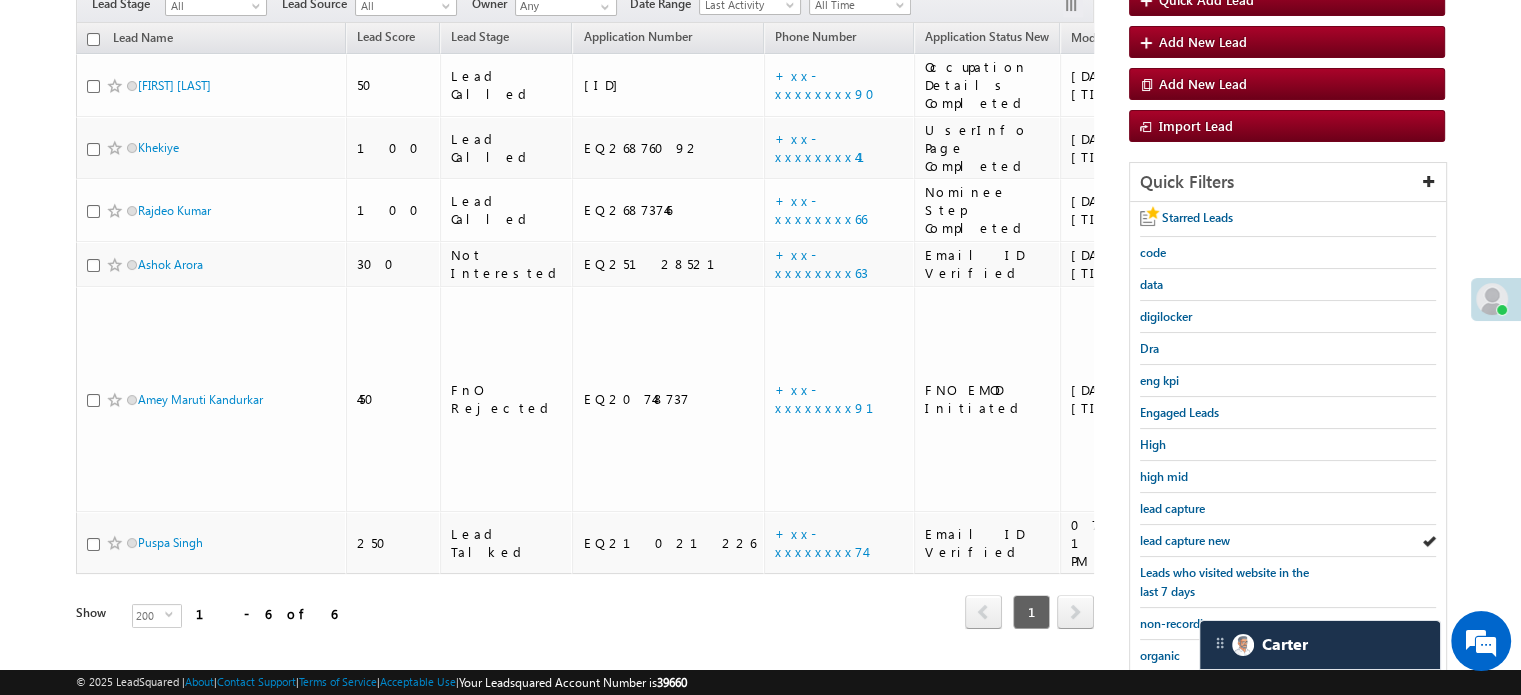 click on "lead capture new" at bounding box center [1185, 540] 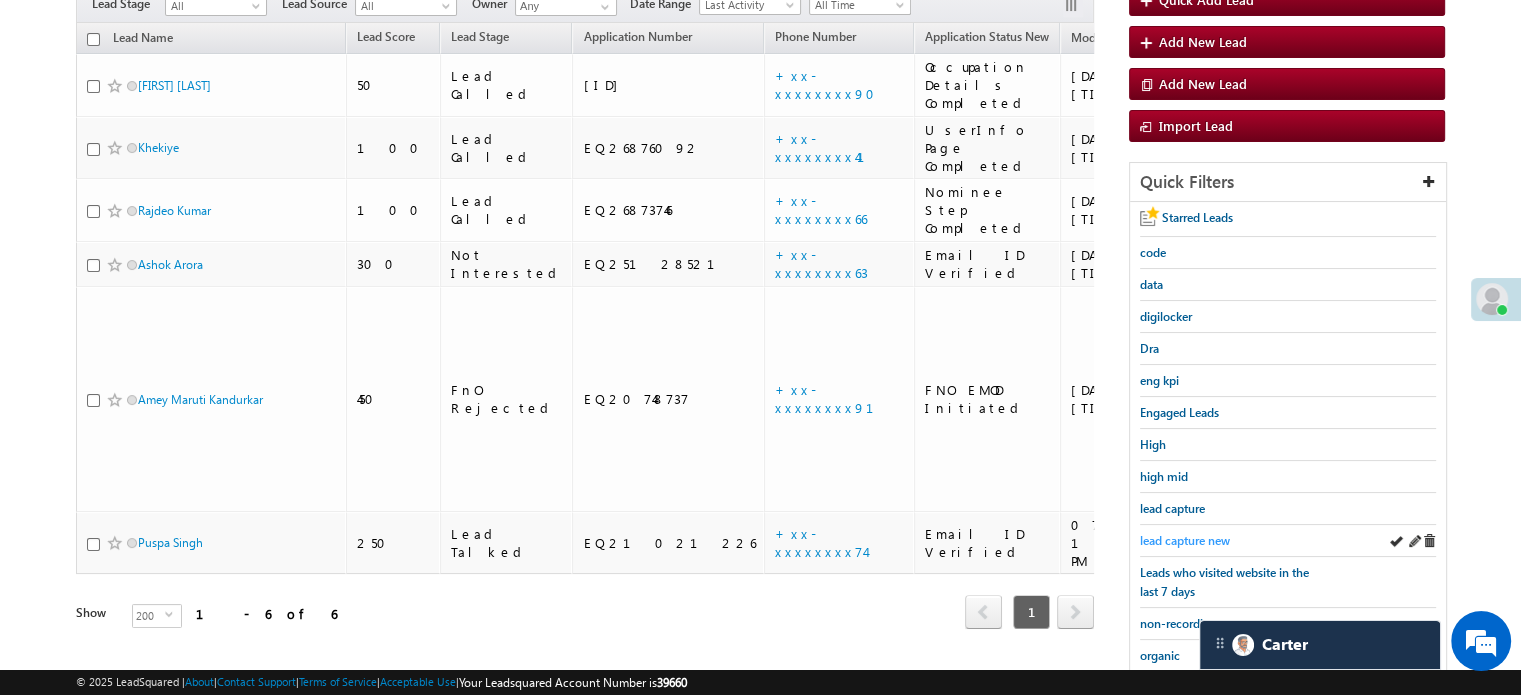 drag, startPoint x: 1136, startPoint y: 531, endPoint x: 1150, endPoint y: 537, distance: 15.231546 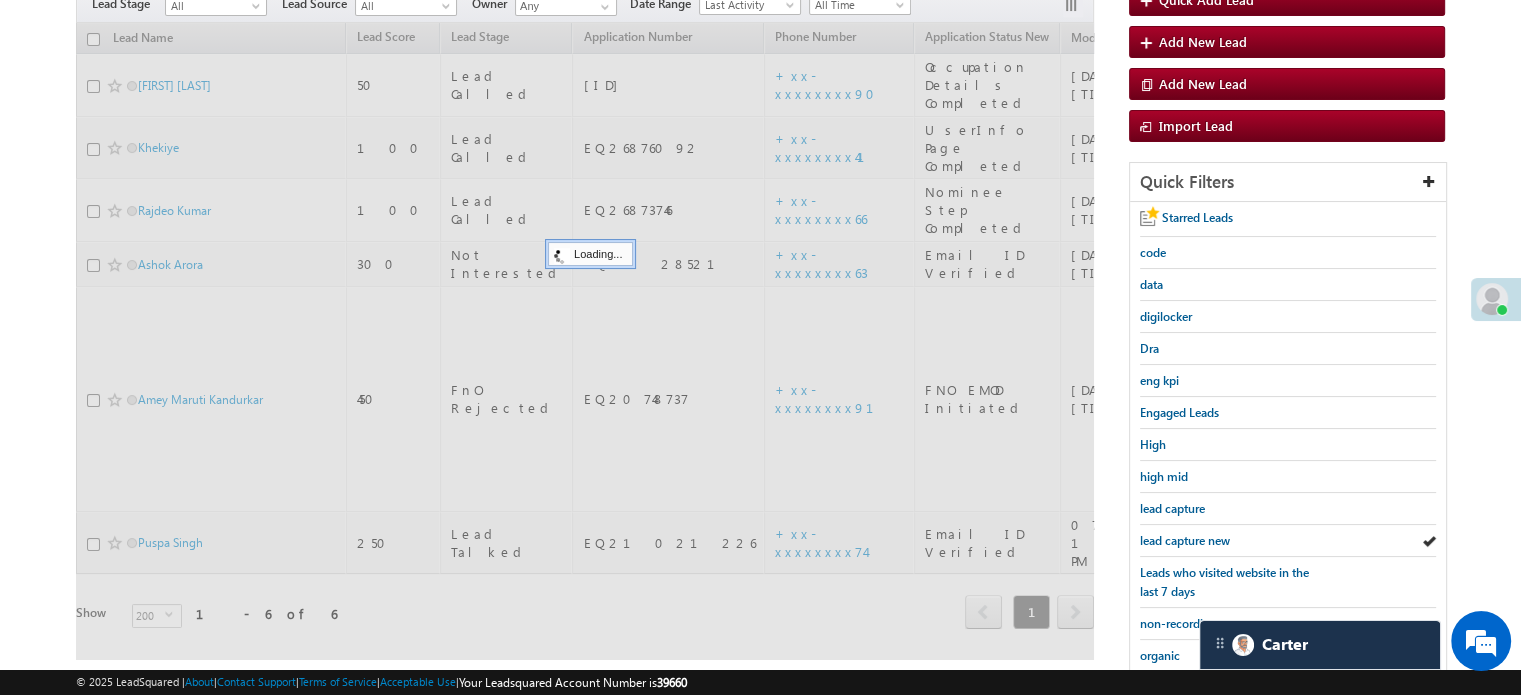 click on "lead capture new" at bounding box center (1185, 540) 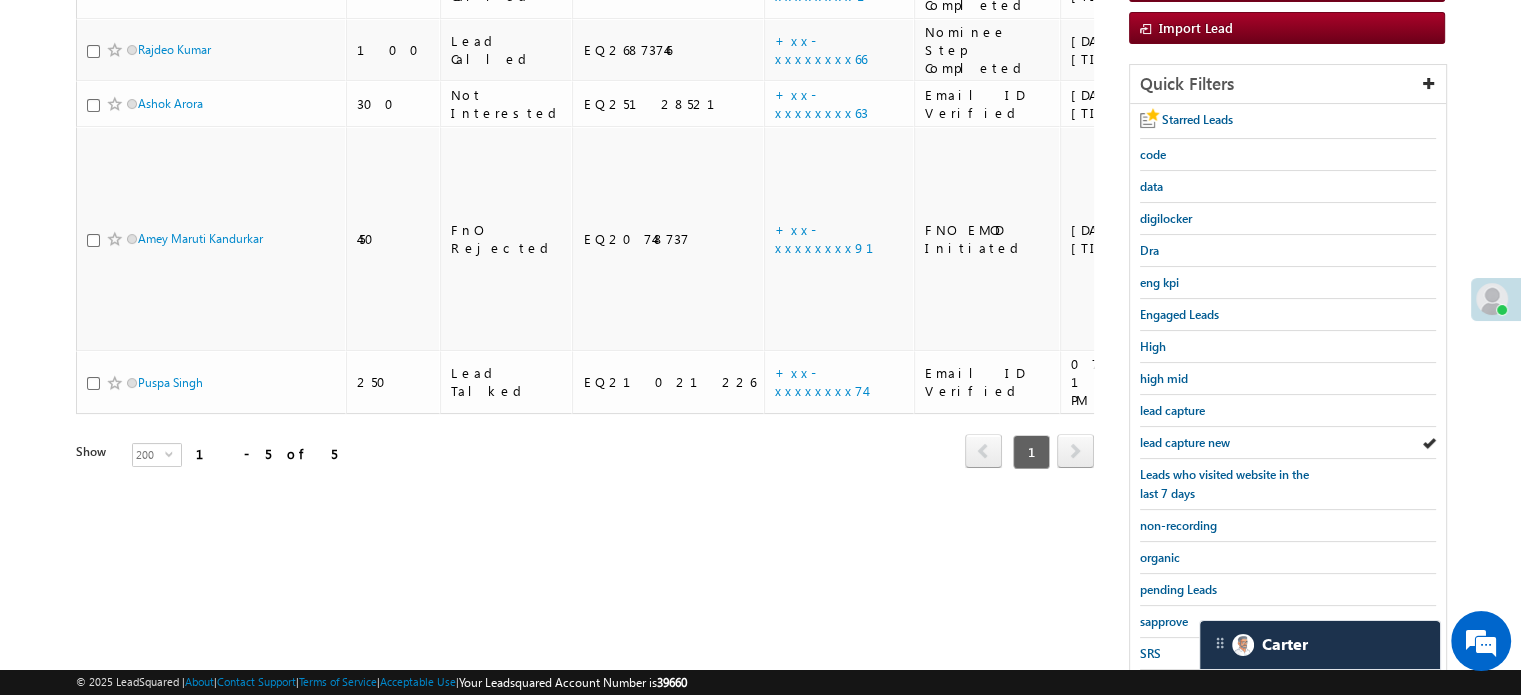 scroll, scrollTop: 429, scrollLeft: 0, axis: vertical 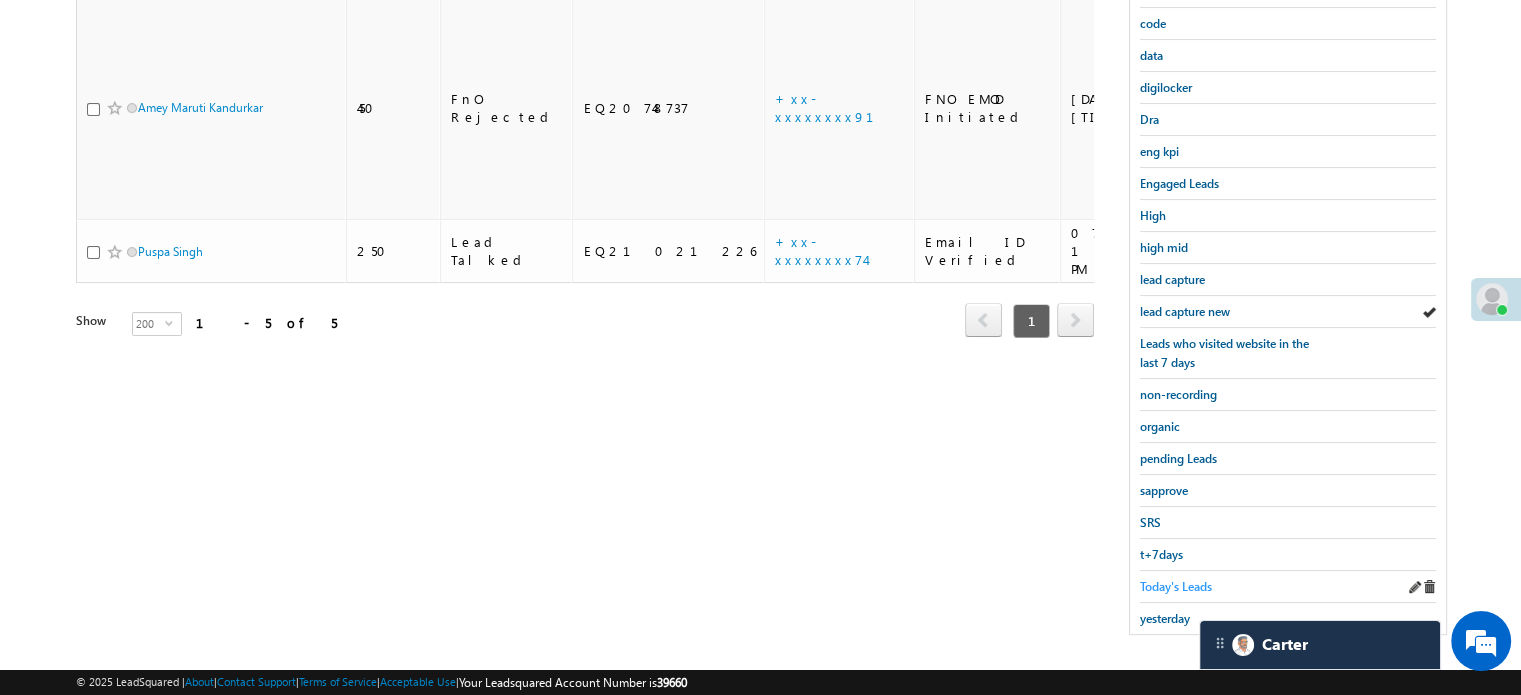 click on "Today's Leads" at bounding box center (1176, 586) 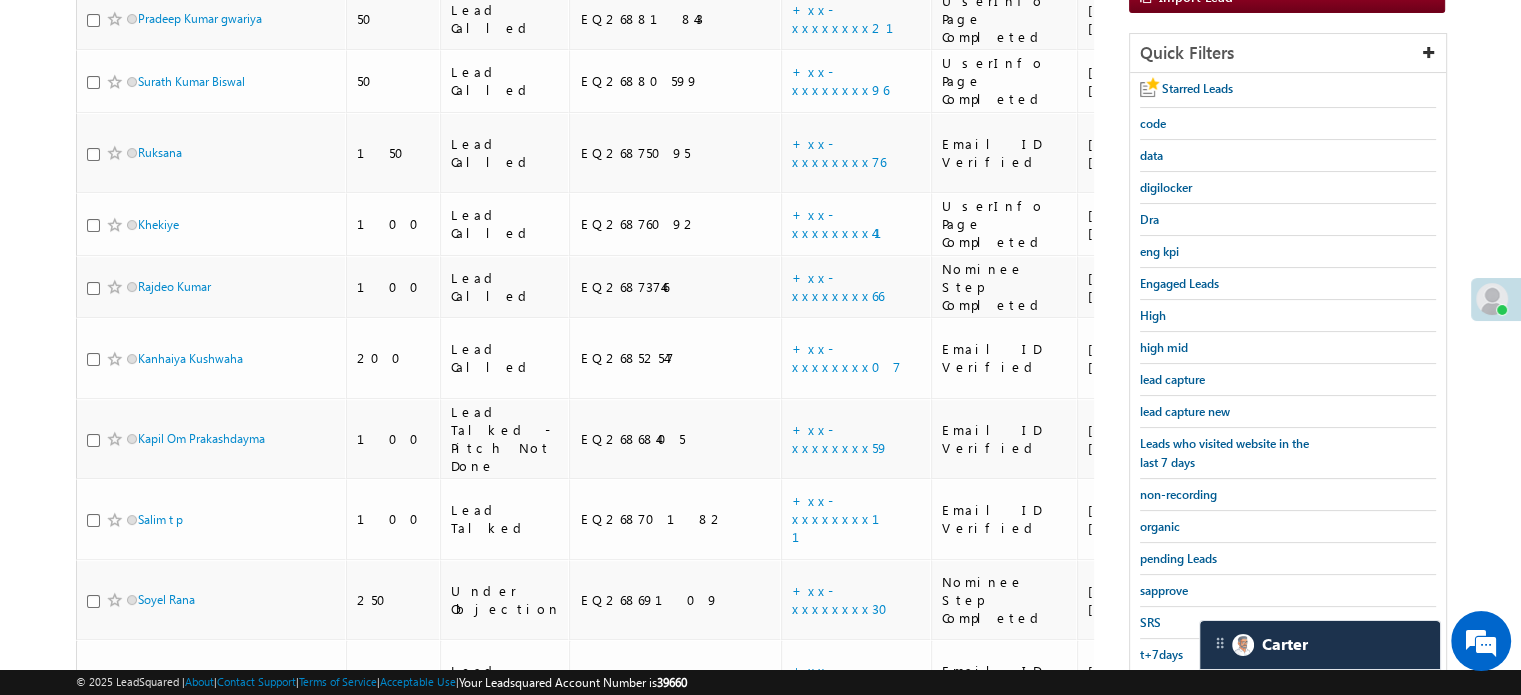 scroll, scrollTop: 529, scrollLeft: 0, axis: vertical 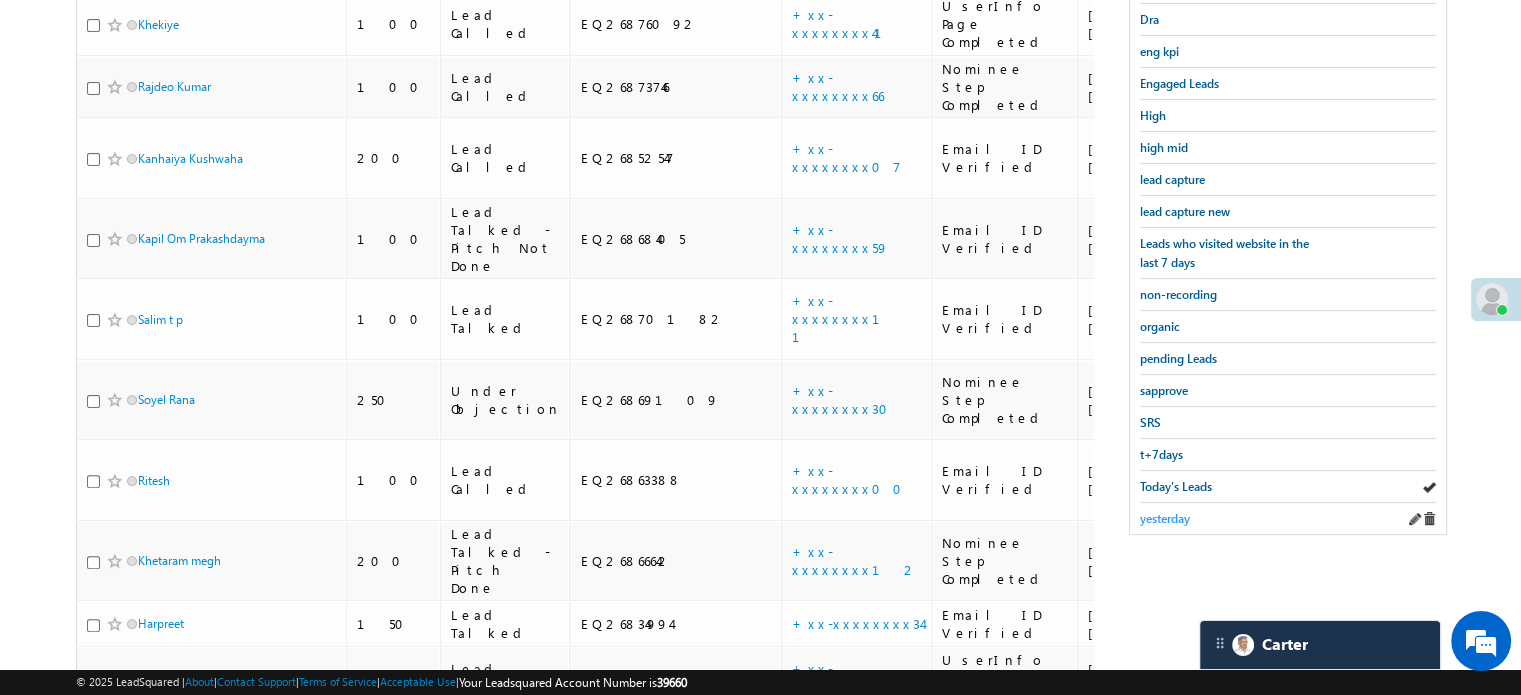 click on "yesterday" at bounding box center (1165, 518) 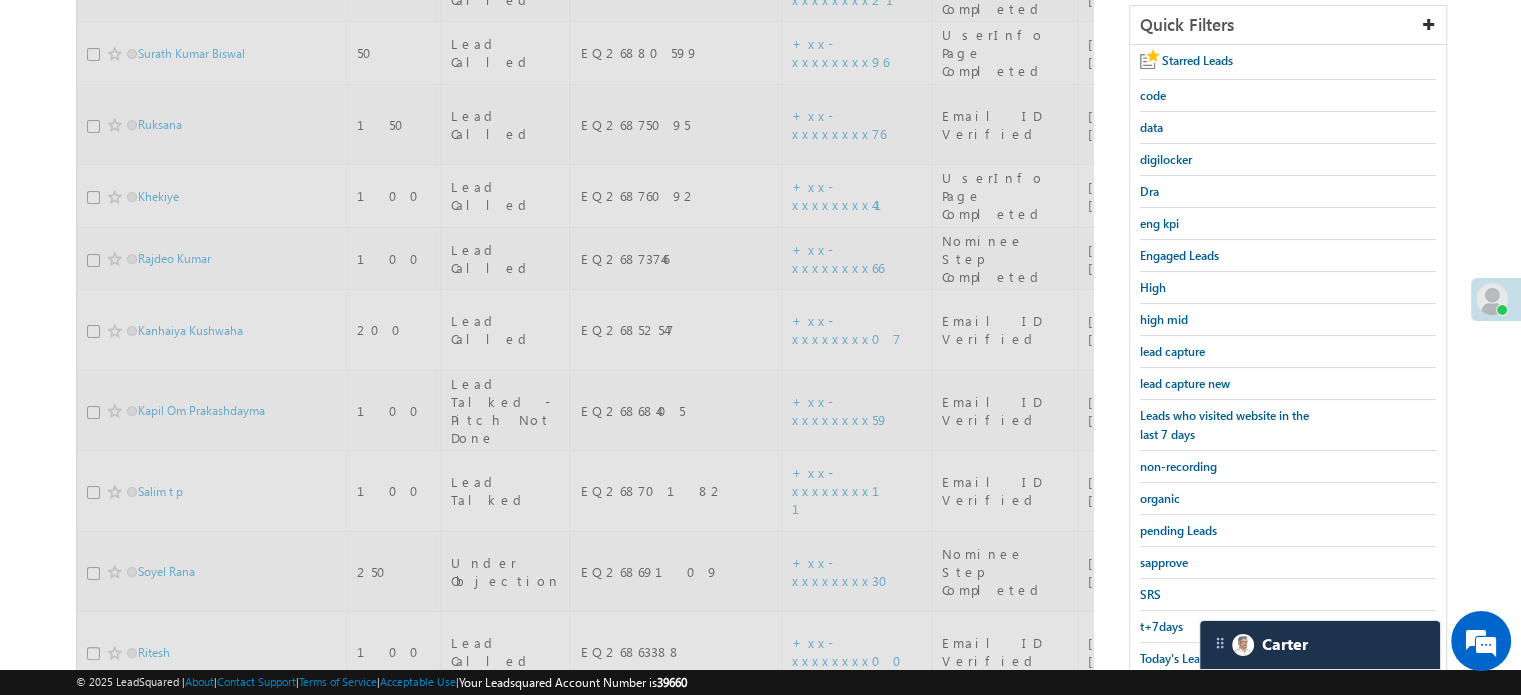 scroll, scrollTop: 229, scrollLeft: 0, axis: vertical 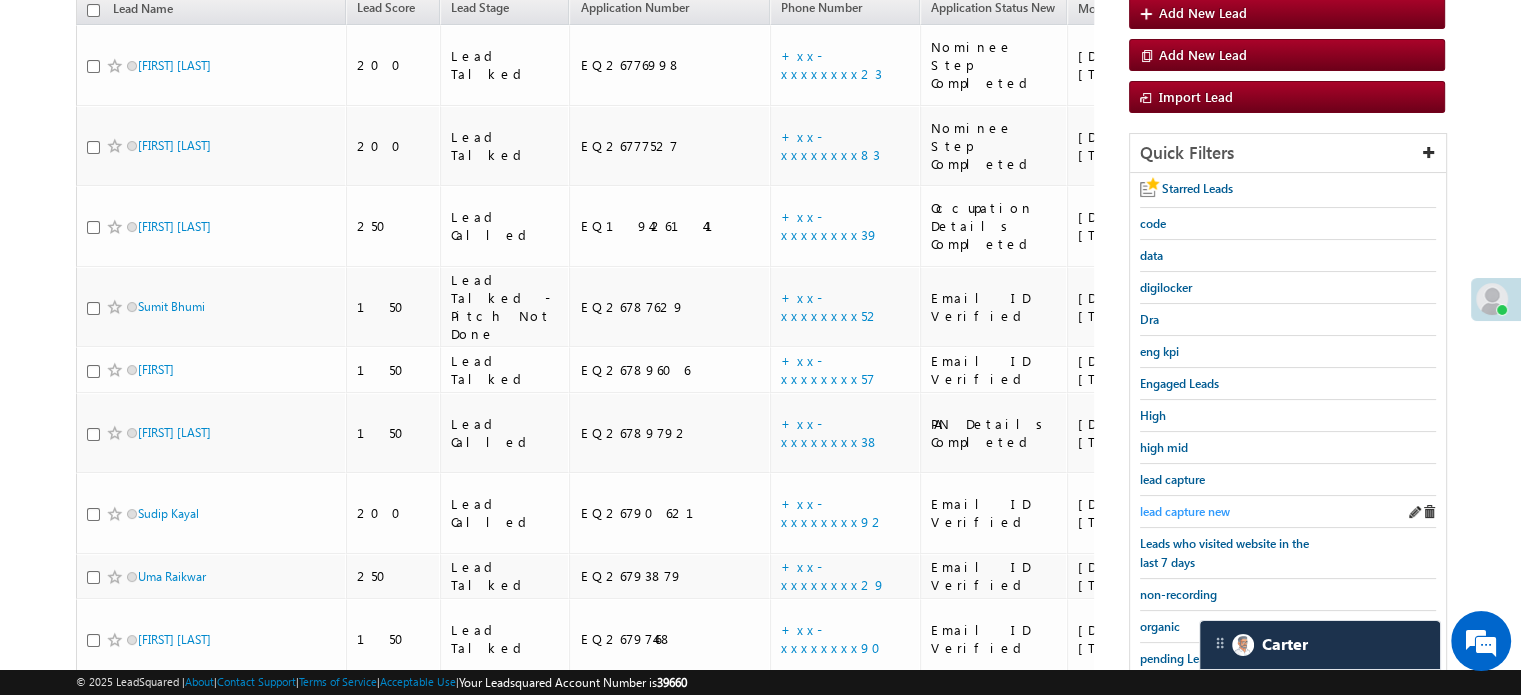 click on "lead capture new" at bounding box center [1185, 511] 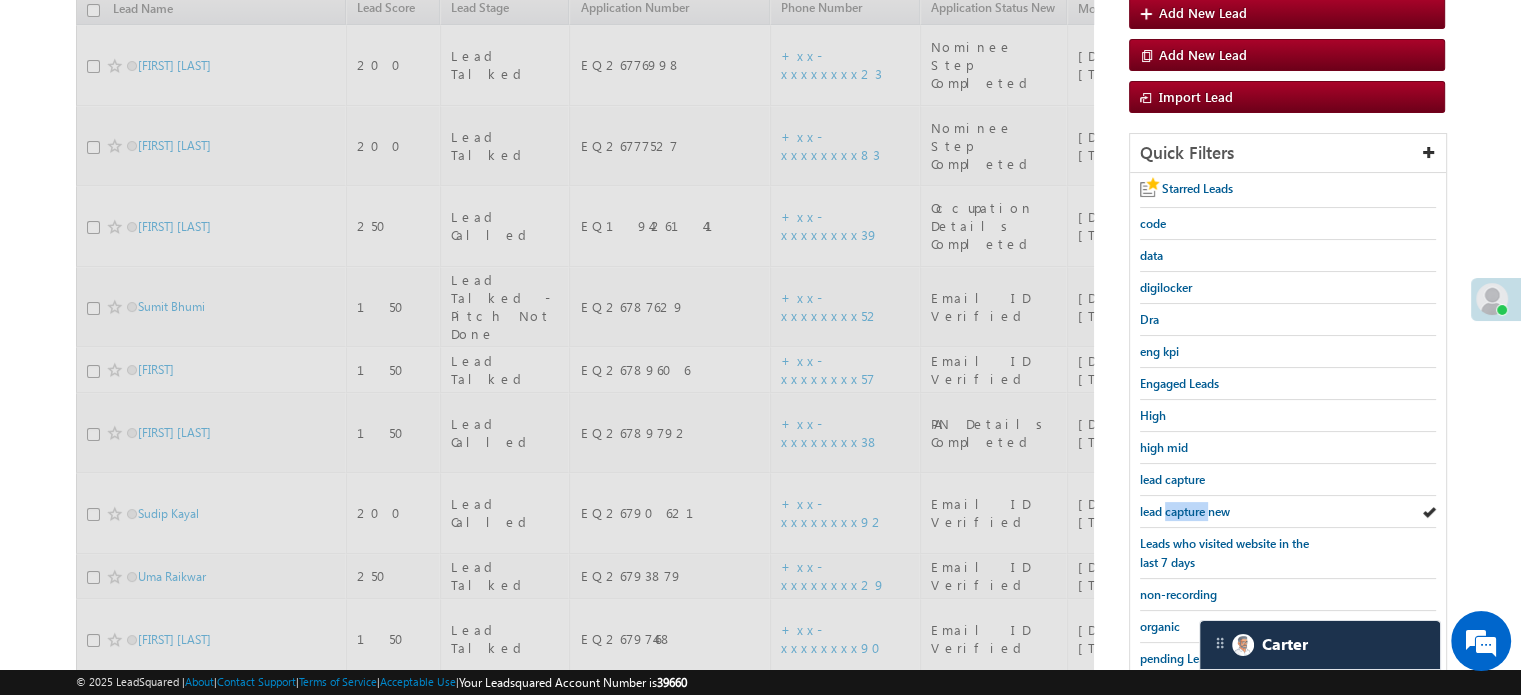 click on "lead capture new" at bounding box center (1185, 511) 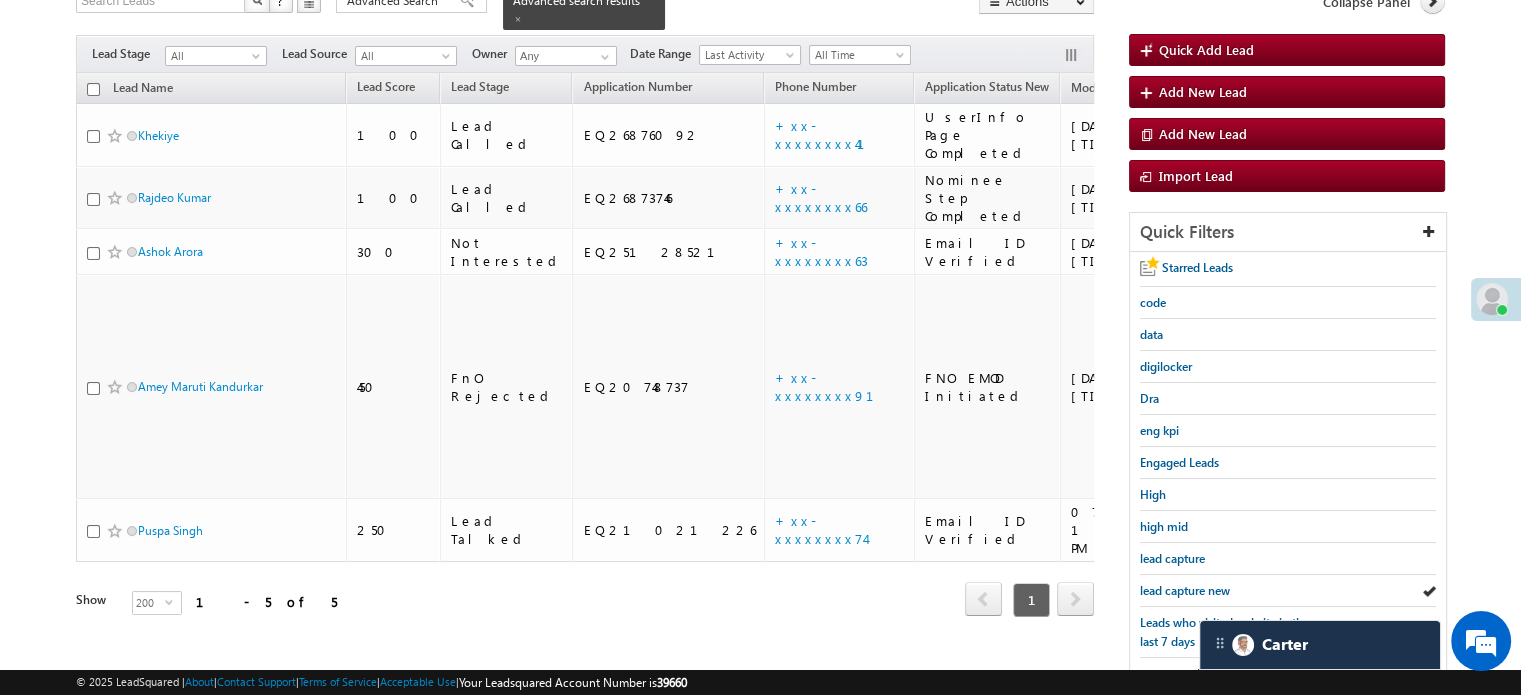 scroll, scrollTop: 229, scrollLeft: 0, axis: vertical 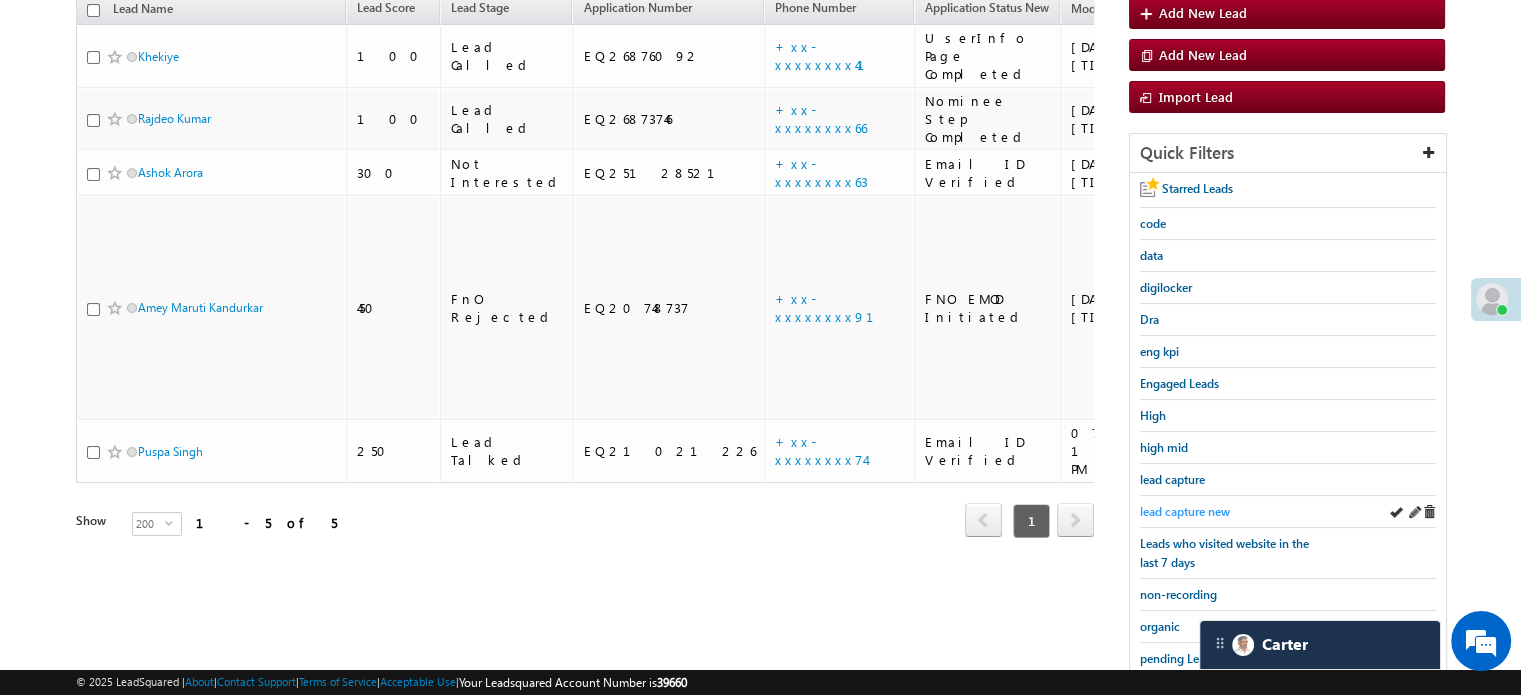 click on "lead capture new" at bounding box center (1185, 511) 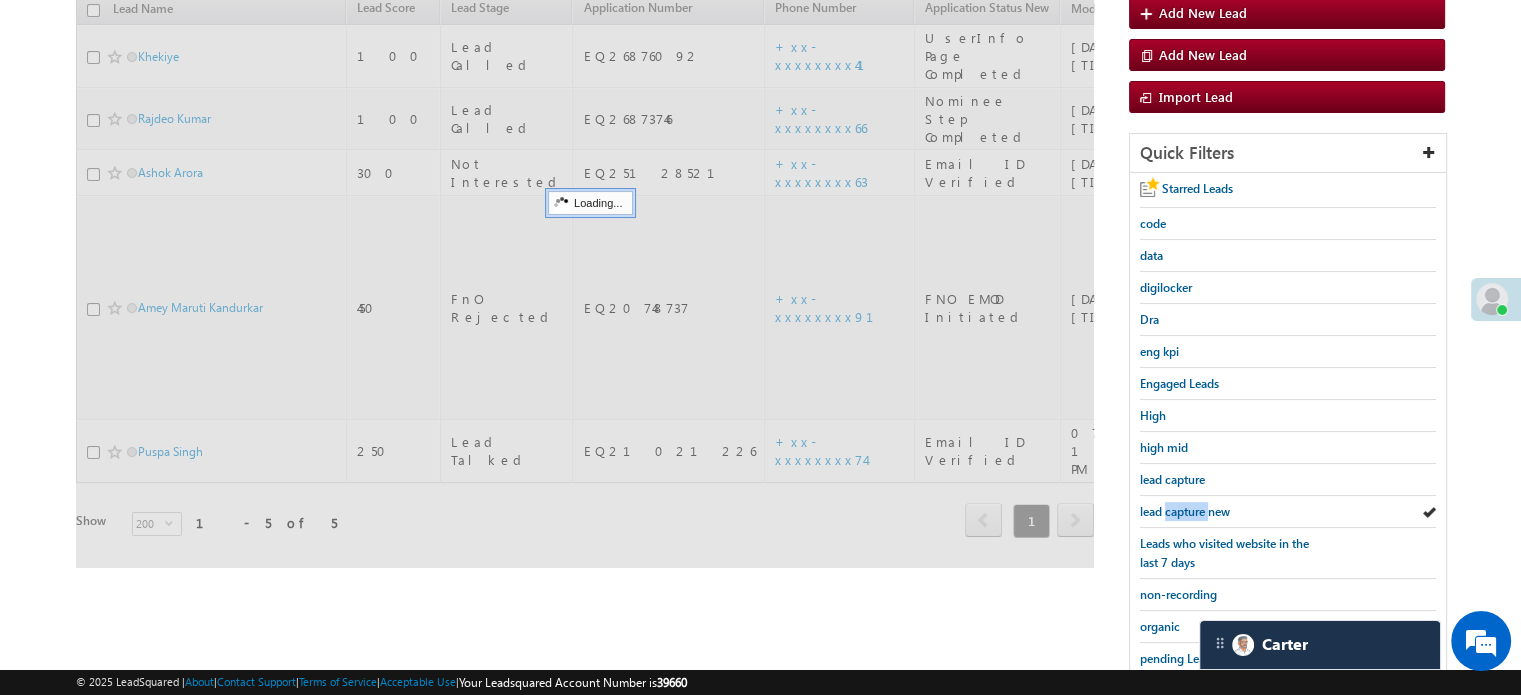 click on "lead capture new" at bounding box center (1185, 511) 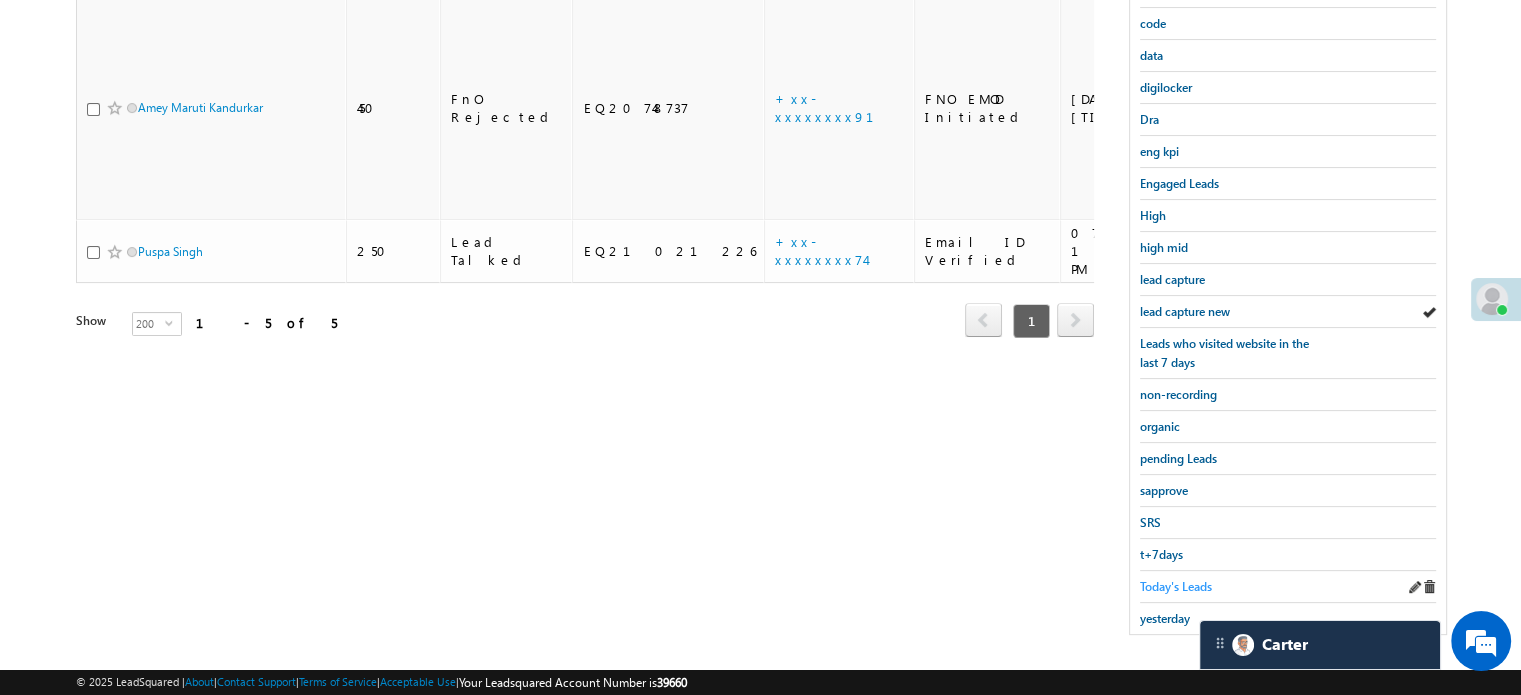 click on "Today's Leads" at bounding box center (1176, 586) 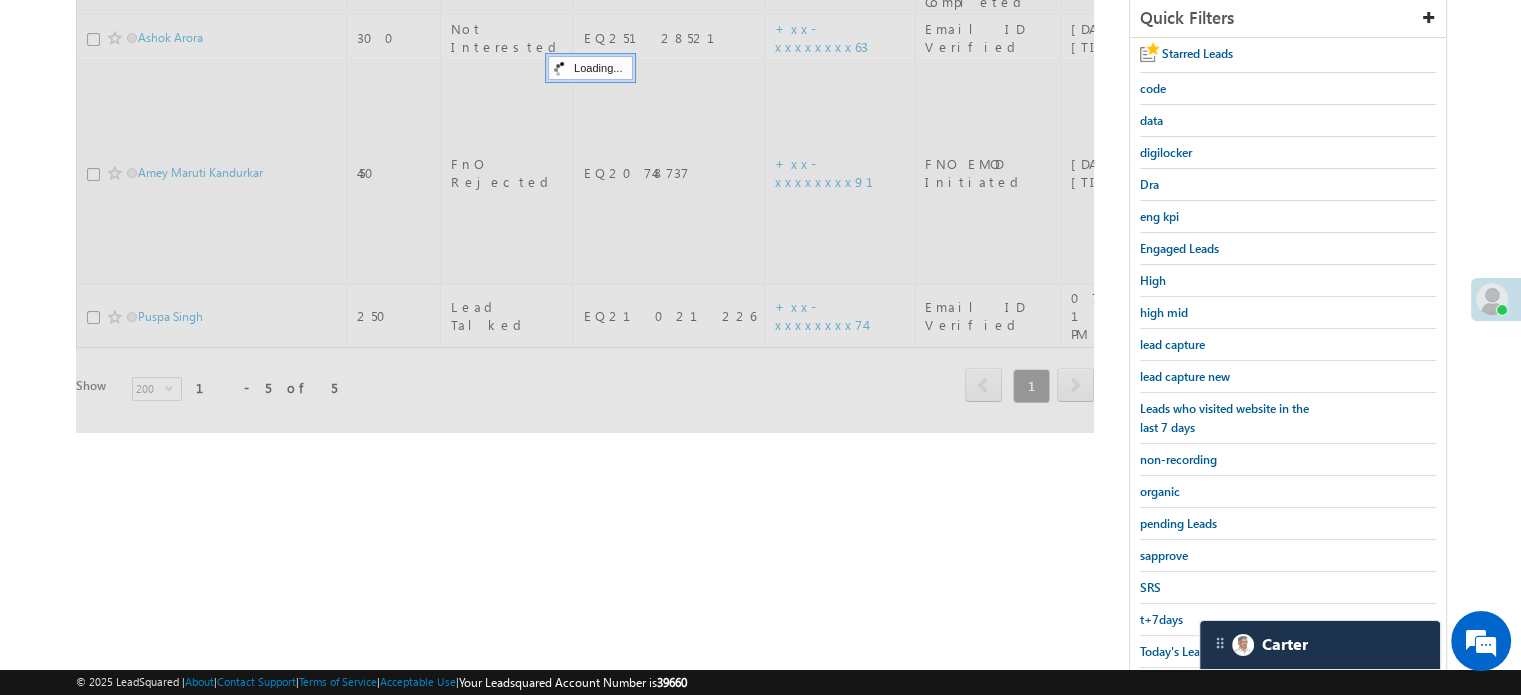 scroll, scrollTop: 329, scrollLeft: 0, axis: vertical 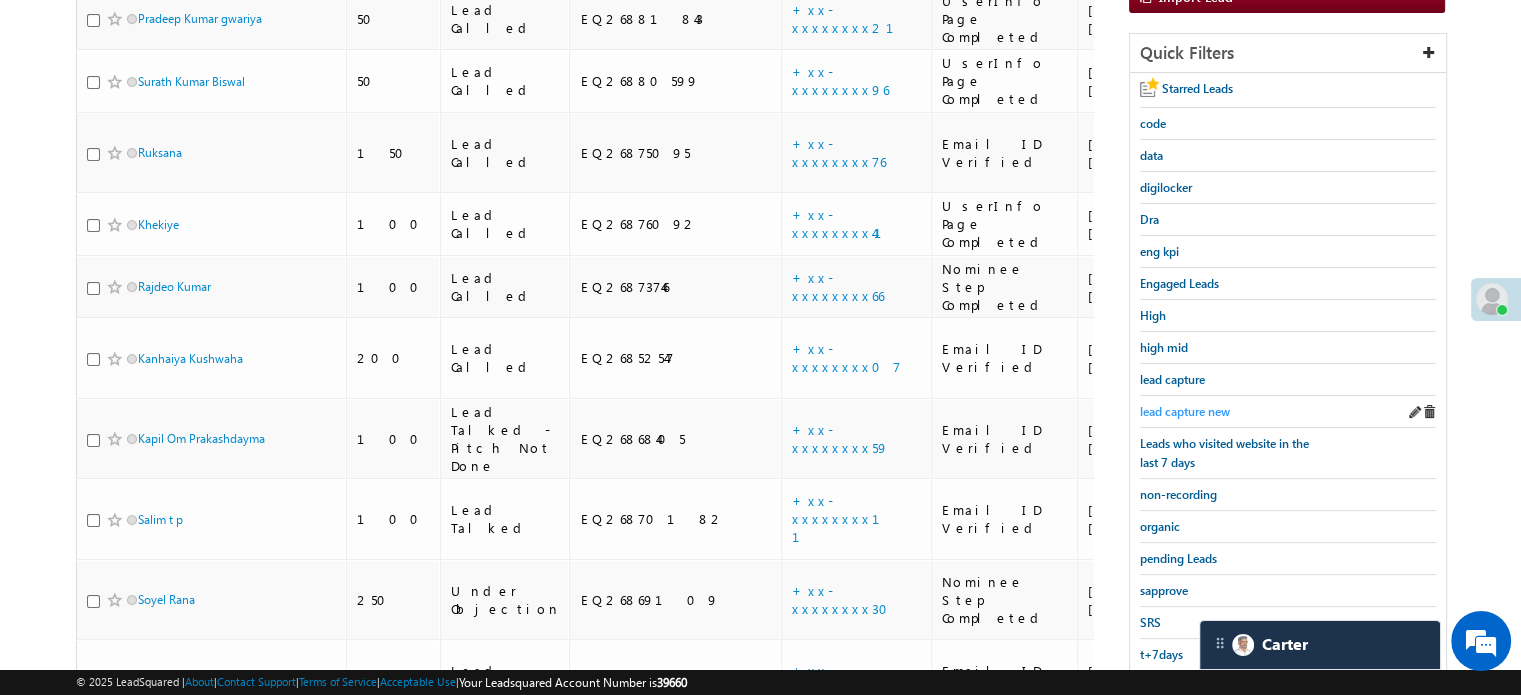 click on "lead capture new" at bounding box center (1185, 411) 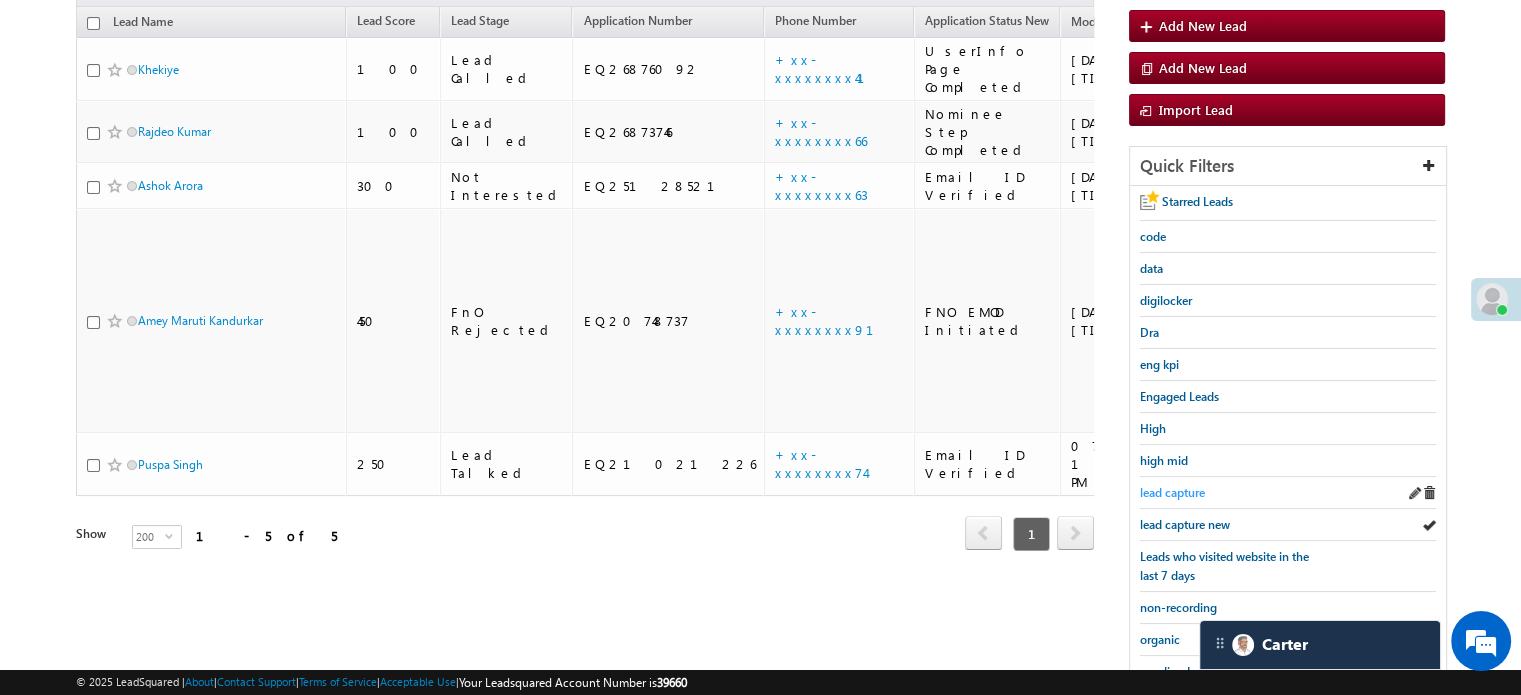 scroll, scrollTop: 229, scrollLeft: 0, axis: vertical 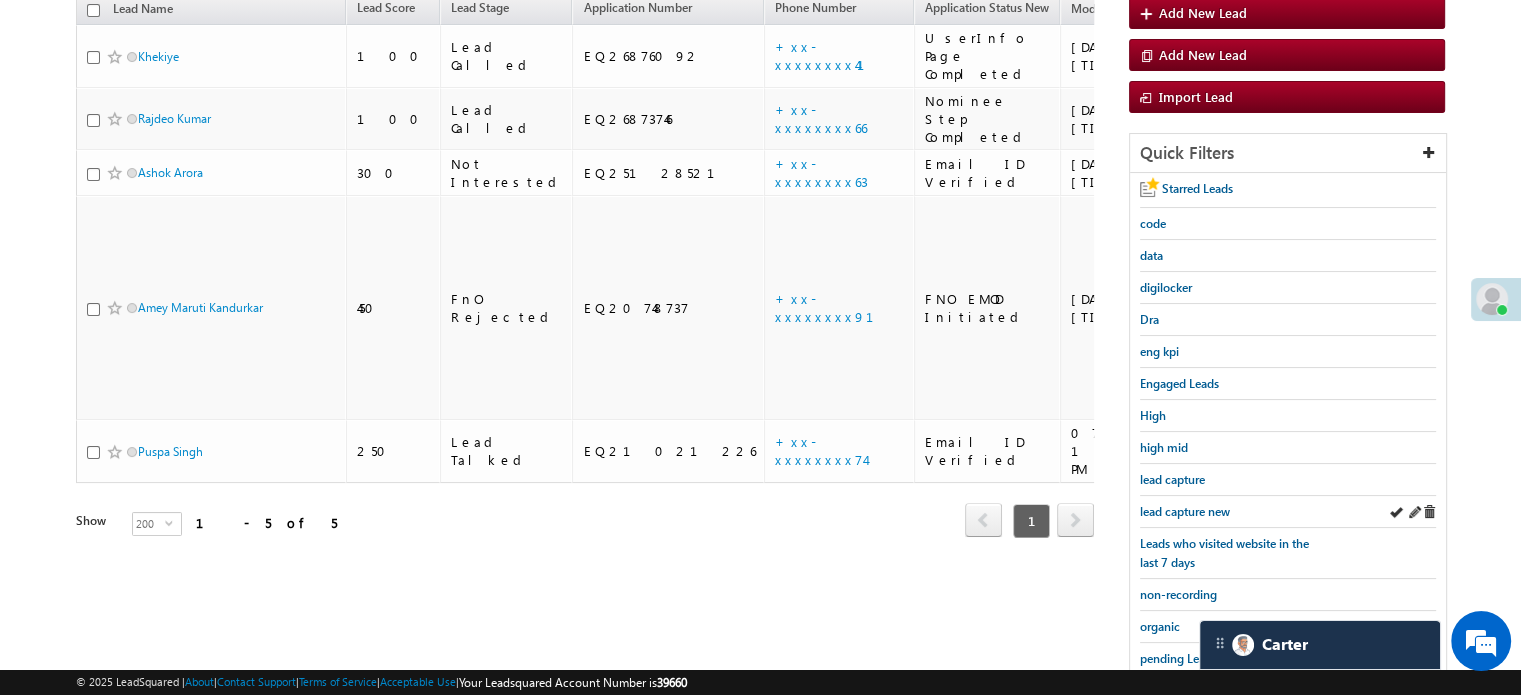 click on "lead capture new" at bounding box center [1288, 512] 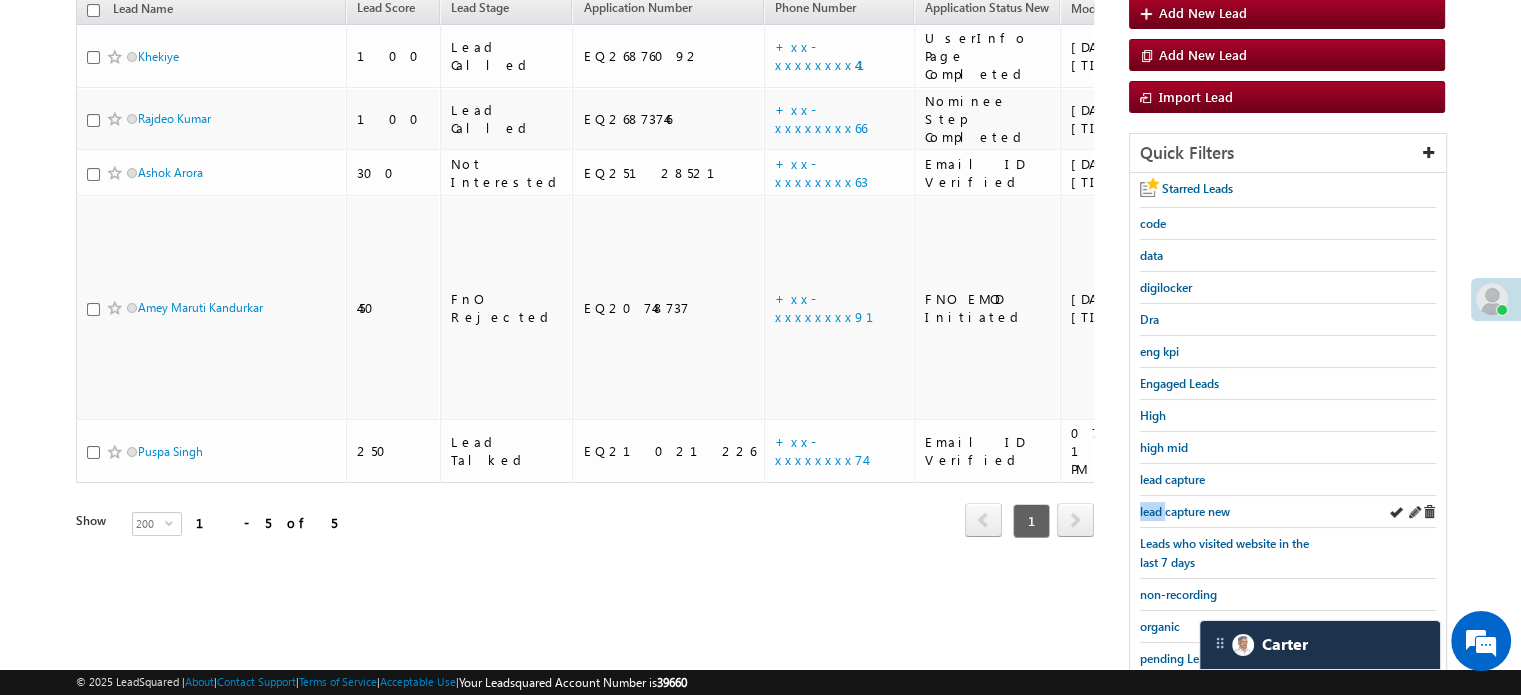 click on "lead capture new" at bounding box center (1288, 512) 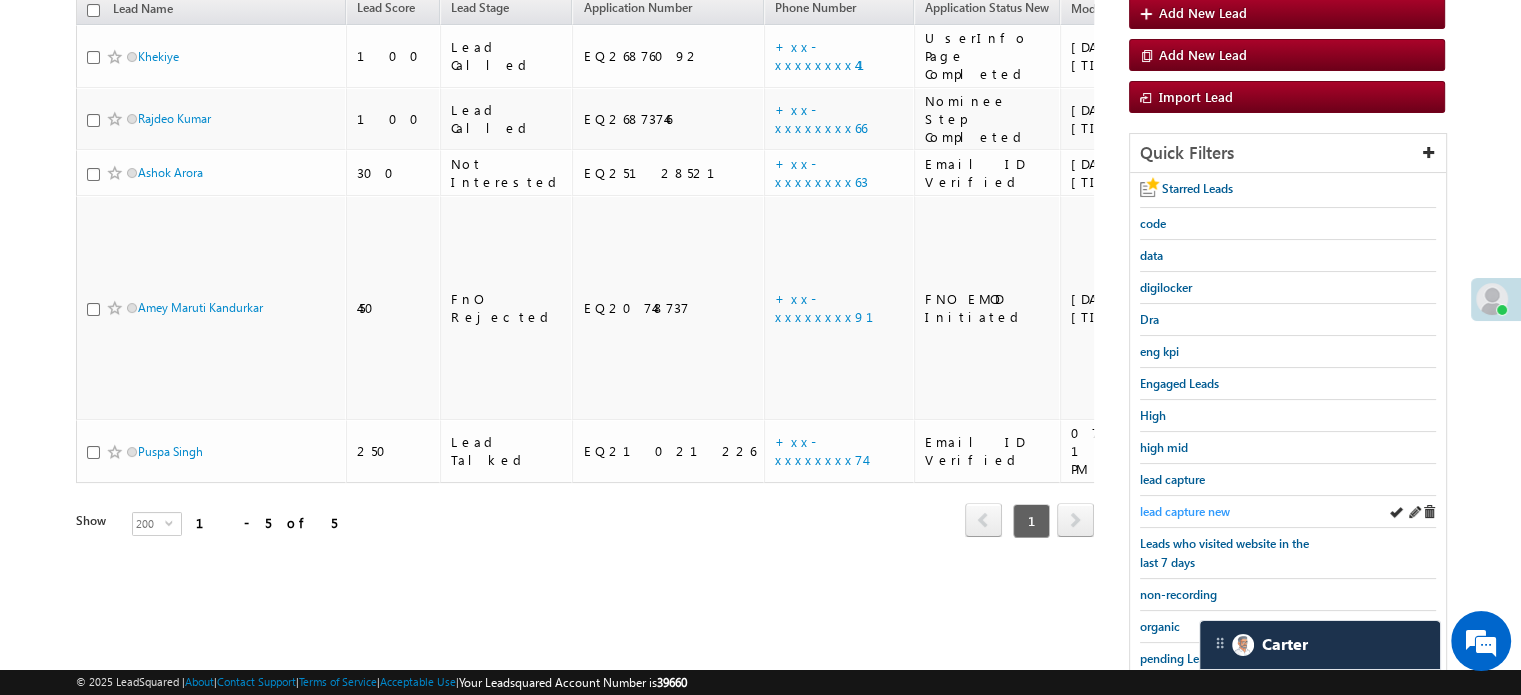 click on "lead capture new" at bounding box center (1185, 511) 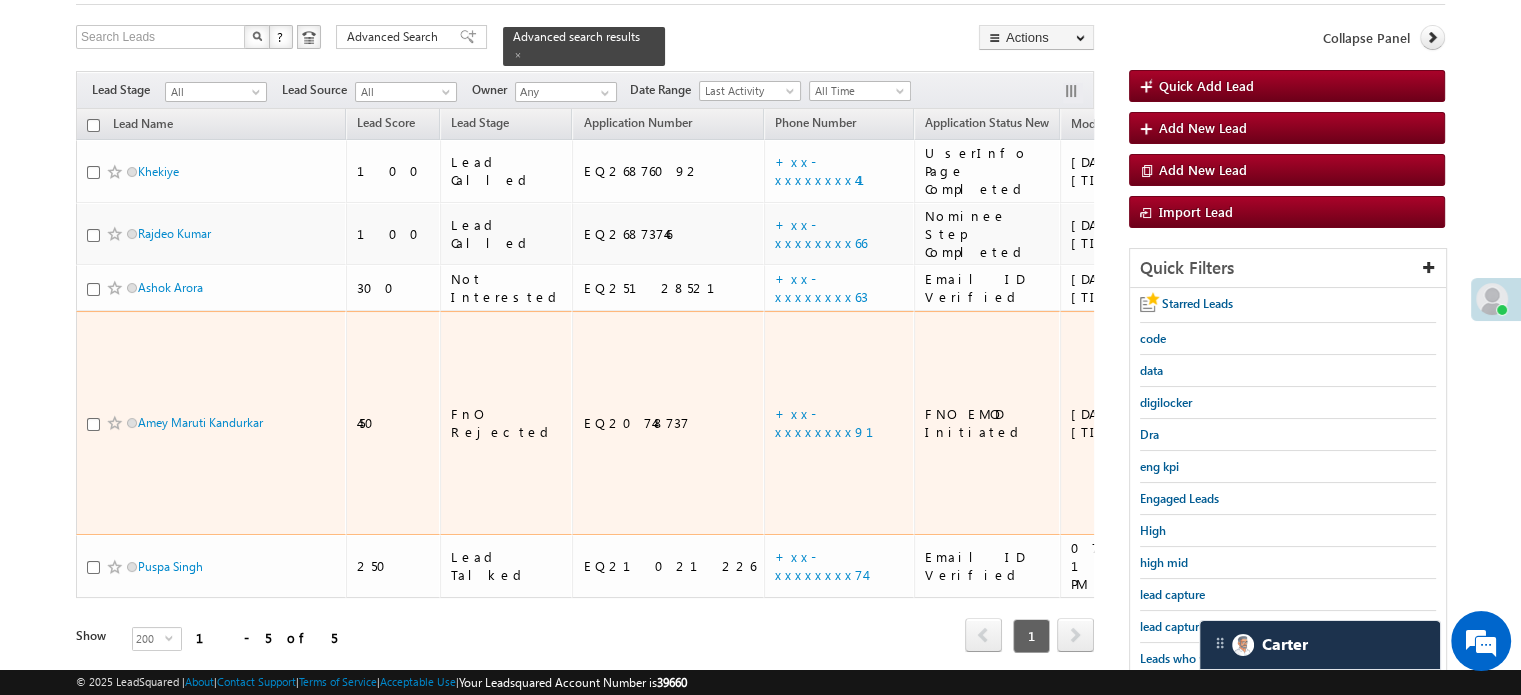 scroll, scrollTop: 229, scrollLeft: 0, axis: vertical 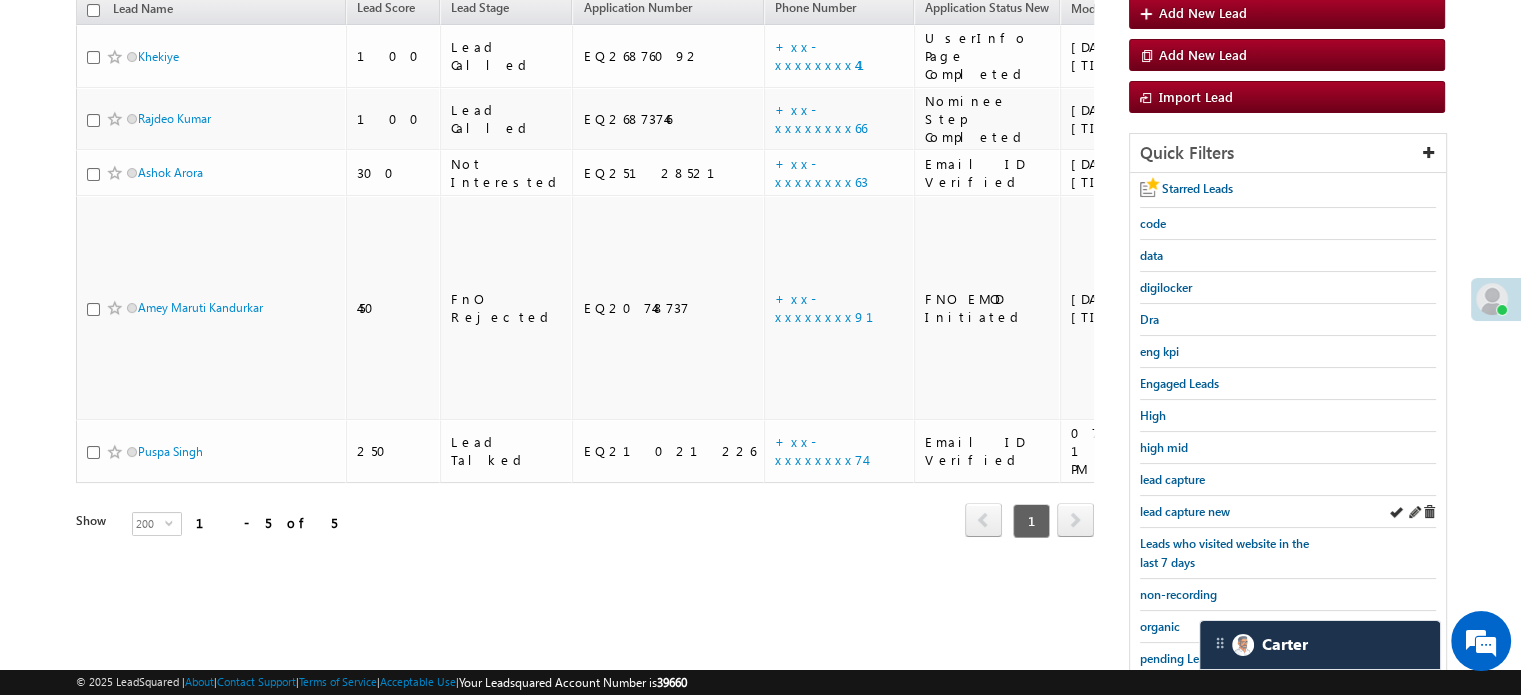 click on "lead capture new" at bounding box center [1185, 511] 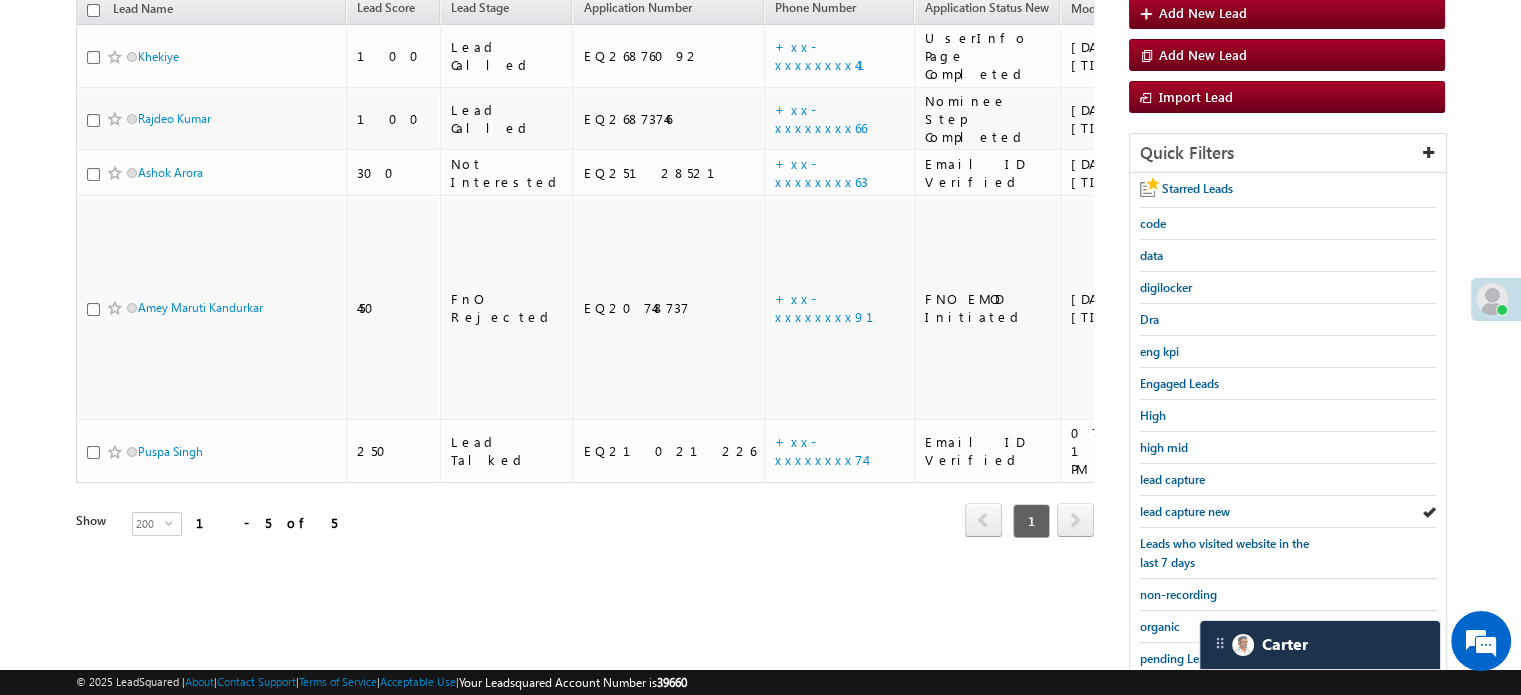 click on "lead capture new" at bounding box center [1185, 511] 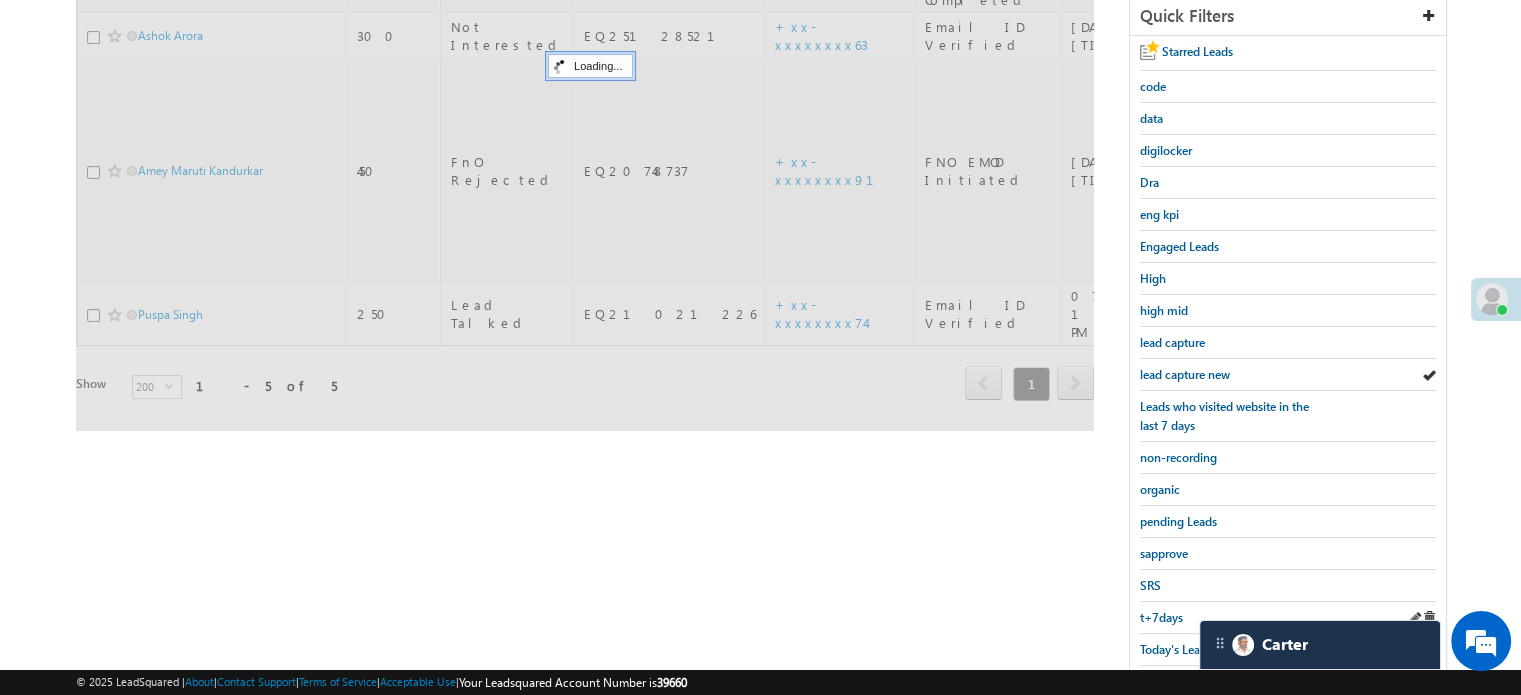 scroll, scrollTop: 429, scrollLeft: 0, axis: vertical 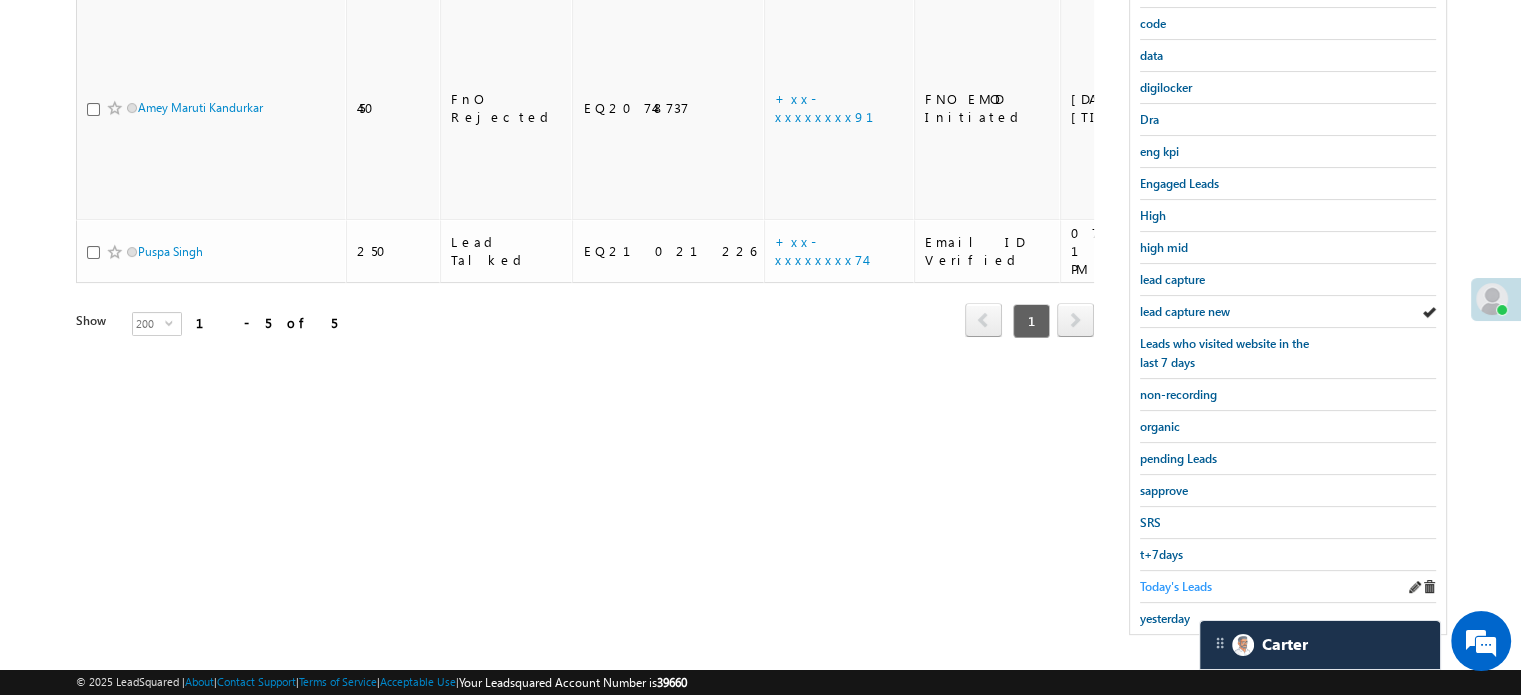 click on "Today's Leads" at bounding box center [1176, 586] 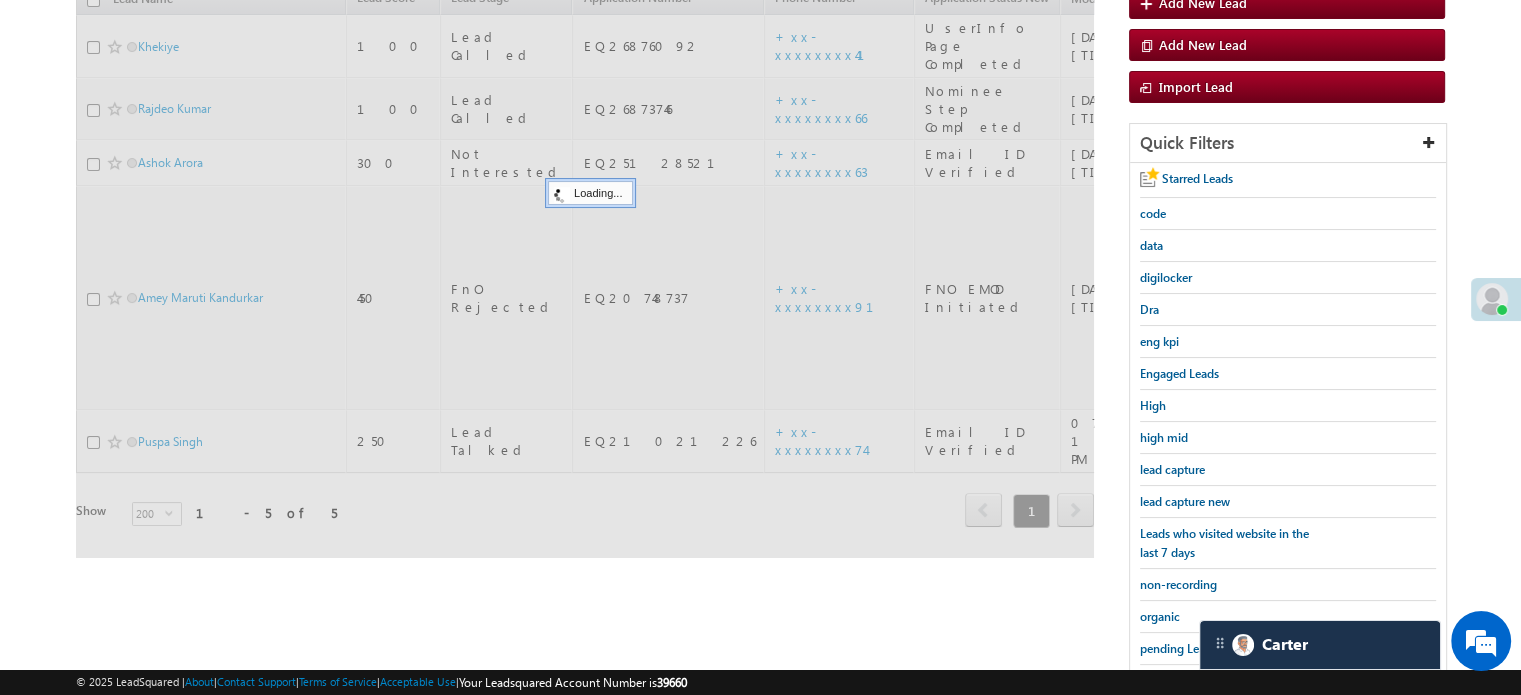scroll, scrollTop: 229, scrollLeft: 0, axis: vertical 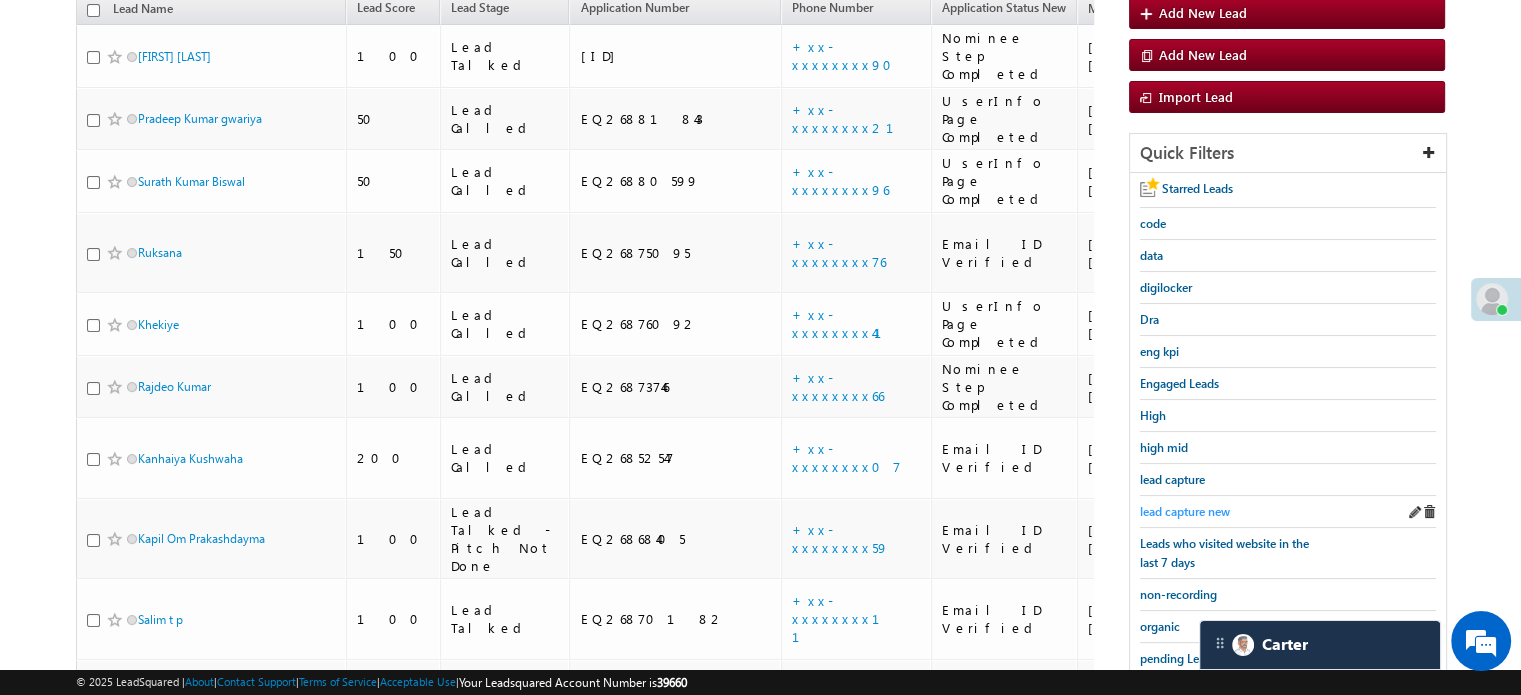 click on "lead capture new" at bounding box center (1185, 511) 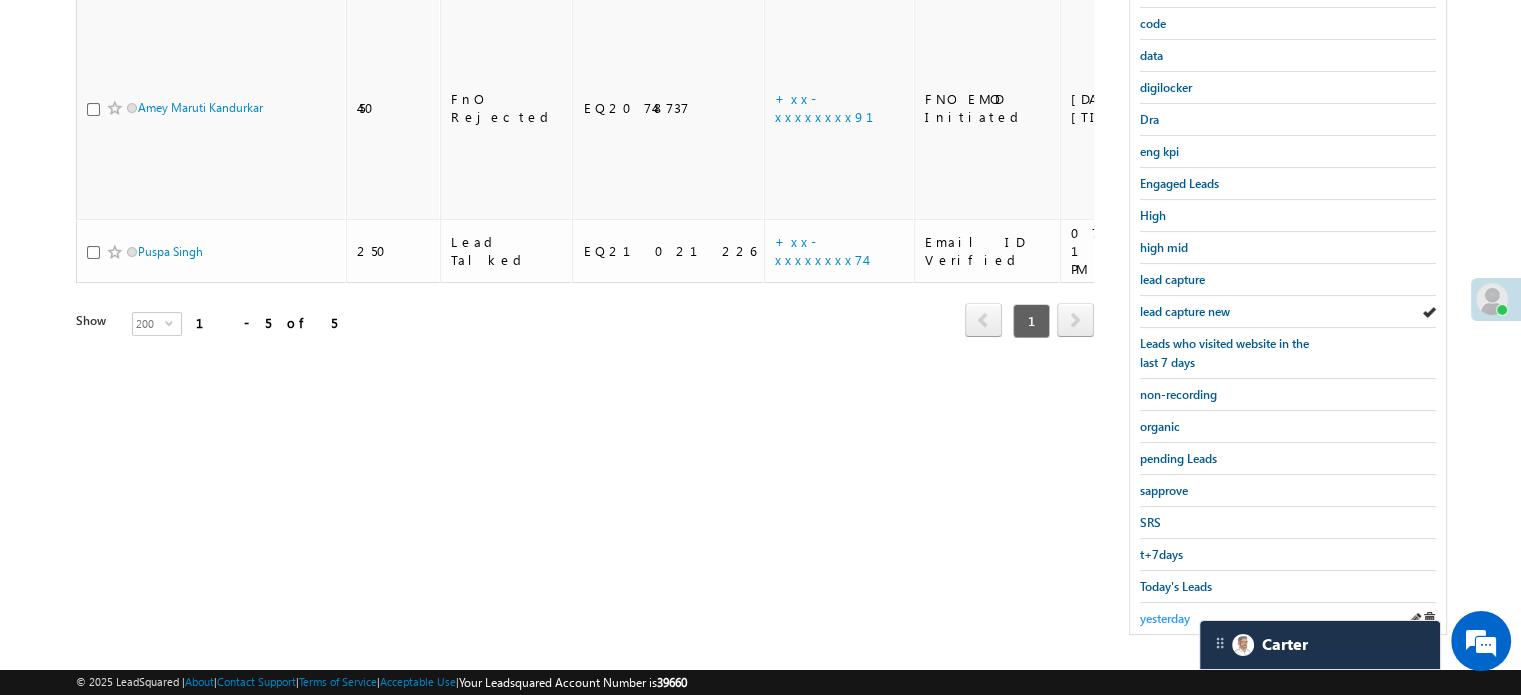 click on "yesterday" at bounding box center [1165, 618] 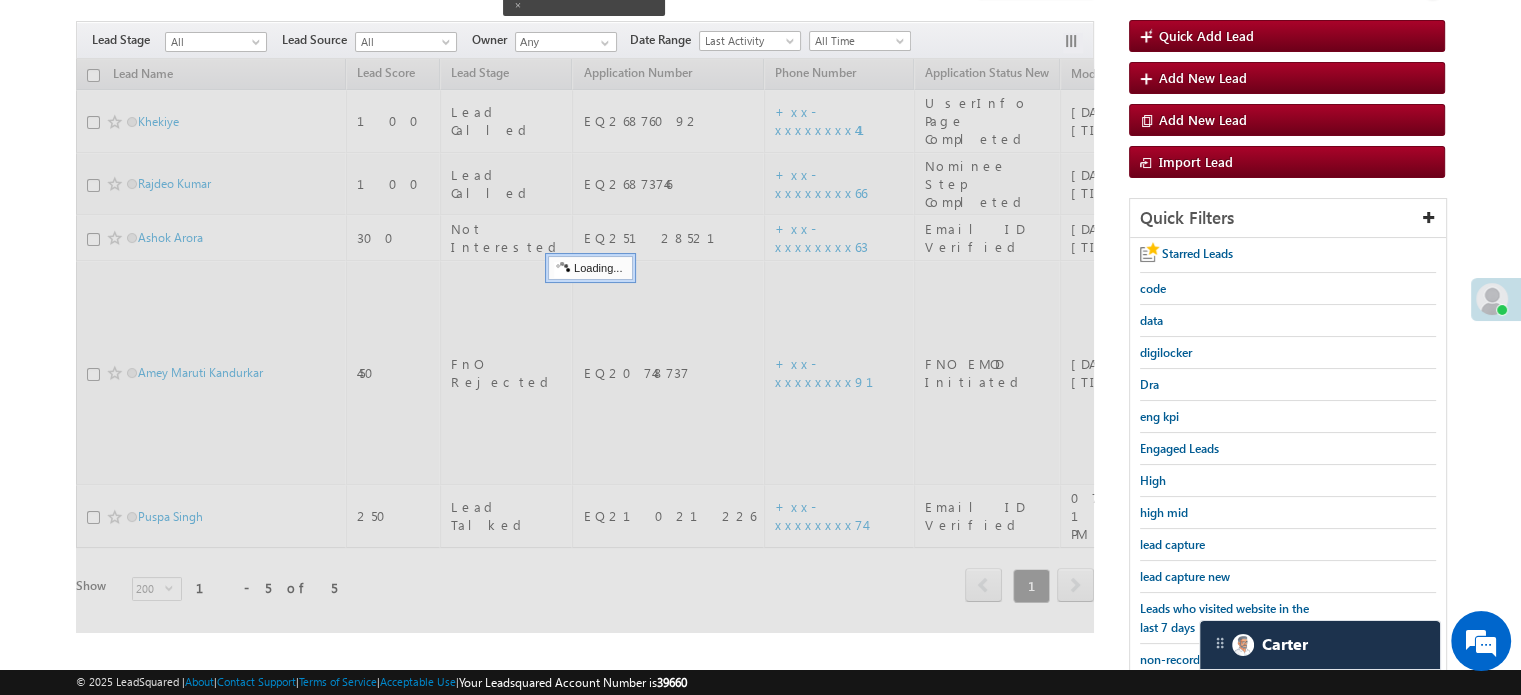 scroll, scrollTop: 129, scrollLeft: 0, axis: vertical 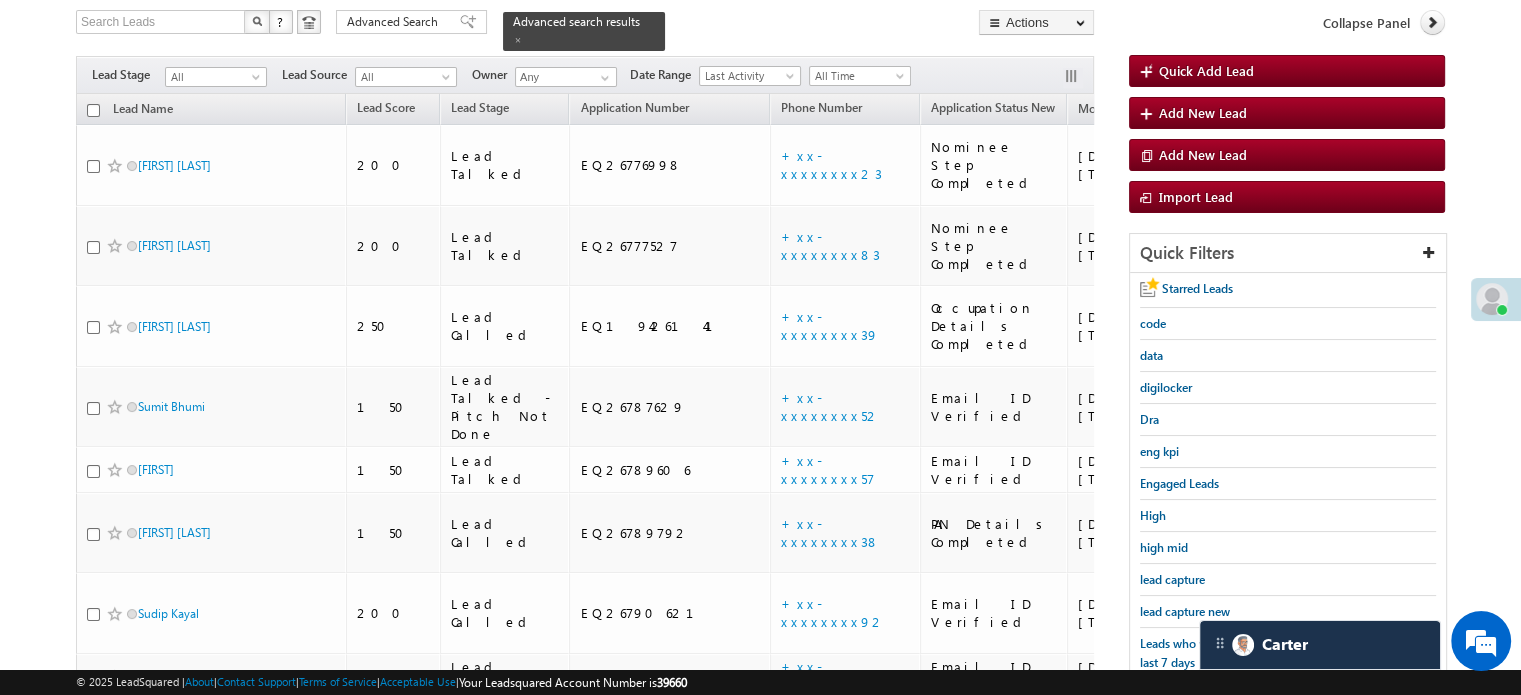 click on "lead capture new" at bounding box center (1185, 611) 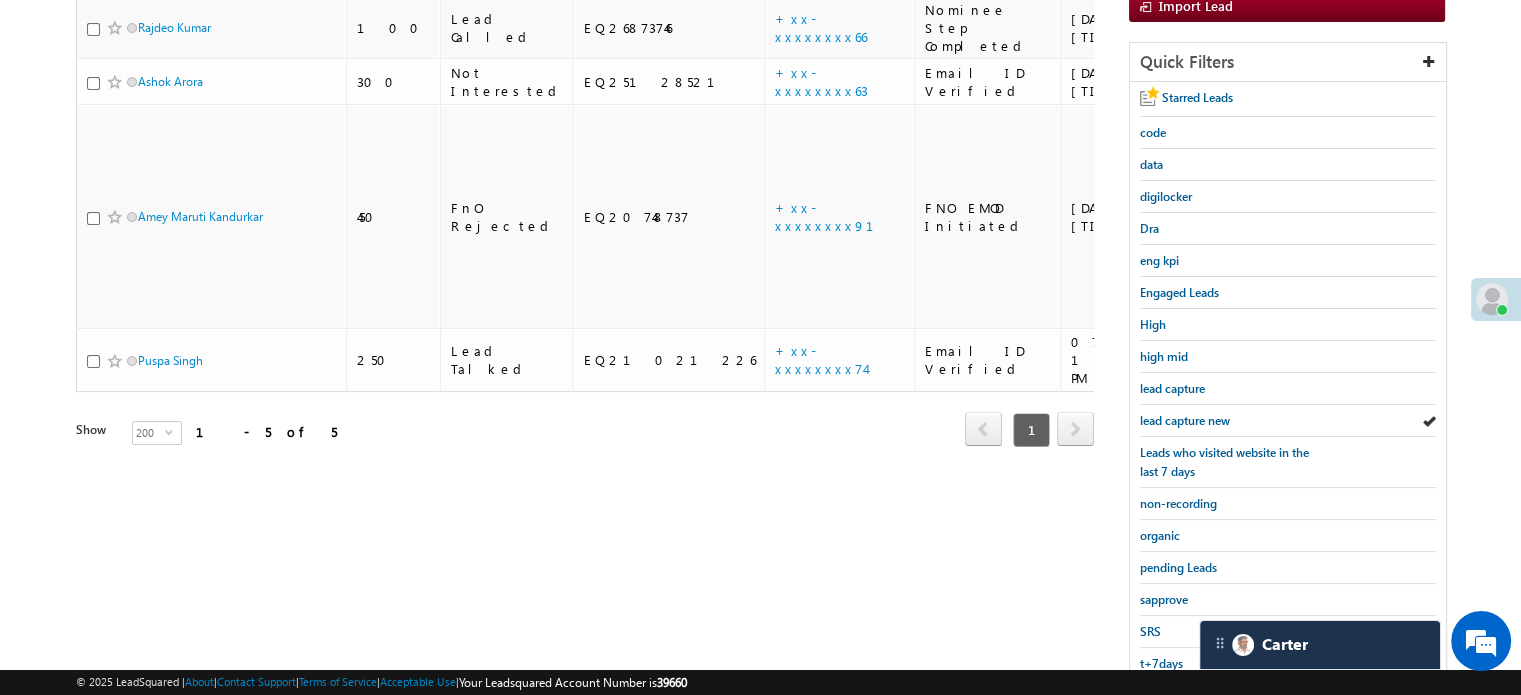 scroll, scrollTop: 429, scrollLeft: 0, axis: vertical 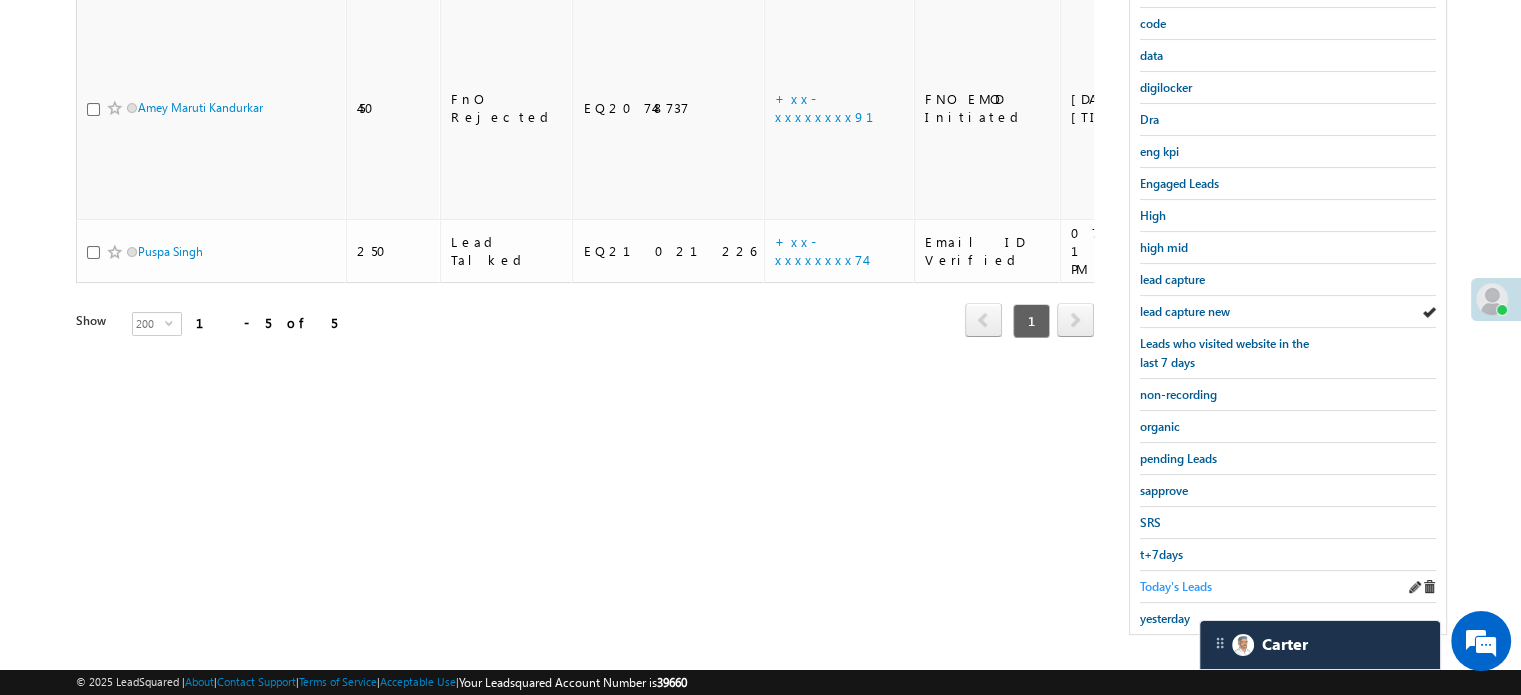 click on "Today's Leads" at bounding box center (1176, 586) 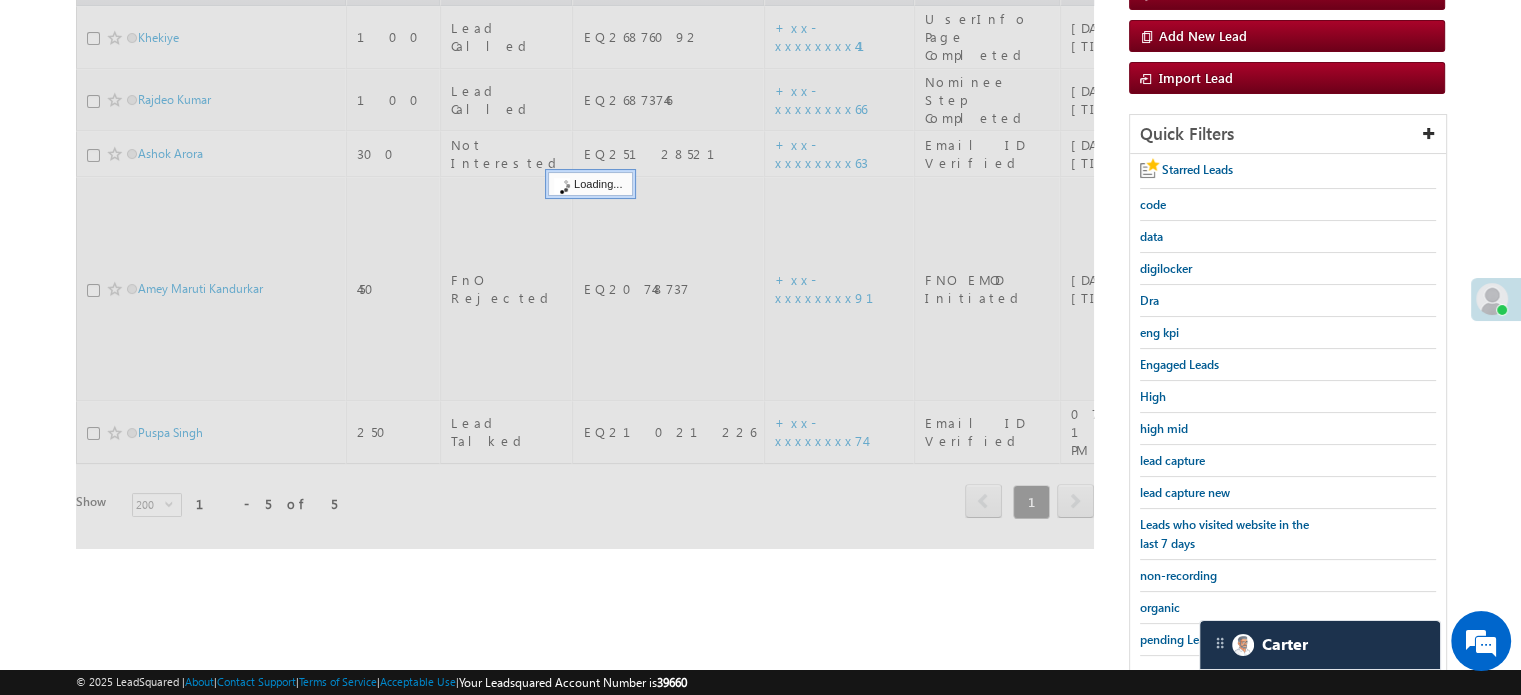scroll, scrollTop: 229, scrollLeft: 0, axis: vertical 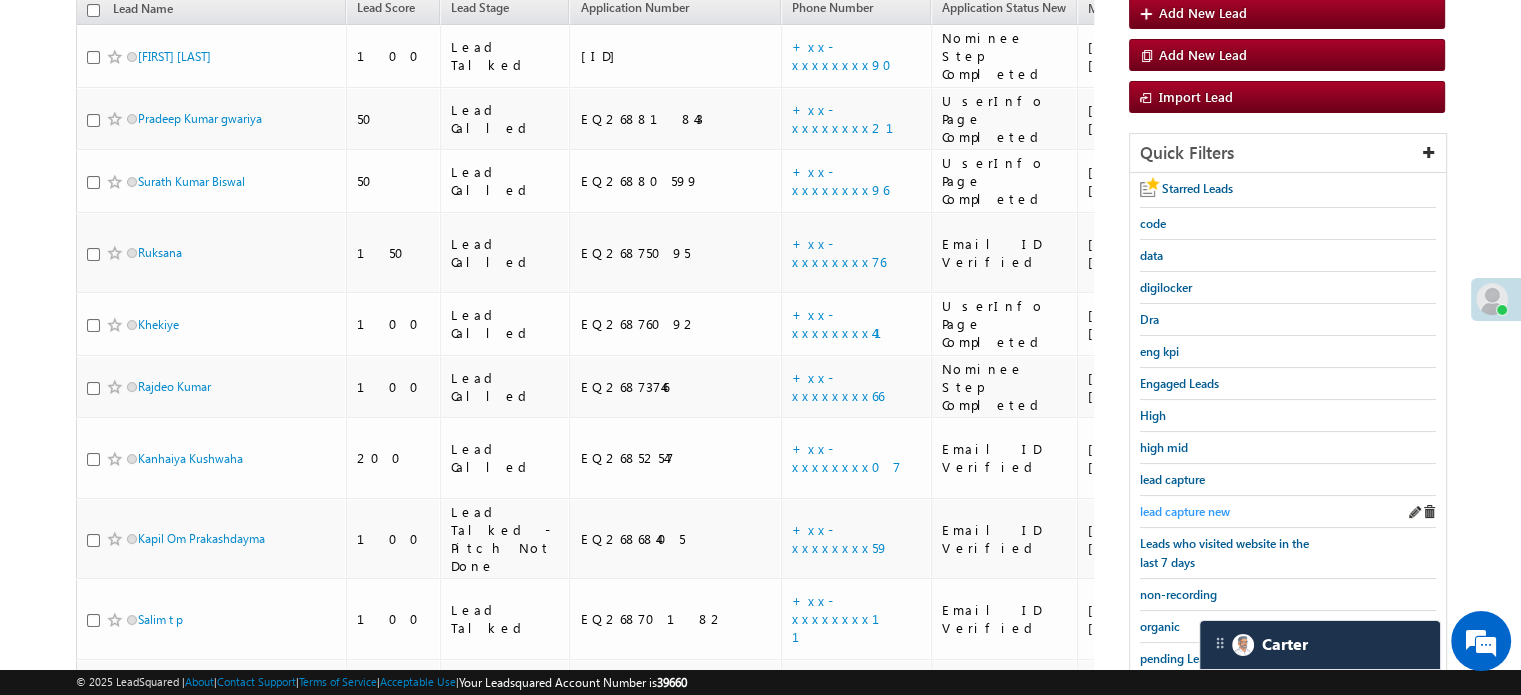 click on "lead capture new" at bounding box center (1185, 511) 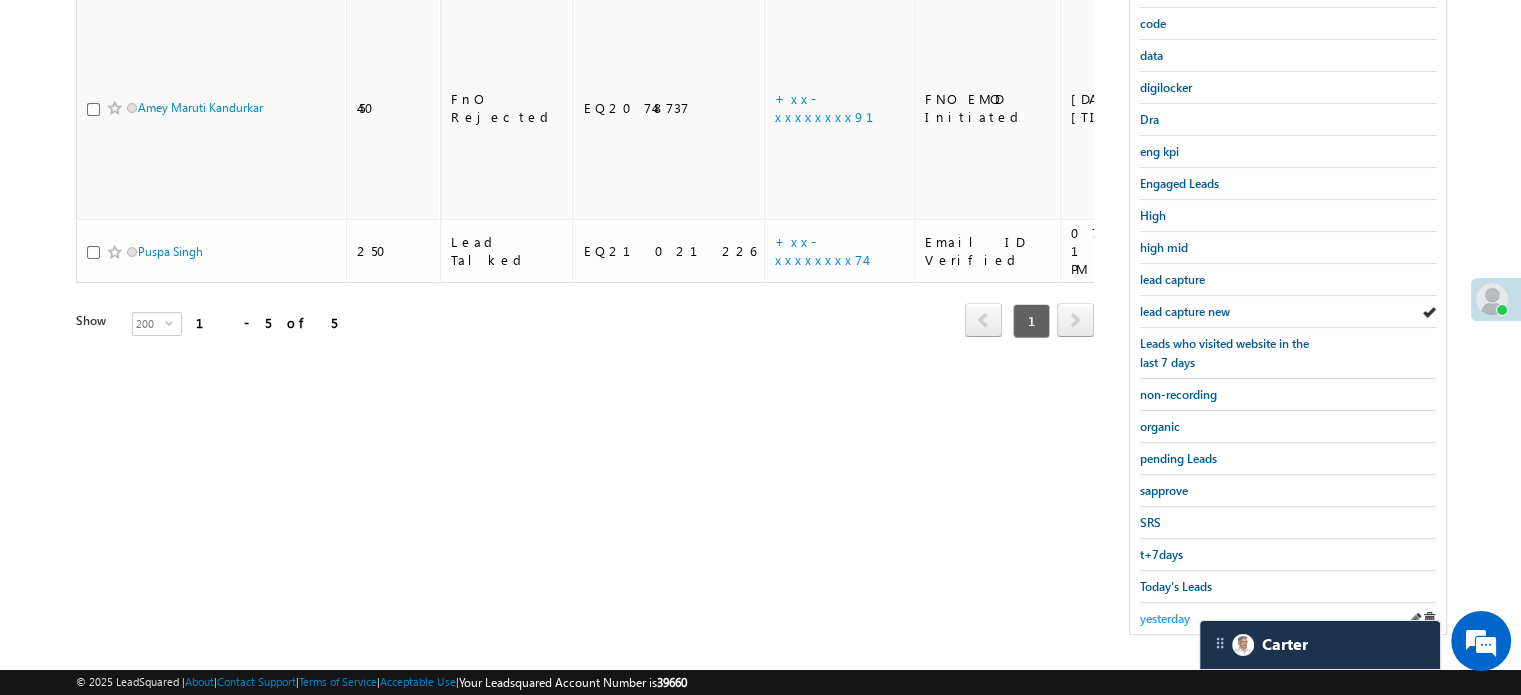 click on "yesterday" at bounding box center (1165, 618) 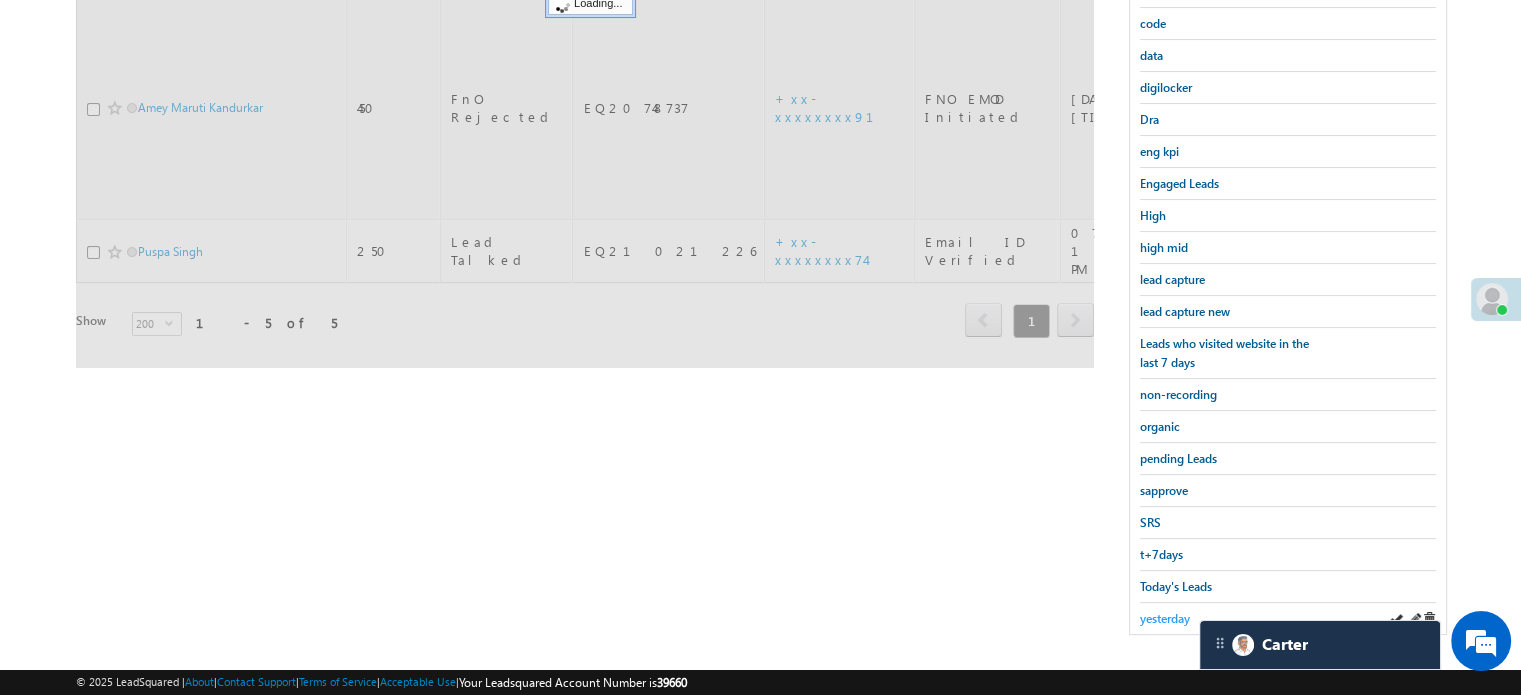 scroll, scrollTop: 229, scrollLeft: 0, axis: vertical 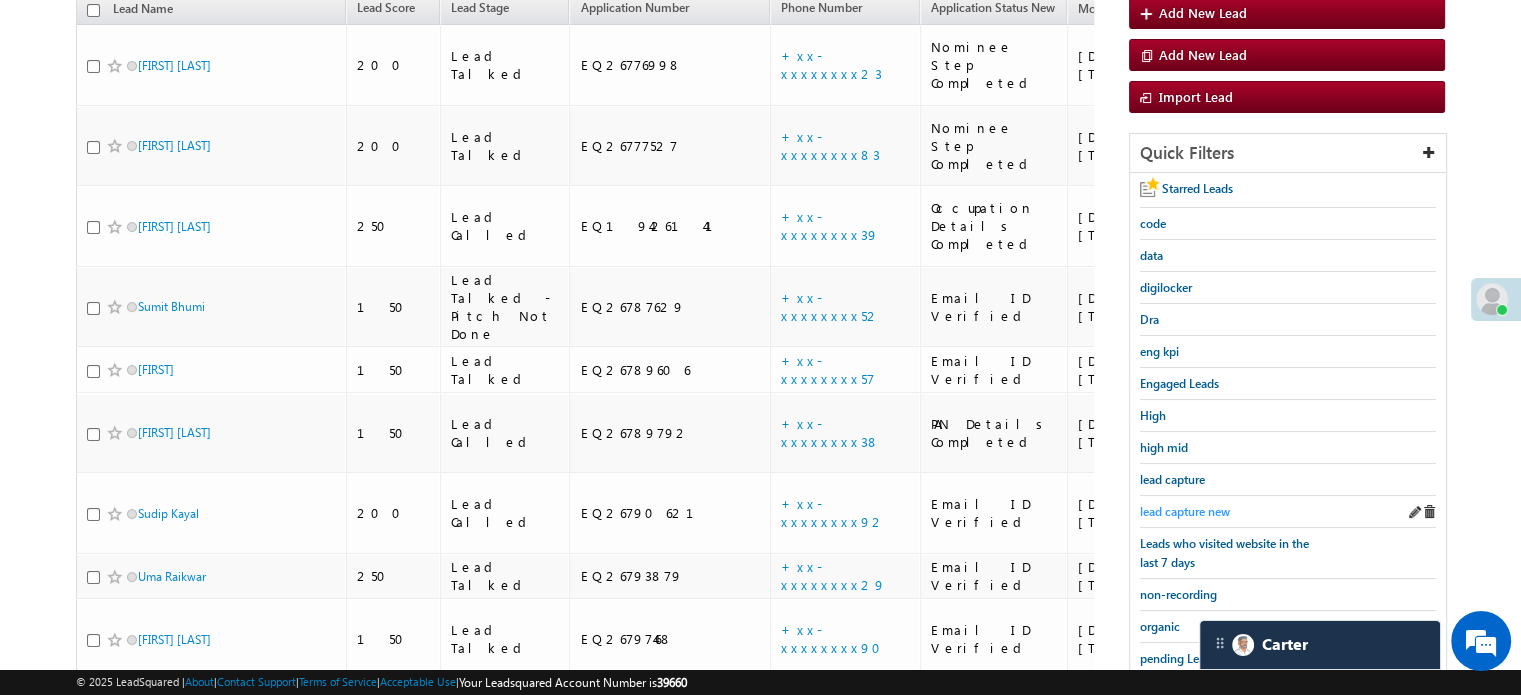 click on "lead capture new" at bounding box center (1185, 511) 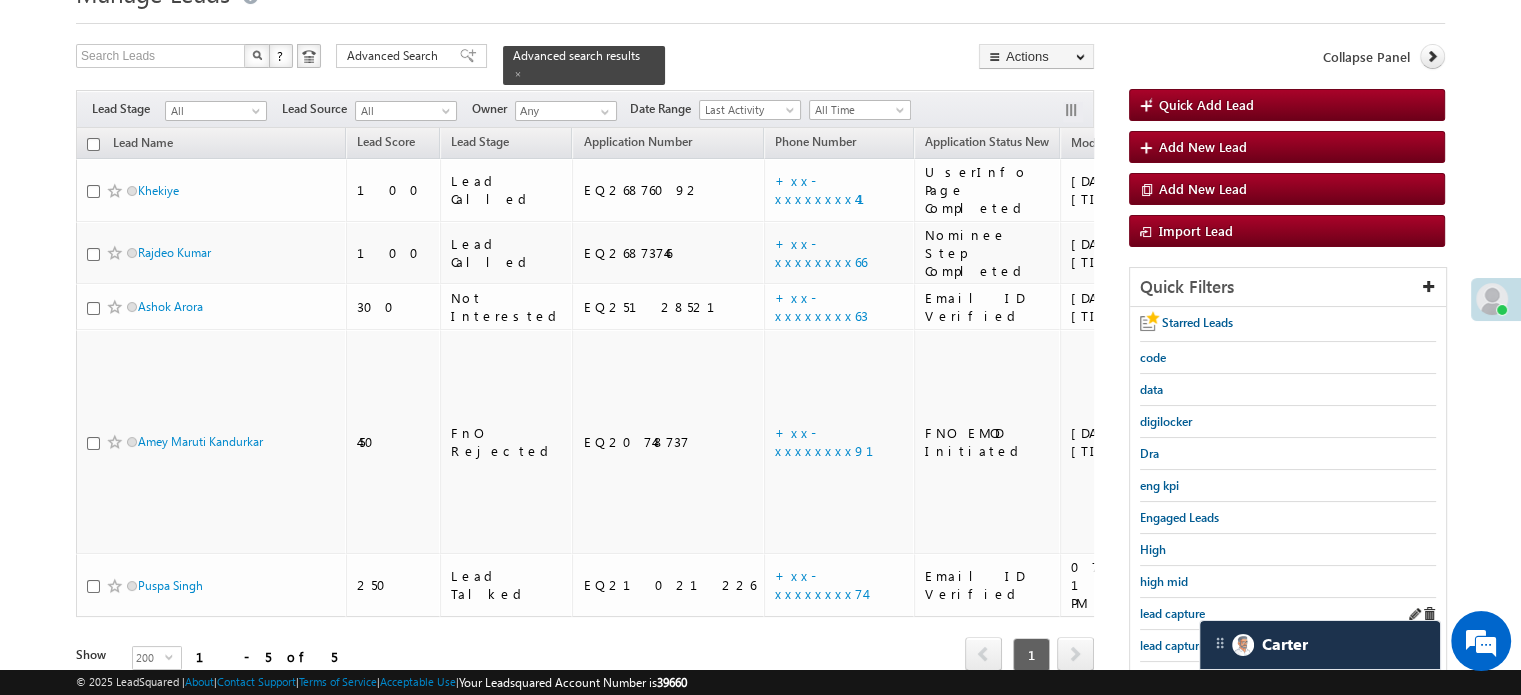 scroll, scrollTop: 129, scrollLeft: 0, axis: vertical 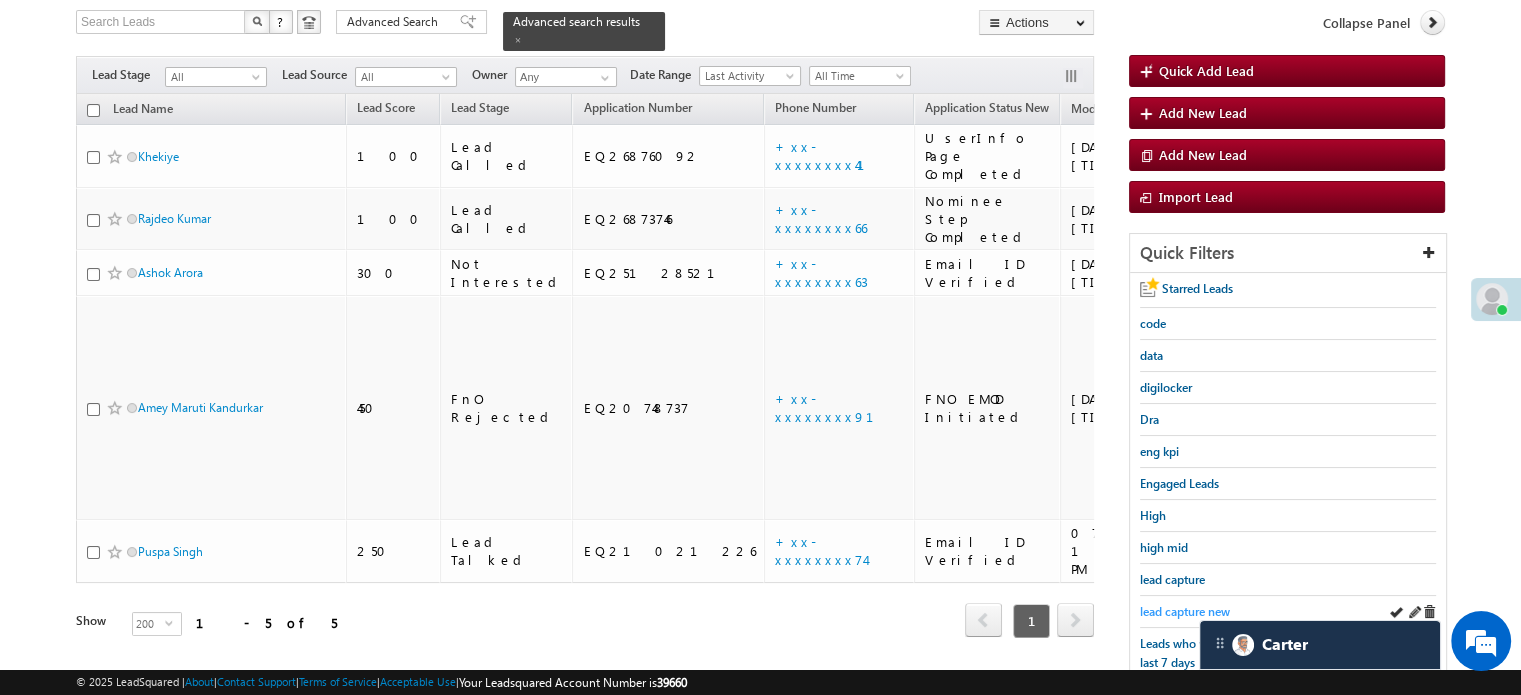 click on "lead capture new" at bounding box center [1185, 611] 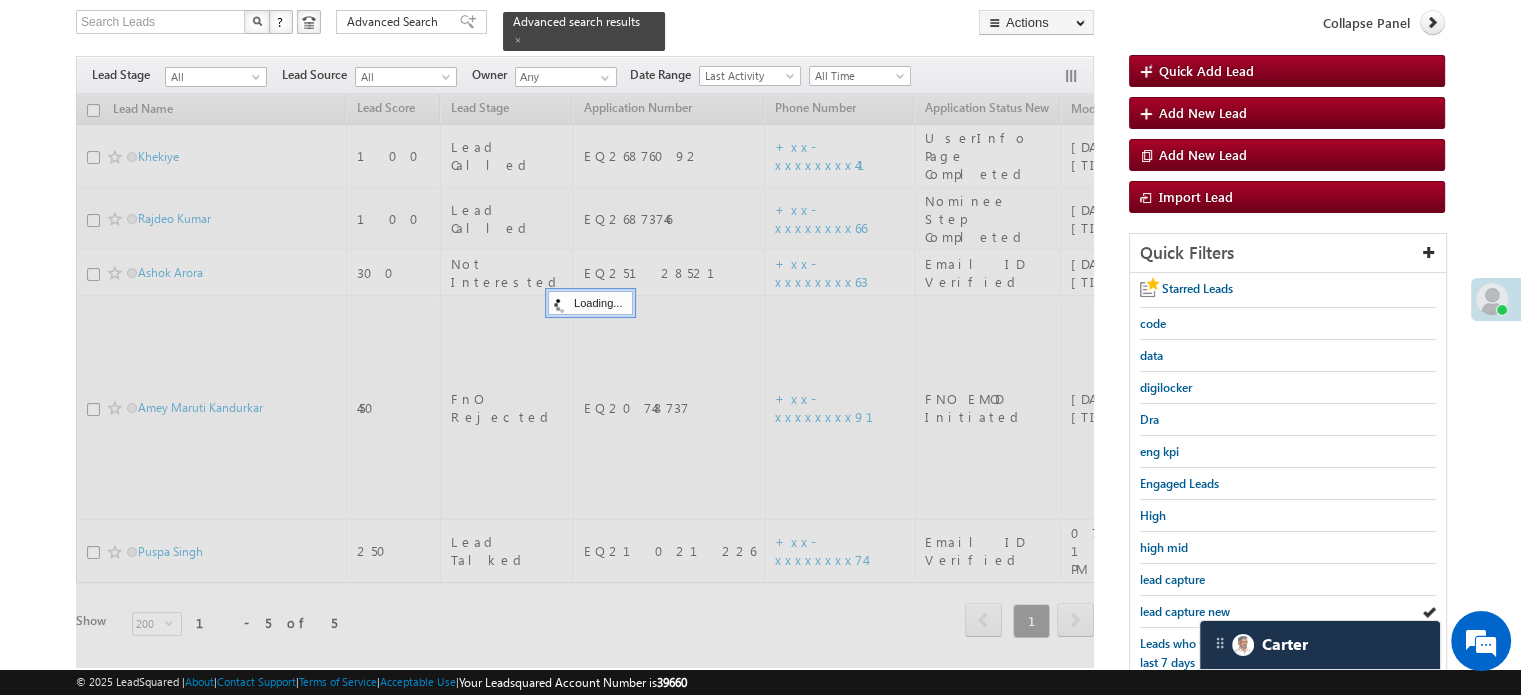 click on "lead capture new" at bounding box center (1185, 611) 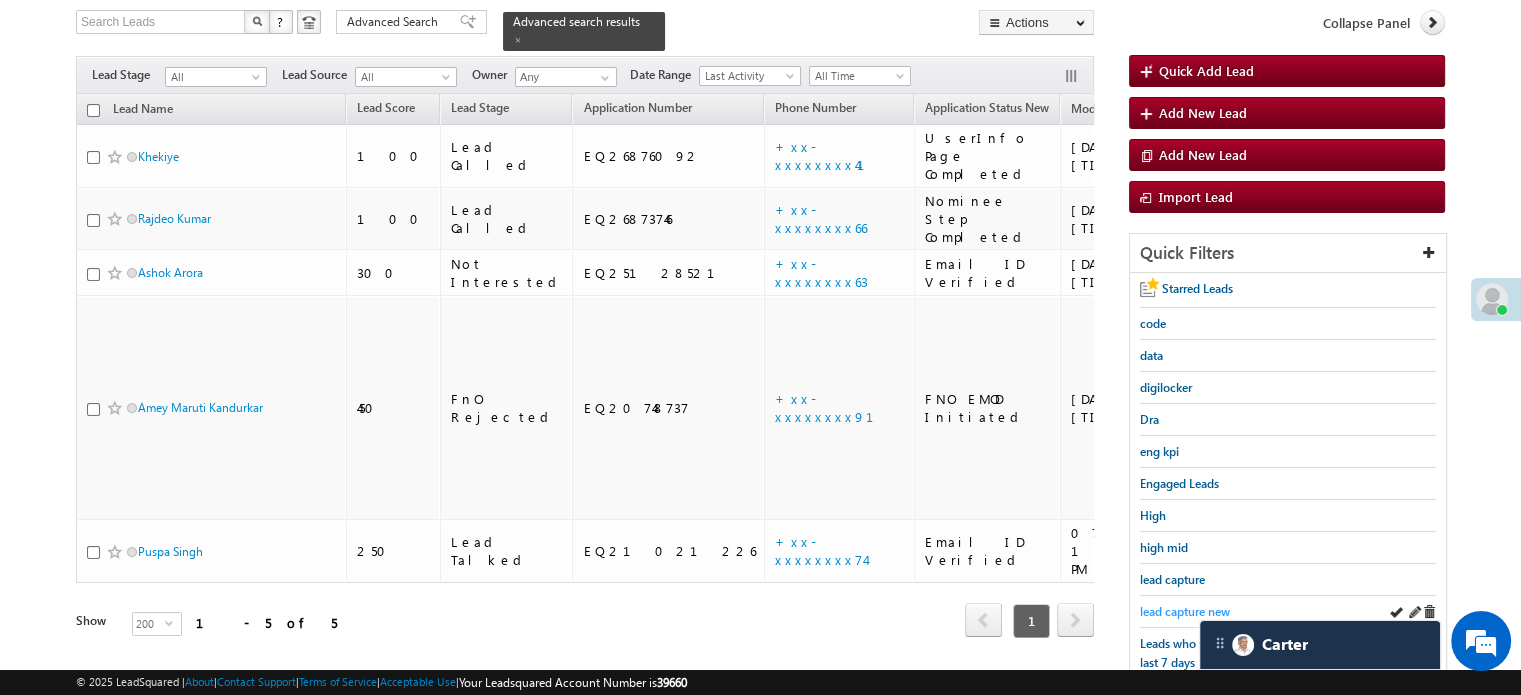 click on "lead capture new" at bounding box center (1185, 611) 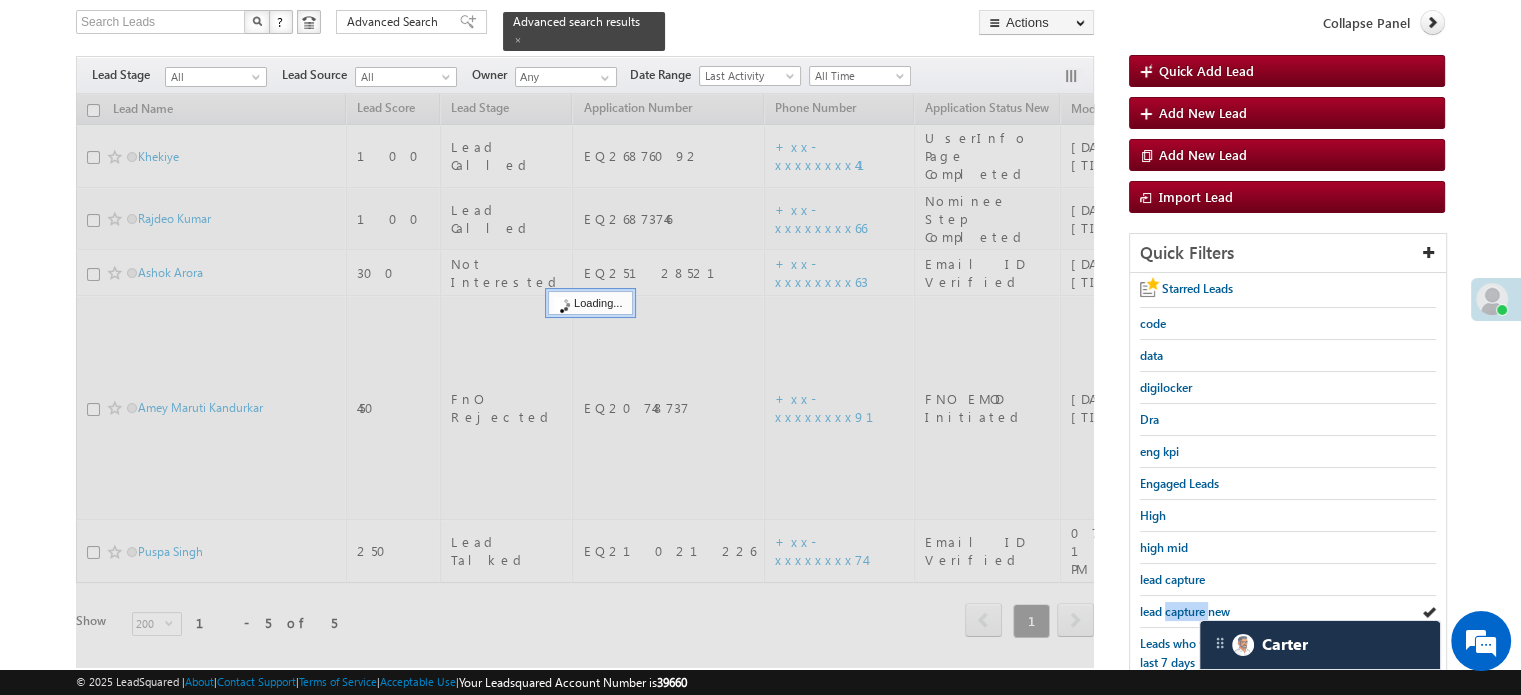 click on "lead capture new" at bounding box center [1185, 611] 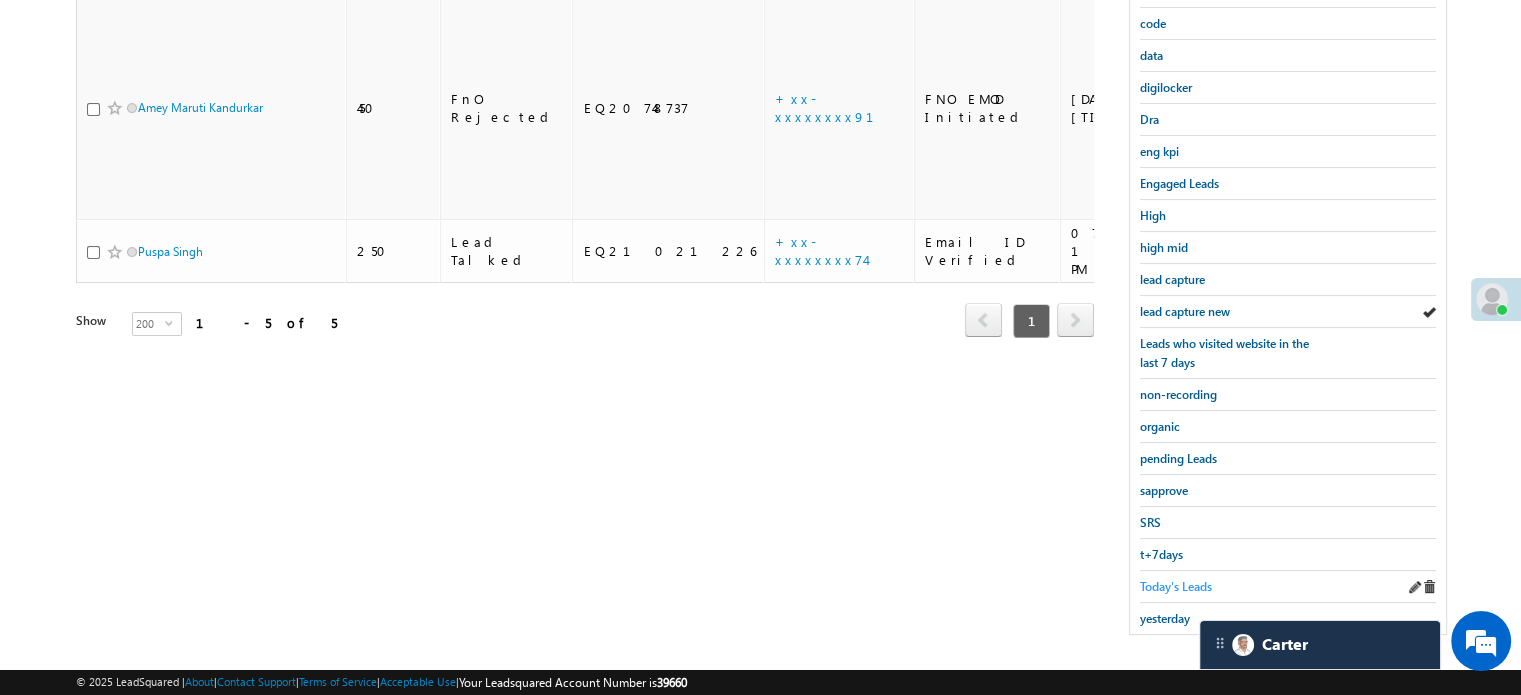 click on "Today's Leads" at bounding box center [1176, 586] 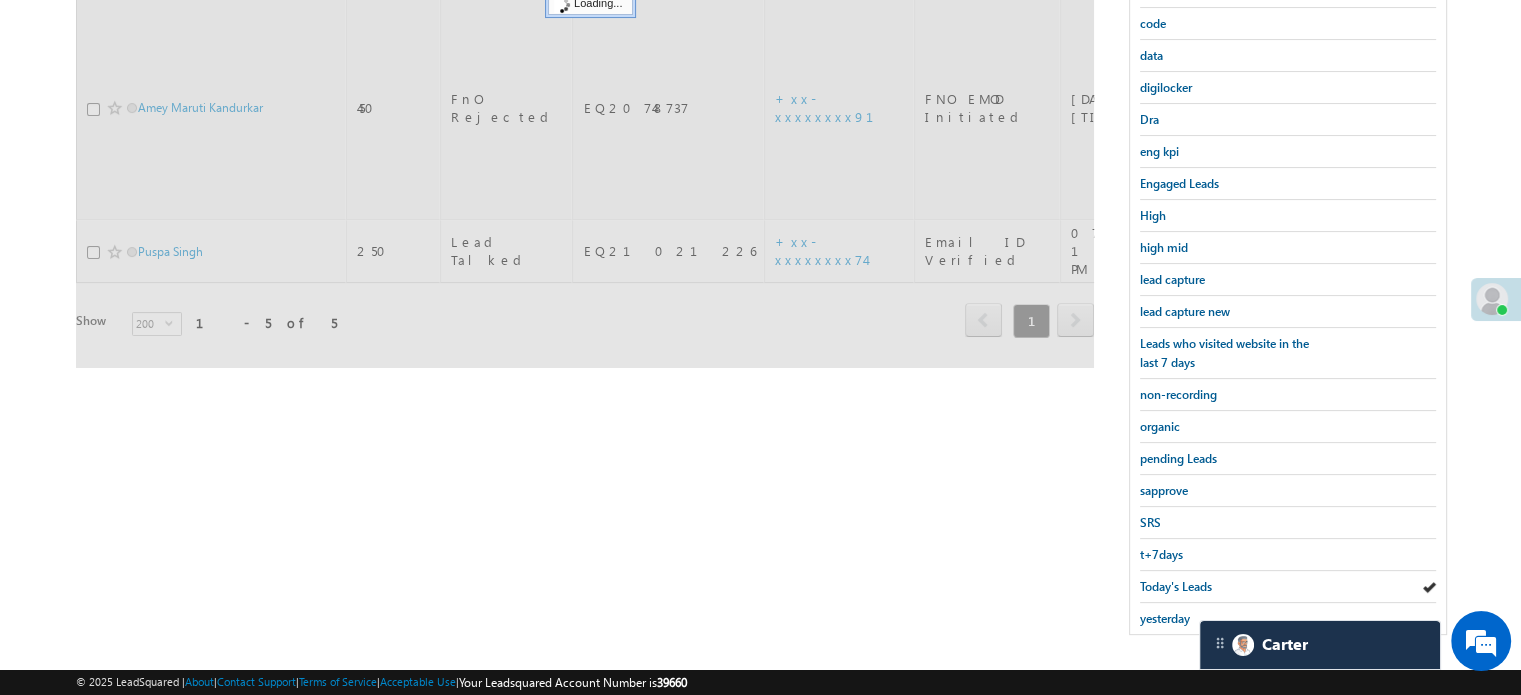scroll, scrollTop: 229, scrollLeft: 0, axis: vertical 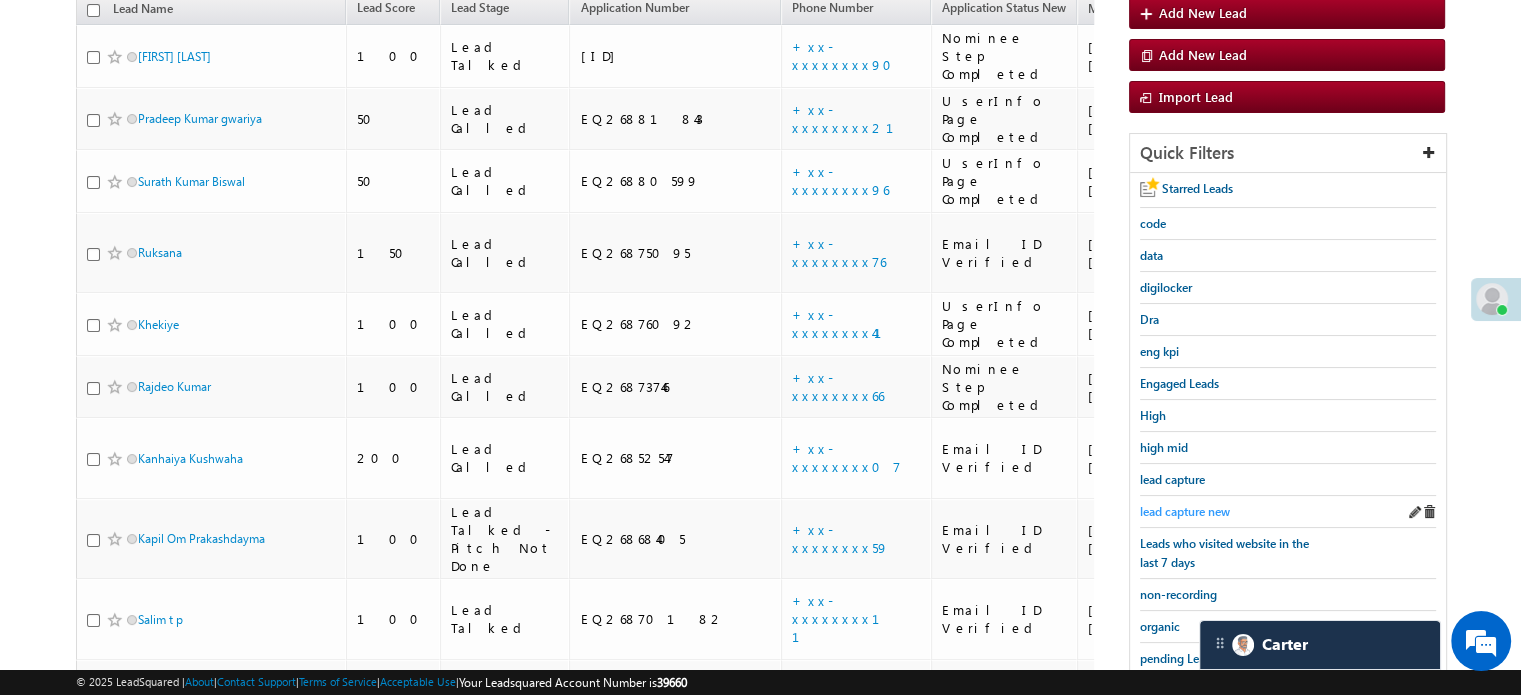 click on "lead capture new" at bounding box center (1185, 511) 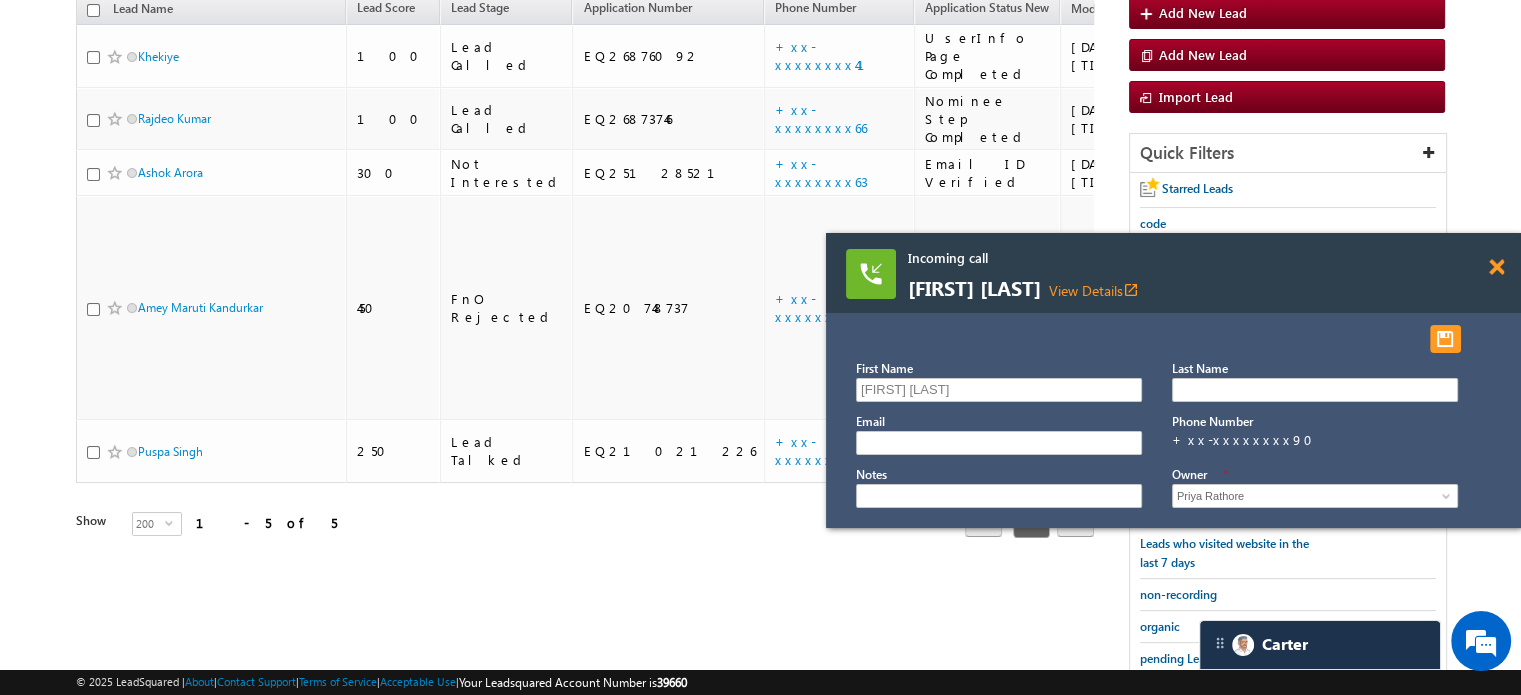 click at bounding box center [1496, 267] 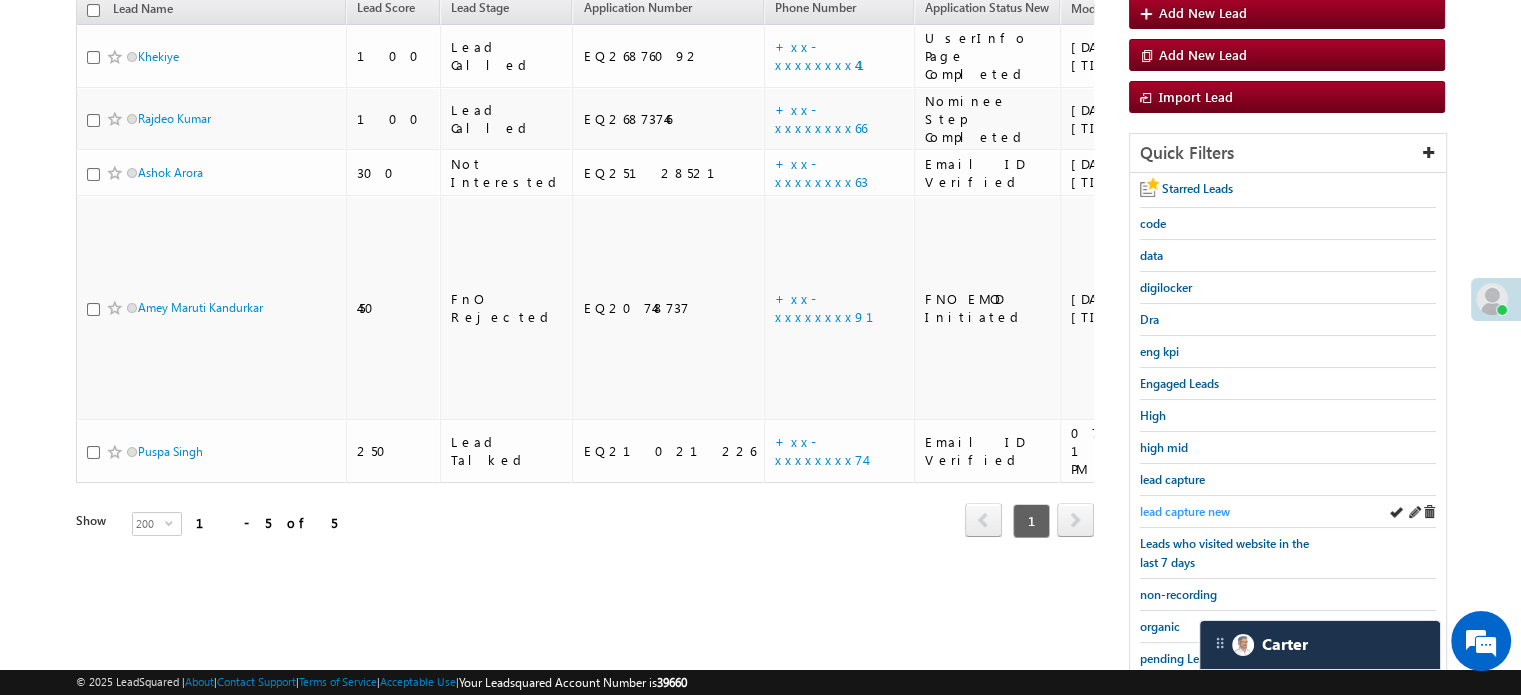 click on "lead capture new" at bounding box center (1185, 511) 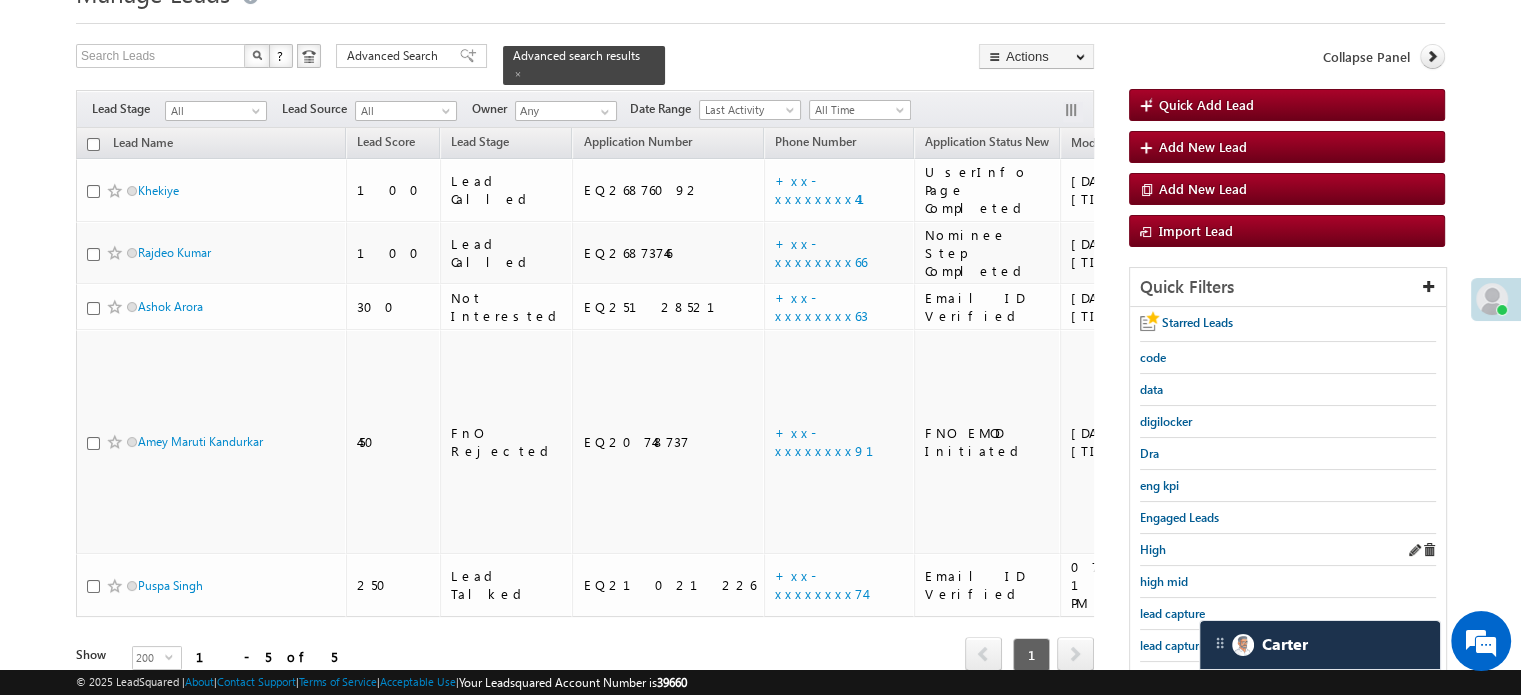 scroll, scrollTop: 129, scrollLeft: 0, axis: vertical 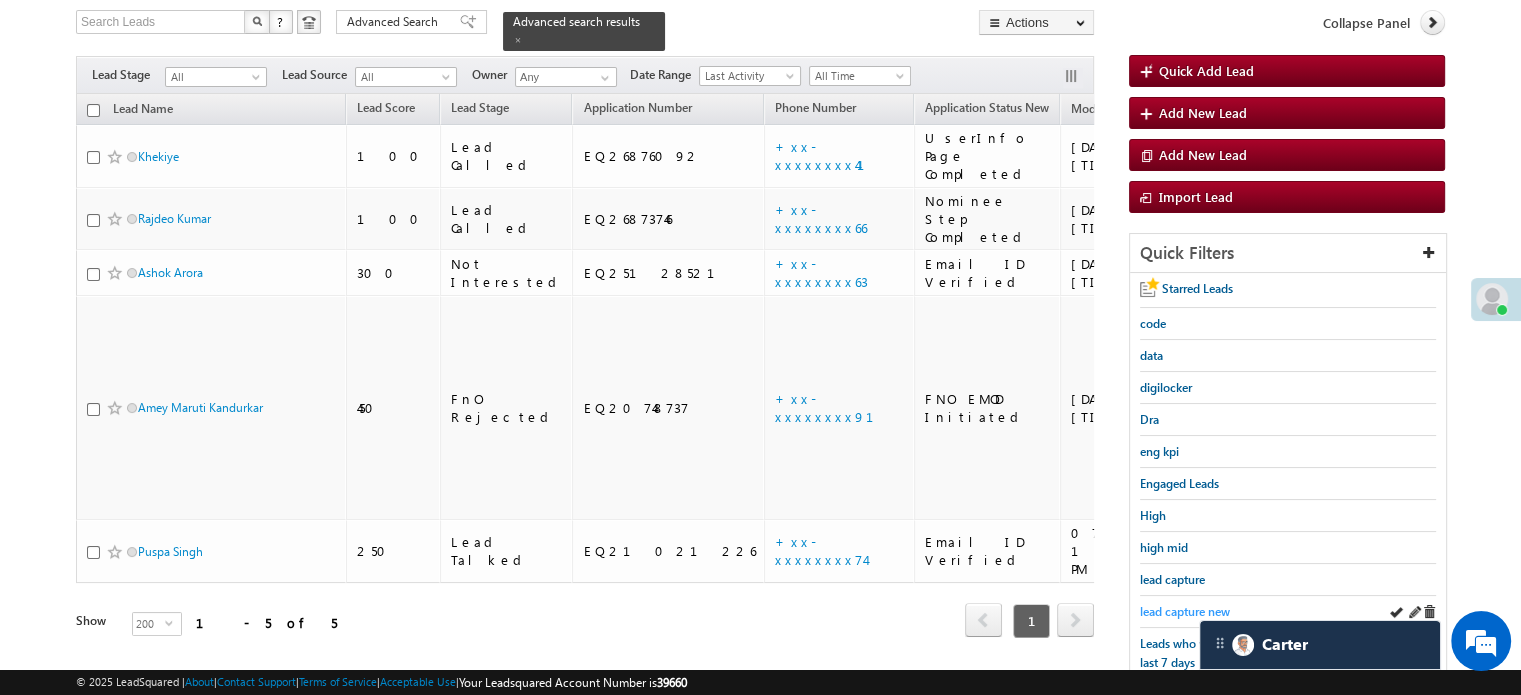 click on "lead capture new" at bounding box center [1185, 611] 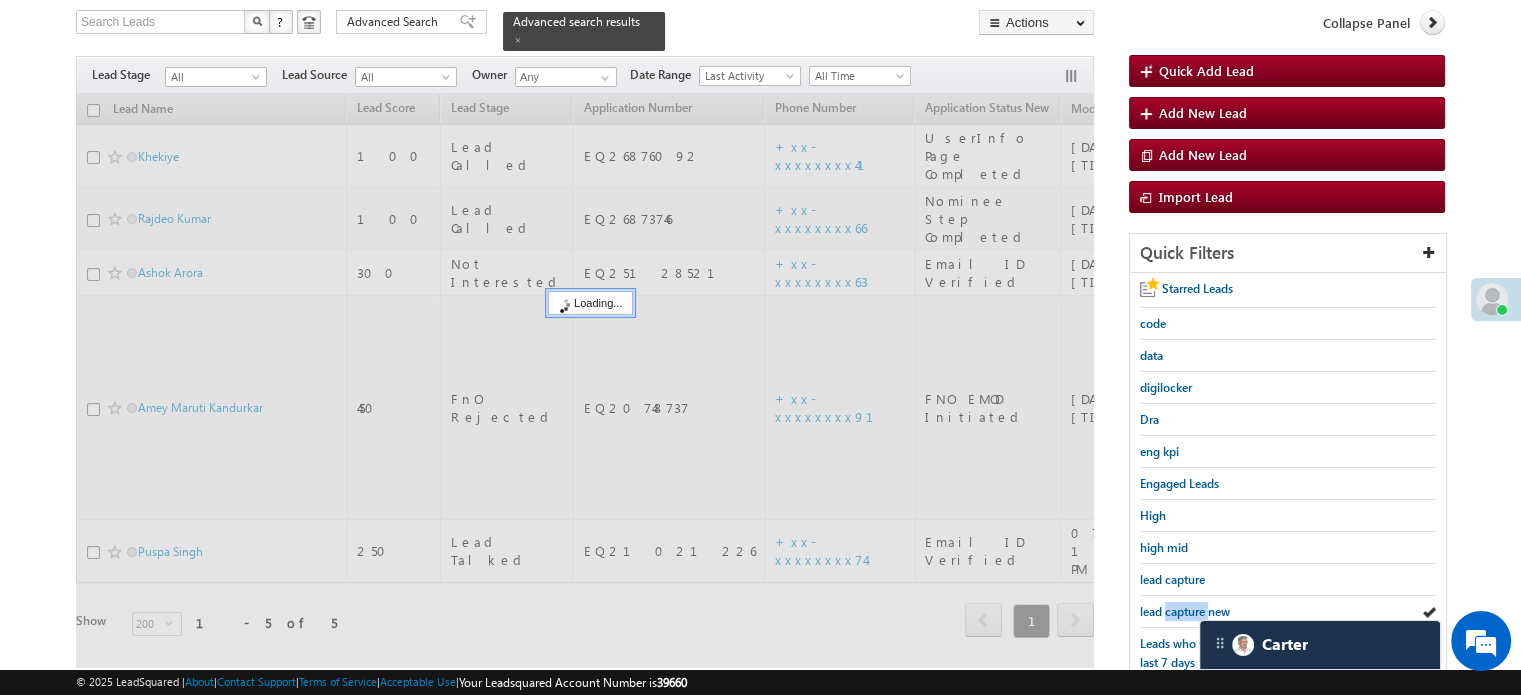 click on "lead capture new" at bounding box center (1185, 611) 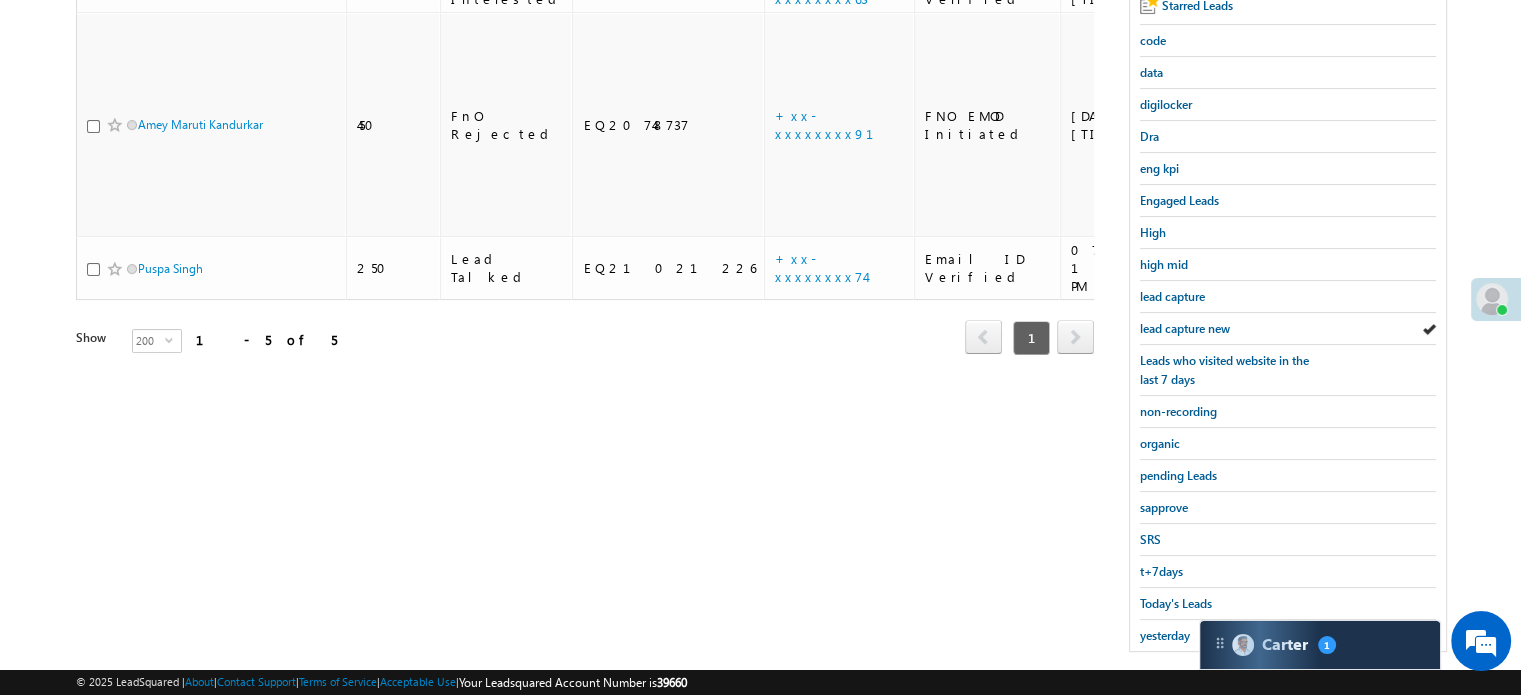 scroll, scrollTop: 429, scrollLeft: 0, axis: vertical 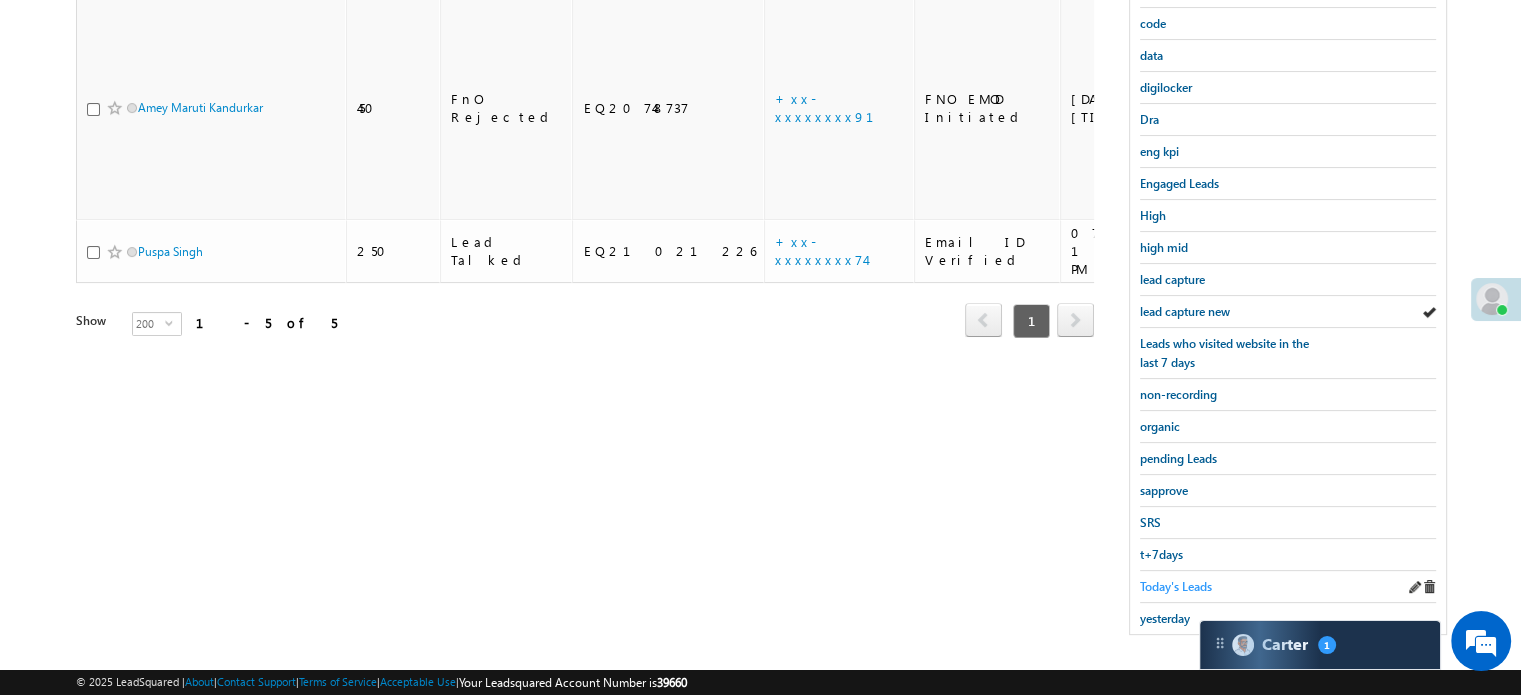 click on "Today's Leads" at bounding box center (1176, 586) 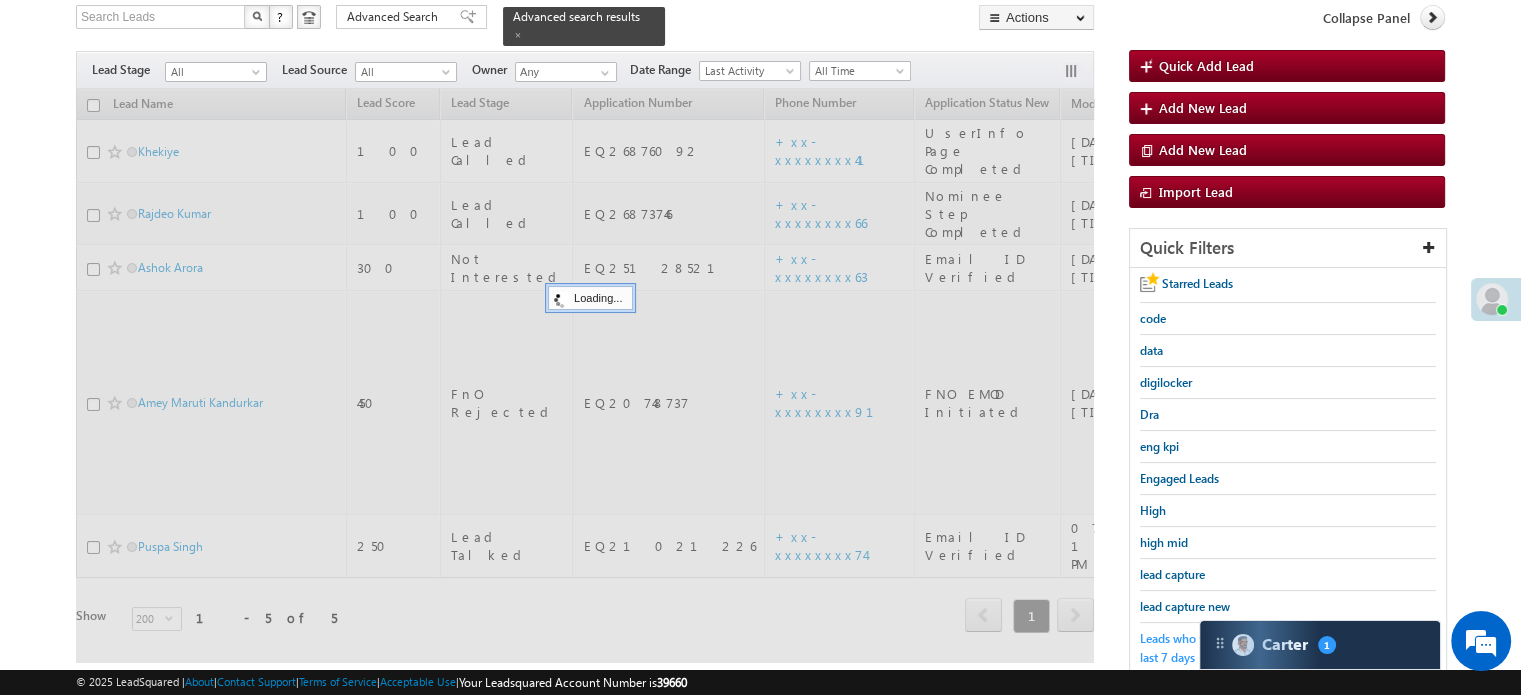 scroll, scrollTop: 129, scrollLeft: 0, axis: vertical 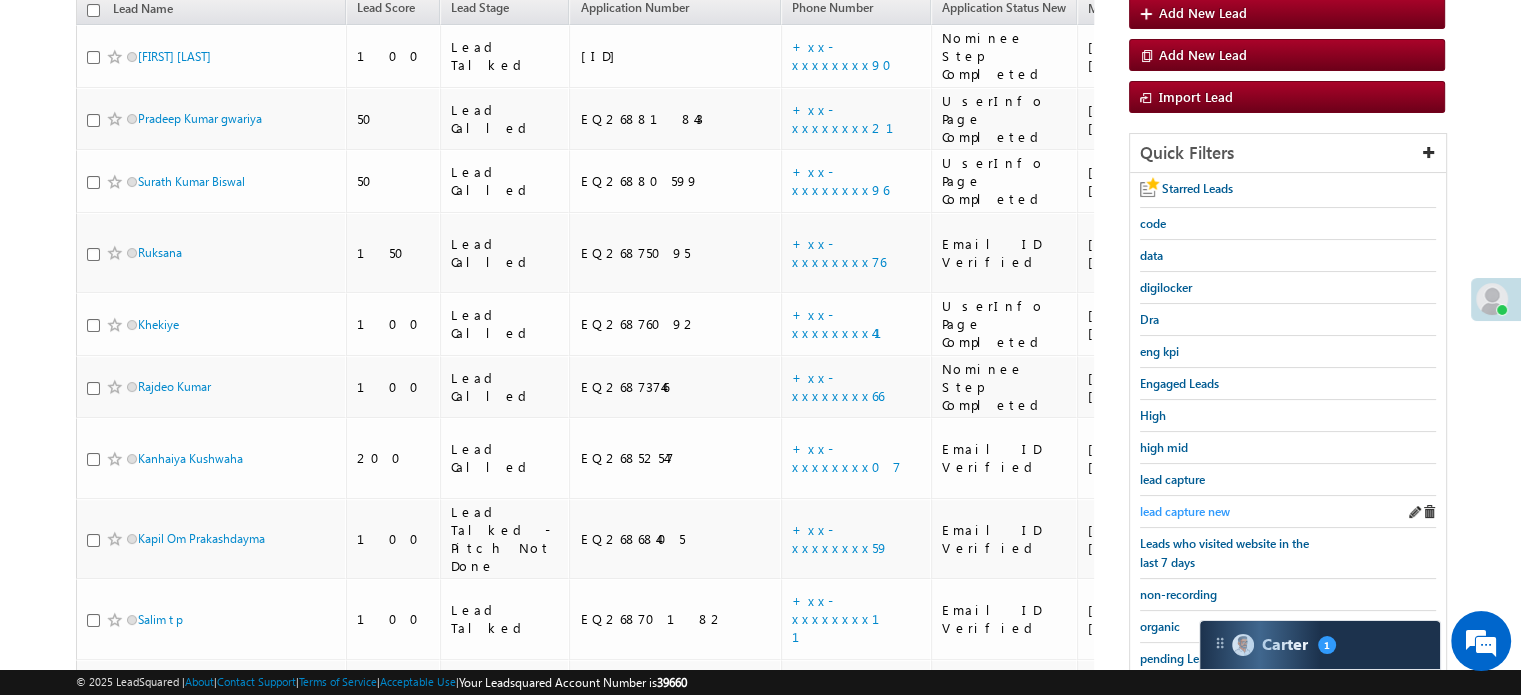 click on "lead capture new" at bounding box center [1185, 511] 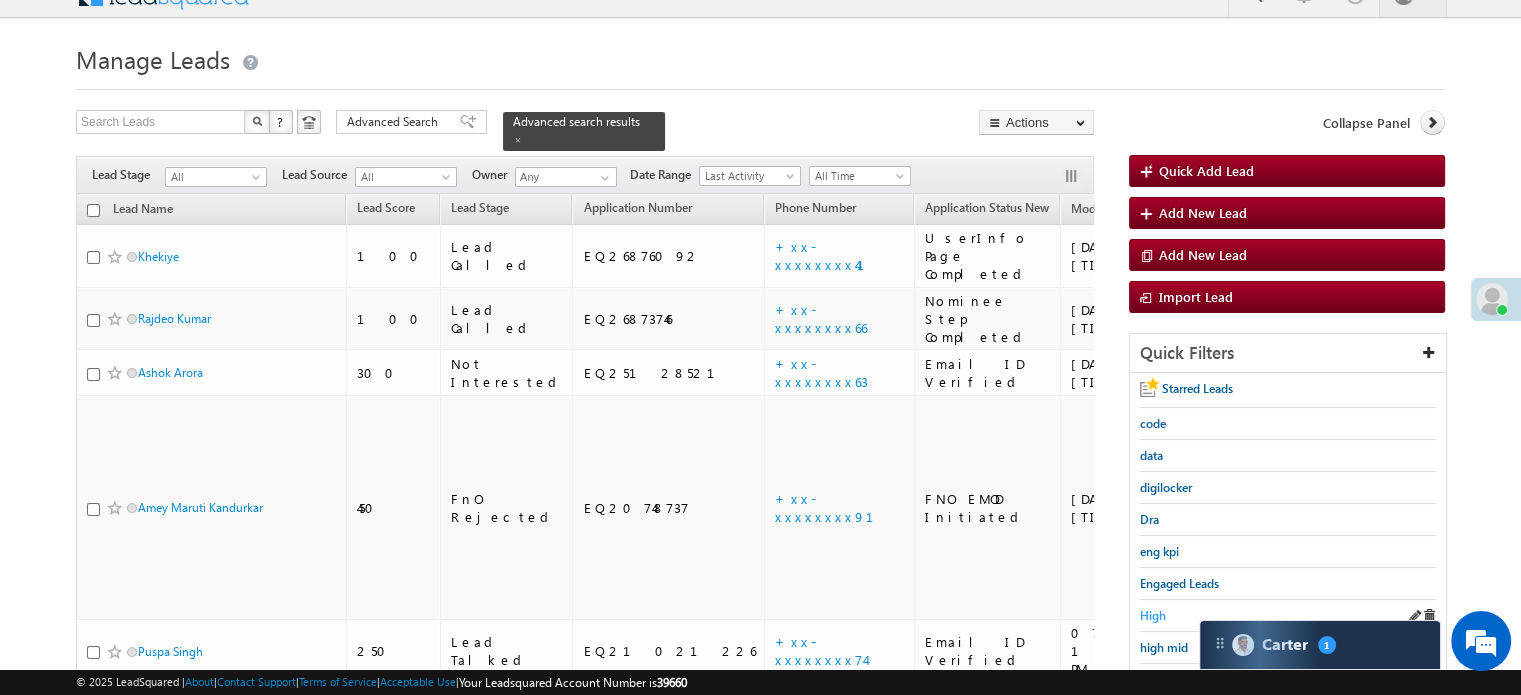 scroll, scrollTop: 229, scrollLeft: 0, axis: vertical 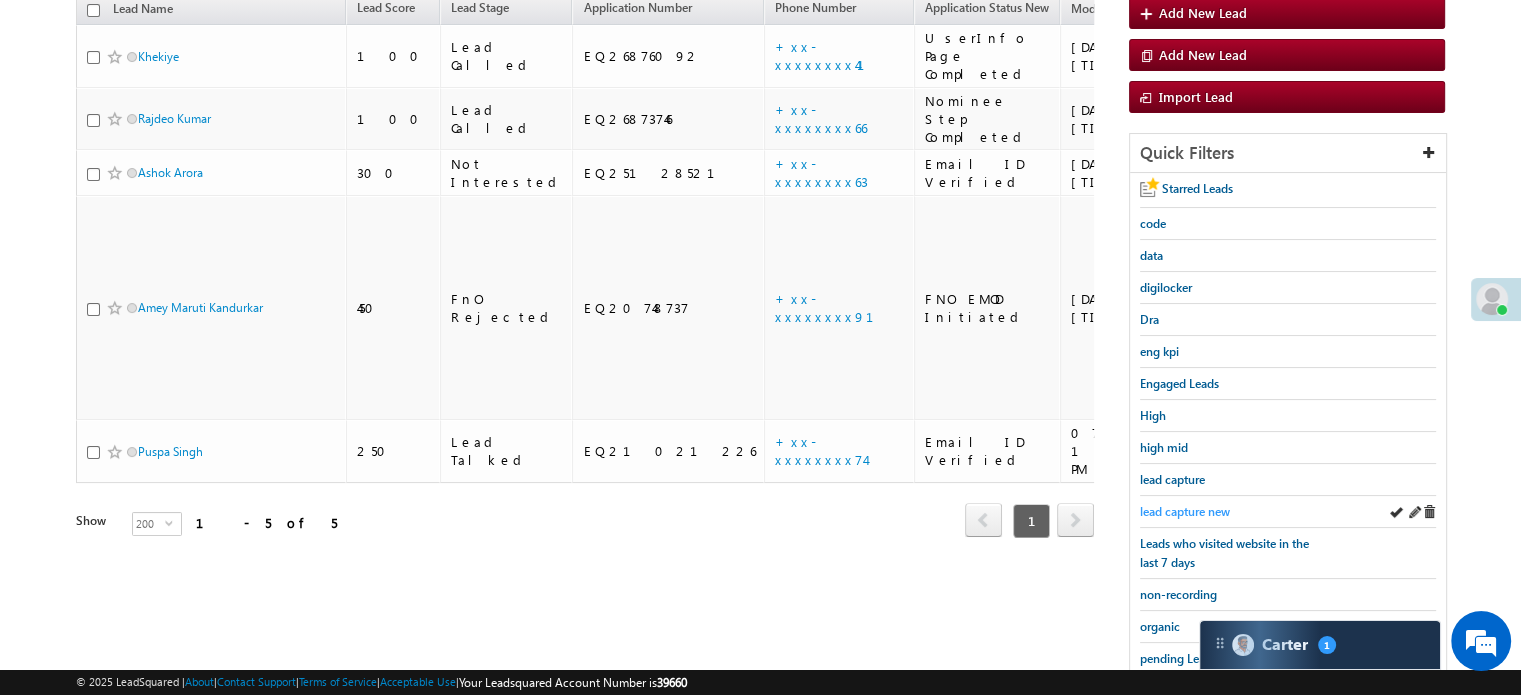 click on "lead capture new" at bounding box center (1185, 511) 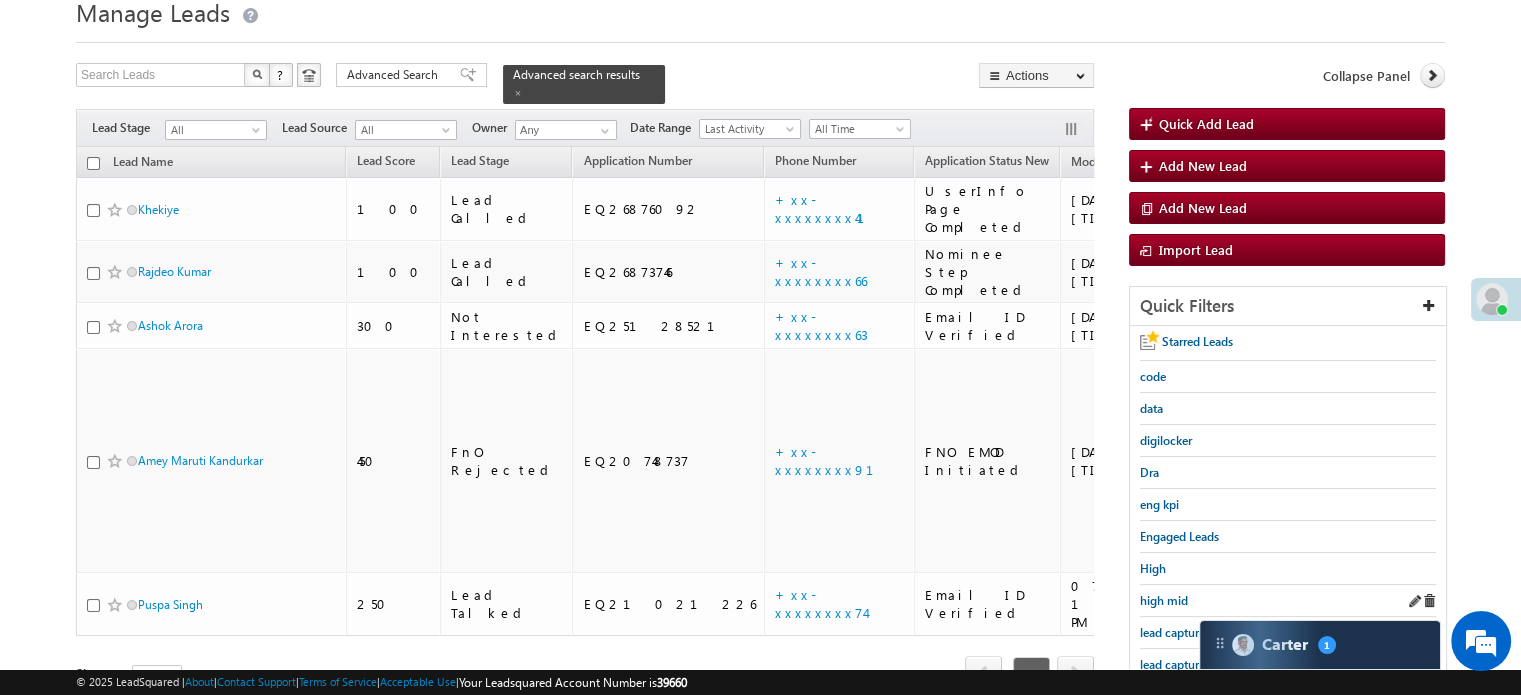 scroll, scrollTop: 200, scrollLeft: 0, axis: vertical 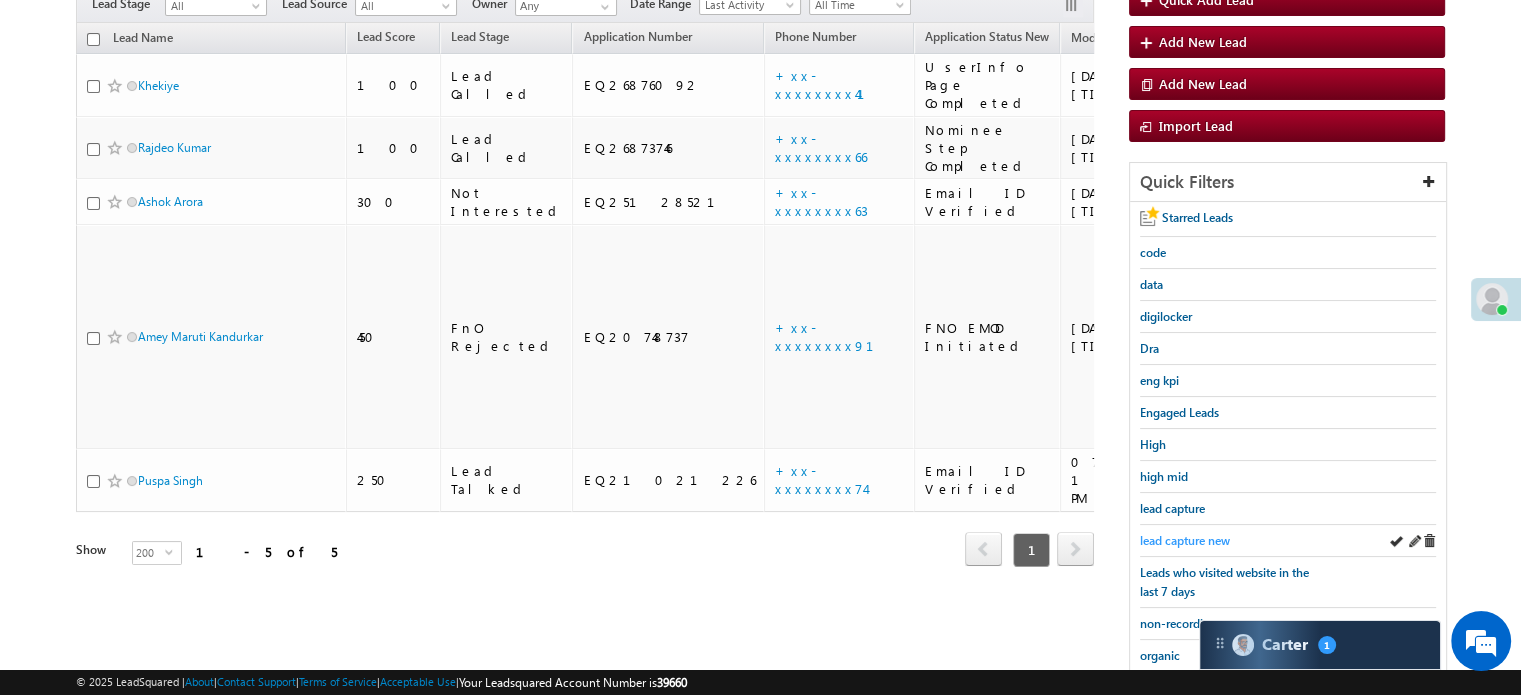 click on "lead capture new" at bounding box center (1185, 540) 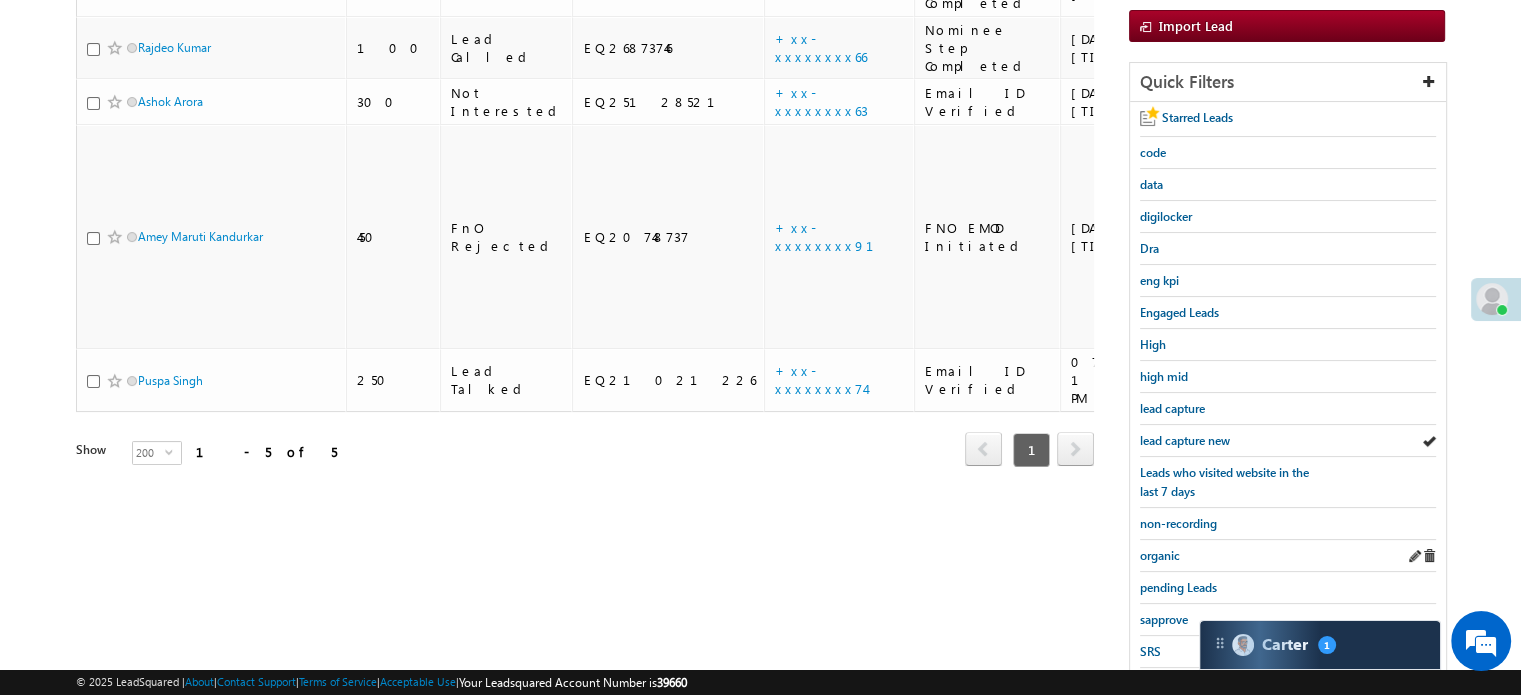 scroll, scrollTop: 429, scrollLeft: 0, axis: vertical 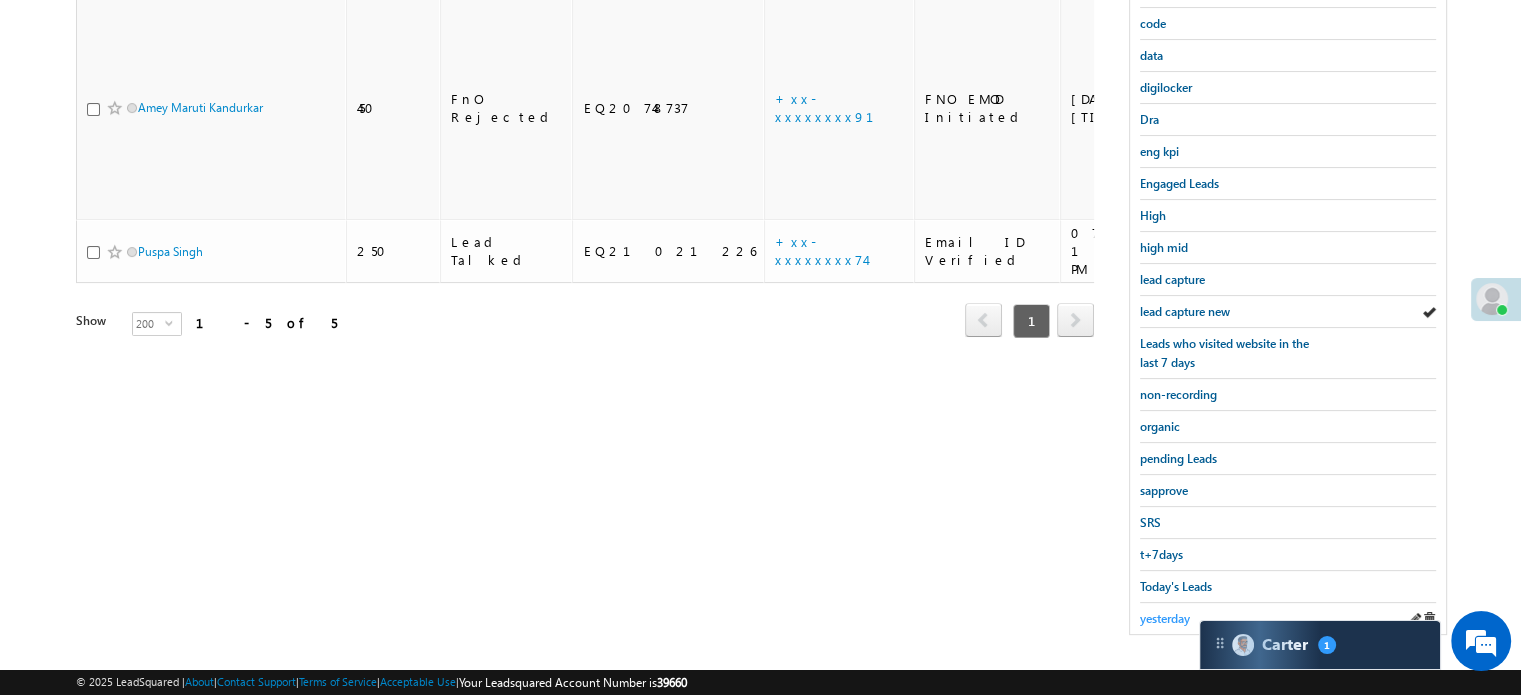 click on "yesterday" at bounding box center (1165, 618) 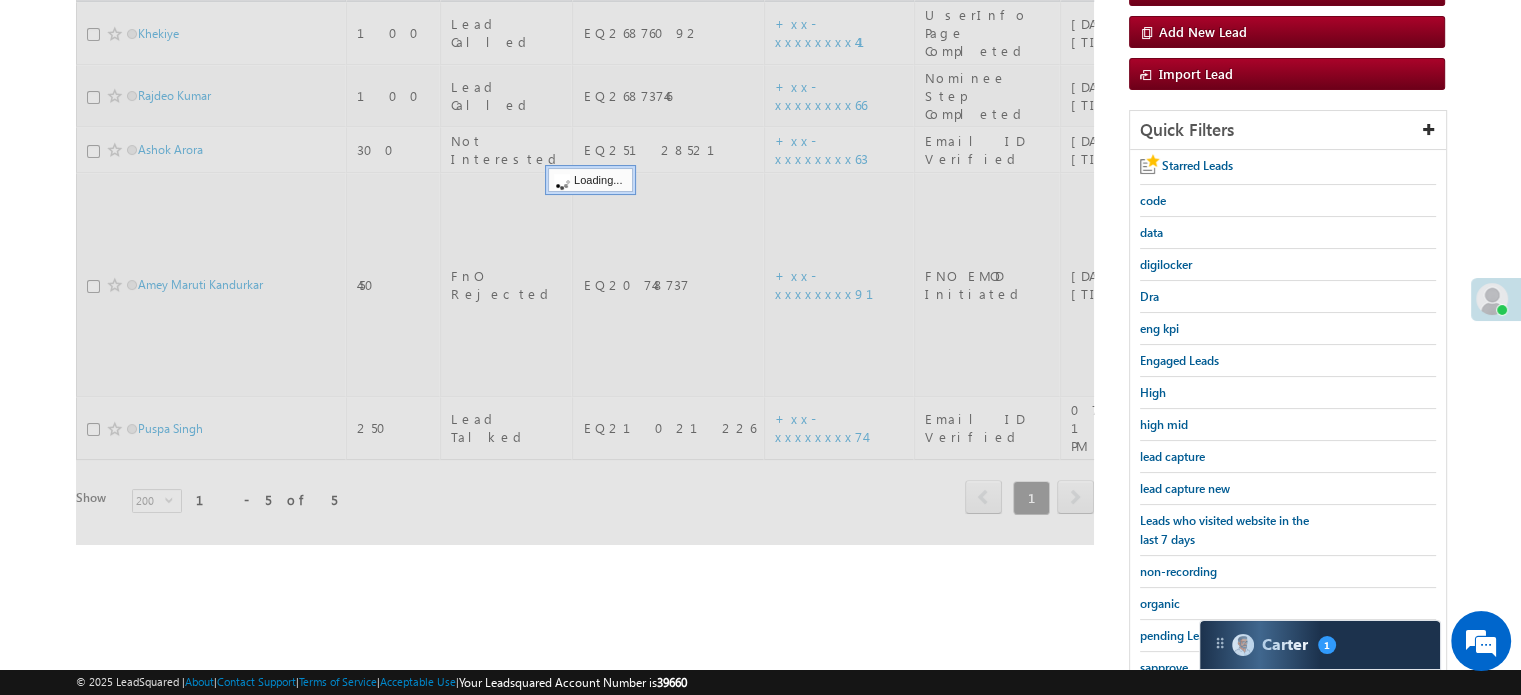 scroll, scrollTop: 229, scrollLeft: 0, axis: vertical 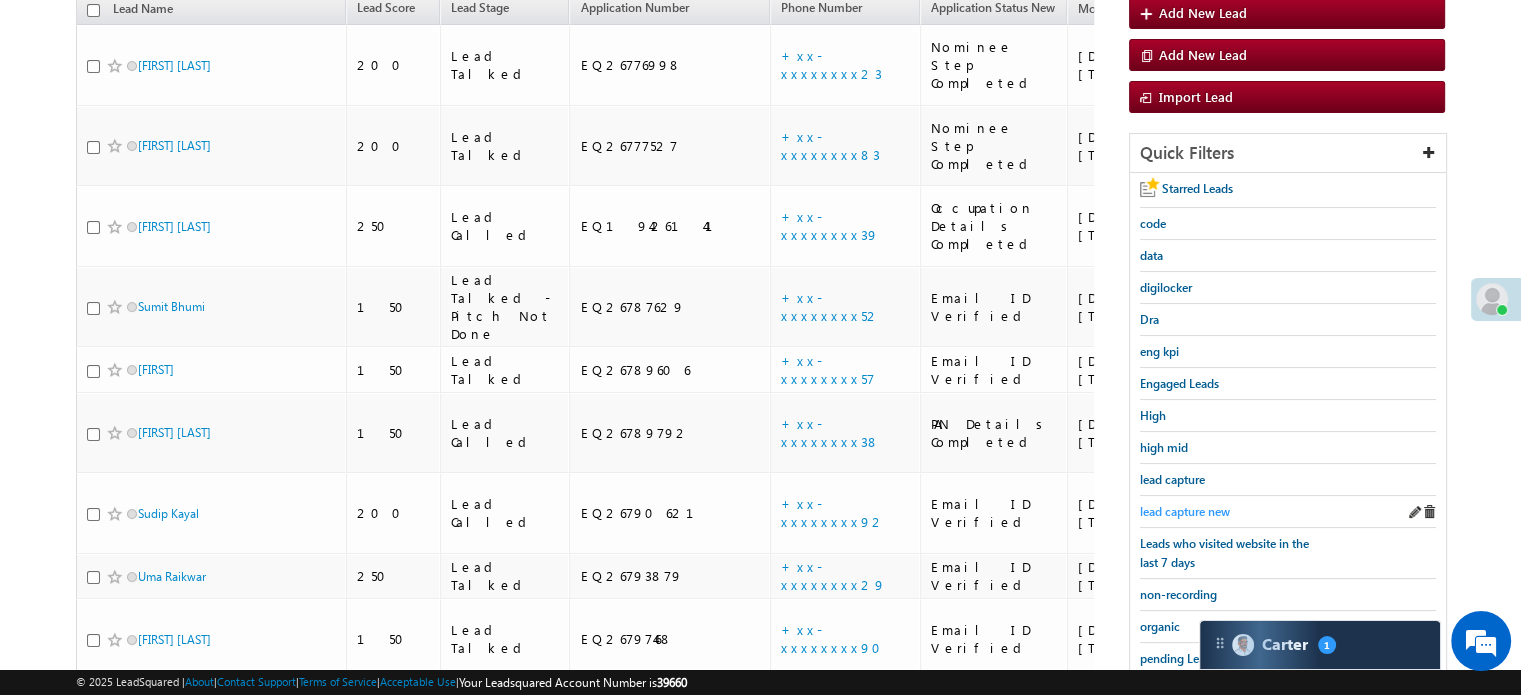 click on "lead capture new" at bounding box center (1185, 511) 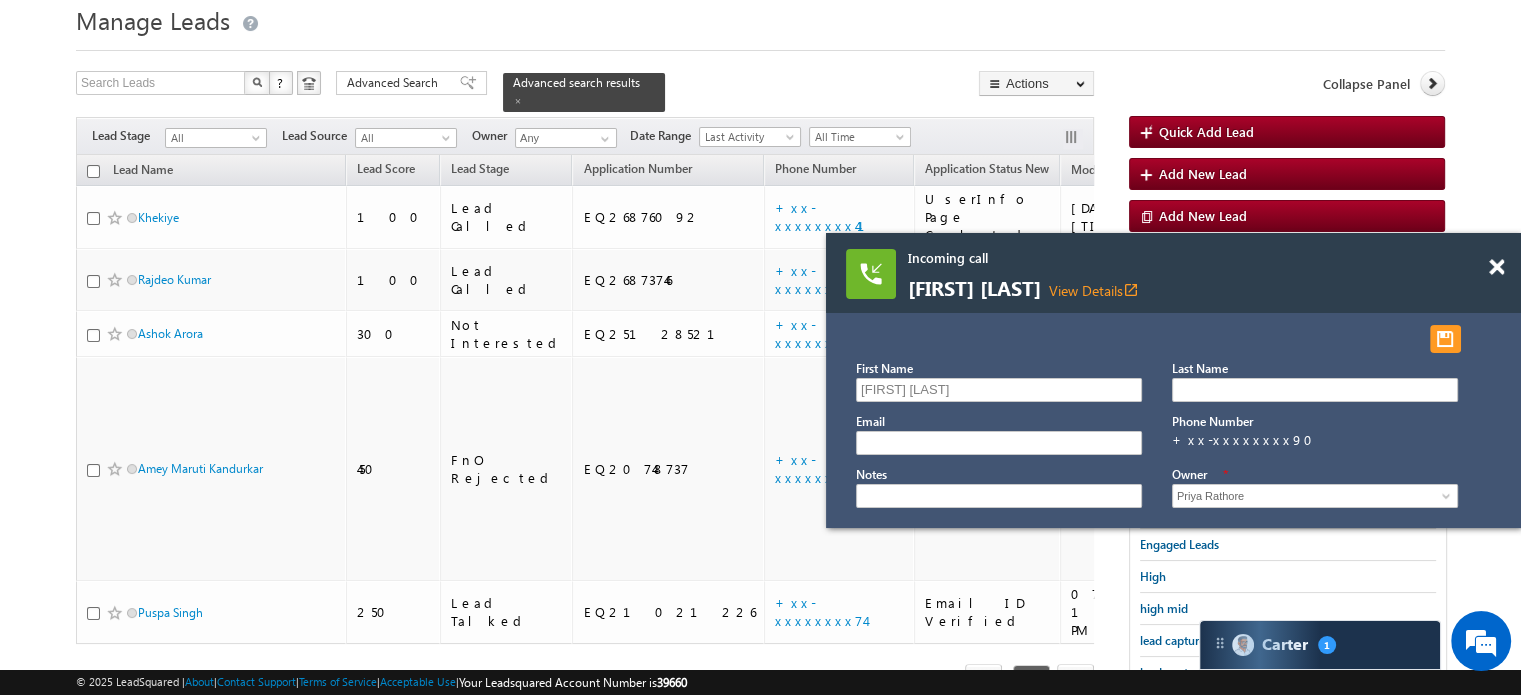 scroll, scrollTop: 200, scrollLeft: 0, axis: vertical 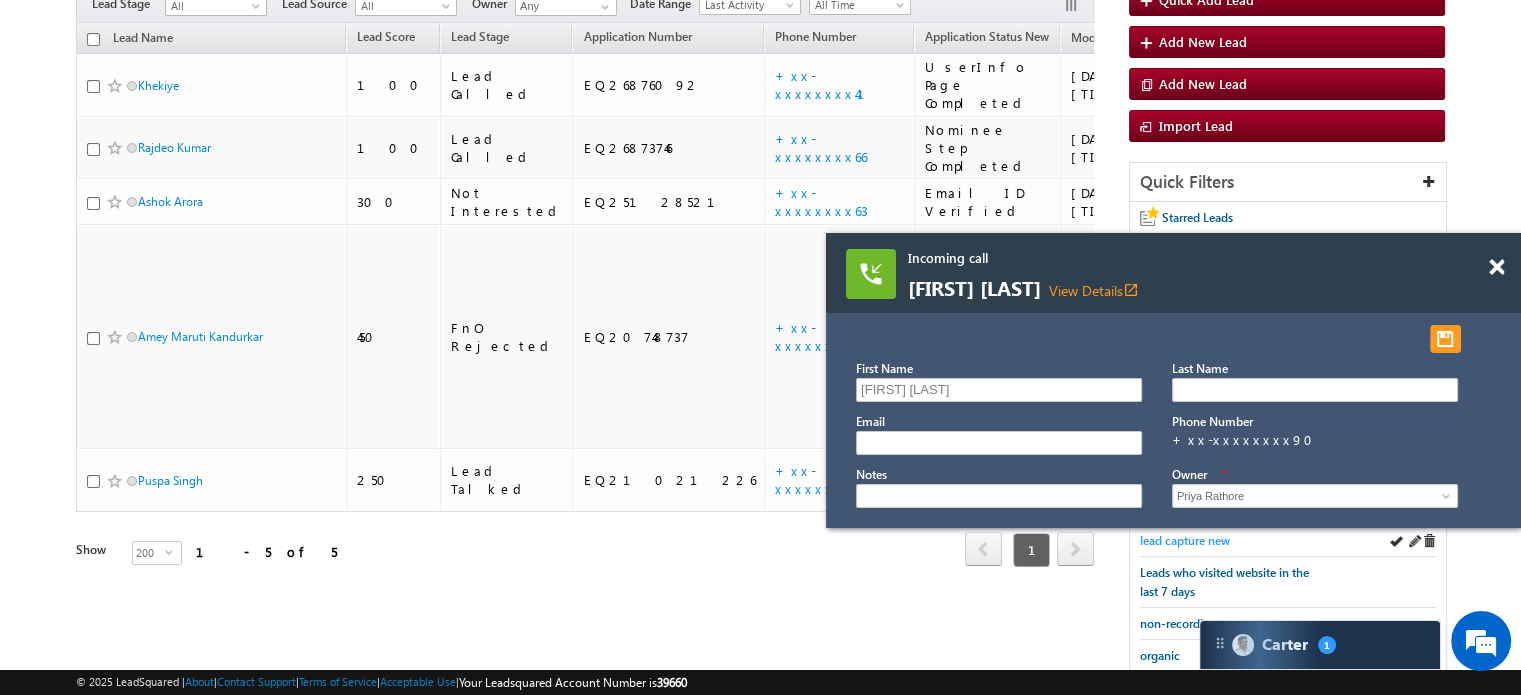 click on "lead capture new" at bounding box center [1185, 540] 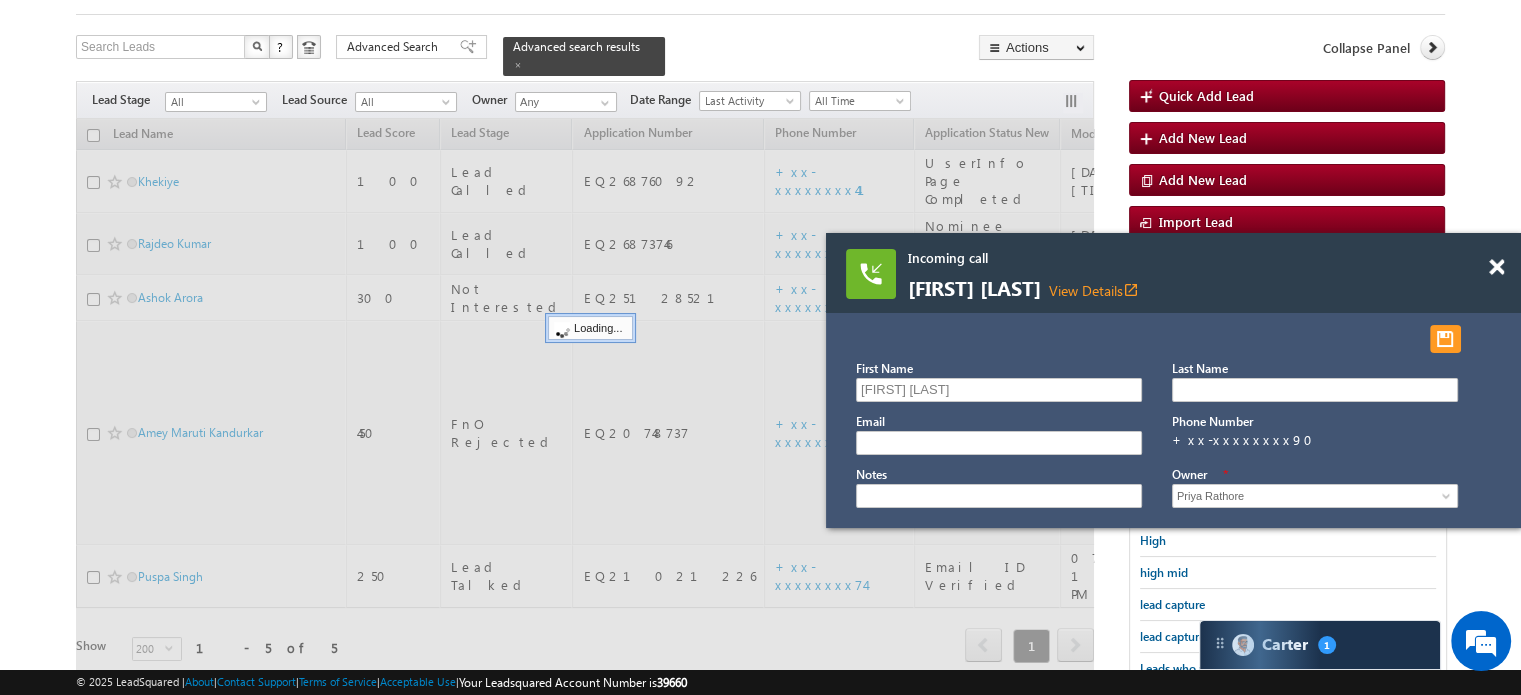 scroll, scrollTop: 0, scrollLeft: 0, axis: both 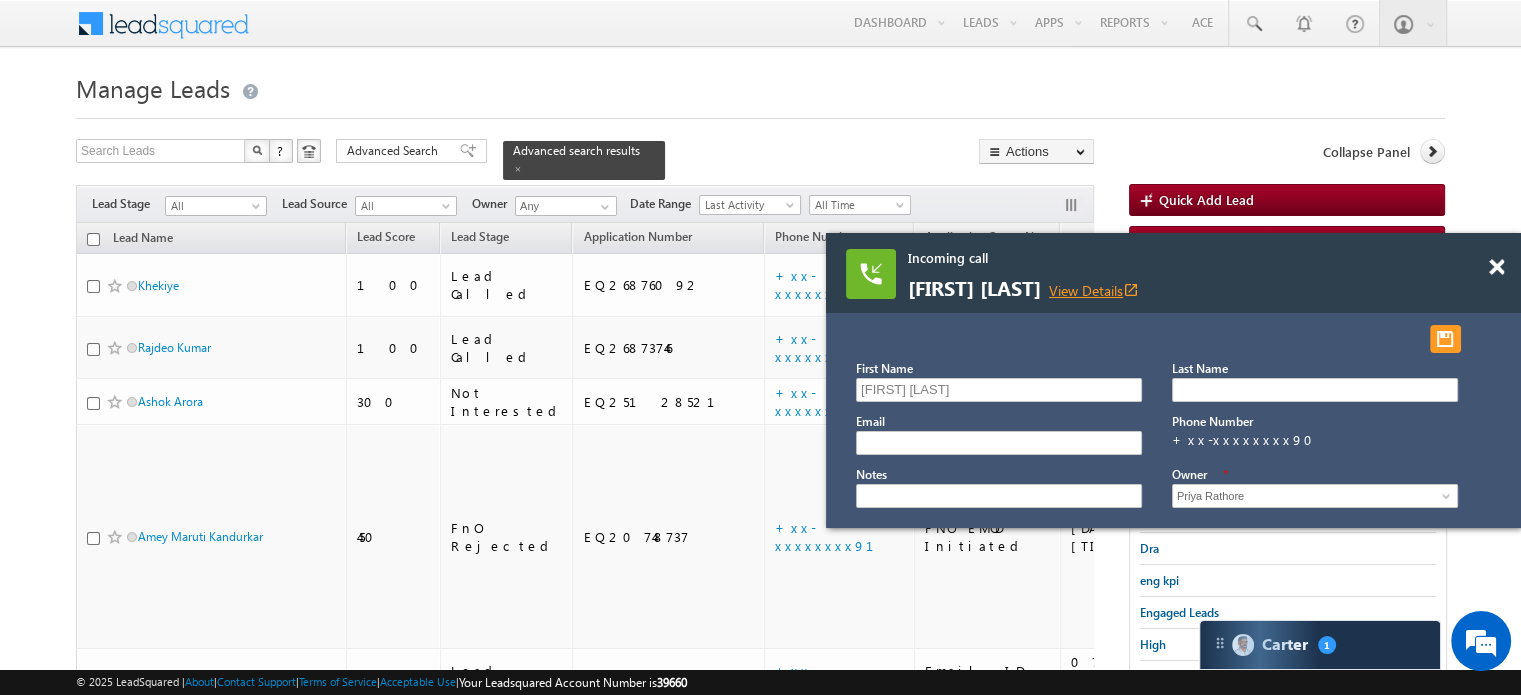 click on "View Details  open_in_new" at bounding box center [1094, 290] 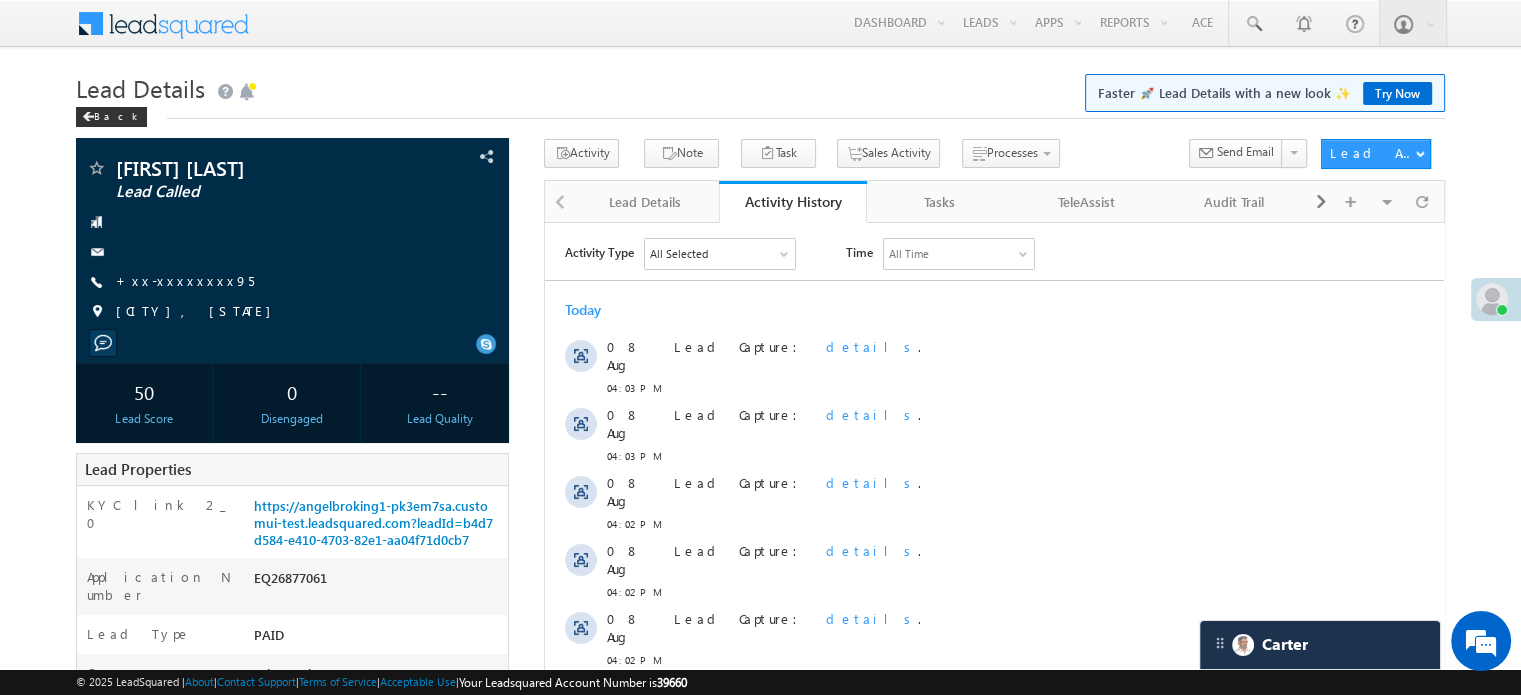 scroll, scrollTop: 0, scrollLeft: 0, axis: both 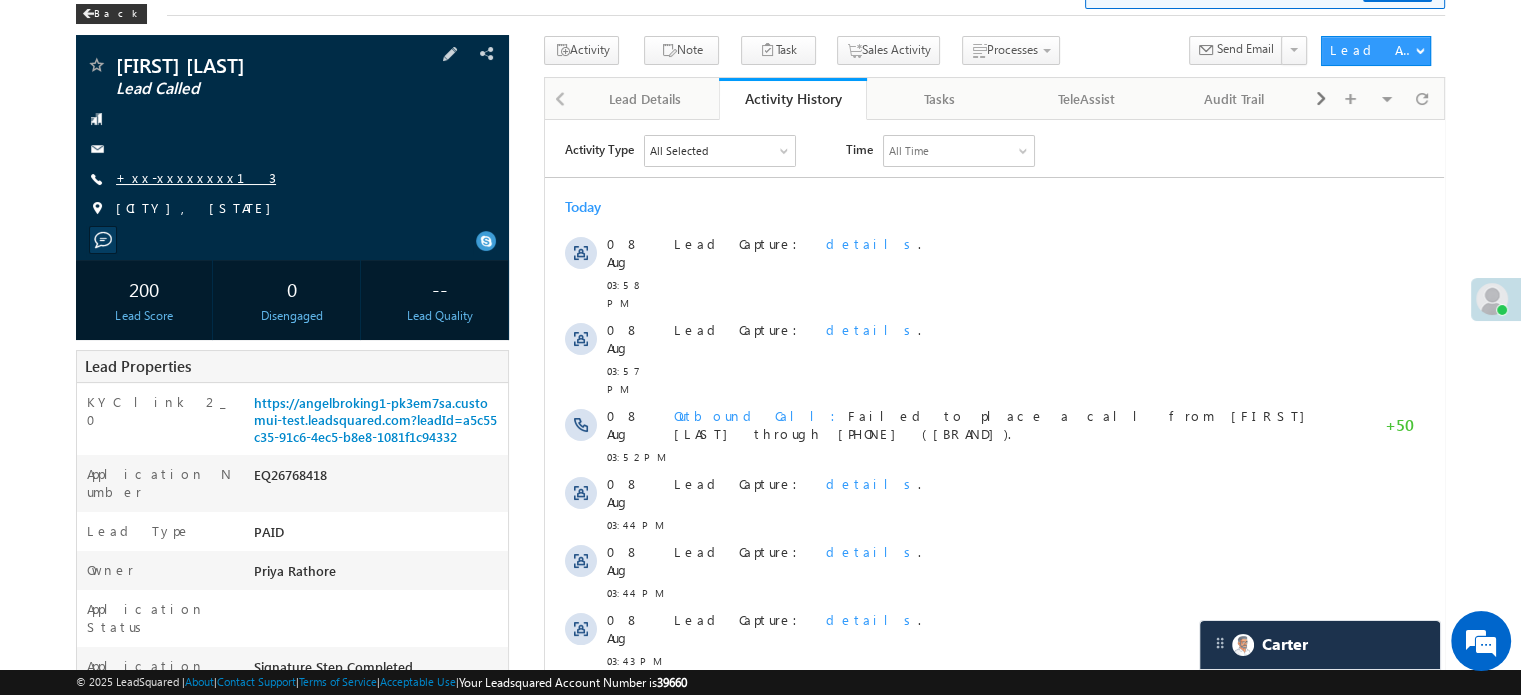 click on "+xx-xxxxxxxx13" at bounding box center (196, 177) 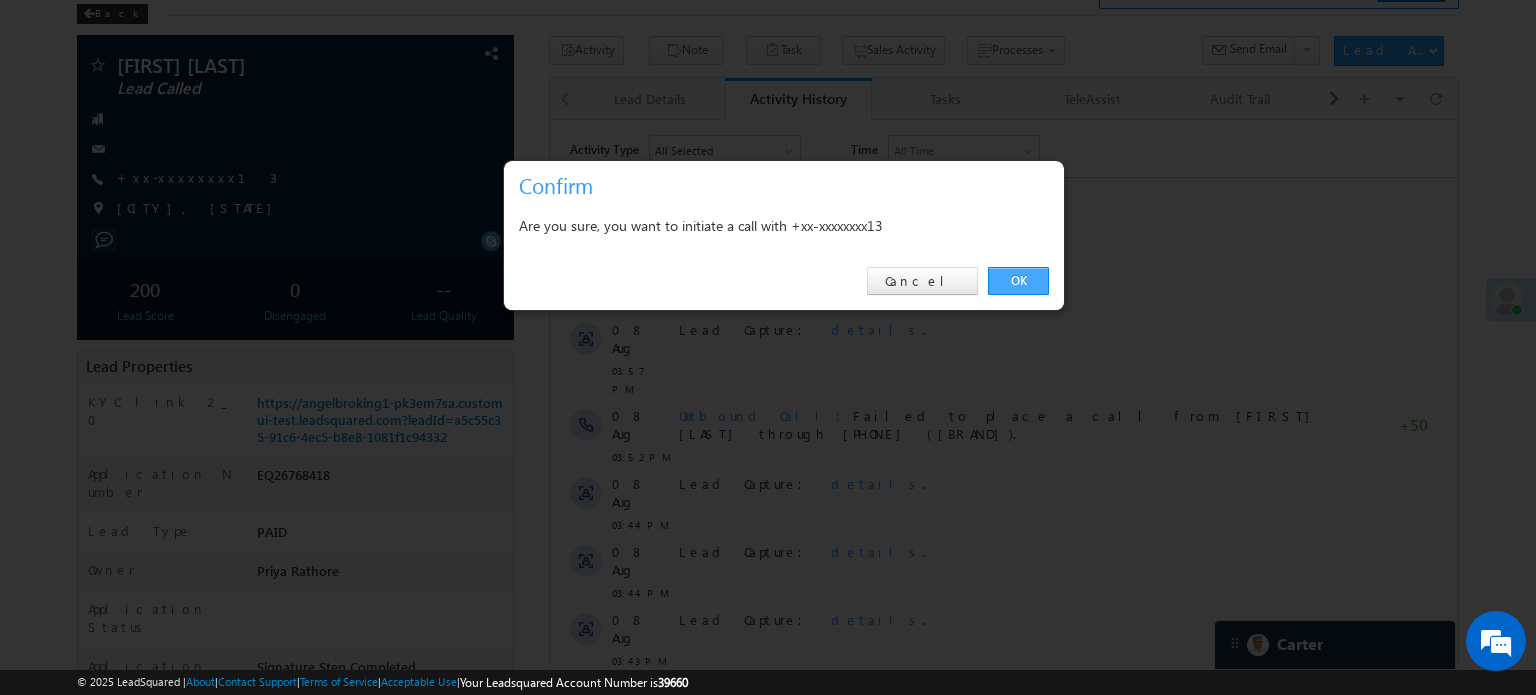 click on "OK" at bounding box center [1018, 281] 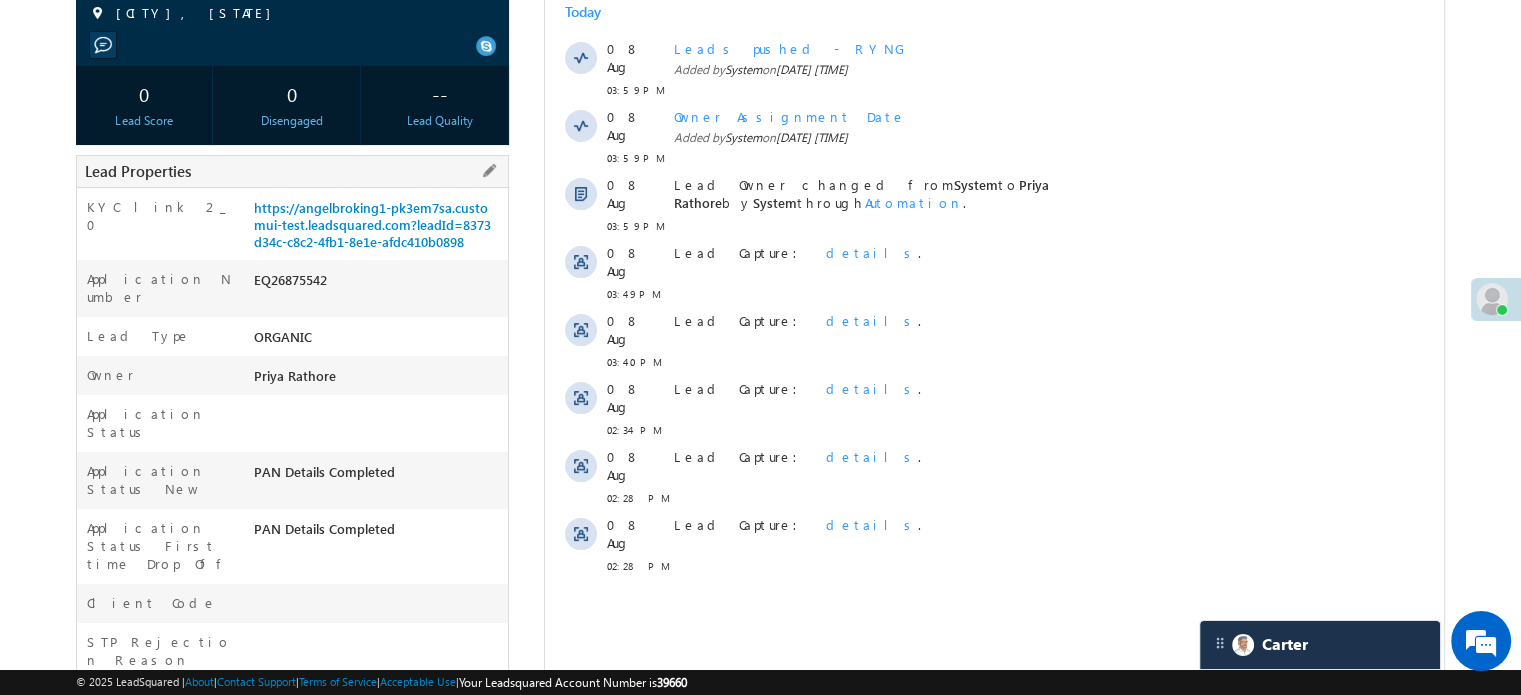 scroll, scrollTop: 300, scrollLeft: 0, axis: vertical 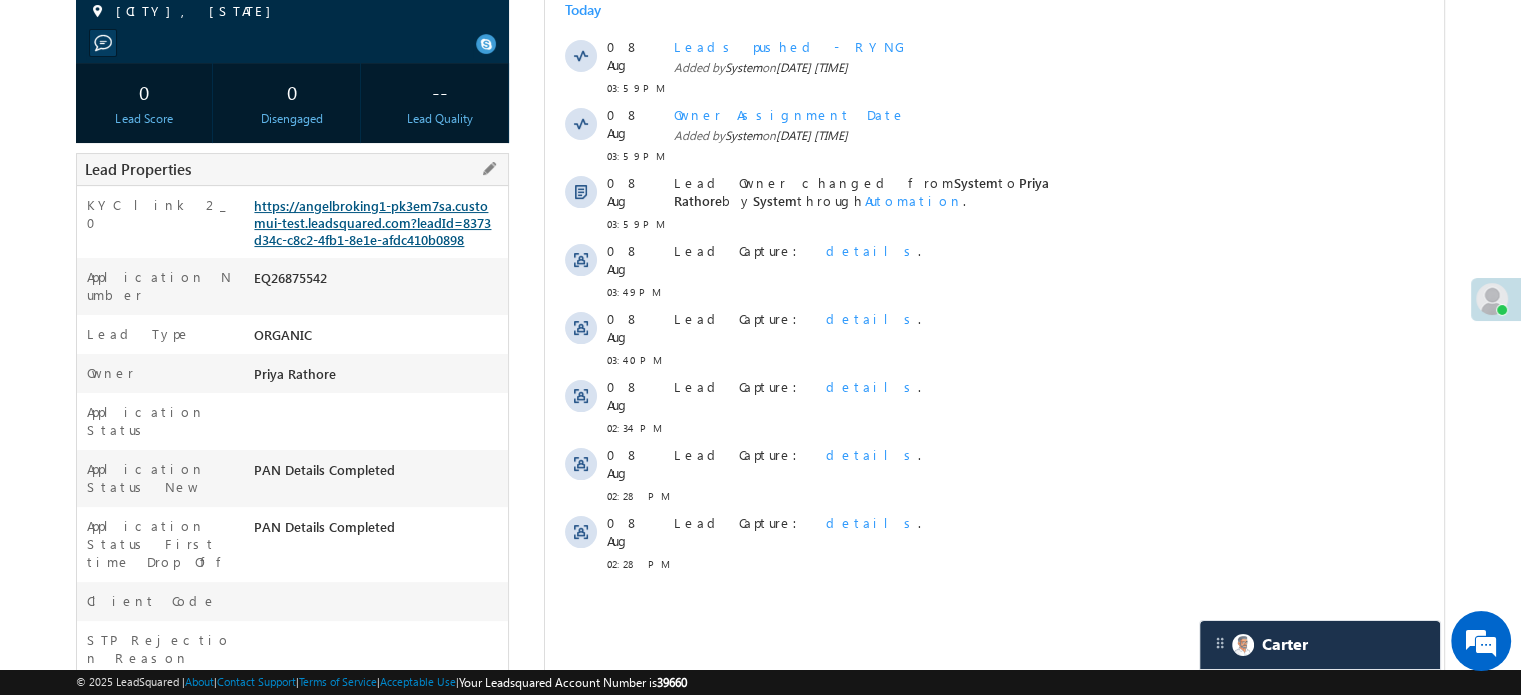 click on "https://angelbroking1-pk3em7sa.customui-test.leadsquared.com?leadId=8373d34c-c8c2-4fb1-8e1e-afdc410b0898" at bounding box center [372, 222] 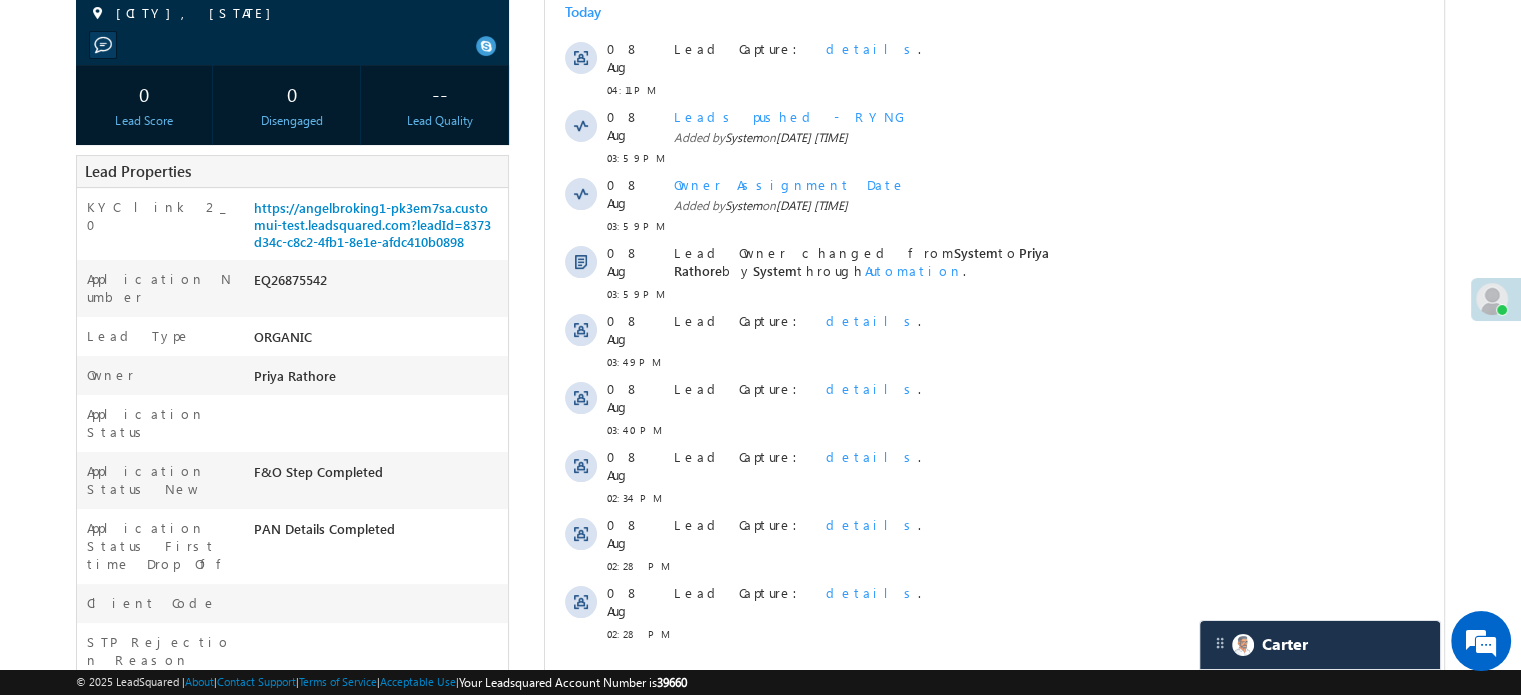 scroll, scrollTop: 0, scrollLeft: 0, axis: both 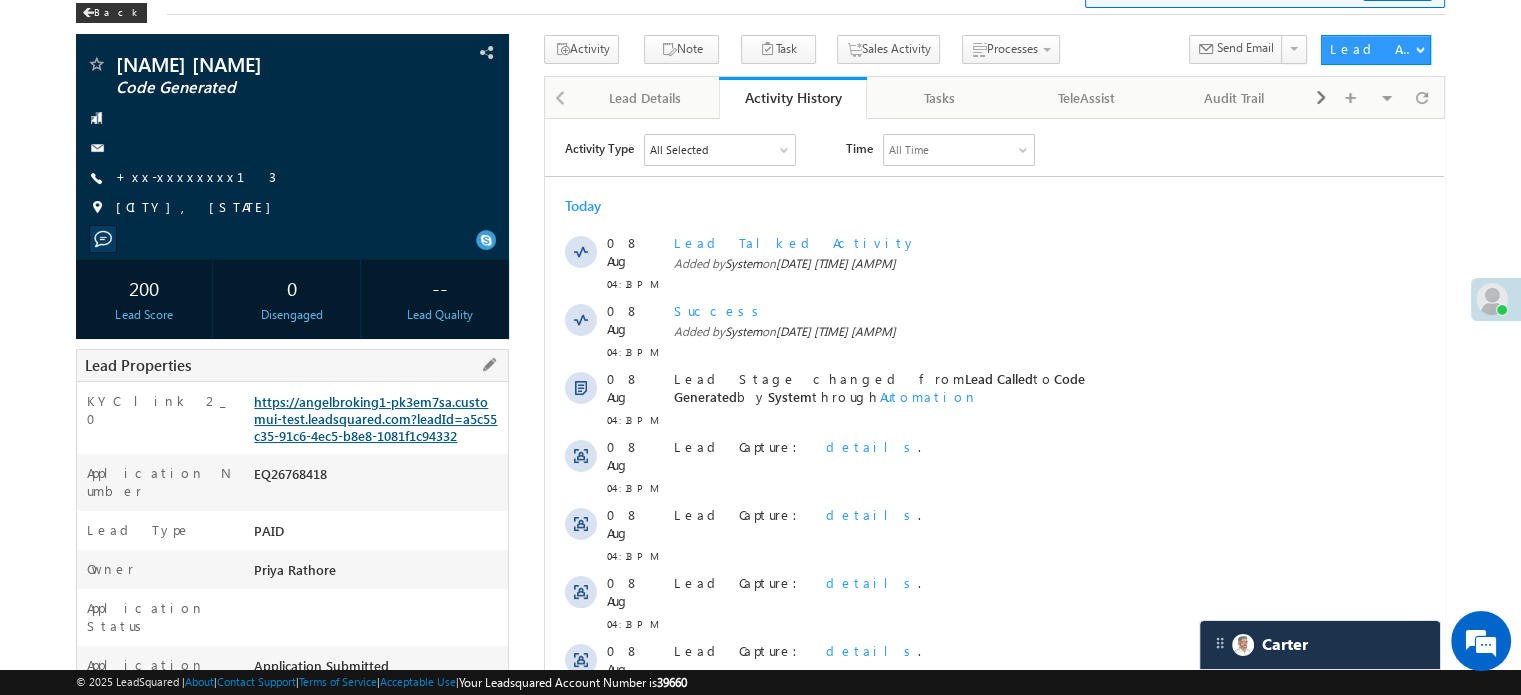 click on "https://angelbroking1-pk3em7sa.customui-test.leadsquared.com?leadId=a5c55c35-91c6-4ec5-b8e8-1081f1c94332" at bounding box center [375, 418] 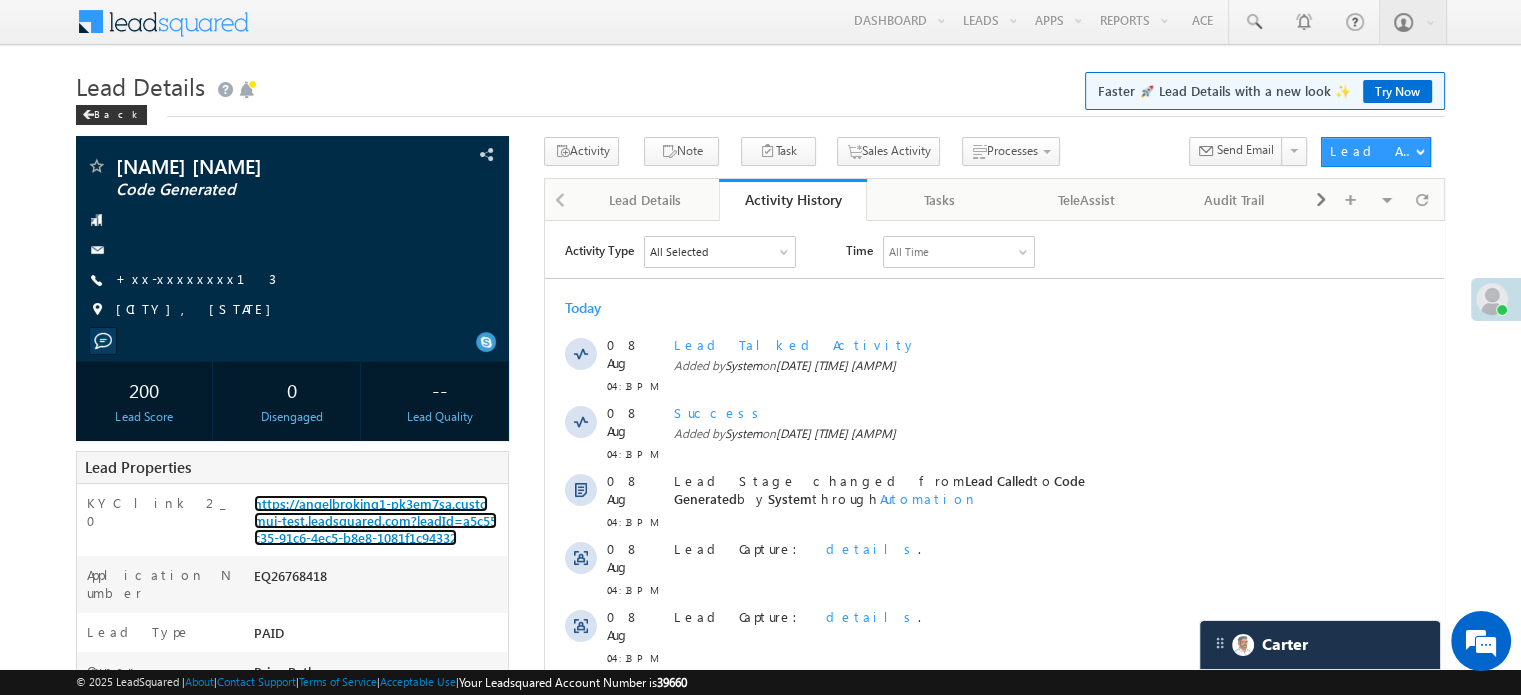 scroll, scrollTop: 0, scrollLeft: 0, axis: both 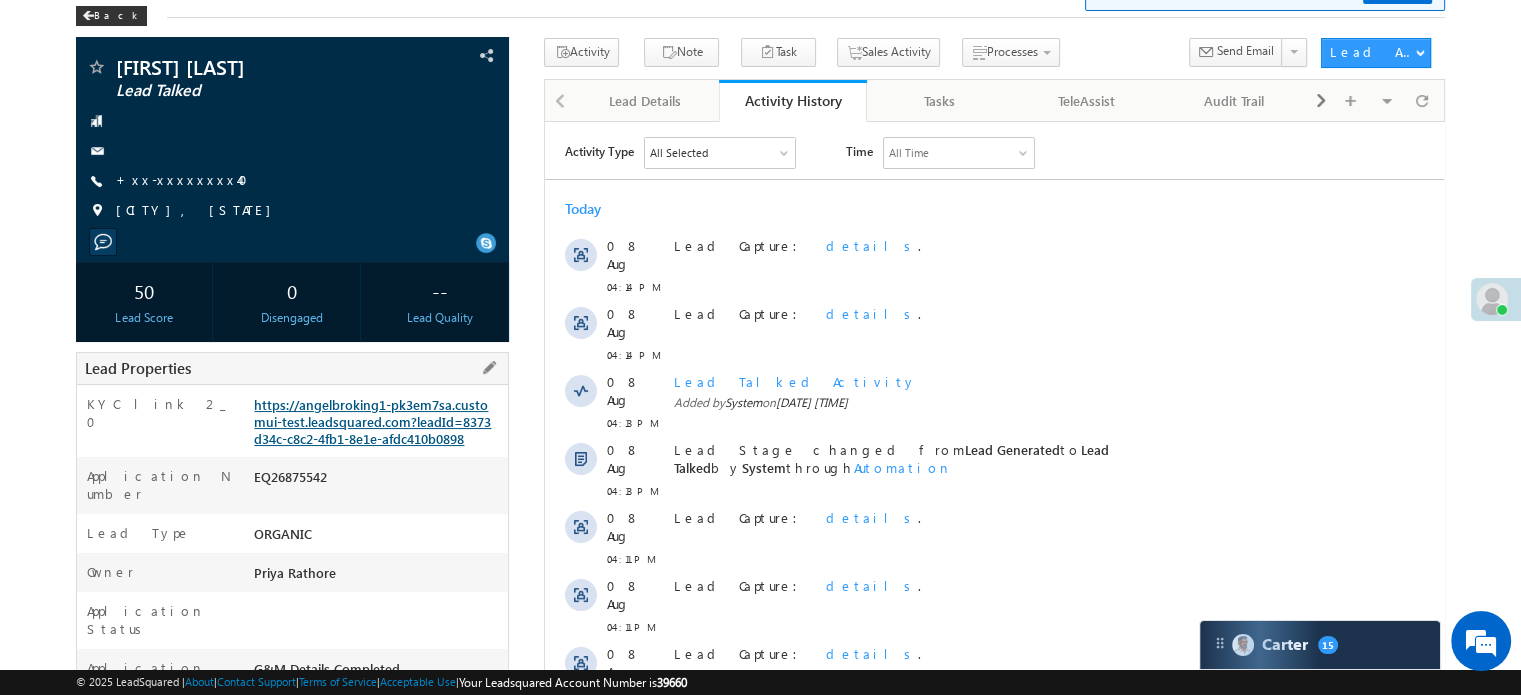click on "https://angelbroking1-pk3em7sa.customui-test.leadsquared.com?leadId=8373d34c-c8c2-4fb1-8e1e-afdc410b0898" at bounding box center (372, 421) 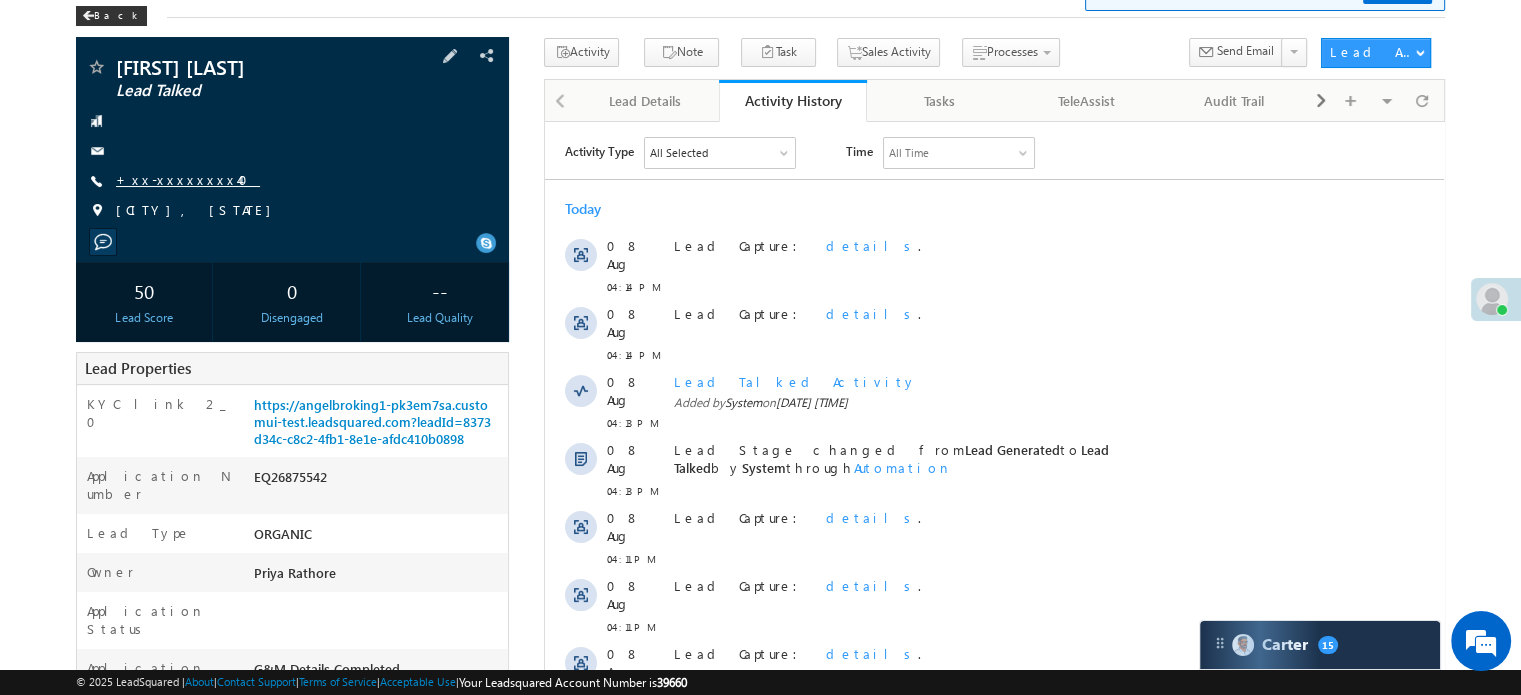 click on "+xx-xxxxxxxx40" at bounding box center [188, 179] 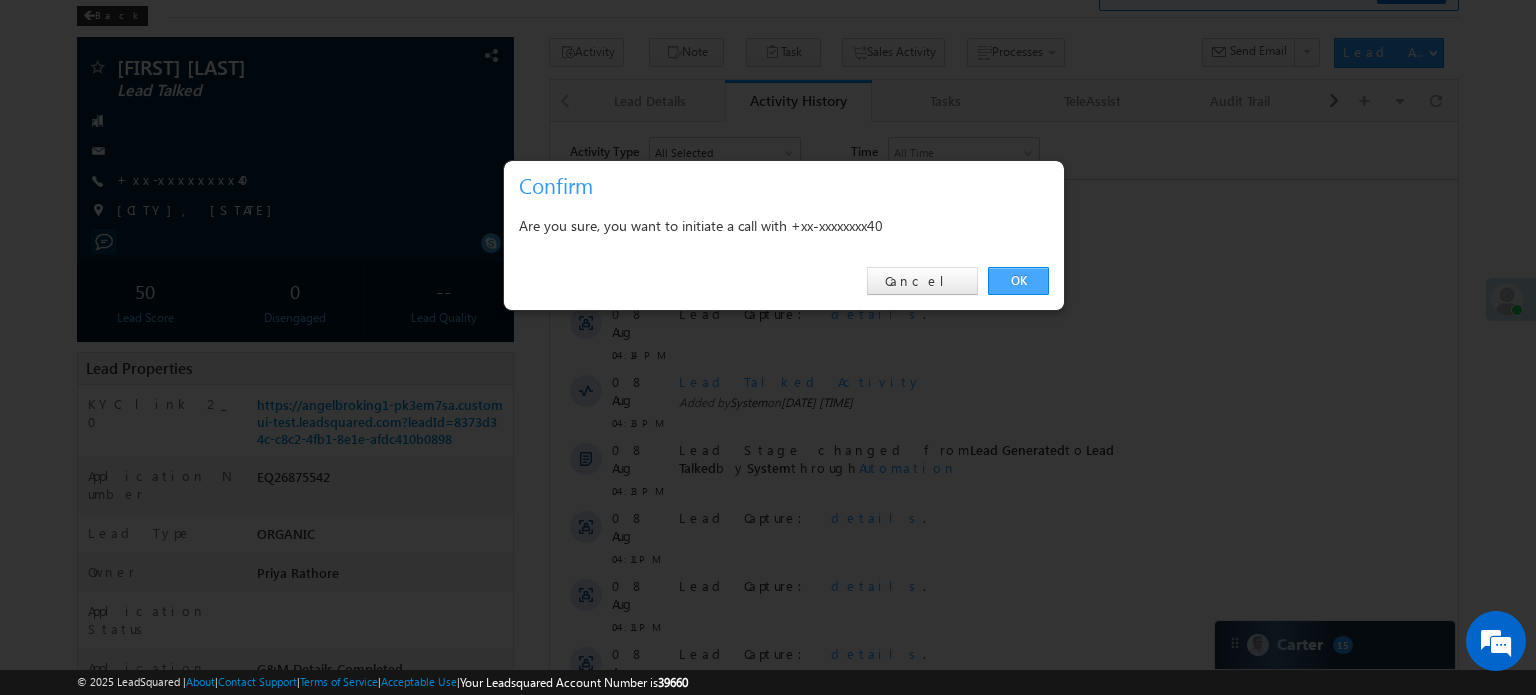 click on "OK" at bounding box center (1018, 281) 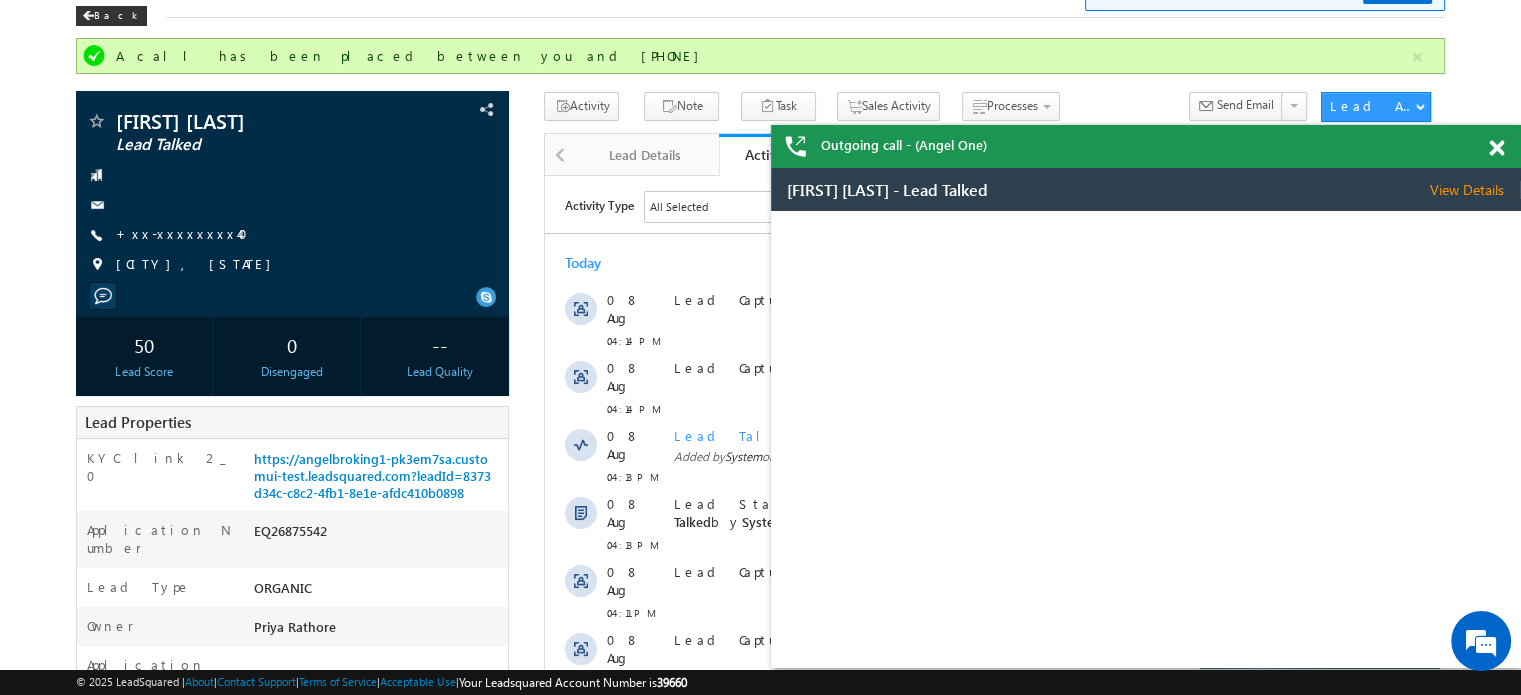 scroll, scrollTop: 0, scrollLeft: 0, axis: both 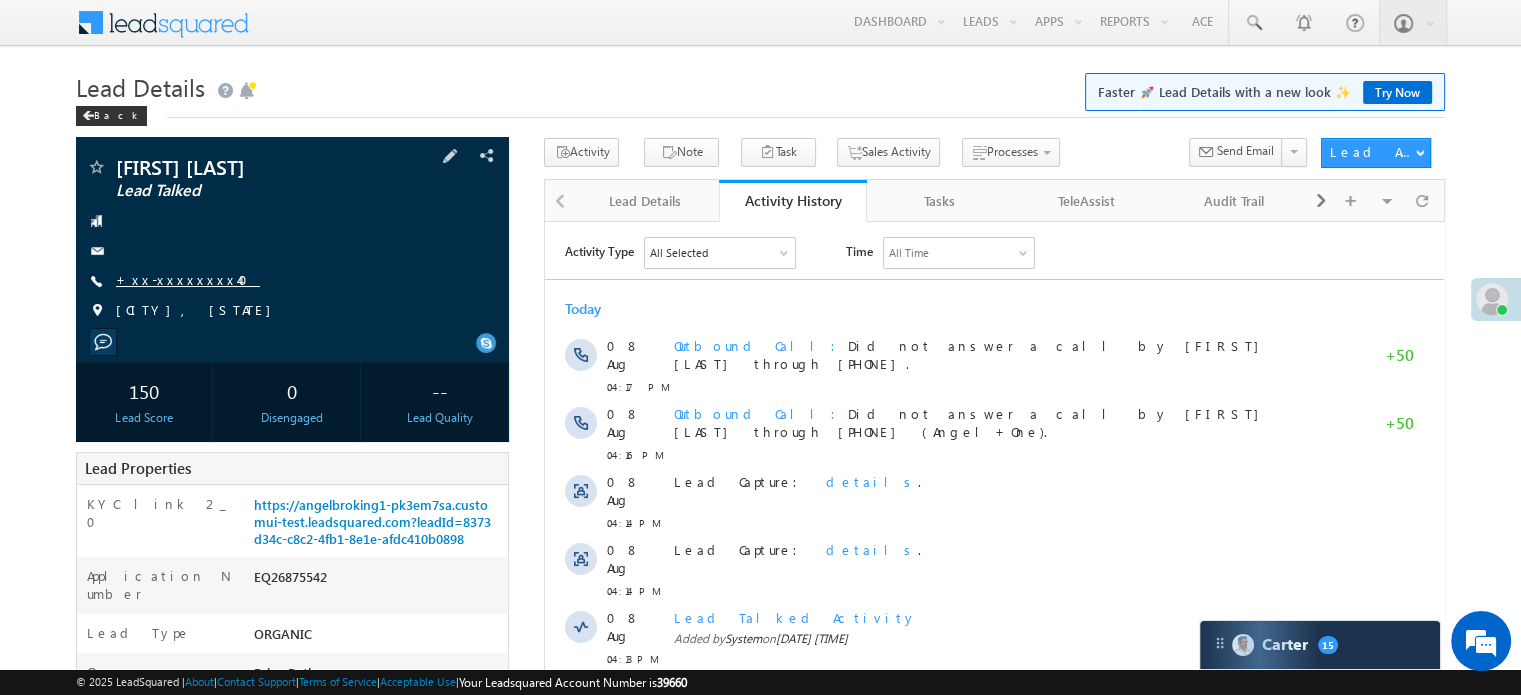 click on "+xx-xxxxxxxx40" at bounding box center (188, 279) 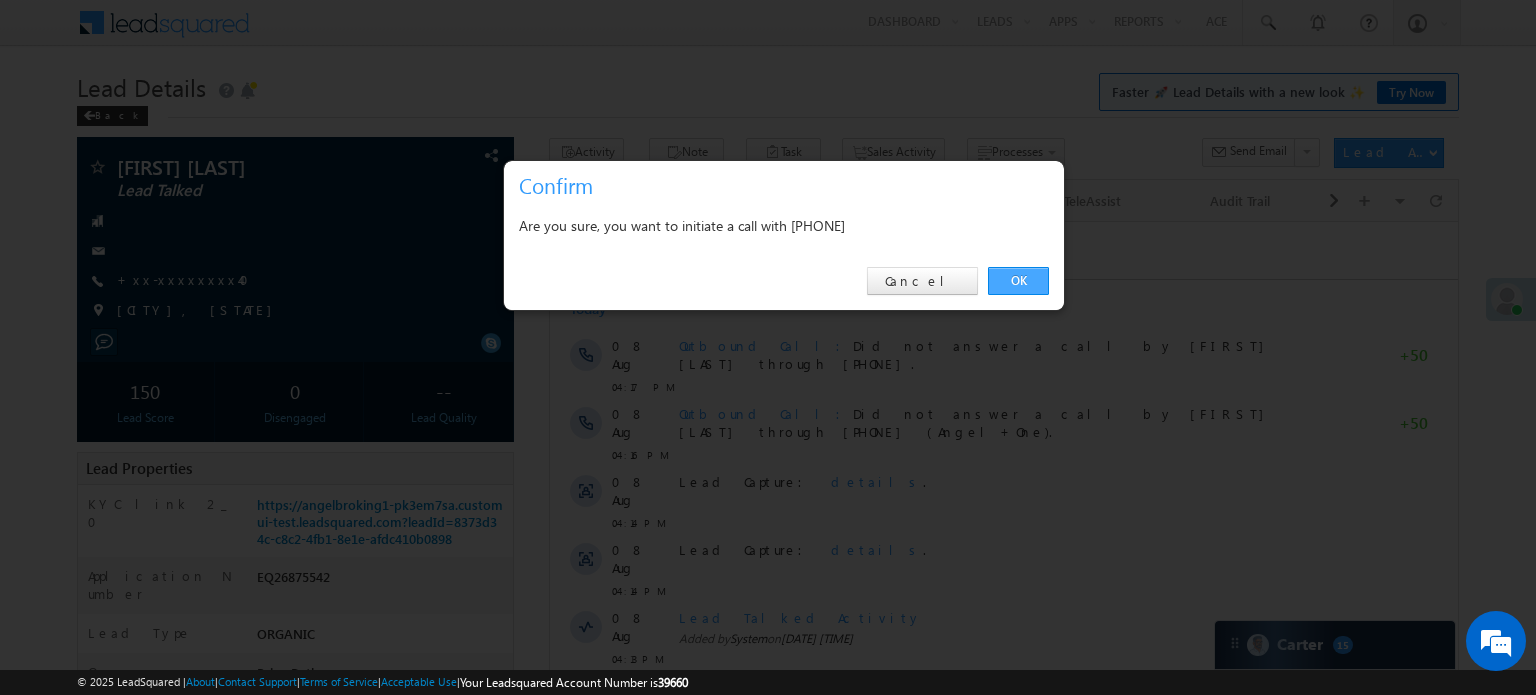 click on "OK" at bounding box center [1018, 281] 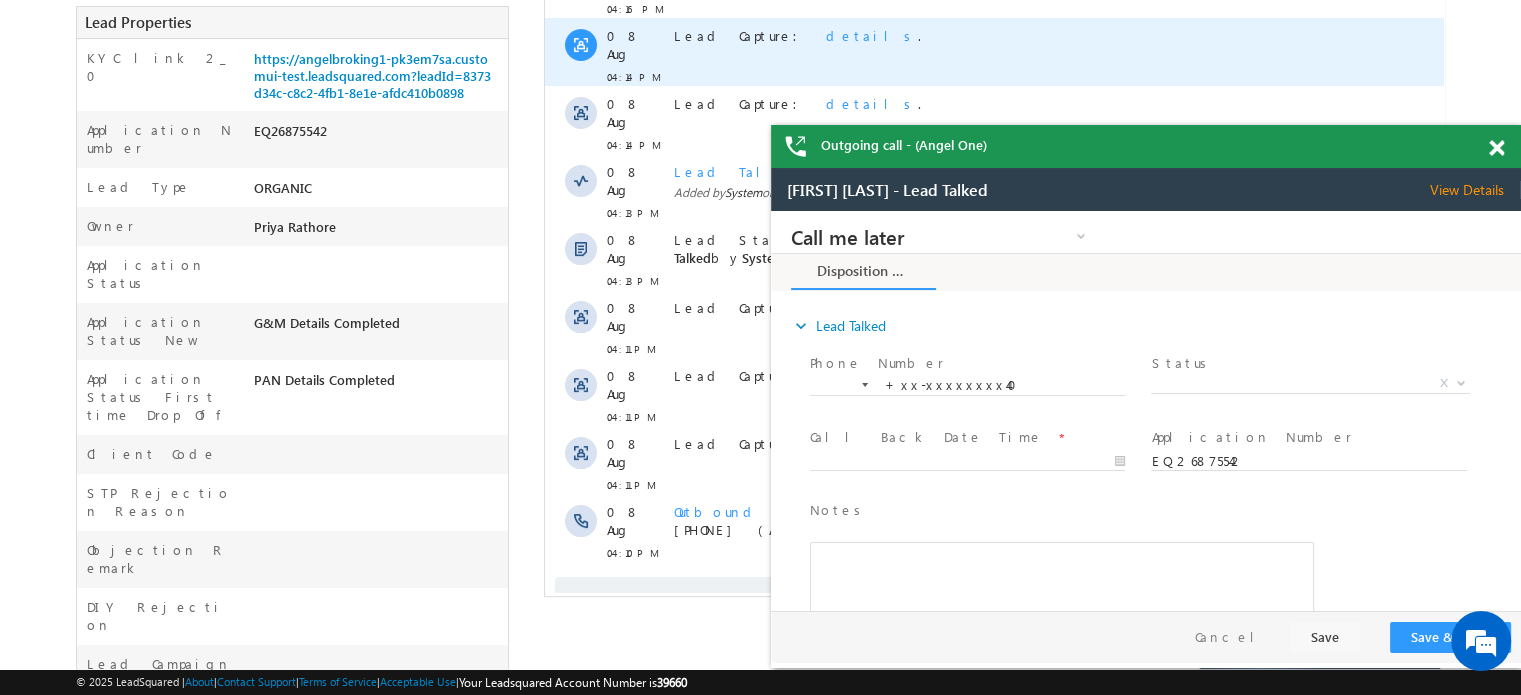 scroll, scrollTop: 0, scrollLeft: 0, axis: both 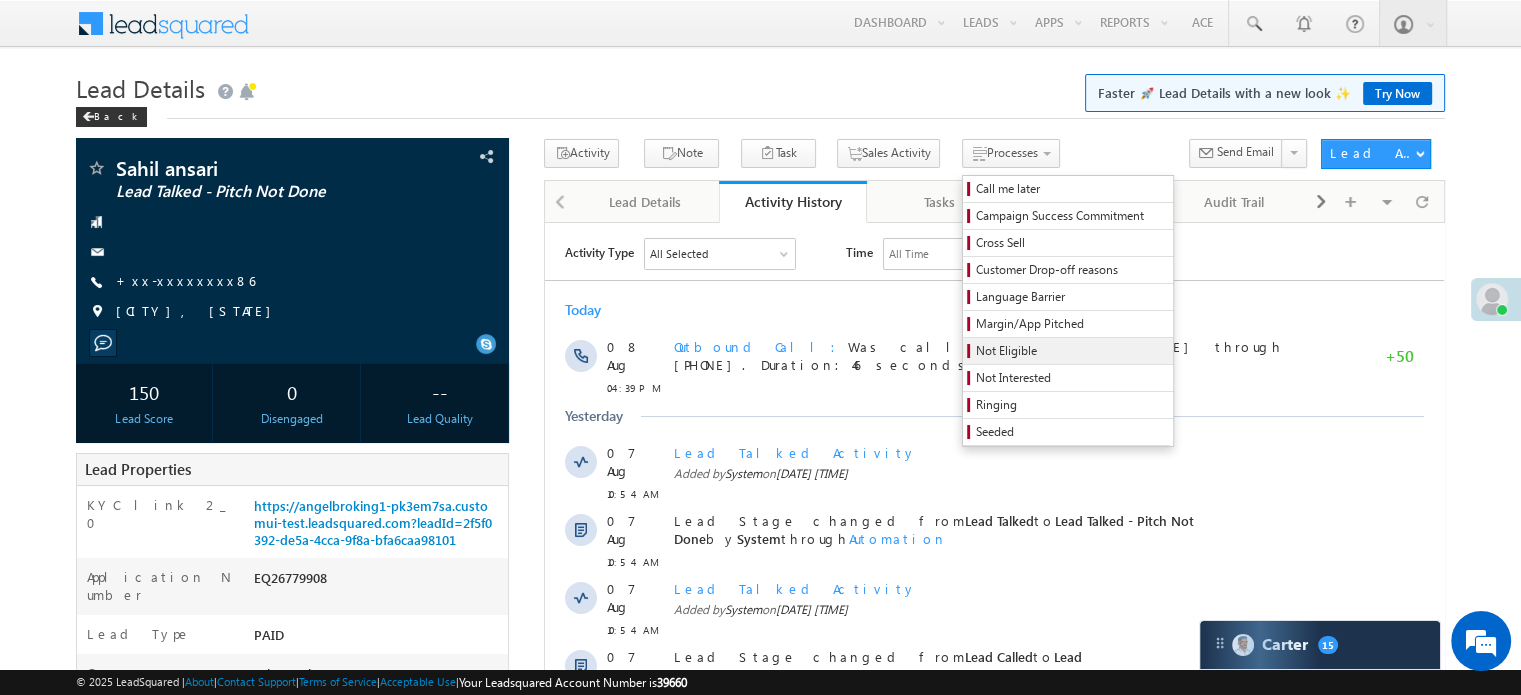 click on "Not Eligible" at bounding box center (1071, 351) 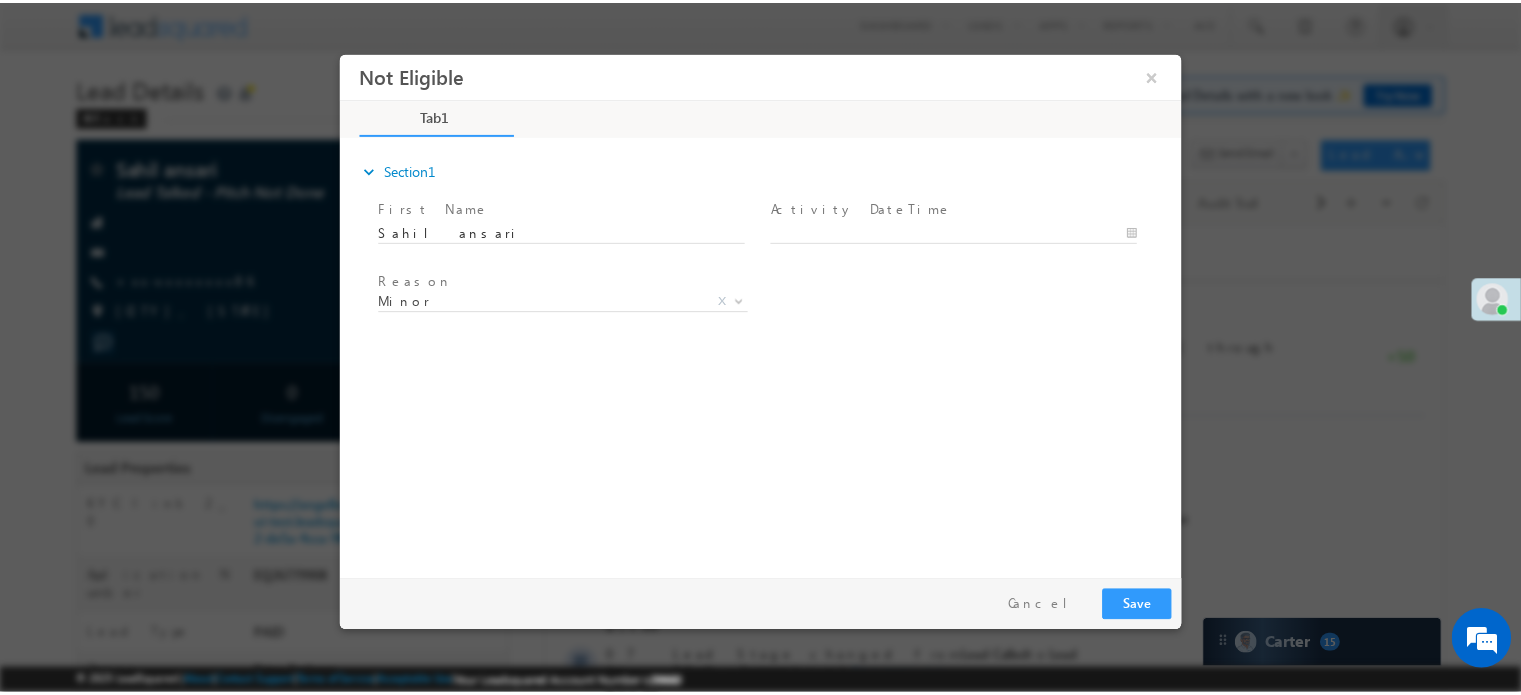 scroll, scrollTop: 0, scrollLeft: 0, axis: both 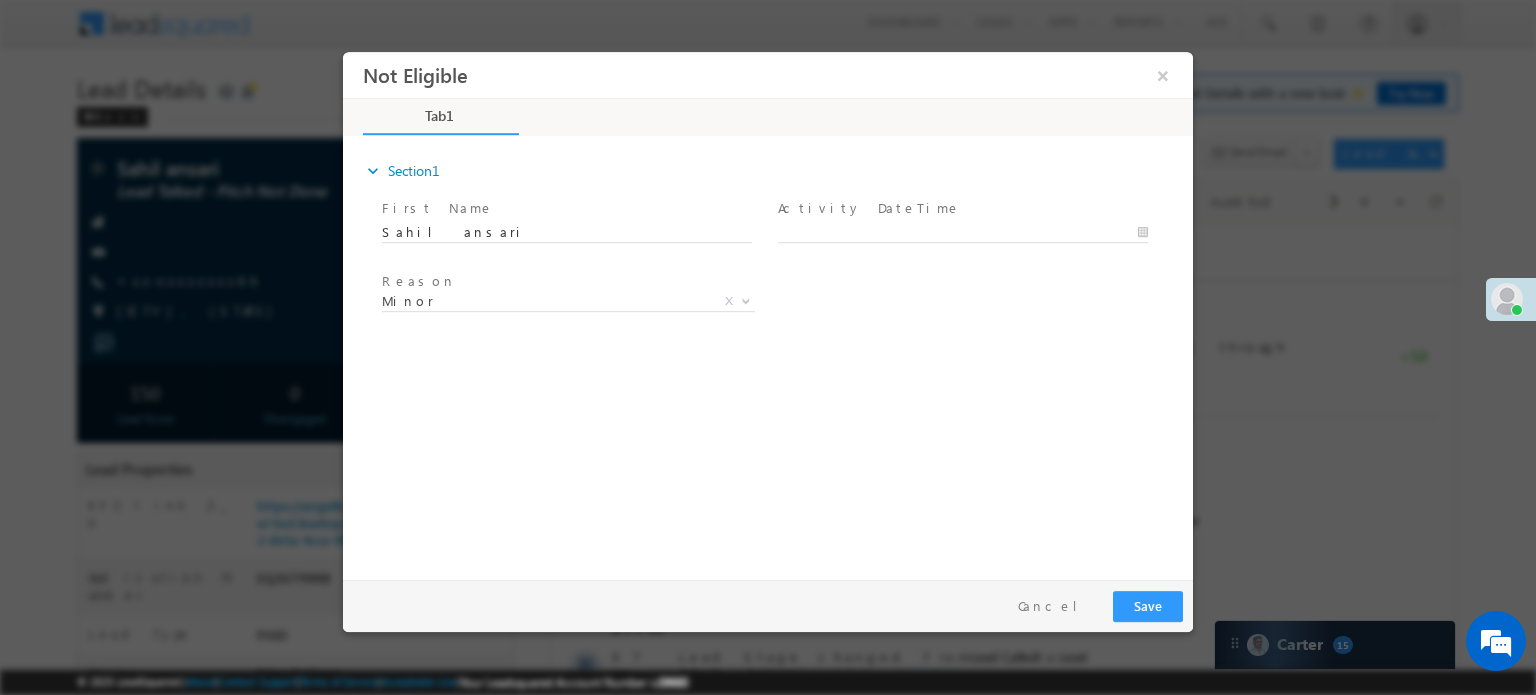 click at bounding box center [972, 232] 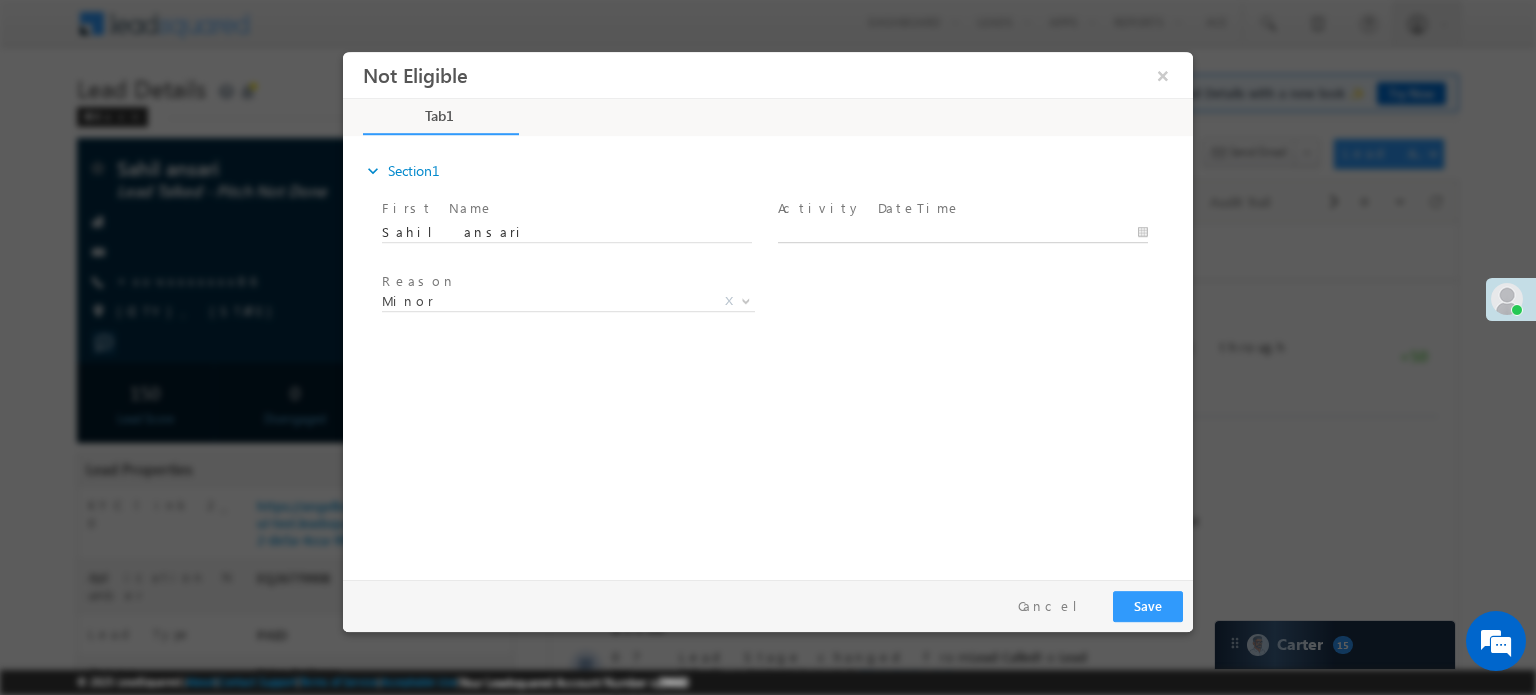 type on "[DATE] [TIME]" 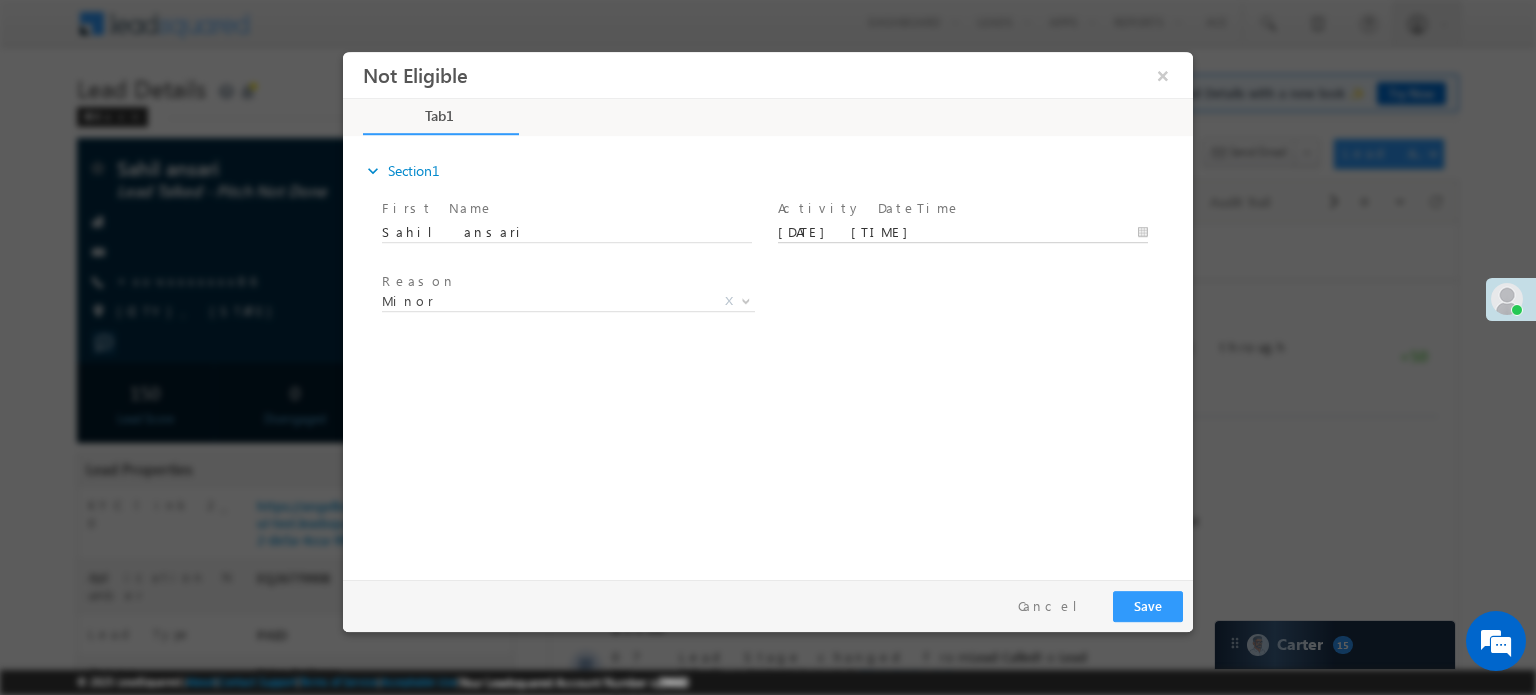 click on "[DATE] [TIME]" at bounding box center (963, 232) 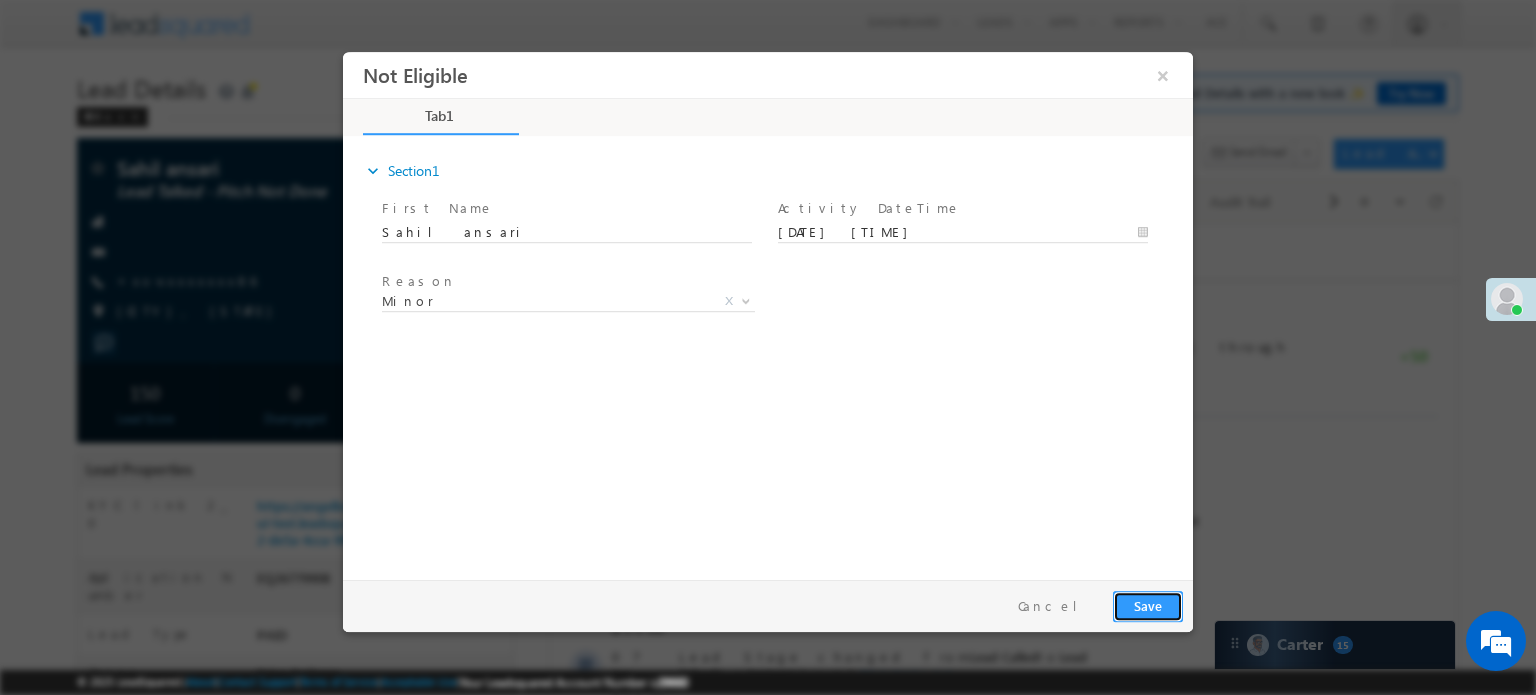 click on "Save" at bounding box center (1148, 605) 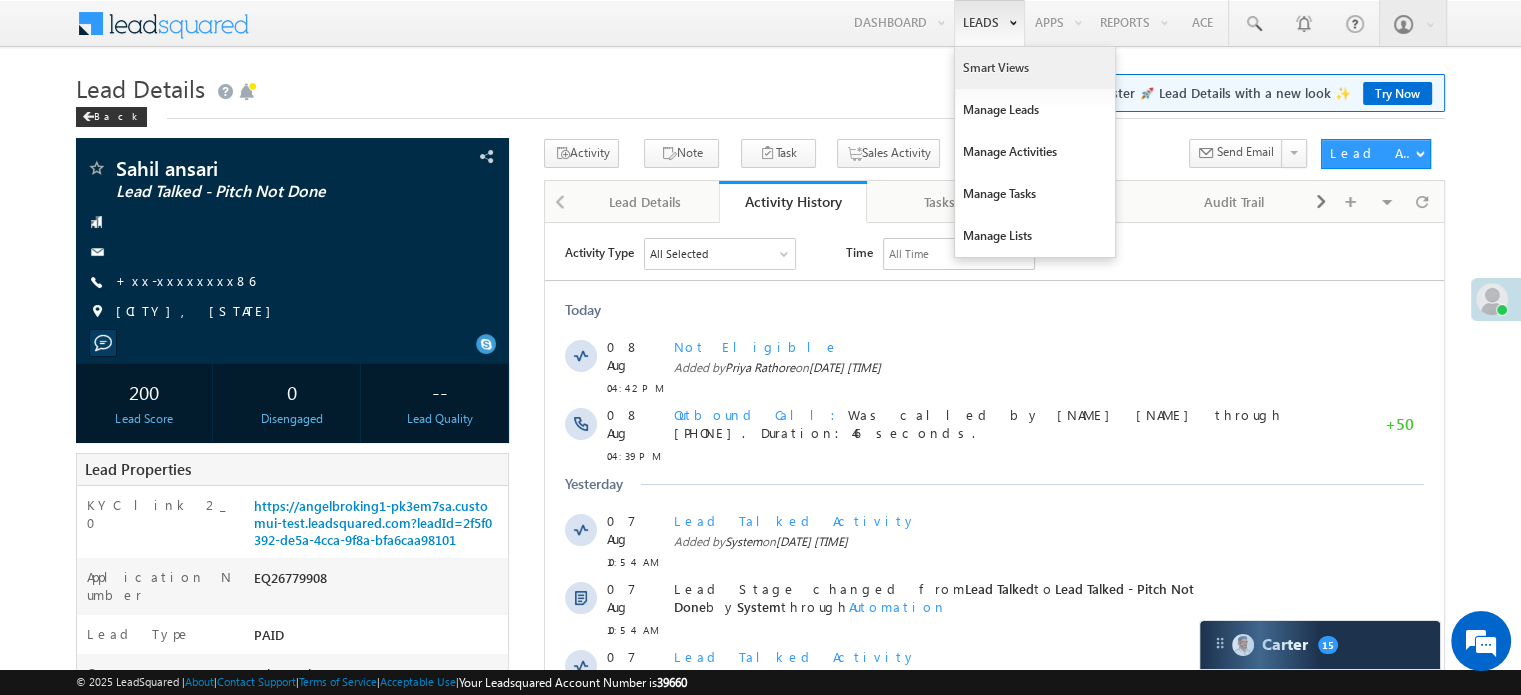 click on "Smart Views" at bounding box center (1035, 68) 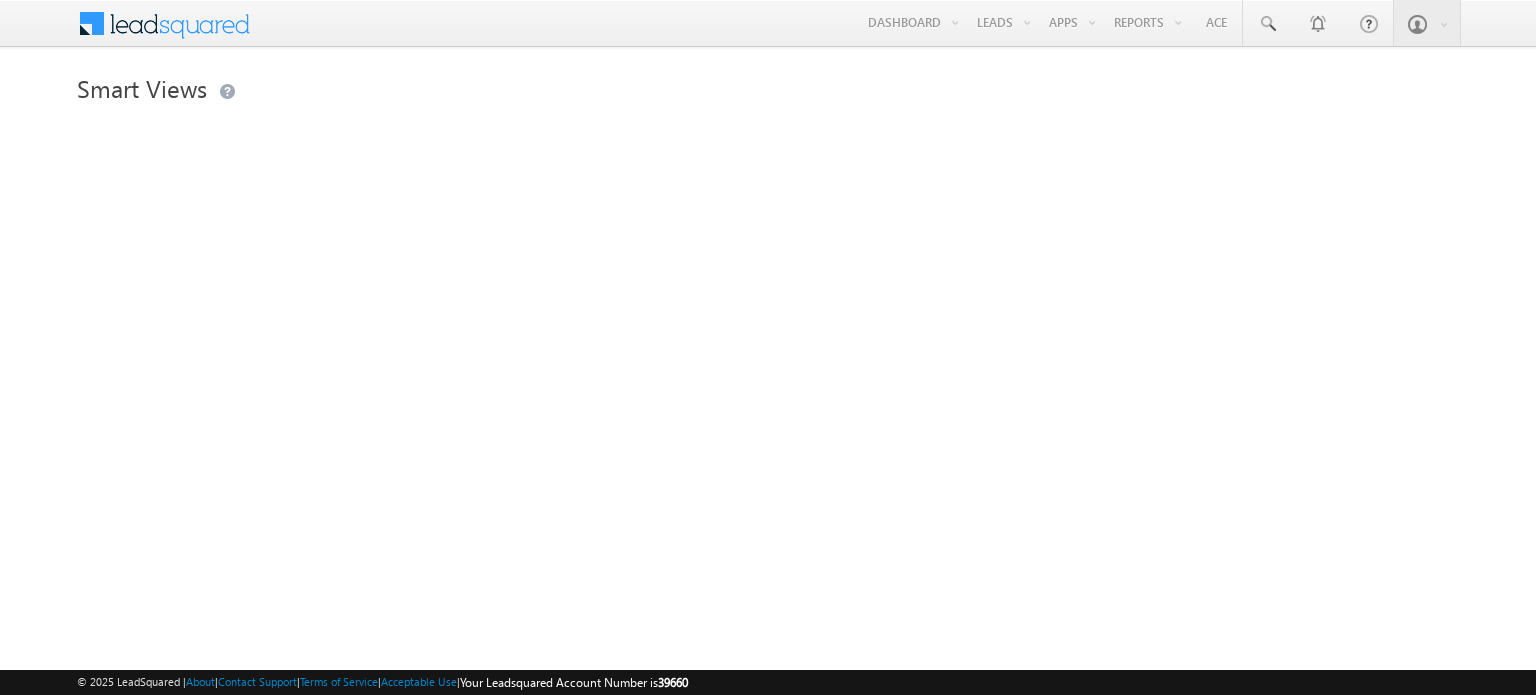 scroll, scrollTop: 0, scrollLeft: 0, axis: both 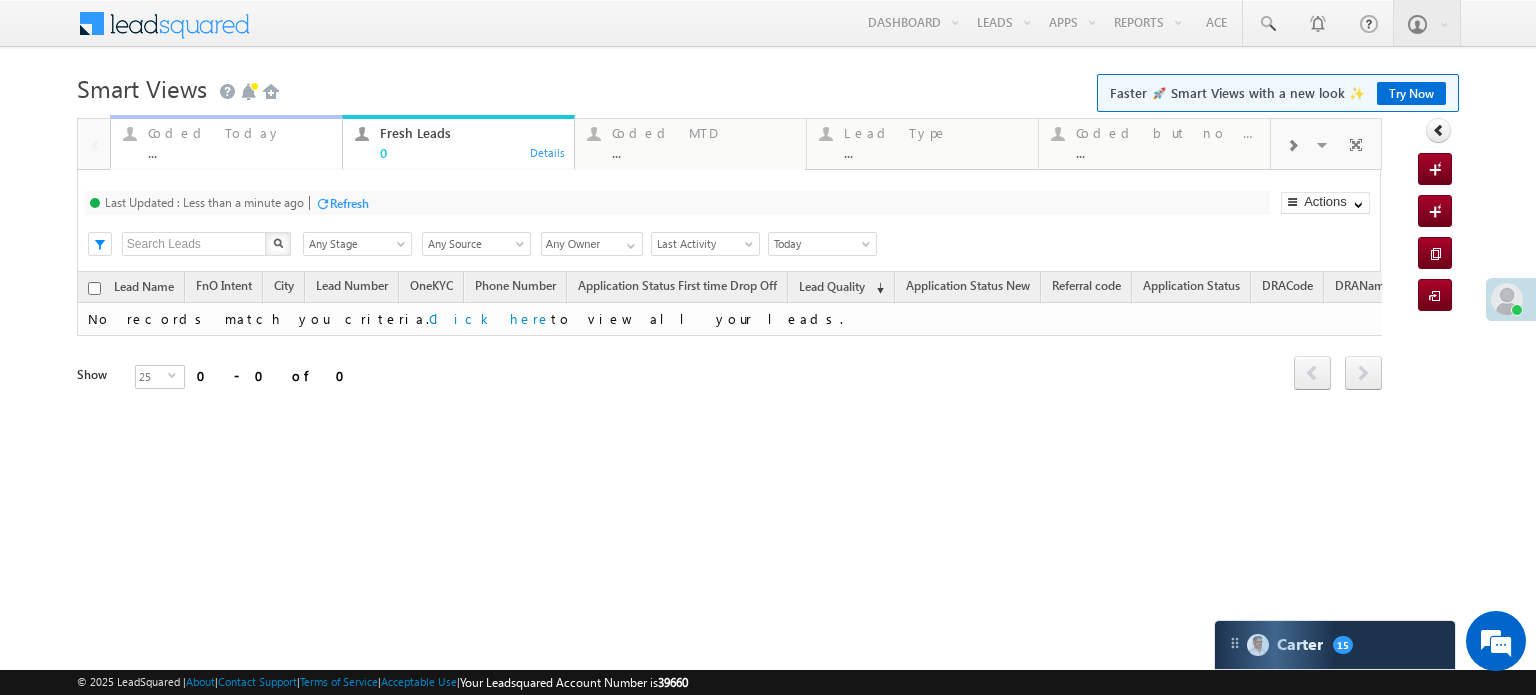 click on "Coded Today" at bounding box center (239, 133) 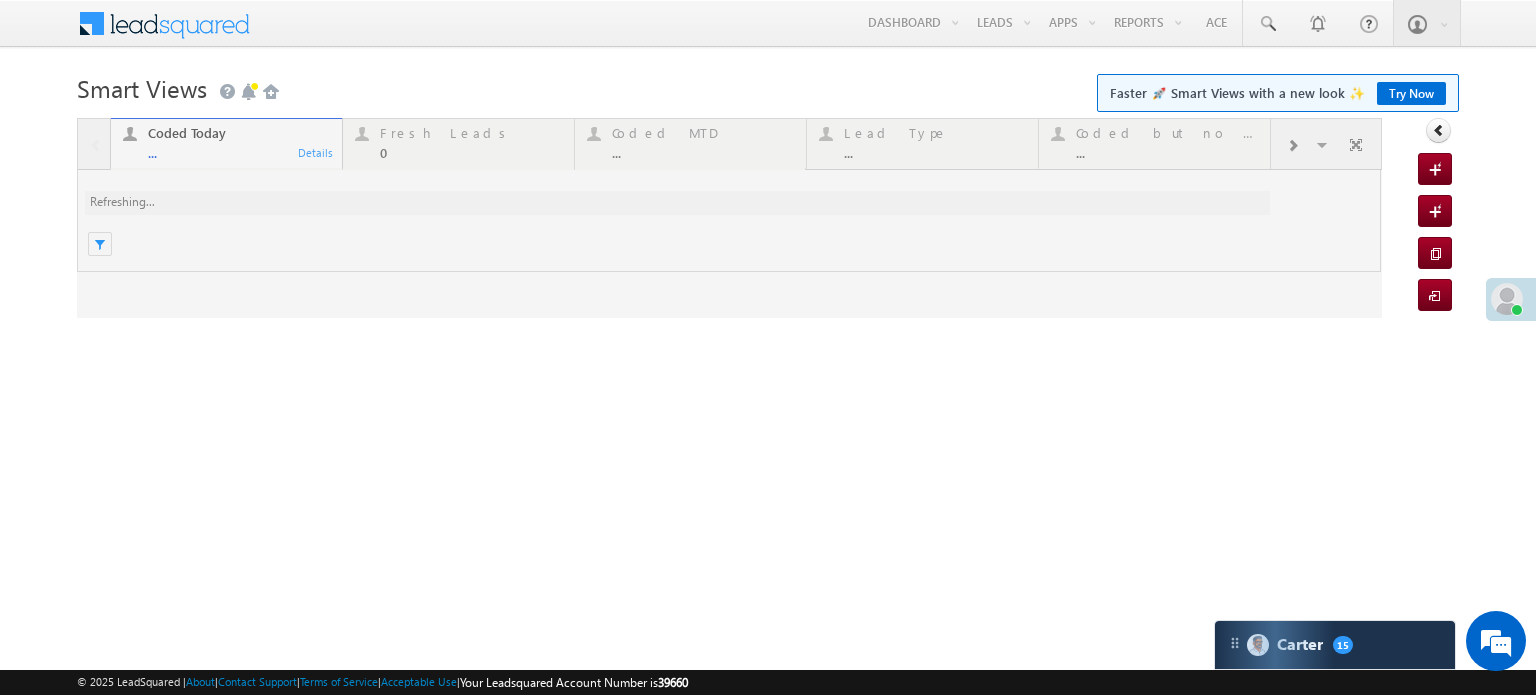 scroll, scrollTop: 0, scrollLeft: 0, axis: both 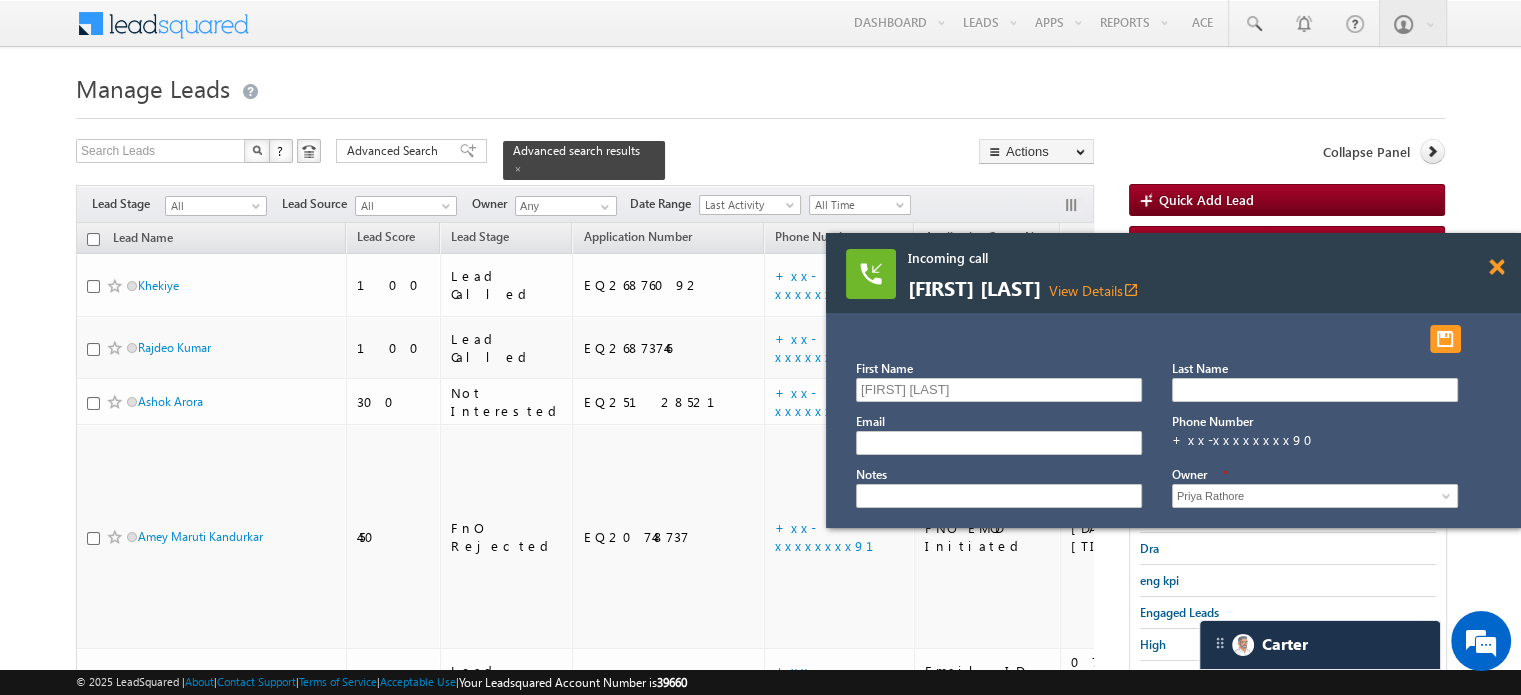 click at bounding box center [1496, 267] 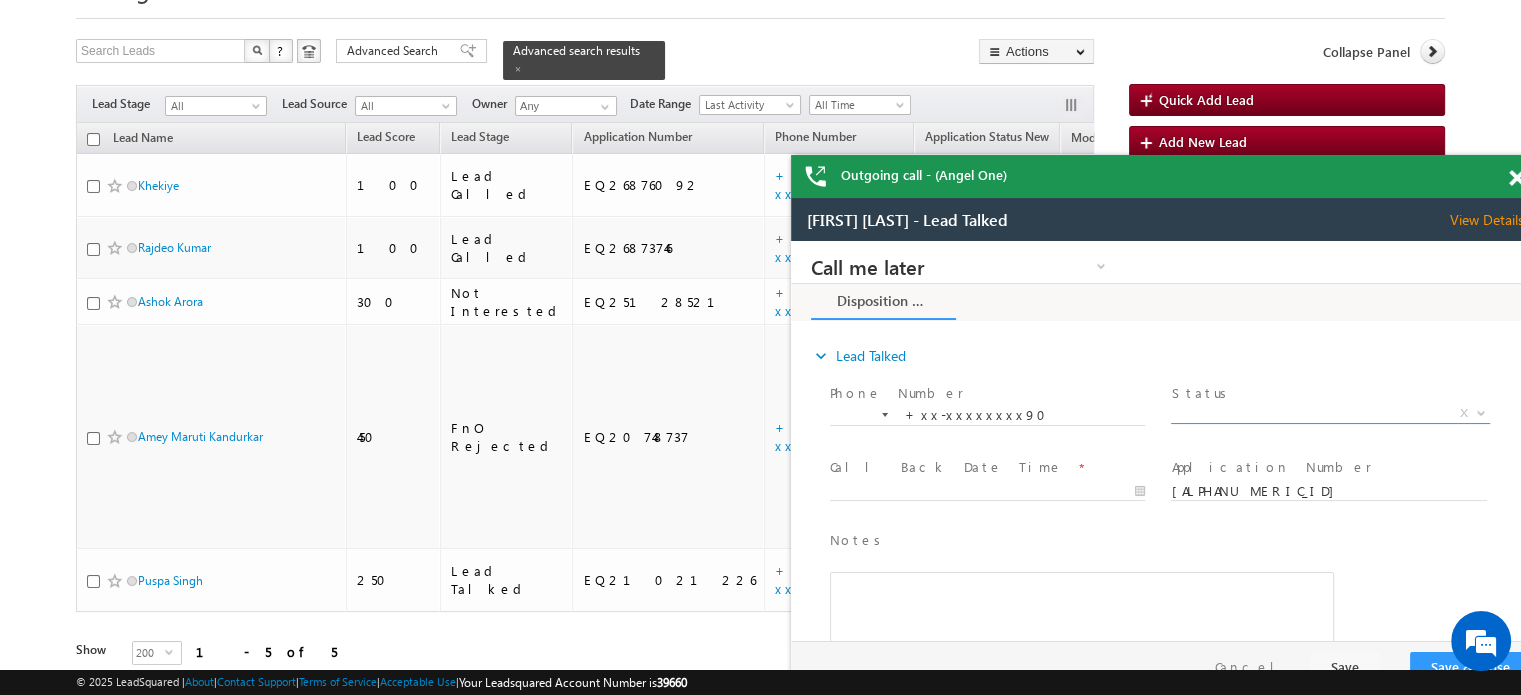 scroll, scrollTop: 0, scrollLeft: 0, axis: both 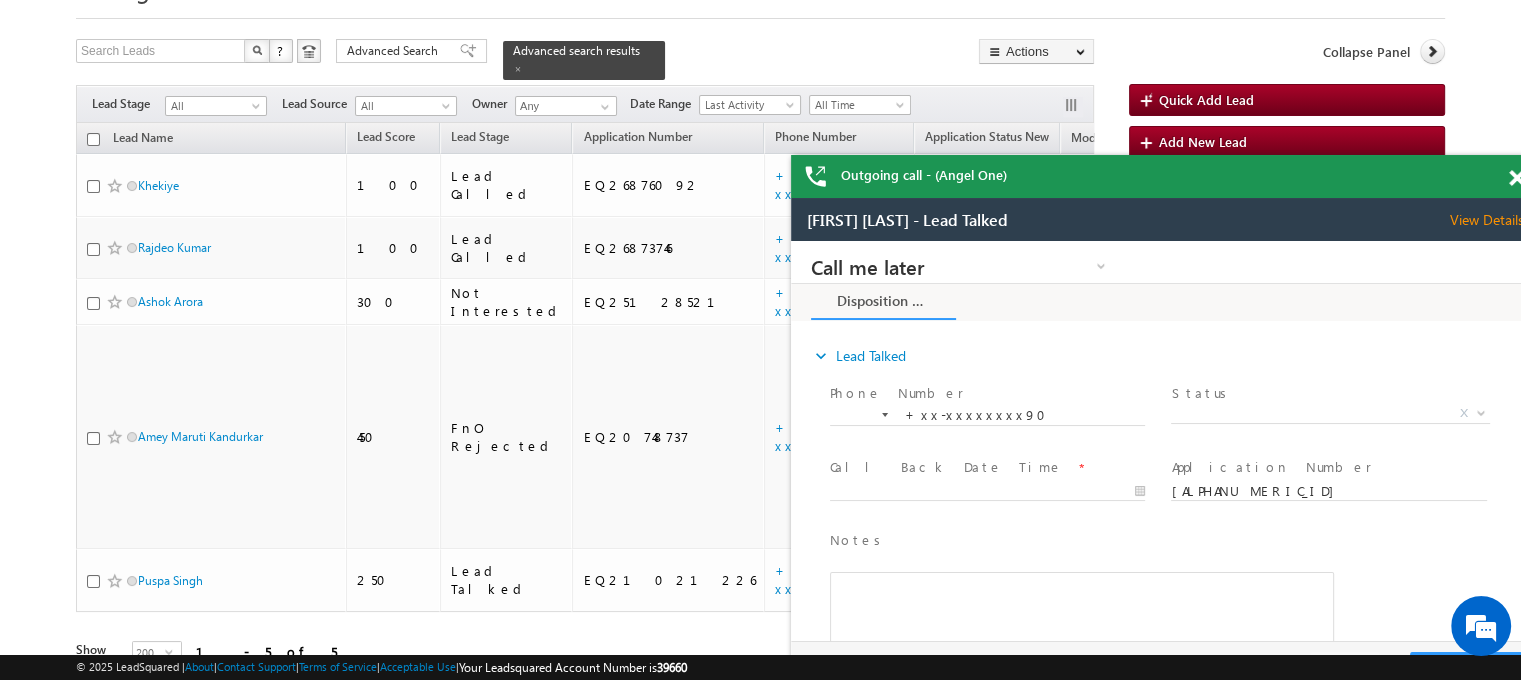 click at bounding box center (1516, 178) 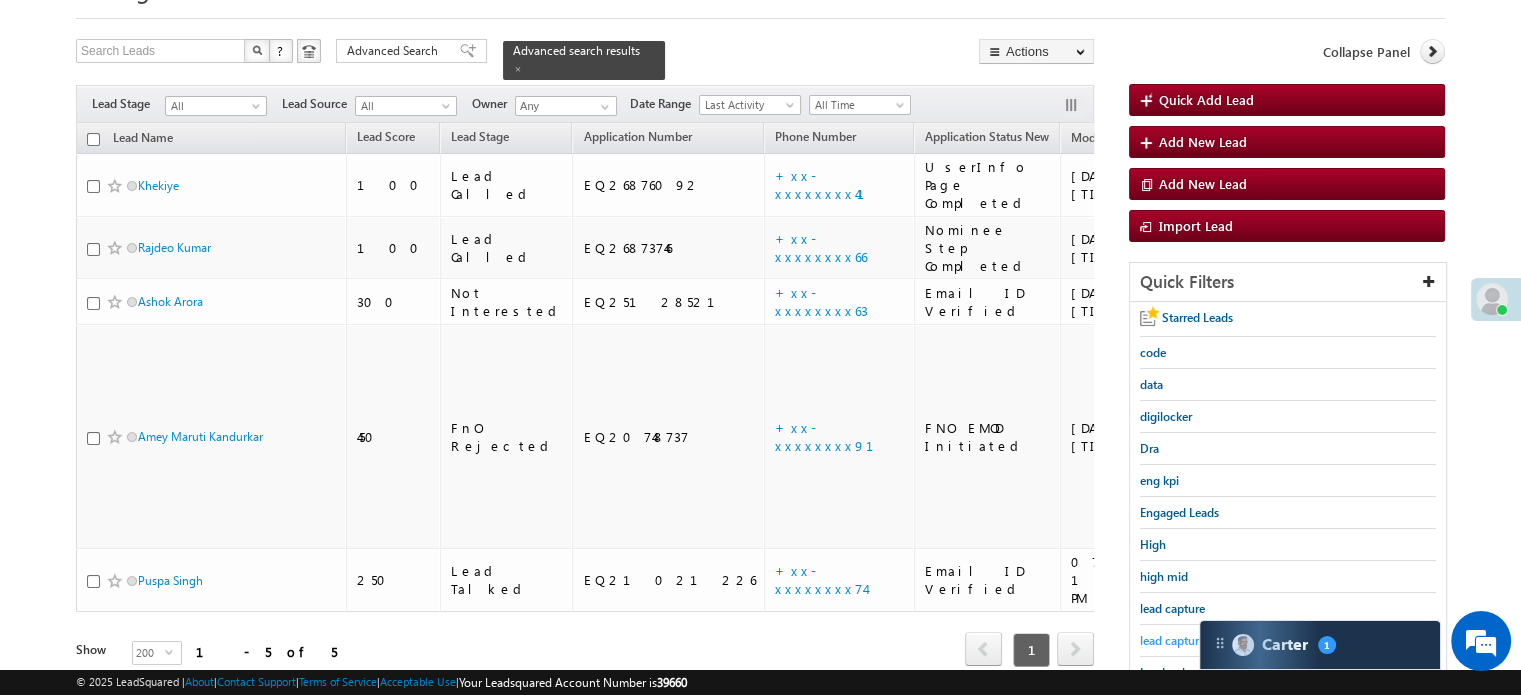 click on "lead capture new" at bounding box center (1185, 640) 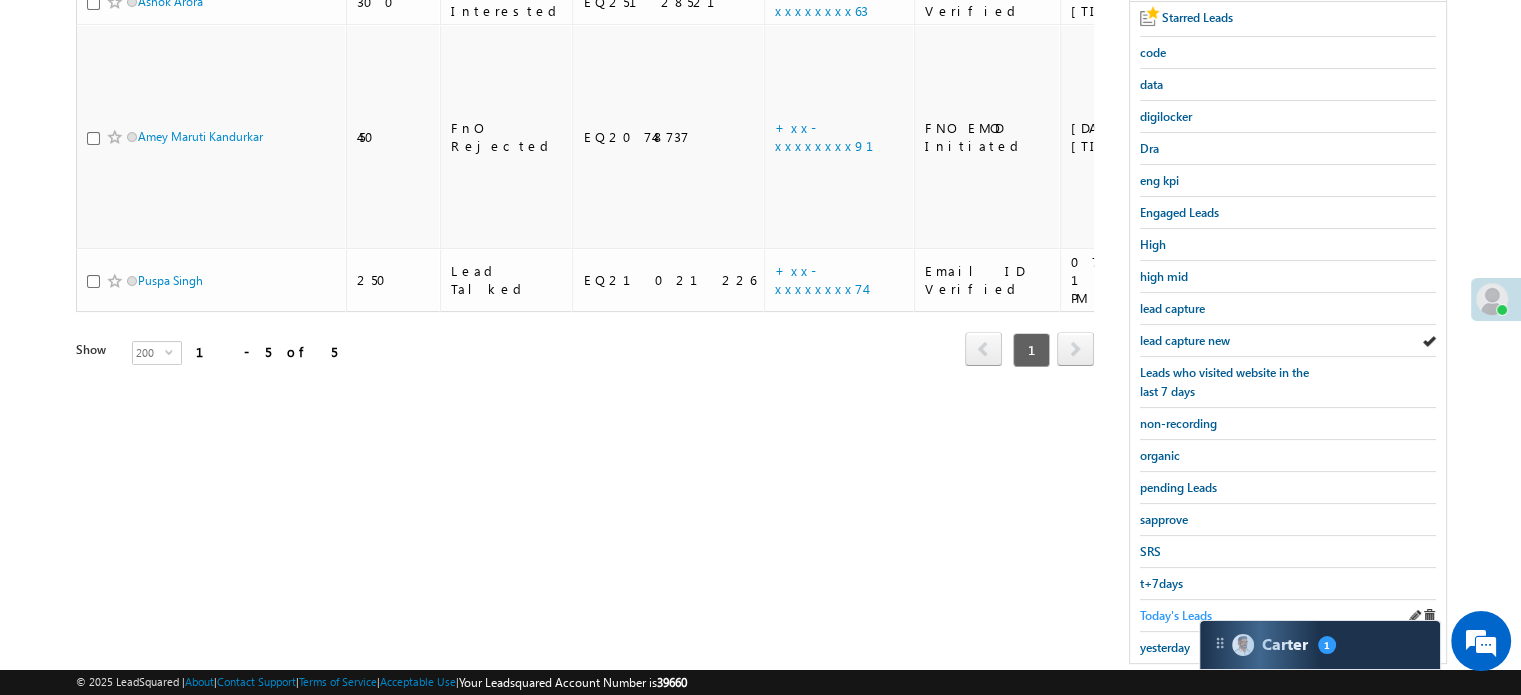 click on "Today's Leads" at bounding box center (1176, 615) 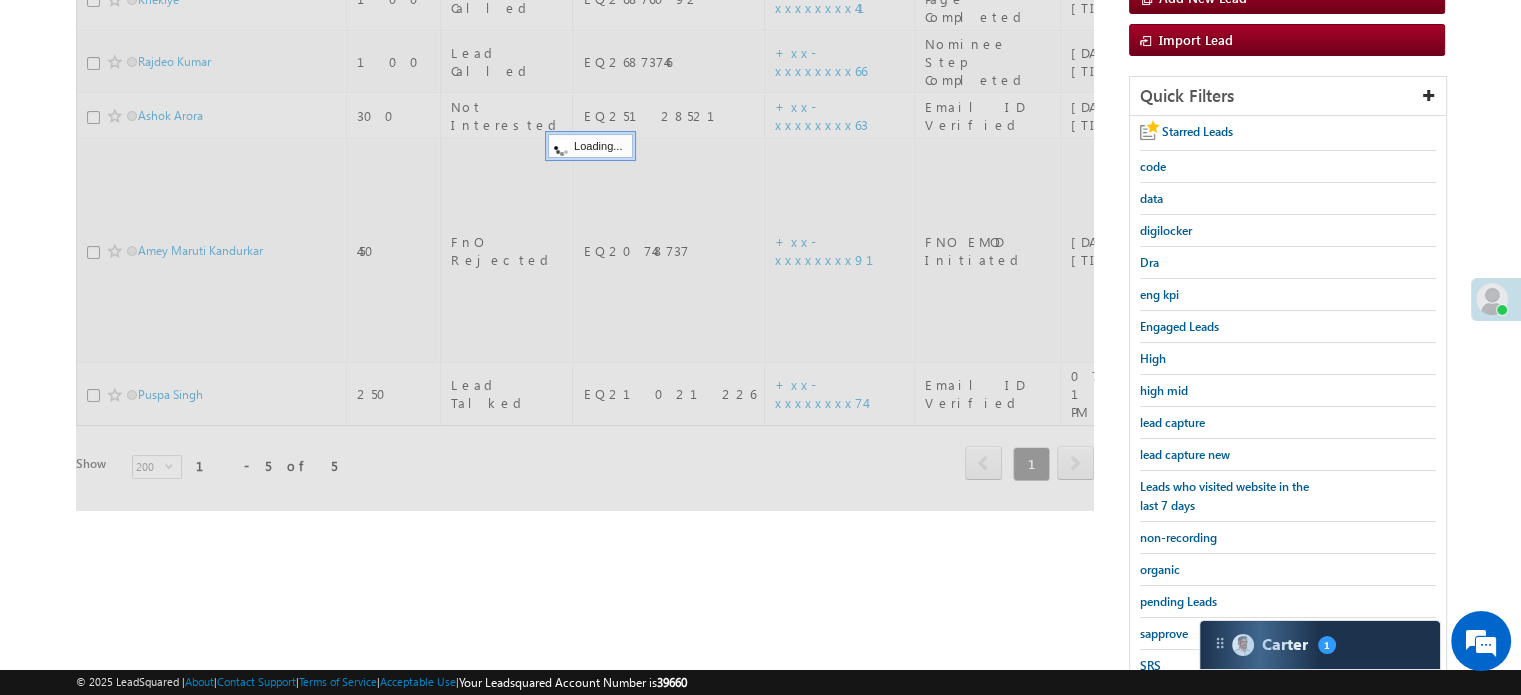 scroll, scrollTop: 200, scrollLeft: 0, axis: vertical 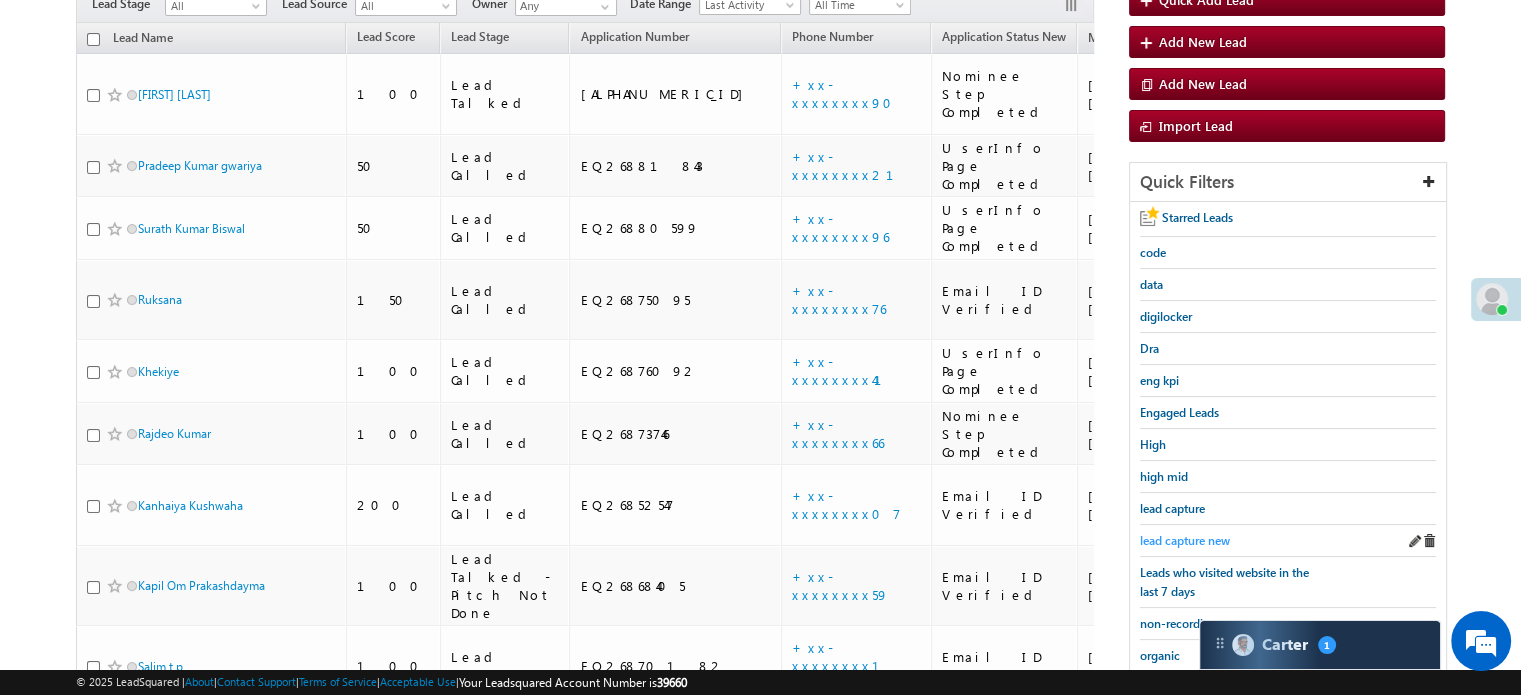 click on "lead capture new" at bounding box center (1185, 540) 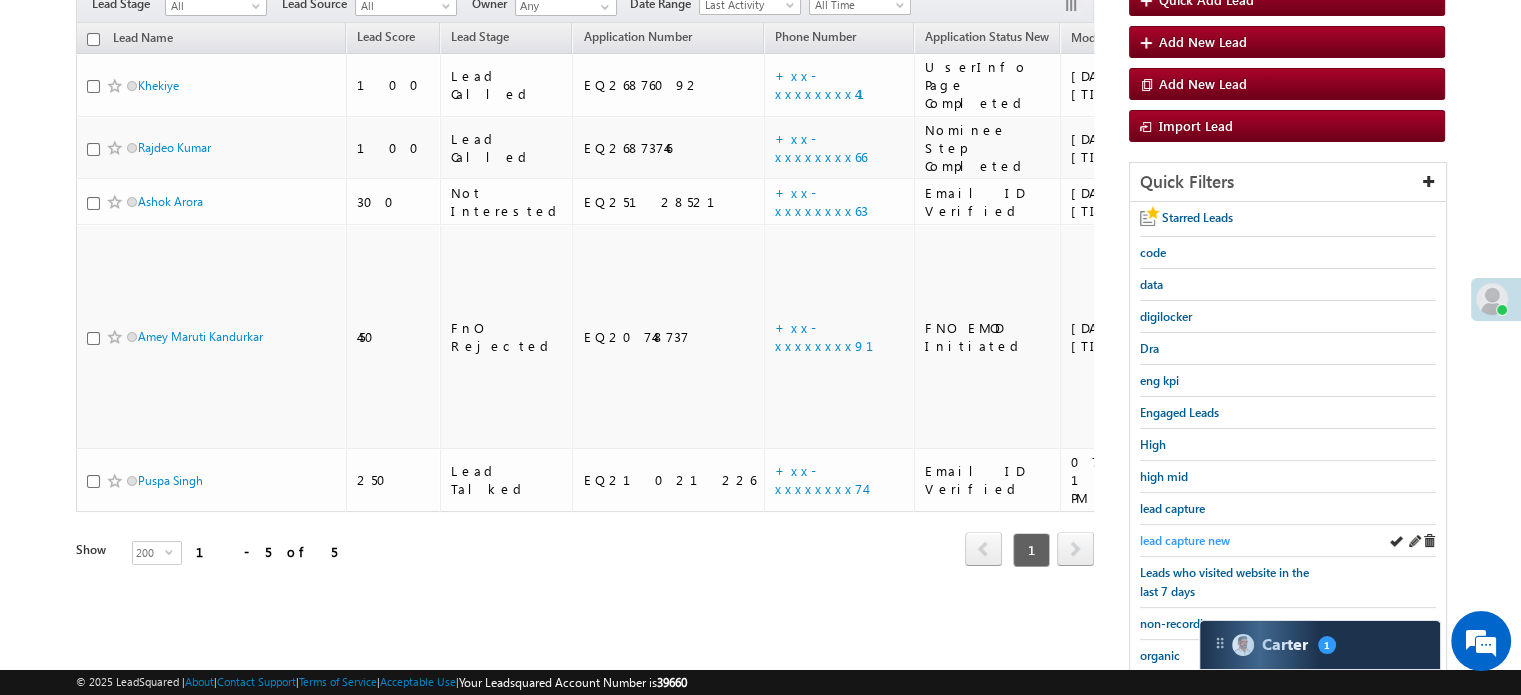click on "lead capture new" at bounding box center [1185, 540] 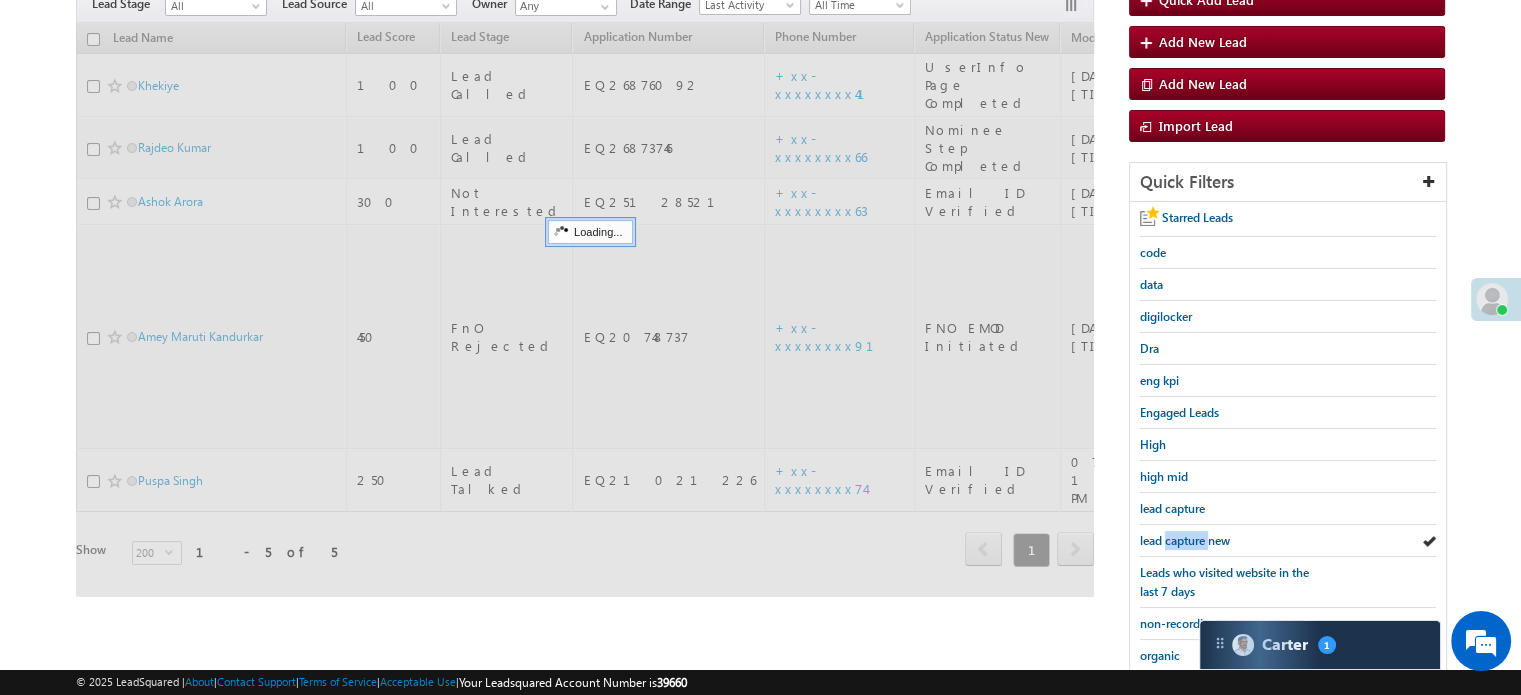 click on "lead capture new" at bounding box center (1185, 540) 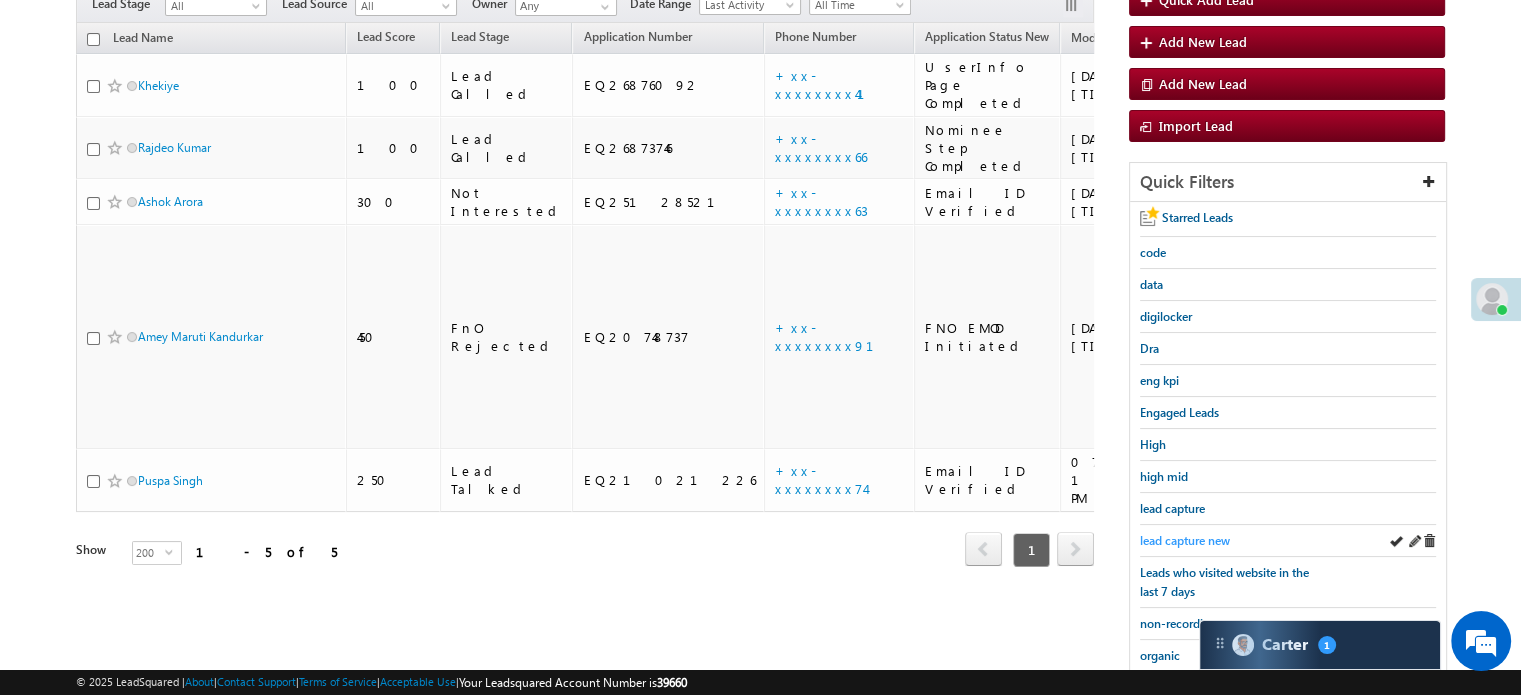 click on "lead capture new" at bounding box center [1185, 540] 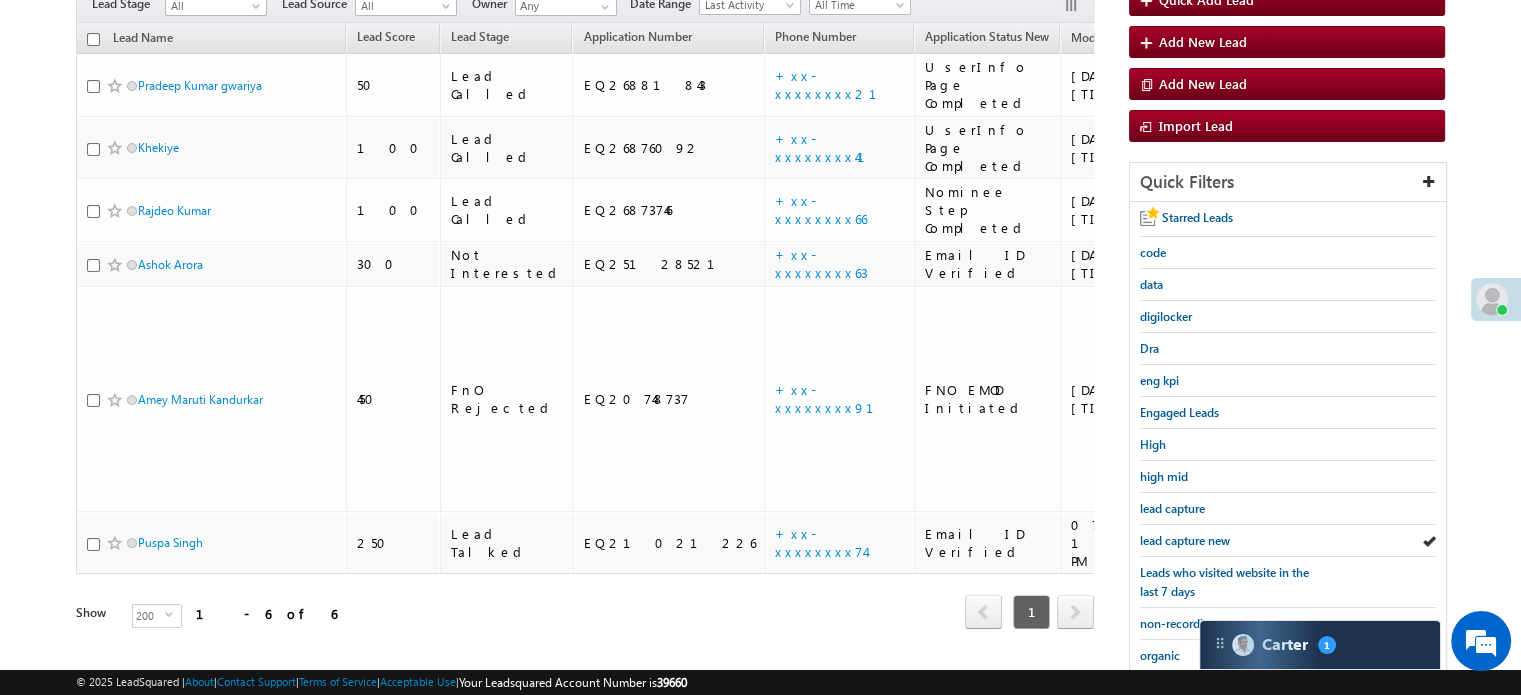 click on "lead capture new" at bounding box center (1185, 540) 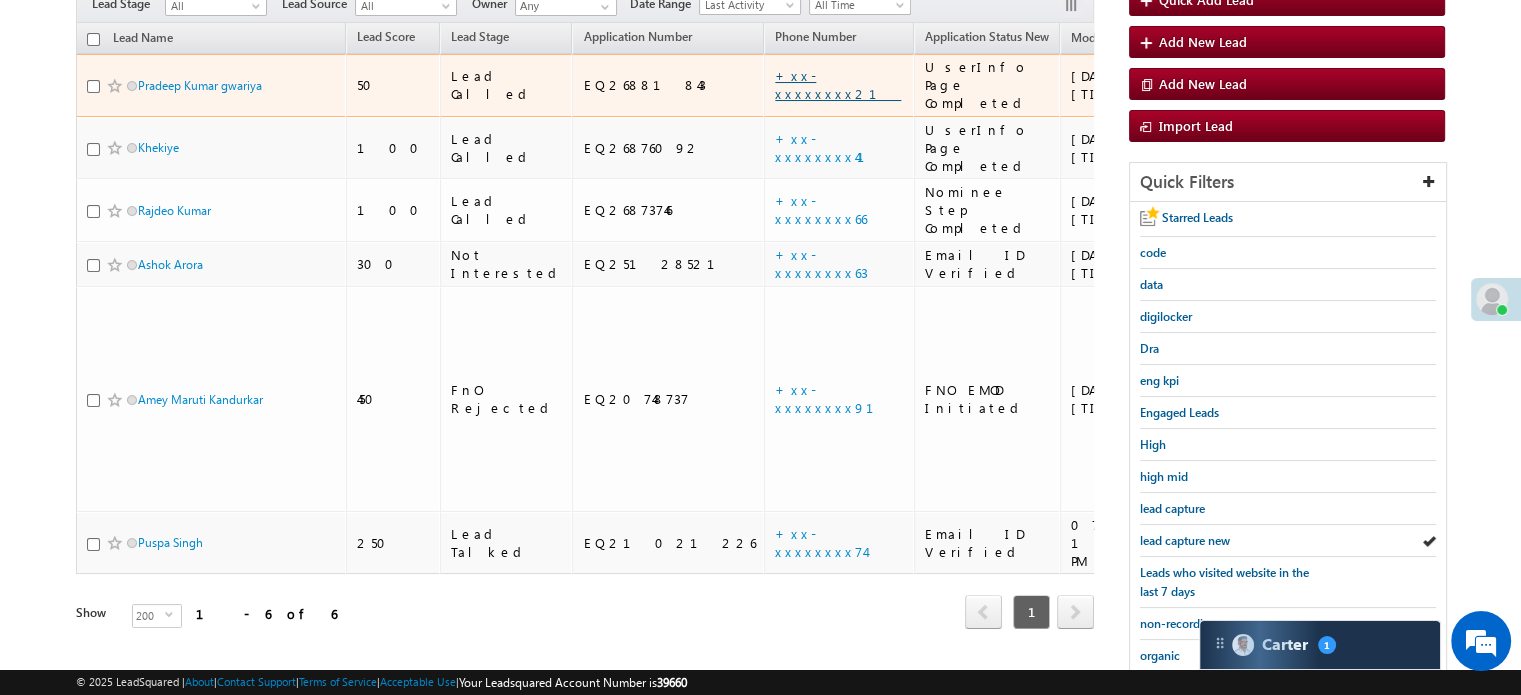 click on "+xx-xxxxxxxx21" at bounding box center (838, 84) 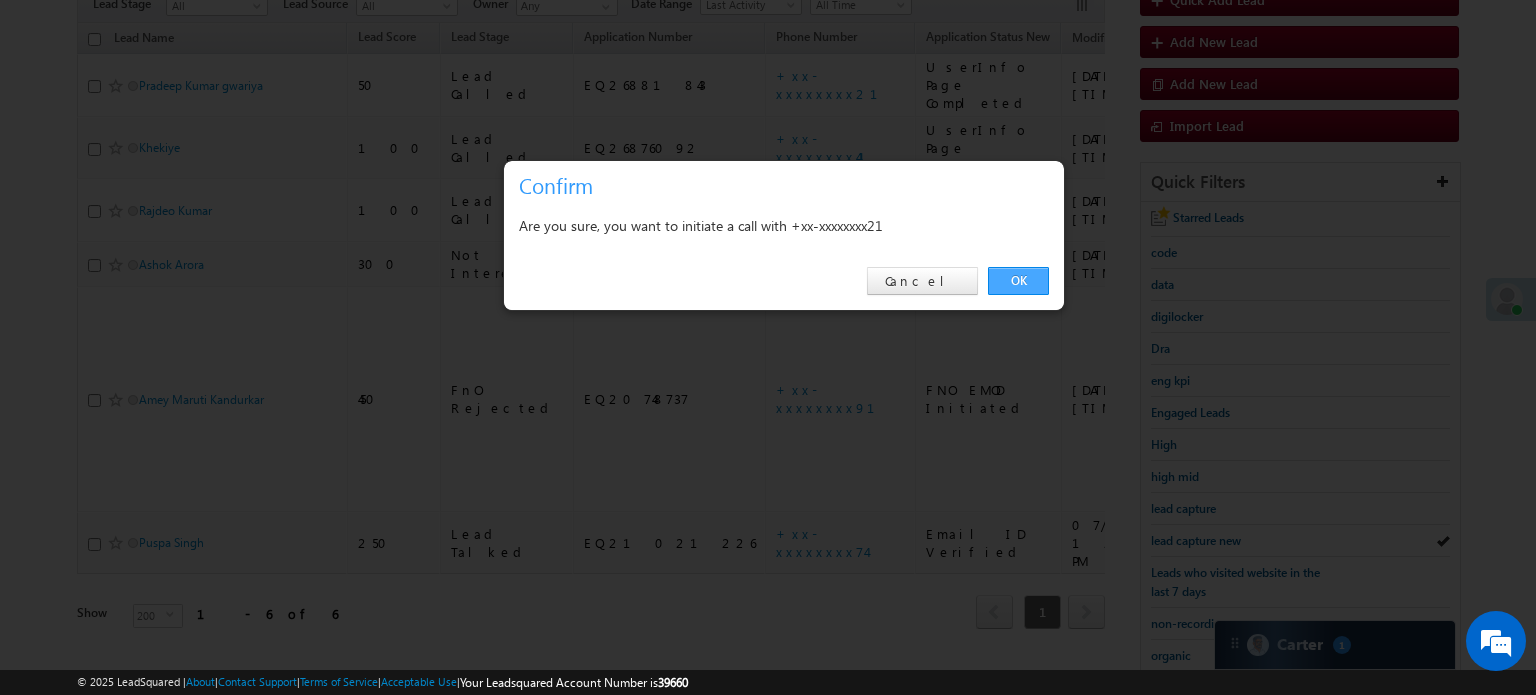 click on "OK" at bounding box center [1018, 281] 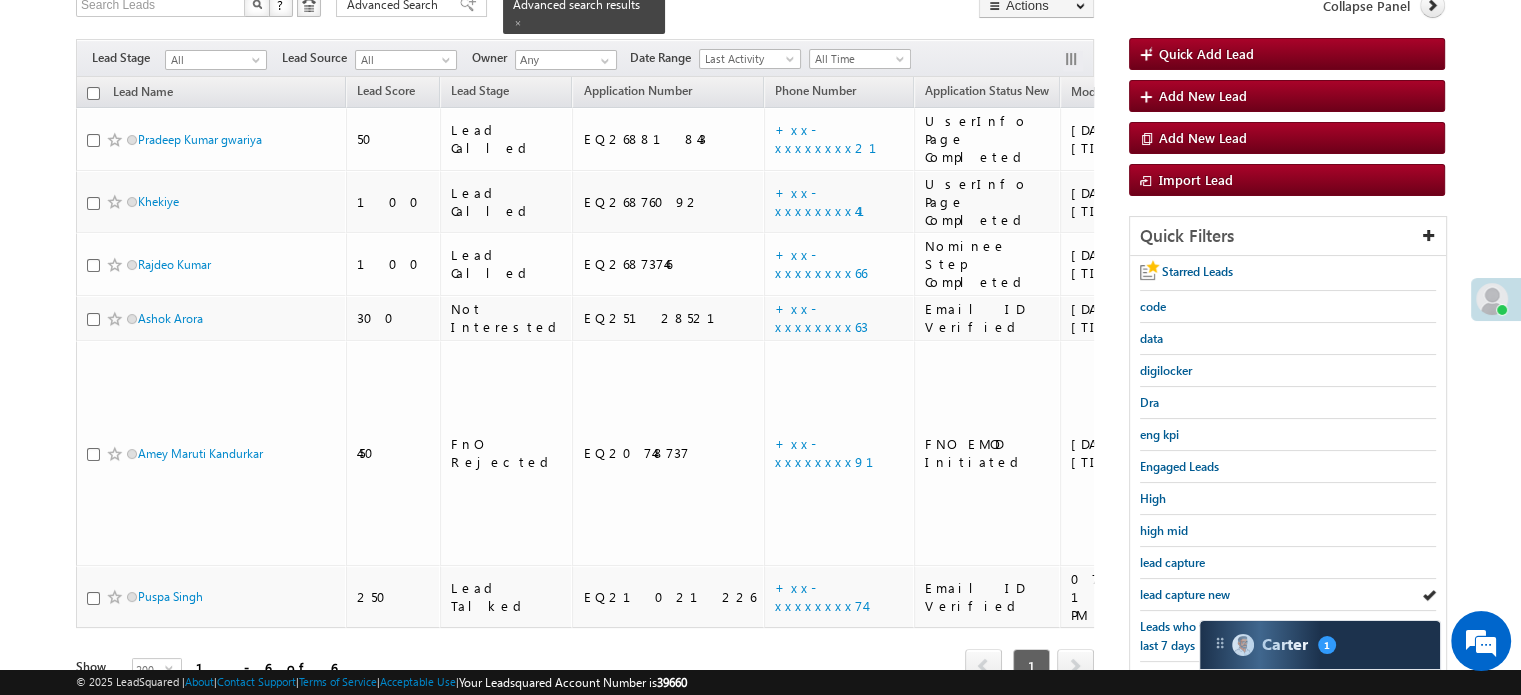 scroll, scrollTop: 253, scrollLeft: 0, axis: vertical 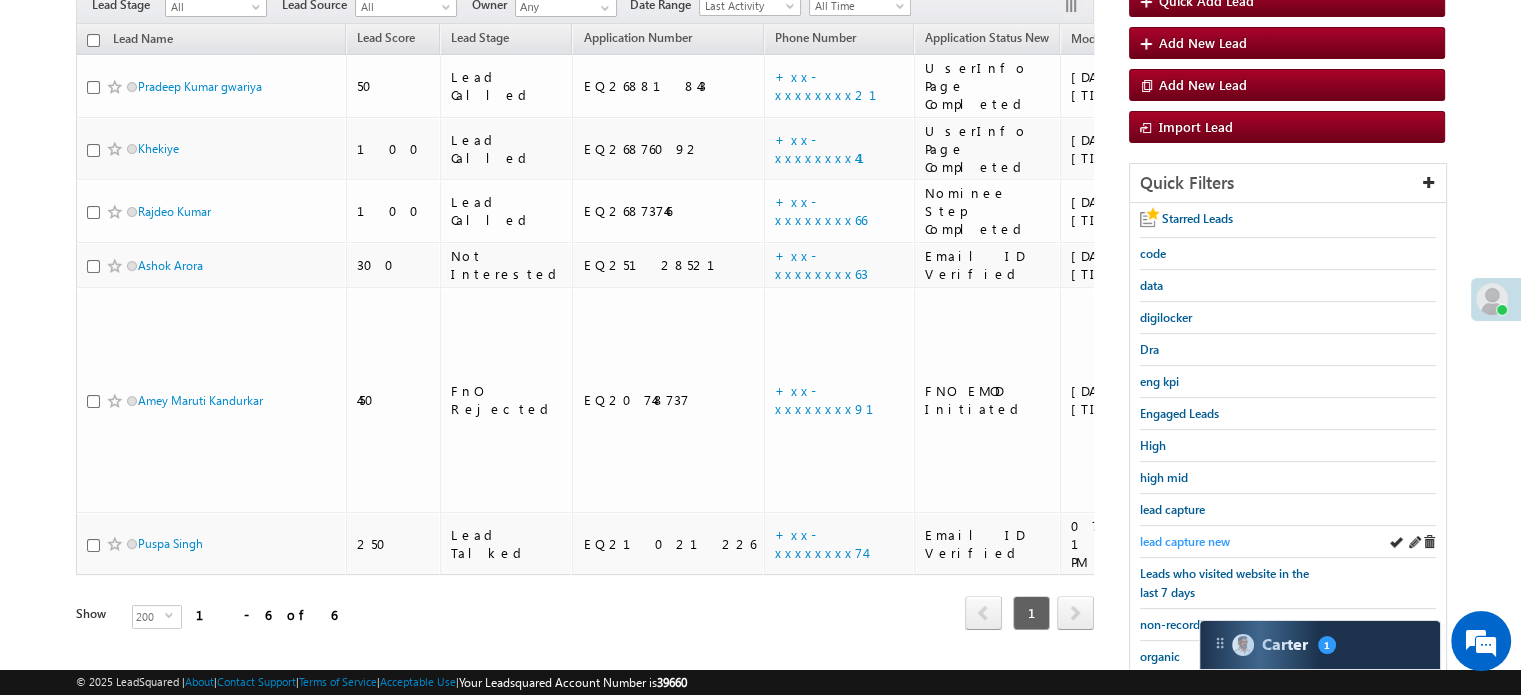 click on "lead capture new" at bounding box center [1185, 541] 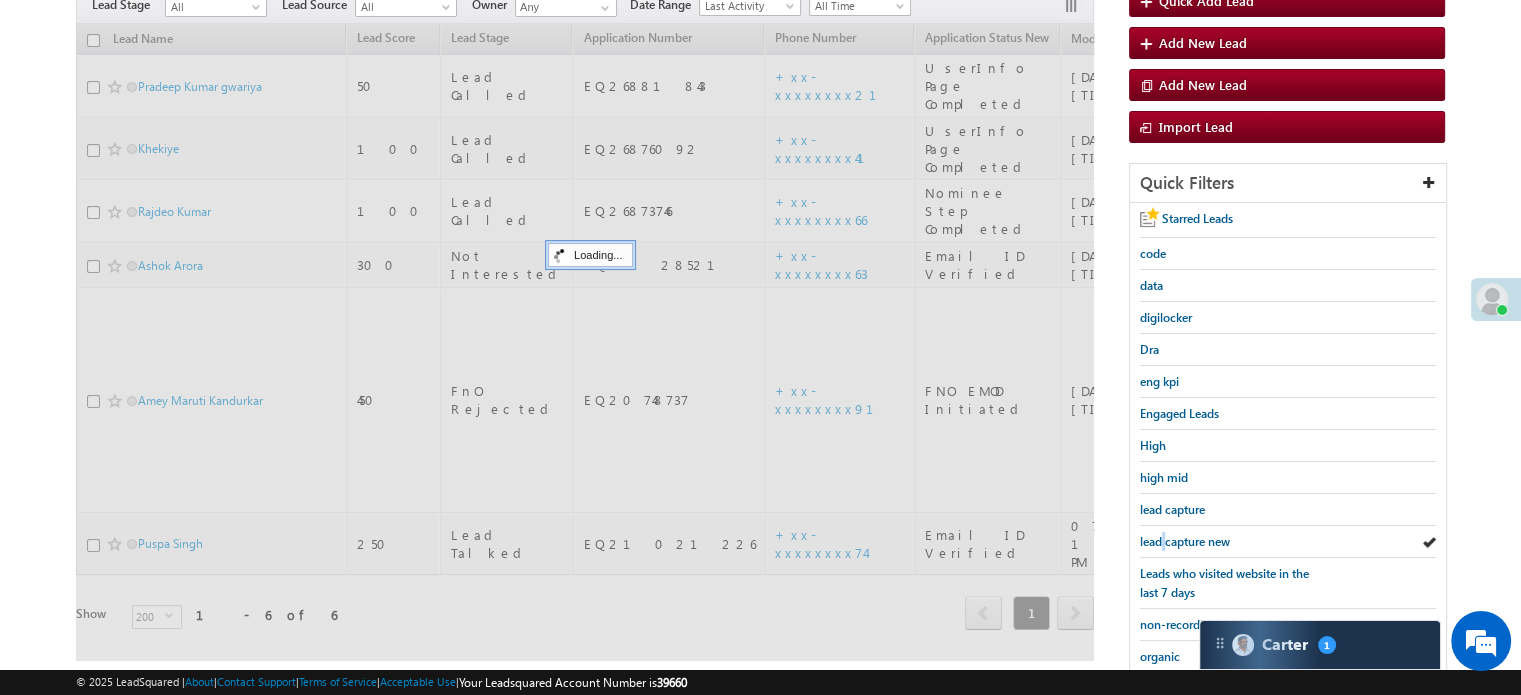 click on "lead capture new" at bounding box center (1185, 541) 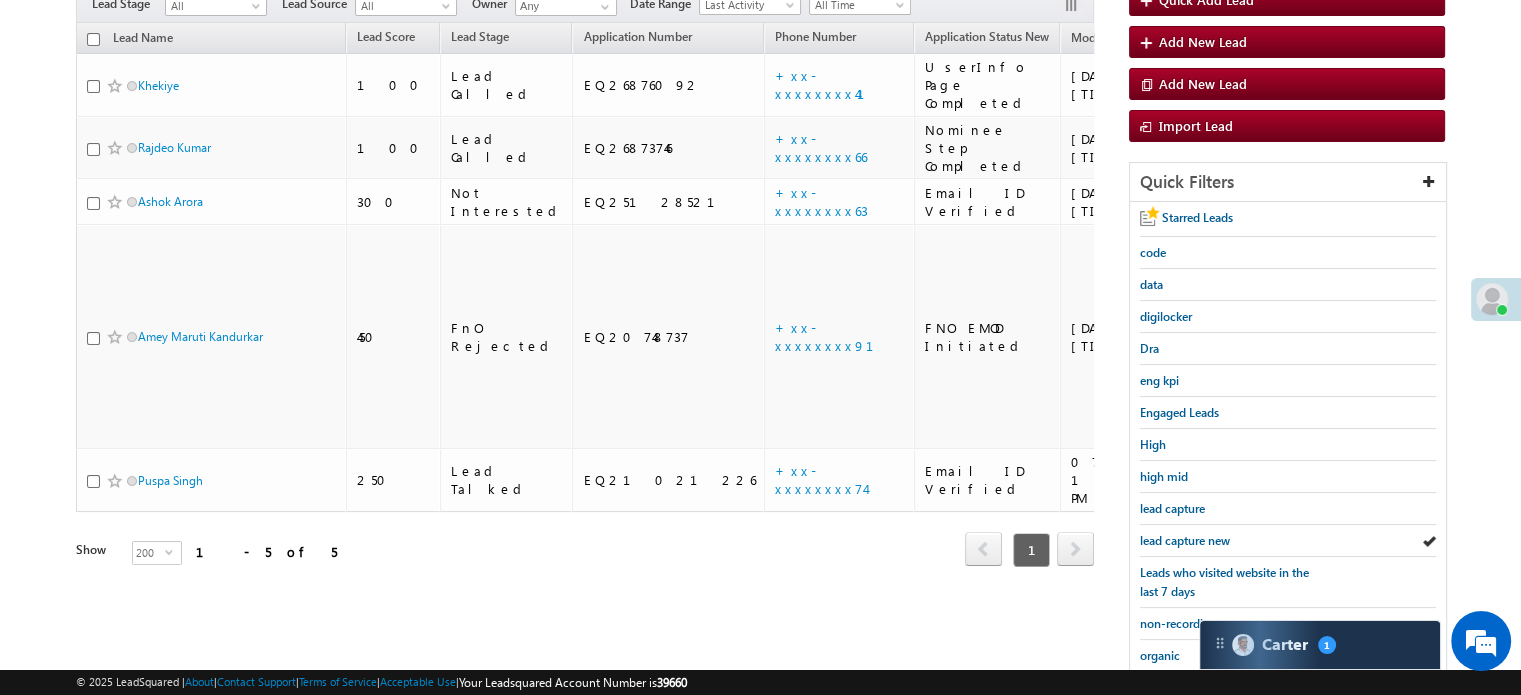 click on "lead capture new" at bounding box center (1185, 540) 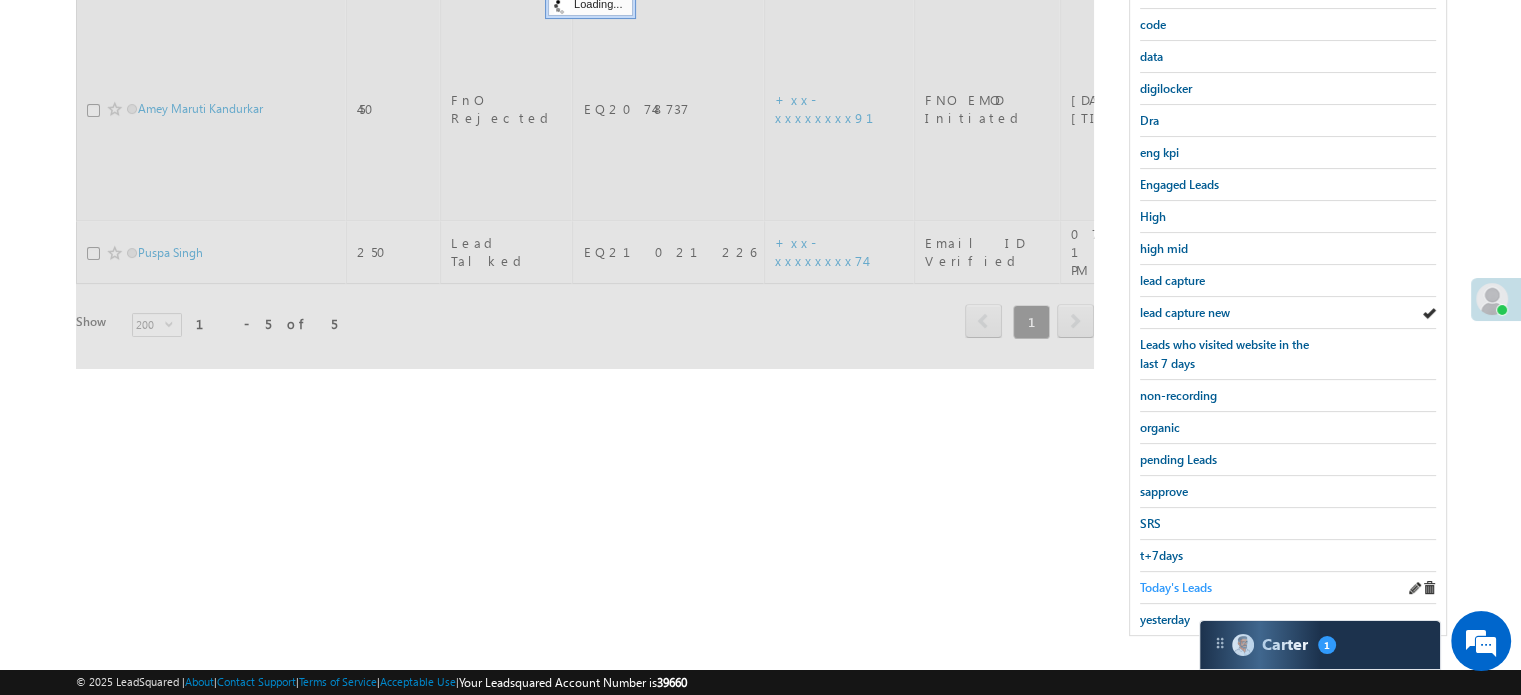 scroll, scrollTop: 429, scrollLeft: 0, axis: vertical 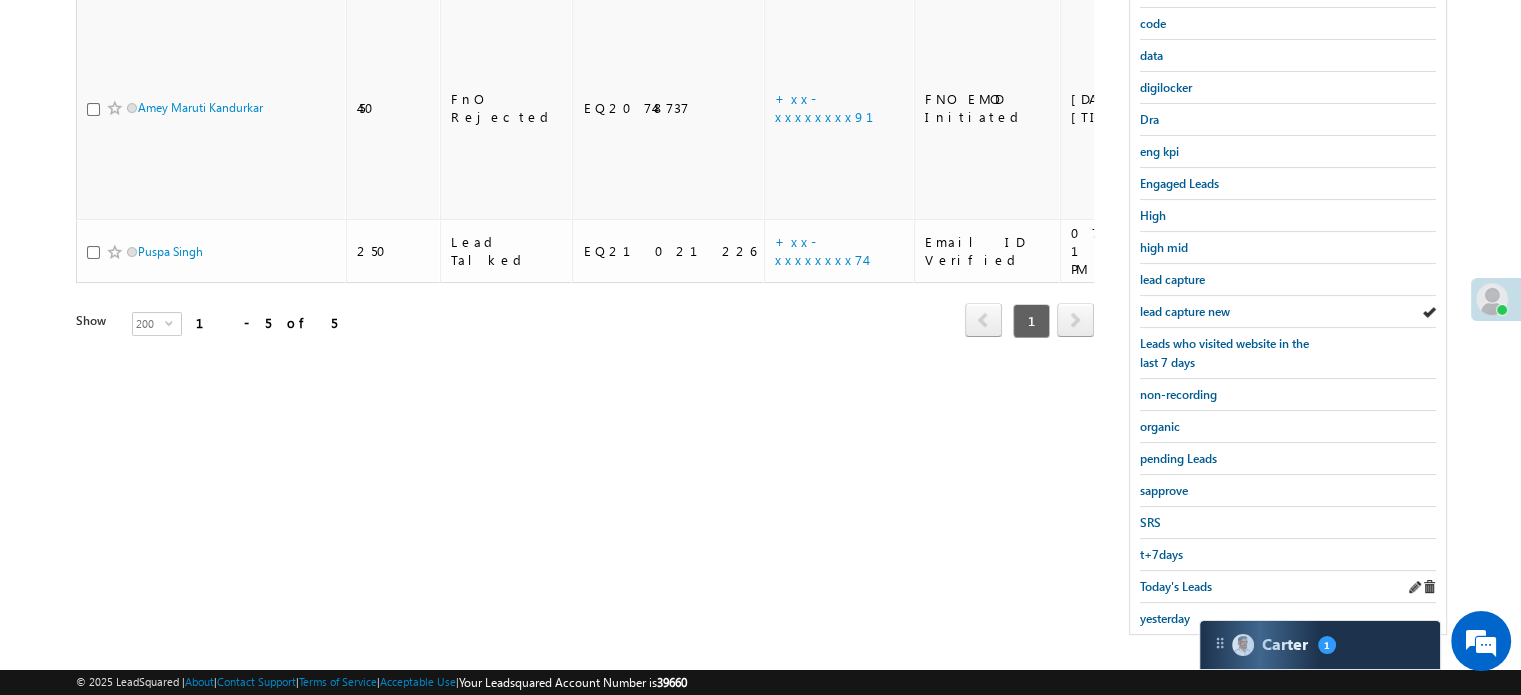 click on "Today's Leads" at bounding box center (1288, 587) 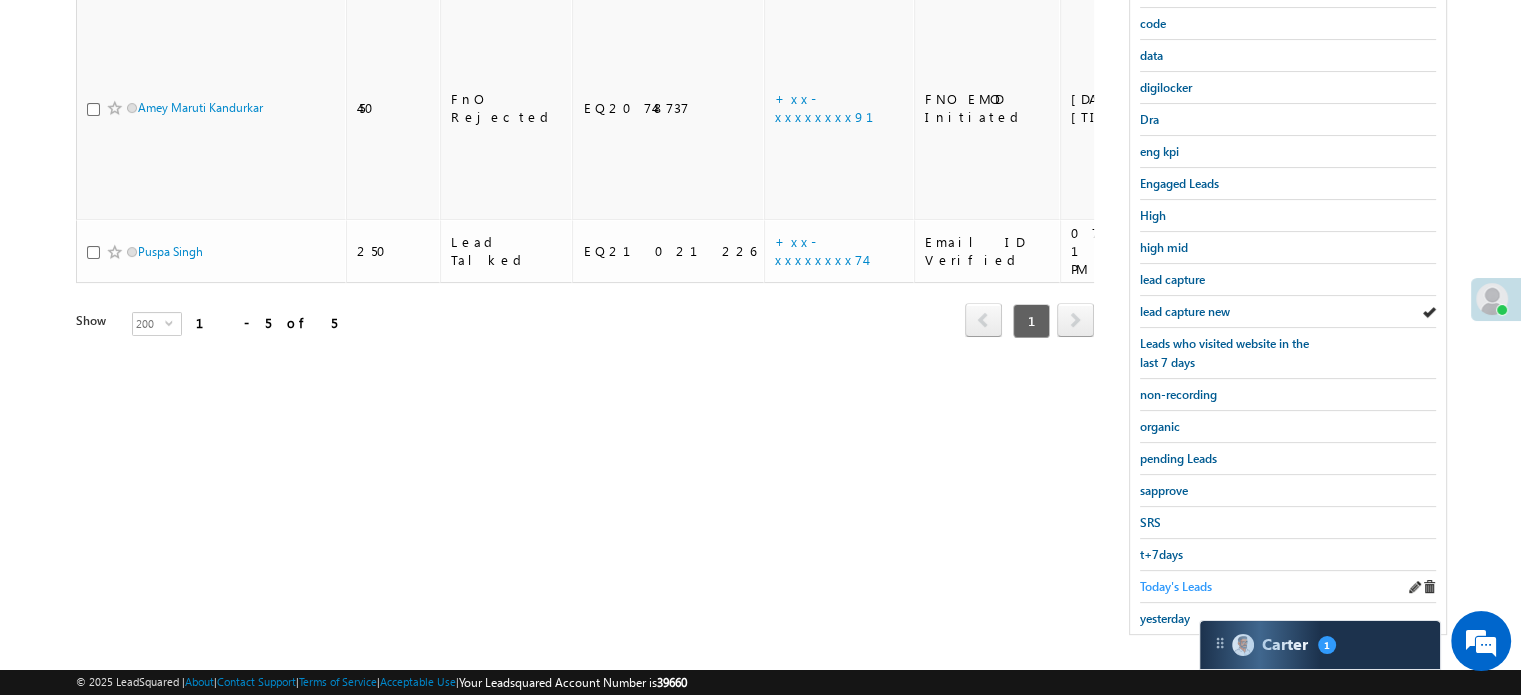 click on "Today's Leads" at bounding box center (1176, 586) 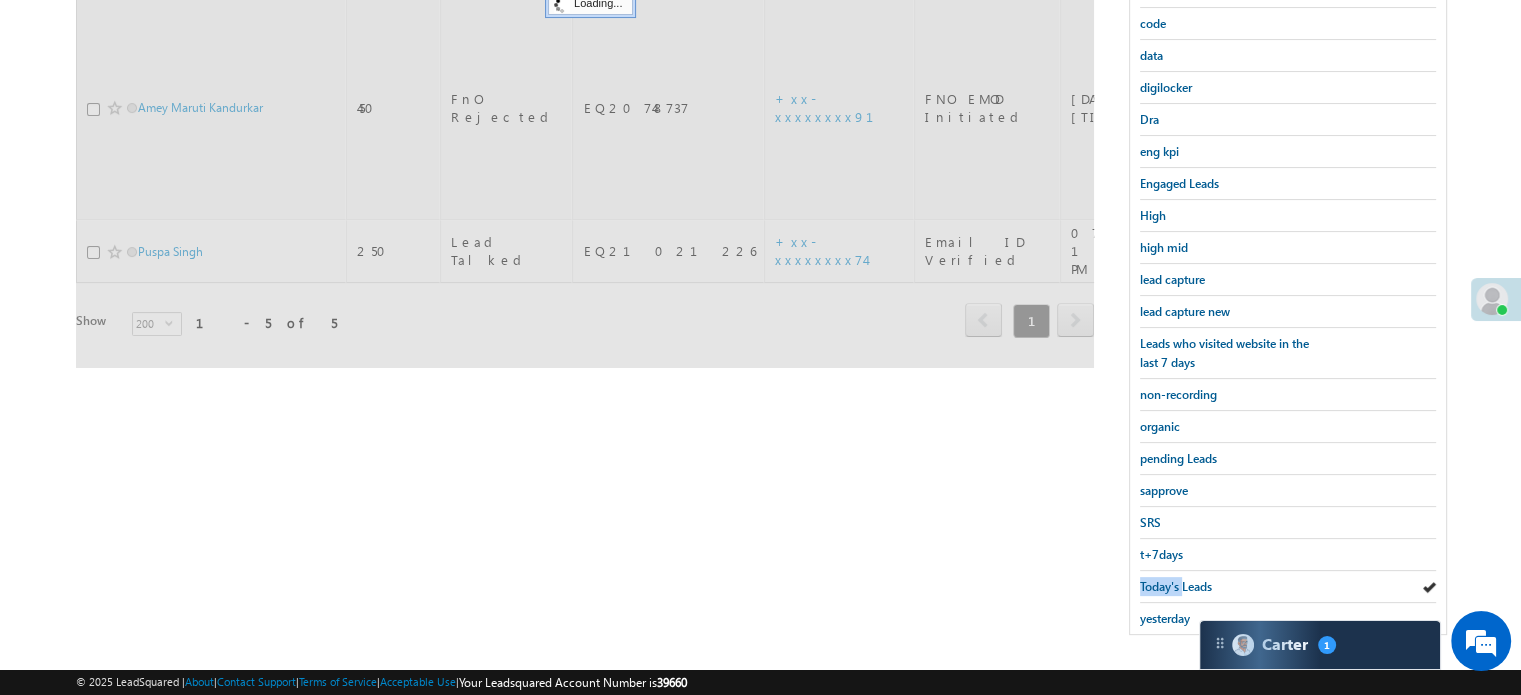 click on "Today's Leads" at bounding box center [1176, 586] 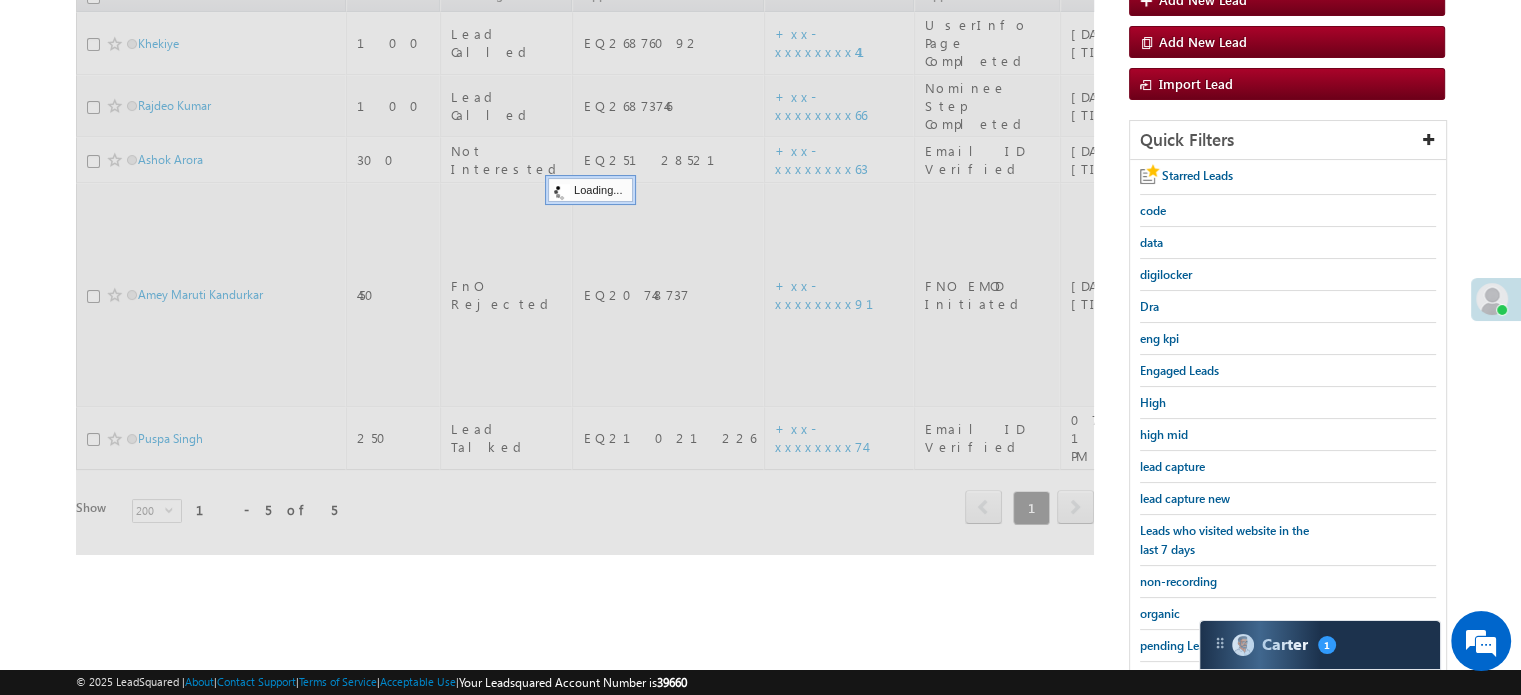 scroll, scrollTop: 229, scrollLeft: 0, axis: vertical 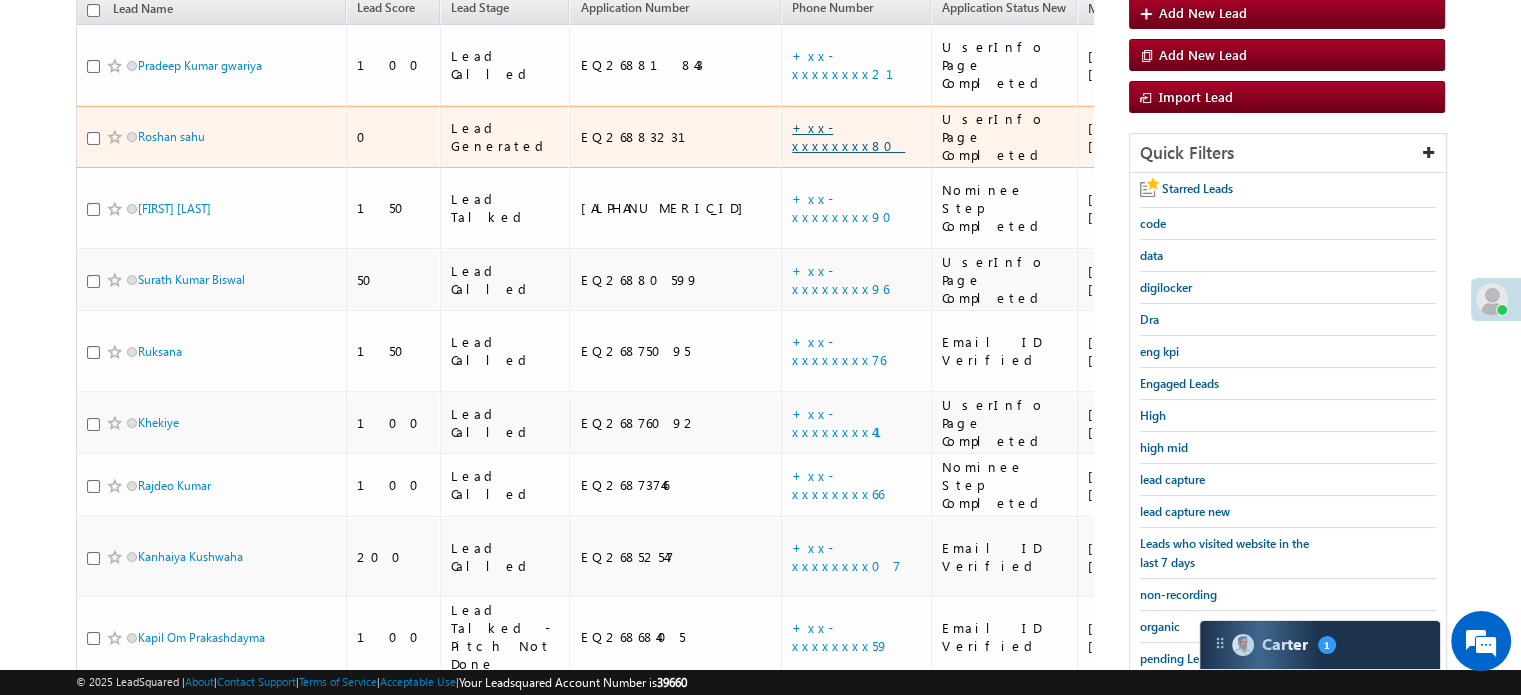 click on "+xx-xxxxxxxx80" at bounding box center [848, 136] 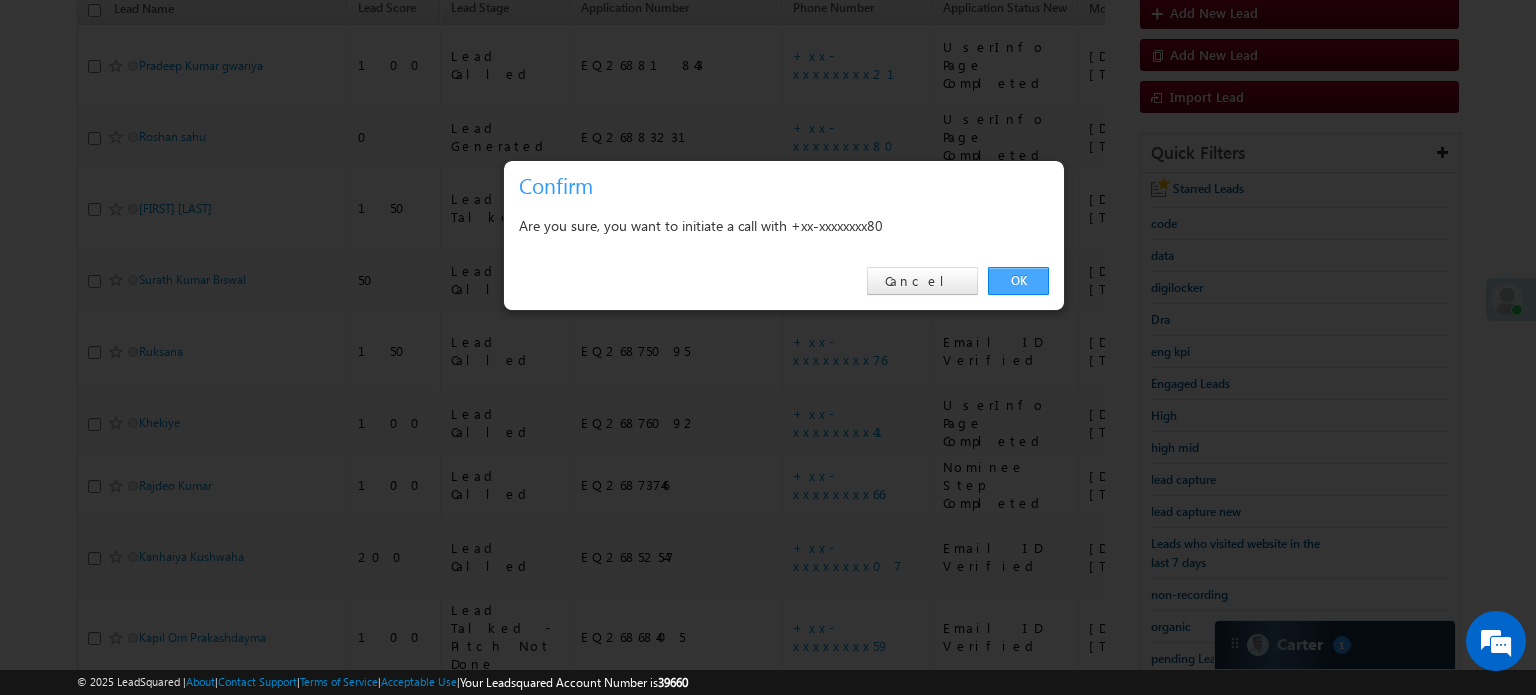 click on "OK" at bounding box center [1018, 281] 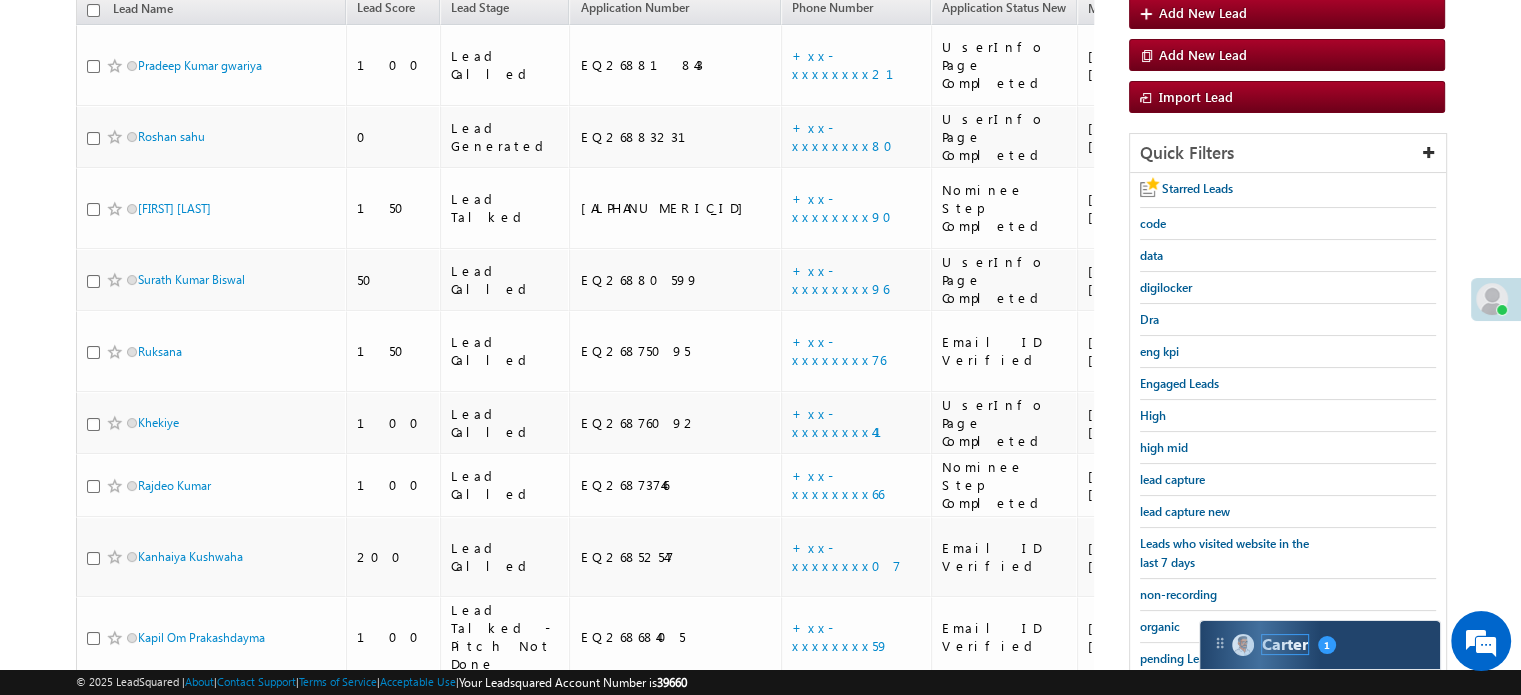 click on "Carter" at bounding box center (1285, 644) 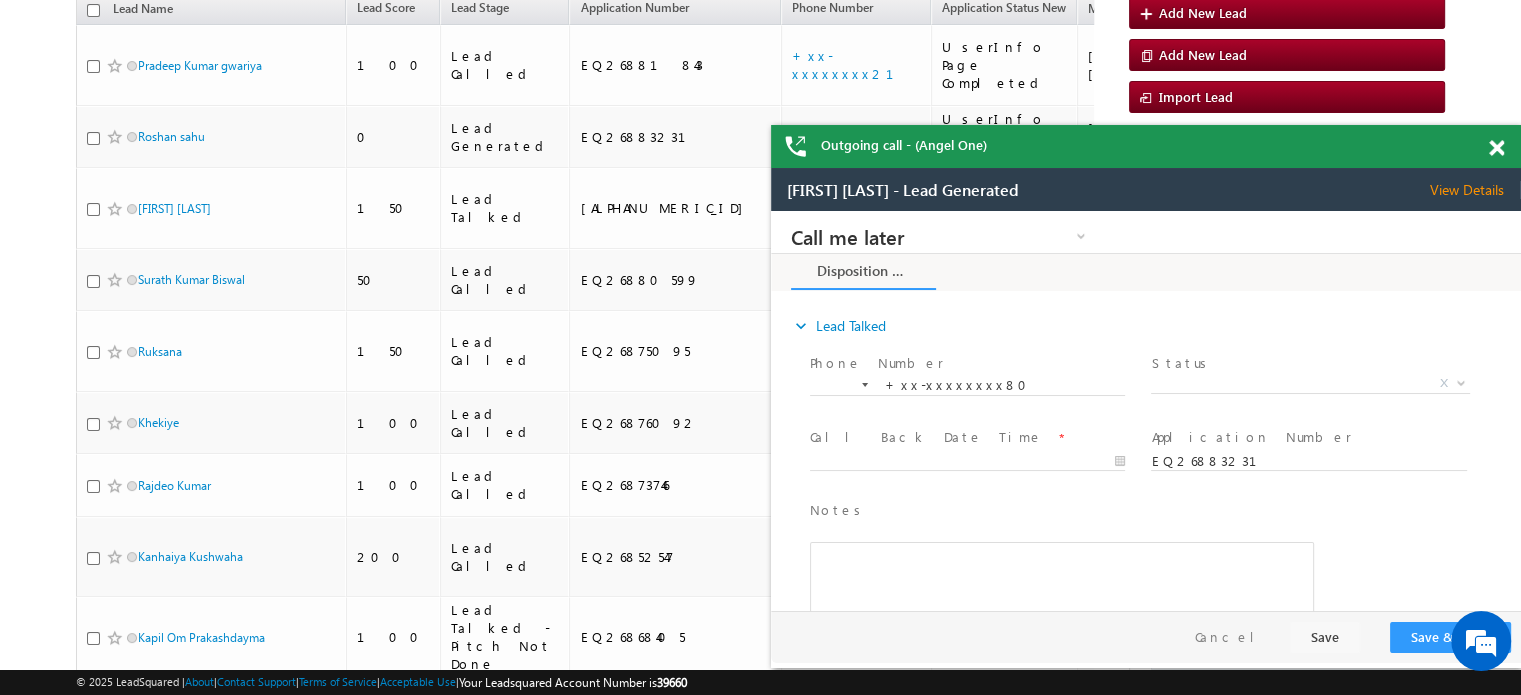 scroll, scrollTop: 0, scrollLeft: 0, axis: both 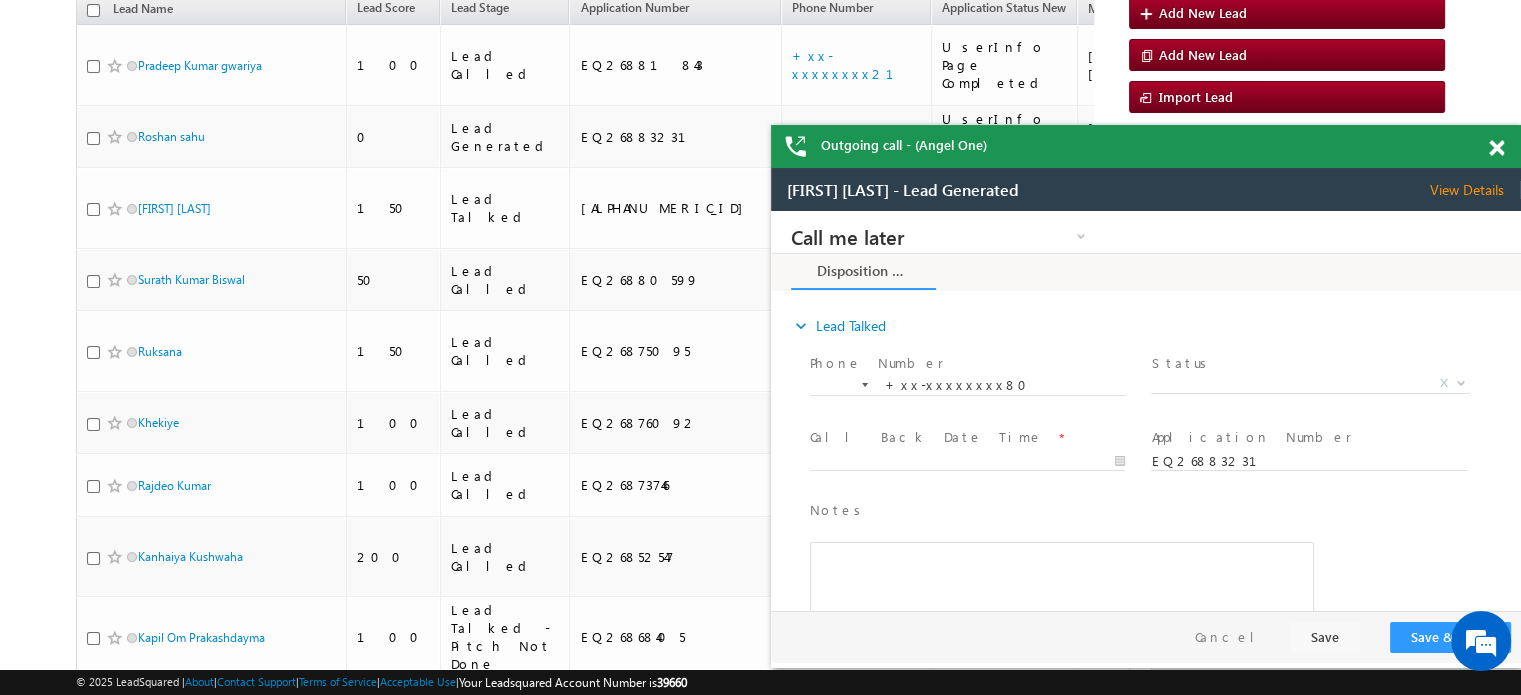 click at bounding box center [1496, 148] 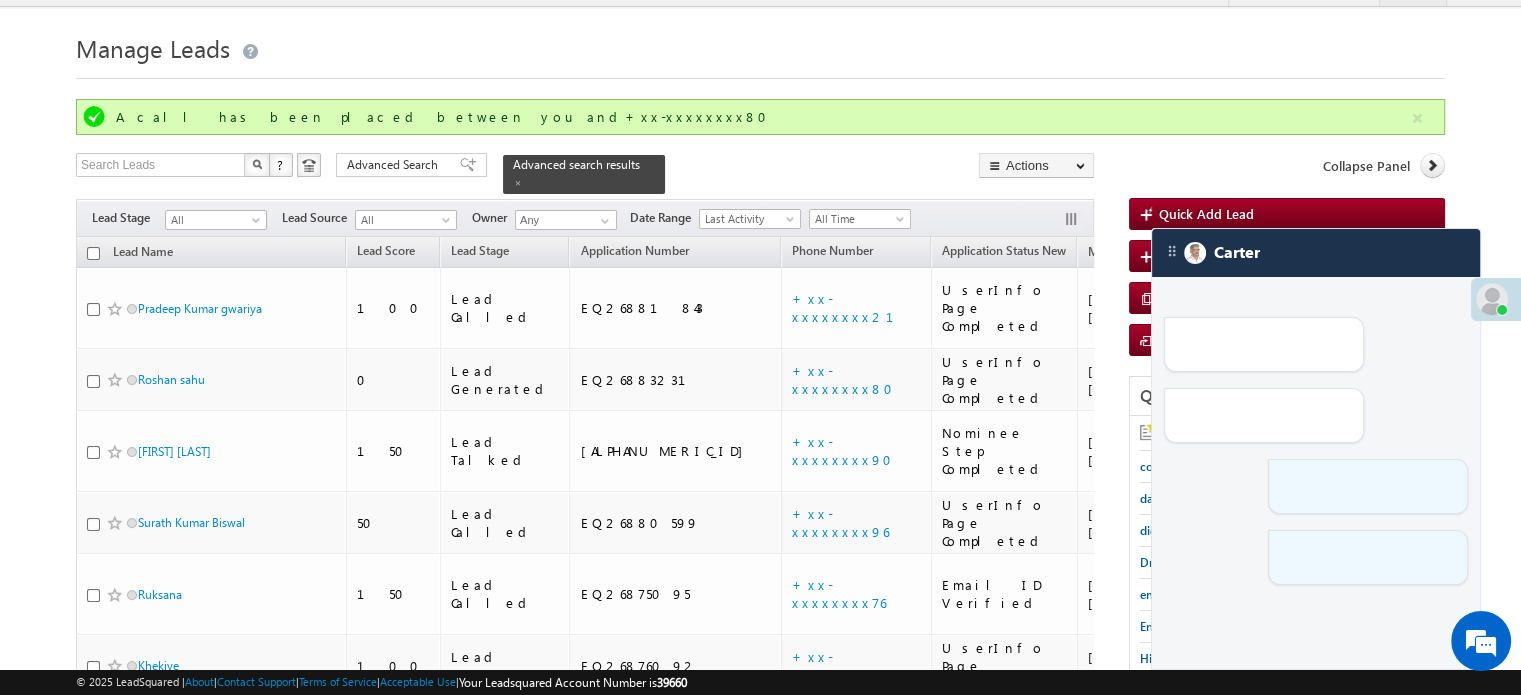 scroll, scrollTop: 0, scrollLeft: 0, axis: both 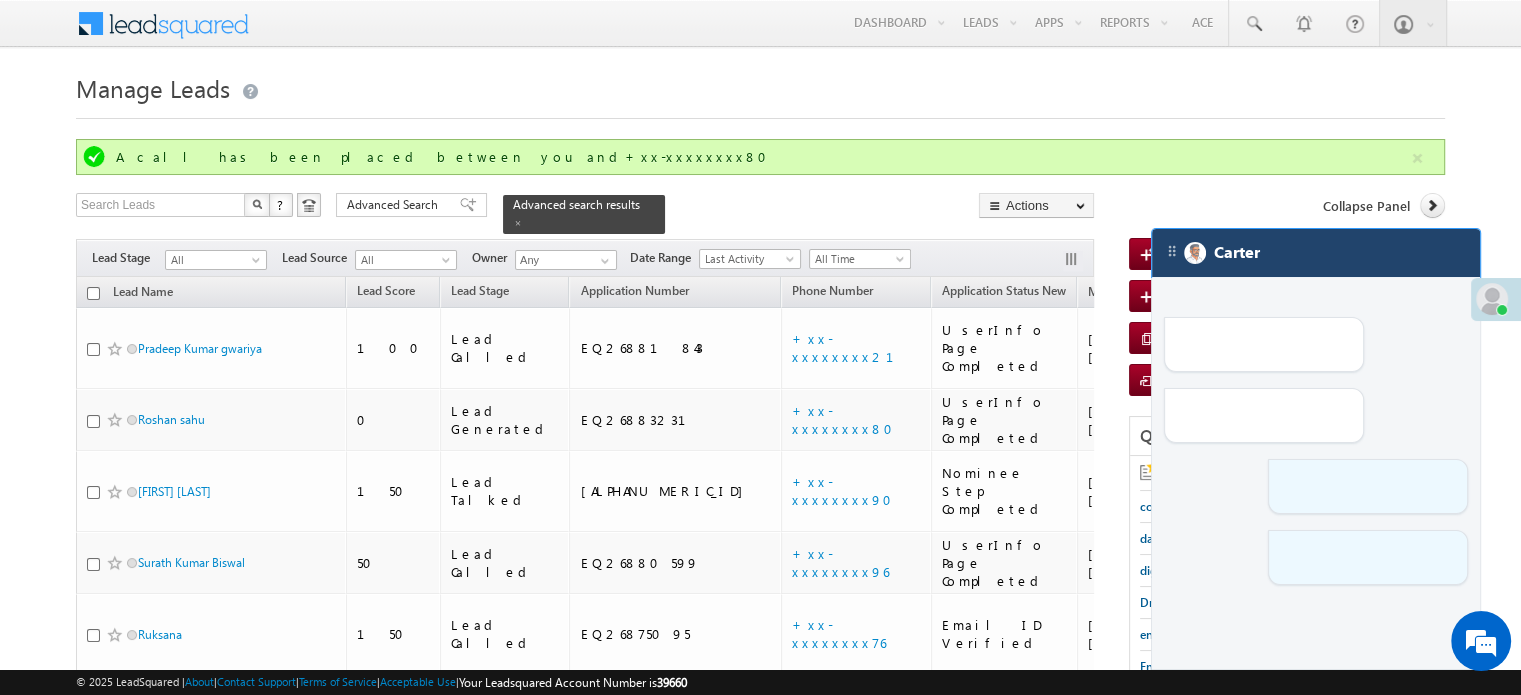 click on "Carter" at bounding box center [1316, 253] 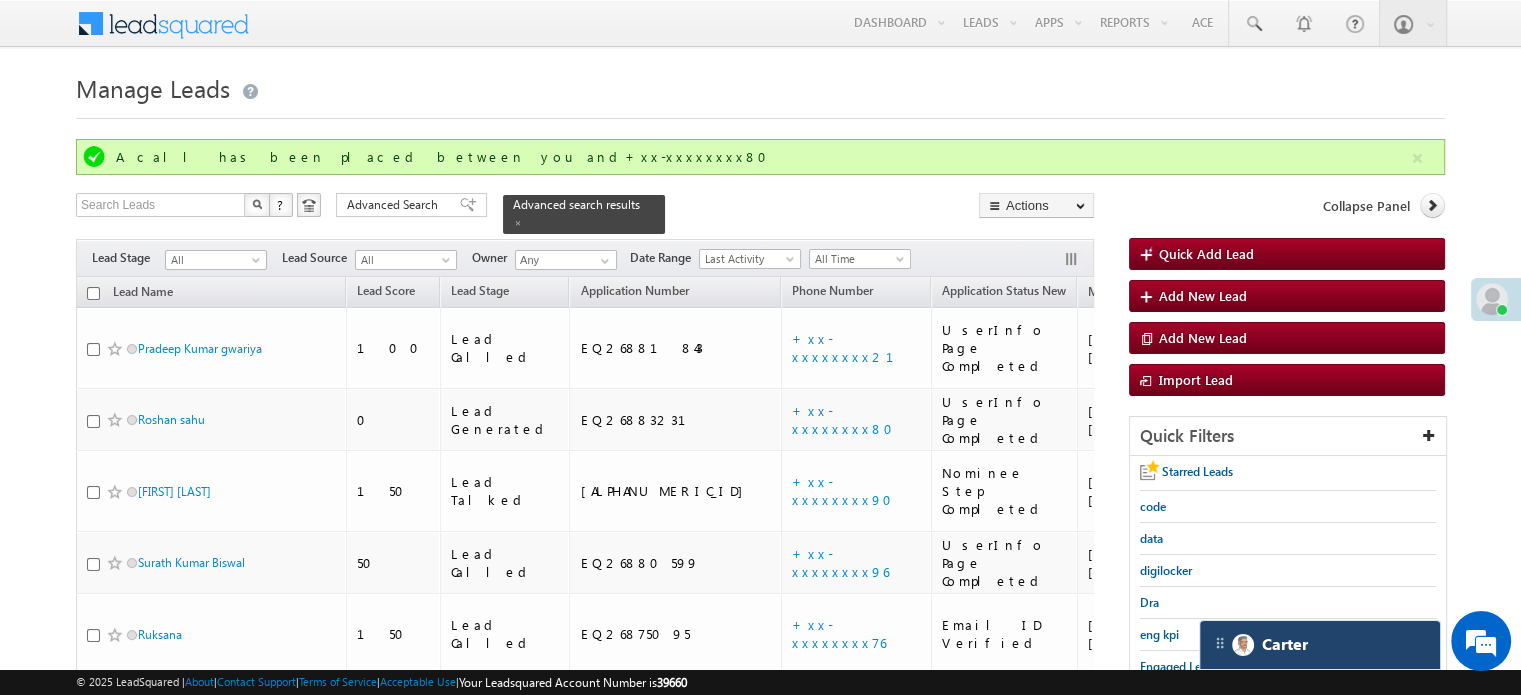 click on "Carter" at bounding box center [1320, 645] 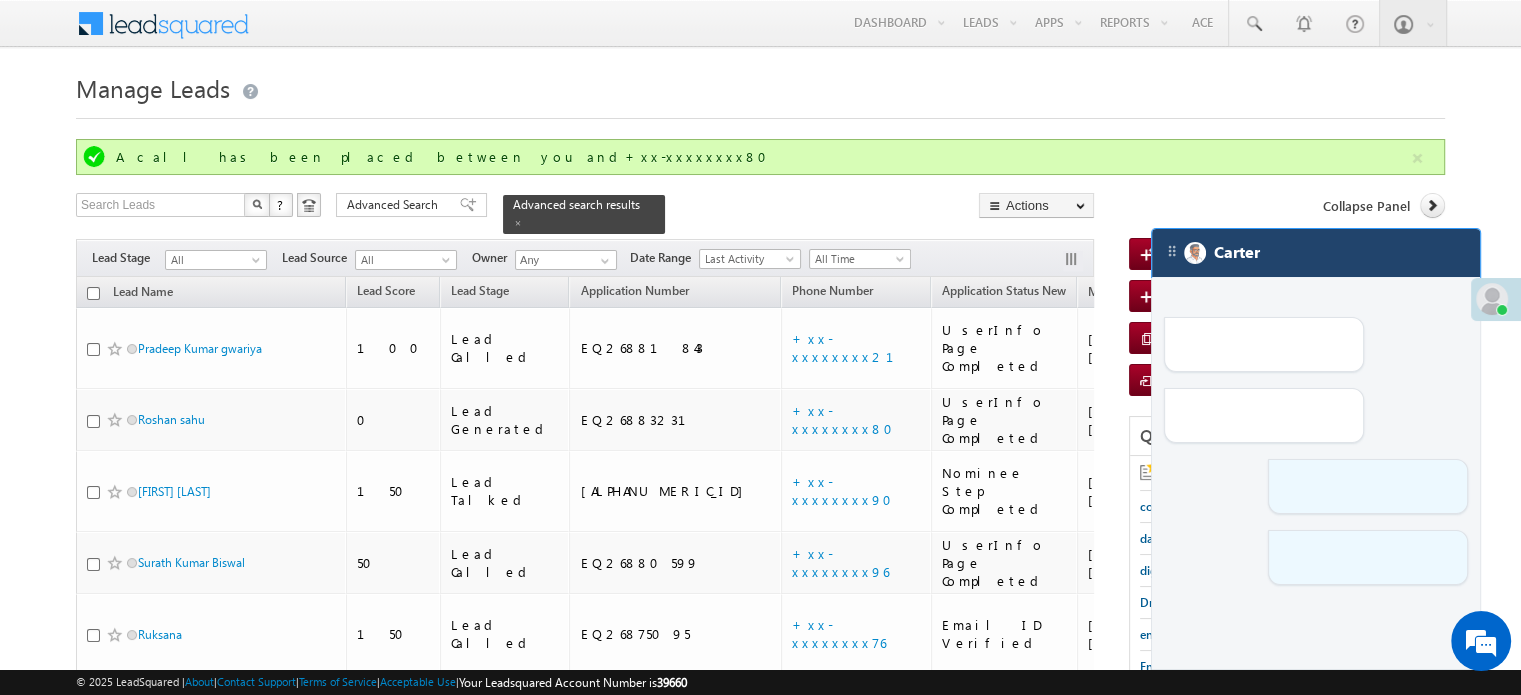 click on "Carter" at bounding box center [1316, 253] 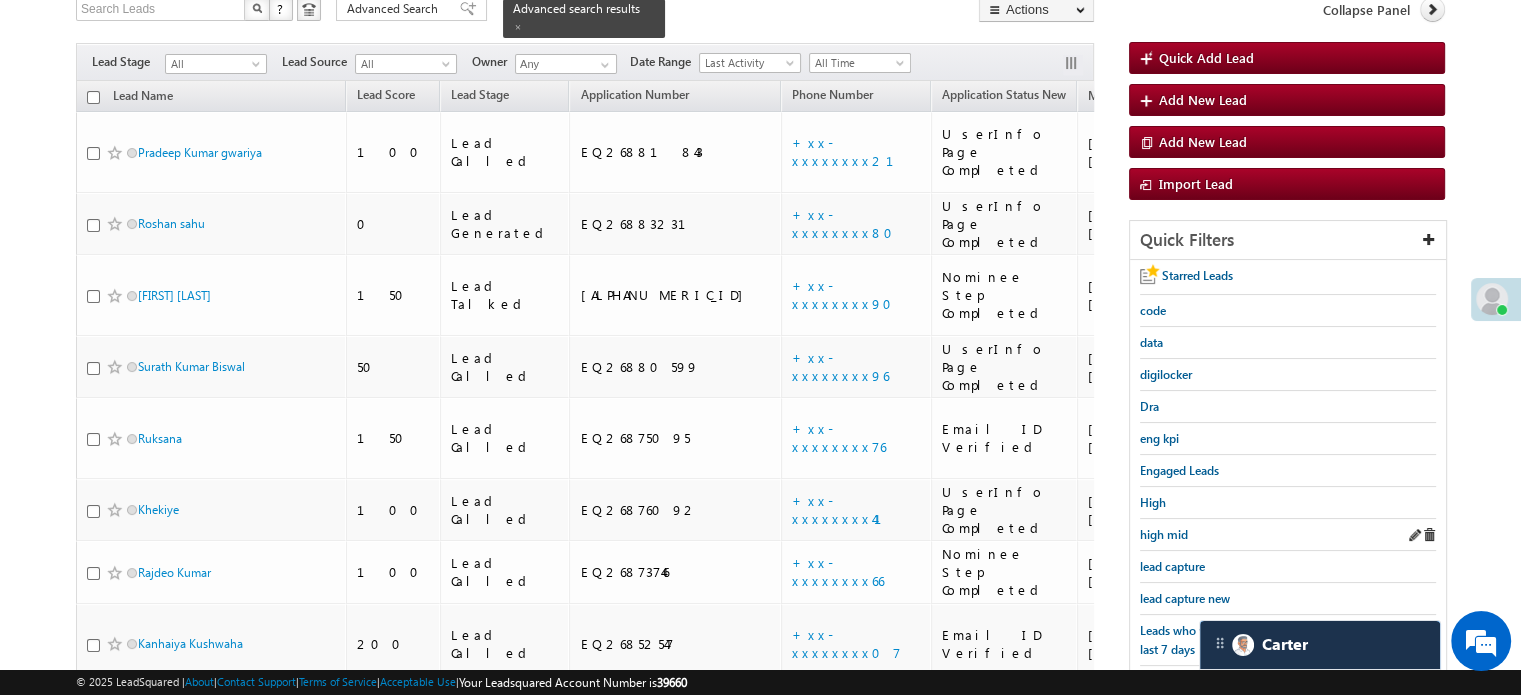 scroll, scrollTop: 200, scrollLeft: 0, axis: vertical 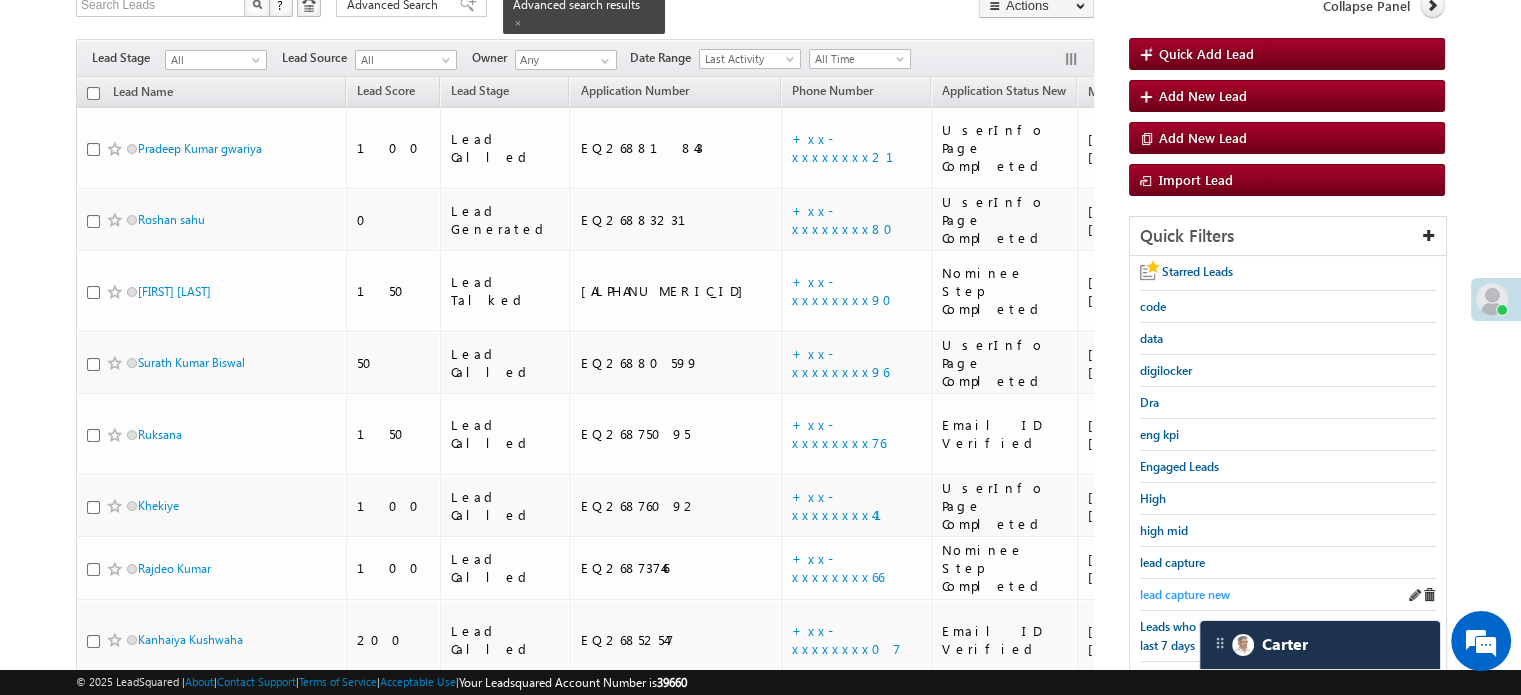 click on "lead capture new" at bounding box center (1185, 594) 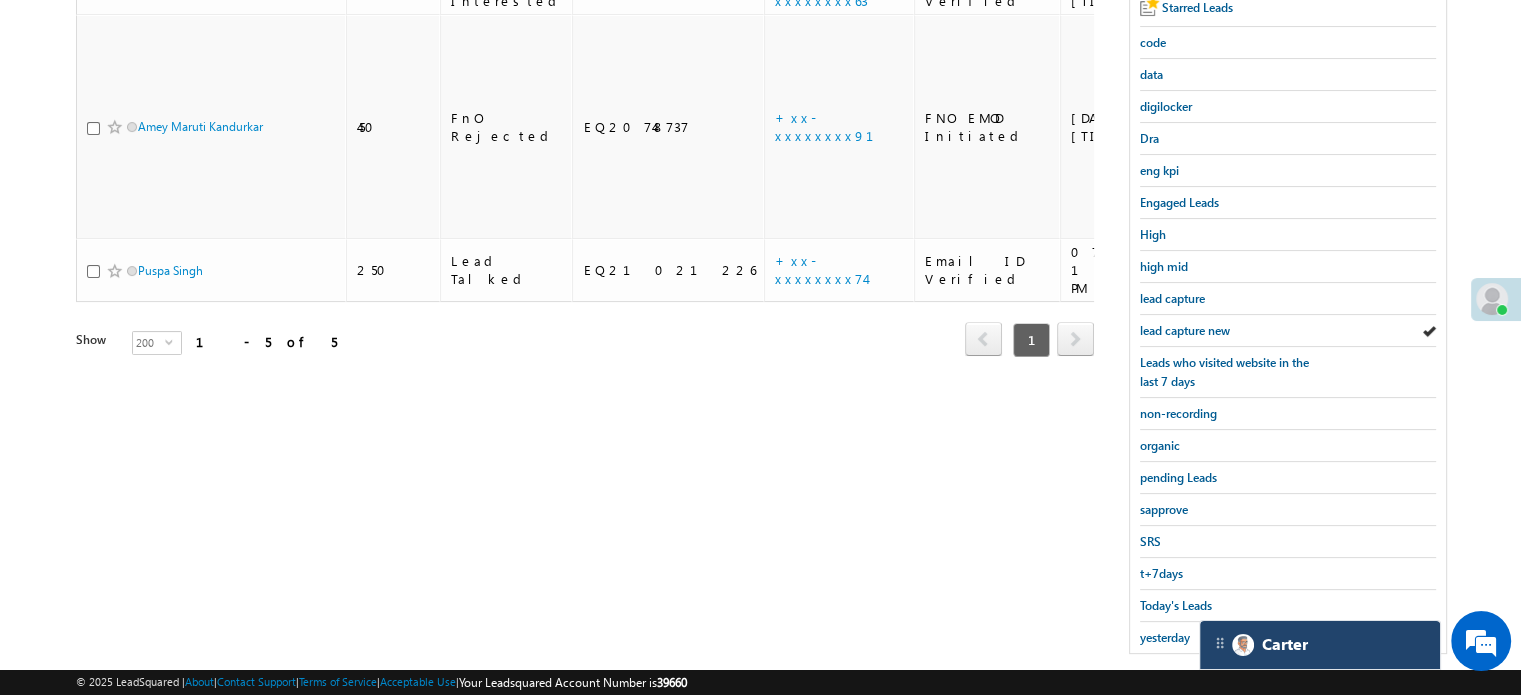 scroll, scrollTop: 429, scrollLeft: 0, axis: vertical 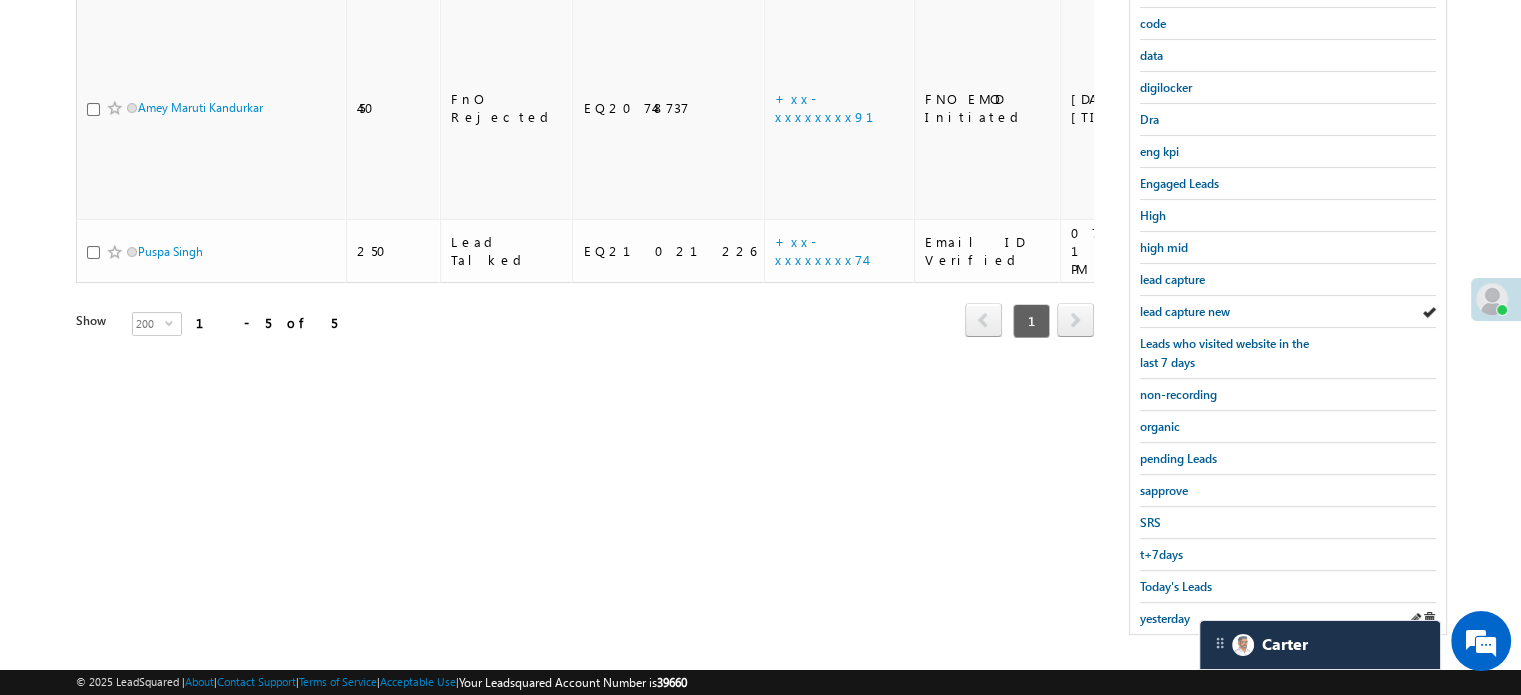 click on "yesterday" at bounding box center [1288, 618] 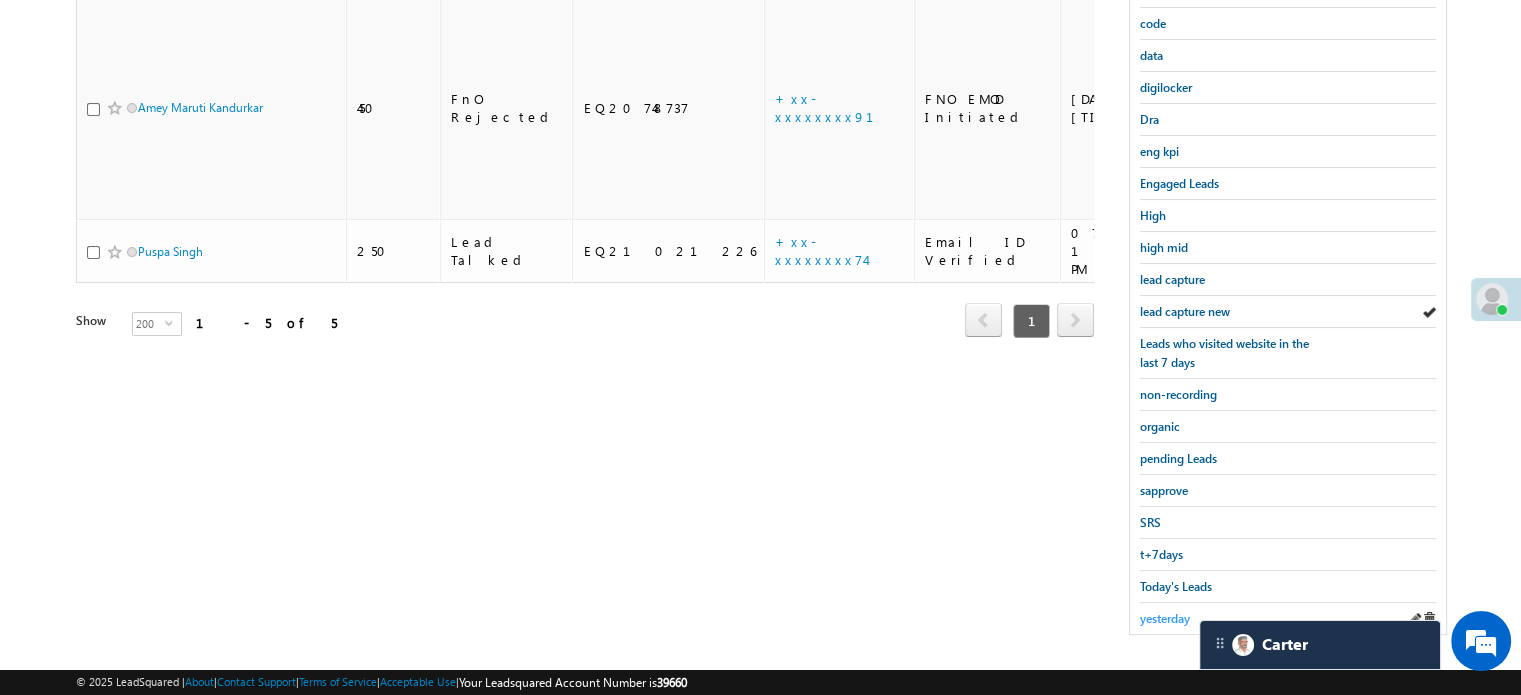 click on "yesterday" at bounding box center [1165, 618] 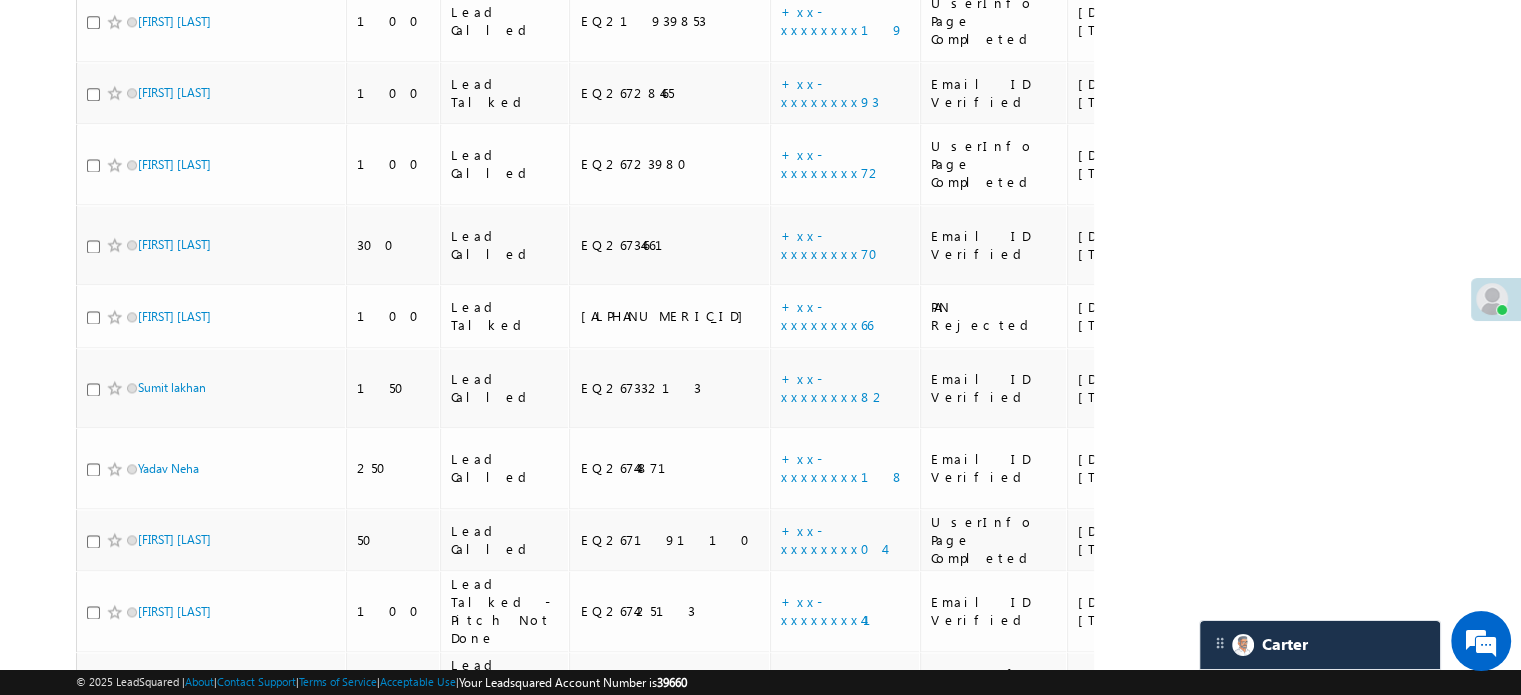 scroll, scrollTop: 3048, scrollLeft: 0, axis: vertical 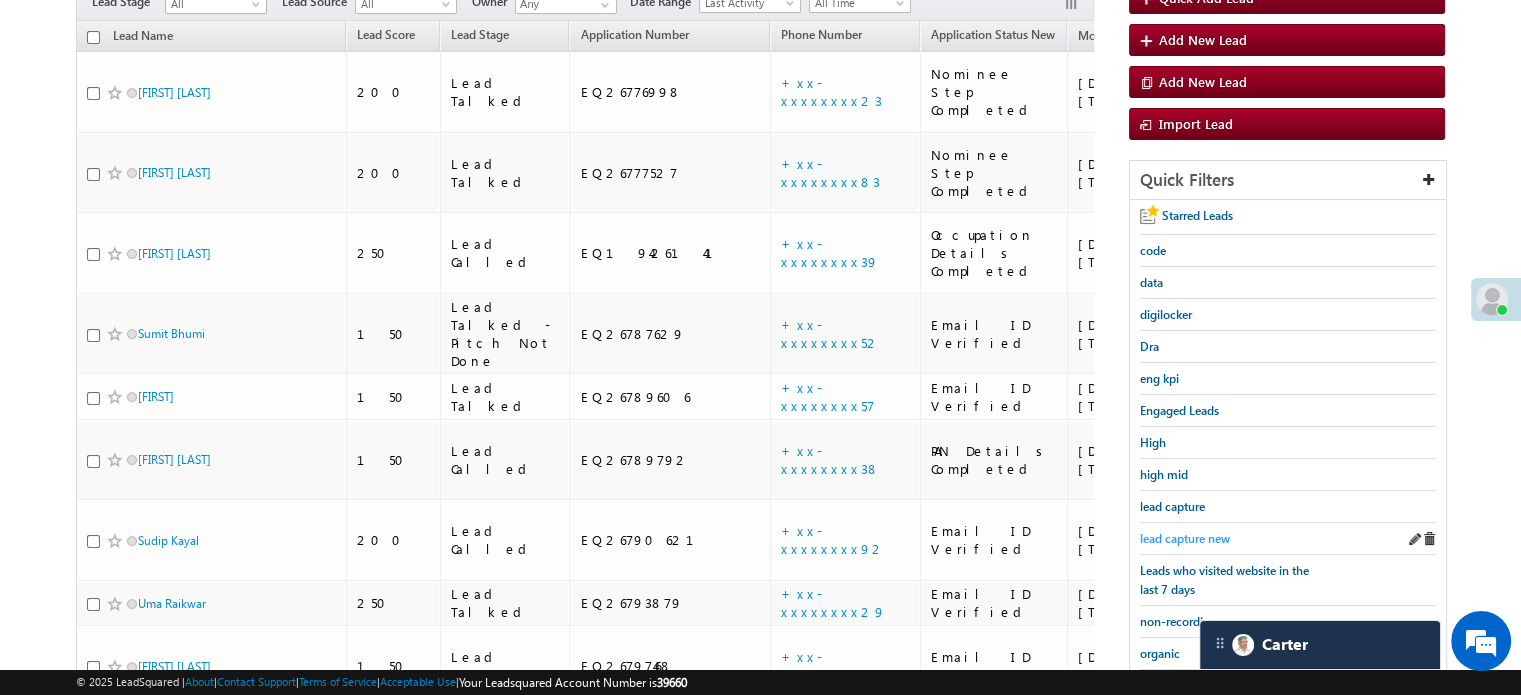 click on "lead capture new" at bounding box center (1185, 538) 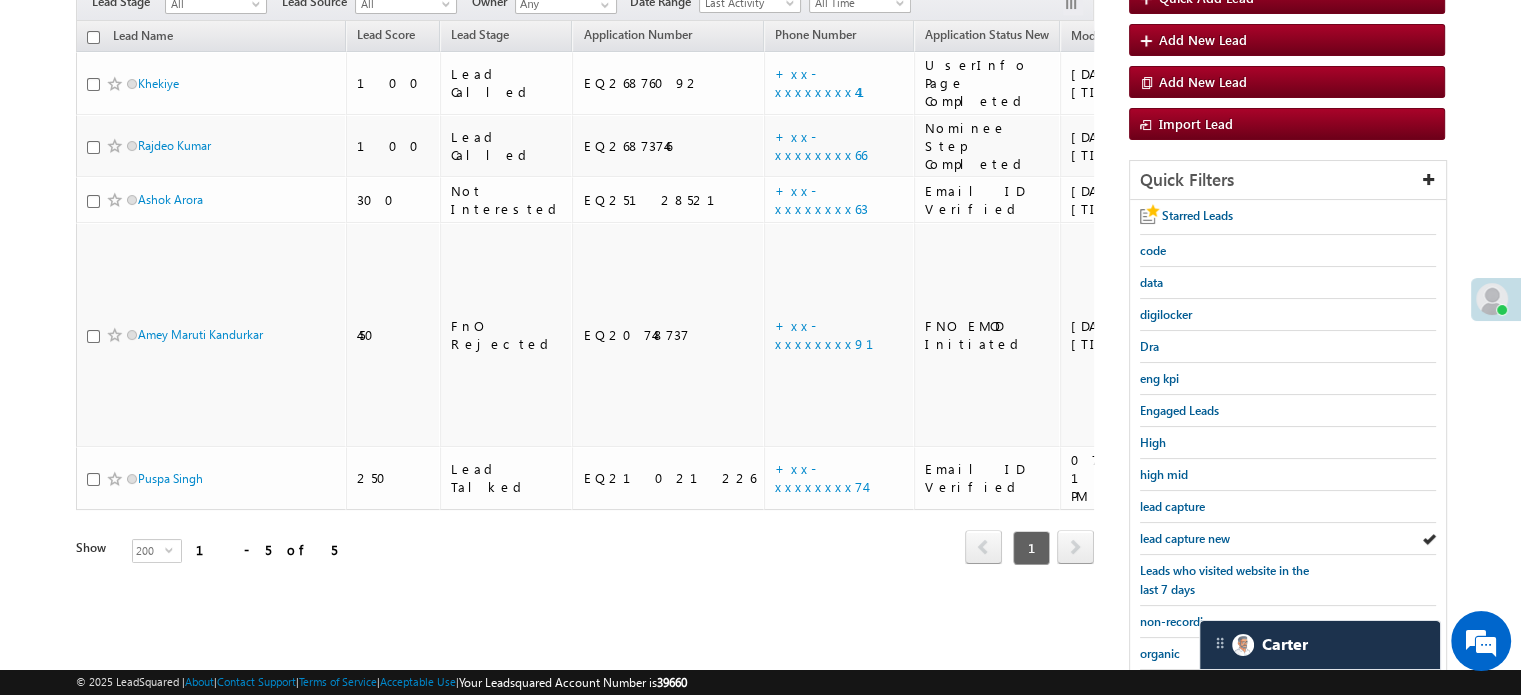 click on "lead capture new" at bounding box center (1185, 538) 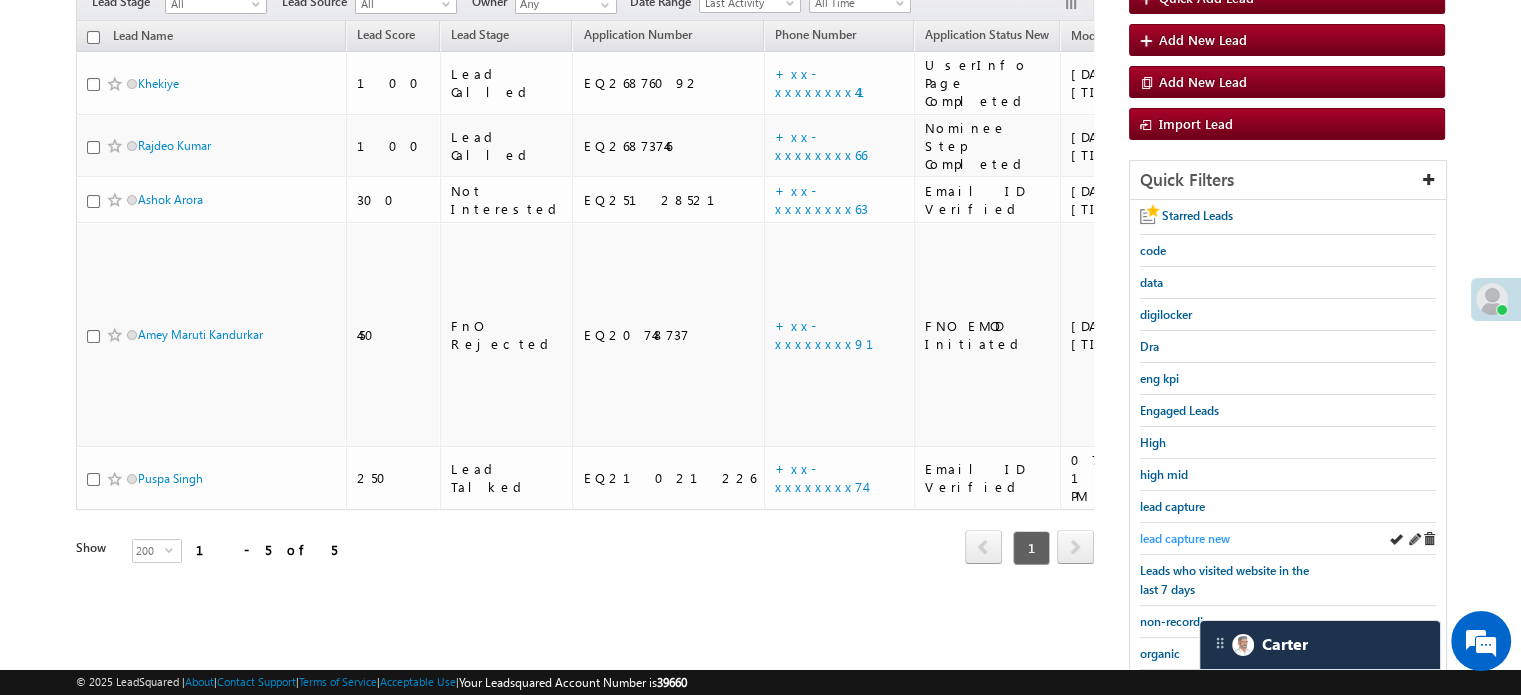 click on "lead capture new" at bounding box center (1185, 538) 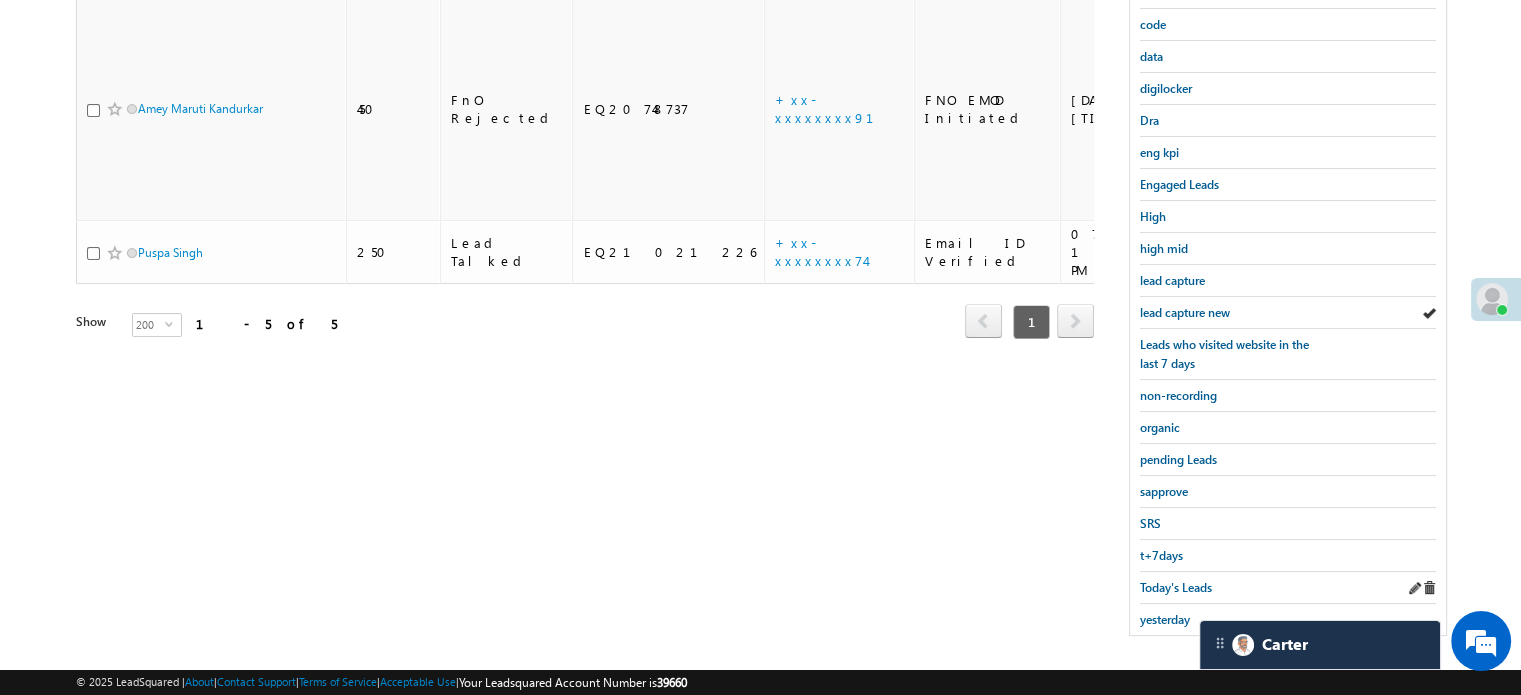 scroll, scrollTop: 429, scrollLeft: 0, axis: vertical 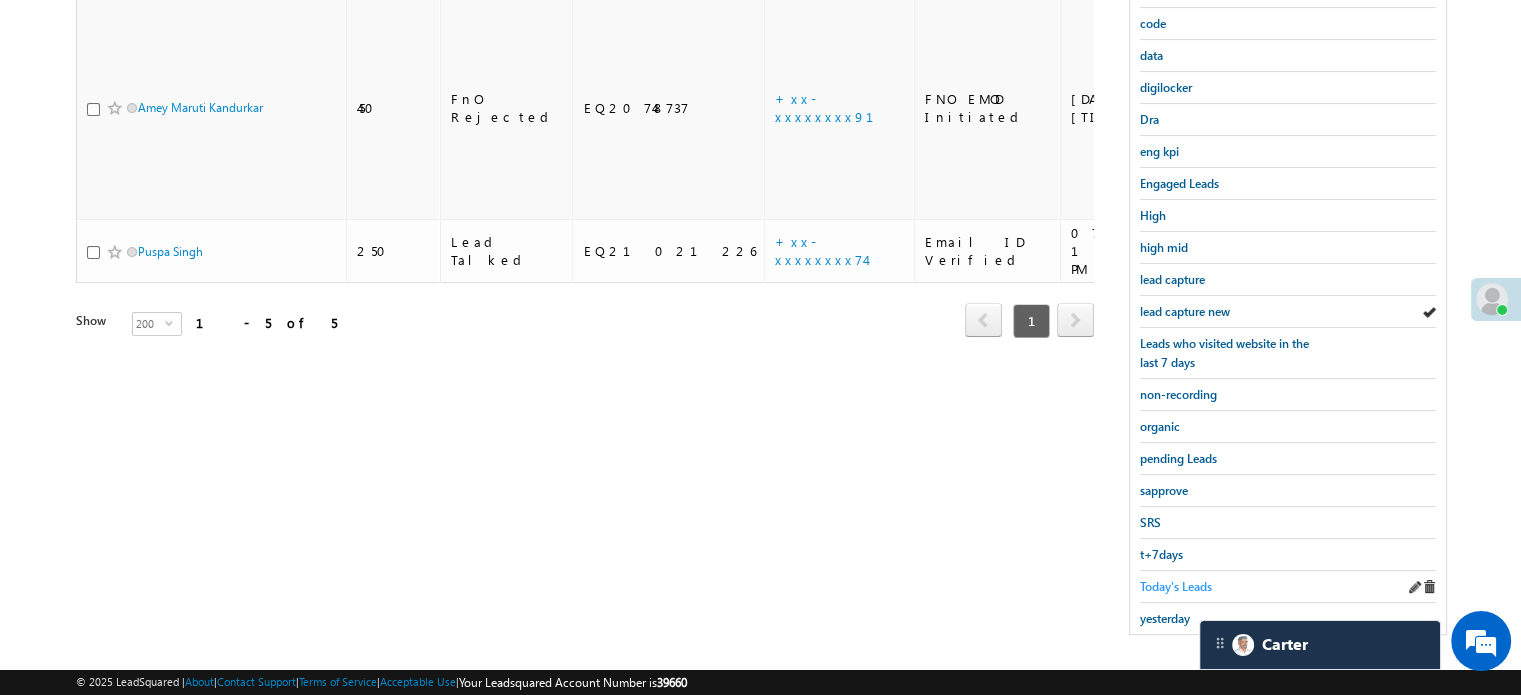 click on "Today's Leads" at bounding box center (1176, 586) 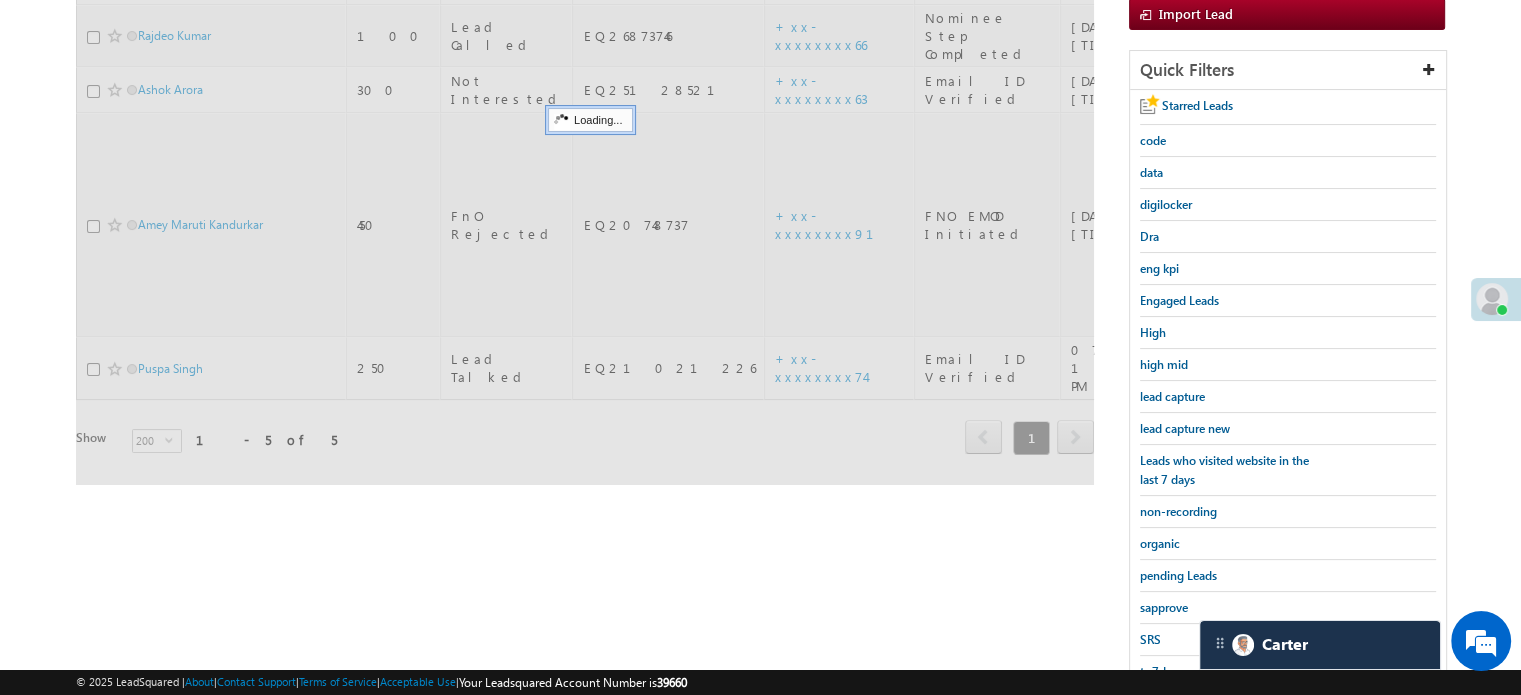 scroll, scrollTop: 129, scrollLeft: 0, axis: vertical 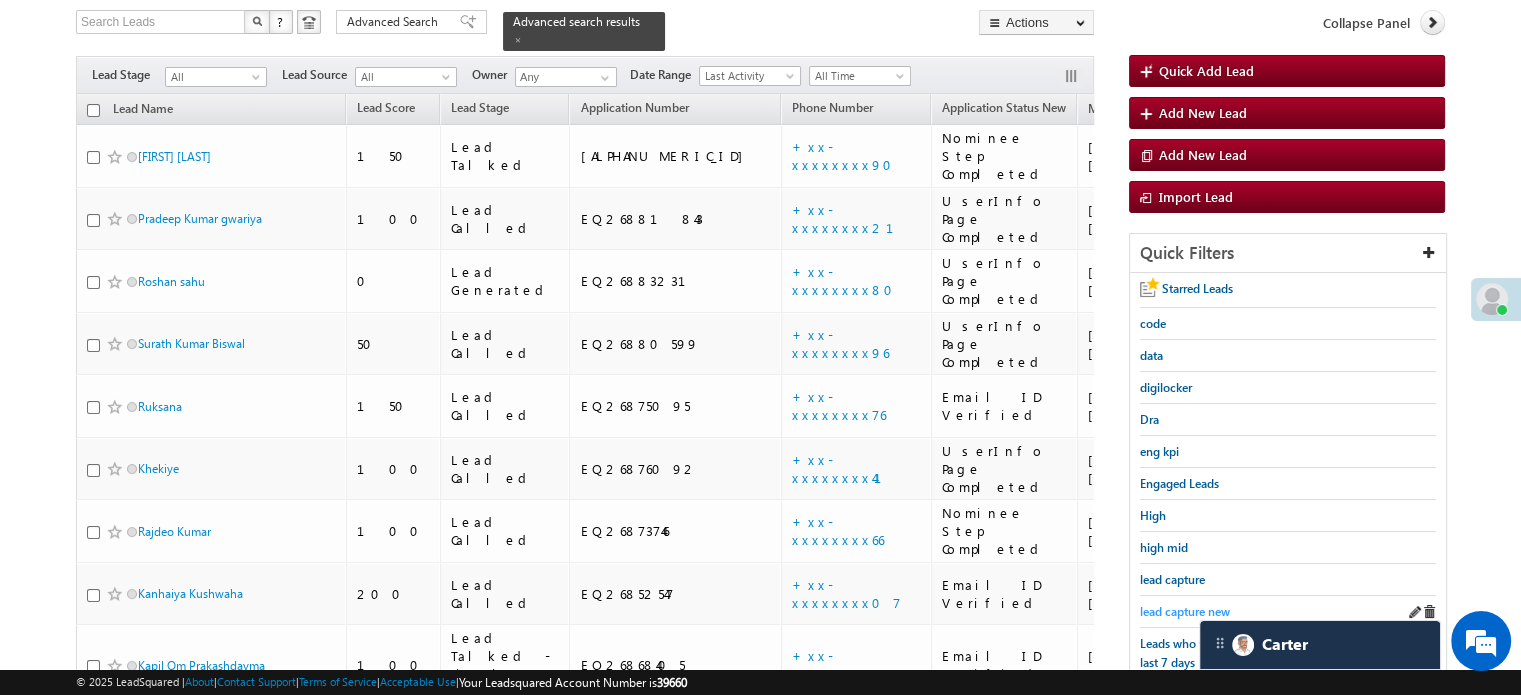 click on "lead capture new" at bounding box center [1185, 611] 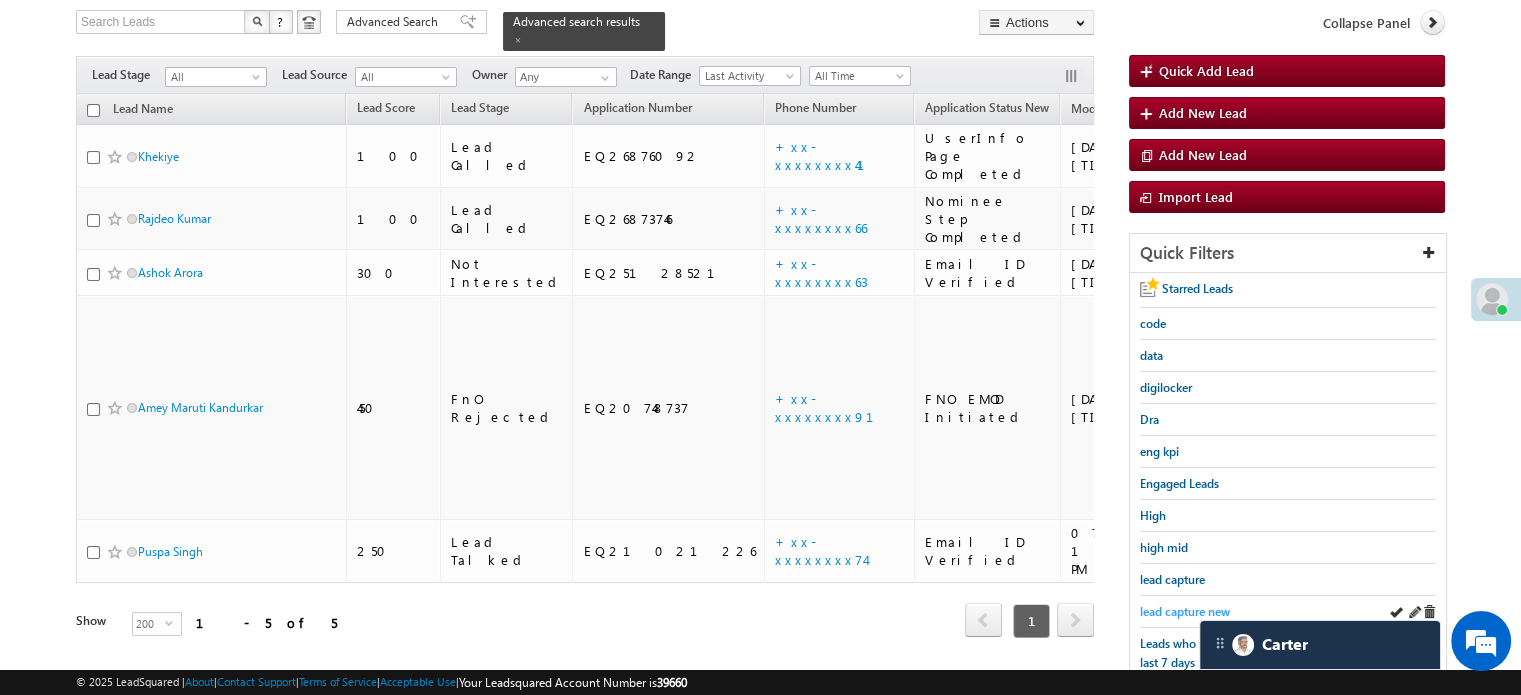 click on "lead capture new" at bounding box center [1185, 611] 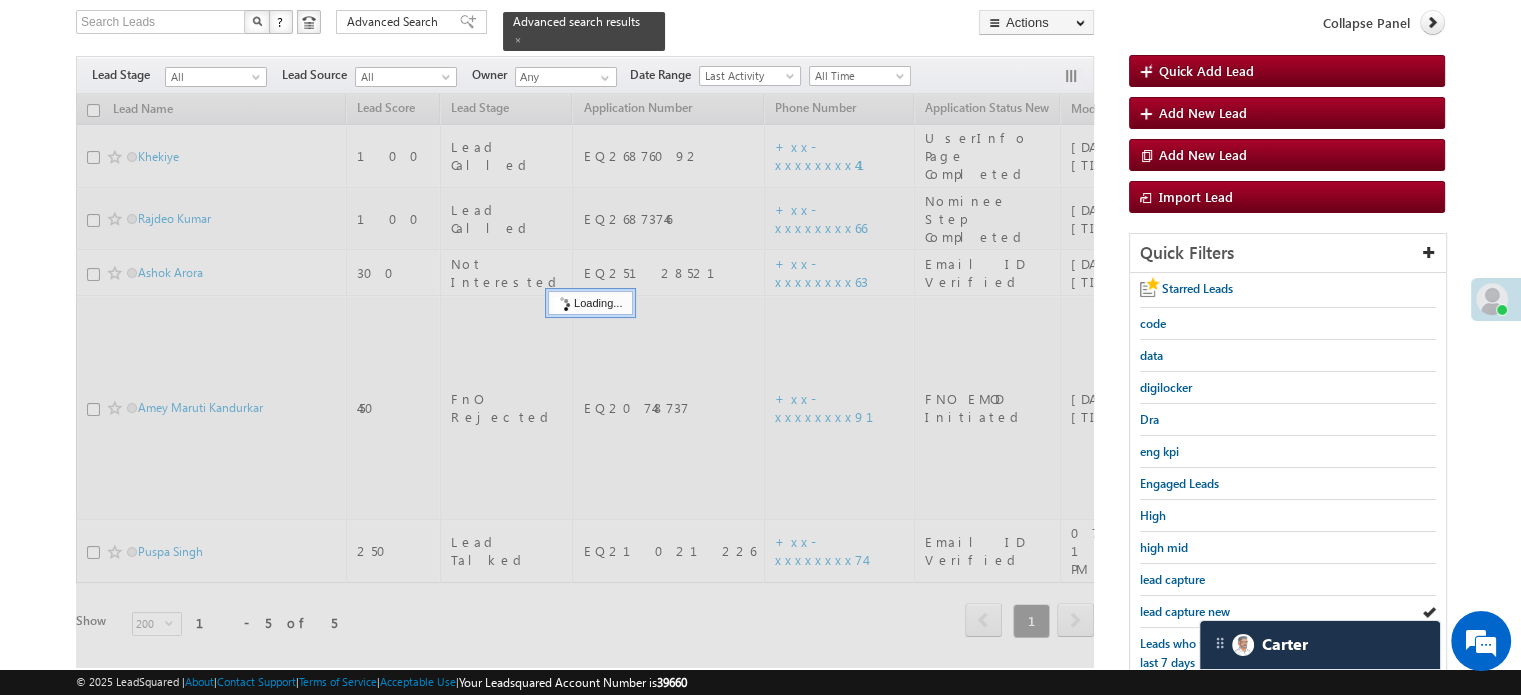 click on "lead capture new" at bounding box center [1185, 611] 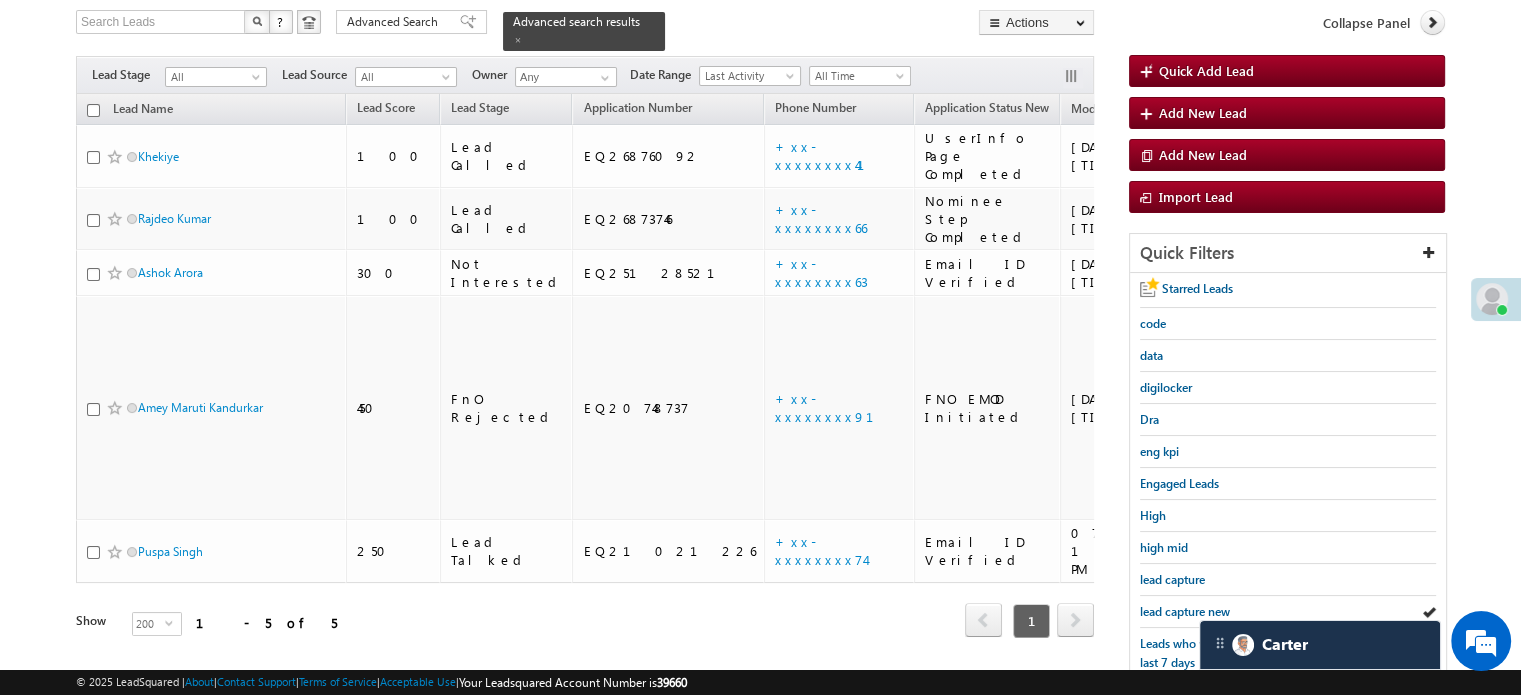 click on "lead capture new" at bounding box center (1185, 611) 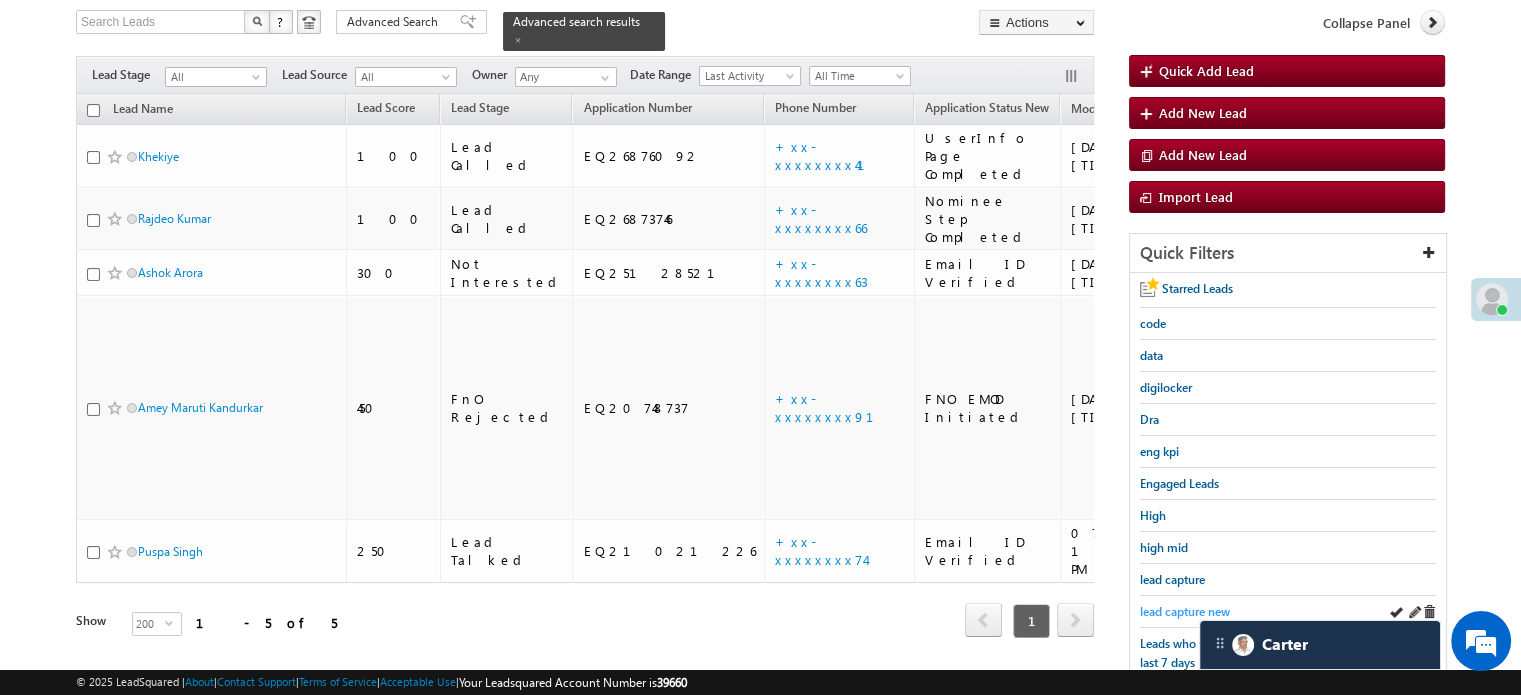 click on "lead capture new" at bounding box center (1185, 611) 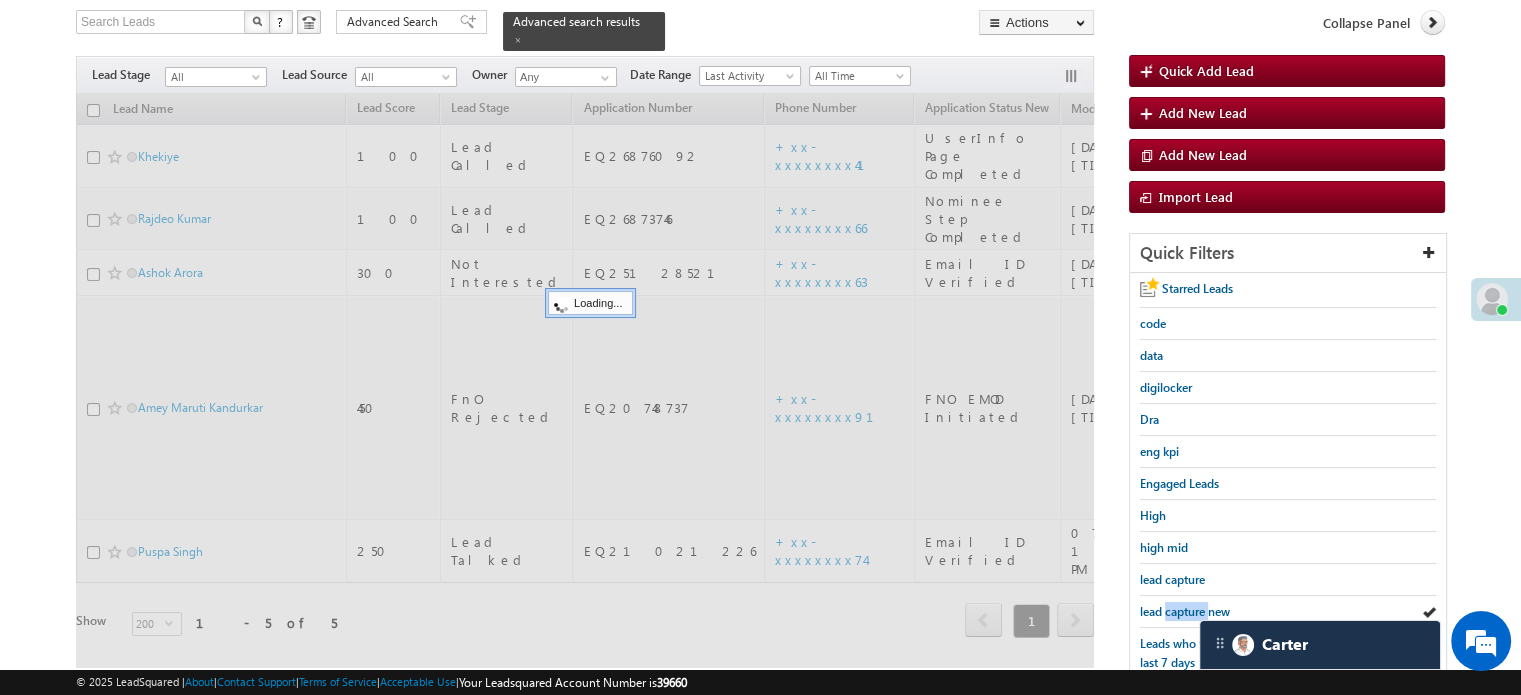 click on "lead capture new" at bounding box center [1185, 611] 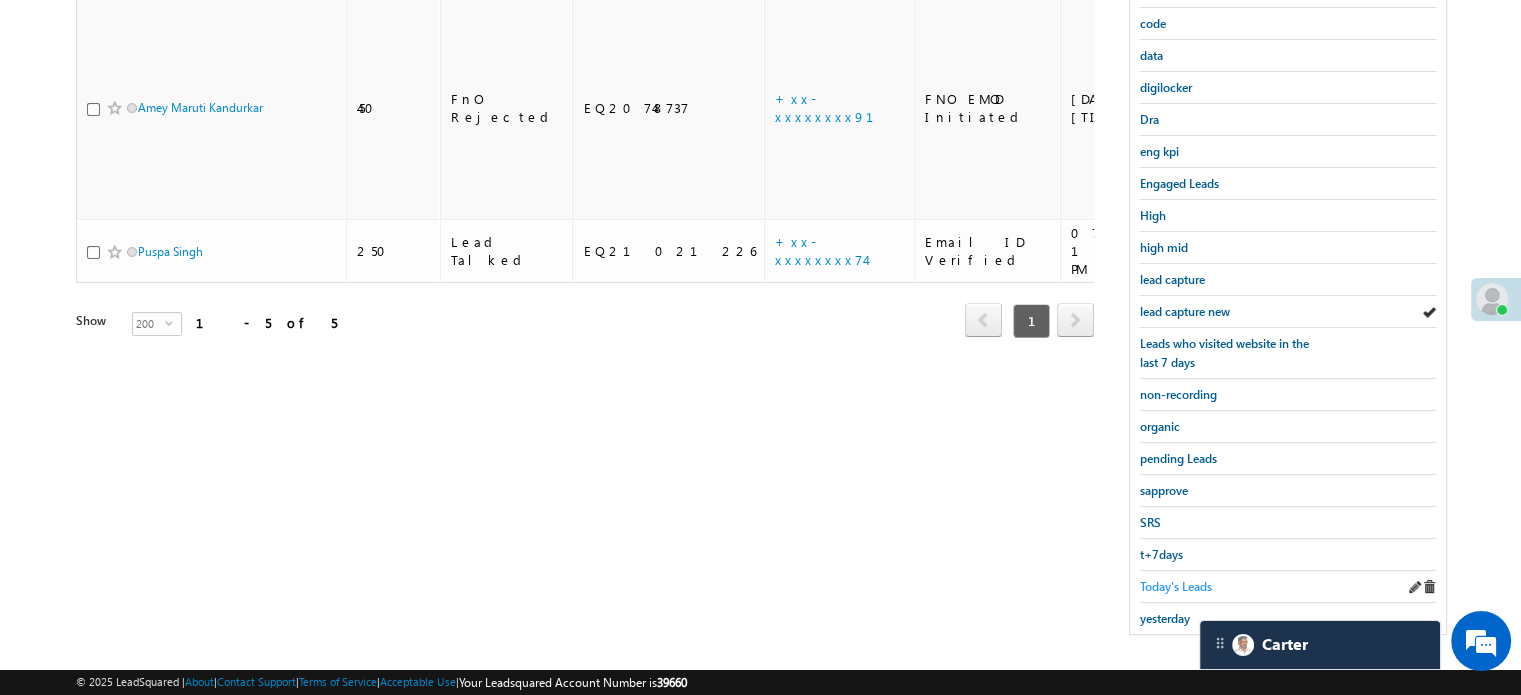 click on "Today's Leads" at bounding box center (1176, 586) 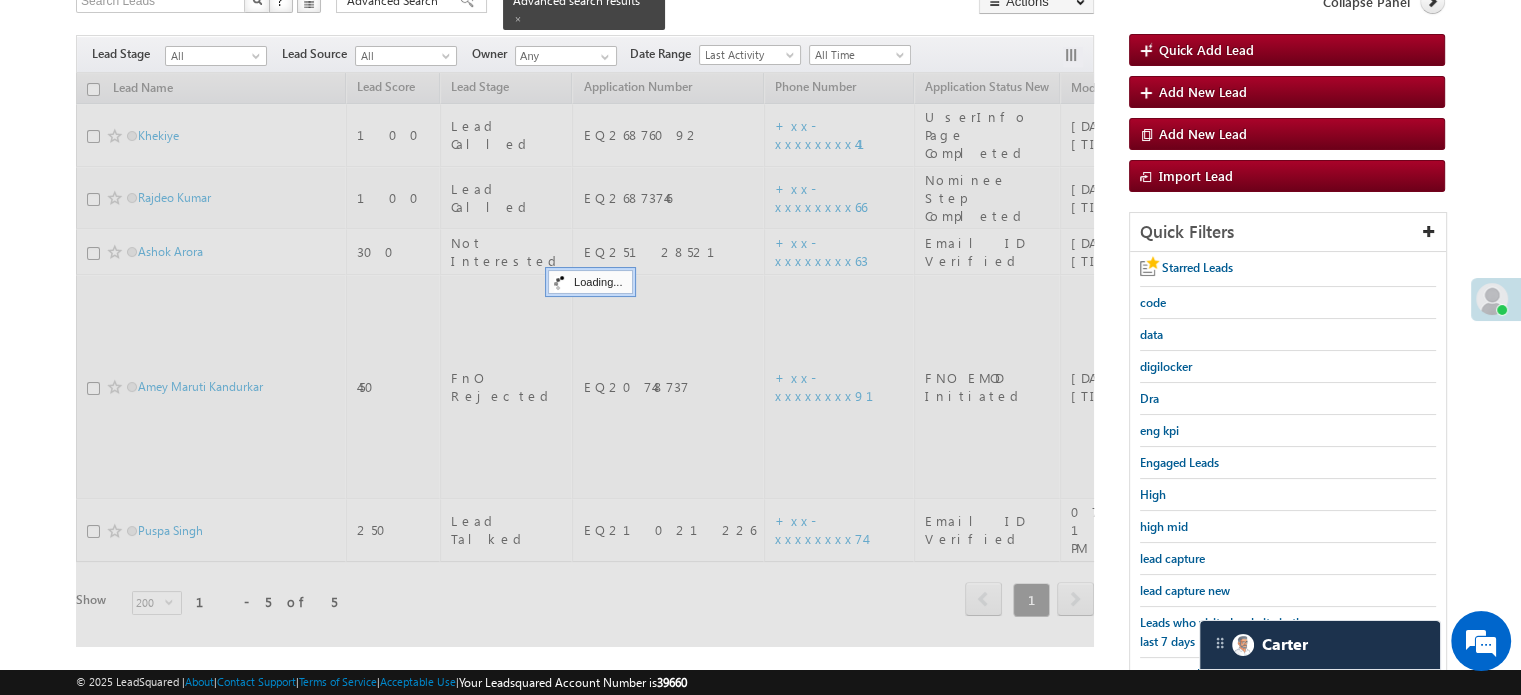 scroll, scrollTop: 129, scrollLeft: 0, axis: vertical 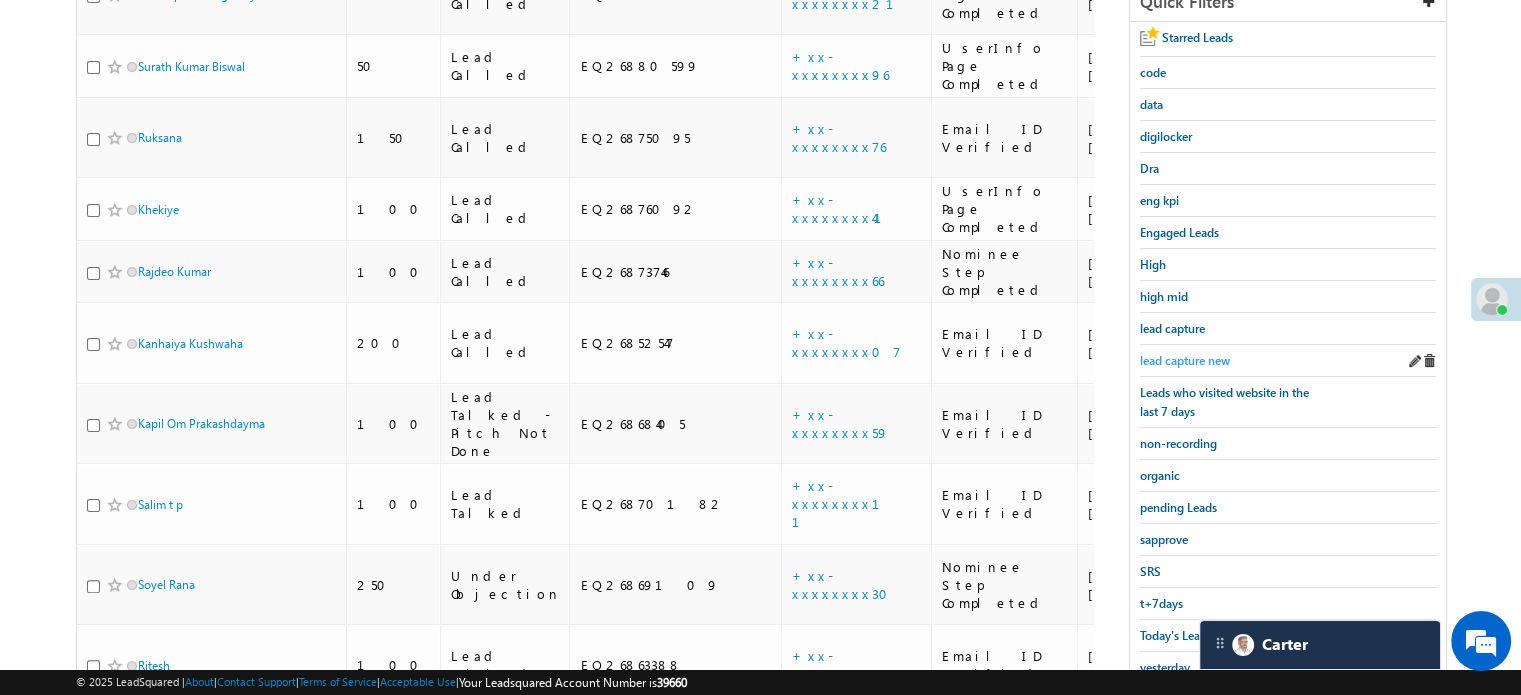 click on "lead capture new" at bounding box center (1185, 360) 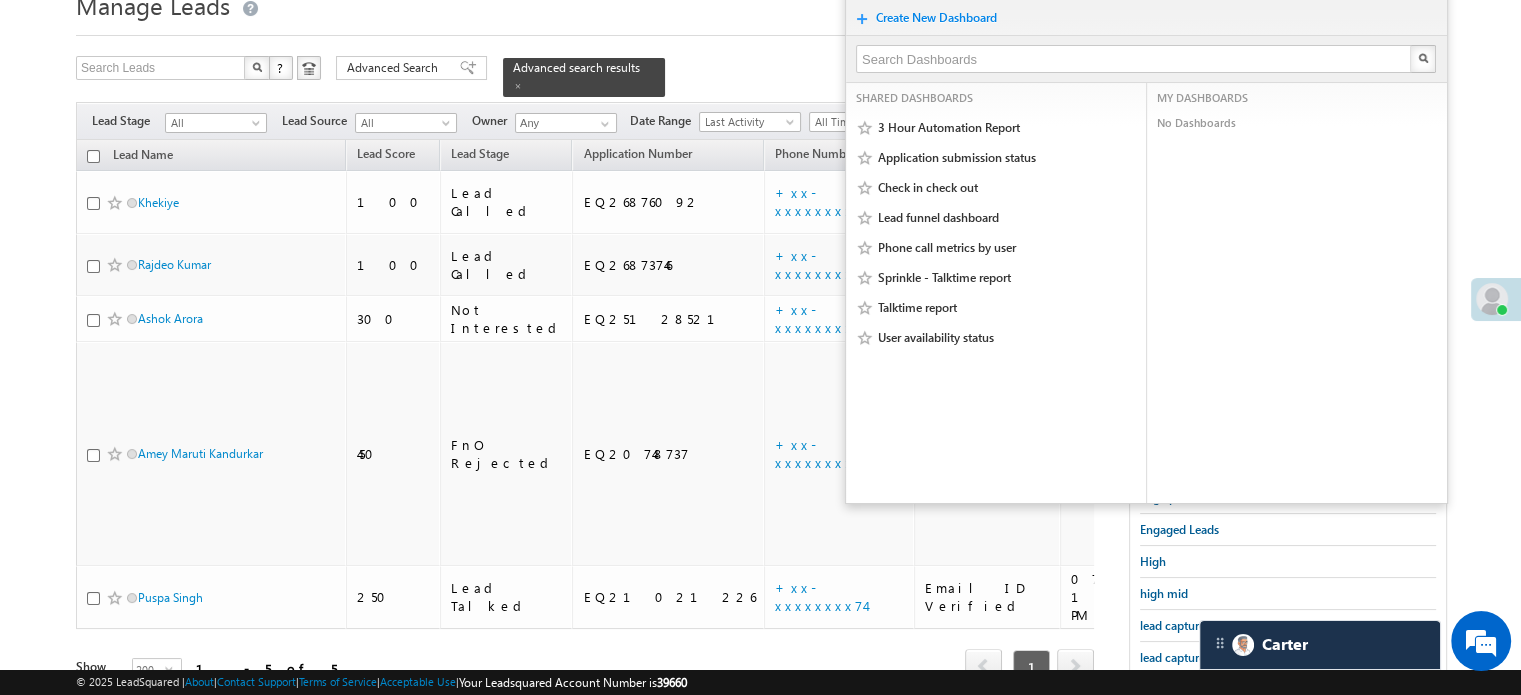 scroll, scrollTop: 200, scrollLeft: 0, axis: vertical 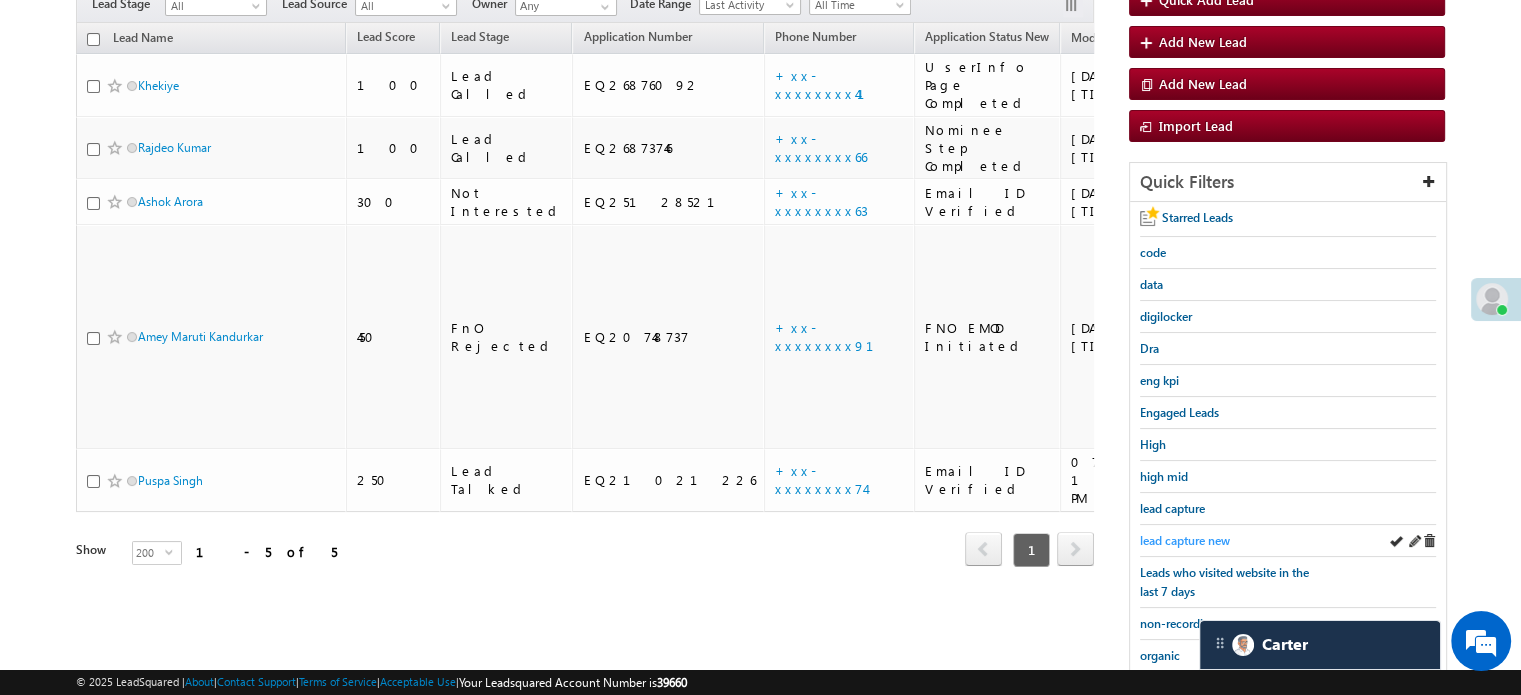 click on "lead capture new" at bounding box center (1185, 540) 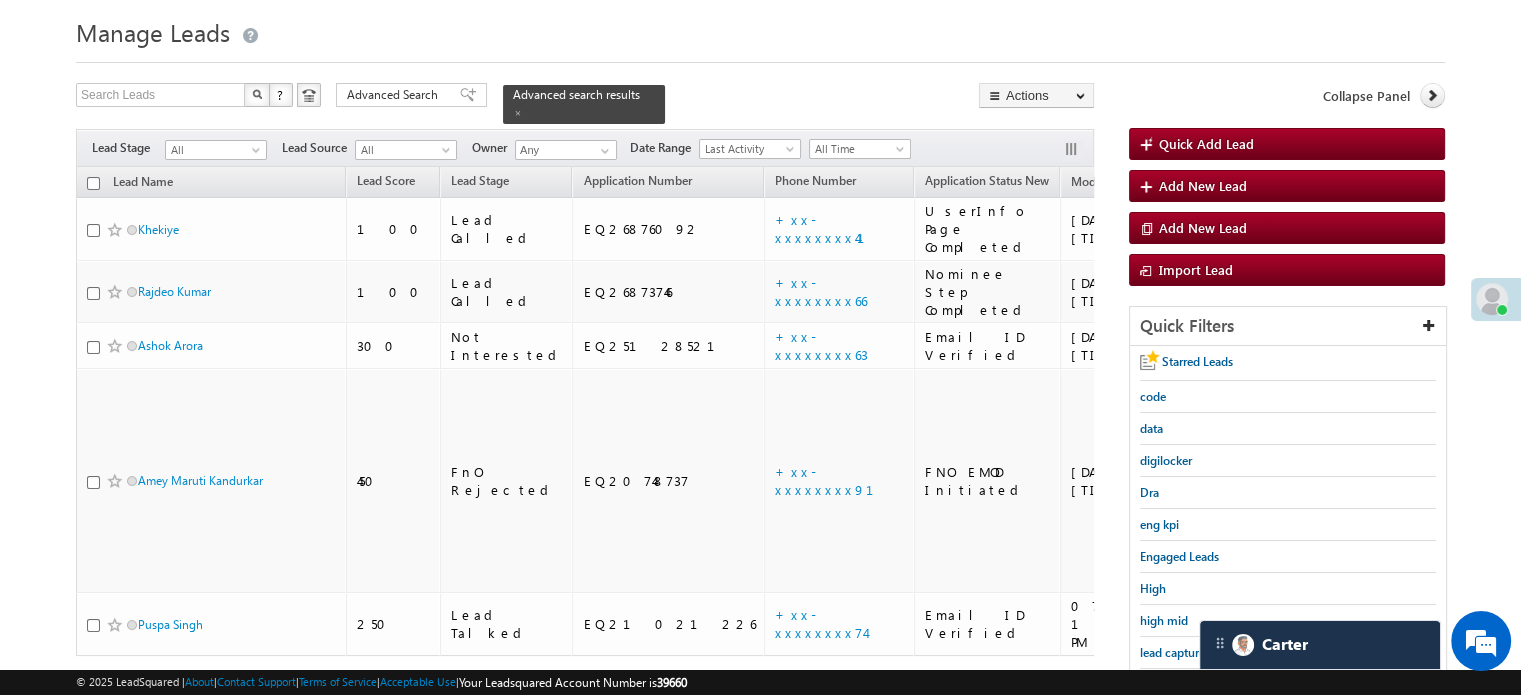 scroll, scrollTop: 100, scrollLeft: 0, axis: vertical 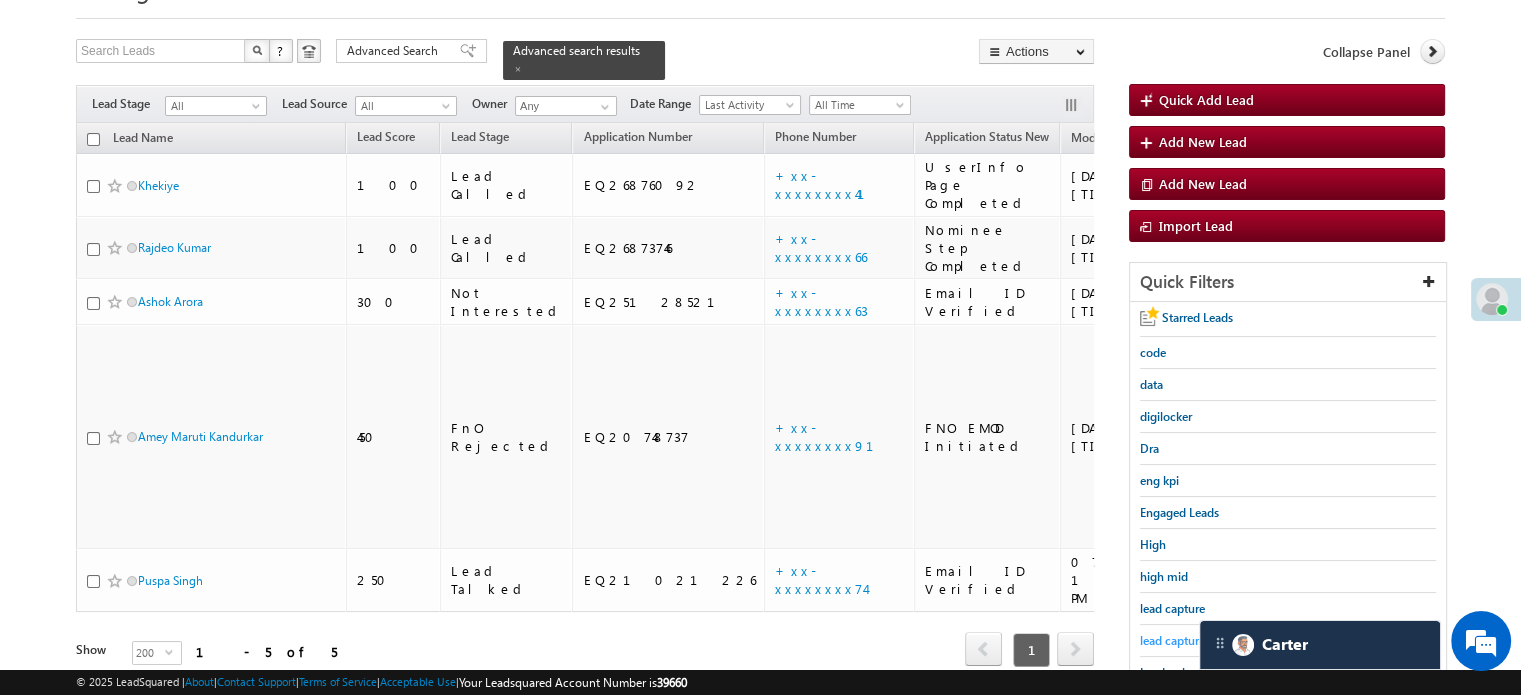 click on "lead capture new" at bounding box center [1185, 640] 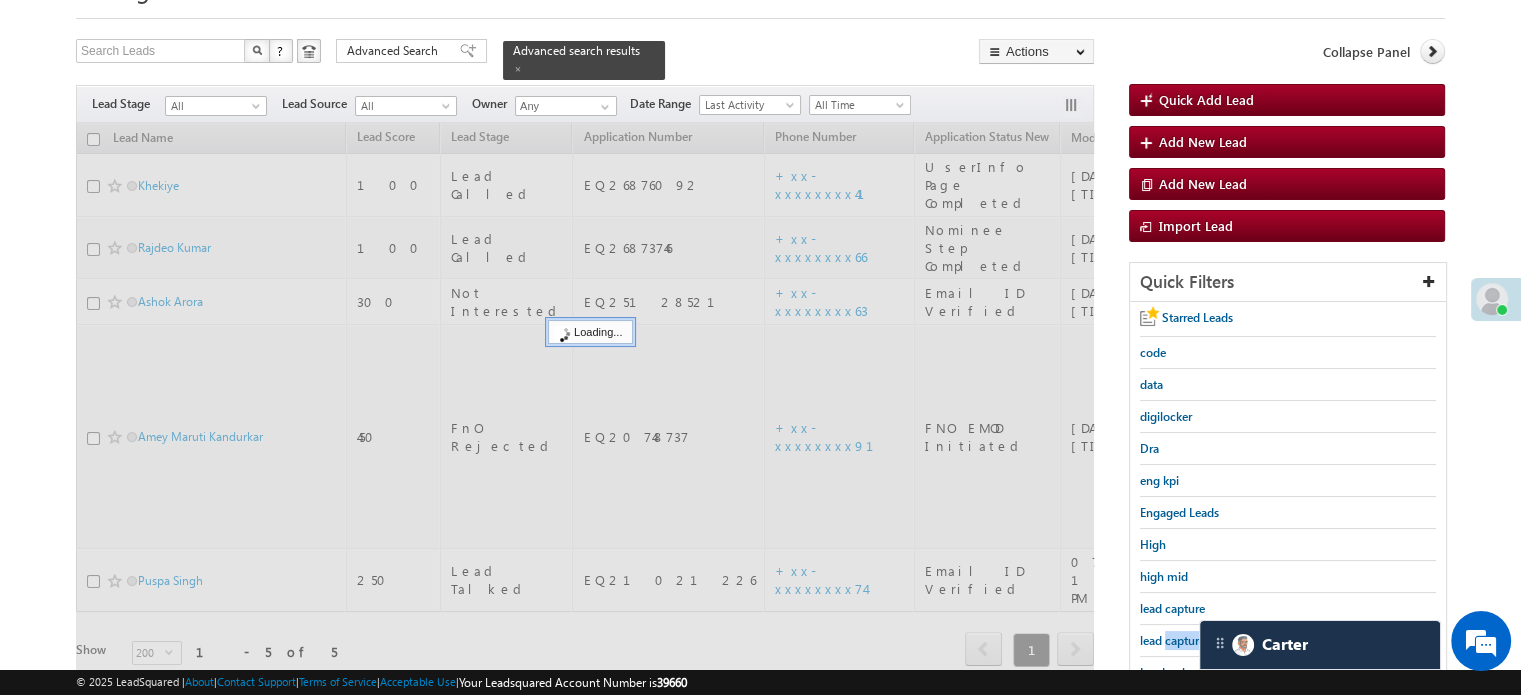 click on "lead capture new" at bounding box center [1185, 640] 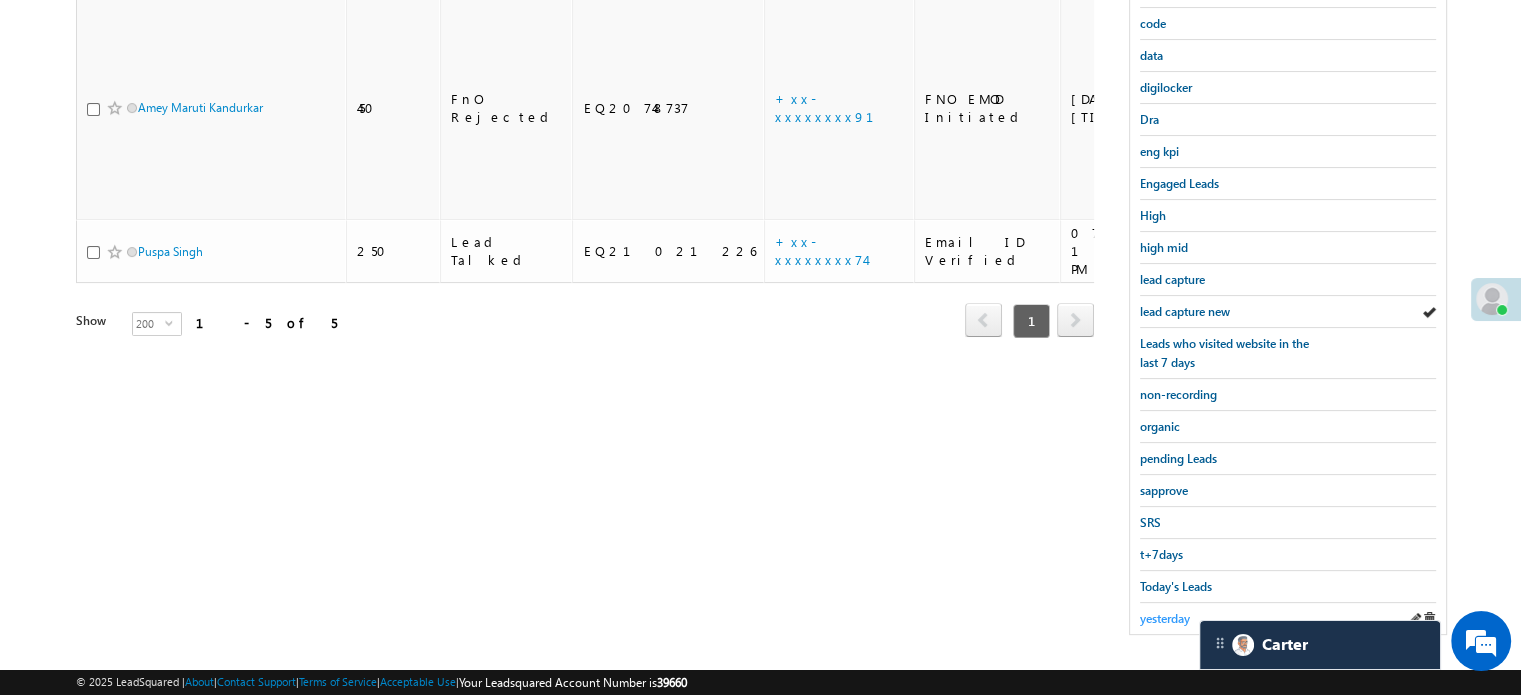 click on "yesterday" at bounding box center (1165, 618) 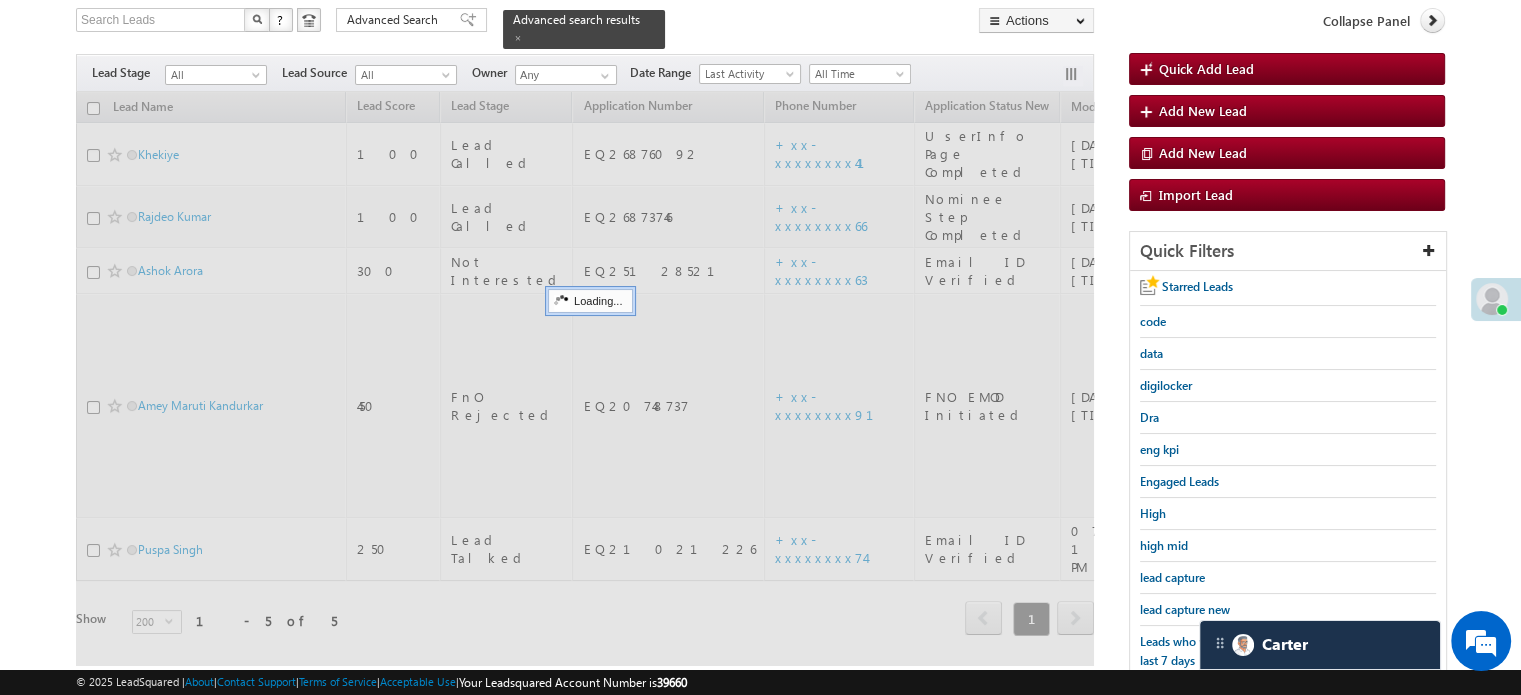 scroll, scrollTop: 129, scrollLeft: 0, axis: vertical 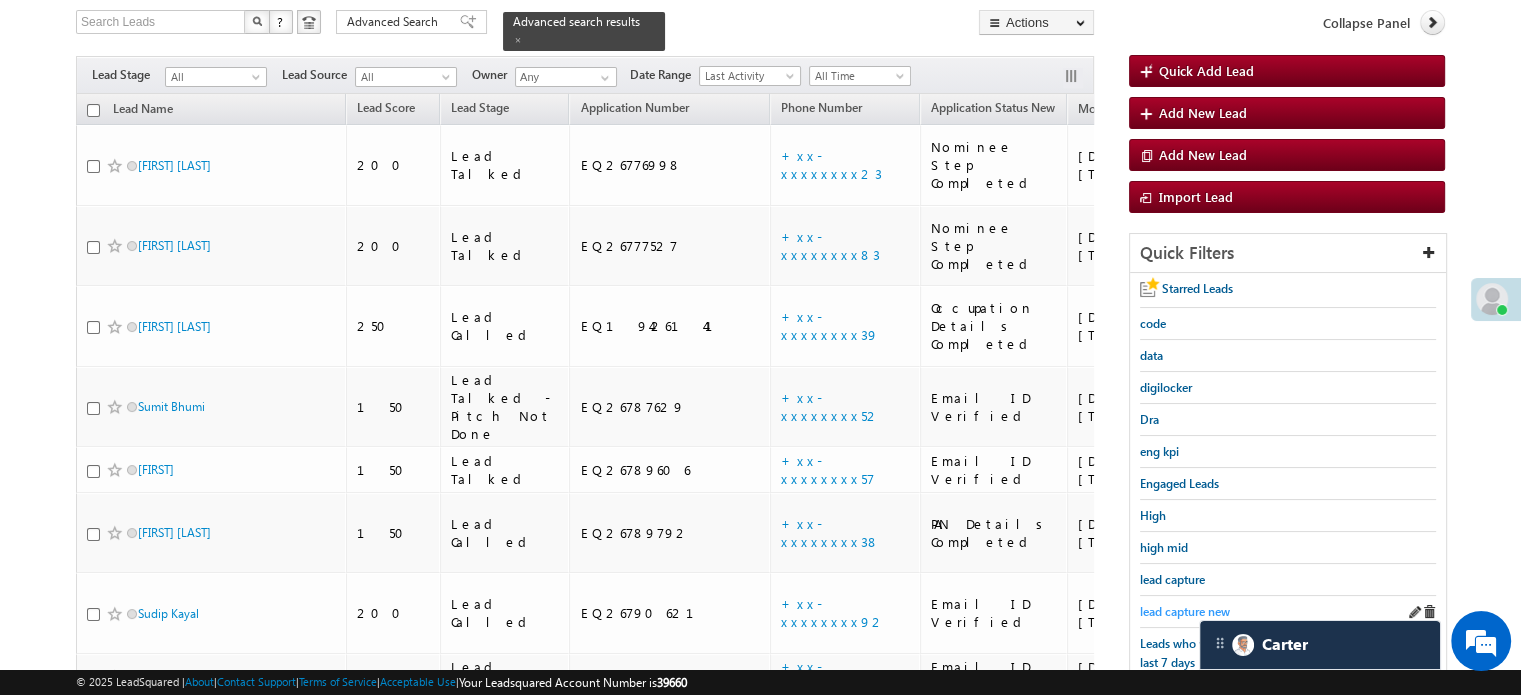 click on "lead capture new" at bounding box center (1185, 611) 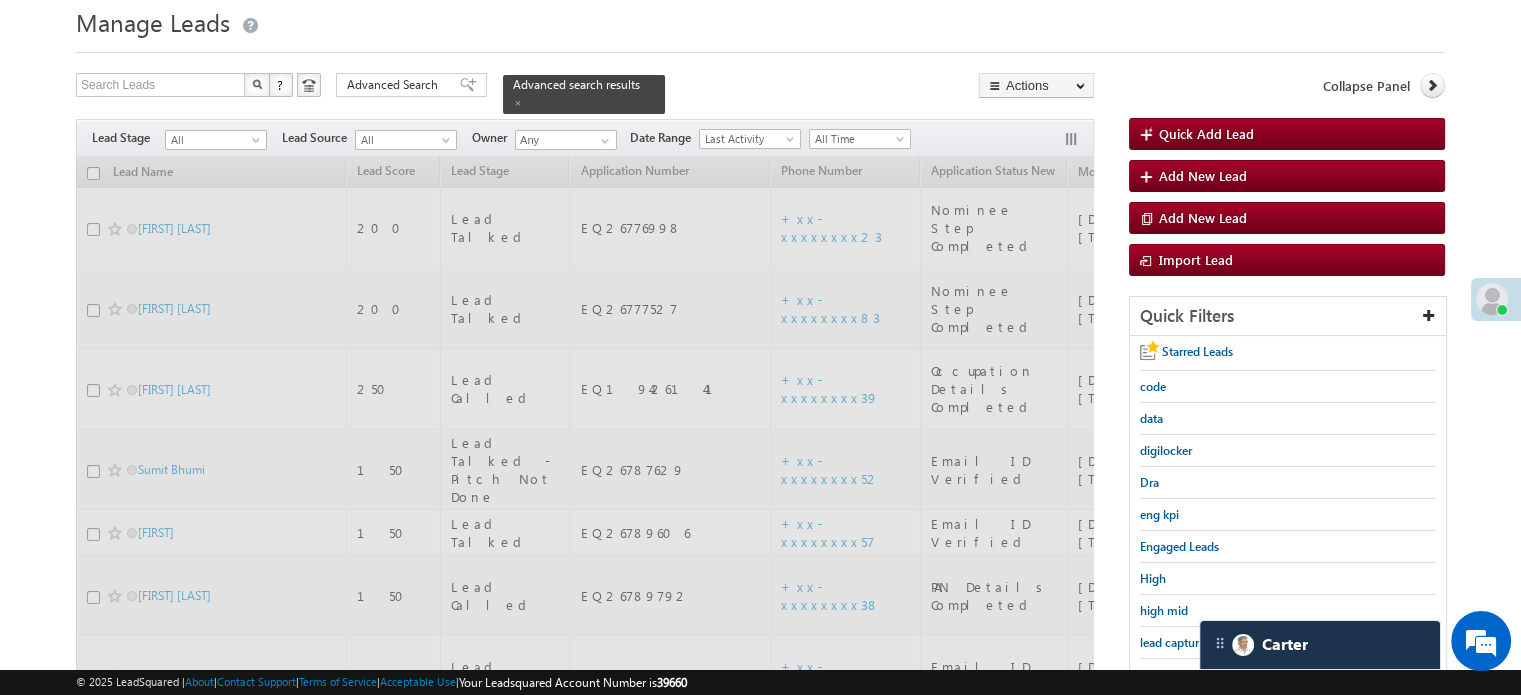 scroll, scrollTop: 0, scrollLeft: 0, axis: both 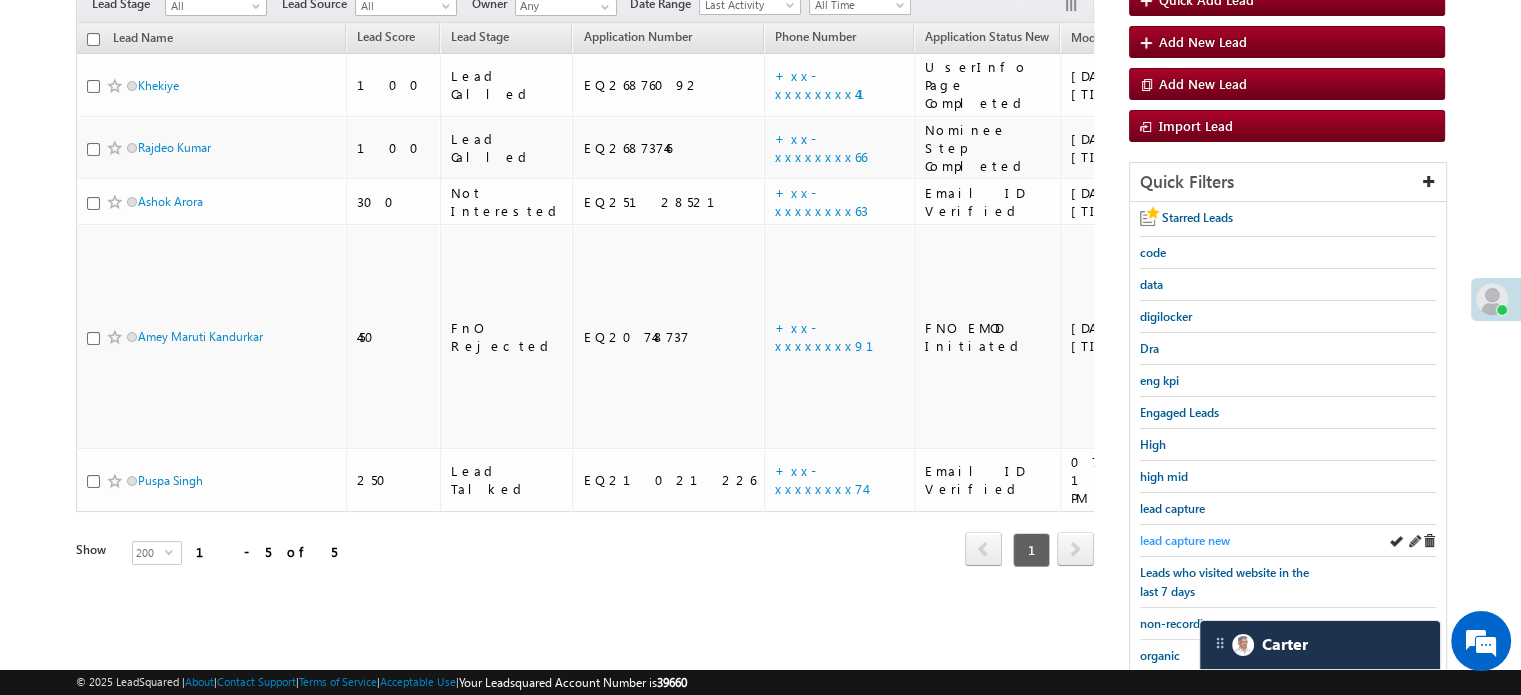 click on "lead capture new" at bounding box center [1185, 540] 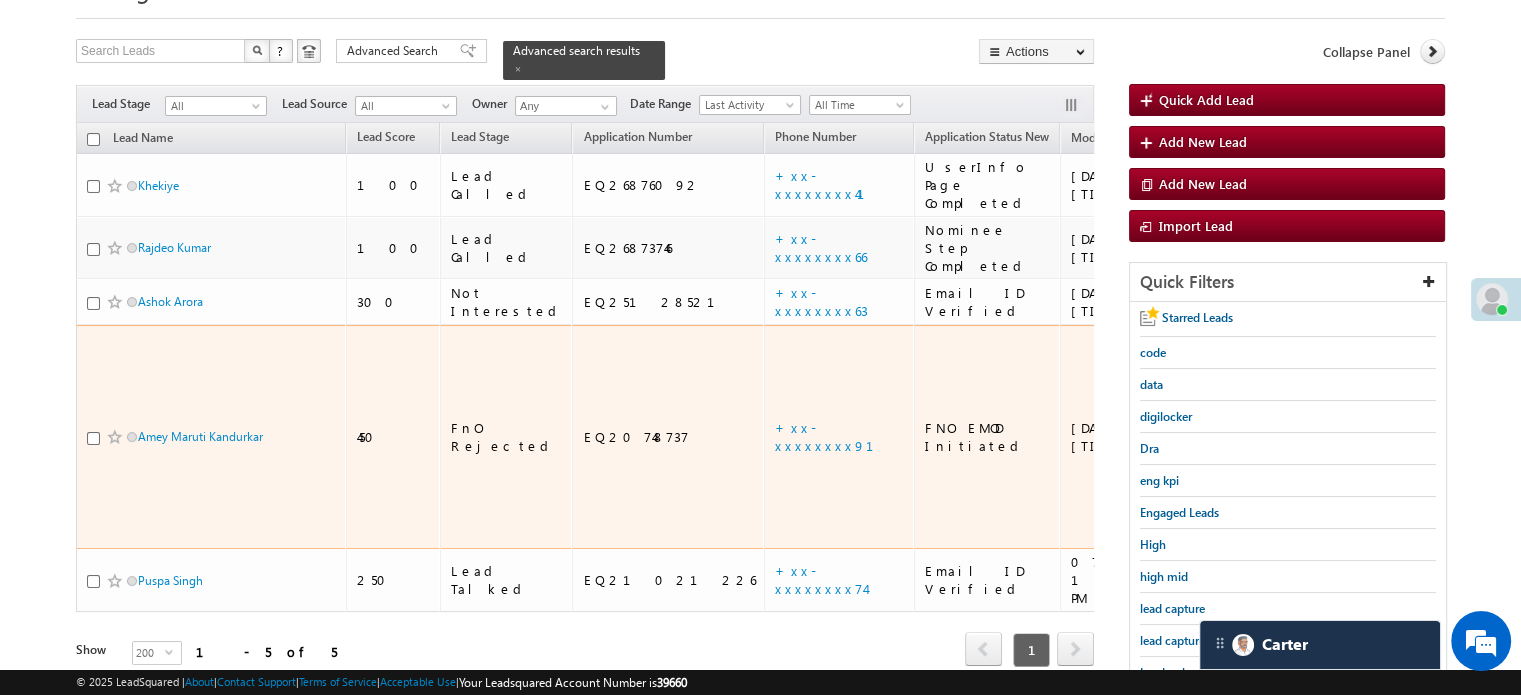 scroll, scrollTop: 200, scrollLeft: 0, axis: vertical 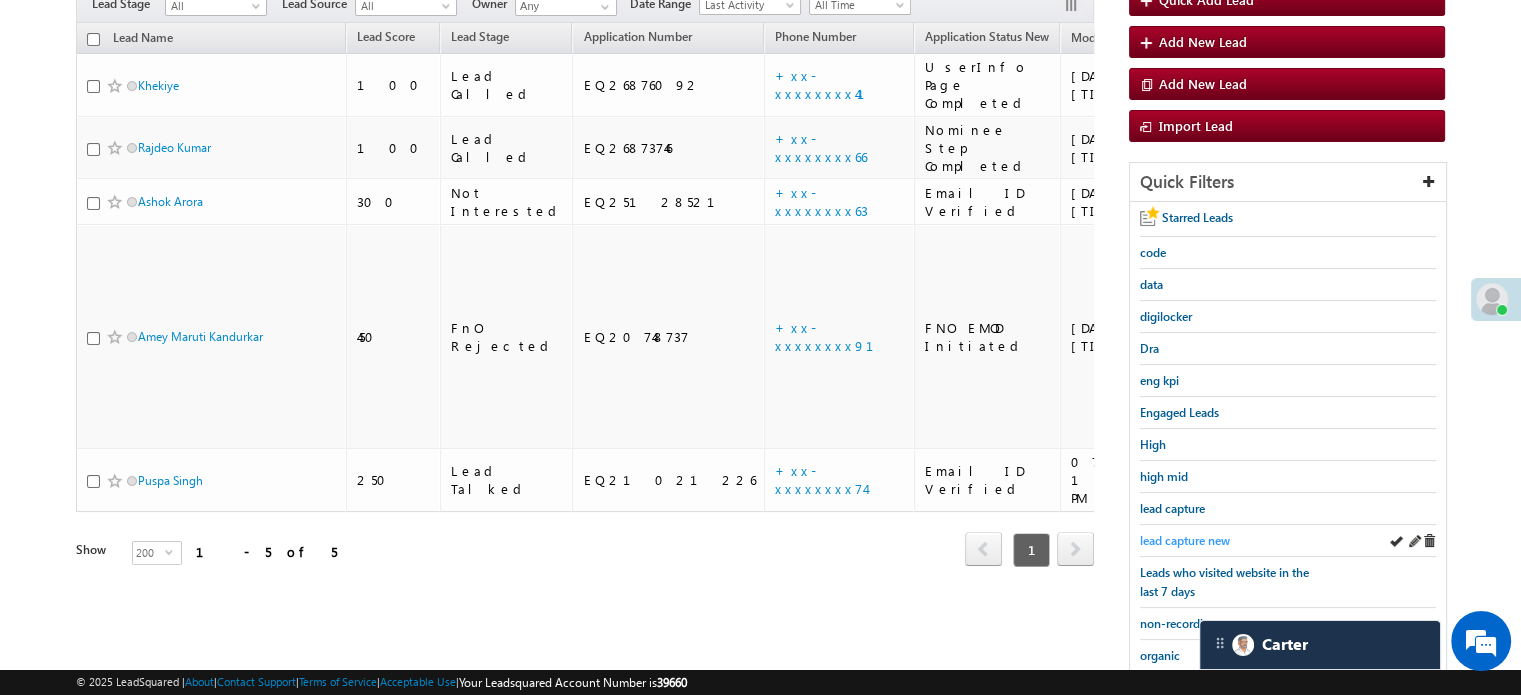 click on "lead capture new" at bounding box center (1185, 540) 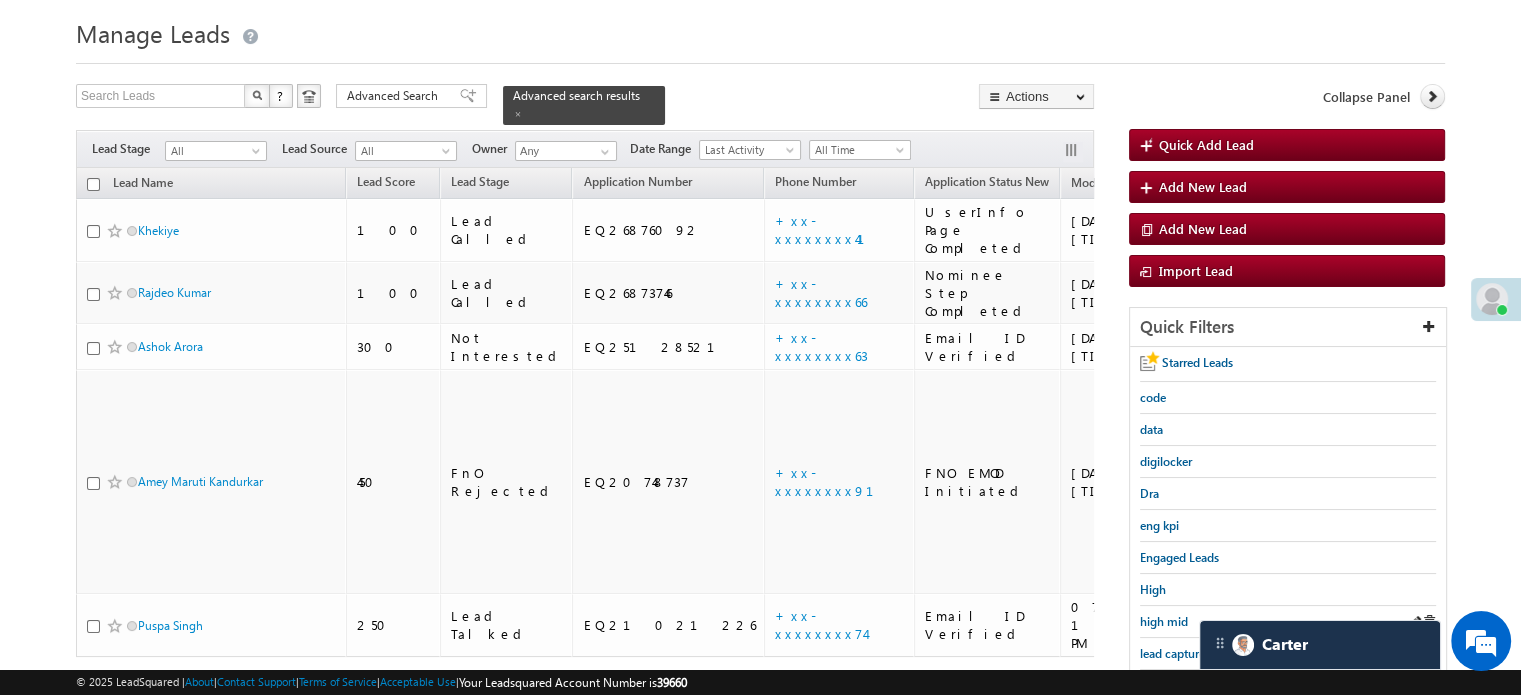 scroll, scrollTop: 100, scrollLeft: 0, axis: vertical 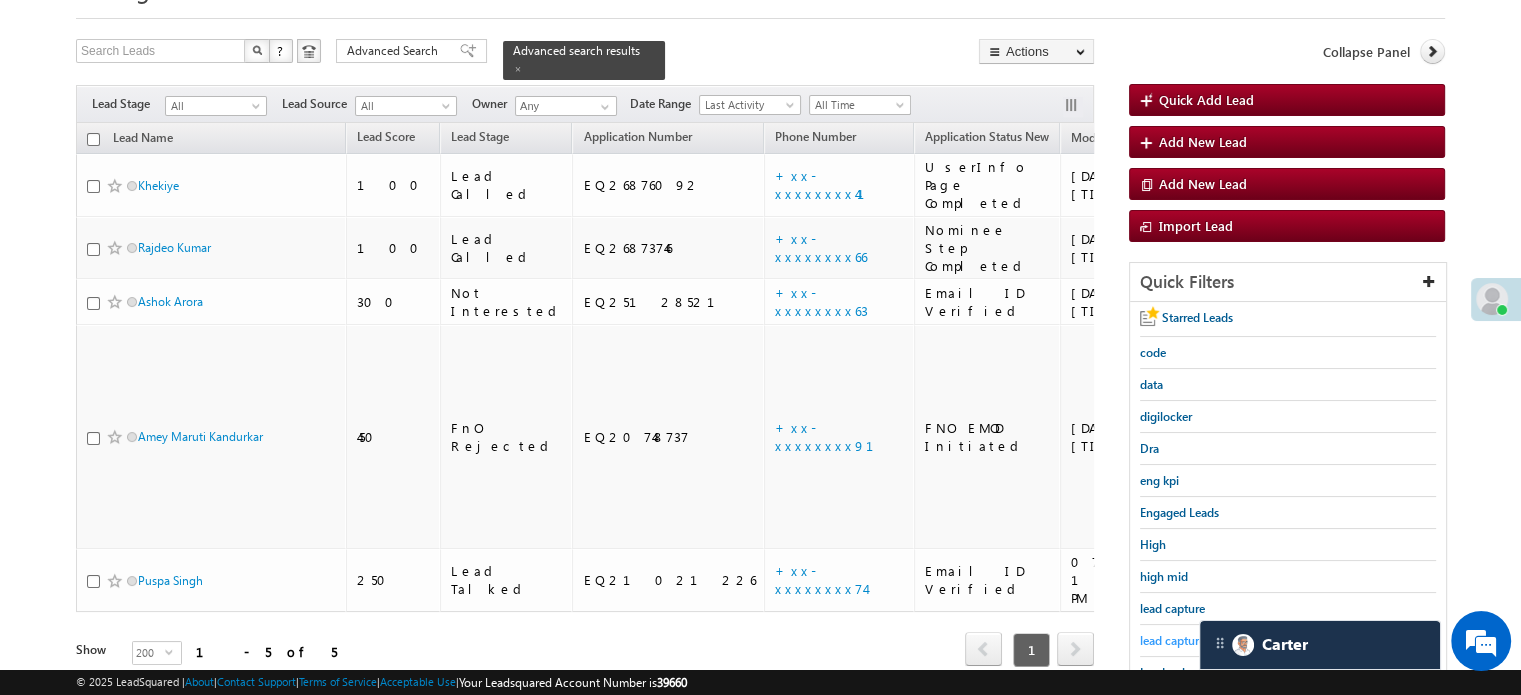 click on "lead capture new" at bounding box center [1185, 640] 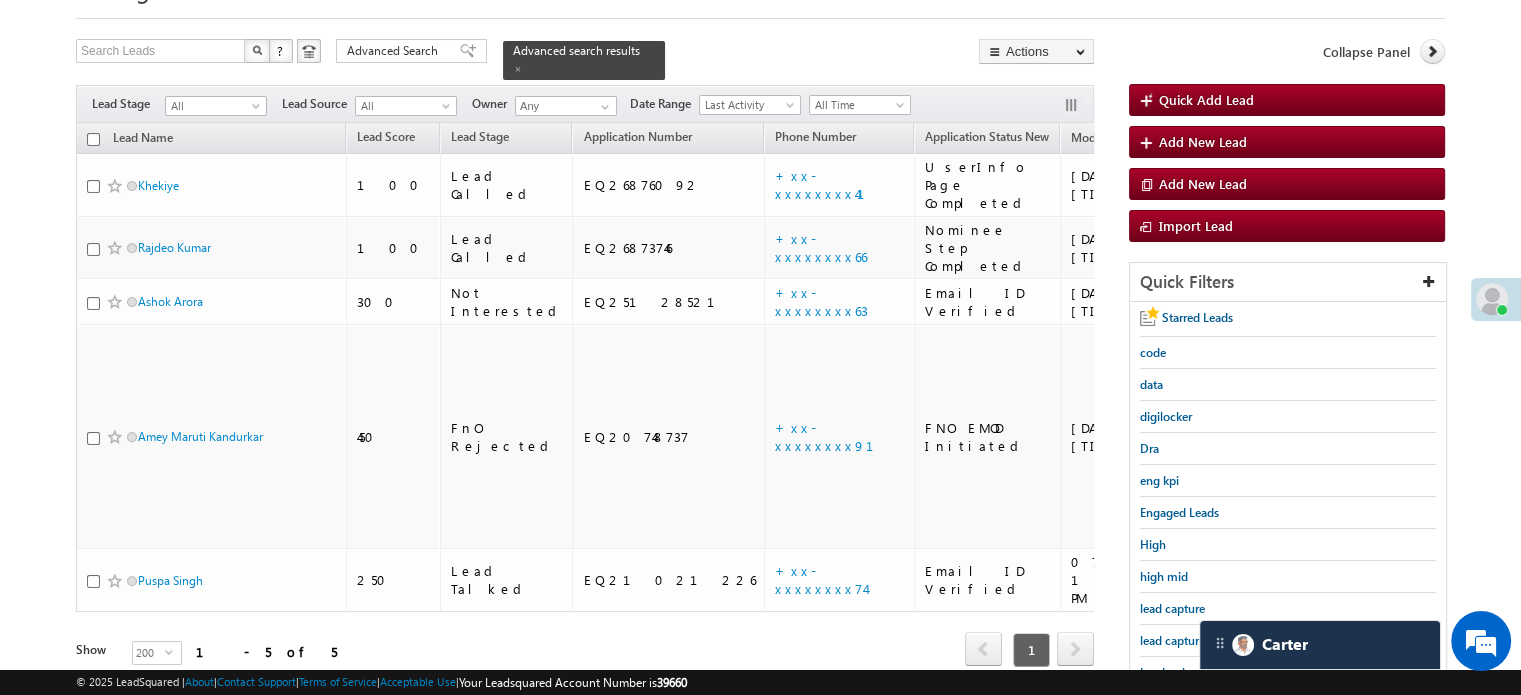 click on "lead capture new" at bounding box center [1288, 641] 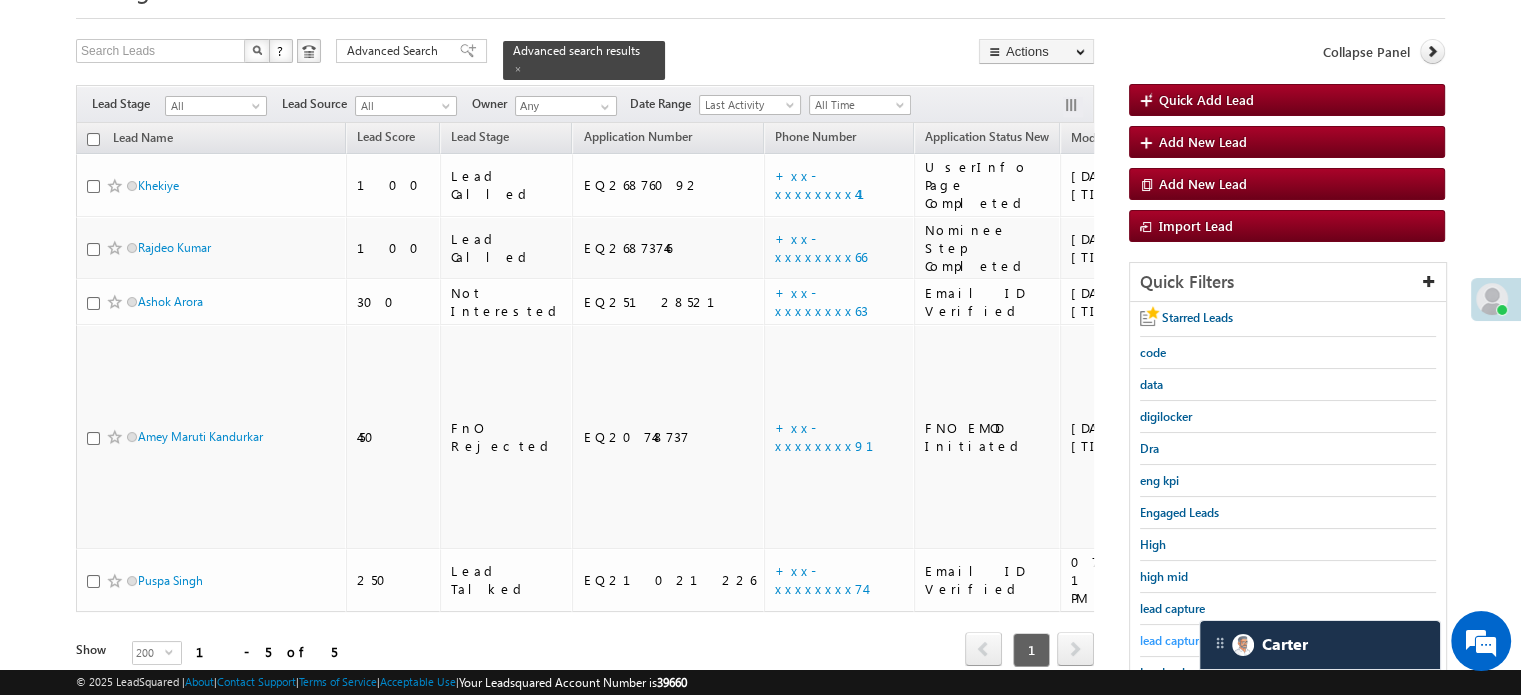 click on "lead capture new" at bounding box center [1185, 640] 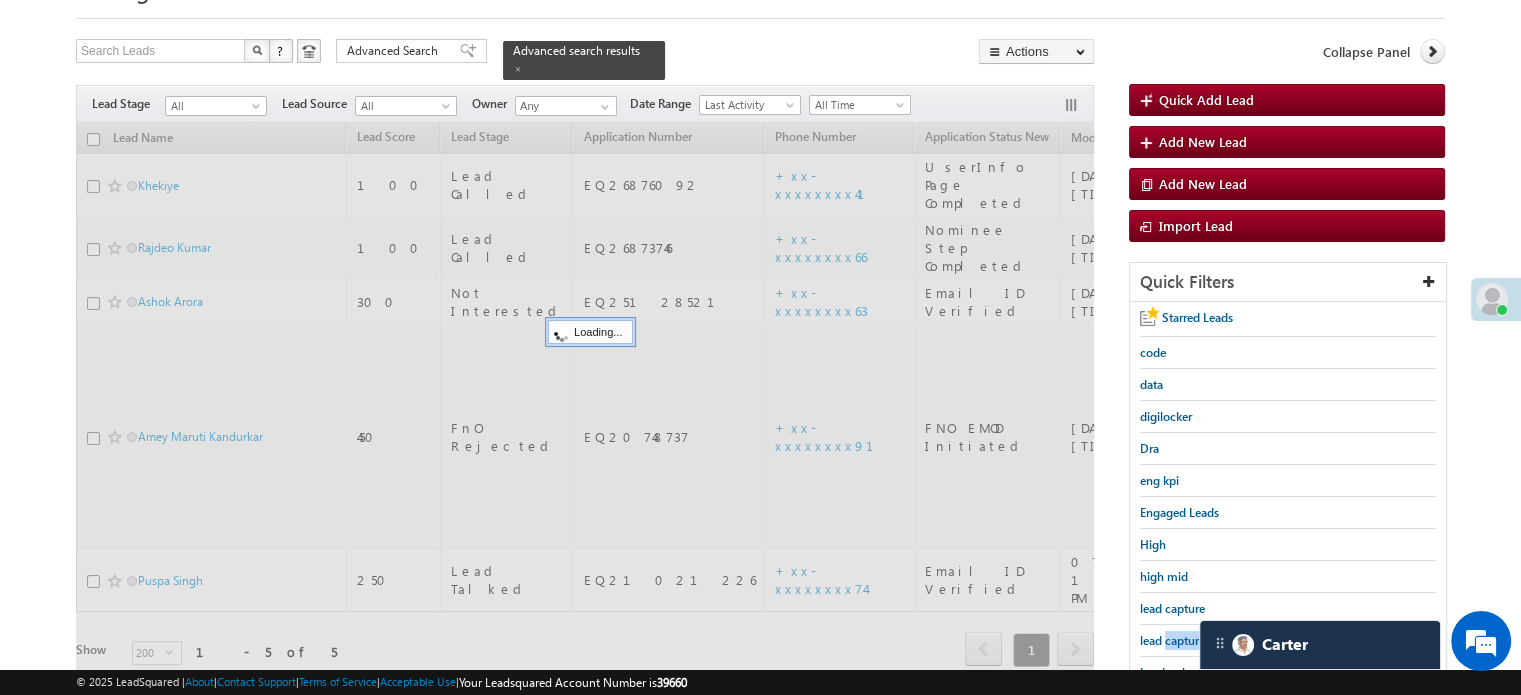 click on "lead capture new" at bounding box center [1185, 640] 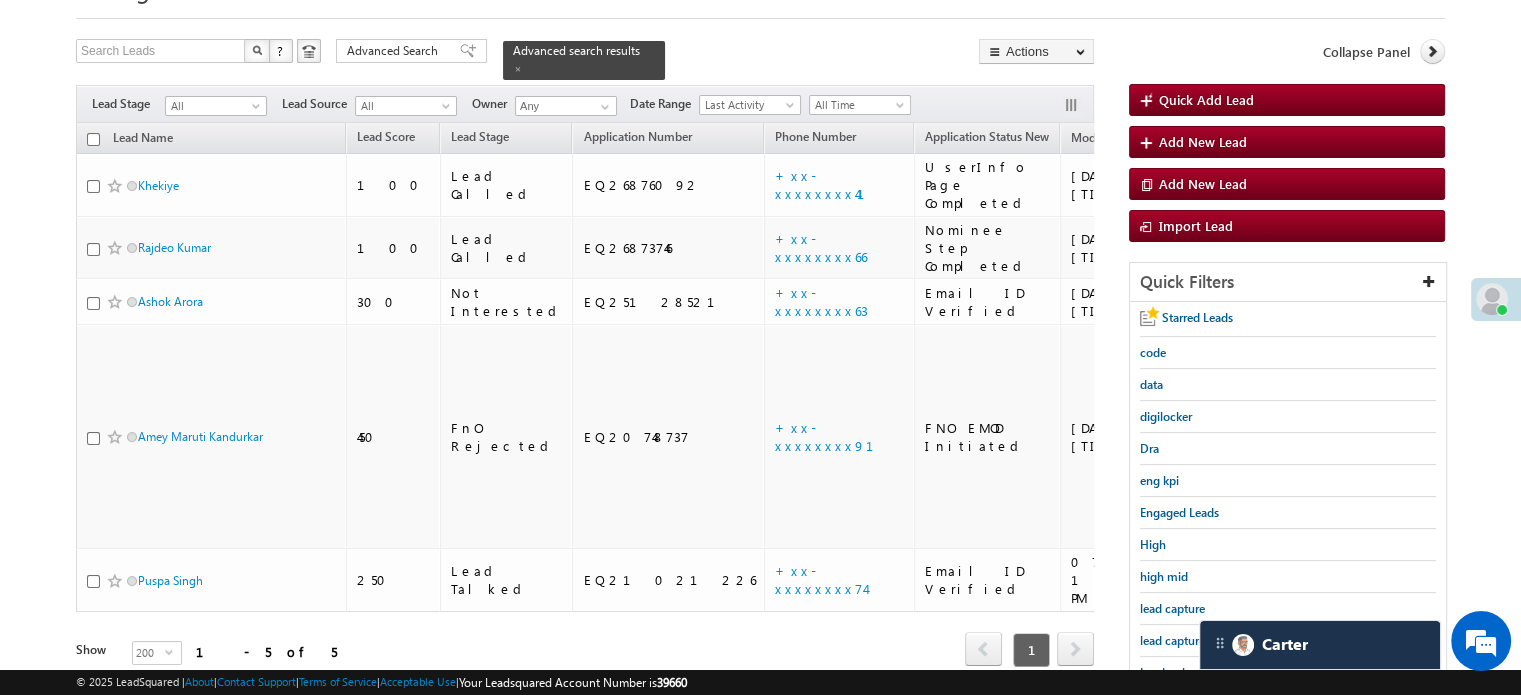 click on "lead capture new" at bounding box center (1185, 640) 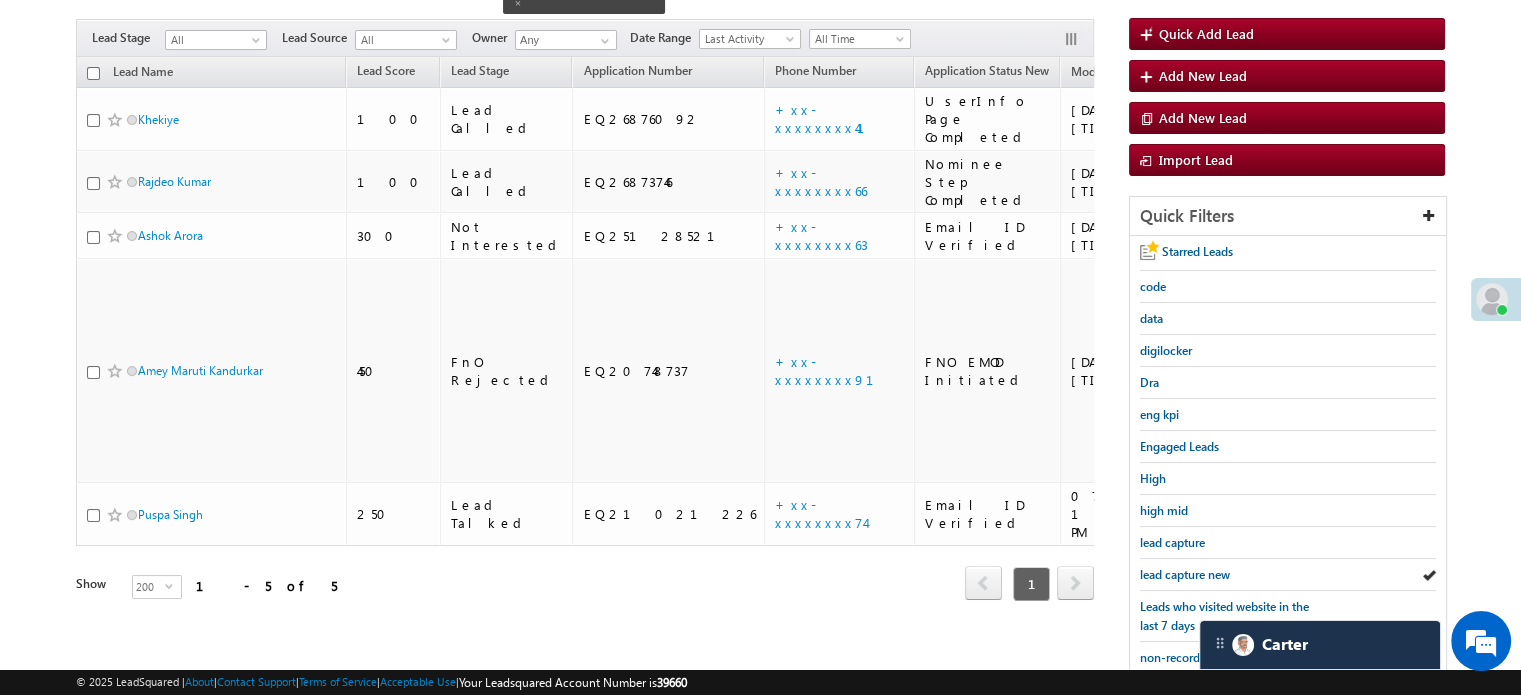 scroll, scrollTop: 200, scrollLeft: 0, axis: vertical 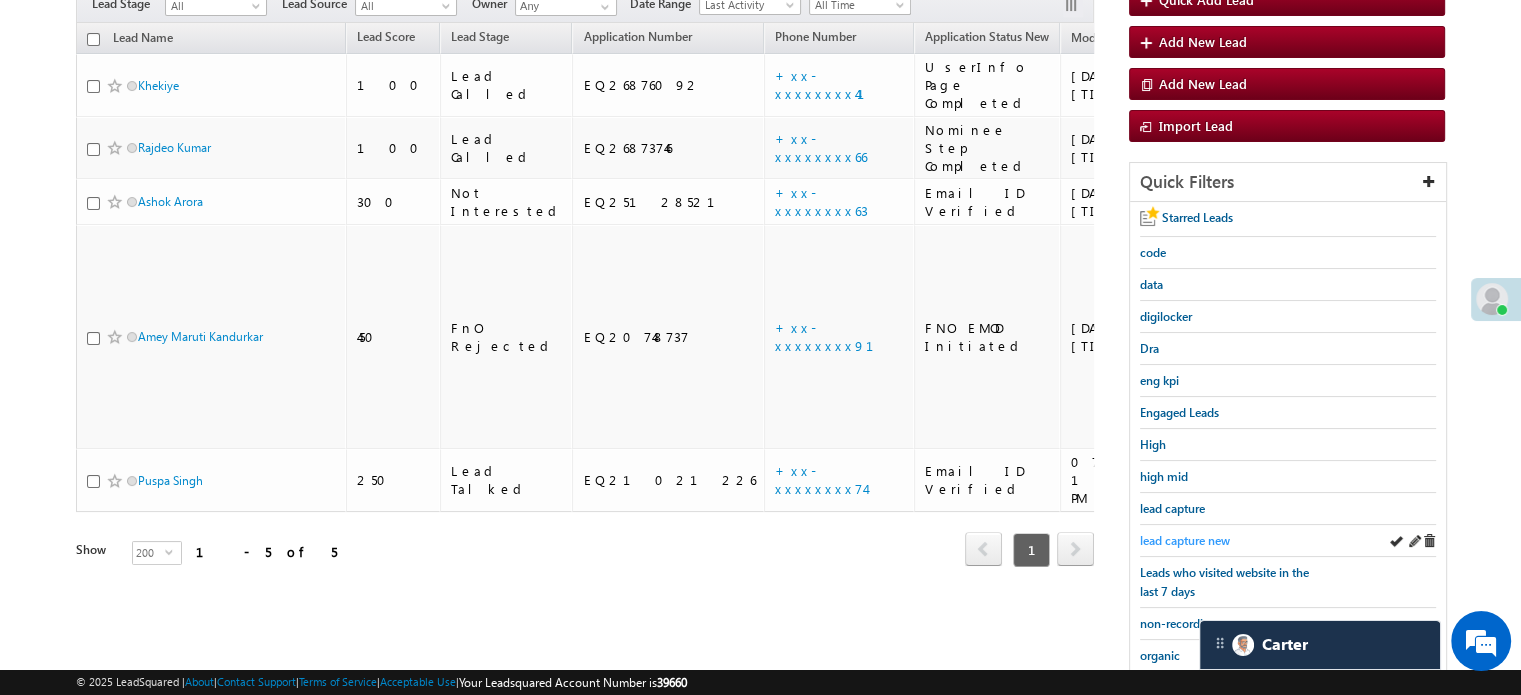 click on "lead capture new" at bounding box center (1185, 540) 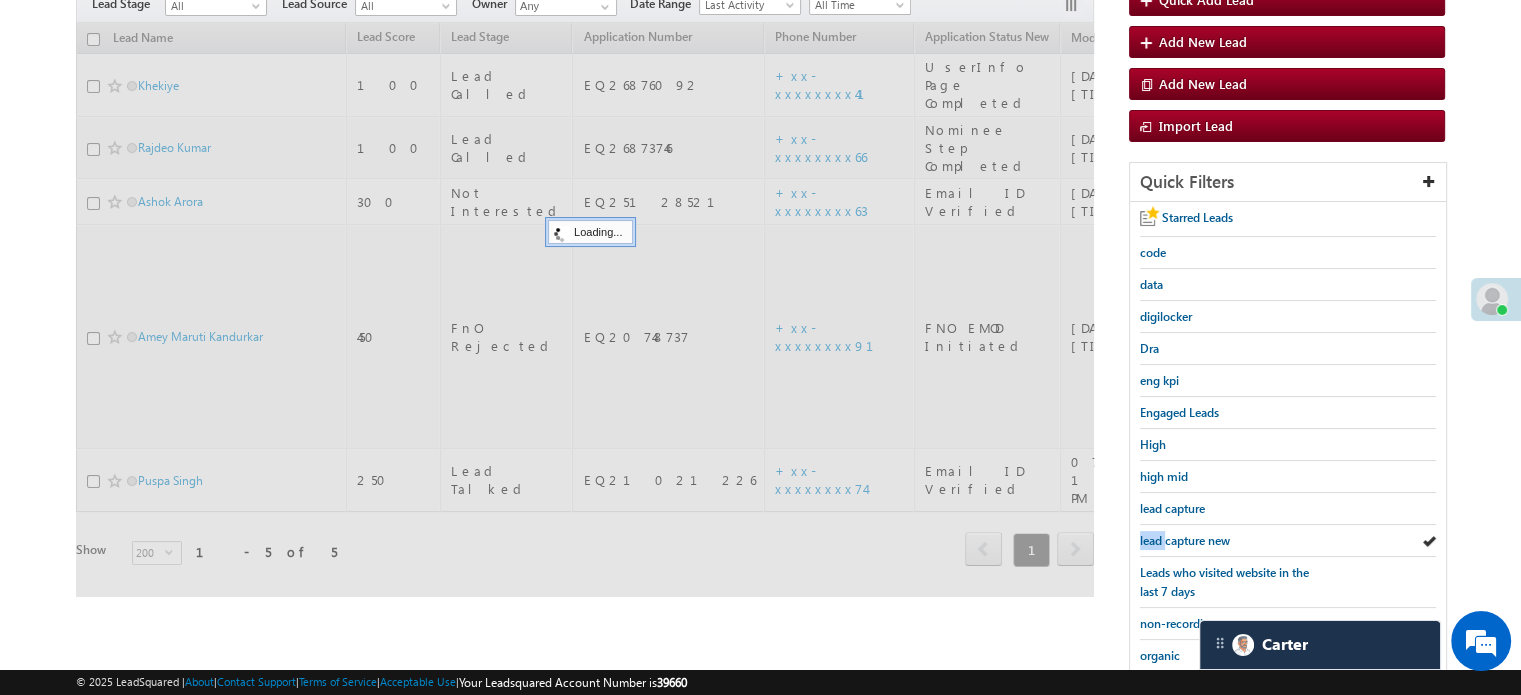 click on "lead capture new" at bounding box center (1185, 540) 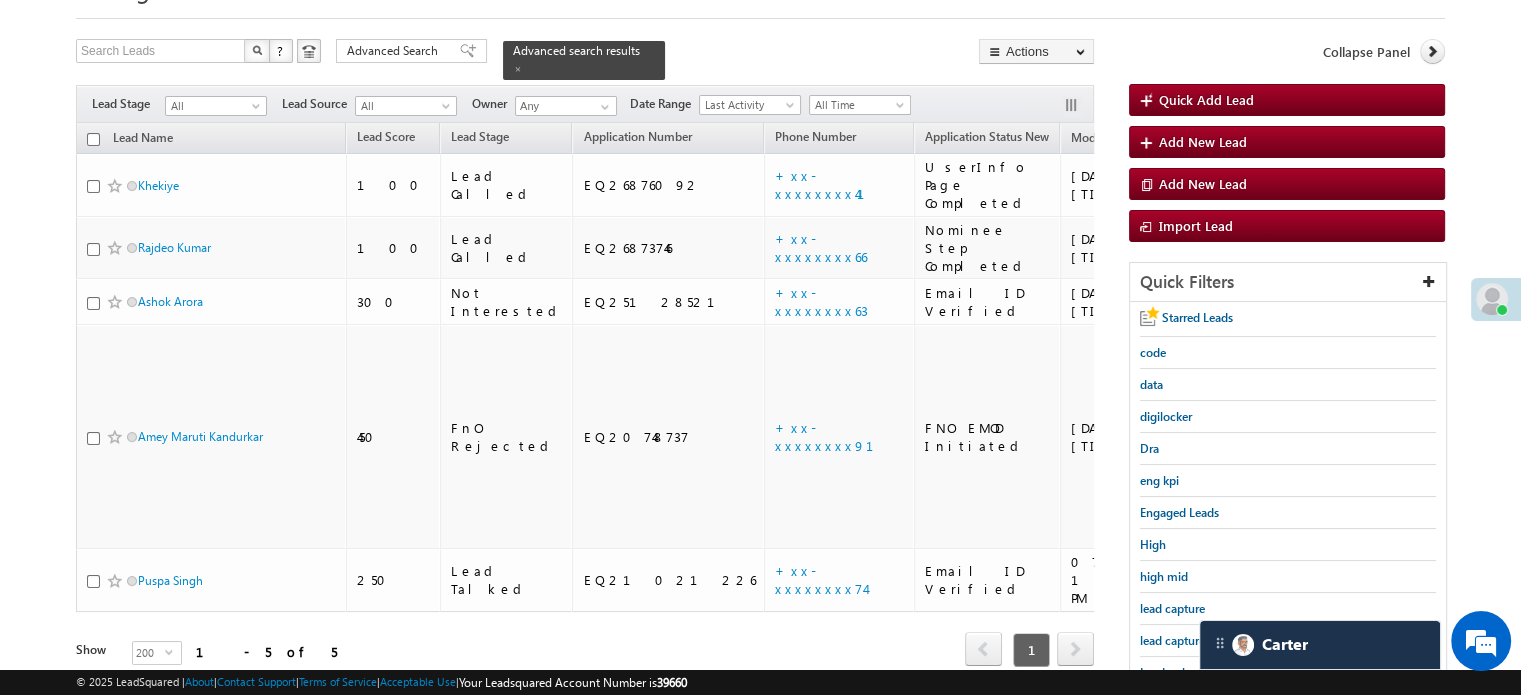 scroll, scrollTop: 429, scrollLeft: 0, axis: vertical 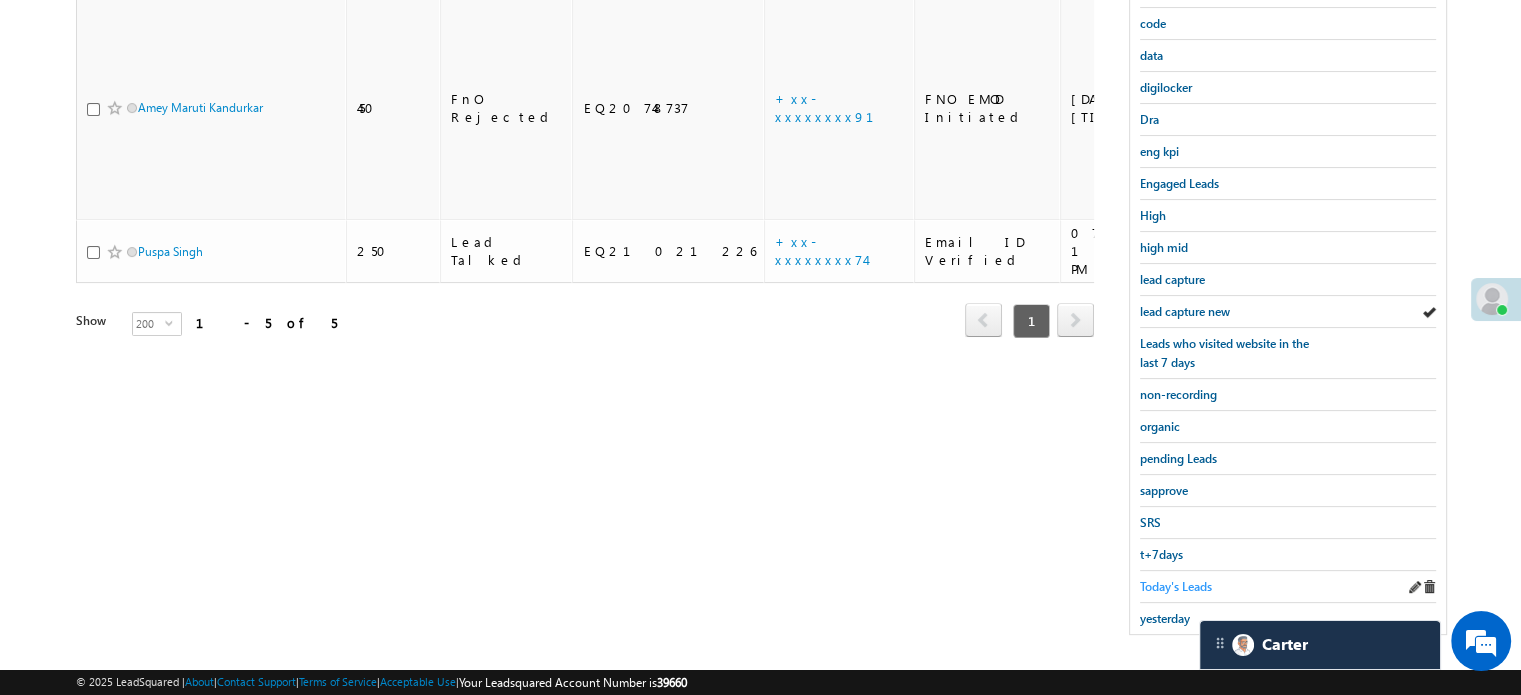 click on "Today's Leads" at bounding box center [1176, 586] 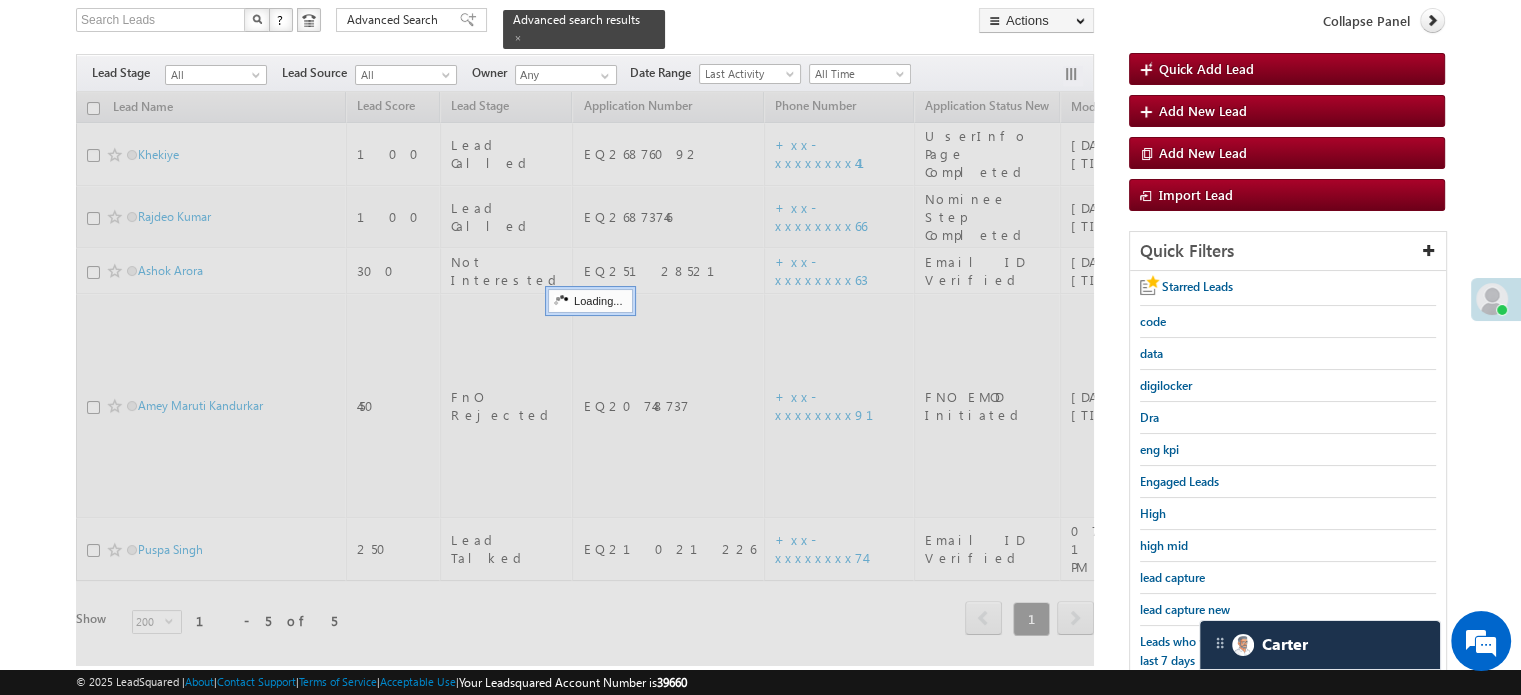 scroll, scrollTop: 129, scrollLeft: 0, axis: vertical 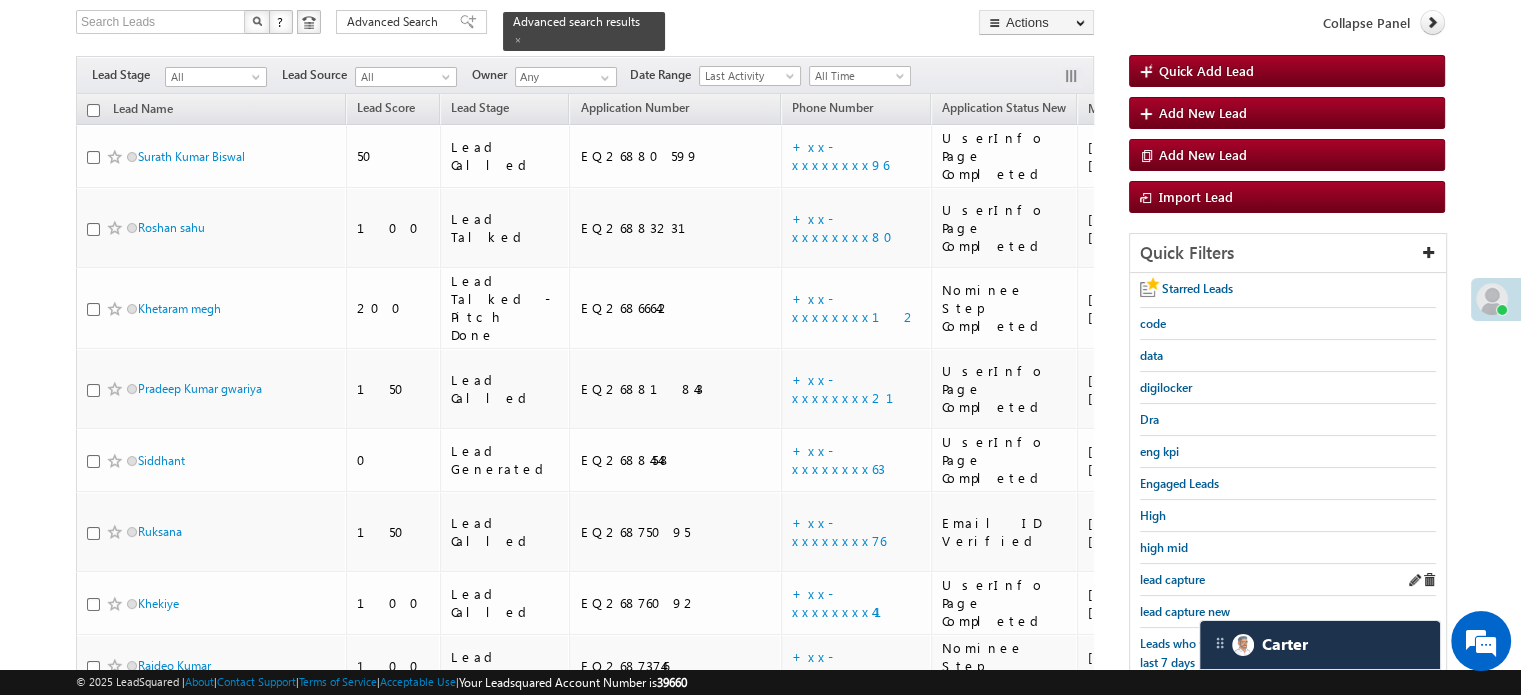 drag, startPoint x: 1138, startPoint y: 579, endPoint x: 1151, endPoint y: 585, distance: 14.3178215 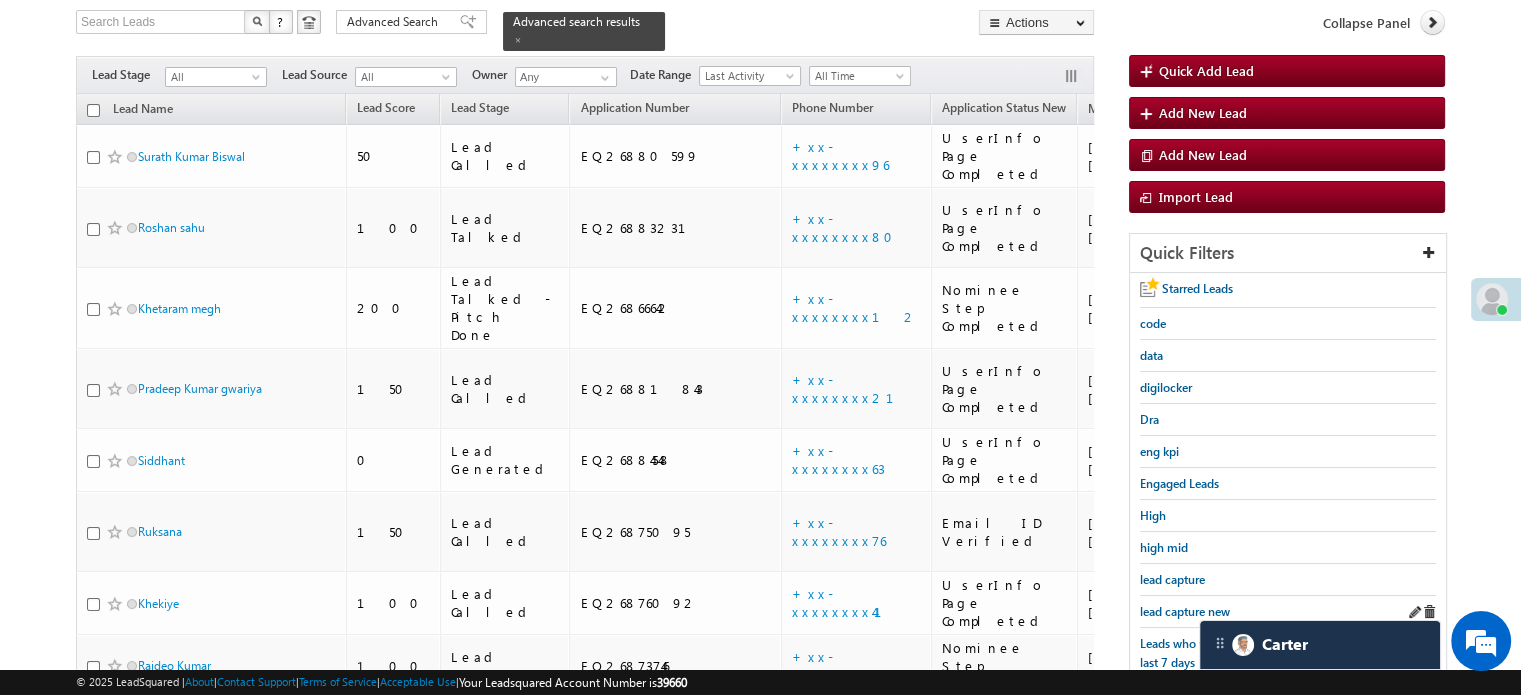click on "lead capture new" at bounding box center (1288, 612) 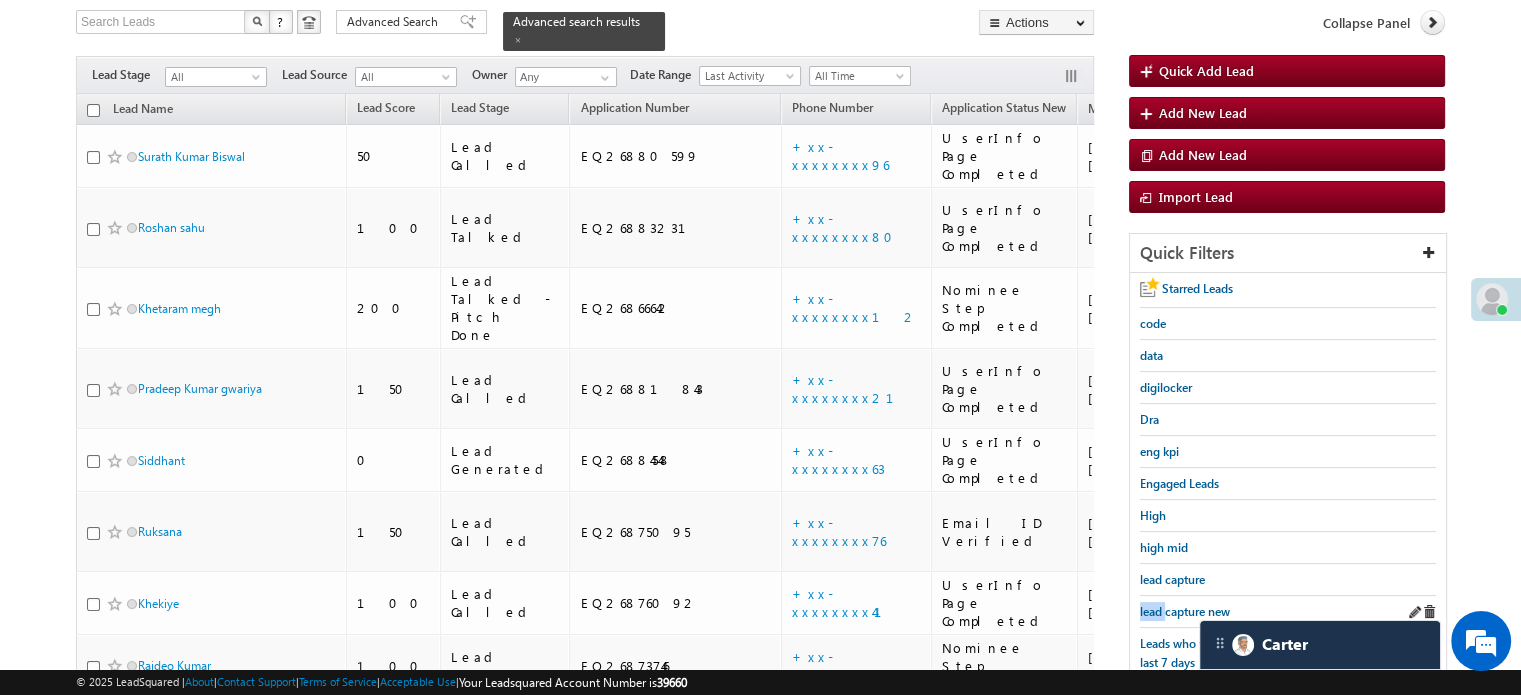 click on "lead capture new" at bounding box center [1288, 612] 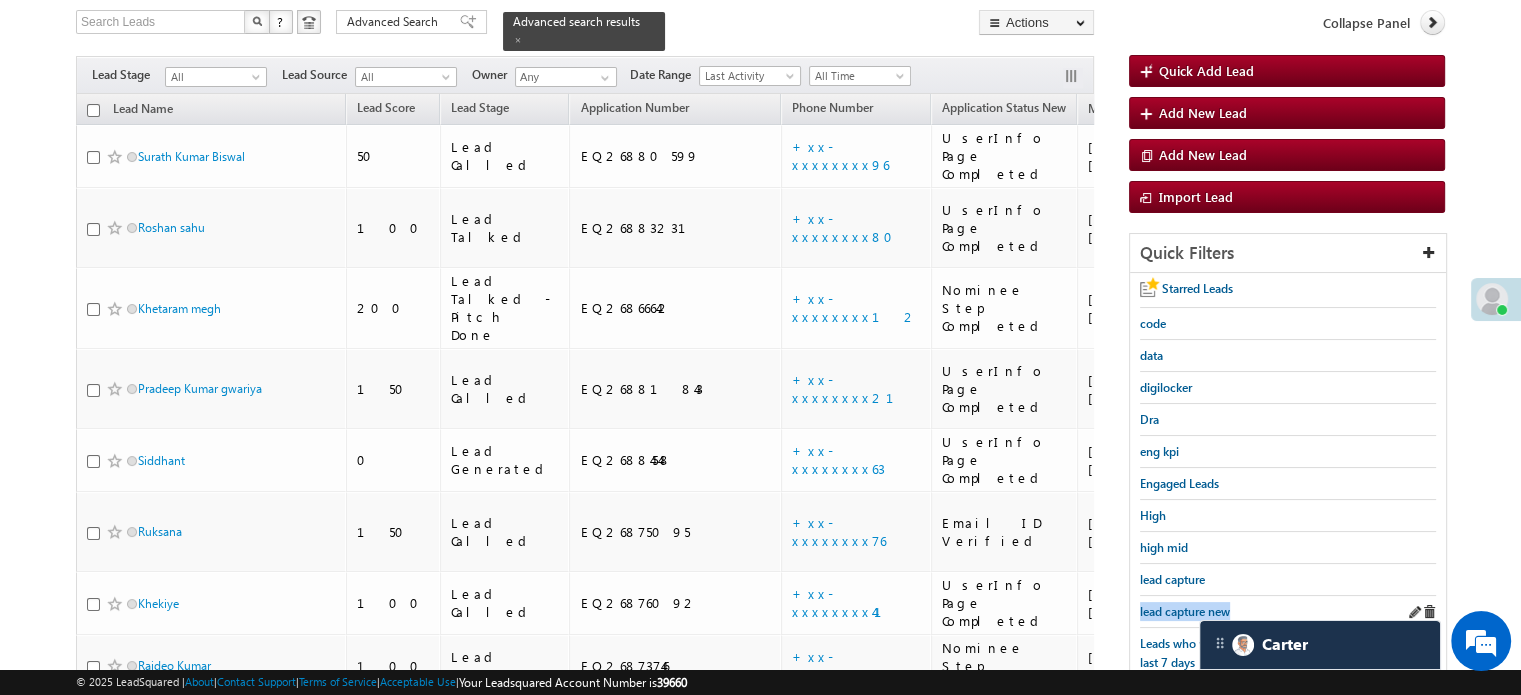 click on "lead capture new" at bounding box center (1288, 612) 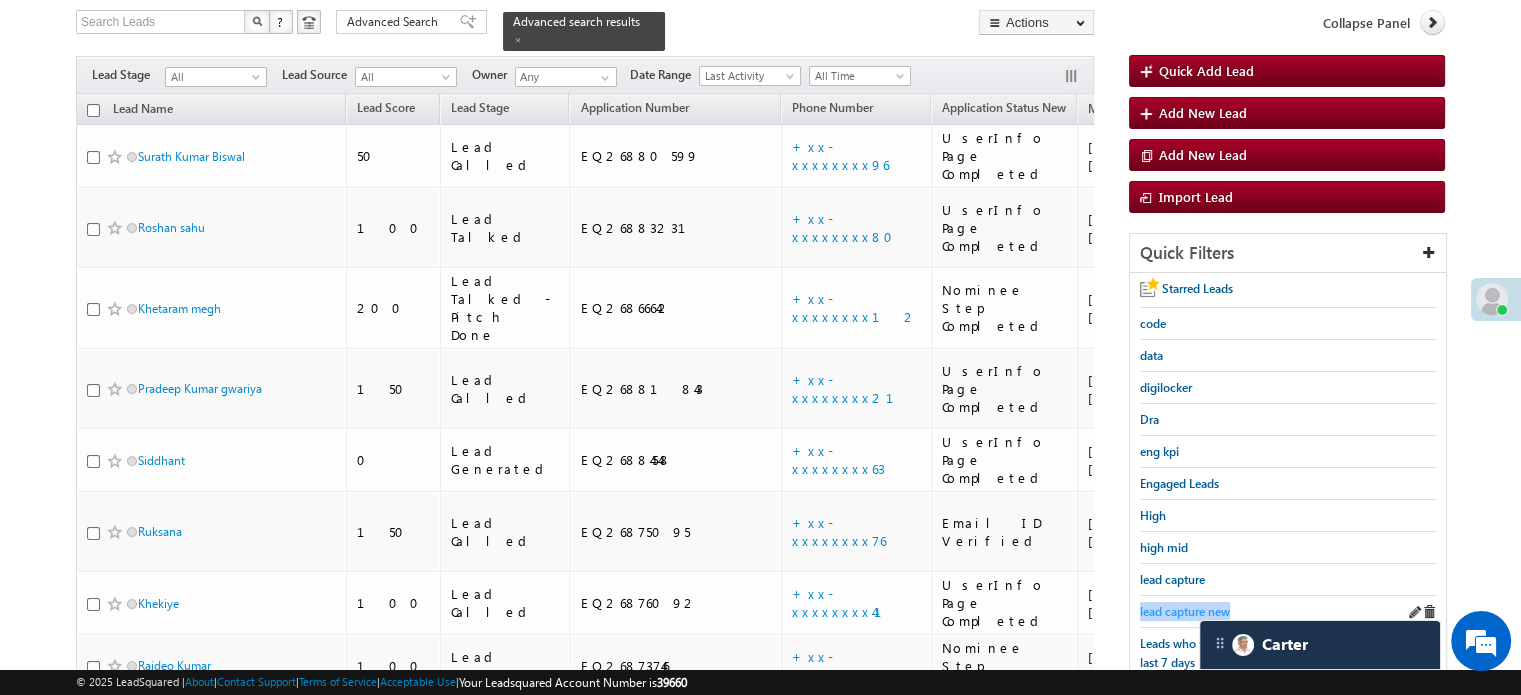 click on "lead capture new" at bounding box center (1185, 611) 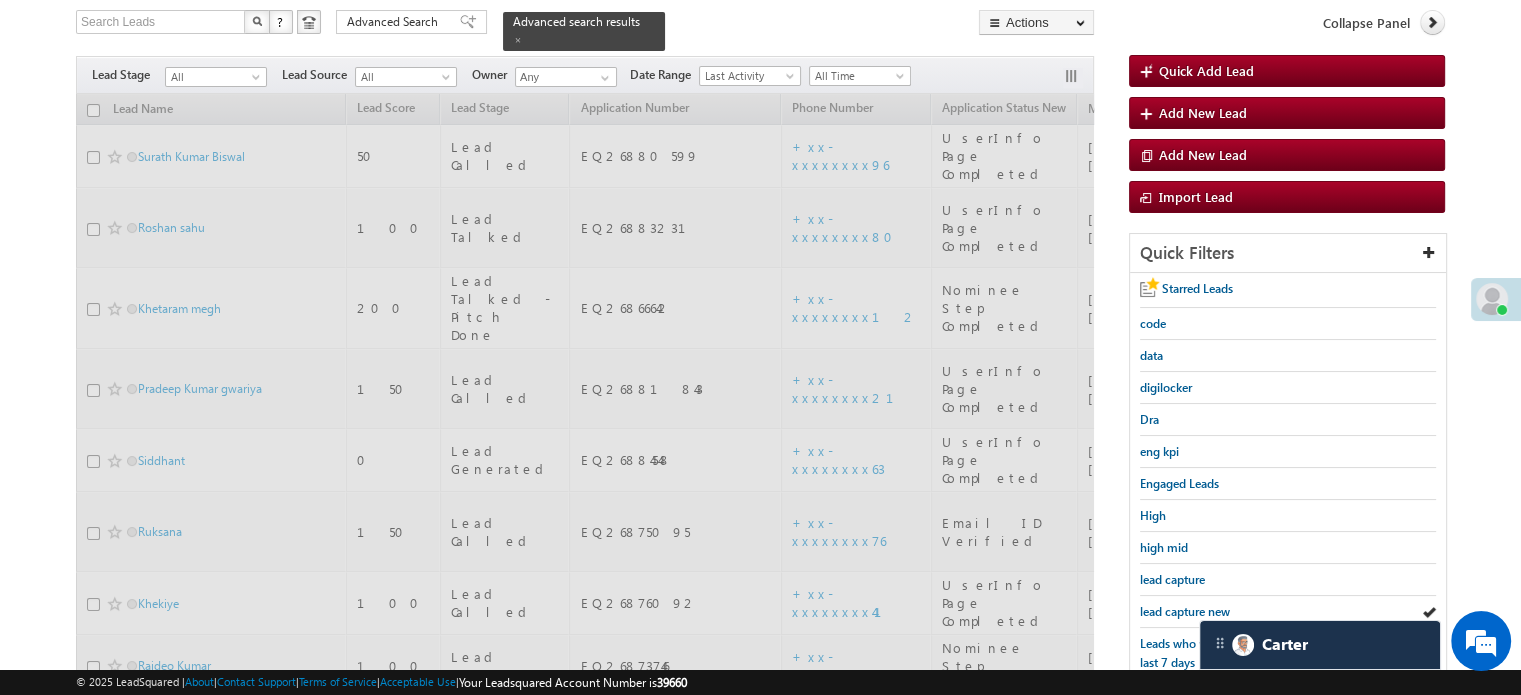 click on "lead capture new" at bounding box center (1185, 611) 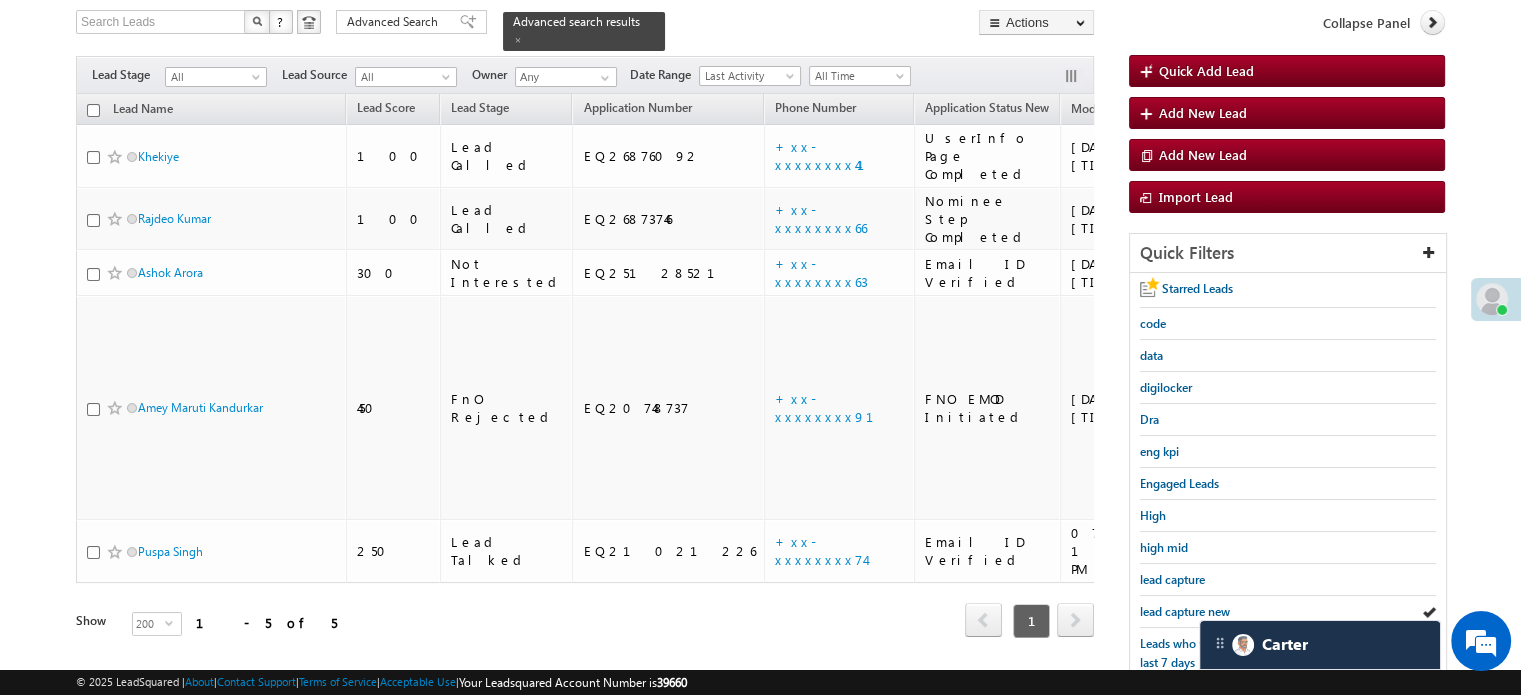 click on "lead capture new" at bounding box center [1185, 611] 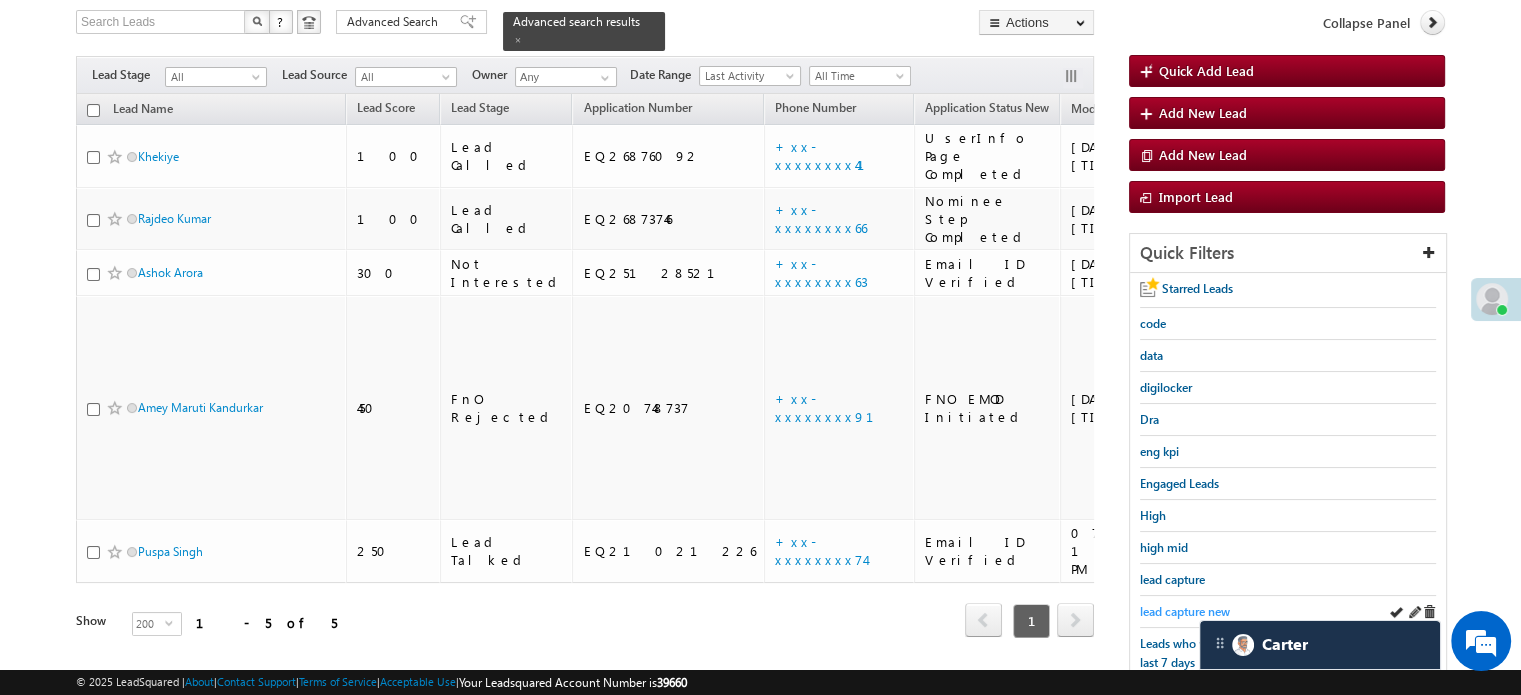 click on "lead capture new" at bounding box center (1185, 611) 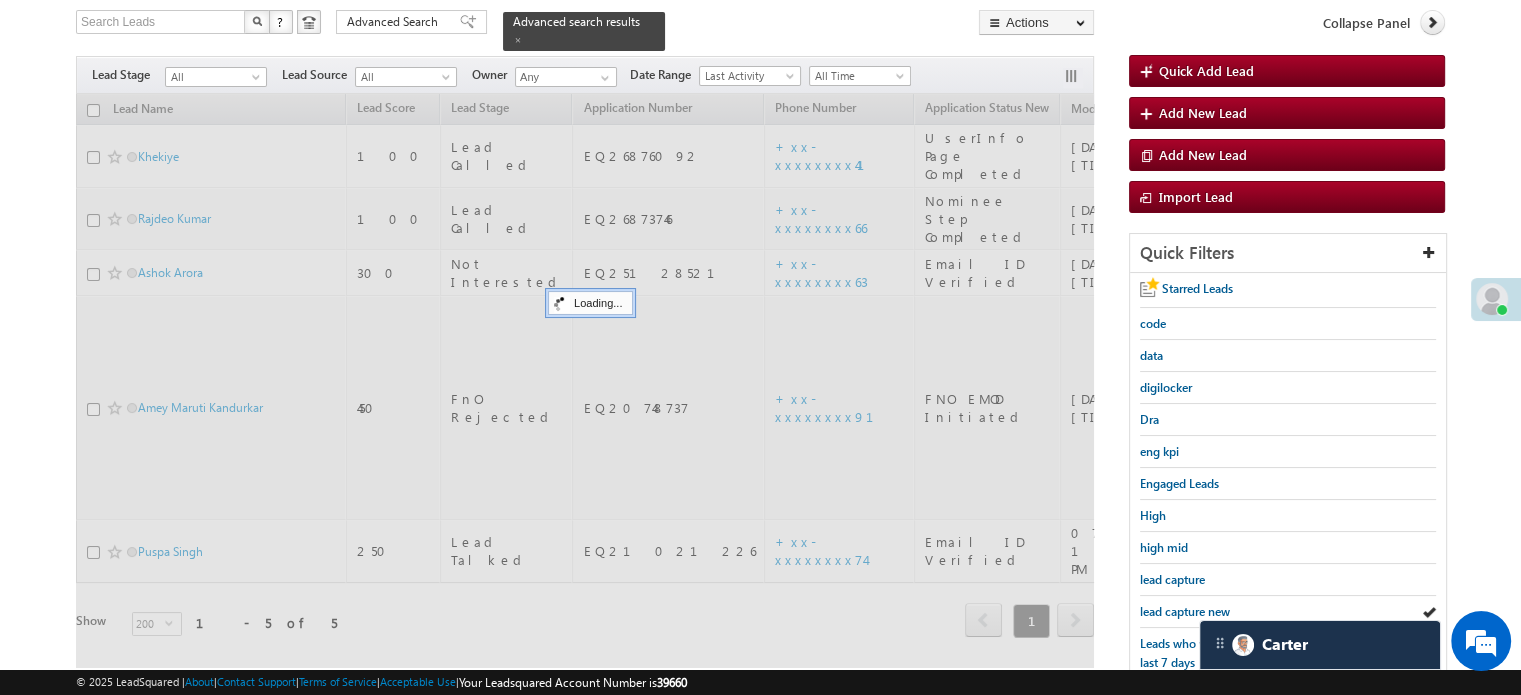 click on "lead capture new" at bounding box center (1185, 611) 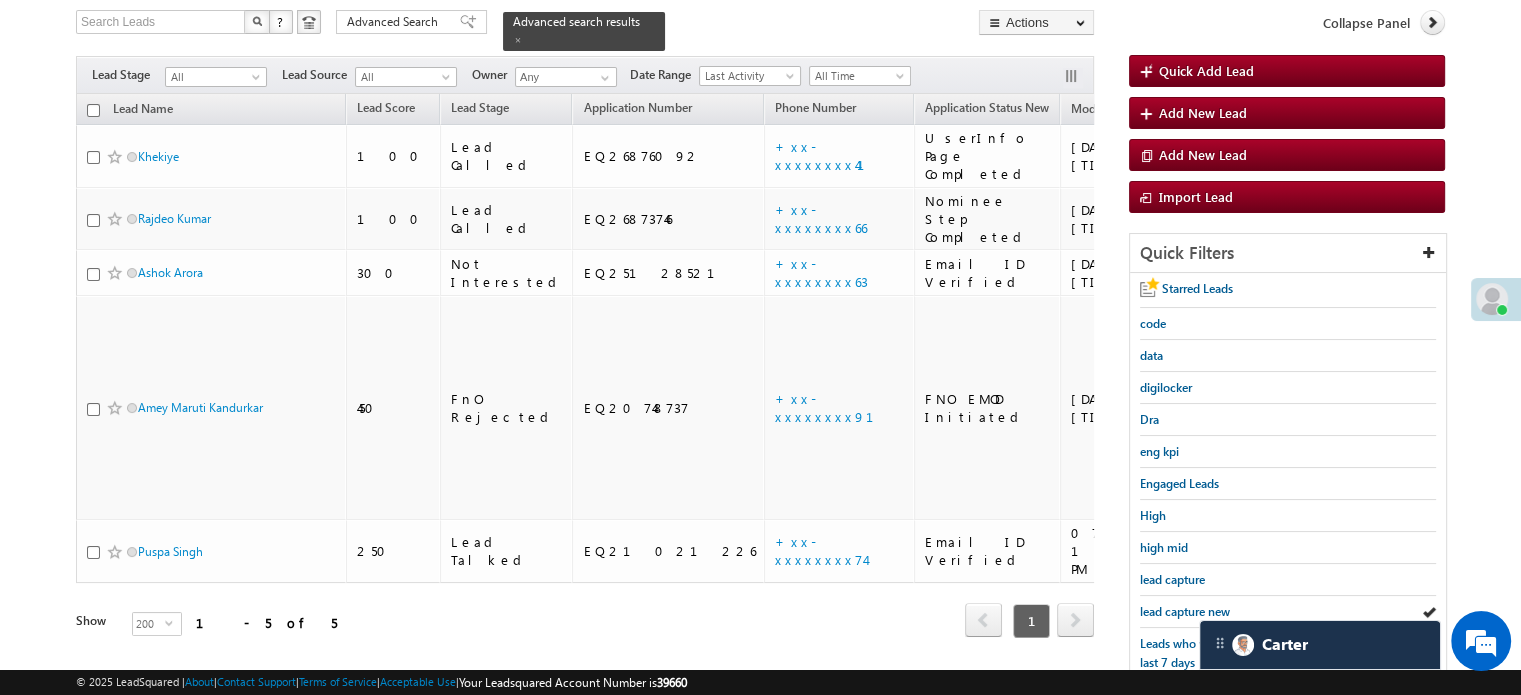 scroll, scrollTop: 429, scrollLeft: 0, axis: vertical 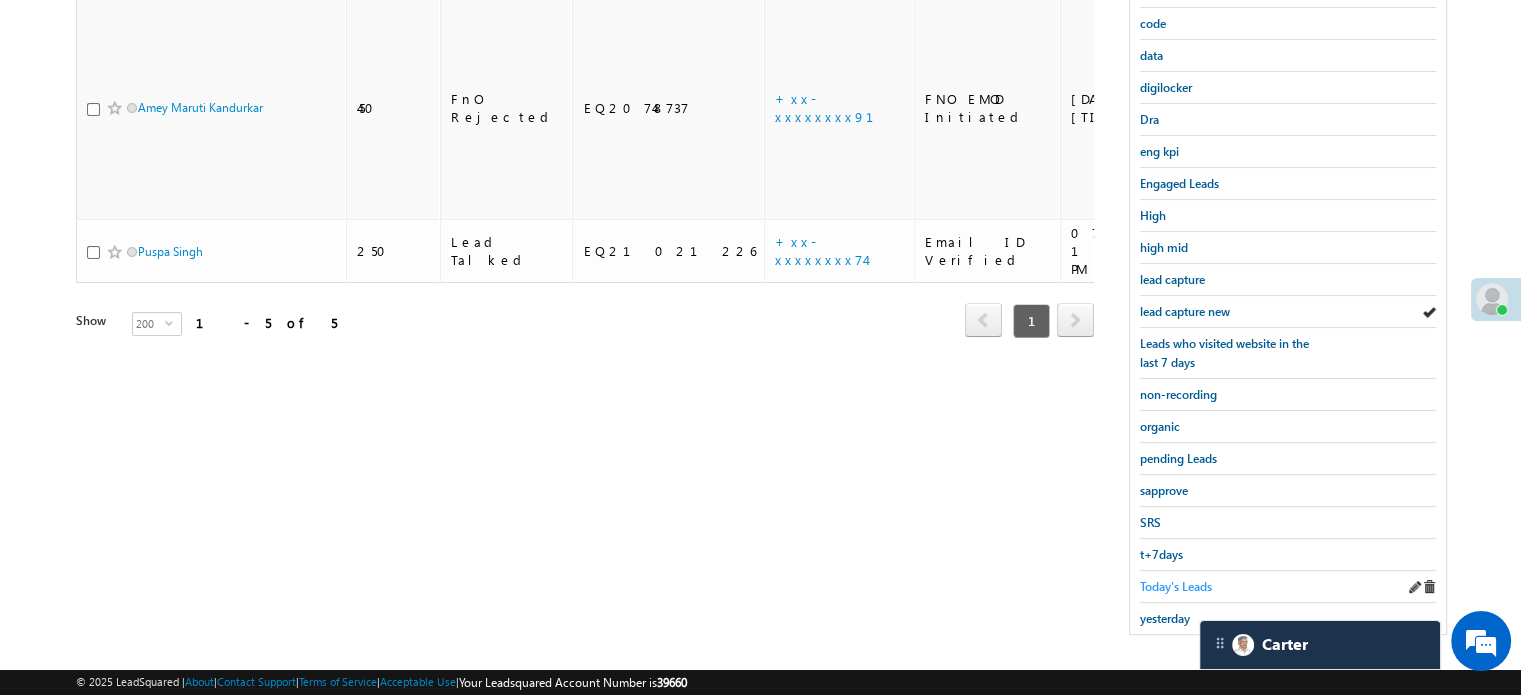 click on "Today's Leads" at bounding box center (1176, 586) 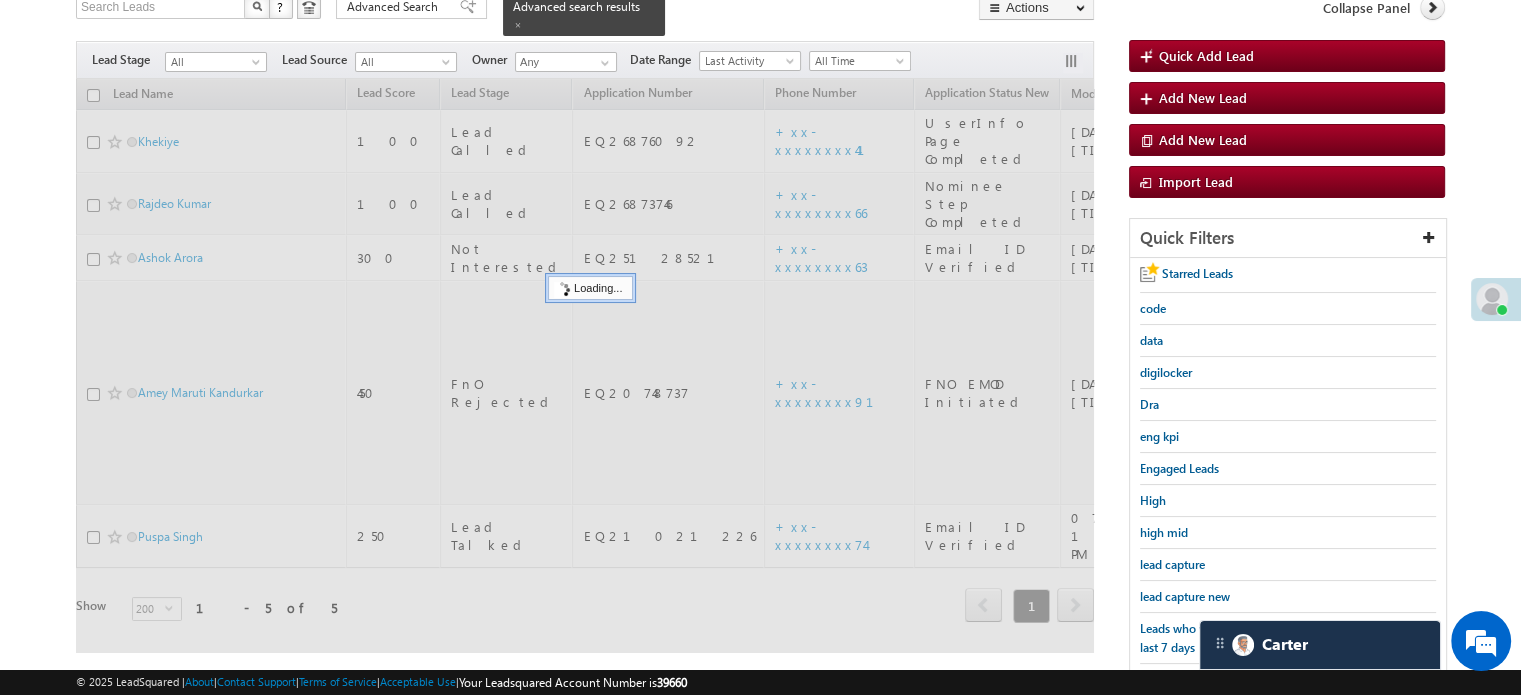 scroll, scrollTop: 129, scrollLeft: 0, axis: vertical 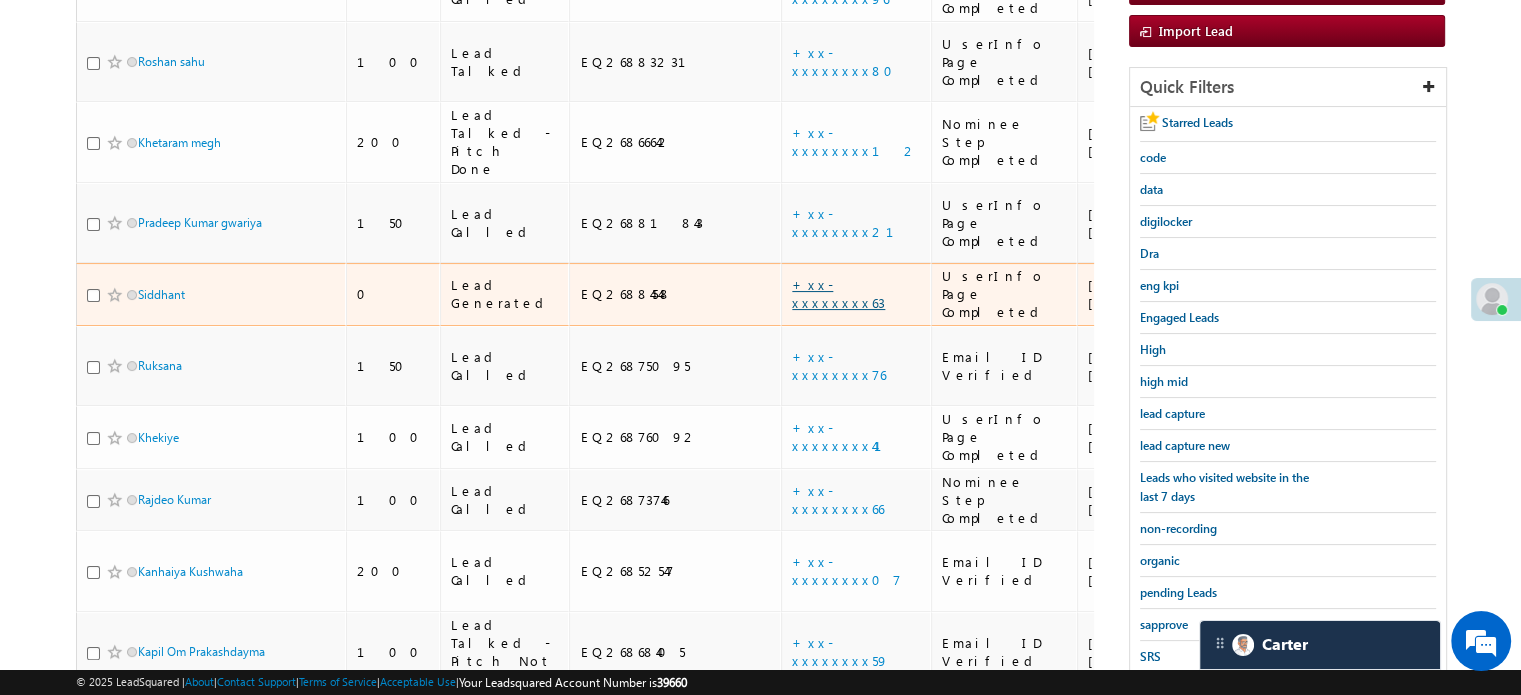 click on "+xx-xxxxxxxx63" at bounding box center (838, 293) 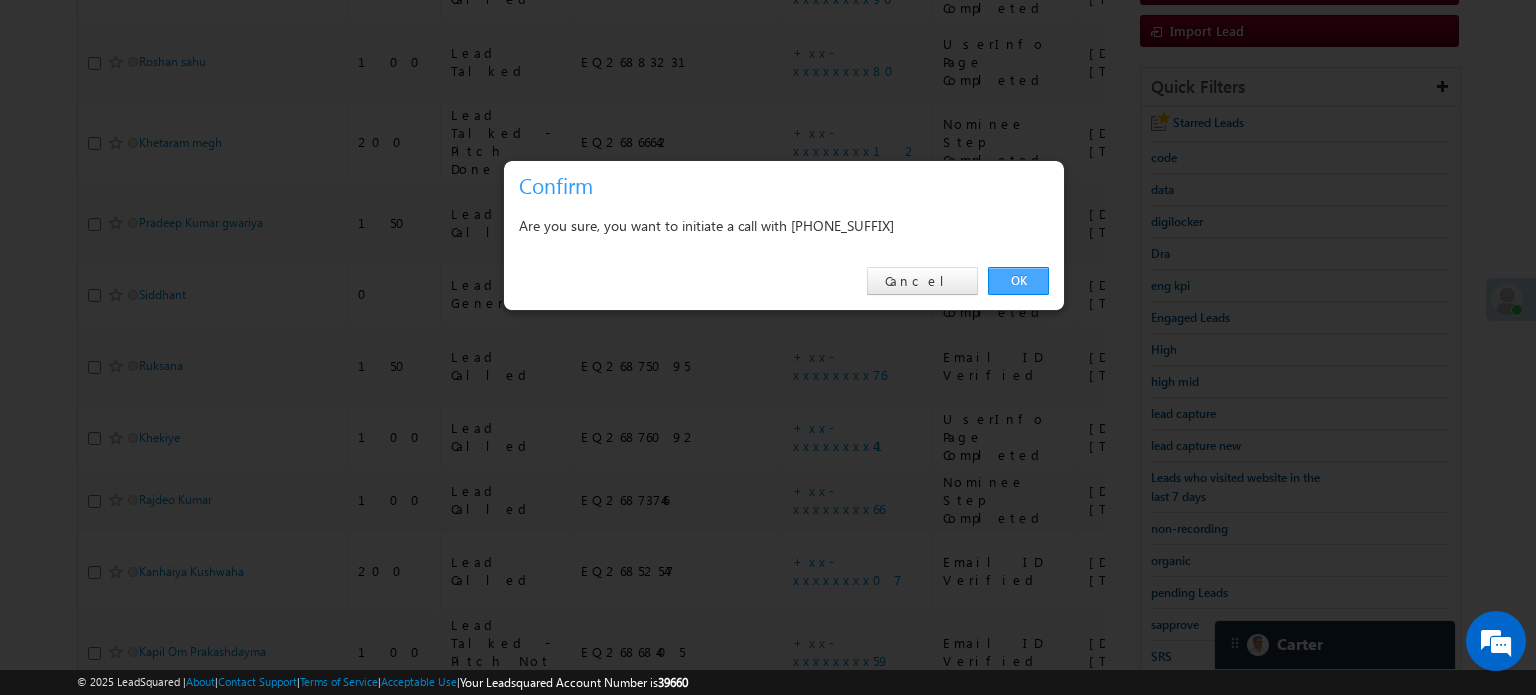 click on "OK" at bounding box center [1018, 281] 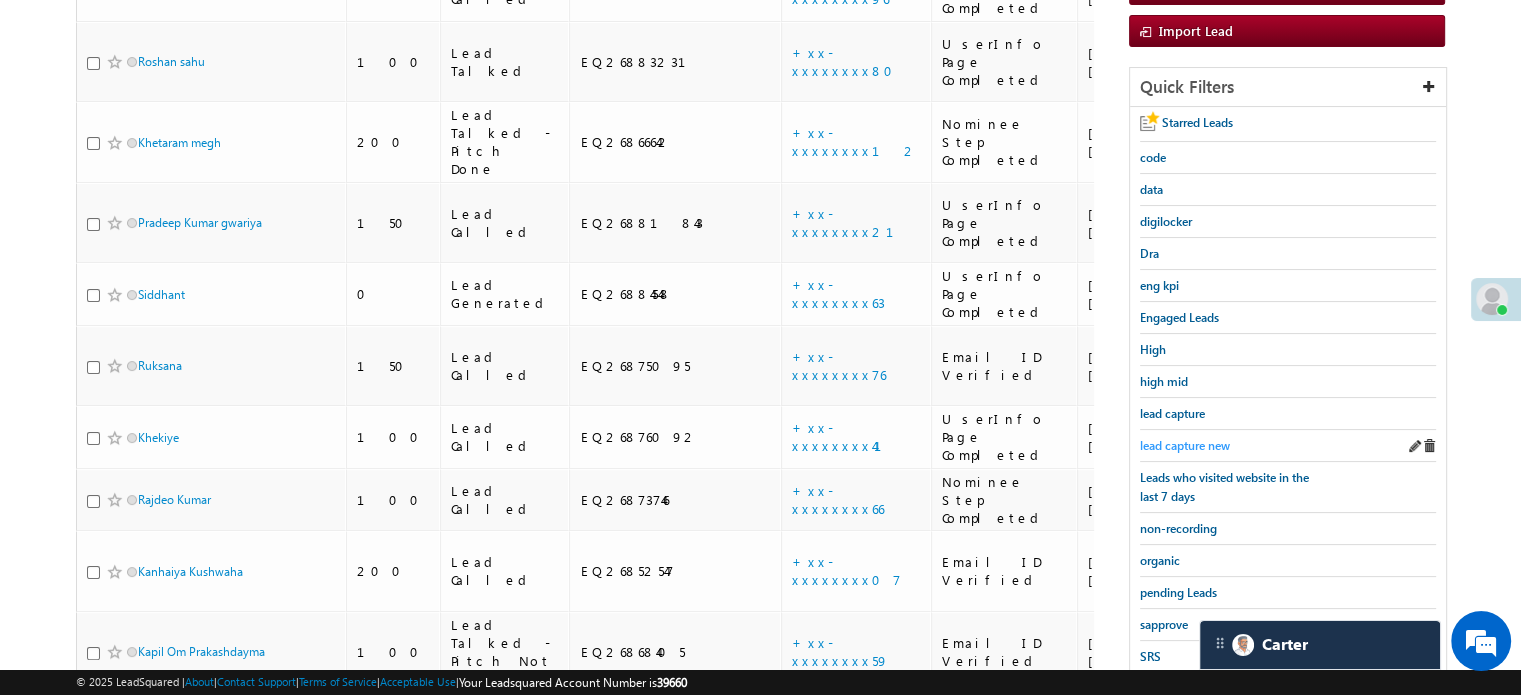 click on "lead capture new" at bounding box center (1185, 445) 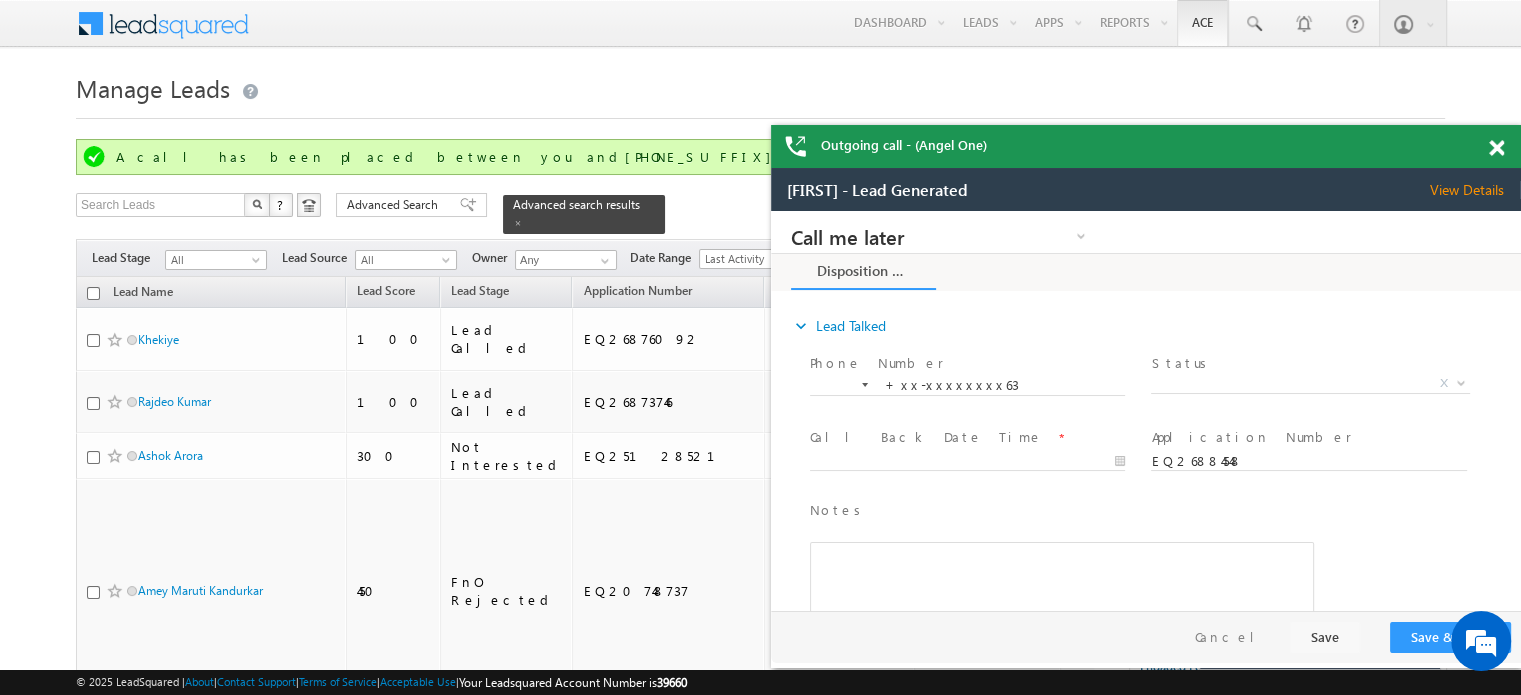scroll, scrollTop: 0, scrollLeft: 0, axis: both 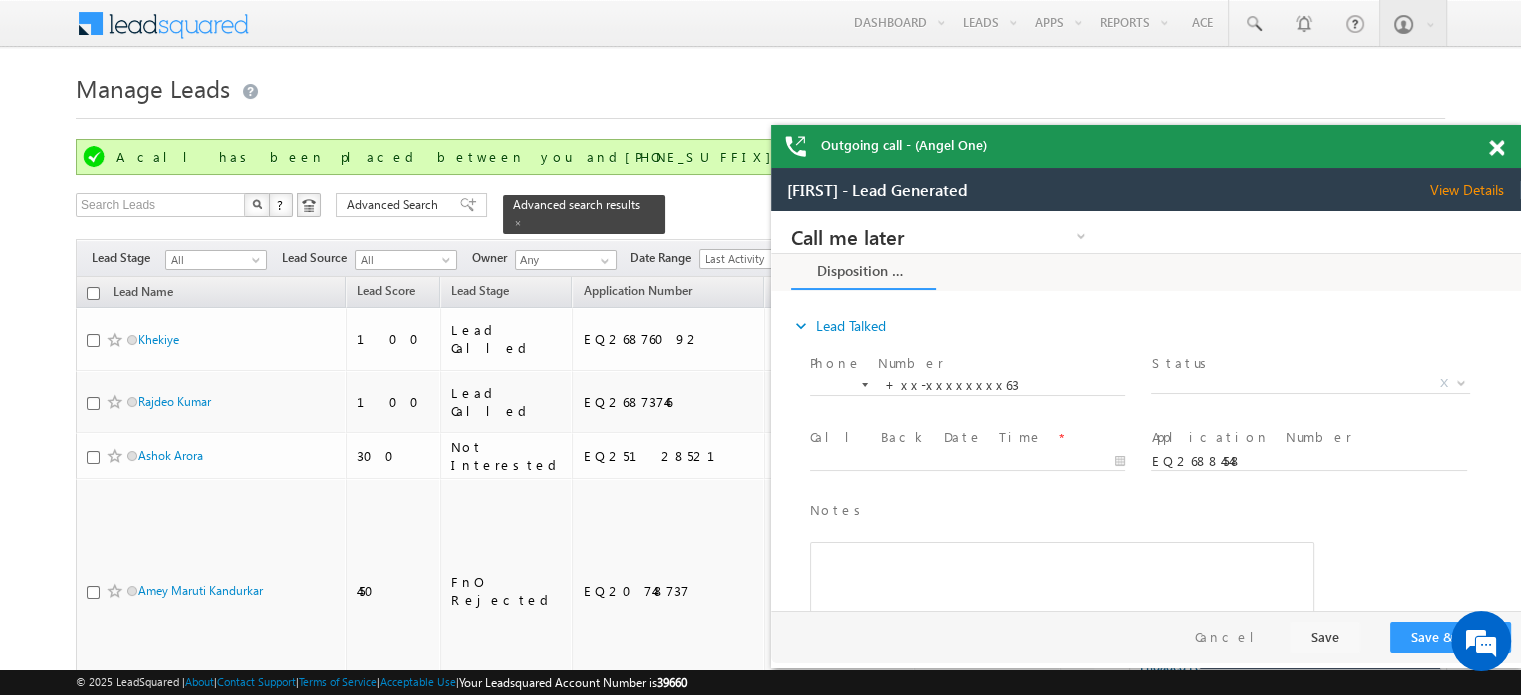 drag, startPoint x: 1490, startPoint y: 153, endPoint x: 560, endPoint y: 29, distance: 938.2302 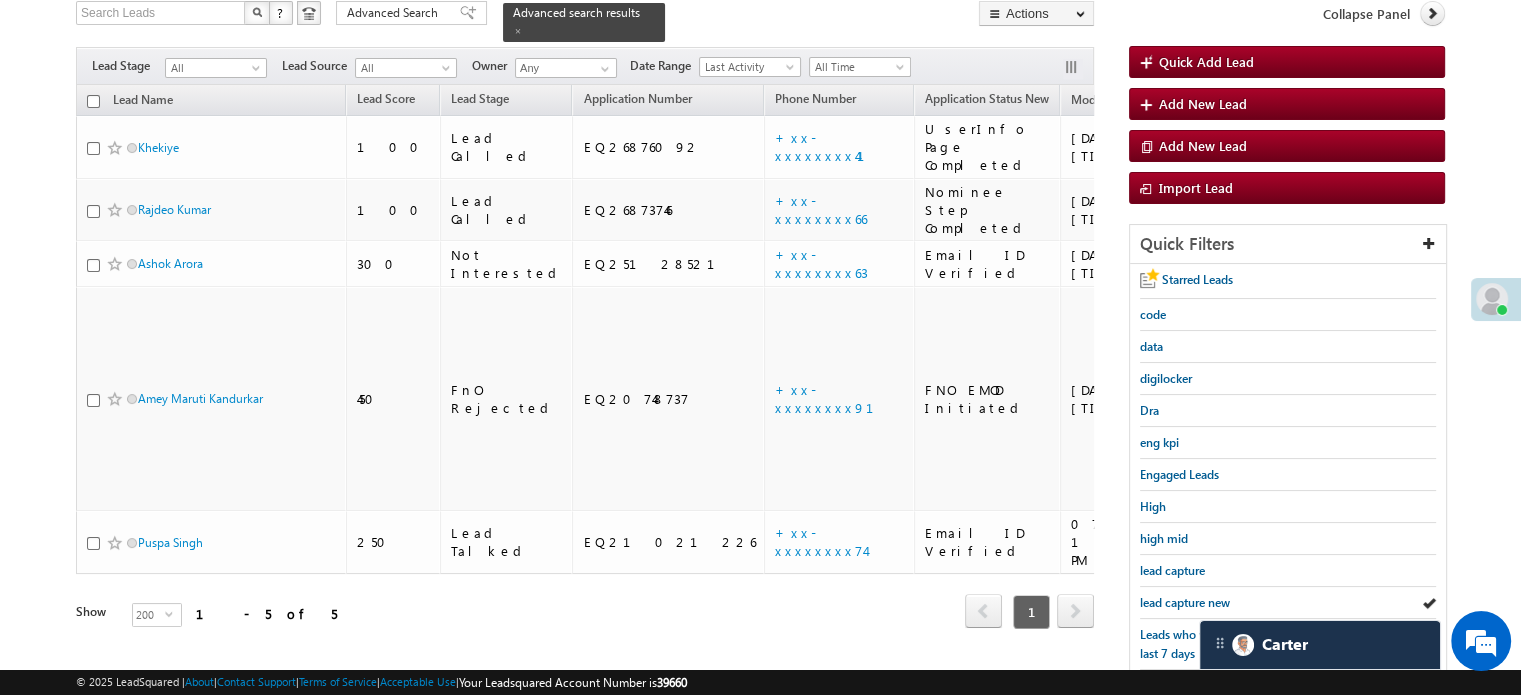 scroll, scrollTop: 200, scrollLeft: 0, axis: vertical 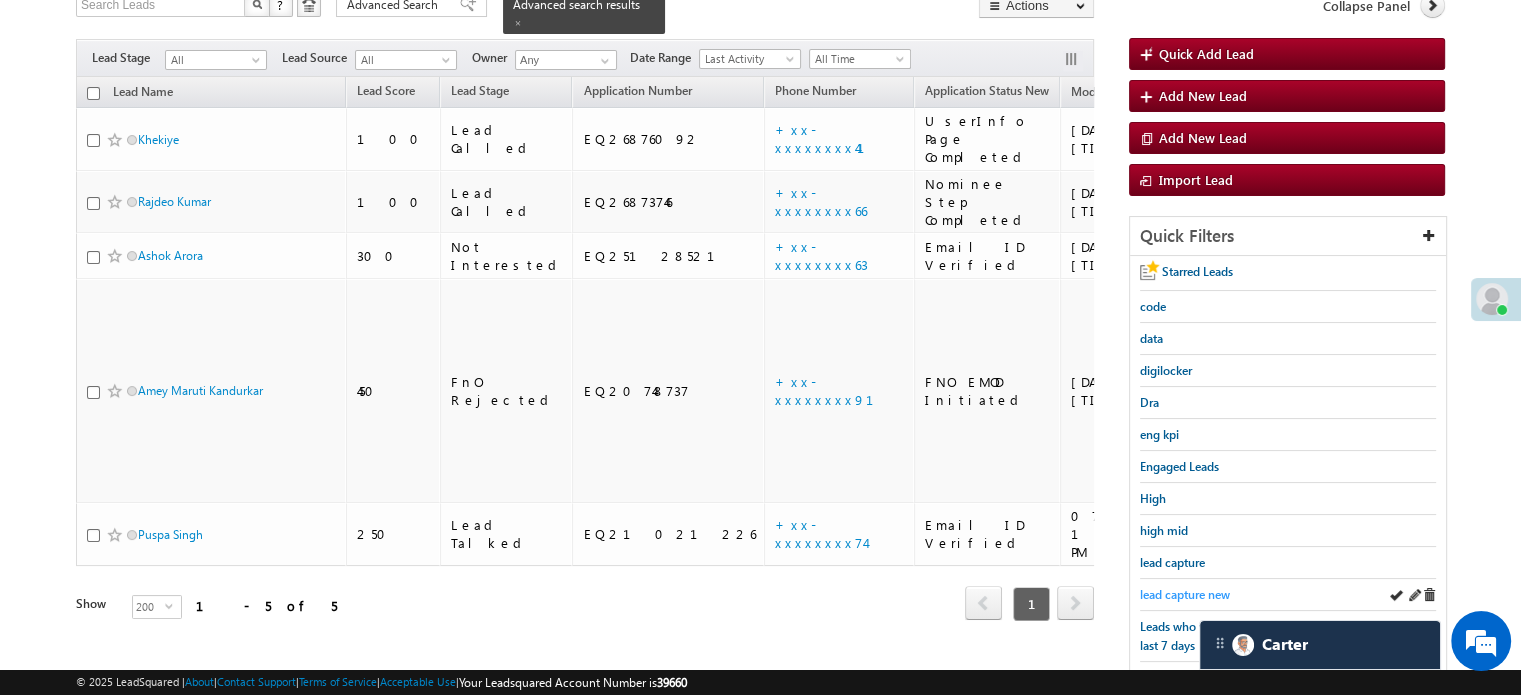 click on "lead capture new" at bounding box center (1185, 594) 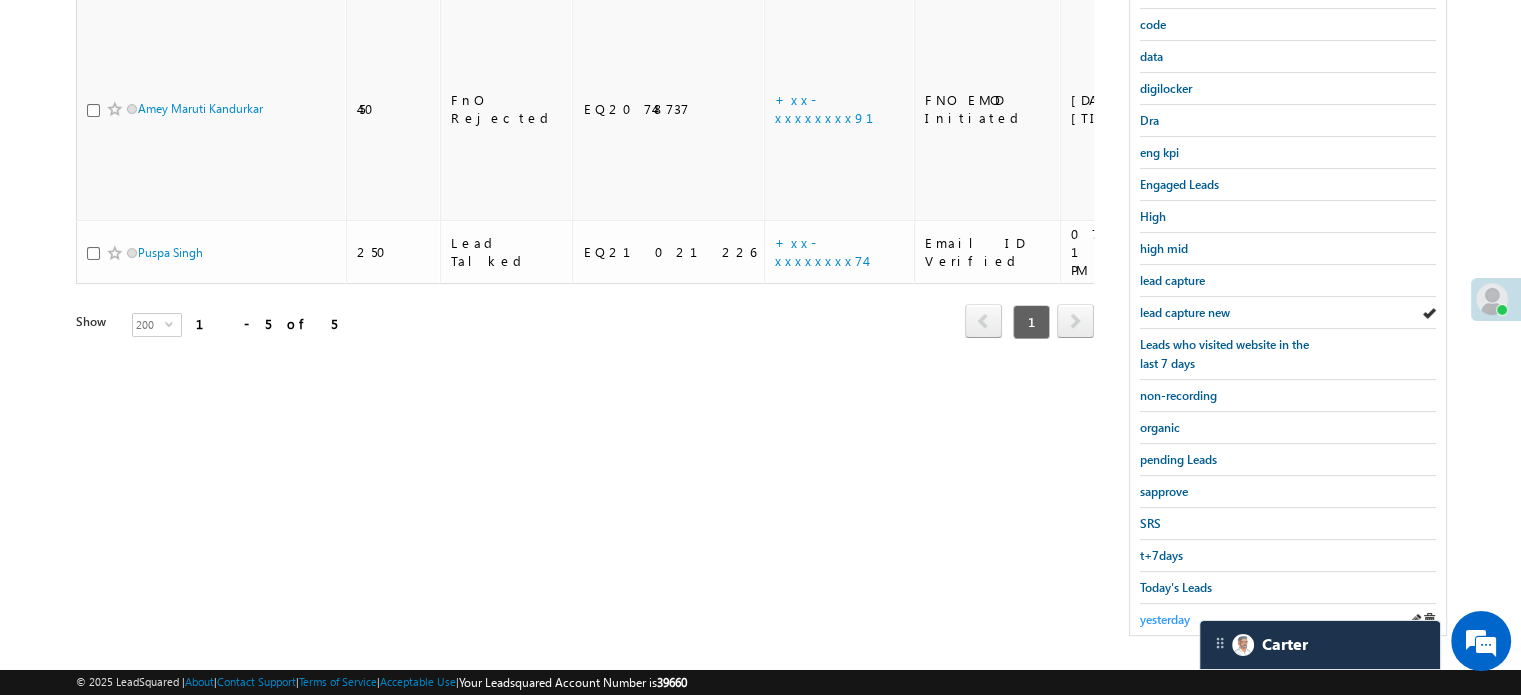 scroll, scrollTop: 429, scrollLeft: 0, axis: vertical 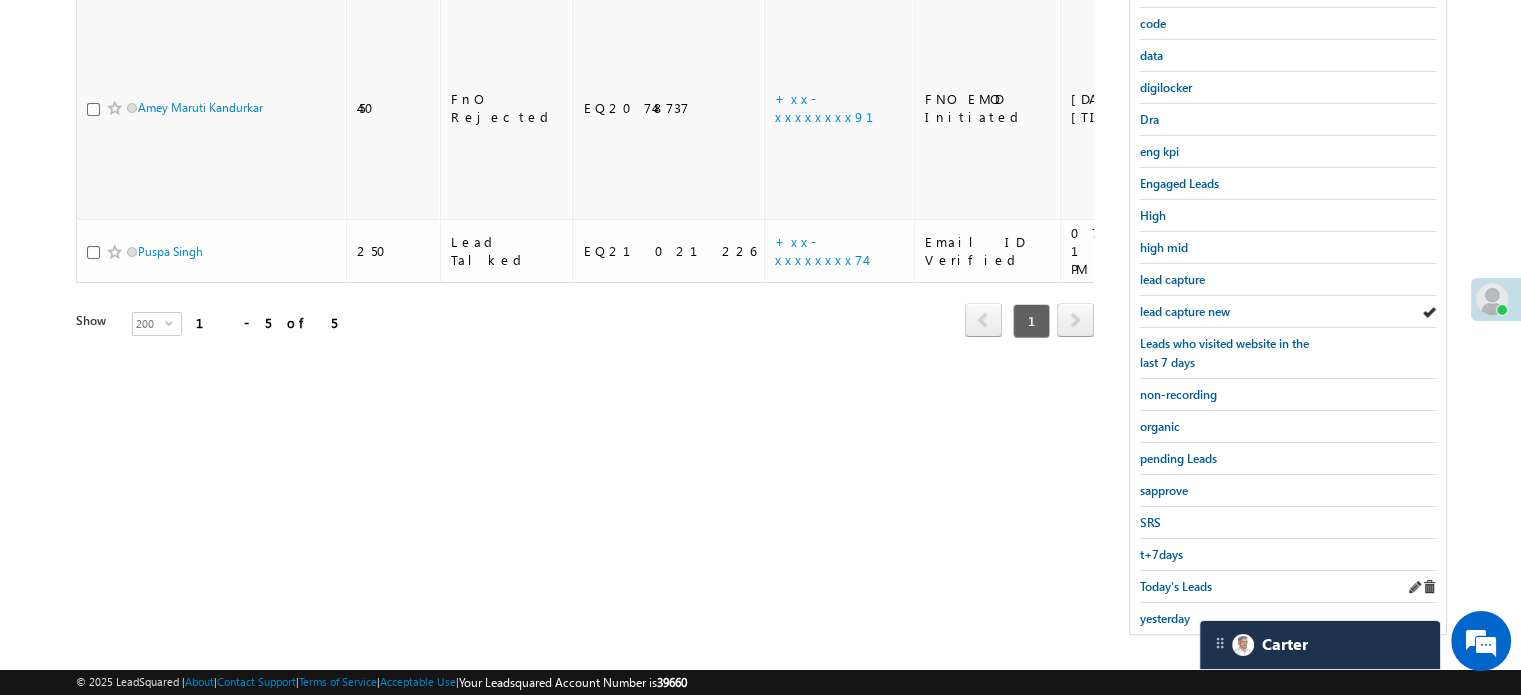 click on "Today's Leads" at bounding box center (1288, 587) 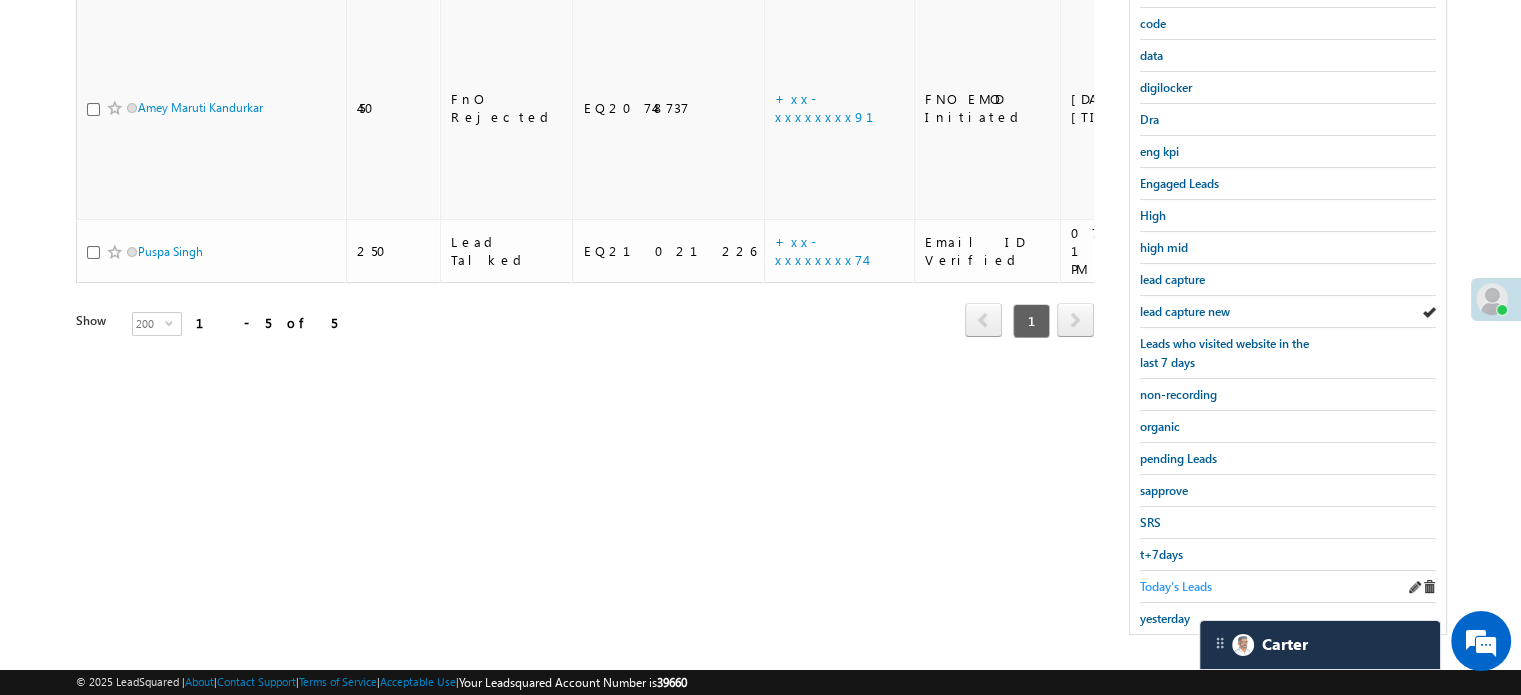 click on "Today's Leads" at bounding box center [1176, 586] 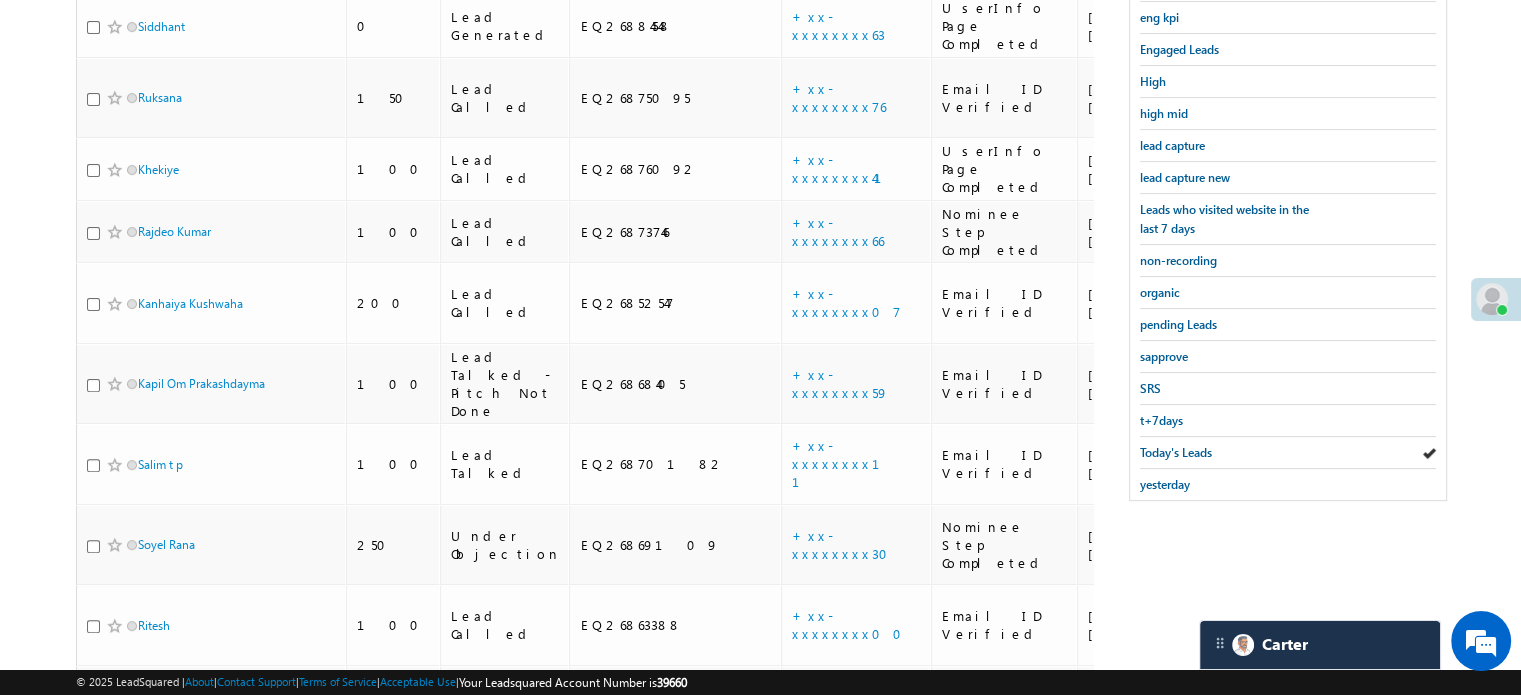 scroll, scrollTop: 529, scrollLeft: 0, axis: vertical 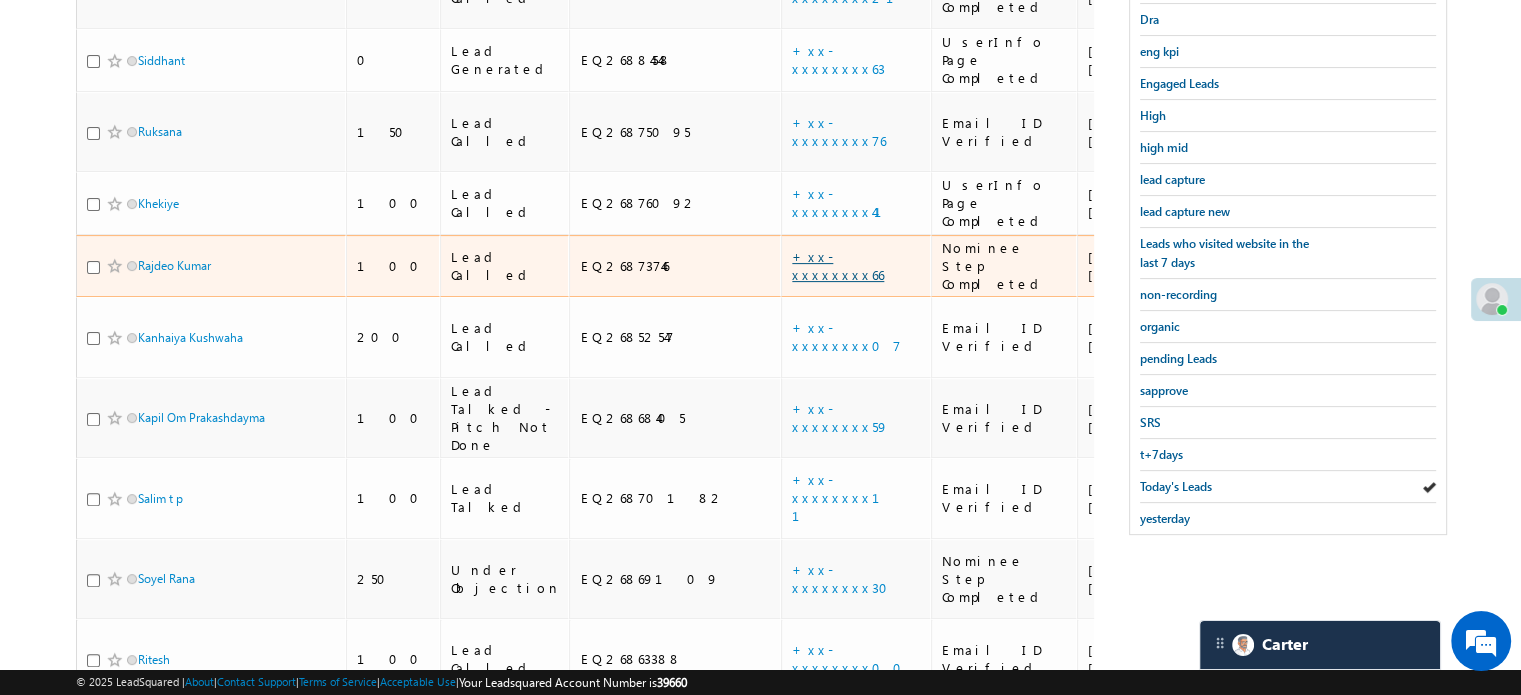 click on "+xx-xxxxxxxx66" at bounding box center (838, 265) 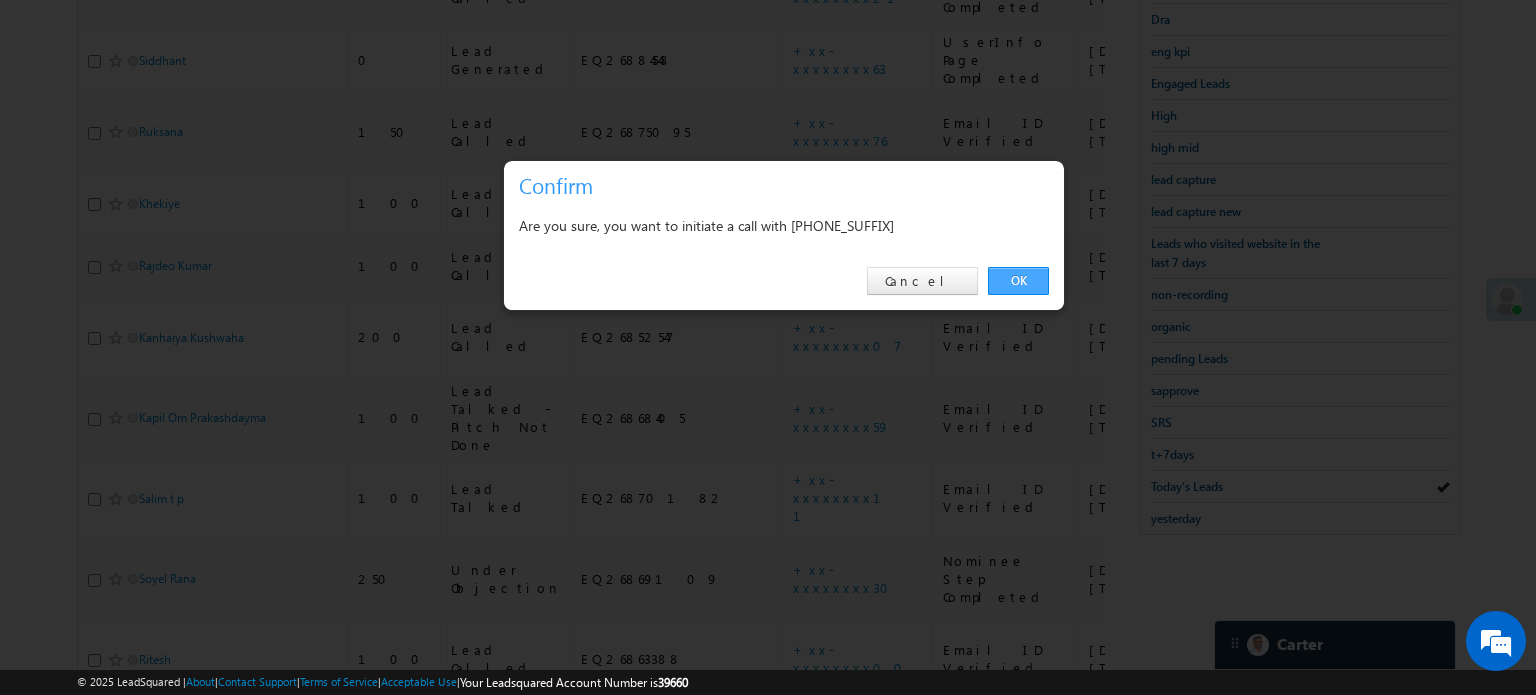 click on "OK" at bounding box center [1018, 281] 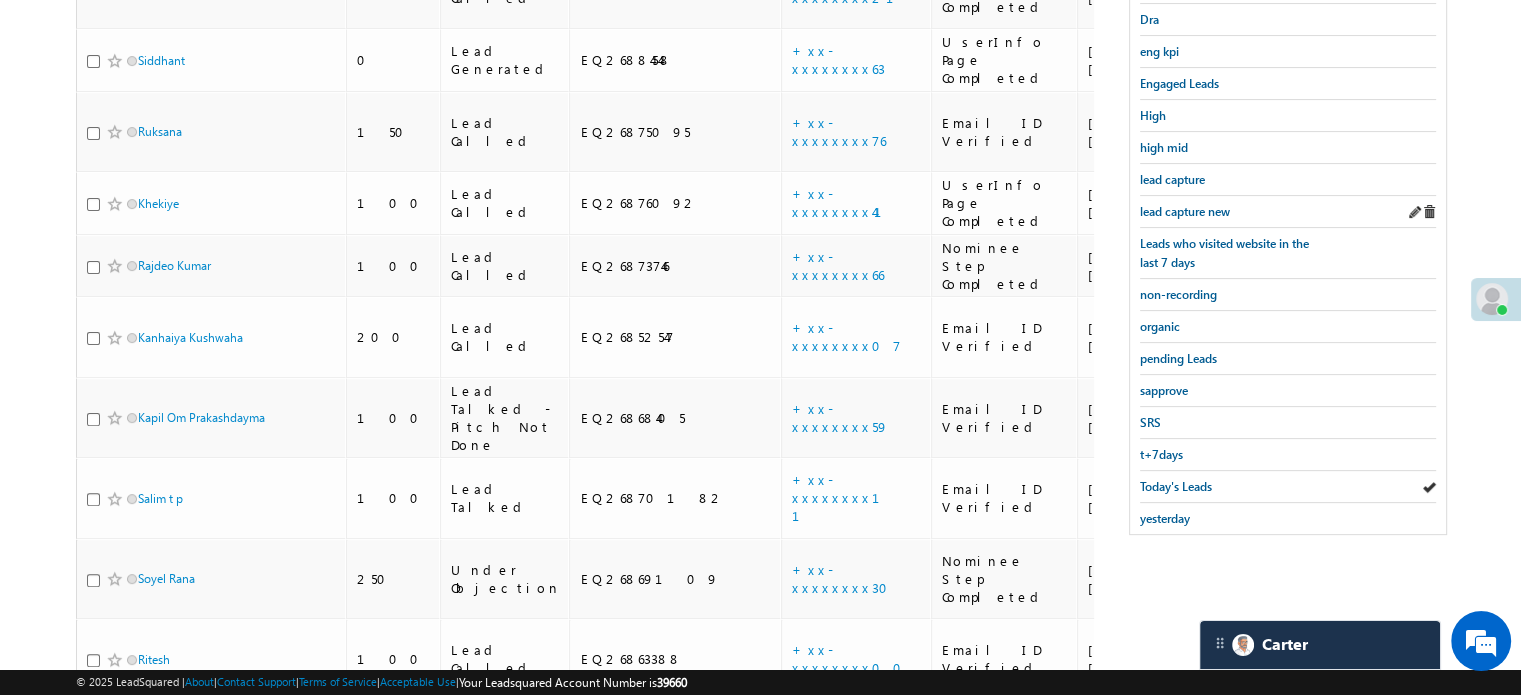 click on "lead capture new" at bounding box center (1288, 212) 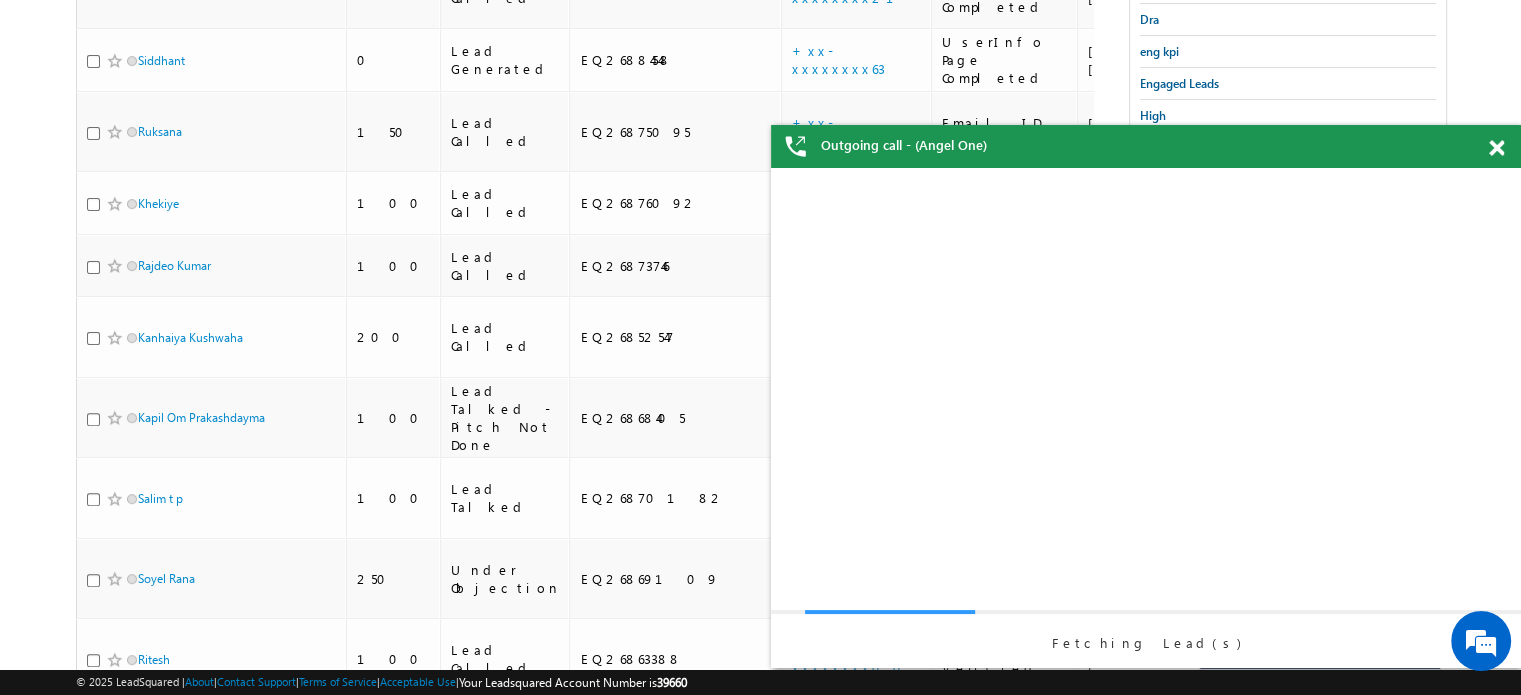 scroll, scrollTop: 0, scrollLeft: 0, axis: both 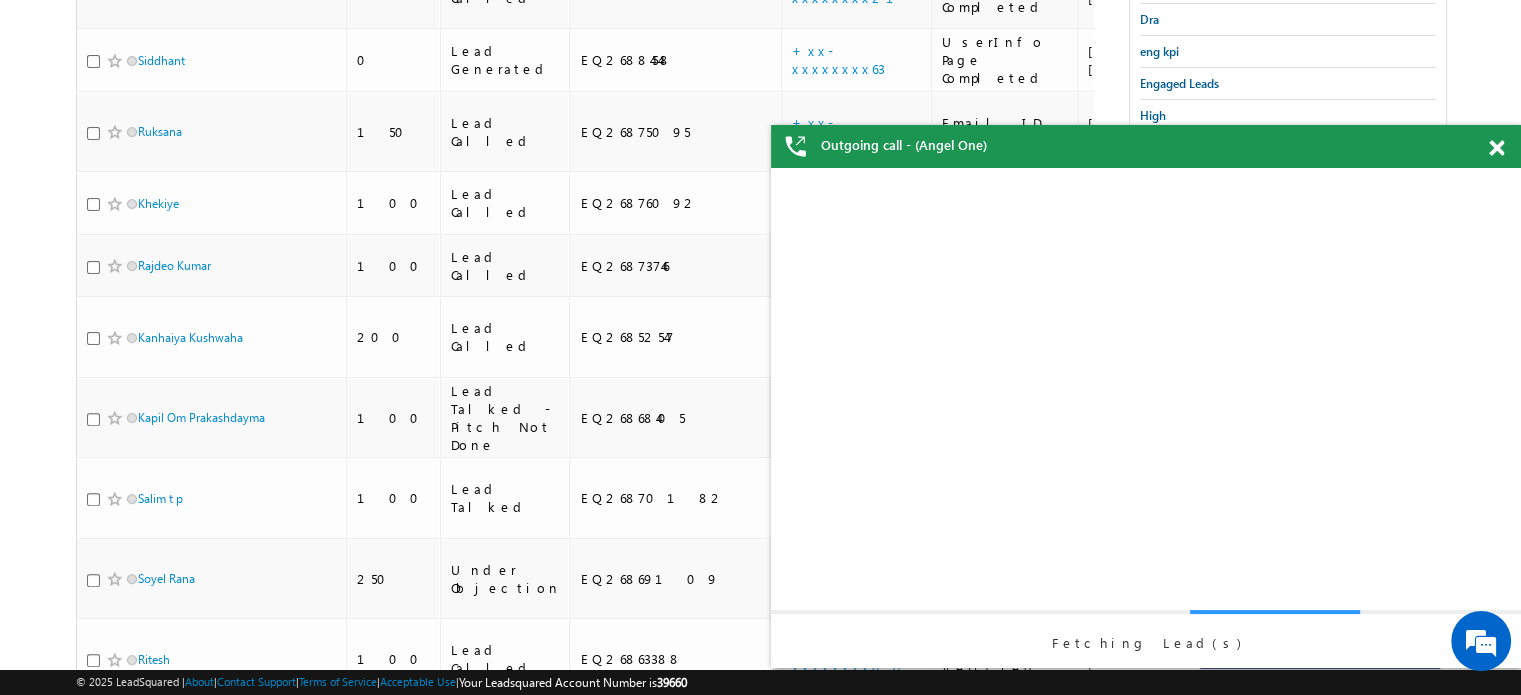 click on "Fetching Lead(s)" at bounding box center [1146, 418] 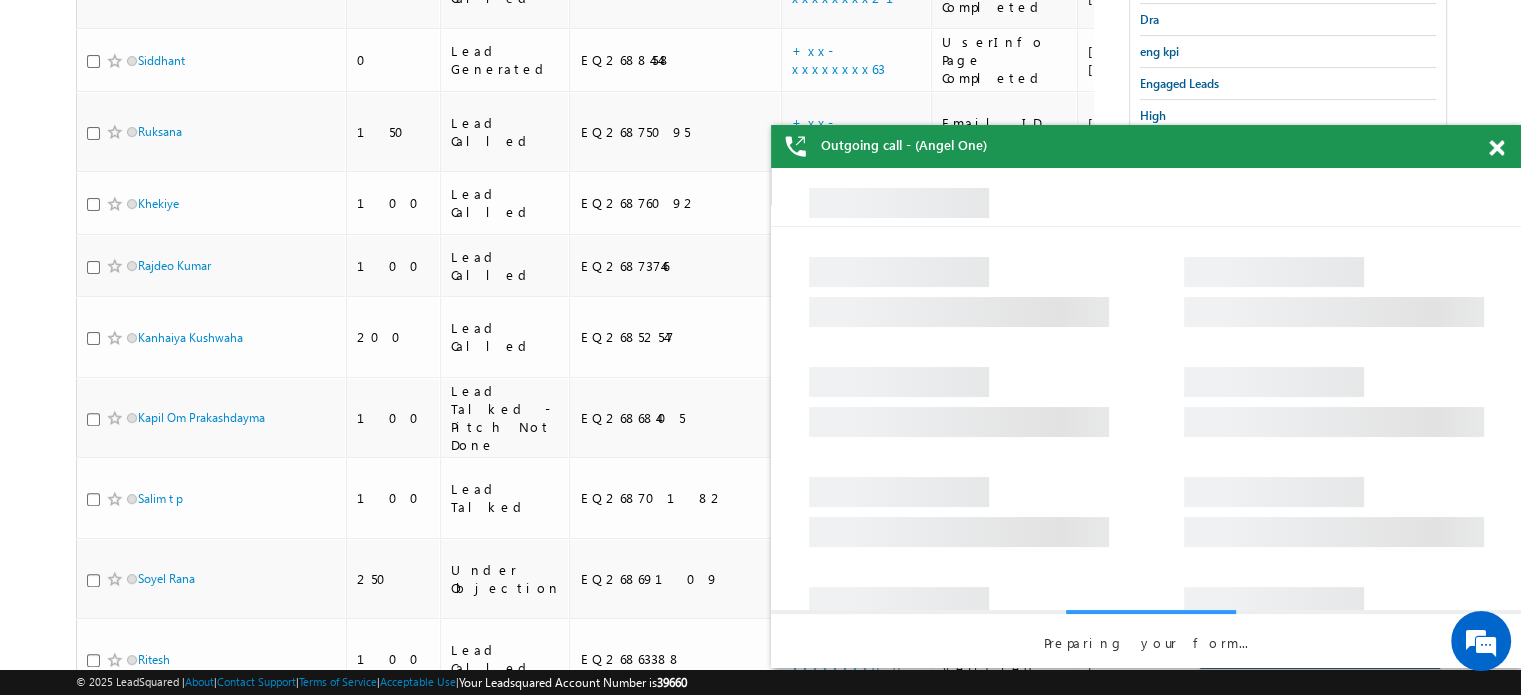 click at bounding box center [1496, 148] 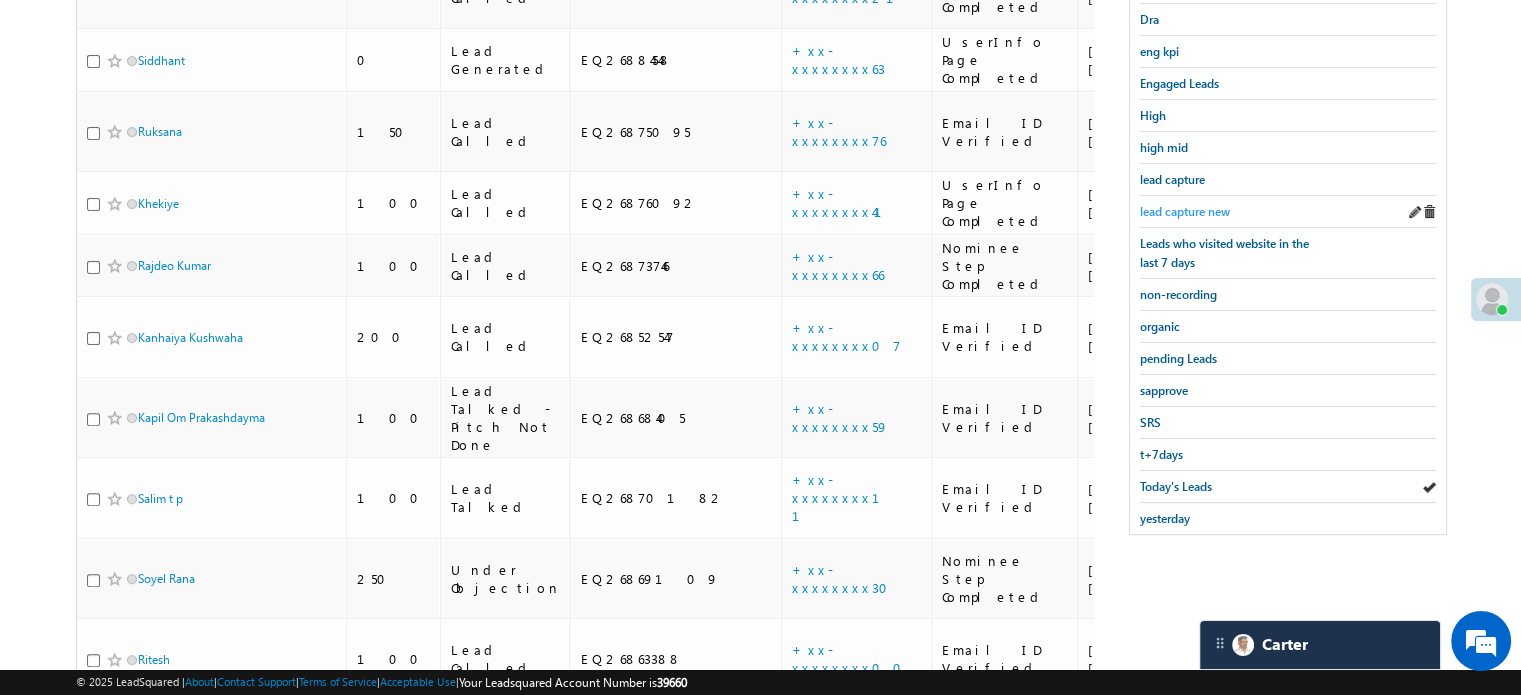 click on "lead capture new" at bounding box center [1185, 211] 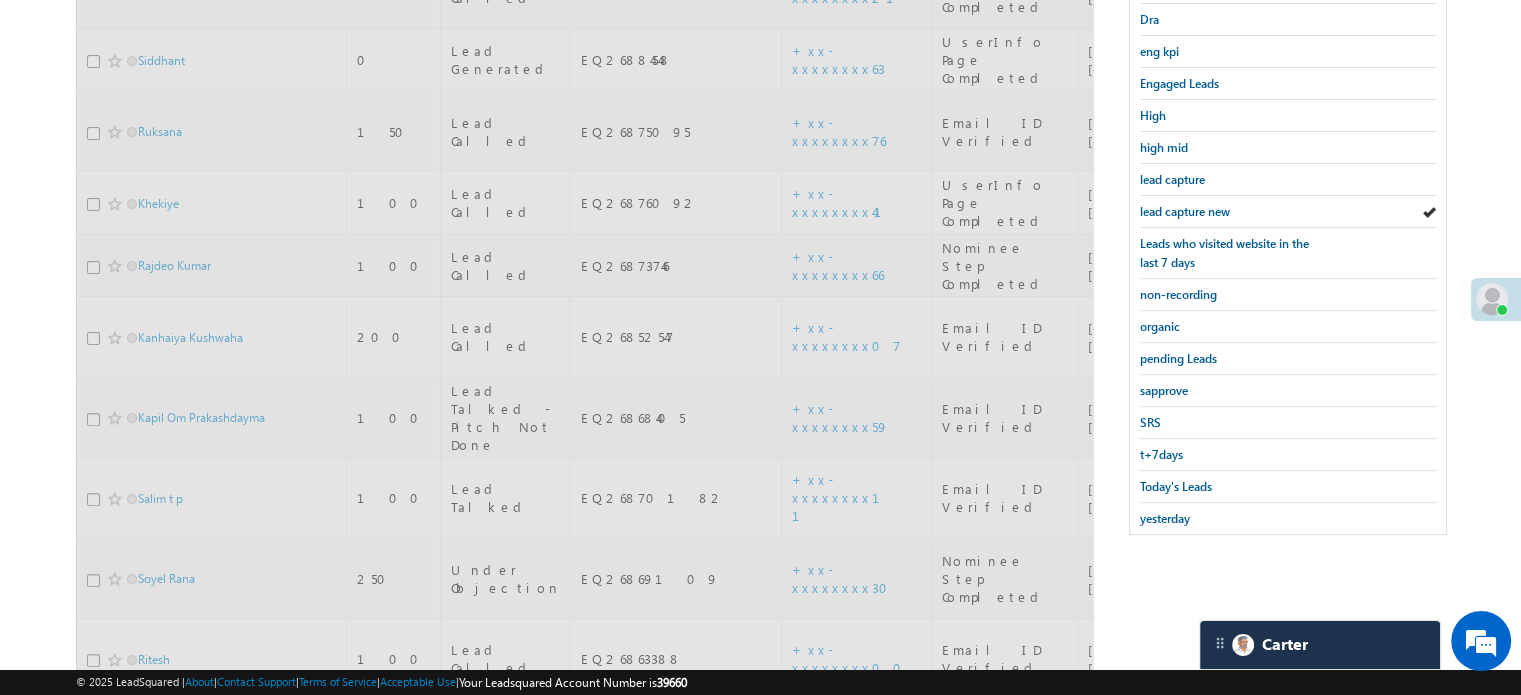 click on "lead capture new" at bounding box center (1185, 211) 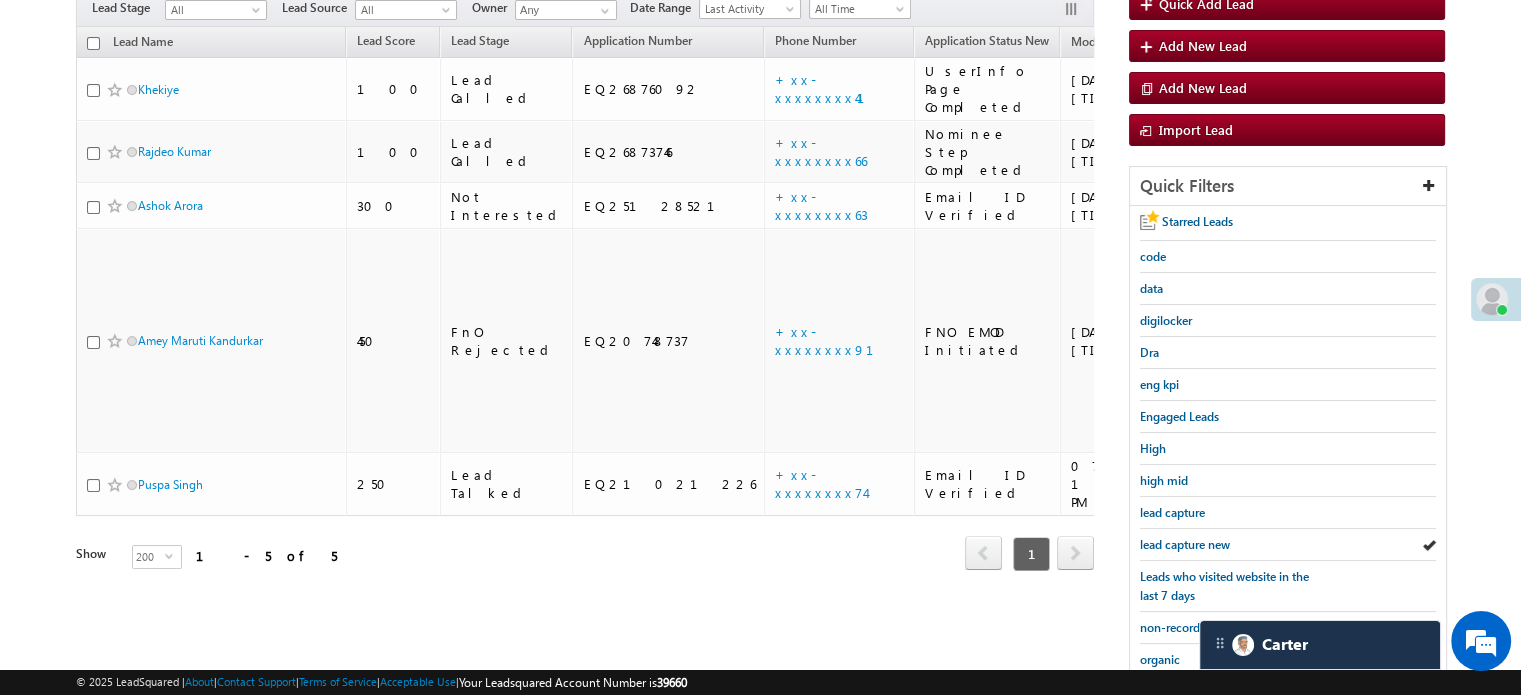 scroll, scrollTop: 229, scrollLeft: 0, axis: vertical 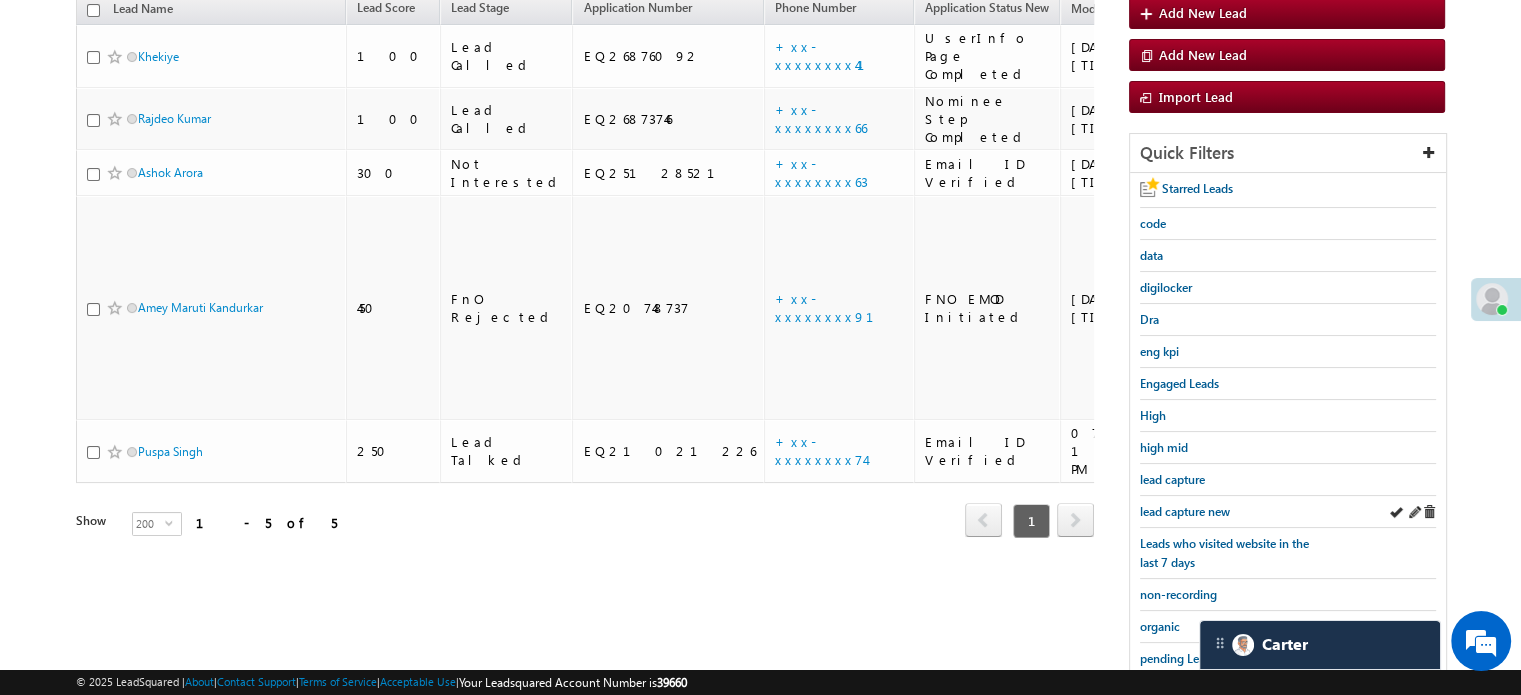 click on "lead capture new" at bounding box center (1288, 512) 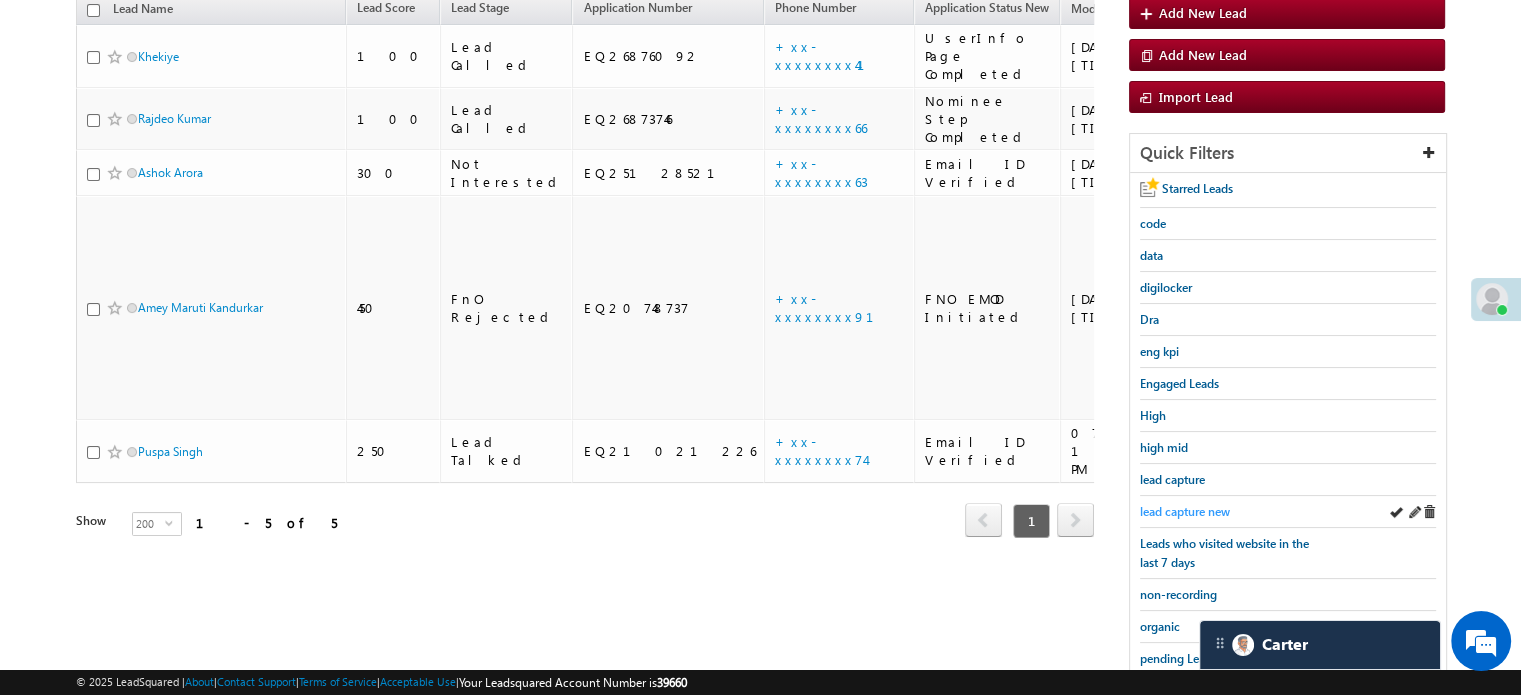 click on "lead capture new" at bounding box center [1288, 512] 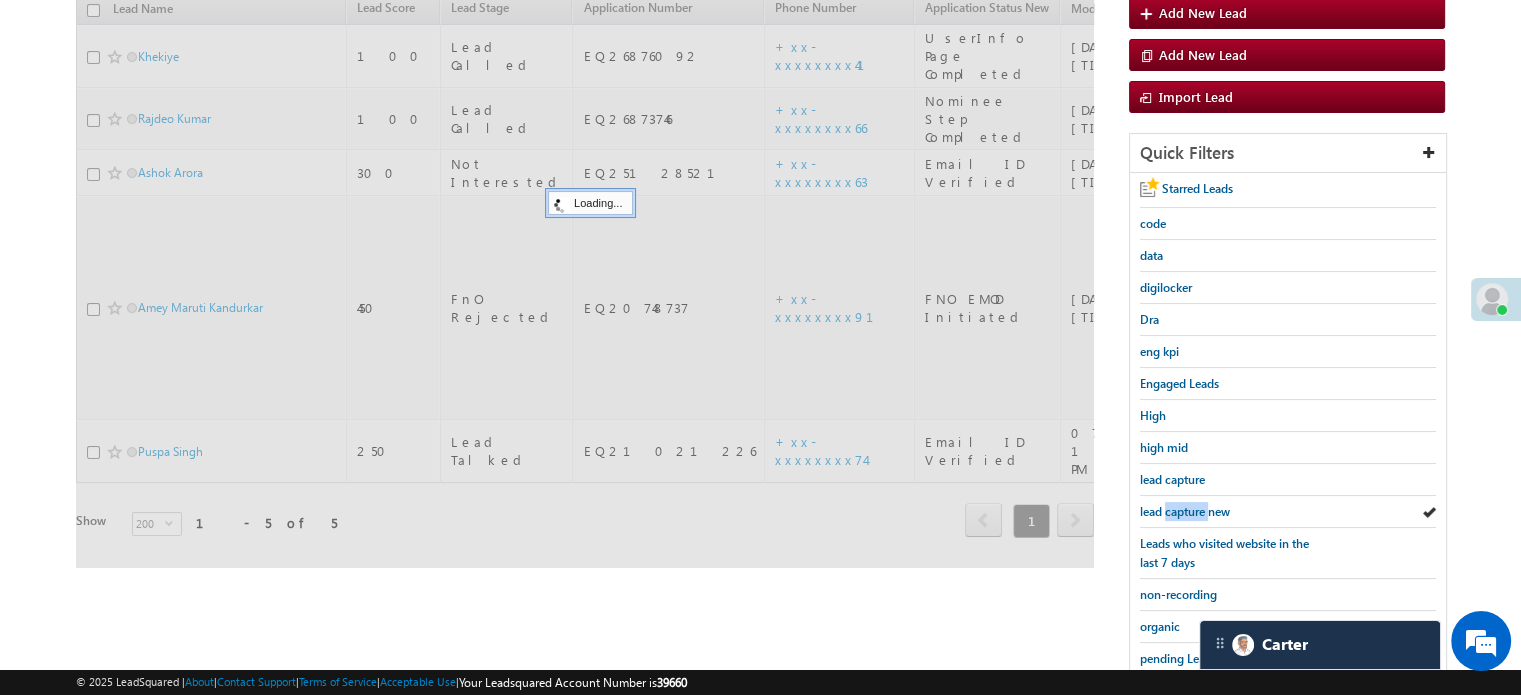 click on "lead capture new" at bounding box center [1185, 511] 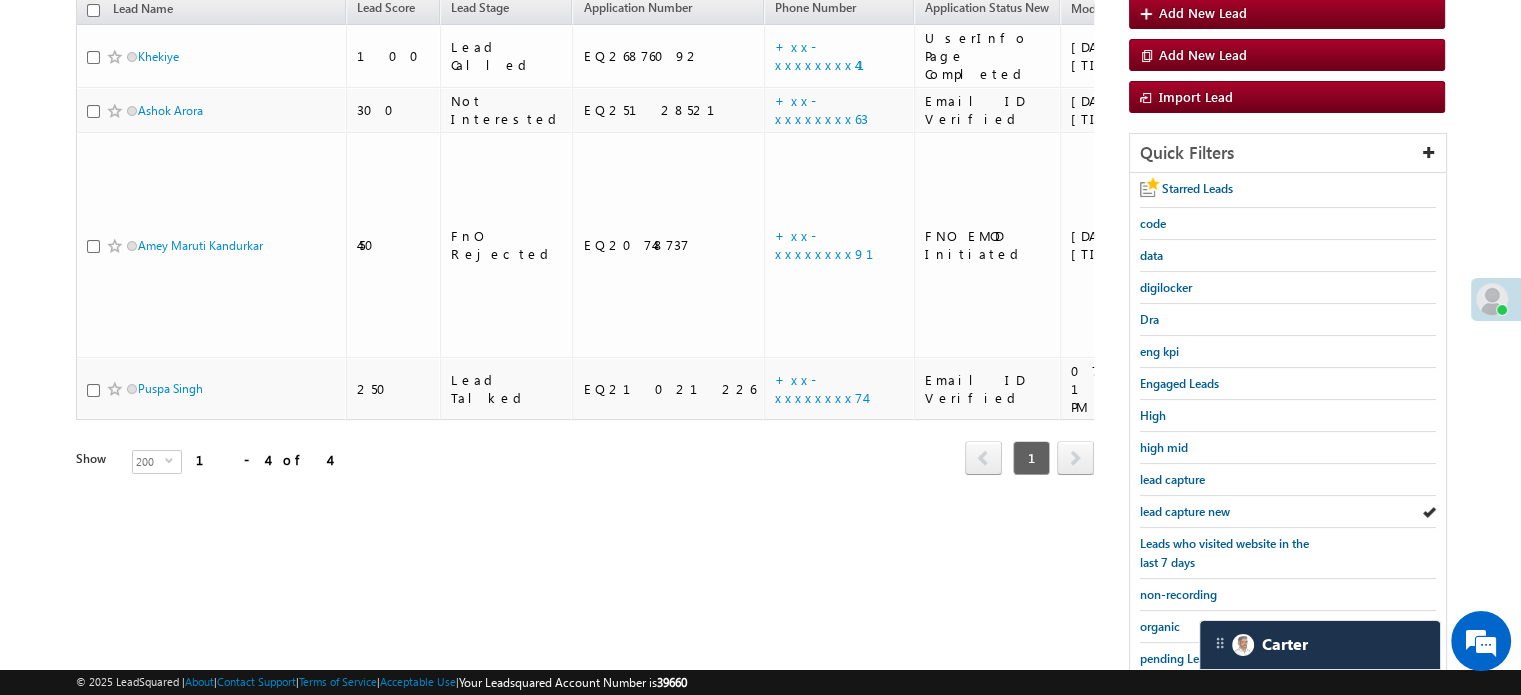 click on "lead capture new" at bounding box center (1185, 511) 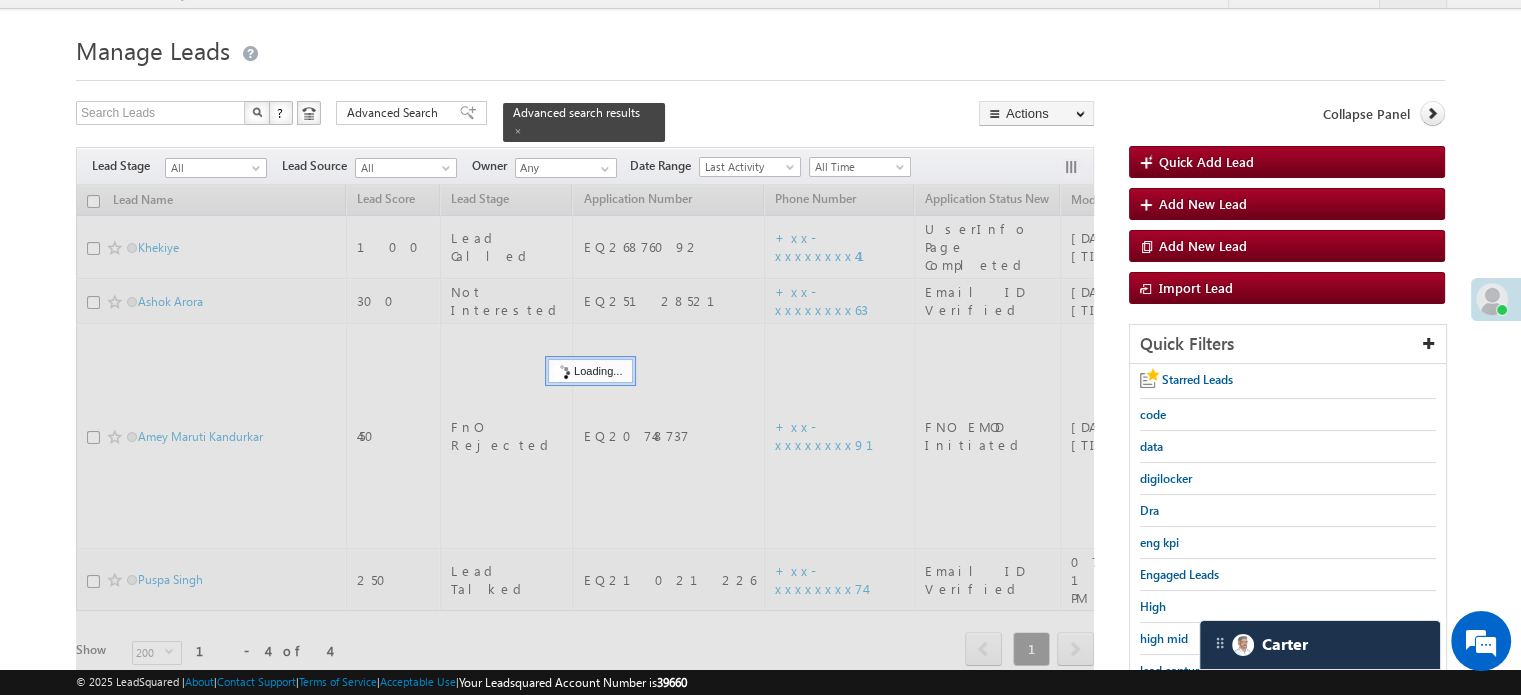 scroll, scrollTop: 0, scrollLeft: 0, axis: both 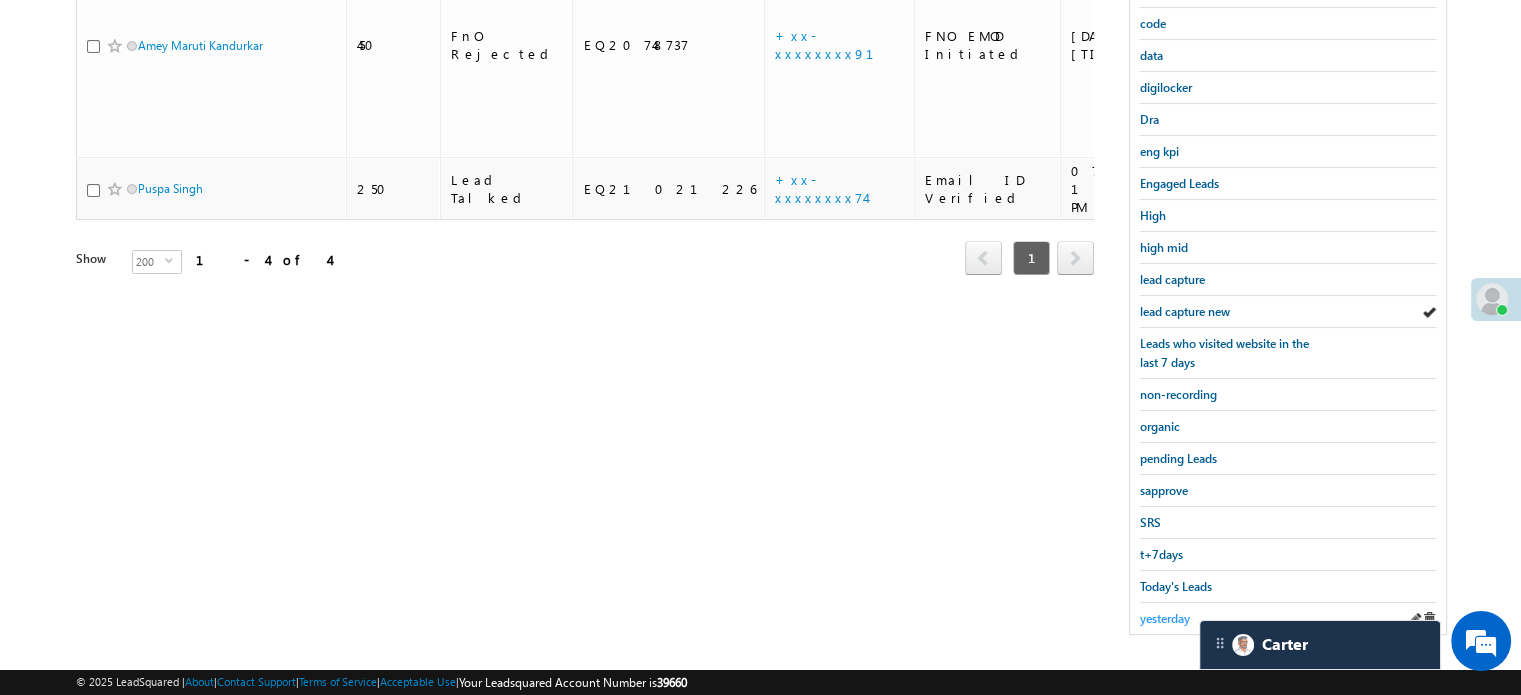 click on "yesterday" at bounding box center [1165, 618] 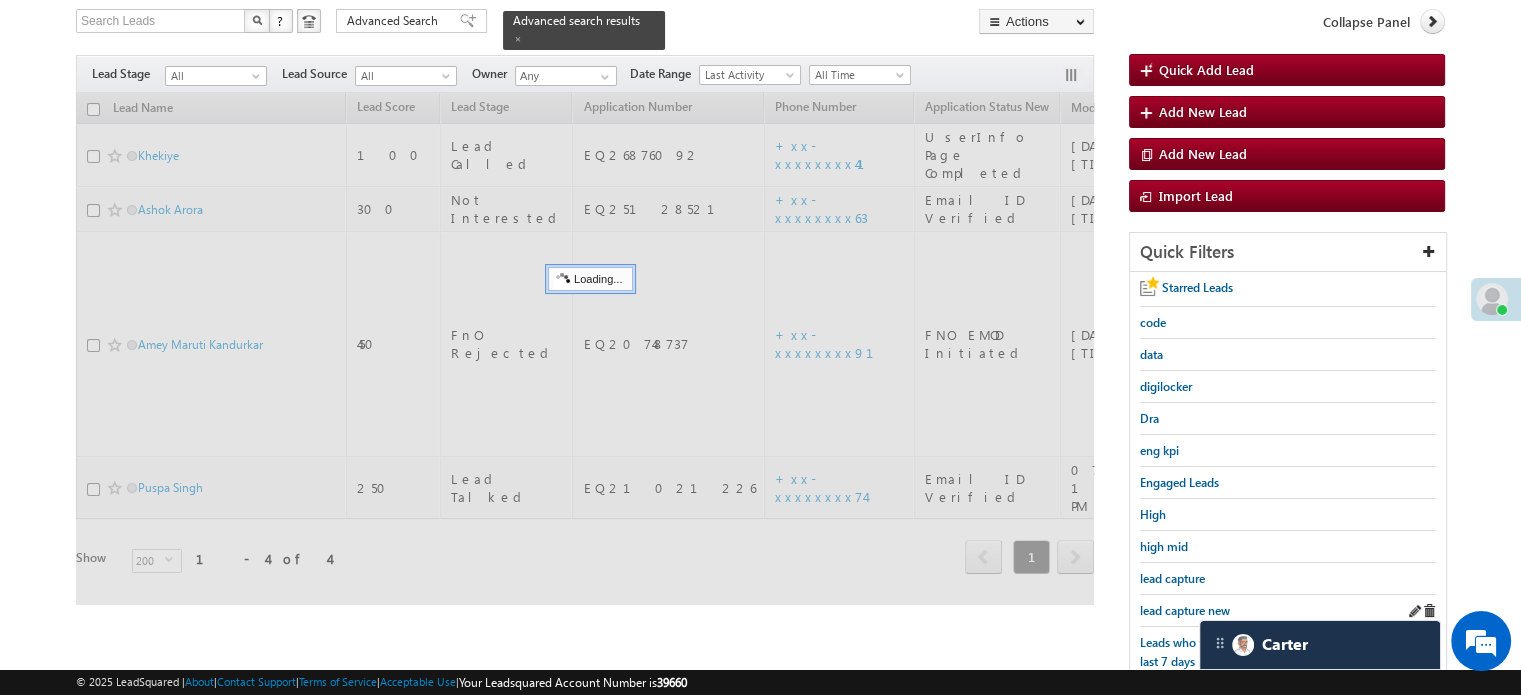 scroll, scrollTop: 129, scrollLeft: 0, axis: vertical 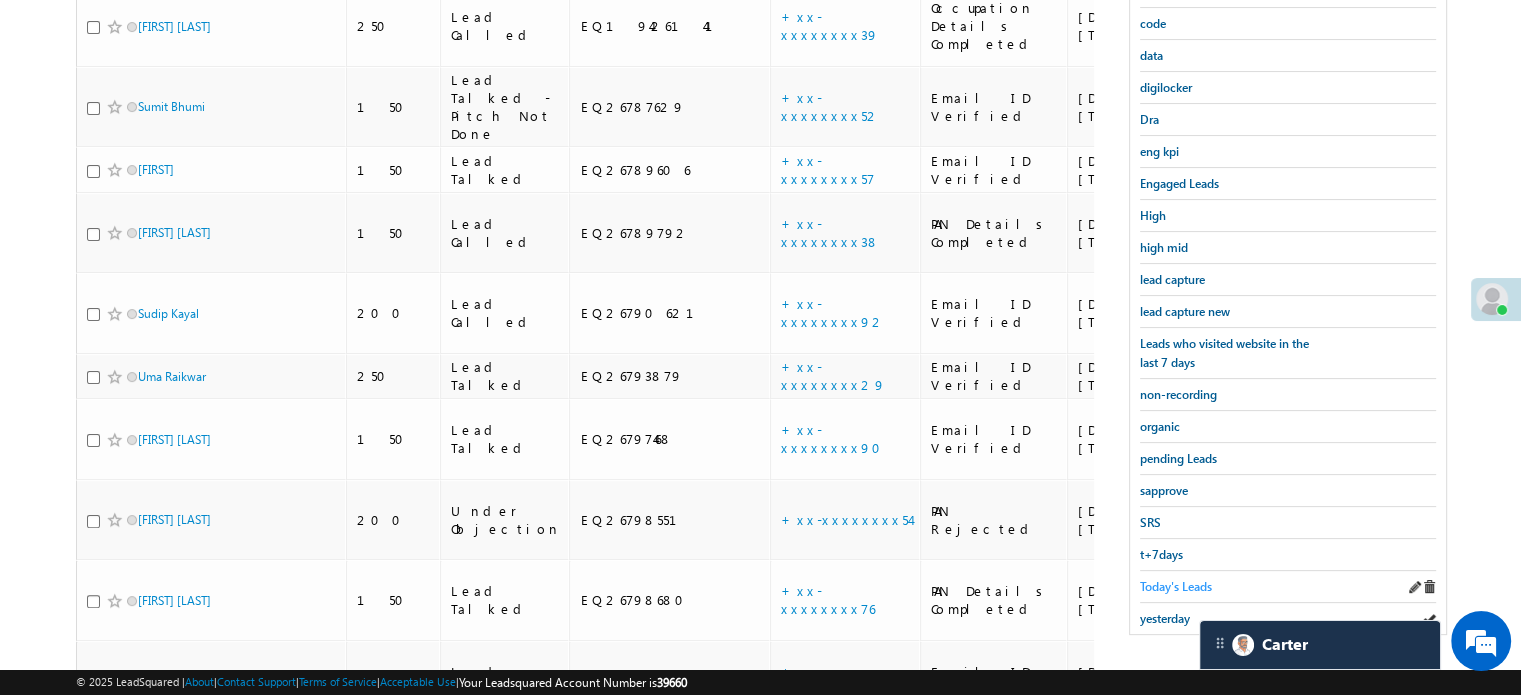 click on "Today's Leads" at bounding box center [1176, 586] 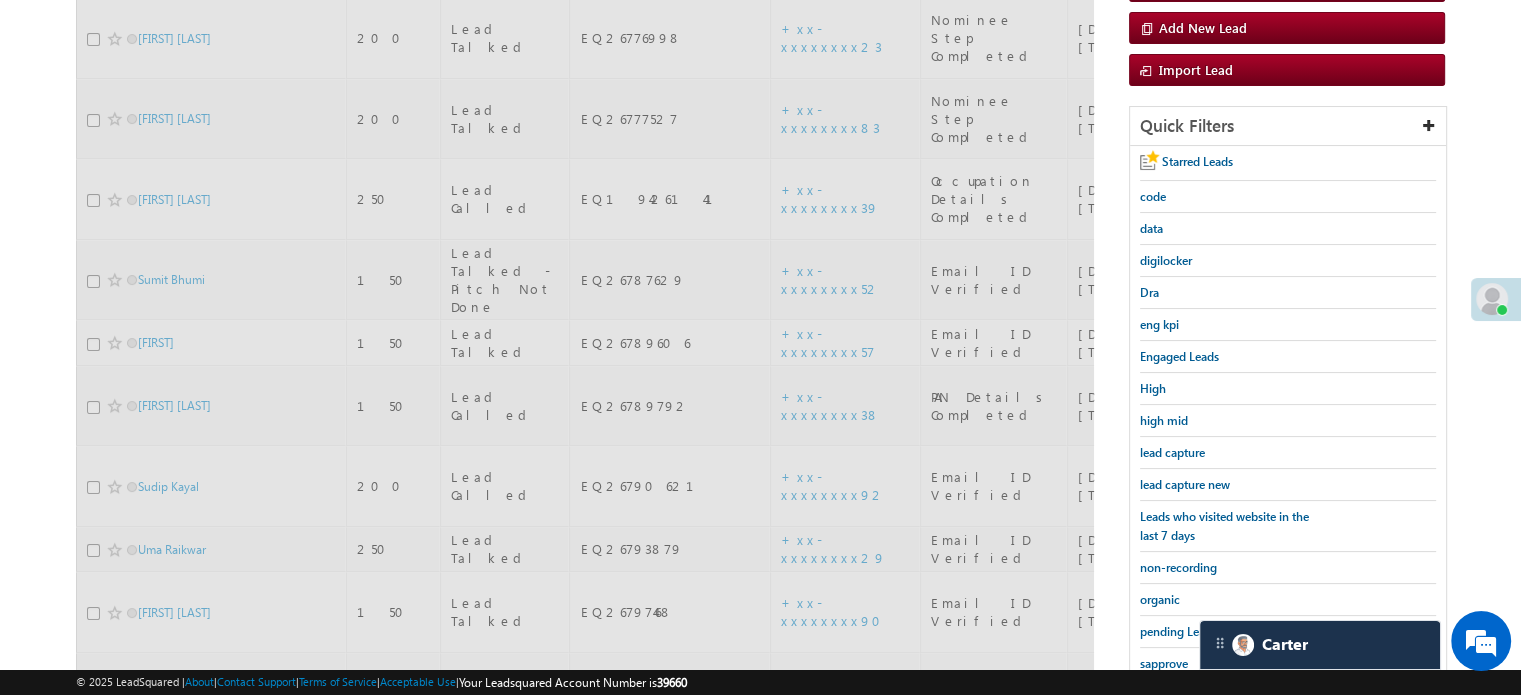 scroll, scrollTop: 129, scrollLeft: 0, axis: vertical 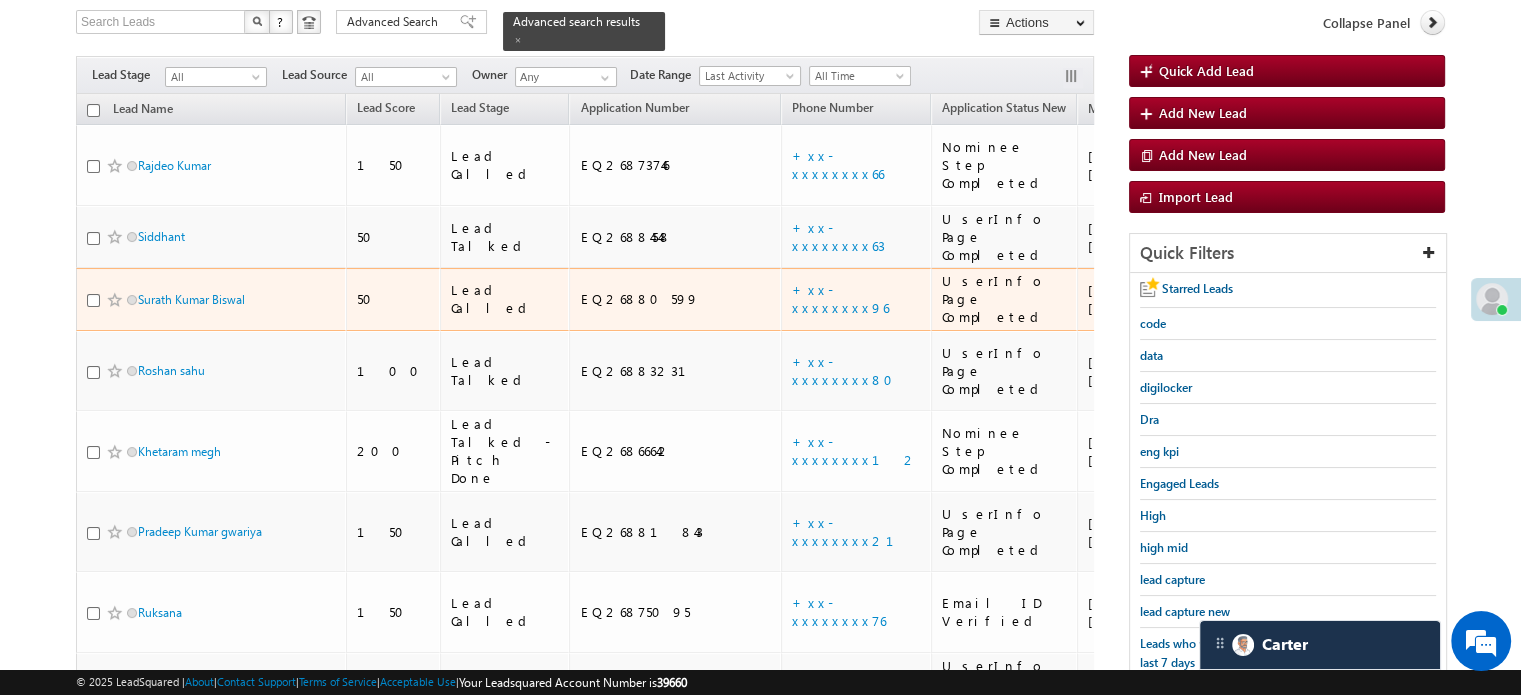 click on "+xx-xxxxxxxx96" at bounding box center [856, 299] 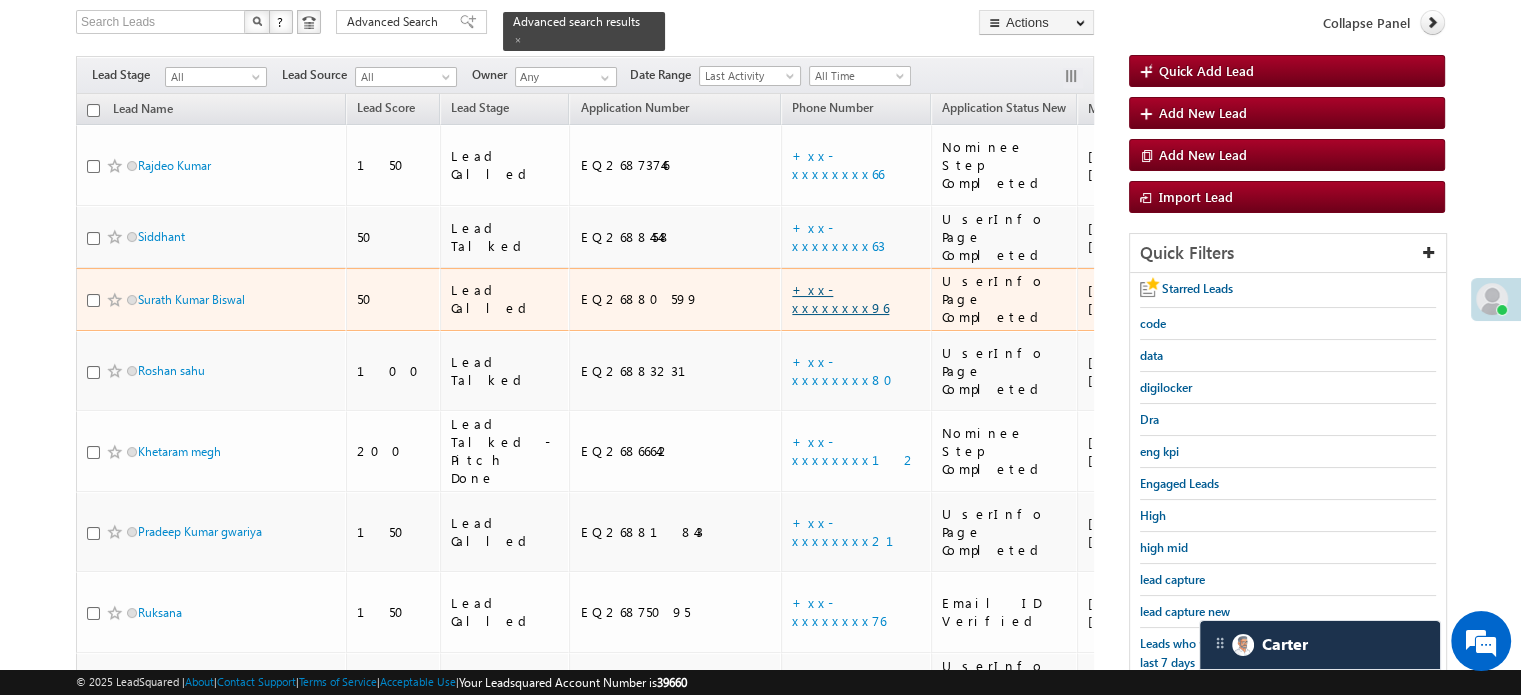 click on "+xx-xxxxxxxx96" at bounding box center (840, 298) 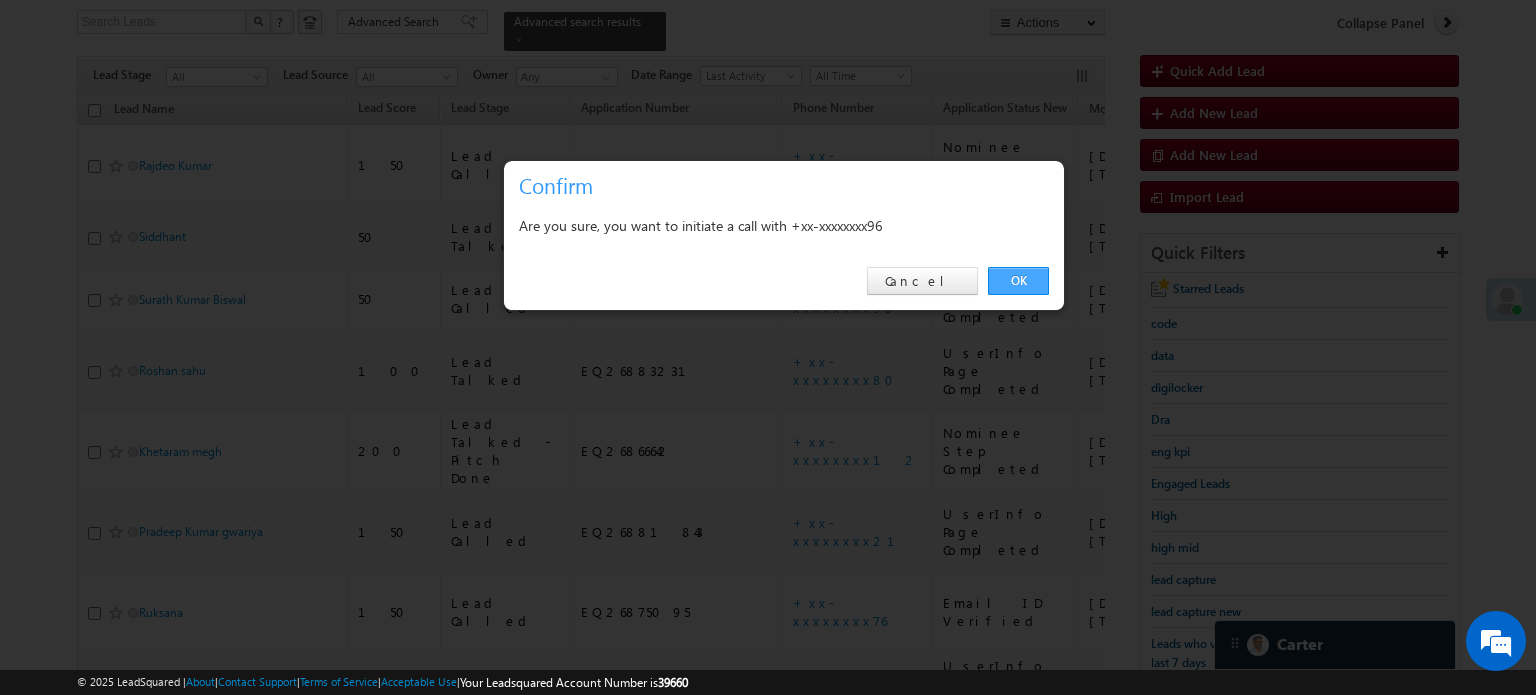 click on "OK" at bounding box center (1018, 281) 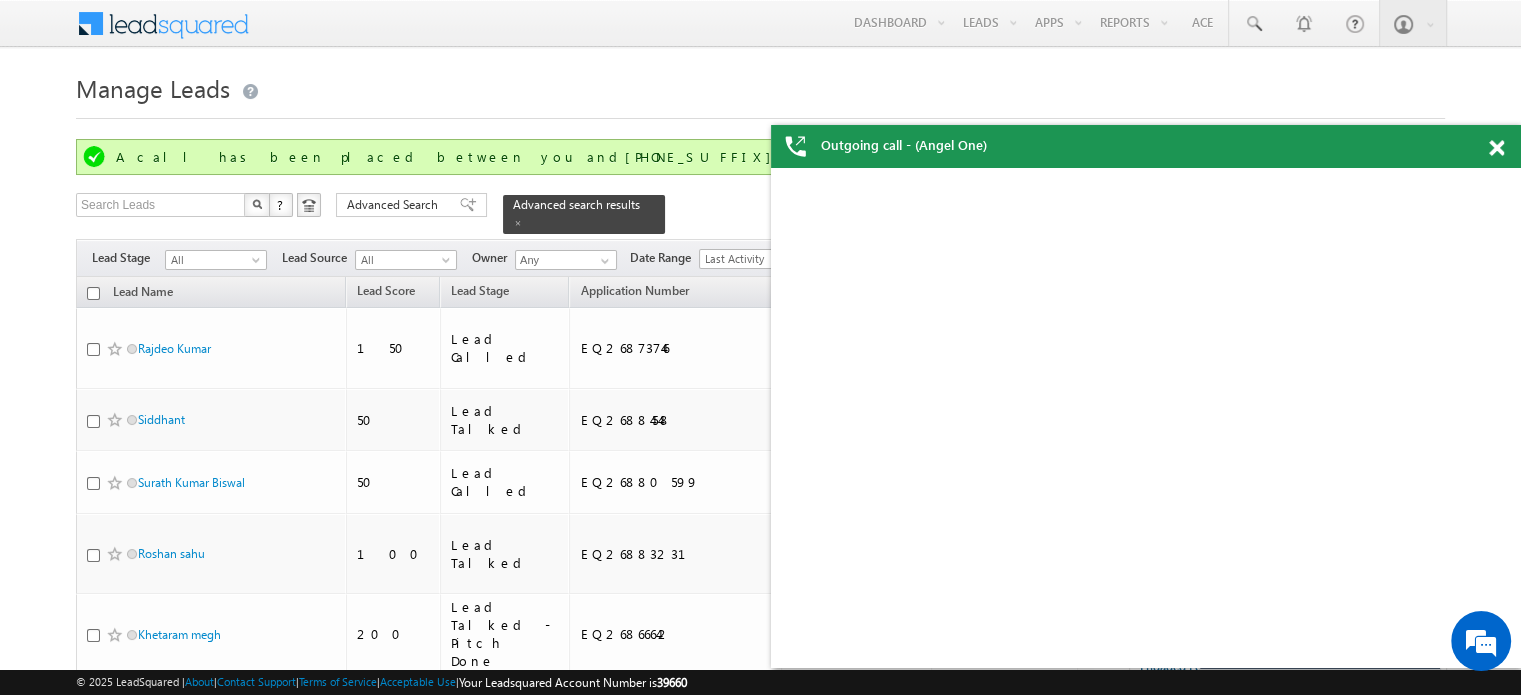 scroll, scrollTop: 0, scrollLeft: 0, axis: both 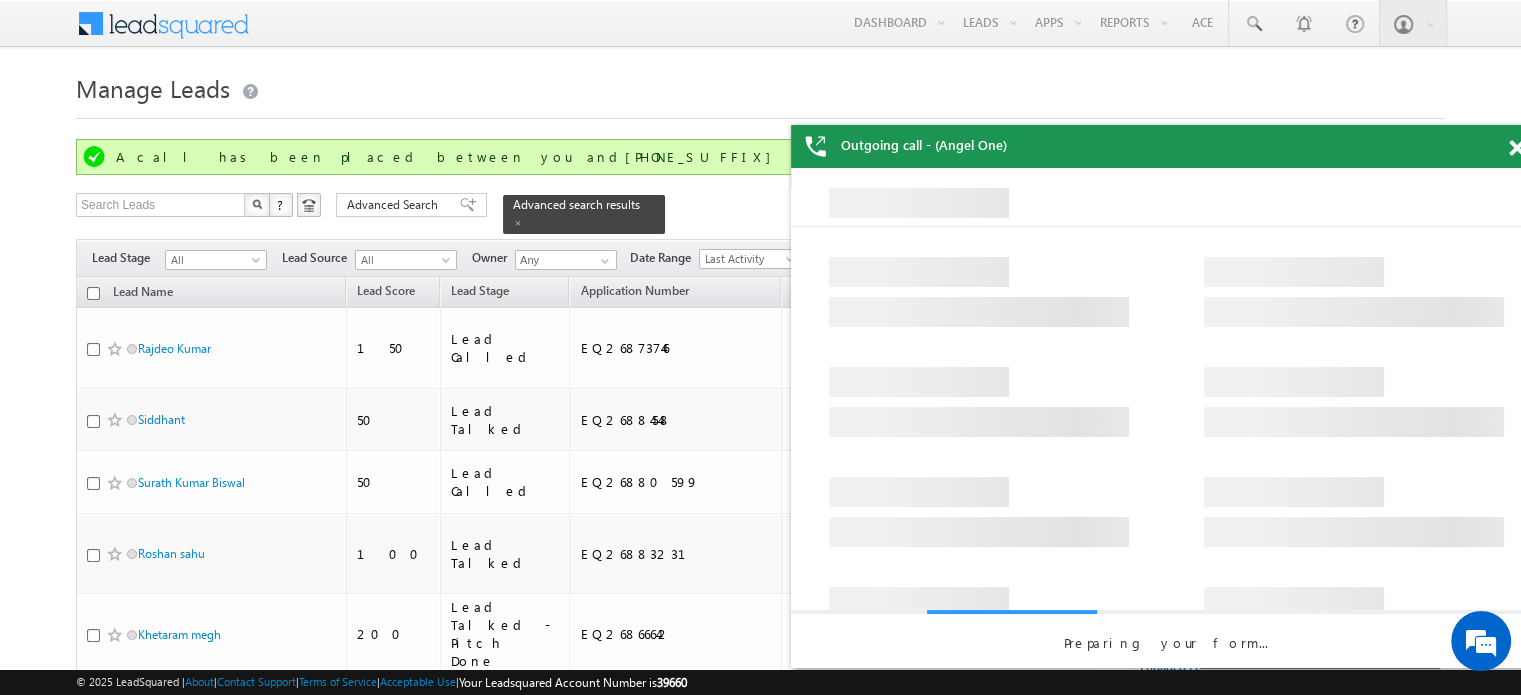 drag, startPoint x: 1492, startPoint y: 148, endPoint x: 1377, endPoint y: 342, distance: 225.52383 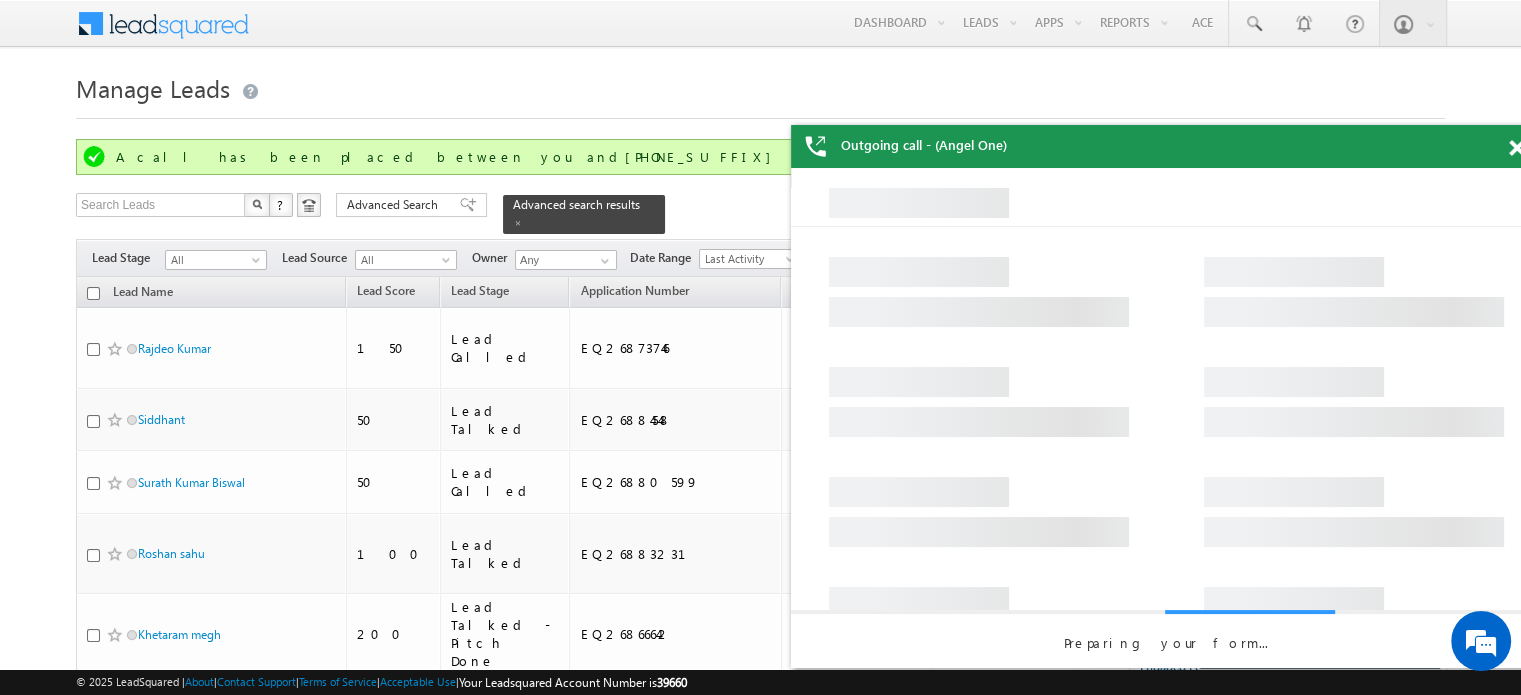 click at bounding box center [1516, 148] 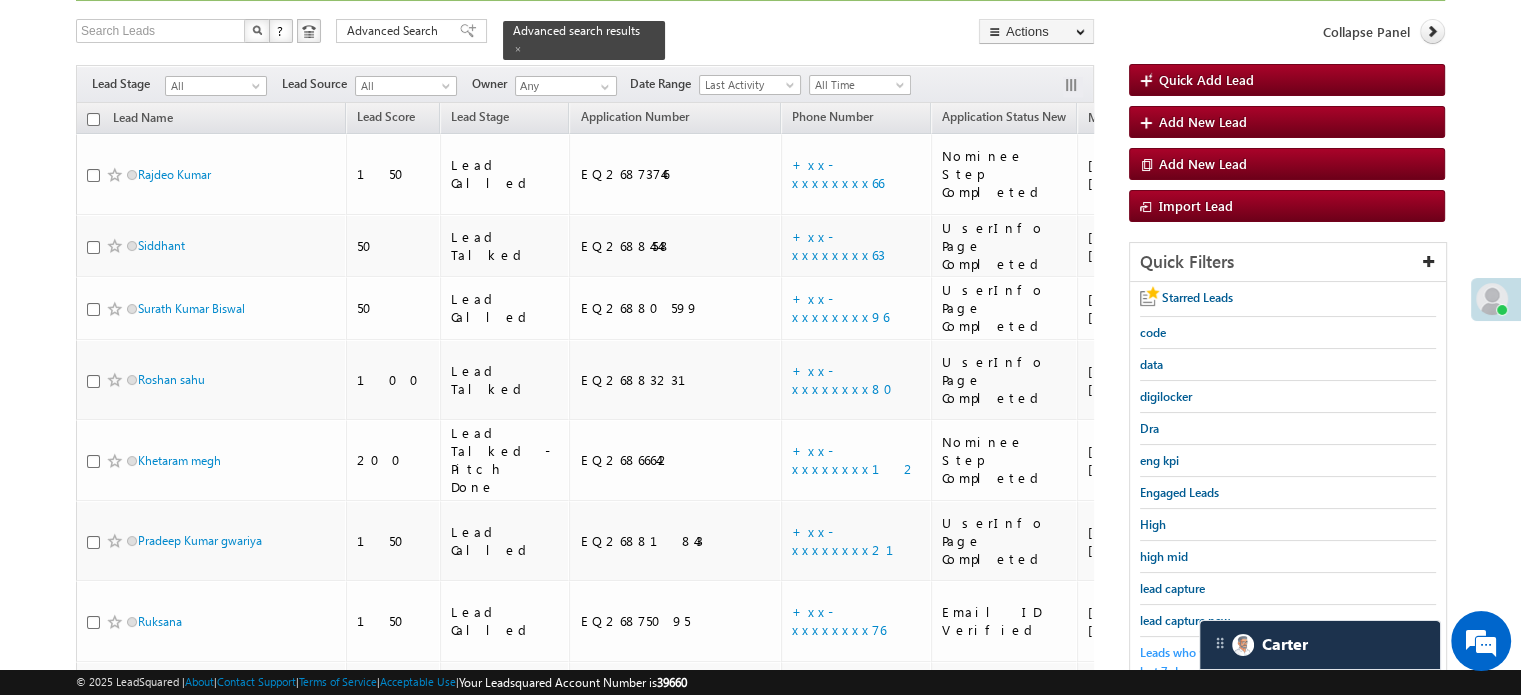 scroll, scrollTop: 300, scrollLeft: 0, axis: vertical 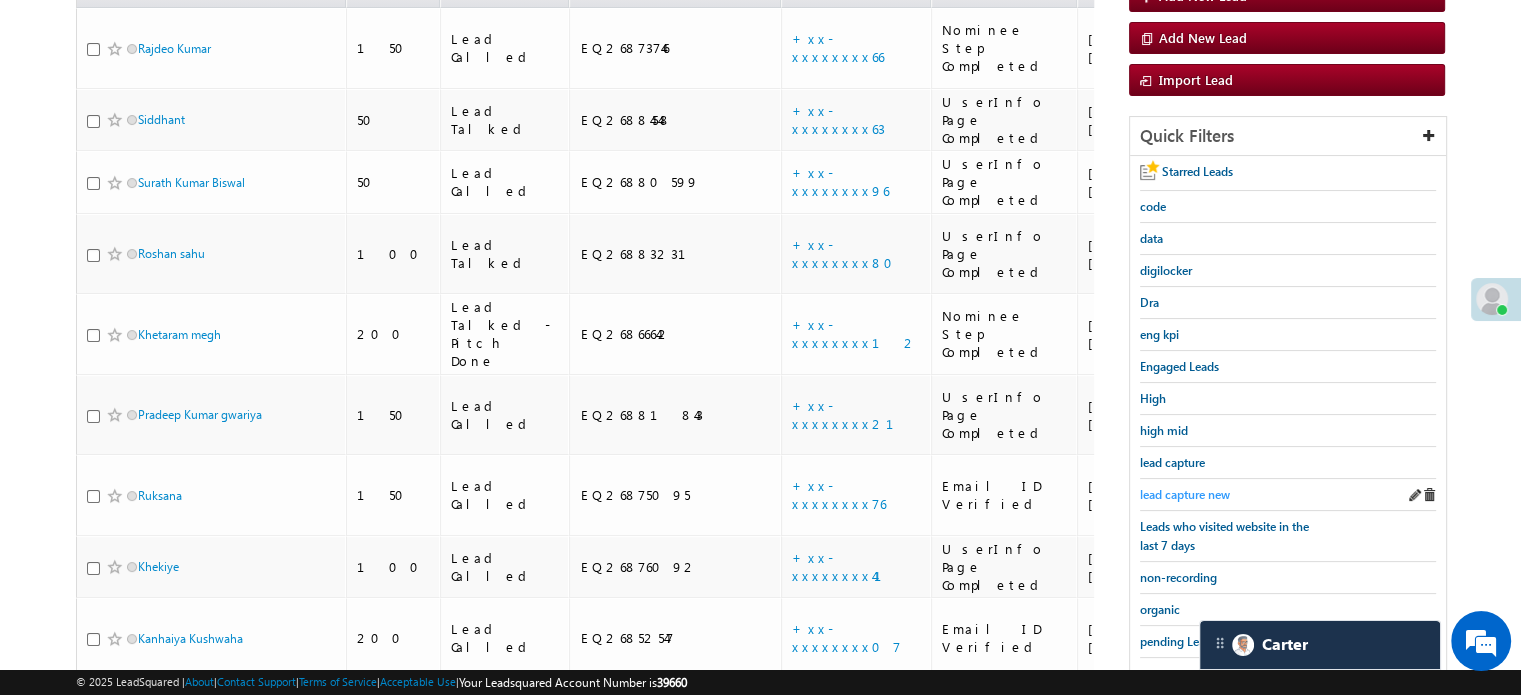 click on "lead capture new" at bounding box center (1185, 494) 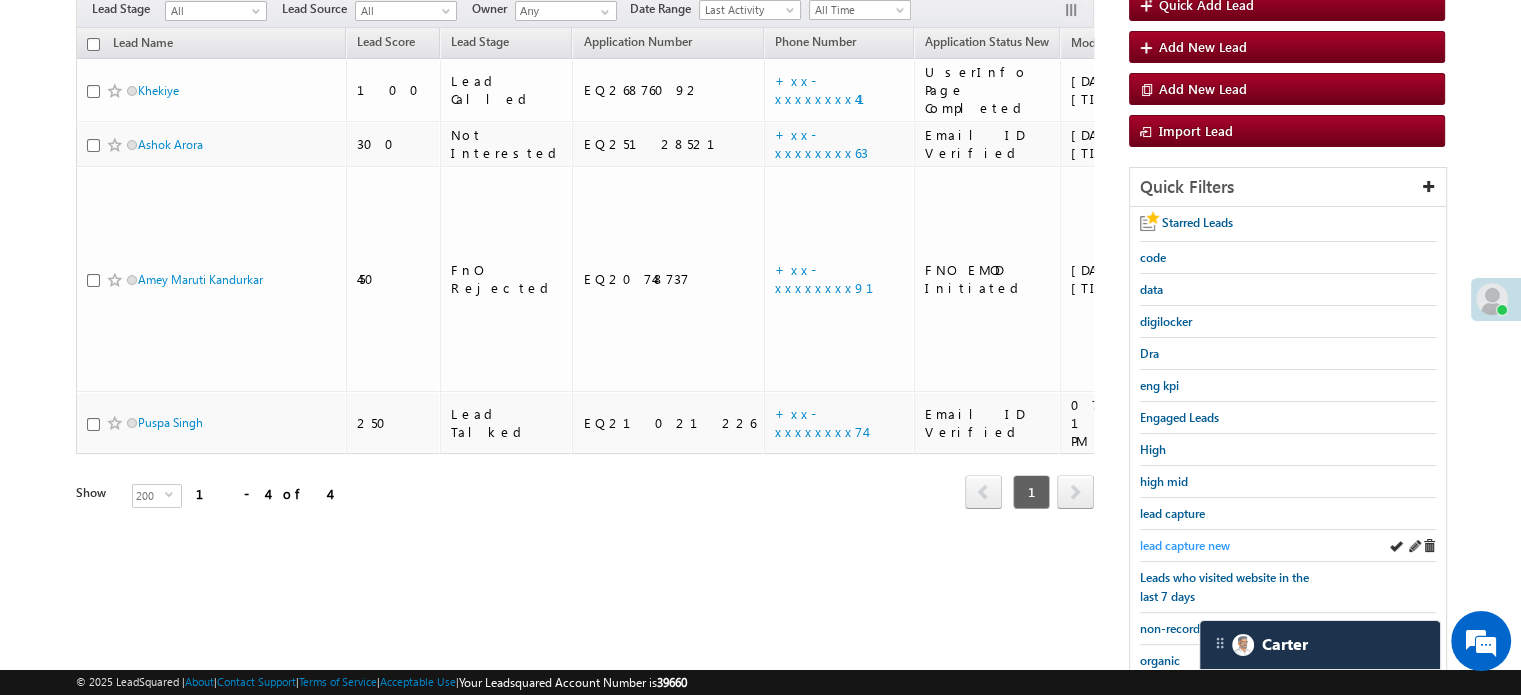 scroll, scrollTop: 200, scrollLeft: 0, axis: vertical 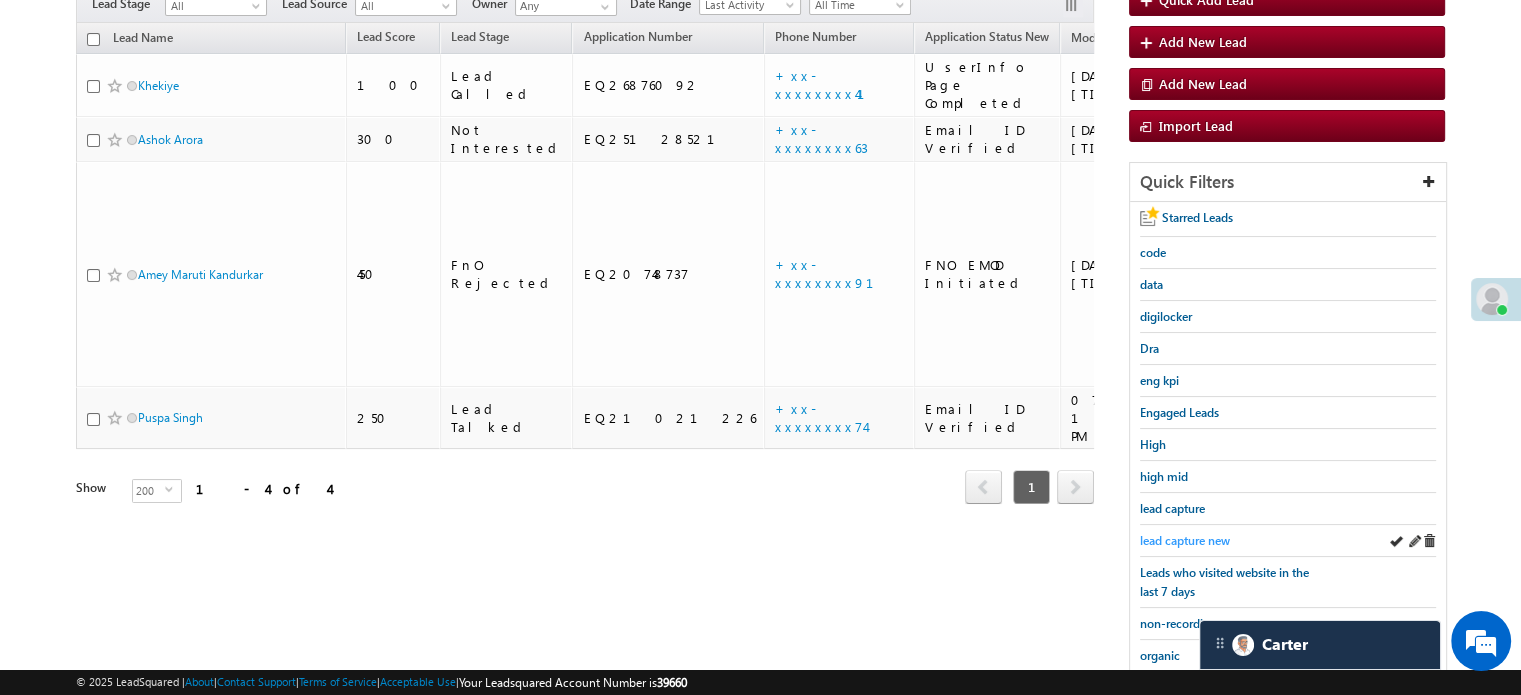 click on "lead capture new" at bounding box center (1185, 540) 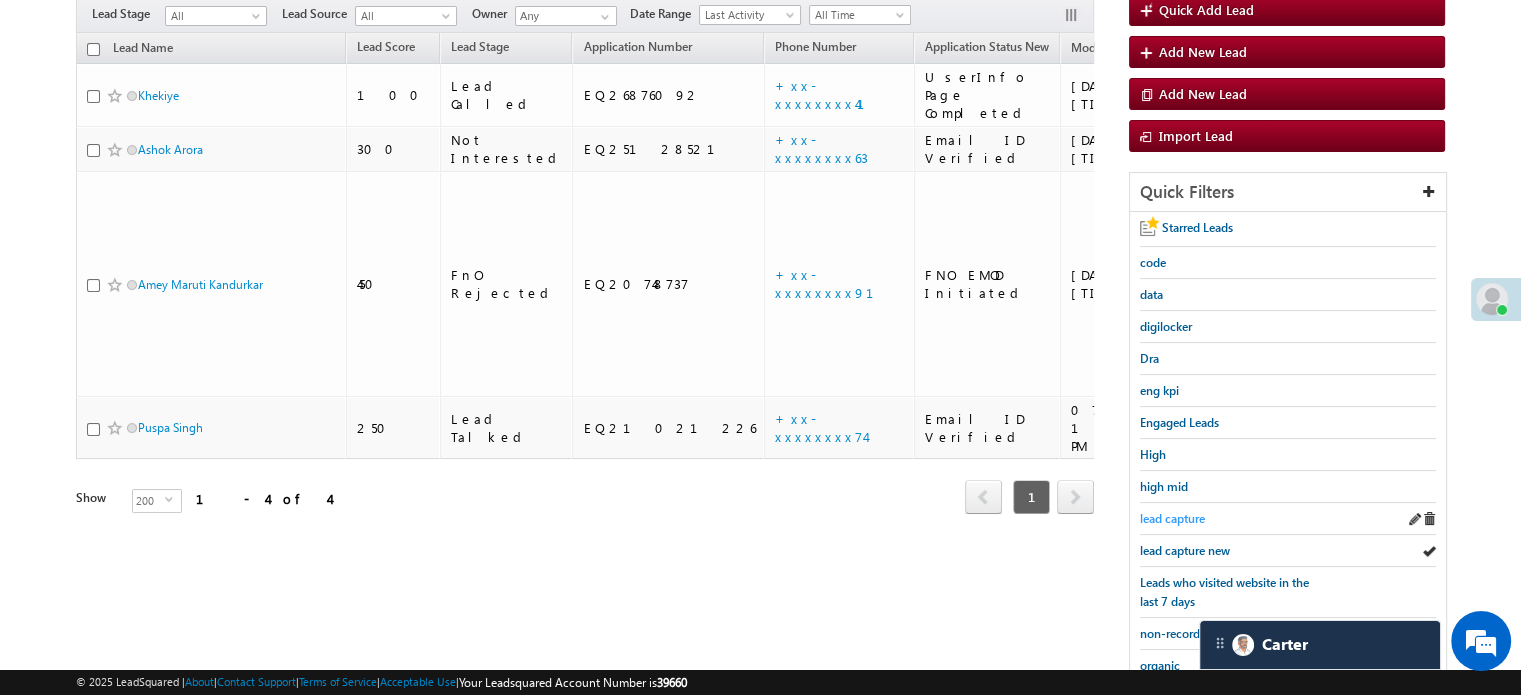 scroll, scrollTop: 200, scrollLeft: 0, axis: vertical 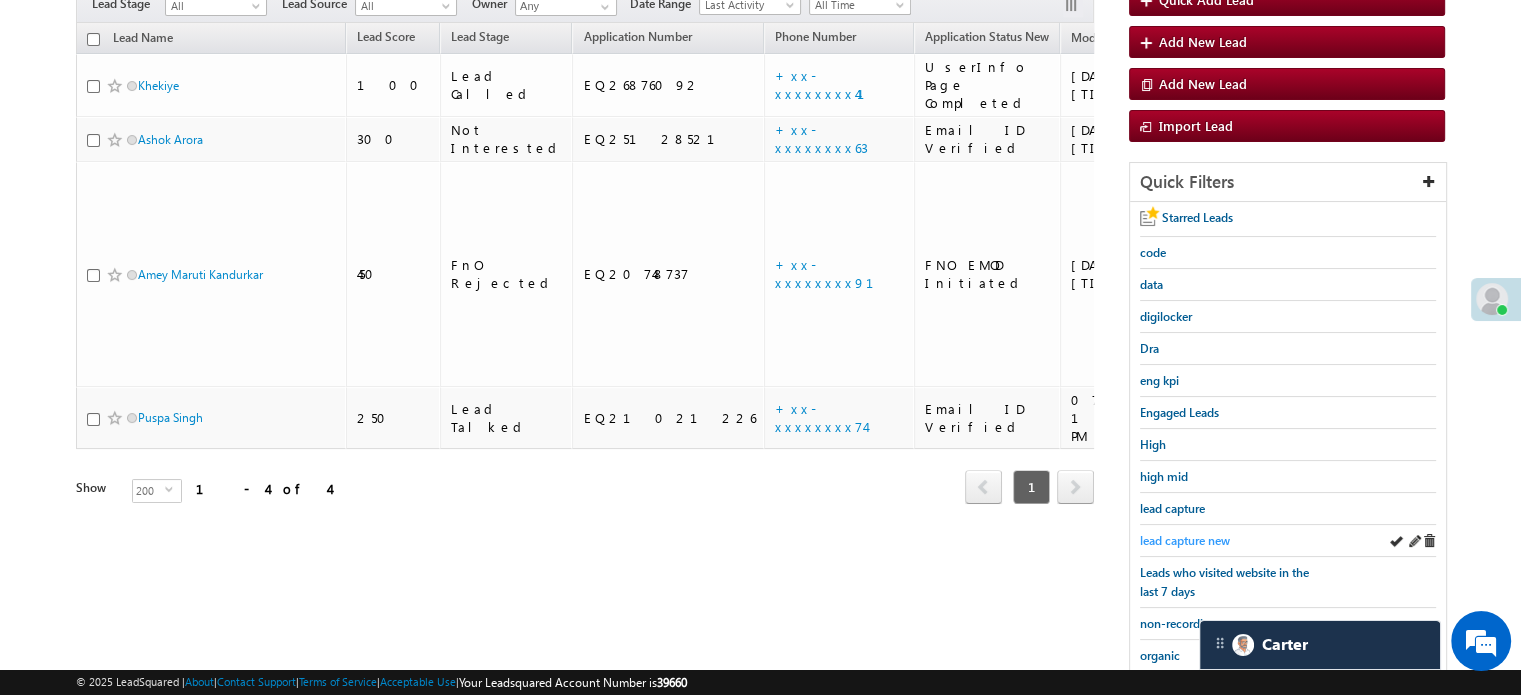 click on "lead capture new" at bounding box center (1185, 540) 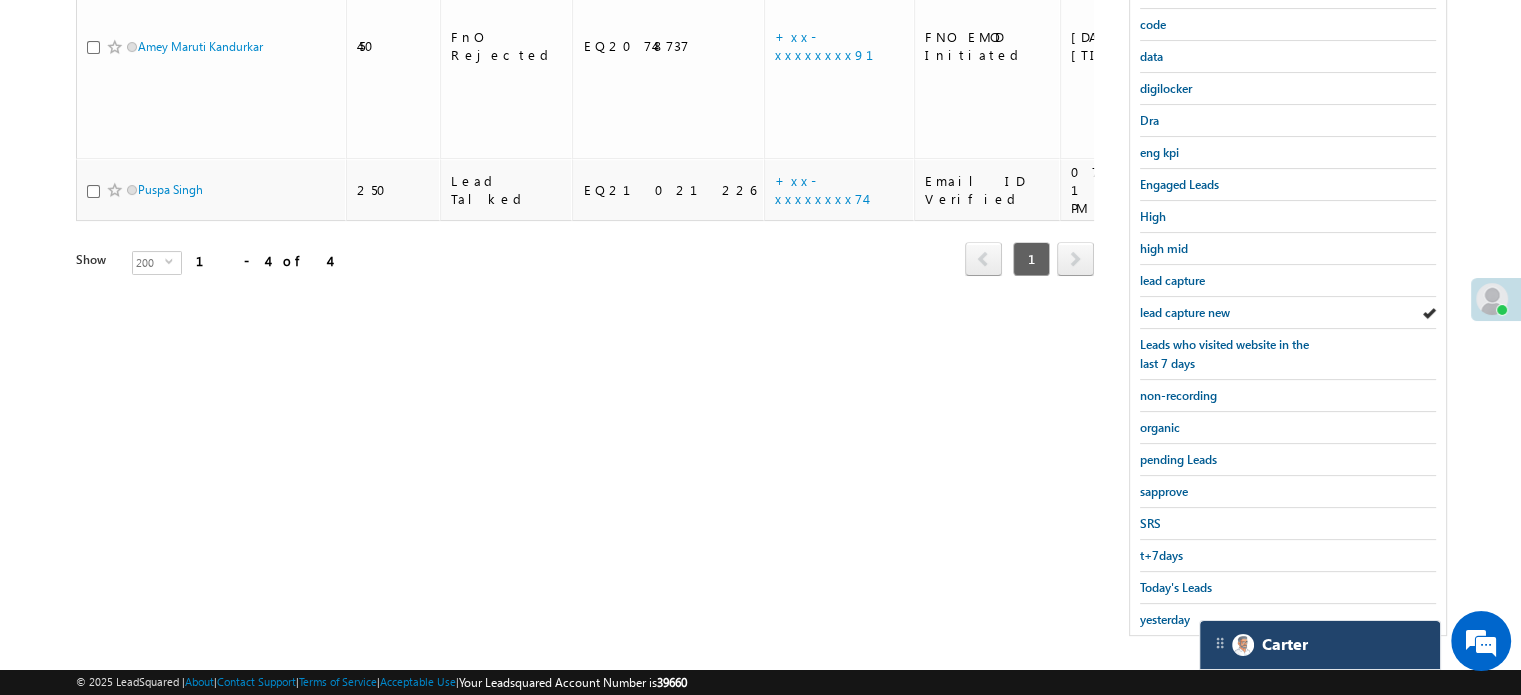 scroll, scrollTop: 429, scrollLeft: 0, axis: vertical 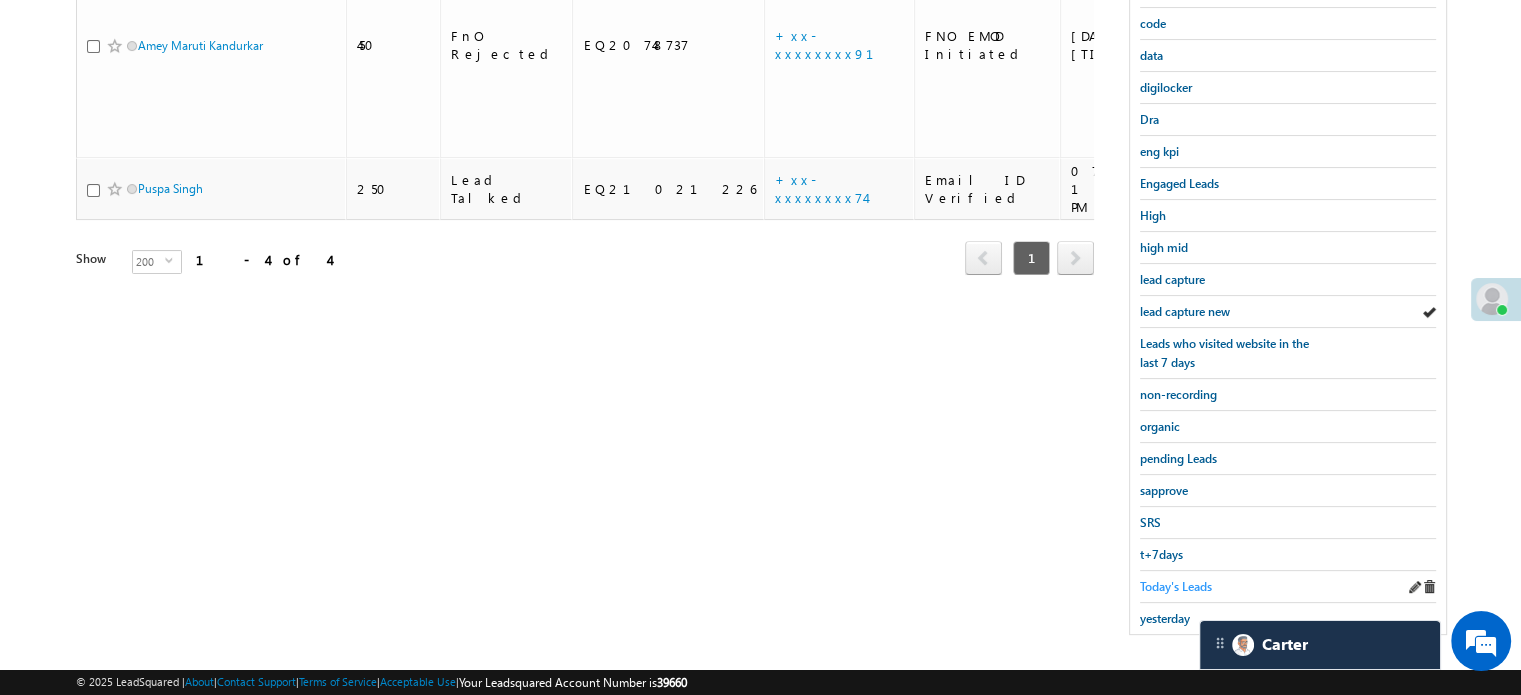 click on "Today's Leads" at bounding box center [1176, 586] 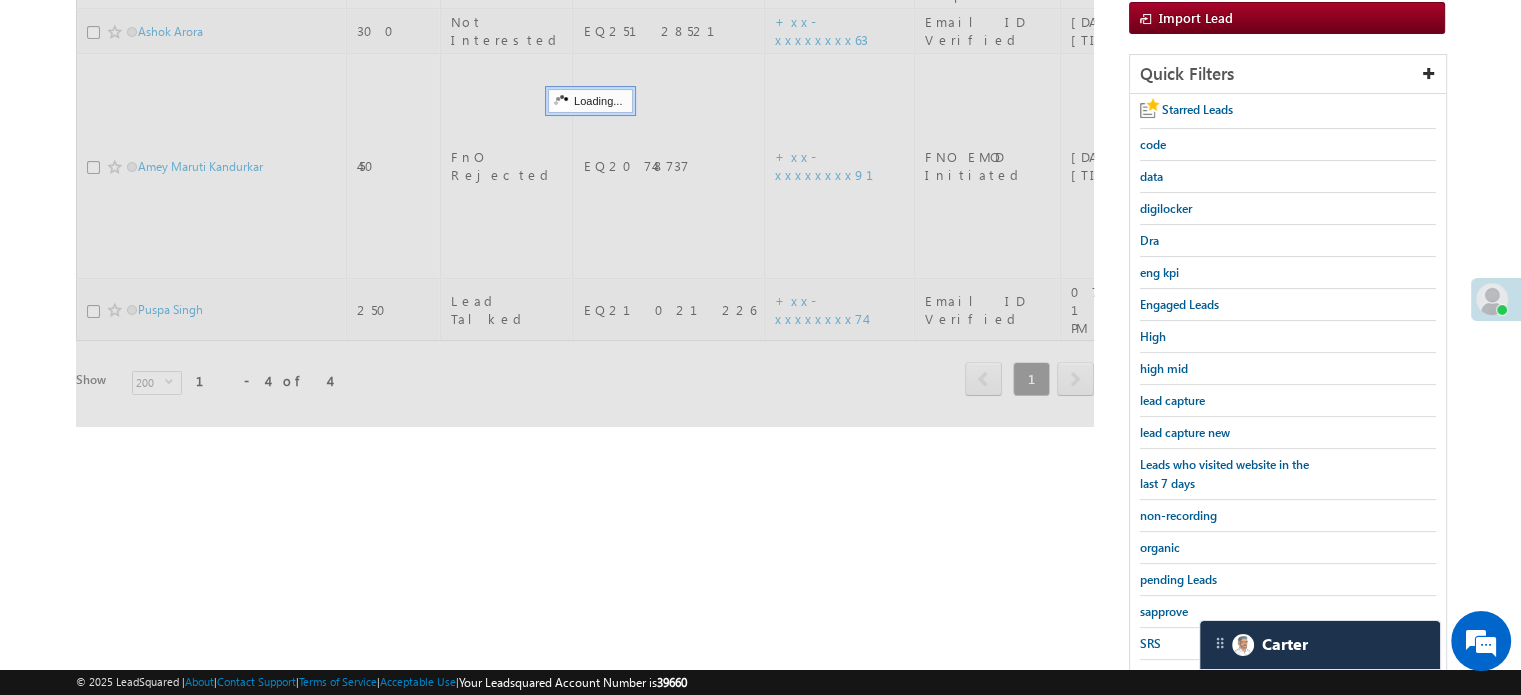 scroll, scrollTop: 129, scrollLeft: 0, axis: vertical 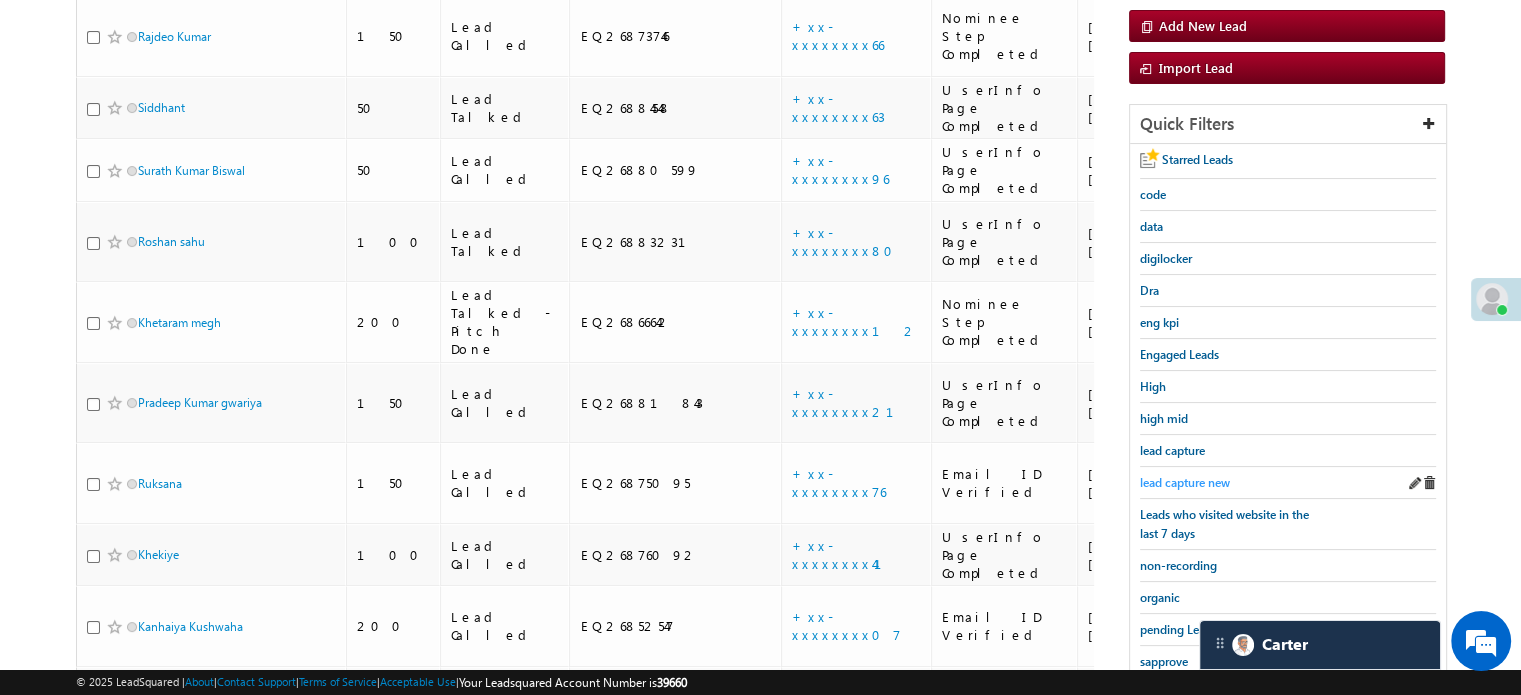 click on "lead capture new" at bounding box center (1185, 482) 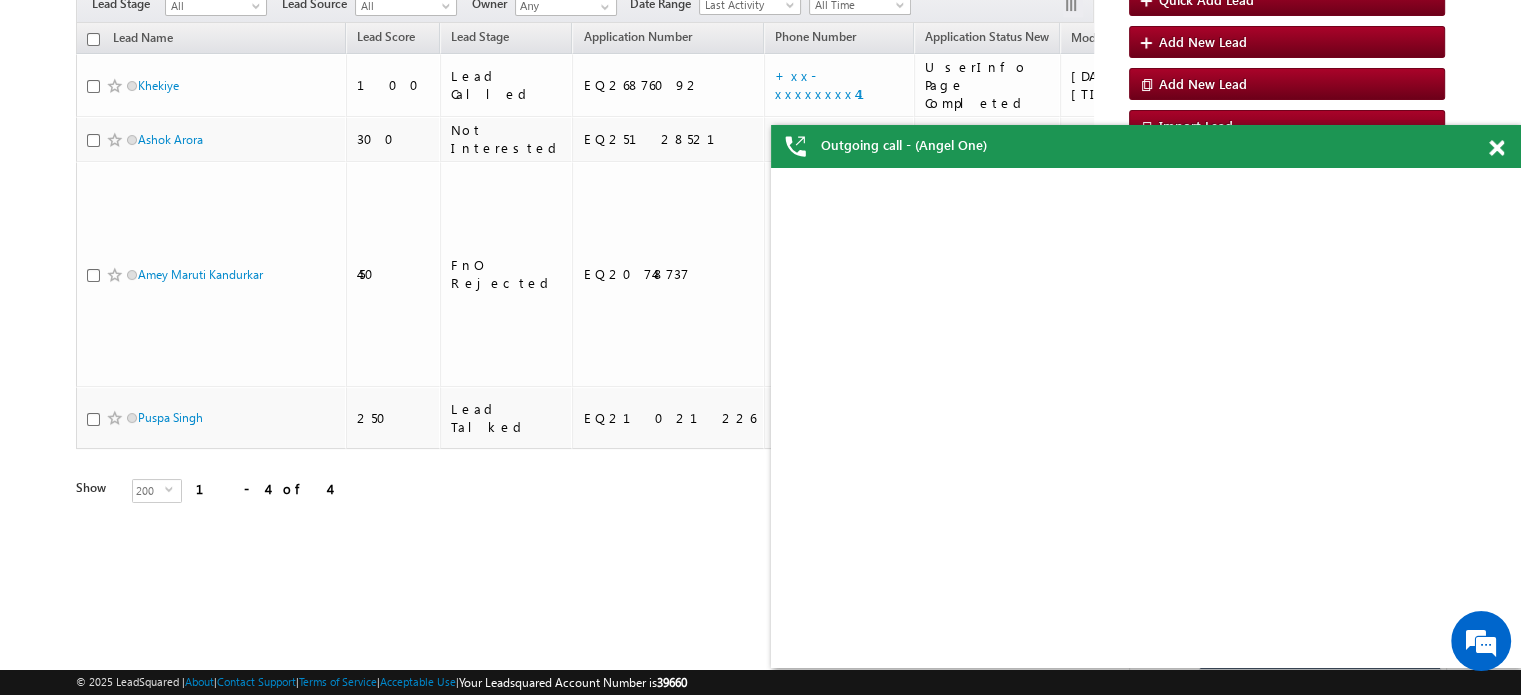 scroll, scrollTop: 0, scrollLeft: 0, axis: both 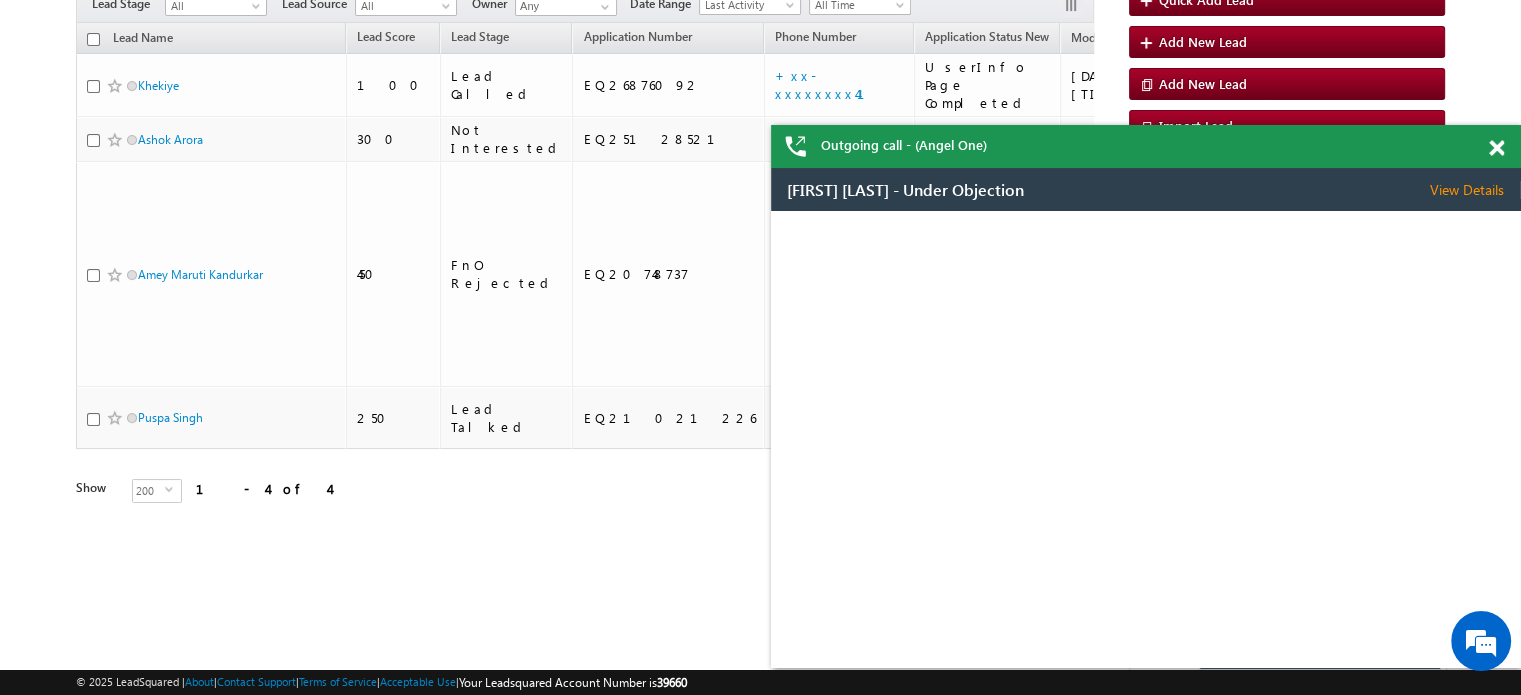 drag, startPoint x: 1500, startPoint y: 150, endPoint x: 647, endPoint y: 27, distance: 861.8225 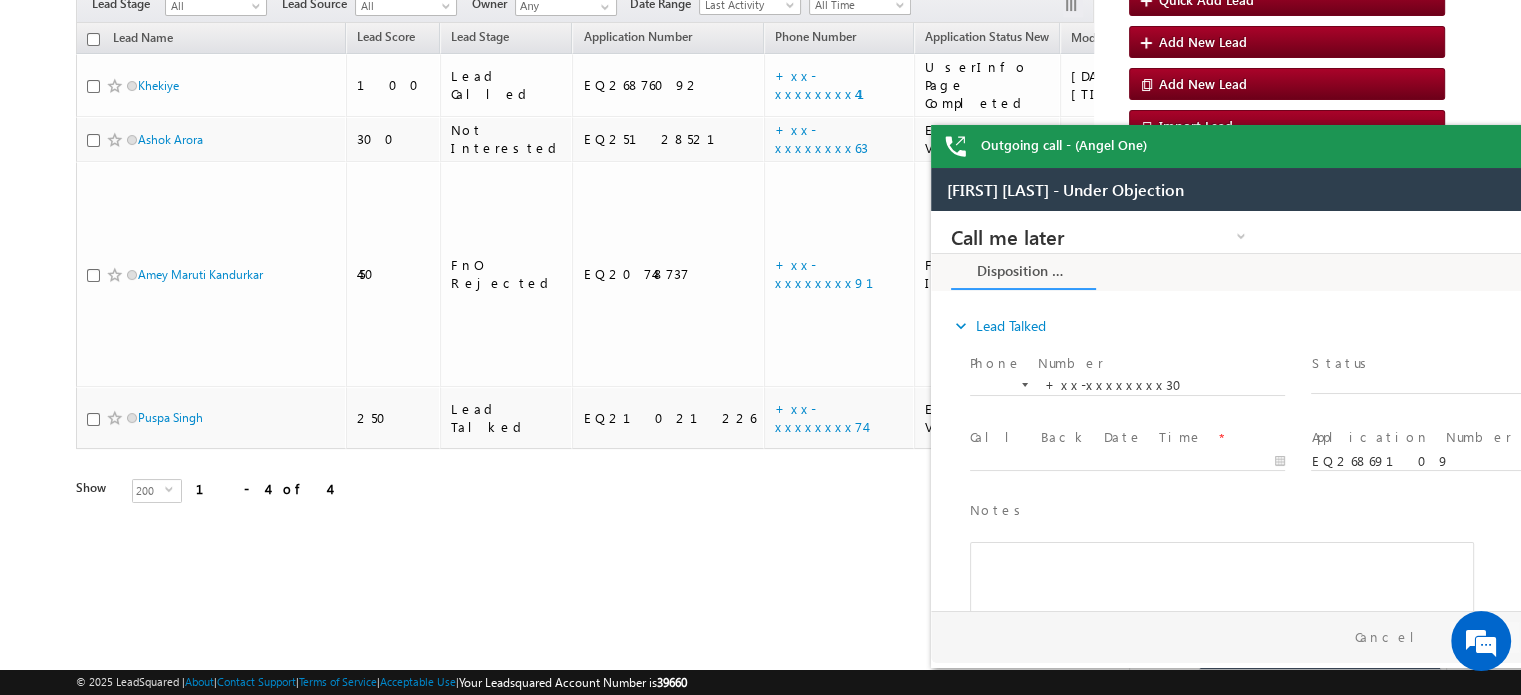 scroll, scrollTop: 0, scrollLeft: 0, axis: both 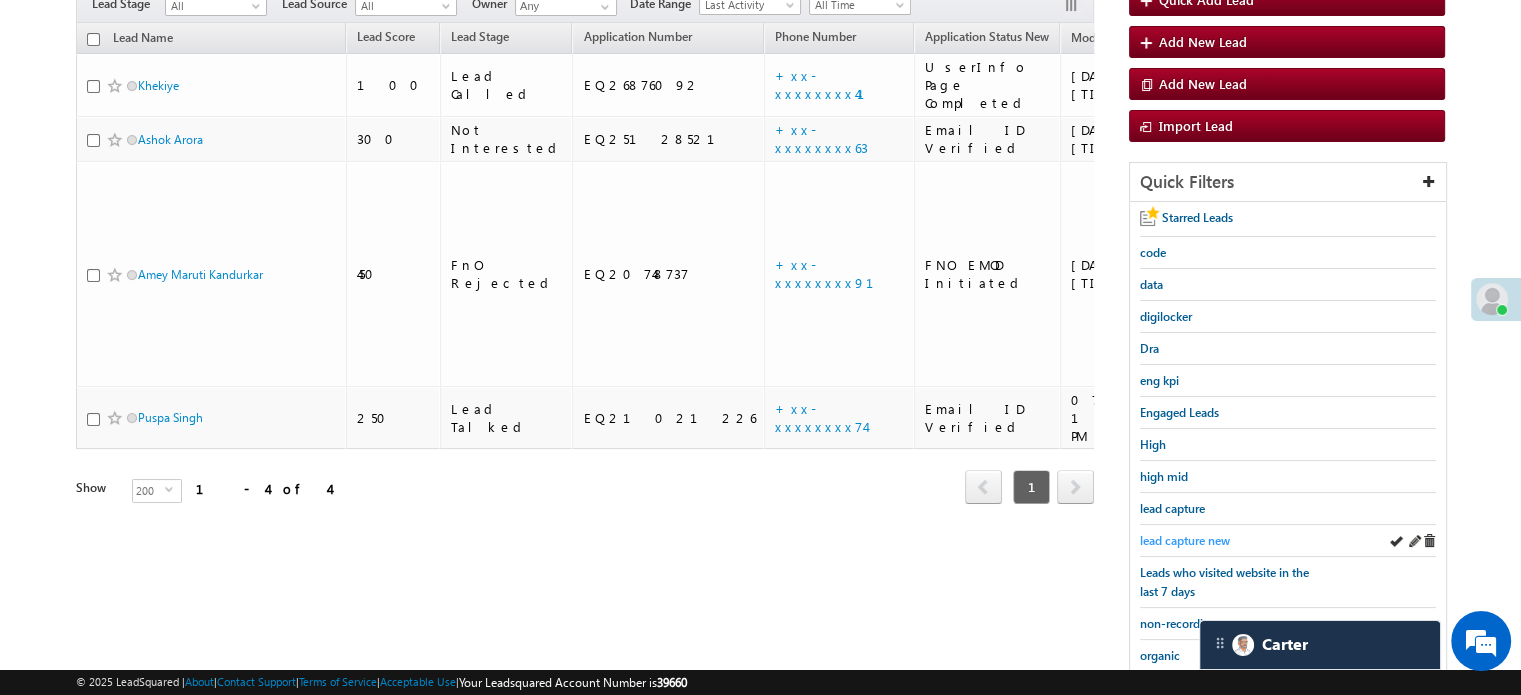 click on "lead capture new" at bounding box center [1185, 540] 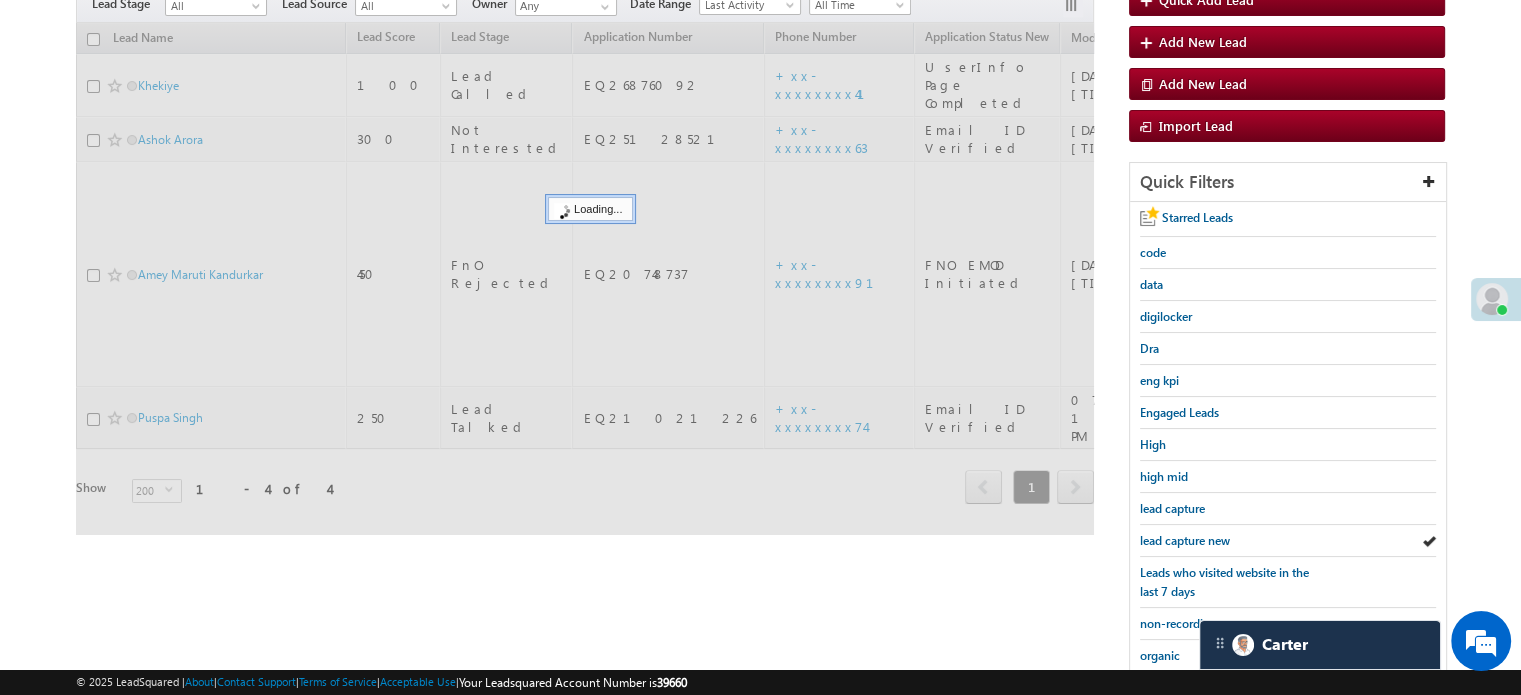 click on "lead capture new" at bounding box center [1185, 540] 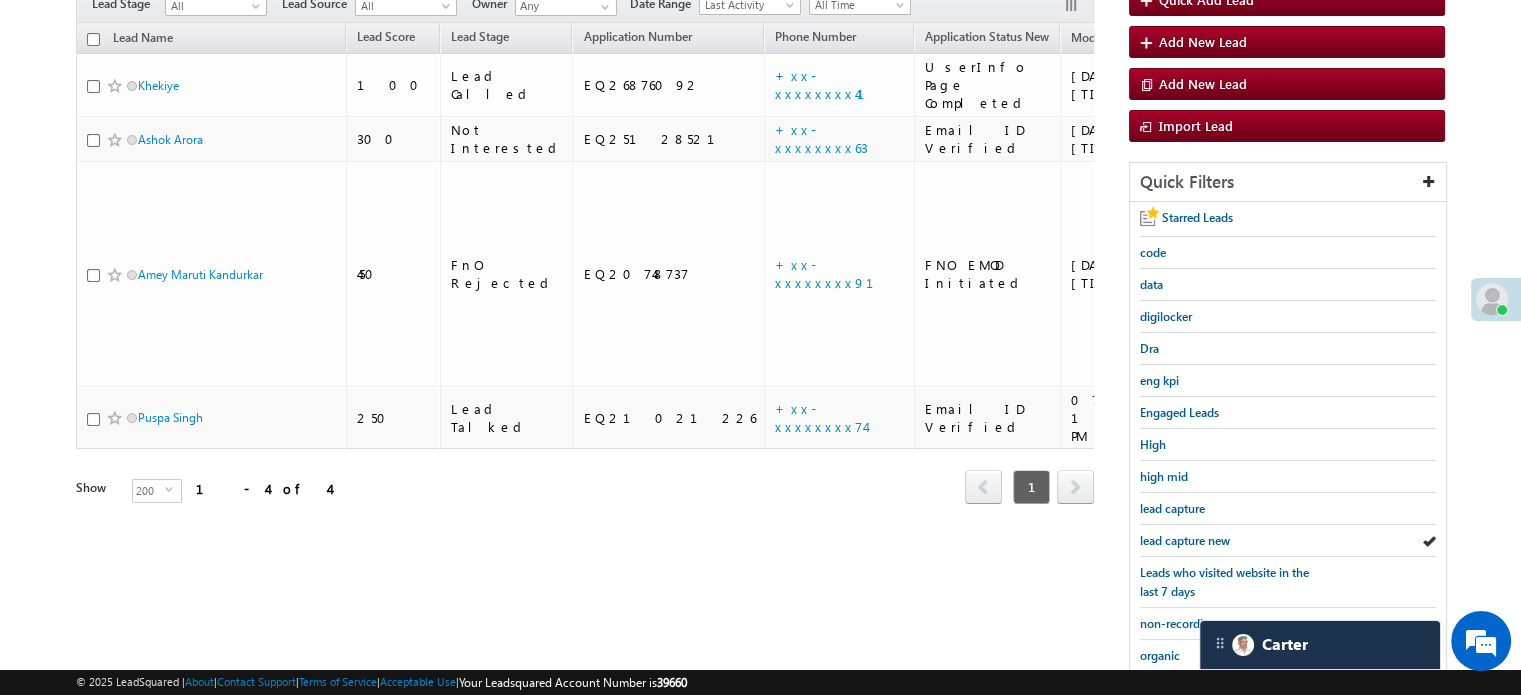 click on "lead capture new" at bounding box center [1185, 540] 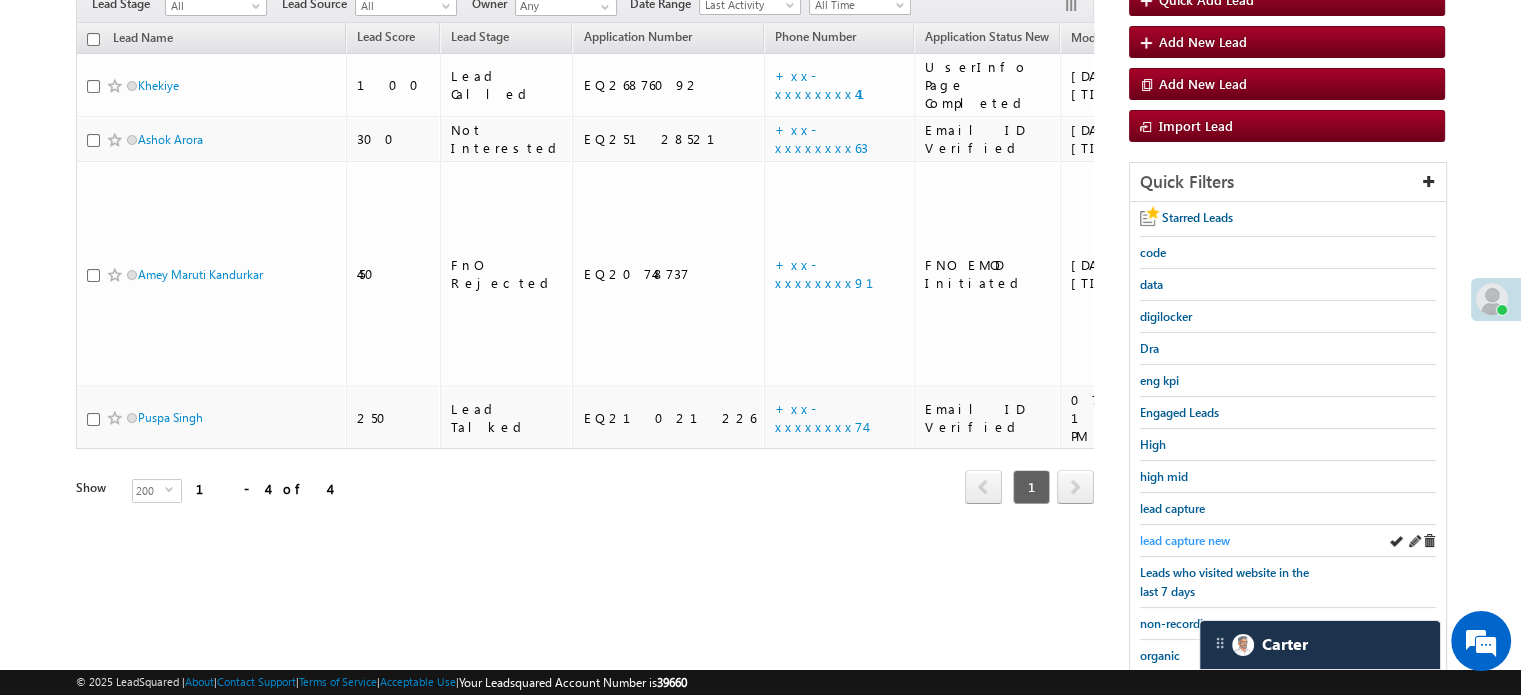 click on "lead capture new" at bounding box center (1185, 540) 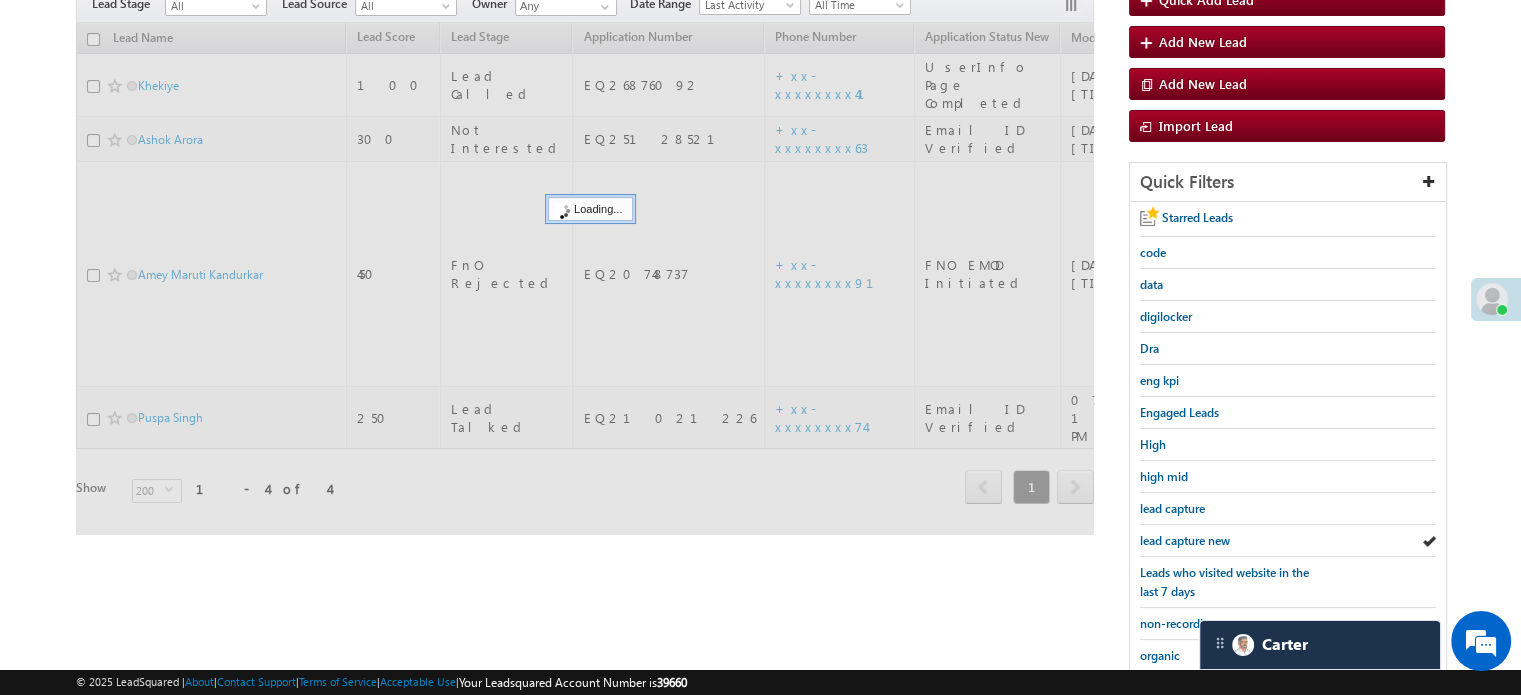 click on "lead capture new" at bounding box center [1185, 540] 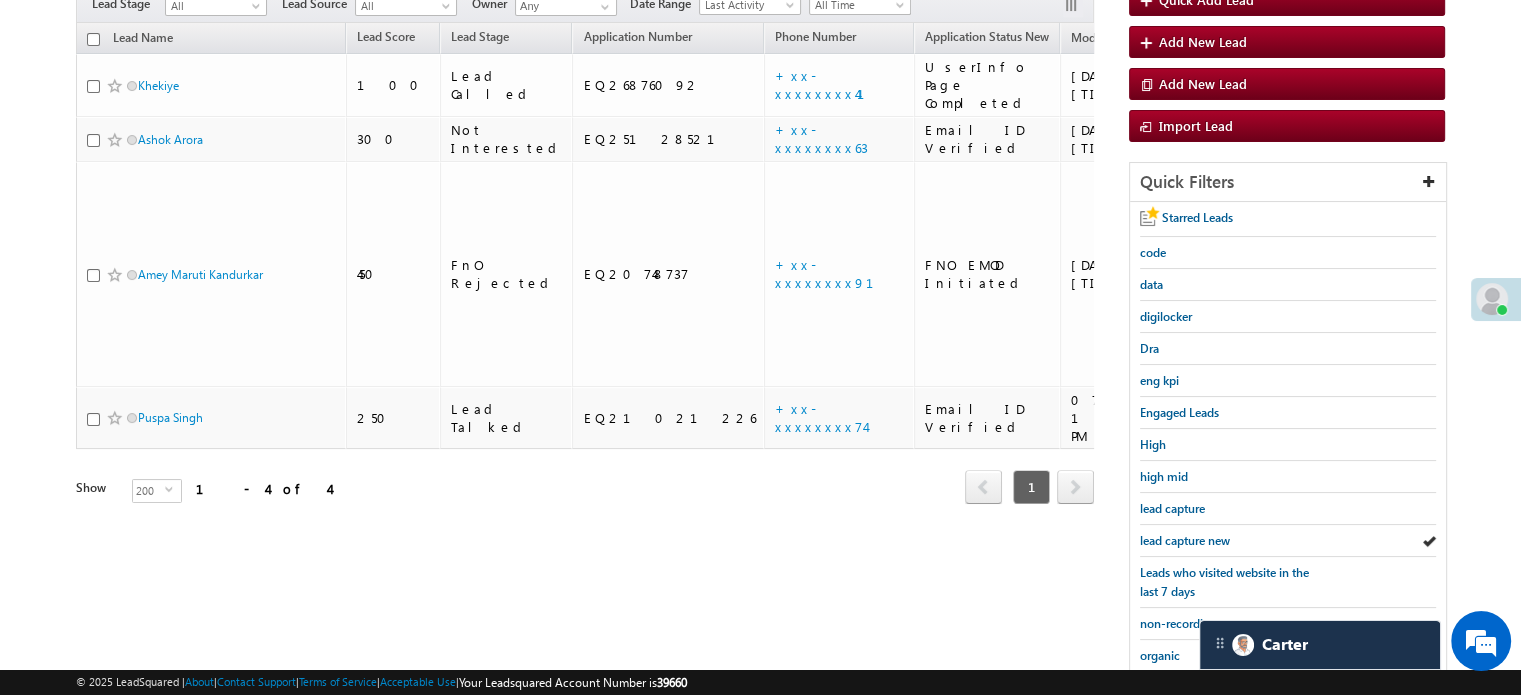 click on "lead capture new" at bounding box center [1185, 540] 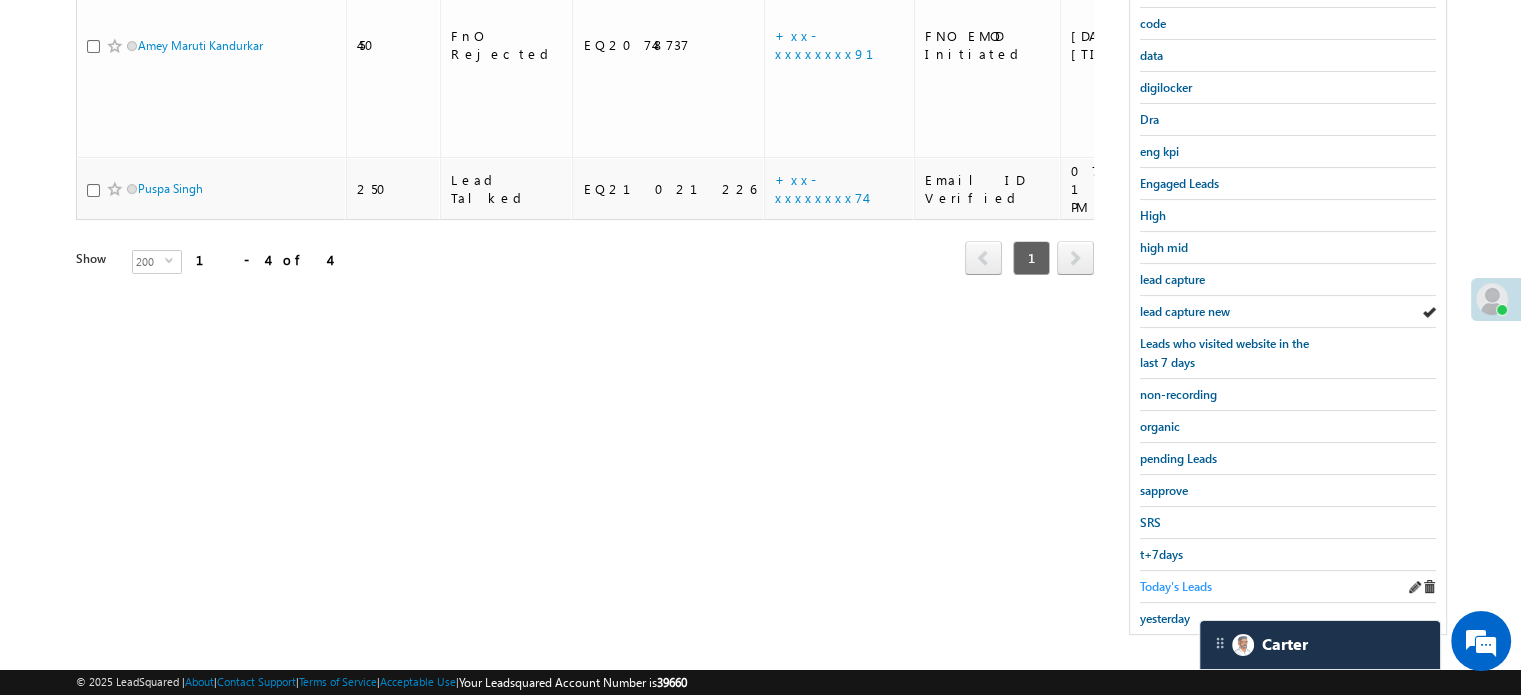 click on "Today's Leads" at bounding box center [1176, 586] 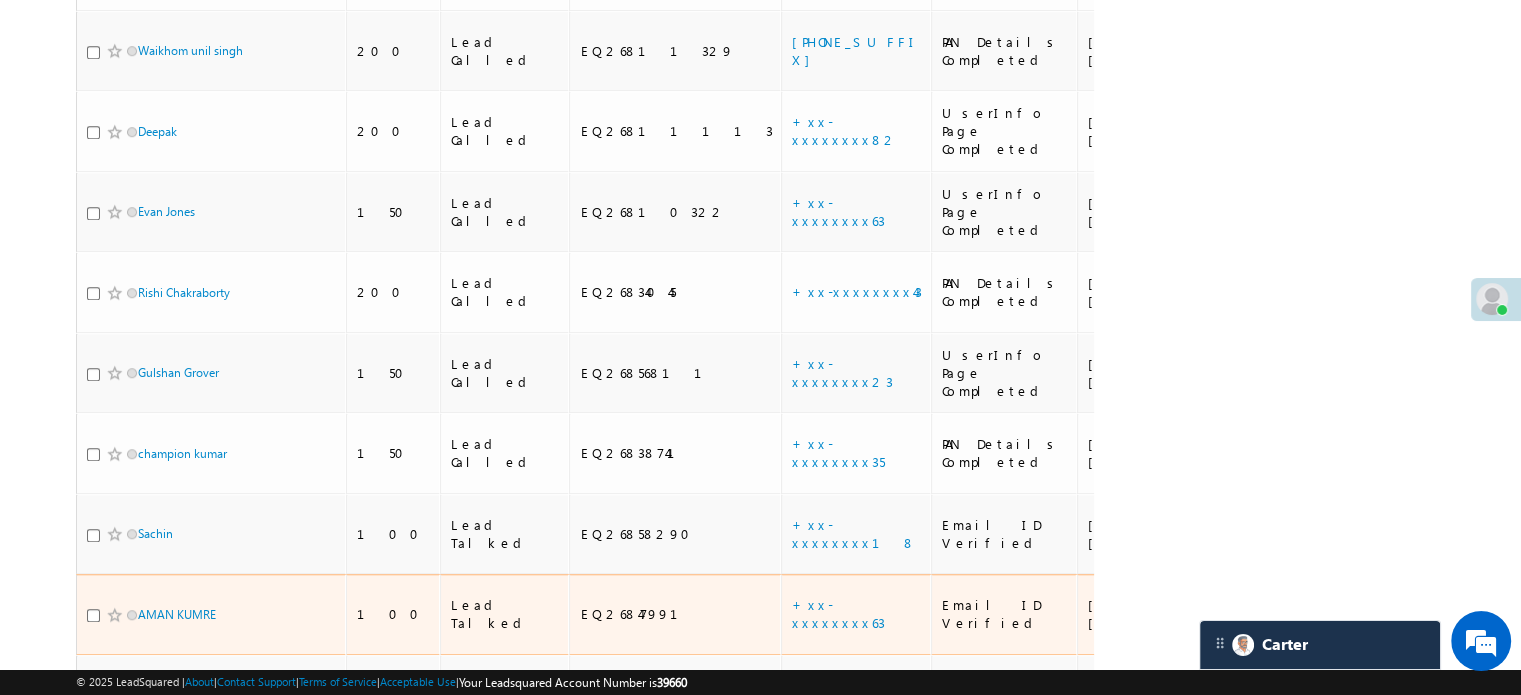 scroll, scrollTop: 1642, scrollLeft: 0, axis: vertical 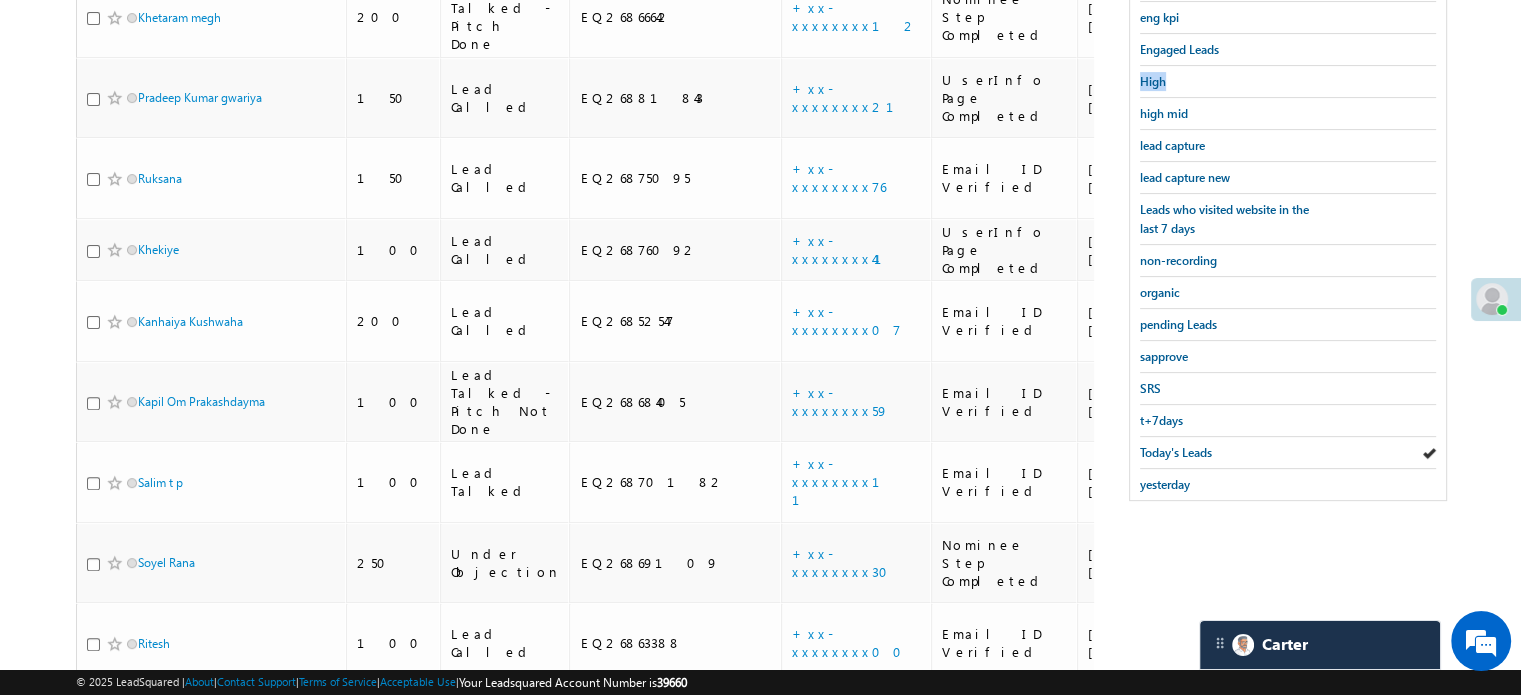 click on "Menu
Priya Rathore
priya .rath ore@a ngelb rokin g.com" at bounding box center [760, 845] 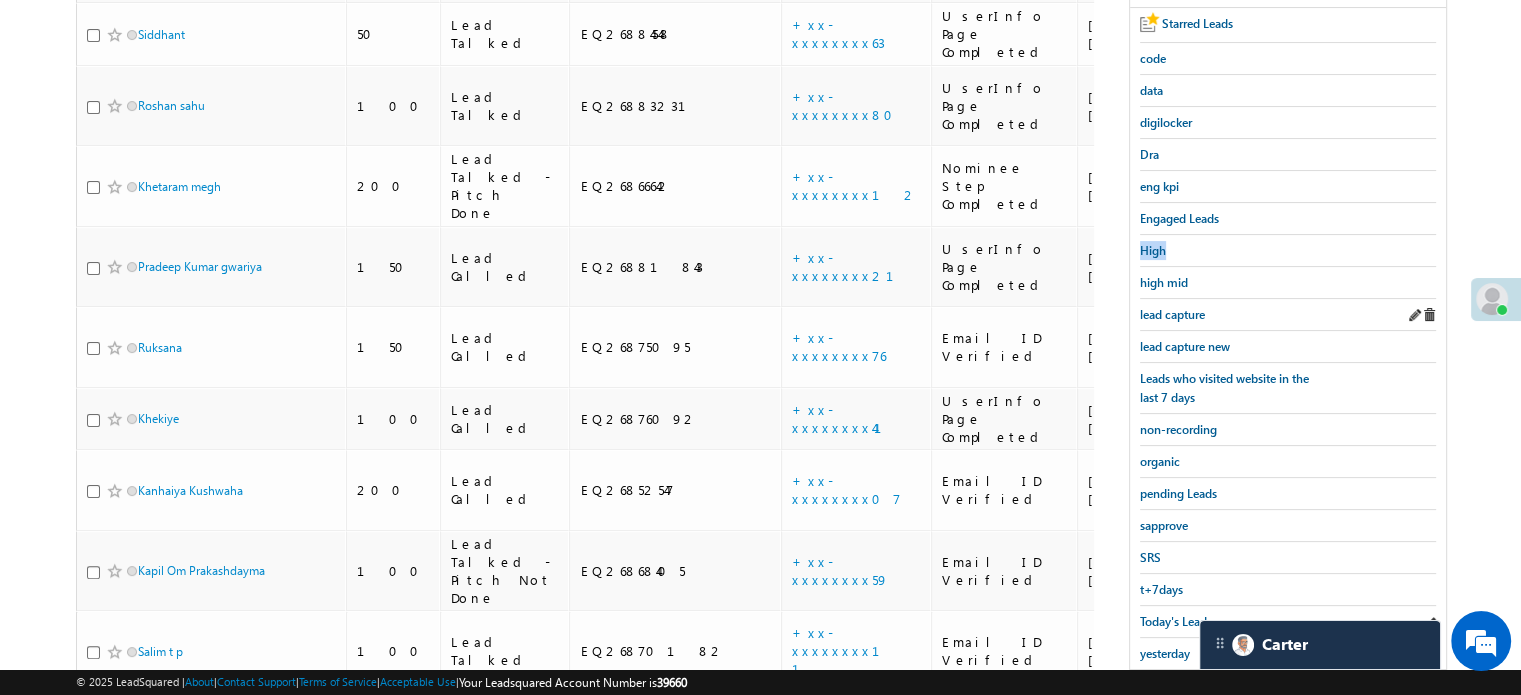 scroll, scrollTop: 363, scrollLeft: 0, axis: vertical 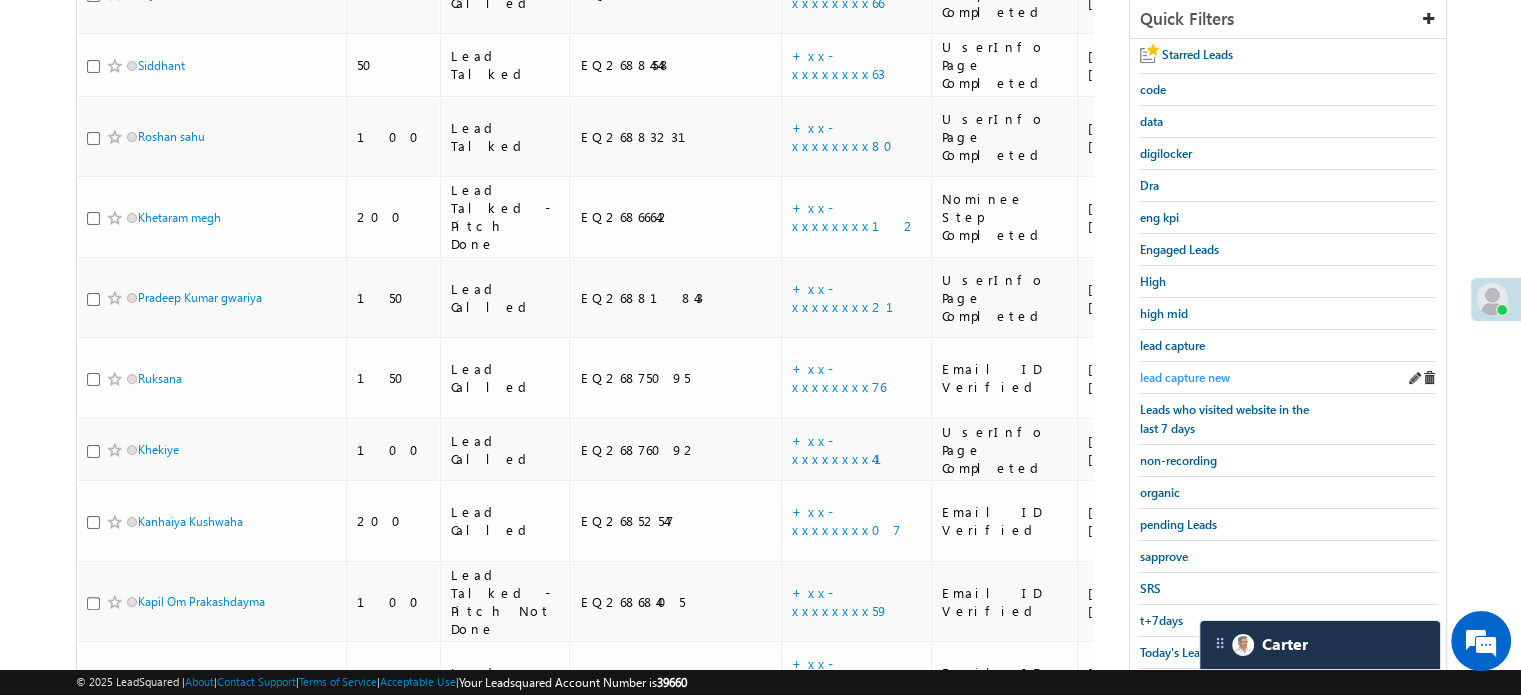 click on "lead capture new" at bounding box center [1185, 377] 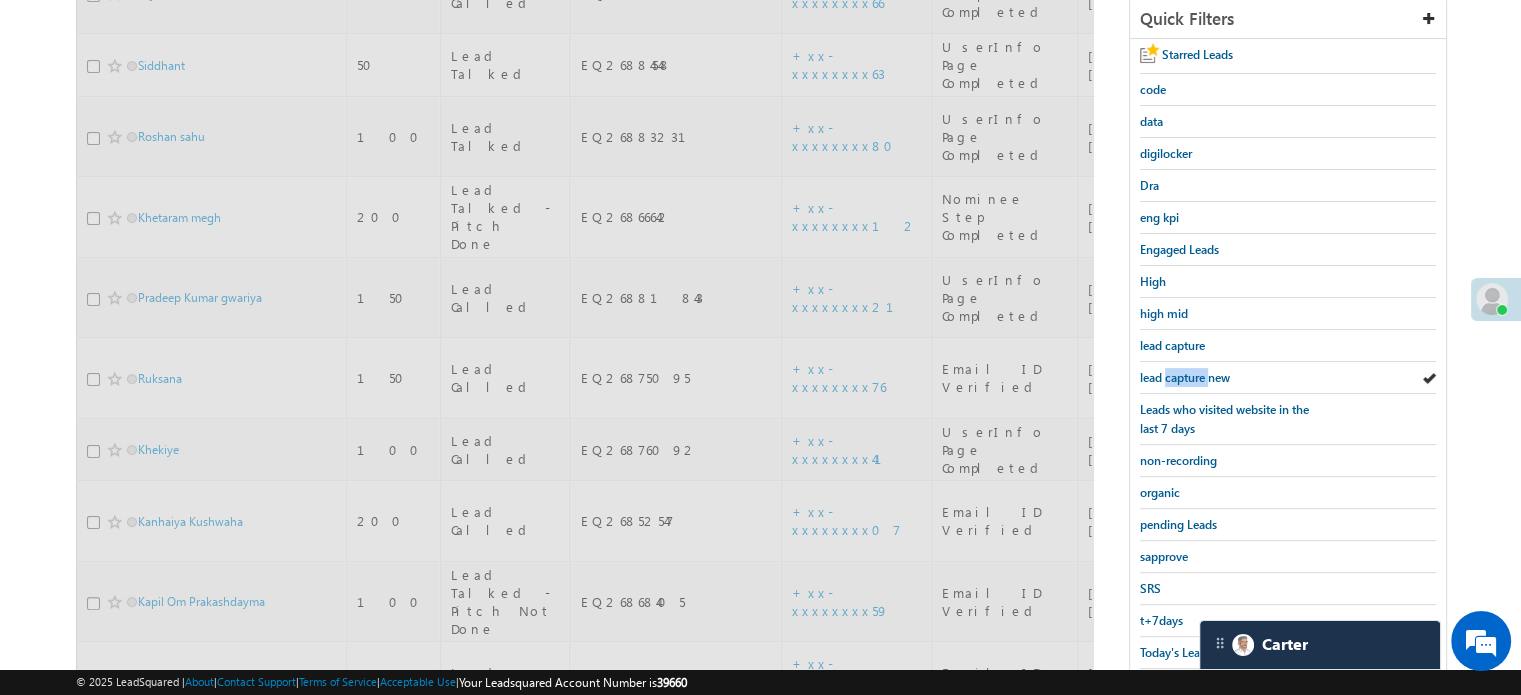 click on "lead capture new" at bounding box center [1185, 377] 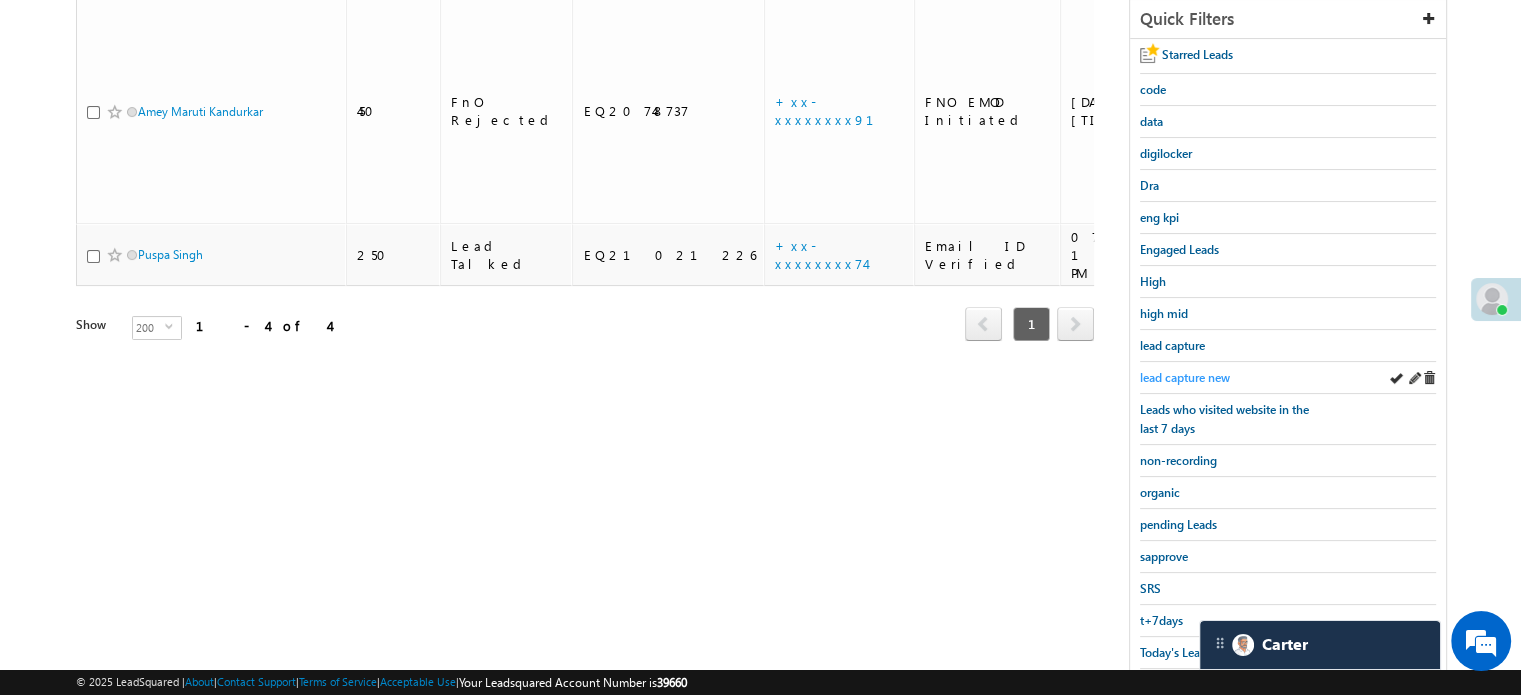 click on "lead capture new" at bounding box center [1185, 377] 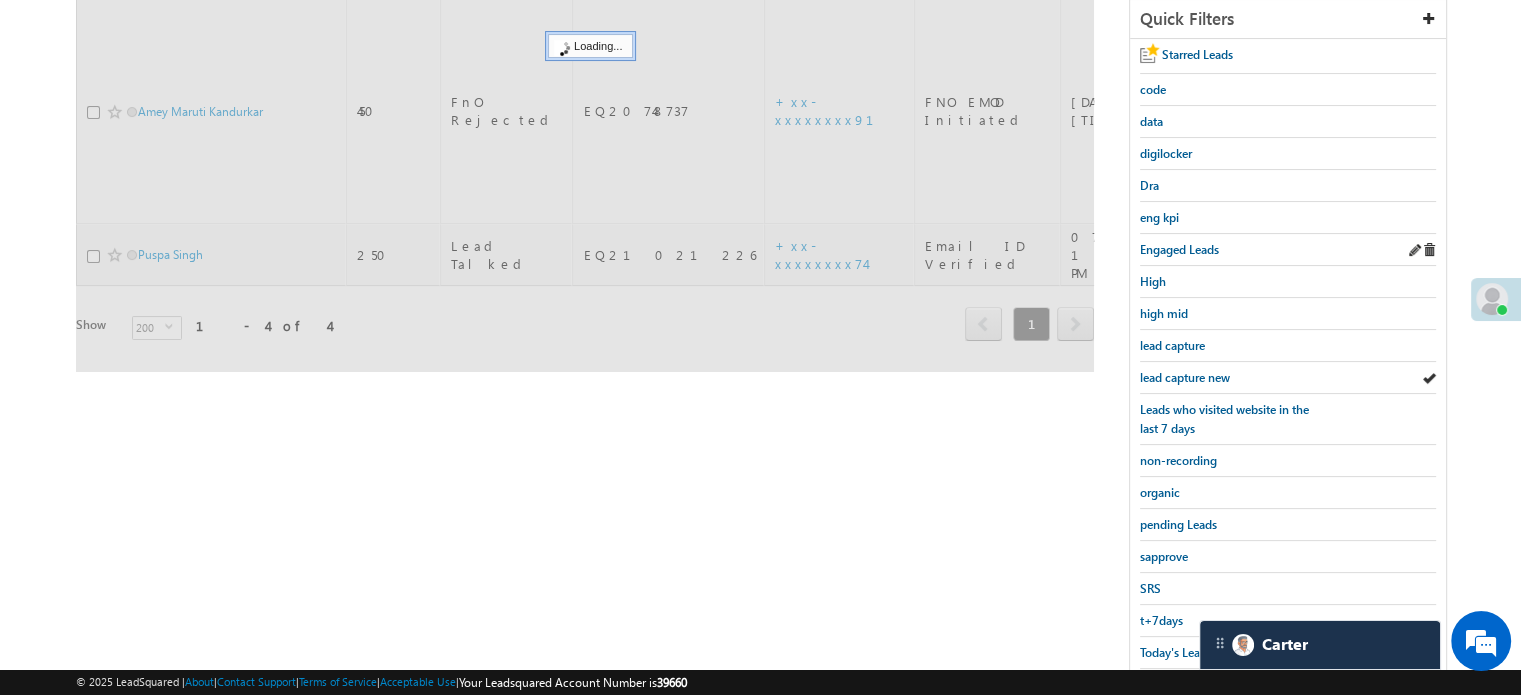 scroll, scrollTop: 163, scrollLeft: 0, axis: vertical 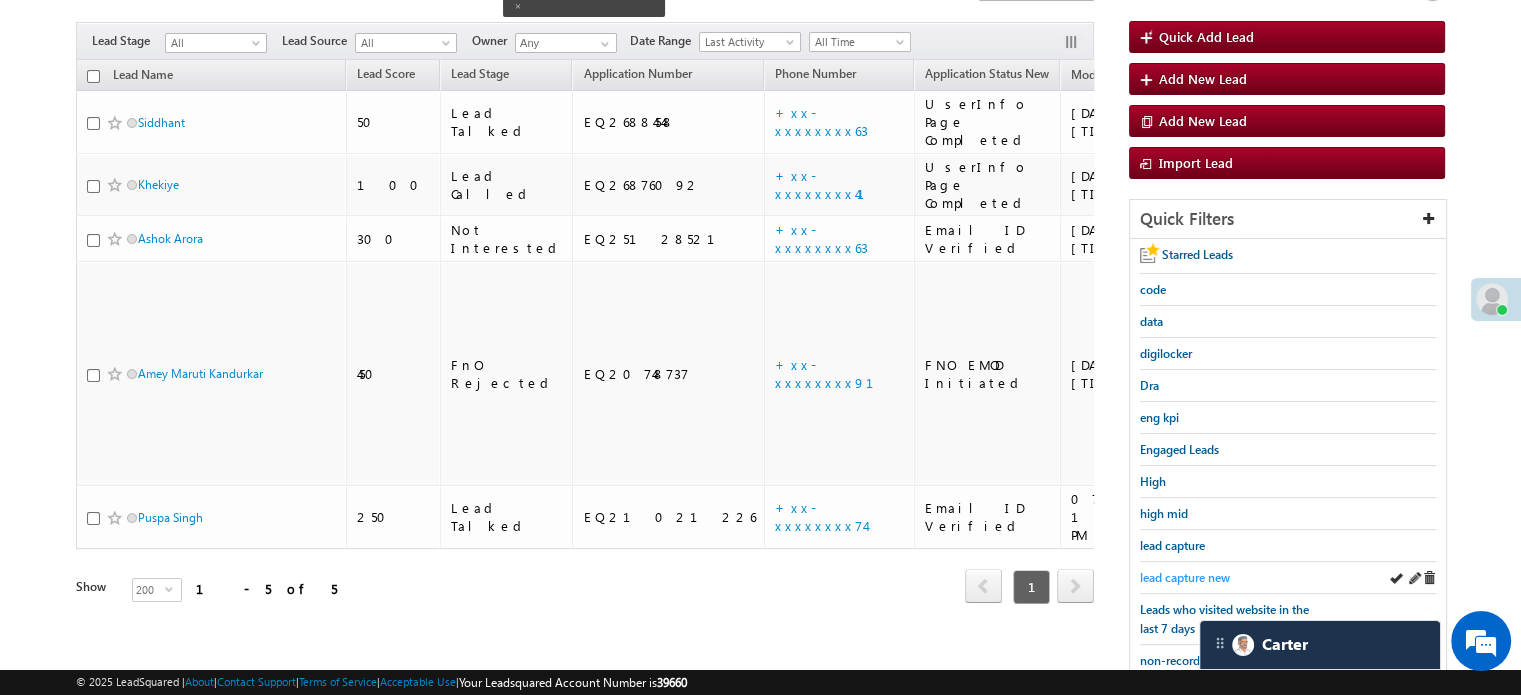 click on "lead capture new" at bounding box center [1185, 577] 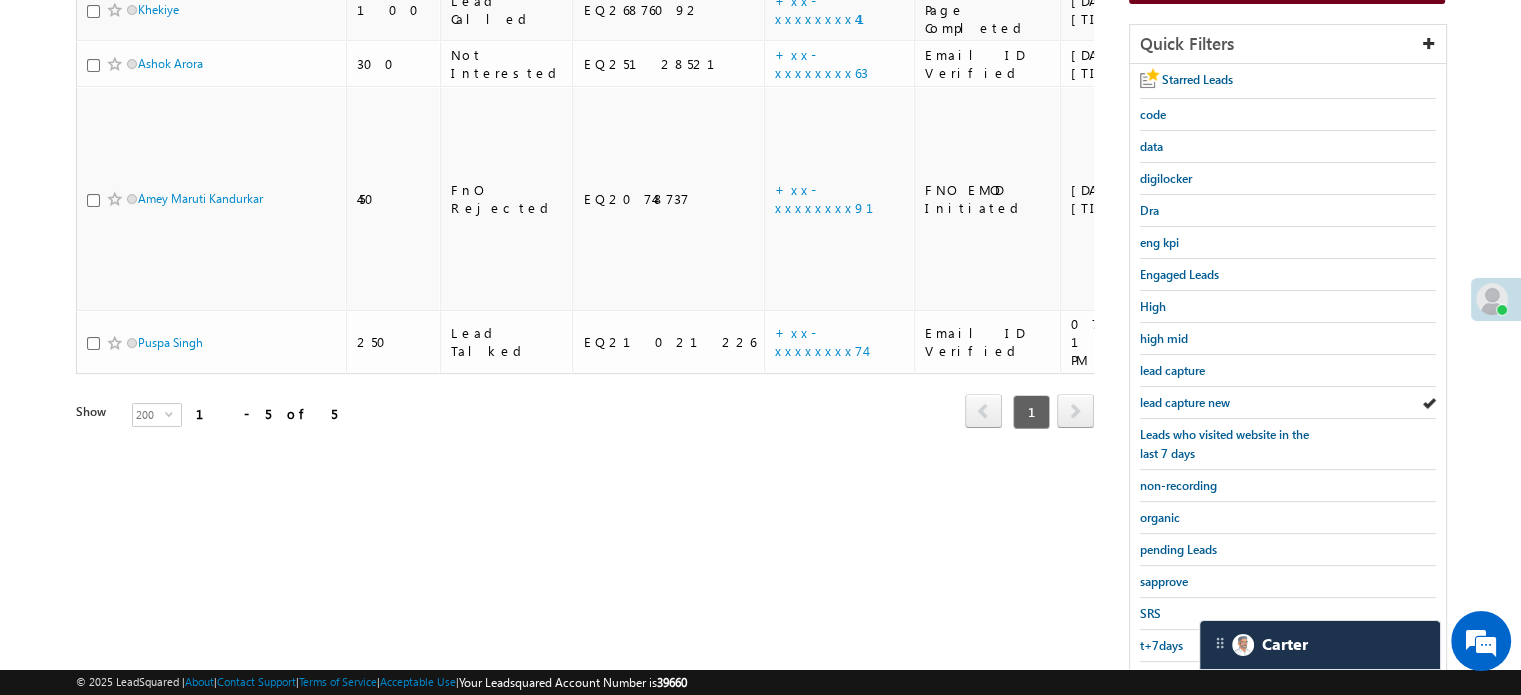 click on "Today's Leads" at bounding box center [1176, 677] 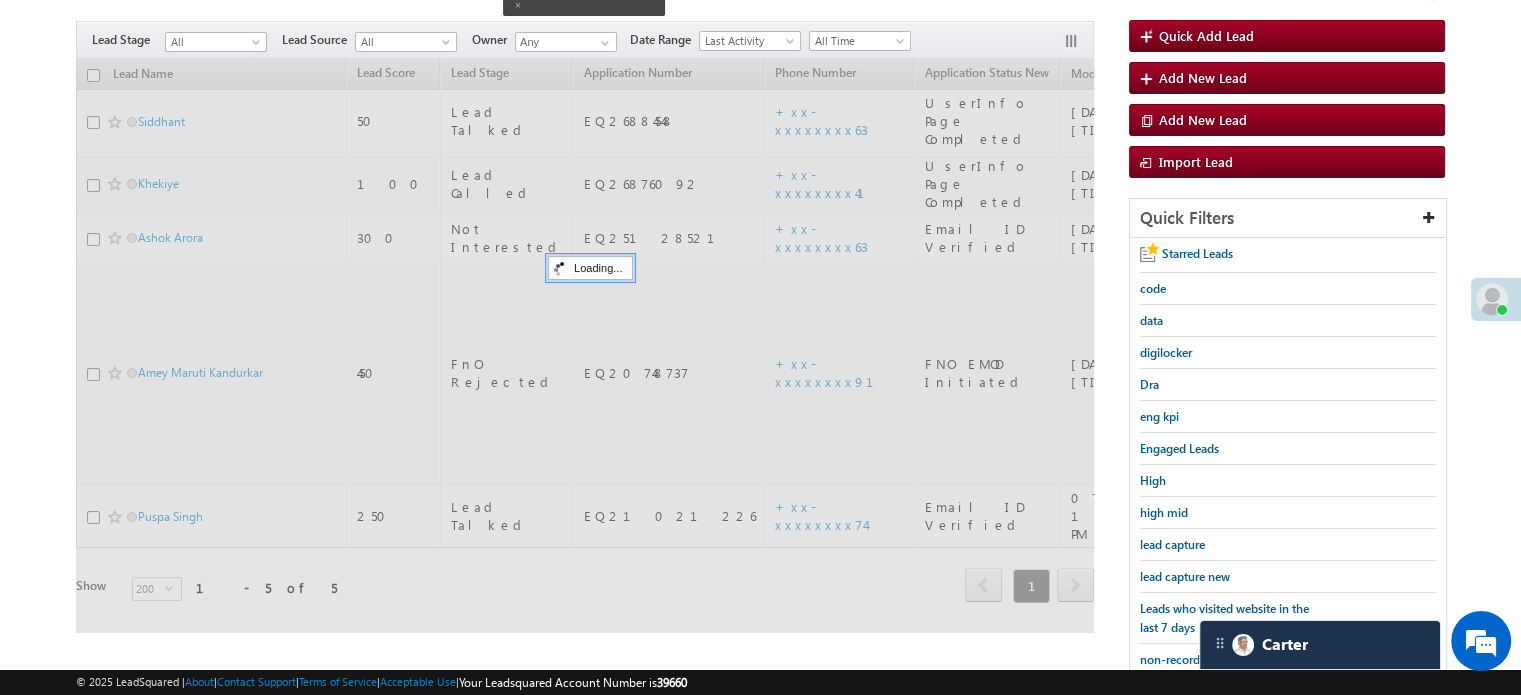 scroll, scrollTop: 129, scrollLeft: 0, axis: vertical 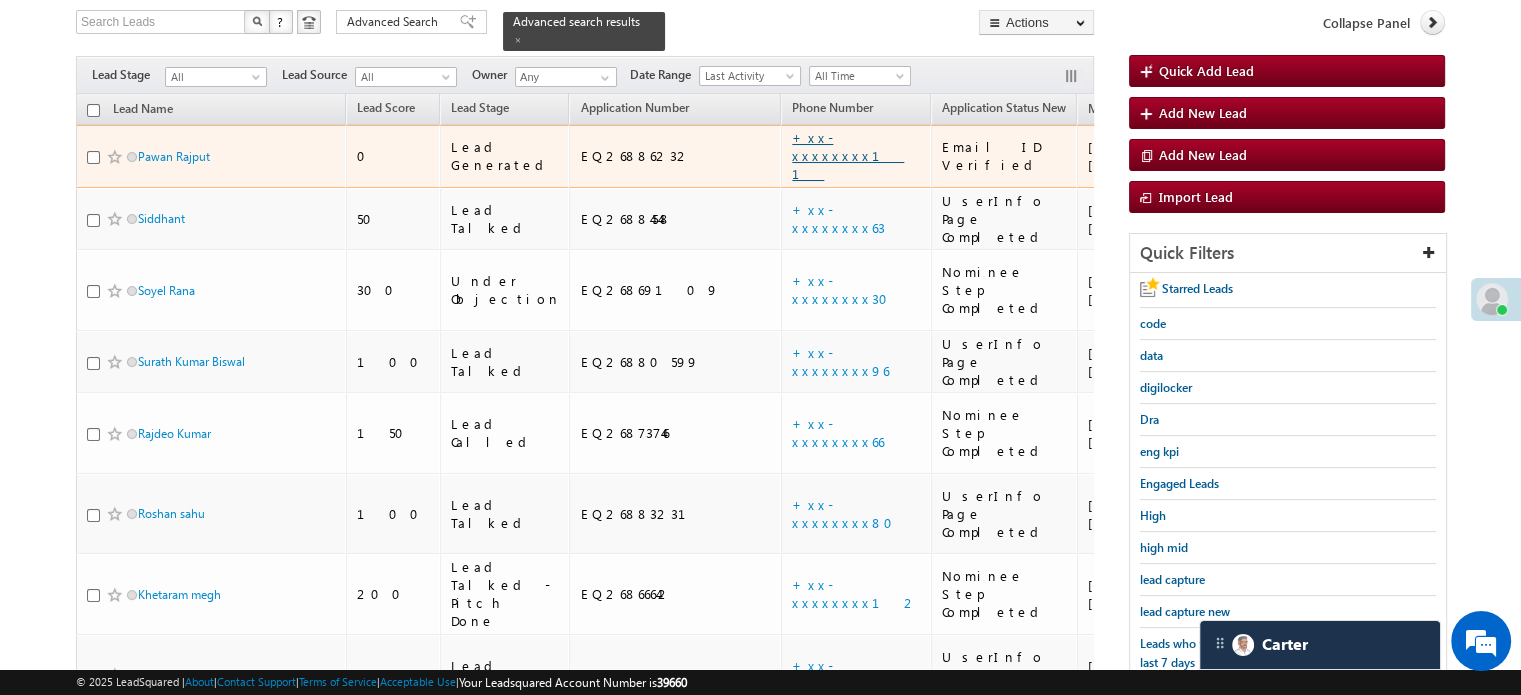 click on "+xx-xxxxxxxx11" at bounding box center [848, 155] 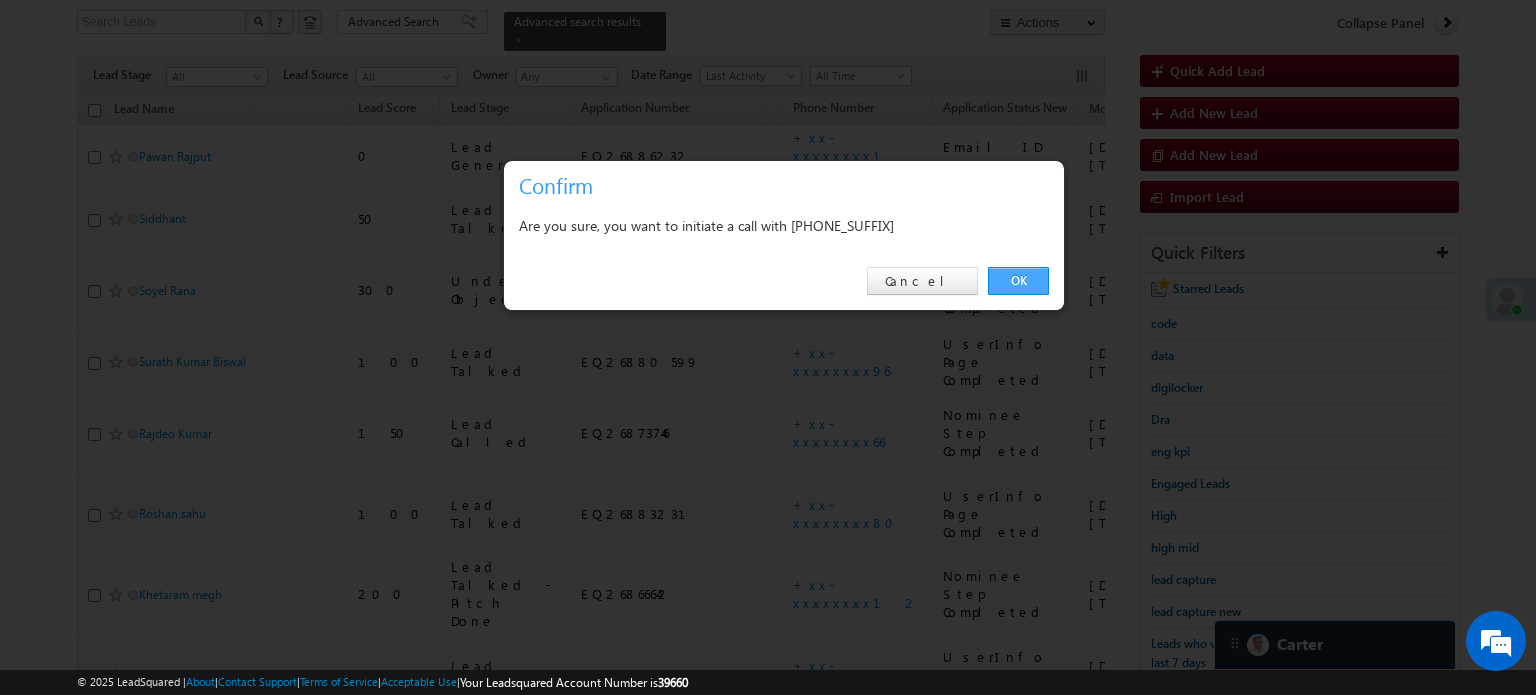 click on "OK" at bounding box center [1018, 281] 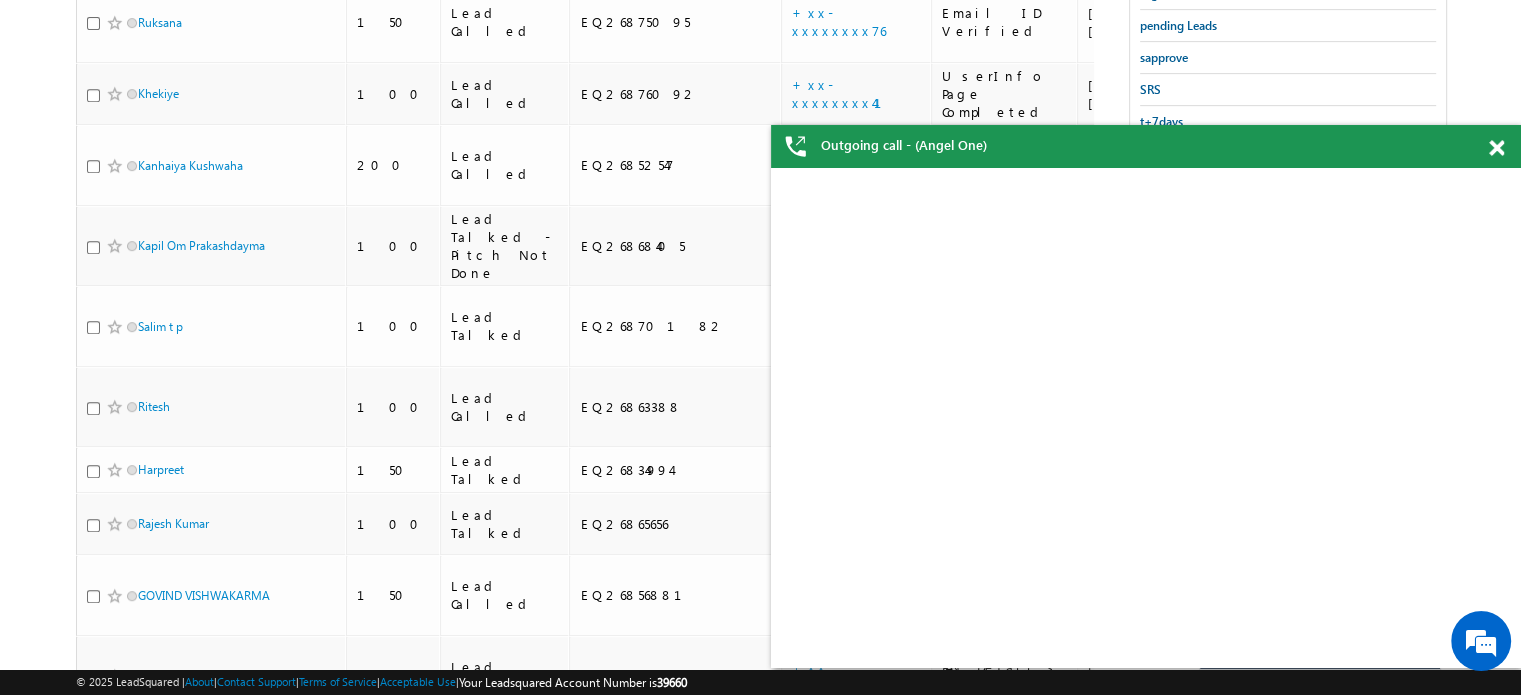 scroll, scrollTop: 0, scrollLeft: 0, axis: both 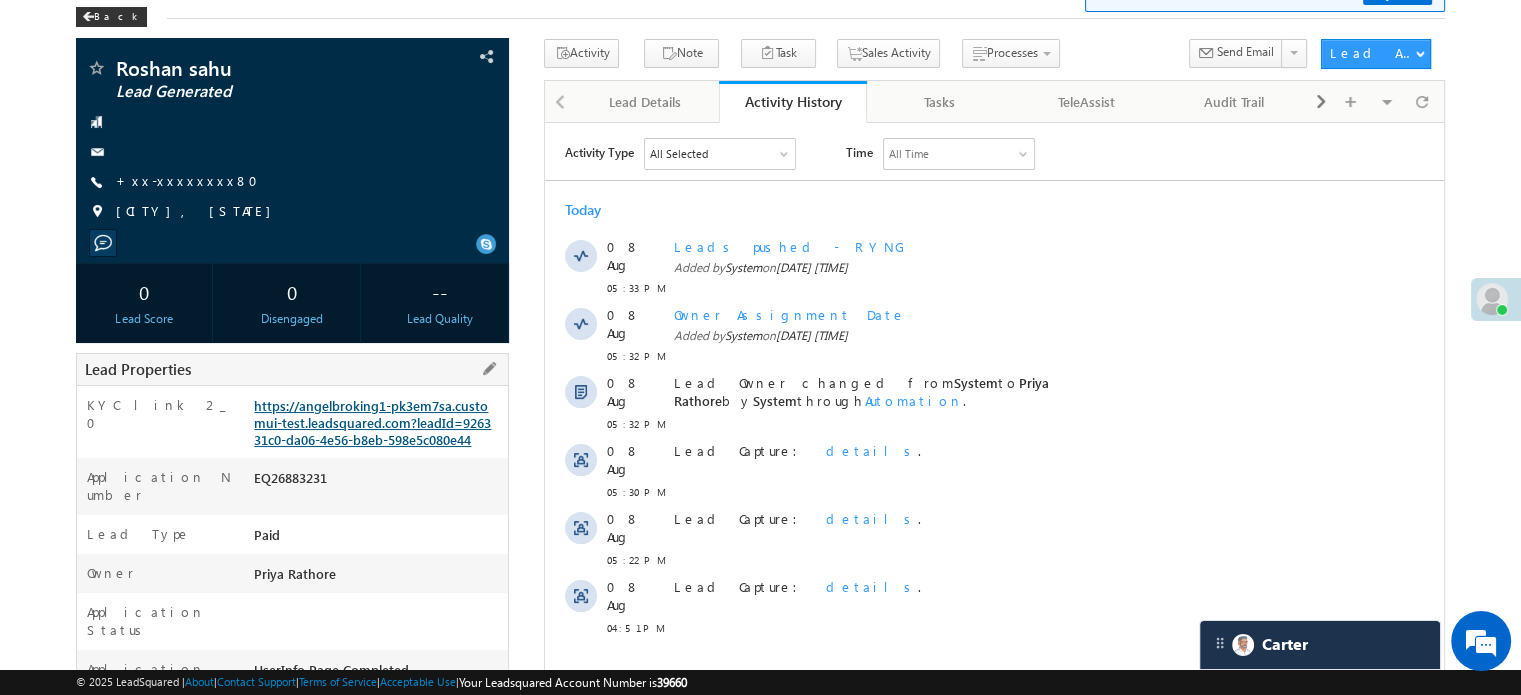 click on "https://angelbroking1-pk3em7sa.customui-test.leadsquared.com?leadId=926331c0-da06-4e56-b8eb-598e5c080e44" at bounding box center [372, 422] 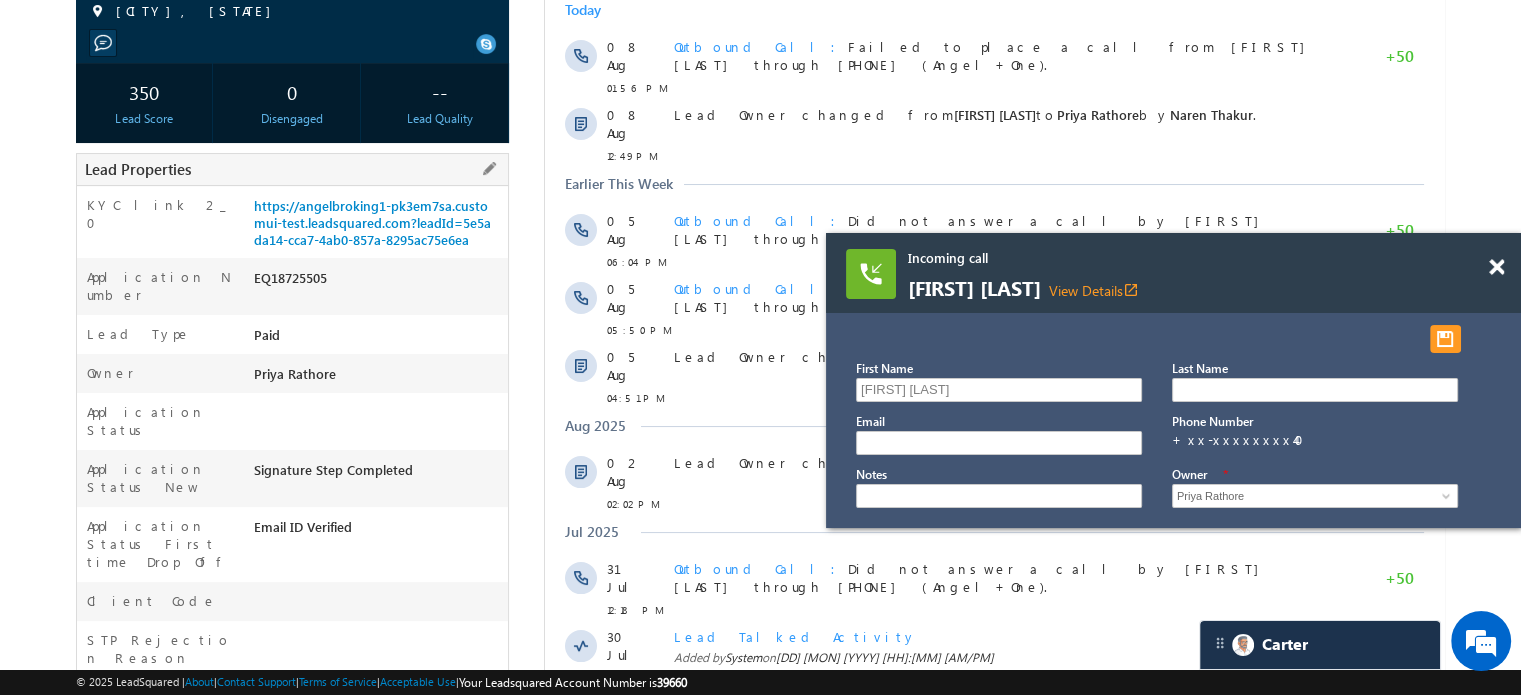 scroll, scrollTop: 0, scrollLeft: 0, axis: both 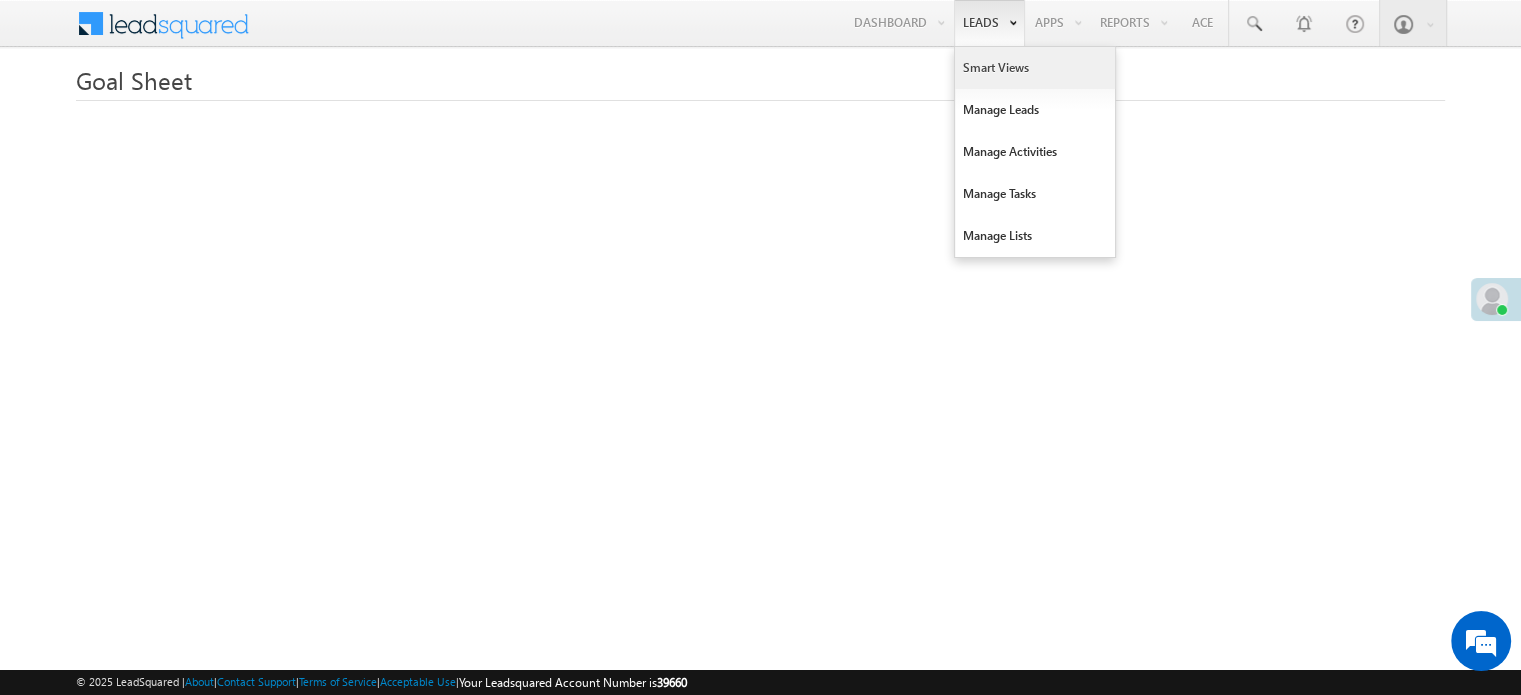 click on "Smart Views" at bounding box center [1035, 68] 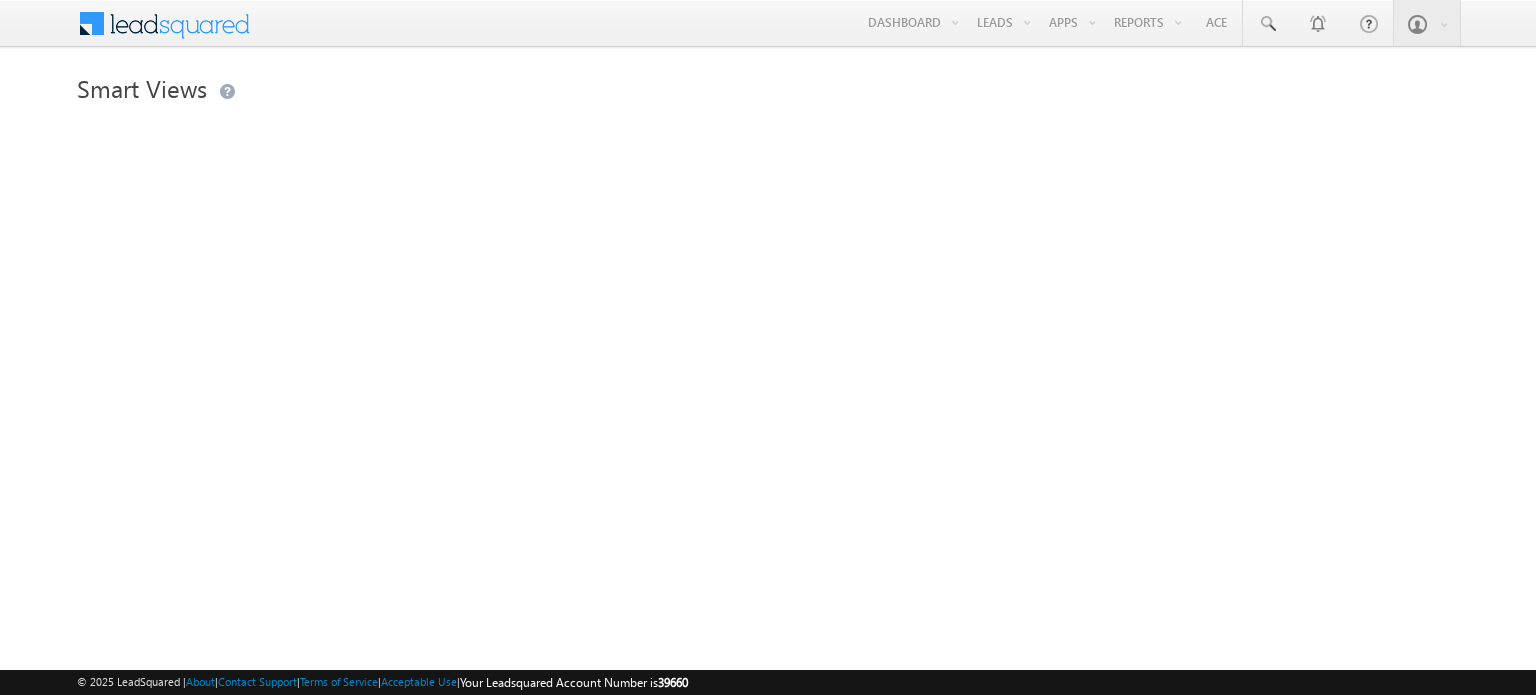scroll, scrollTop: 0, scrollLeft: 0, axis: both 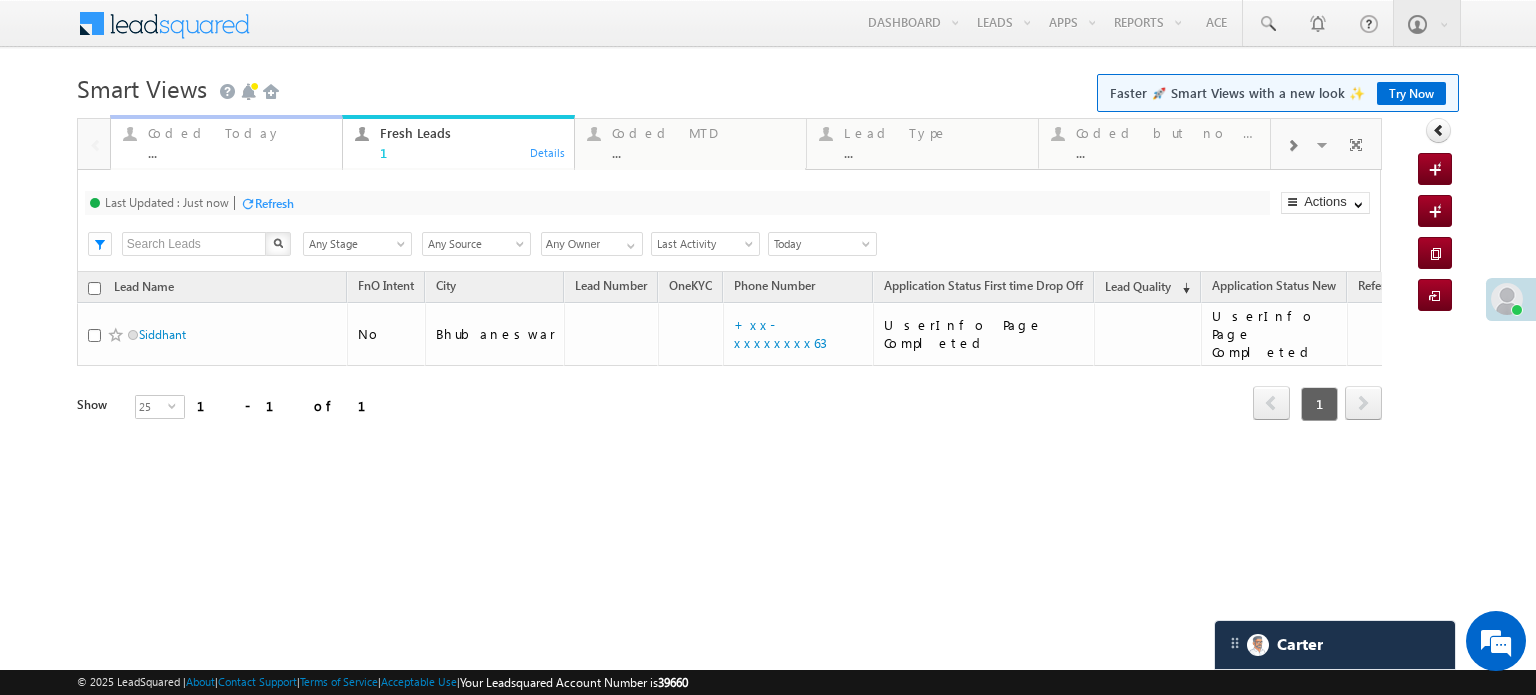 click on "Coded Today" at bounding box center (239, 133) 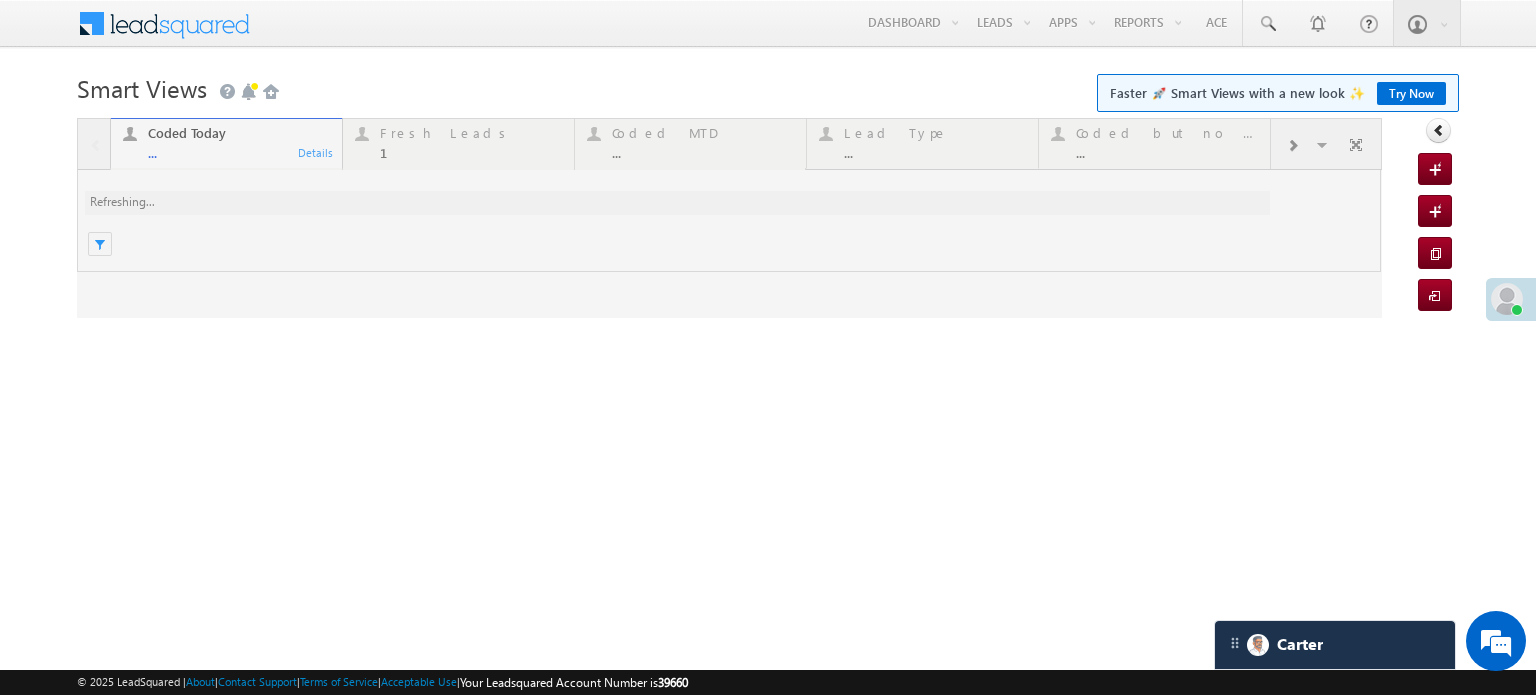 scroll, scrollTop: 0, scrollLeft: 0, axis: both 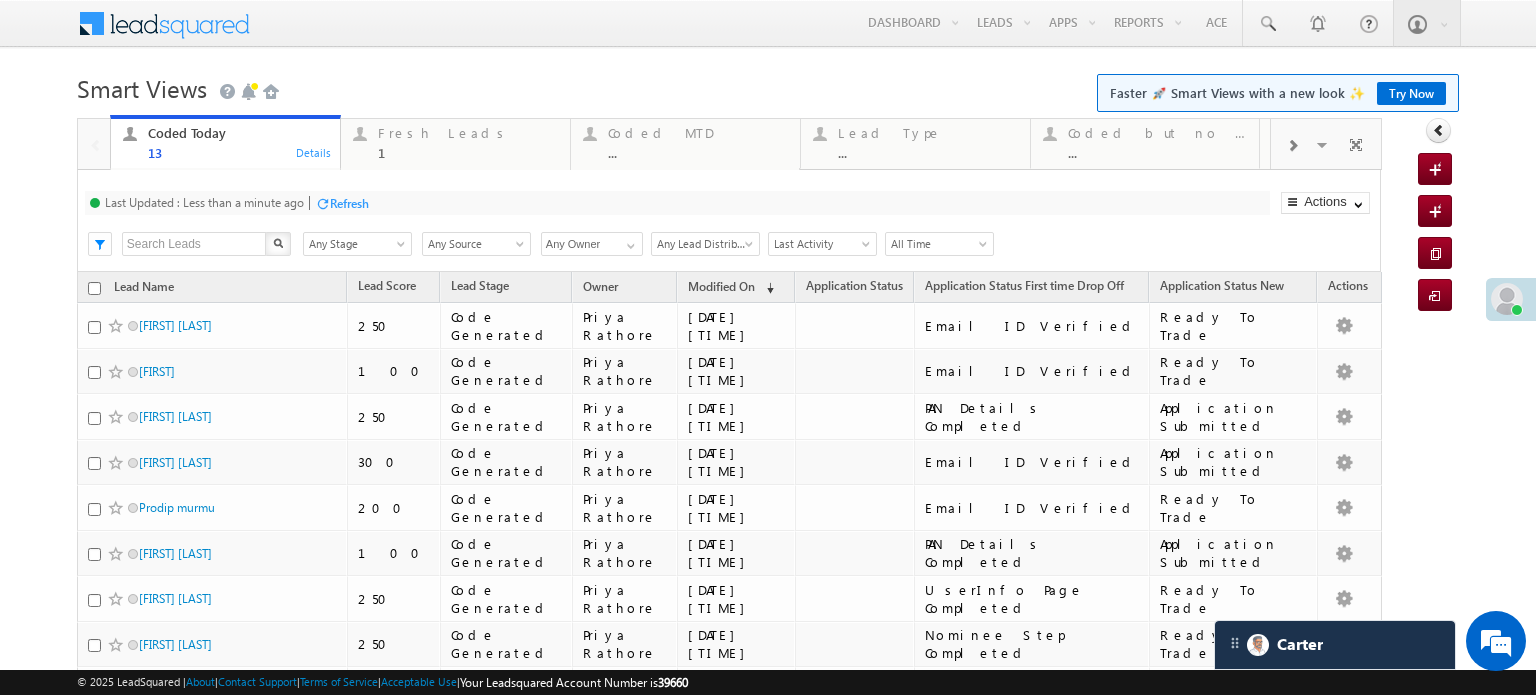 click on "Refresh" at bounding box center (349, 203) 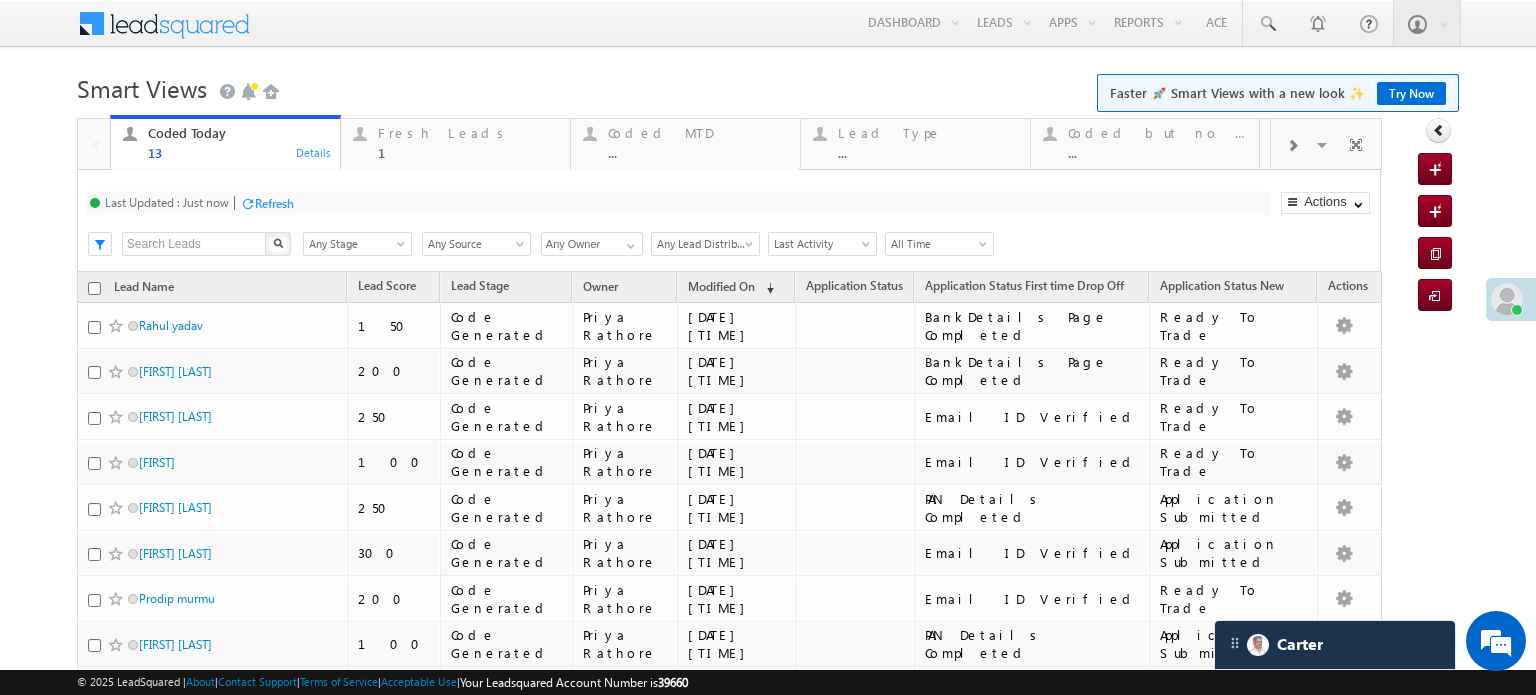 click on "Refresh" at bounding box center (274, 203) 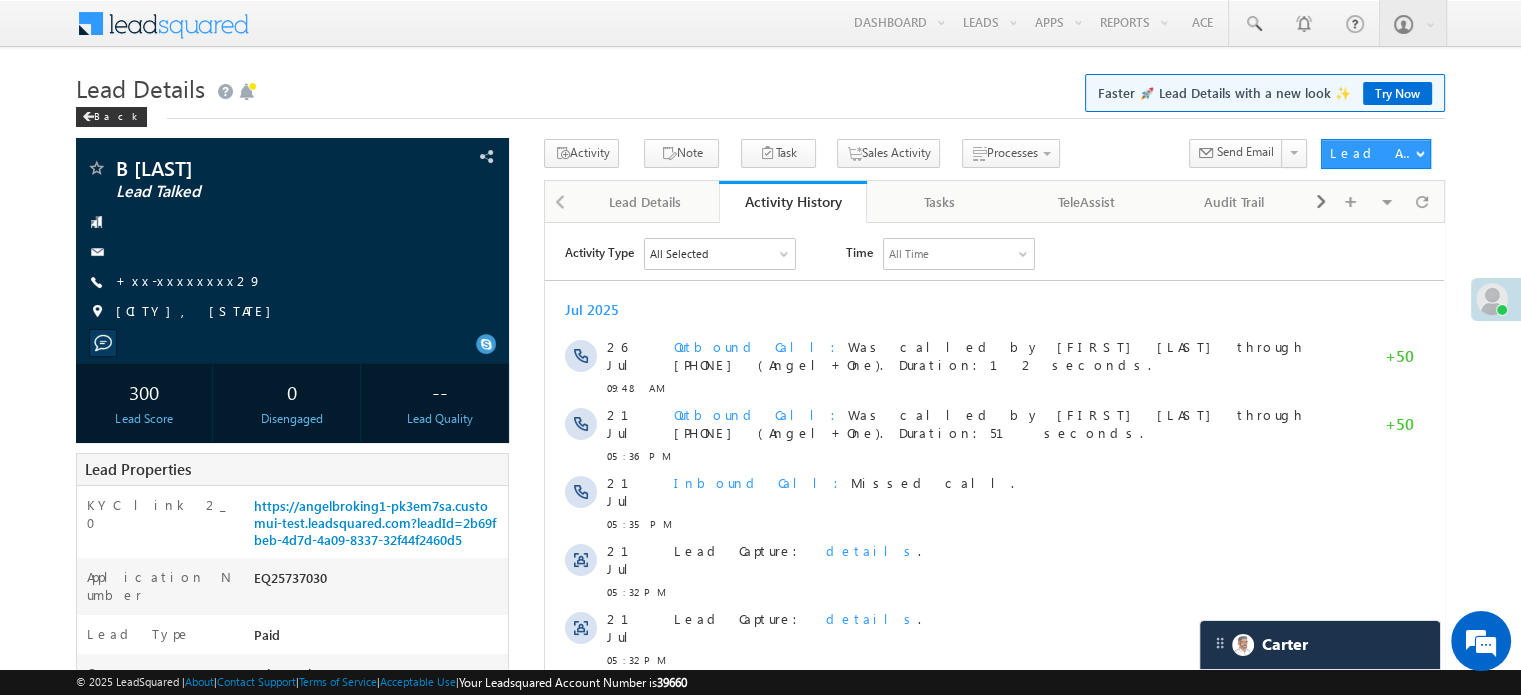 scroll, scrollTop: 0, scrollLeft: 0, axis: both 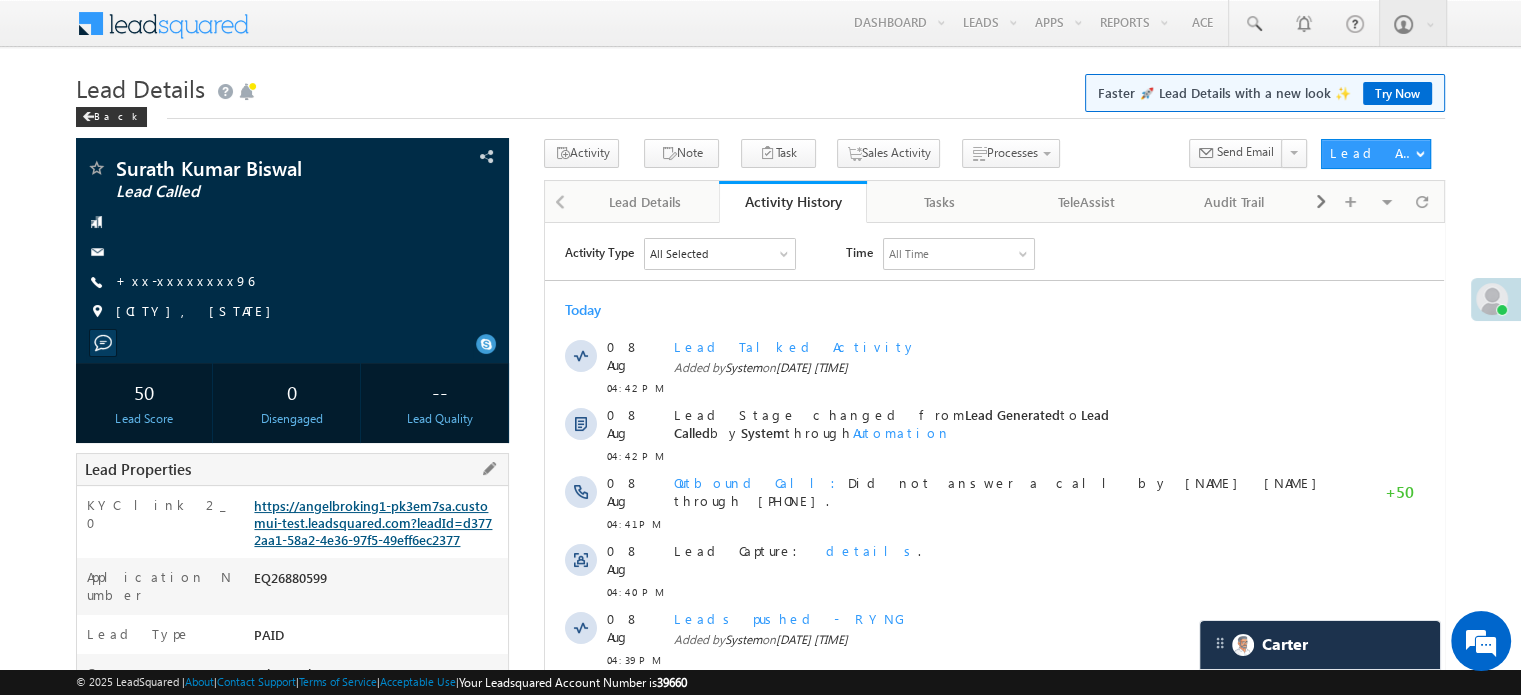 click on "https://angelbroking1-pk3em7sa.customui-test.leadsquared.com?leadId=d3772aa1-58a2-4e36-97f5-49eff6ec2377" at bounding box center (373, 522) 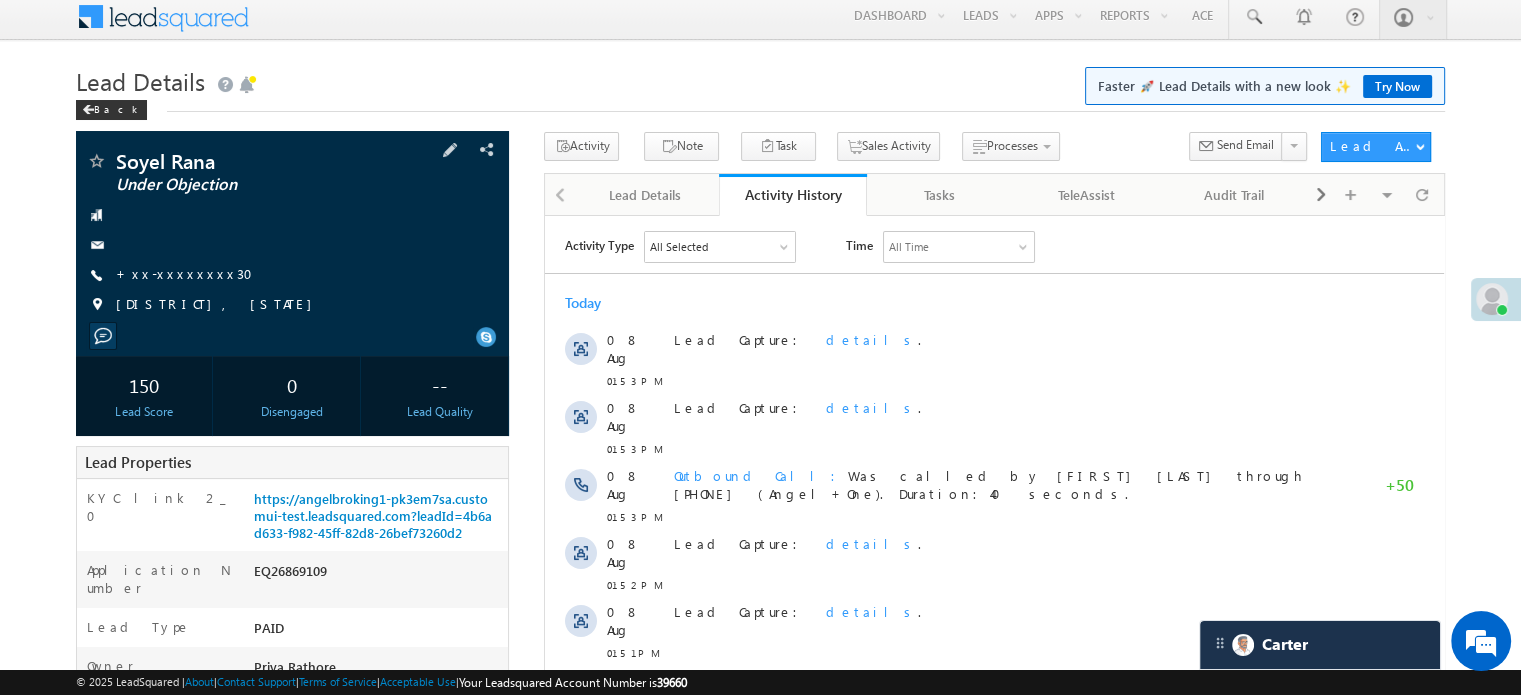 scroll, scrollTop: 0, scrollLeft: 0, axis: both 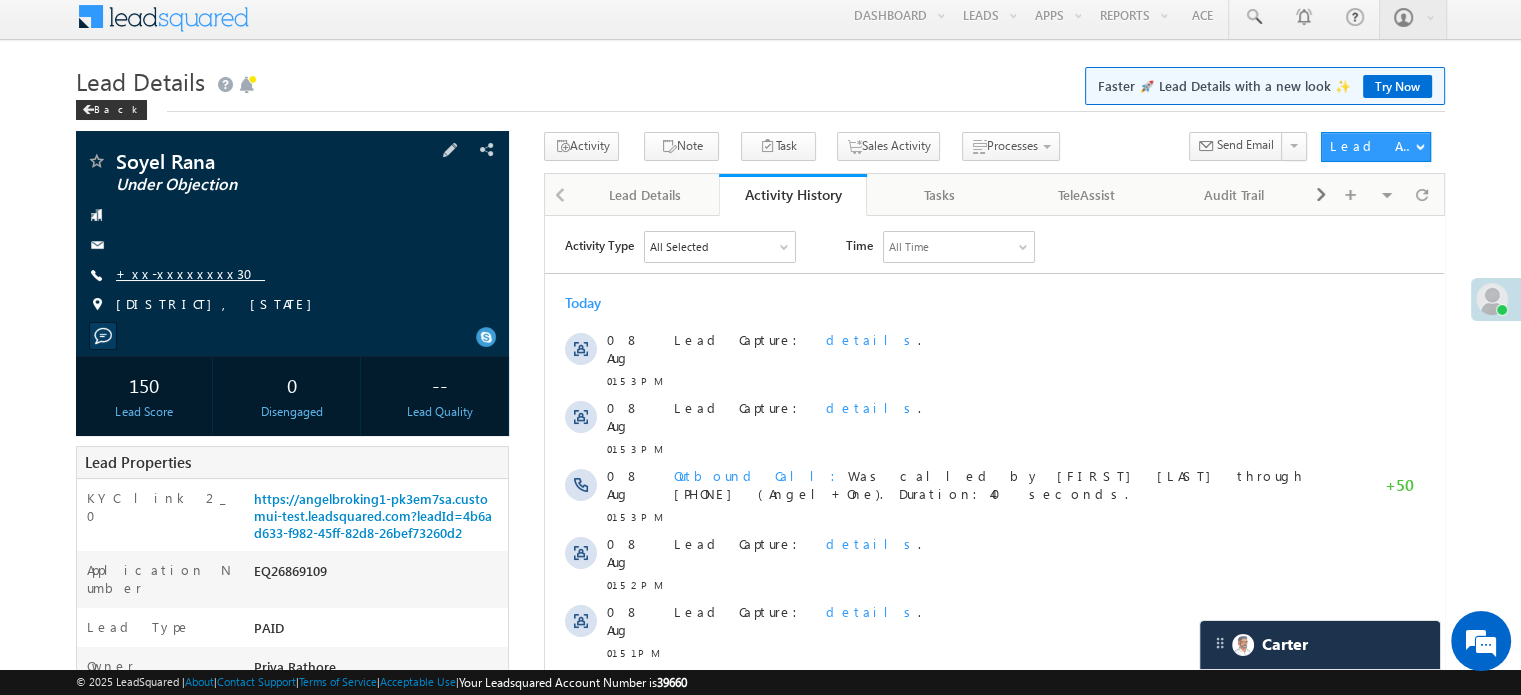 click on "+xx-xxxxxxxx30" at bounding box center [190, 273] 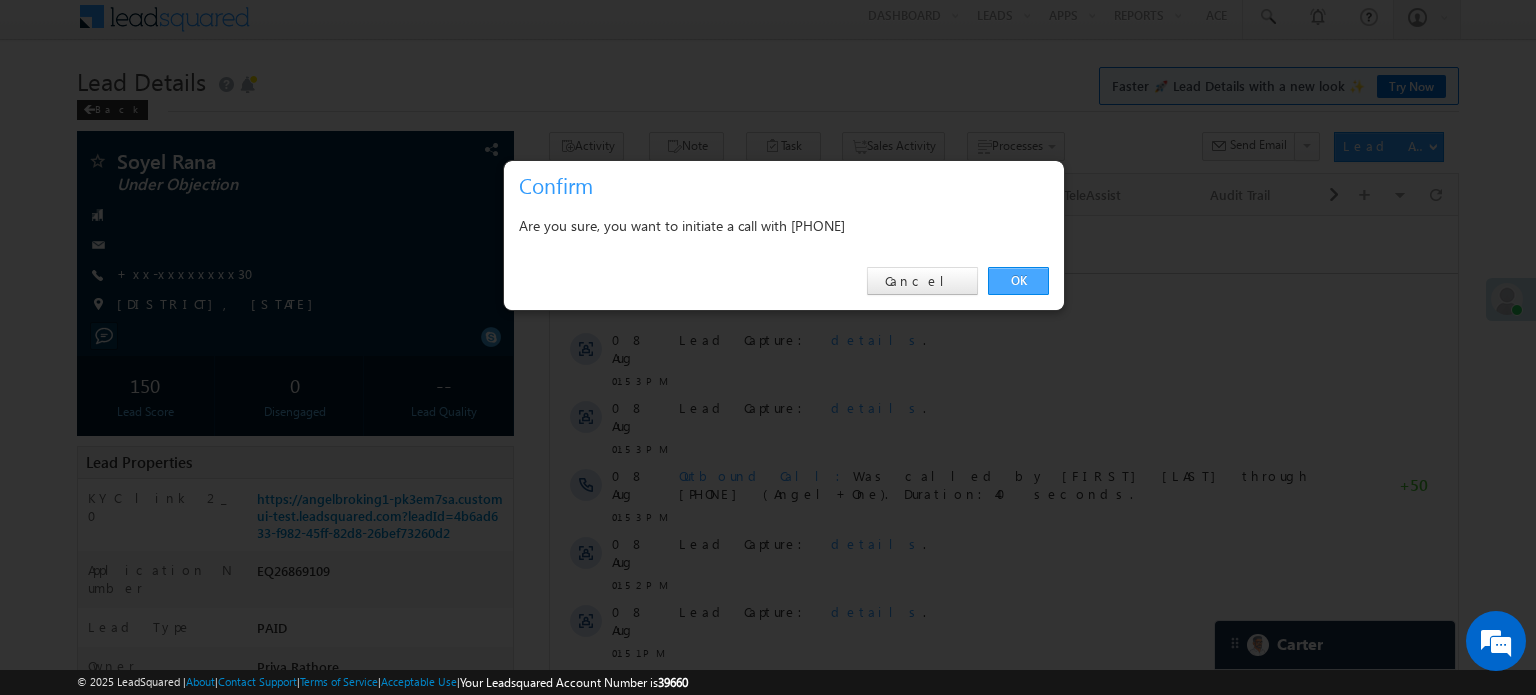 click on "OK" at bounding box center [1018, 281] 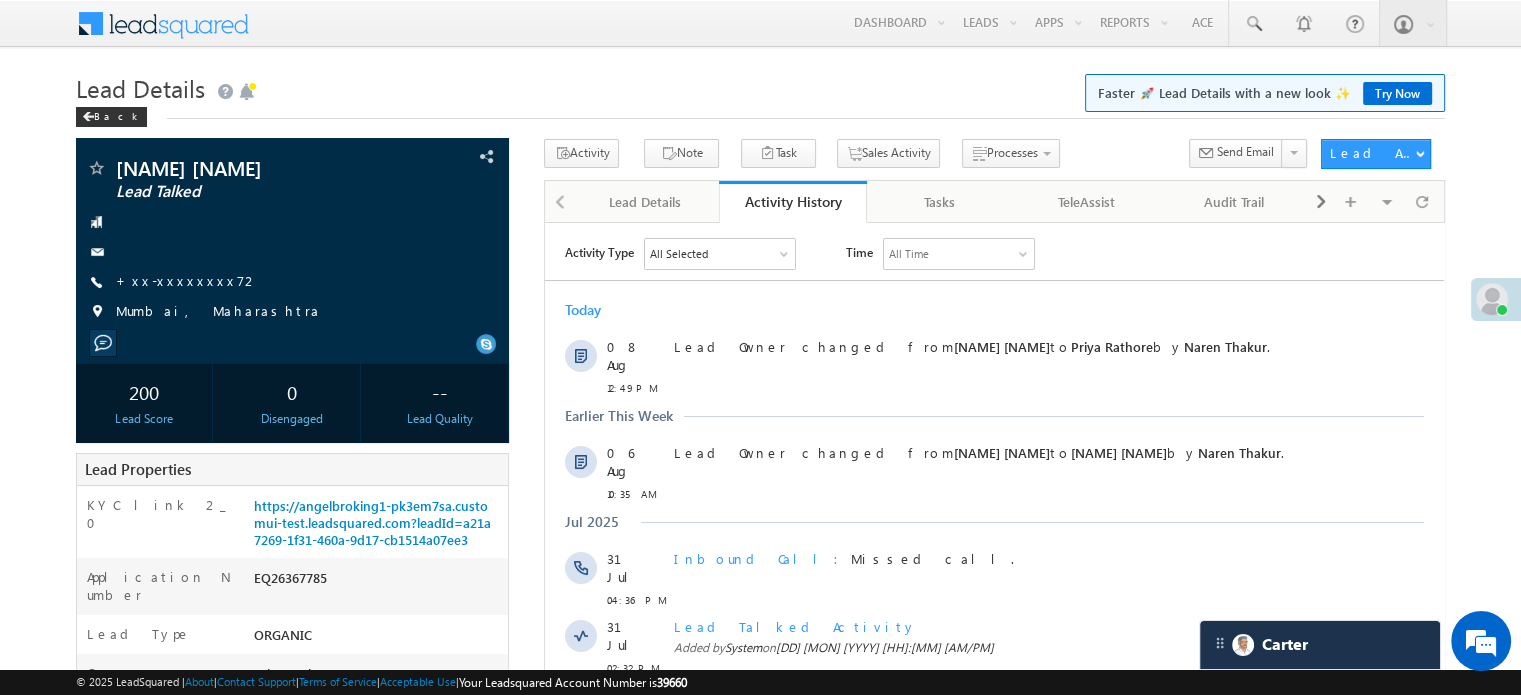 scroll, scrollTop: 0, scrollLeft: 0, axis: both 